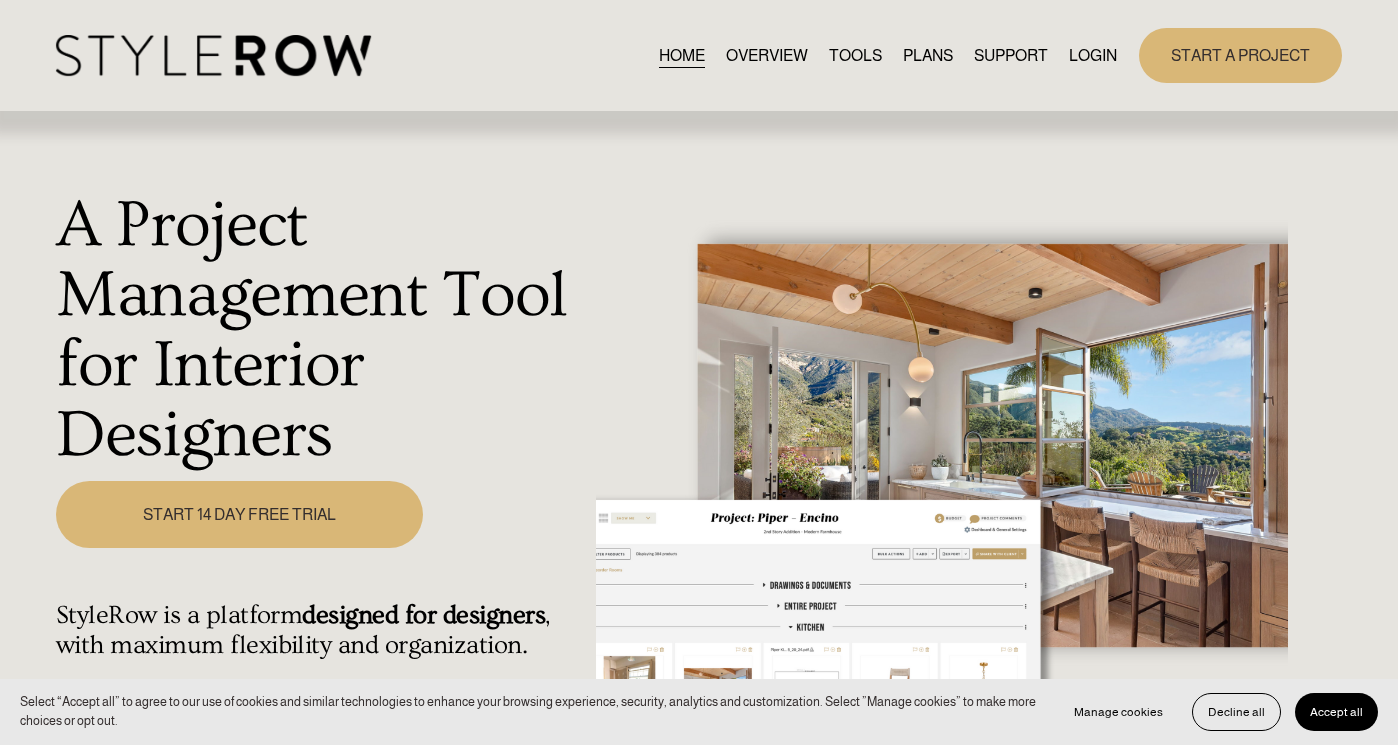 scroll, scrollTop: 0, scrollLeft: 0, axis: both 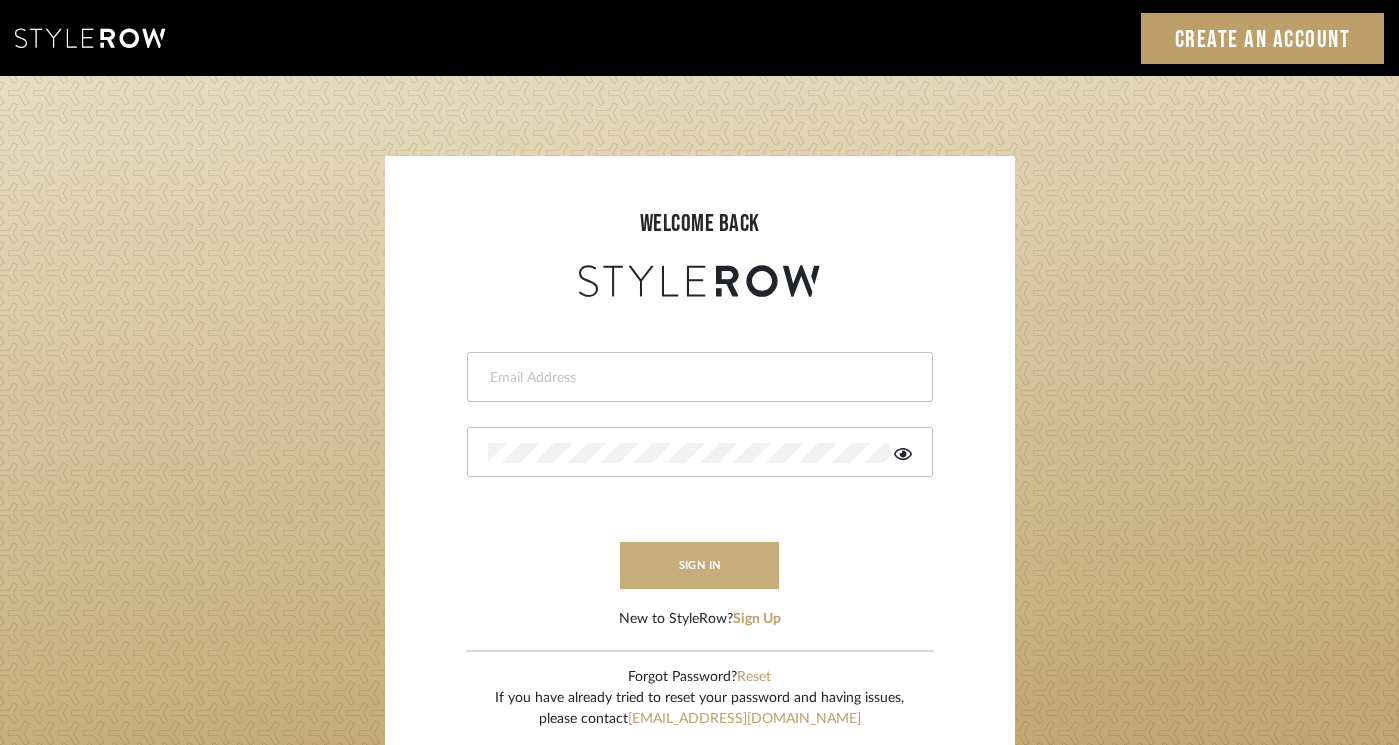 type on "felicia@onyxandoakinteriors.com" 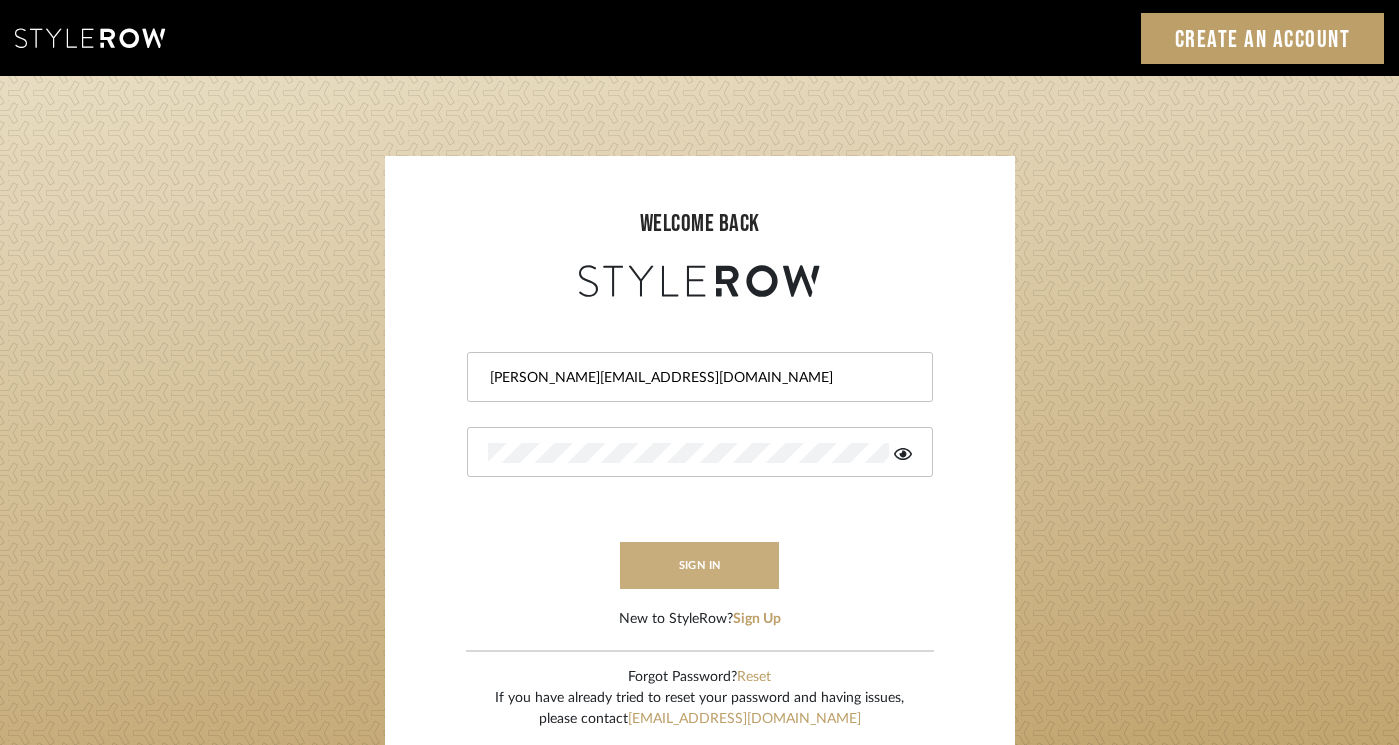 click on "sign in" at bounding box center (700, 565) 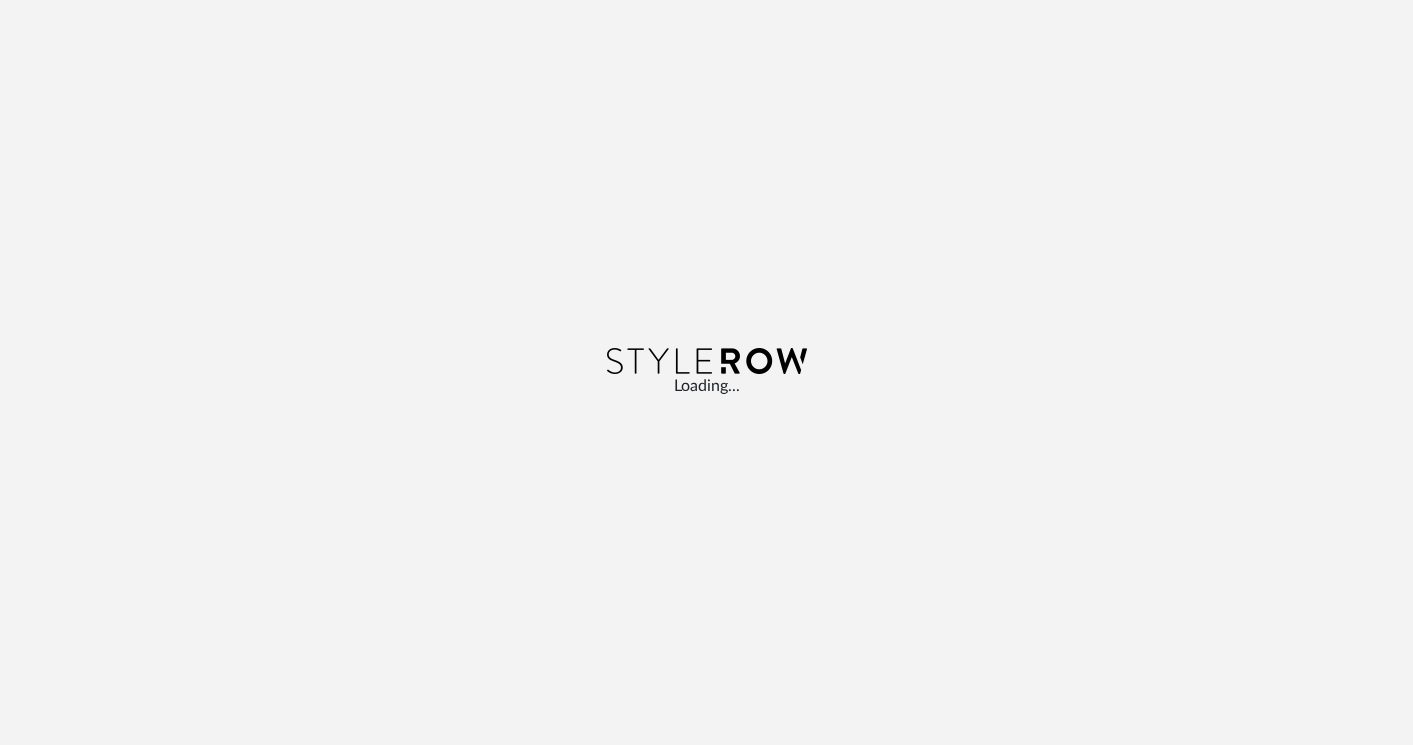 scroll, scrollTop: 0, scrollLeft: 0, axis: both 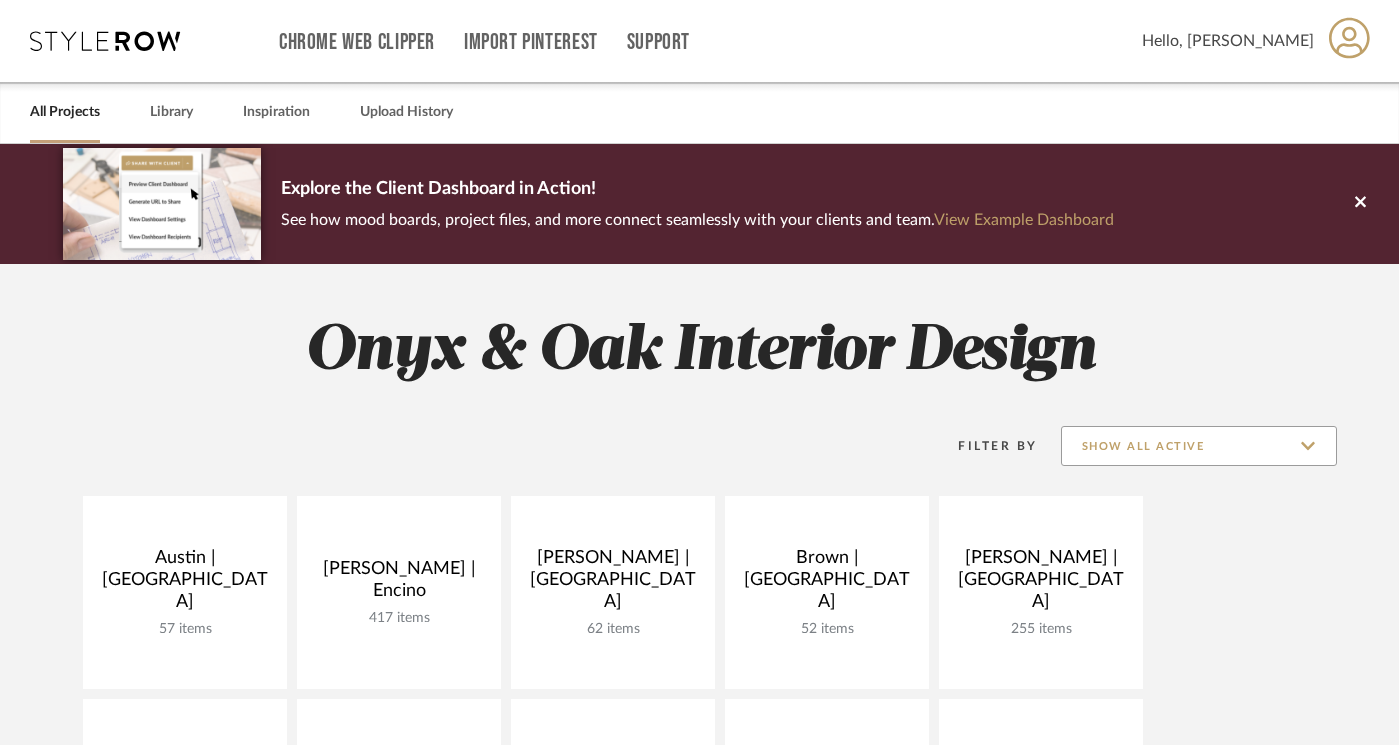 click on "Show All Active" 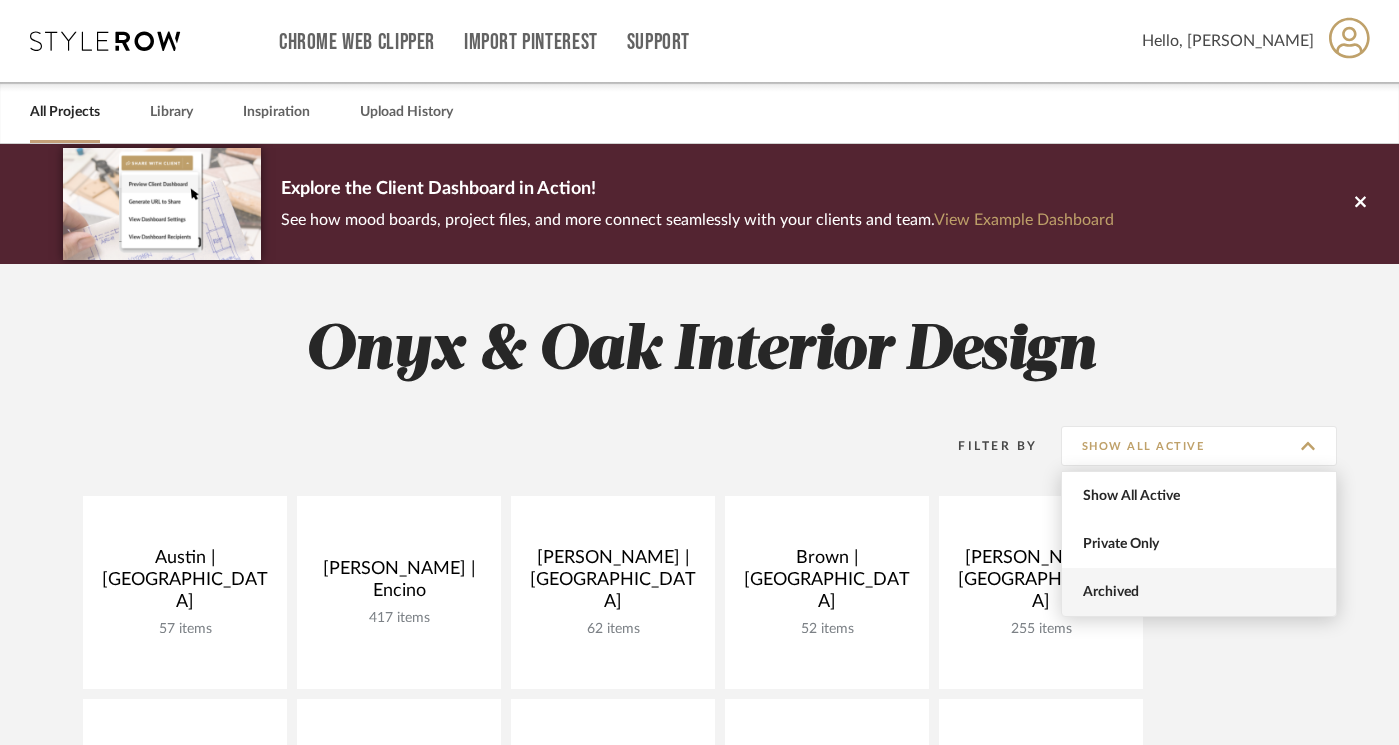 click on "Archived" at bounding box center (1201, 592) 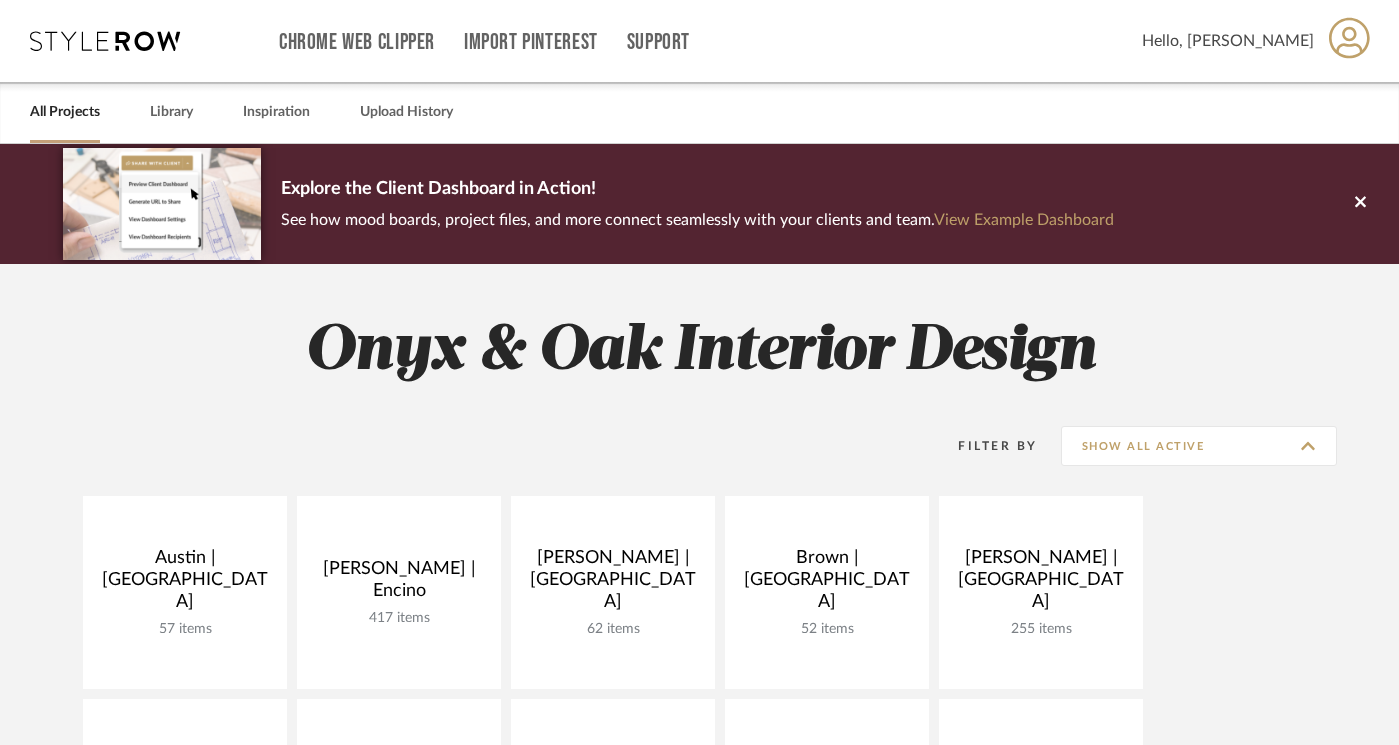 type on "Archived" 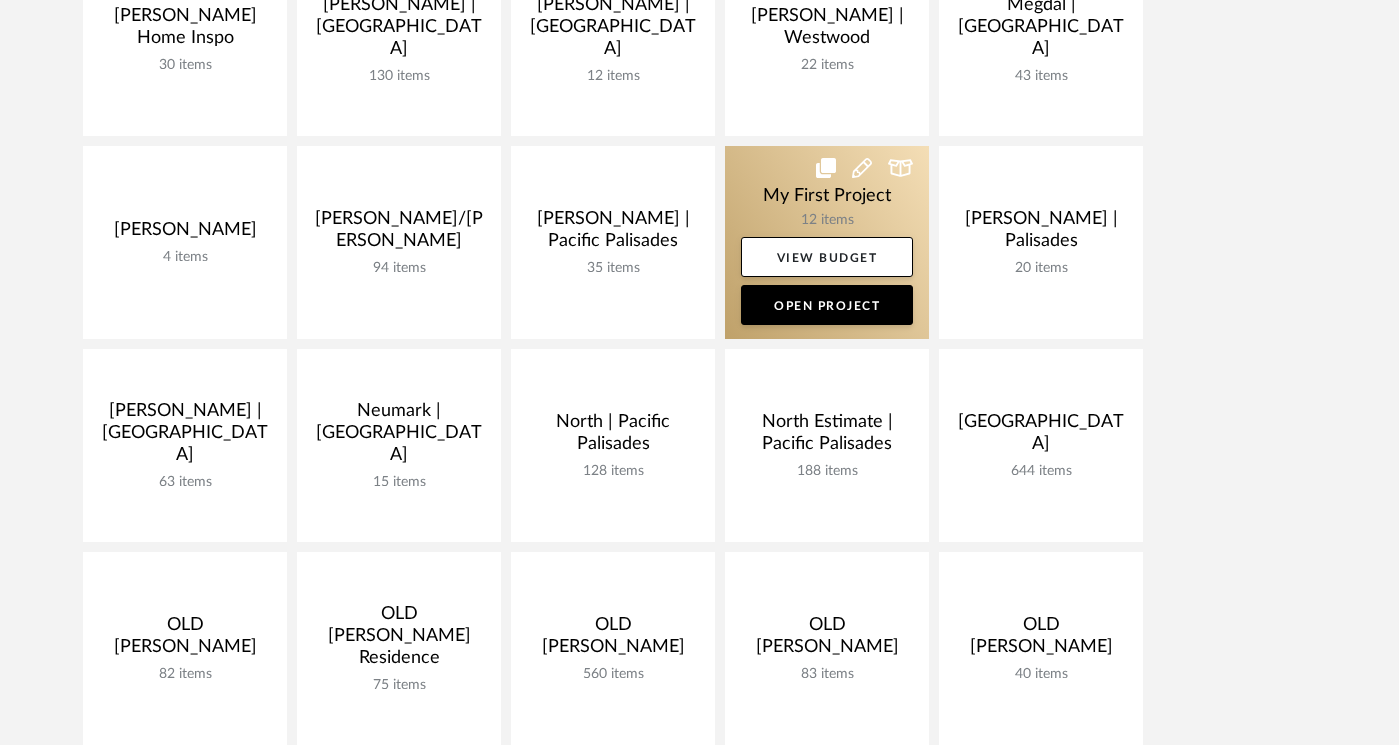 scroll, scrollTop: 1569, scrollLeft: 0, axis: vertical 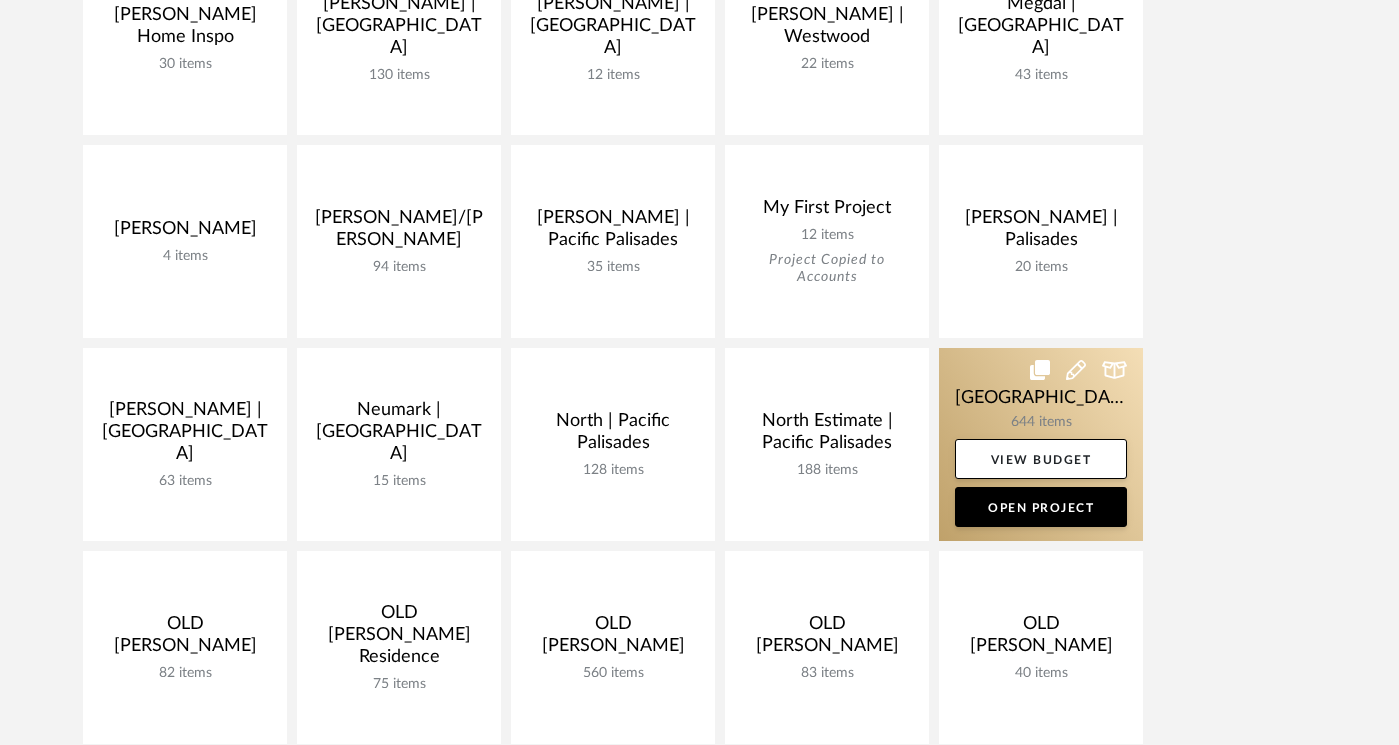 click 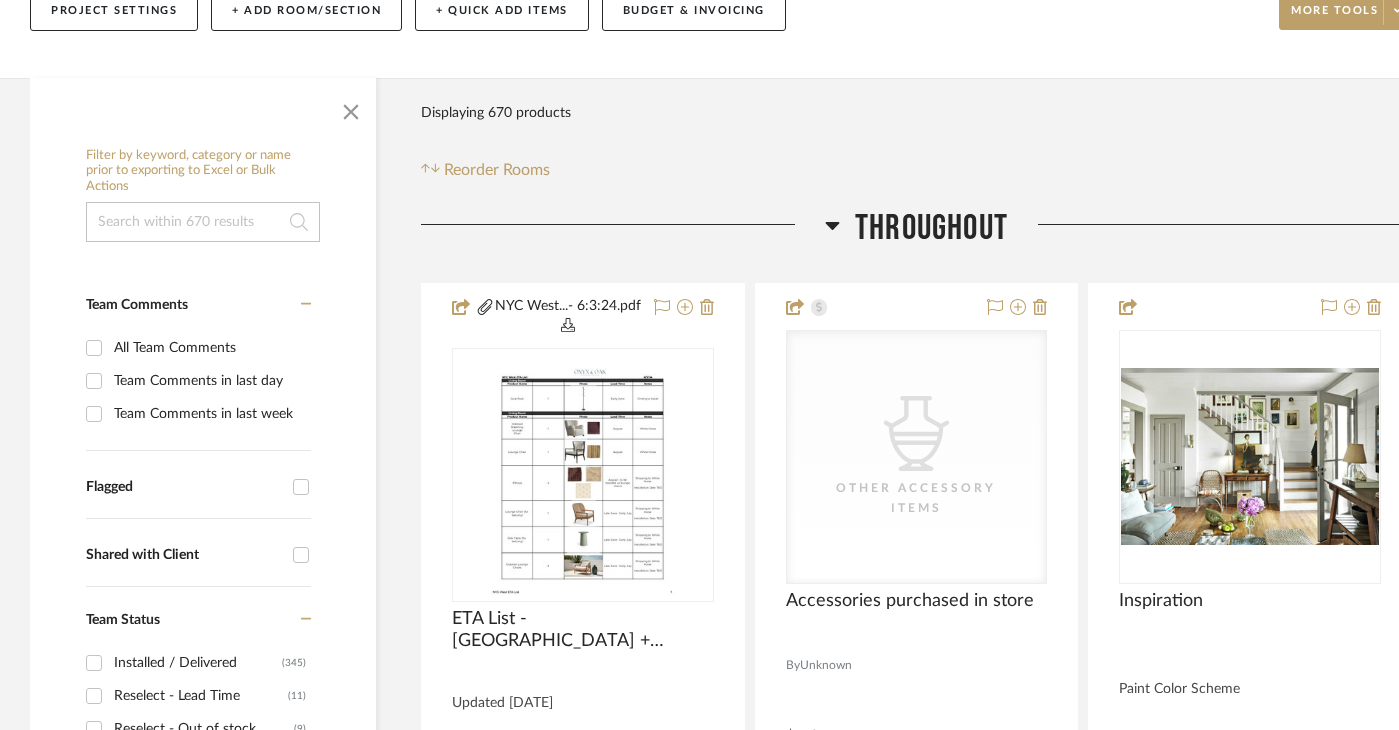 scroll, scrollTop: 266, scrollLeft: 0, axis: vertical 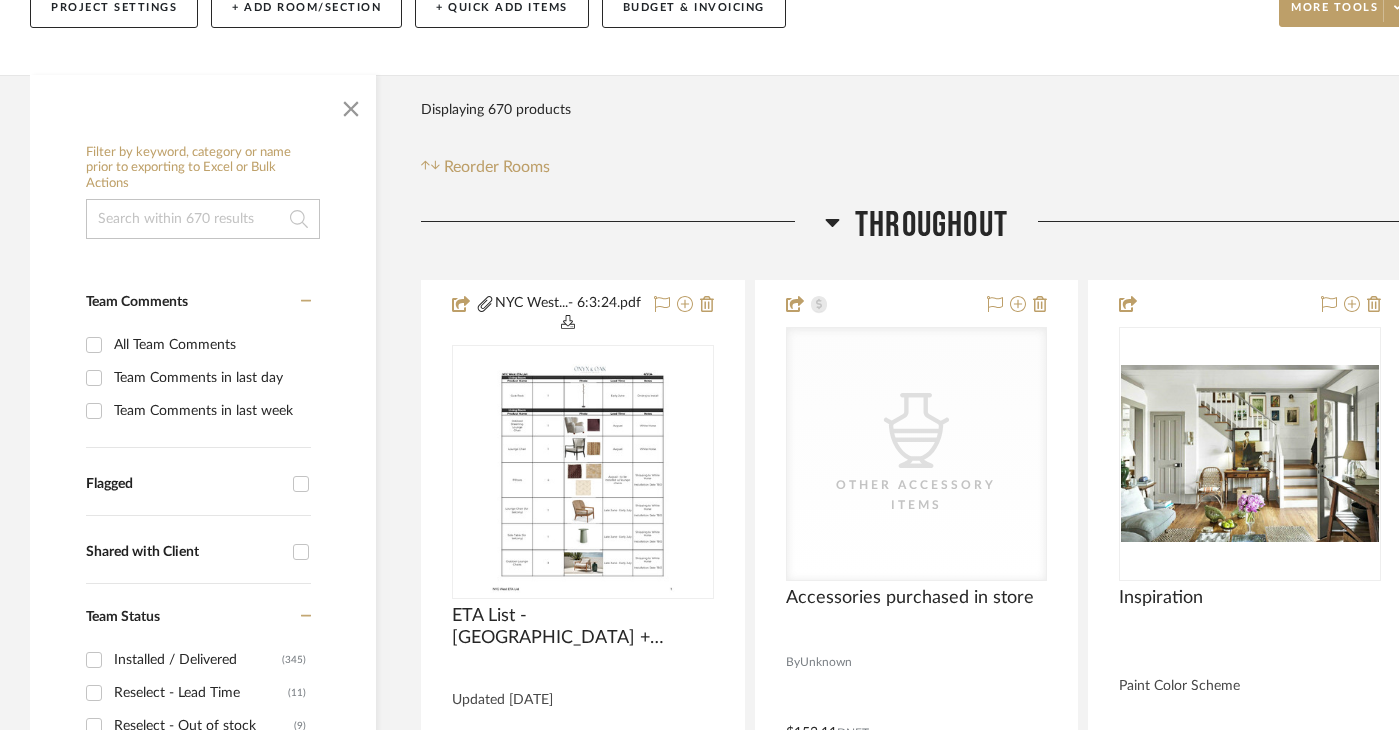click 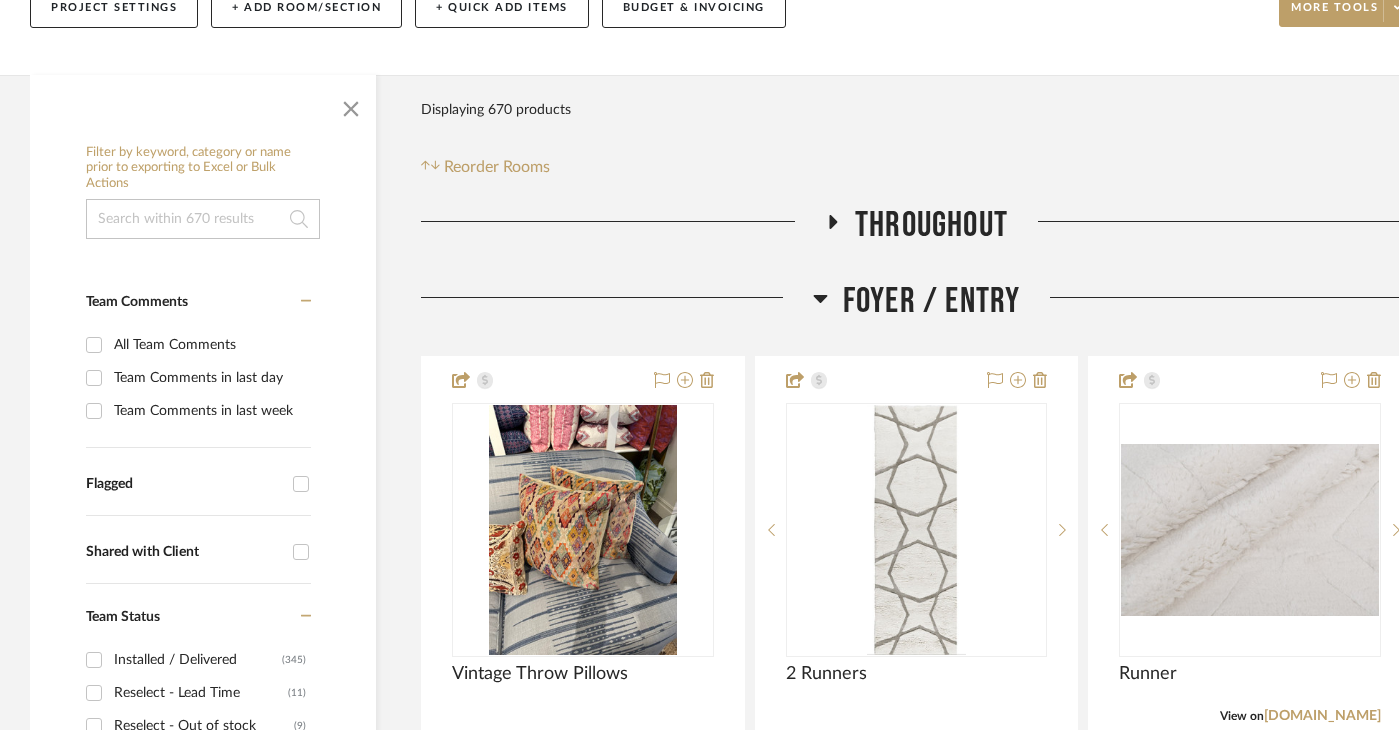 click 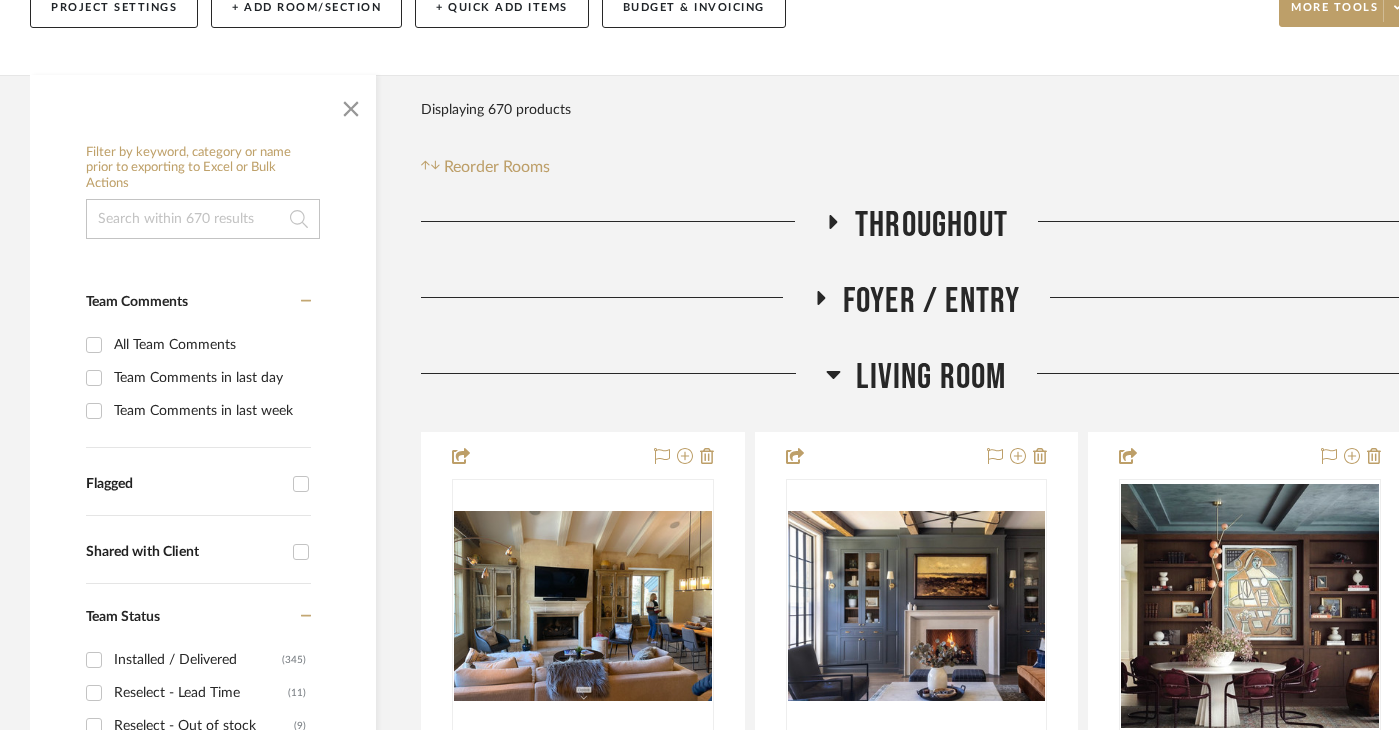 click 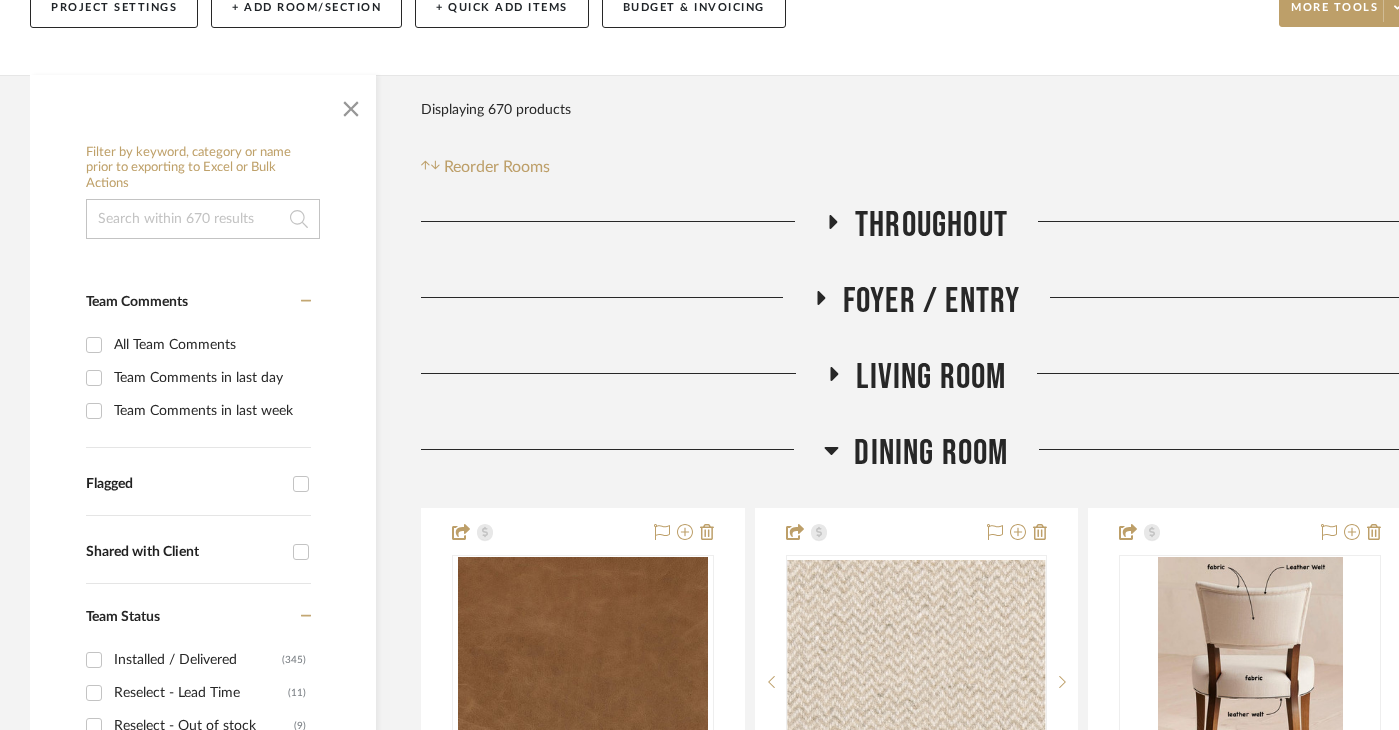 click 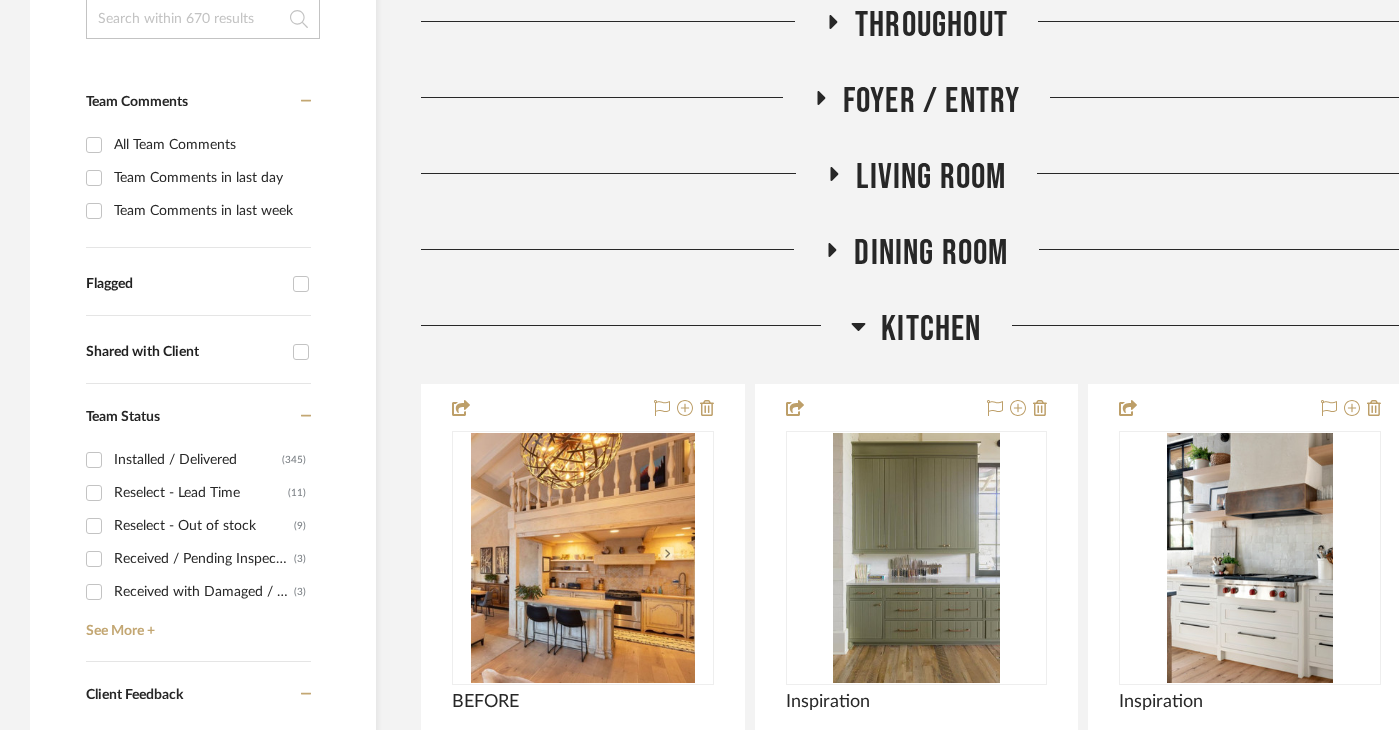 scroll, scrollTop: 542, scrollLeft: 0, axis: vertical 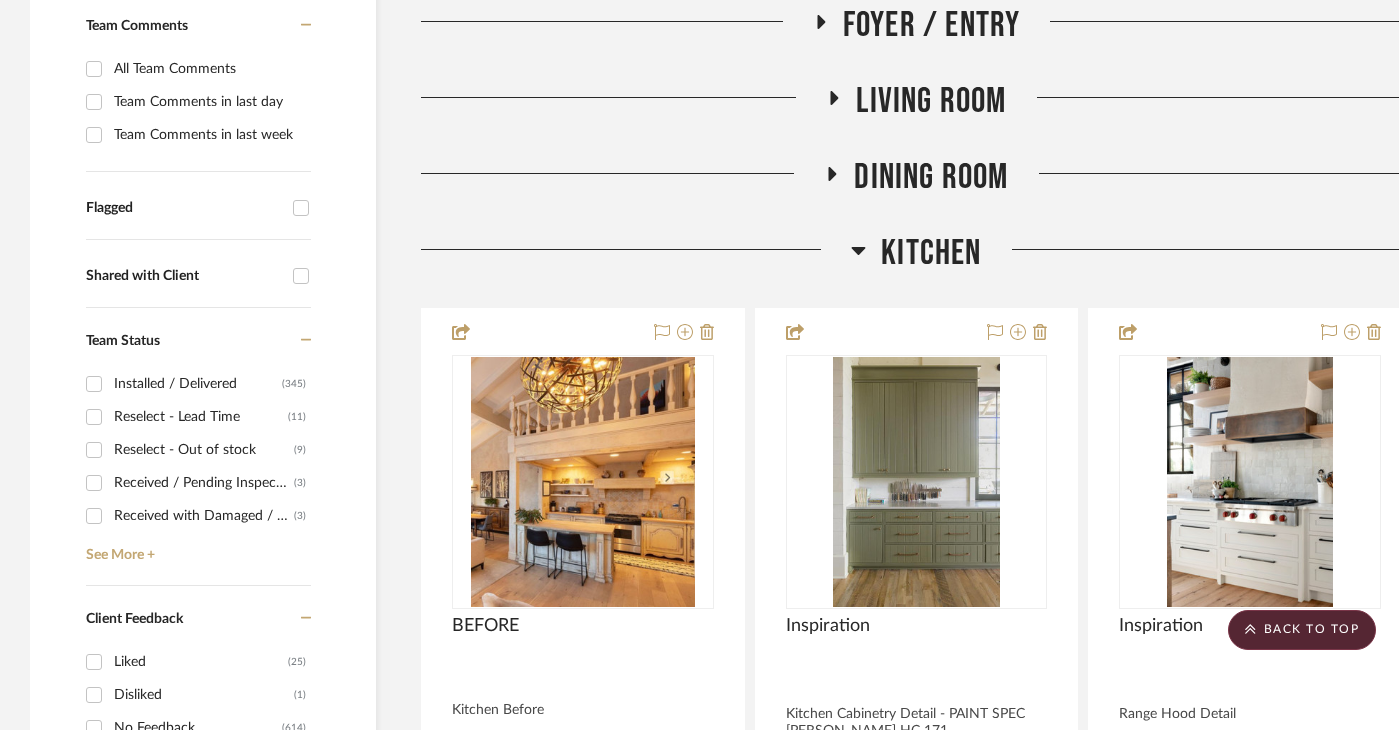 click 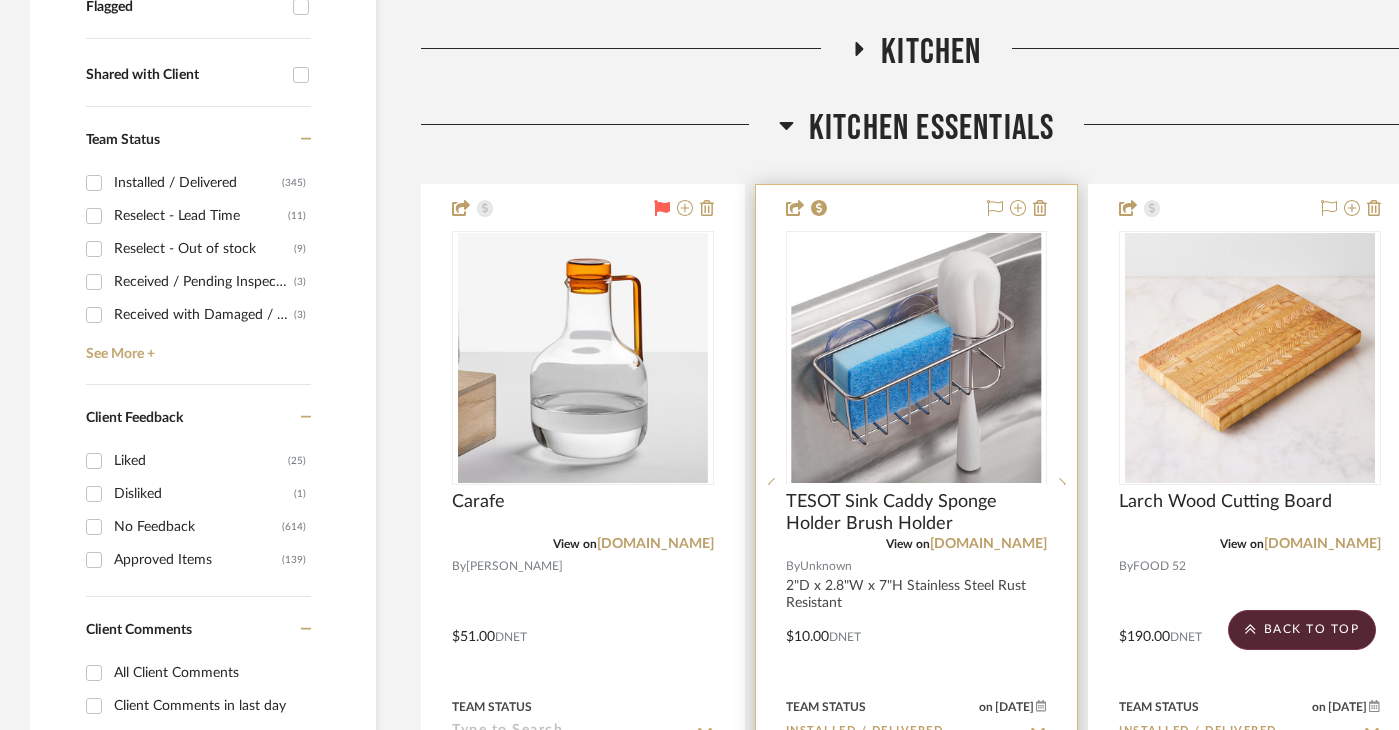scroll, scrollTop: 747, scrollLeft: 0, axis: vertical 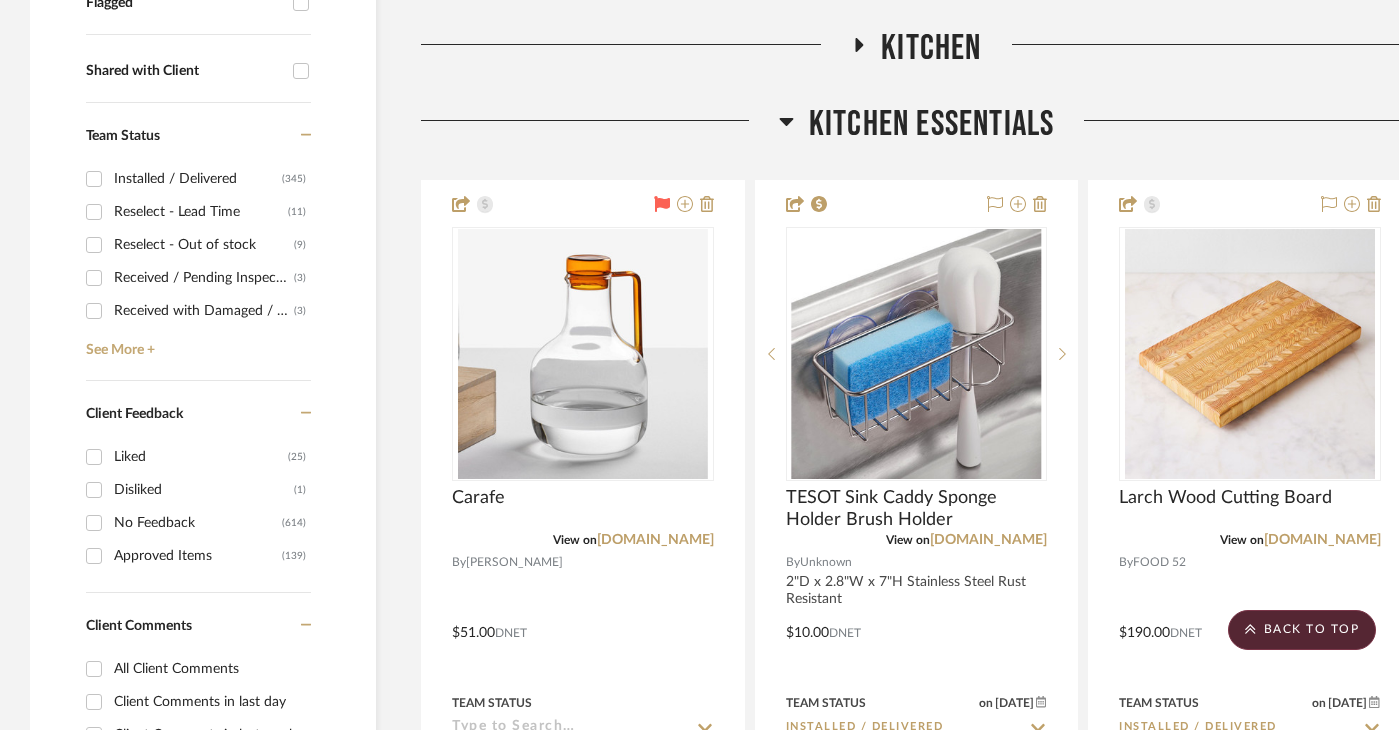 click 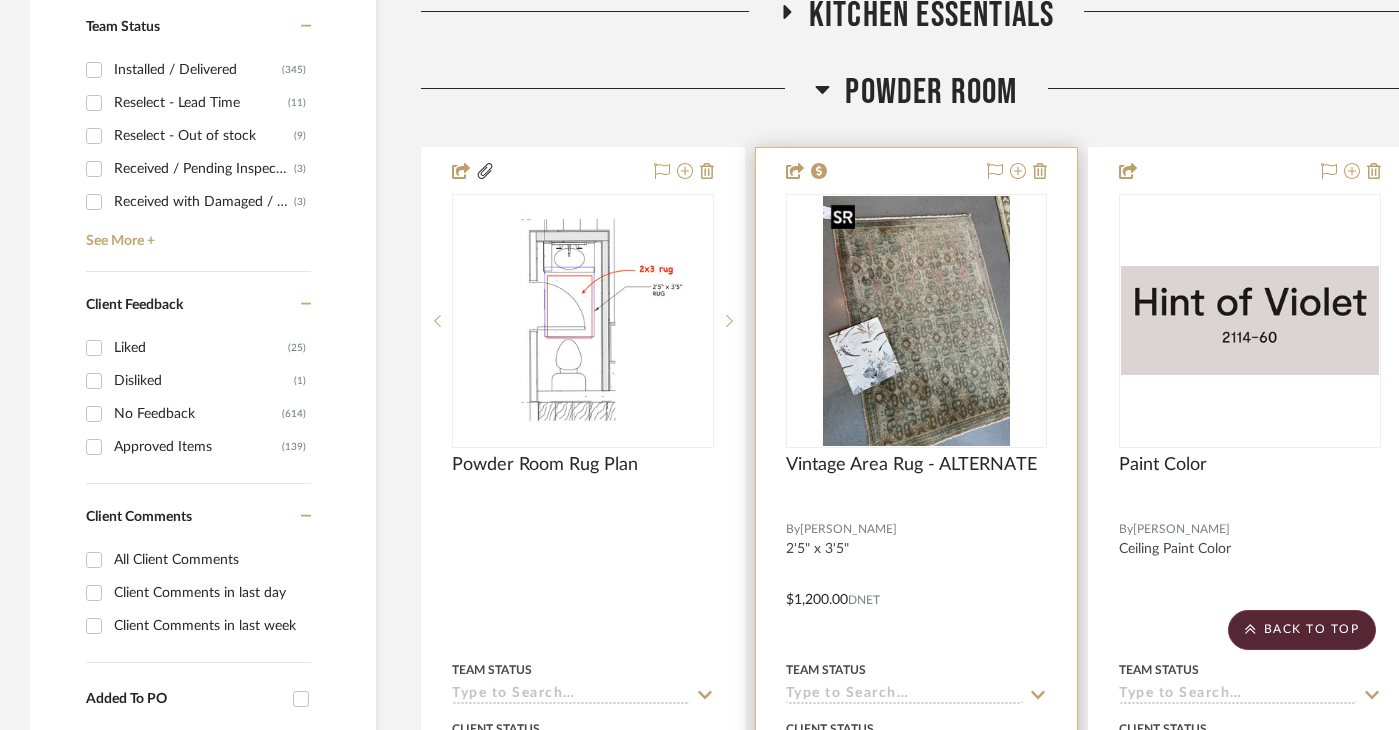 scroll, scrollTop: 884, scrollLeft: 0, axis: vertical 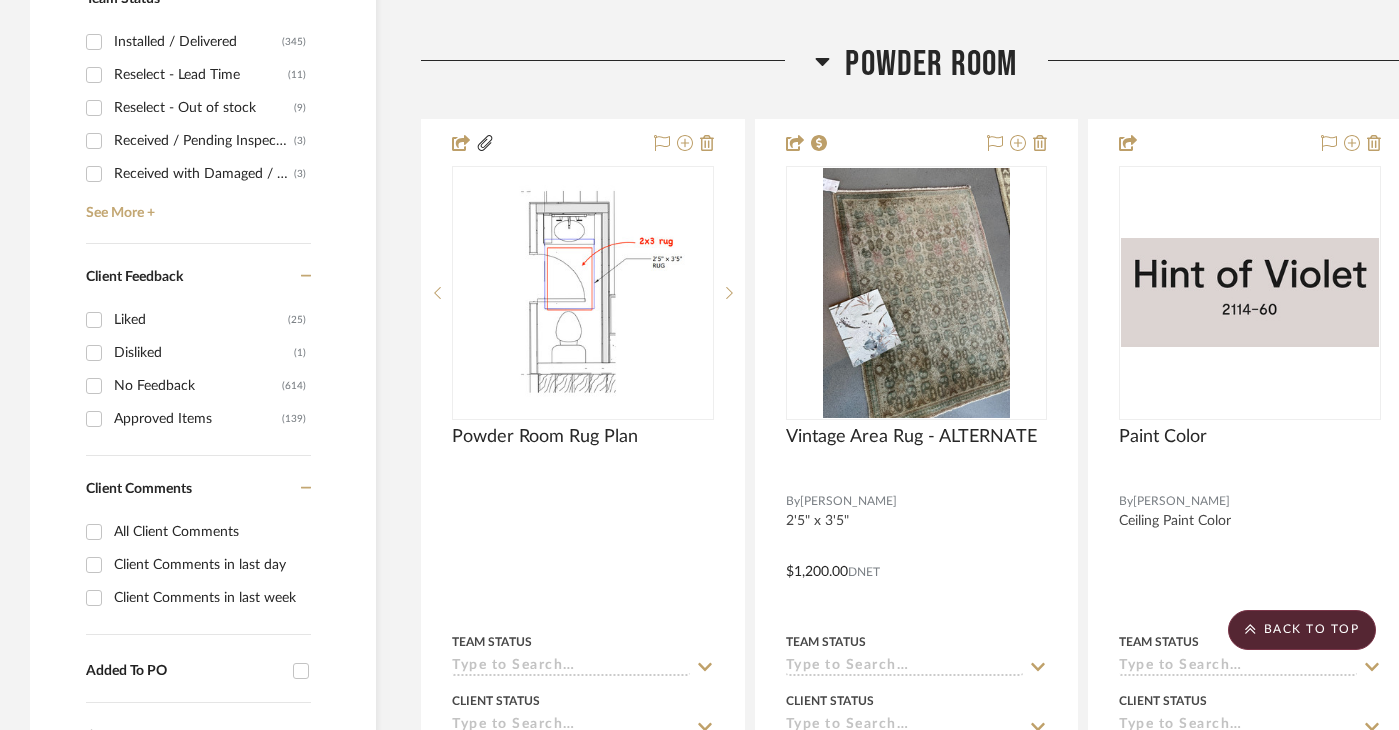 click 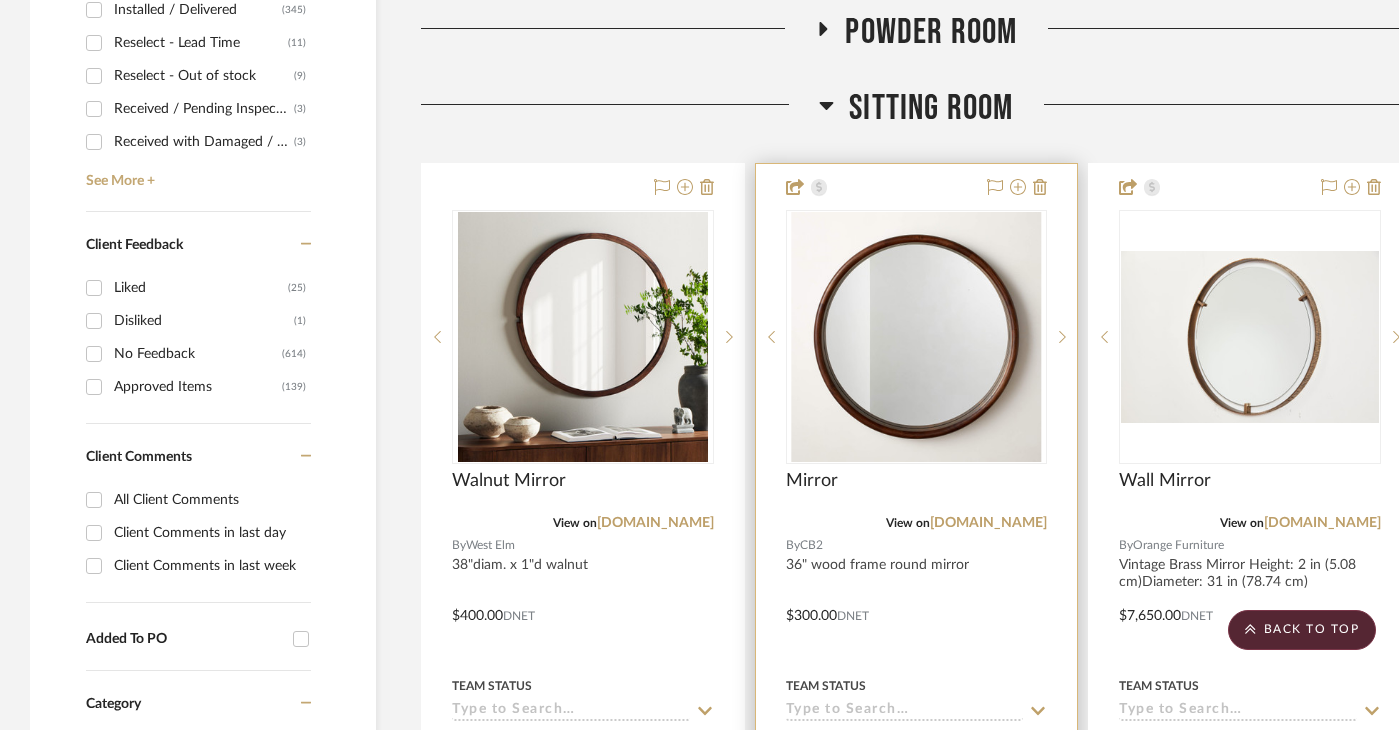scroll, scrollTop: 914, scrollLeft: 0, axis: vertical 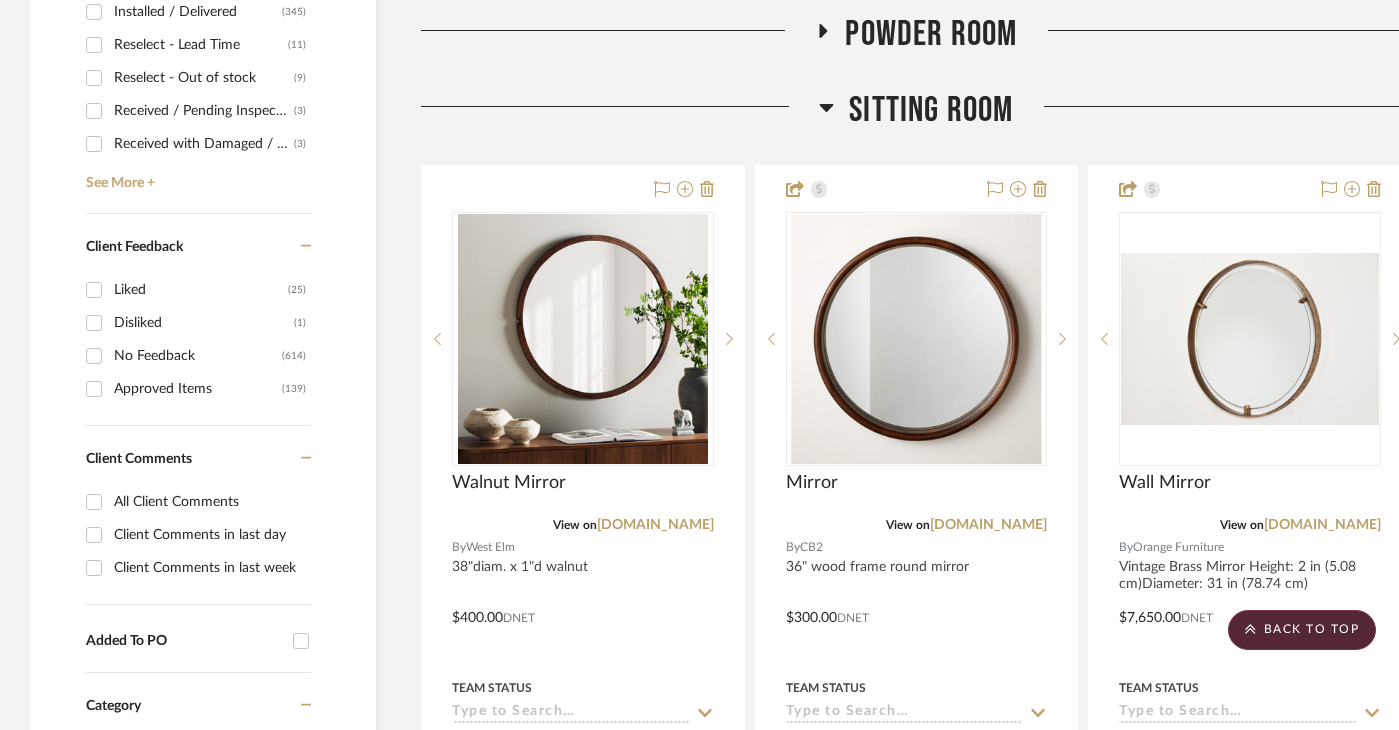 click 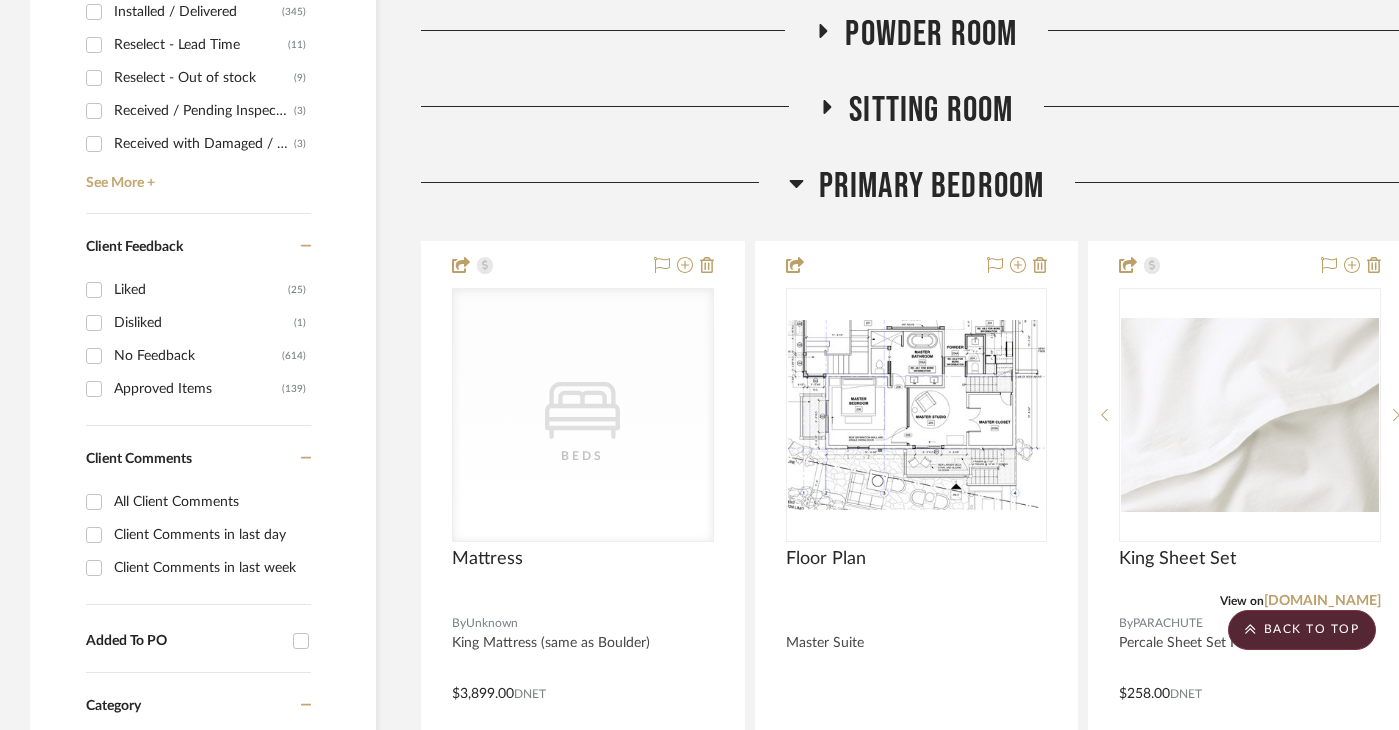 click 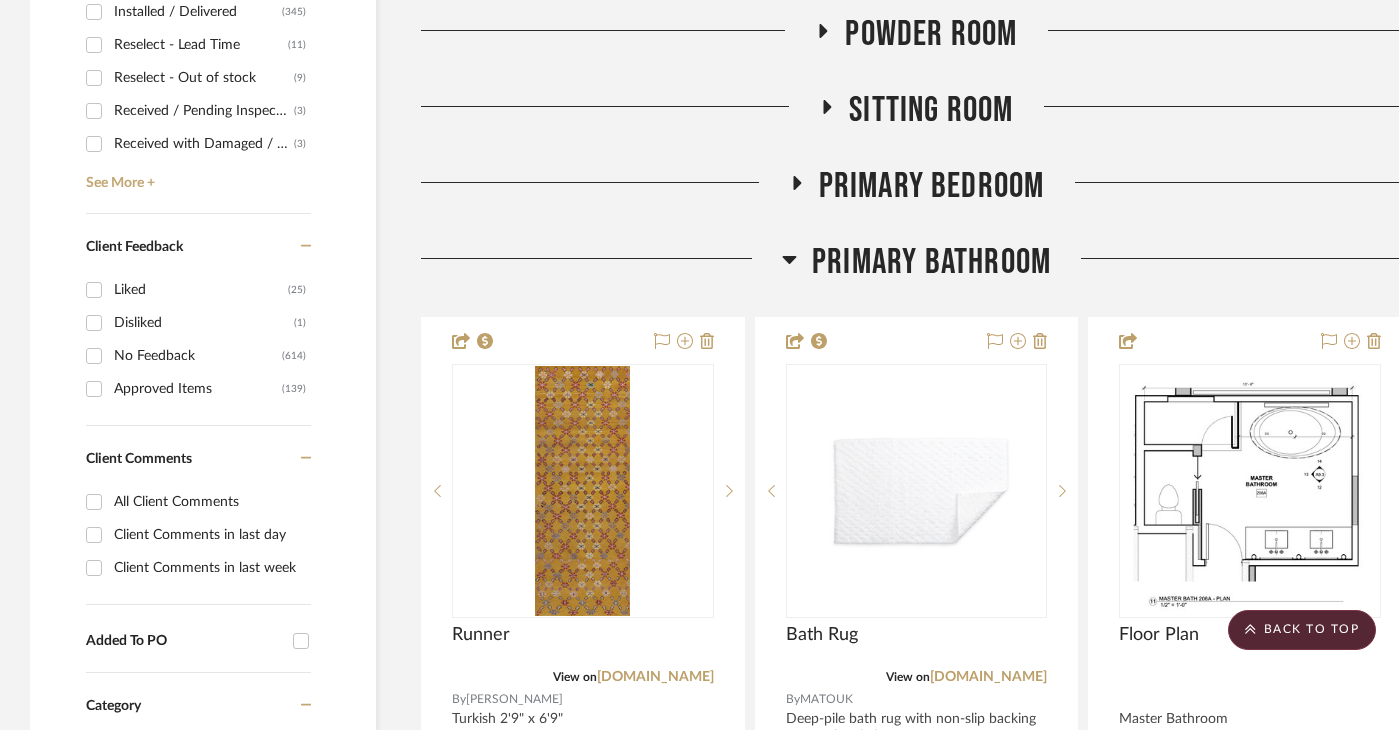 click 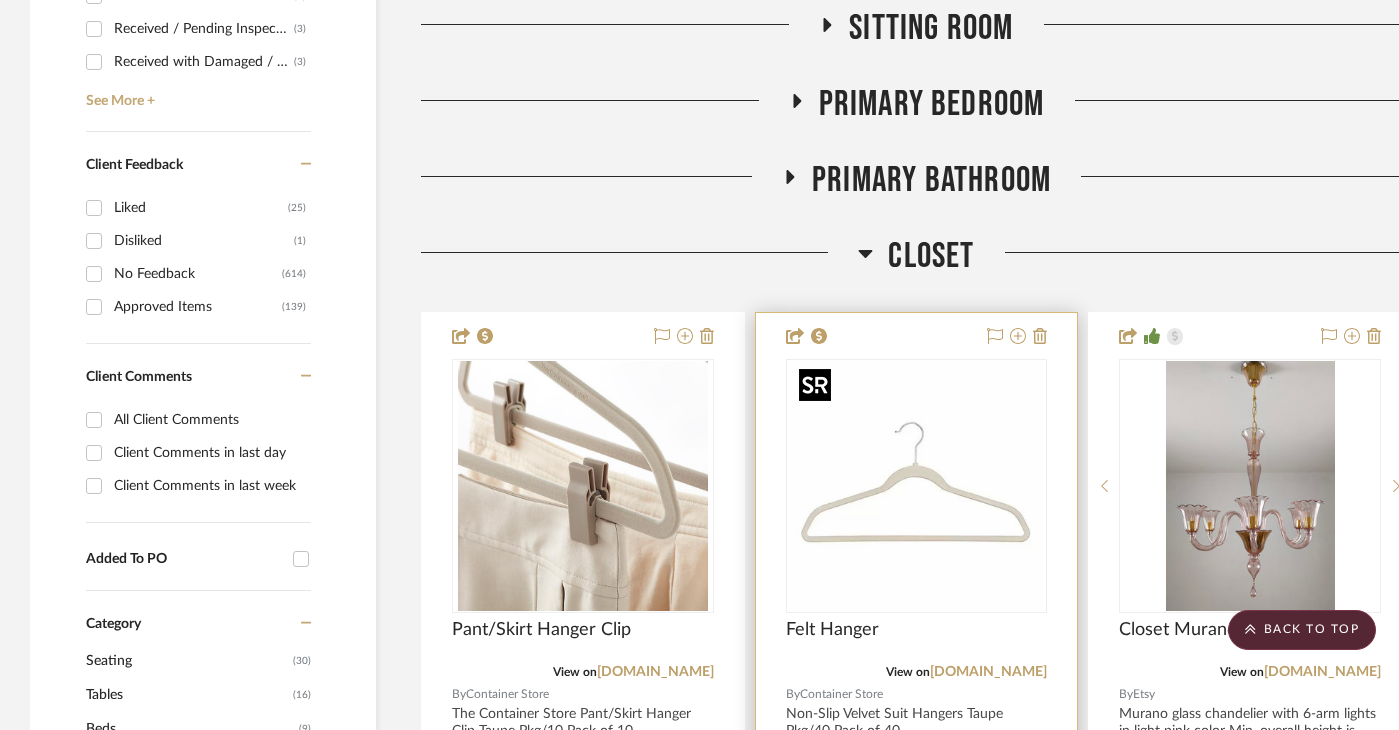 scroll, scrollTop: 1017, scrollLeft: 0, axis: vertical 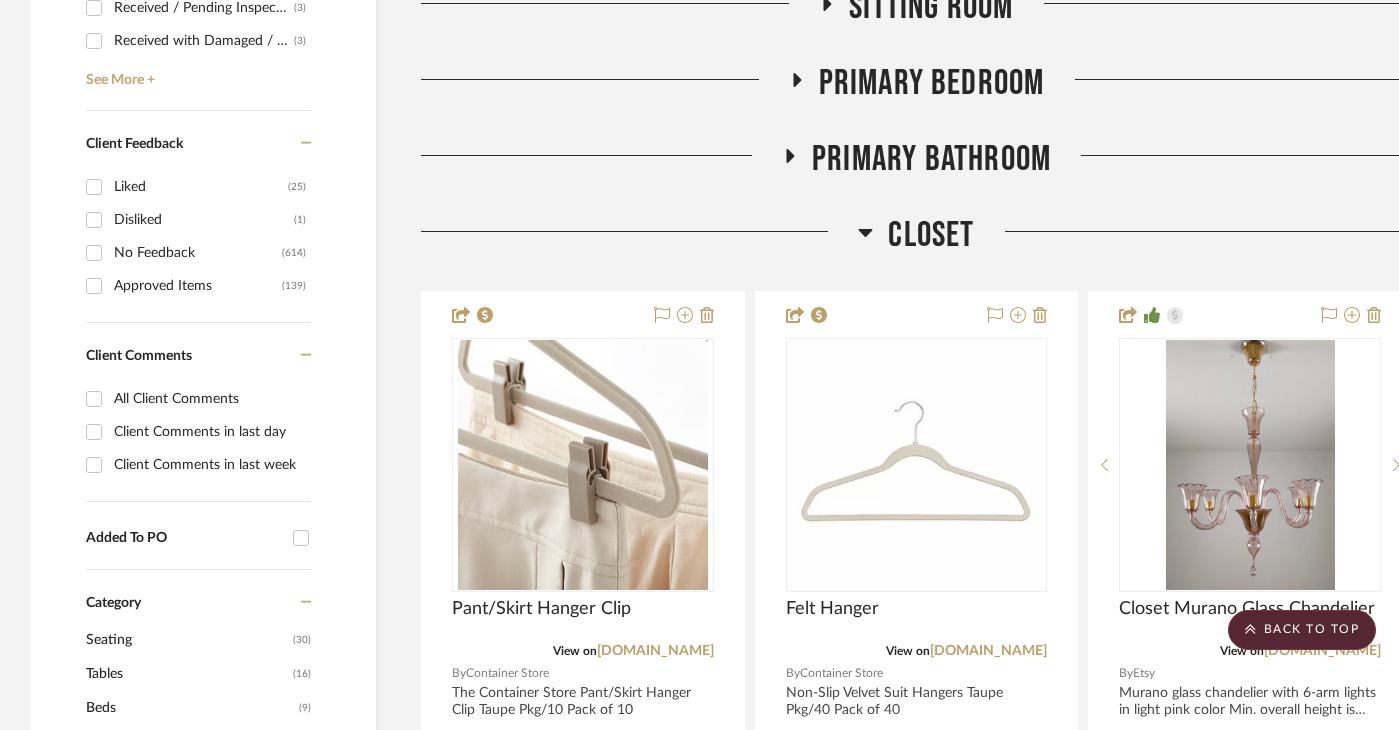 click 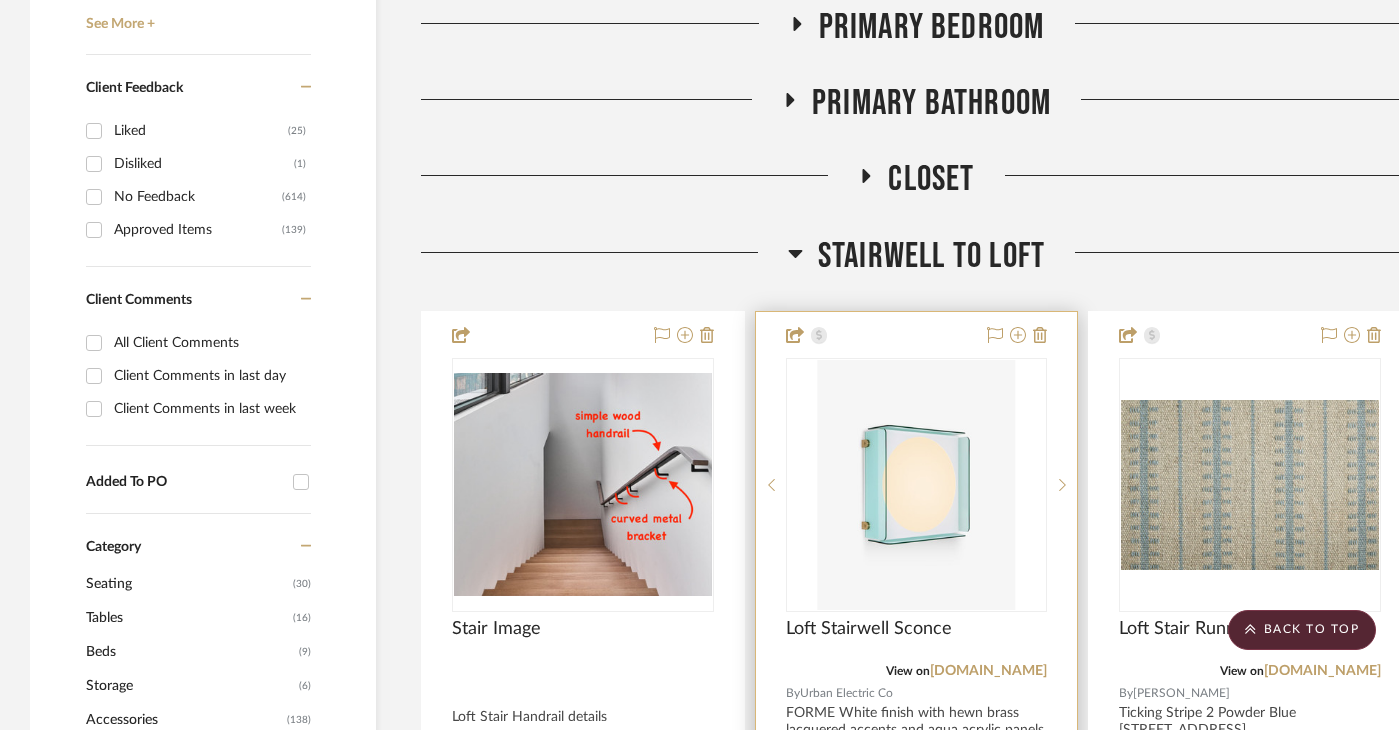 scroll, scrollTop: 1075, scrollLeft: 0, axis: vertical 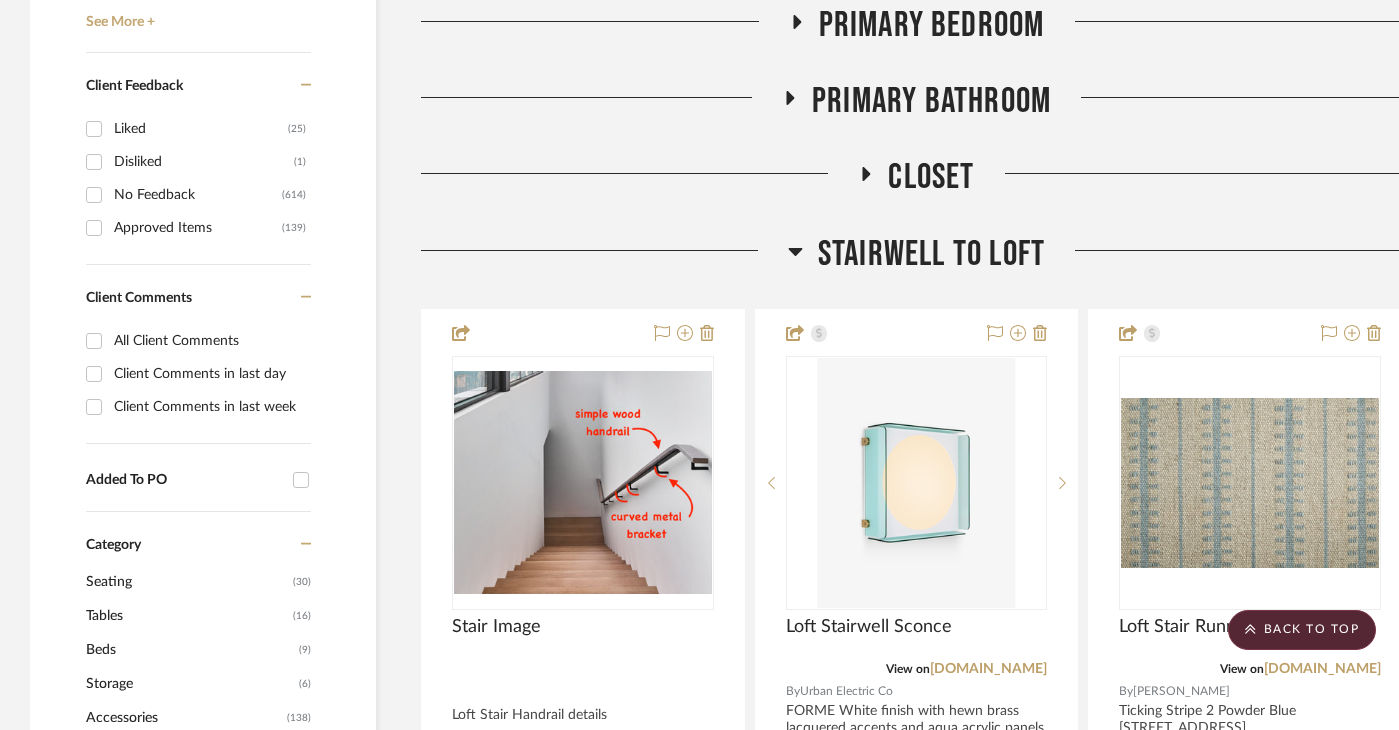 click 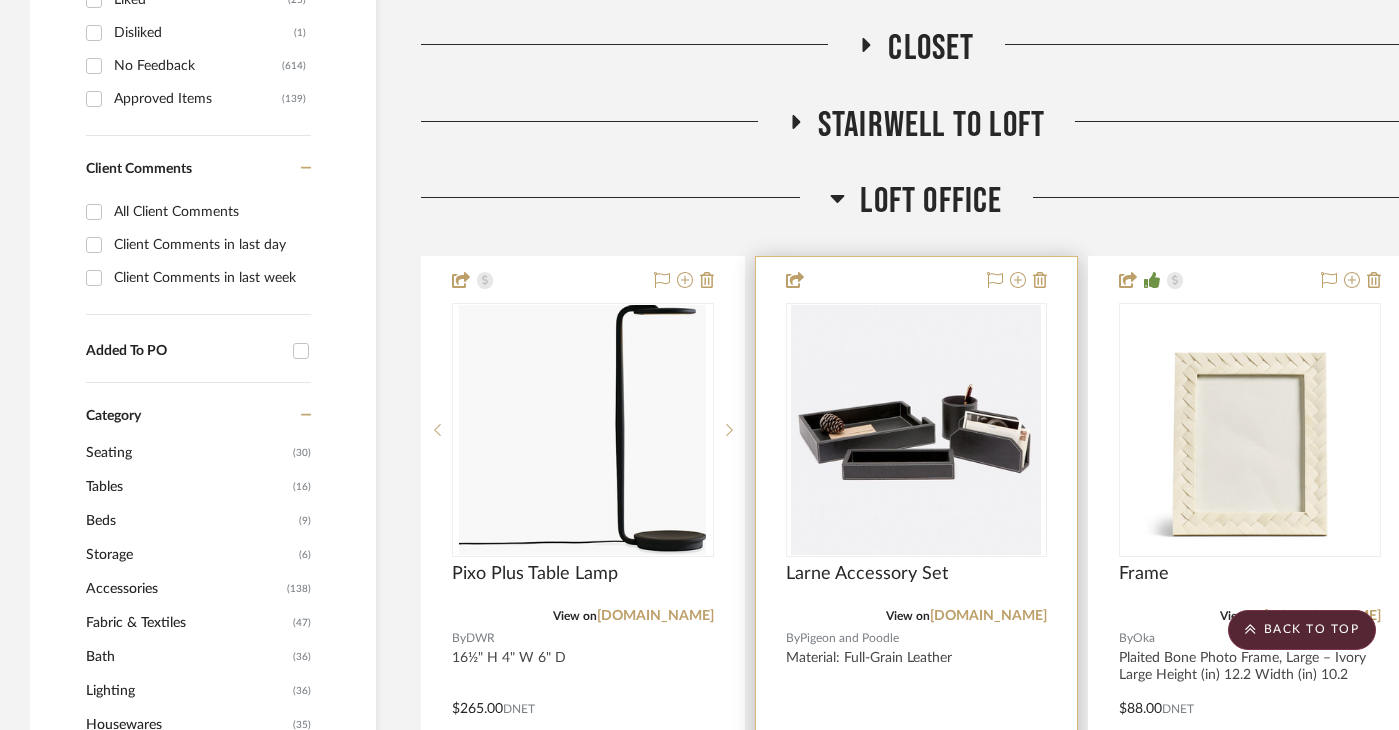 scroll, scrollTop: 1232, scrollLeft: 0, axis: vertical 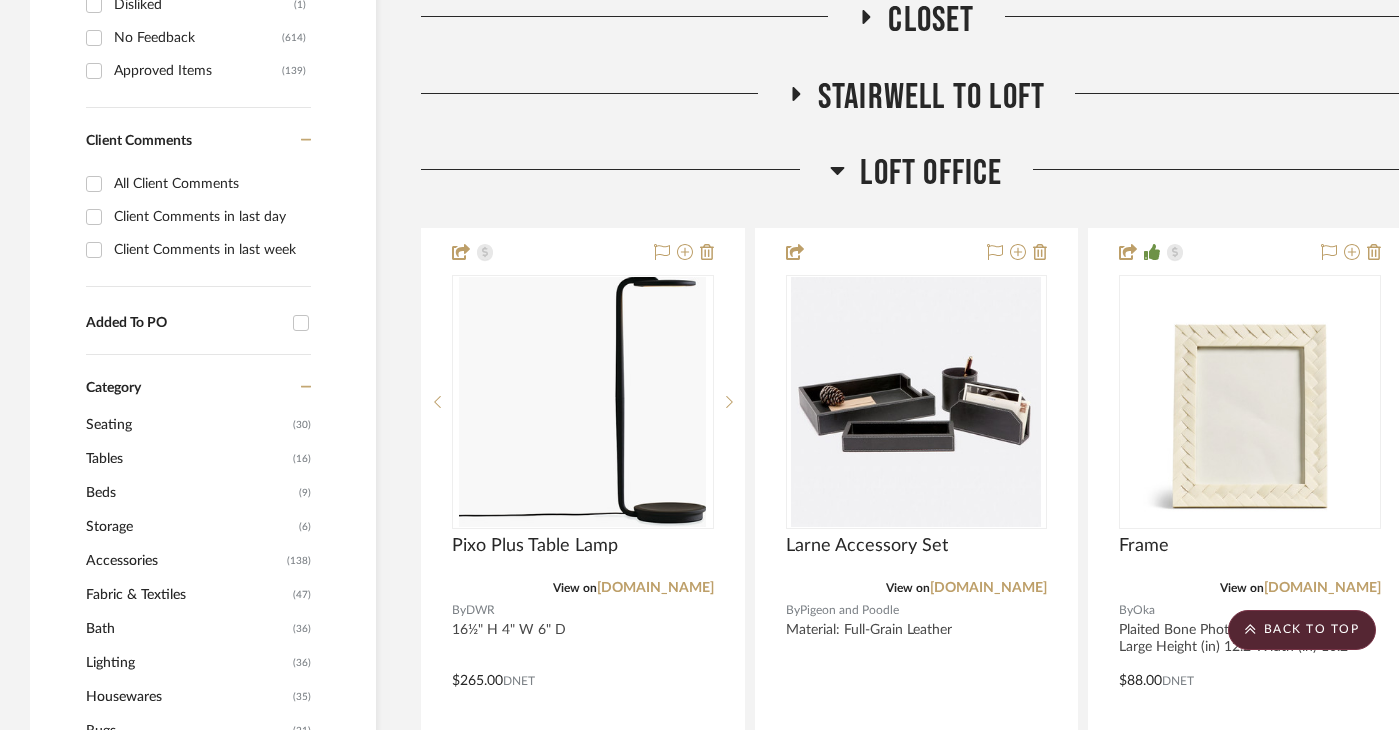 click 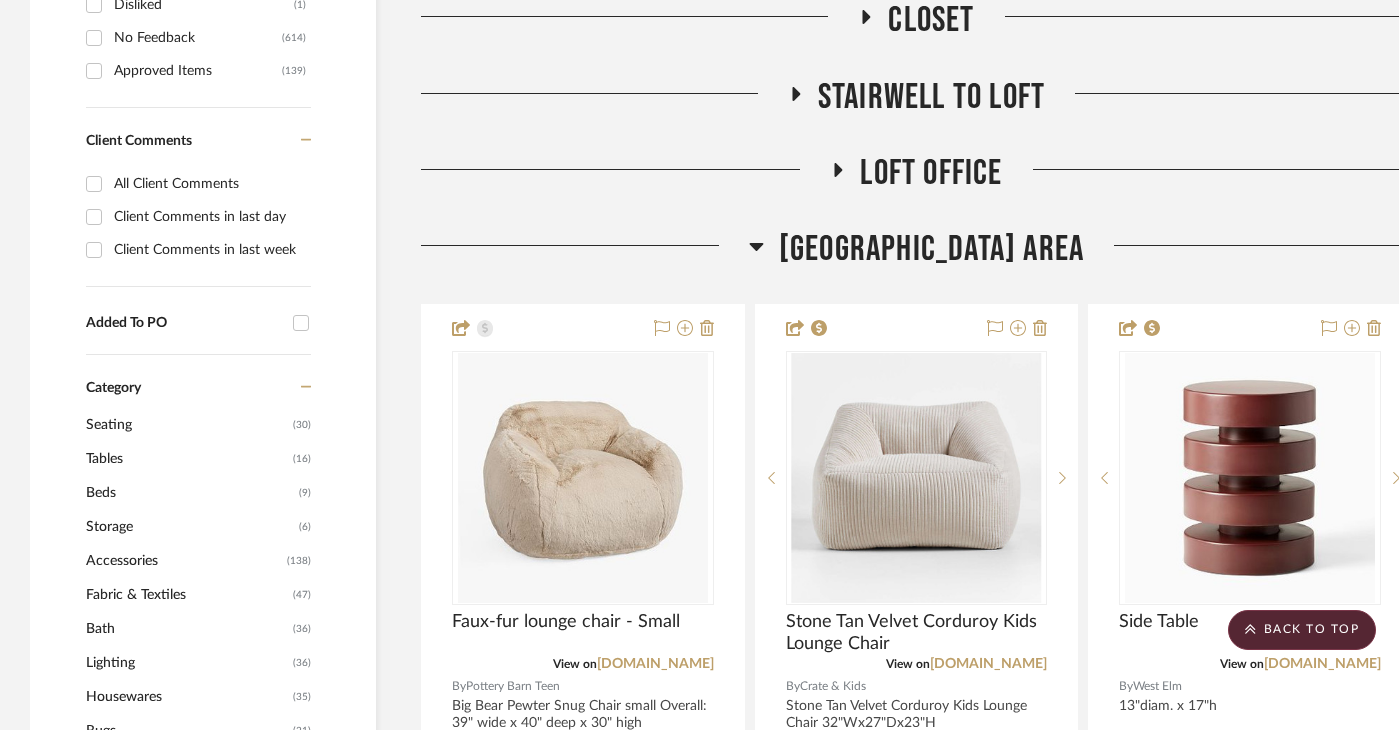 click 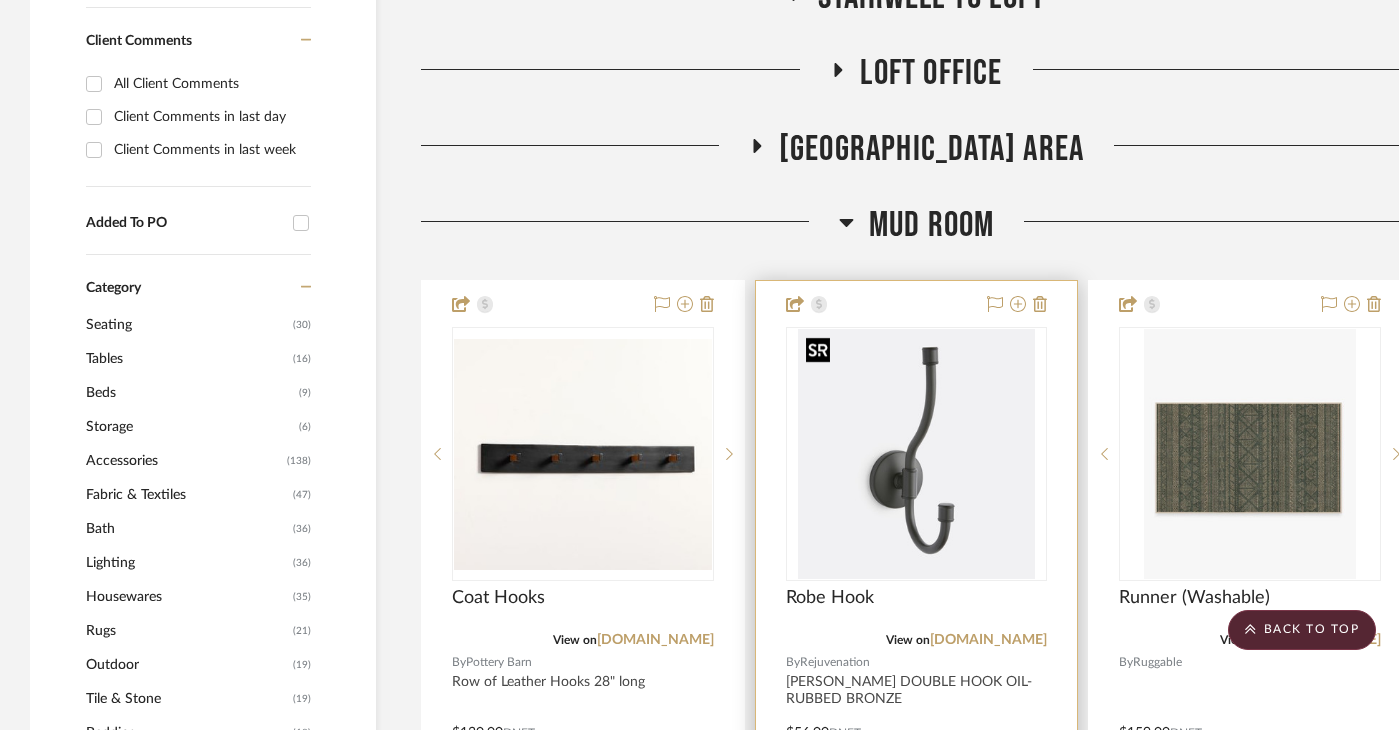 scroll, scrollTop: 1387, scrollLeft: 0, axis: vertical 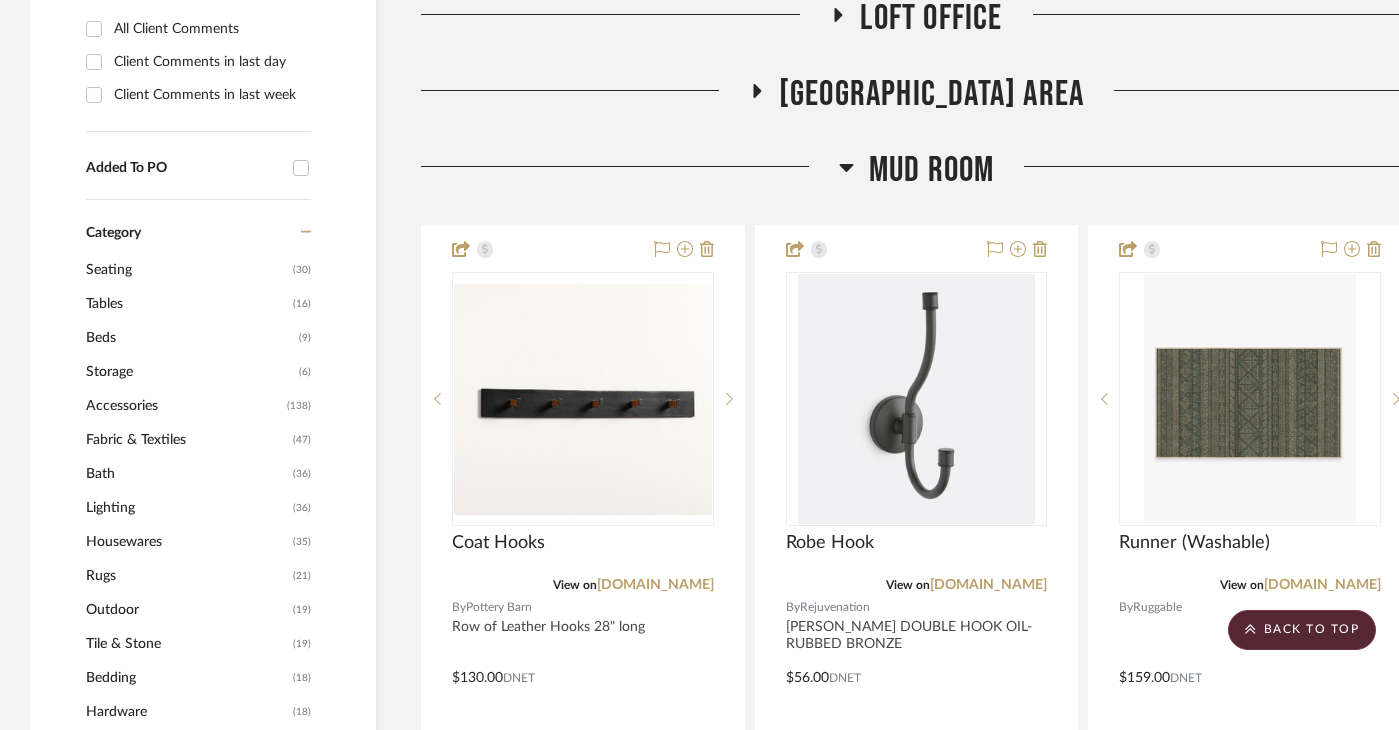 click 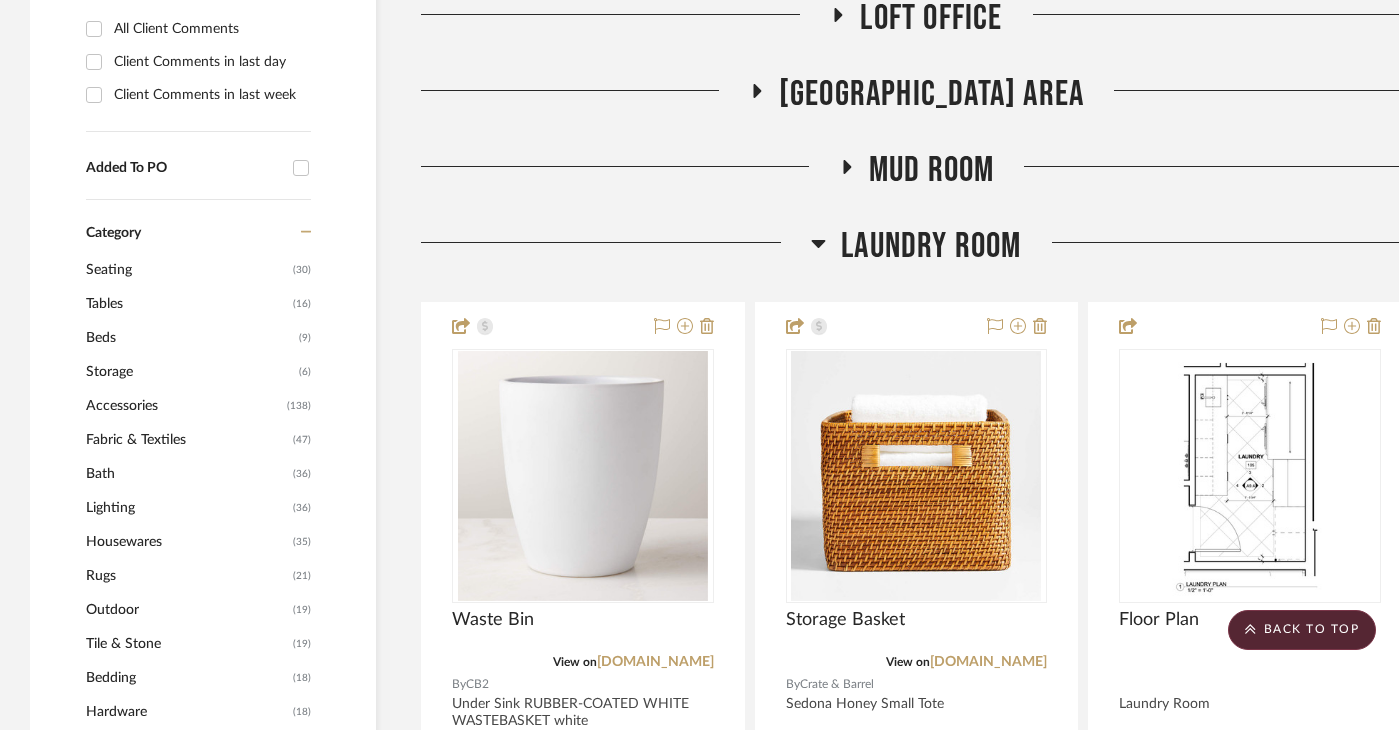 click 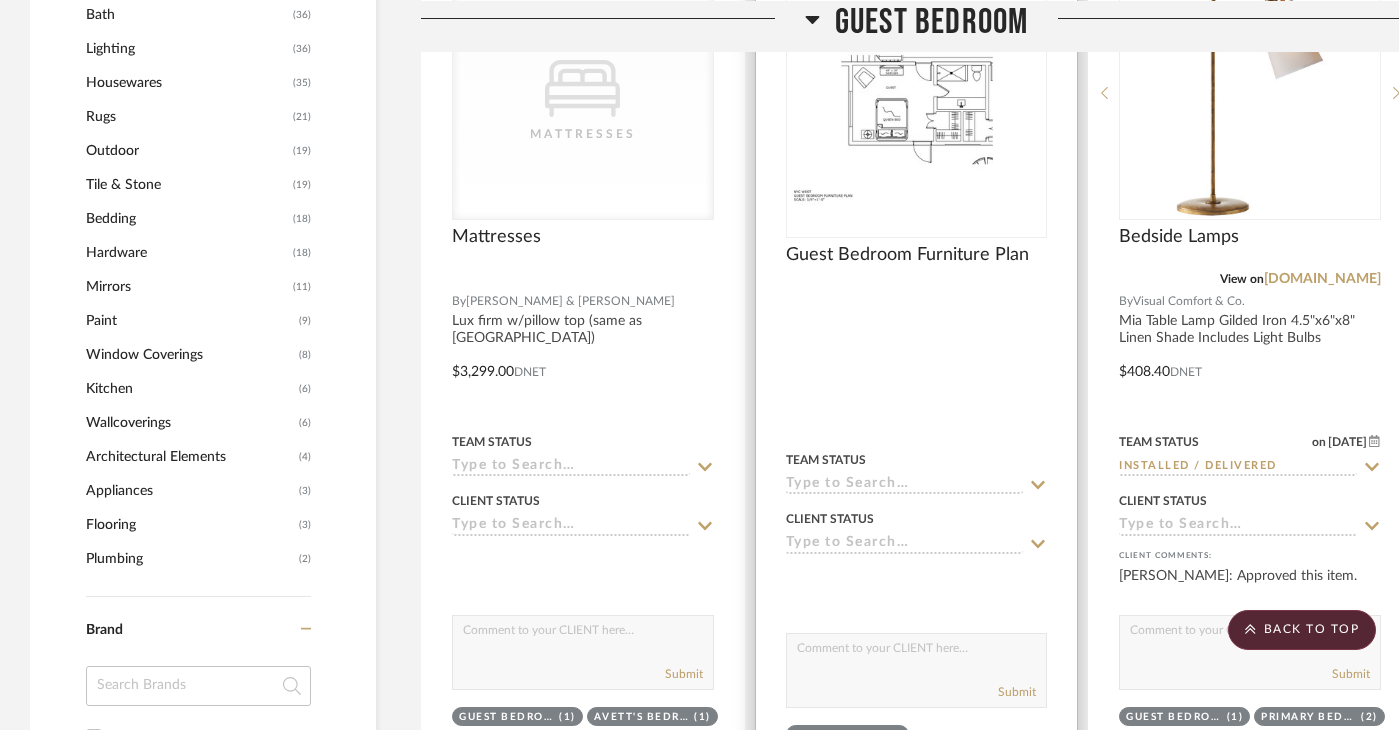 scroll, scrollTop: 1787, scrollLeft: 0, axis: vertical 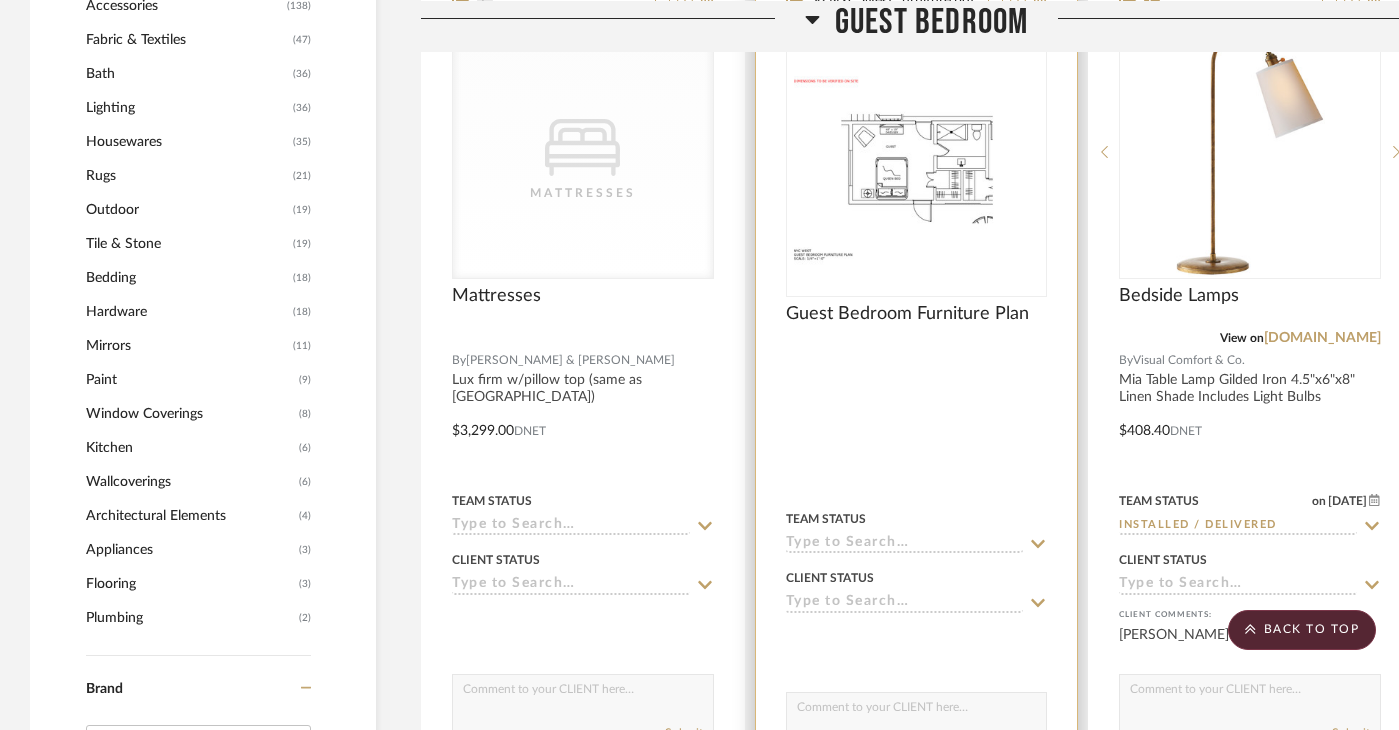type 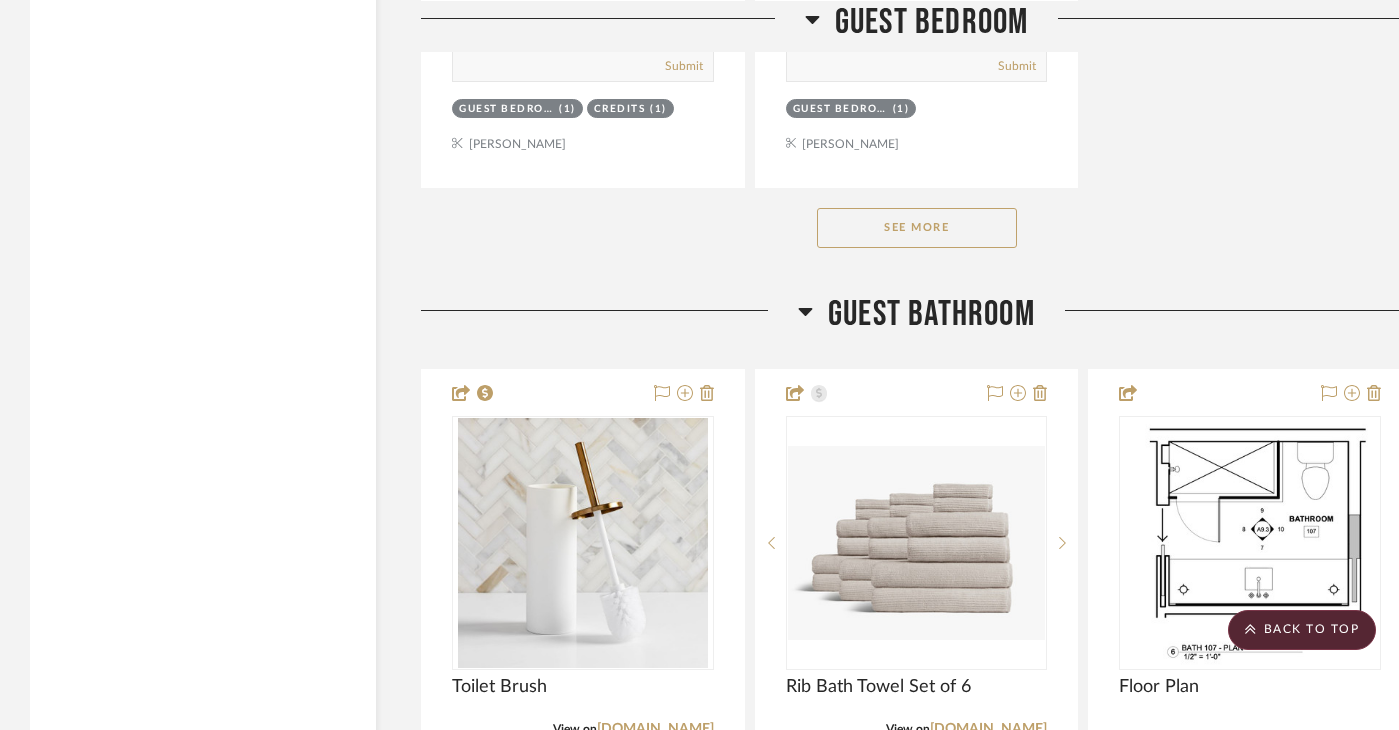 scroll, scrollTop: 4414, scrollLeft: 0, axis: vertical 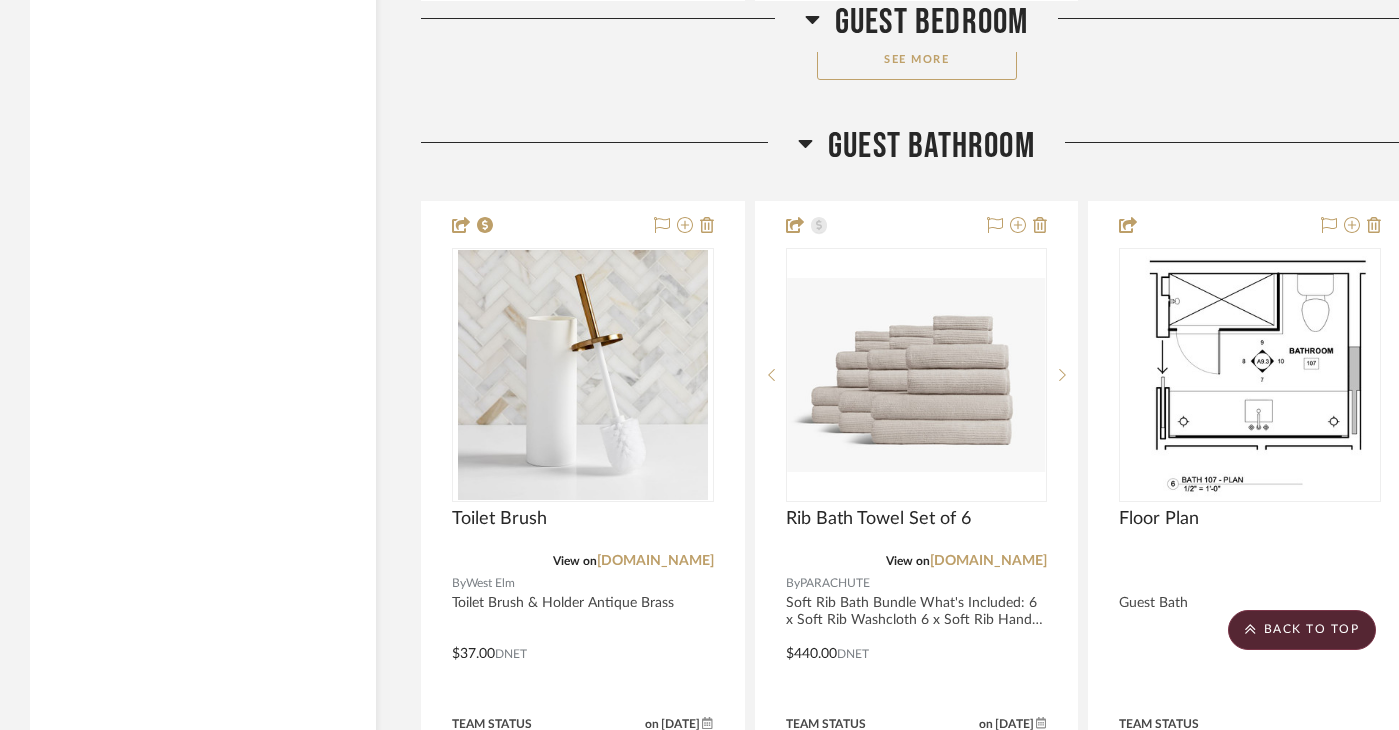 click 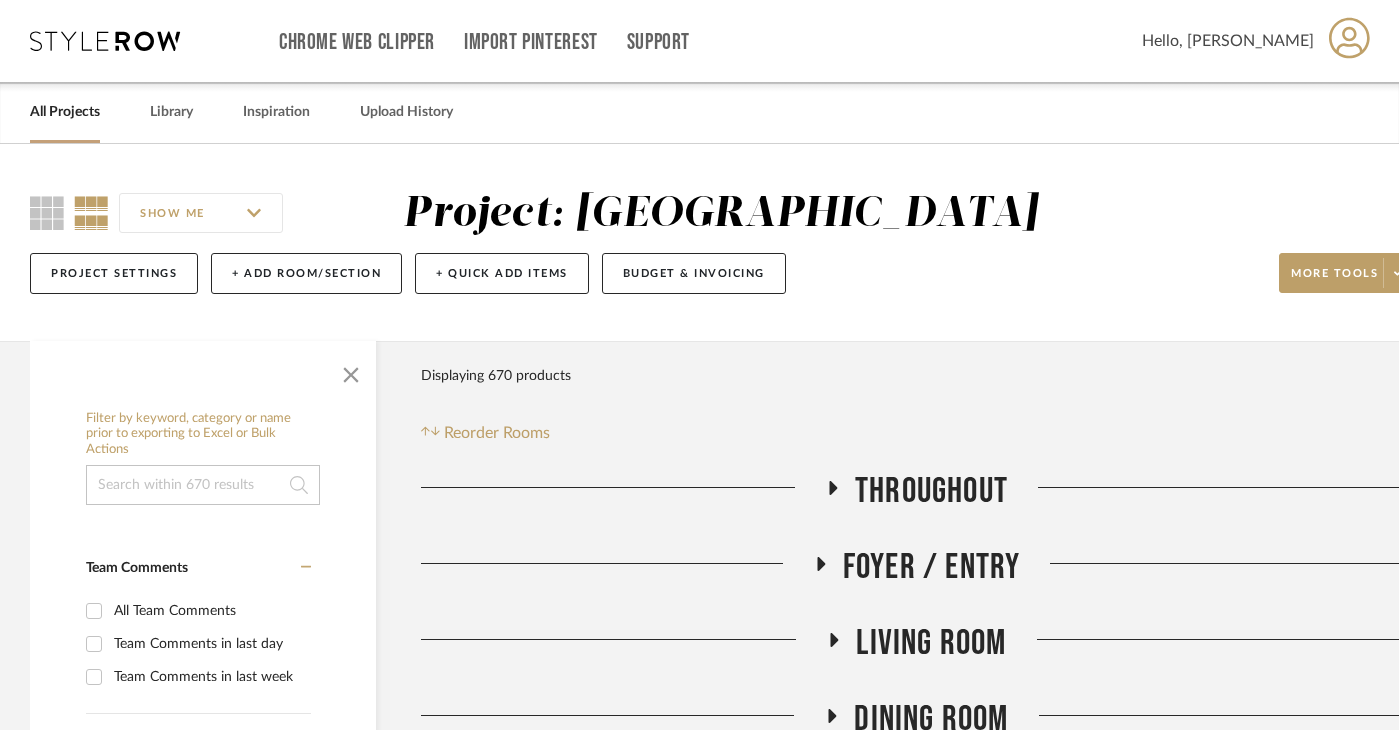 scroll, scrollTop: 0, scrollLeft: 41, axis: horizontal 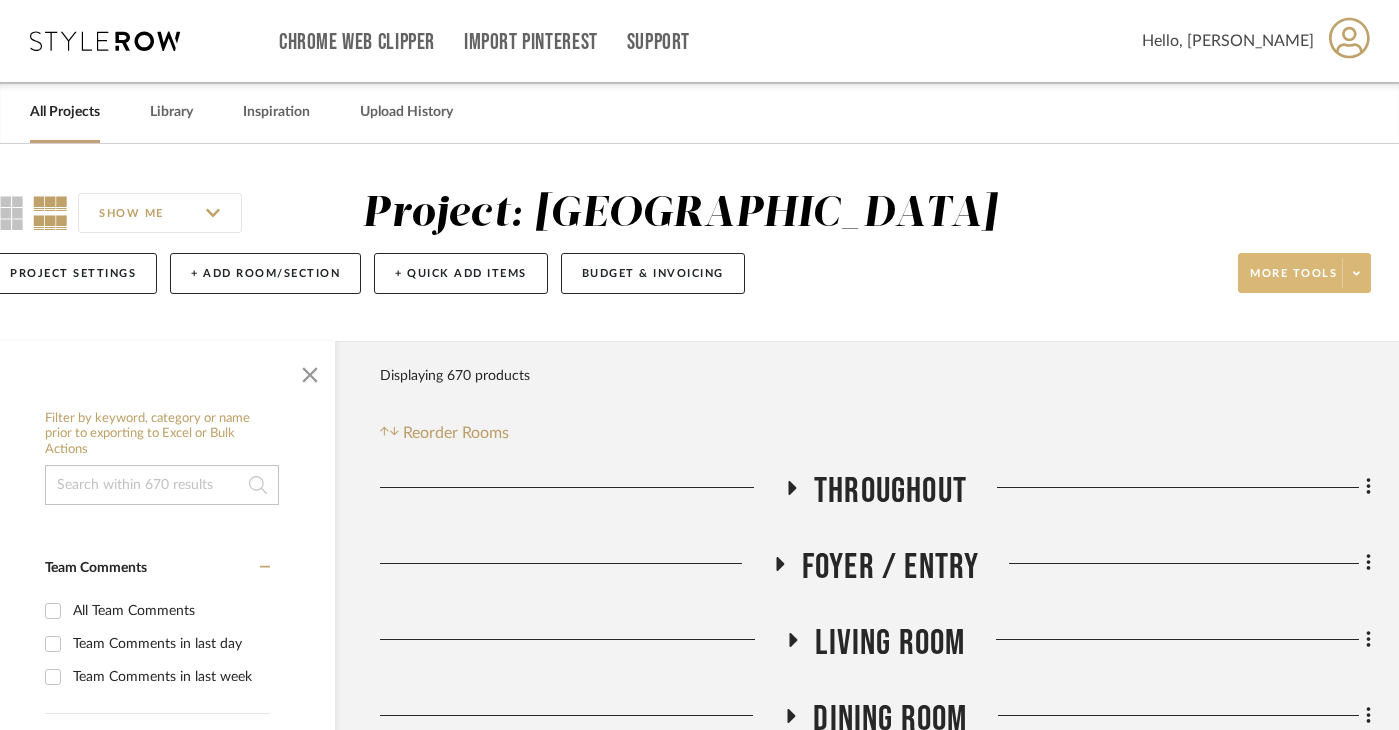 click on "More tools" 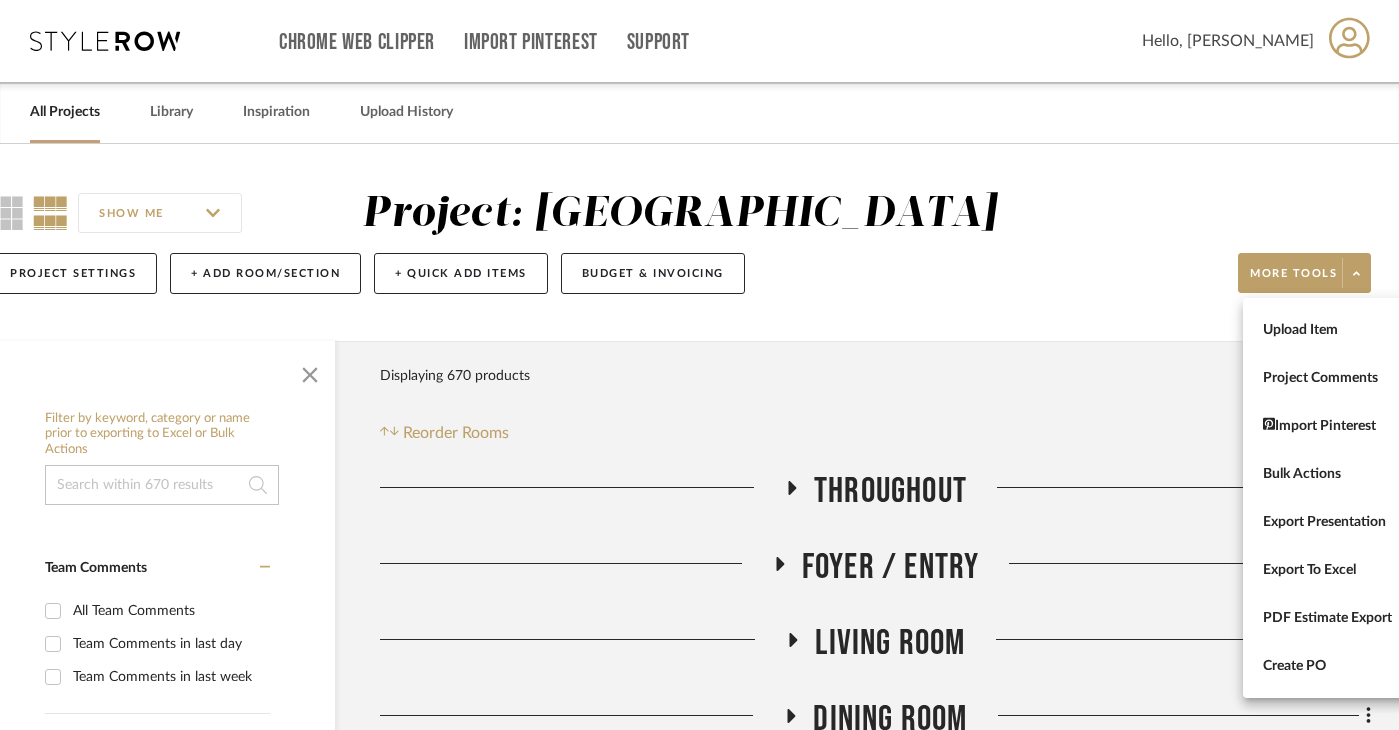 scroll, scrollTop: 0, scrollLeft: 0, axis: both 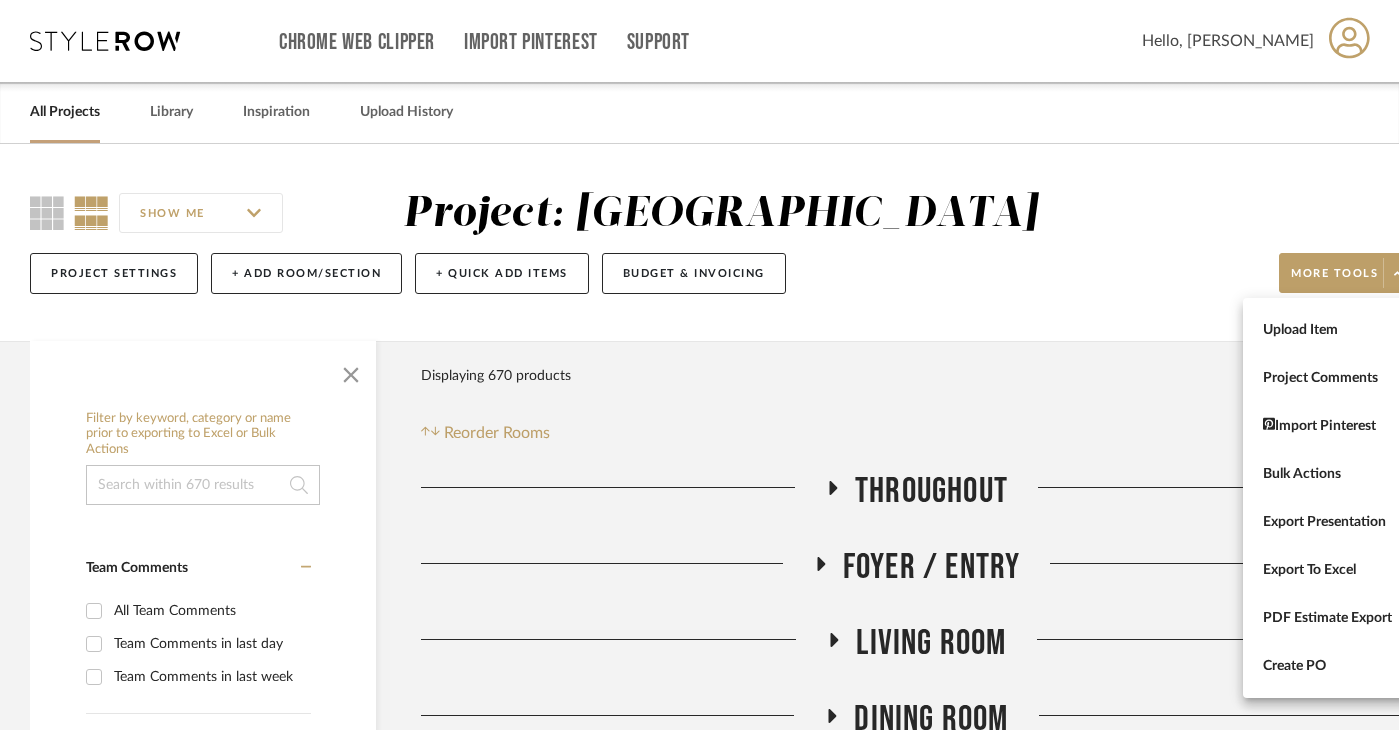 click at bounding box center [699, 365] 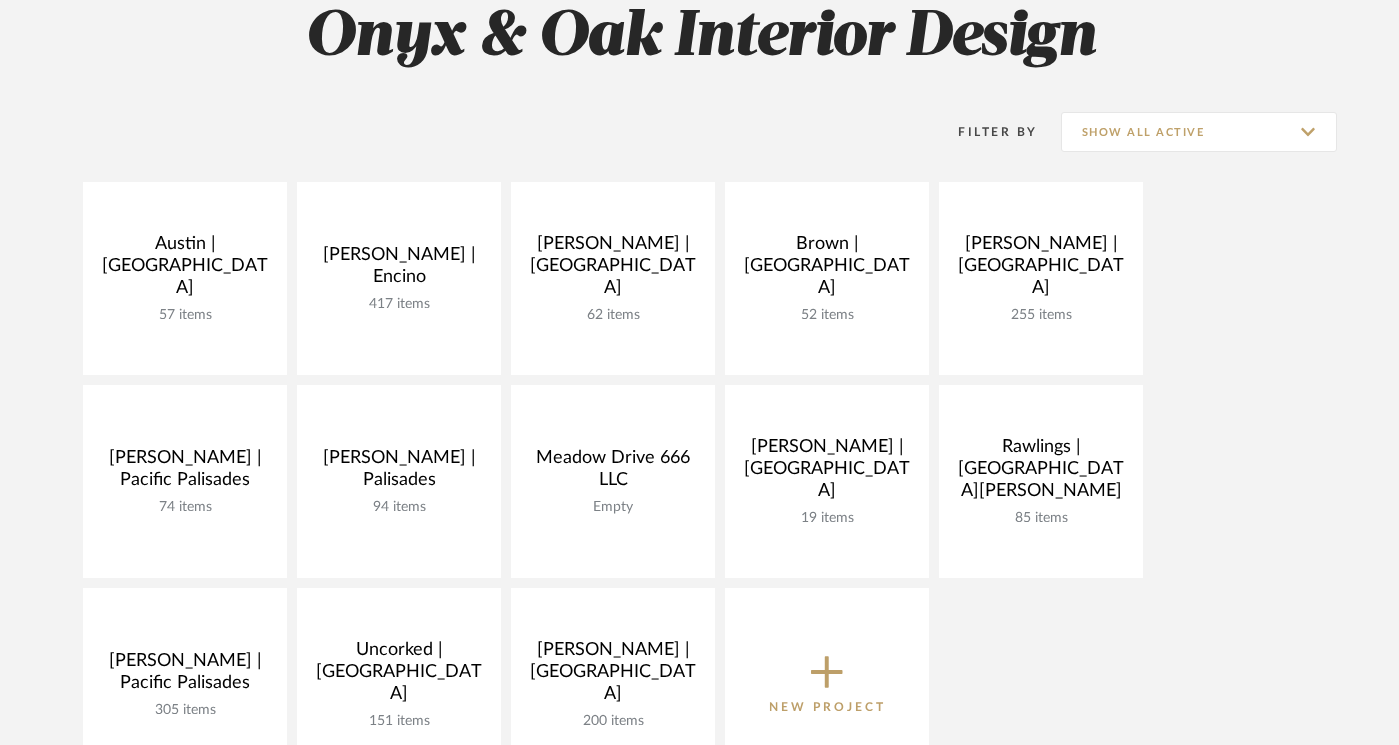 scroll, scrollTop: 299, scrollLeft: 0, axis: vertical 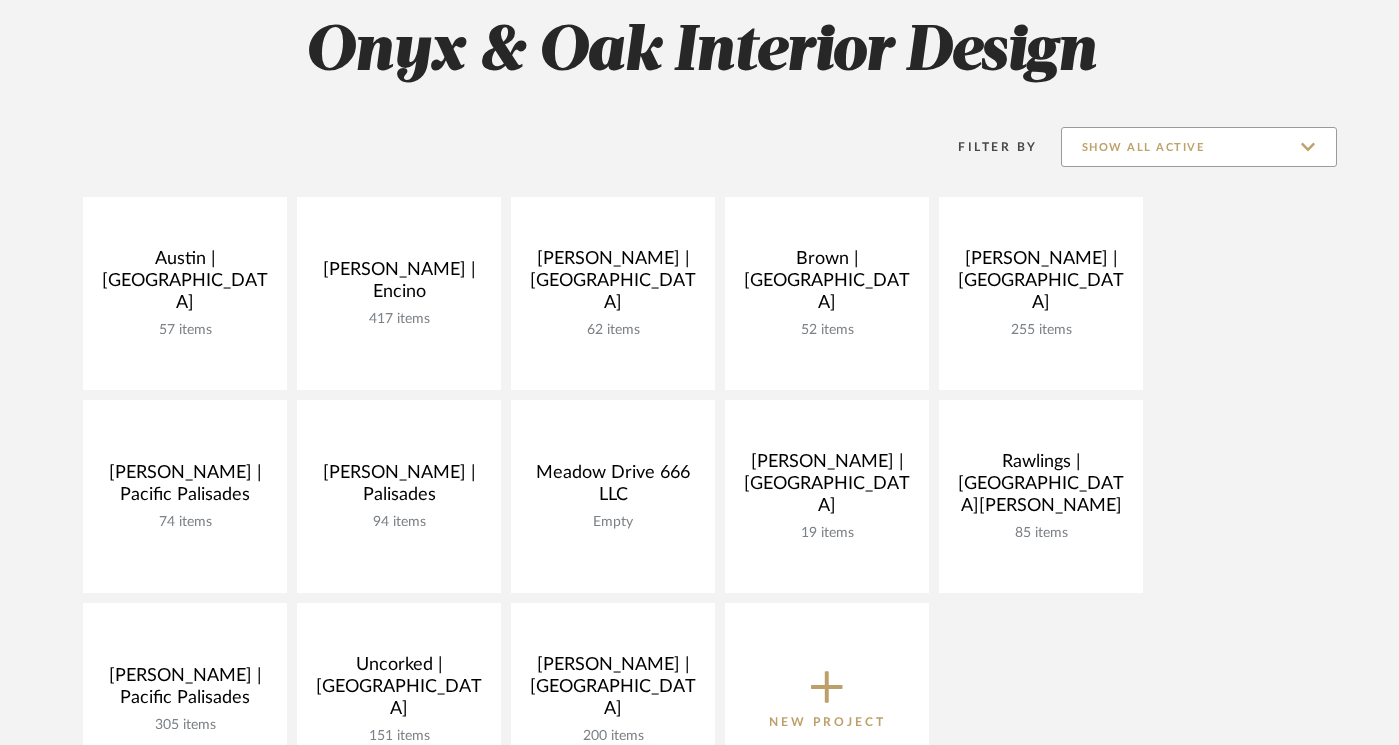 click on "Show All Active" 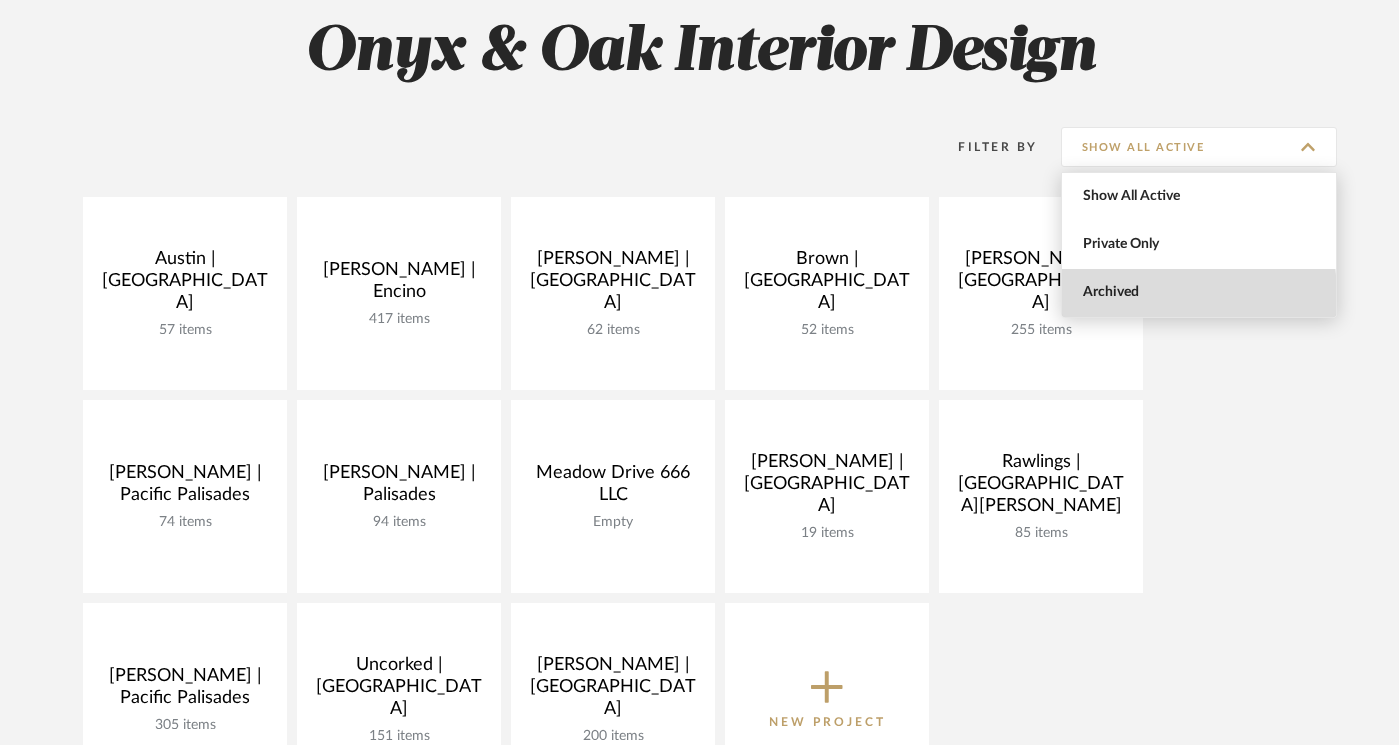 click on "Archived" at bounding box center [1201, 292] 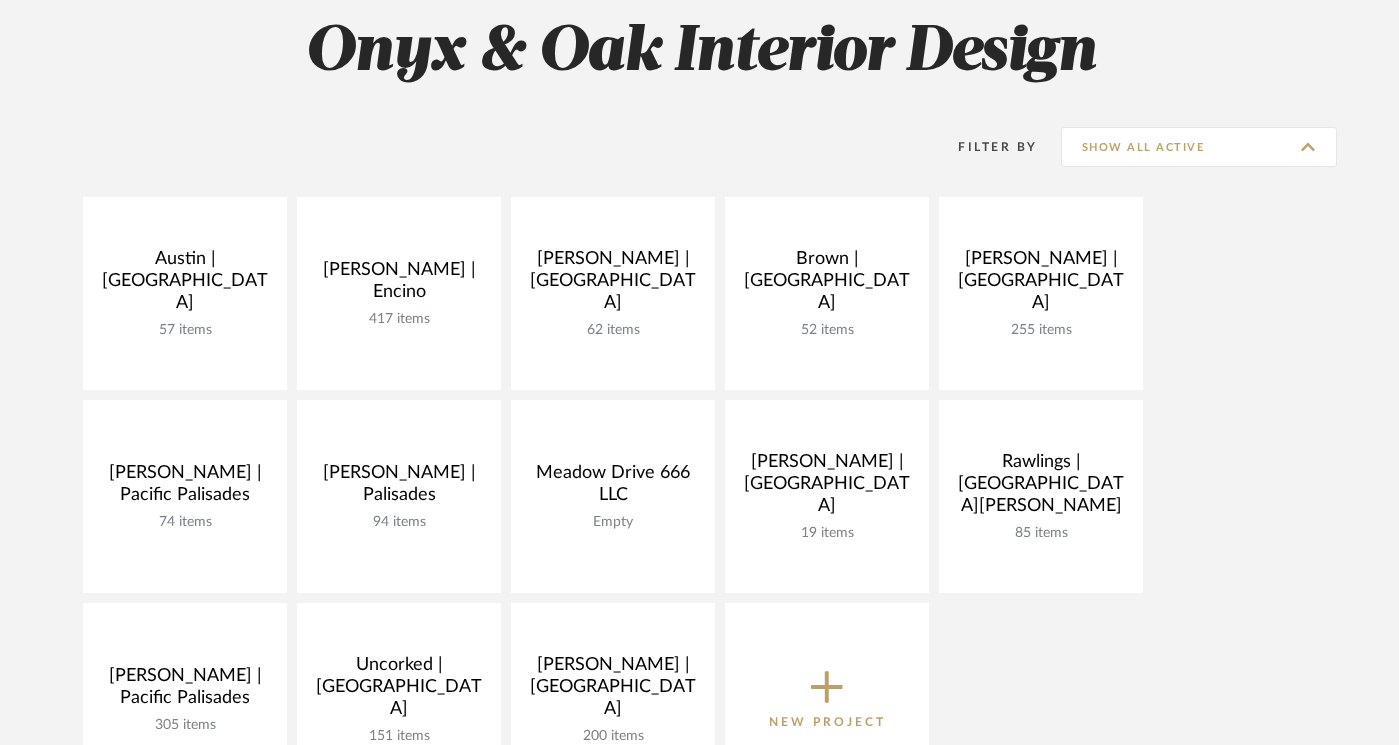 type on "Archived" 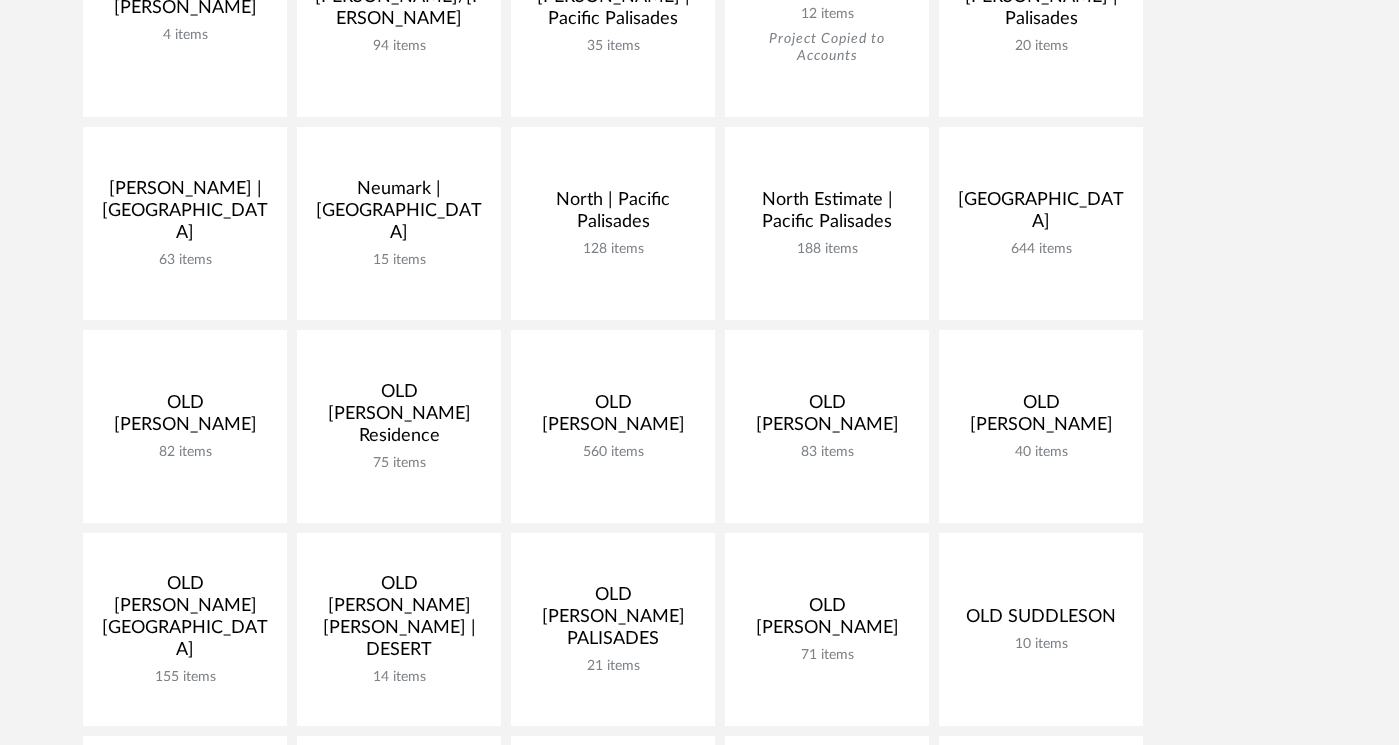 scroll, scrollTop: 1752, scrollLeft: 0, axis: vertical 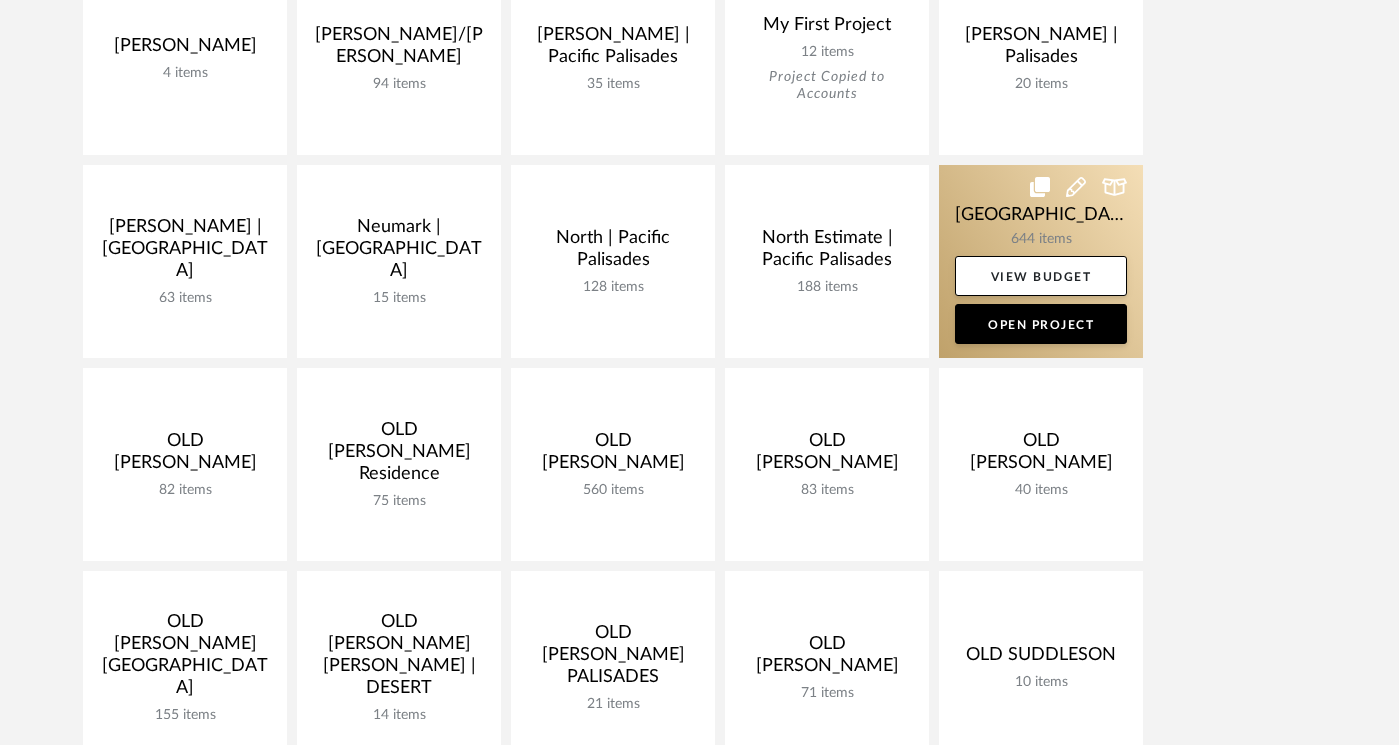 click 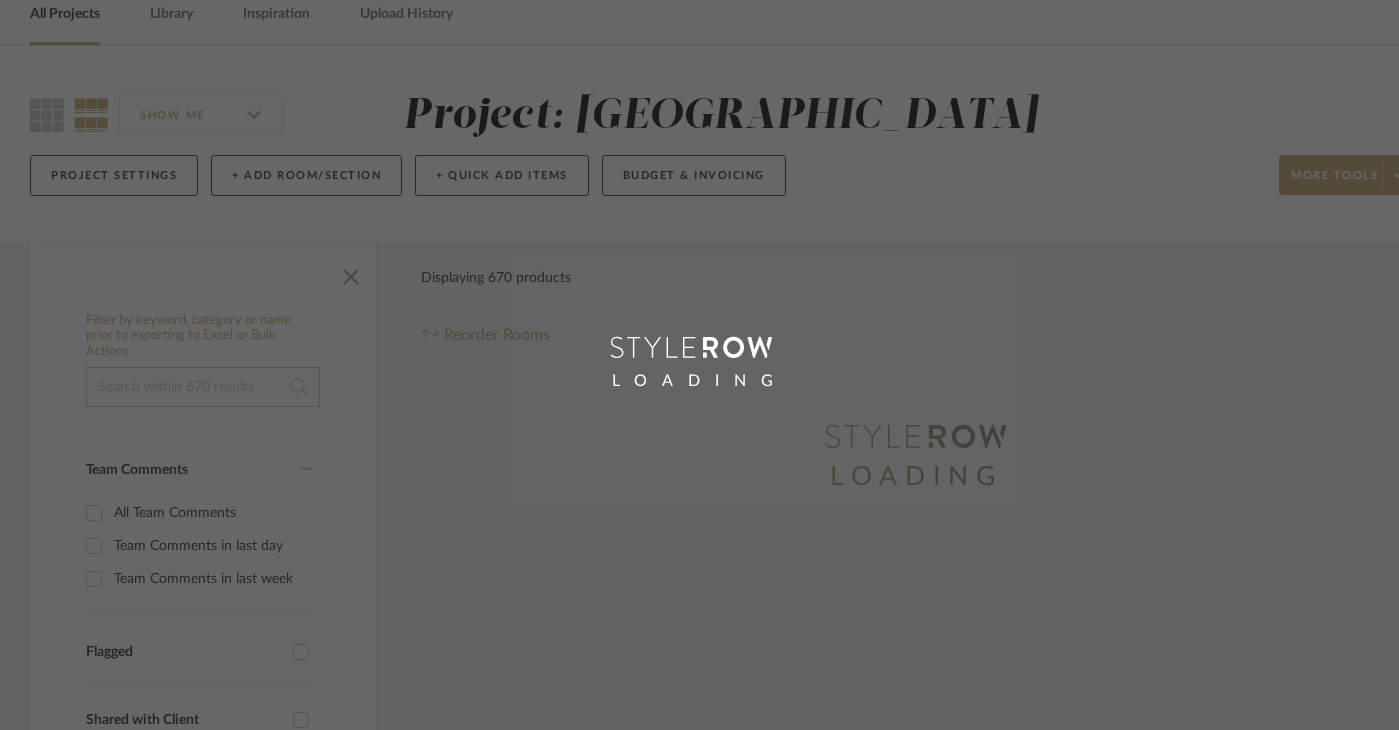 scroll, scrollTop: 0, scrollLeft: 0, axis: both 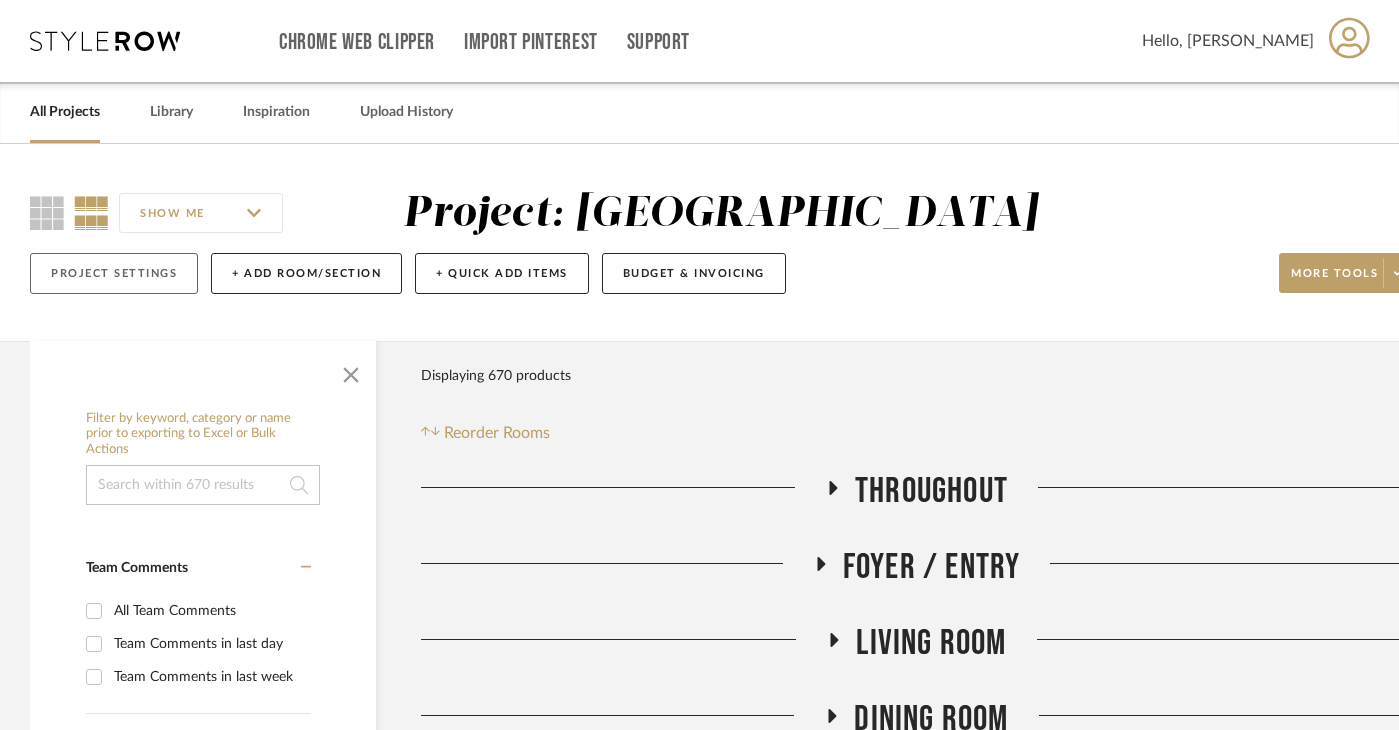 click on "Project Settings" 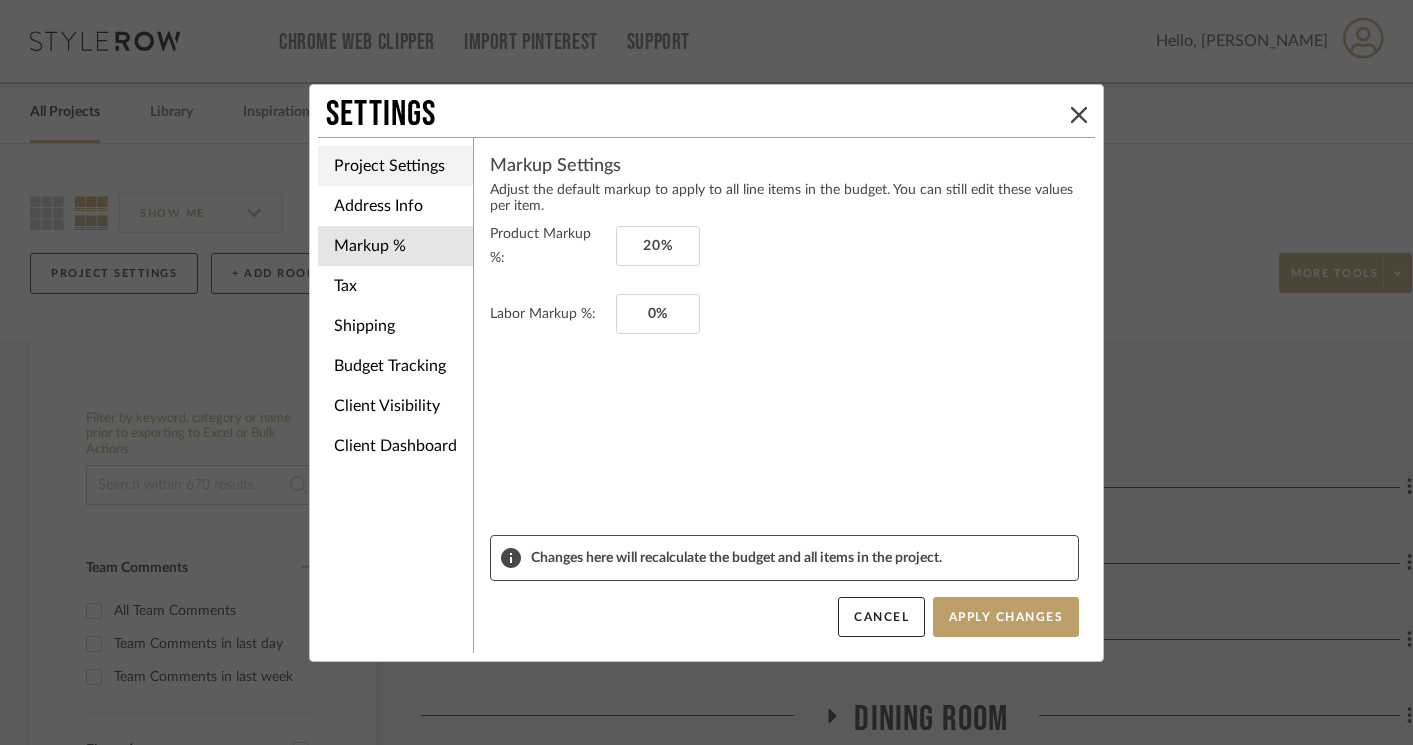 click on "Project Settings" at bounding box center [395, 166] 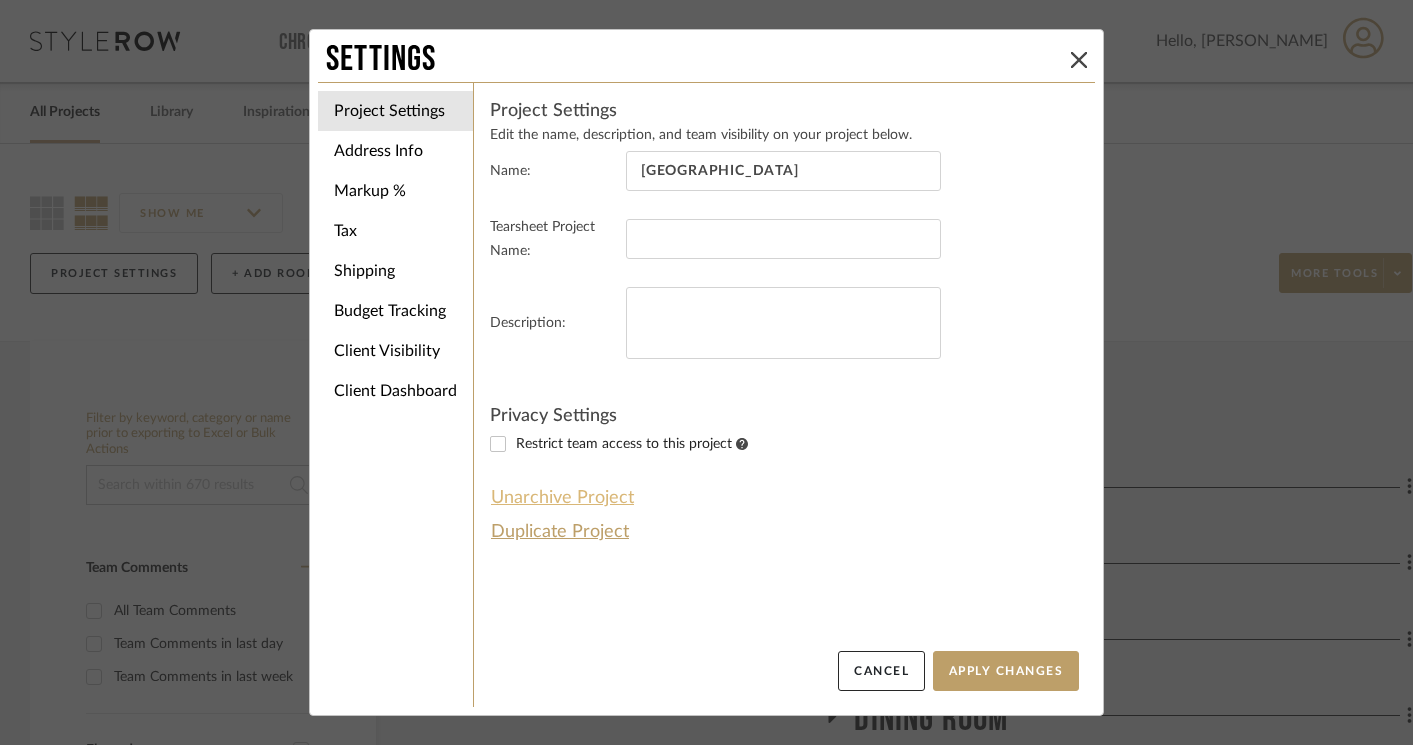 click on "Unarchive Project" at bounding box center (562, 498) 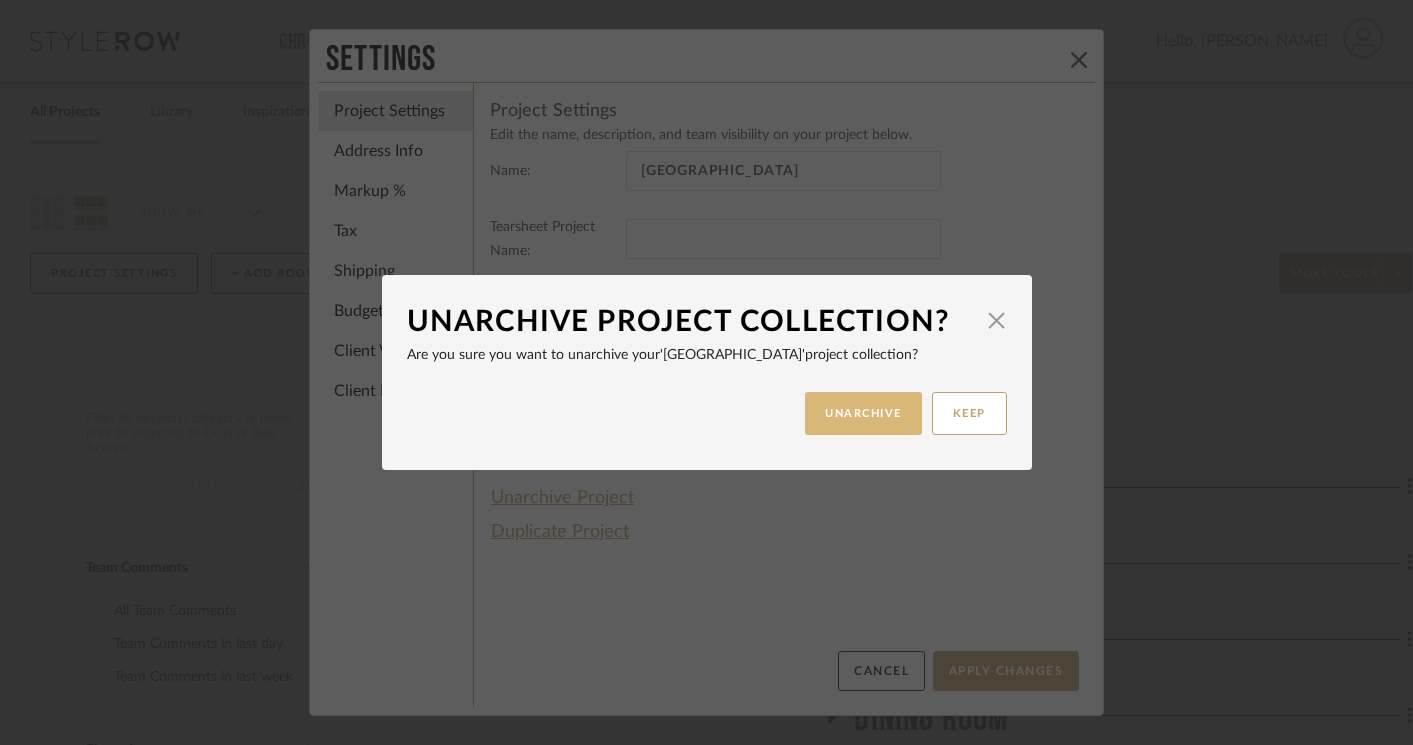 click on "UNARCHIVE" at bounding box center (863, 413) 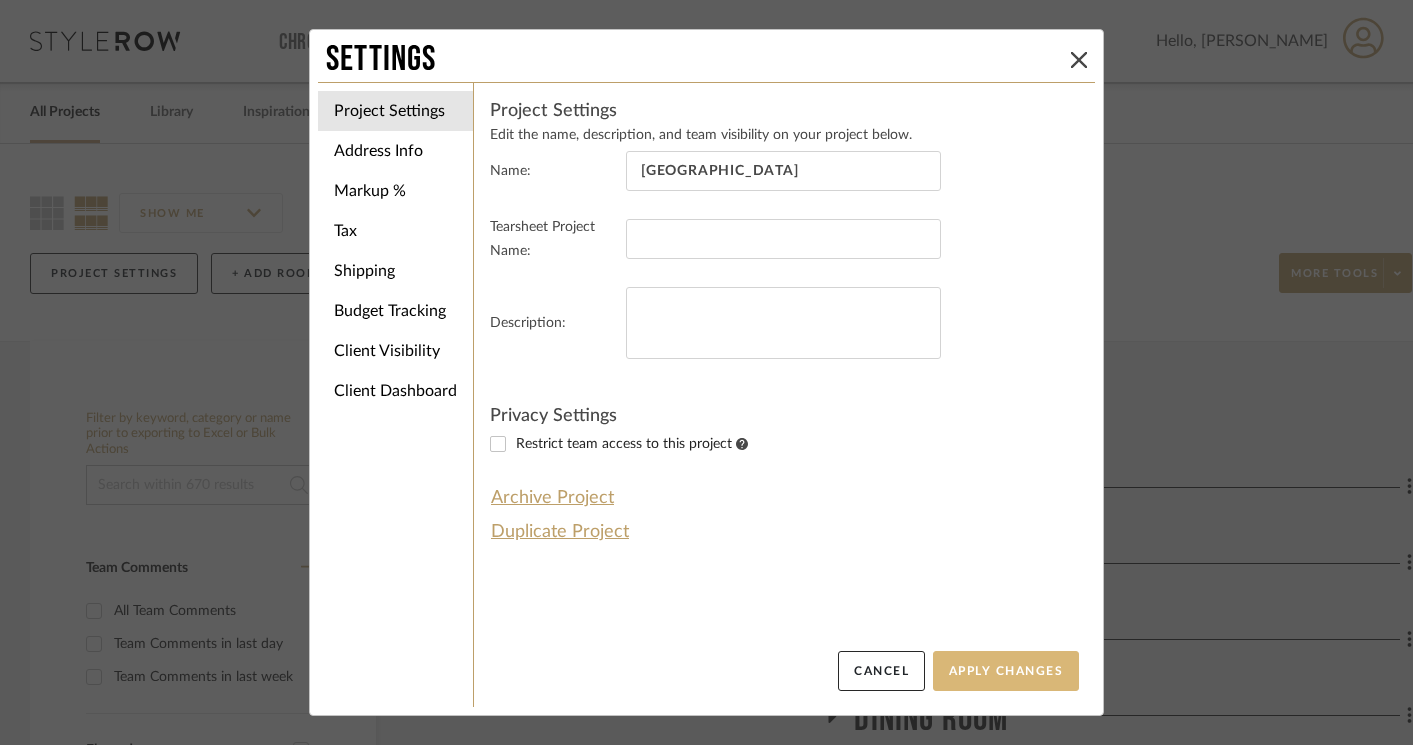 click on "Apply Changes" at bounding box center [1006, 671] 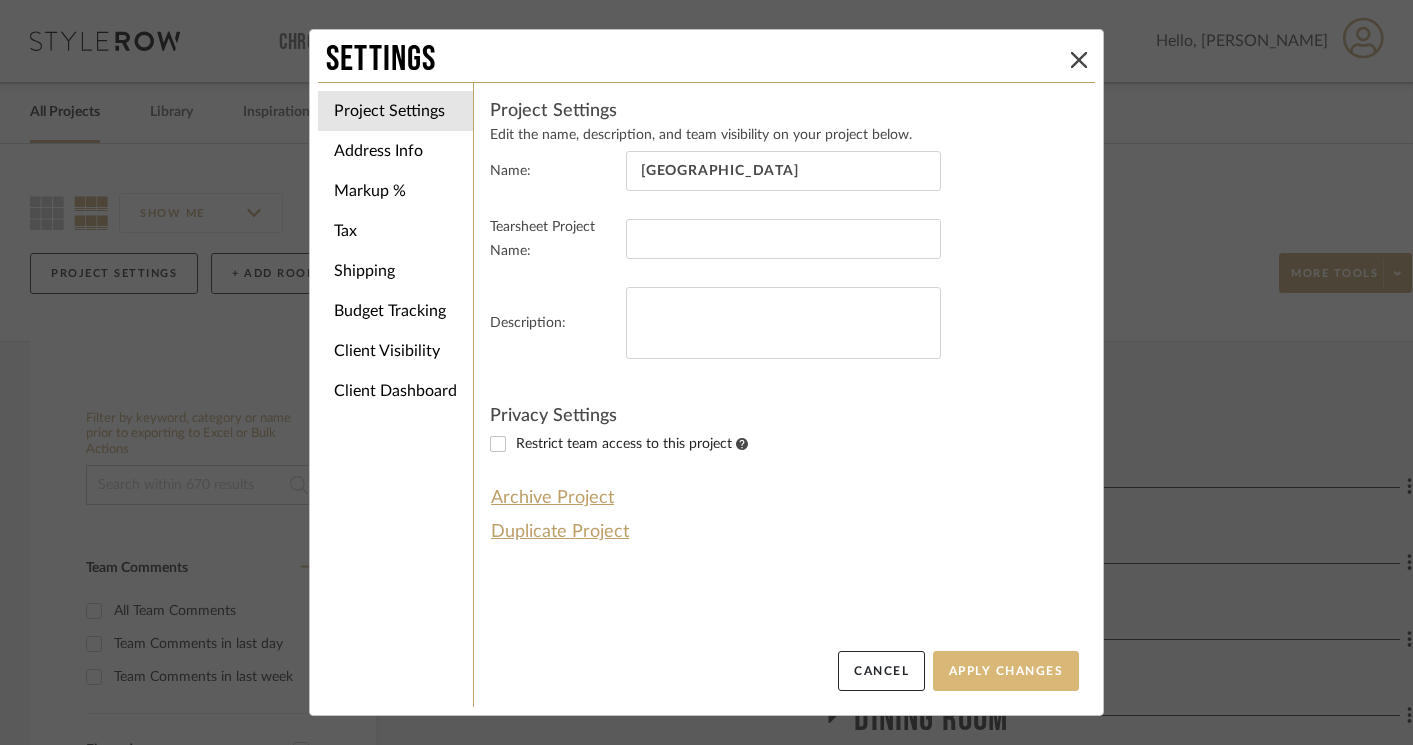 click on "Apply Changes" at bounding box center [1006, 671] 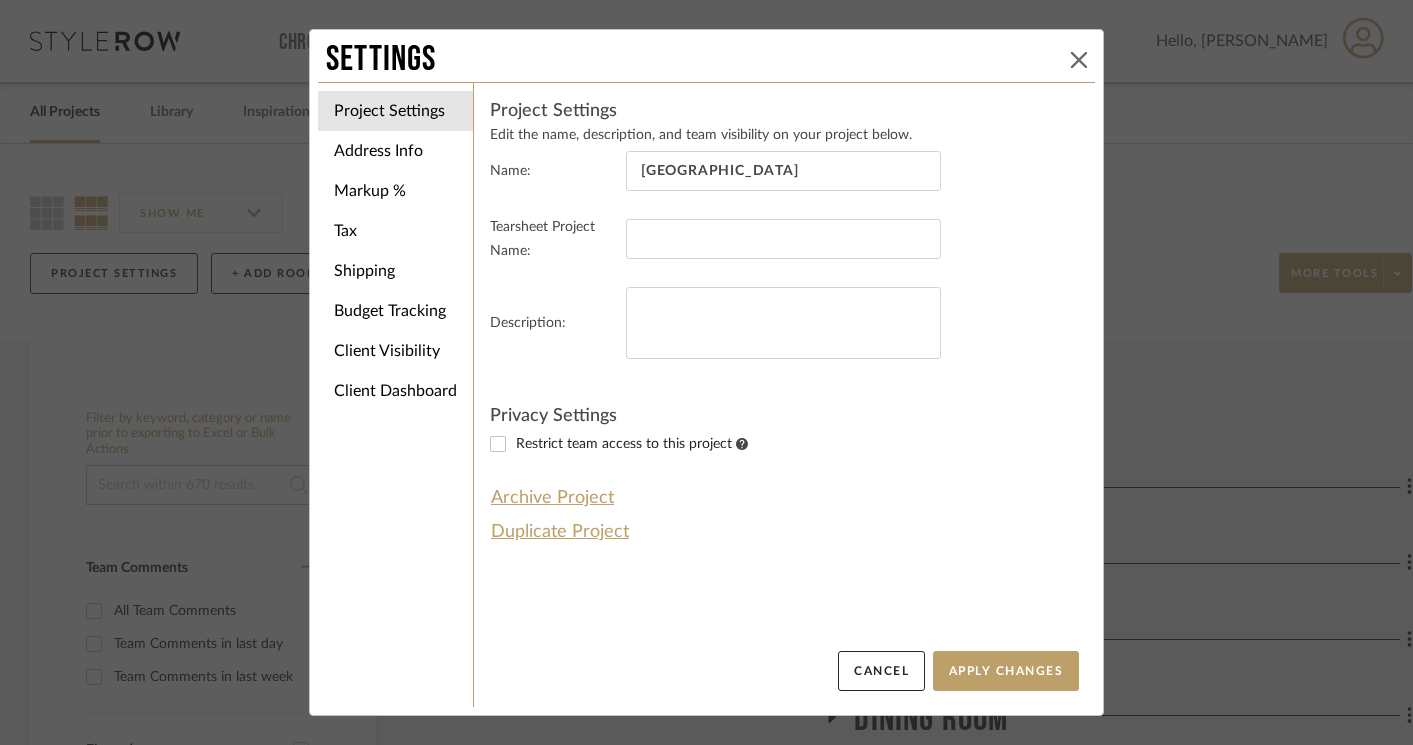 click 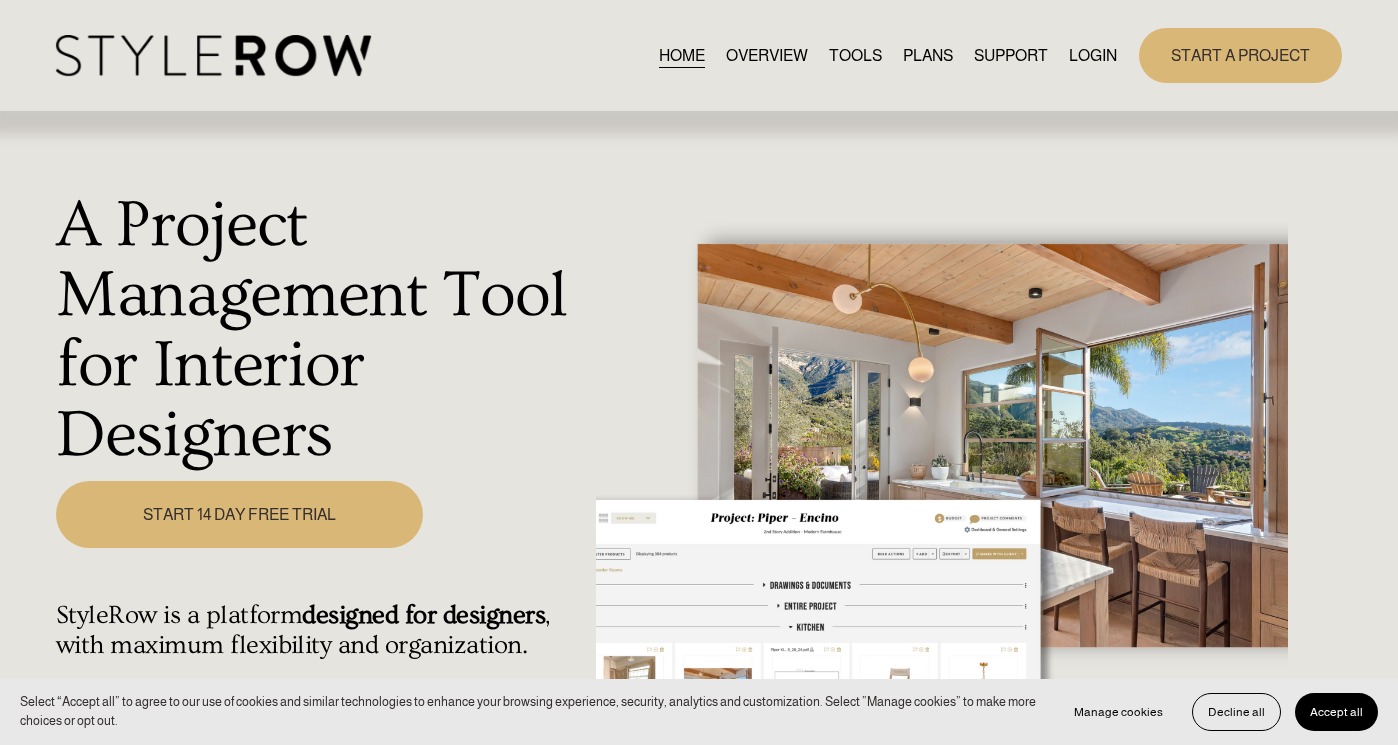 scroll, scrollTop: 0, scrollLeft: 0, axis: both 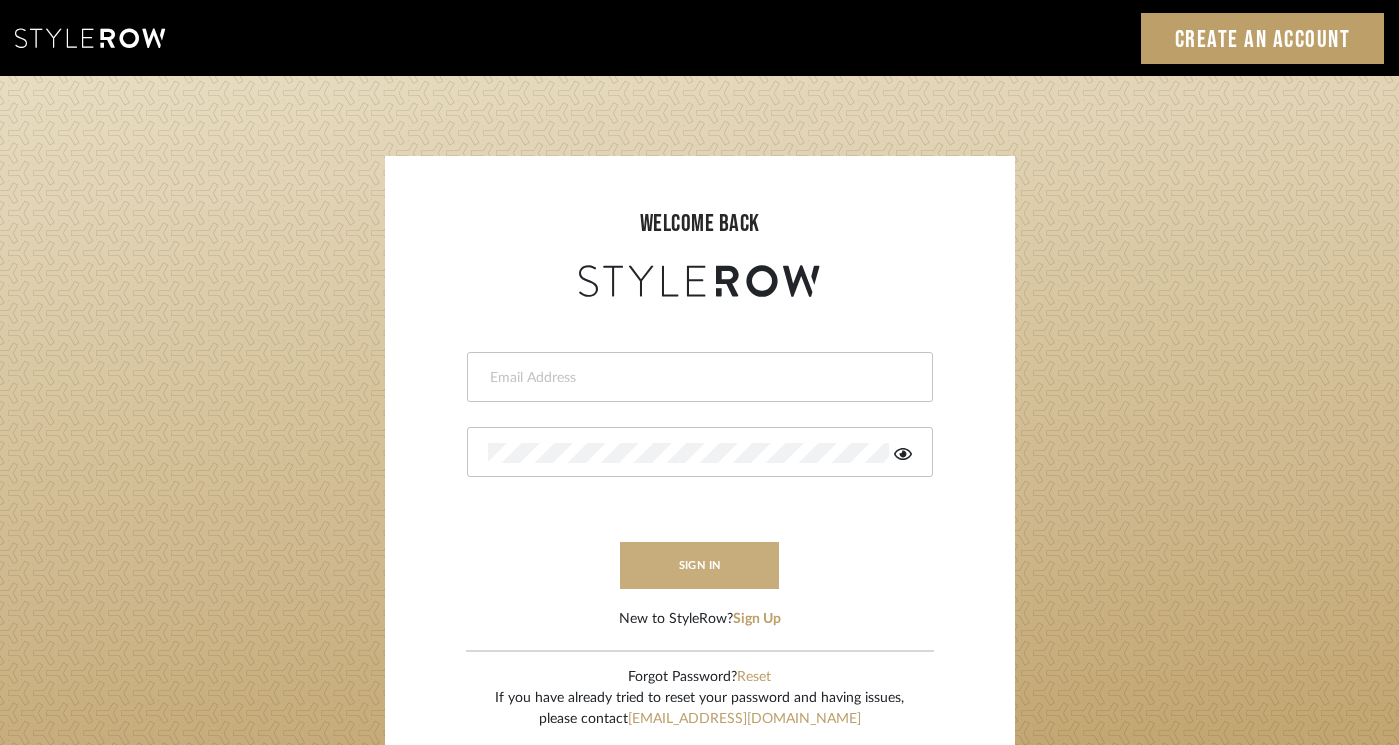type on "felicia@onyxandoakinteriors.com" 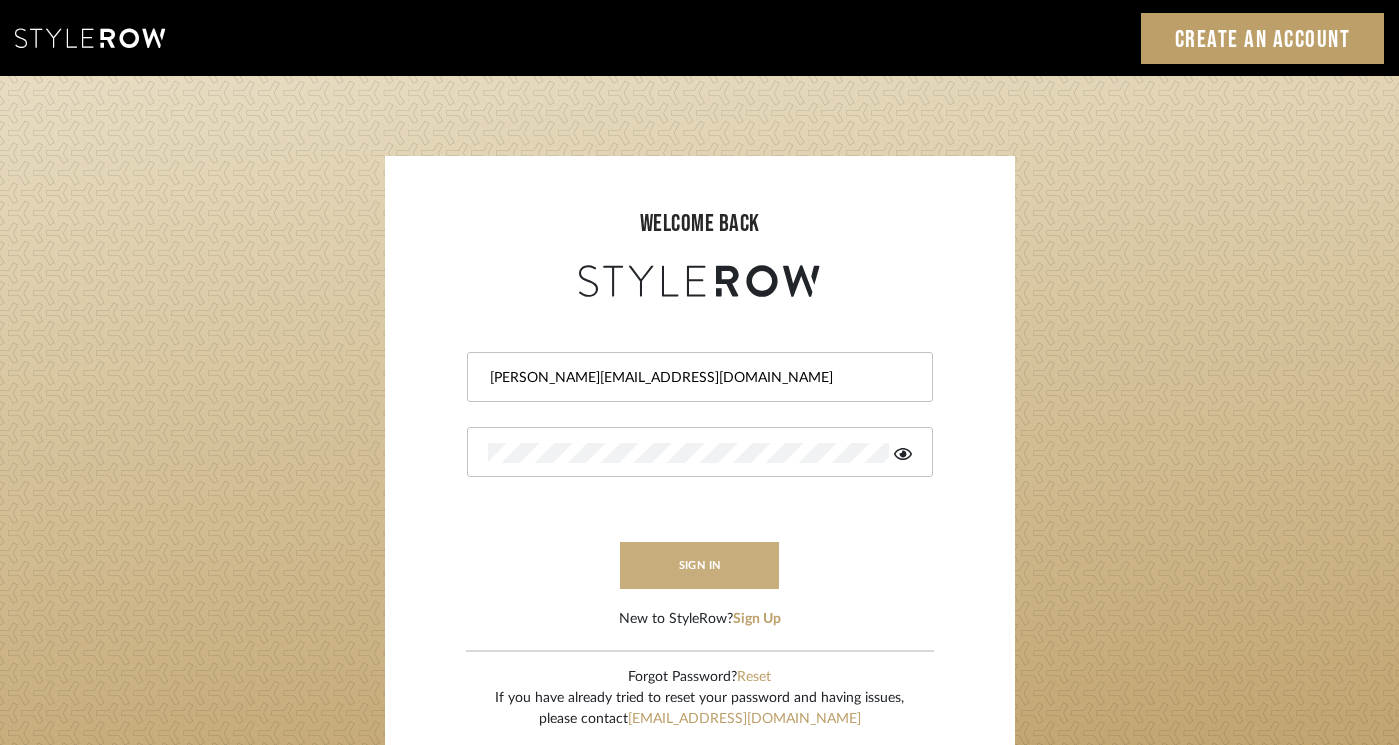 click on "sign in" at bounding box center [700, 565] 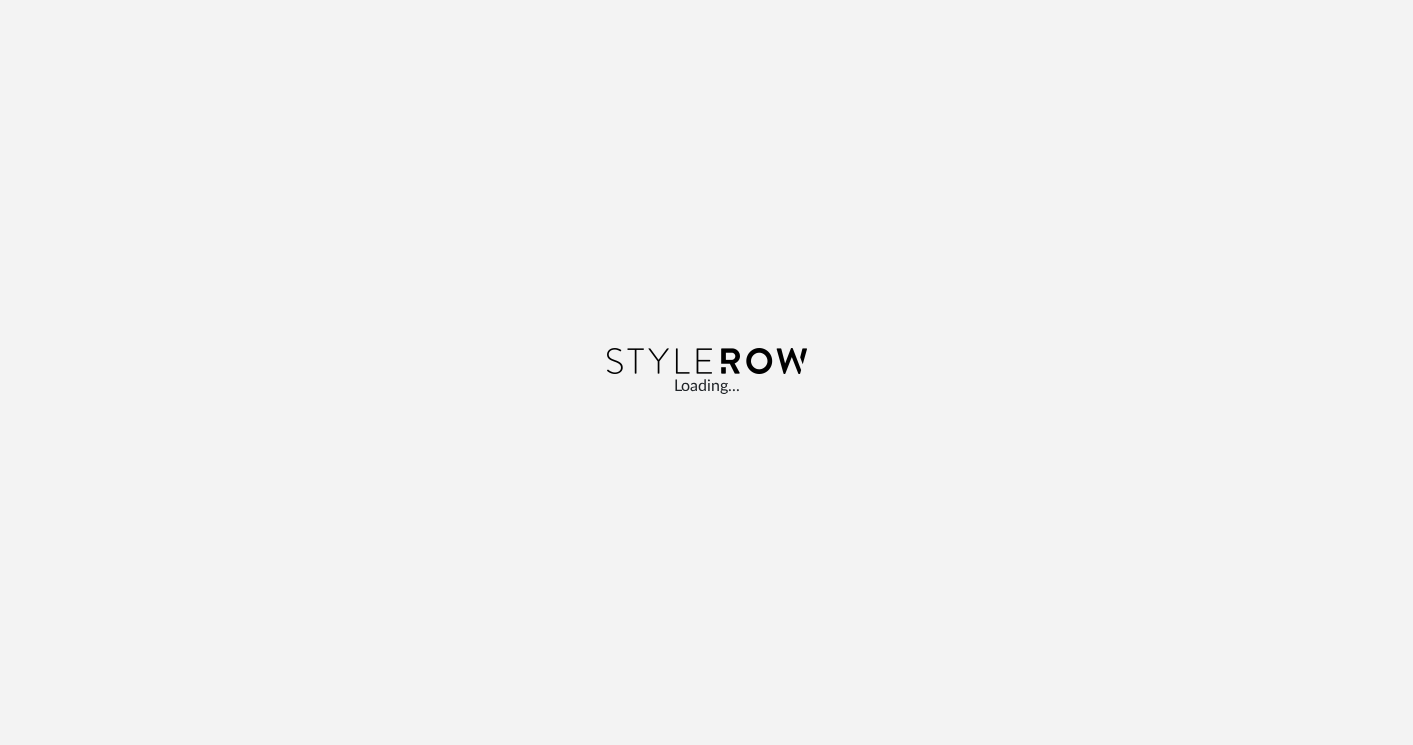 scroll, scrollTop: 0, scrollLeft: 0, axis: both 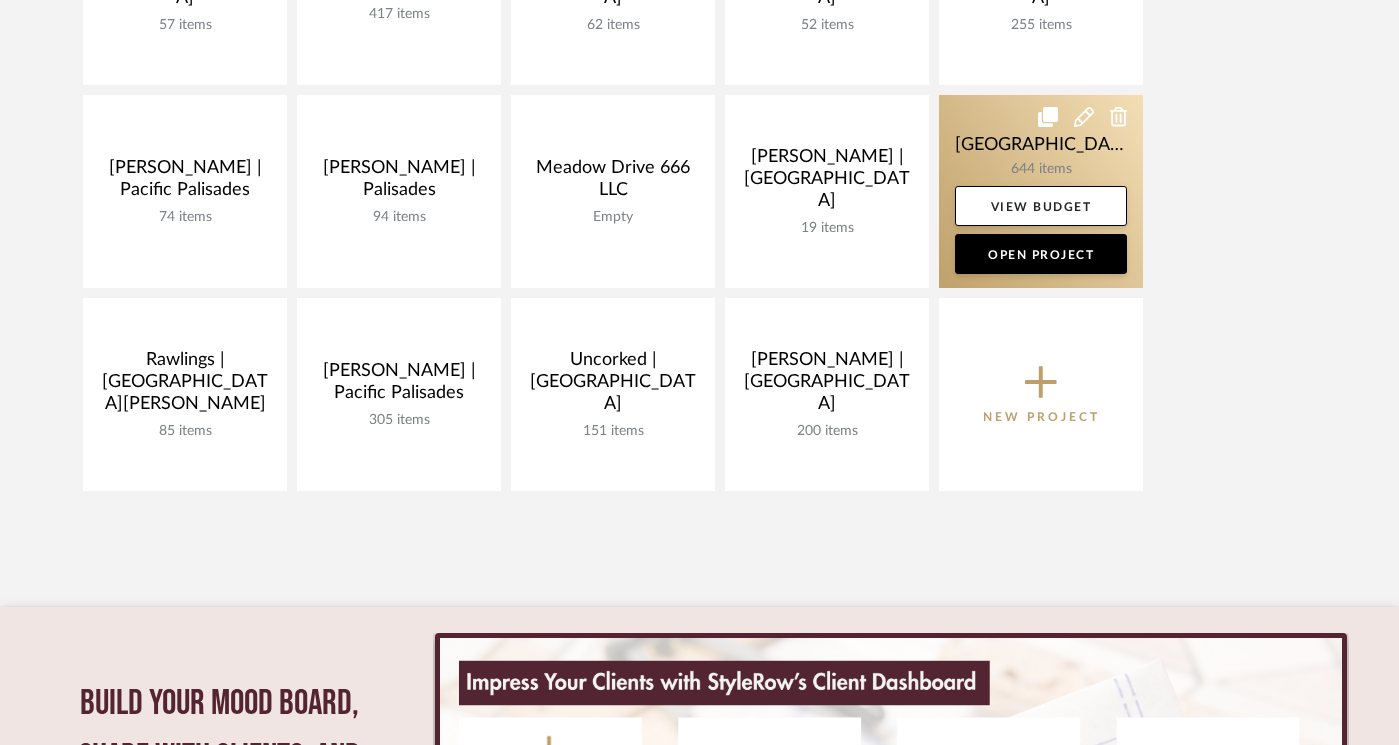 click 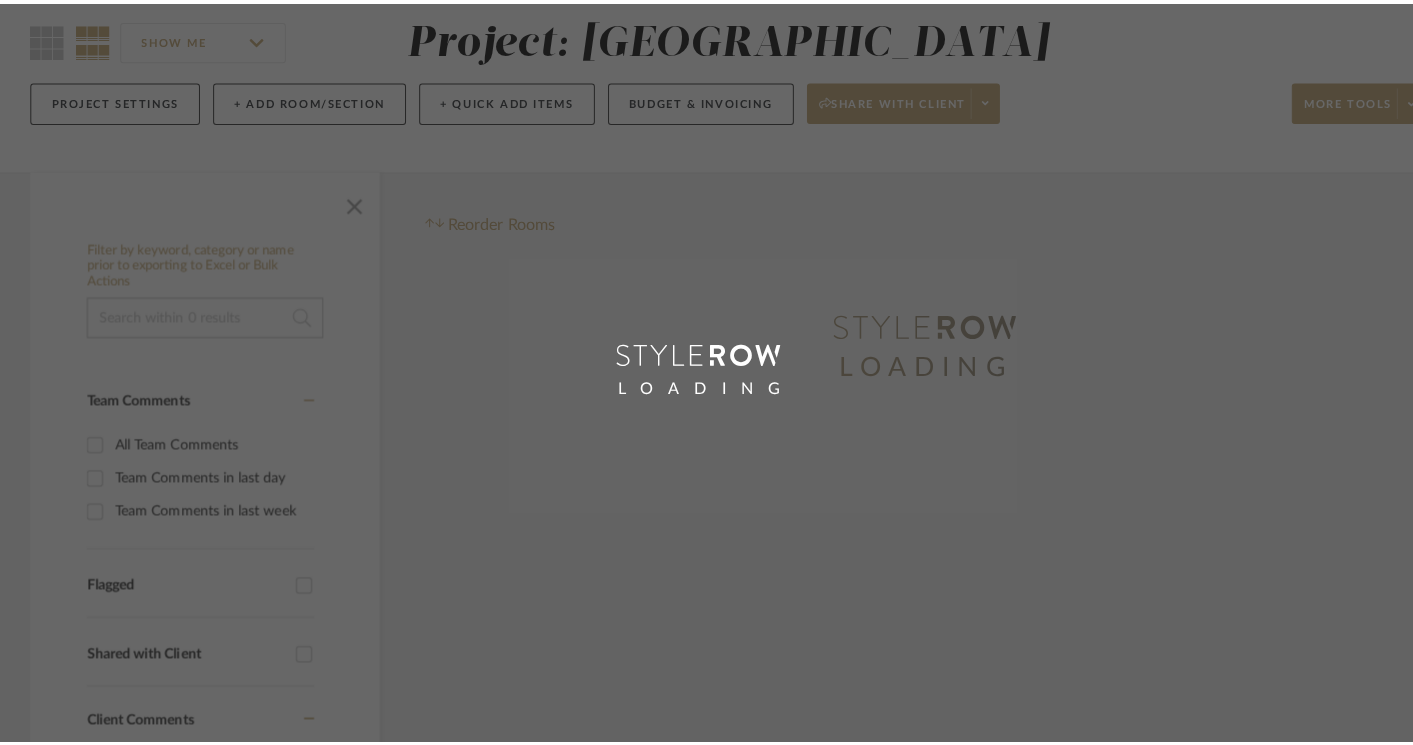 scroll, scrollTop: 0, scrollLeft: 0, axis: both 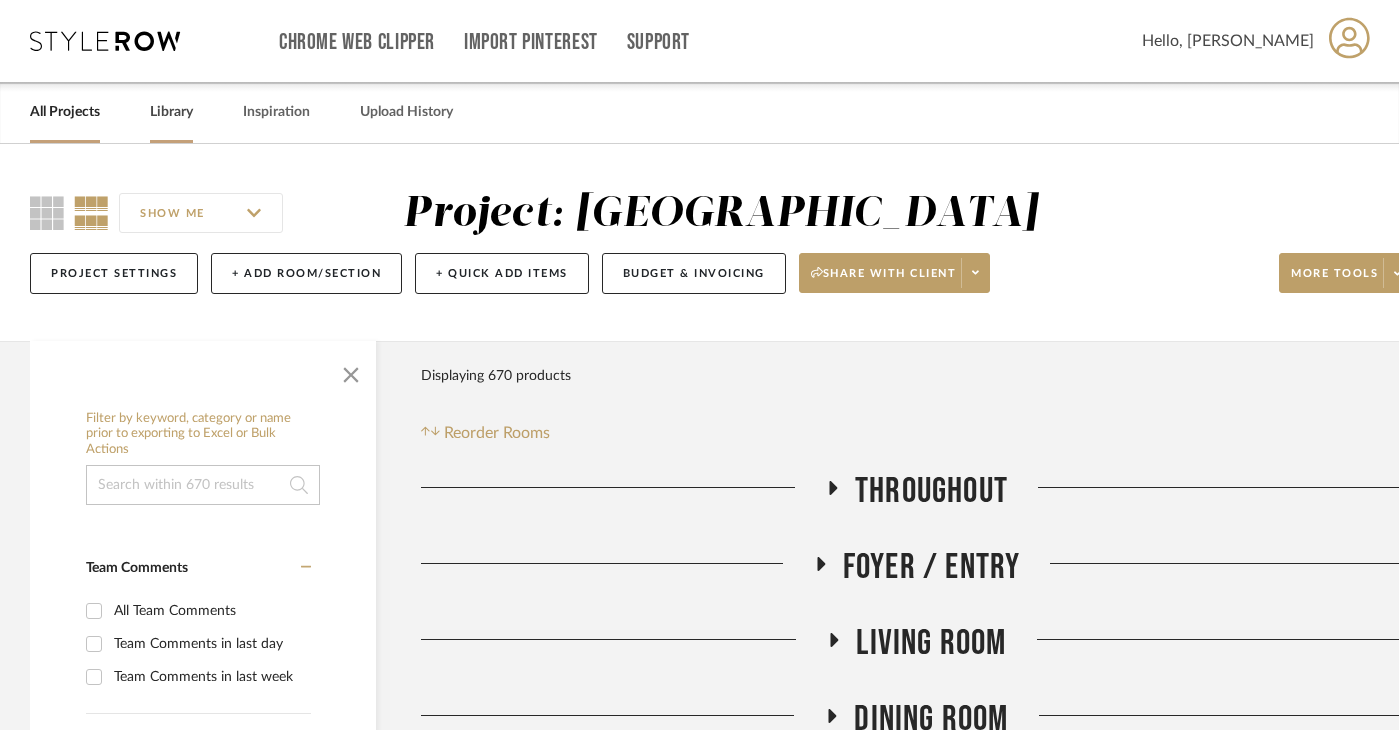 click on "Library" at bounding box center (171, 112) 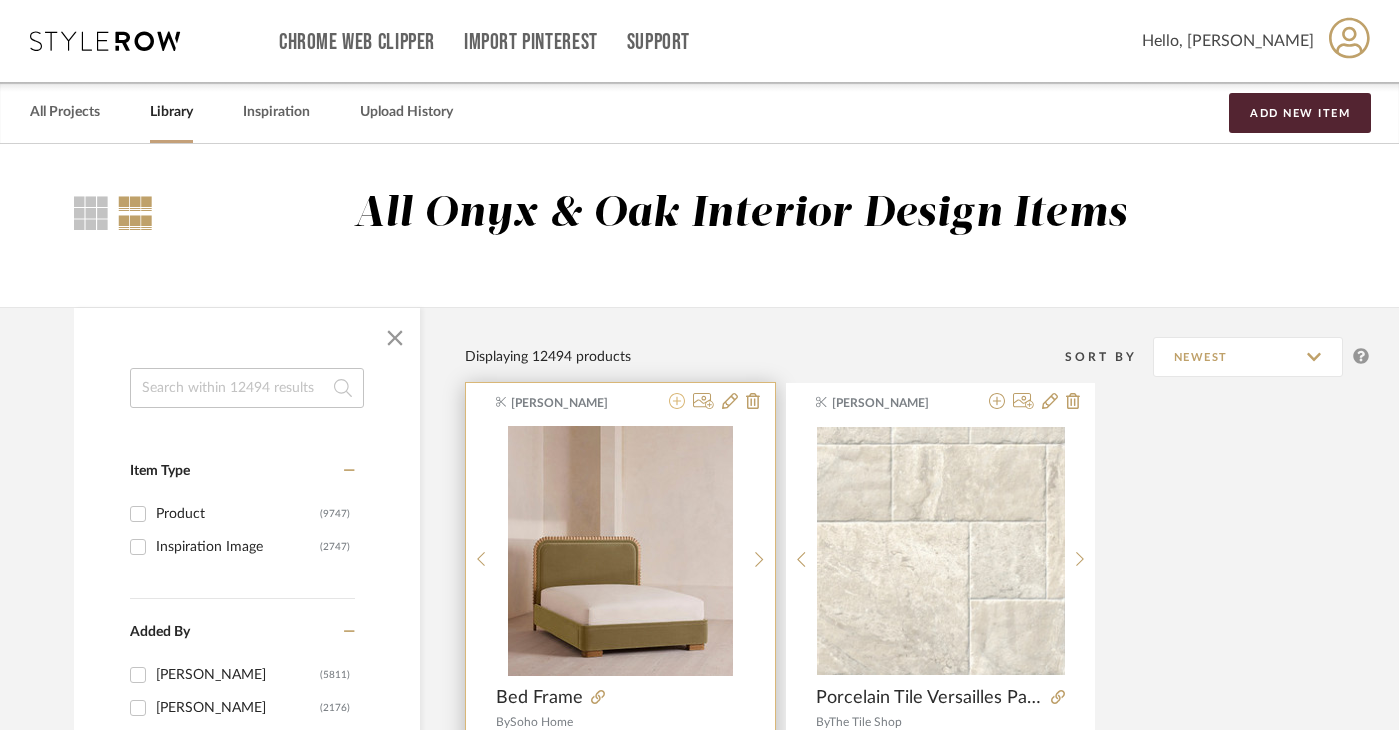 click 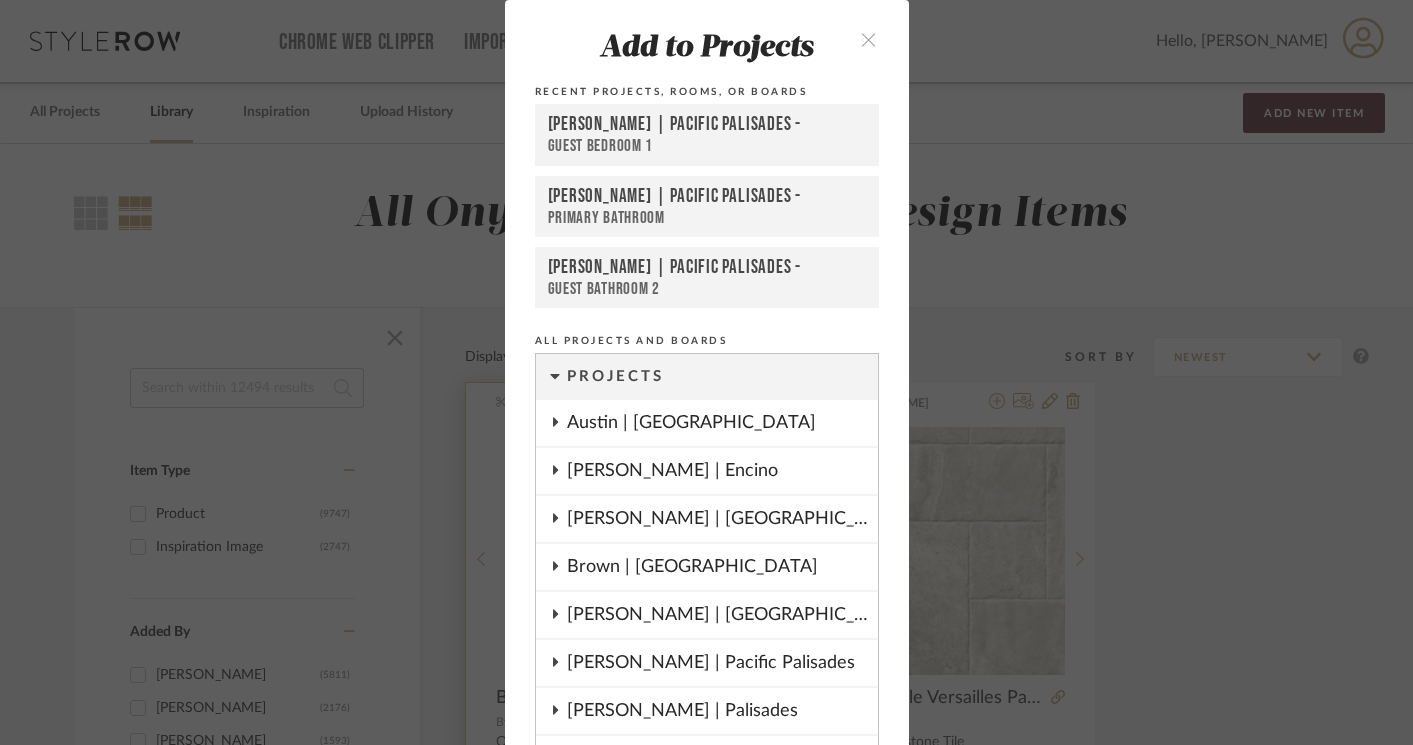 scroll, scrollTop: 143, scrollLeft: 0, axis: vertical 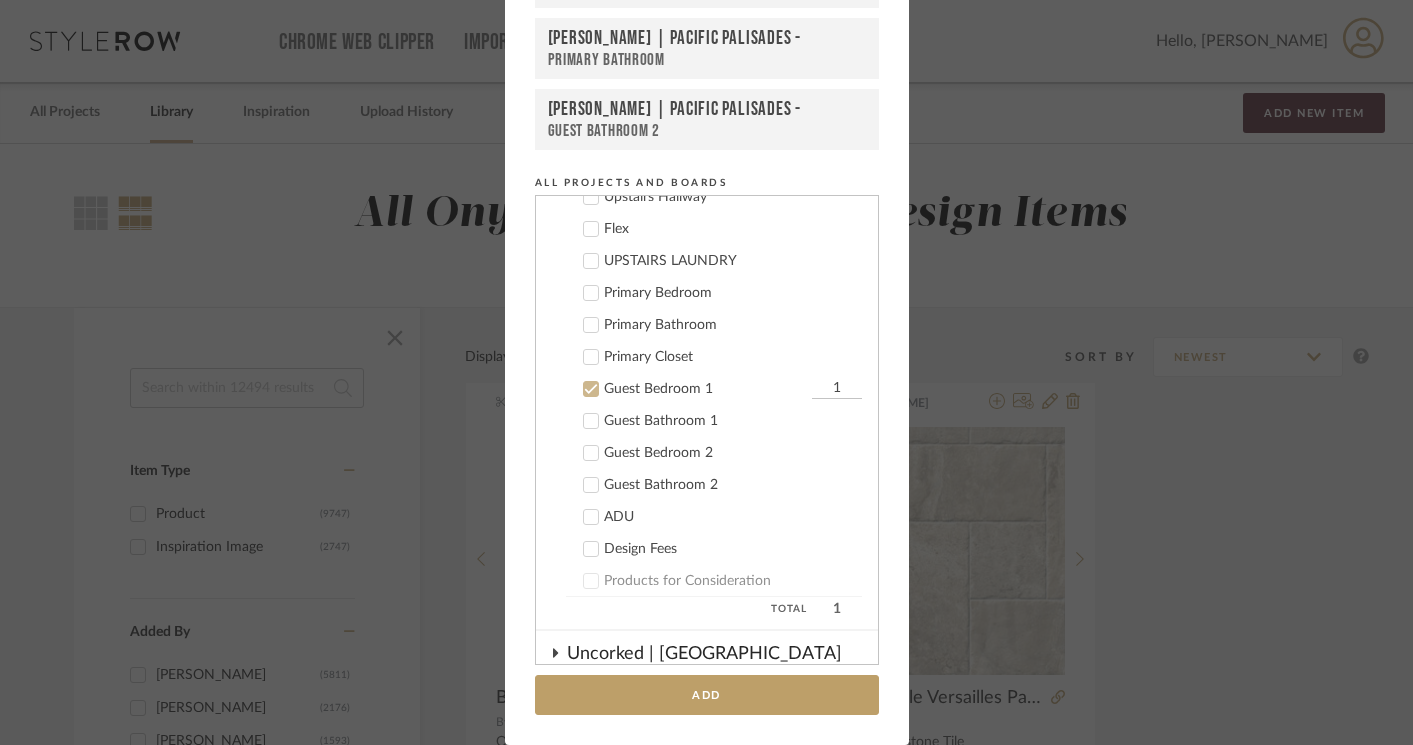 click 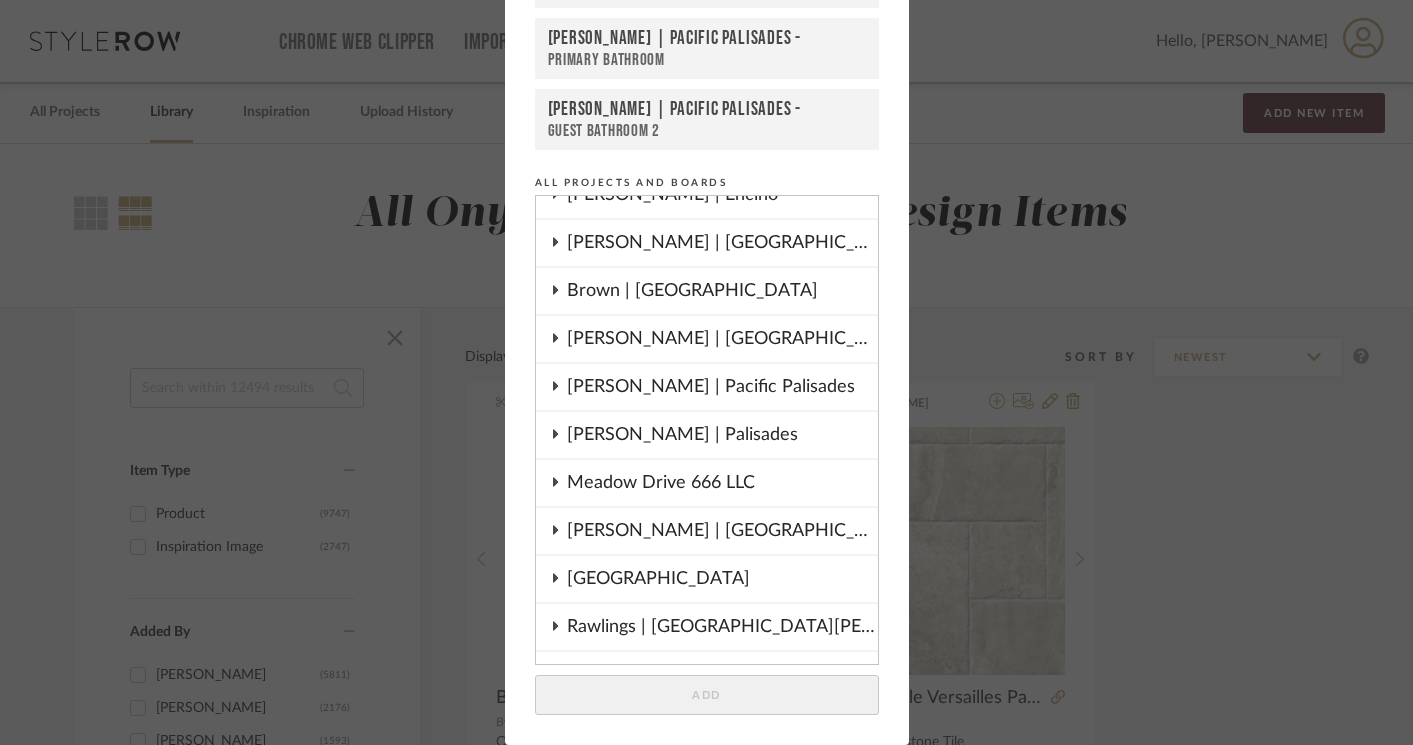 scroll, scrollTop: 331, scrollLeft: 0, axis: vertical 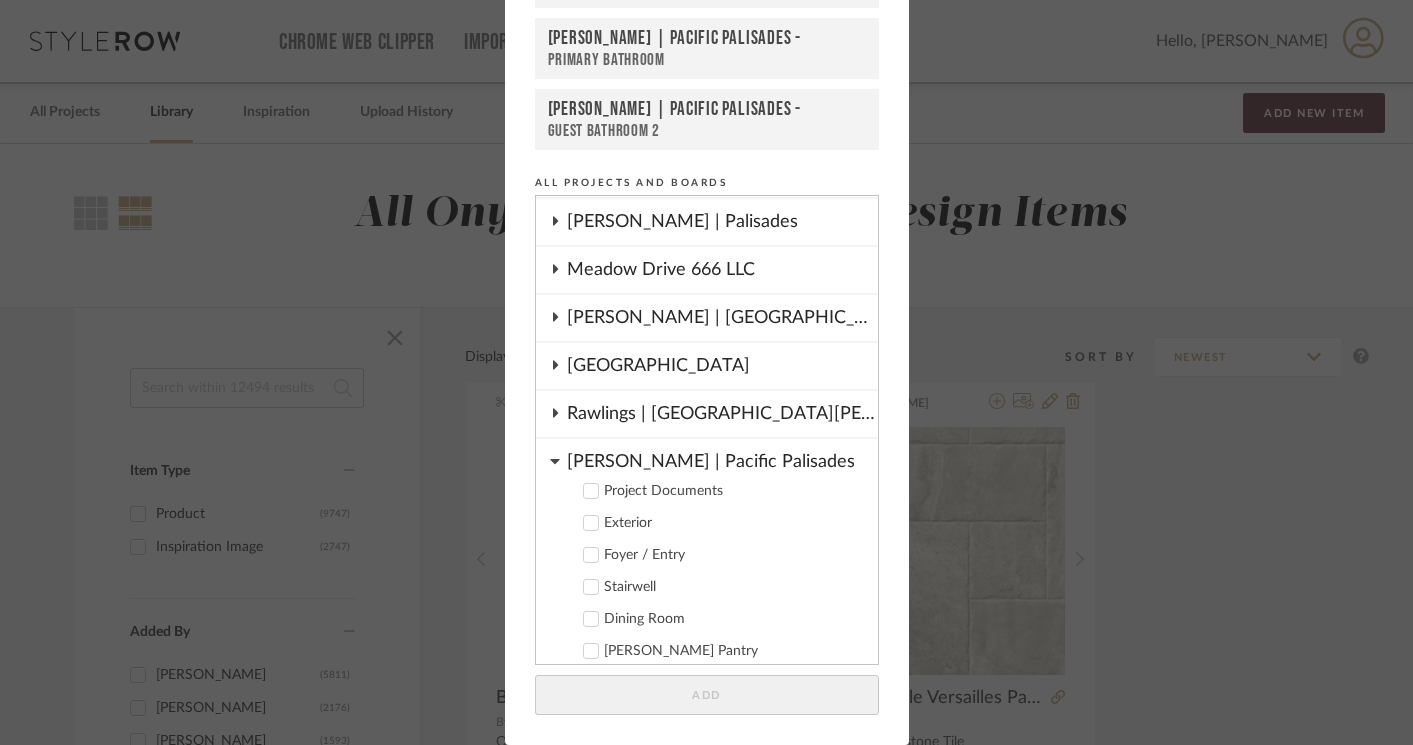 click 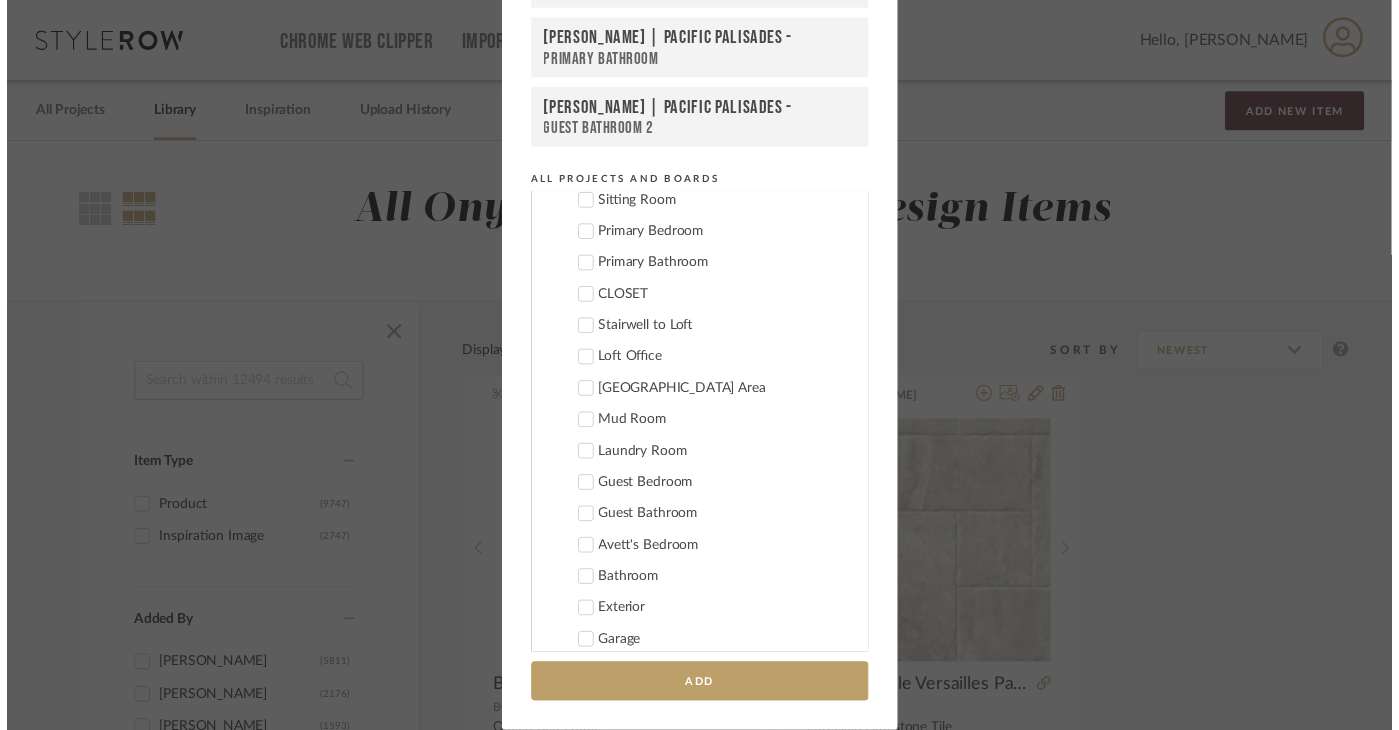scroll, scrollTop: 750, scrollLeft: 0, axis: vertical 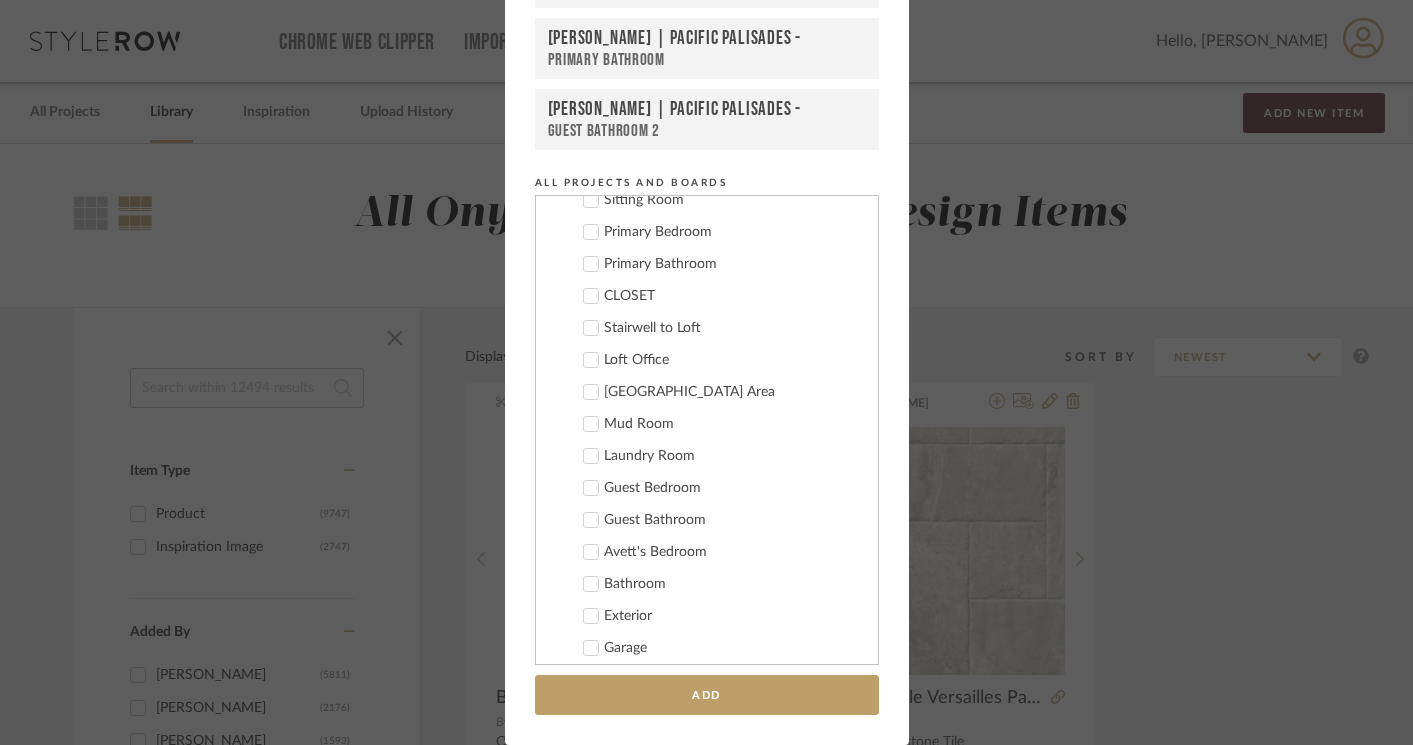 click 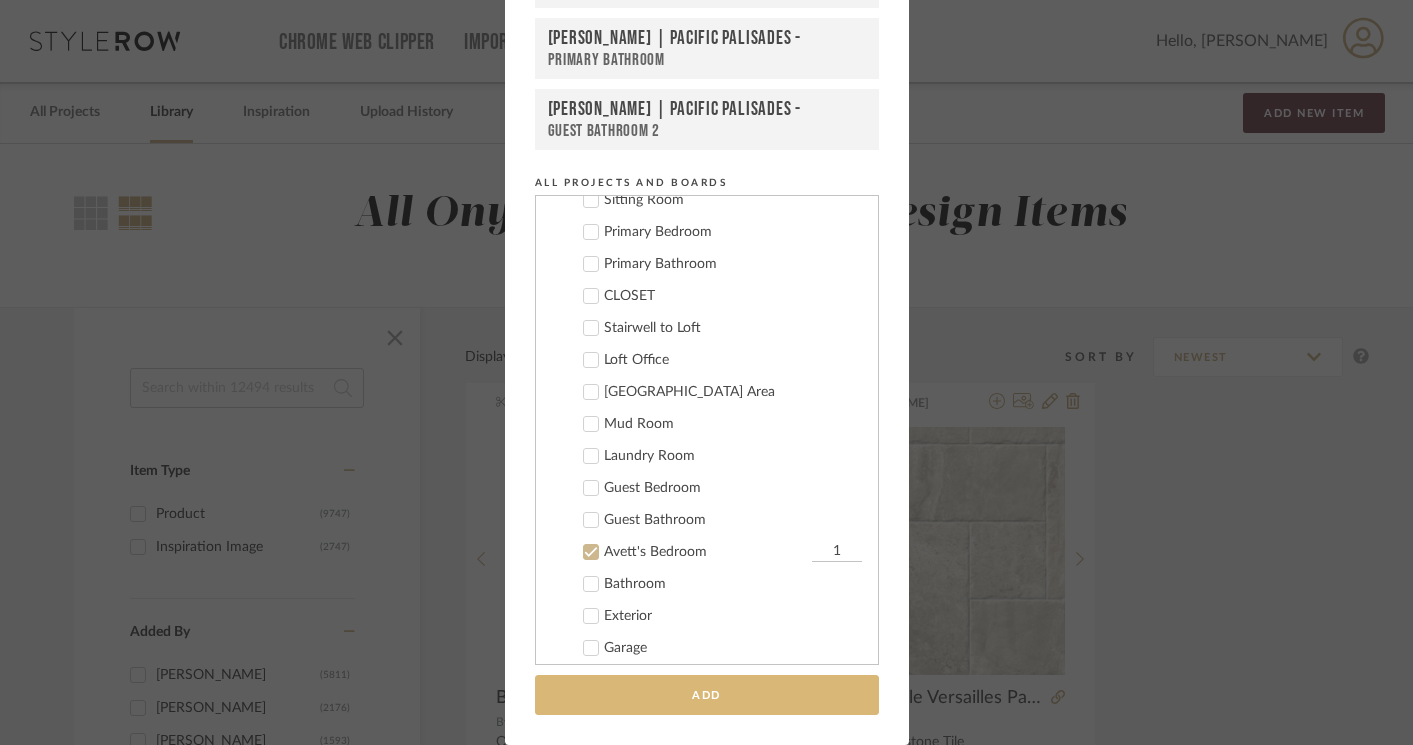 click on "Add" at bounding box center [707, 695] 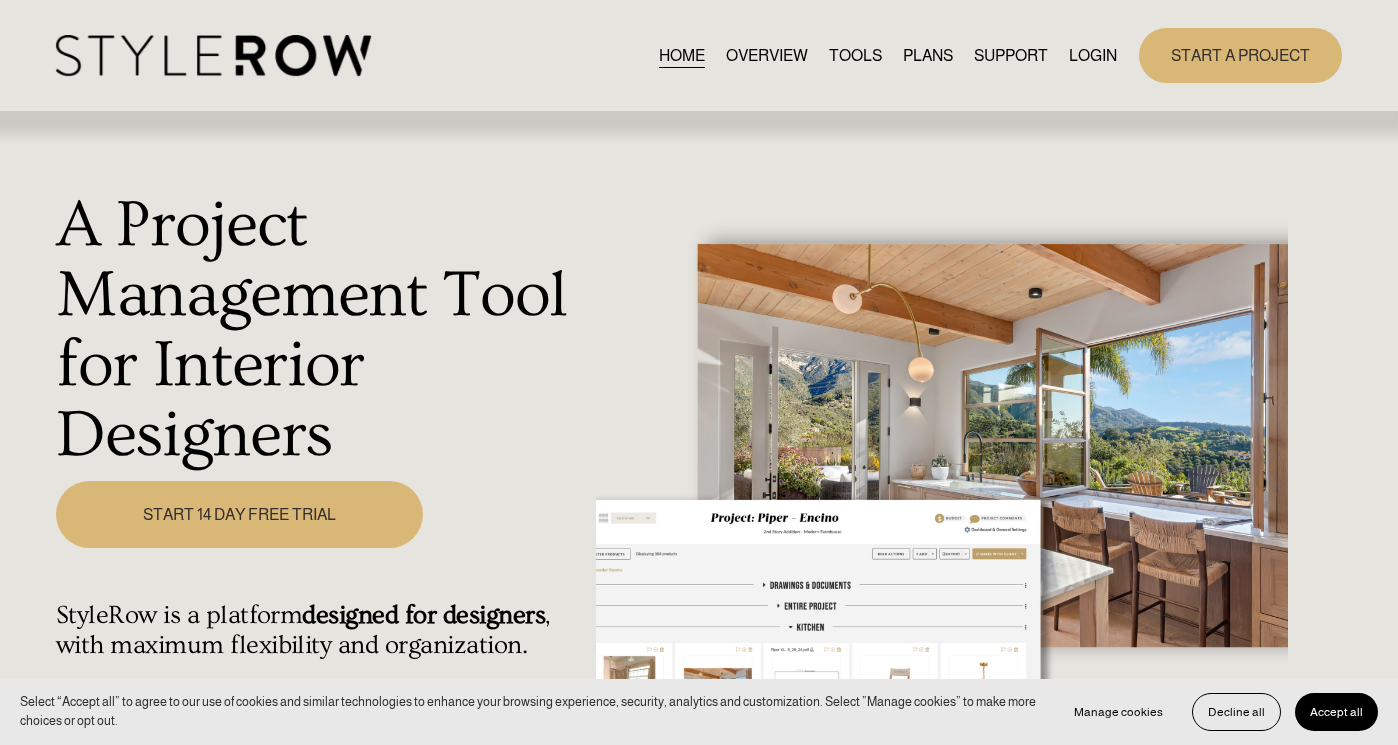 scroll, scrollTop: 0, scrollLeft: 0, axis: both 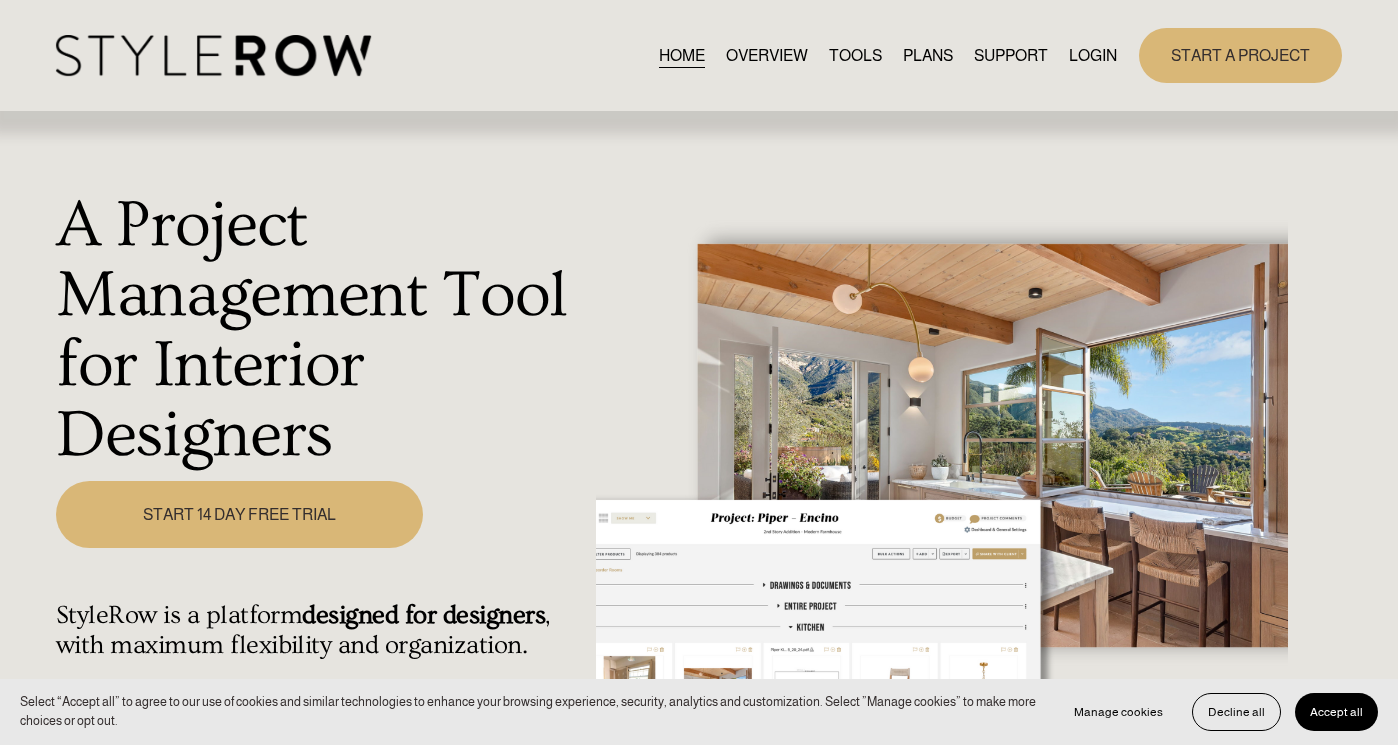 click on "START A PROJECT" at bounding box center (1240, 55) 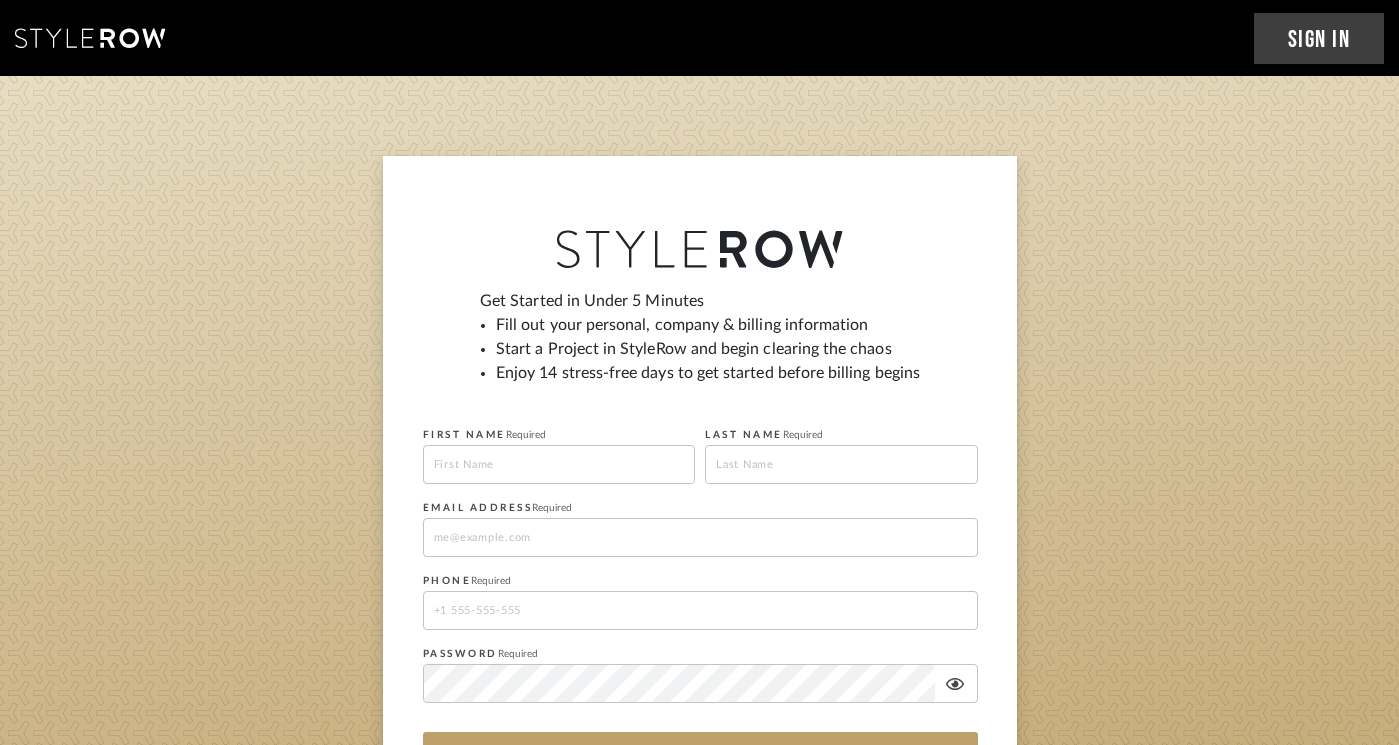 scroll, scrollTop: 0, scrollLeft: 0, axis: both 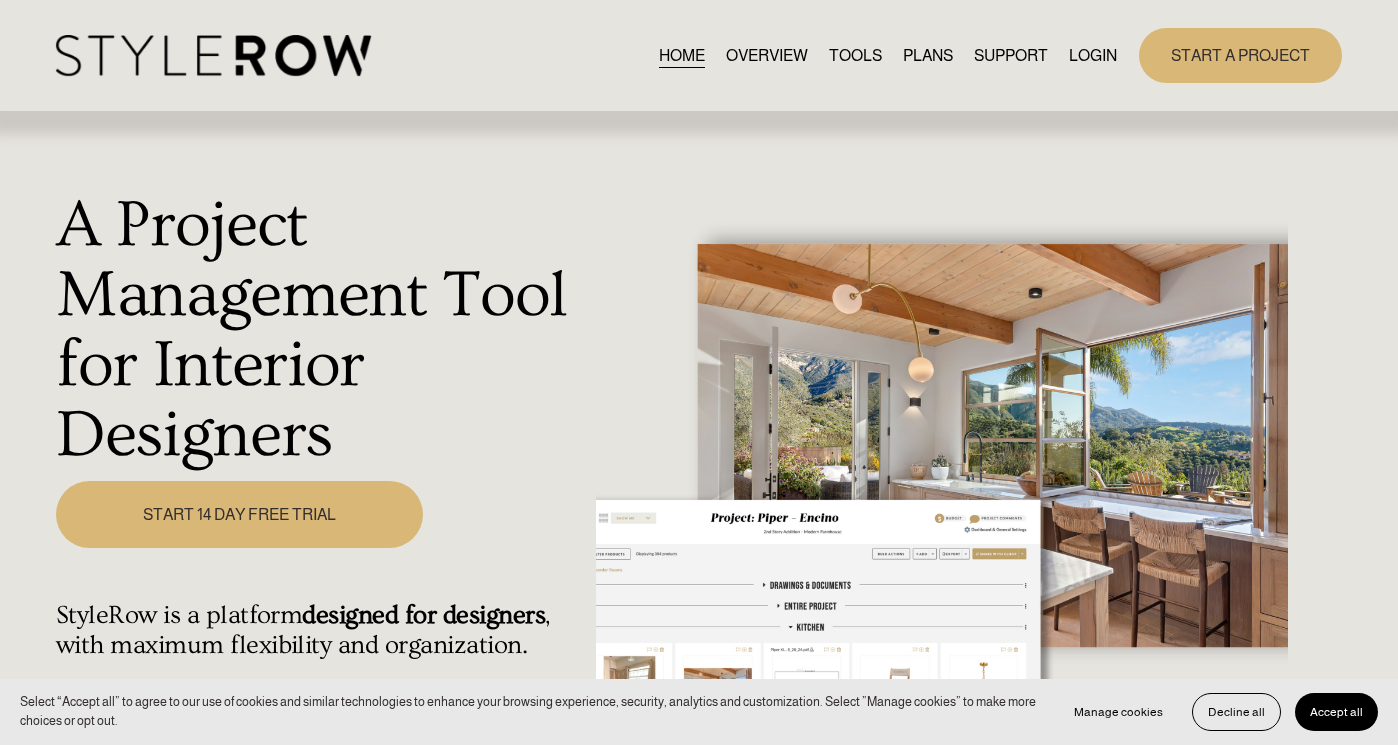 click on "LOGIN" at bounding box center [1093, 55] 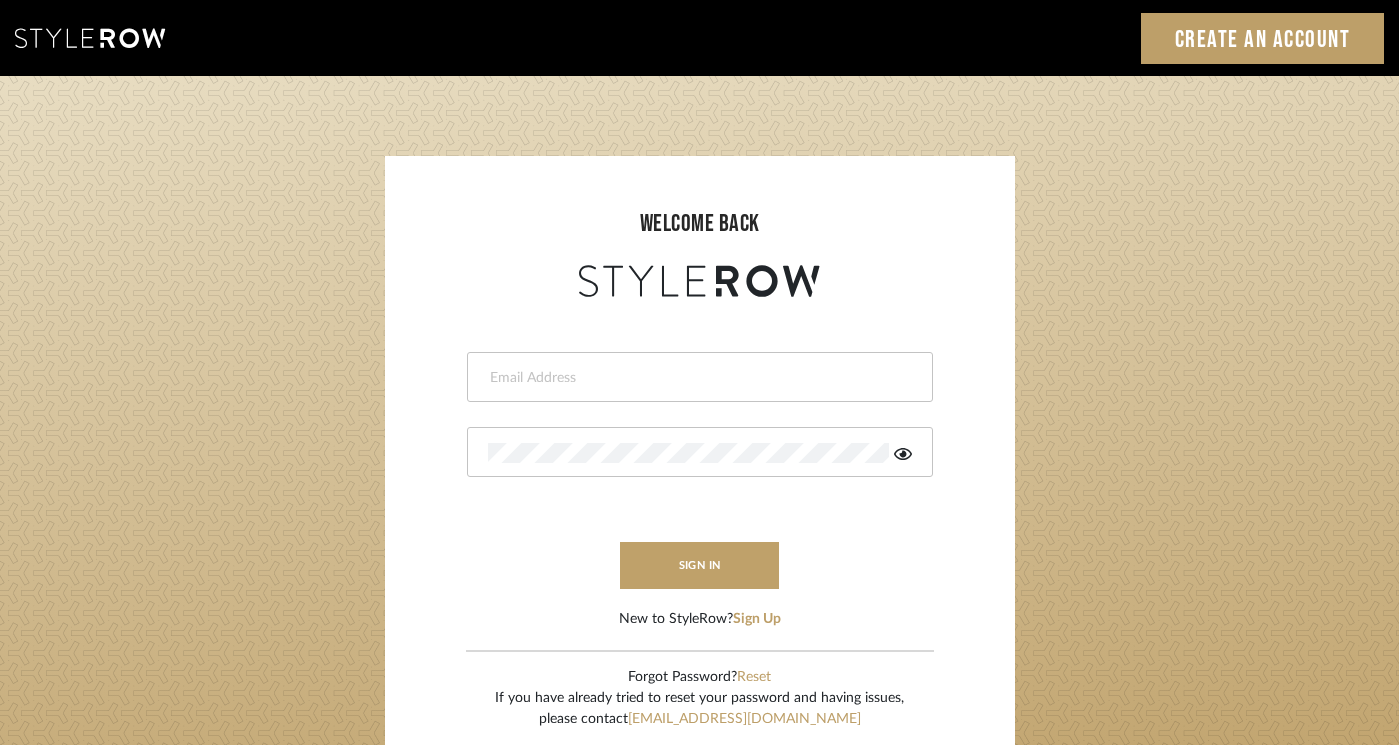 scroll, scrollTop: 0, scrollLeft: 0, axis: both 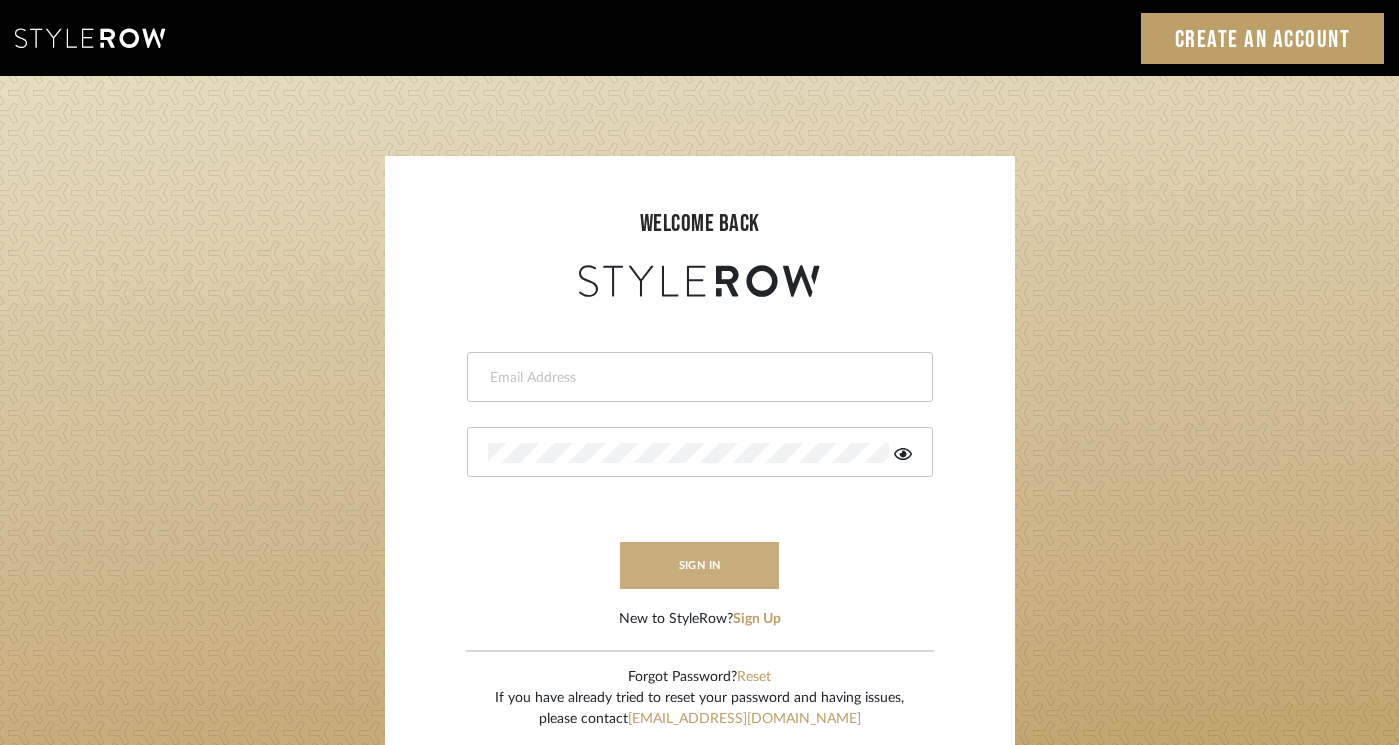 type on "[PERSON_NAME][EMAIL_ADDRESS][DOMAIN_NAME]" 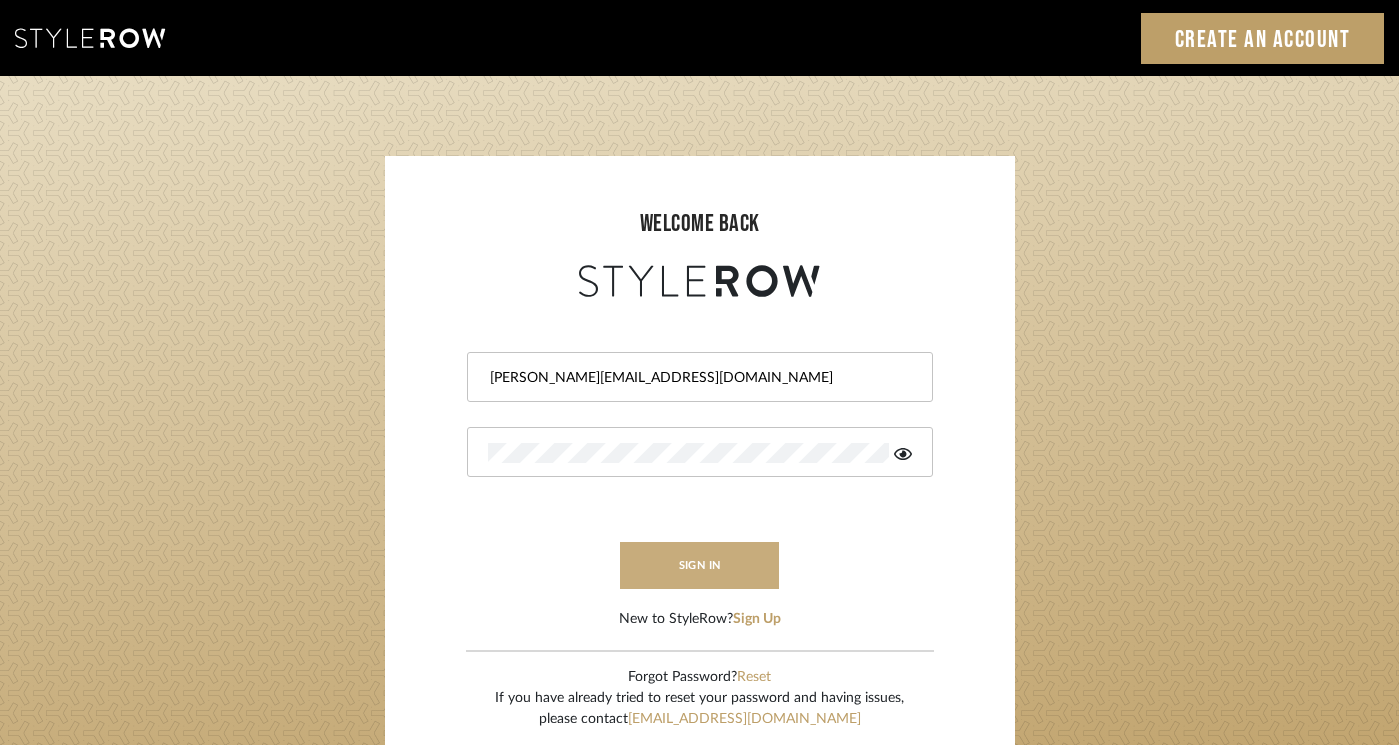click on "sign in" at bounding box center (700, 565) 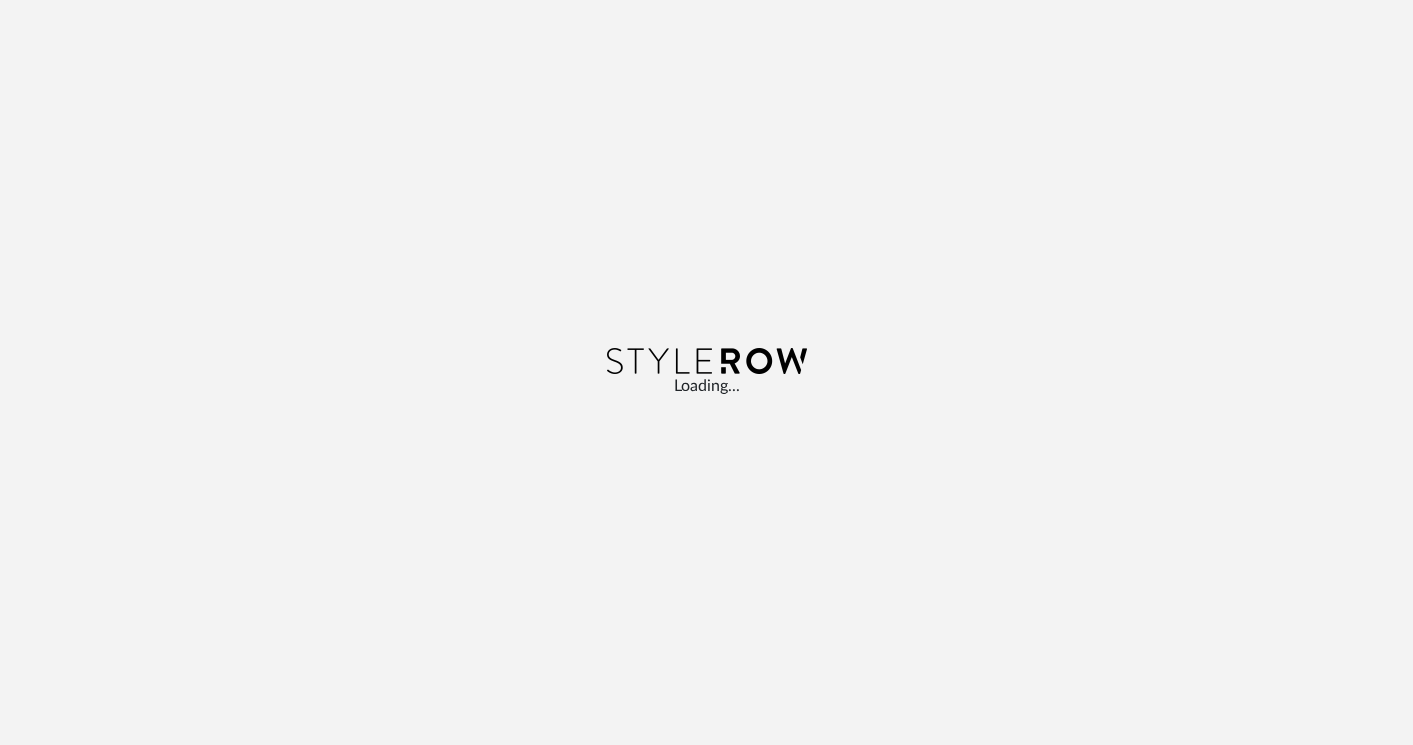 scroll, scrollTop: 0, scrollLeft: 0, axis: both 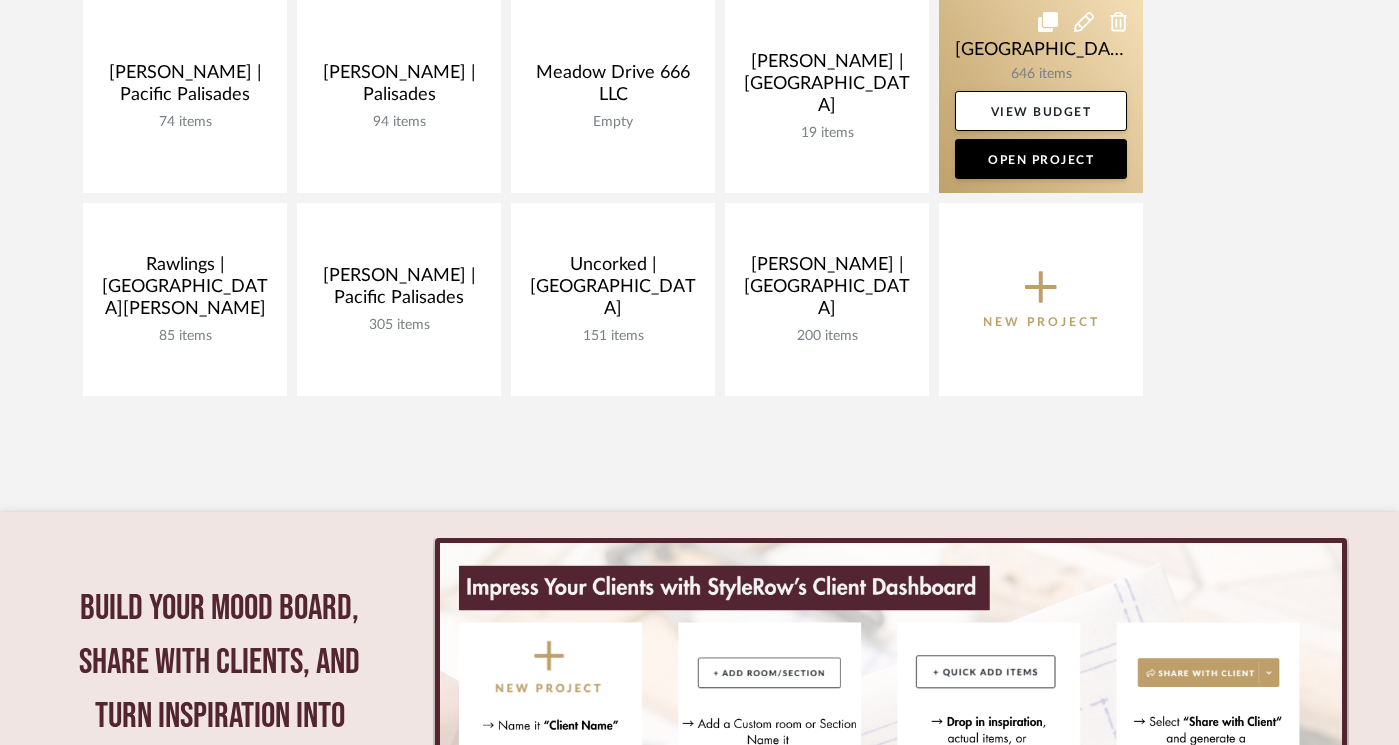 click 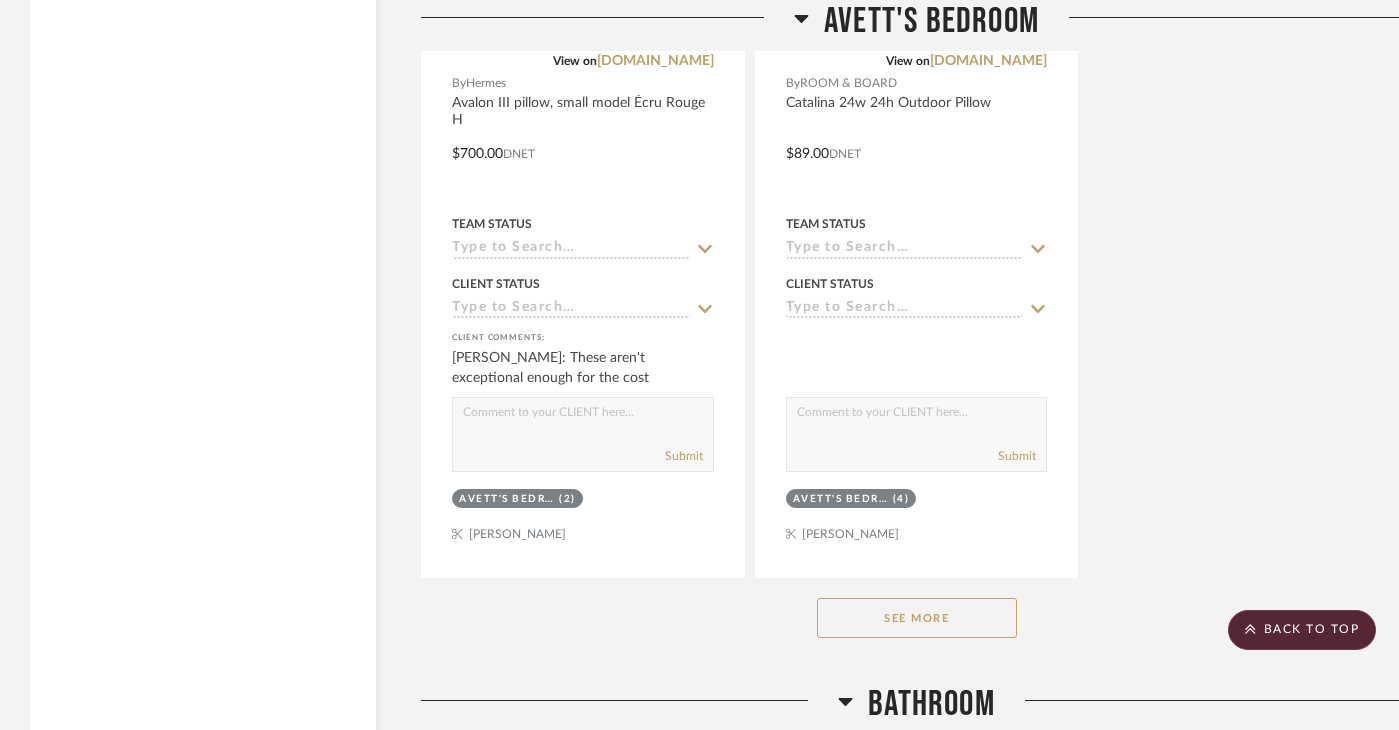 scroll, scrollTop: 6778, scrollLeft: 0, axis: vertical 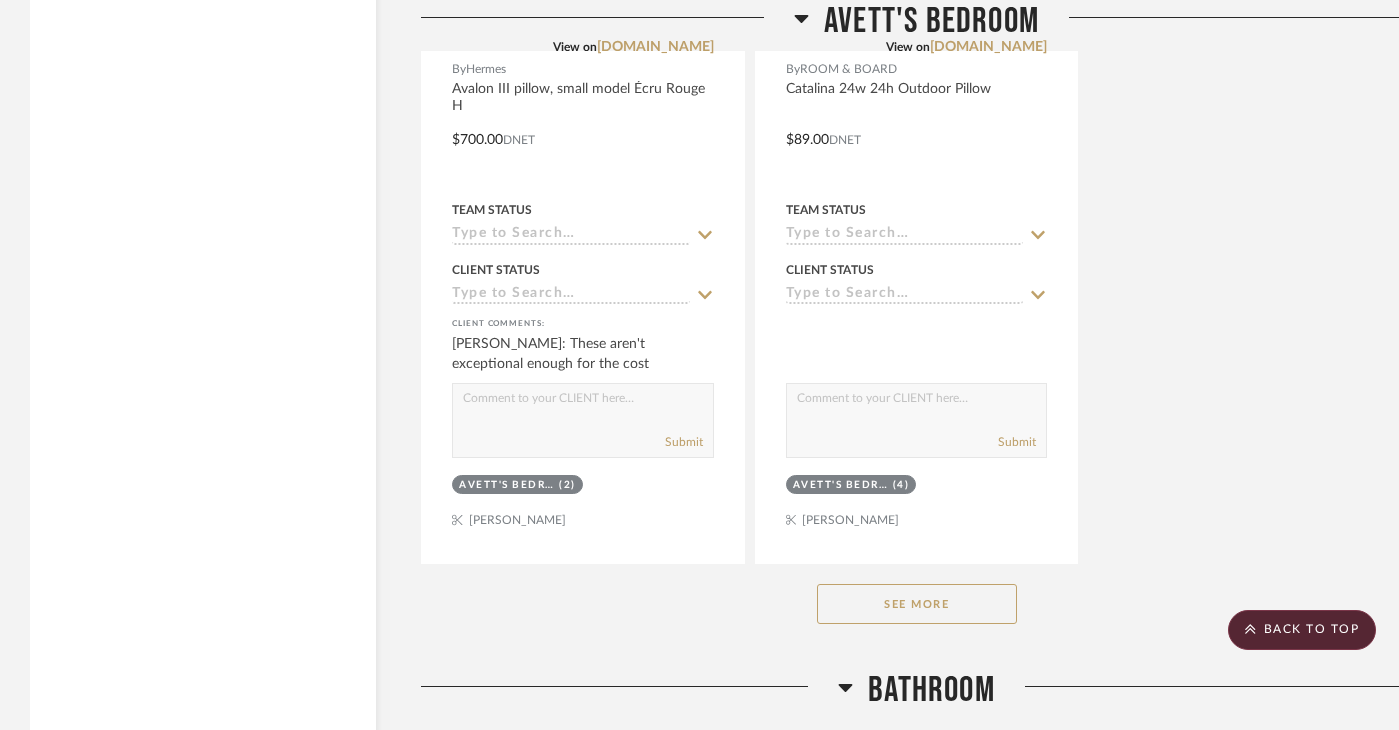 click on "See More" 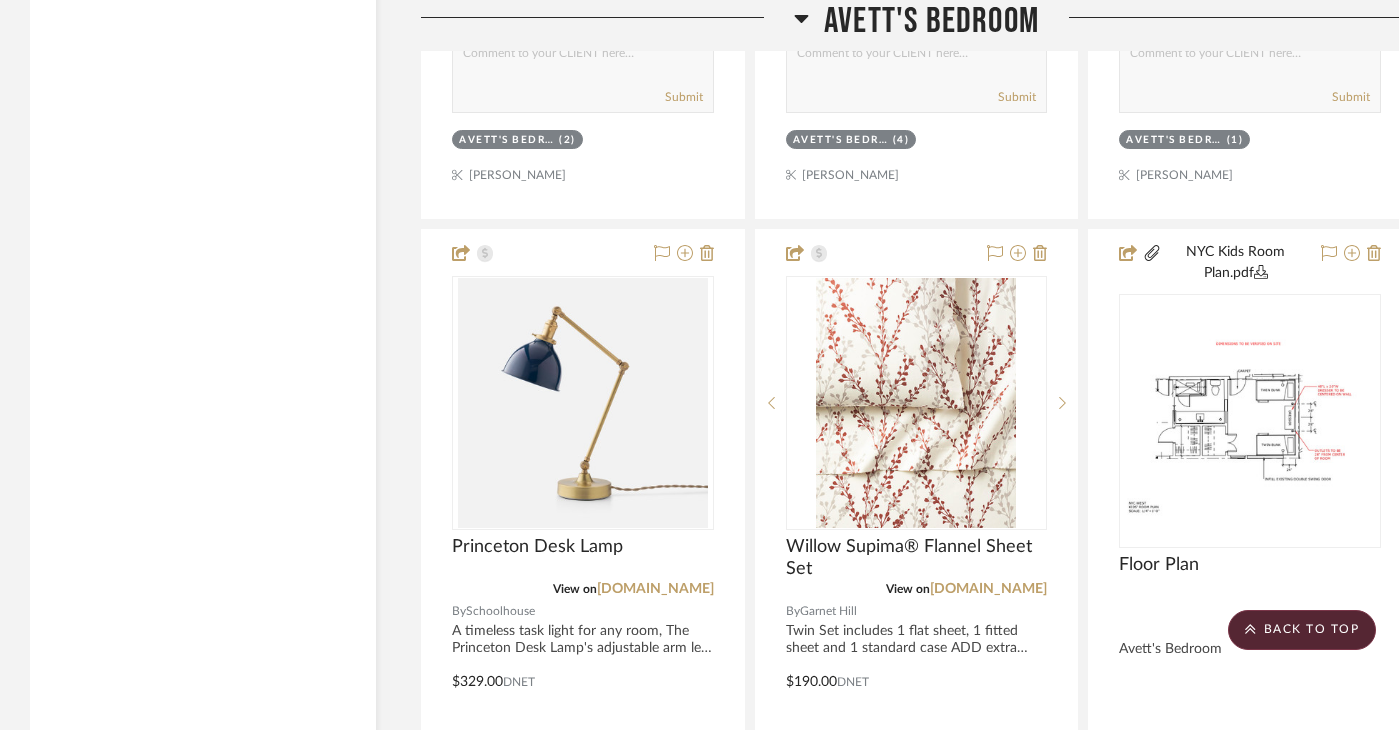 scroll, scrollTop: 7160, scrollLeft: 0, axis: vertical 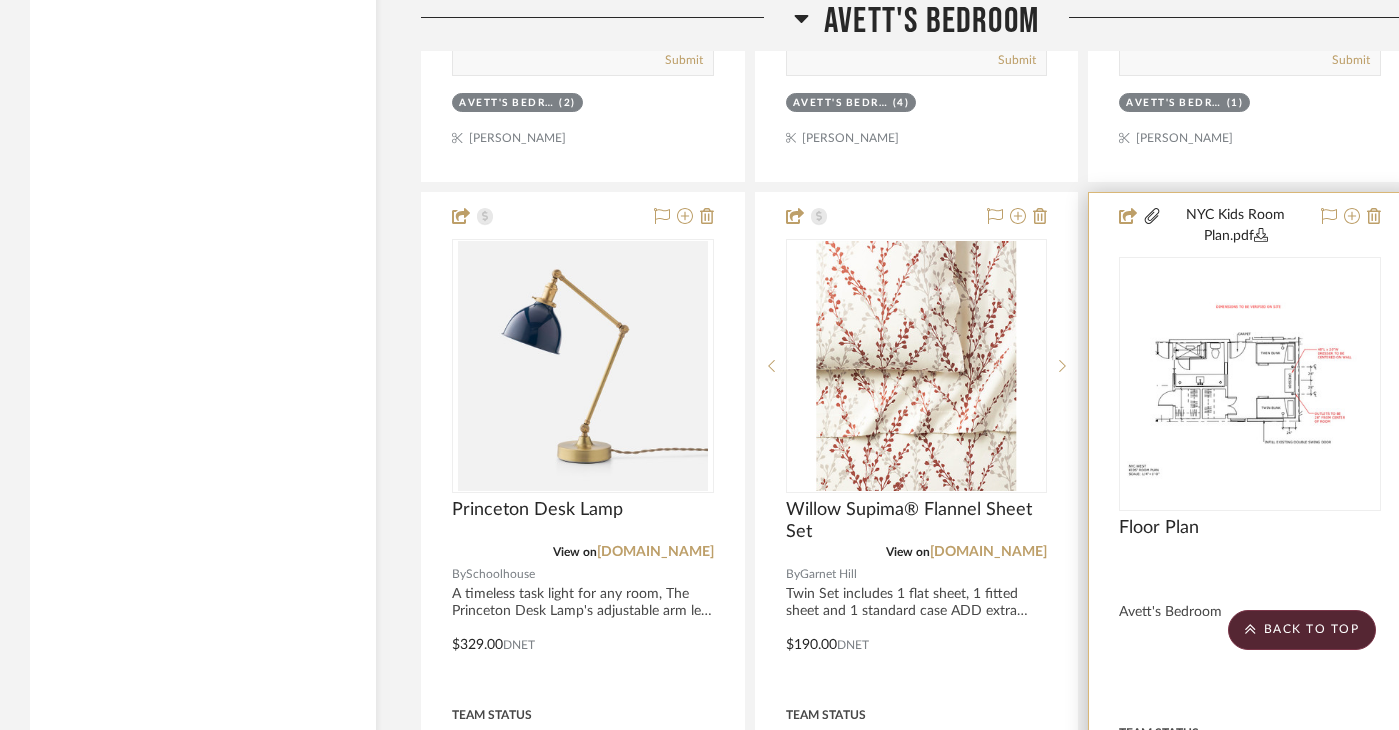 type 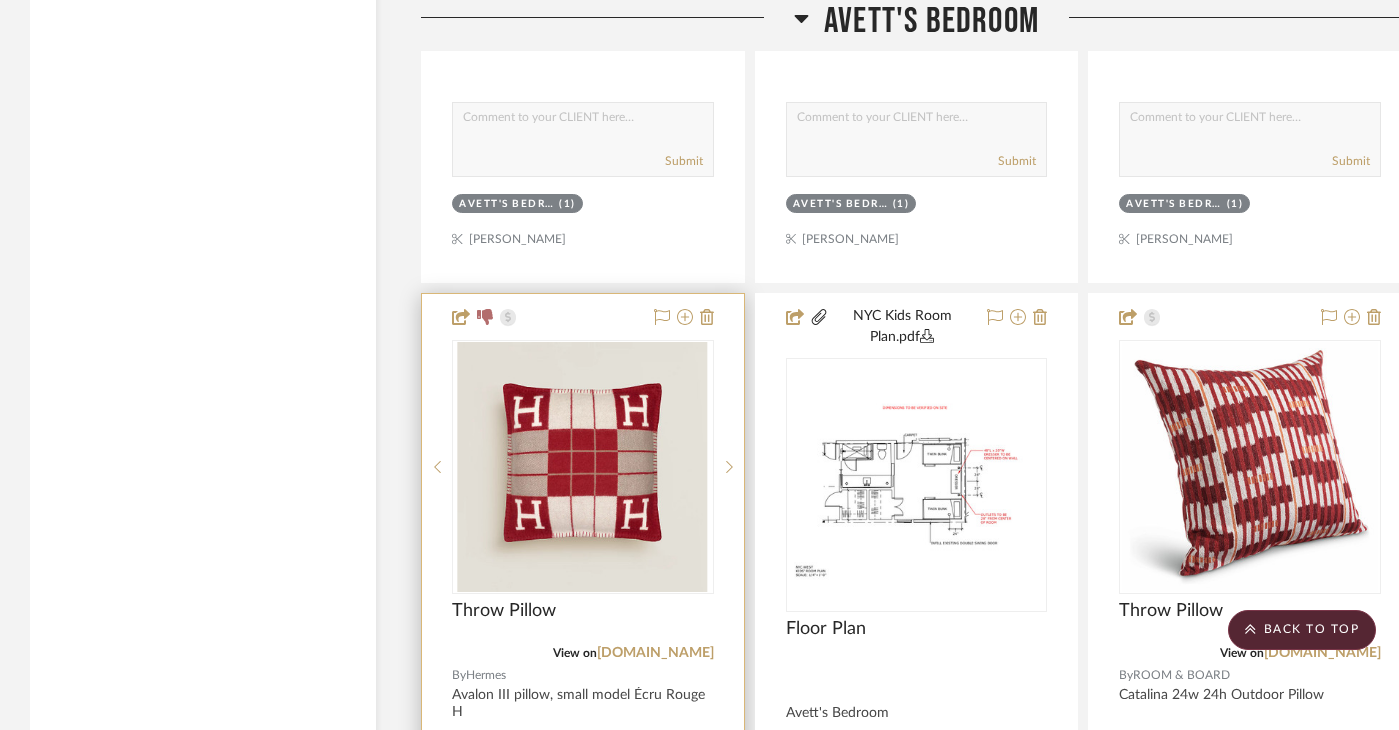 scroll, scrollTop: 6166, scrollLeft: 0, axis: vertical 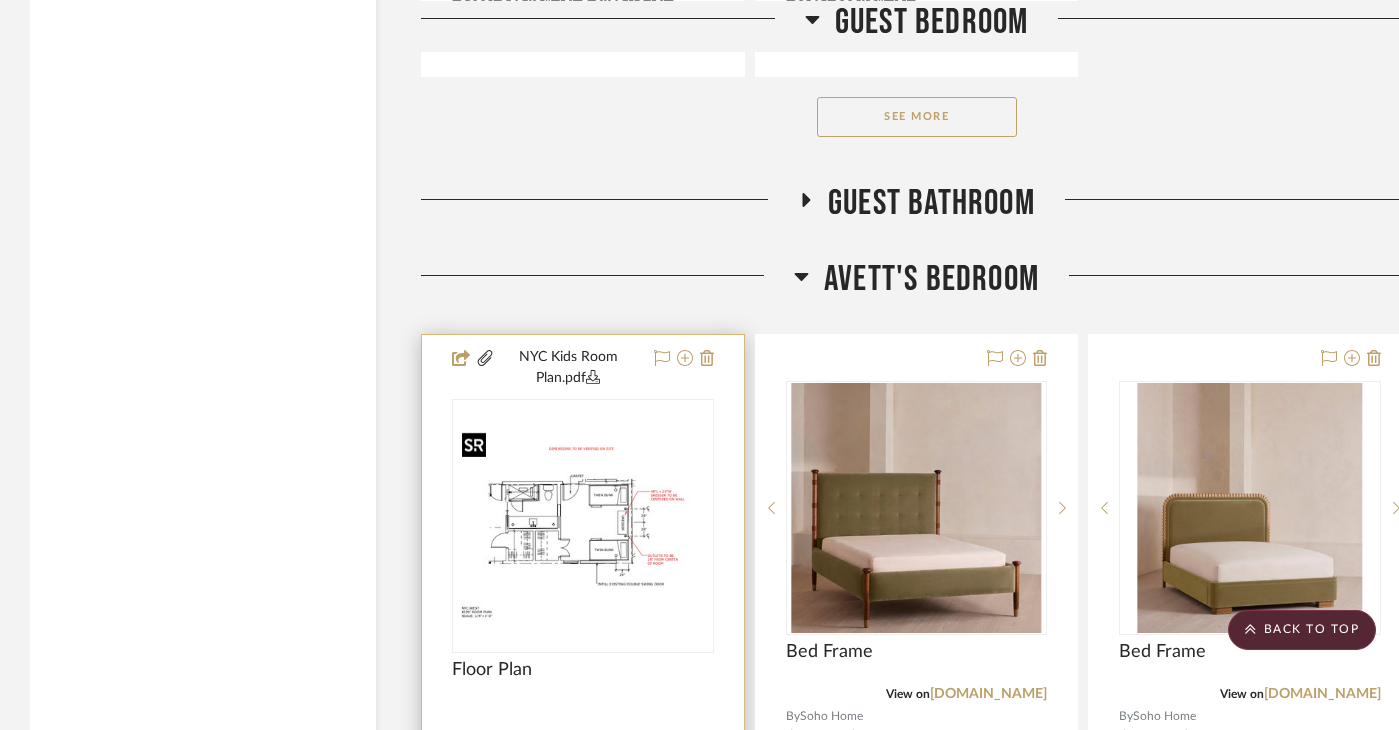 click at bounding box center (583, 526) 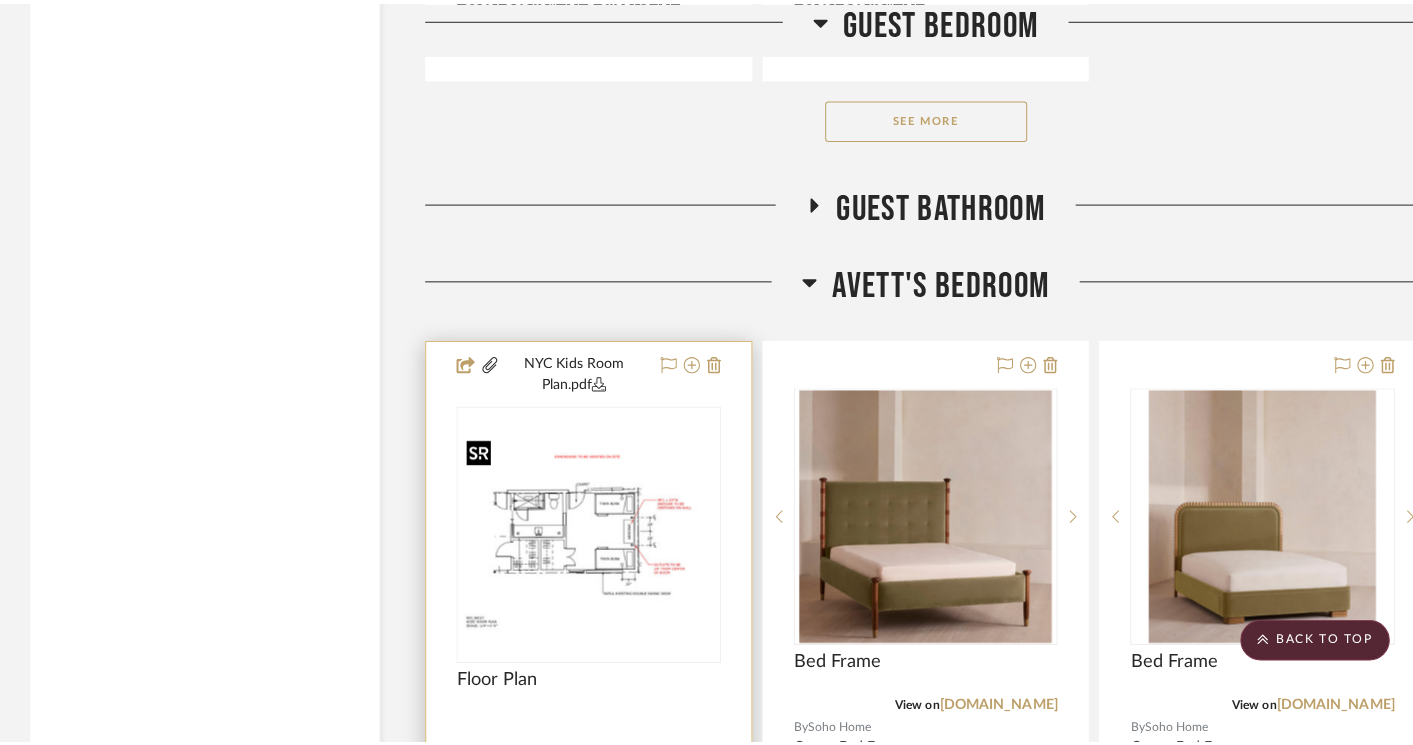 scroll, scrollTop: 0, scrollLeft: 0, axis: both 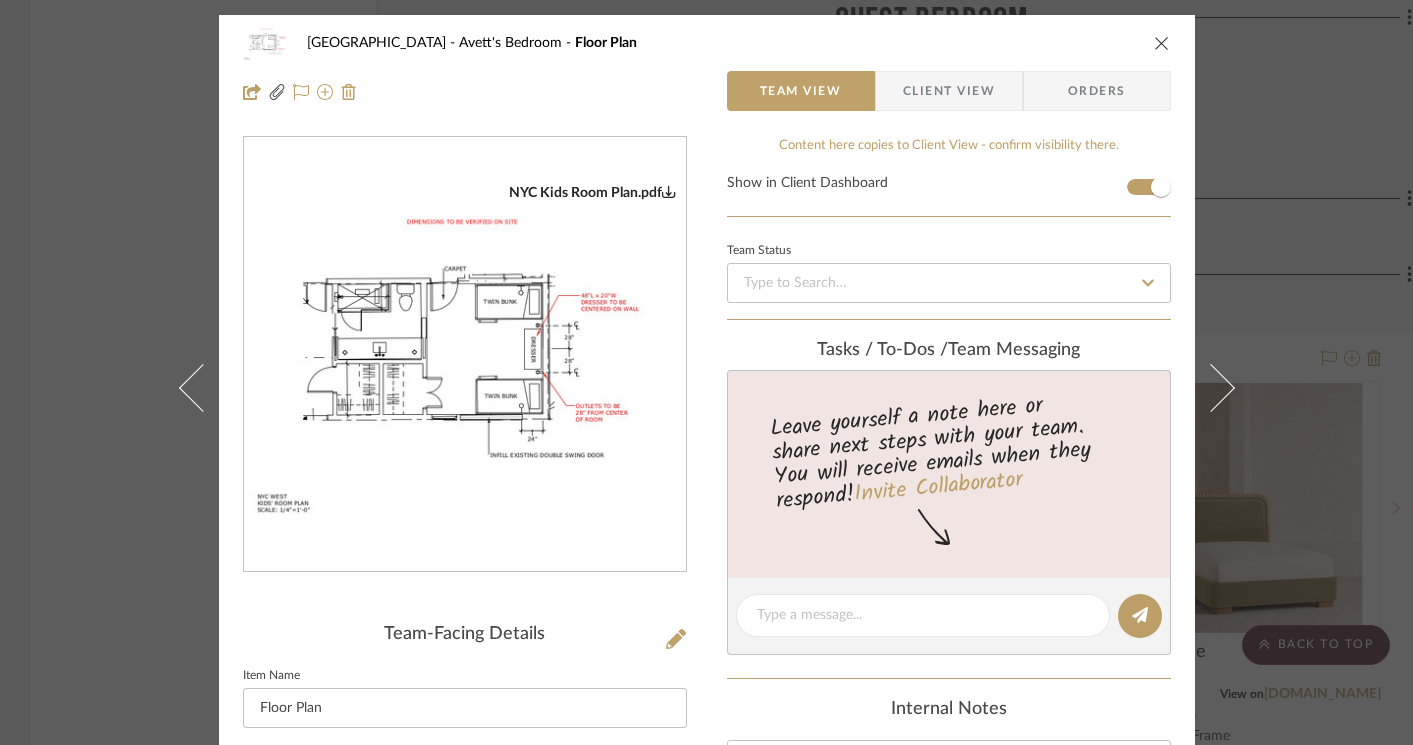 click at bounding box center (465, 355) 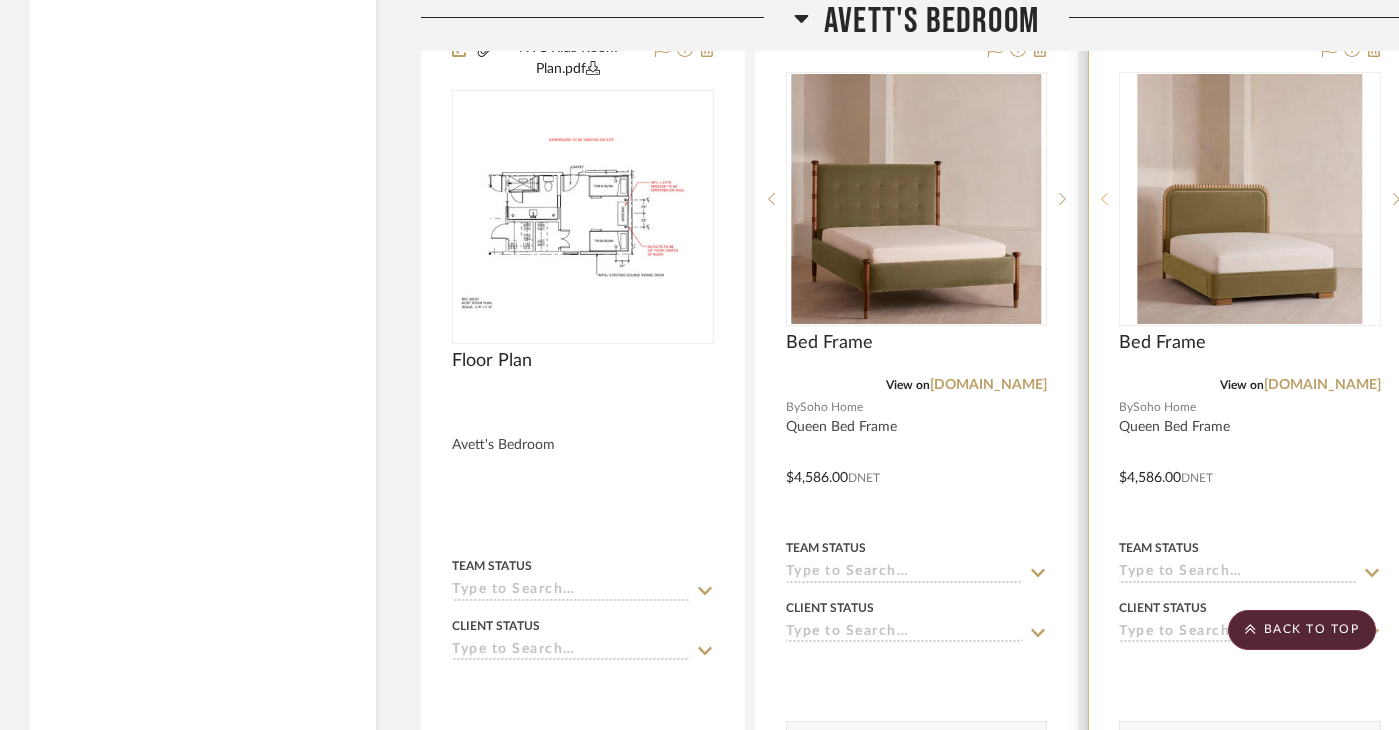scroll, scrollTop: 4595, scrollLeft: 0, axis: vertical 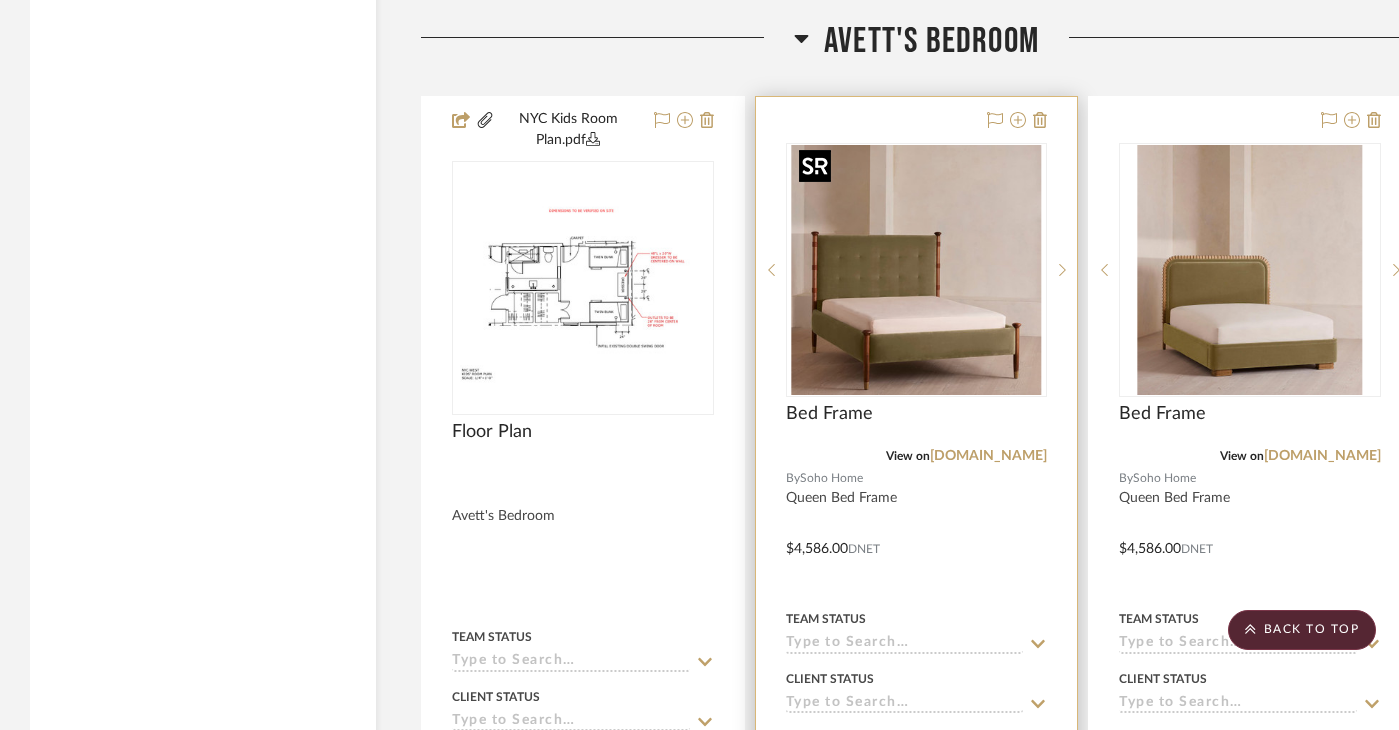 click at bounding box center [916, 270] 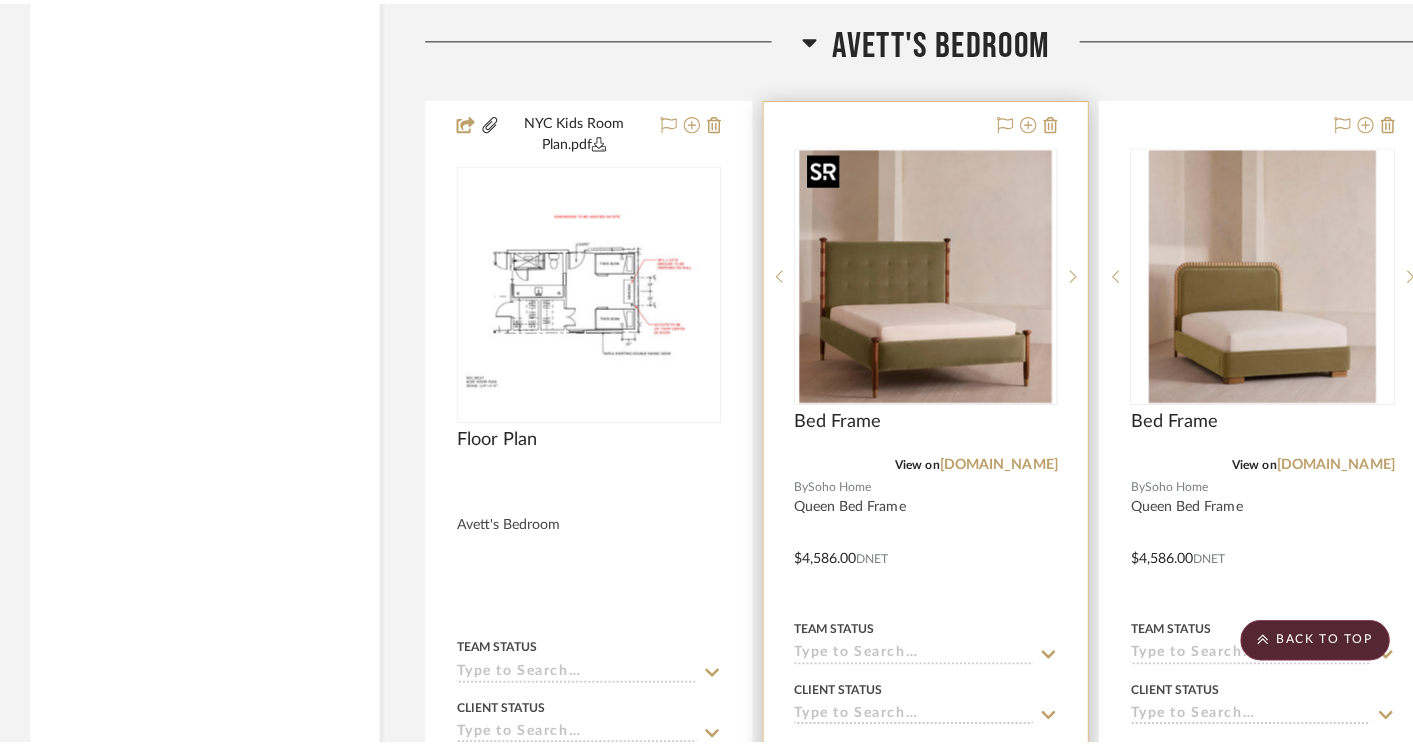 scroll, scrollTop: 0, scrollLeft: 0, axis: both 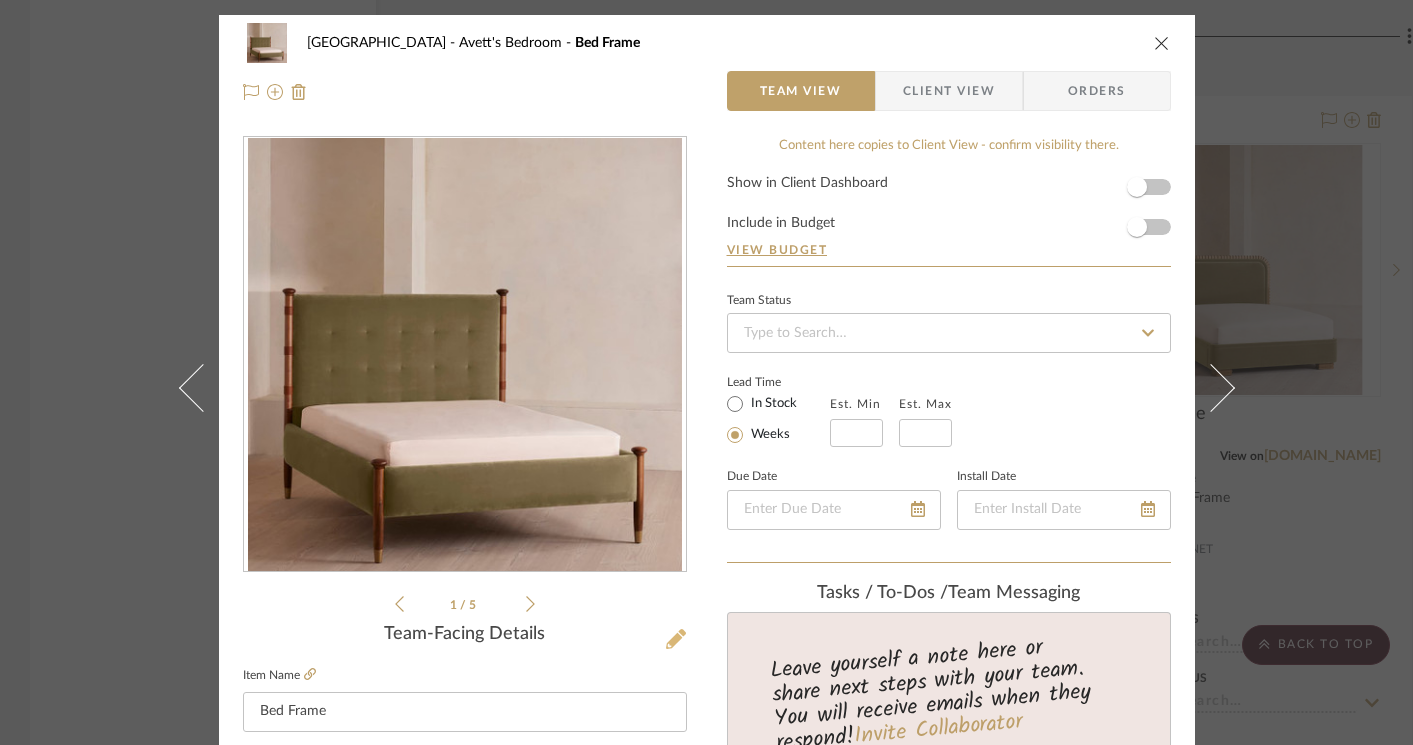click 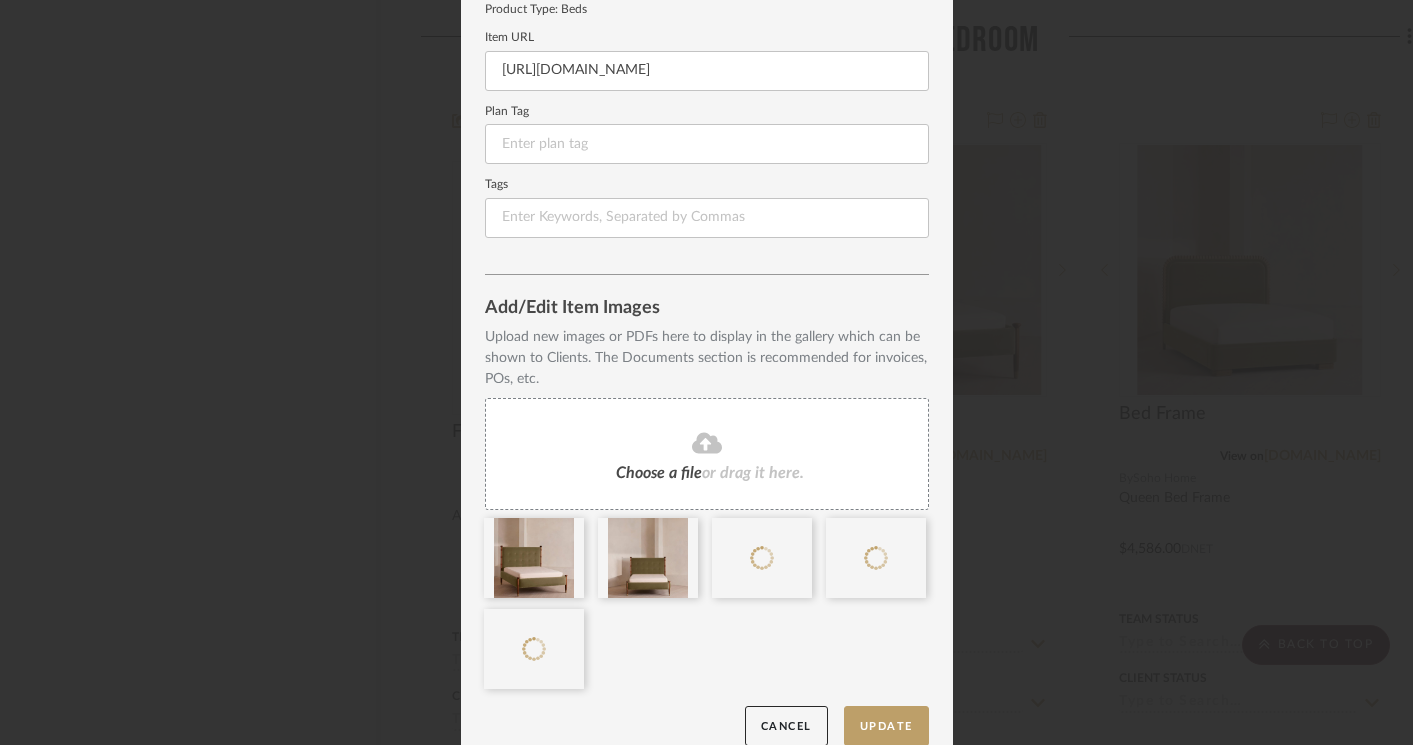 scroll, scrollTop: 299, scrollLeft: 0, axis: vertical 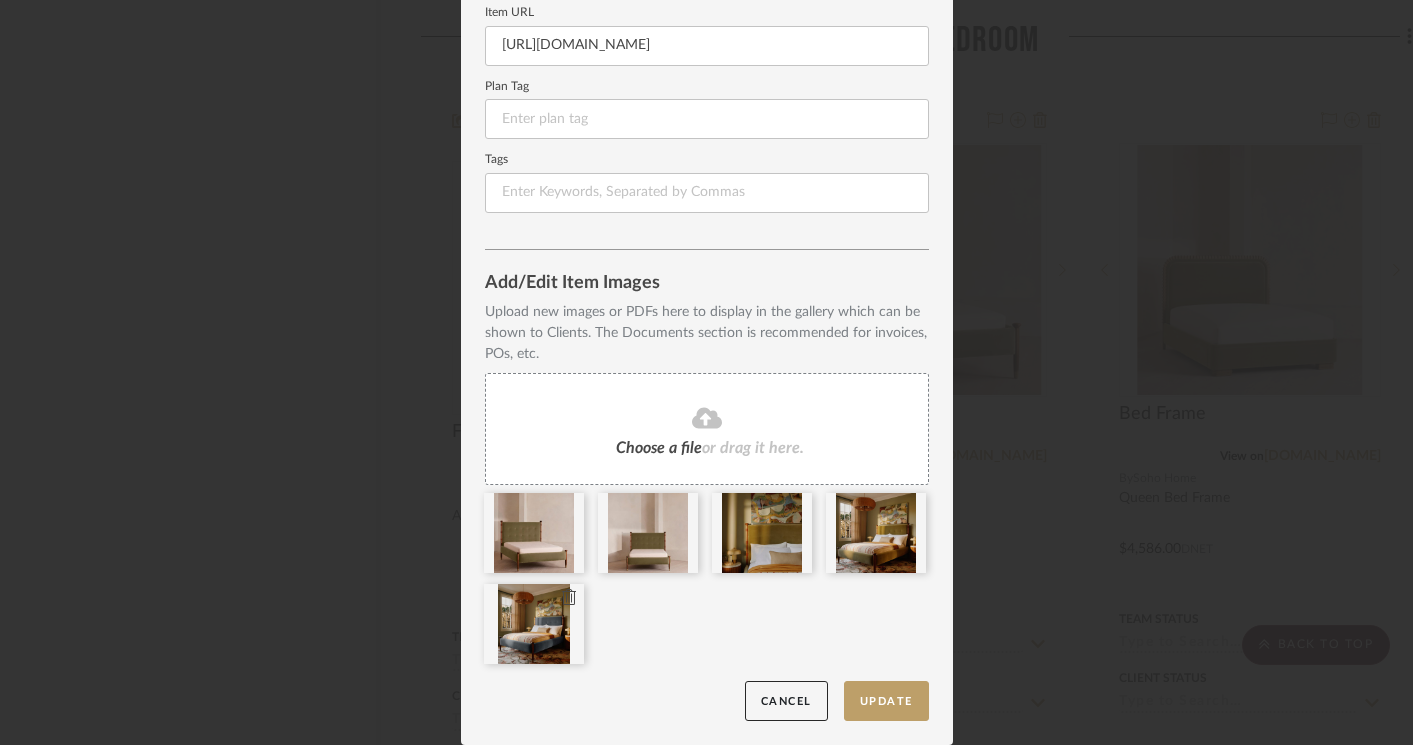 type 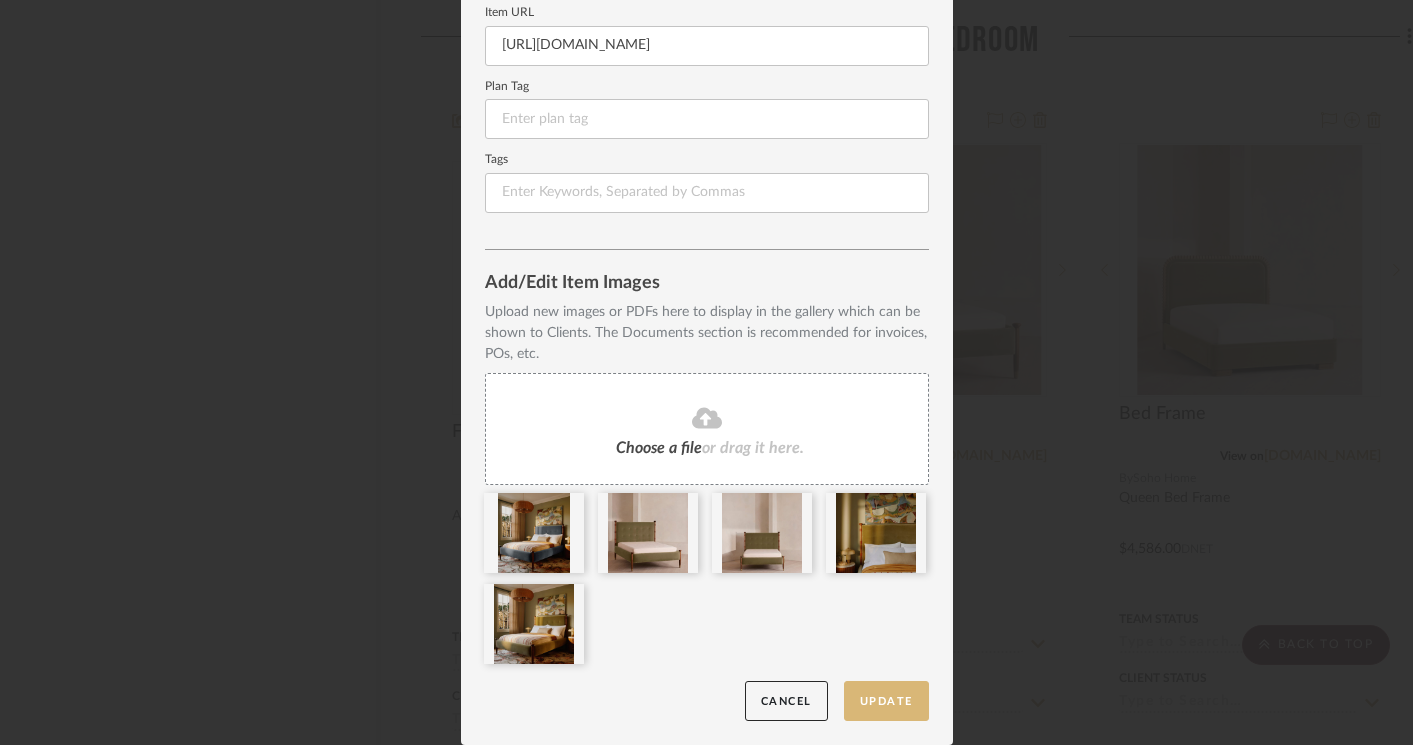click on "Update" at bounding box center [886, 701] 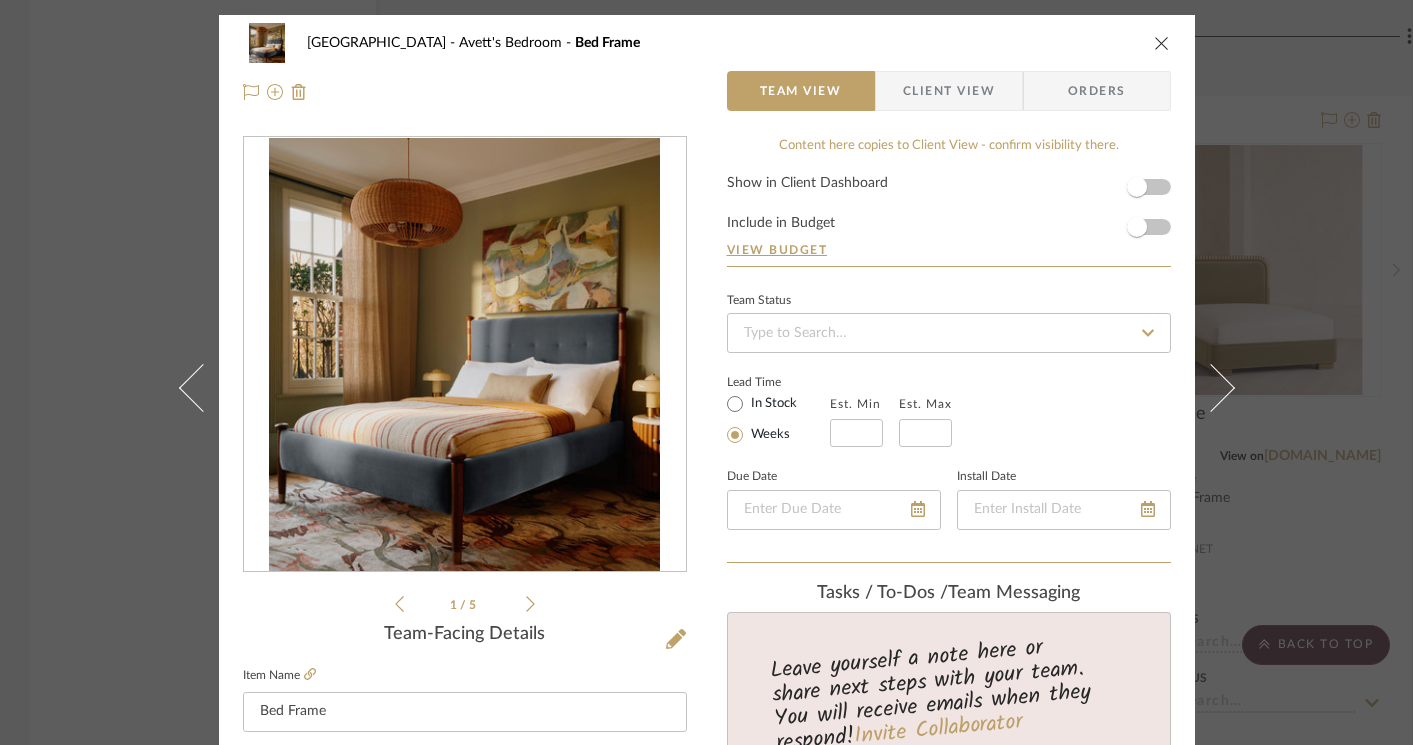 click at bounding box center (1162, 43) 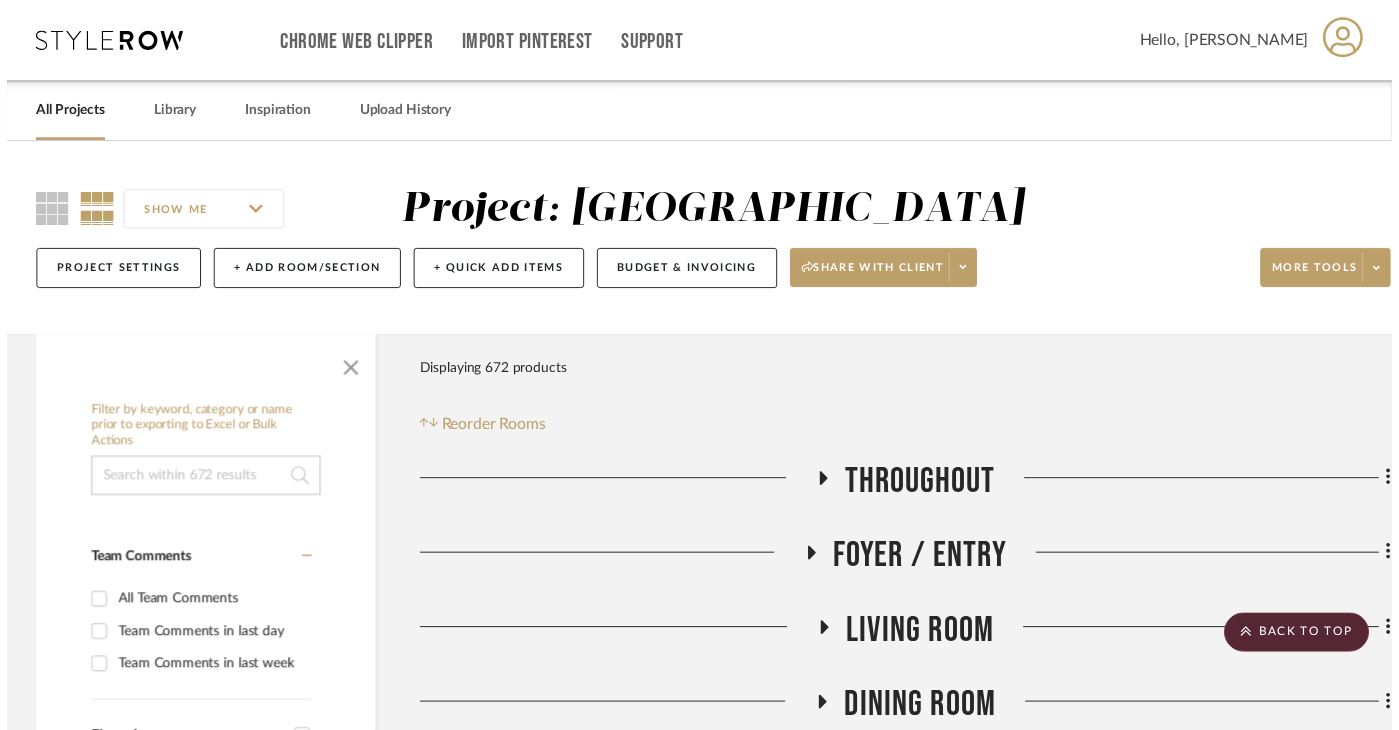 scroll, scrollTop: 4595, scrollLeft: 0, axis: vertical 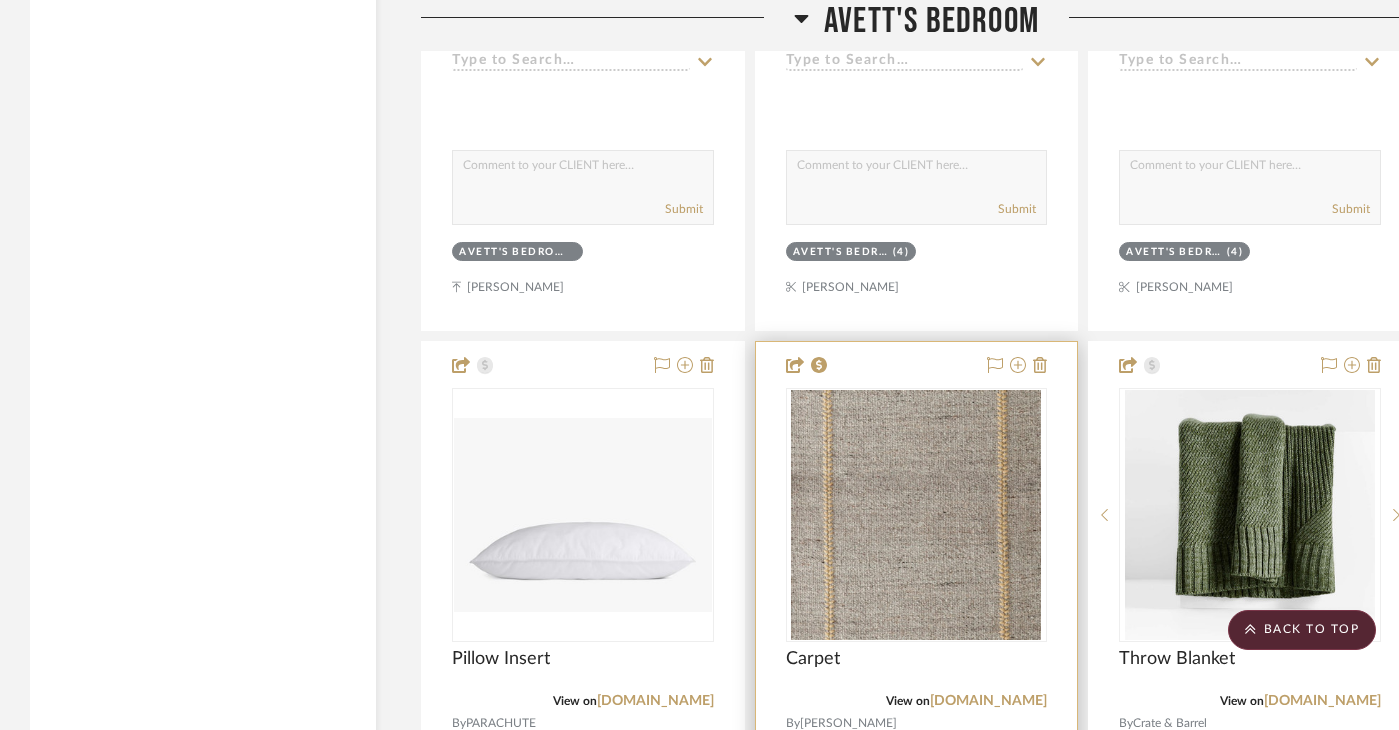 drag, startPoint x: 909, startPoint y: 344, endPoint x: 909, endPoint y: 168, distance: 176 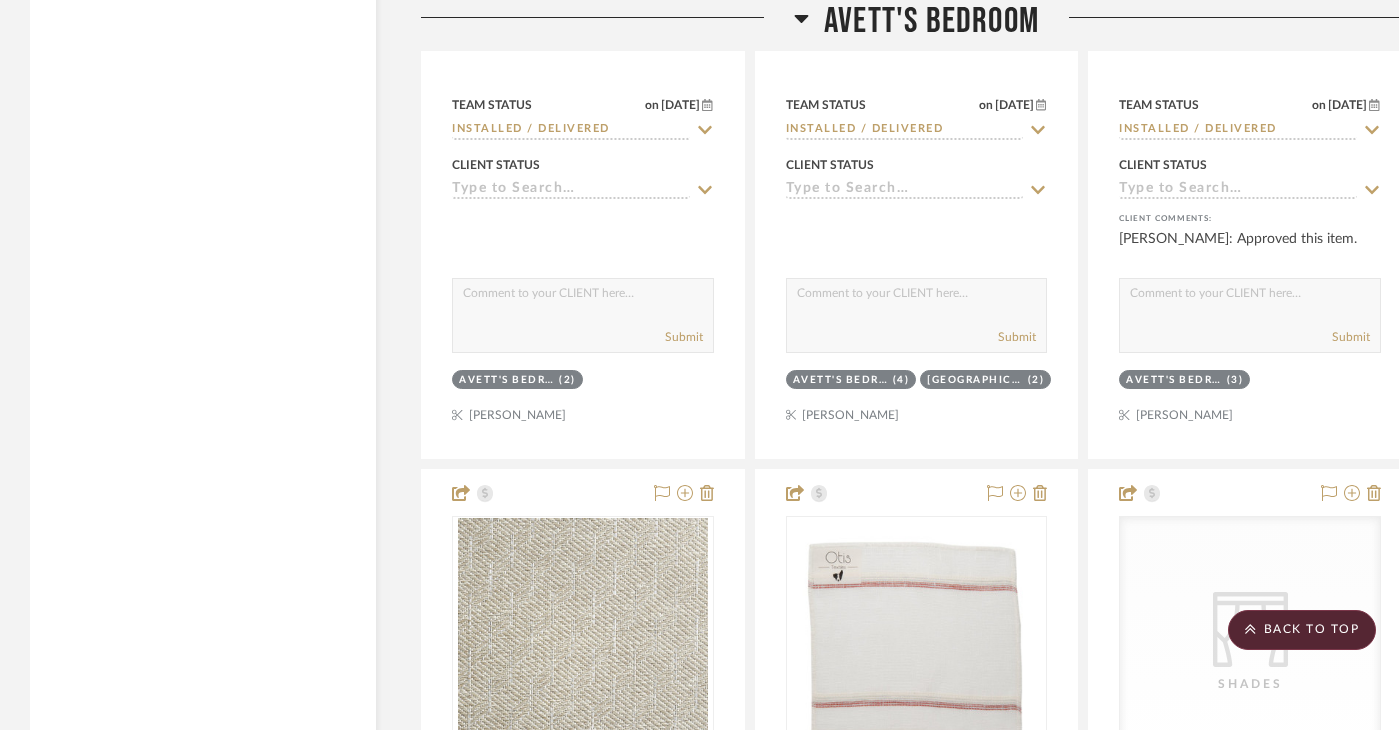 scroll, scrollTop: 11481, scrollLeft: 0, axis: vertical 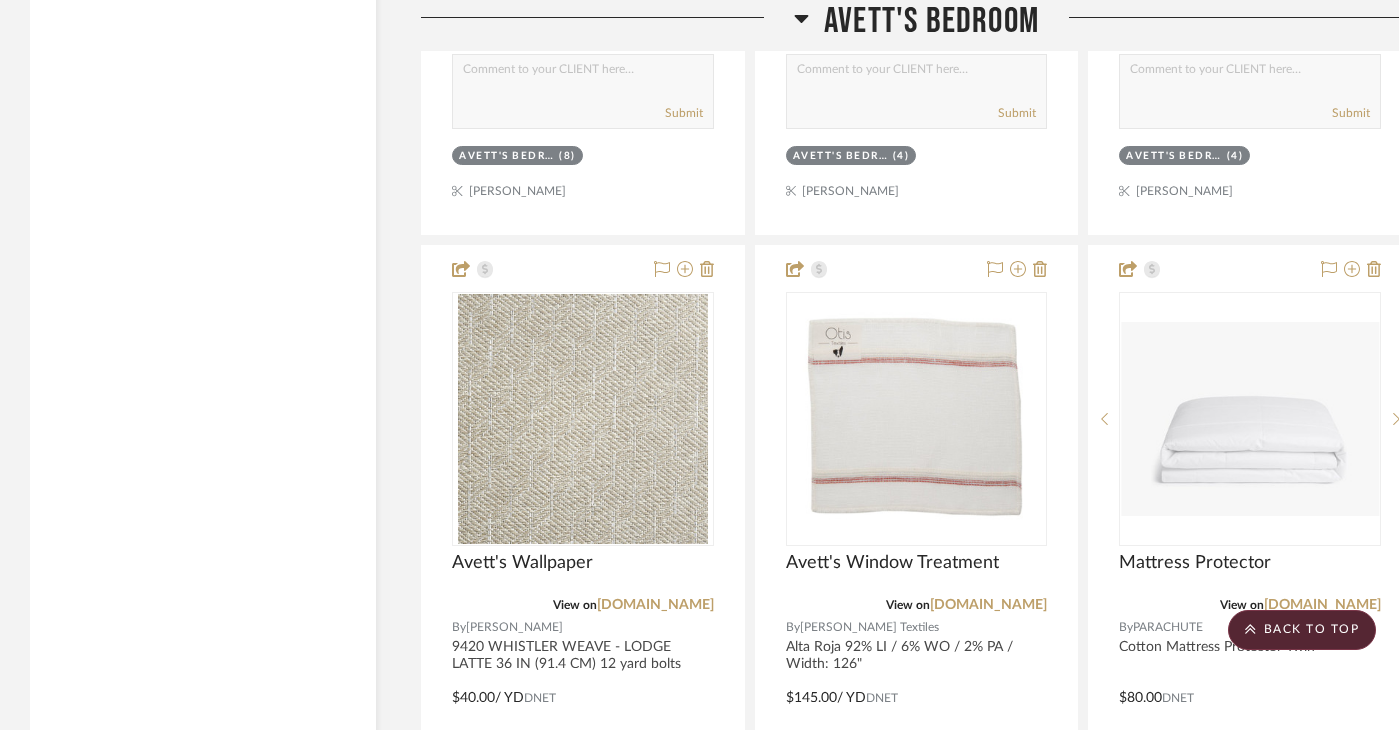drag, startPoint x: 563, startPoint y: 254, endPoint x: 575, endPoint y: 43, distance: 211.34096 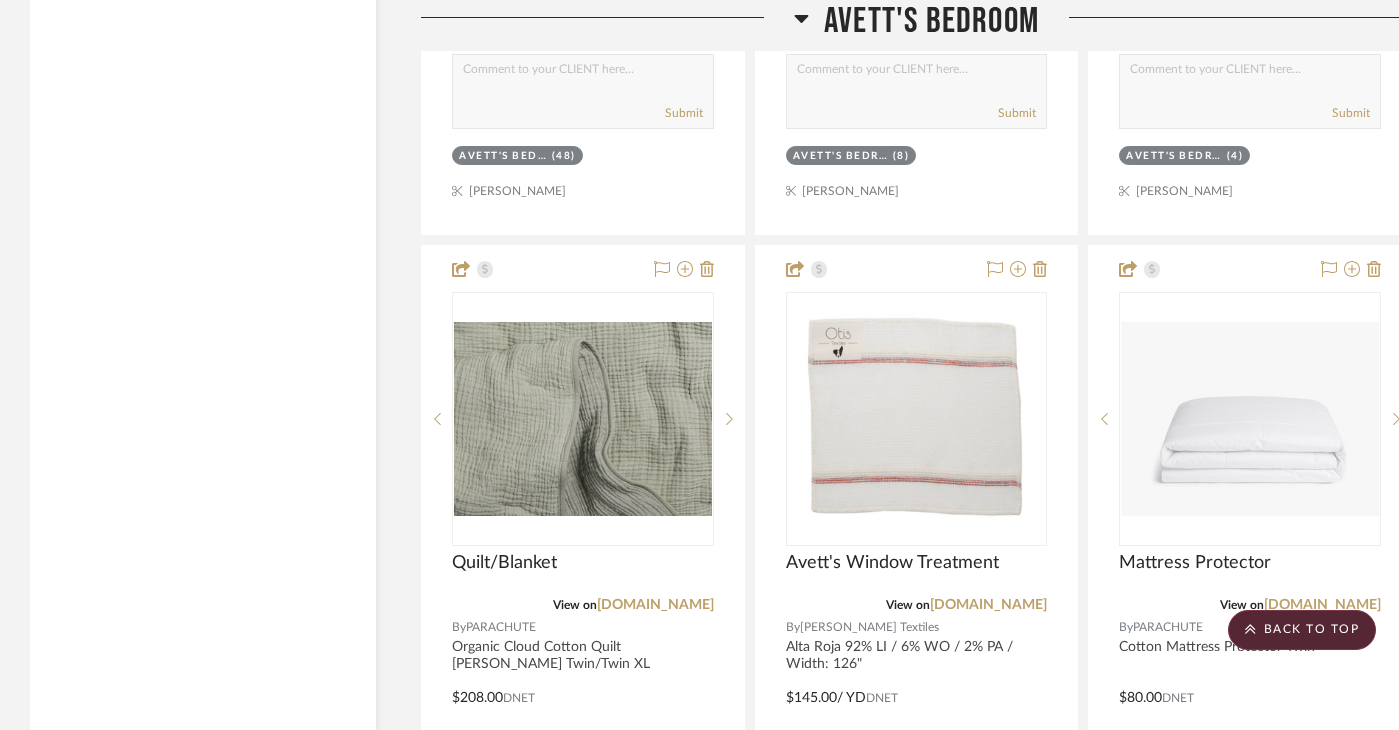 scroll, scrollTop: 9785, scrollLeft: 0, axis: vertical 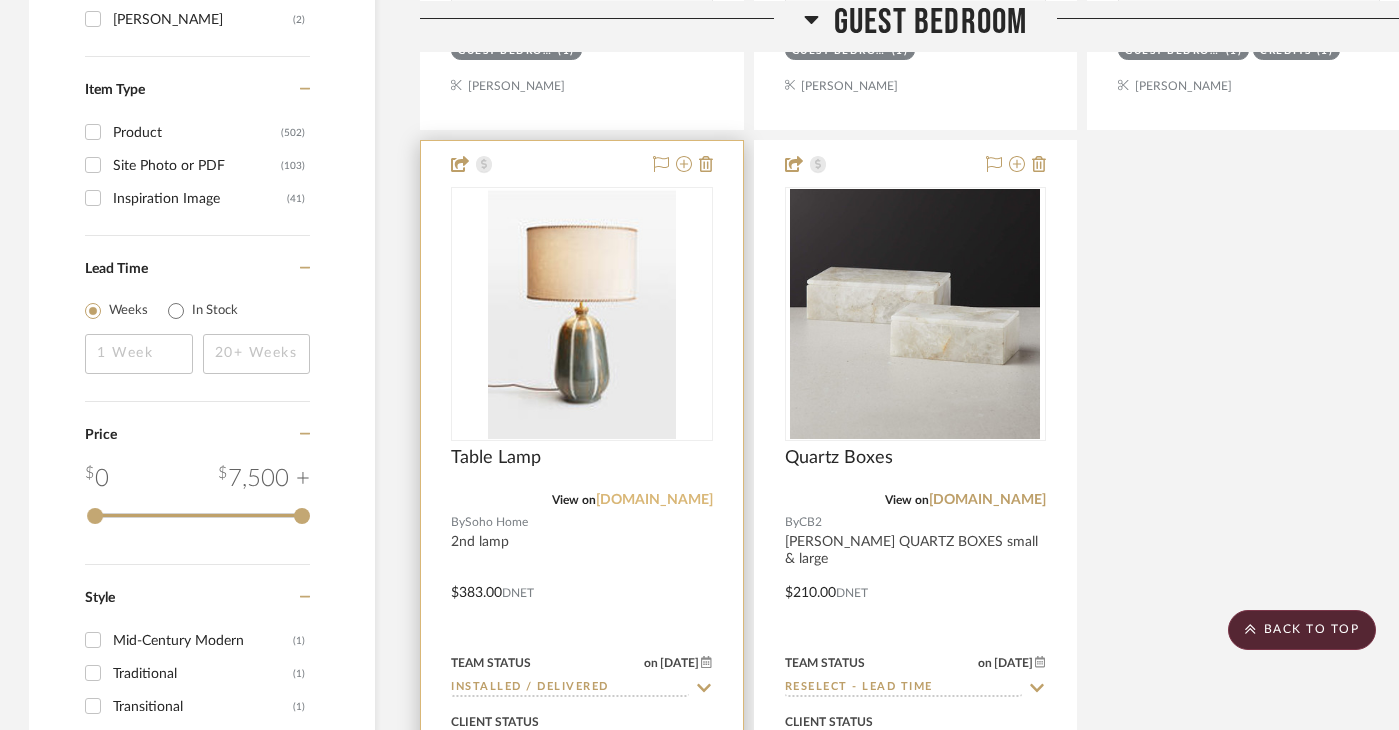 click on "[DOMAIN_NAME]" at bounding box center (654, 500) 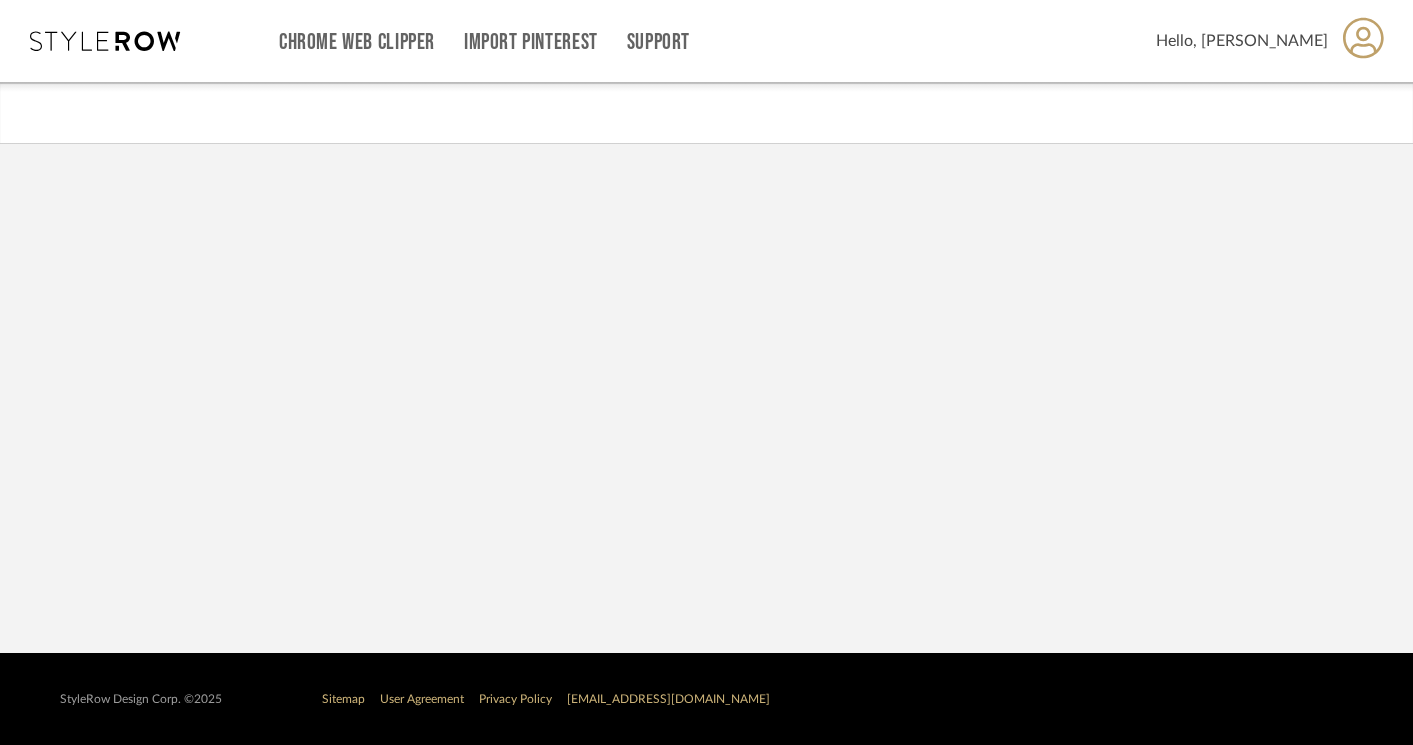 scroll, scrollTop: 0, scrollLeft: 0, axis: both 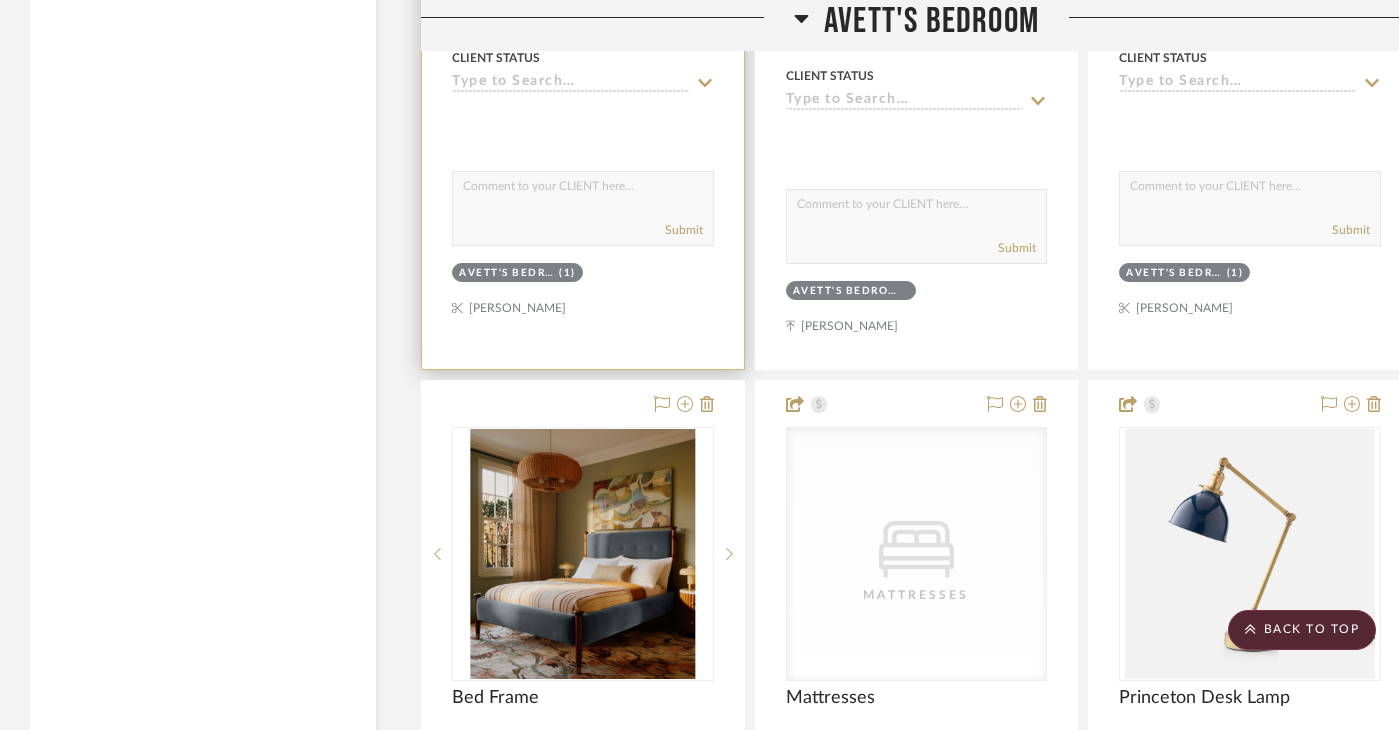type 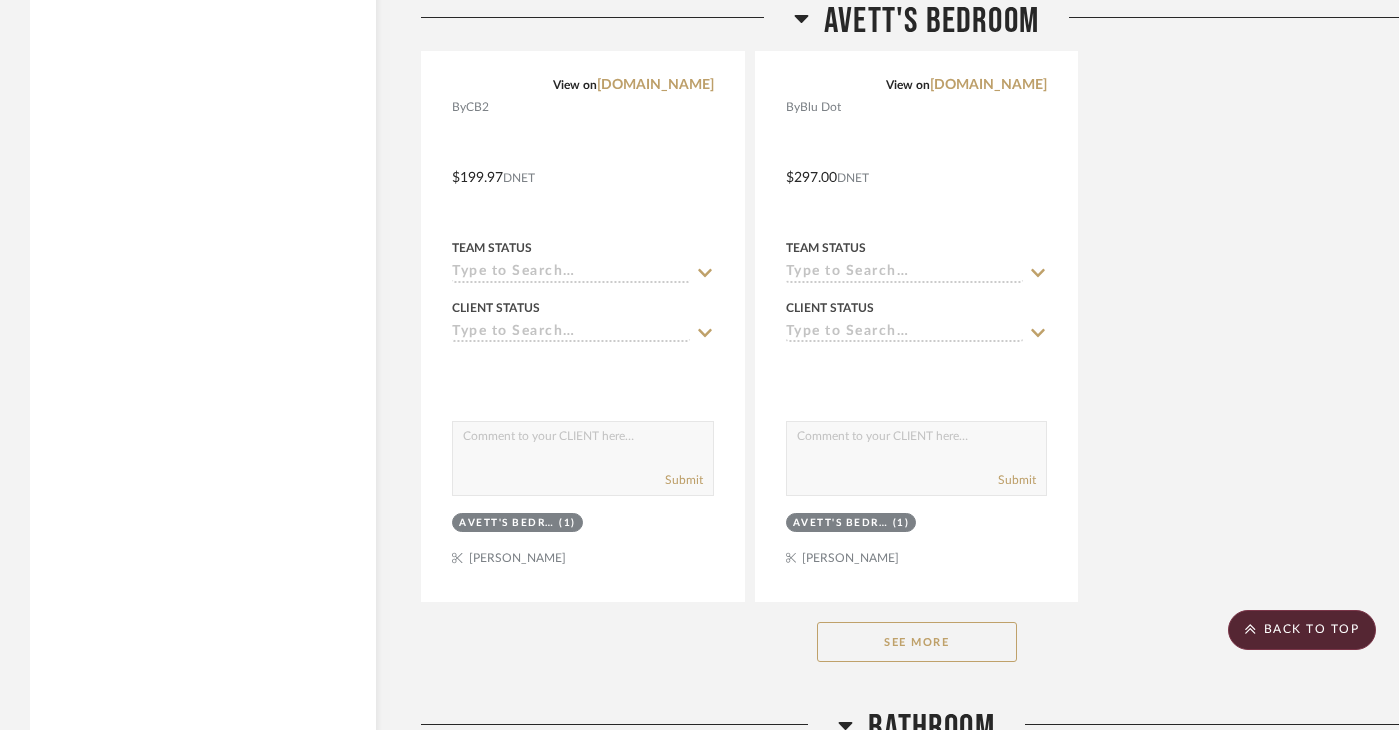 scroll, scrollTop: 6773, scrollLeft: 0, axis: vertical 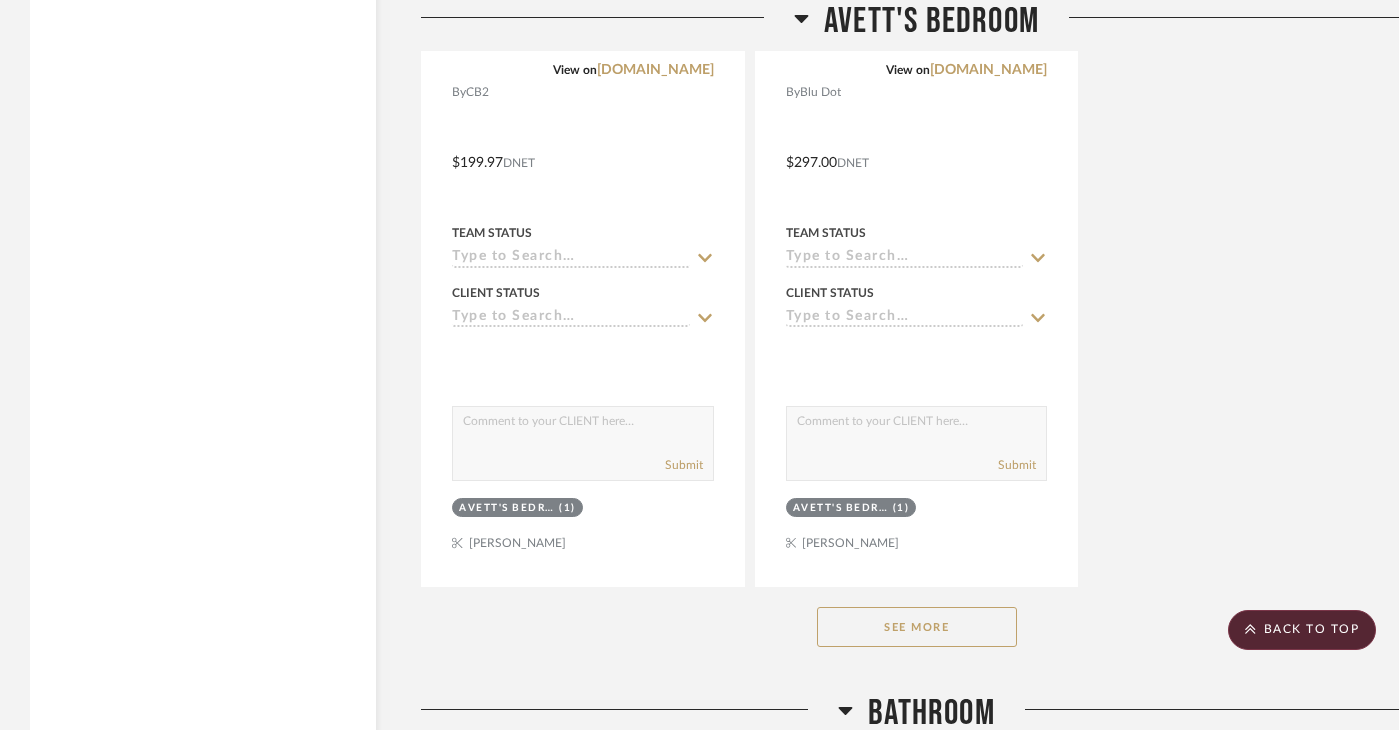 click on "See More" 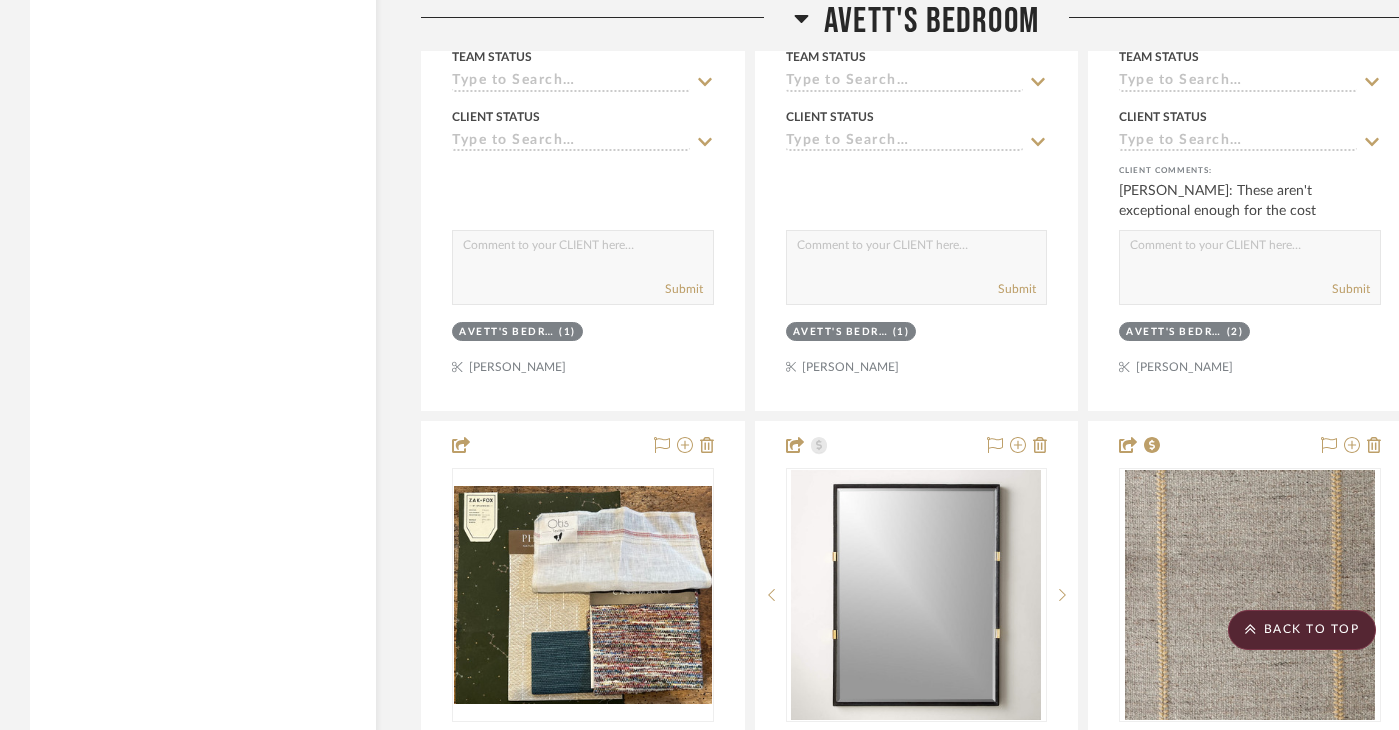 scroll, scrollTop: 6913, scrollLeft: 0, axis: vertical 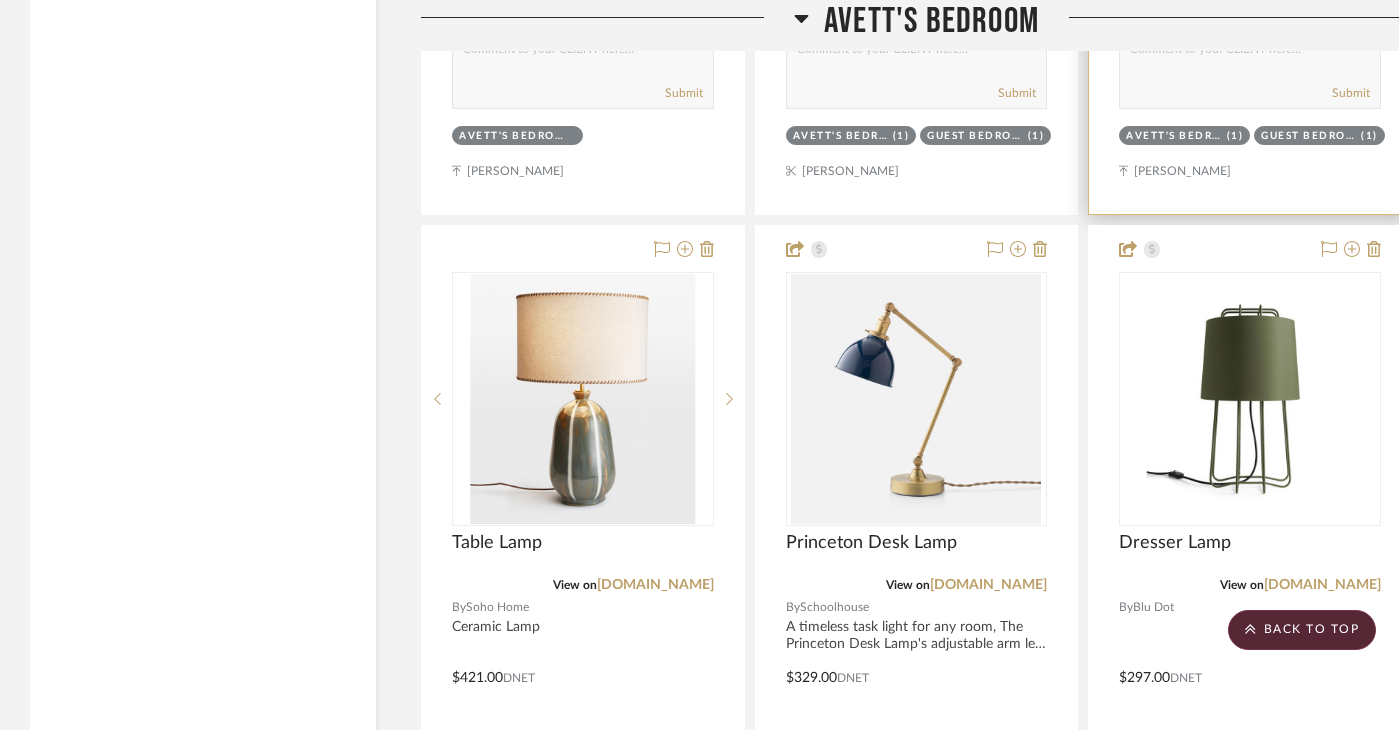 drag, startPoint x: 1351, startPoint y: 202, endPoint x: 1380, endPoint y: 403, distance: 203.08127 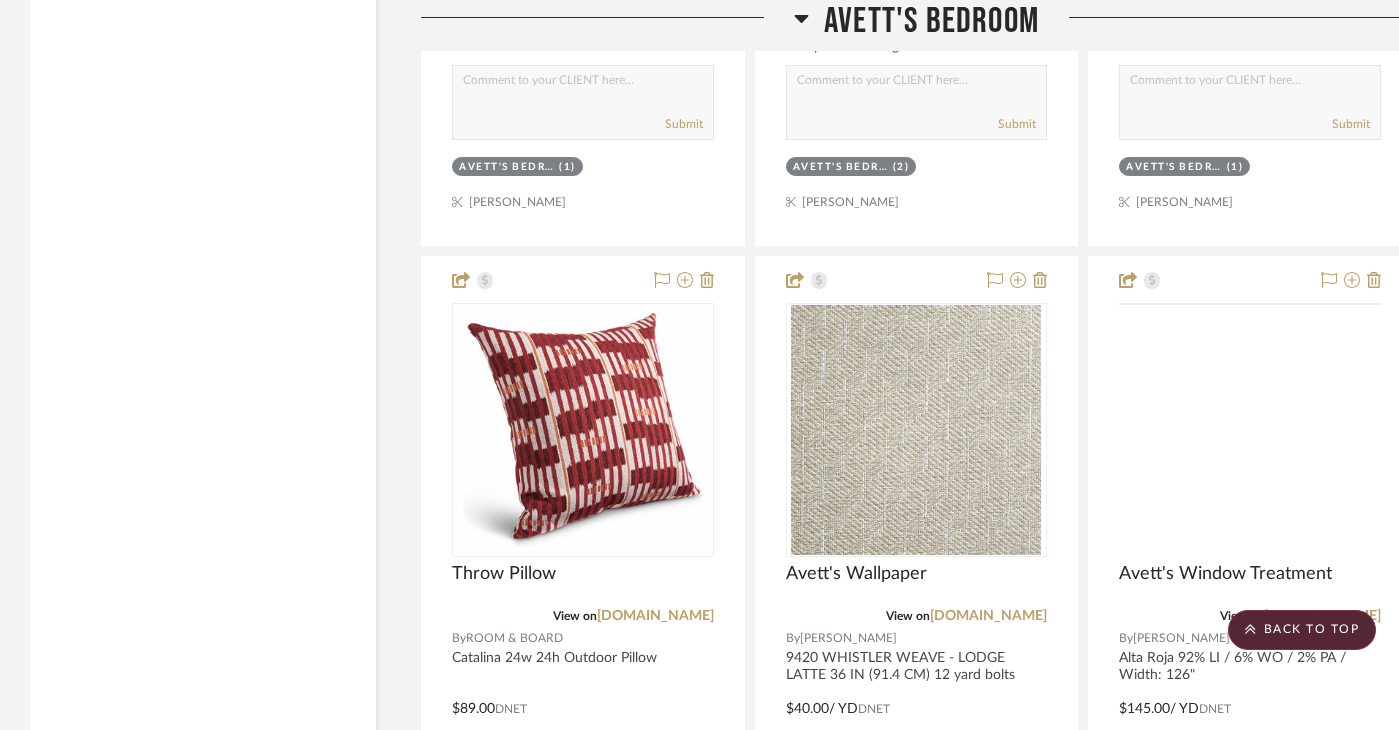 scroll, scrollTop: 7932, scrollLeft: 0, axis: vertical 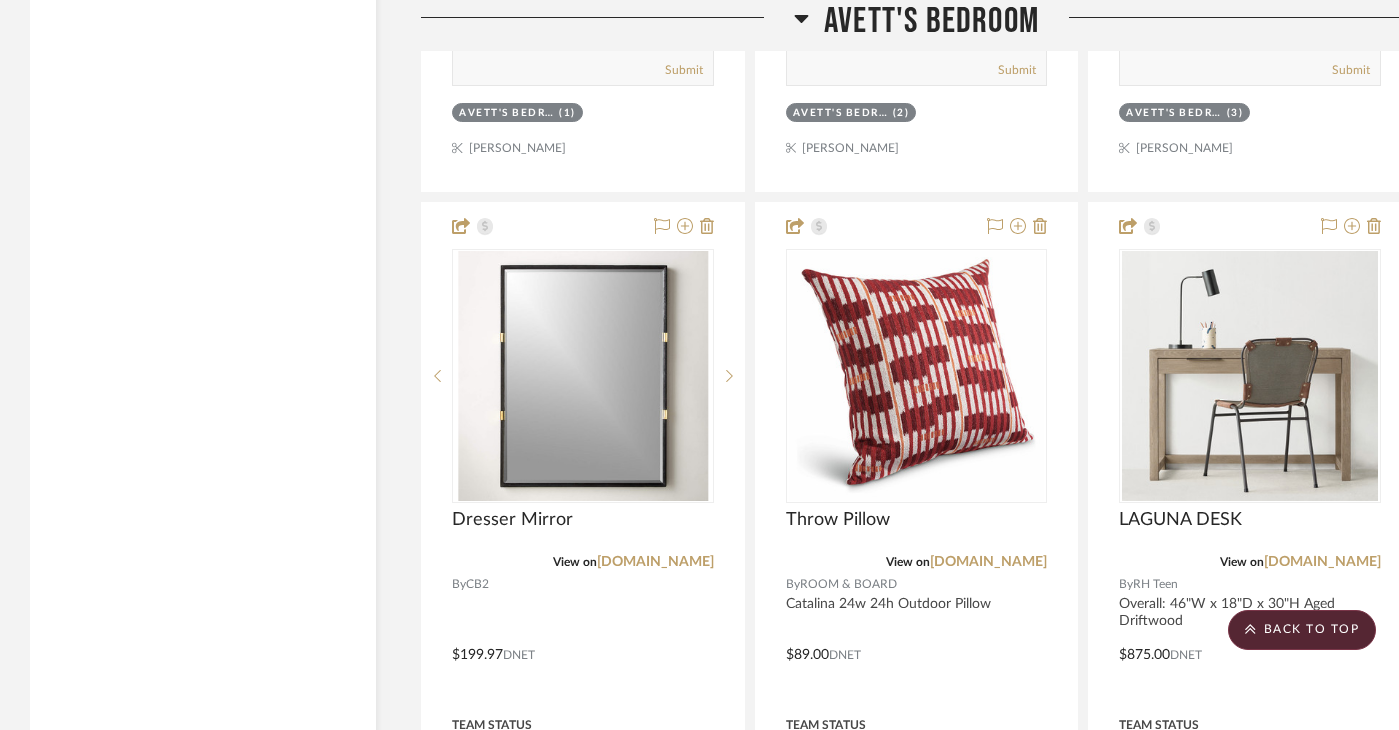 drag, startPoint x: 1257, startPoint y: 171, endPoint x: 1257, endPoint y: 24, distance: 147 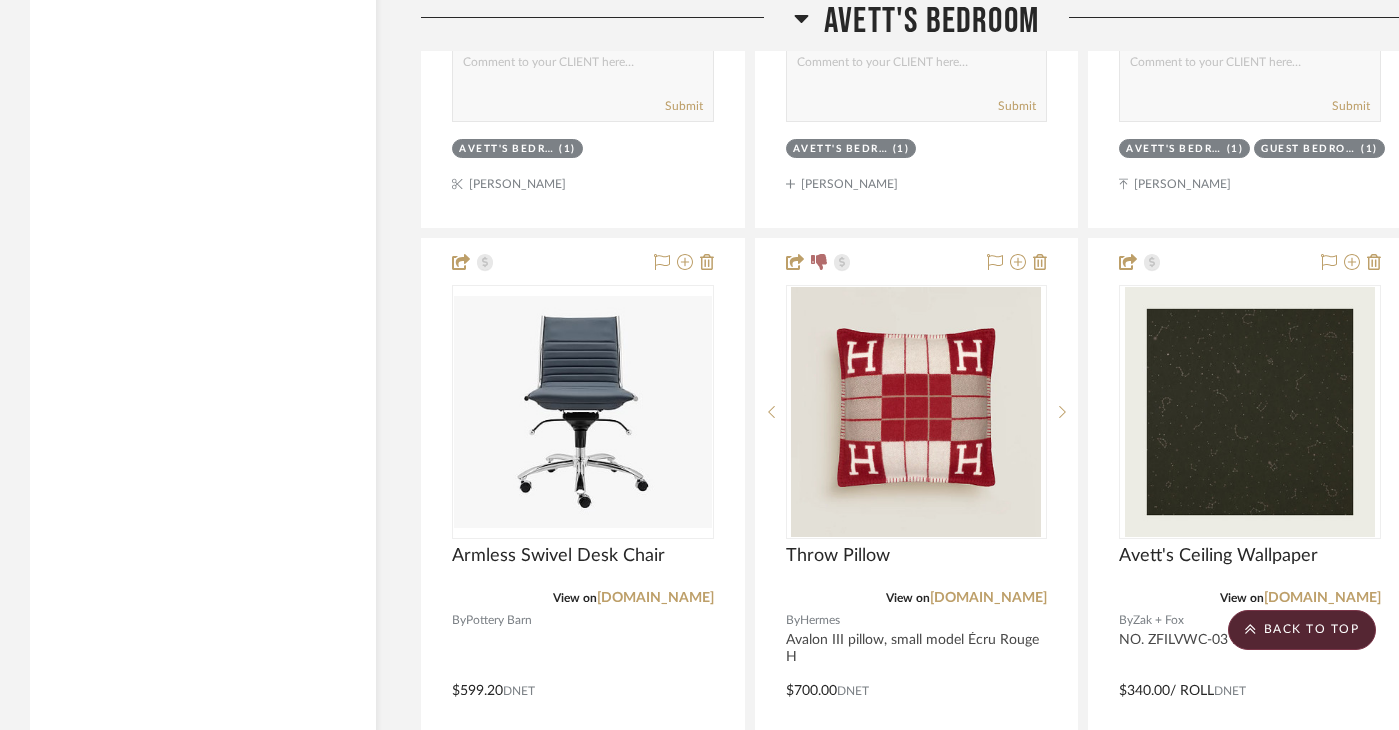 scroll, scrollTop: 8016, scrollLeft: 0, axis: vertical 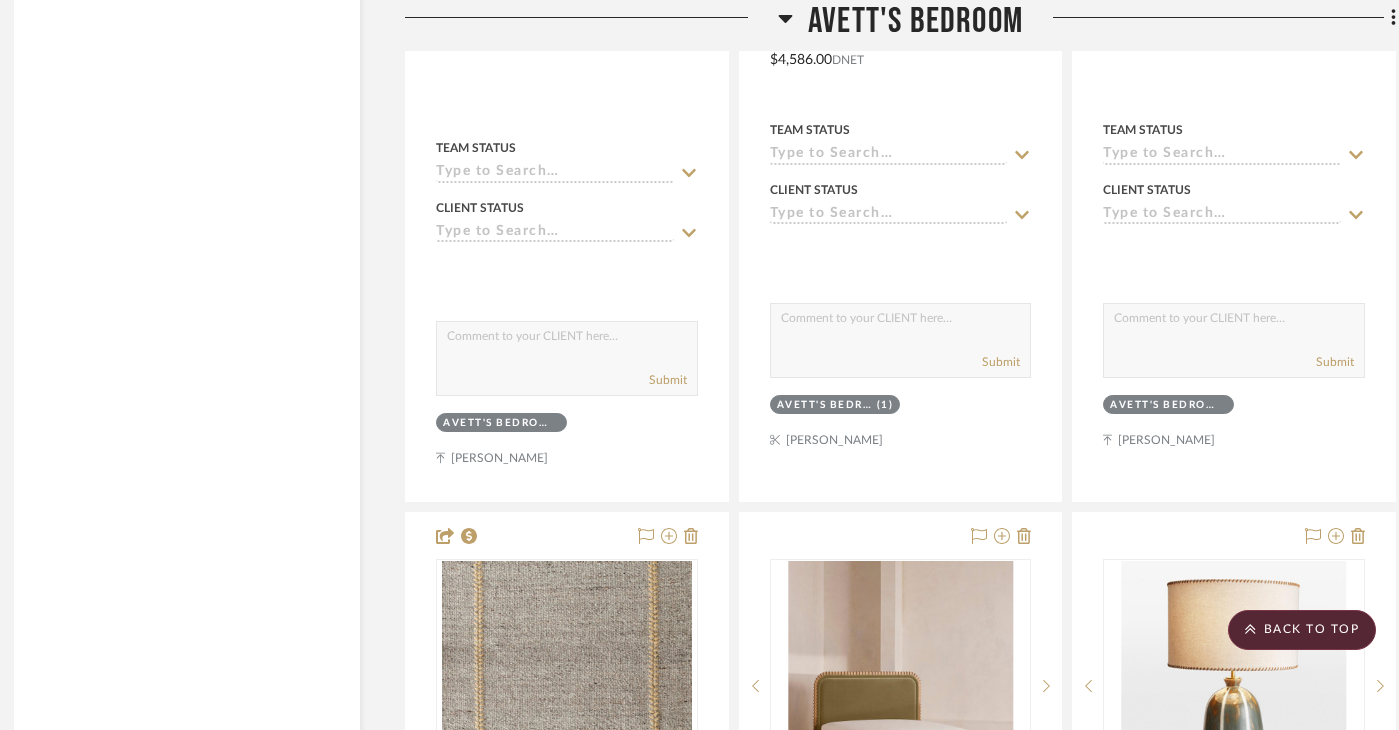 drag, startPoint x: 1024, startPoint y: 482, endPoint x: 1033, endPoint y: 561, distance: 79.51101 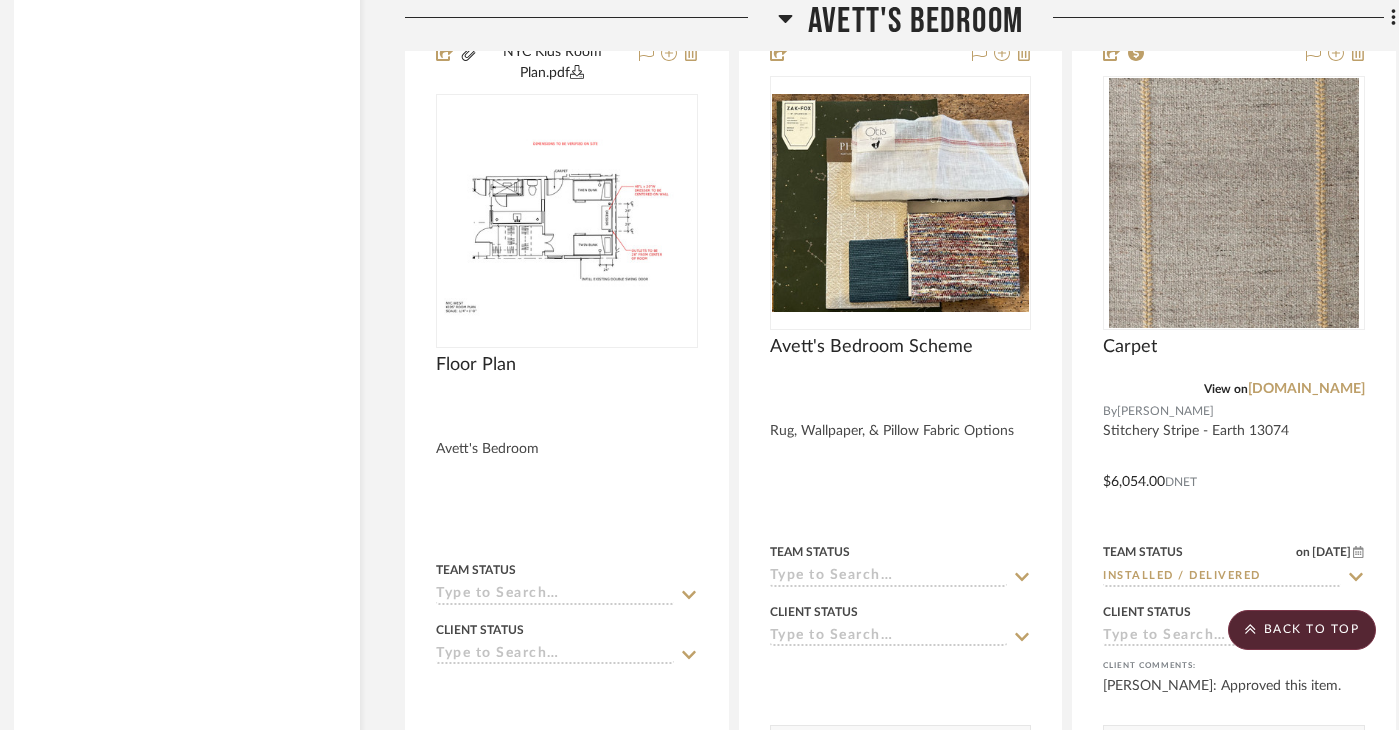 scroll, scrollTop: 4391, scrollLeft: 16, axis: both 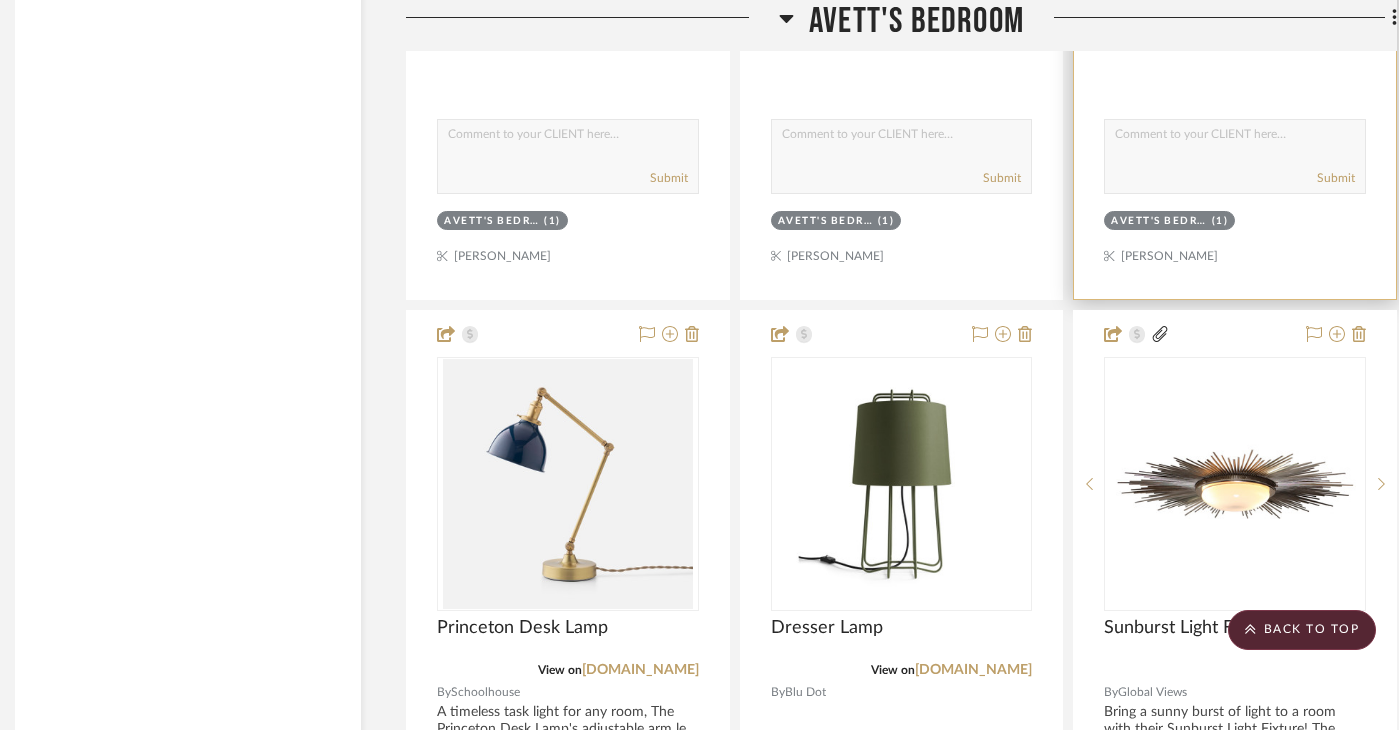 drag, startPoint x: 1232, startPoint y: 330, endPoint x: 1232, endPoint y: 237, distance: 93 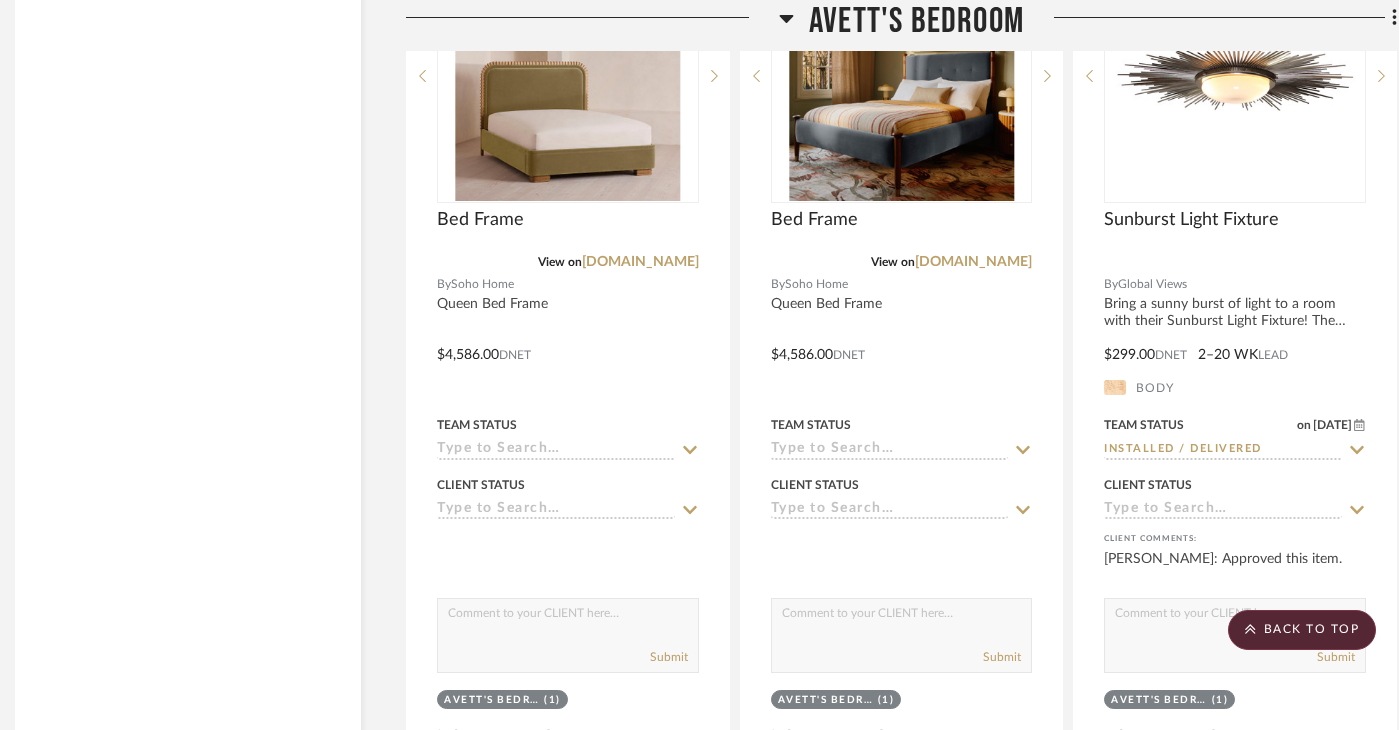 scroll, scrollTop: 6235, scrollLeft: 15, axis: both 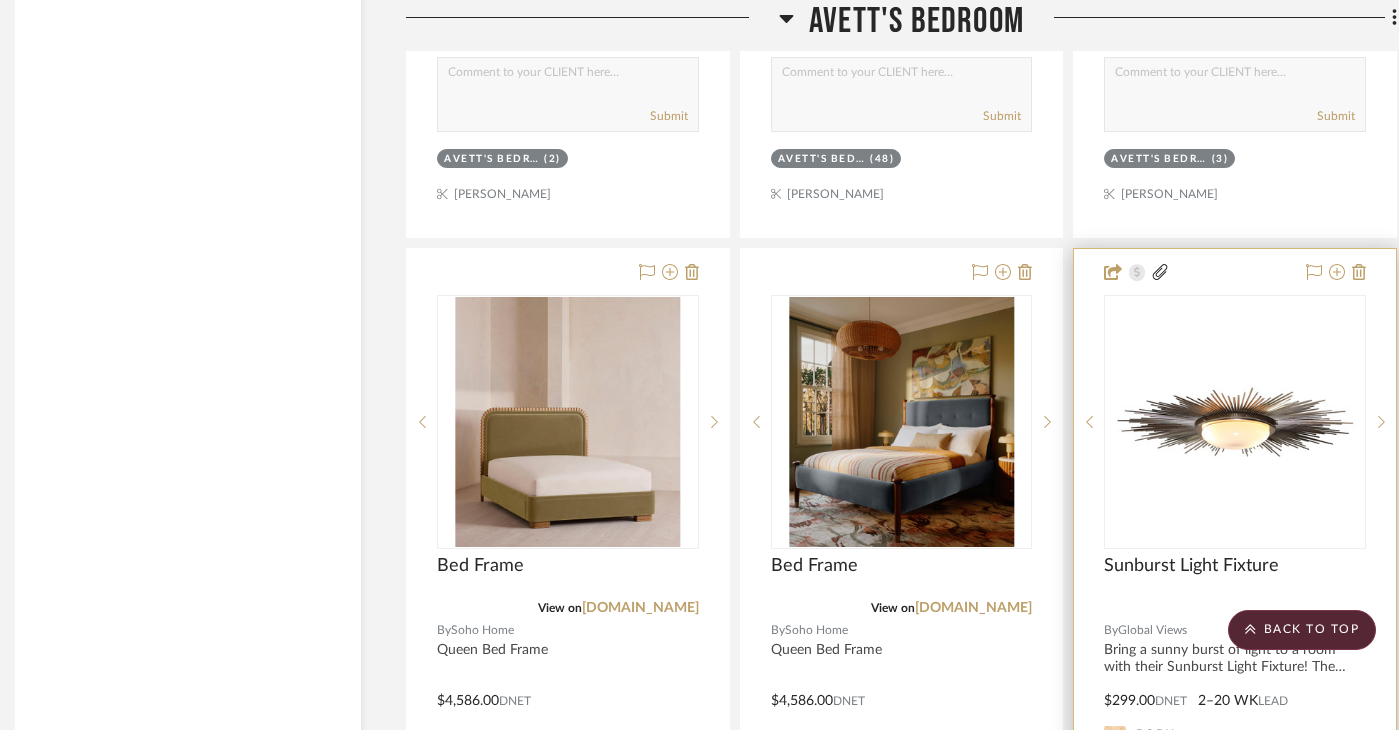 drag, startPoint x: 1232, startPoint y: 258, endPoint x: 1232, endPoint y: 173, distance: 85 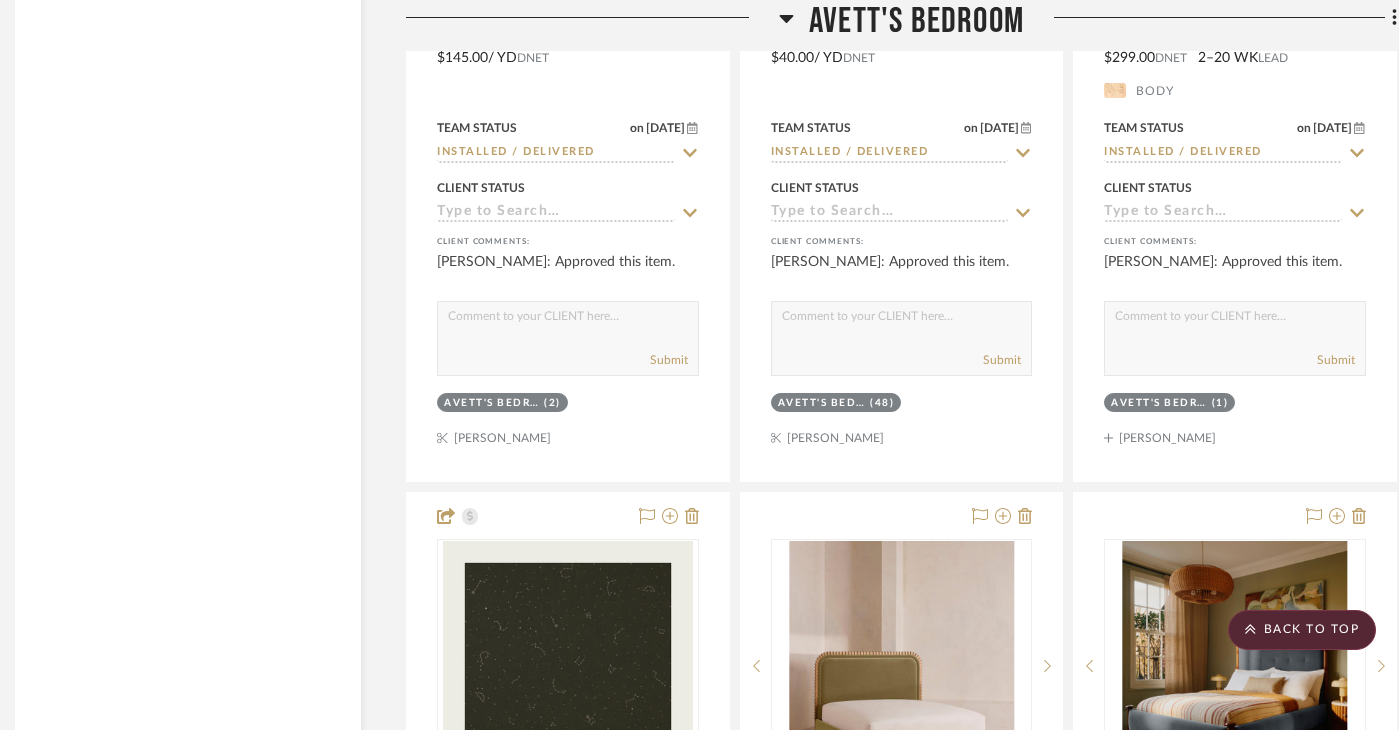 scroll, scrollTop: 6042, scrollLeft: 15, axis: both 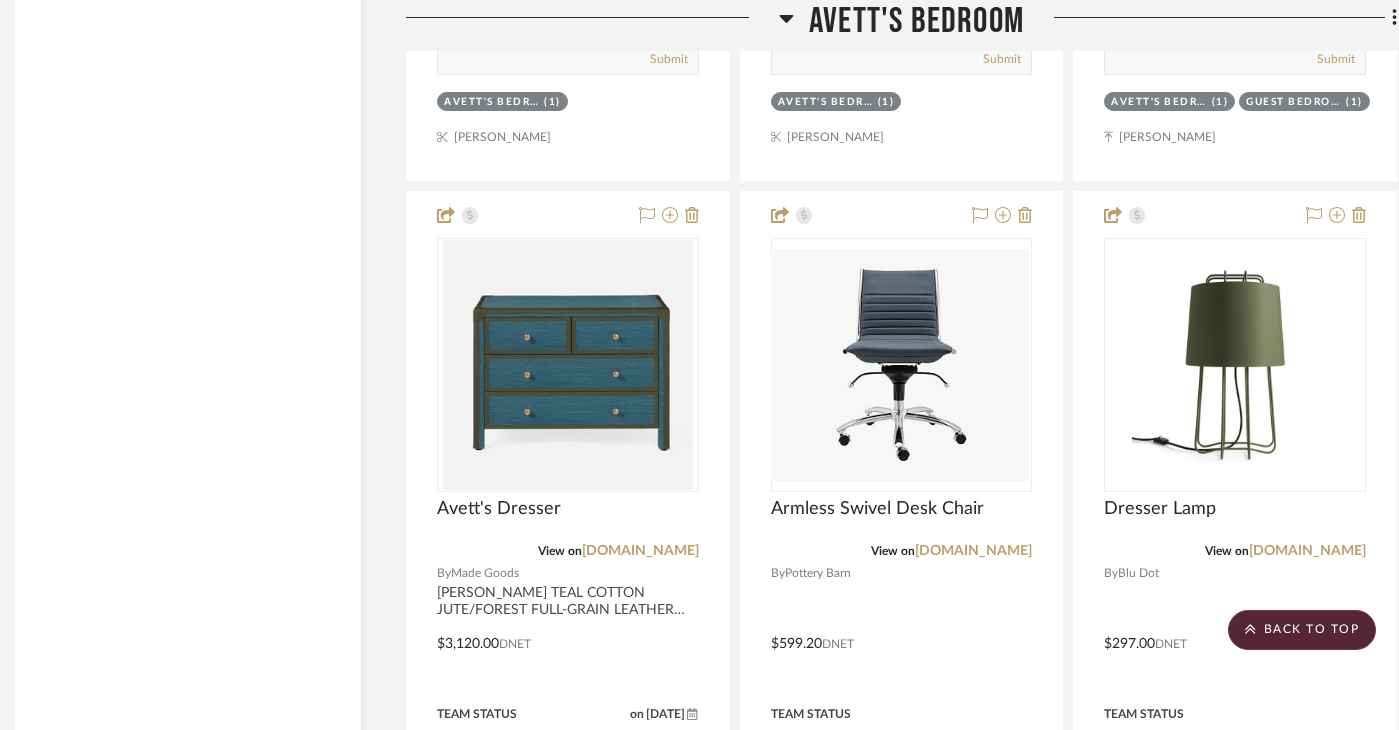 drag, startPoint x: 1343, startPoint y: 133, endPoint x: 1344, endPoint y: 147, distance: 14.035668 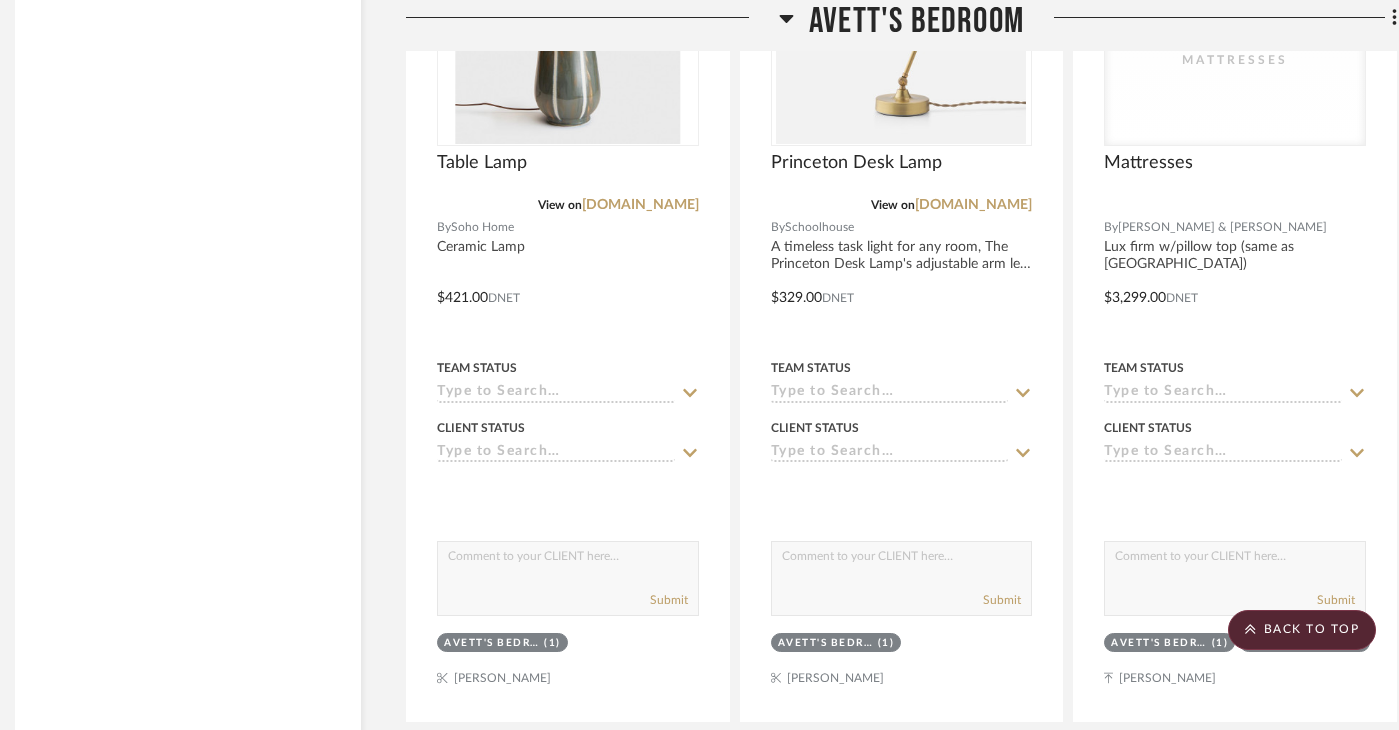 scroll, scrollTop: 7672, scrollLeft: 15, axis: both 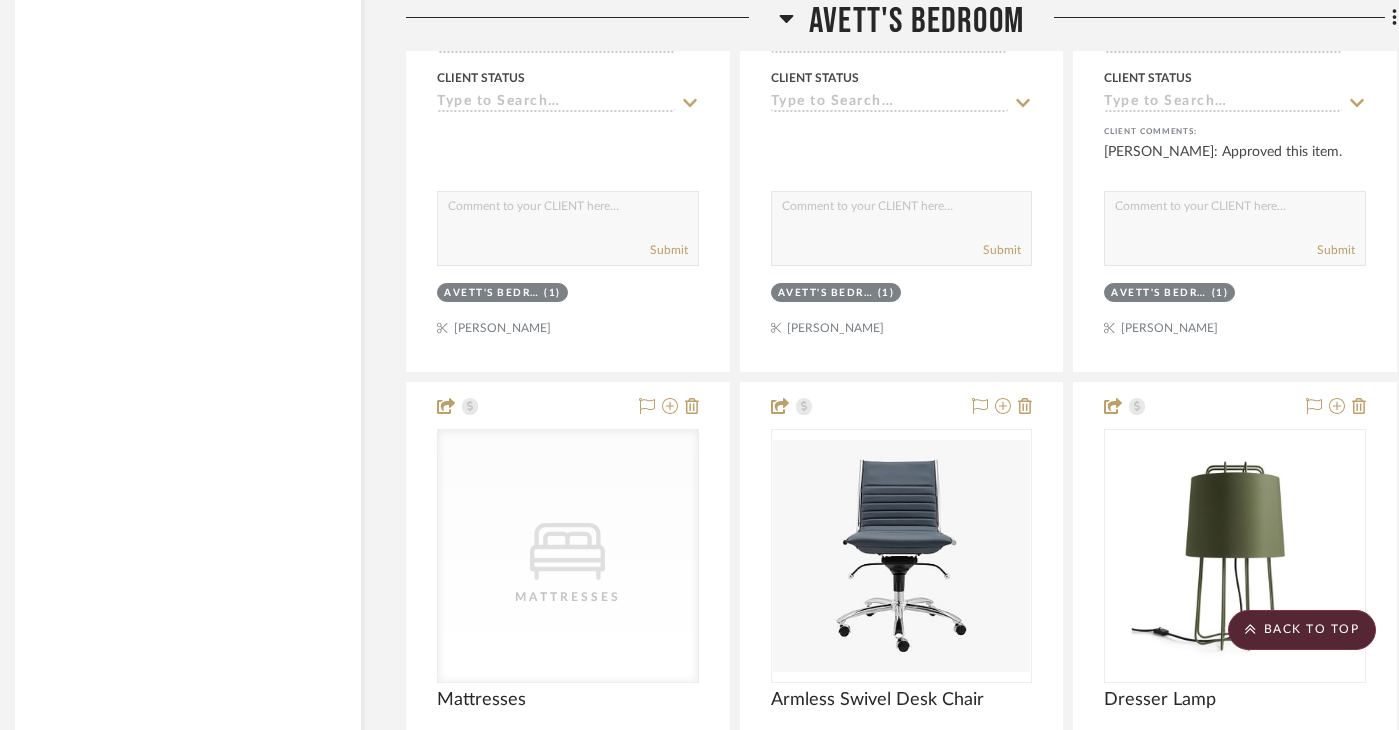 drag, startPoint x: 562, startPoint y: 606, endPoint x: 888, endPoint y: 49, distance: 645.38745 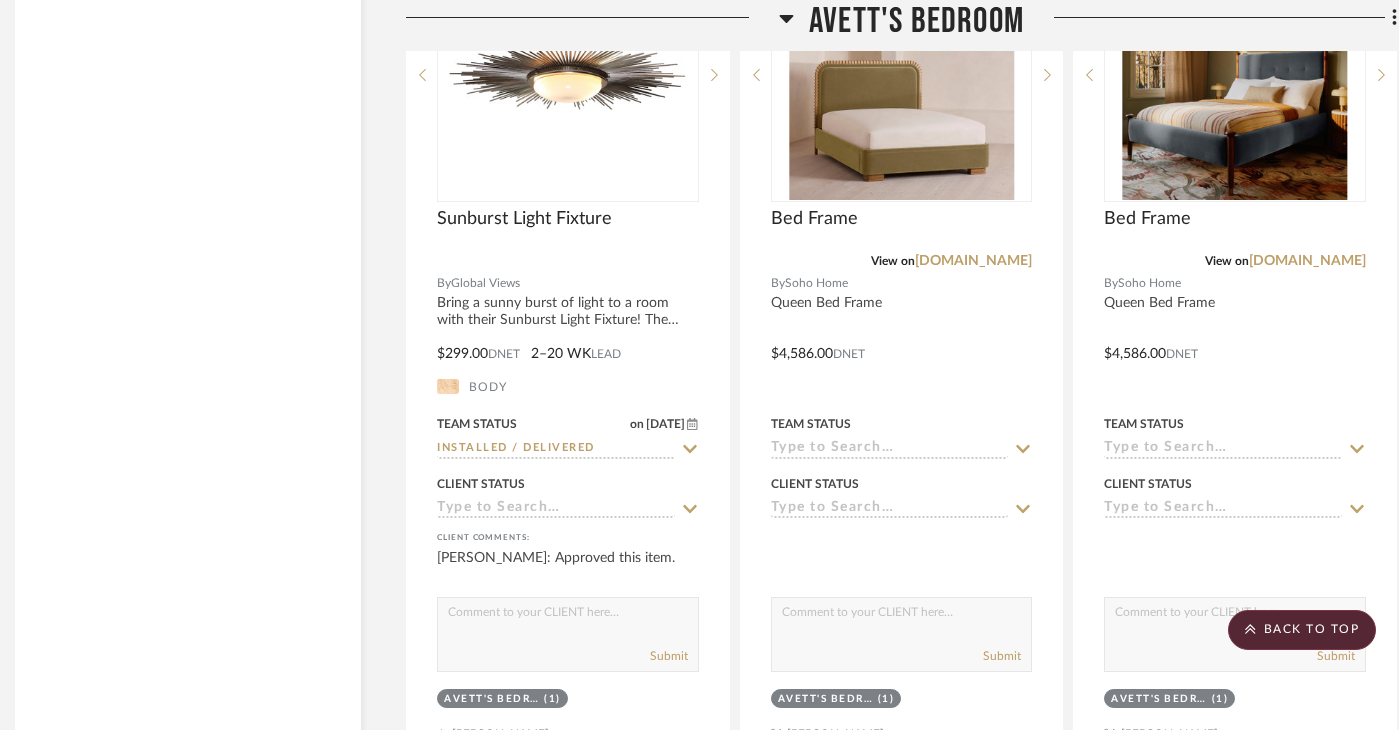 scroll, scrollTop: 6460, scrollLeft: 15, axis: both 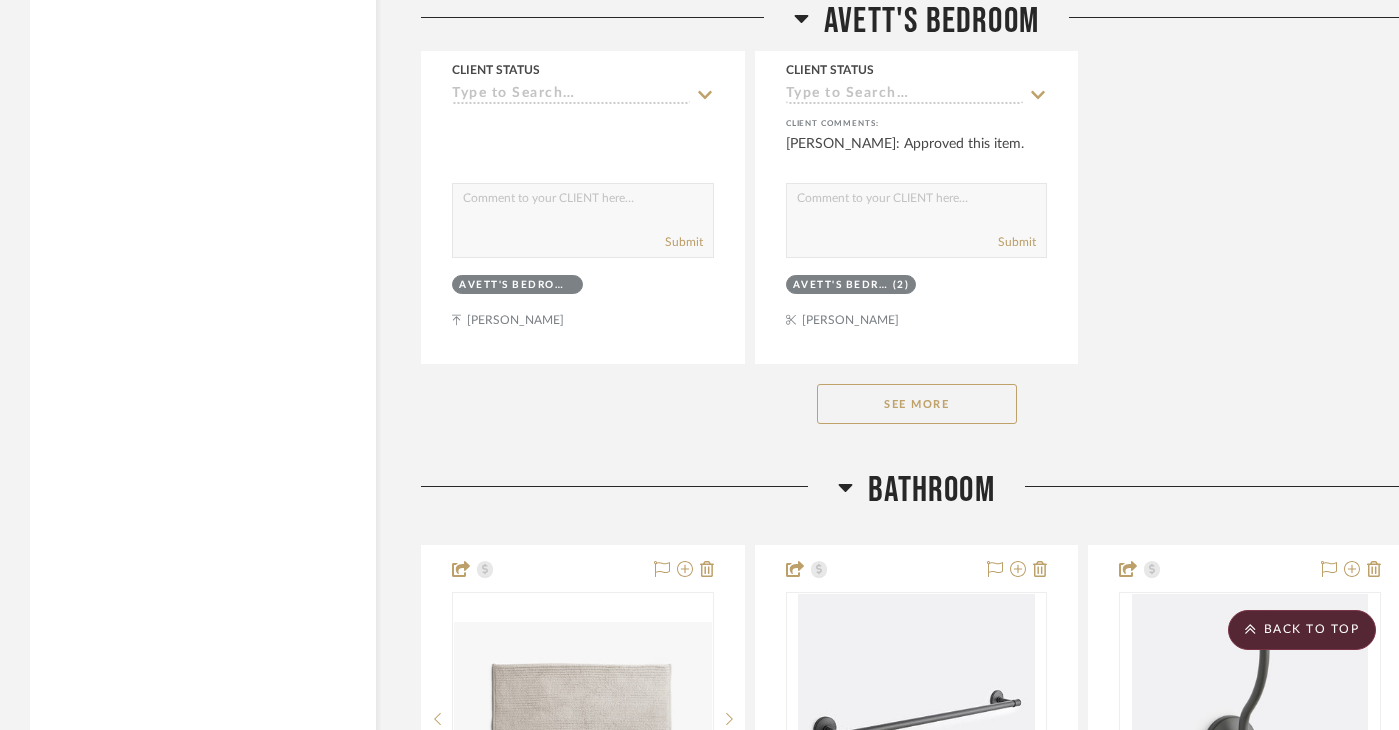 click on "See More" 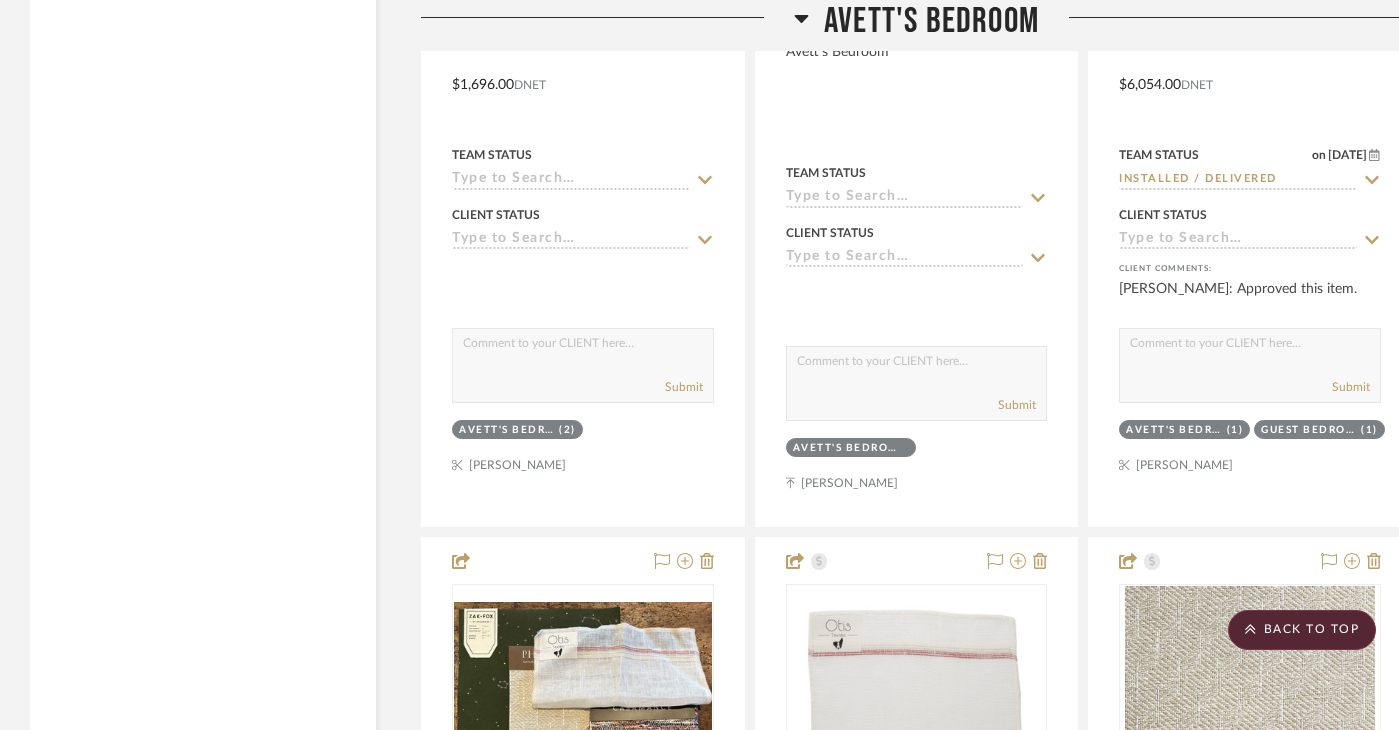 scroll, scrollTop: 6072, scrollLeft: 0, axis: vertical 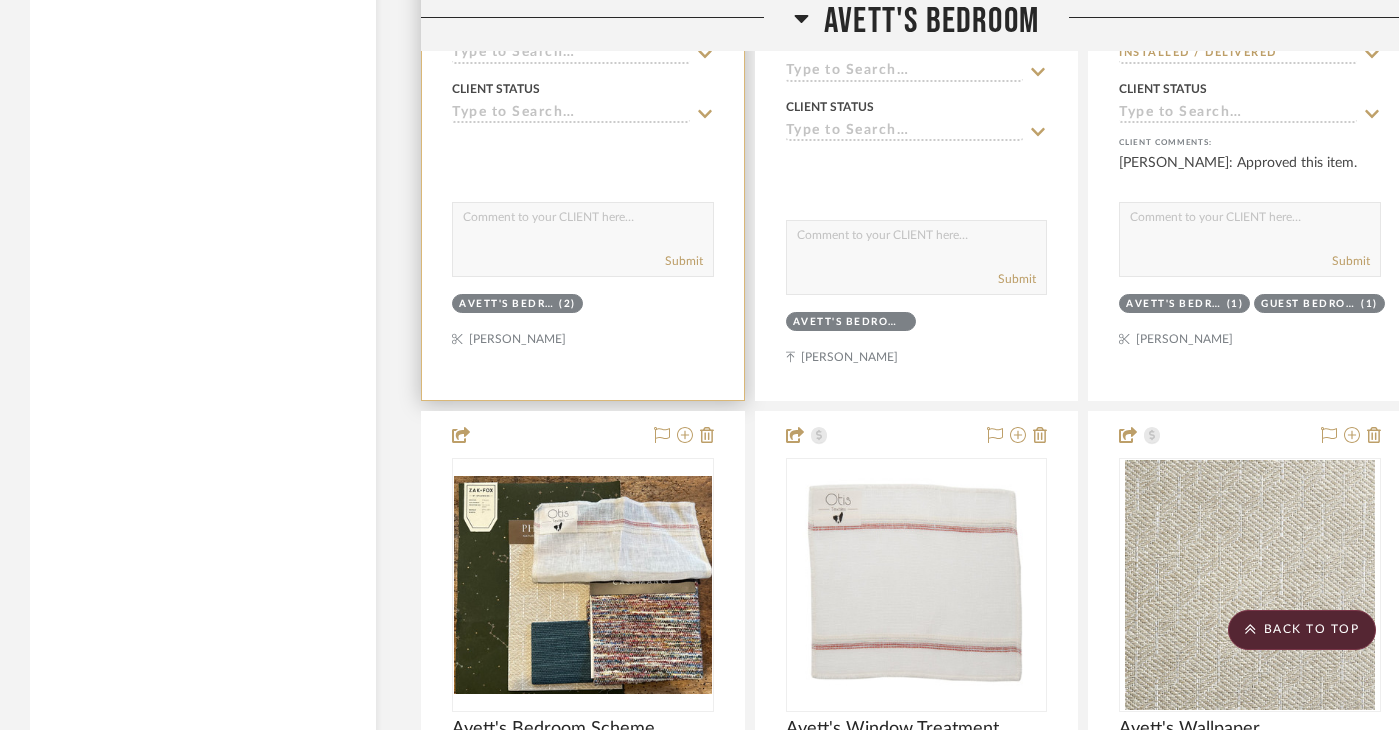 type 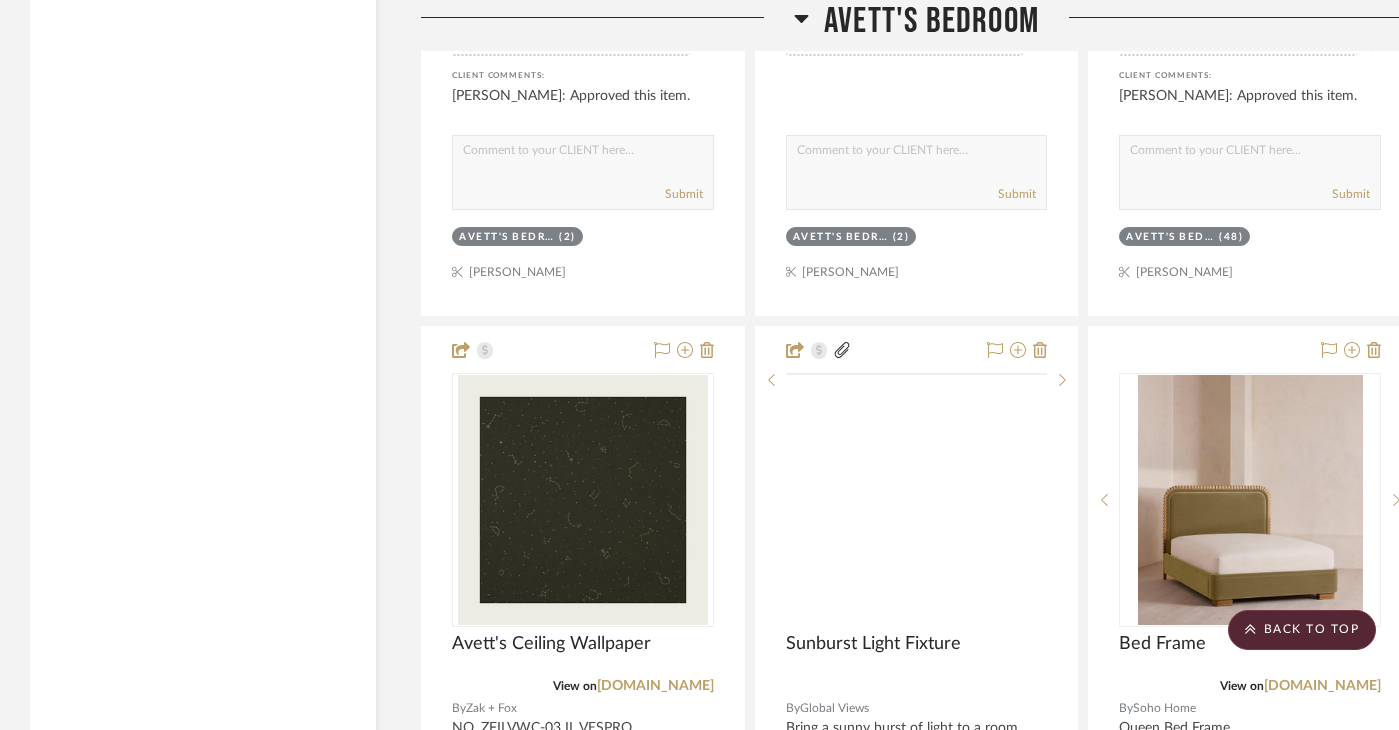 scroll, scrollTop: 7125, scrollLeft: 0, axis: vertical 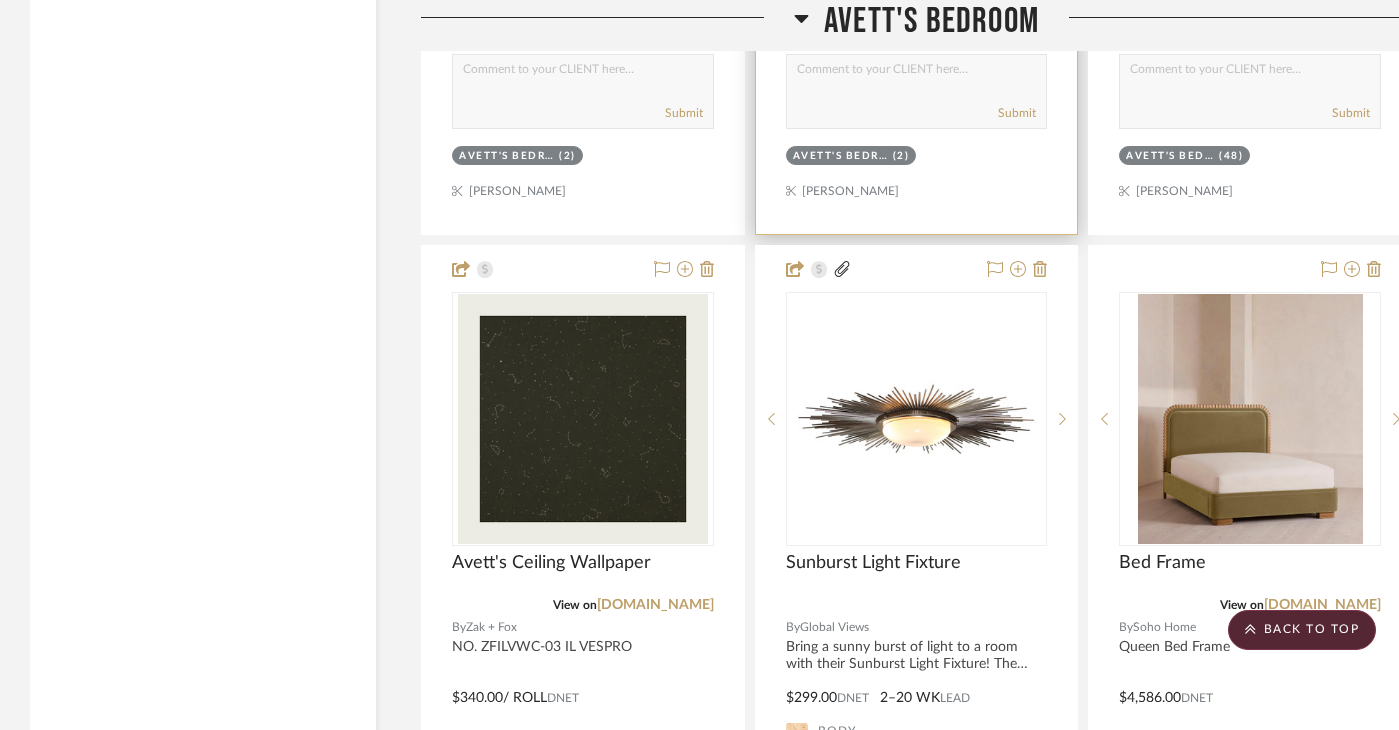 drag, startPoint x: 1033, startPoint y: 205, endPoint x: 1153, endPoint y: 345, distance: 184.39088 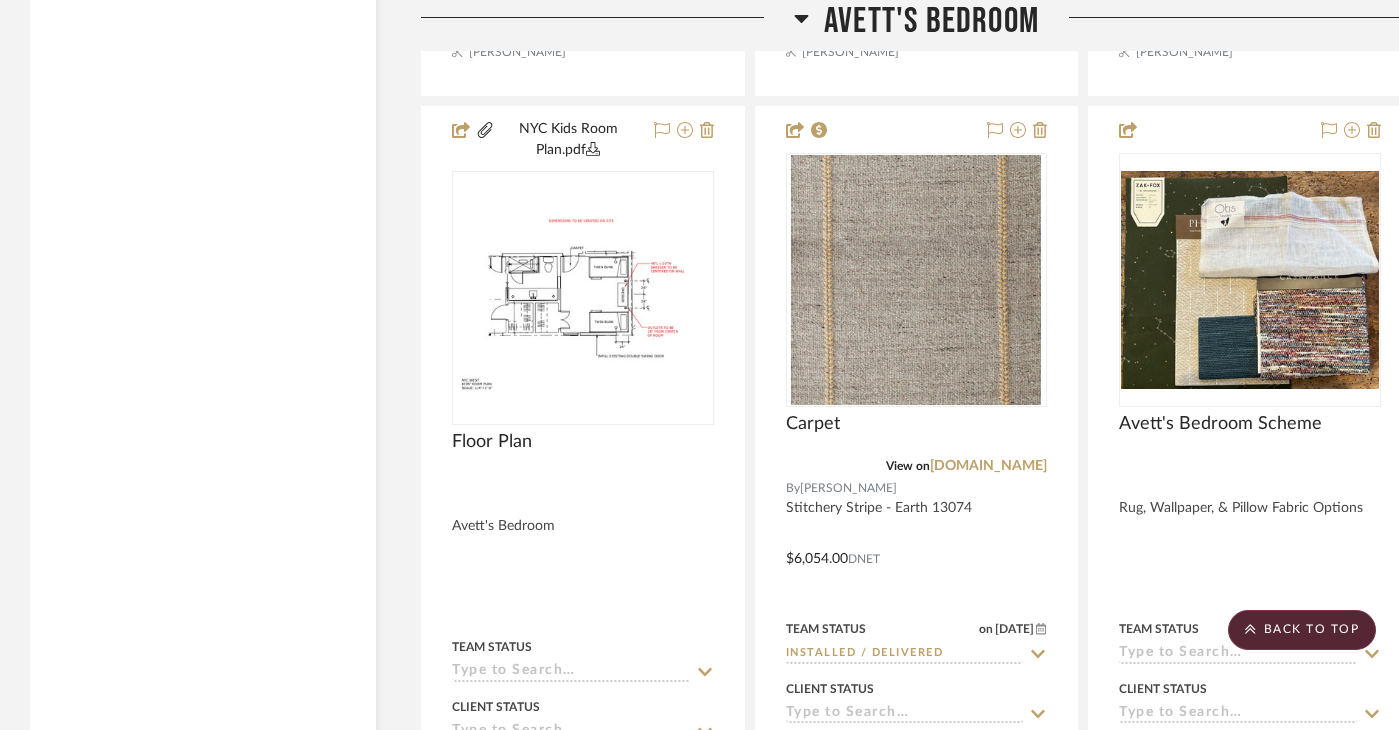 scroll, scrollTop: 5473, scrollLeft: 0, axis: vertical 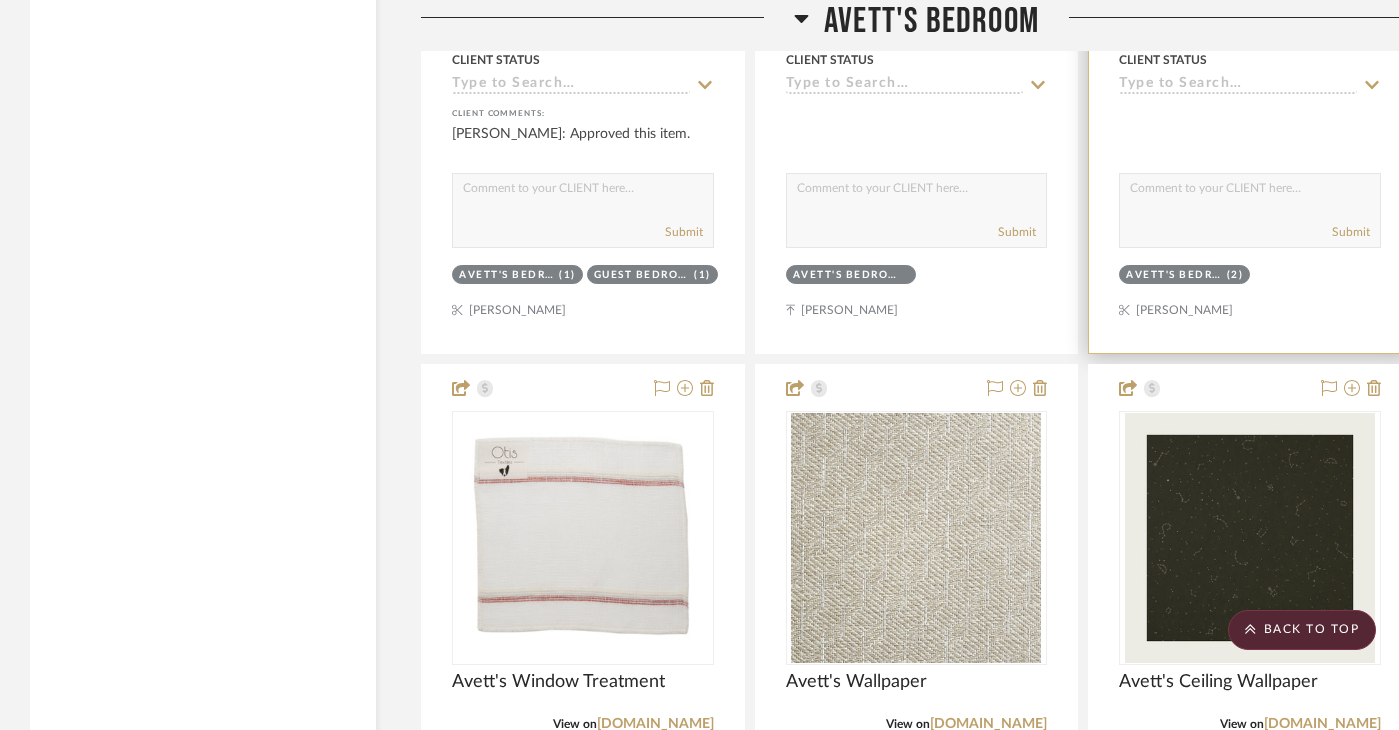 drag, startPoint x: 1300, startPoint y: 323, endPoint x: 1339, endPoint y: 438, distance: 121.433105 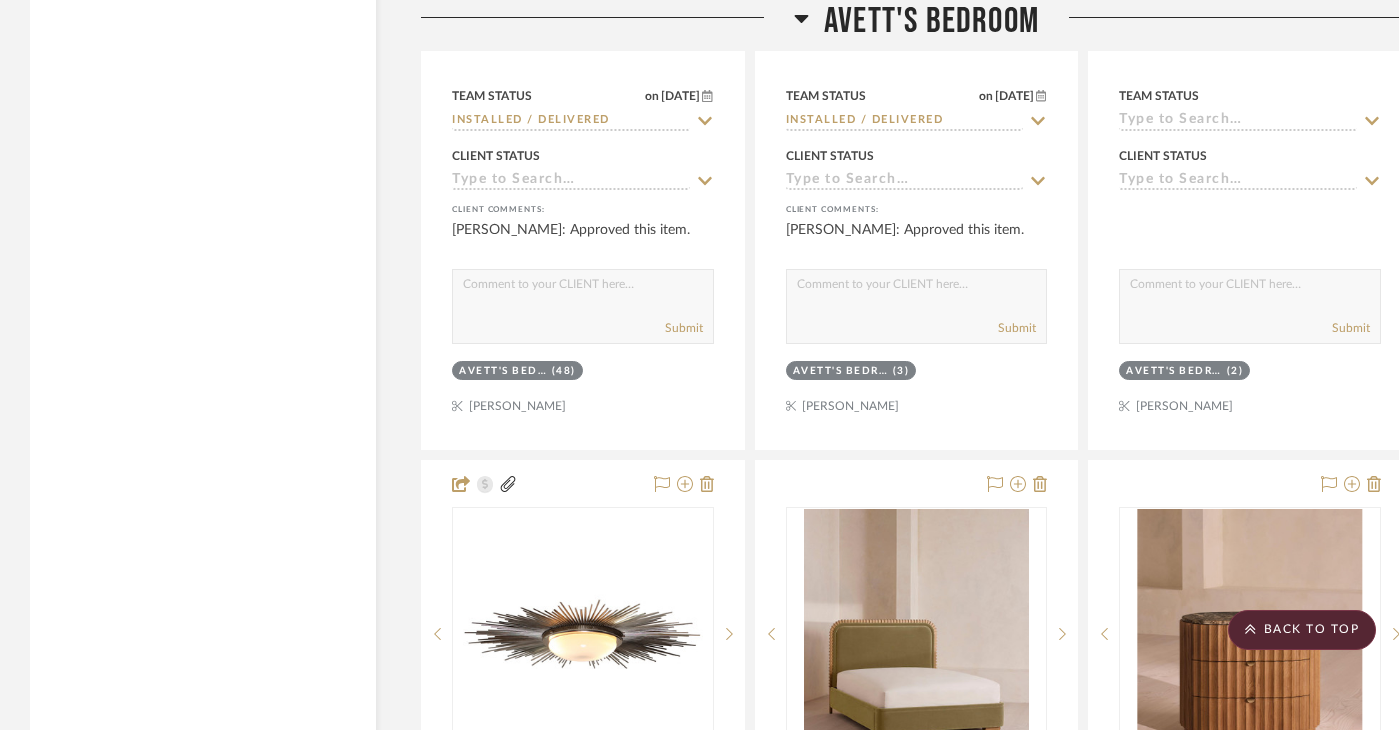 scroll, scrollTop: 6924, scrollLeft: 0, axis: vertical 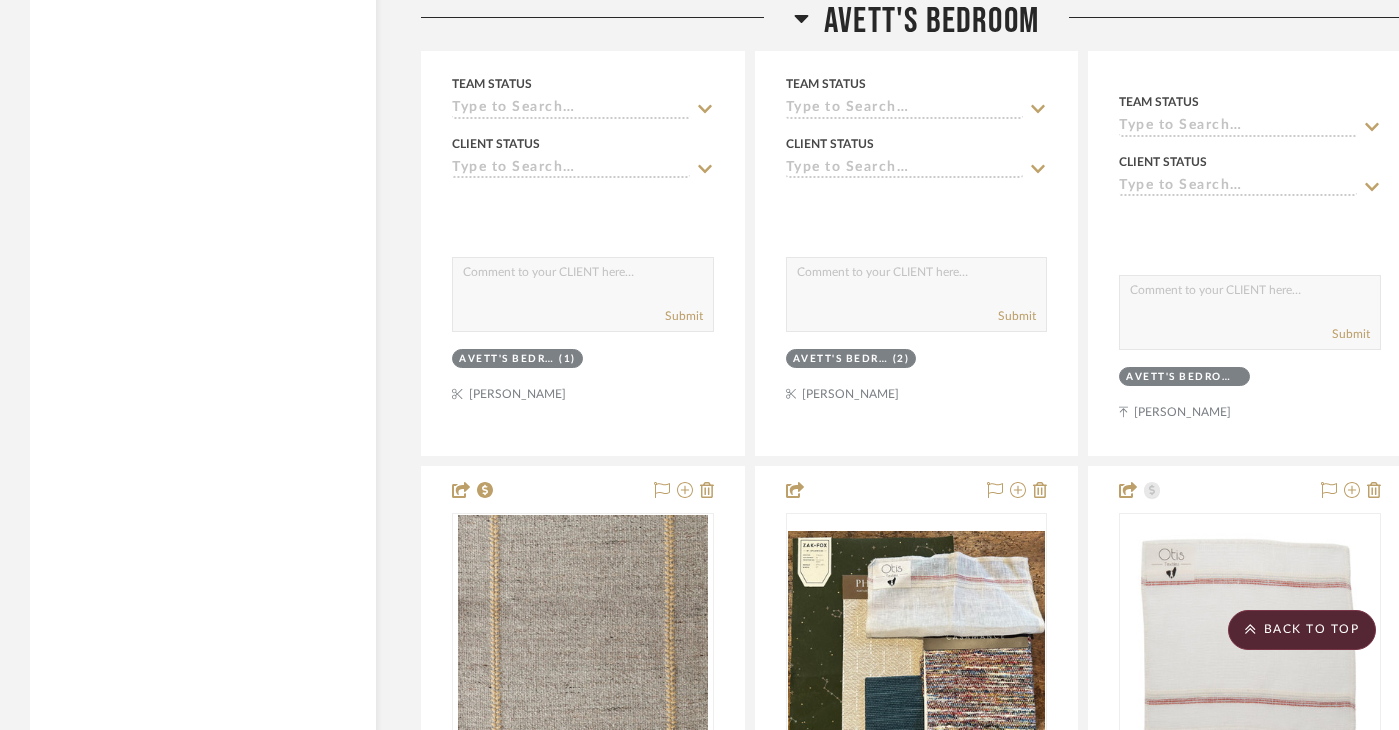 drag, startPoint x: 727, startPoint y: 406, endPoint x: 849, endPoint y: 589, distance: 219.93863 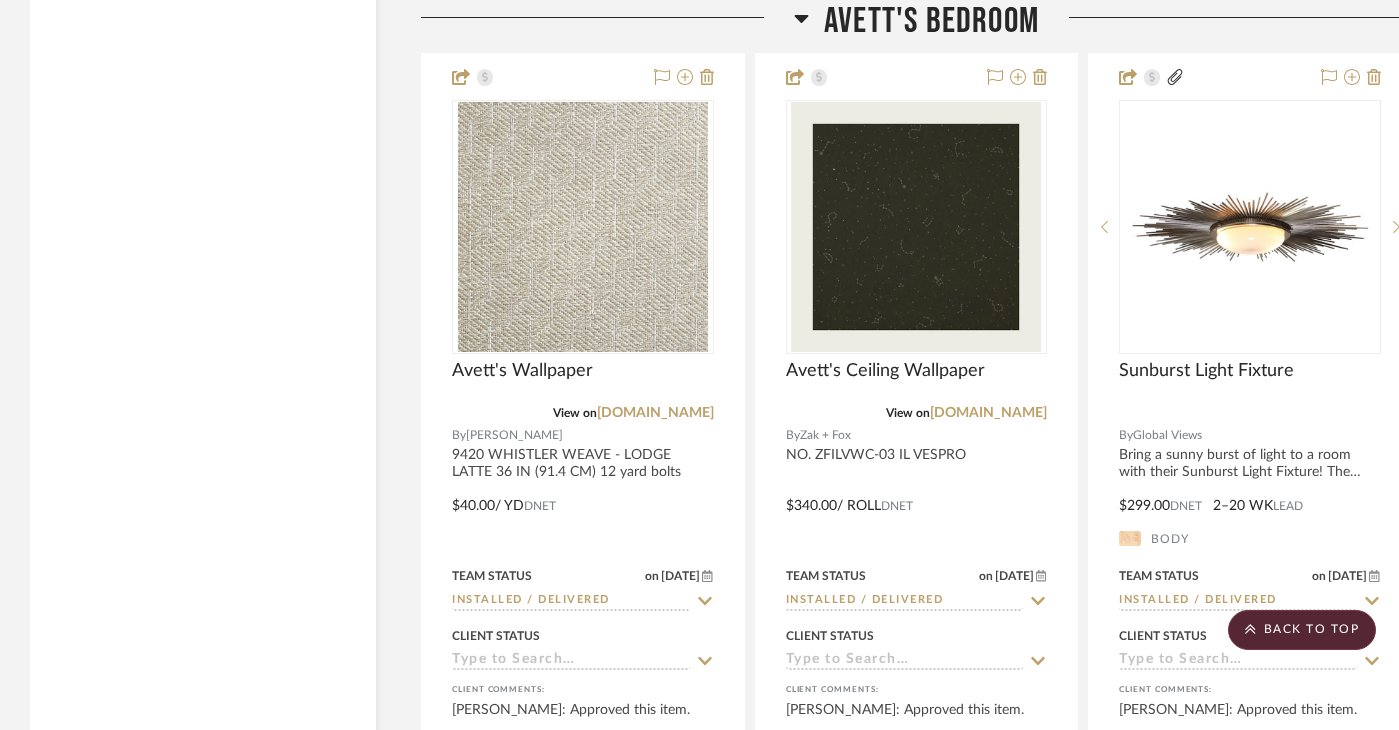 scroll, scrollTop: 6280, scrollLeft: 0, axis: vertical 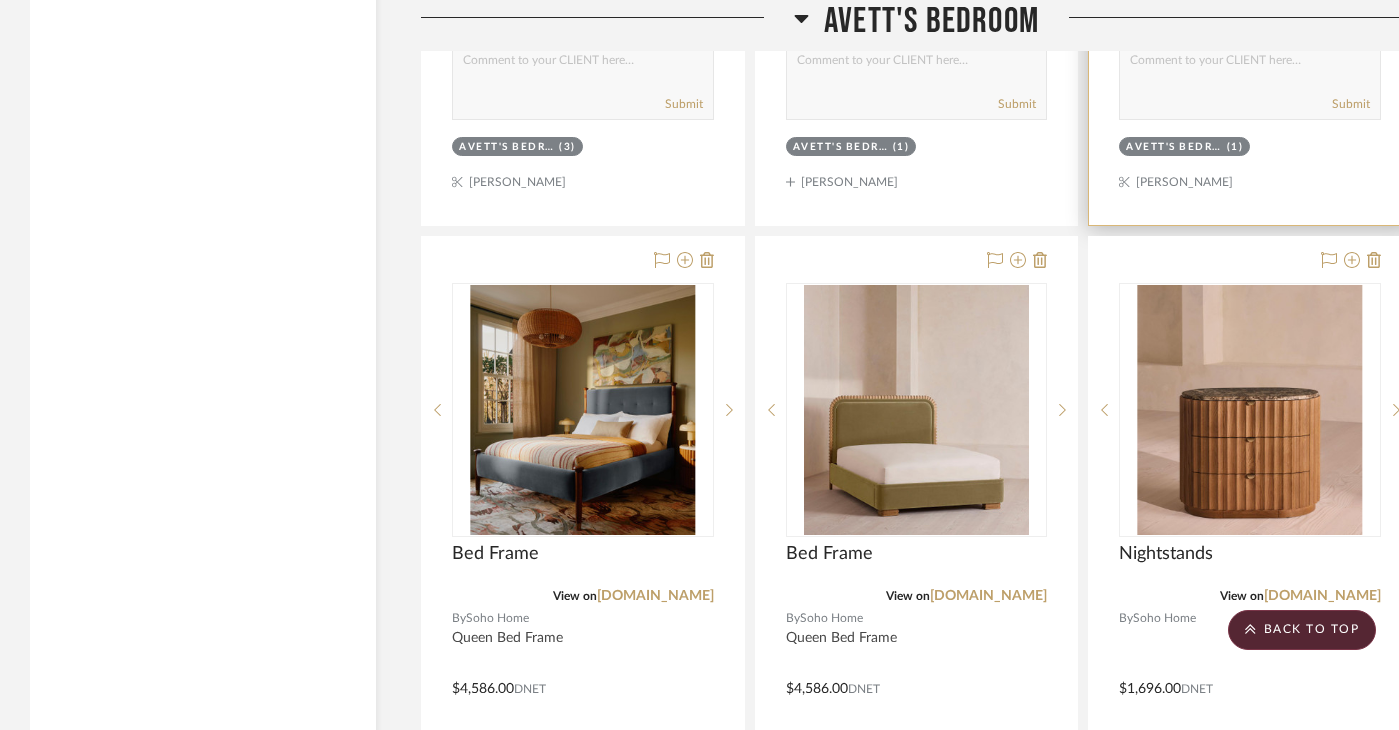 drag, startPoint x: 1294, startPoint y: 192, endPoint x: 1375, endPoint y: 334, distance: 163.47783 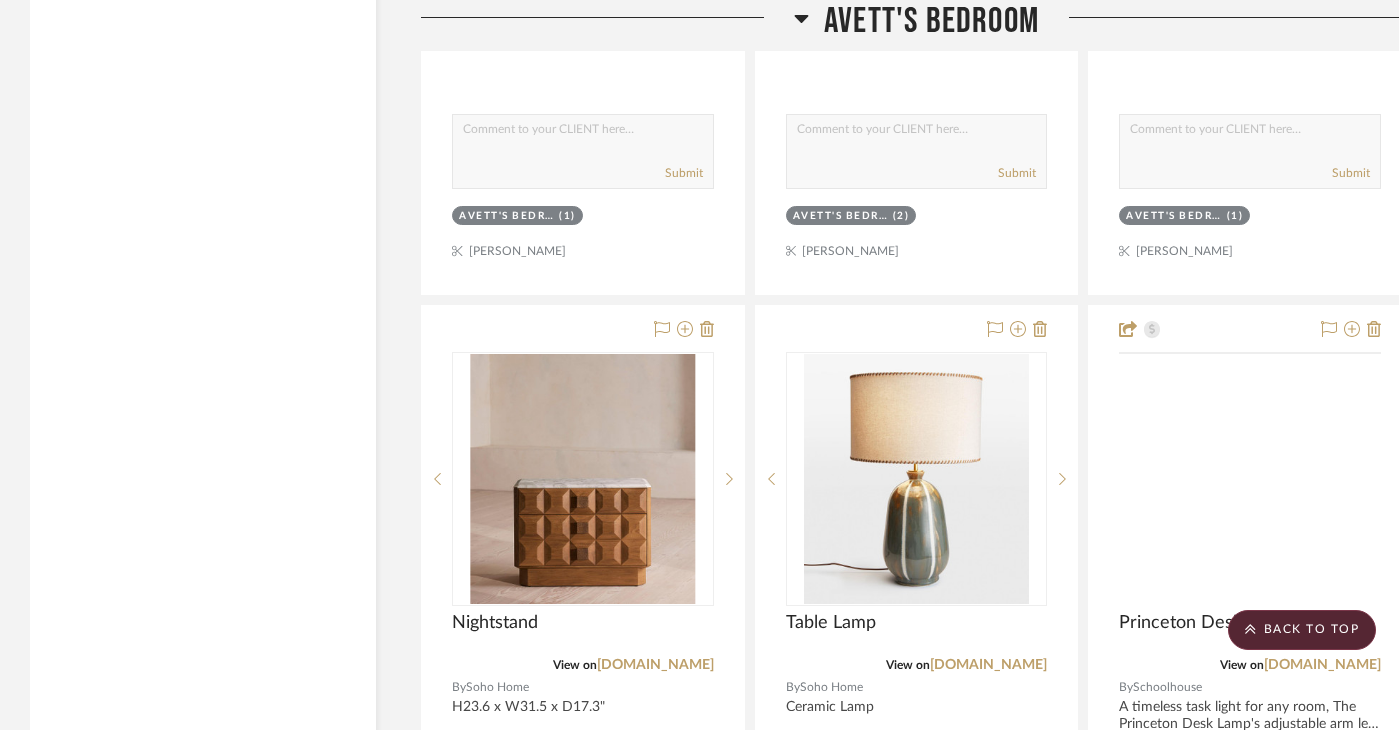 scroll, scrollTop: 7973, scrollLeft: 0, axis: vertical 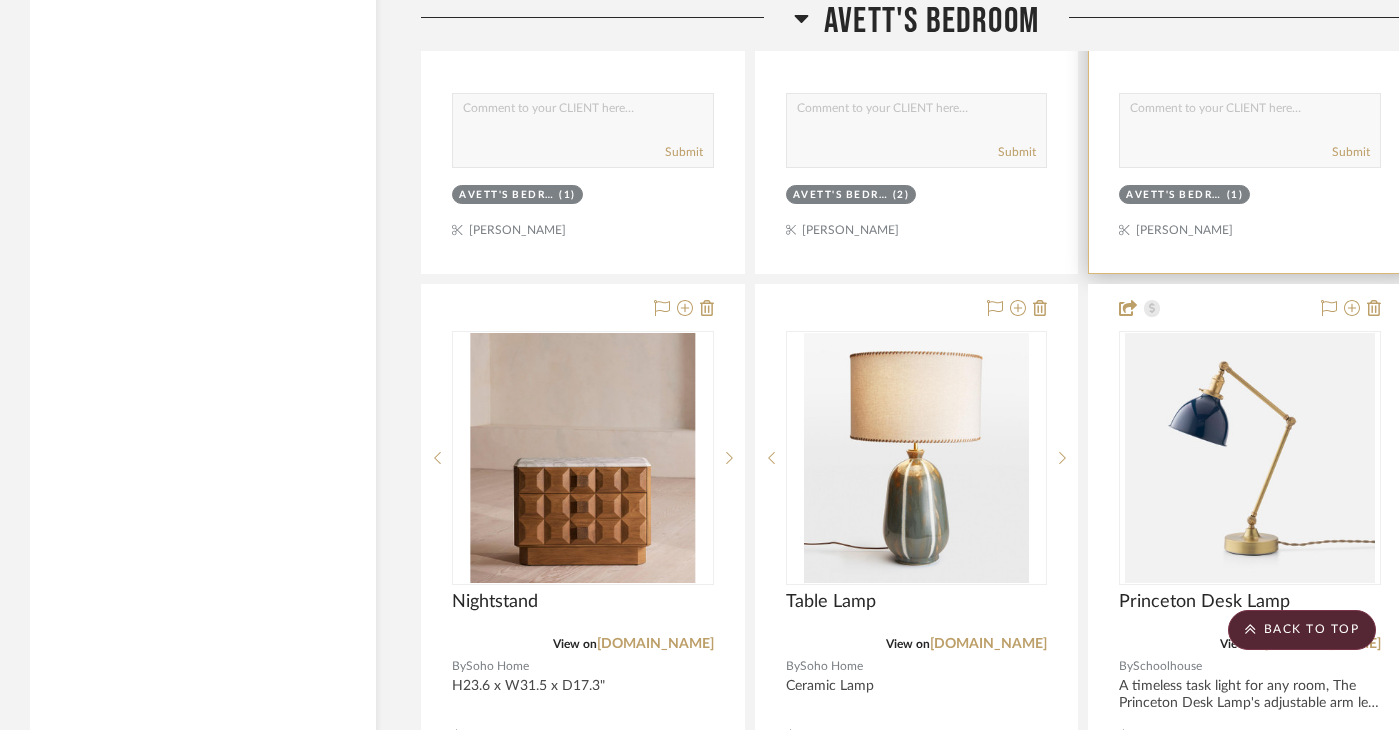 drag, startPoint x: 1331, startPoint y: 234, endPoint x: 1368, endPoint y: 373, distance: 143.8402 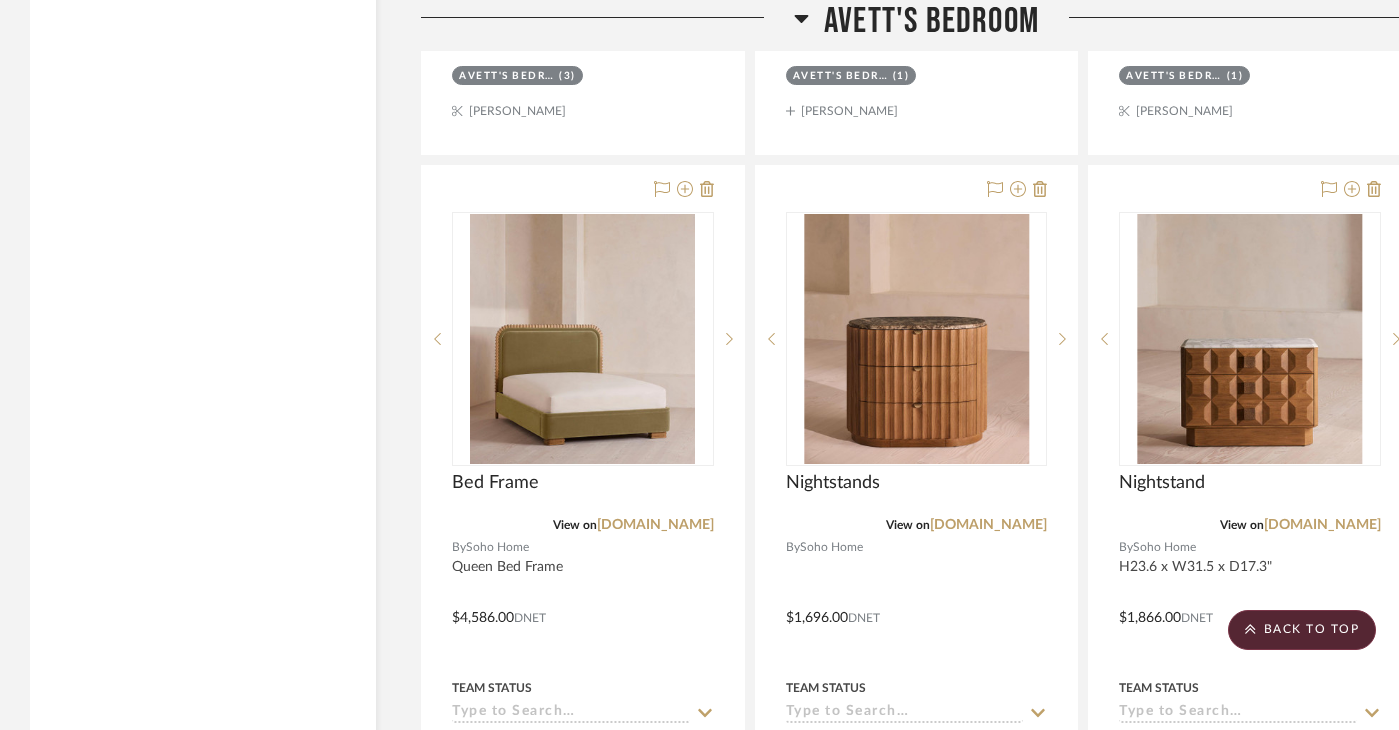 scroll, scrollTop: 7153, scrollLeft: 0, axis: vertical 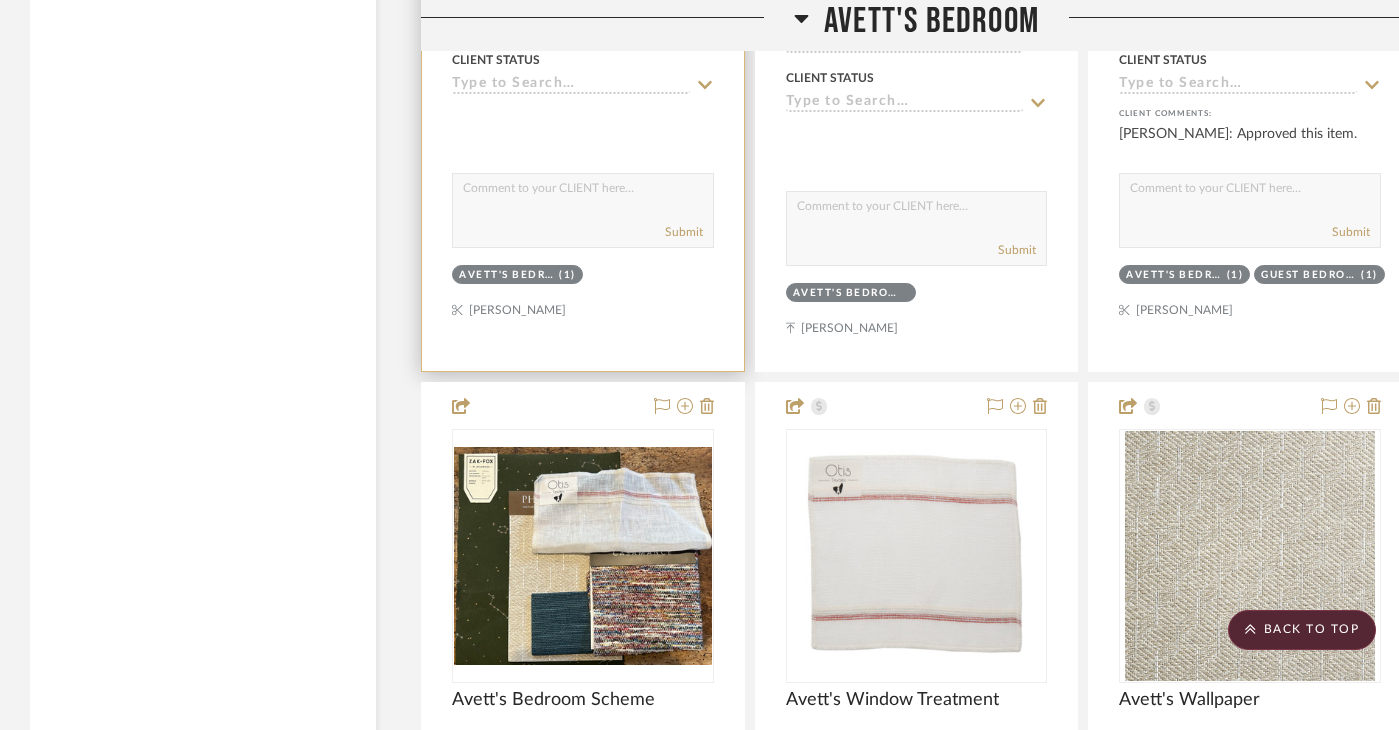 type 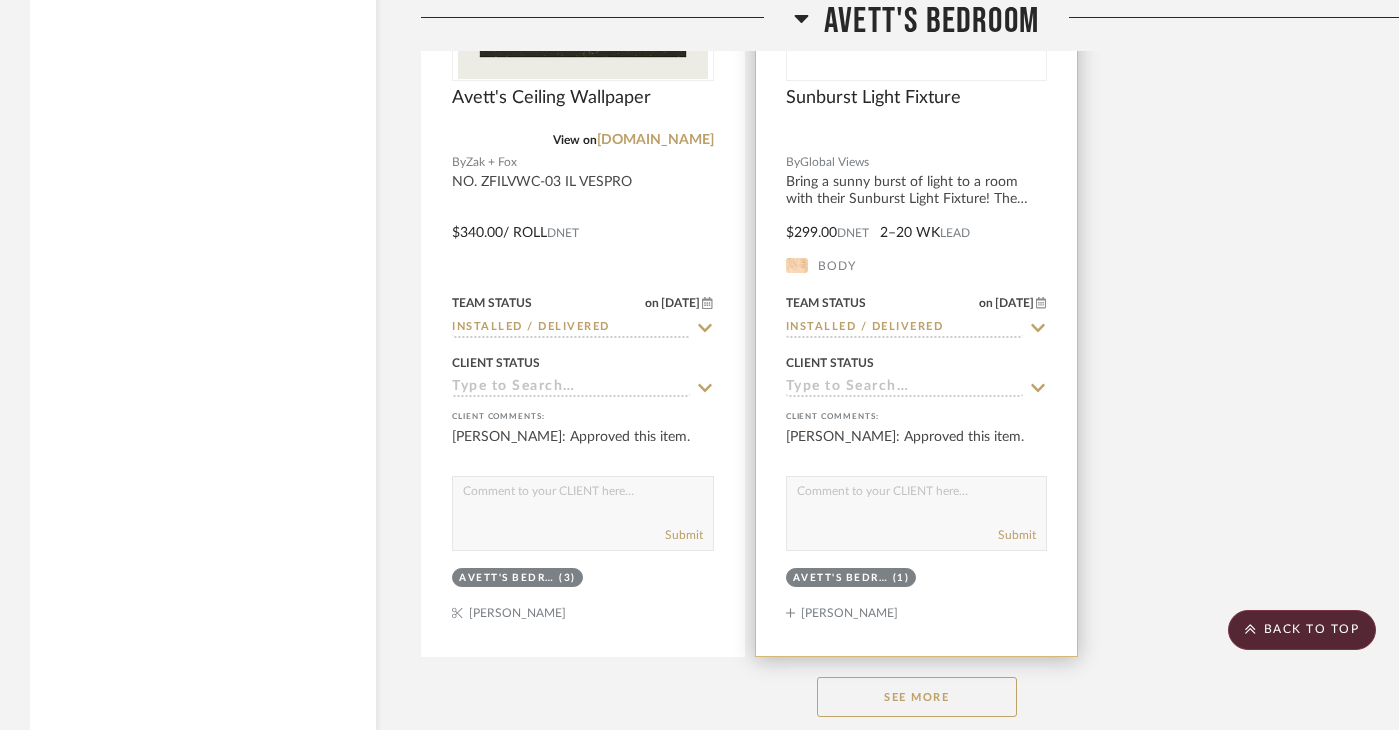 scroll, scrollTop: 6720, scrollLeft: 0, axis: vertical 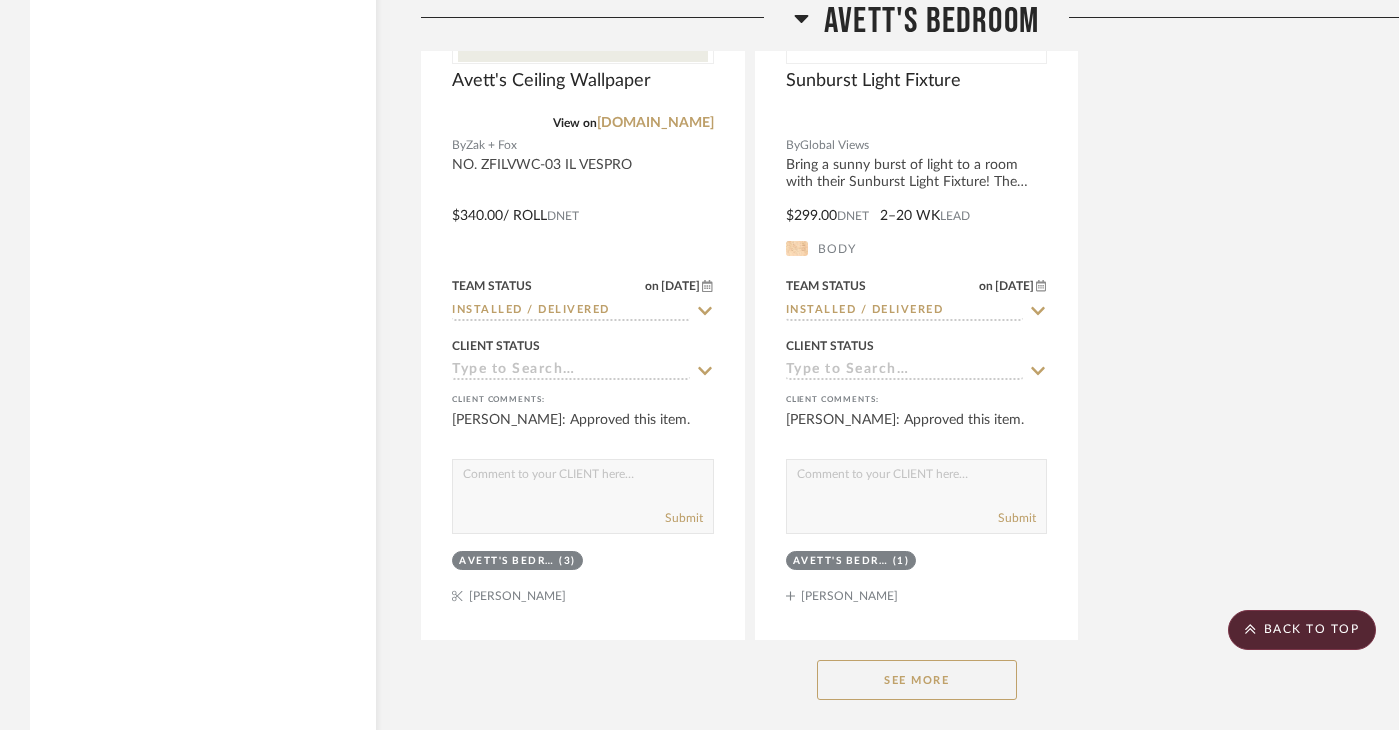 click on "See More" 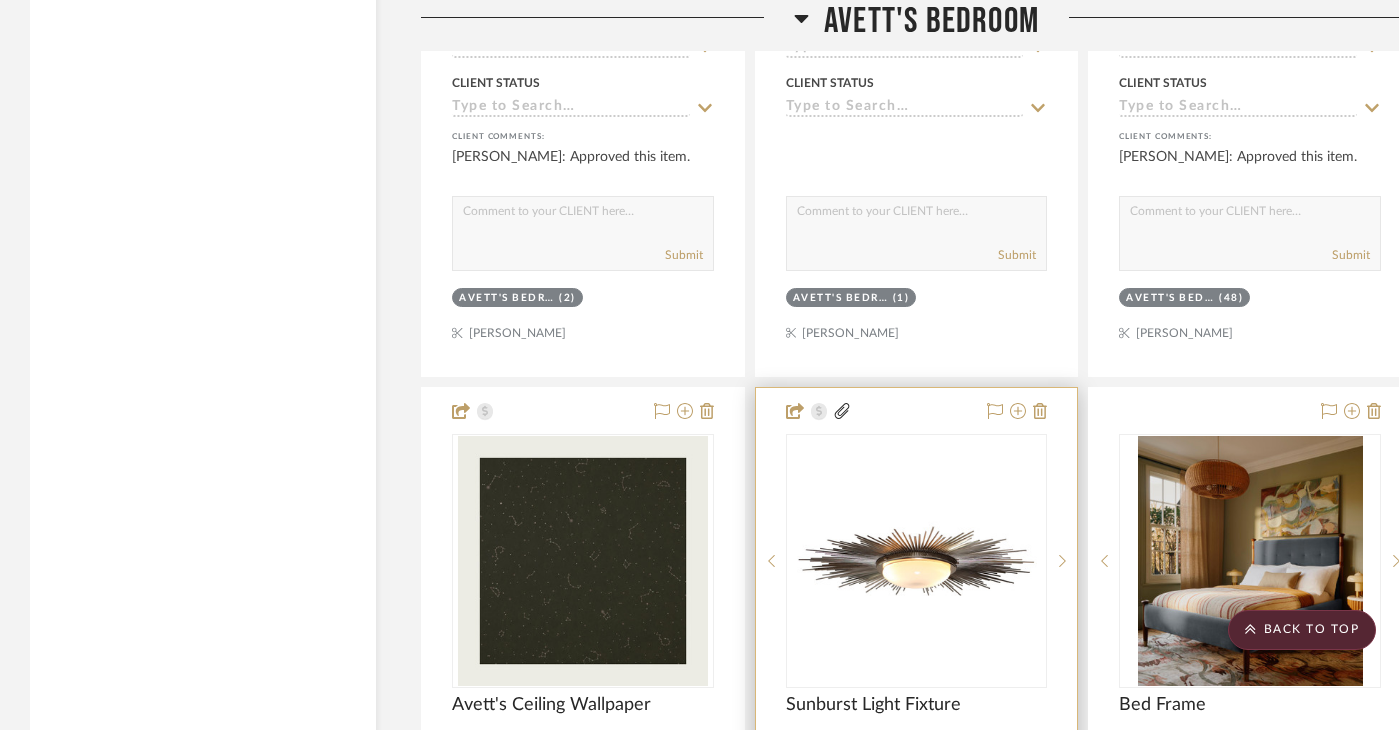 scroll, scrollTop: 6201, scrollLeft: 0, axis: vertical 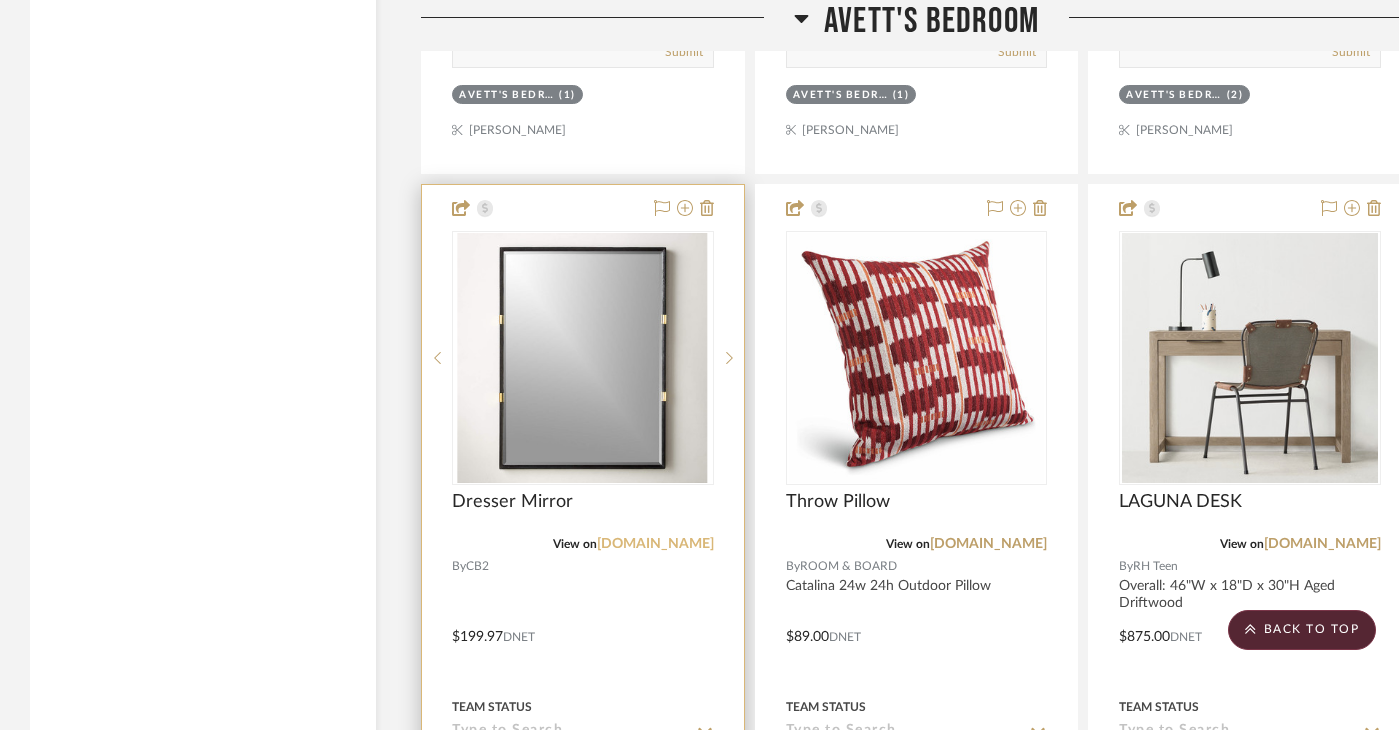 click on "[DOMAIN_NAME]" at bounding box center [655, 544] 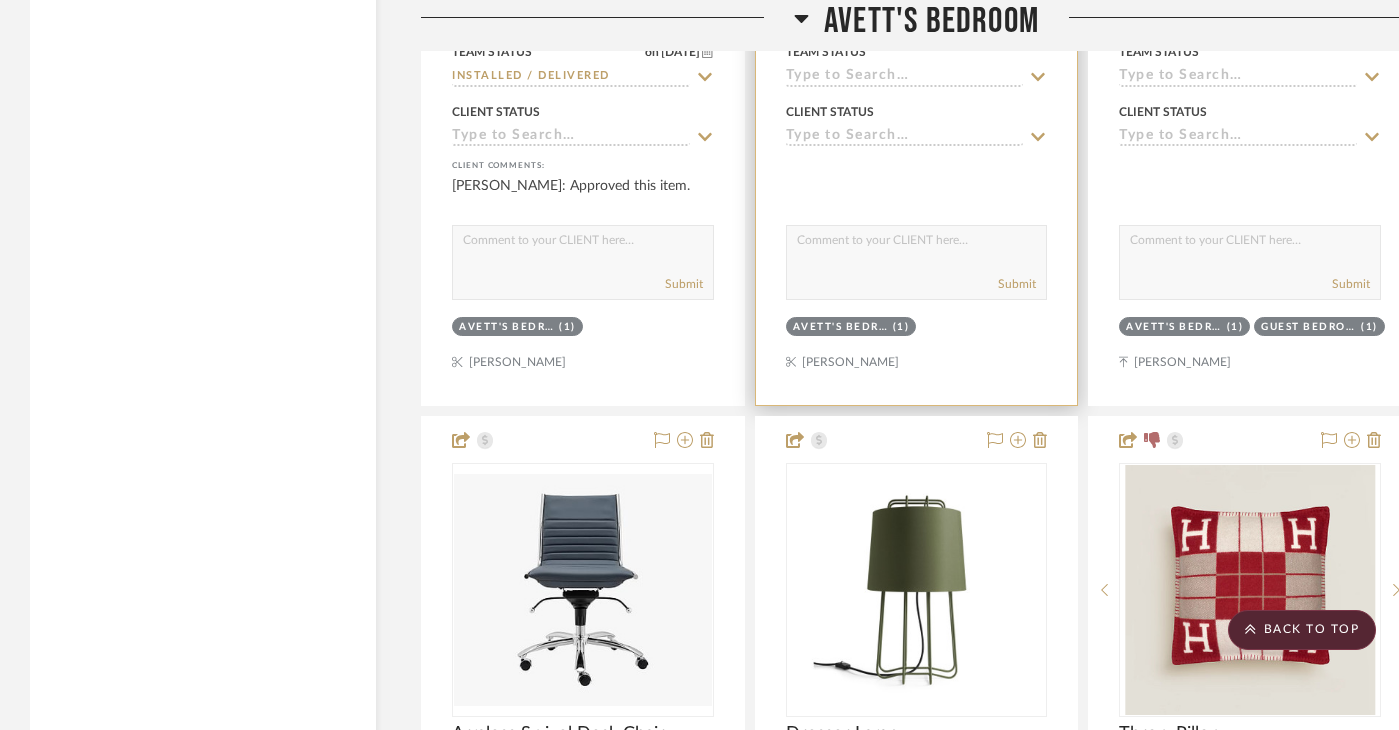 scroll, scrollTop: 9619, scrollLeft: 0, axis: vertical 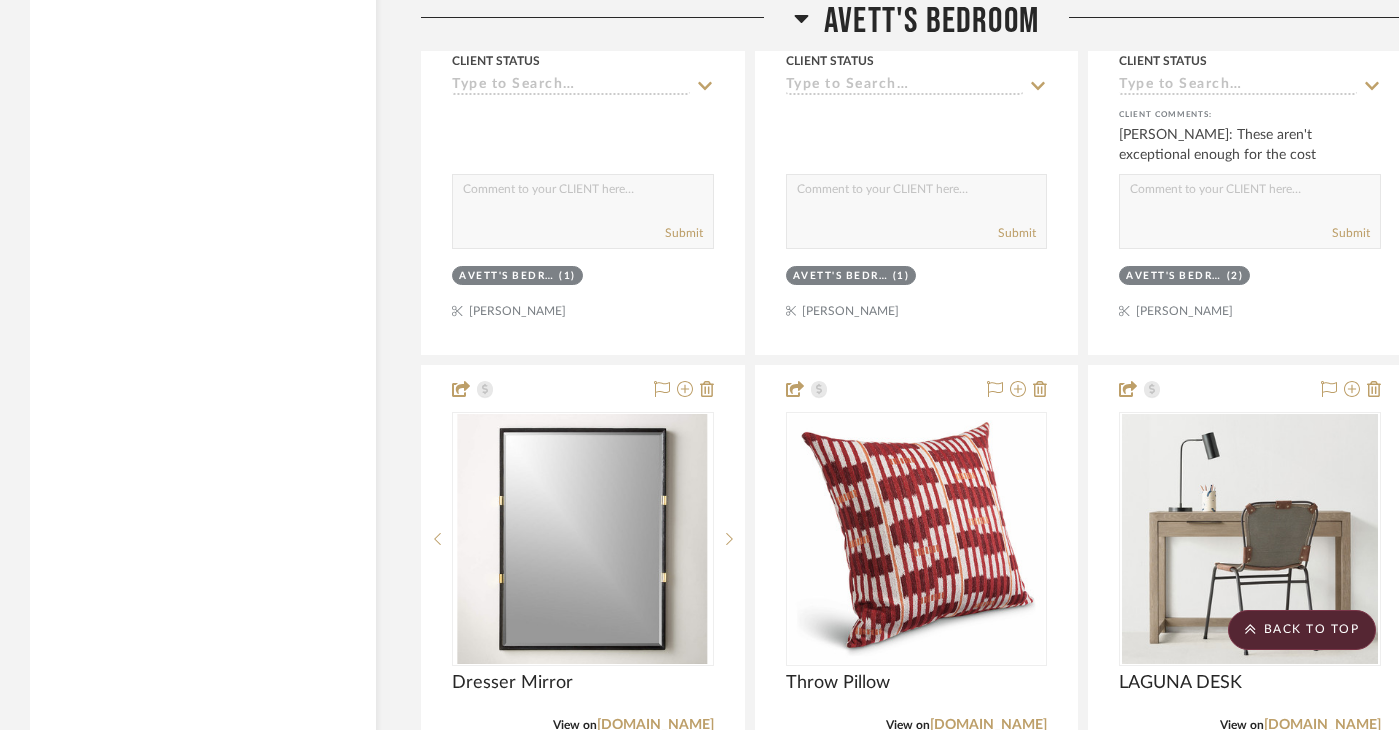 drag, startPoint x: 947, startPoint y: 511, endPoint x: 274, endPoint y: 9, distance: 839.6029 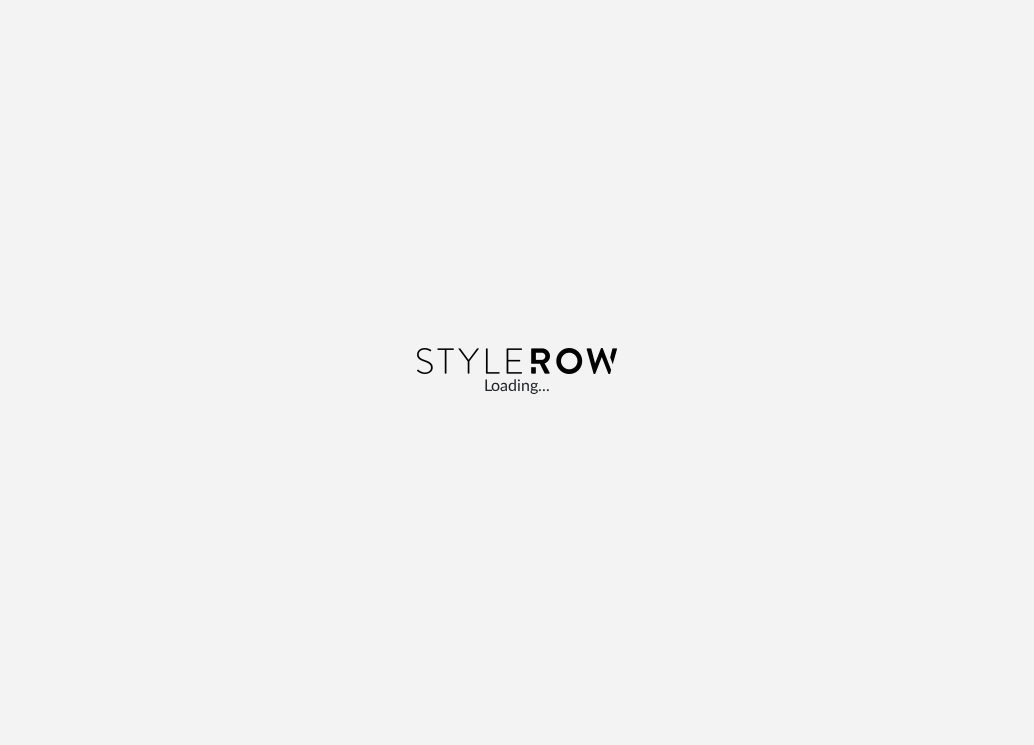 scroll, scrollTop: 0, scrollLeft: 0, axis: both 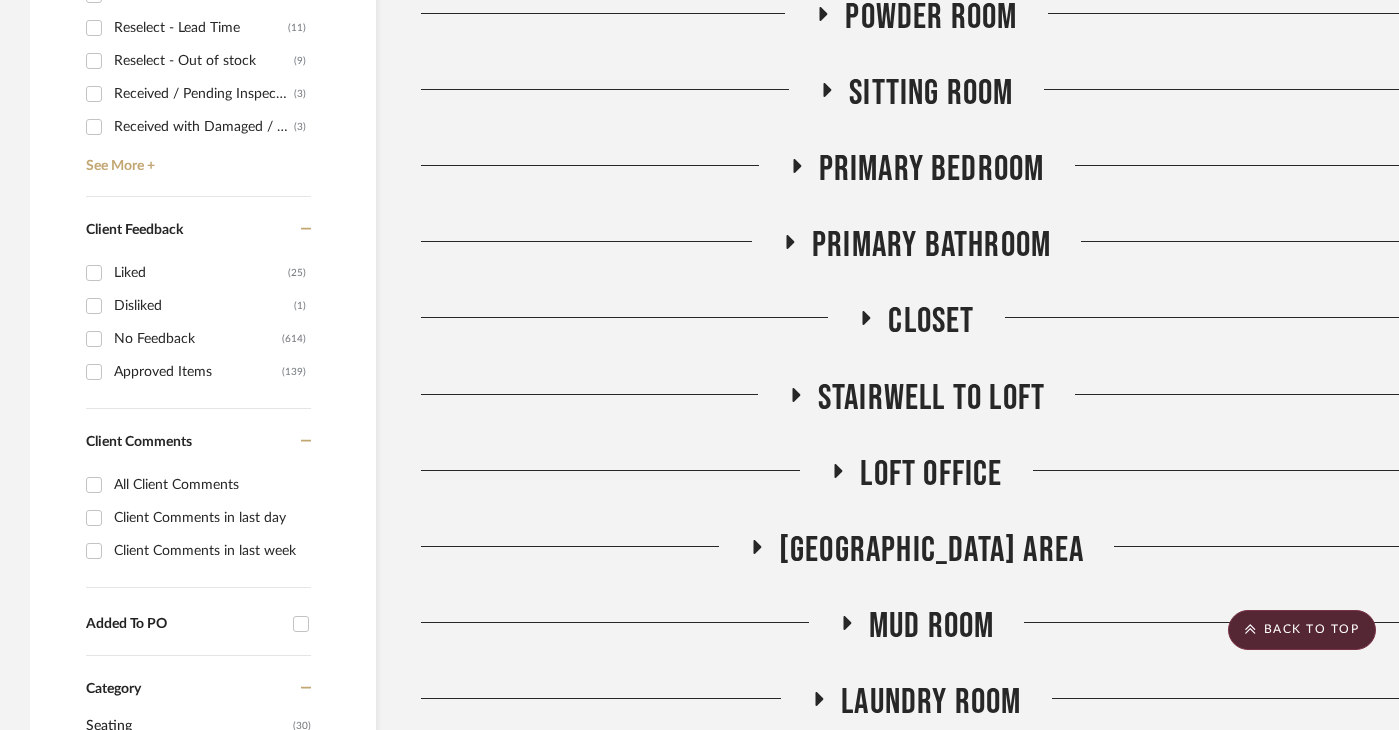 click 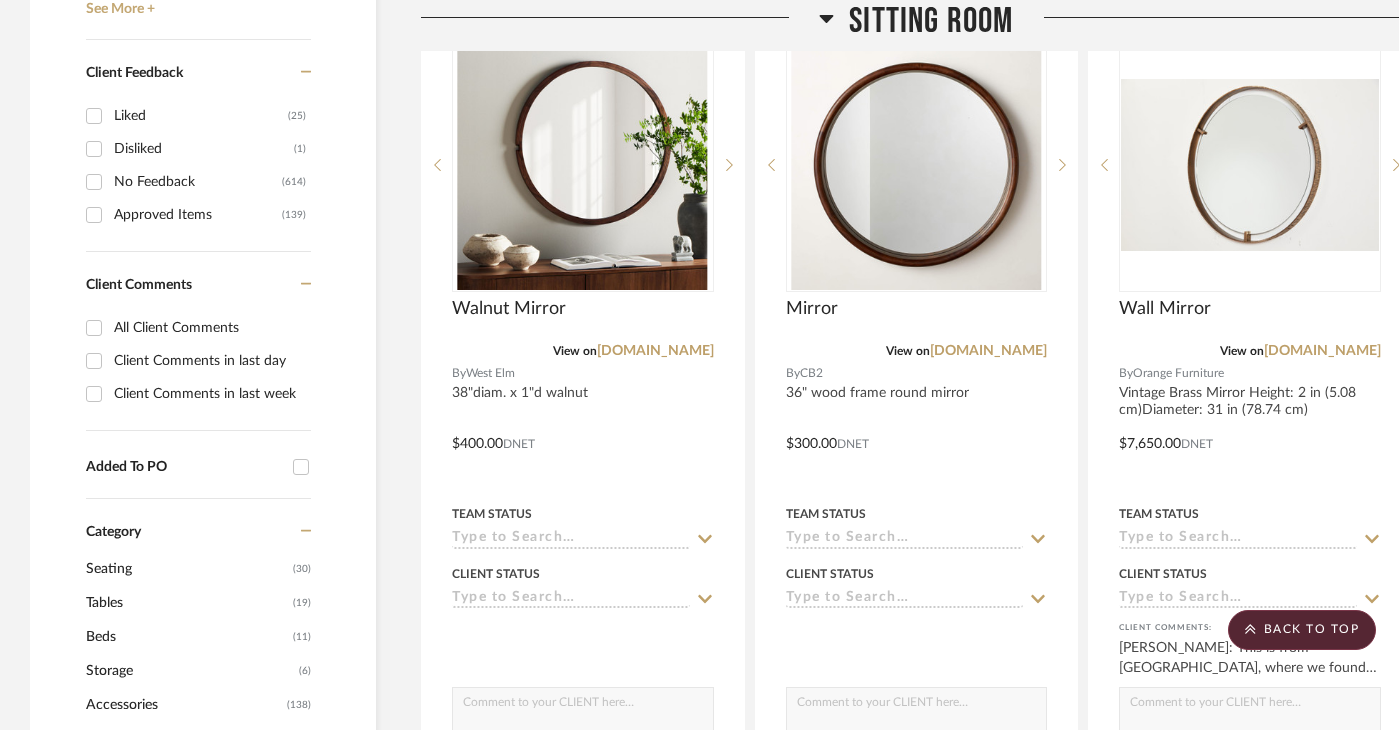 scroll, scrollTop: 981, scrollLeft: 0, axis: vertical 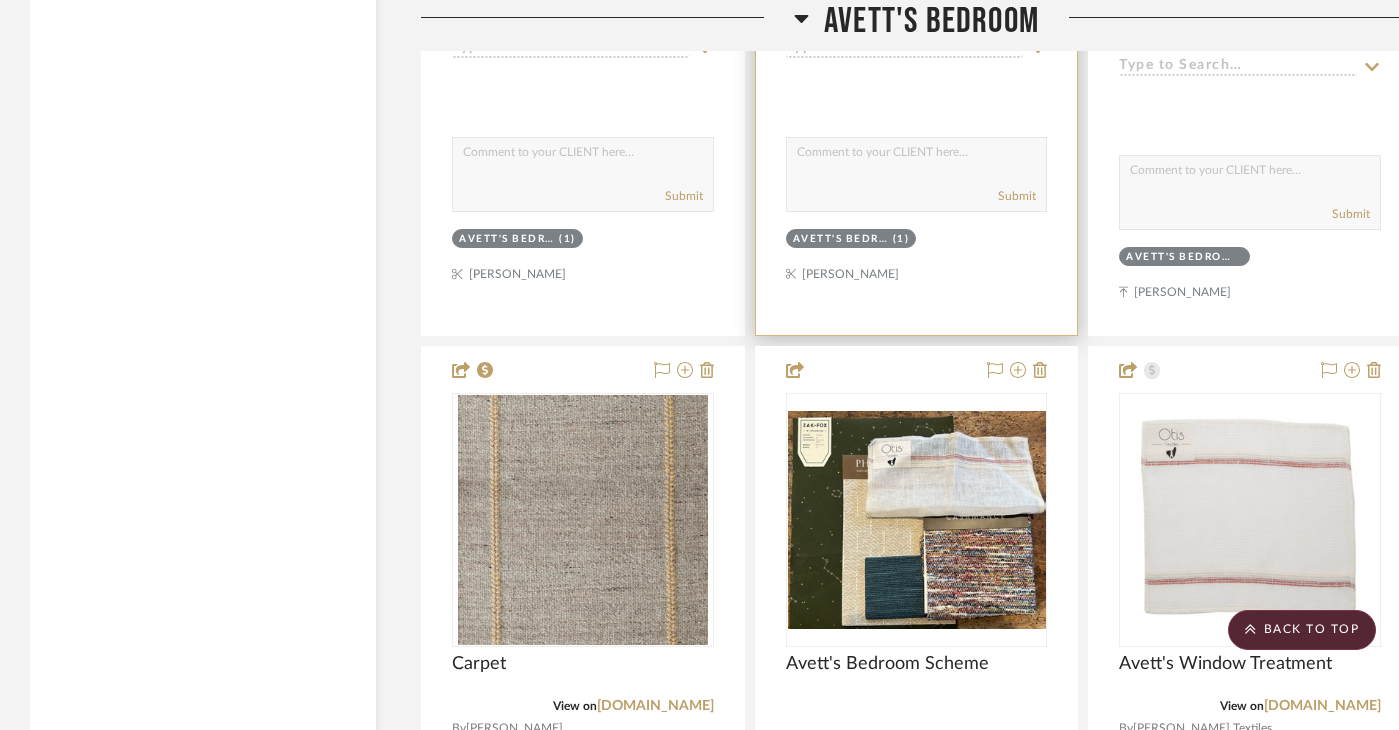 type 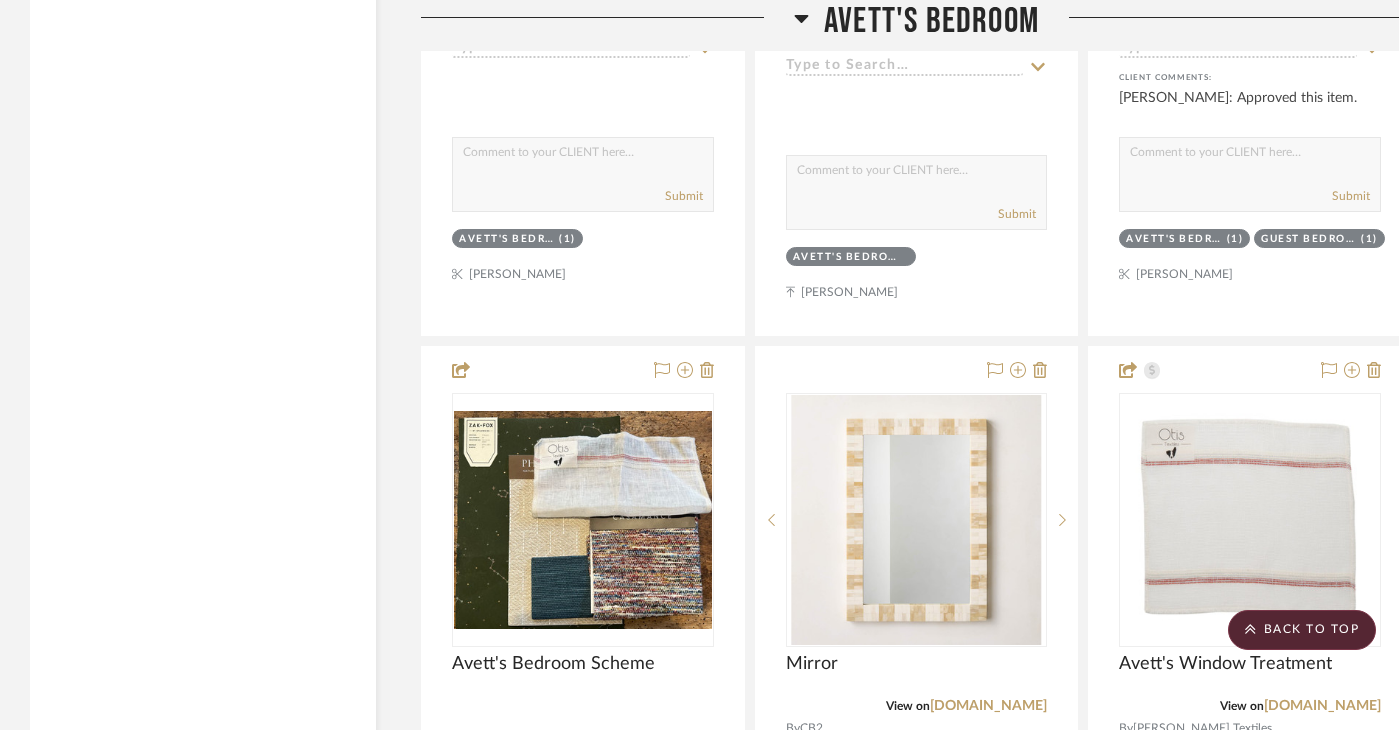 drag, startPoint x: 1016, startPoint y: 281, endPoint x: 1026, endPoint y: 294, distance: 16.40122 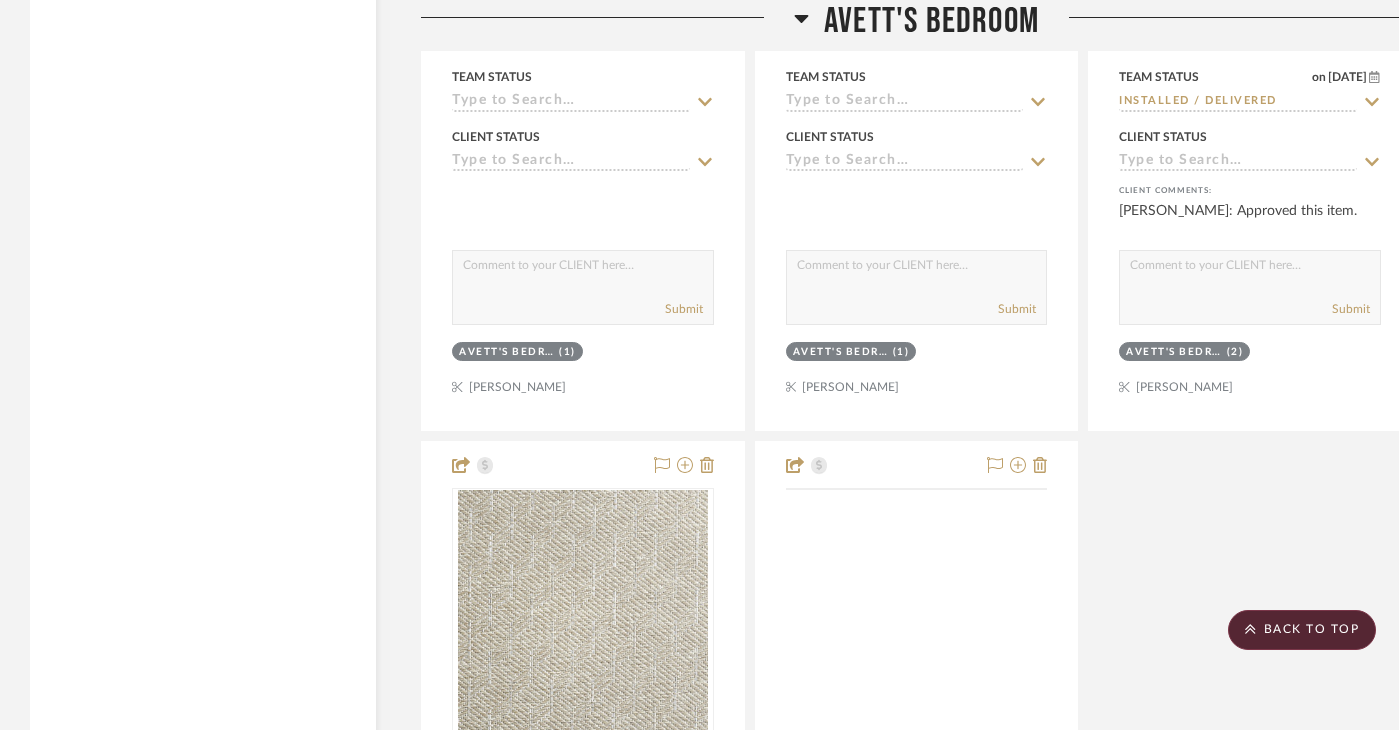 scroll, scrollTop: 8866, scrollLeft: 0, axis: vertical 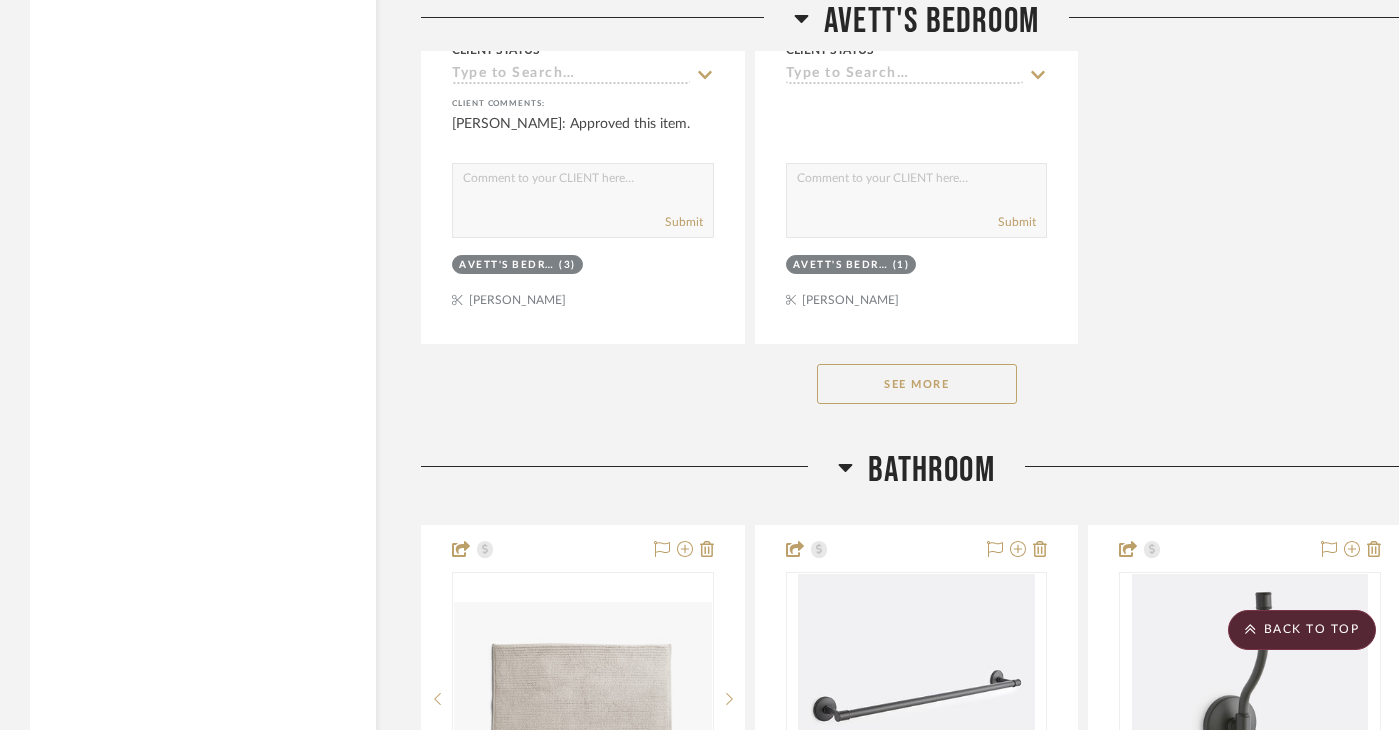click on "See More" 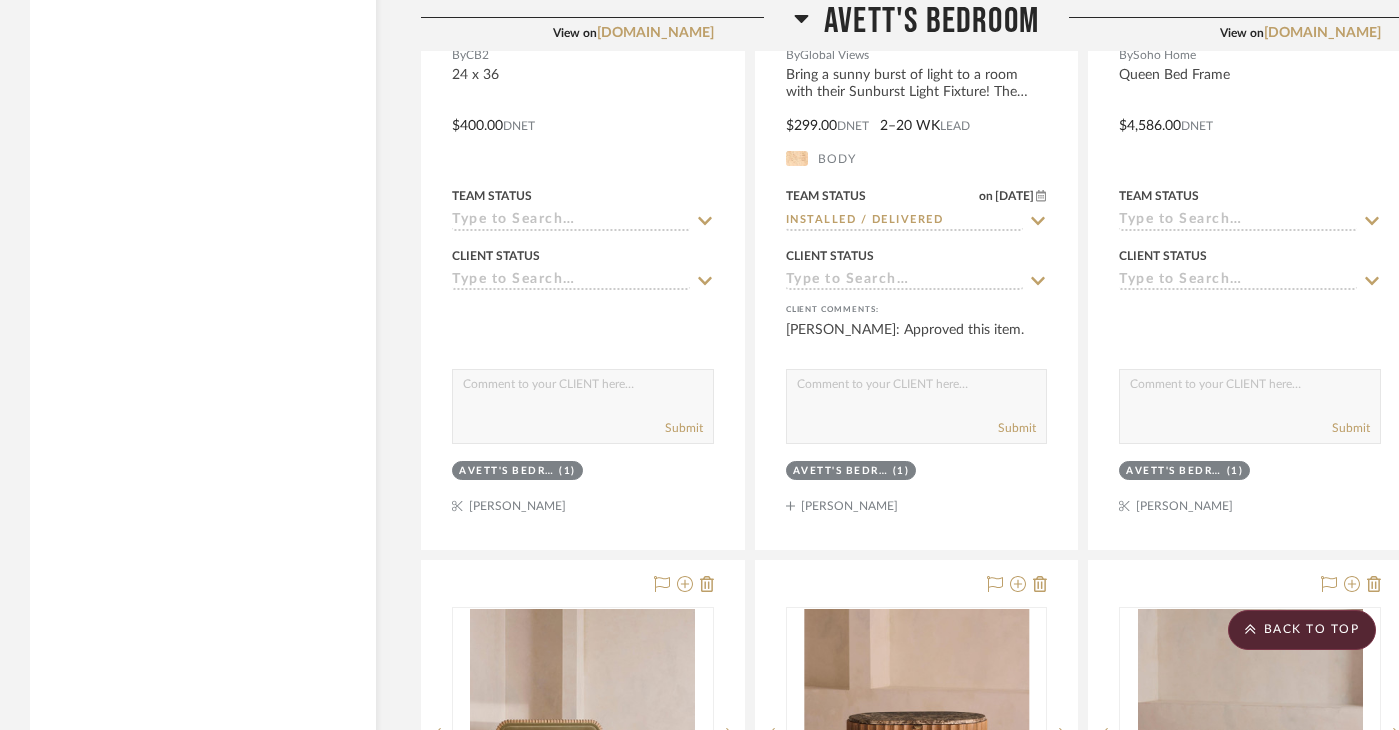 scroll, scrollTop: 8722, scrollLeft: 0, axis: vertical 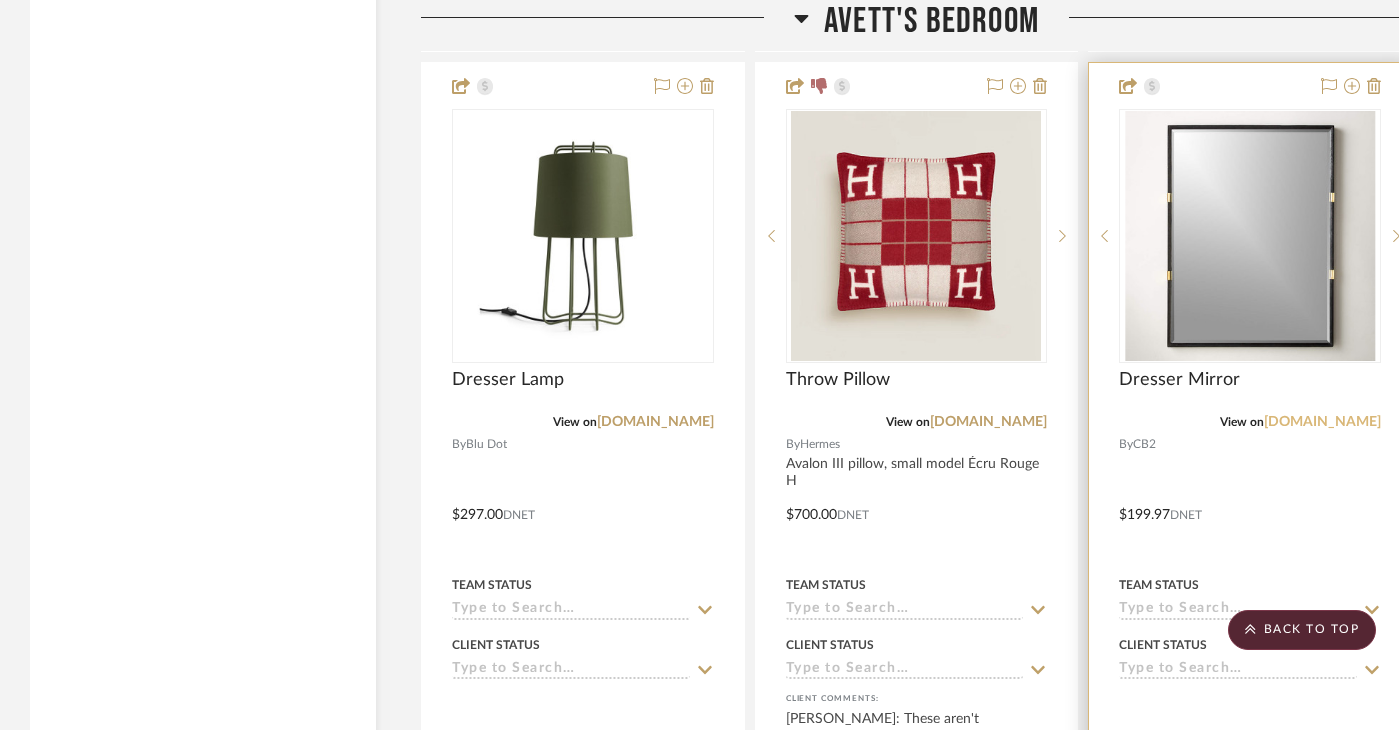 click on "[DOMAIN_NAME]" at bounding box center (1322, 422) 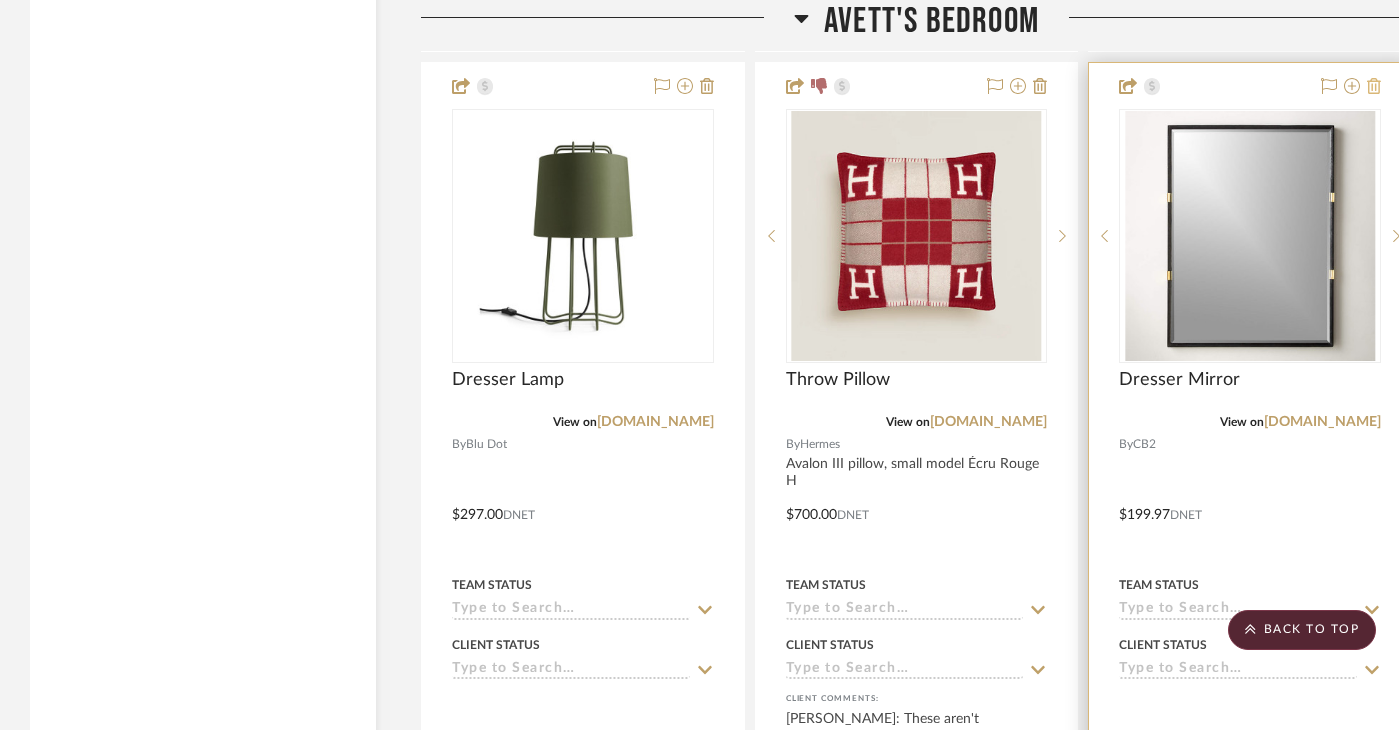 click 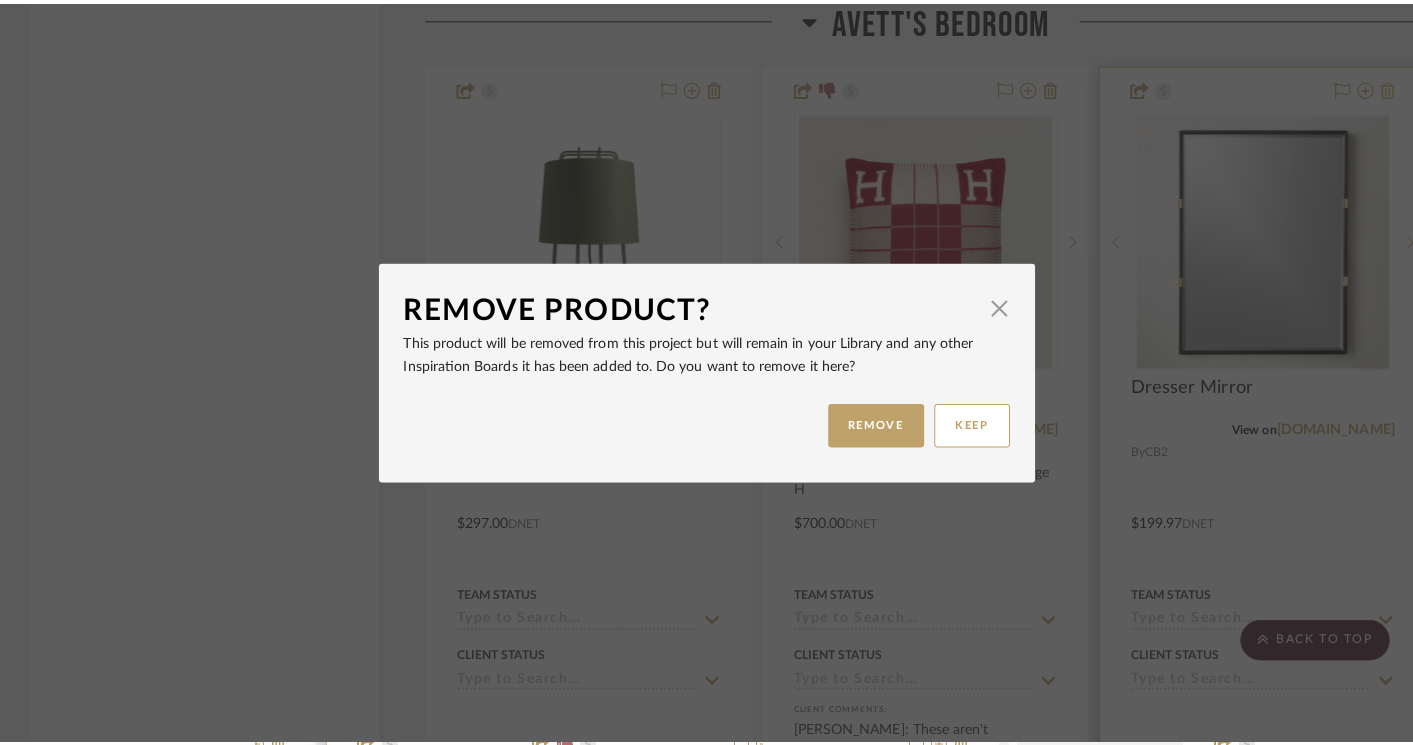 scroll, scrollTop: 0, scrollLeft: 0, axis: both 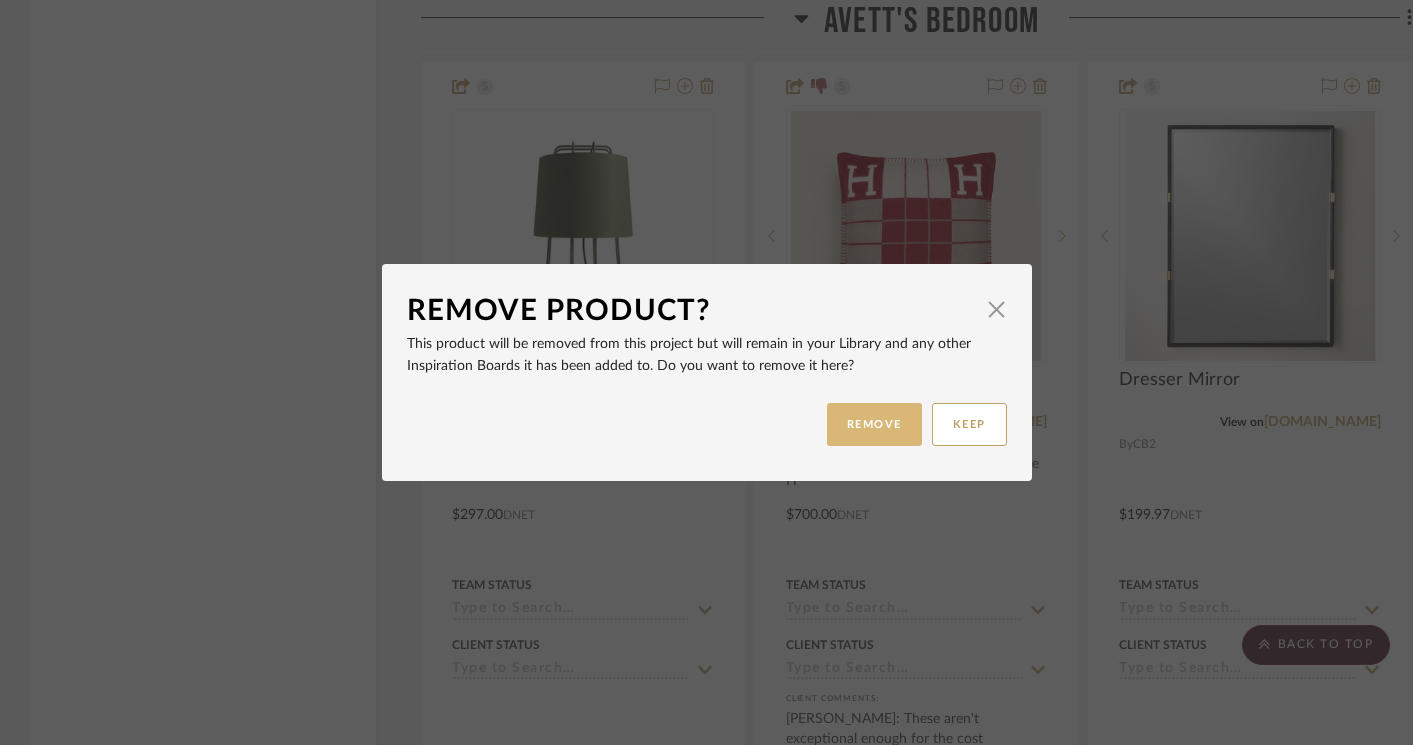 click on "REMOVE" at bounding box center (874, 424) 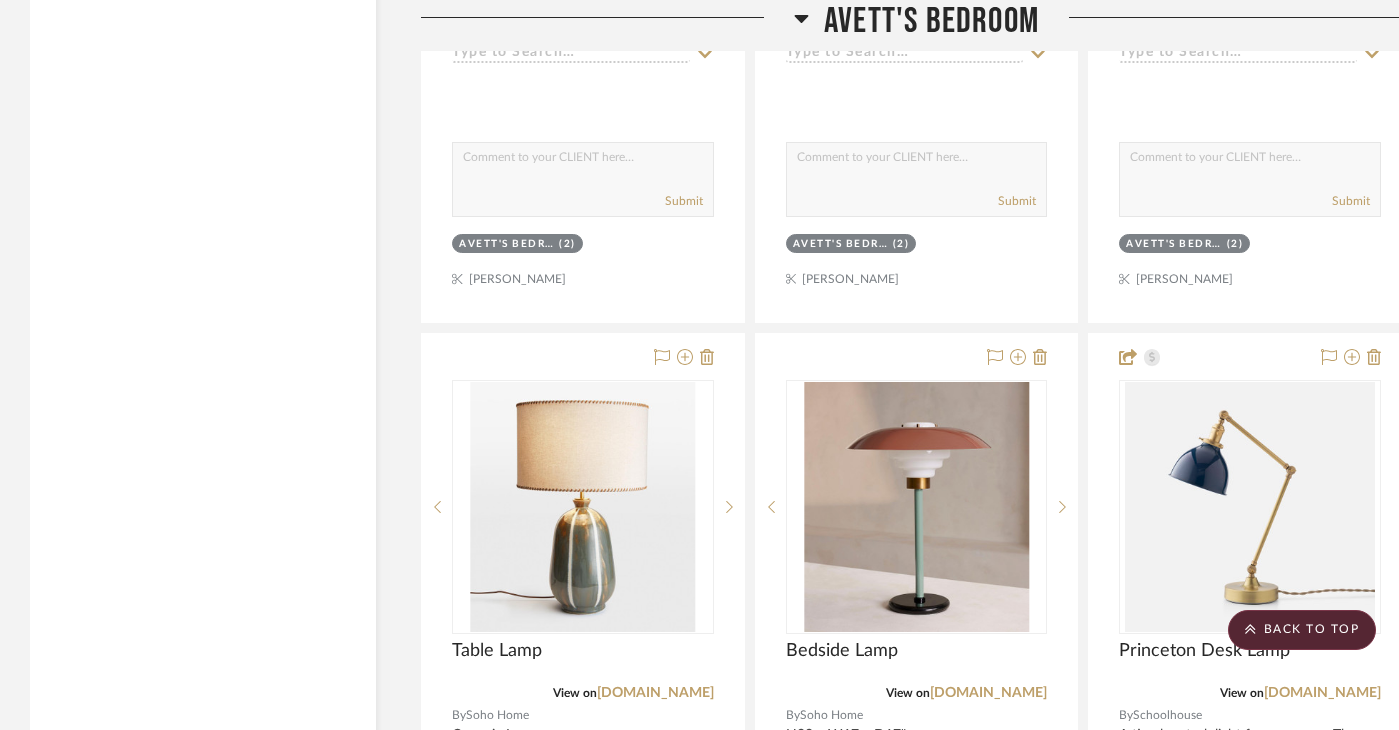 scroll, scrollTop: 10783, scrollLeft: 0, axis: vertical 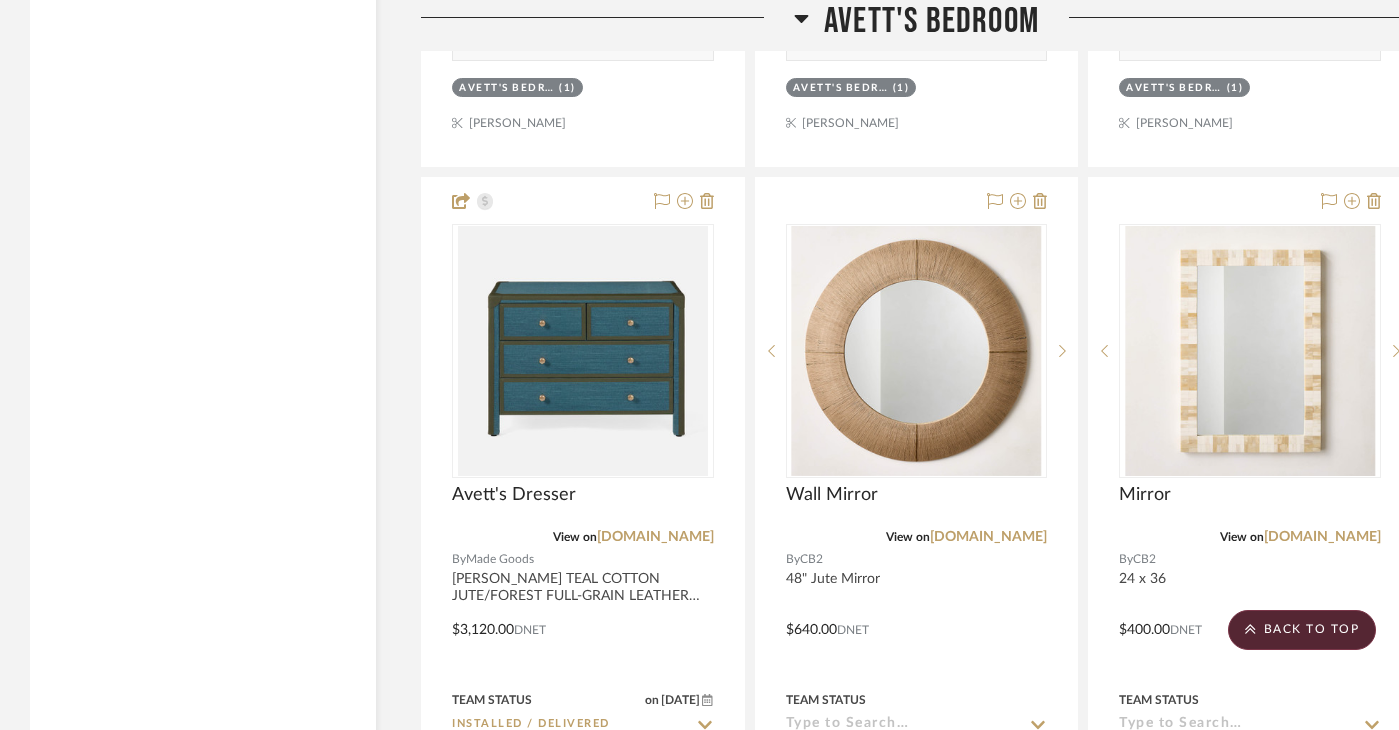 drag, startPoint x: 726, startPoint y: 574, endPoint x: 605, endPoint y: 44, distance: 543.63684 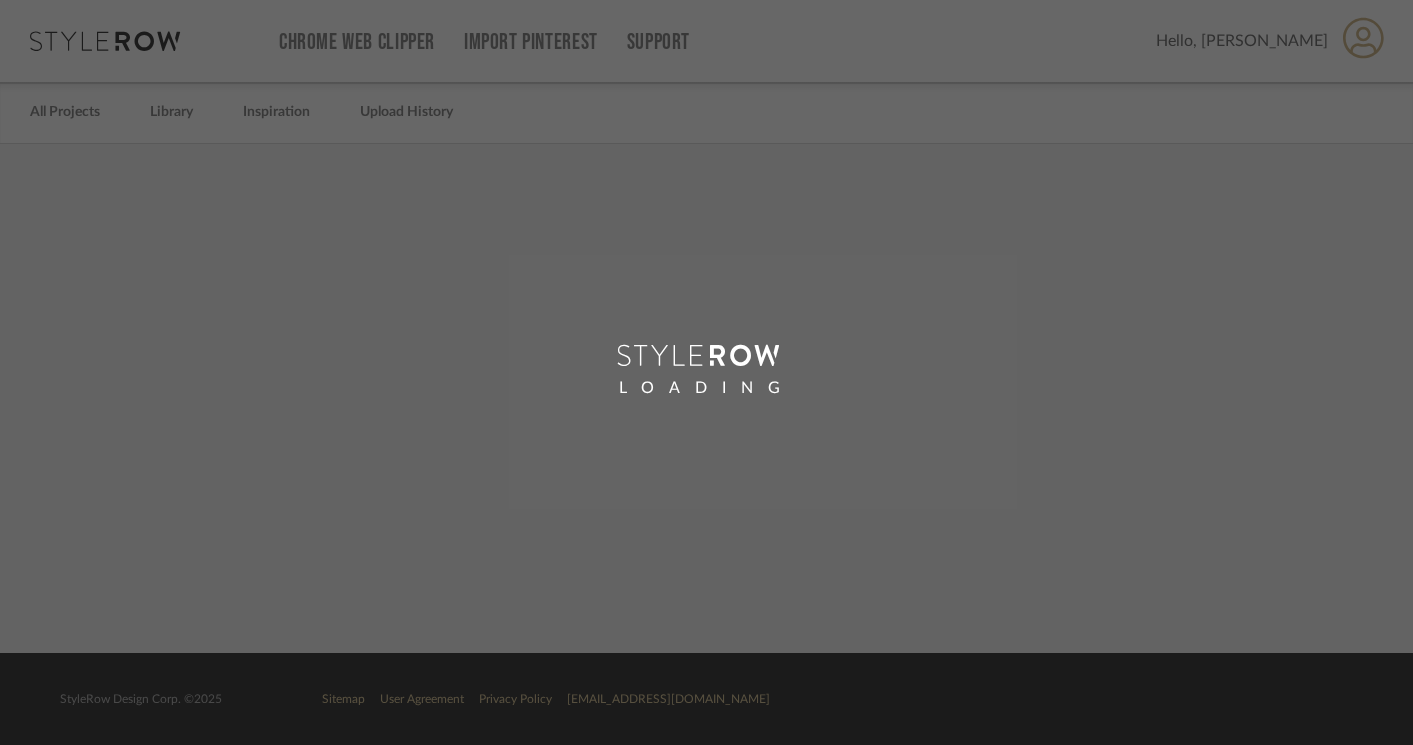 scroll, scrollTop: 0, scrollLeft: 0, axis: both 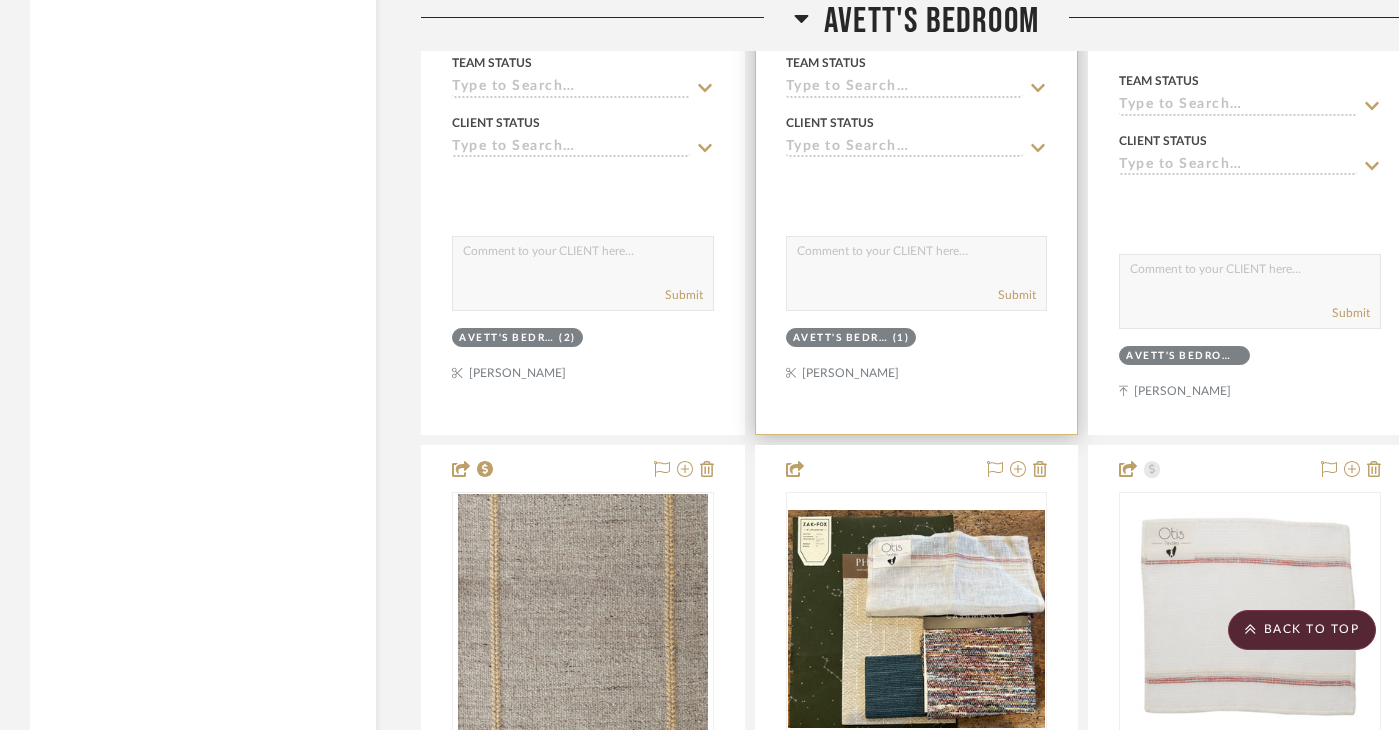type 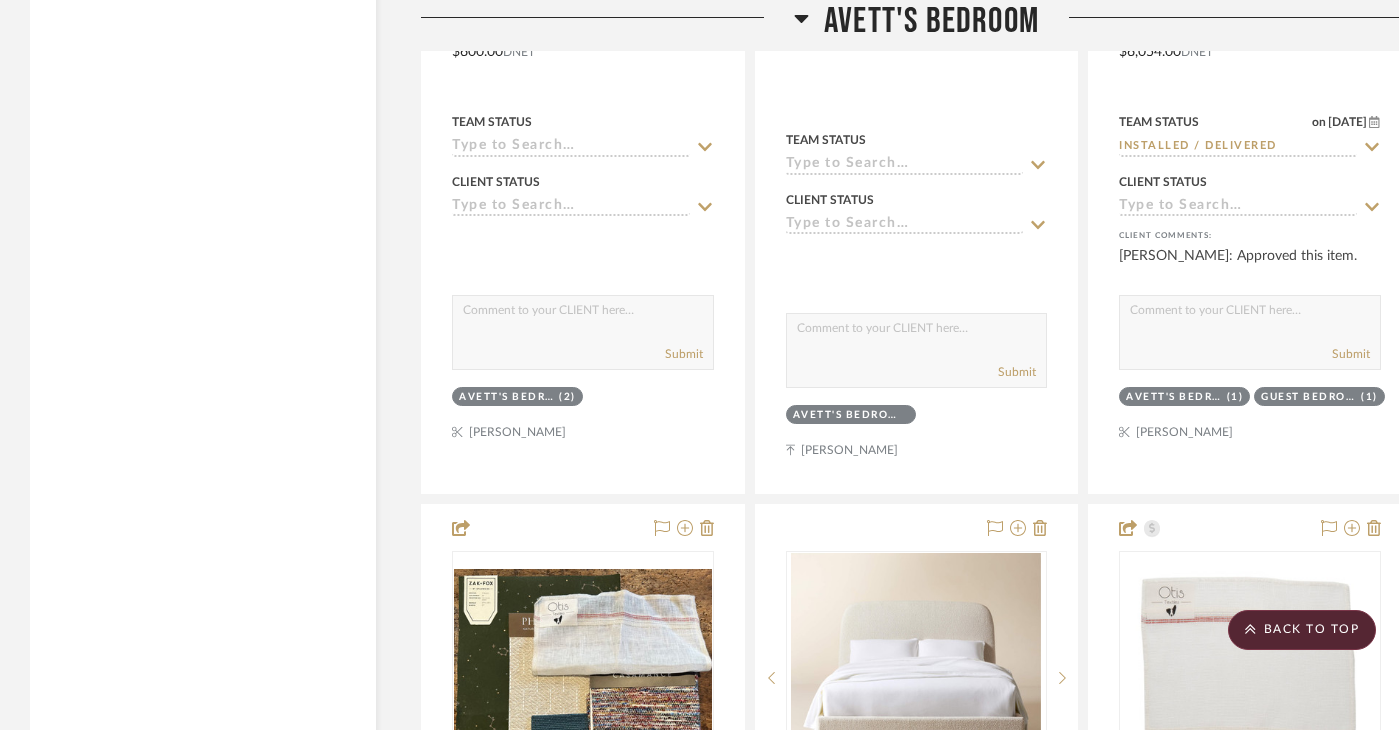 scroll, scrollTop: 7959, scrollLeft: 0, axis: vertical 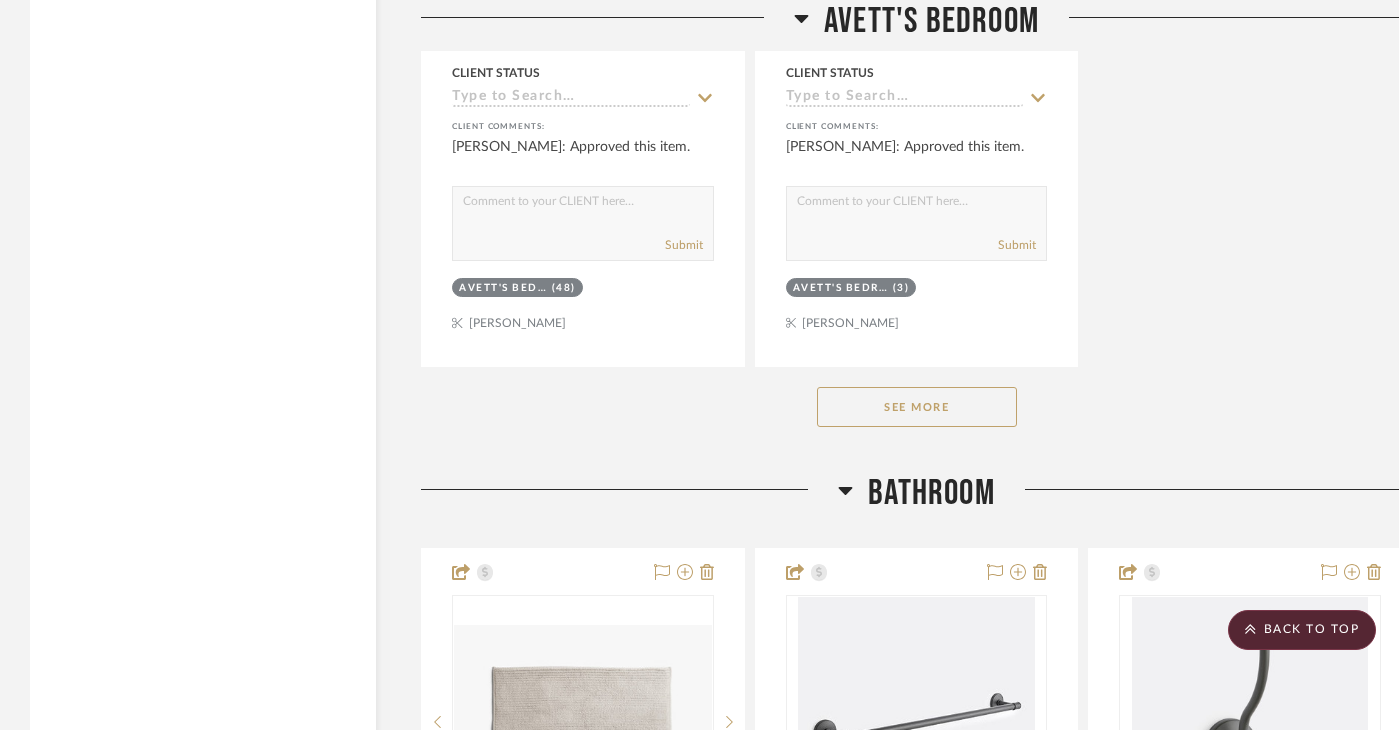 click on "See More" 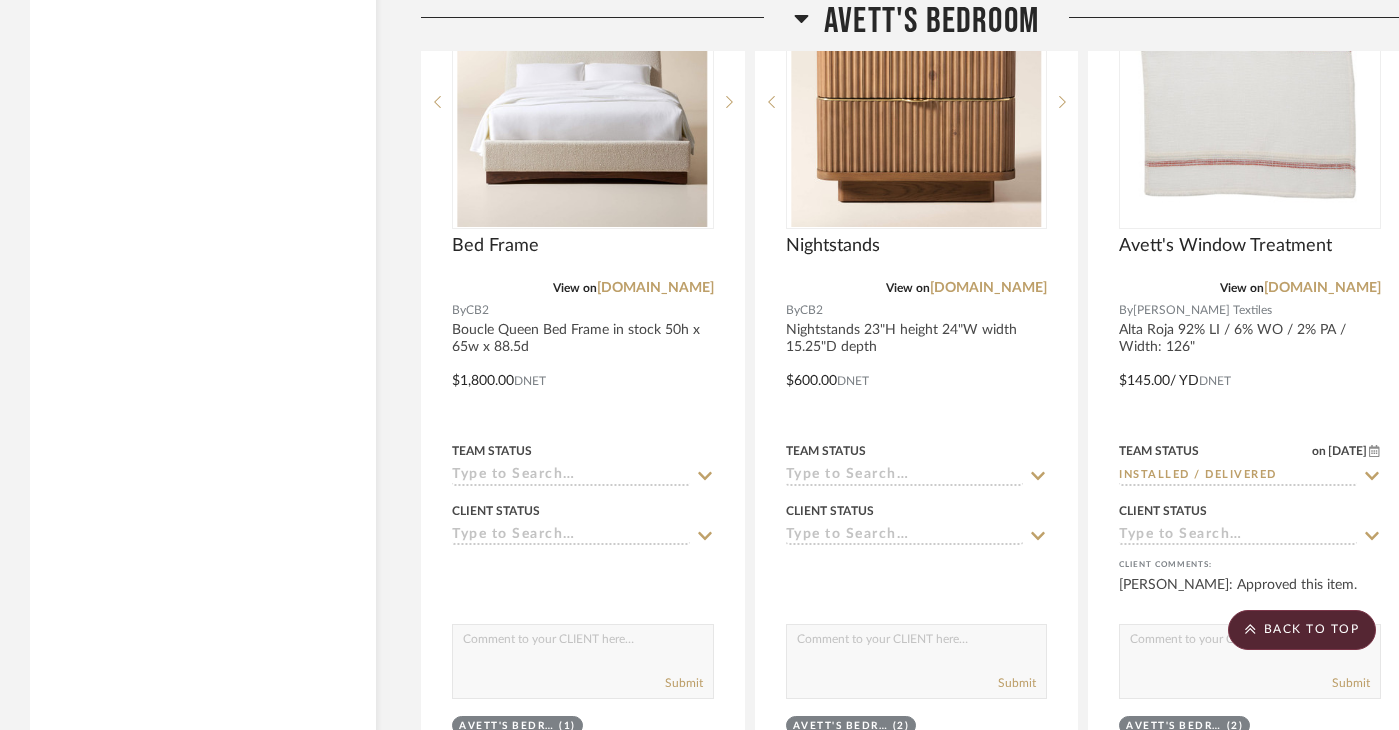 scroll, scrollTop: 8884, scrollLeft: 0, axis: vertical 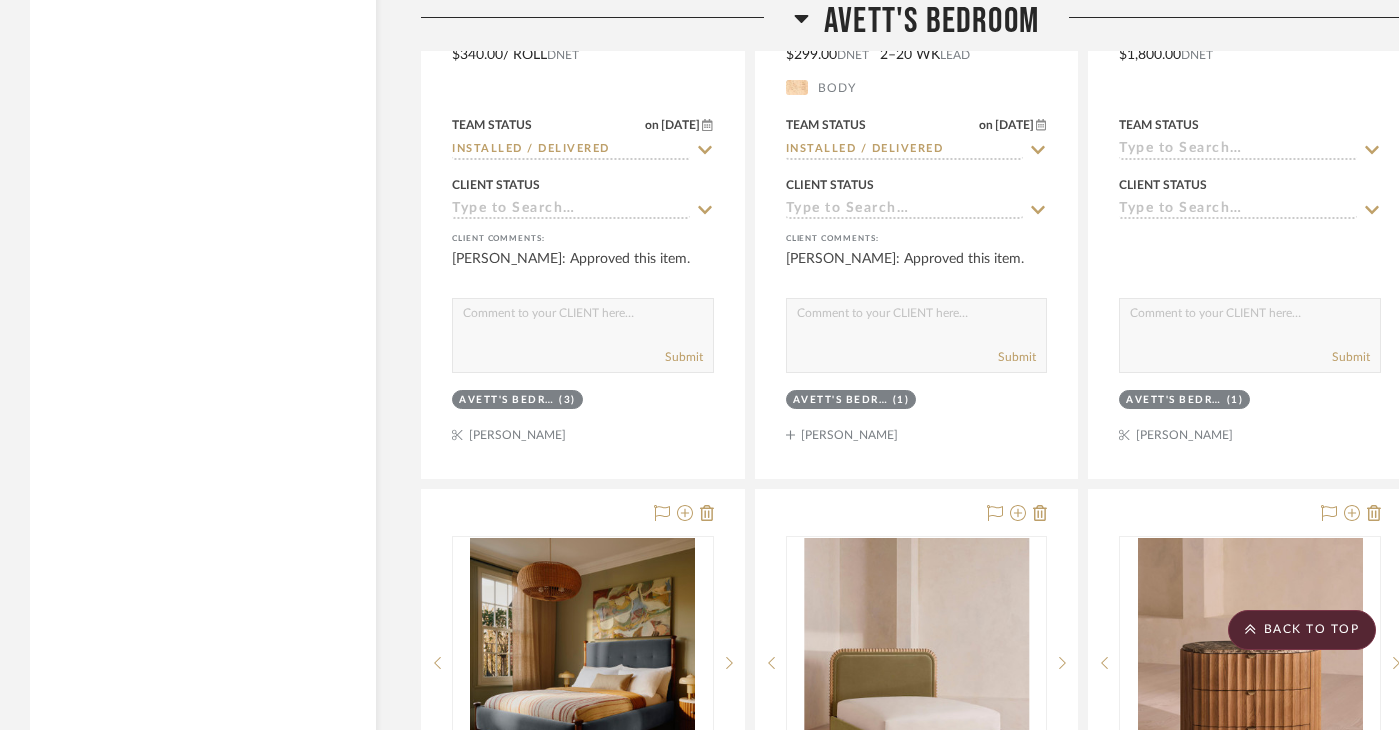 drag, startPoint x: 976, startPoint y: 452, endPoint x: 987, endPoint y: 452, distance: 11 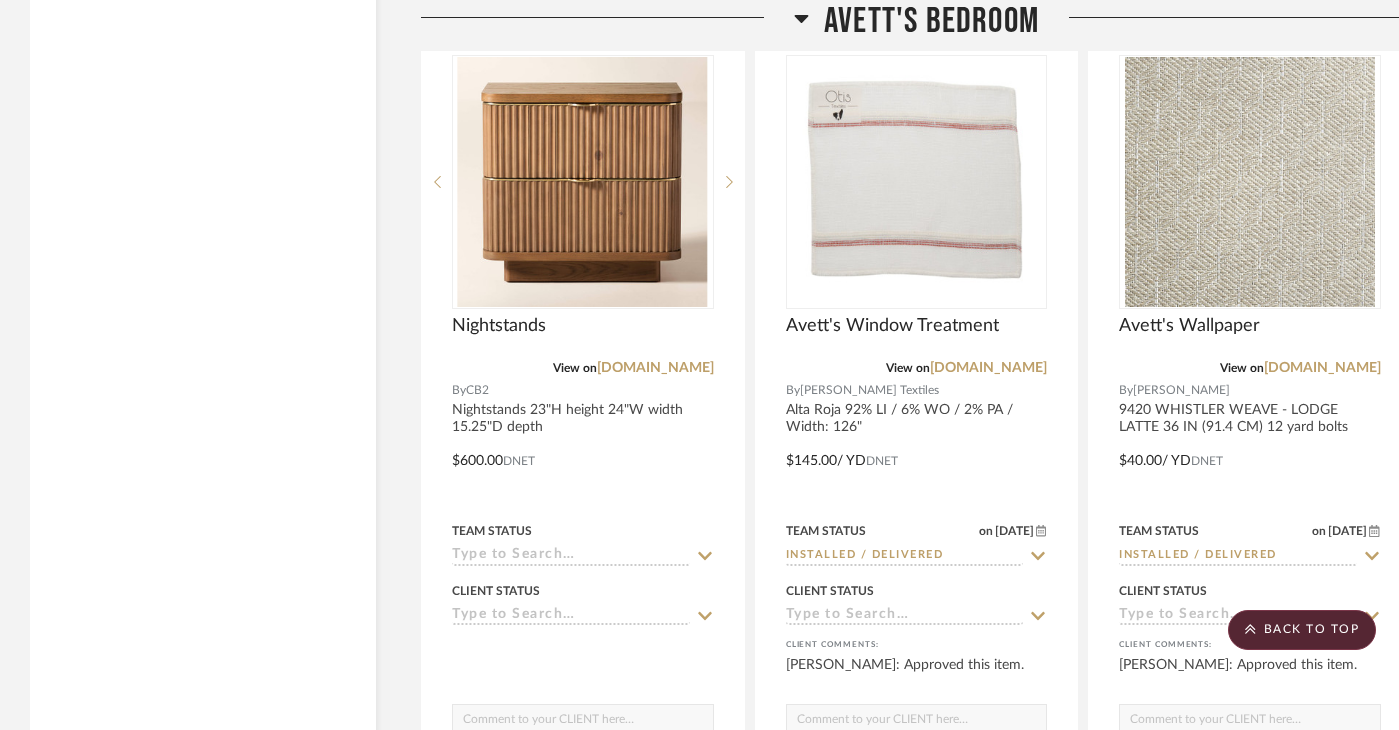scroll, scrollTop: 8891, scrollLeft: 0, axis: vertical 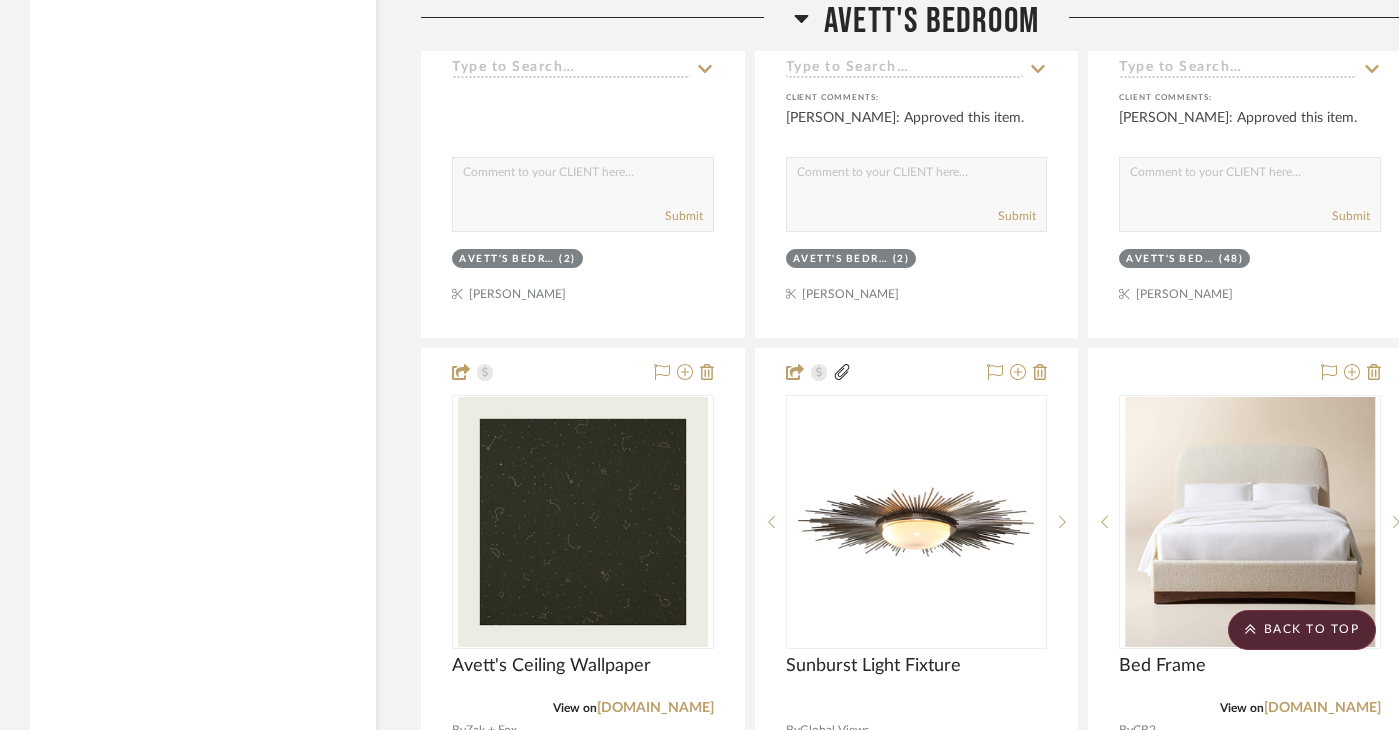 drag, startPoint x: 684, startPoint y: 287, endPoint x: 920, endPoint y: 549, distance: 352.61877 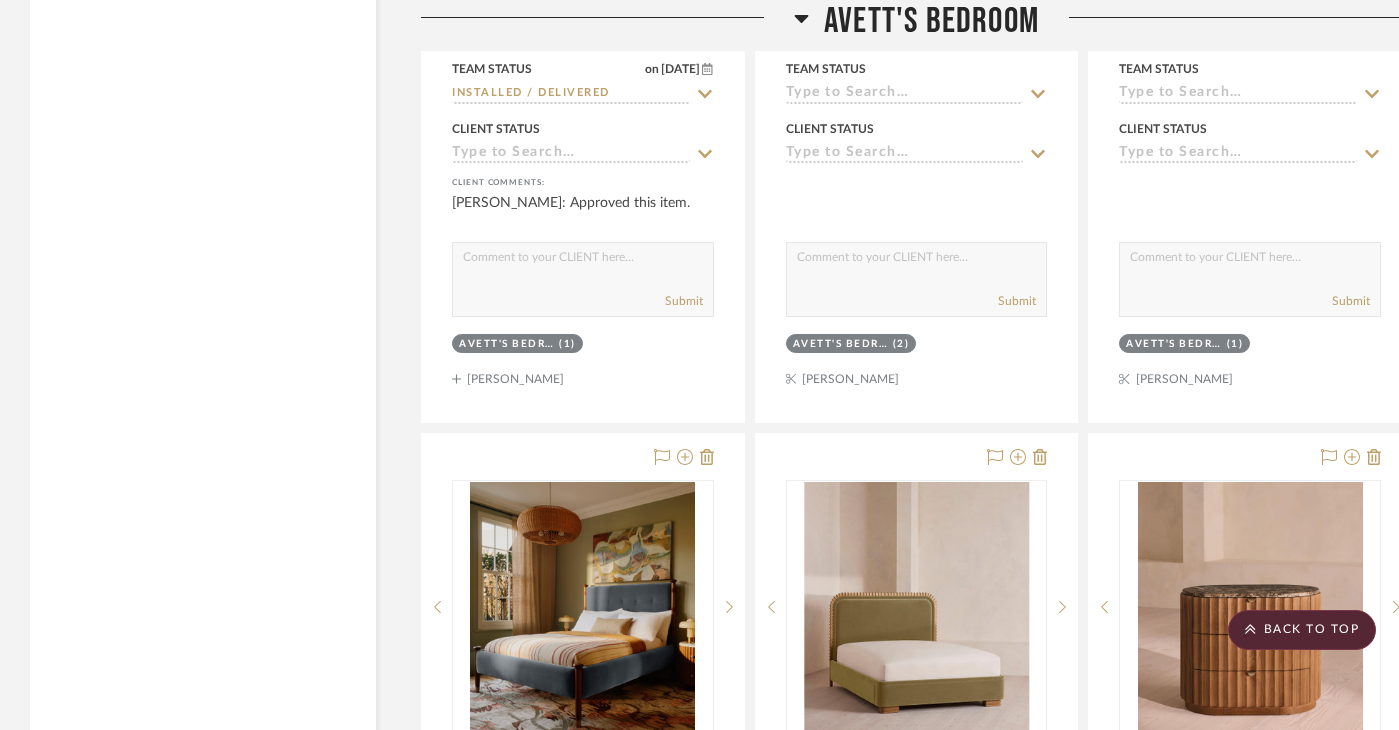 scroll, scrollTop: 9810, scrollLeft: 0, axis: vertical 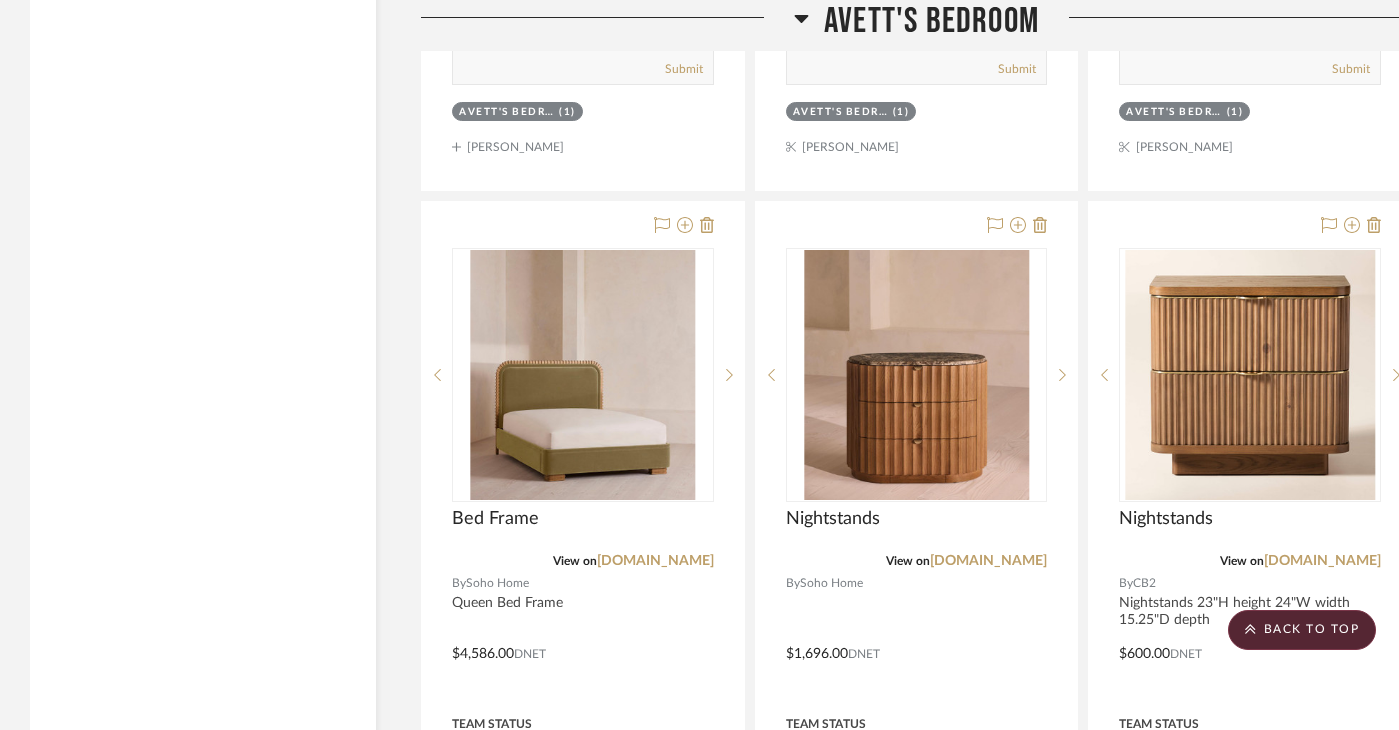 drag, startPoint x: 942, startPoint y: 169, endPoint x: 950, endPoint y: 260, distance: 91.350975 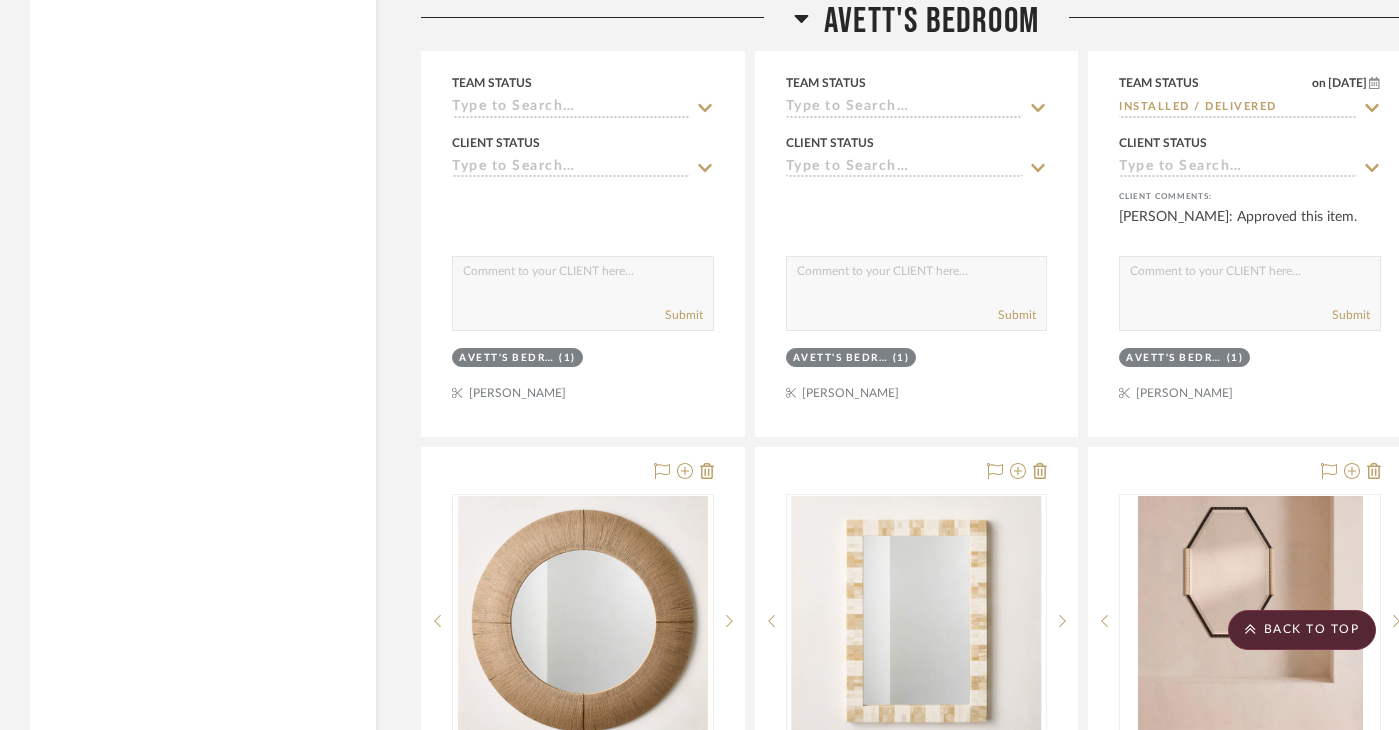 scroll, scrollTop: 12346, scrollLeft: 2, axis: both 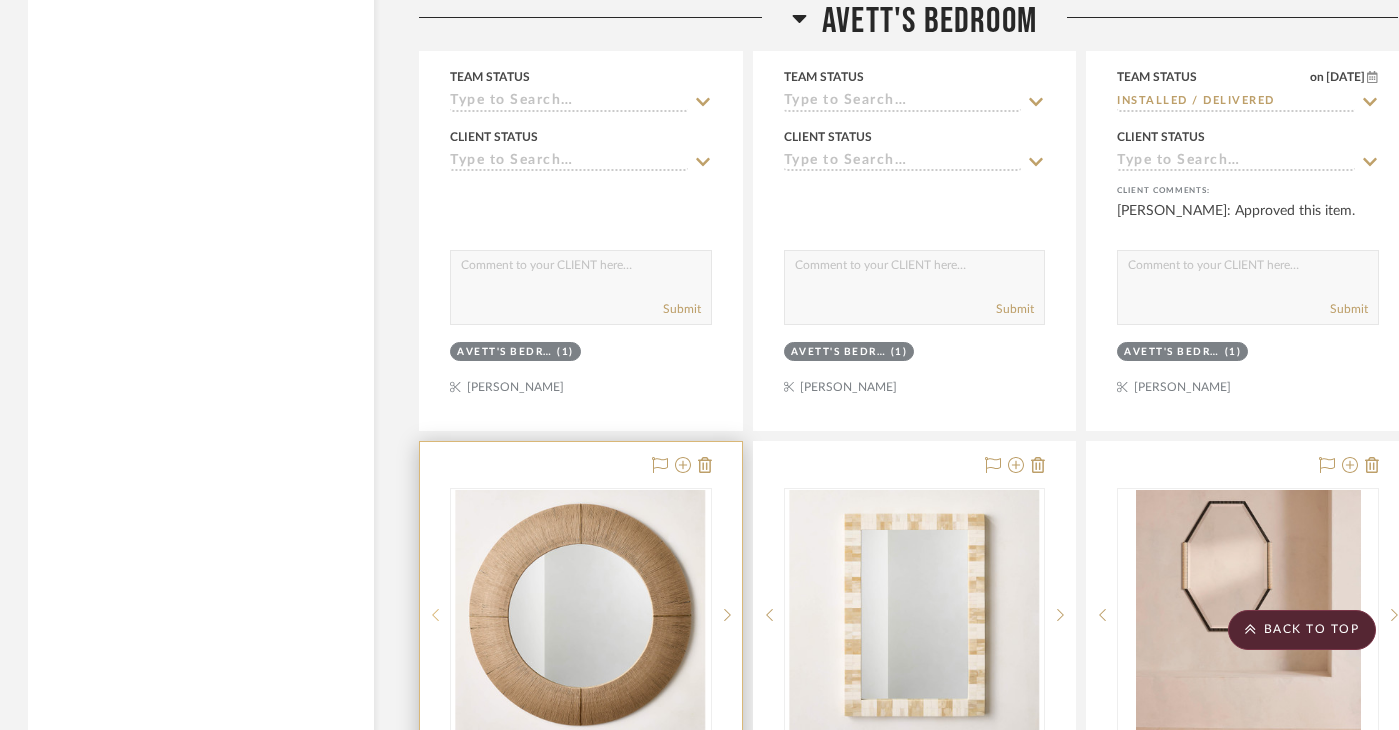 drag, startPoint x: 890, startPoint y: 223, endPoint x: 438, endPoint y: 722, distance: 673.2793 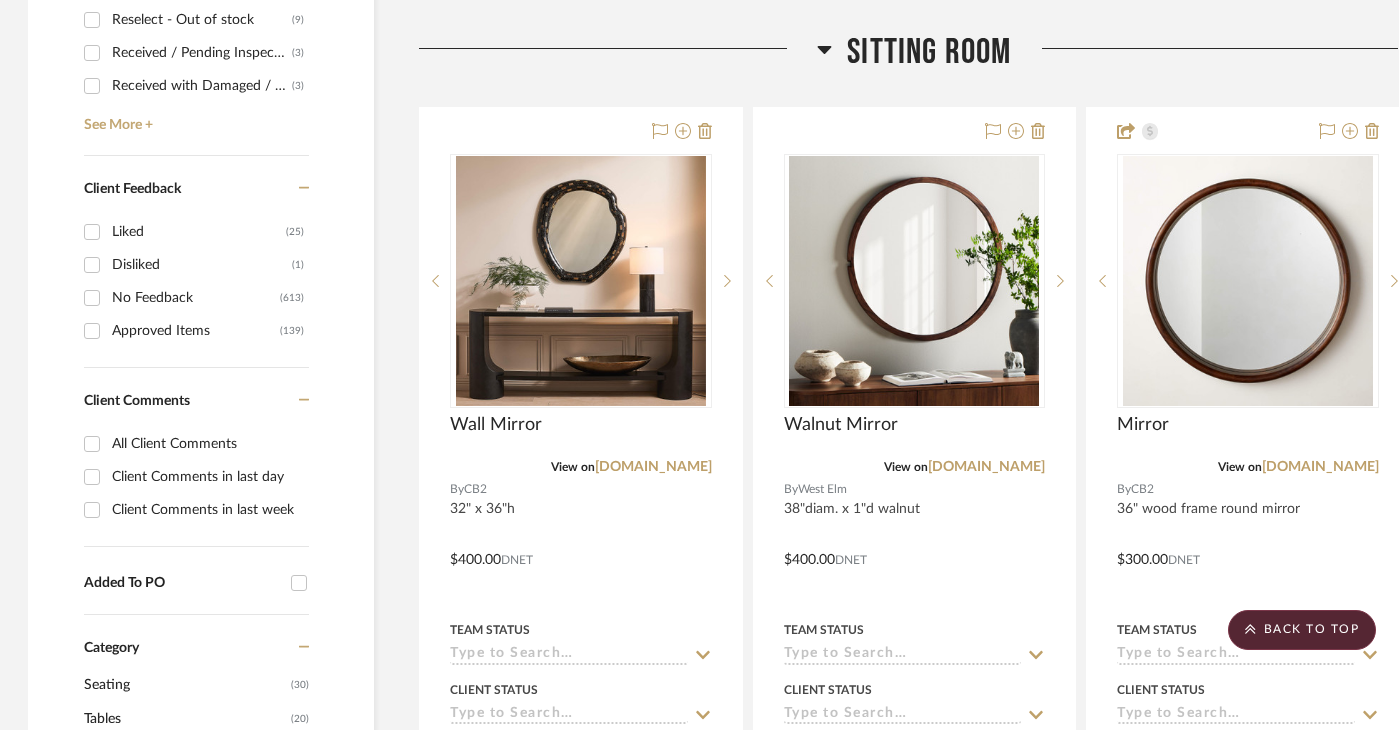 scroll, scrollTop: 0, scrollLeft: 2, axis: horizontal 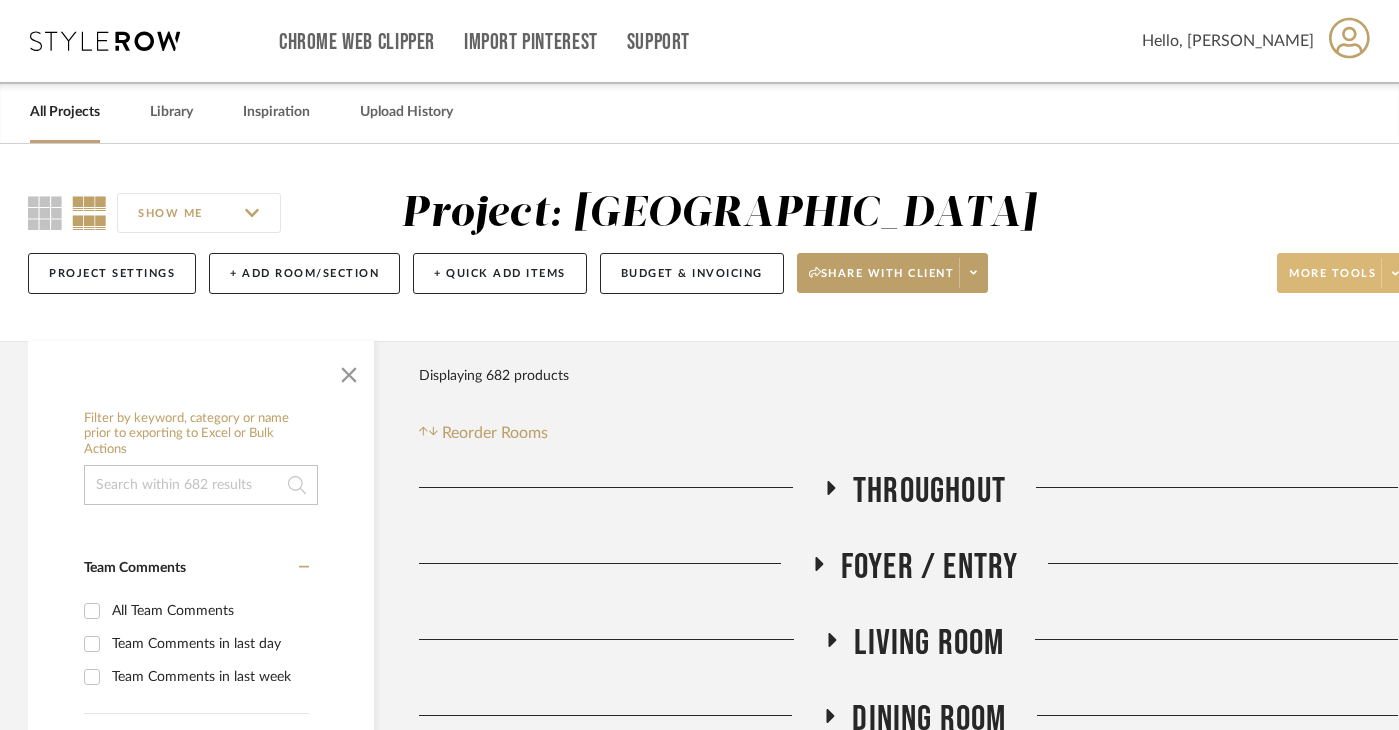 click on "More tools" 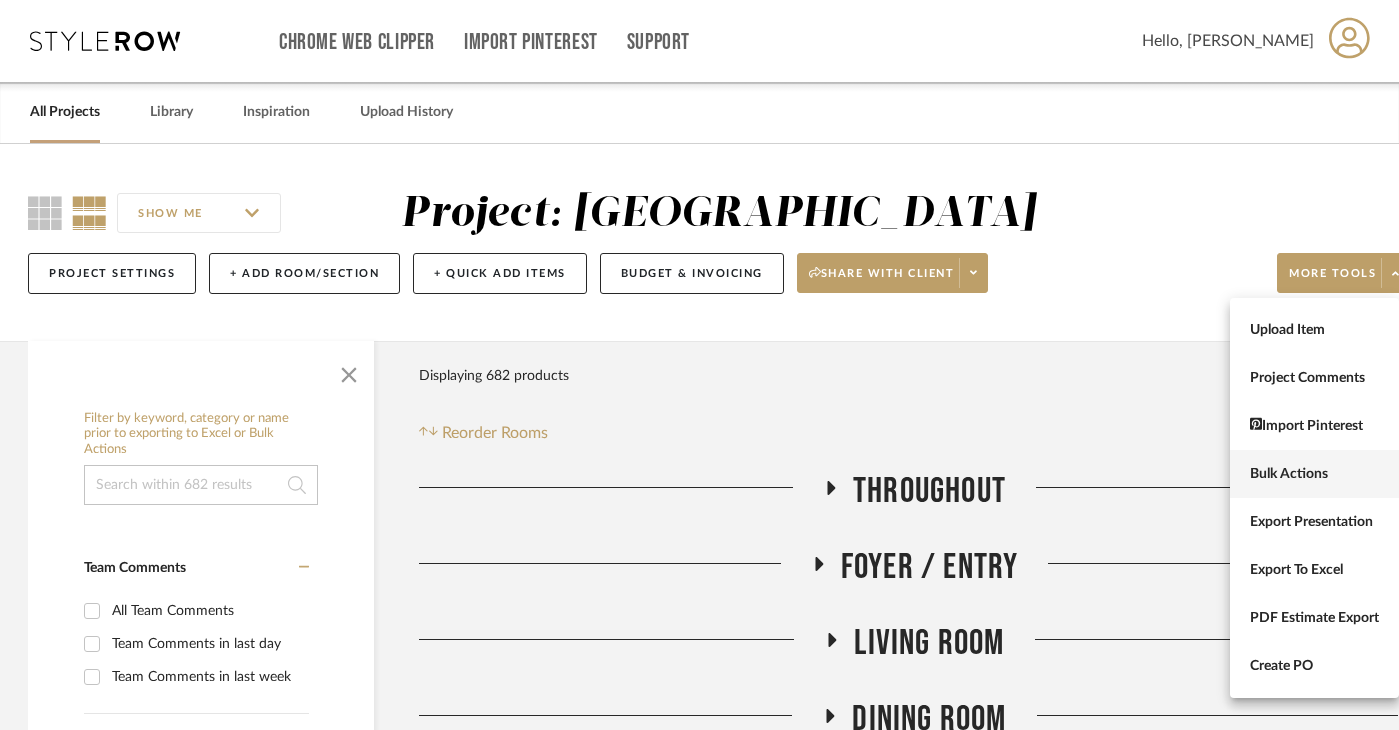 click on "Bulk Actions" at bounding box center (1314, 474) 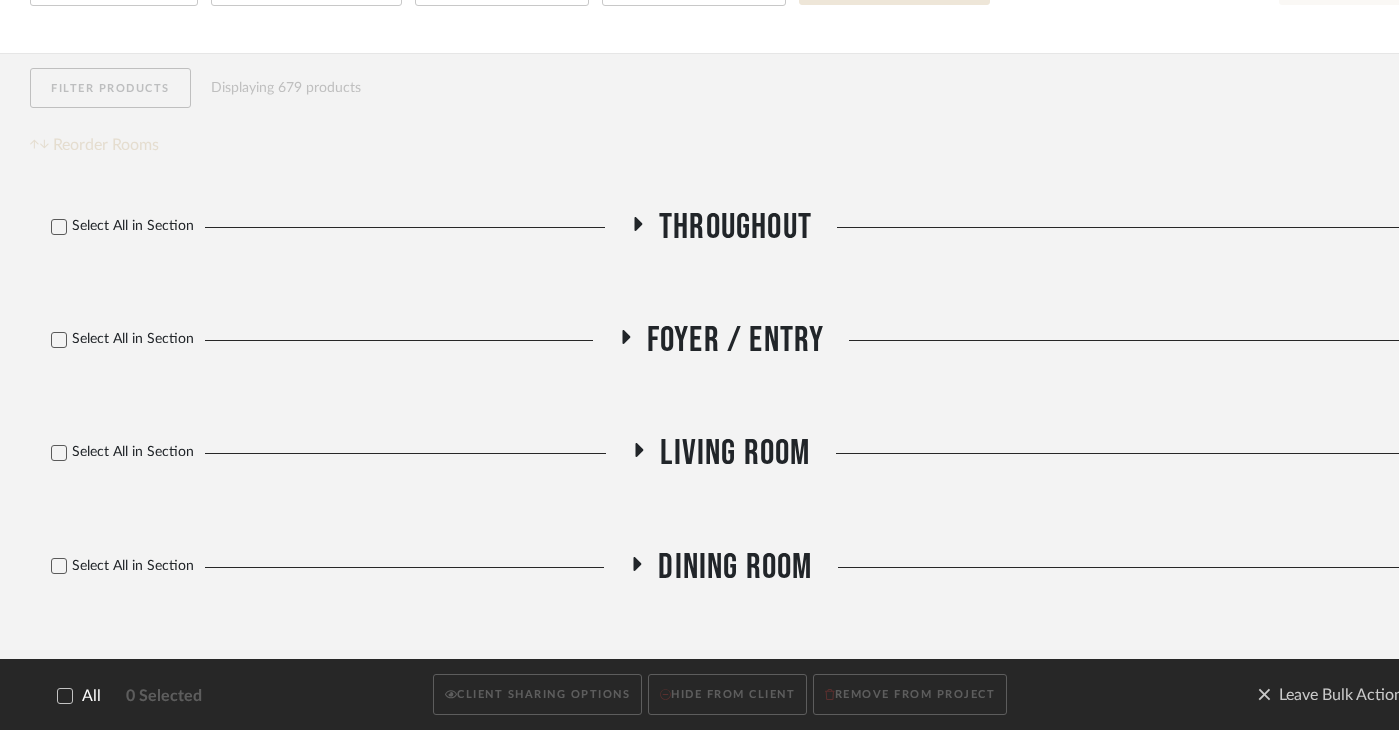 scroll, scrollTop: 806, scrollLeft: 0, axis: vertical 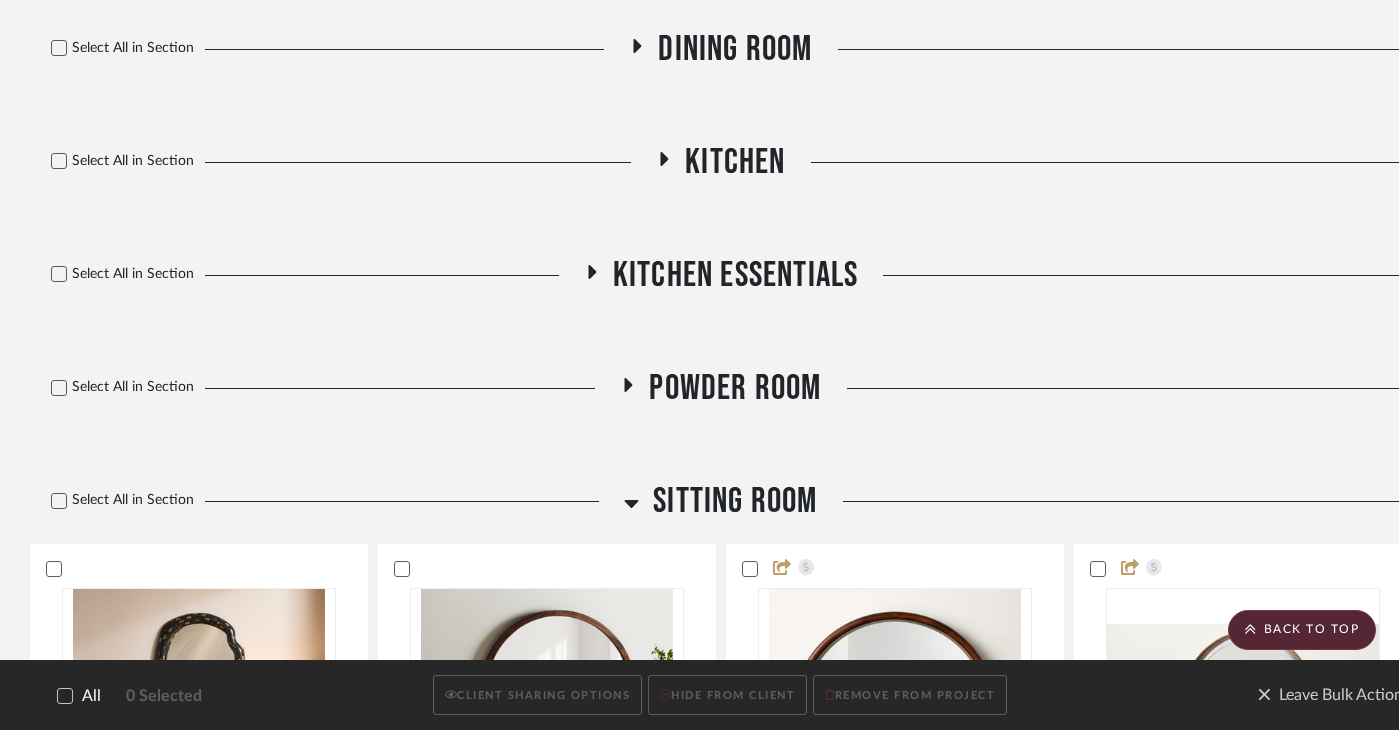 click 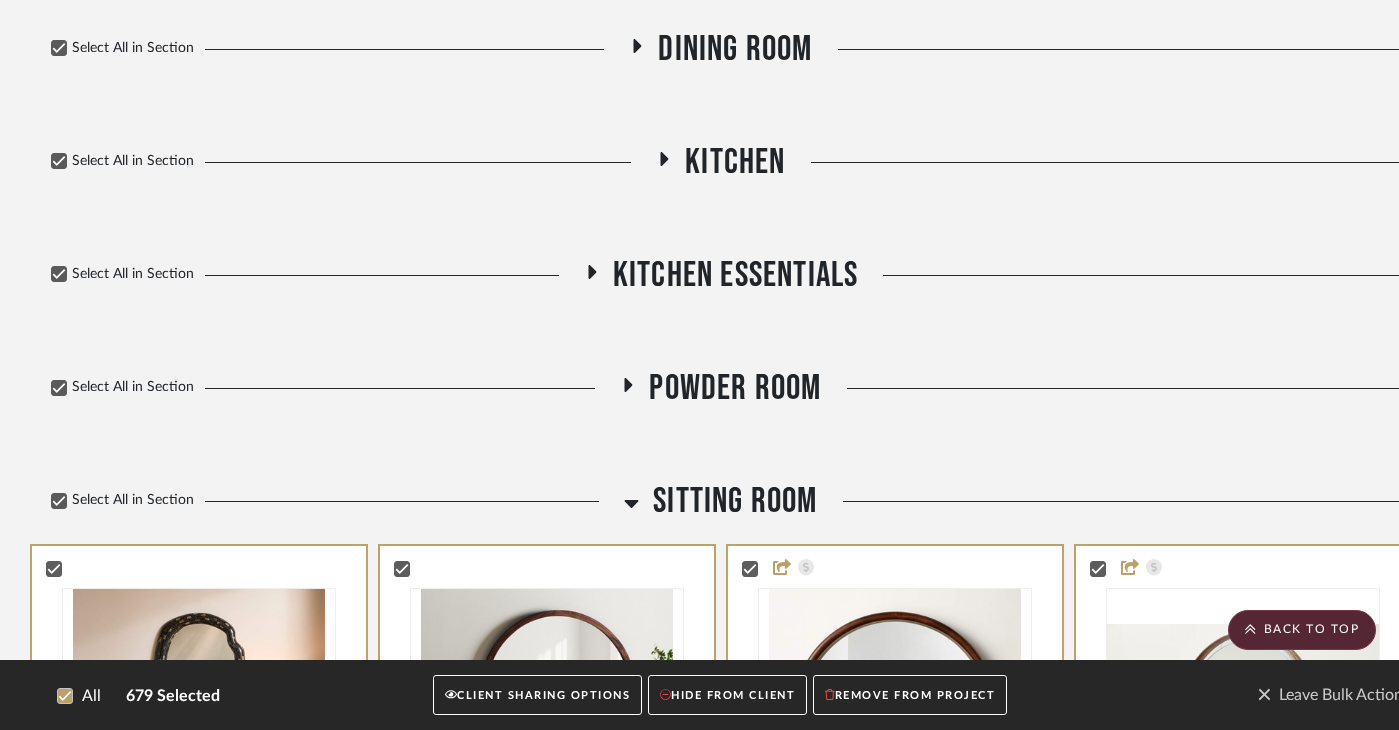 click on "CLIENT SHARING OPTIONS" 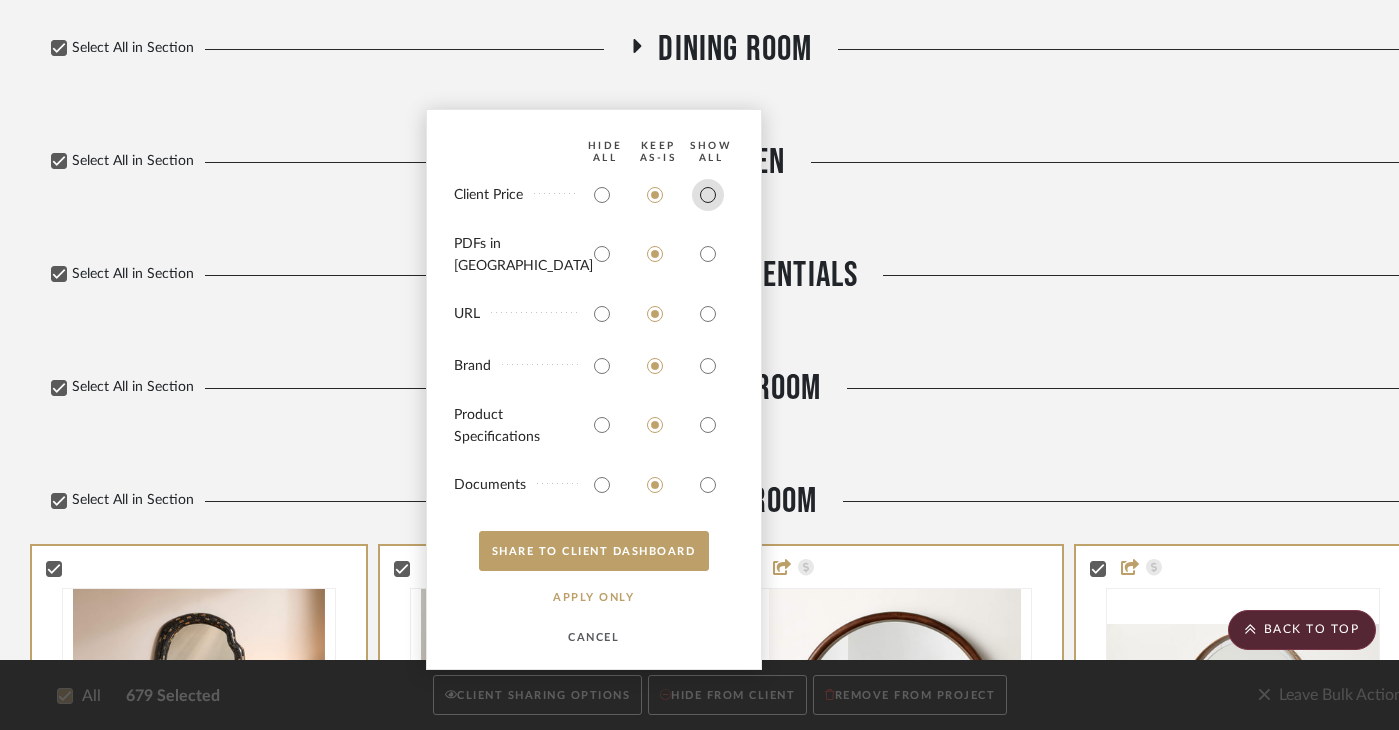 click at bounding box center (708, 195) 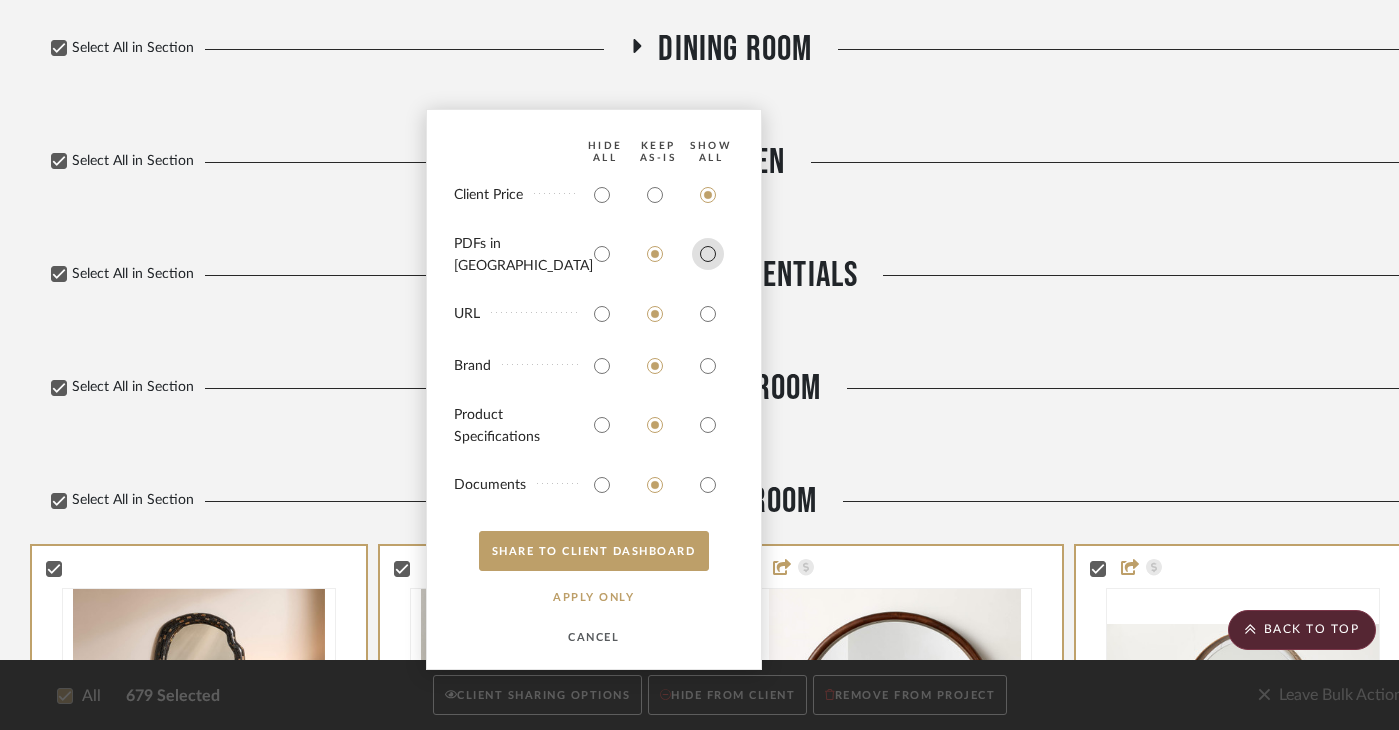 click at bounding box center [708, 254] 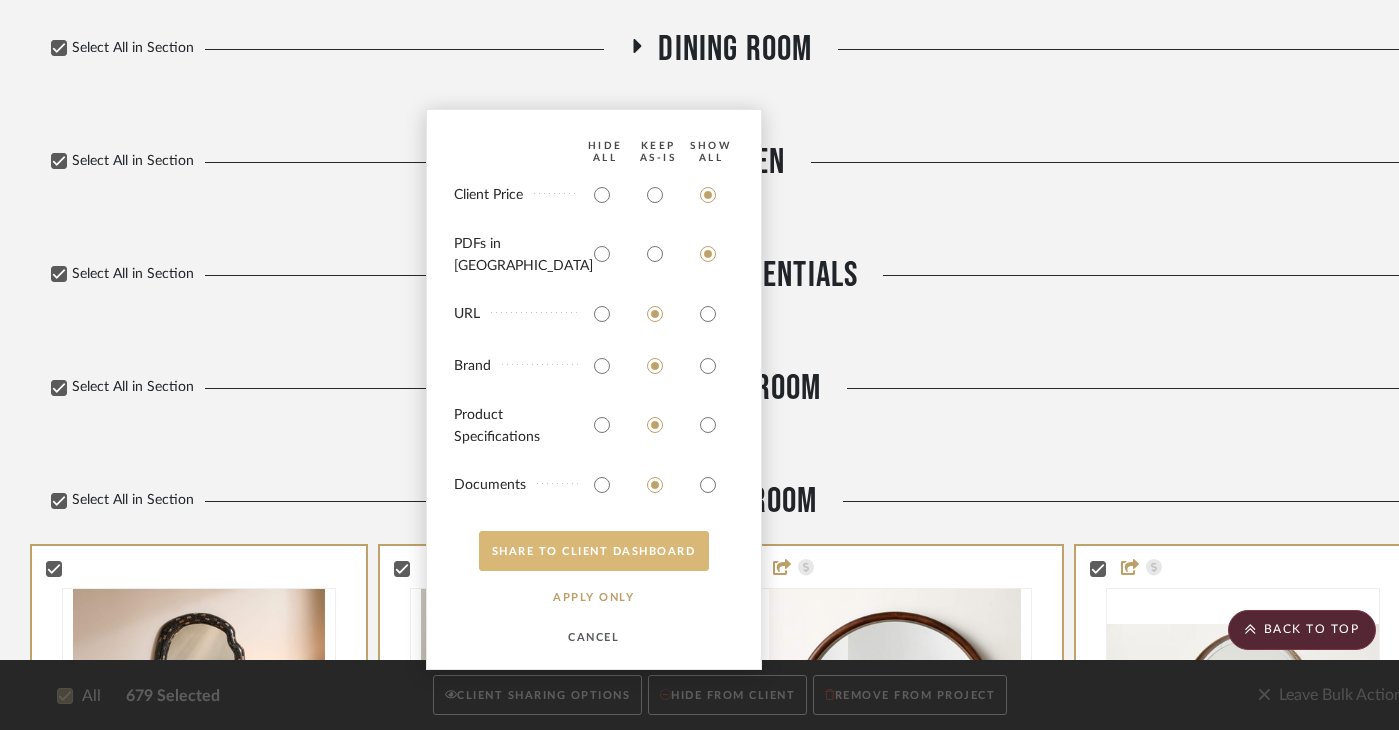 click on "SHARE TO CLIENT Dashboard" at bounding box center [594, 551] 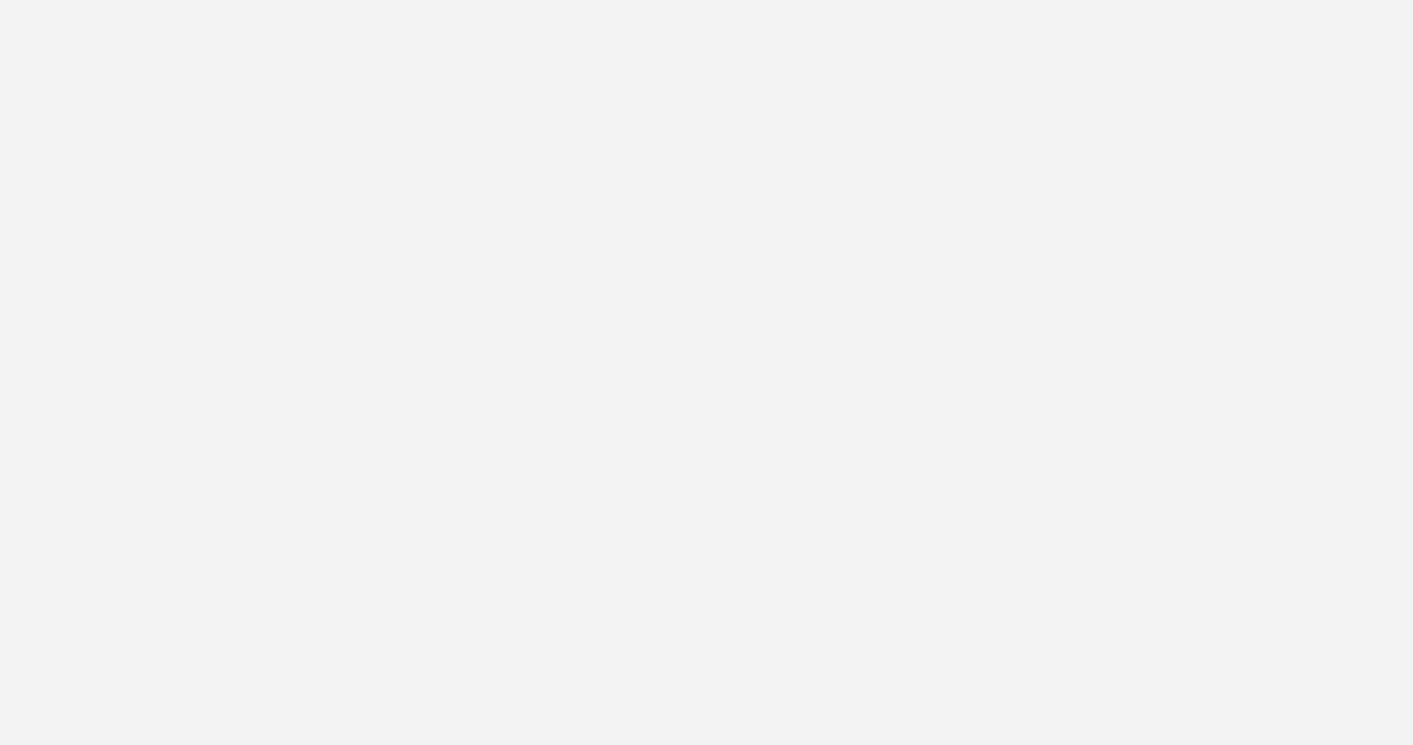 scroll, scrollTop: 0, scrollLeft: 0, axis: both 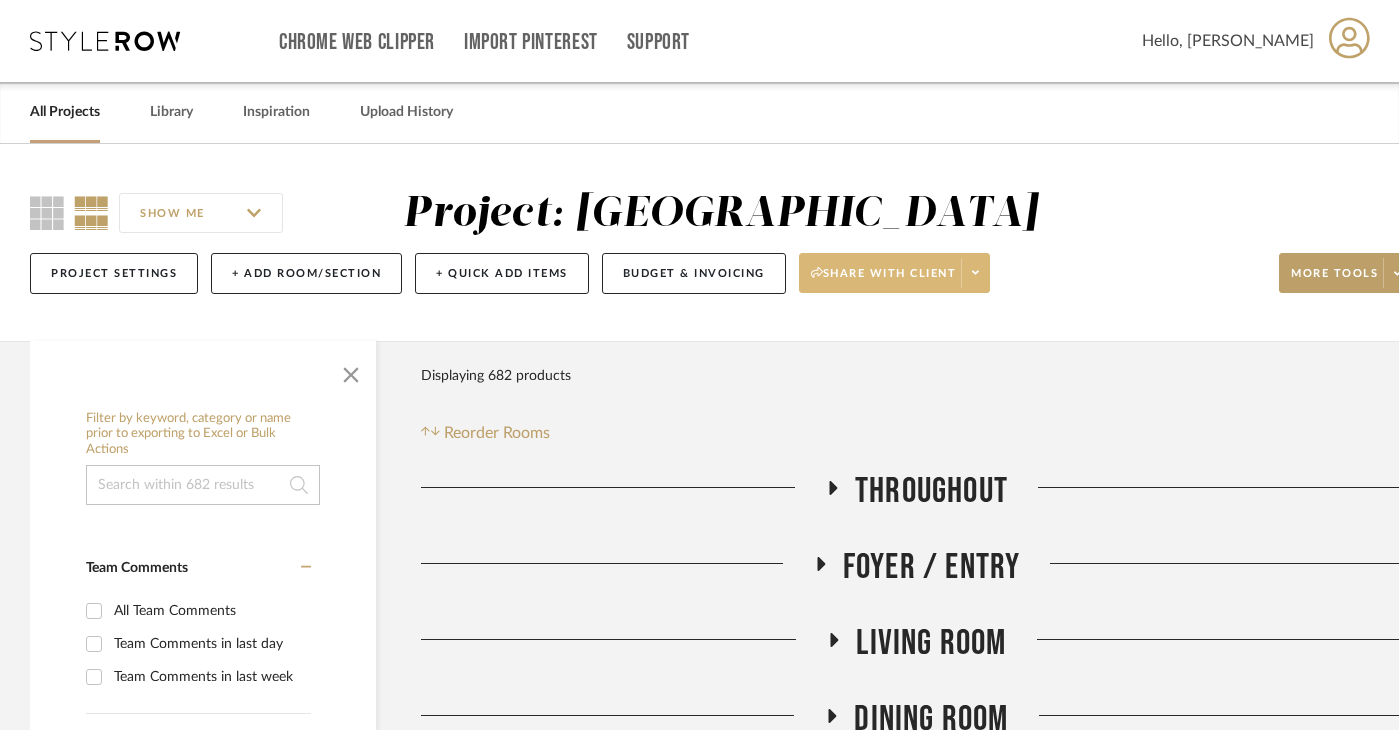 click on "Share with client" 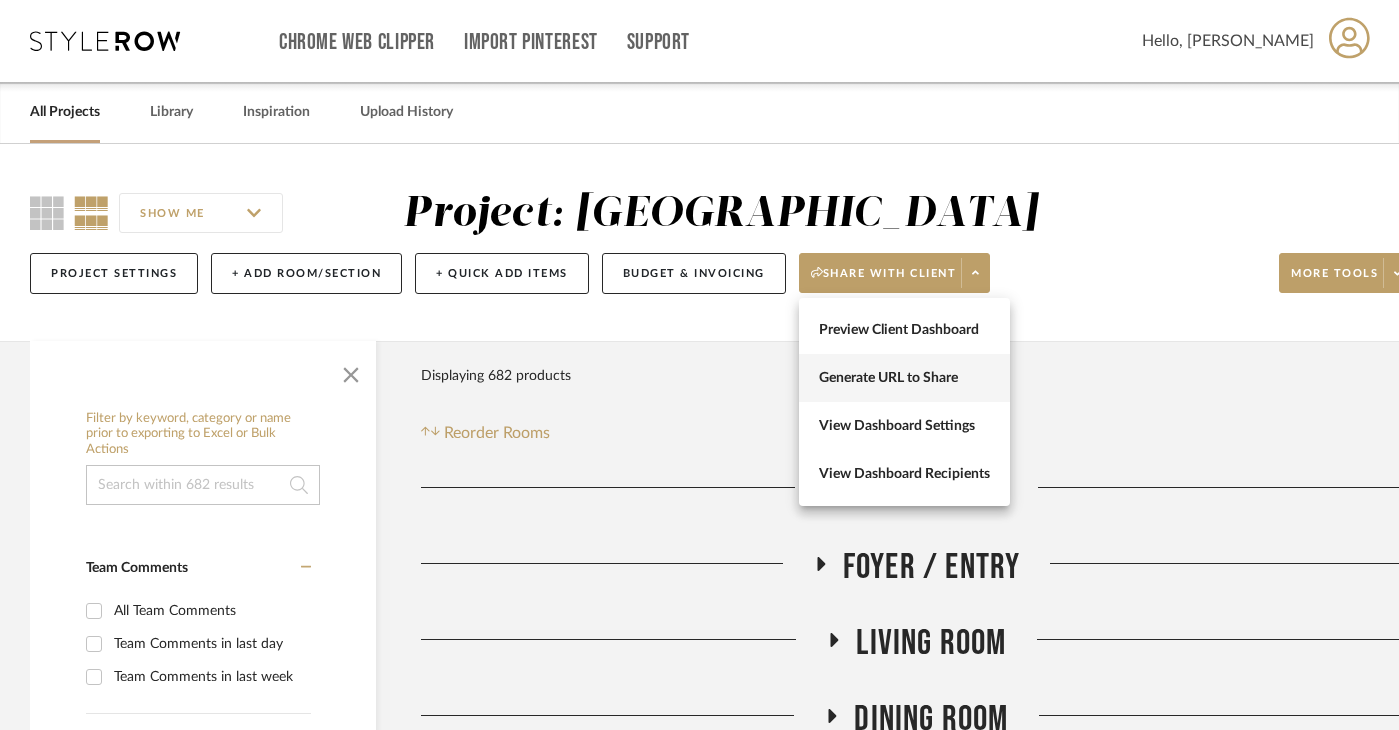 click on "Generate URL to Share" at bounding box center (904, 378) 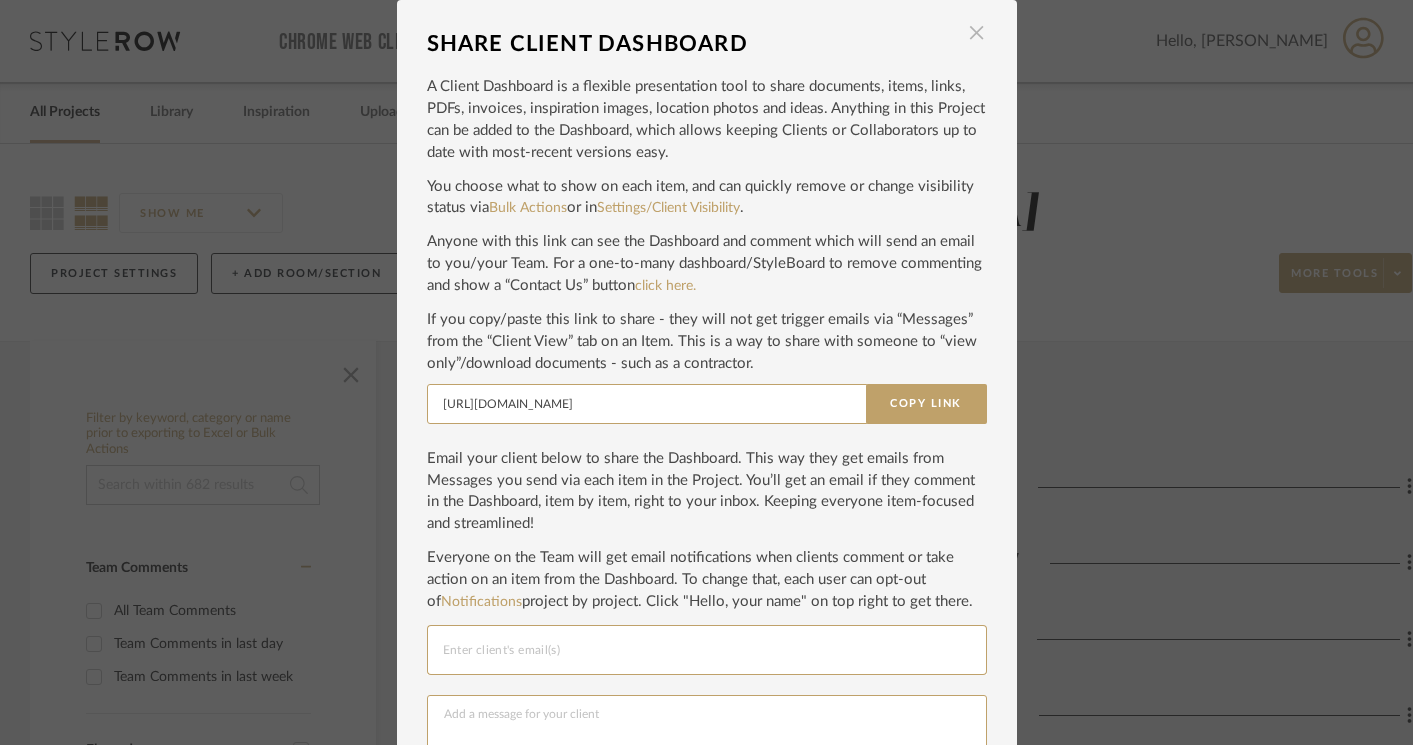 click at bounding box center [977, 33] 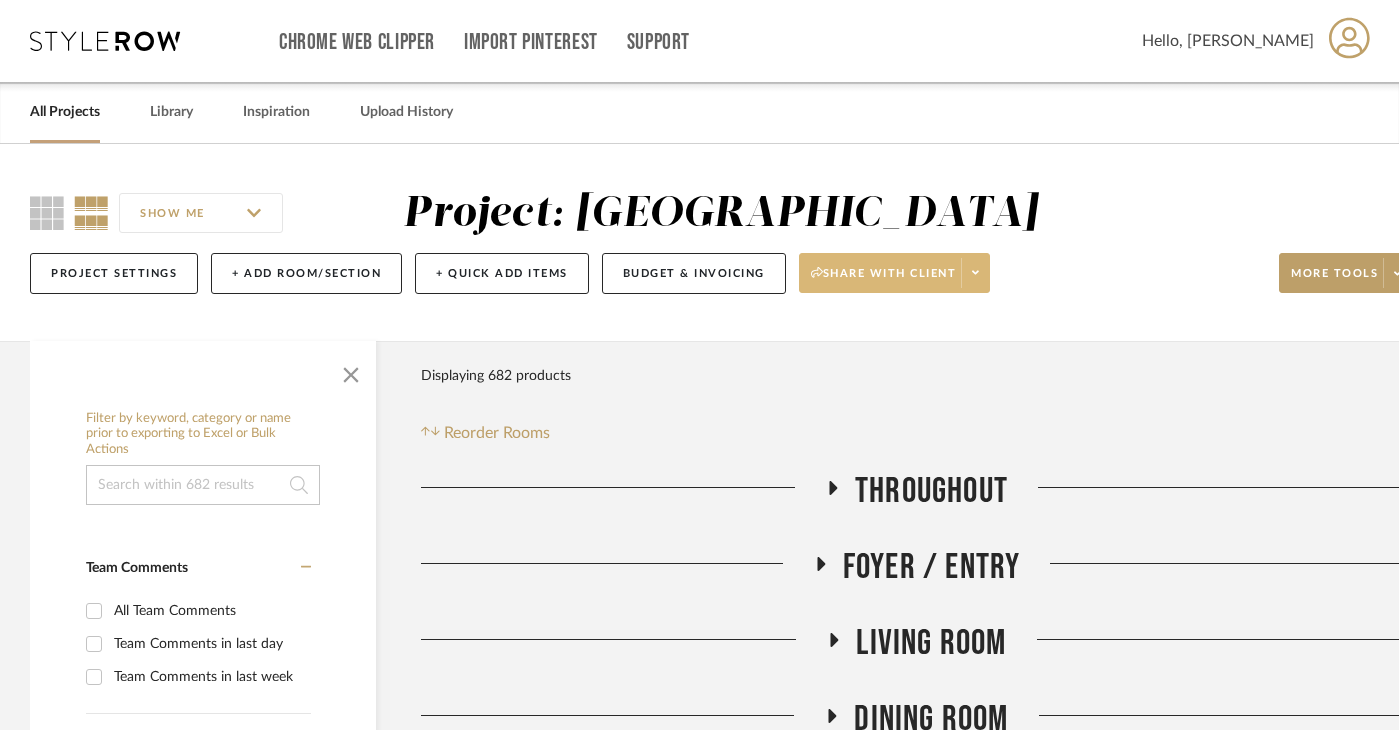 click on "Share with client" 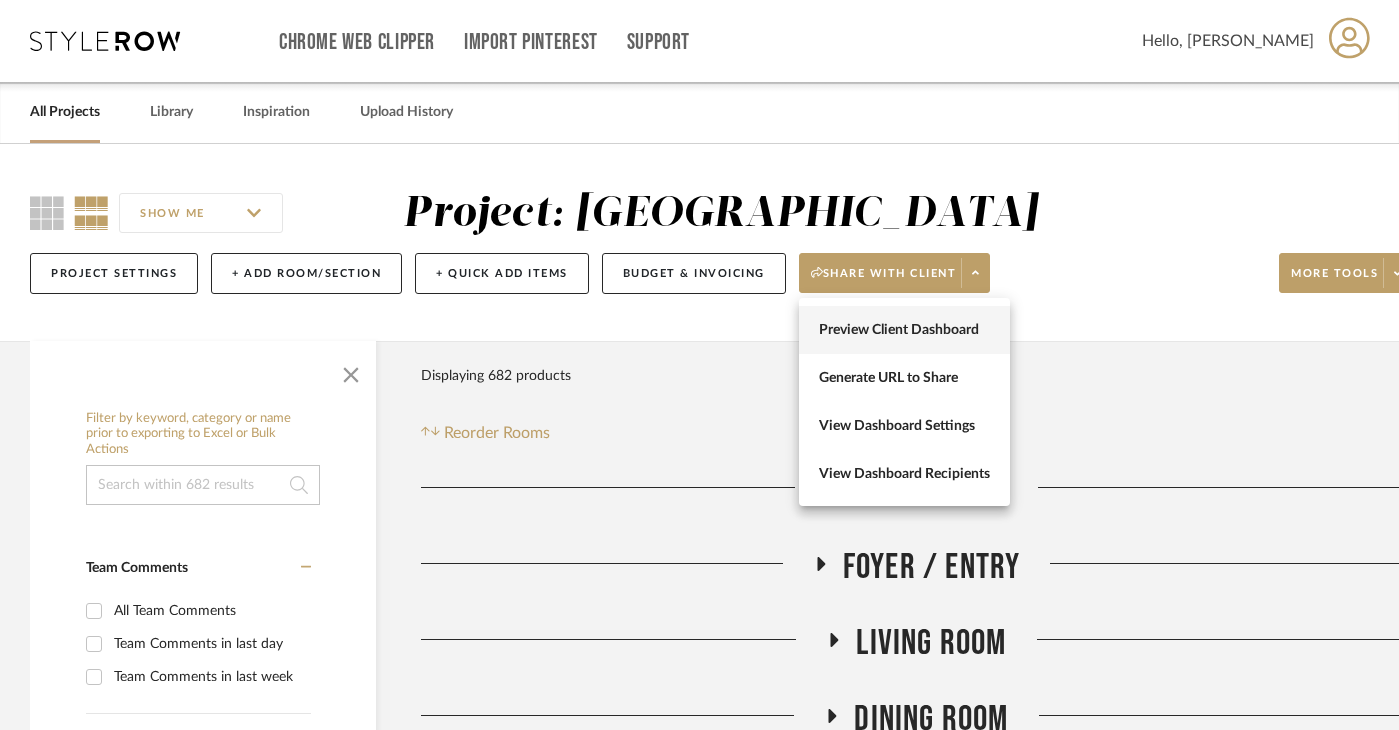 click on "Preview Client Dashboard" at bounding box center (904, 330) 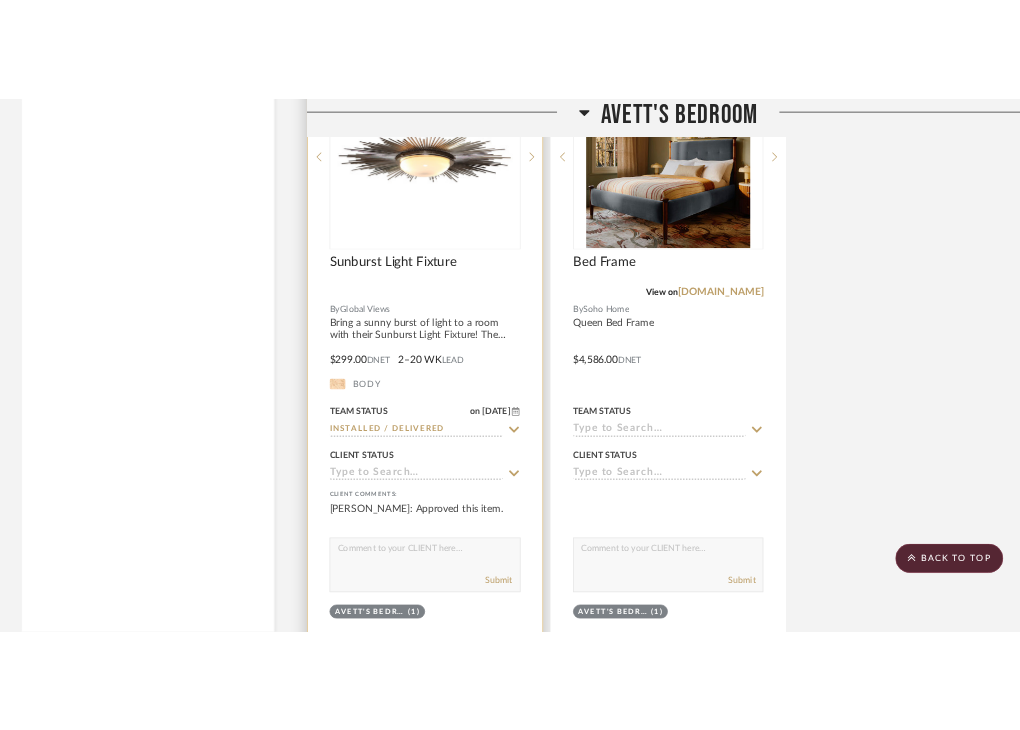 scroll, scrollTop: 9374, scrollLeft: 0, axis: vertical 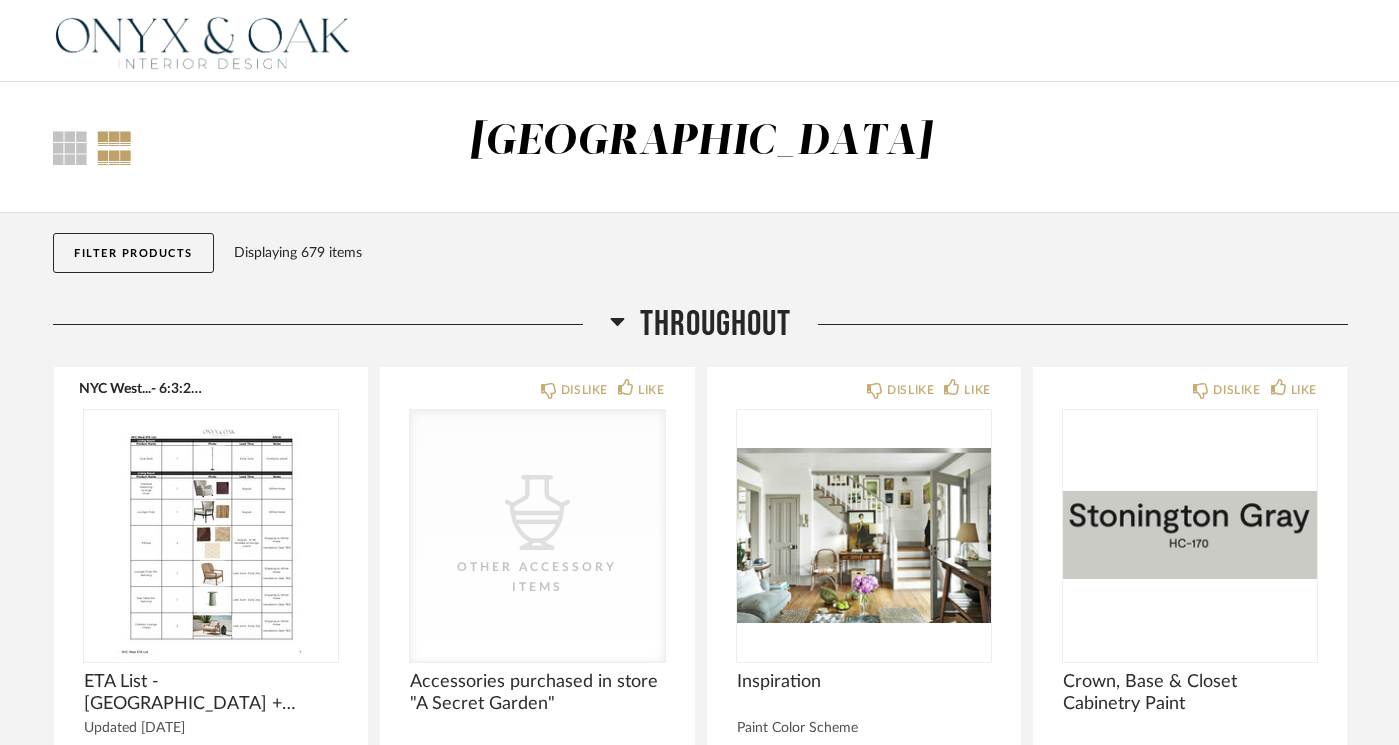 click 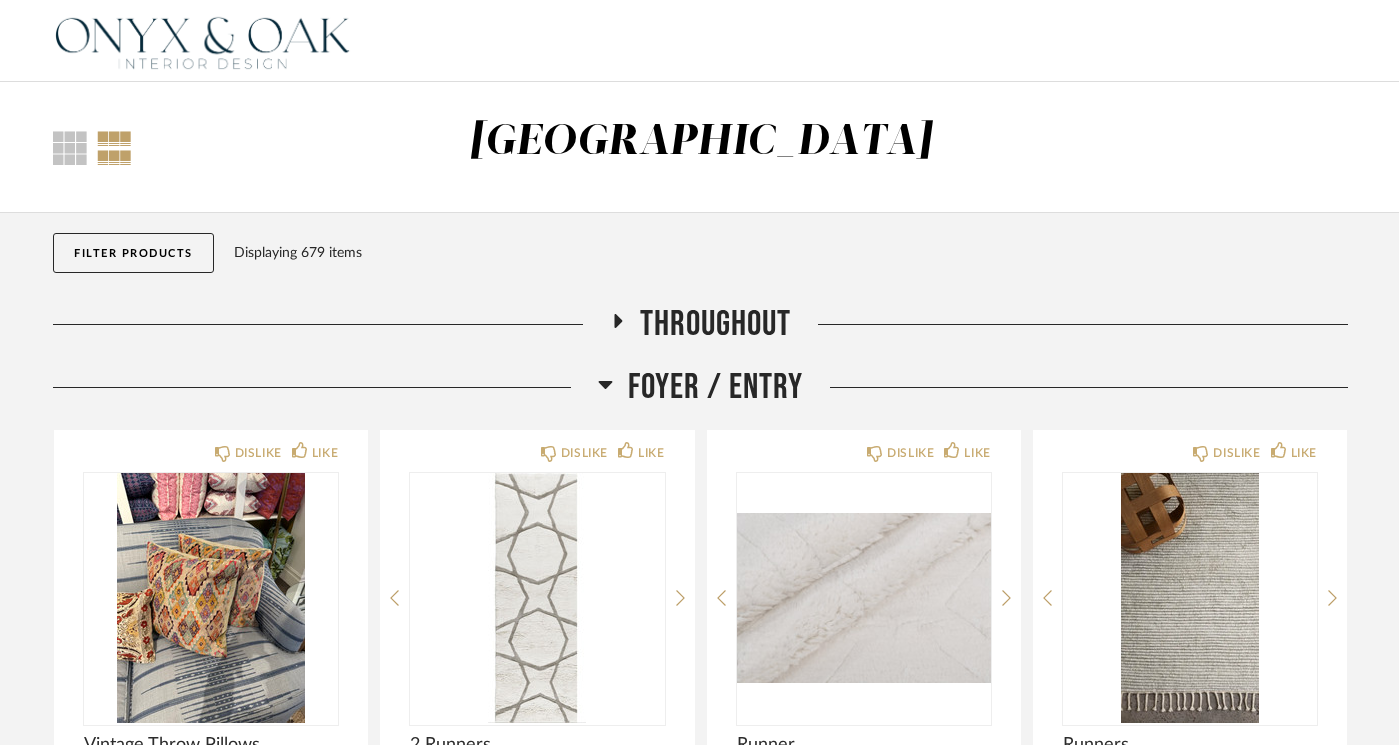 click 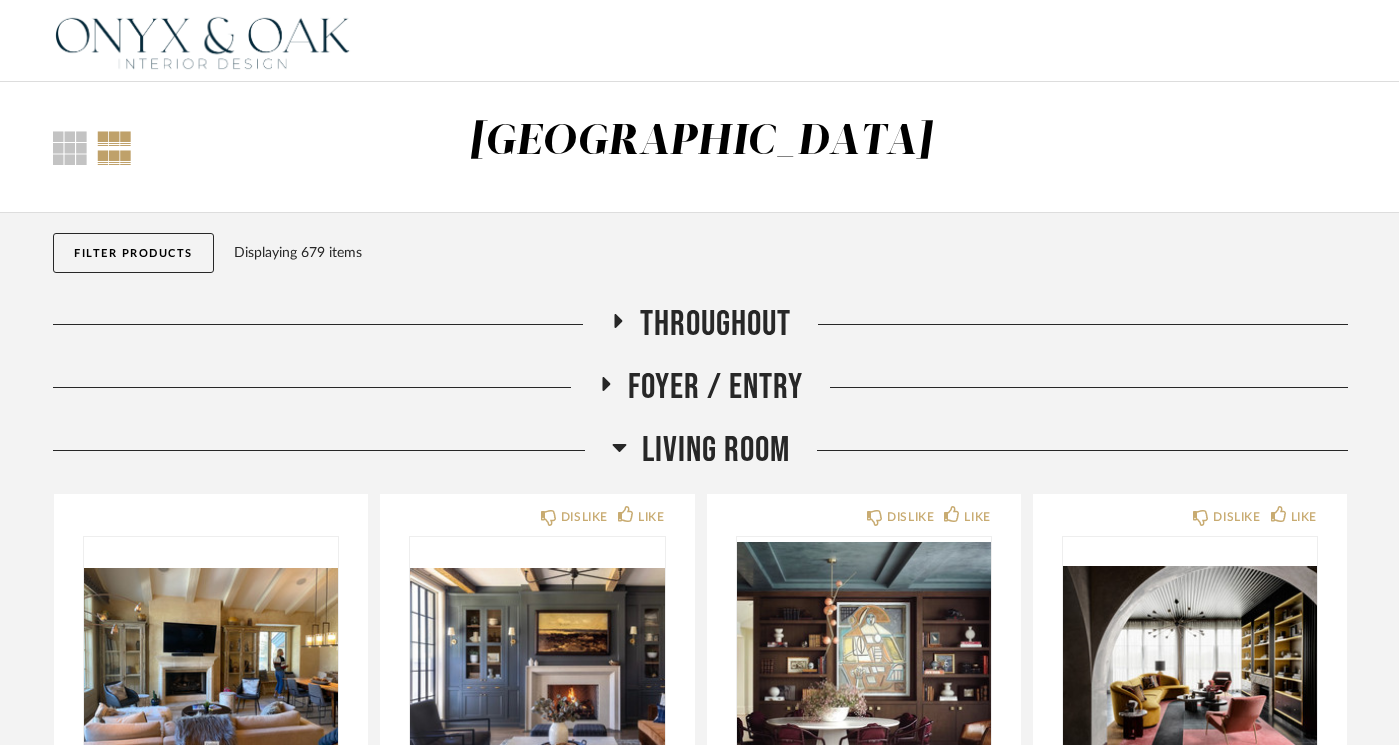 click 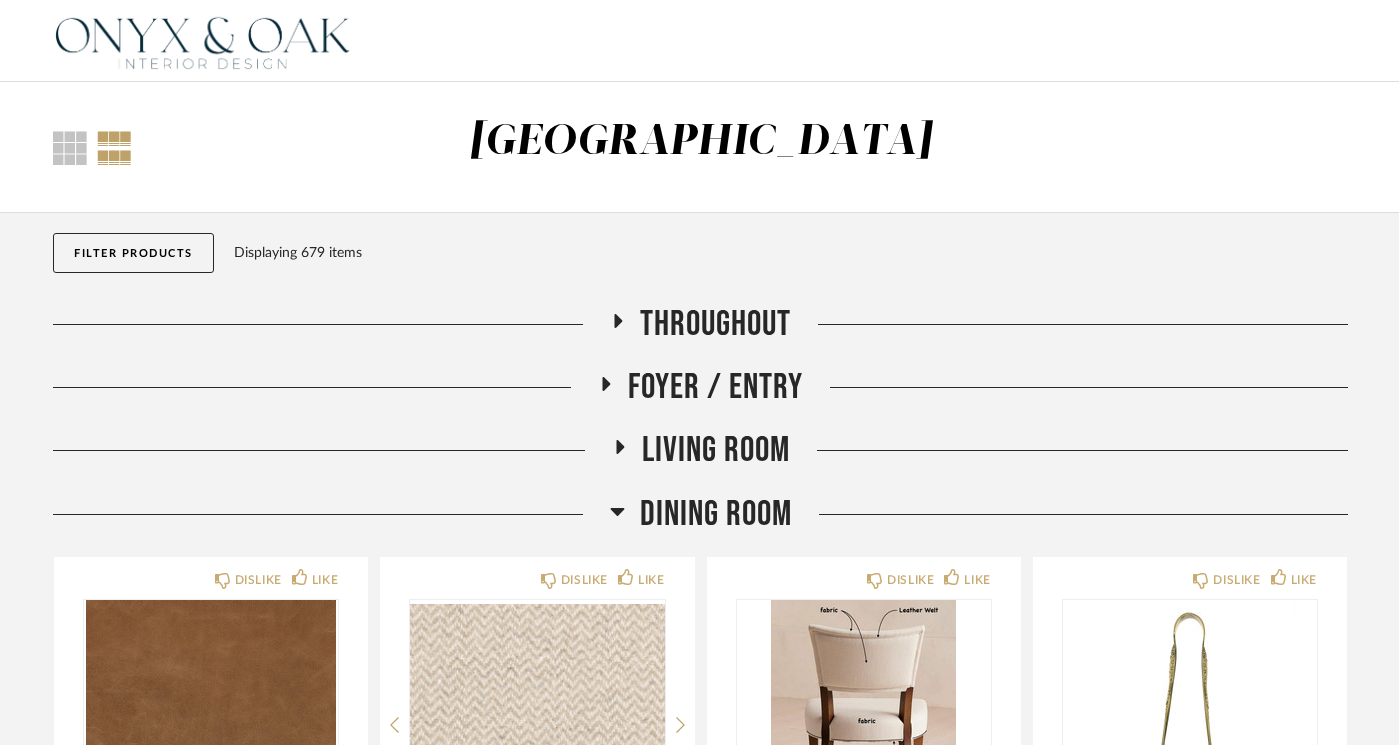 click 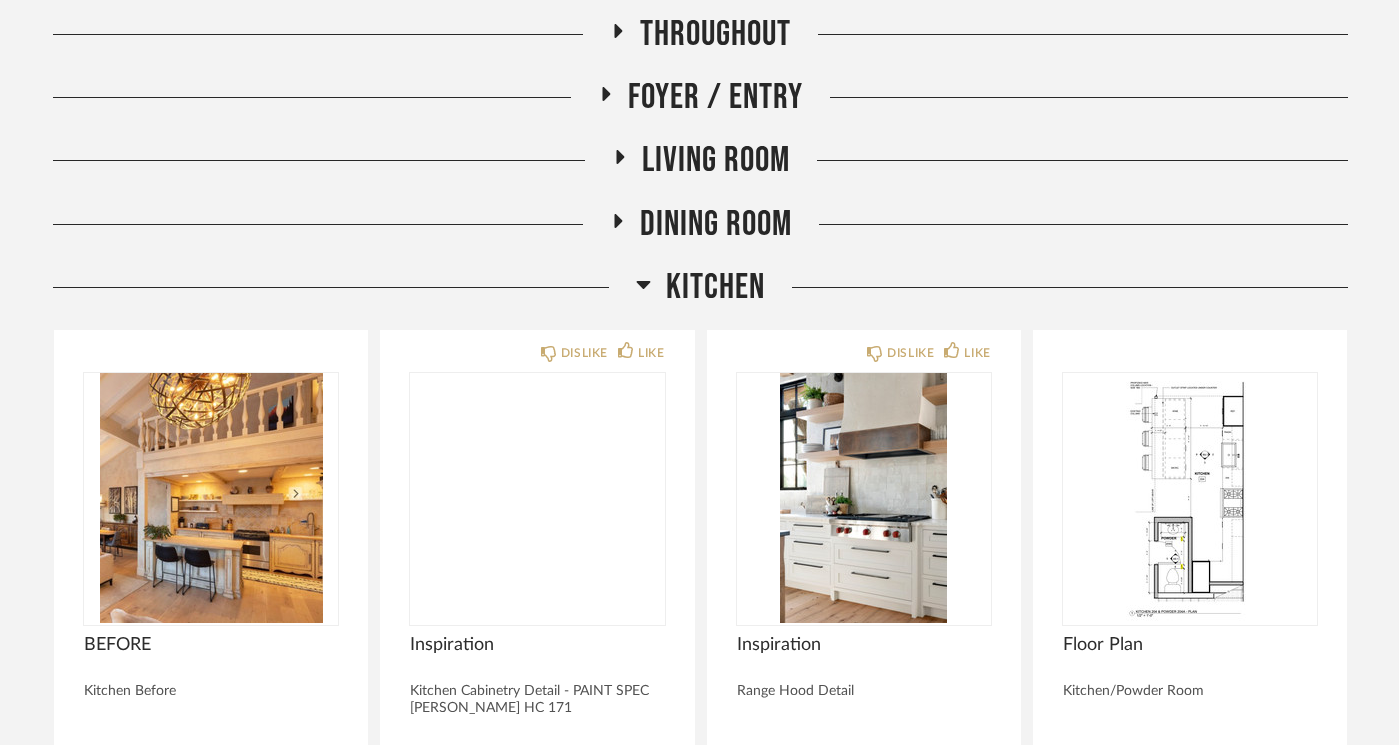 scroll, scrollTop: 346, scrollLeft: 0, axis: vertical 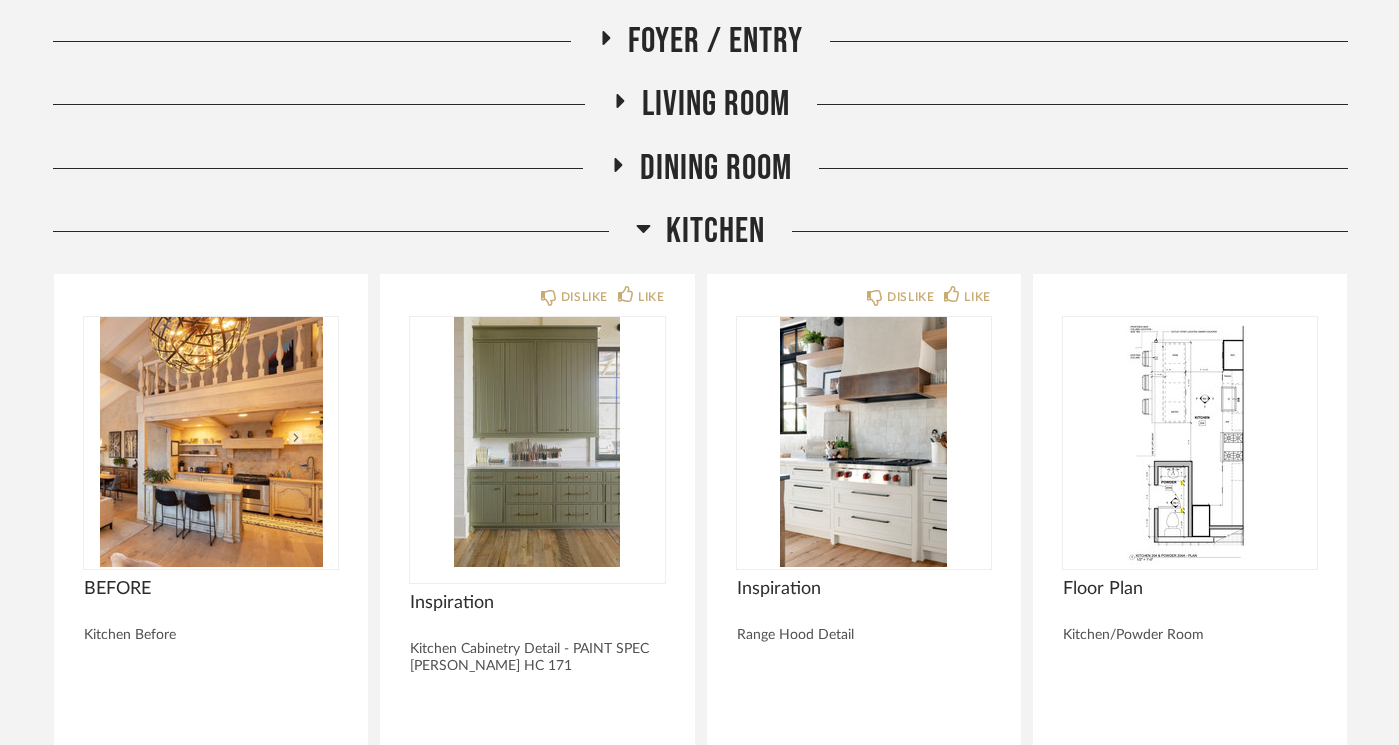 click 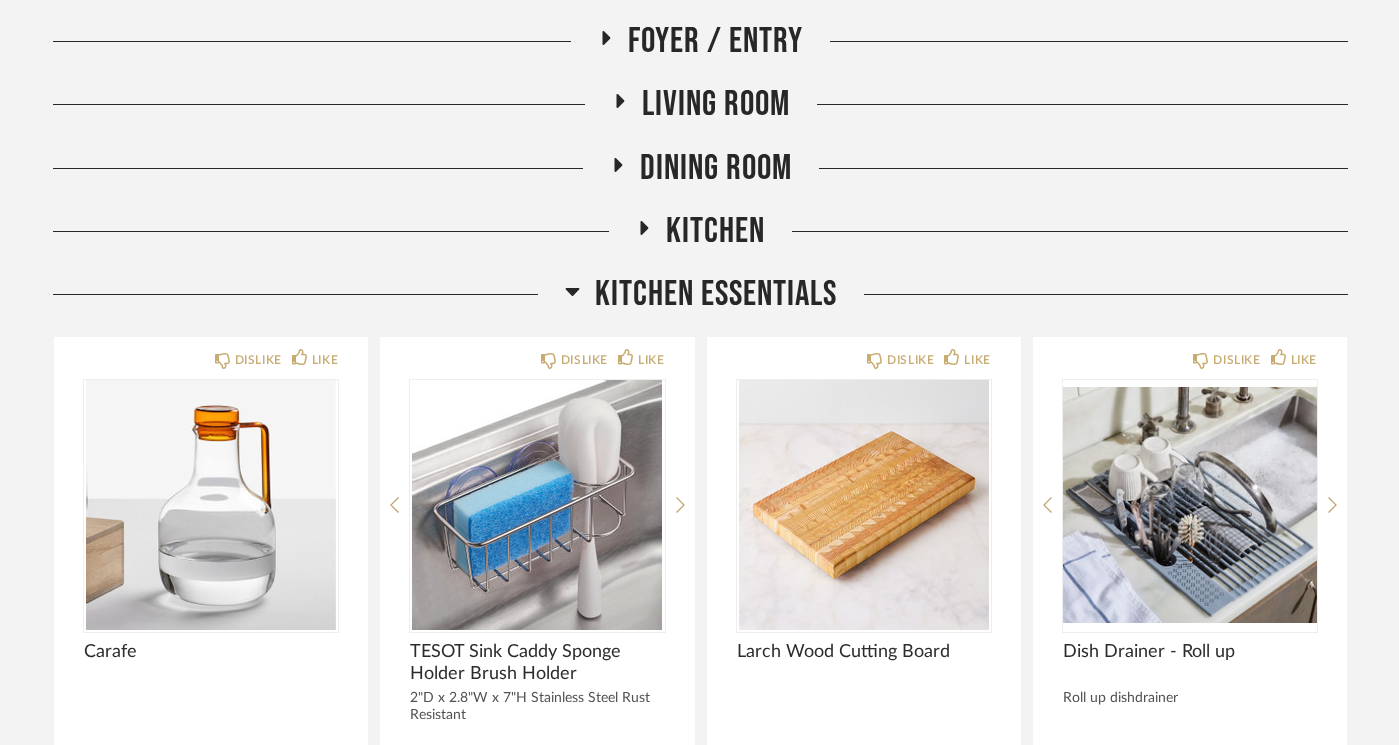 click 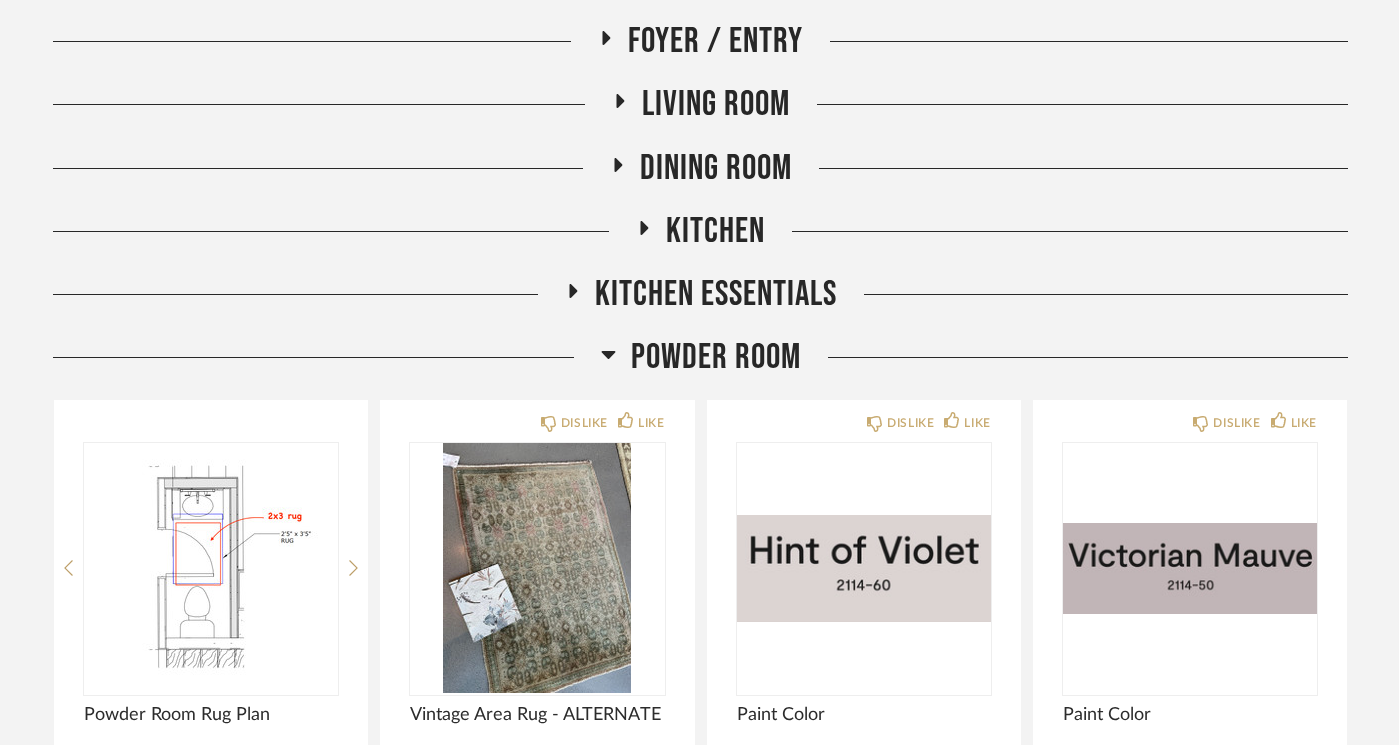 click 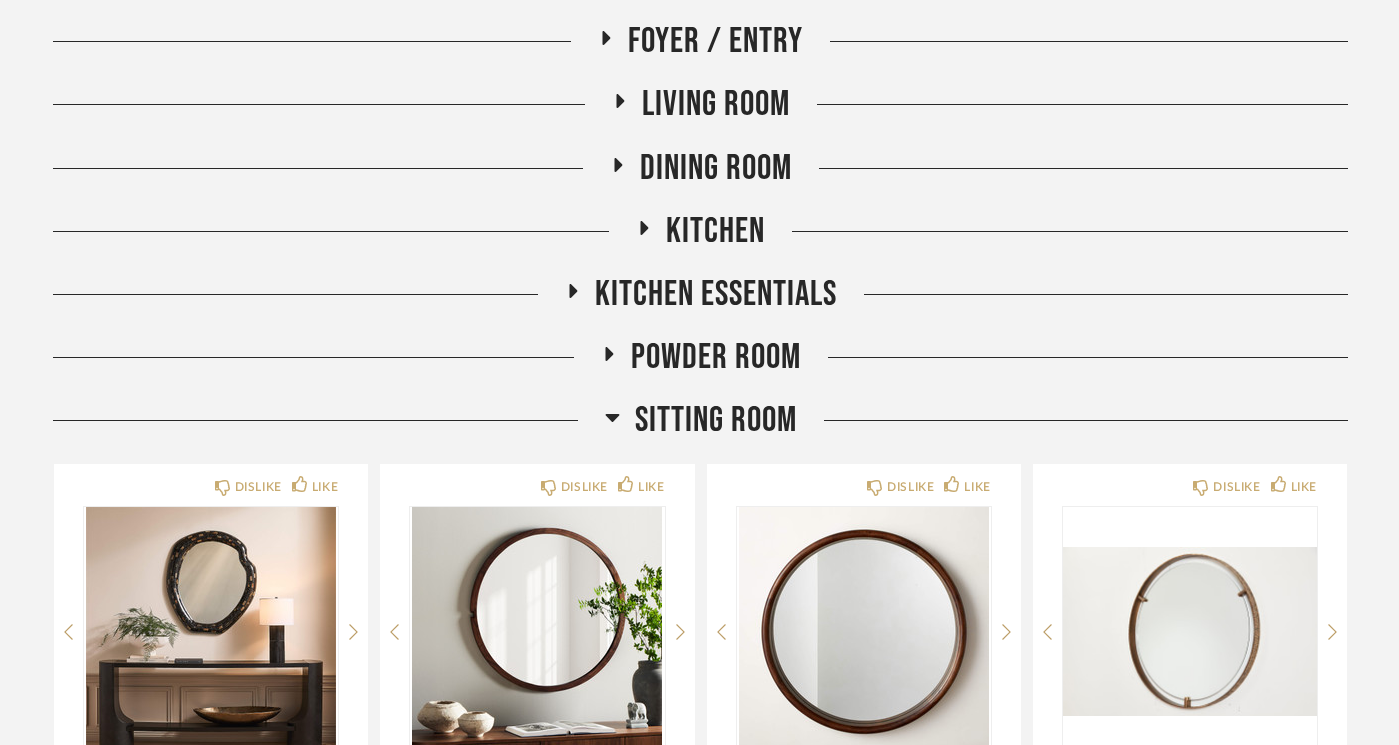 click 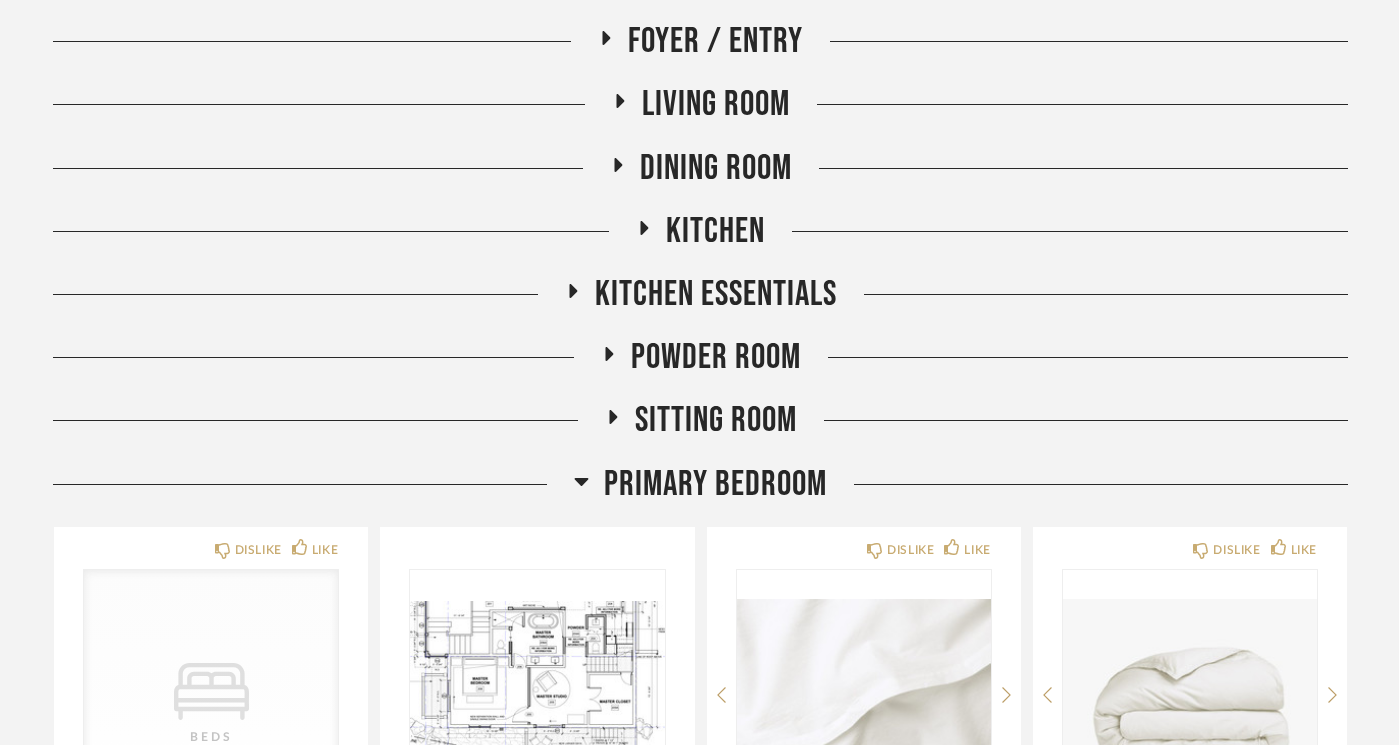 click 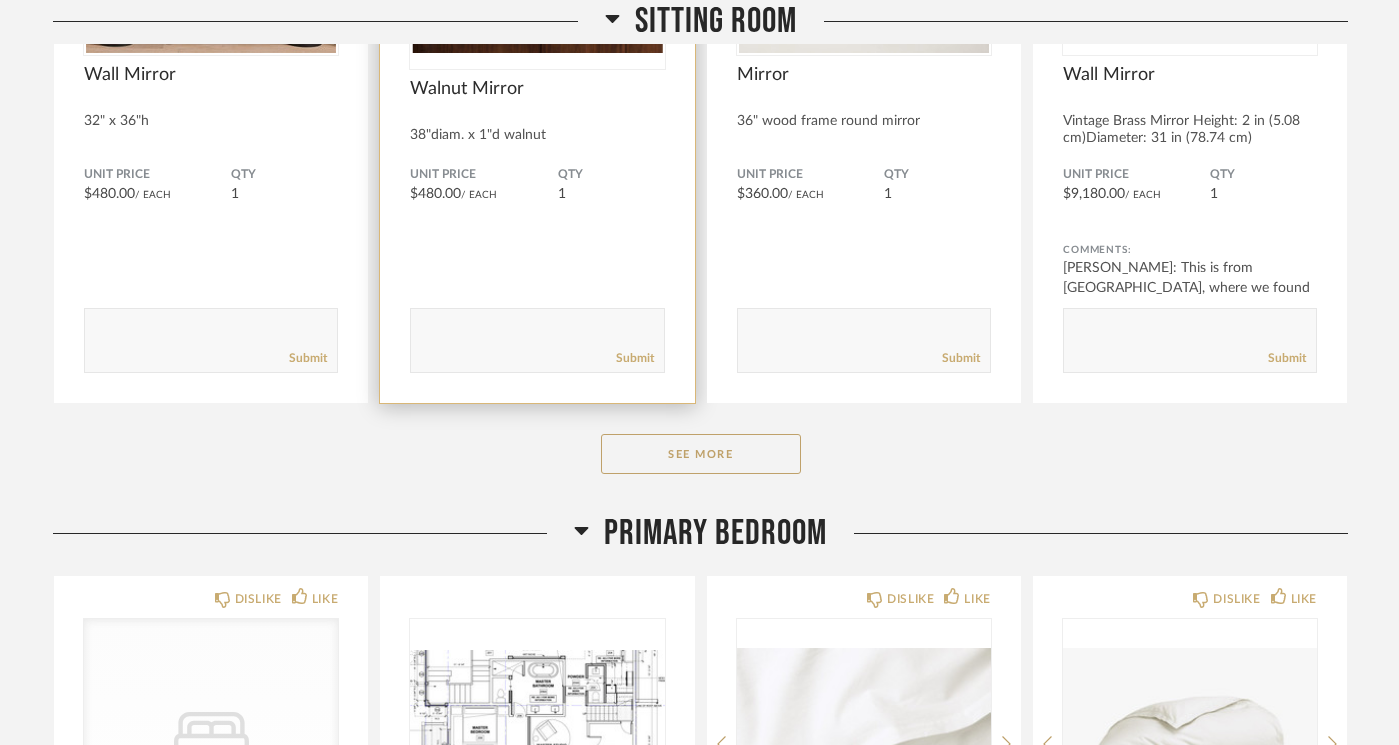 scroll, scrollTop: 1248, scrollLeft: 0, axis: vertical 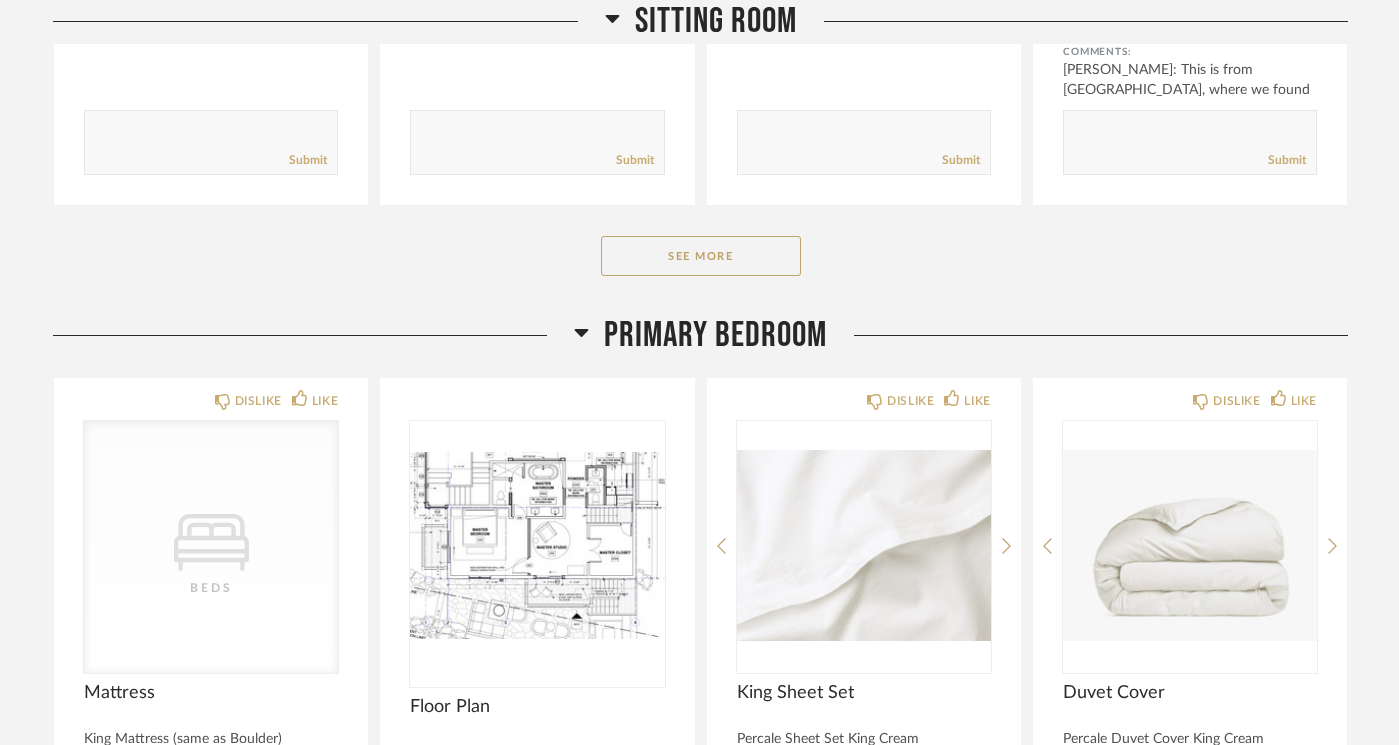 click 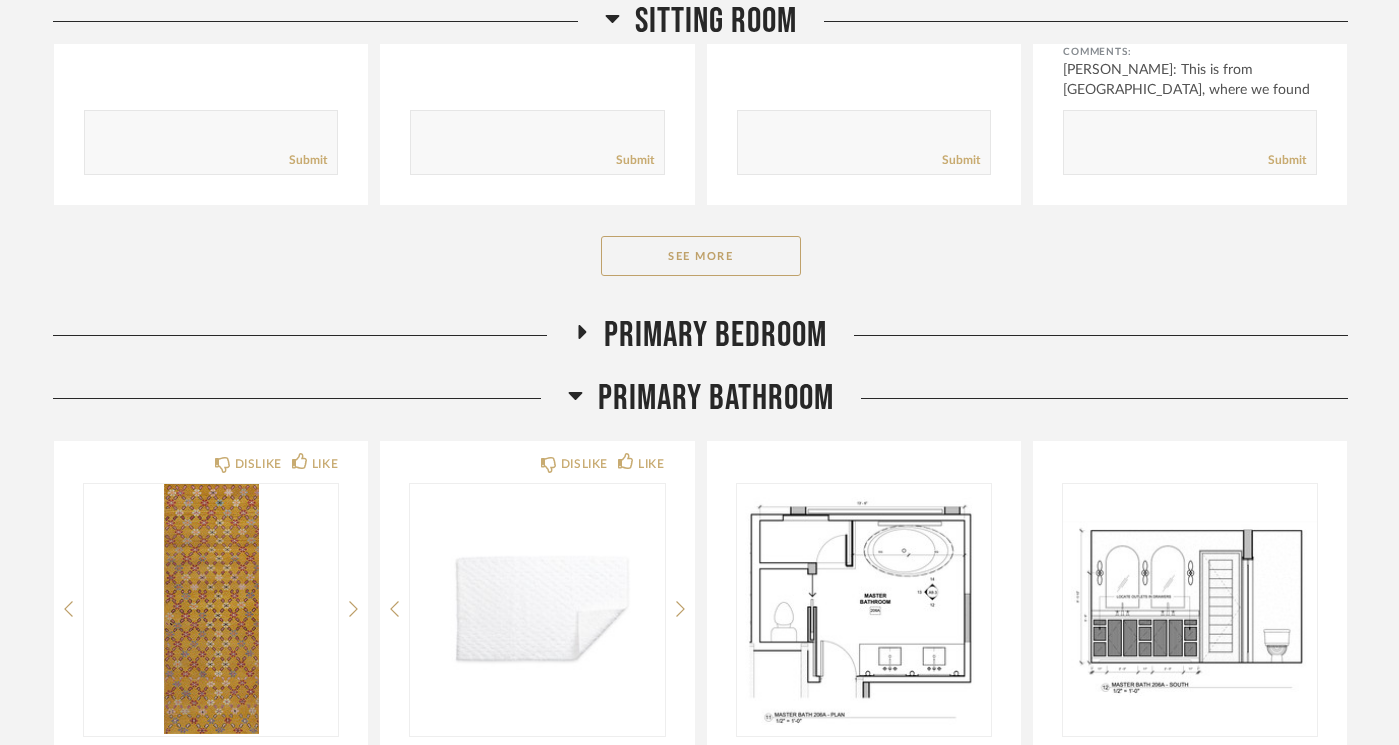 click 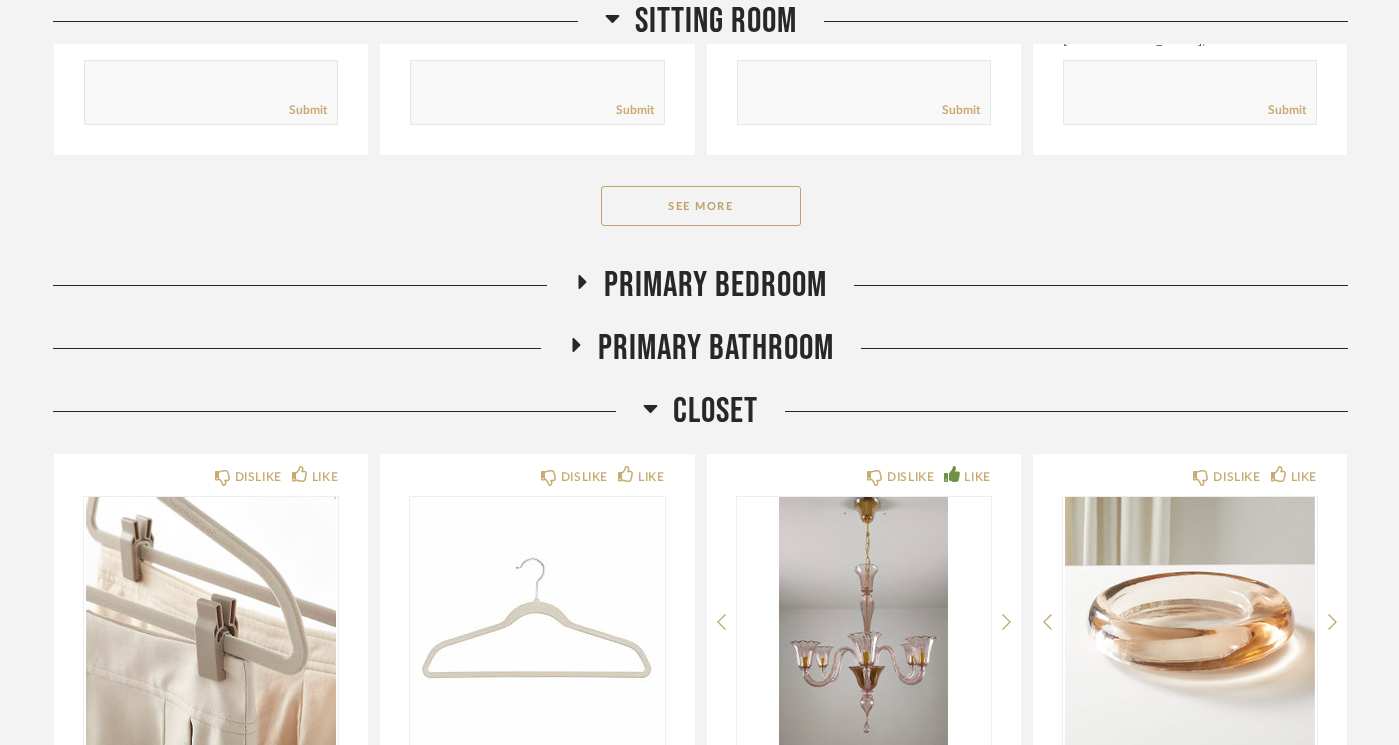 scroll, scrollTop: 1324, scrollLeft: 0, axis: vertical 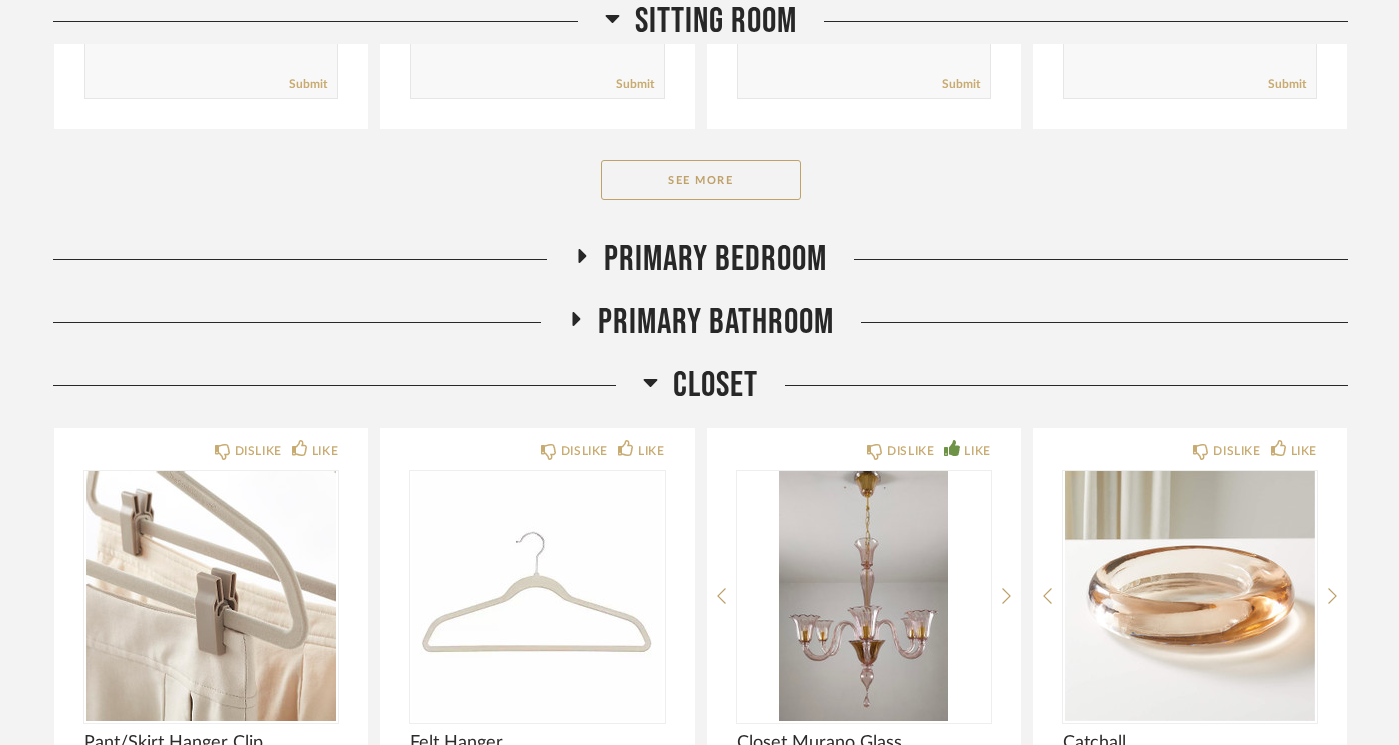 click 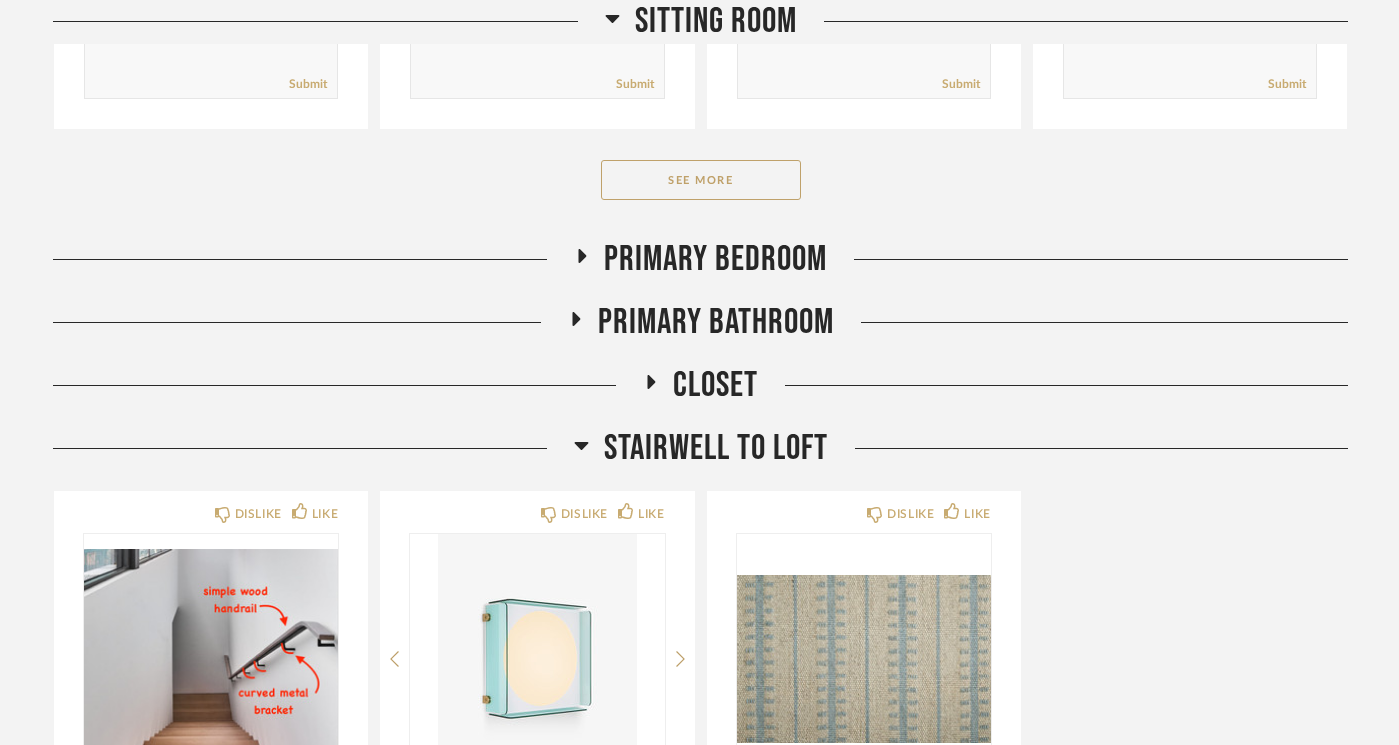 click 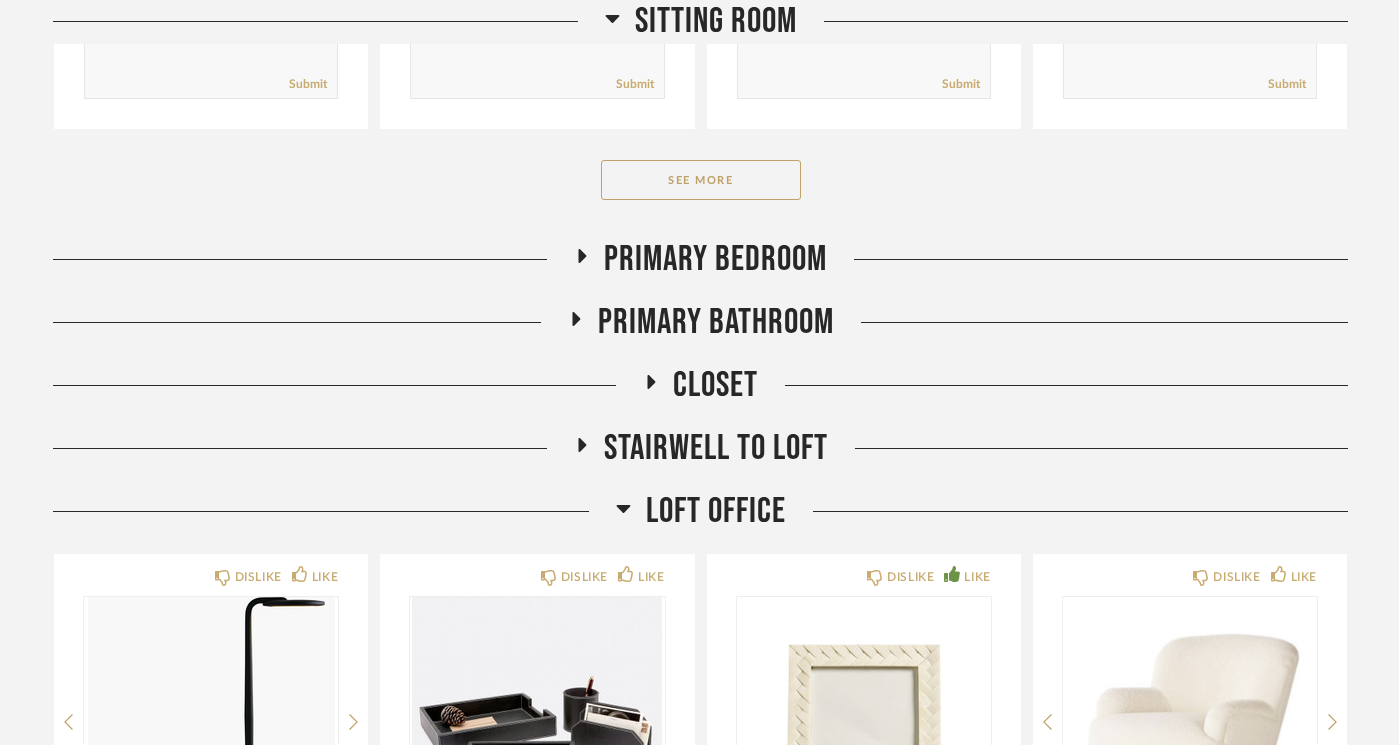 scroll, scrollTop: 1625, scrollLeft: 0, axis: vertical 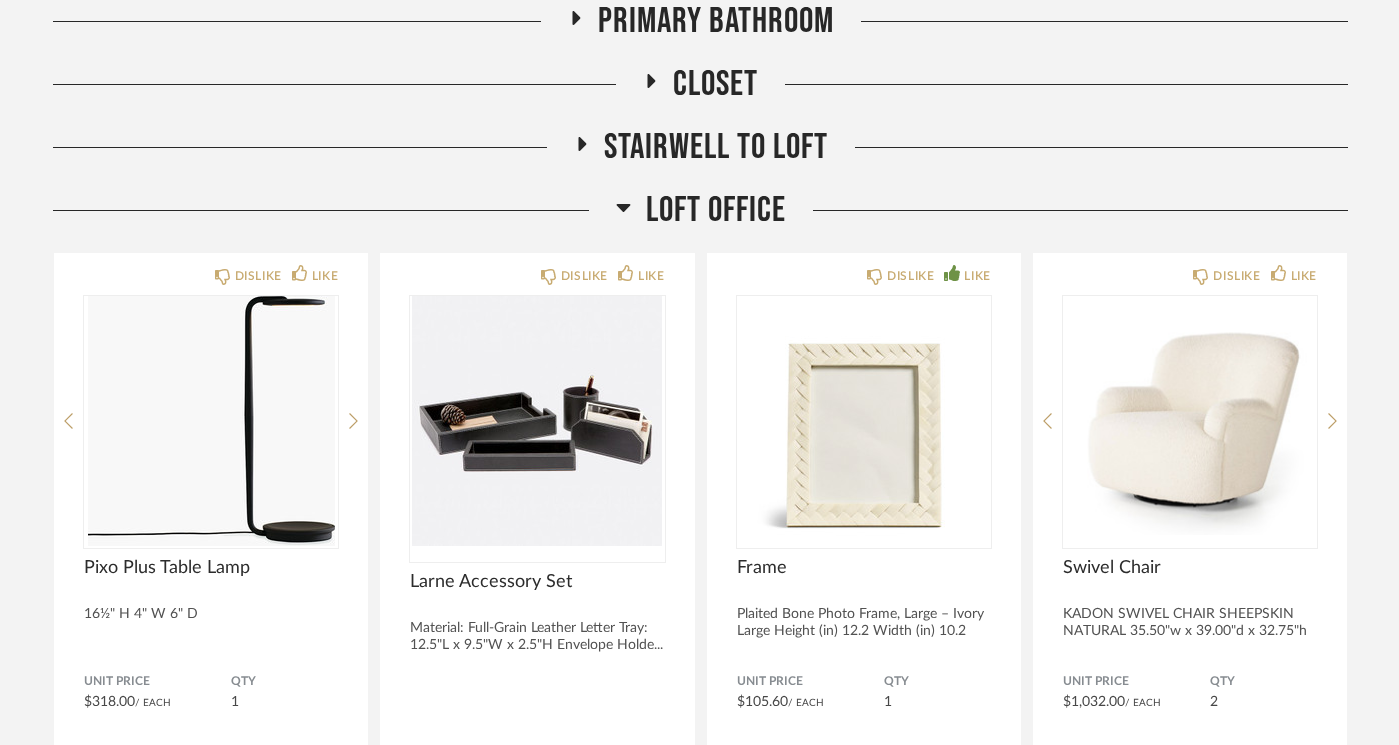 click 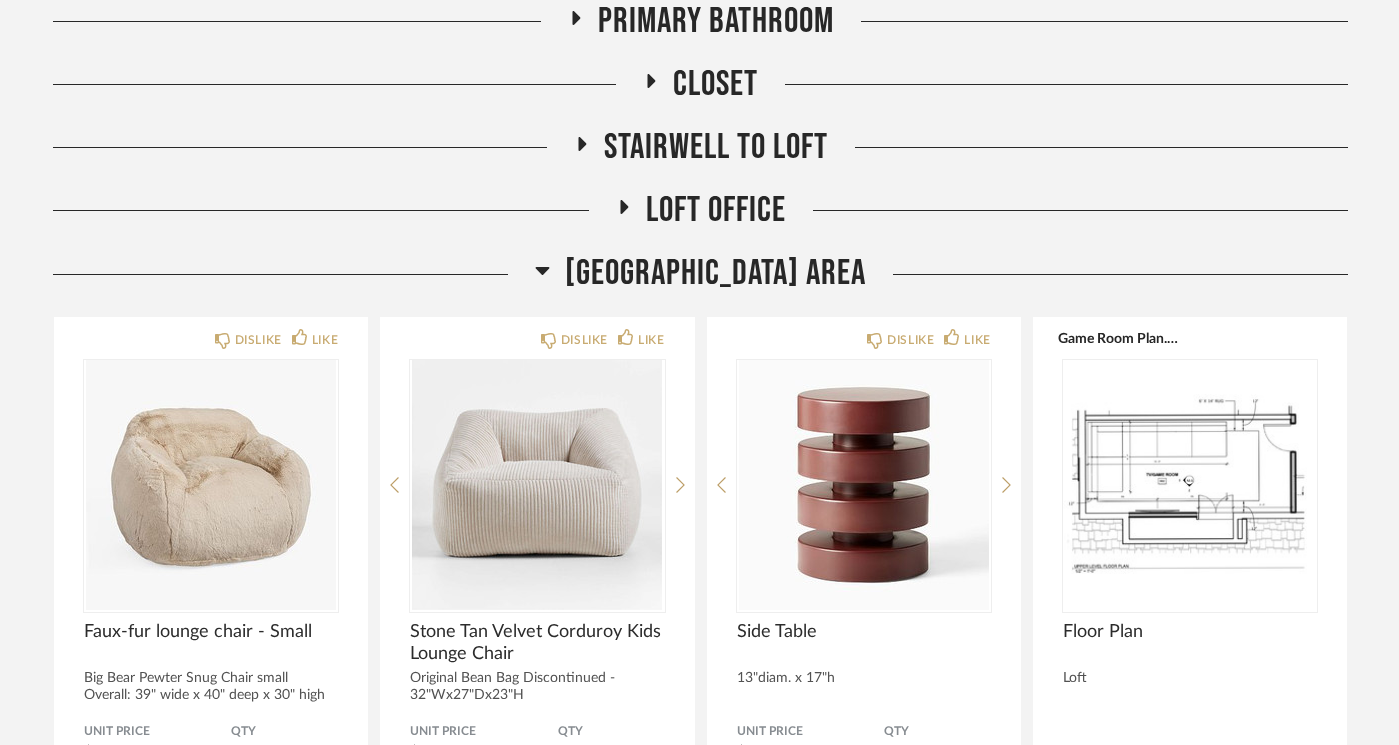 click 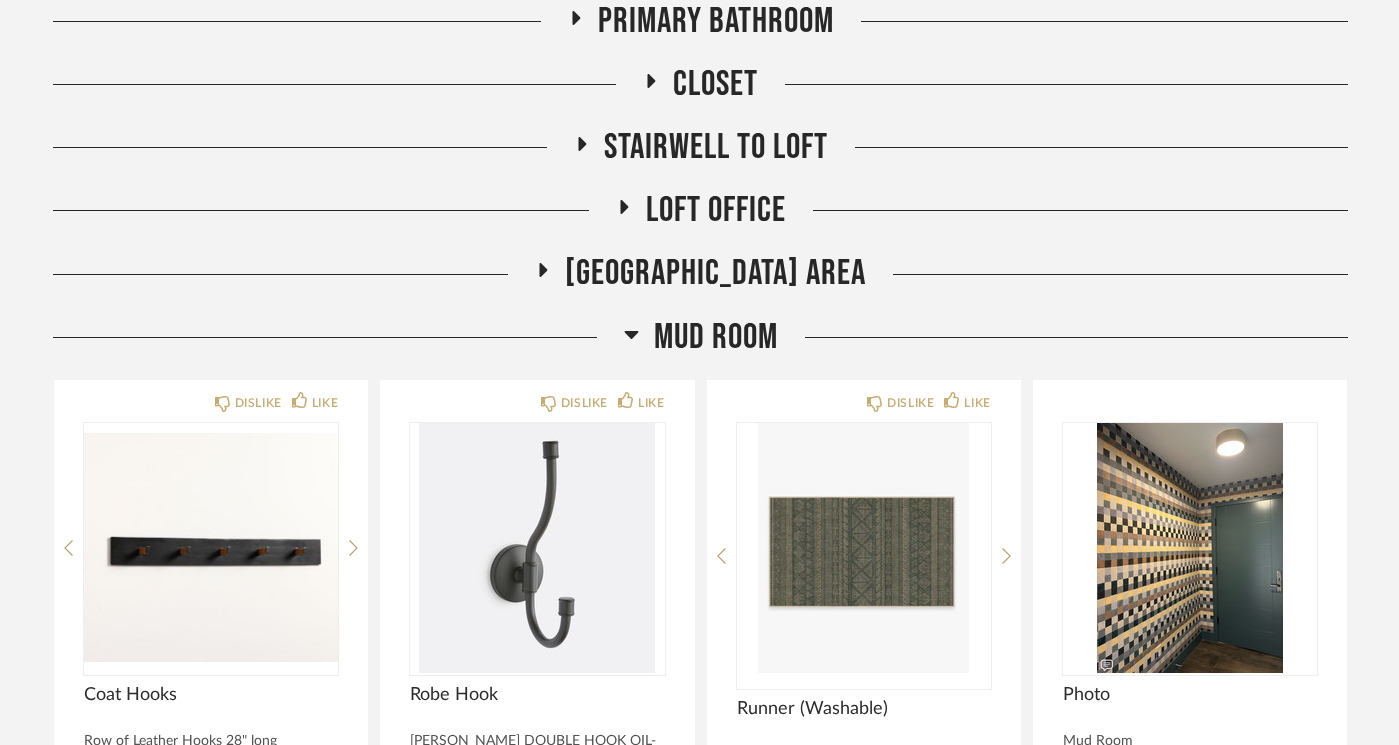 click 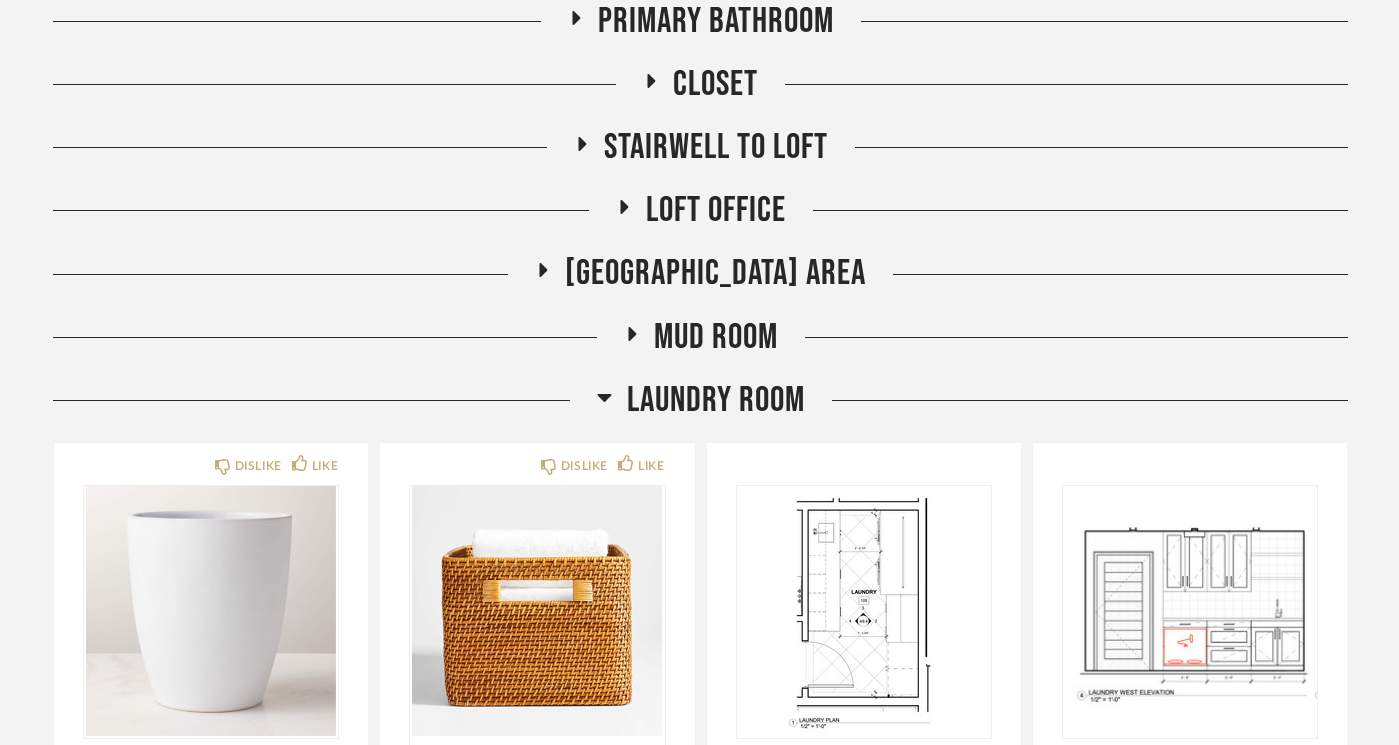 click 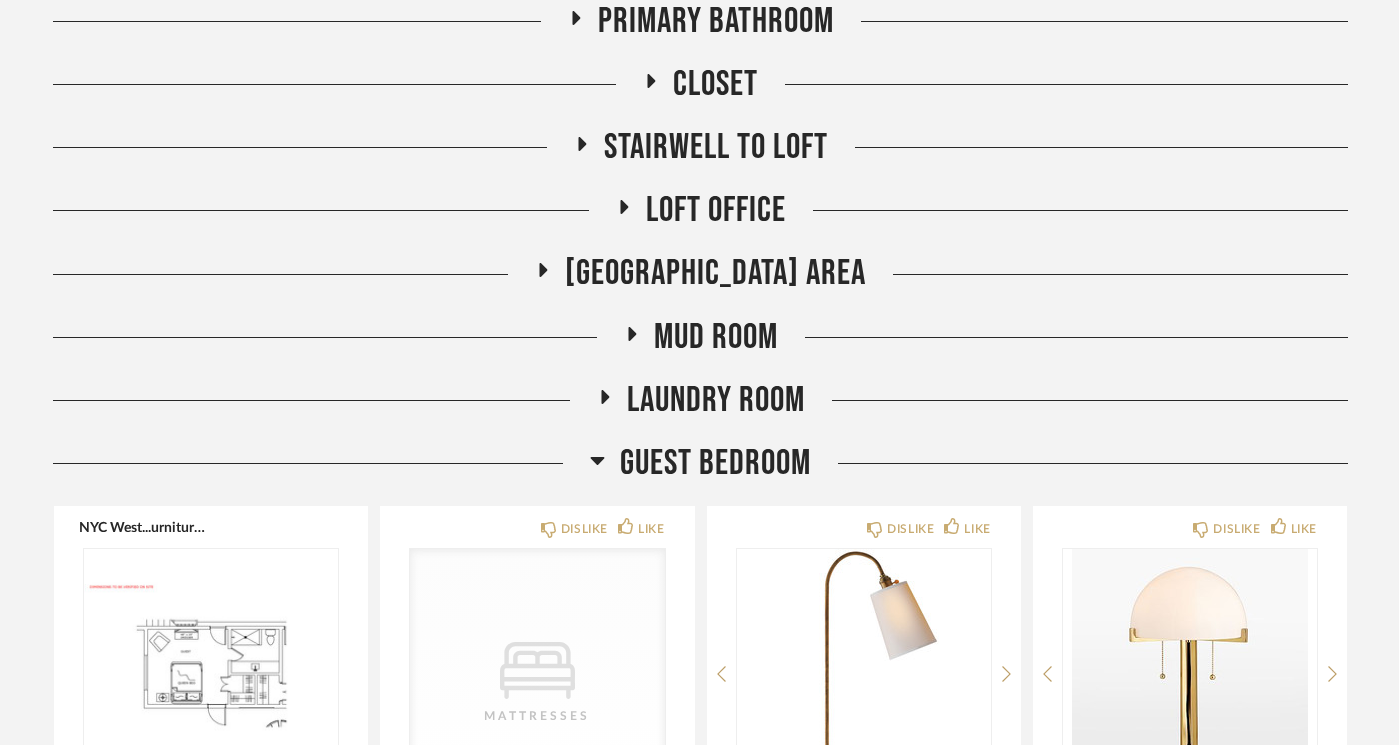 click 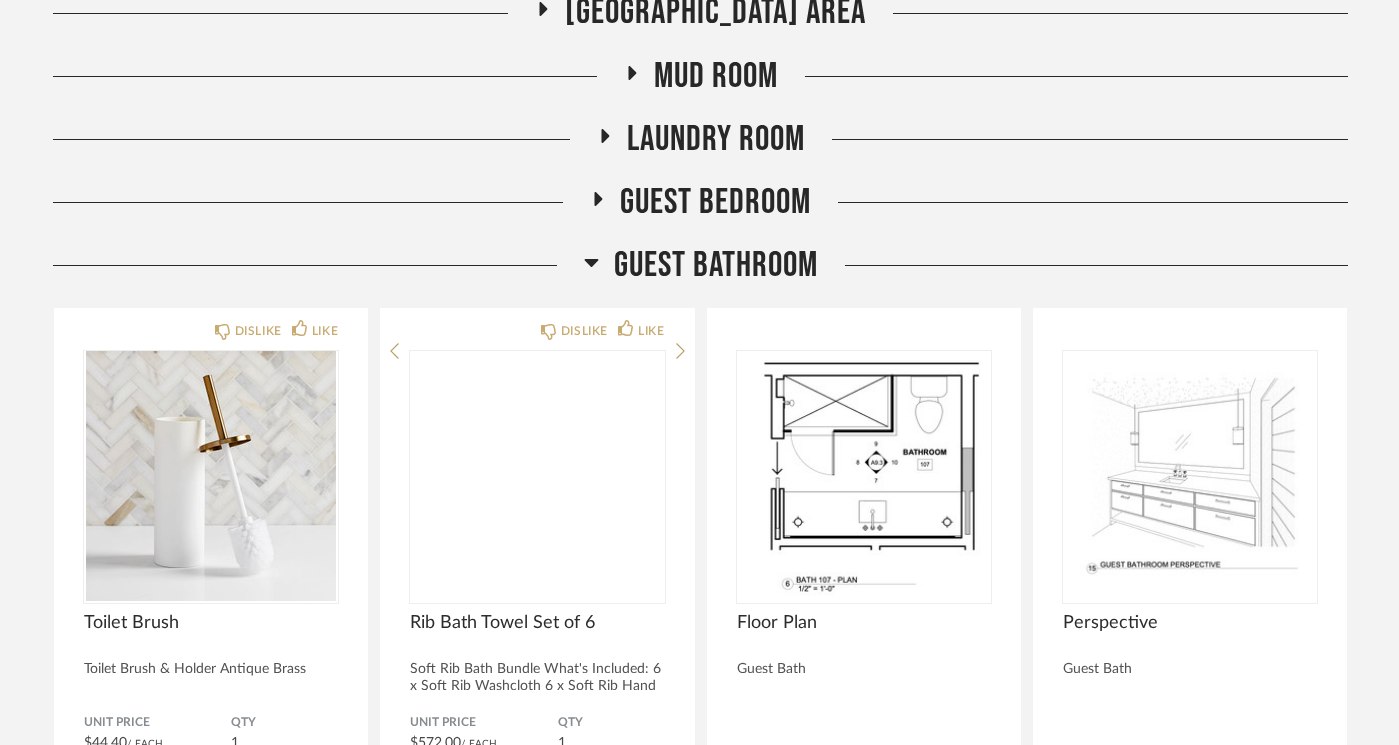scroll, scrollTop: 1937, scrollLeft: 0, axis: vertical 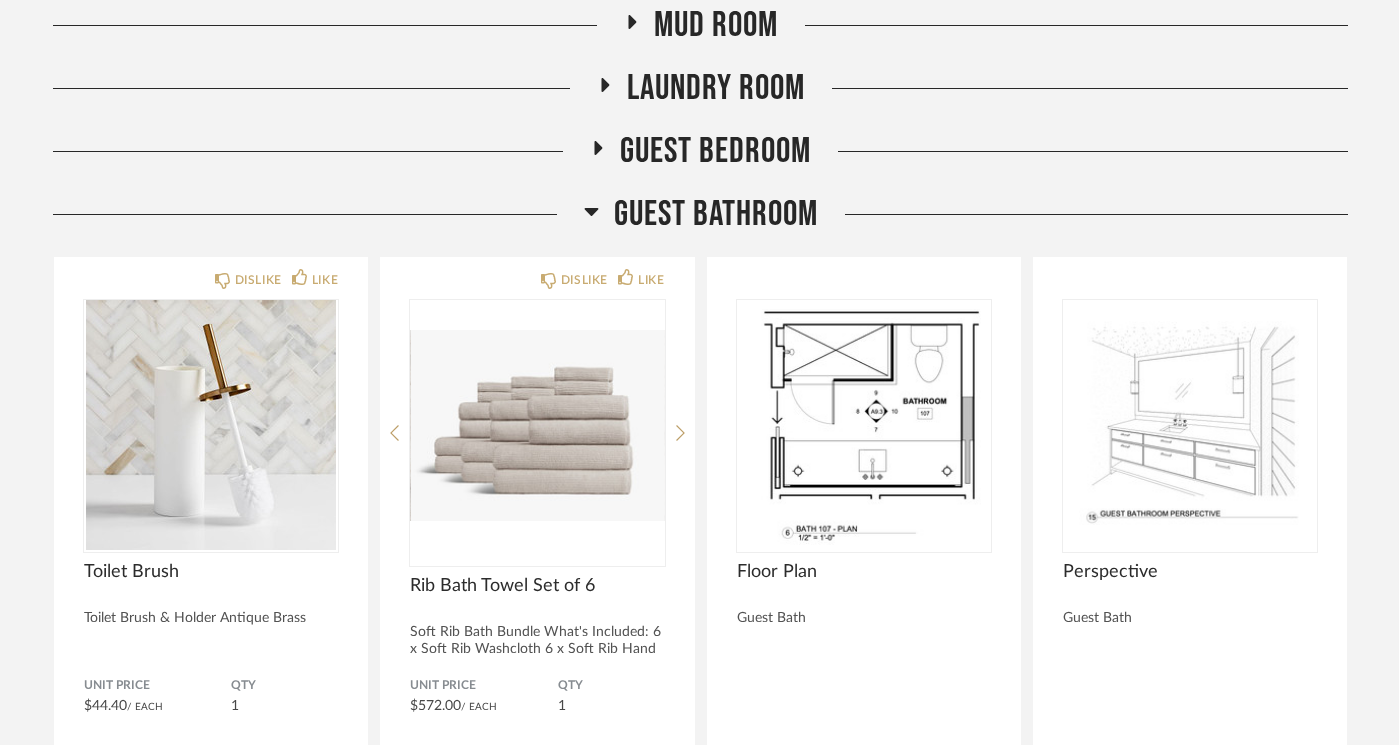 click 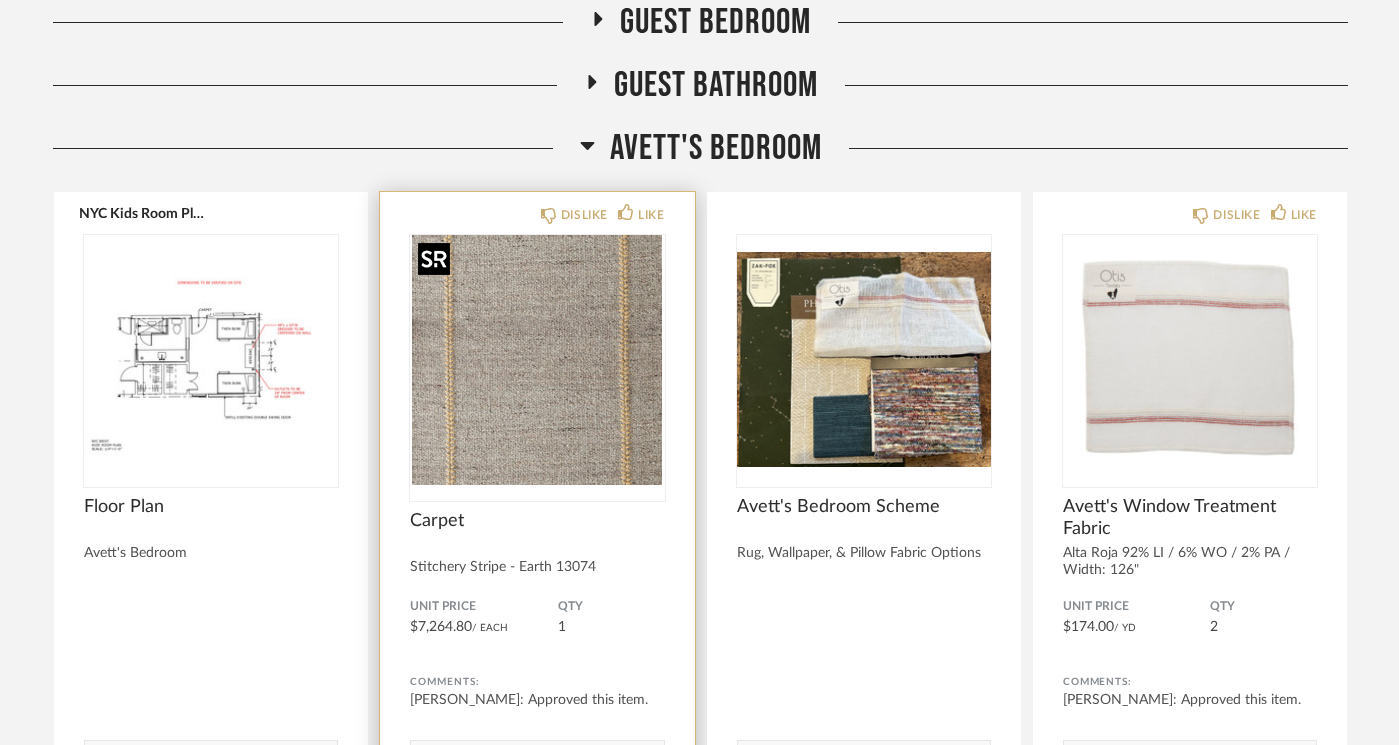 scroll, scrollTop: 2332, scrollLeft: 0, axis: vertical 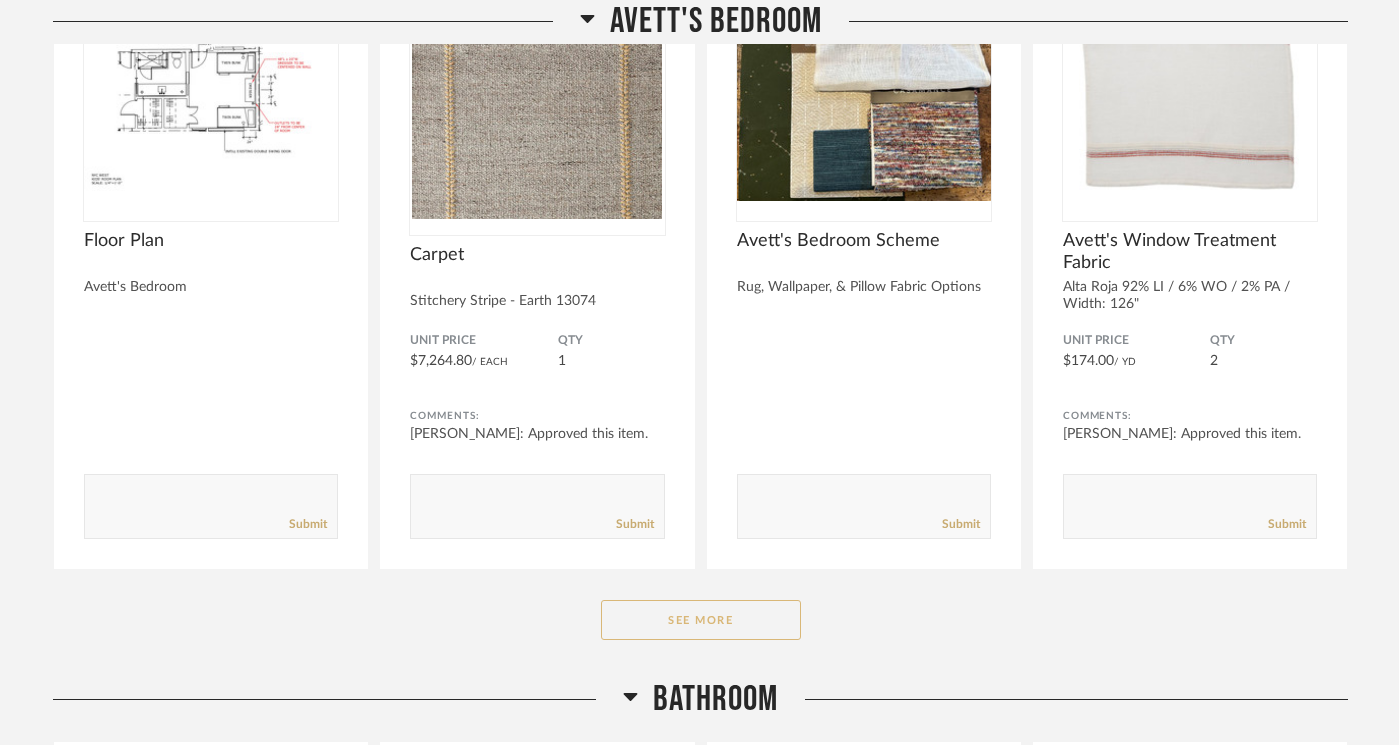 click on "See More" 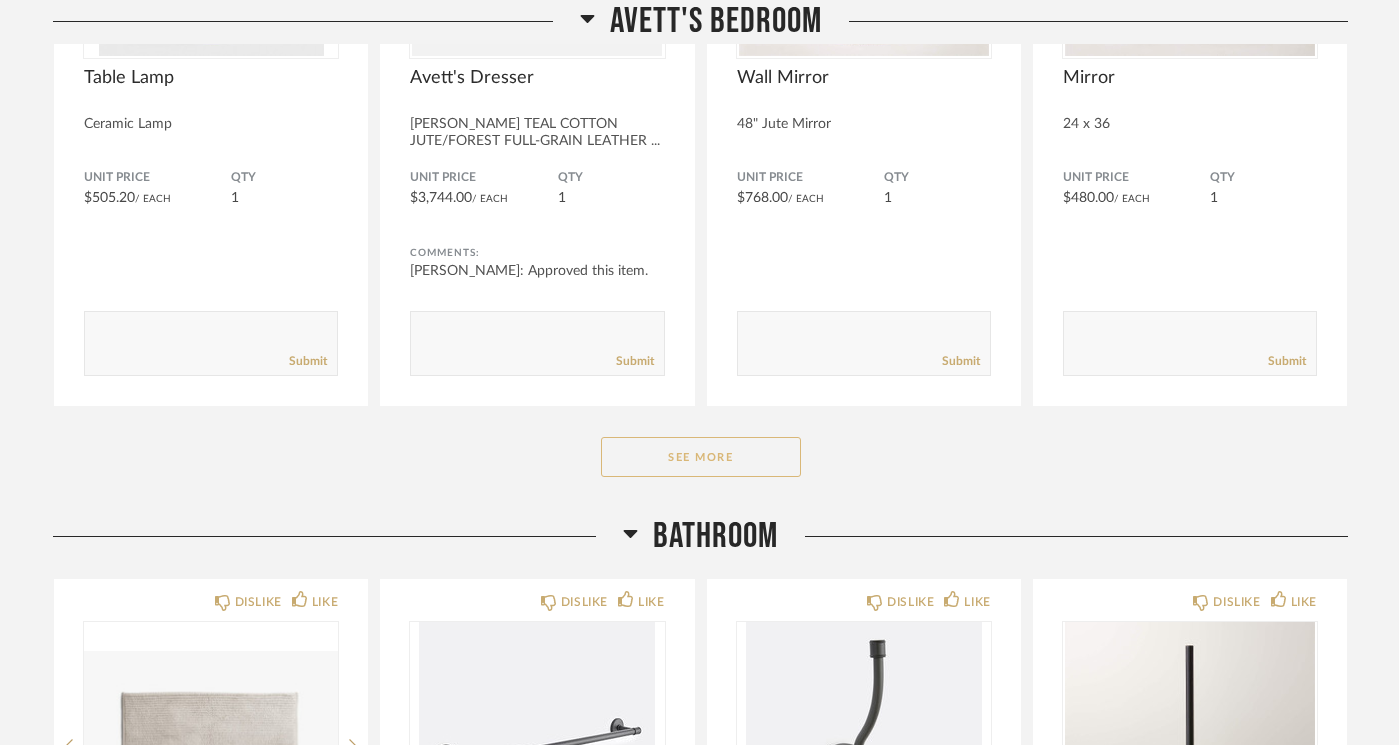 scroll, scrollTop: 5115, scrollLeft: 0, axis: vertical 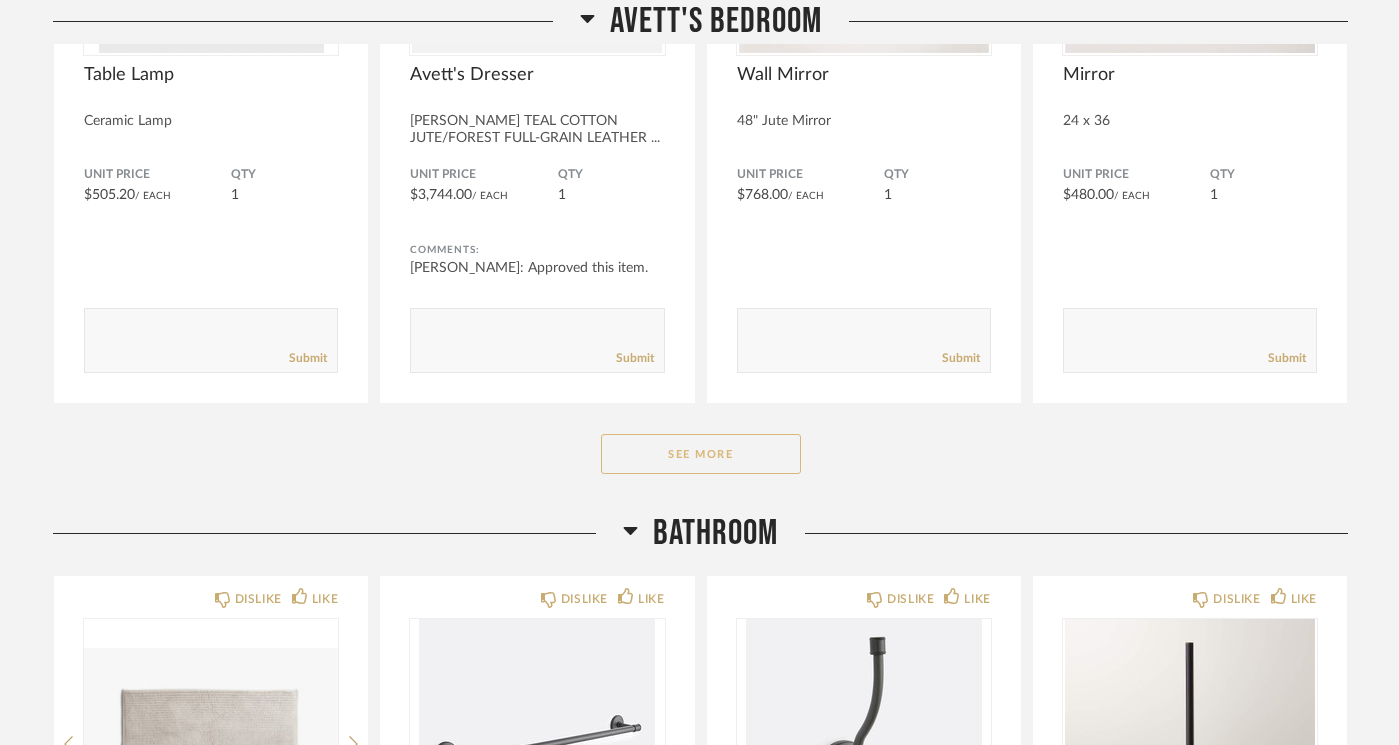click on "See More" 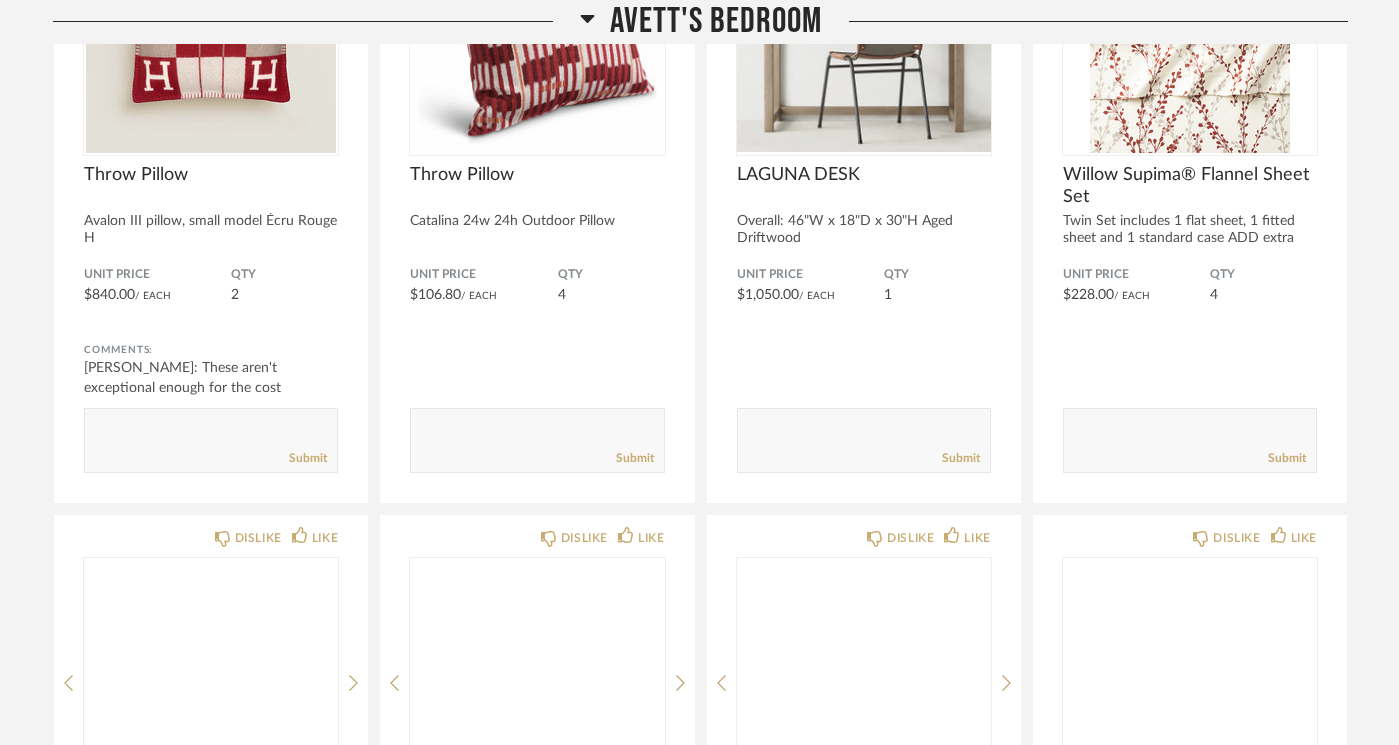 scroll, scrollTop: 6627, scrollLeft: 0, axis: vertical 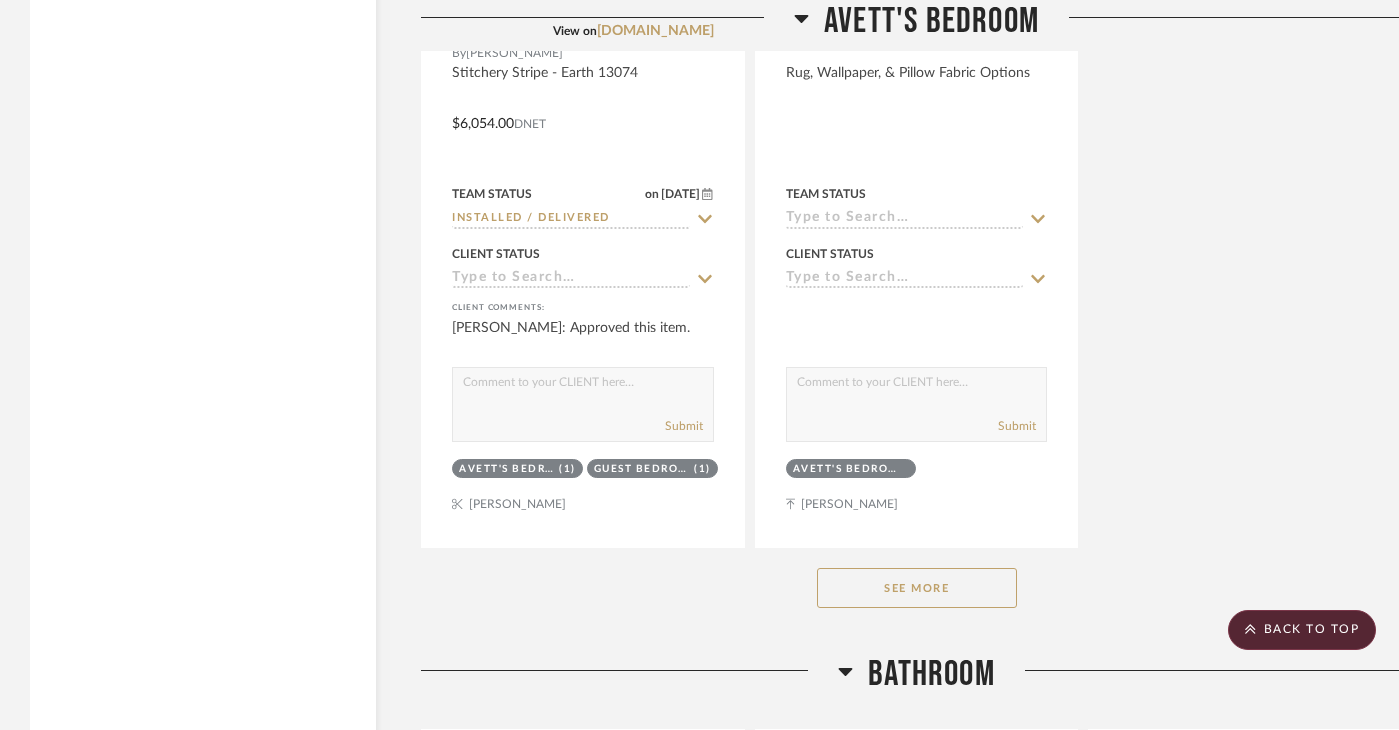click on "See More" 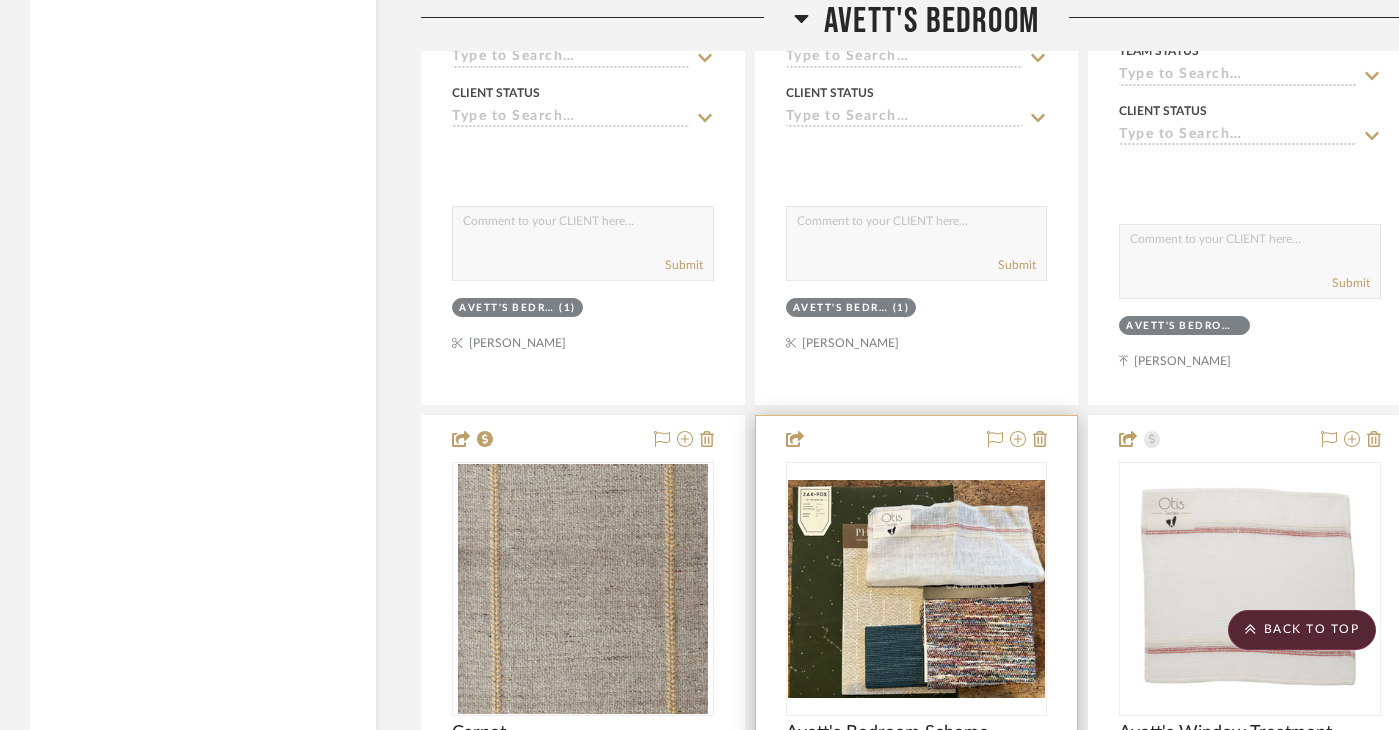 scroll, scrollTop: 8846, scrollLeft: 0, axis: vertical 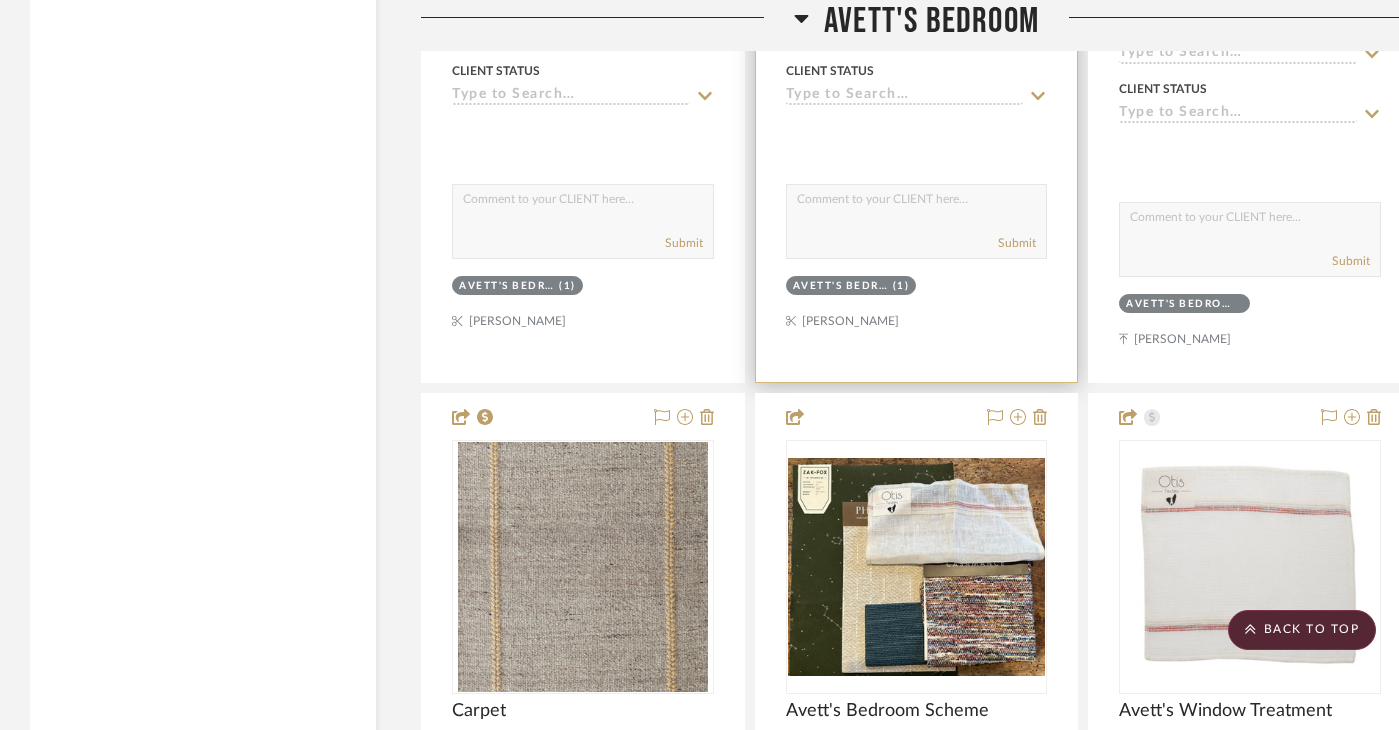 type 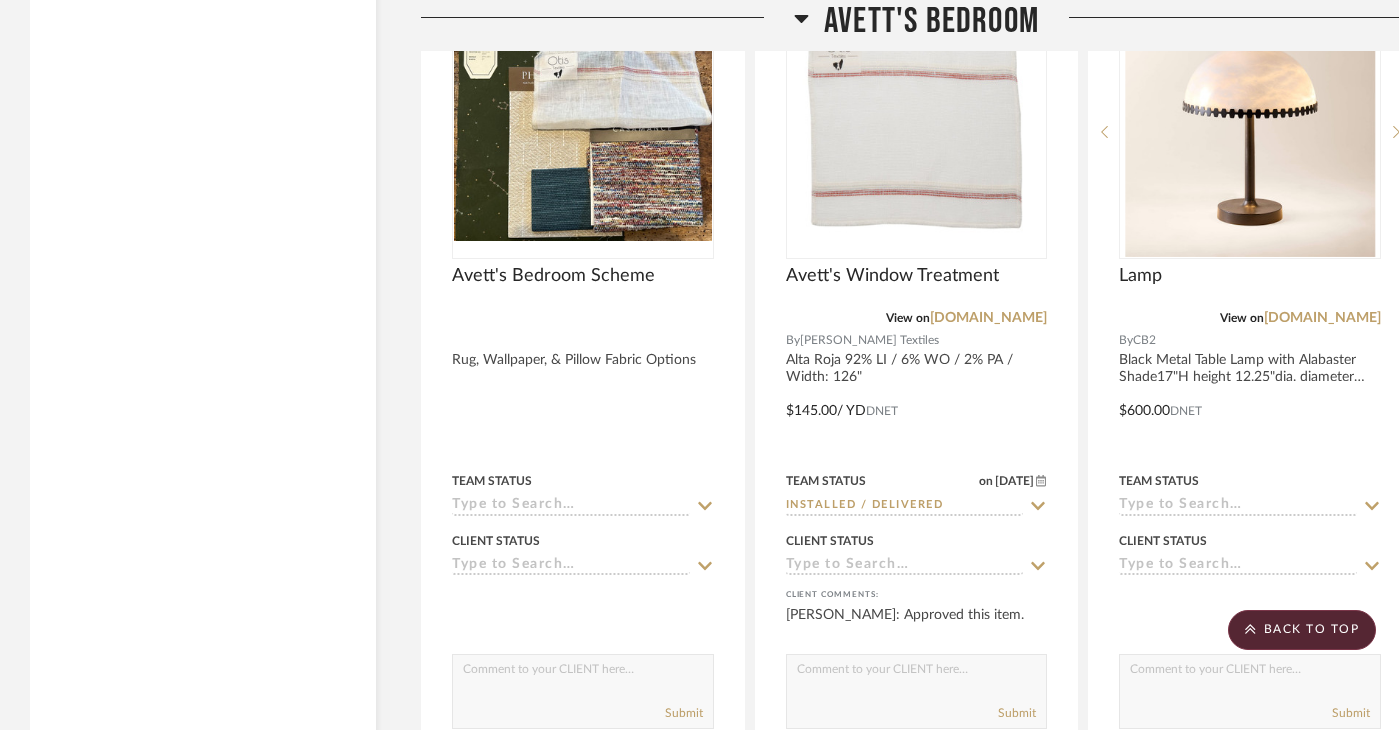 scroll, scrollTop: 9684, scrollLeft: 0, axis: vertical 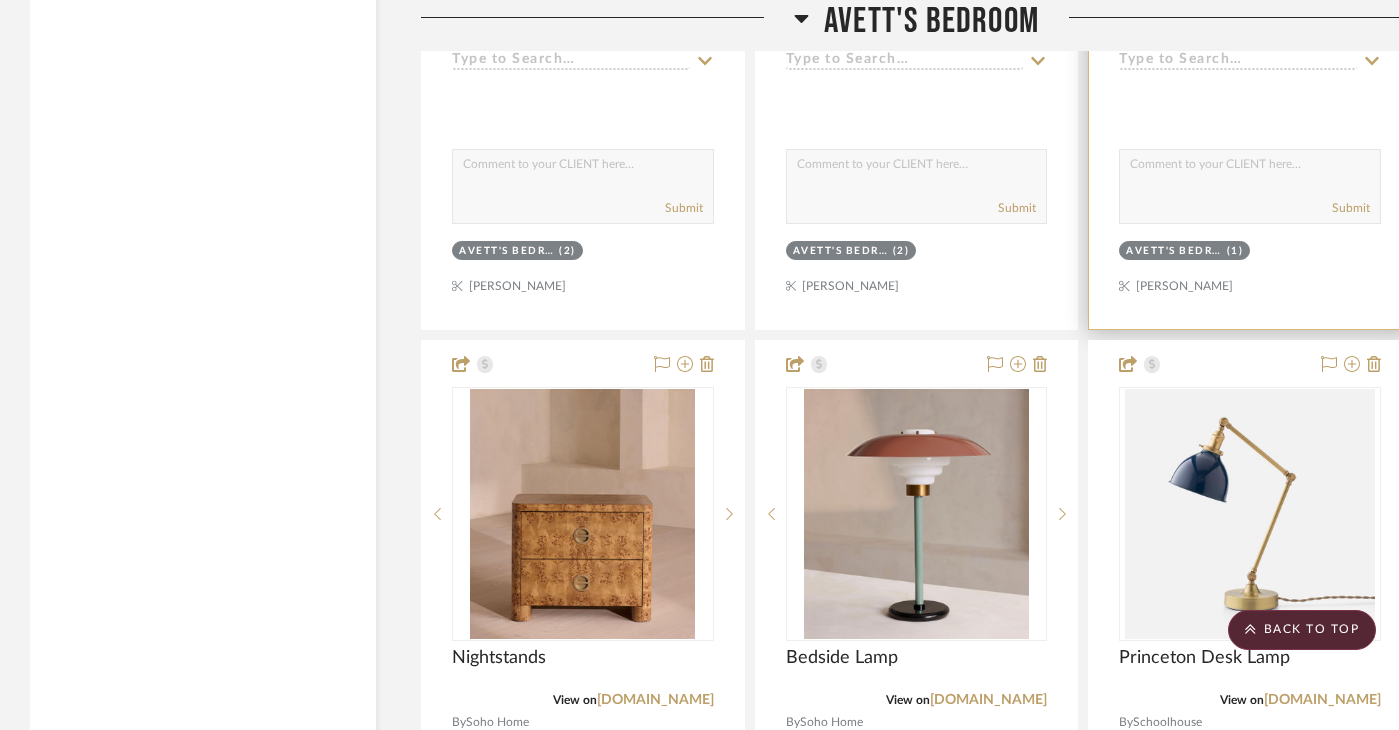 drag, startPoint x: 1295, startPoint y: 287, endPoint x: 1336, endPoint y: 374, distance: 96.17692 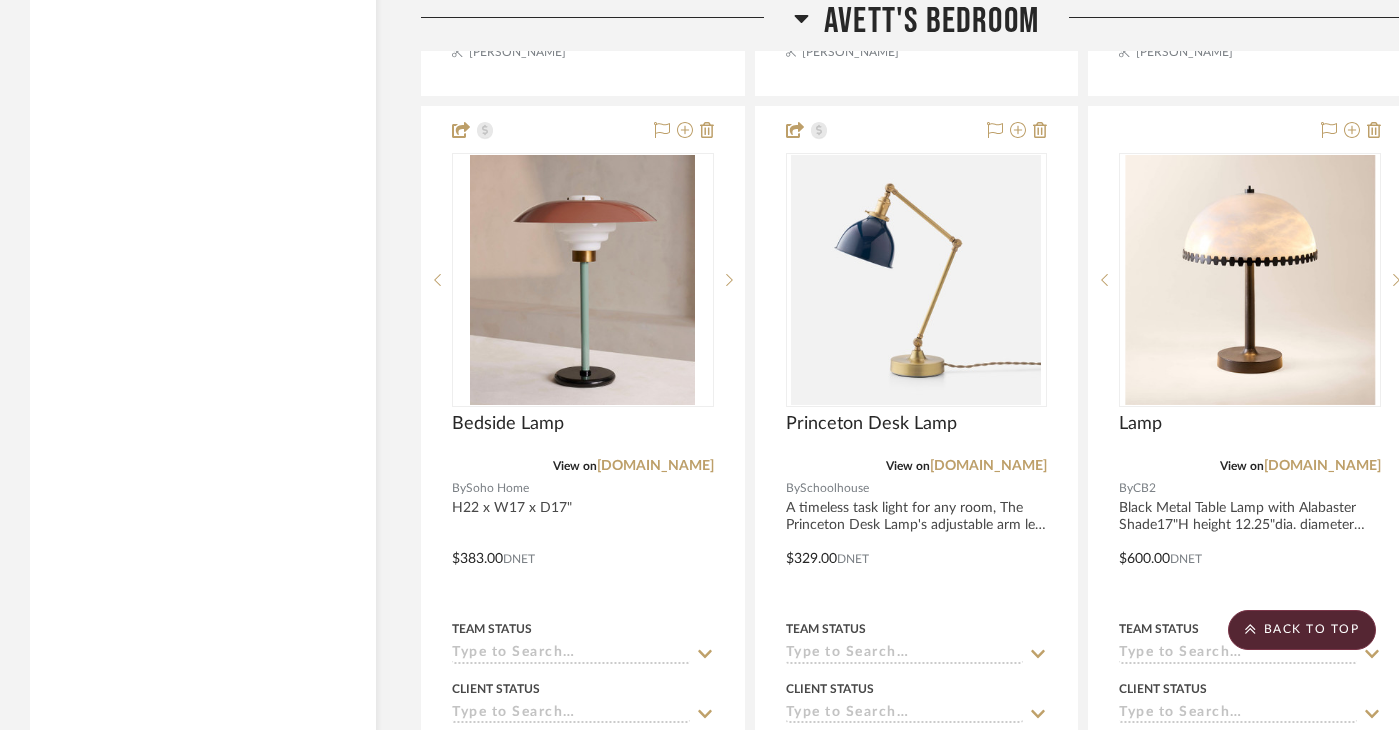 scroll, scrollTop: 12634, scrollLeft: 0, axis: vertical 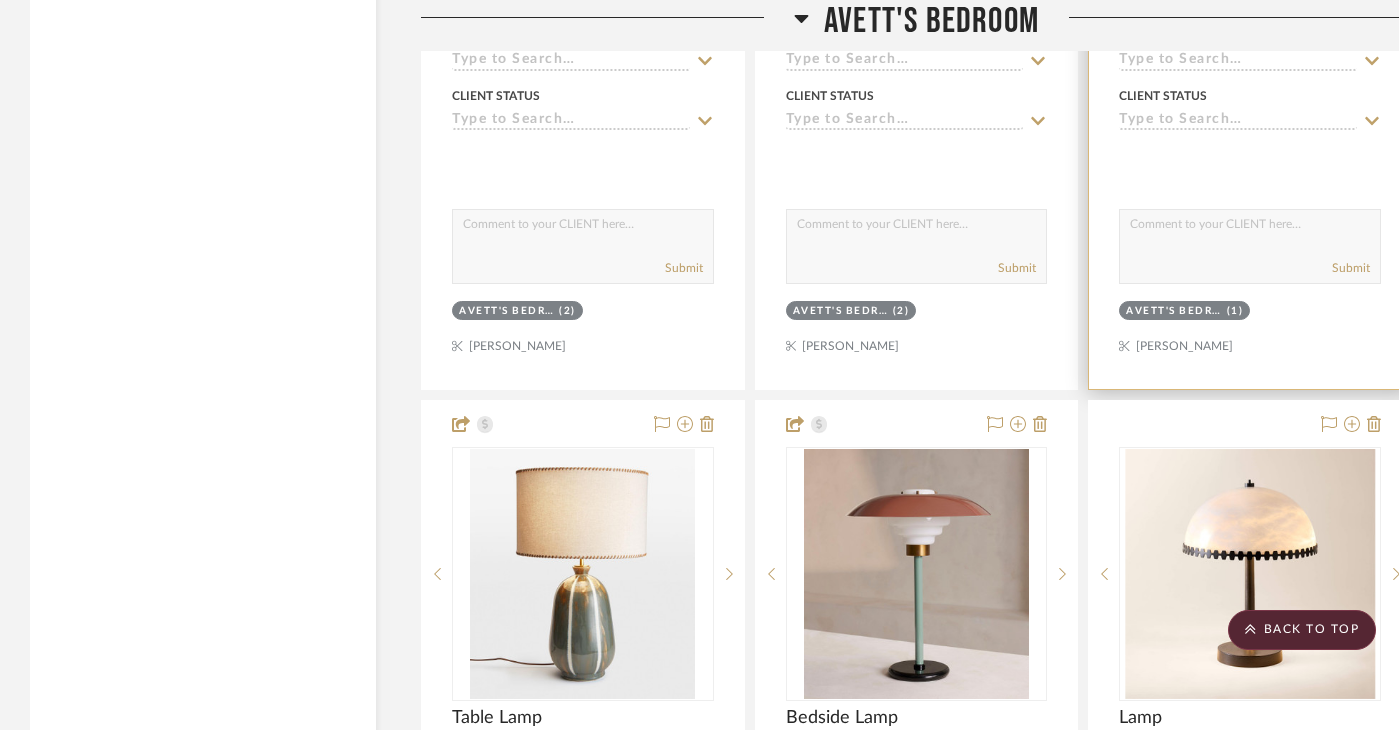 drag, startPoint x: 1333, startPoint y: 333, endPoint x: 1370, endPoint y: 435, distance: 108.503456 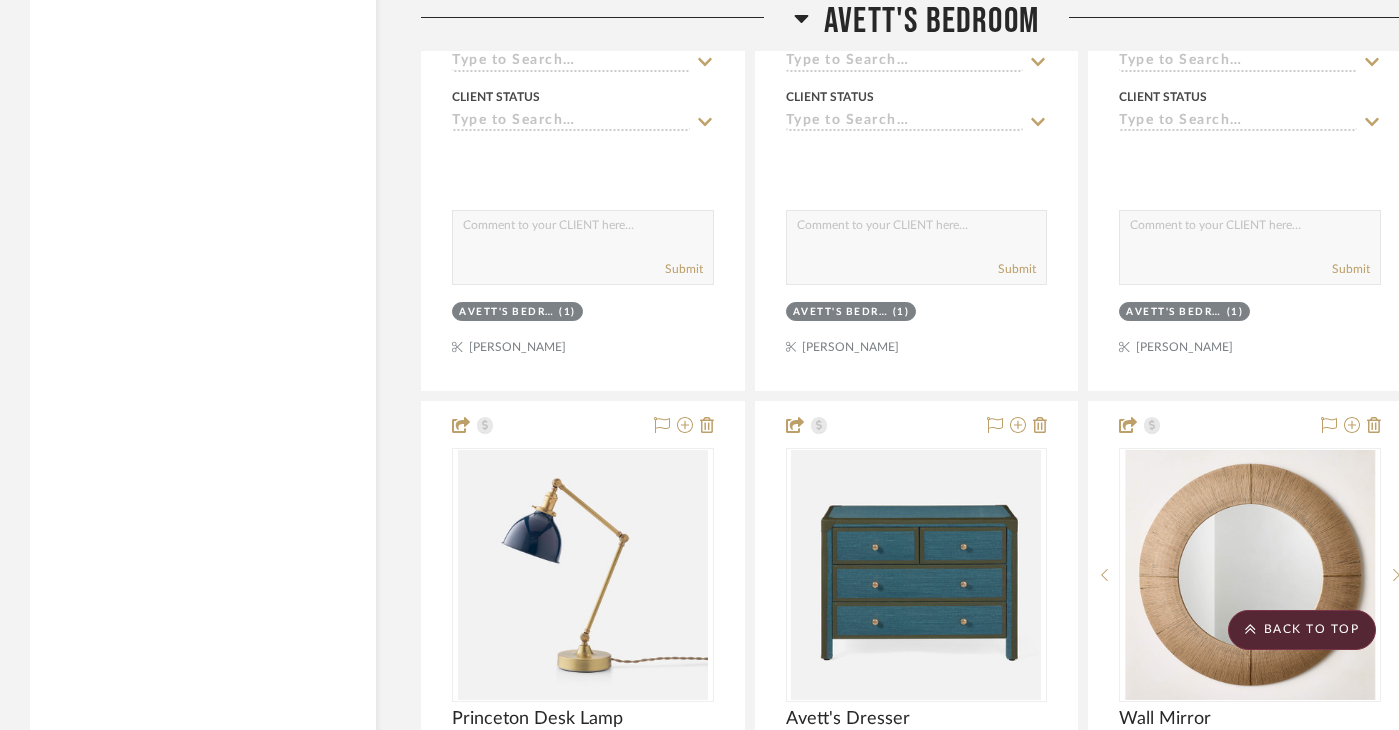 scroll, scrollTop: 13334, scrollLeft: 0, axis: vertical 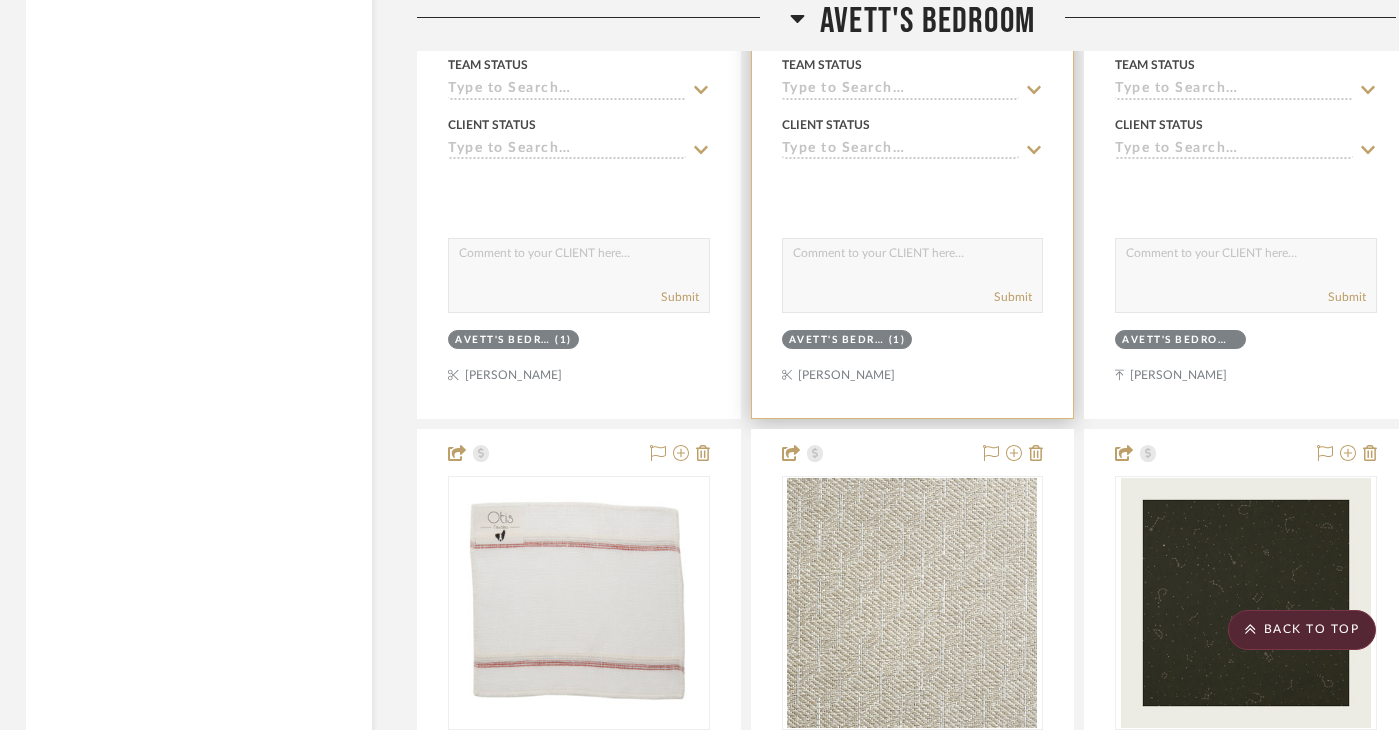 drag, startPoint x: 945, startPoint y: 392, endPoint x: 1052, endPoint y: 550, distance: 190.8219 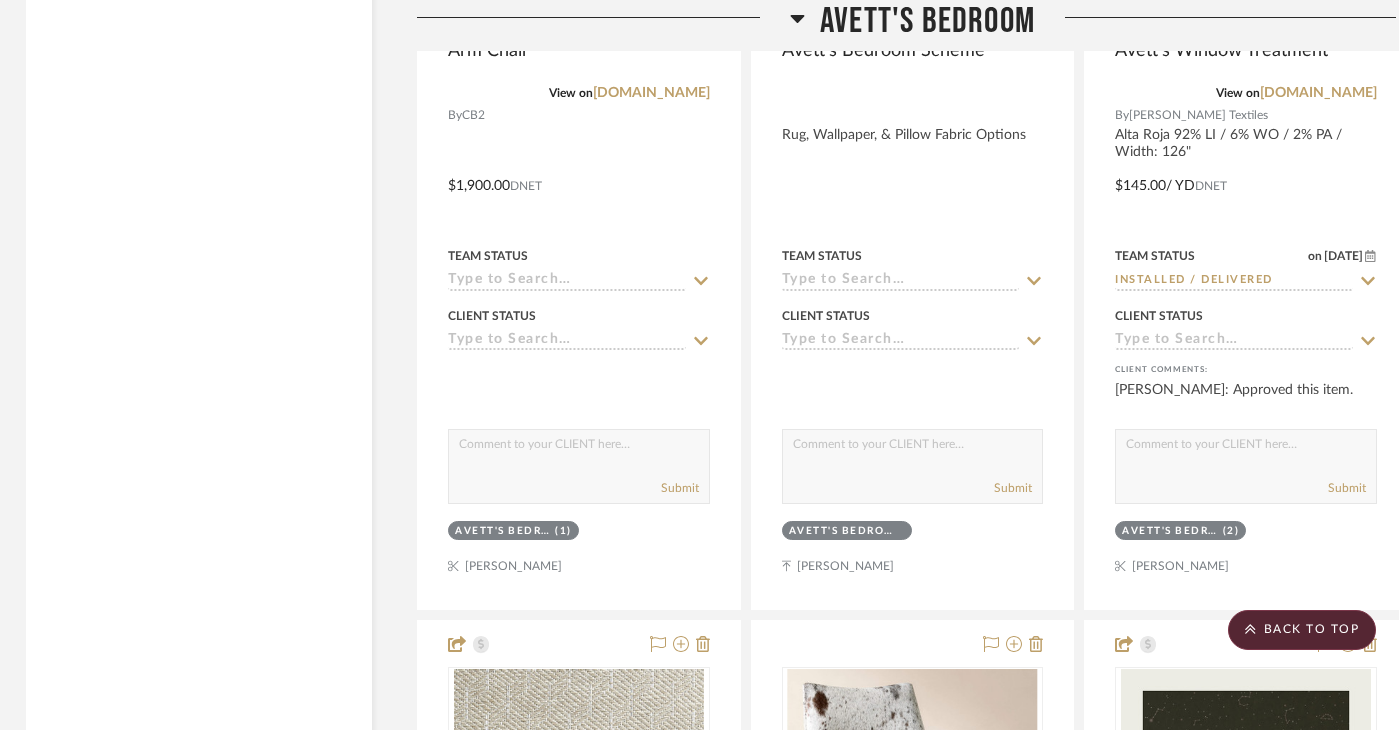 scroll, scrollTop: 8760, scrollLeft: 4, axis: both 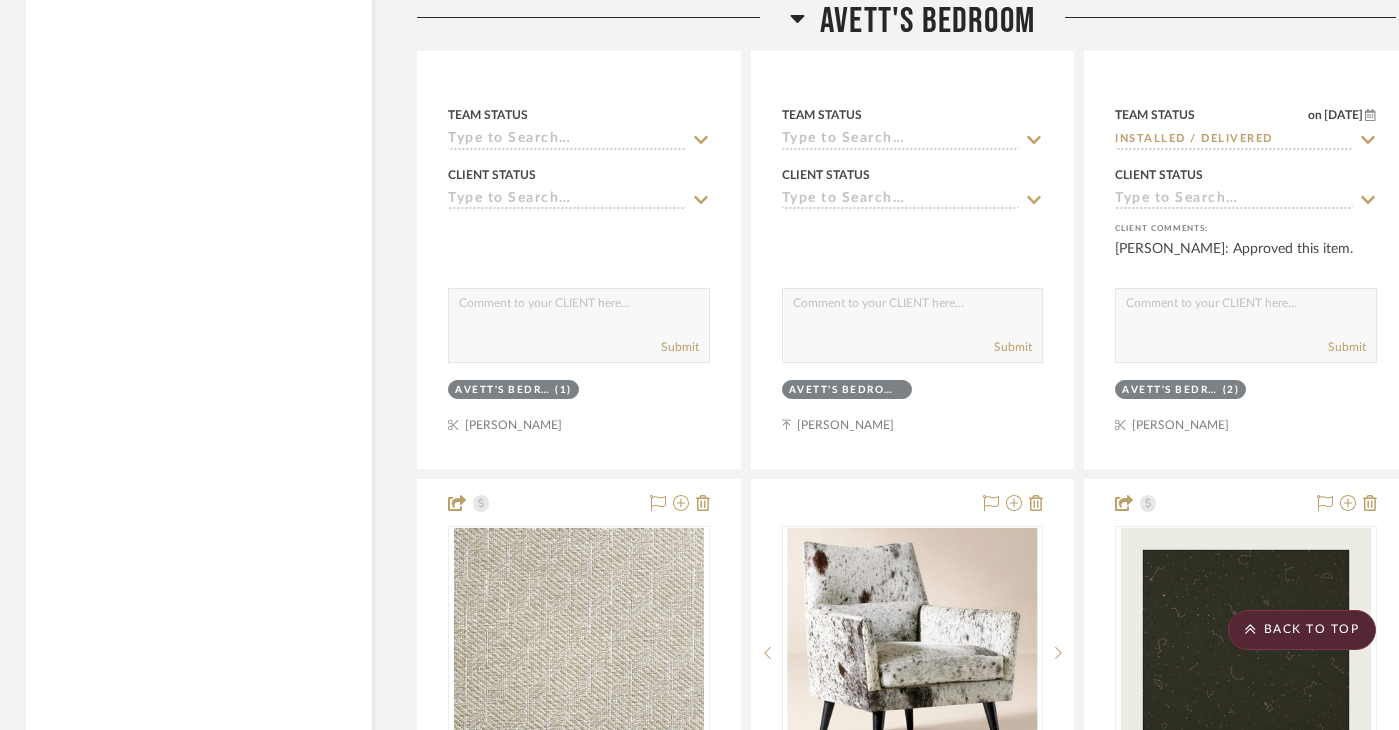 drag, startPoint x: 732, startPoint y: 432, endPoint x: 923, endPoint y: 570, distance: 235.63744 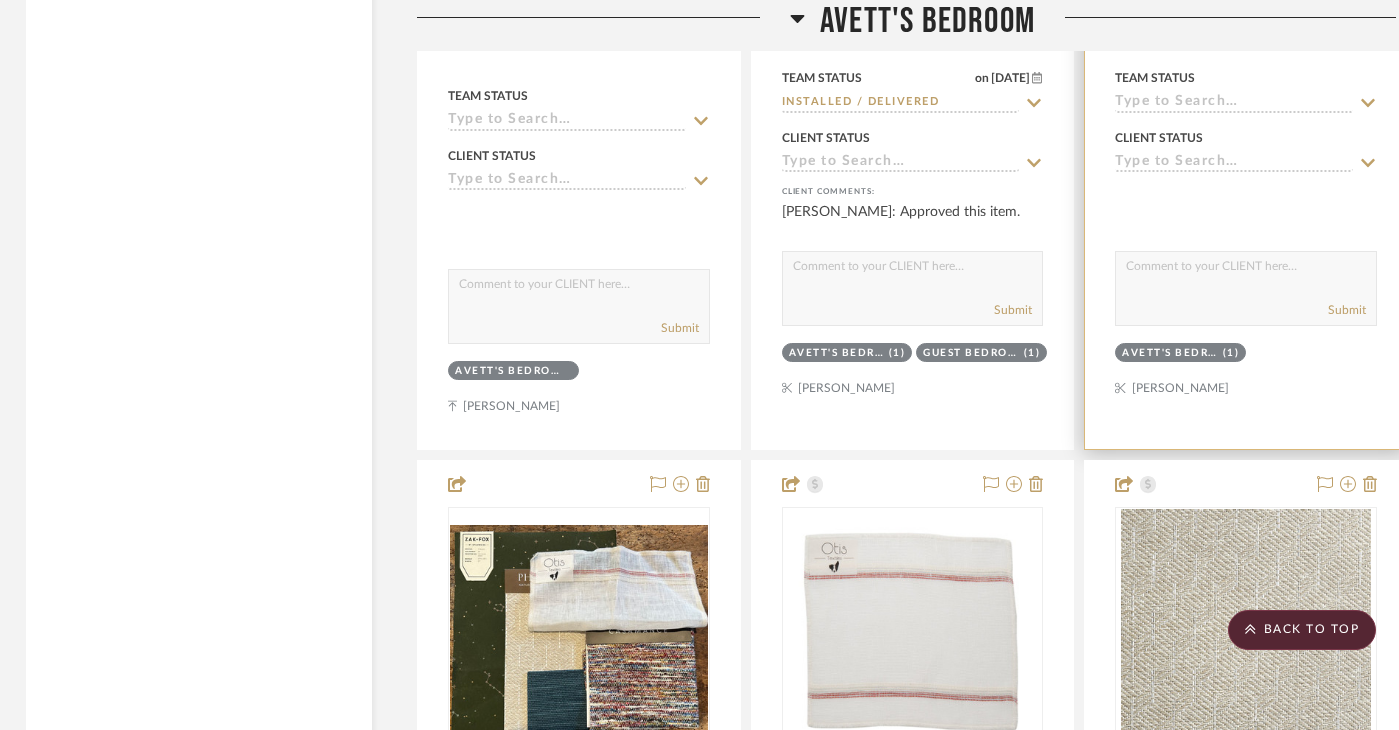 scroll, scrollTop: 7903, scrollLeft: 4, axis: both 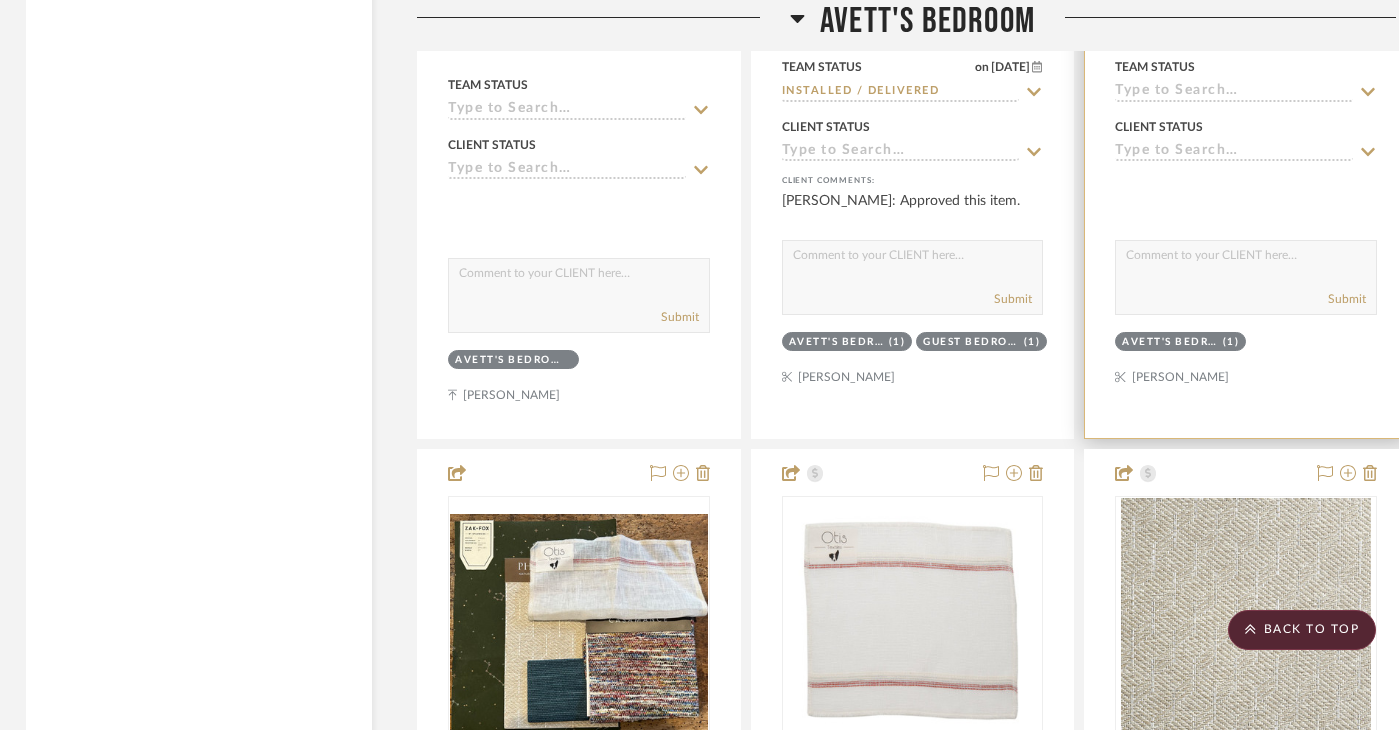 drag, startPoint x: 1328, startPoint y: 403, endPoint x: 1386, endPoint y: 543, distance: 151.53877 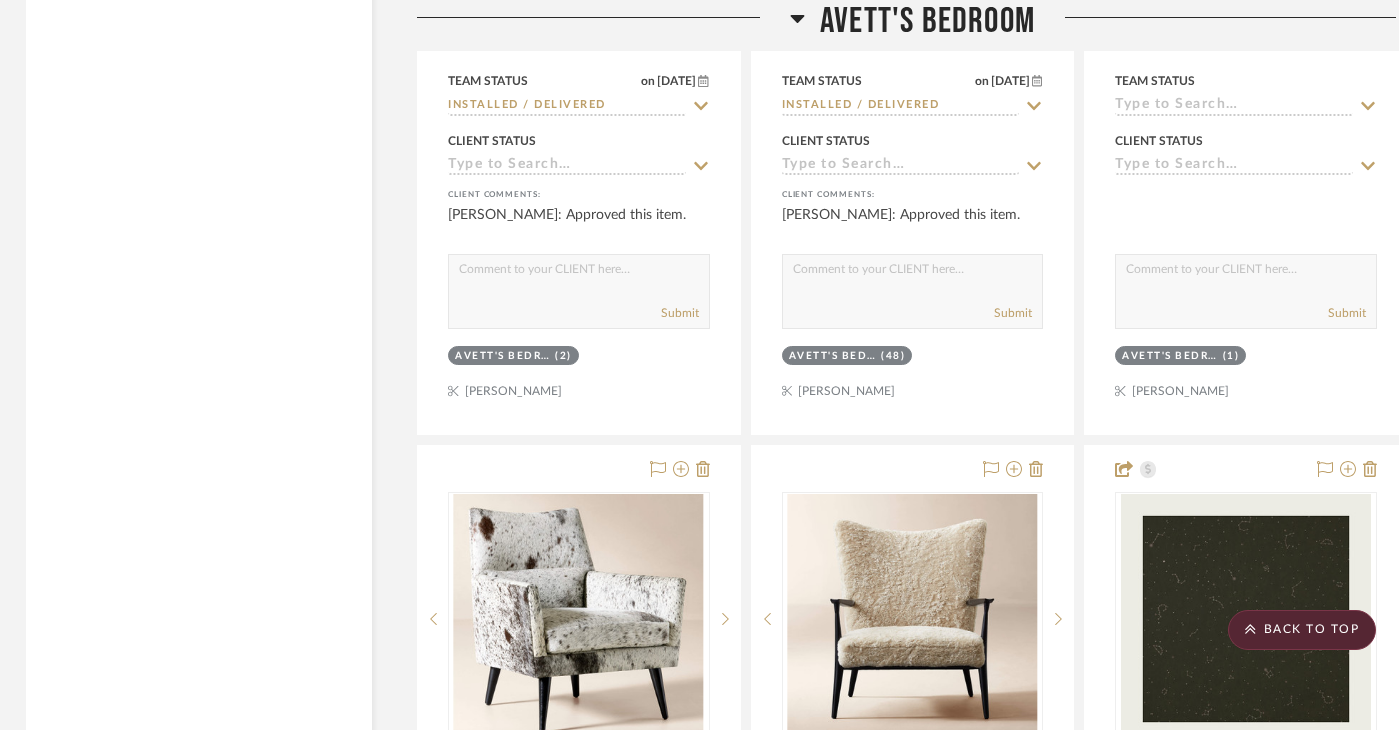 scroll, scrollTop: 8933, scrollLeft: 4, axis: both 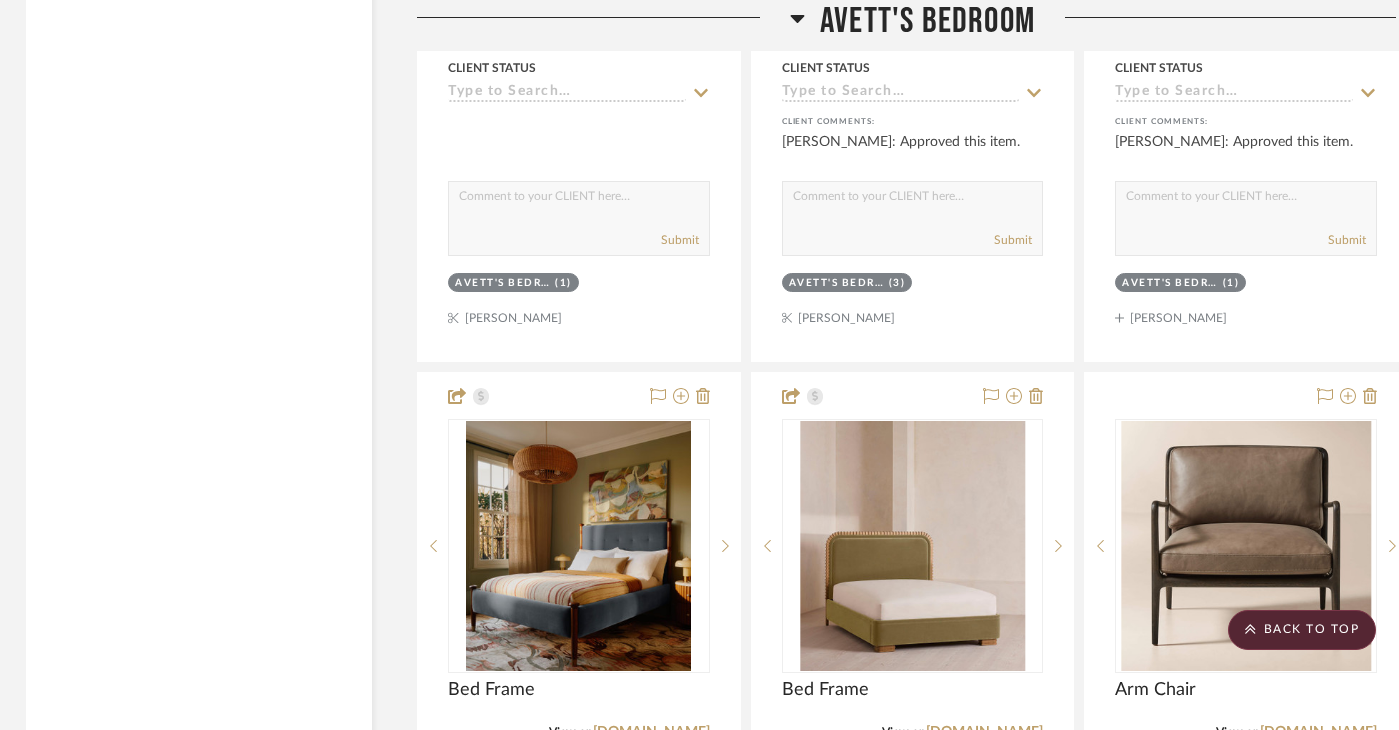 drag, startPoint x: 651, startPoint y: 336, endPoint x: 941, endPoint y: 542, distance: 355.719 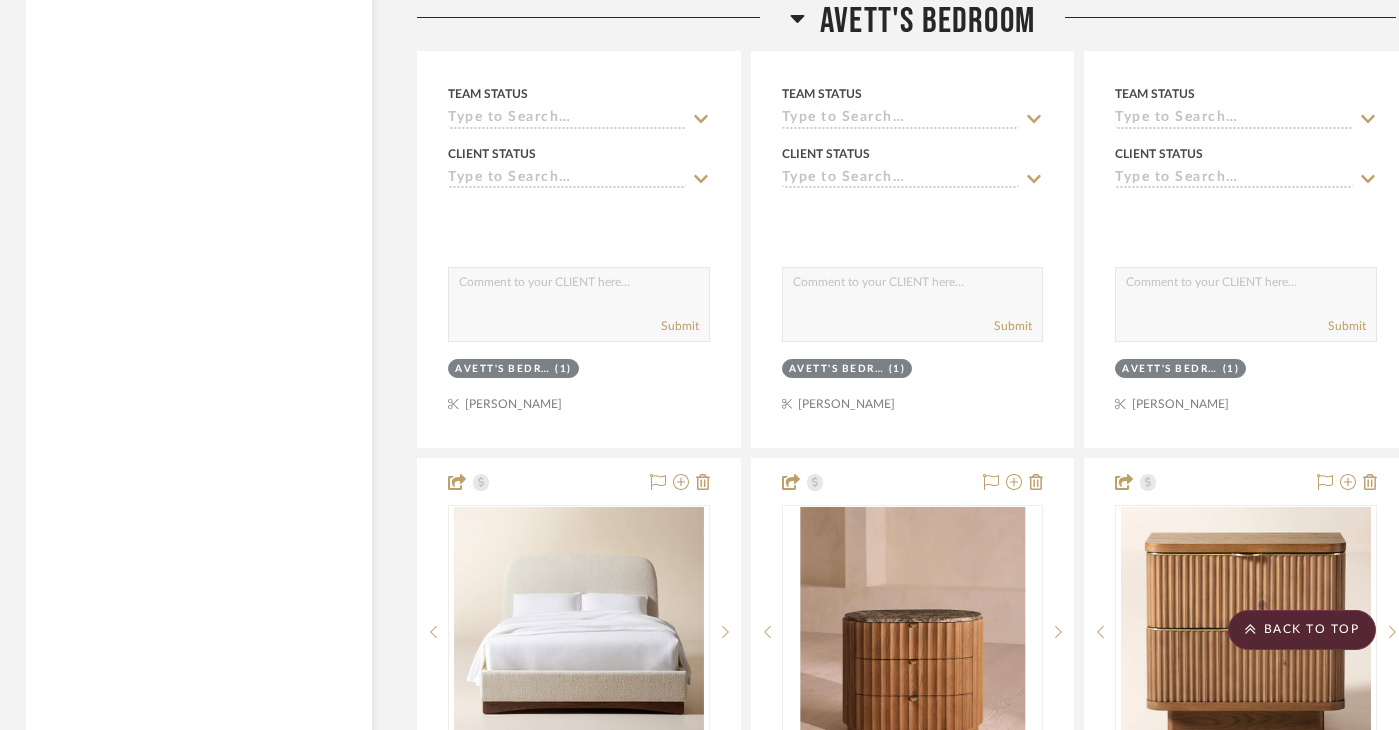 scroll, scrollTop: 10597, scrollLeft: 4, axis: both 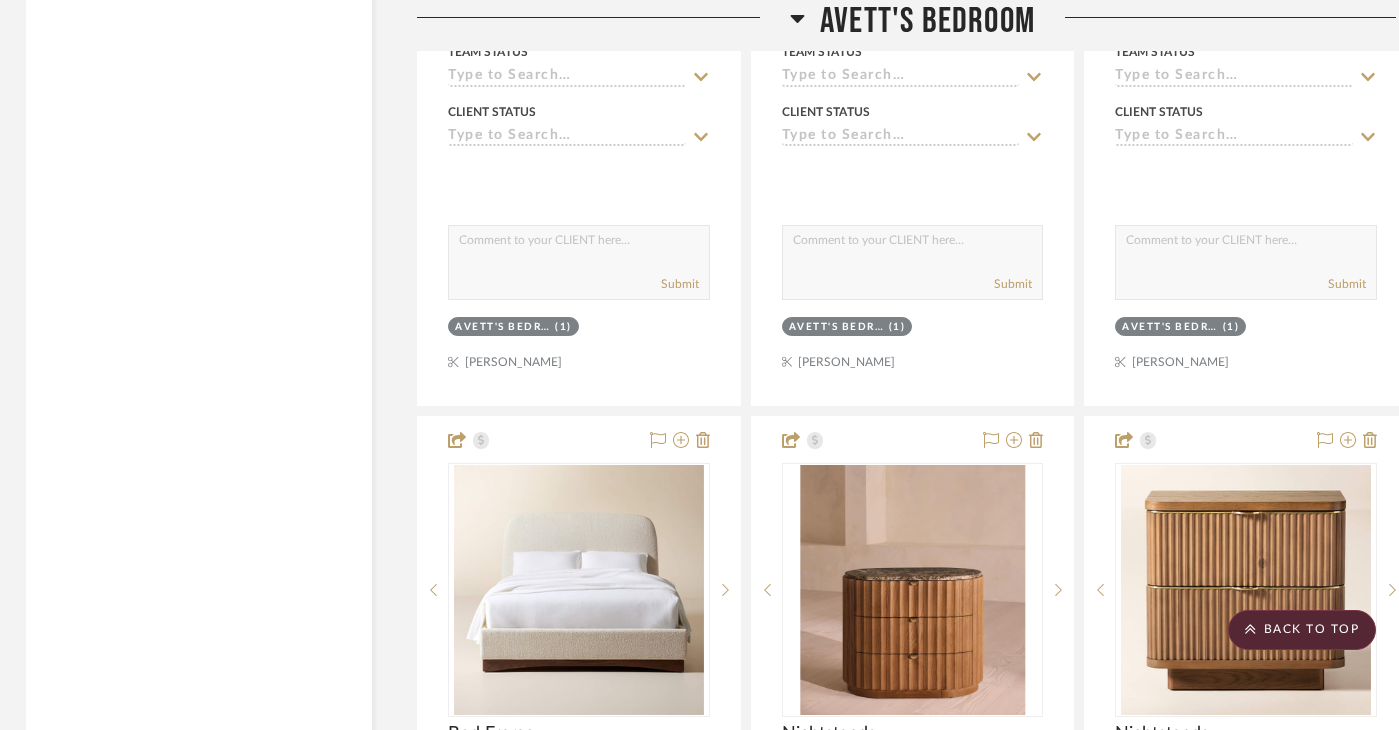 drag, startPoint x: 981, startPoint y: 382, endPoint x: 1123, endPoint y: 559, distance: 226.92068 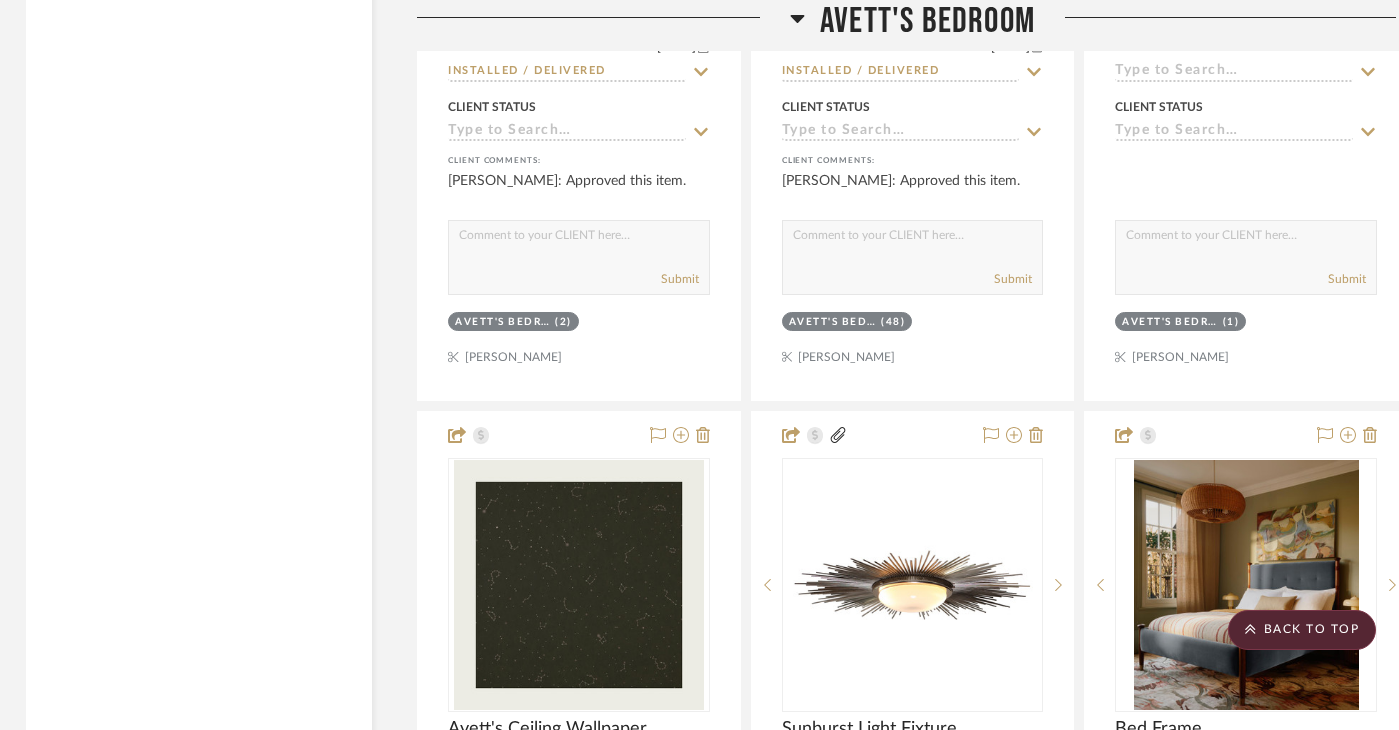 scroll, scrollTop: 8979, scrollLeft: 4, axis: both 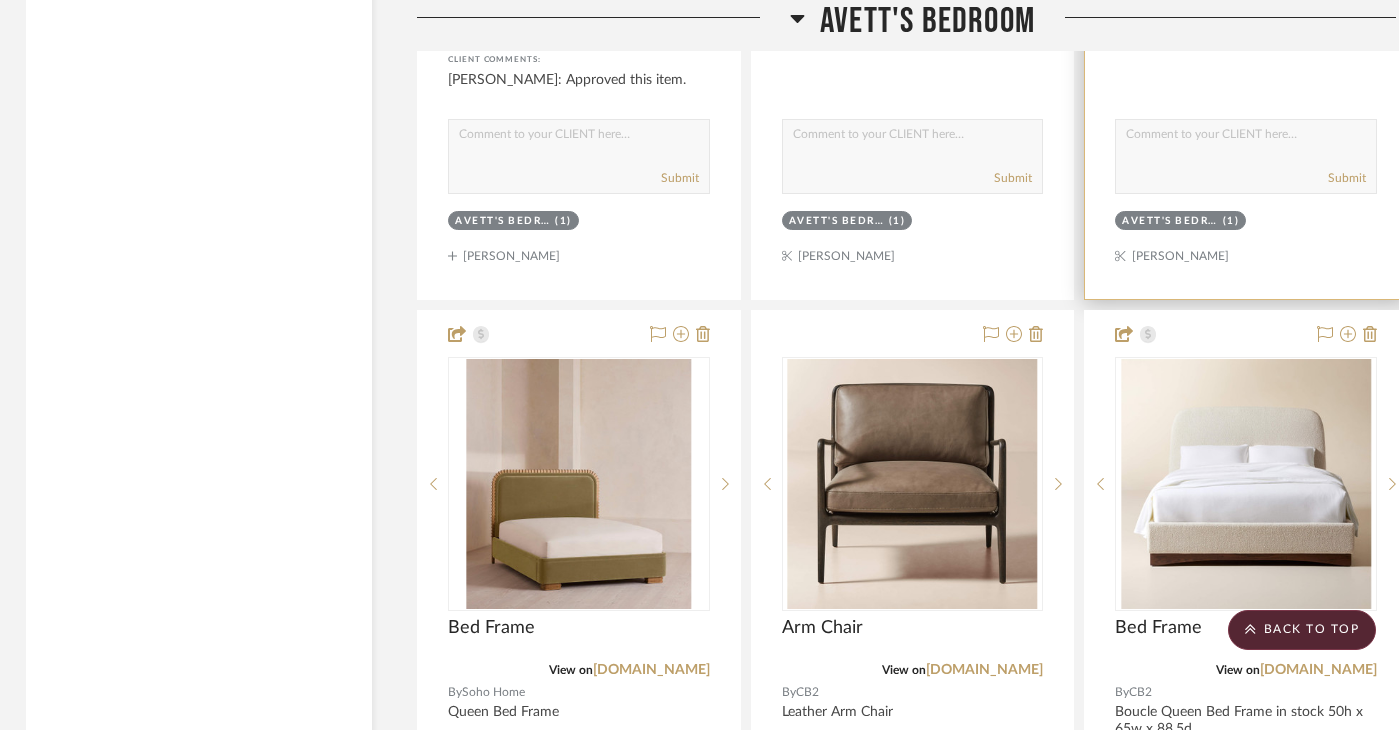 drag, startPoint x: 1353, startPoint y: 248, endPoint x: 1387, endPoint y: 386, distance: 142.12671 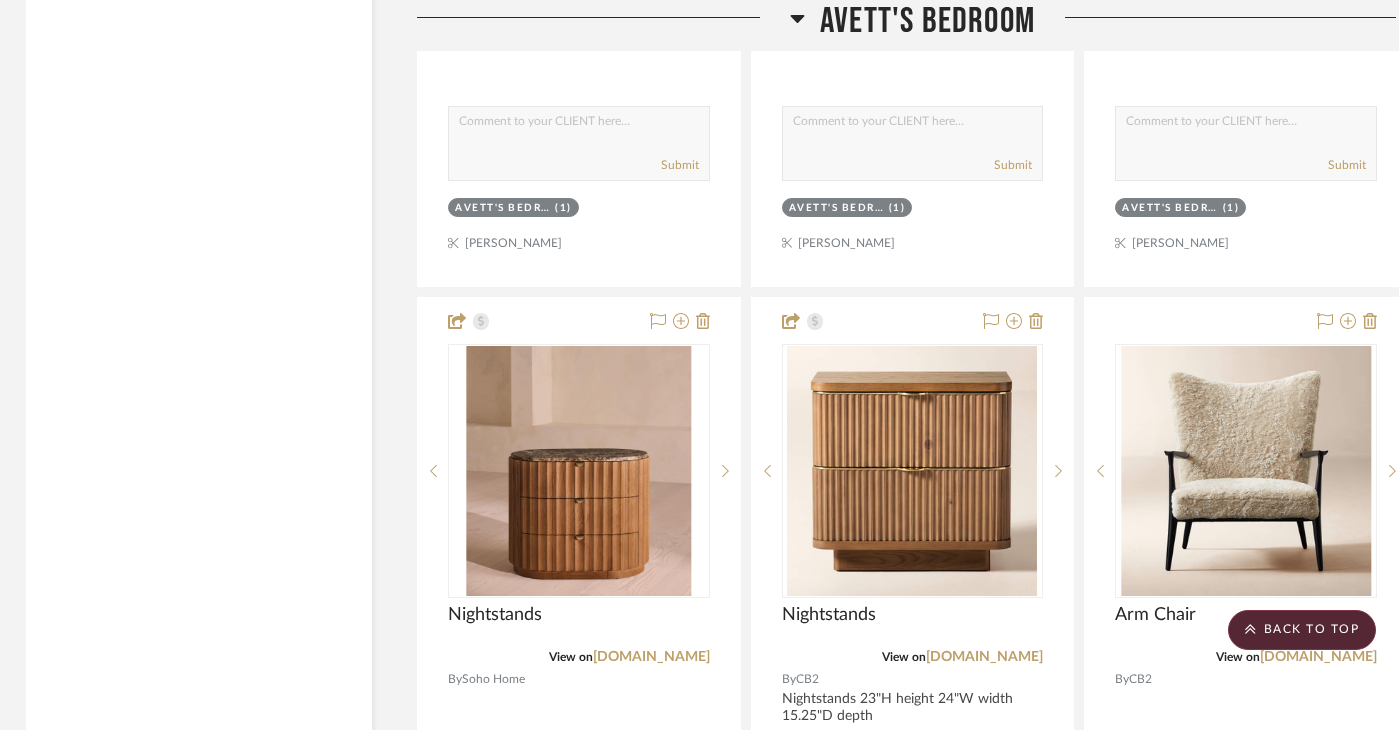 scroll, scrollTop: 10746, scrollLeft: 4, axis: both 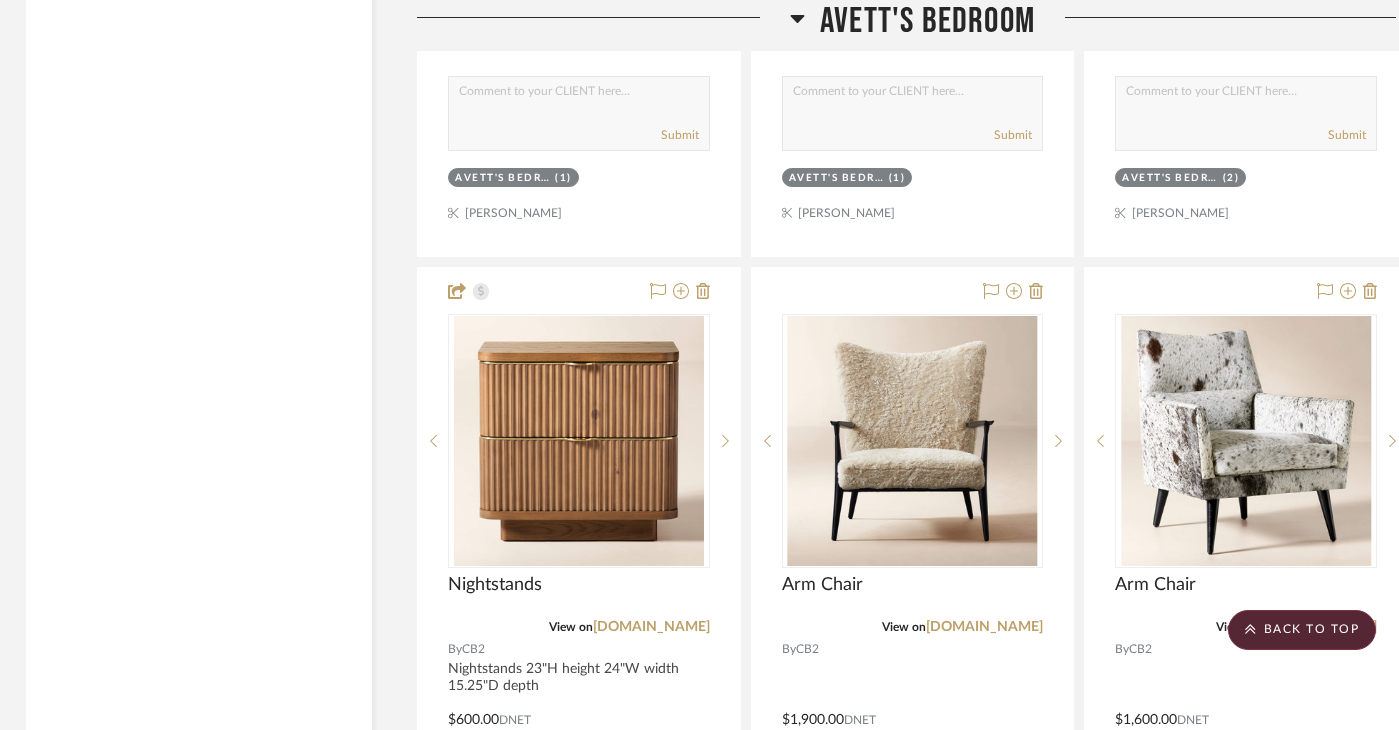 drag, startPoint x: 1342, startPoint y: 212, endPoint x: 1395, endPoint y: 368, distance: 164.7574 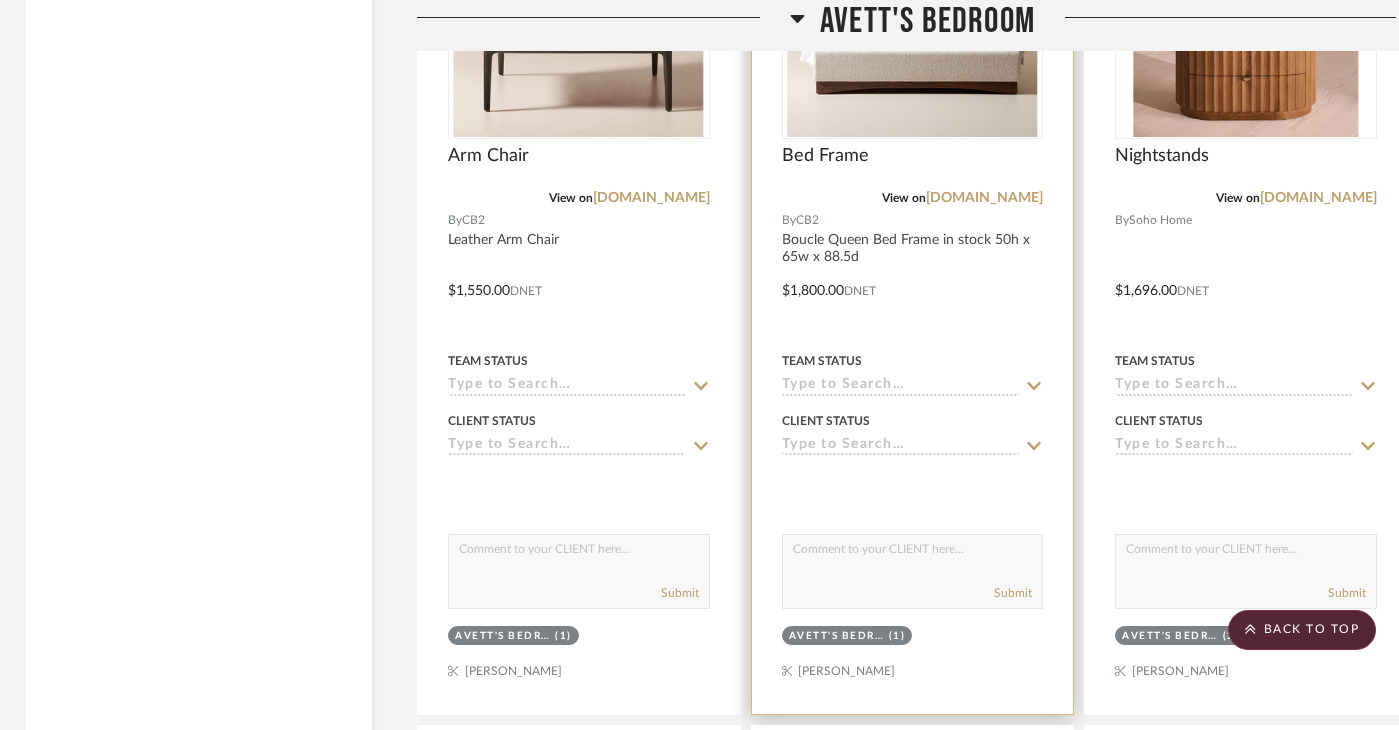 scroll, scrollTop: 10395, scrollLeft: 4, axis: both 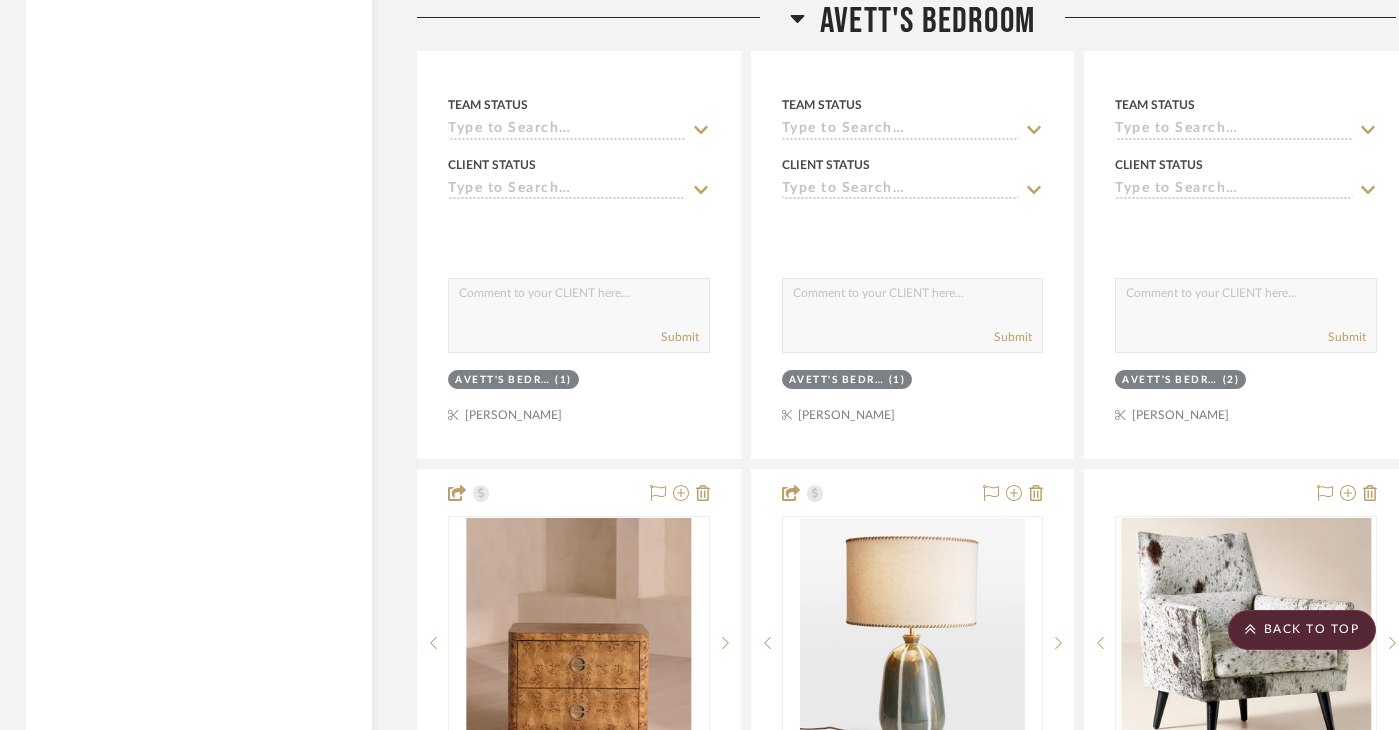 drag, startPoint x: 1053, startPoint y: 421, endPoint x: 1176, endPoint y: 503, distance: 147.8276 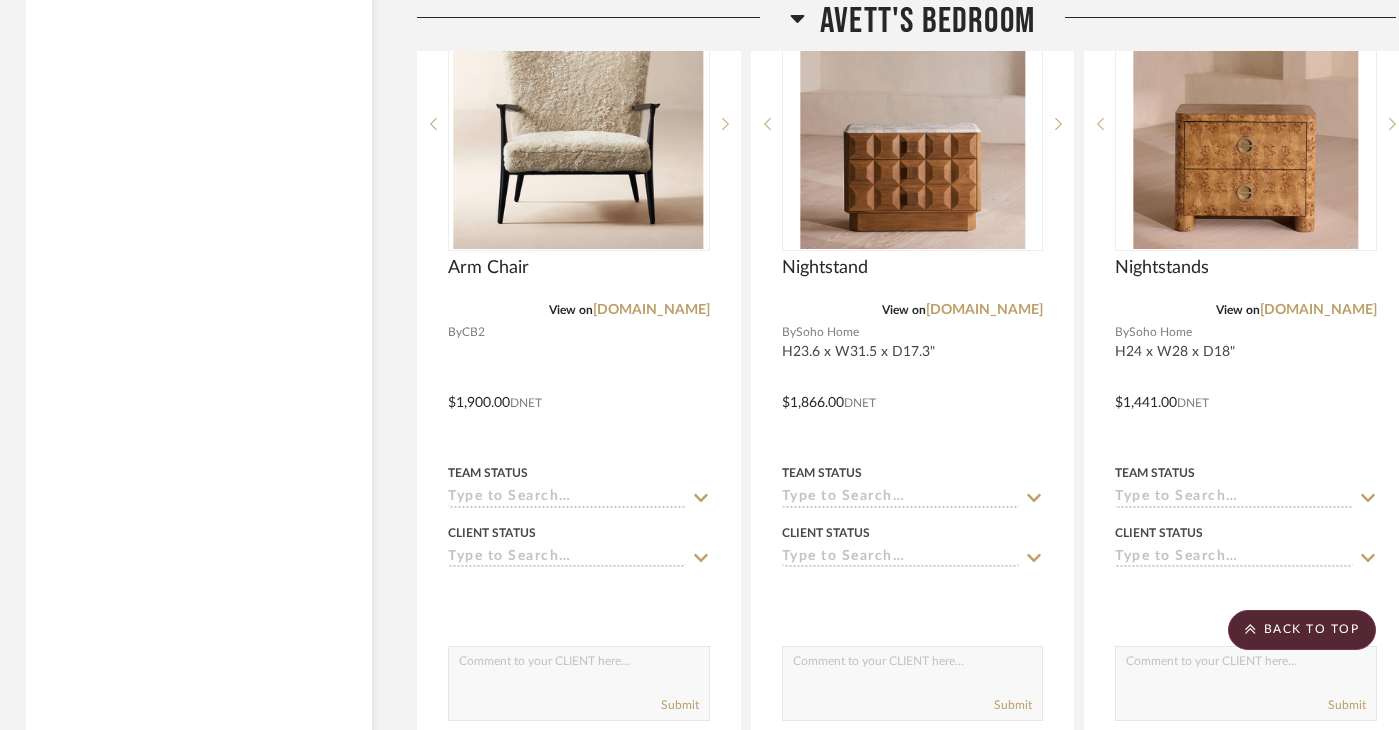 scroll, scrollTop: 11229, scrollLeft: 4, axis: both 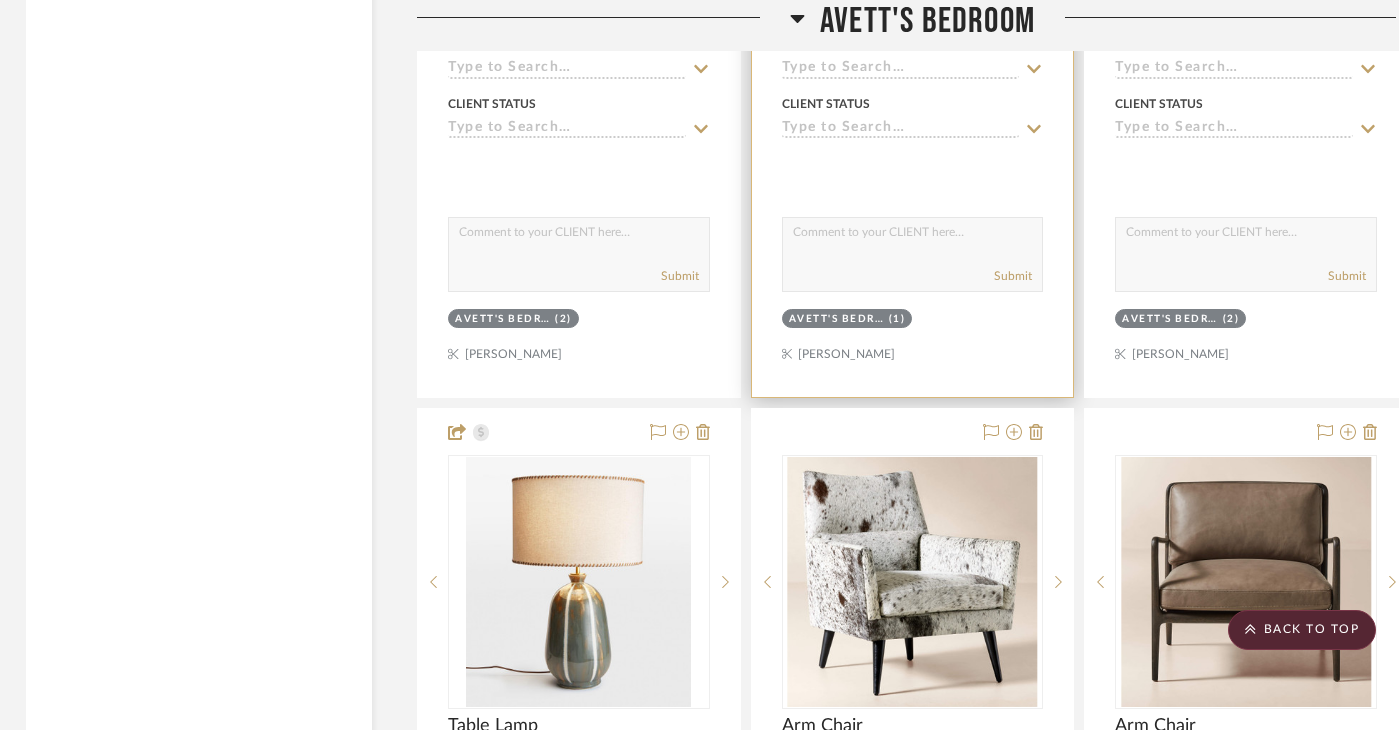 drag, startPoint x: 1055, startPoint y: 359, endPoint x: 1176, endPoint y: 486, distance: 175.4138 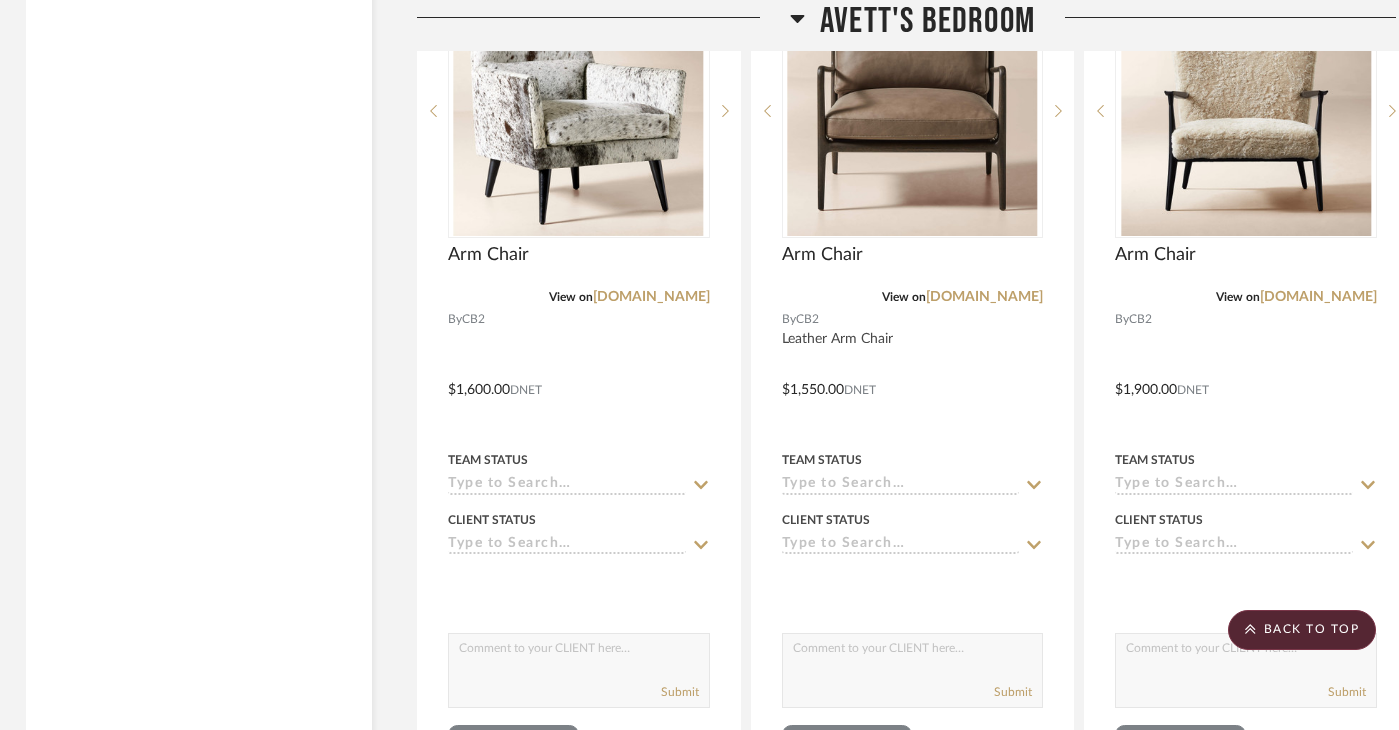 scroll, scrollTop: 12046, scrollLeft: 4, axis: both 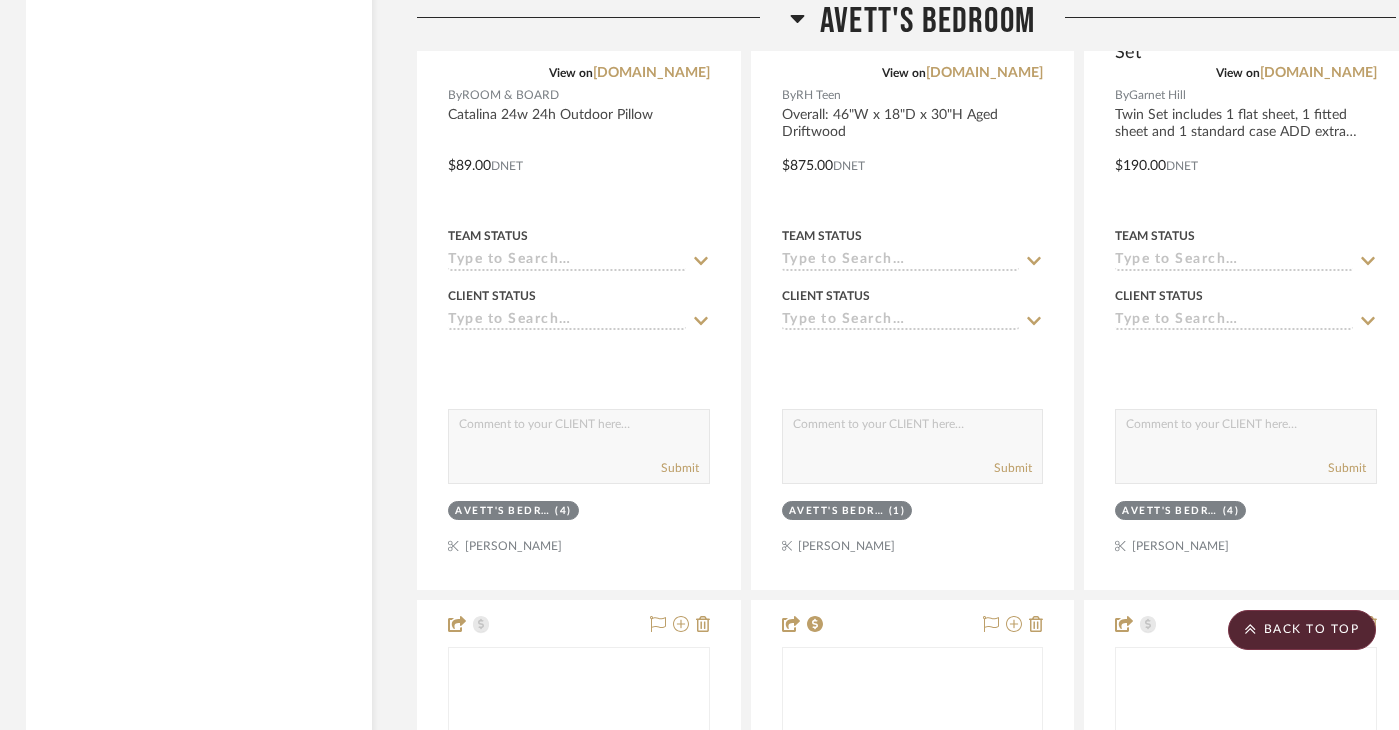 click on "LAGUNA DESK  View on  rhteen.rh.com  By  RH Teen  Overall: 46"W x 18"D x 30"H
Aged
Driftwood
$875.00  DNET  Team Status Client Status client Comments:  Submit   Avett's Bedroom  (1)    Felicia Bushman" at bounding box center (913, 151) 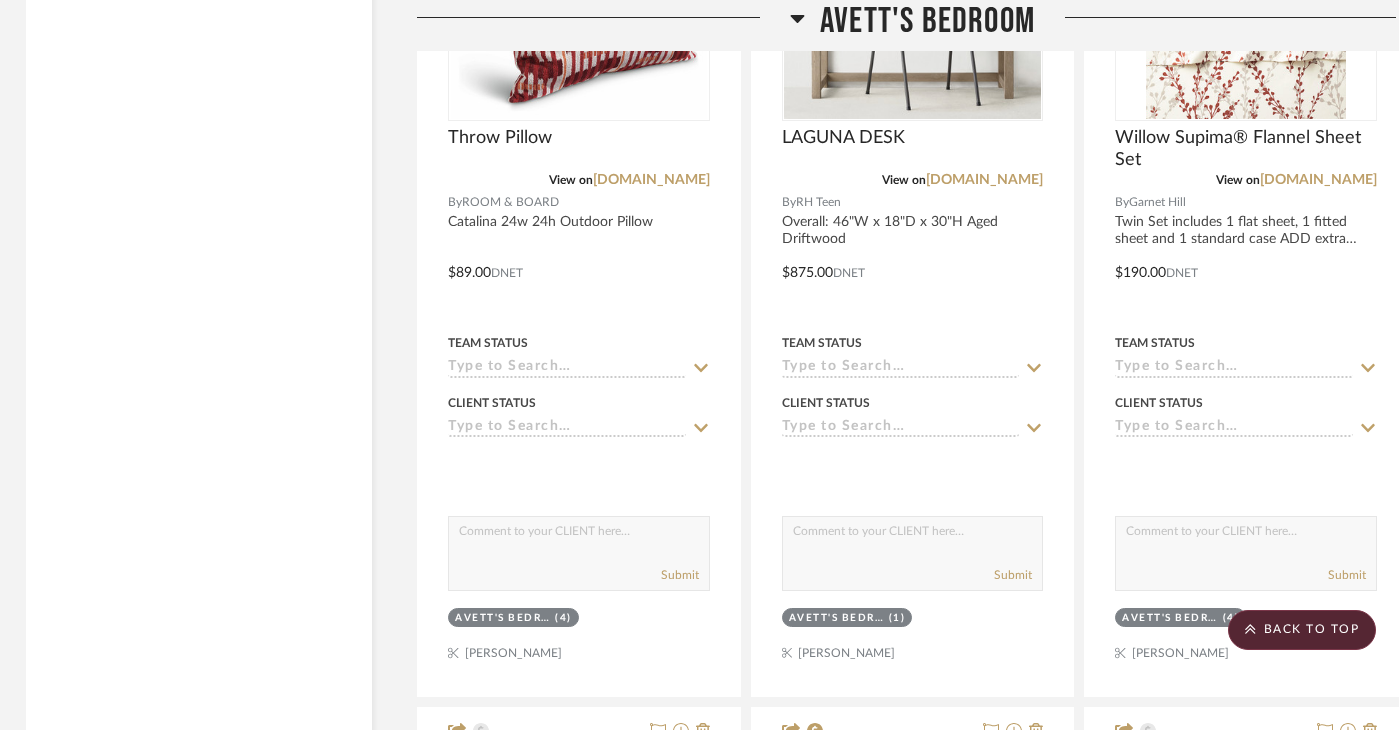 scroll, scrollTop: 16785, scrollLeft: 4, axis: both 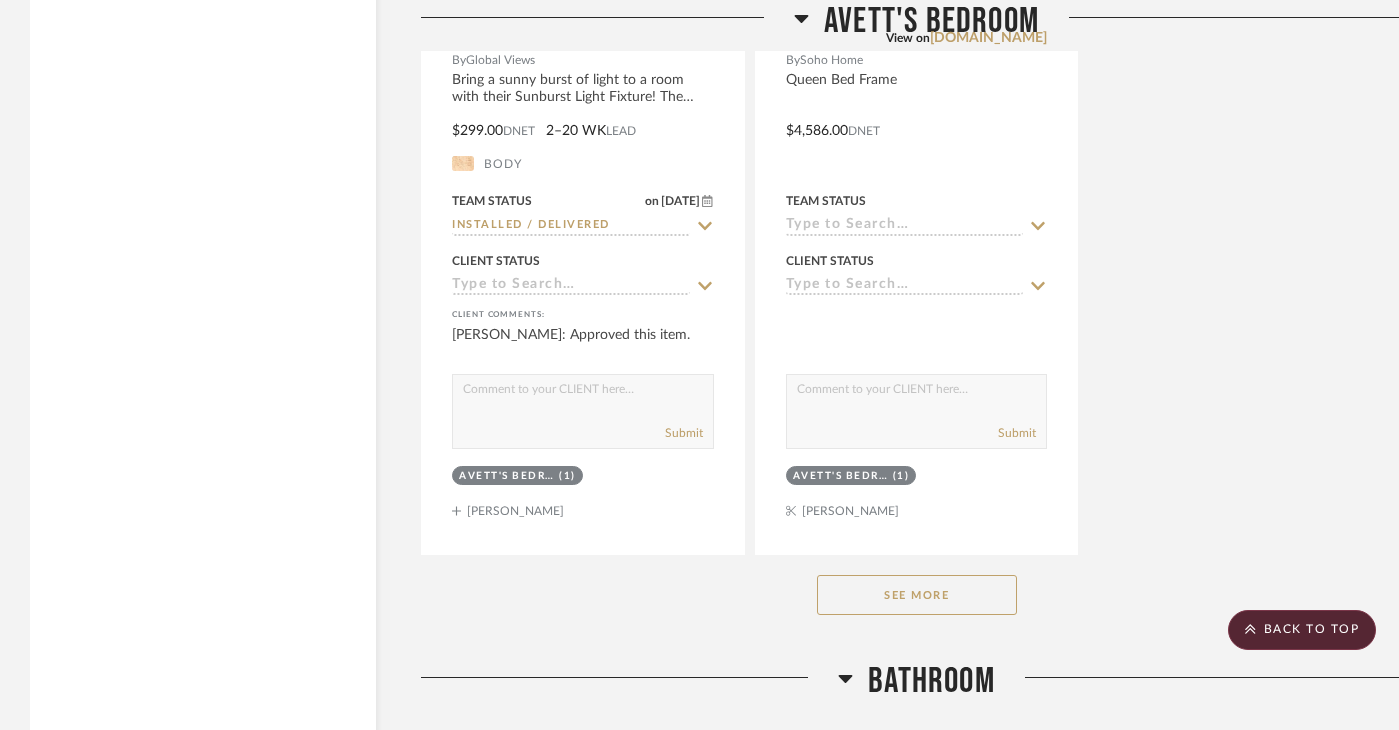 click on "See More" 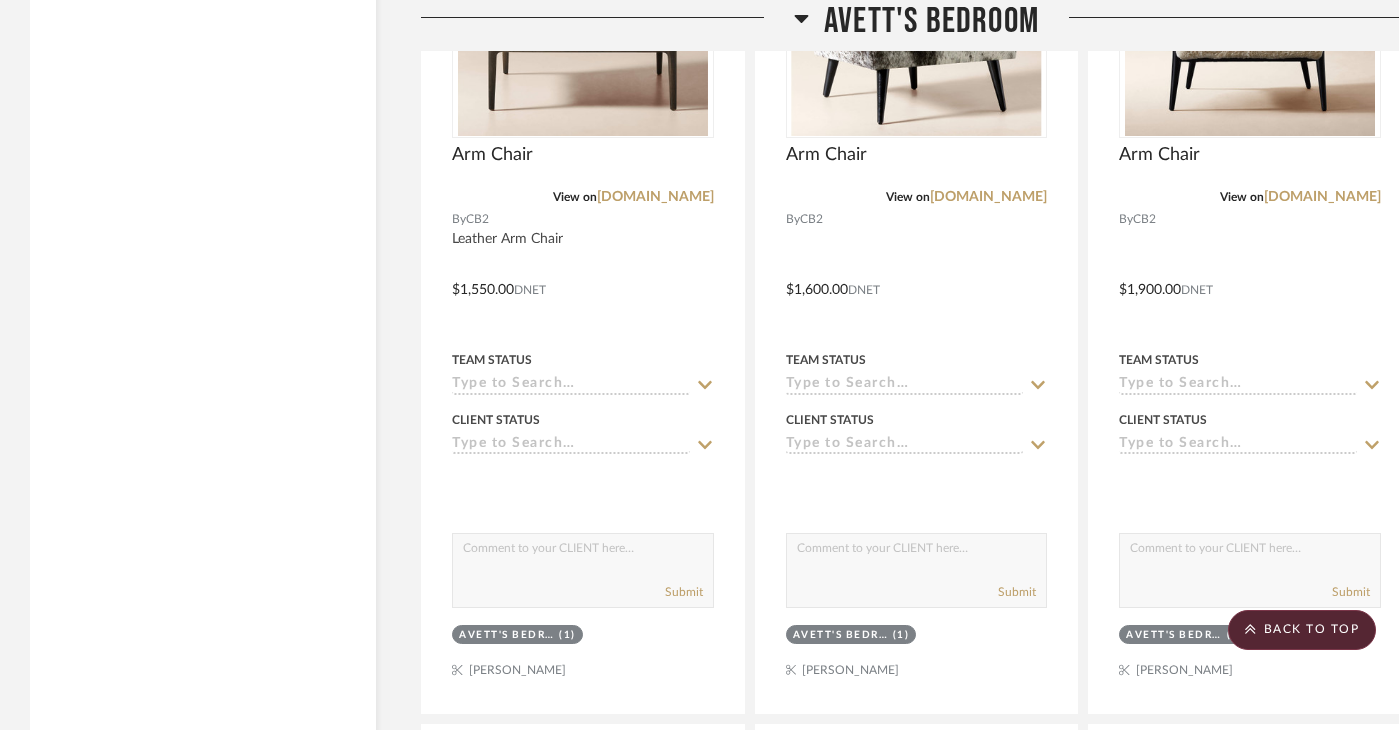 scroll, scrollTop: 12368, scrollLeft: 0, axis: vertical 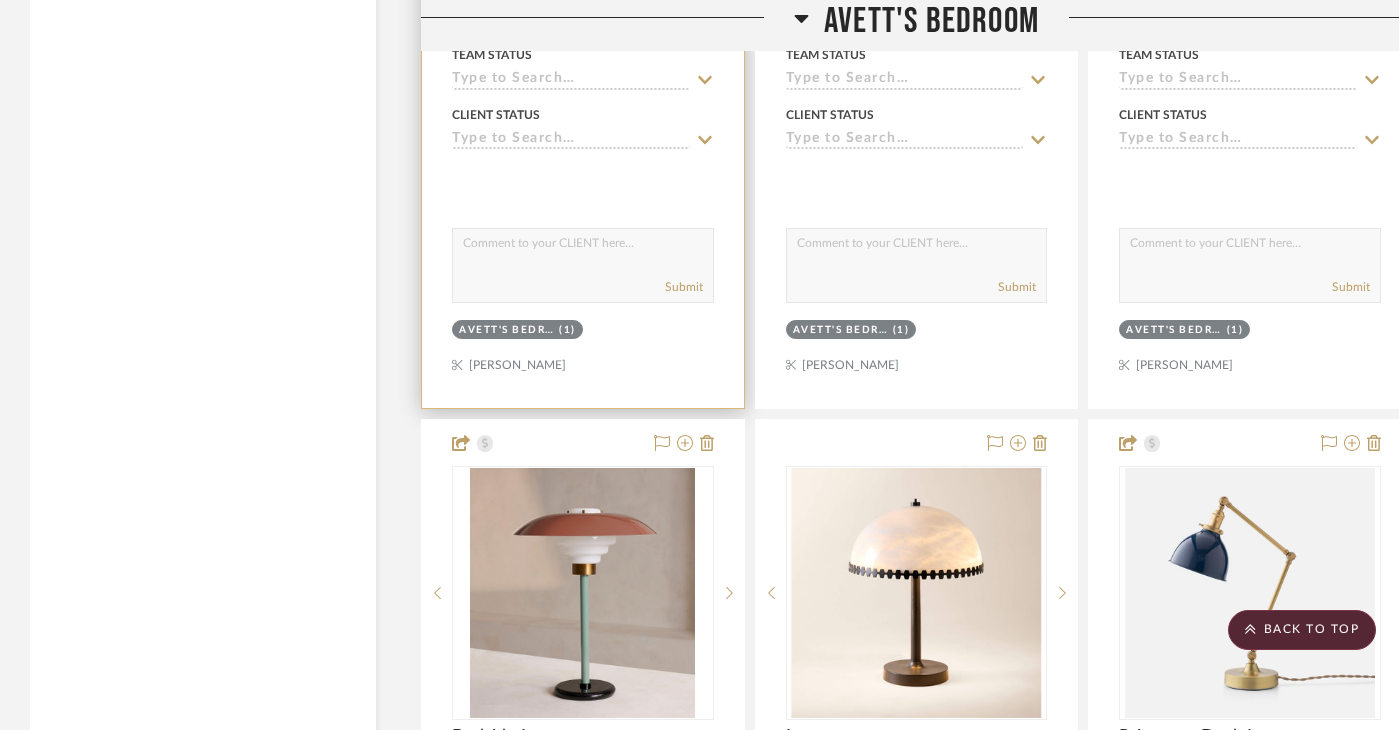 type 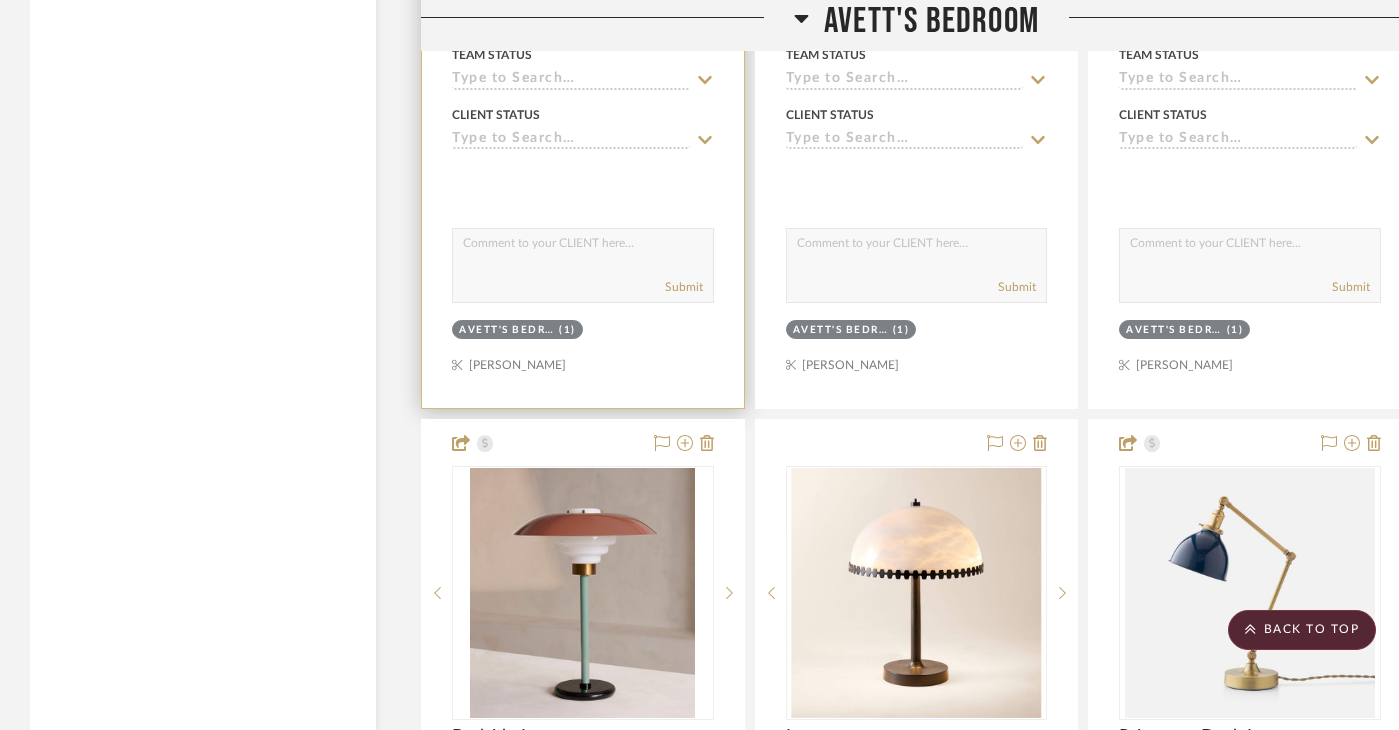 drag, startPoint x: 714, startPoint y: 361, endPoint x: 896, endPoint y: 508, distance: 233.95085 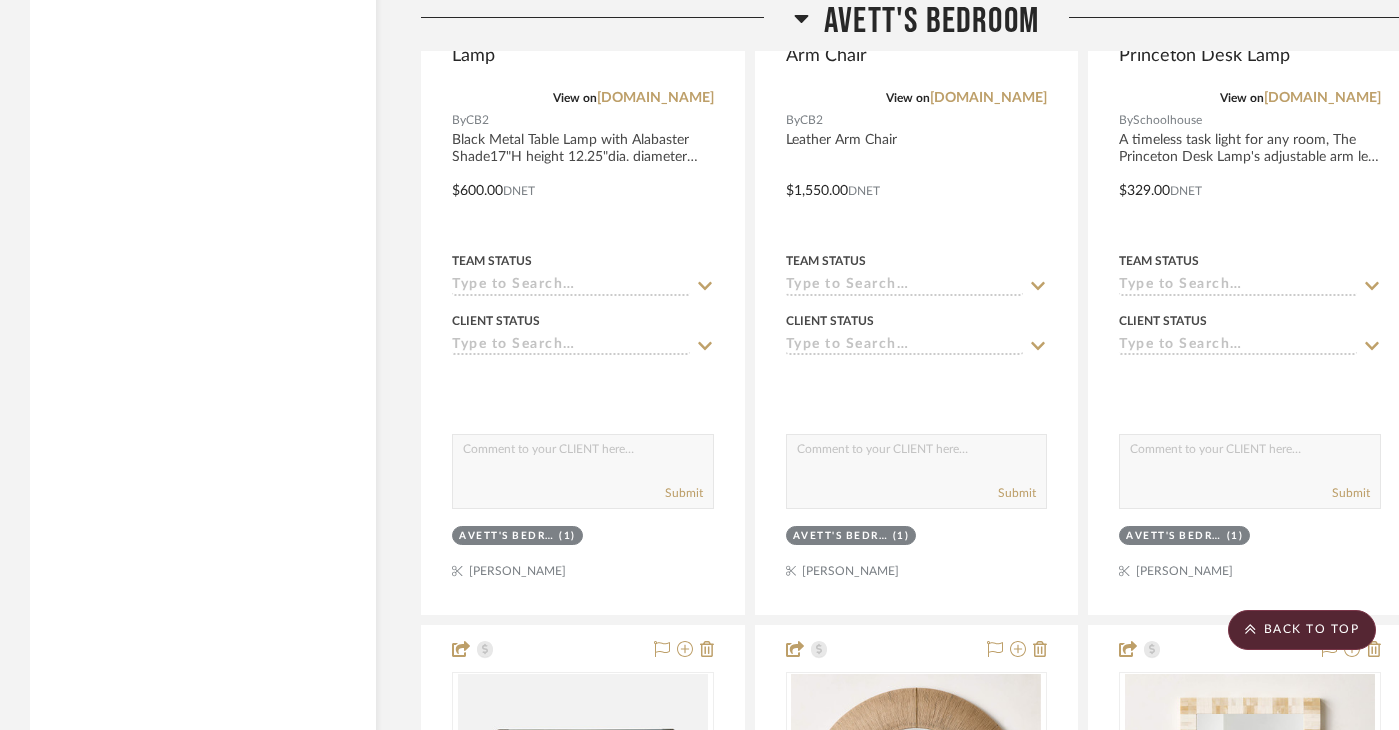 scroll, scrollTop: 13096, scrollLeft: 0, axis: vertical 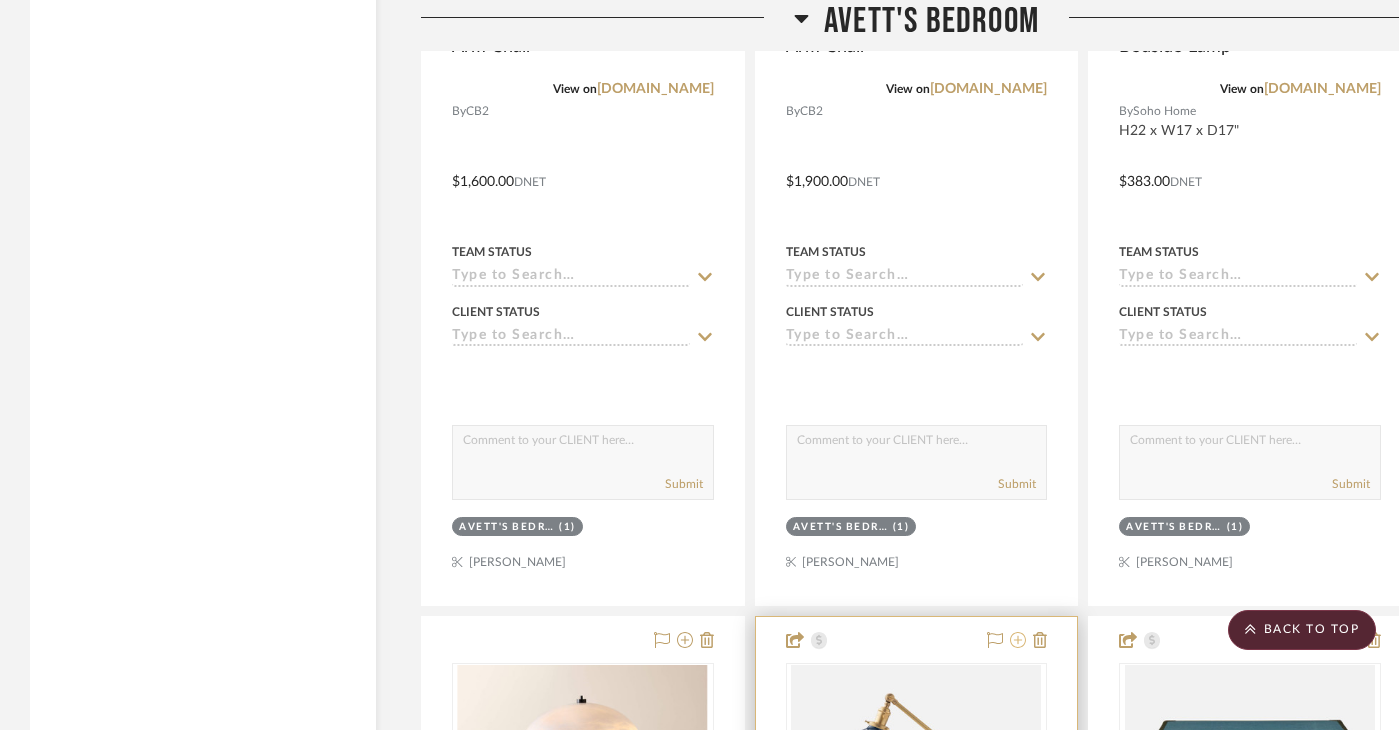 drag, startPoint x: 712, startPoint y: 569, endPoint x: 1019, endPoint y: 638, distance: 314.65854 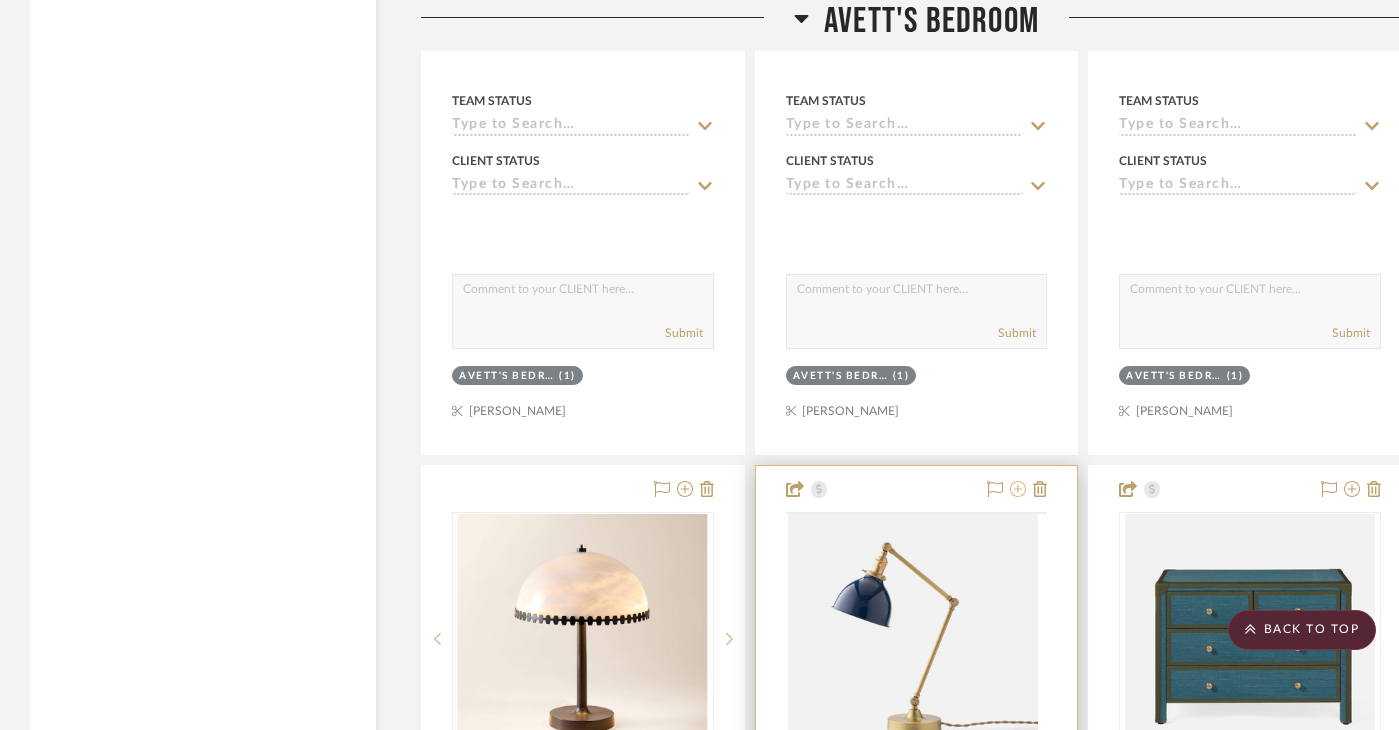 scroll, scrollTop: 12362, scrollLeft: 0, axis: vertical 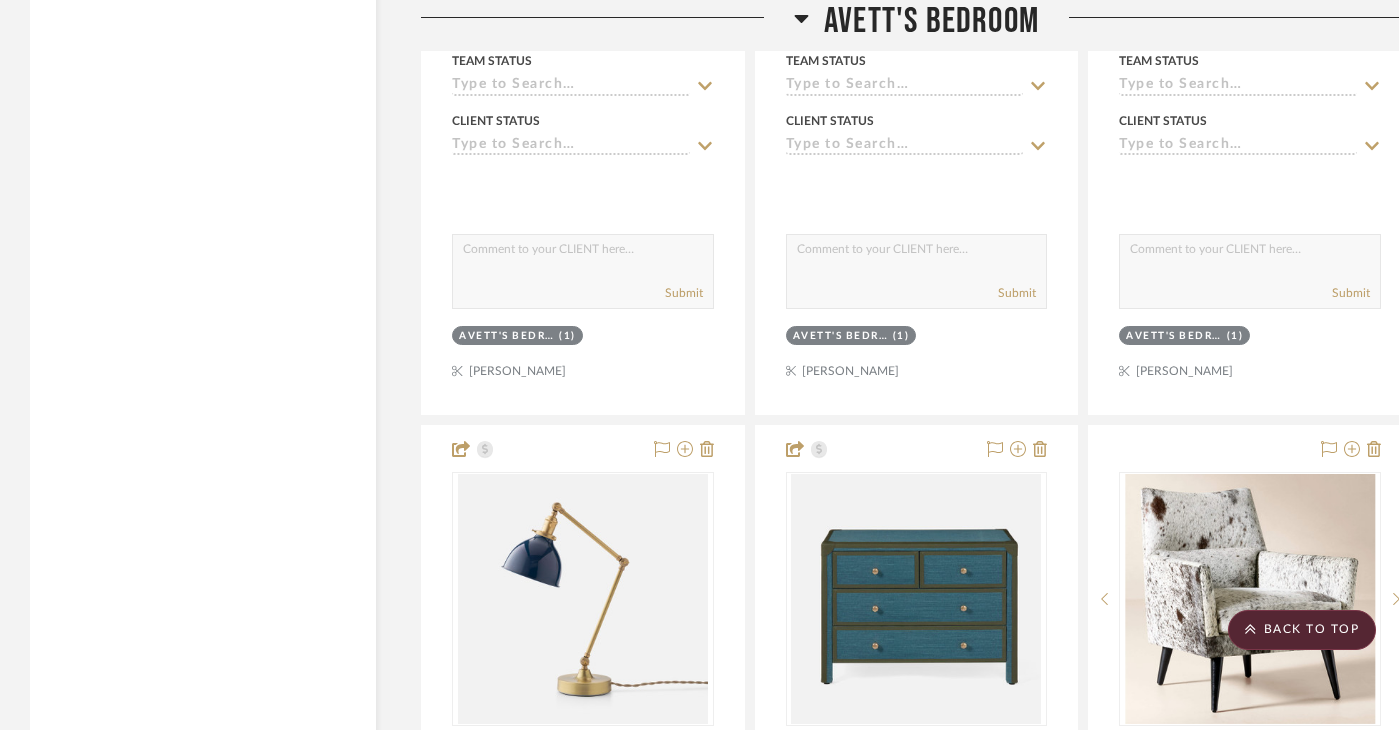 drag, startPoint x: 1040, startPoint y: 376, endPoint x: 1177, endPoint y: 526, distance: 203.14774 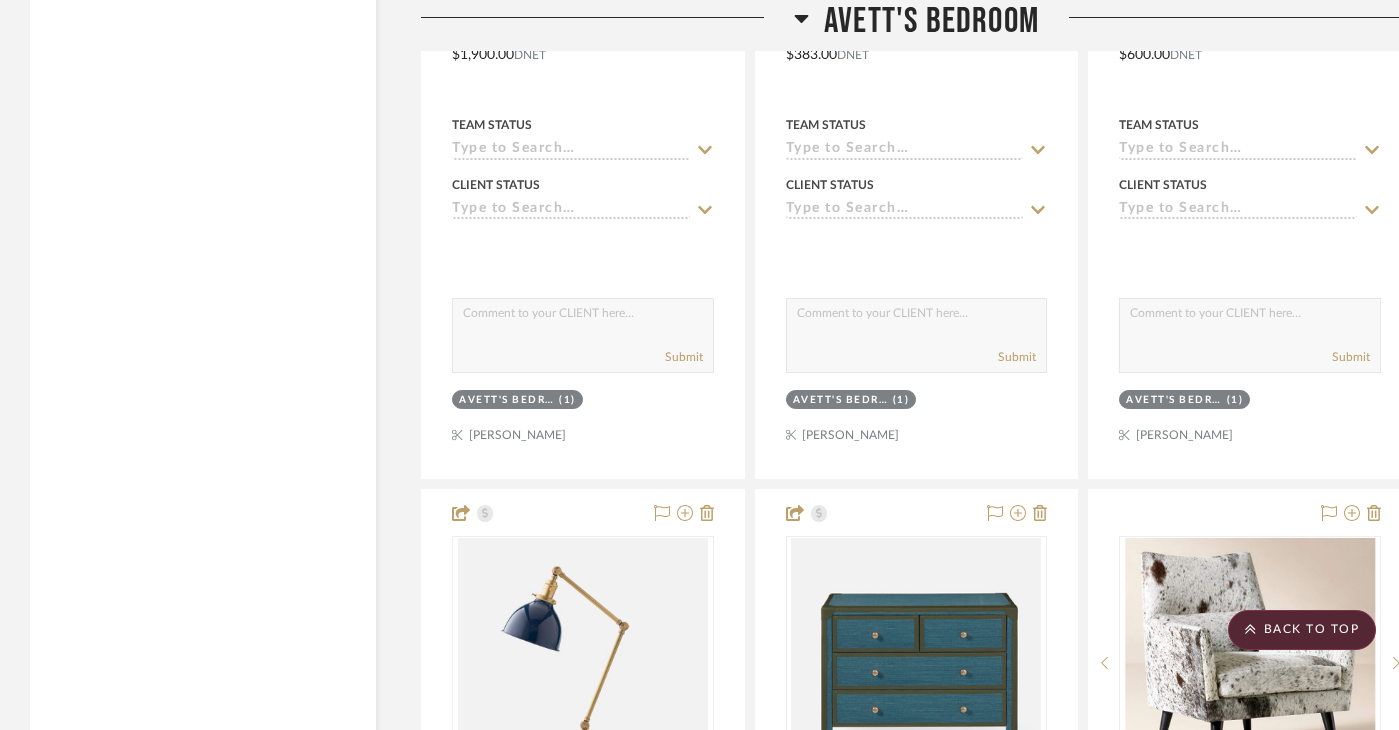 scroll, scrollTop: 12435, scrollLeft: 0, axis: vertical 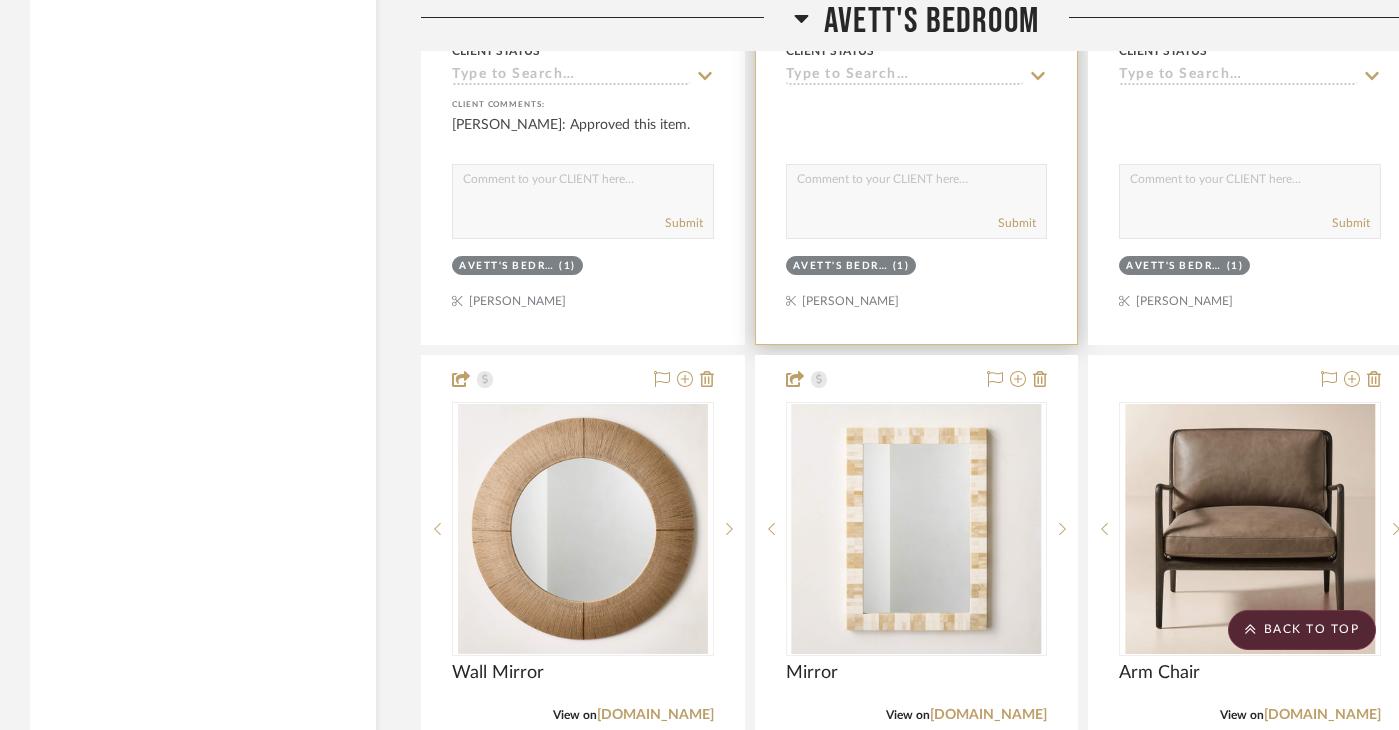 drag, startPoint x: 1002, startPoint y: 298, endPoint x: 1213, endPoint y: 549, distance: 327.9055 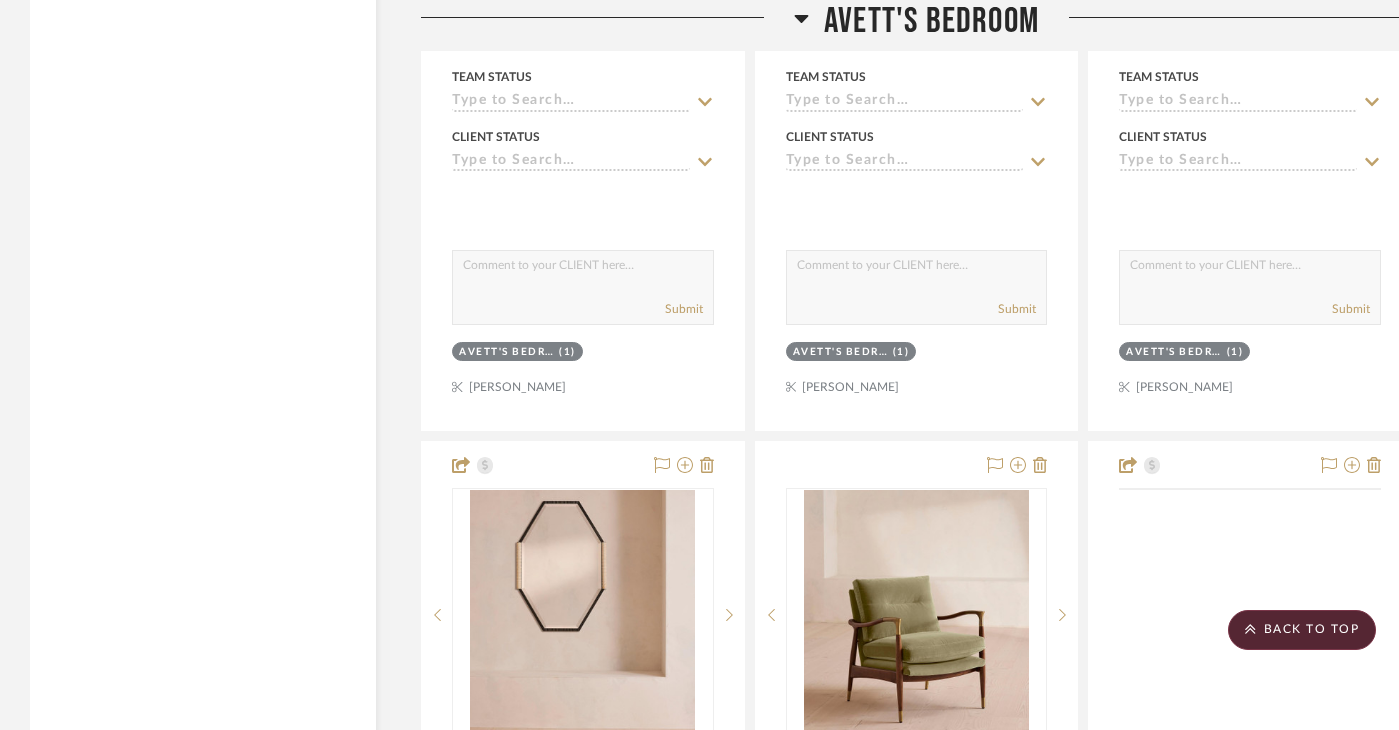 scroll, scrollTop: 14122, scrollLeft: 0, axis: vertical 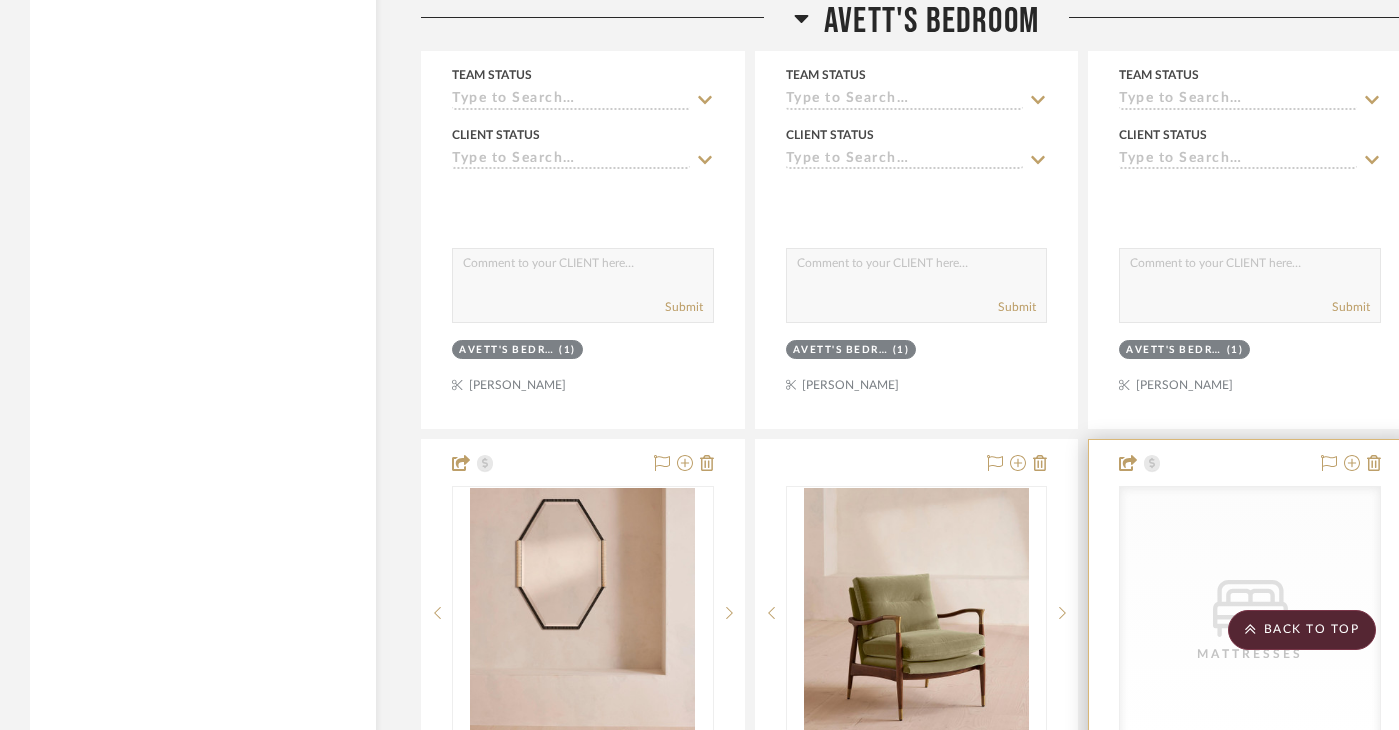 drag, startPoint x: 1038, startPoint y: 394, endPoint x: 1092, endPoint y: 510, distance: 127.95312 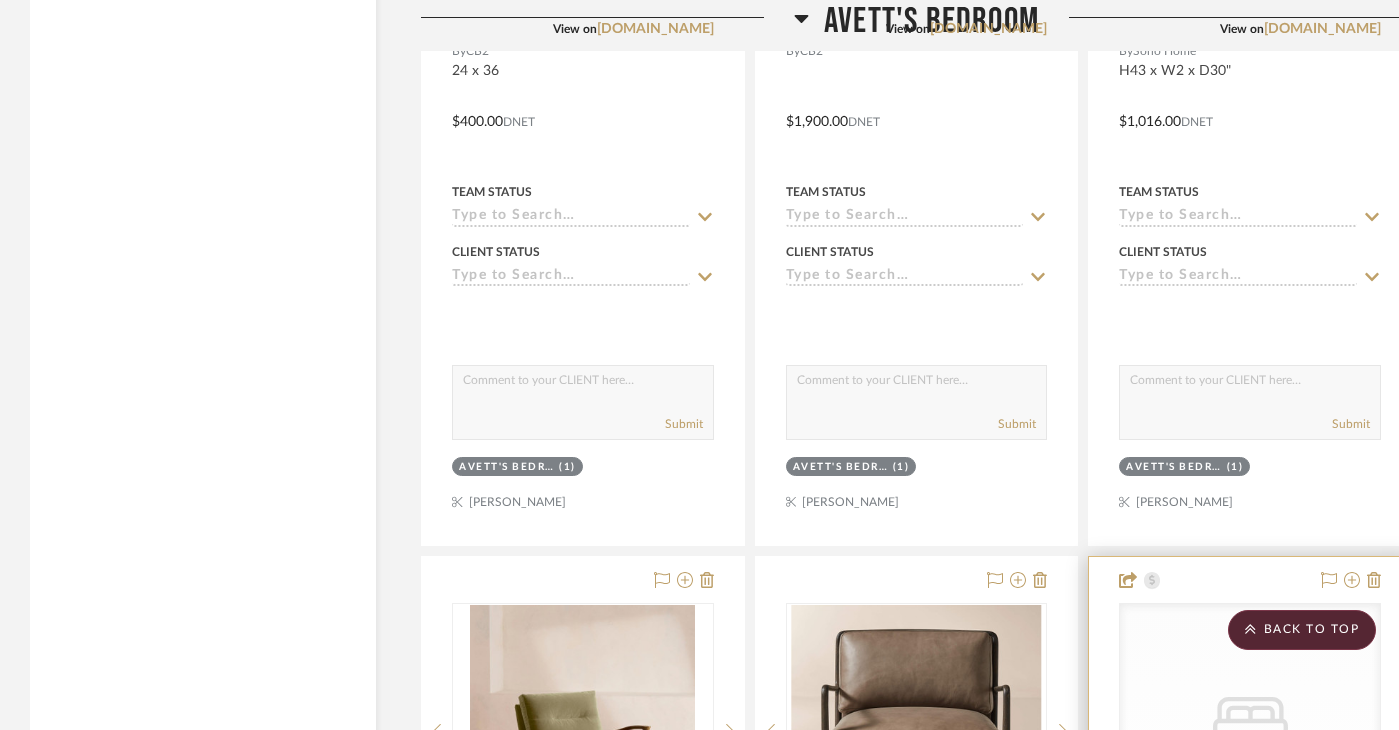 scroll, scrollTop: 14128, scrollLeft: 0, axis: vertical 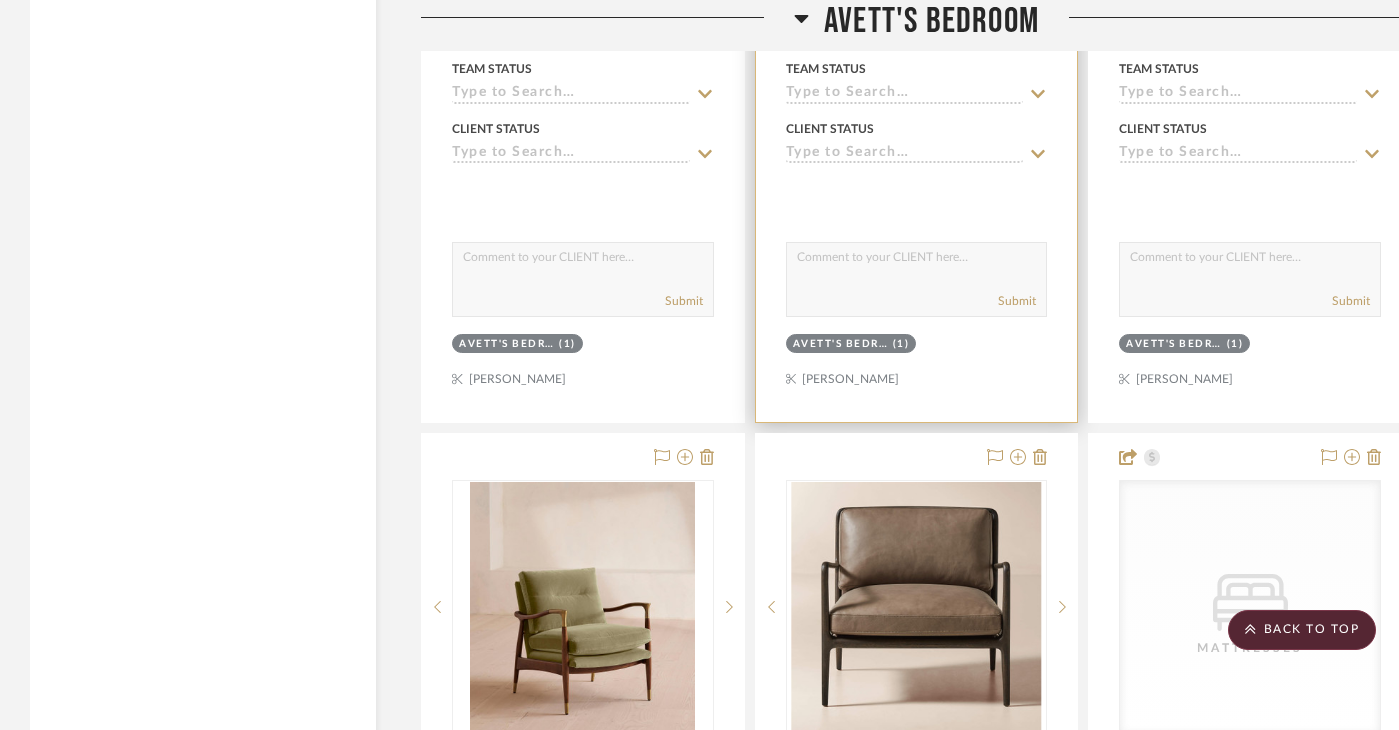 drag, startPoint x: 986, startPoint y: 393, endPoint x: 1024, endPoint y: 508, distance: 121.11565 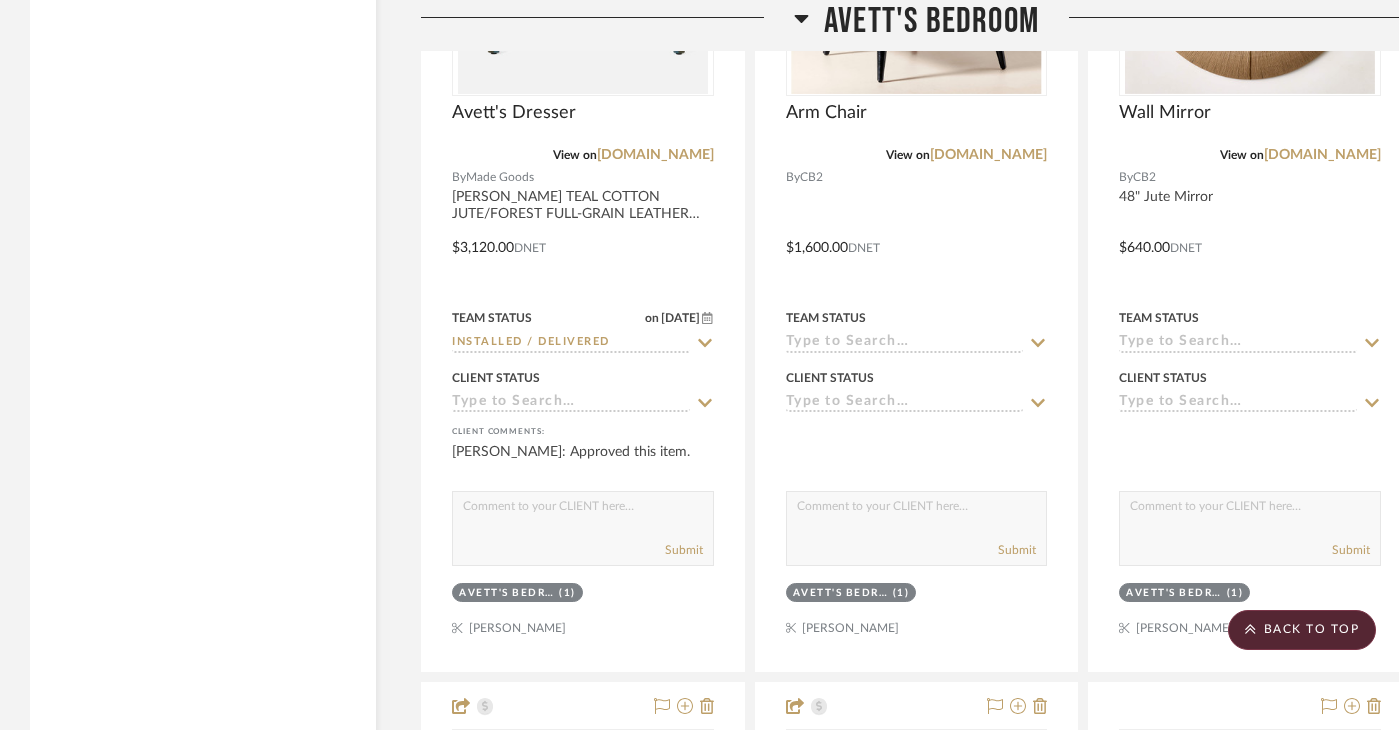 scroll, scrollTop: 13357, scrollLeft: 0, axis: vertical 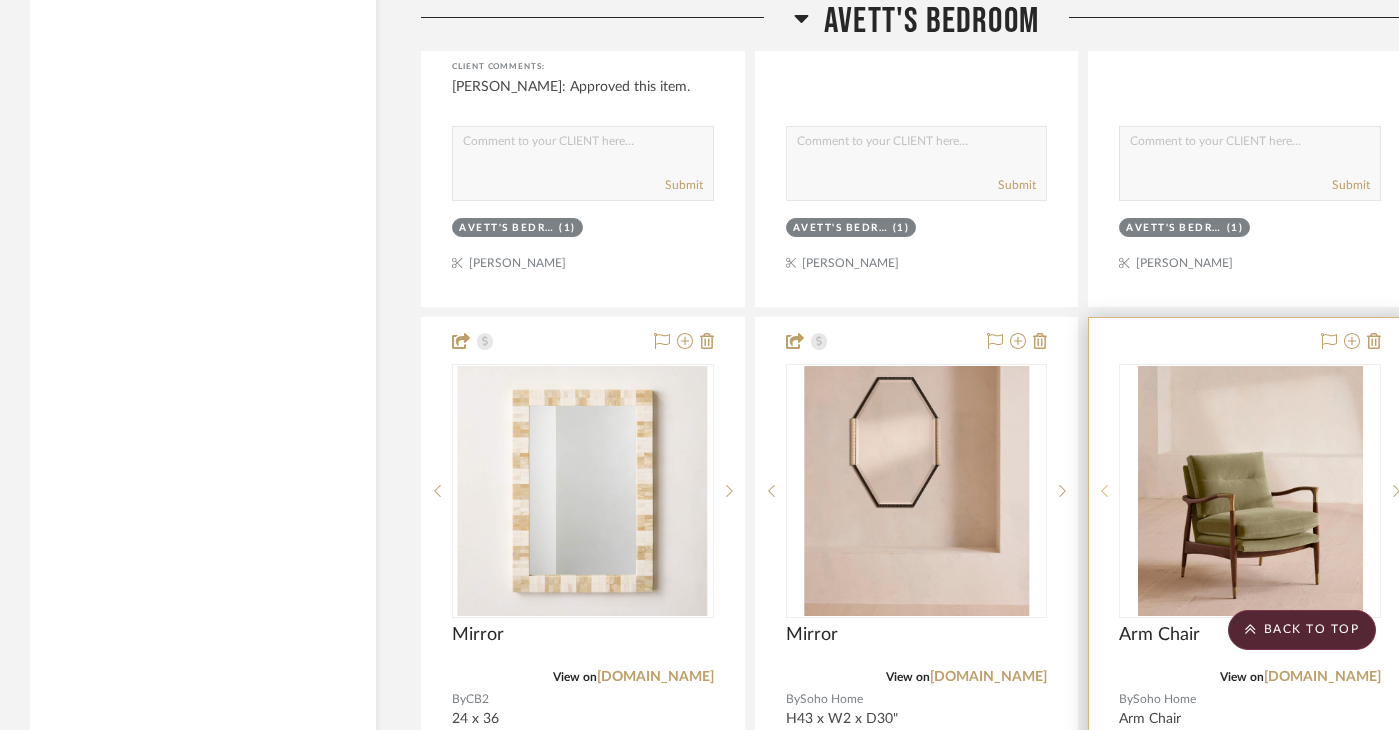 drag, startPoint x: 988, startPoint y: 261, endPoint x: 1097, endPoint y: 431, distance: 201.94305 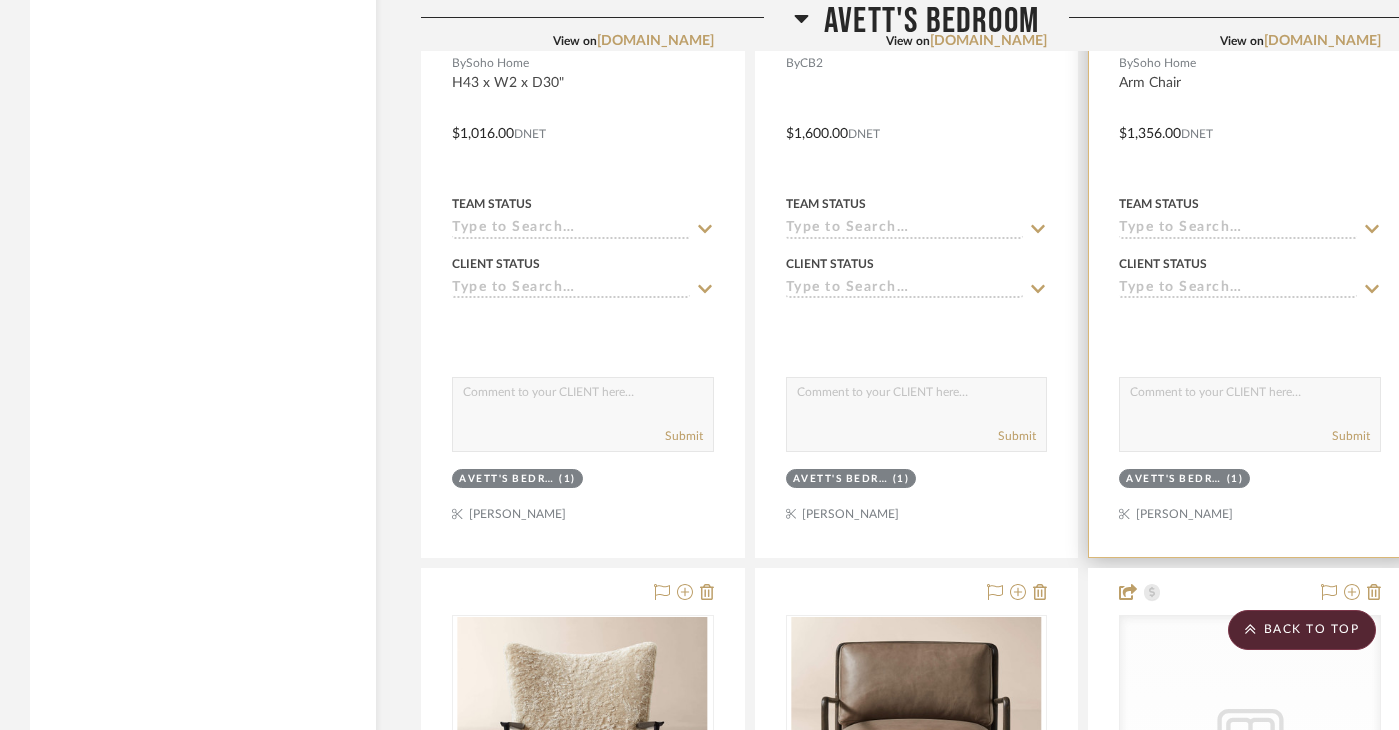 scroll, scrollTop: 14049, scrollLeft: 0, axis: vertical 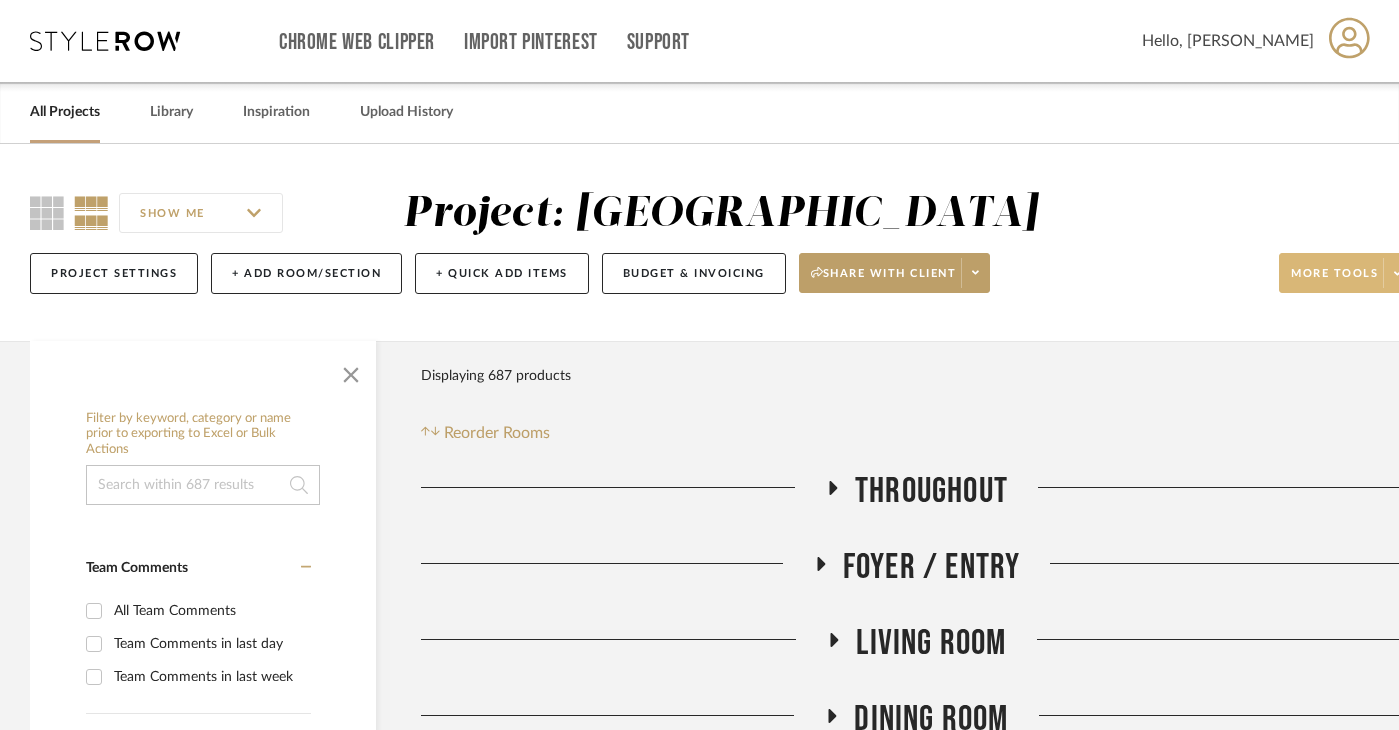 click on "More tools" 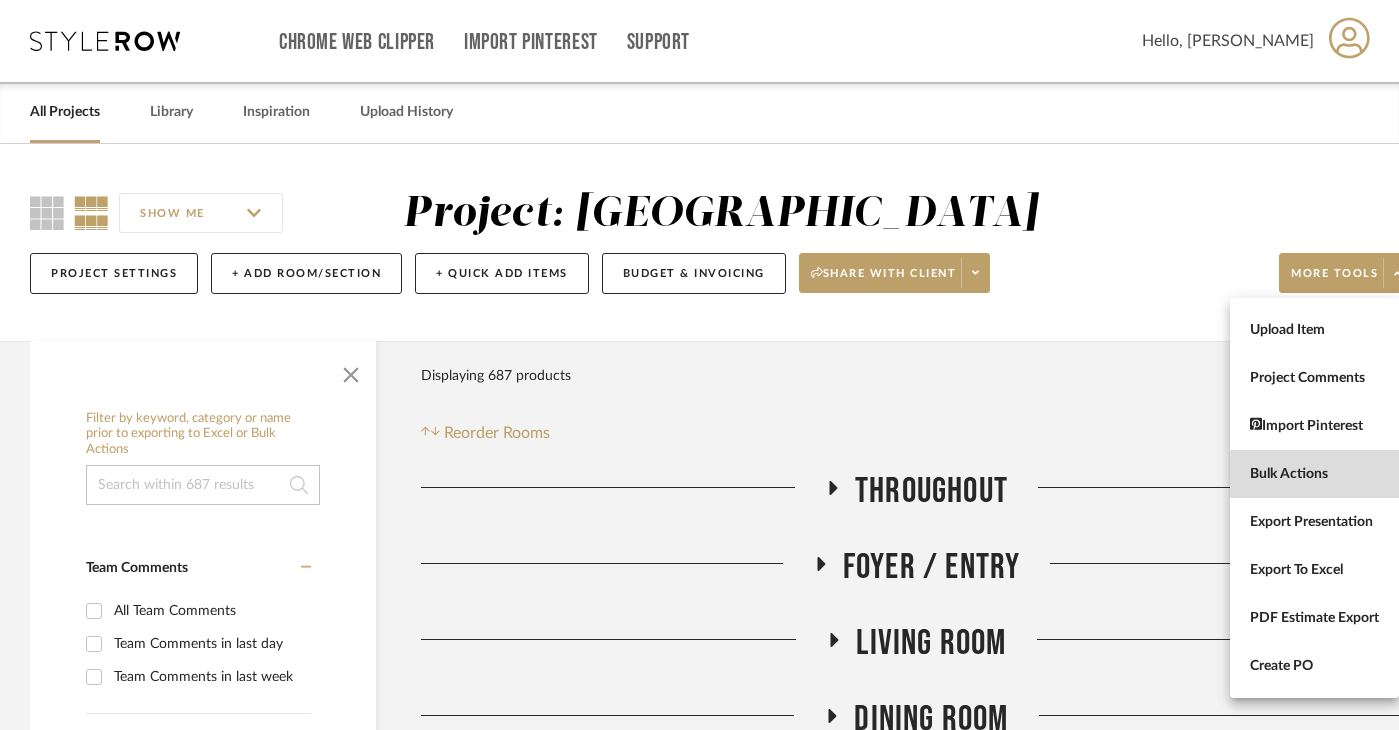 click on "Bulk Actions" at bounding box center [1314, 474] 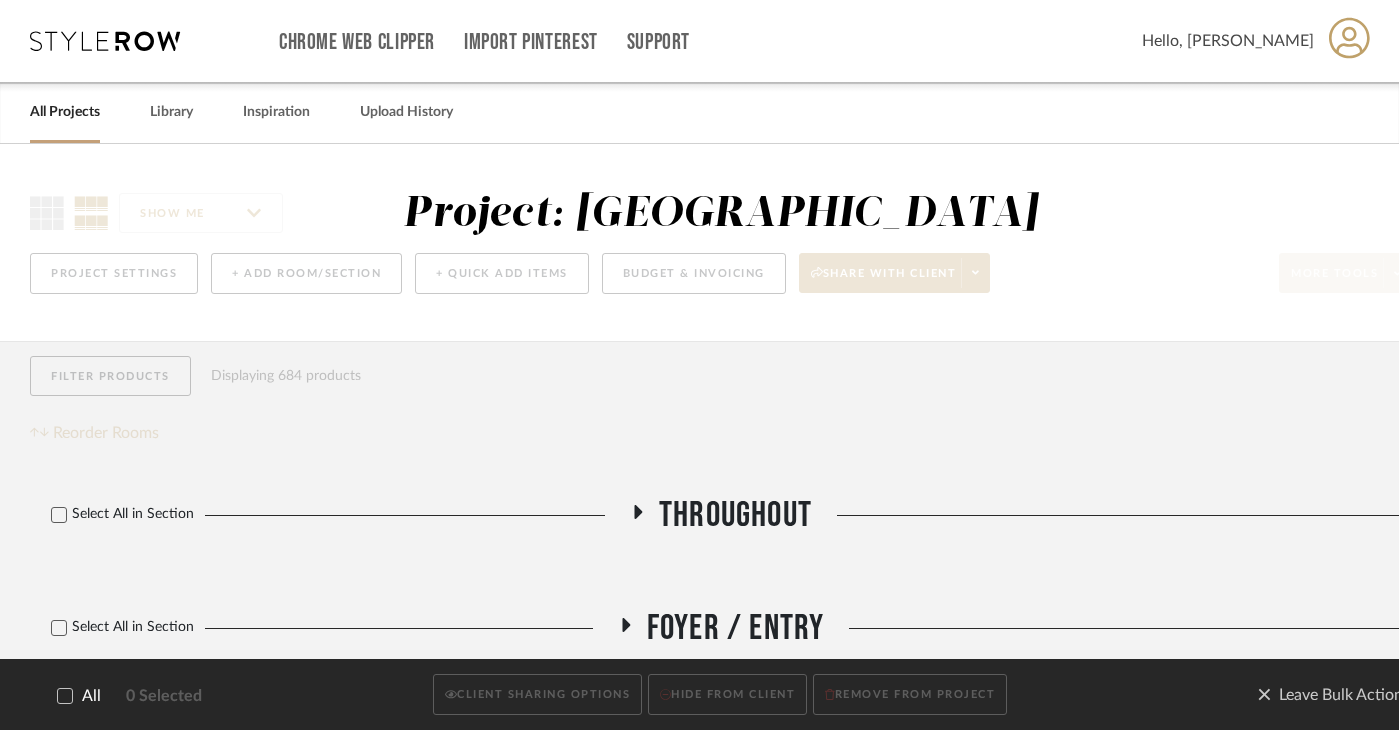 click 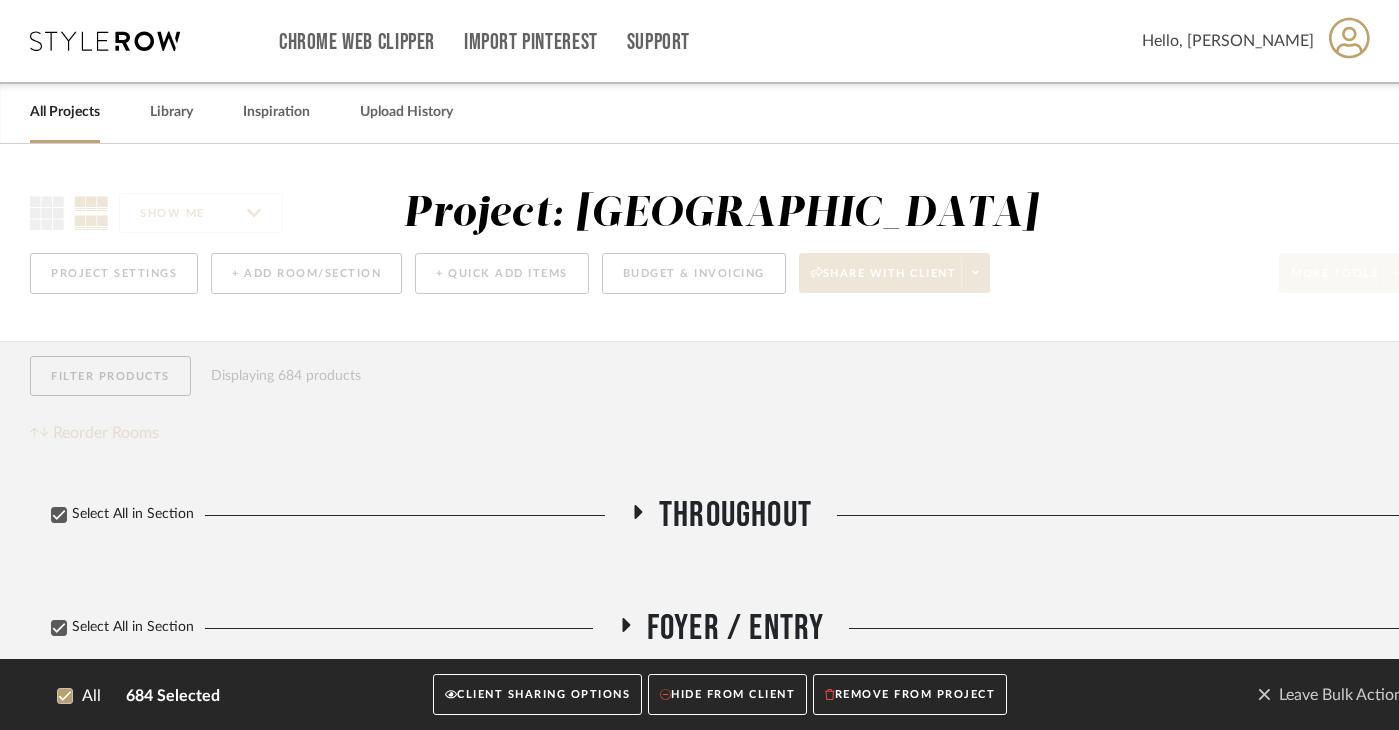click on "CLIENT SHARING OPTIONS" 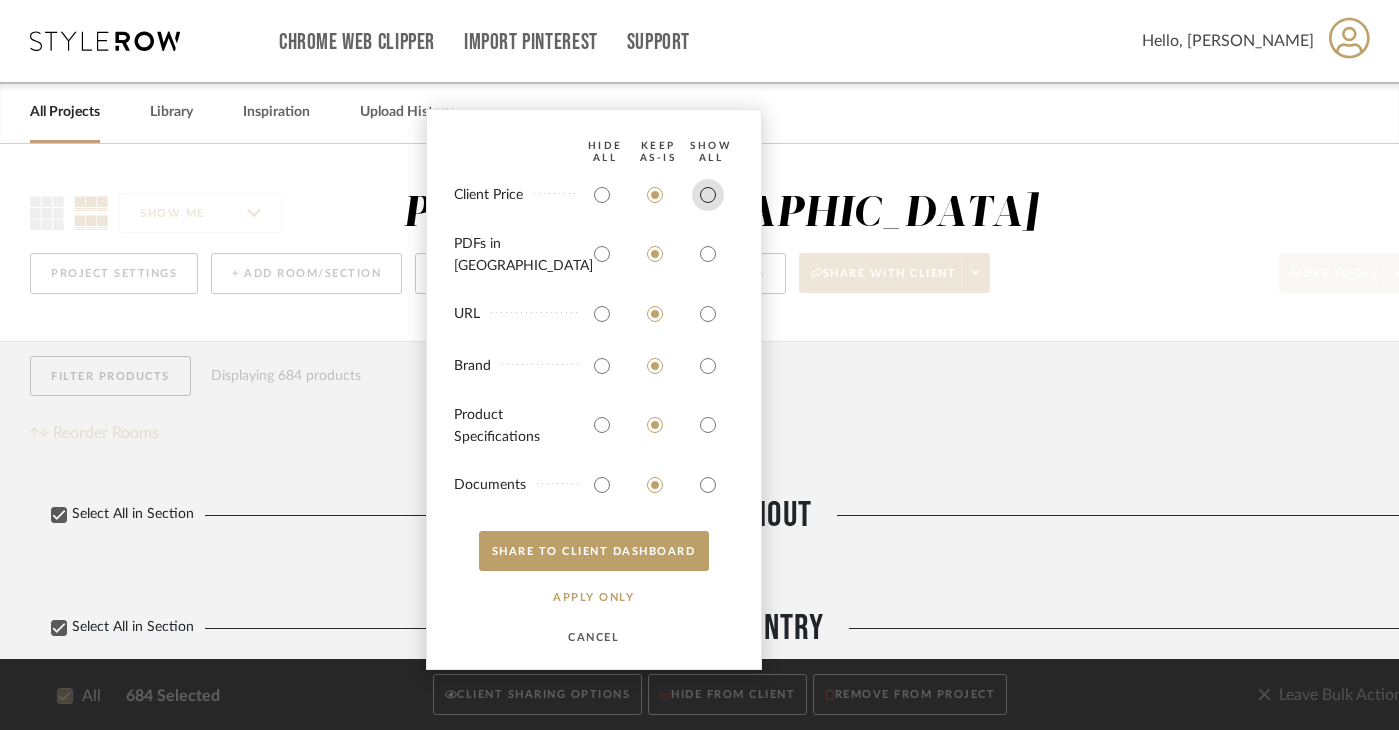 click at bounding box center (708, 195) 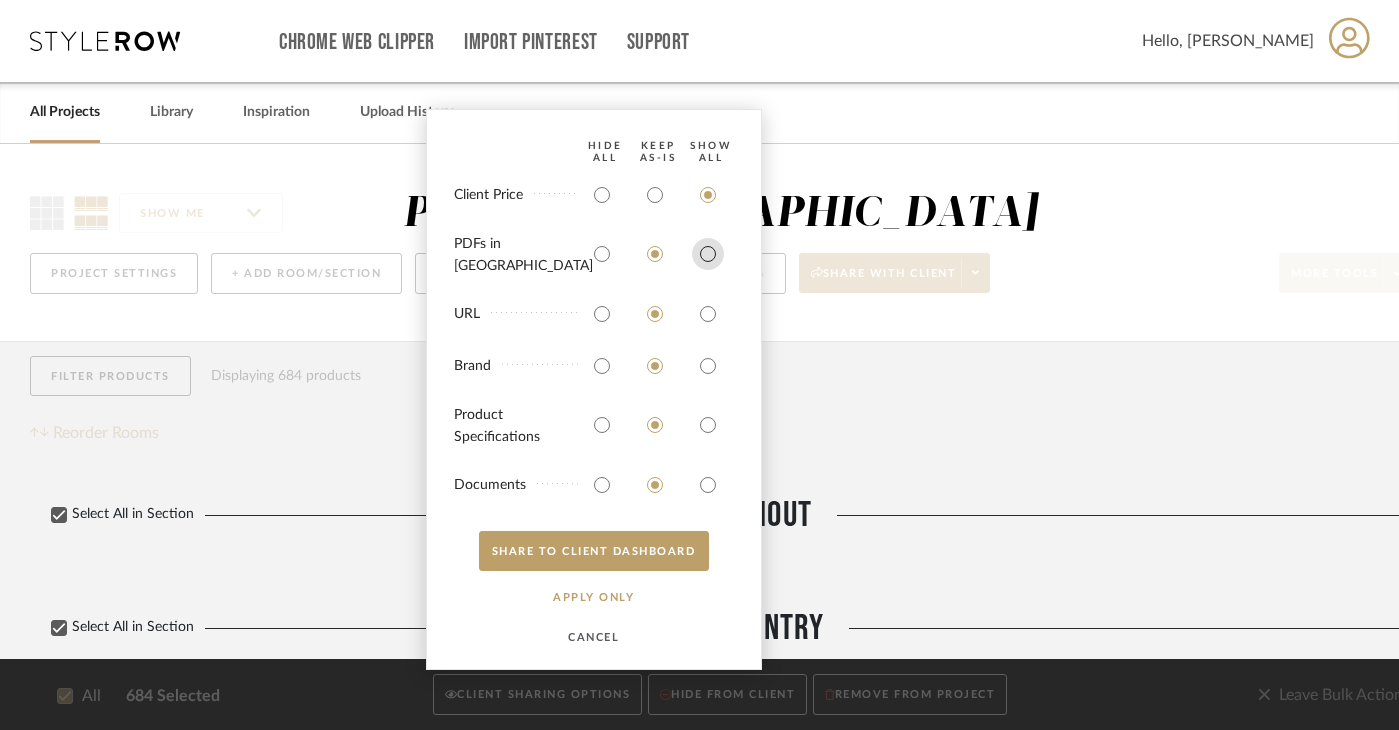 click at bounding box center [708, 254] 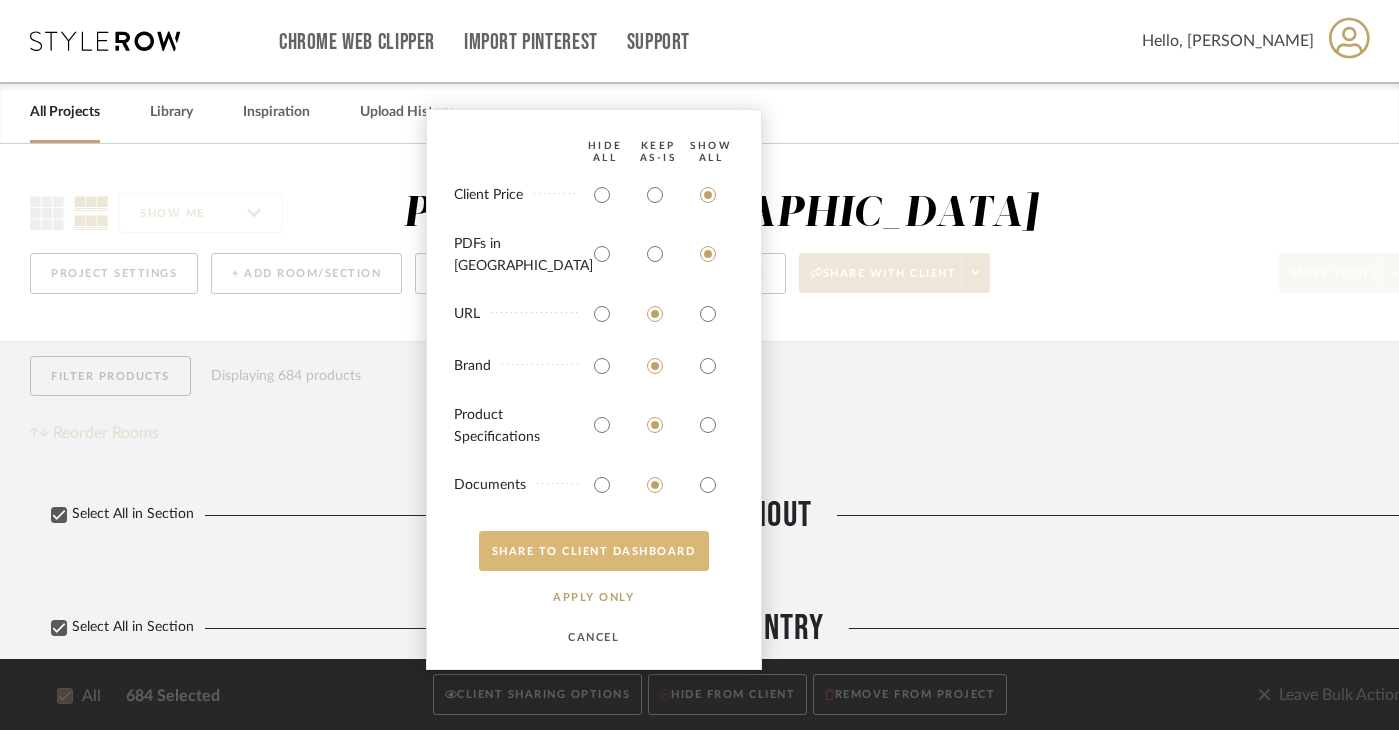 click on "SHARE TO CLIENT Dashboard" at bounding box center (594, 551) 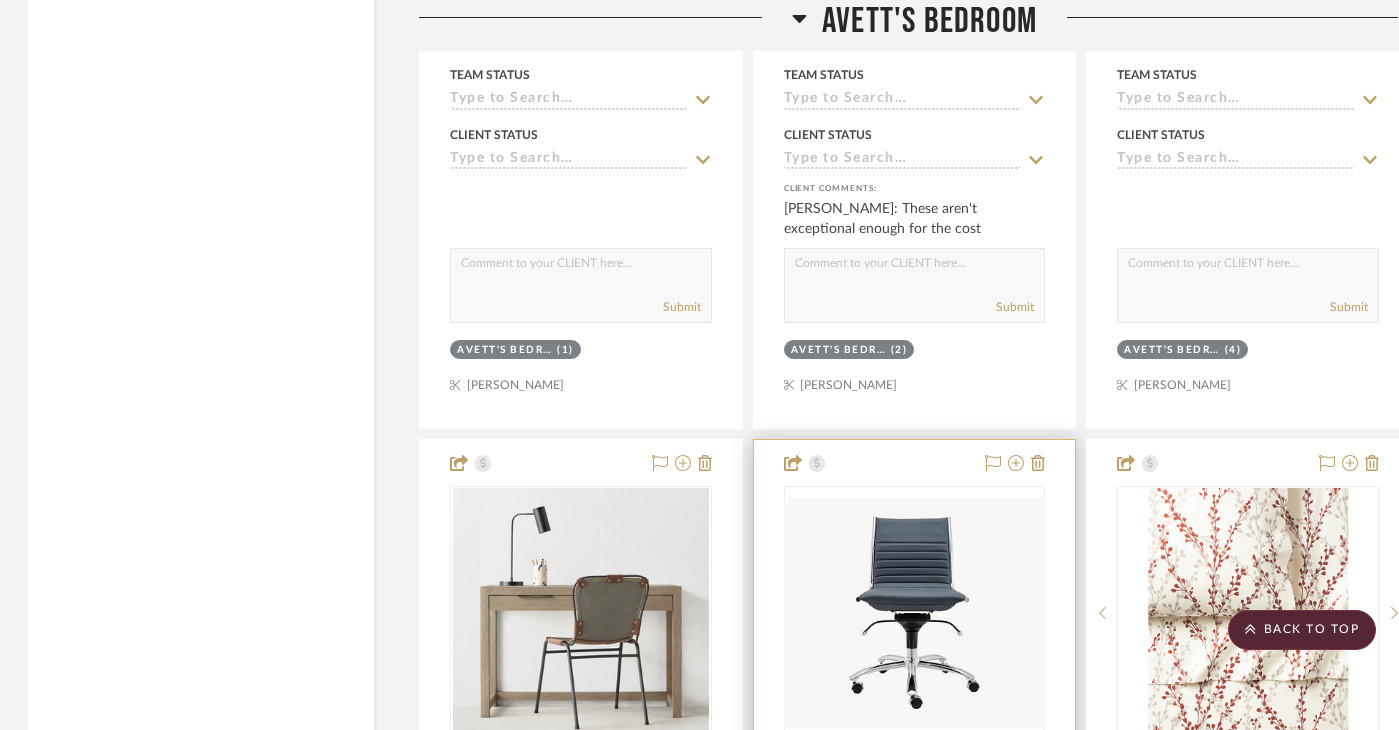 scroll, scrollTop: 15897, scrollLeft: 2, axis: both 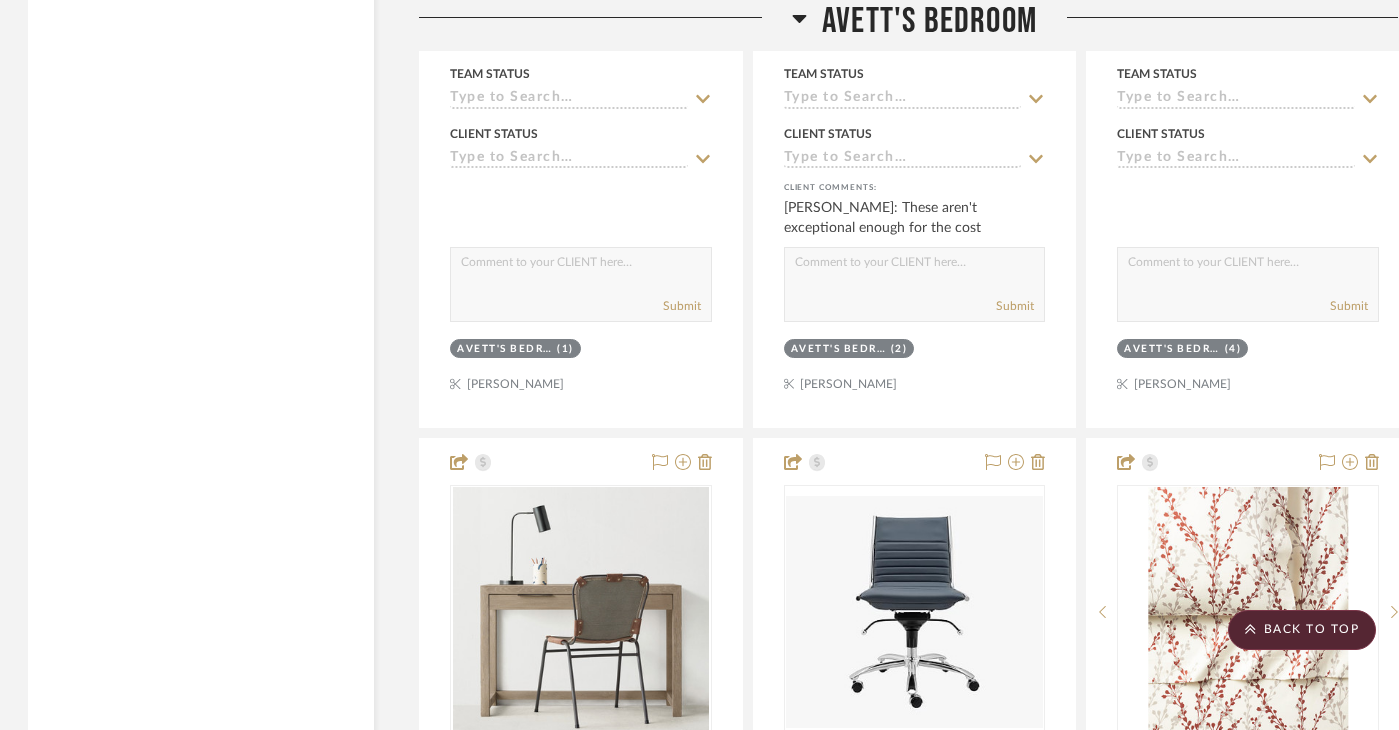 drag, startPoint x: 686, startPoint y: 380, endPoint x: 881, endPoint y: 524, distance: 242.40668 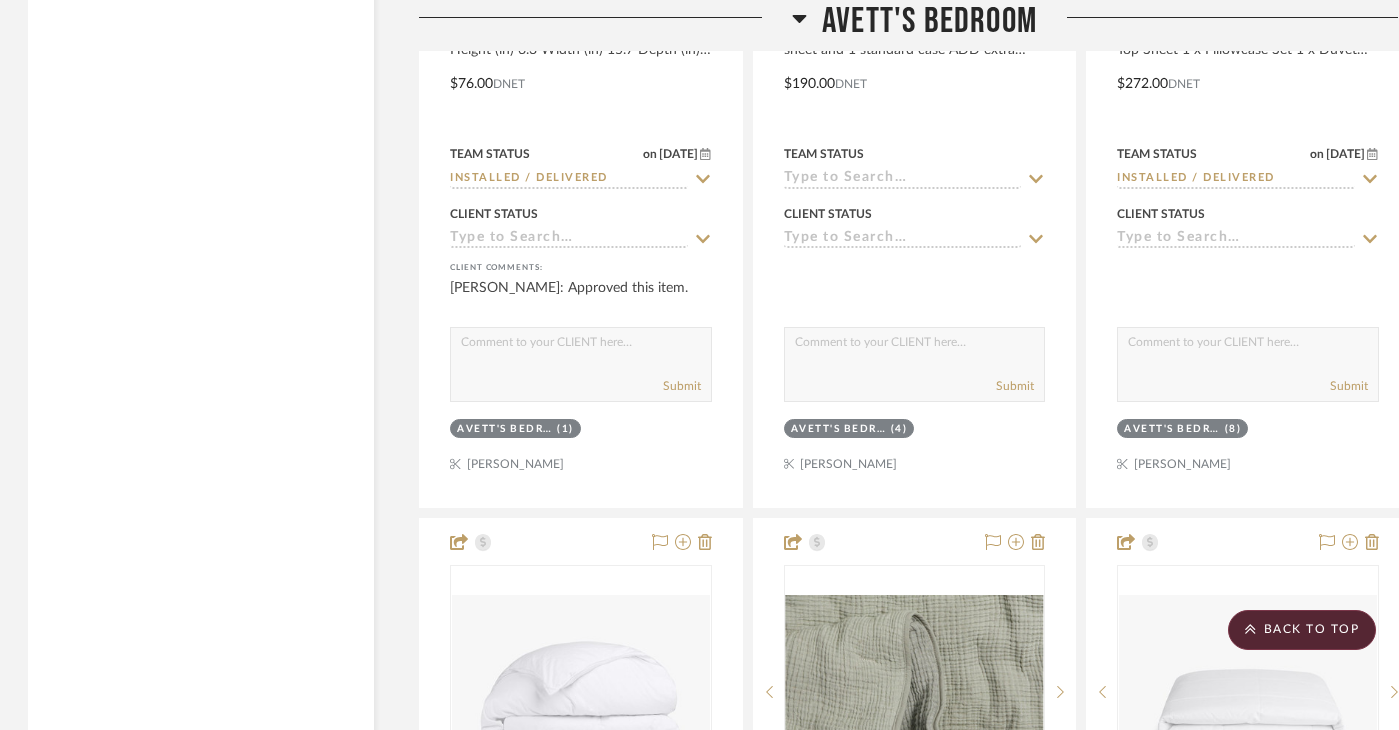 scroll, scrollTop: 17700, scrollLeft: 2, axis: both 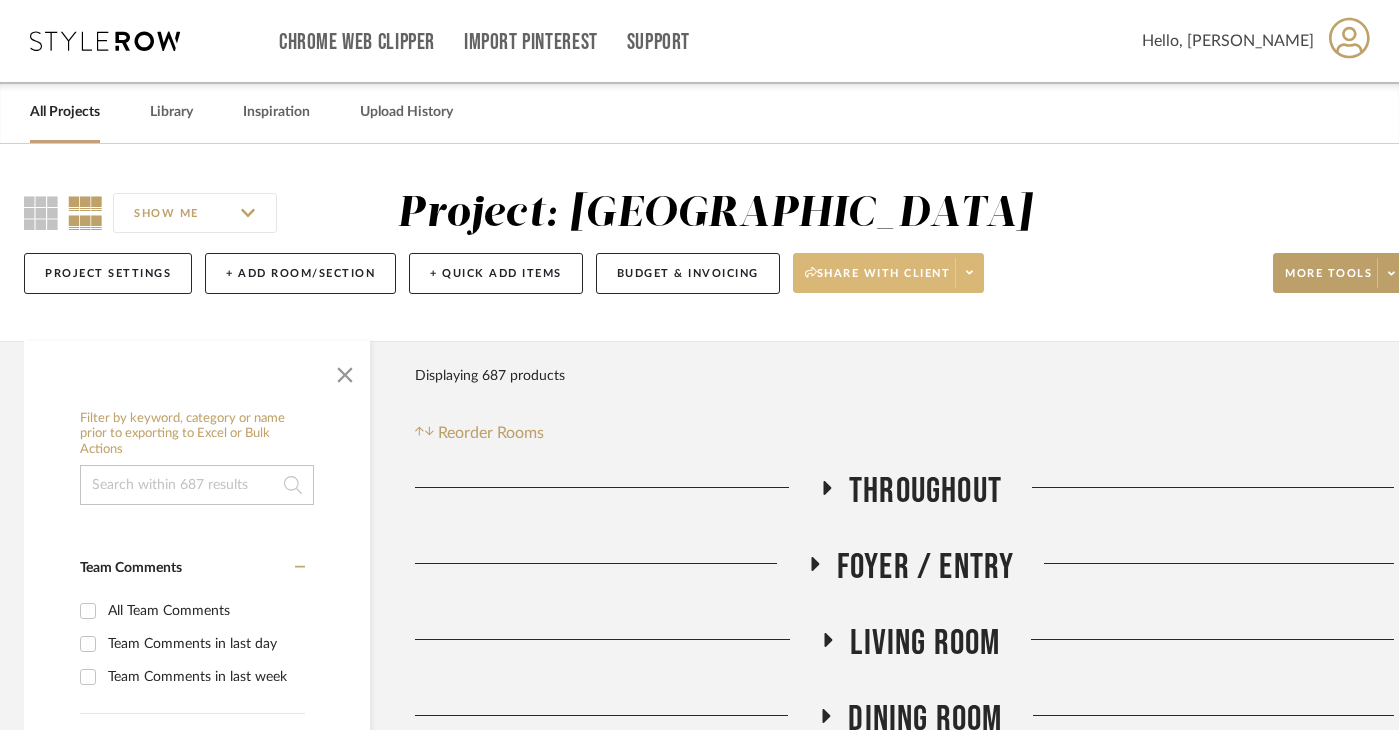 click on "Share with client" 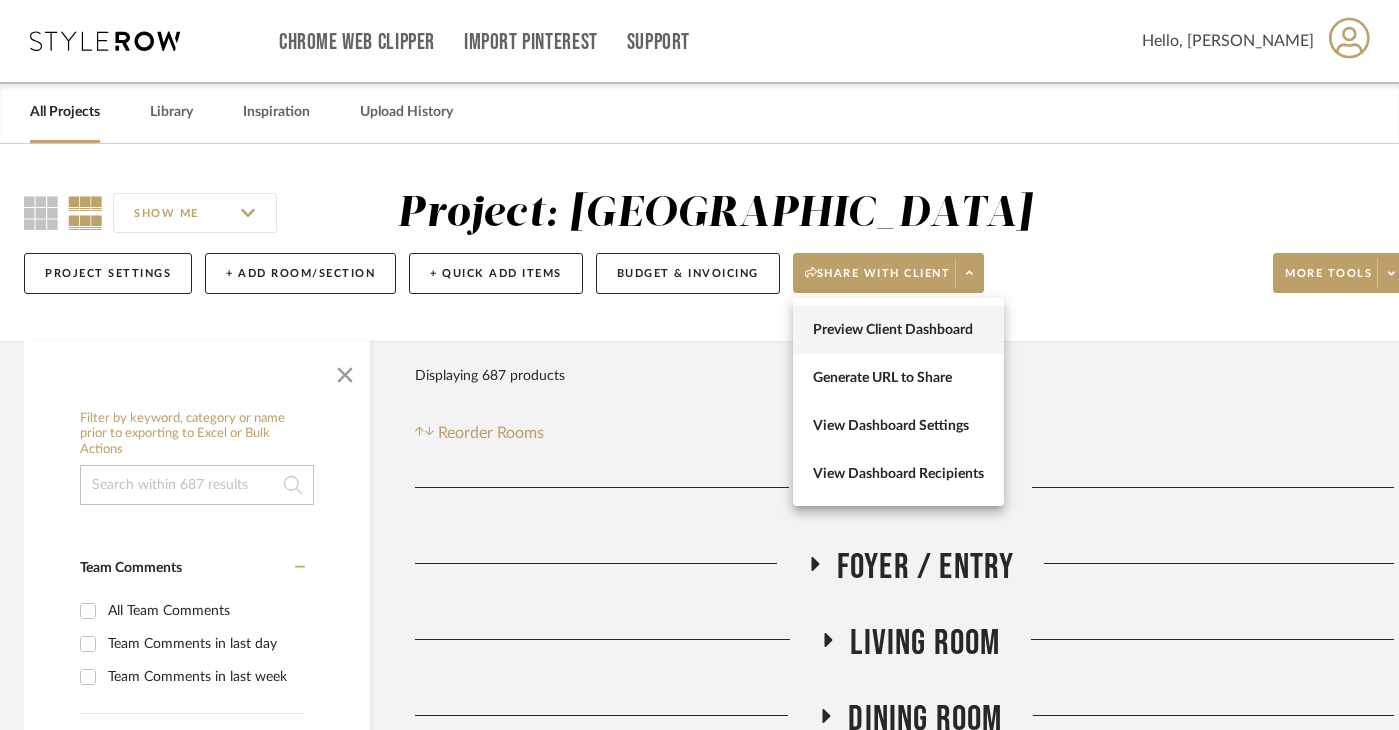 click on "Preview Client Dashboard" at bounding box center (898, 330) 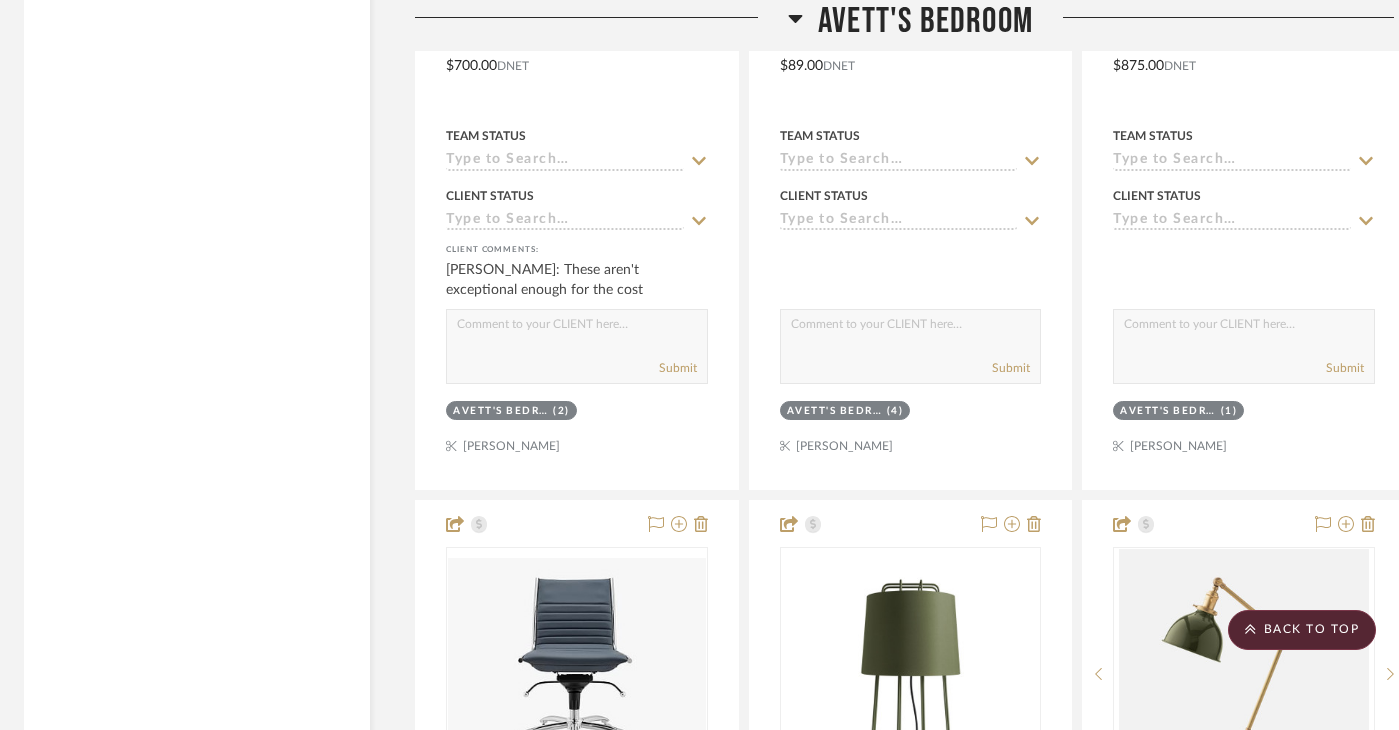 scroll, scrollTop: 15892, scrollLeft: 6, axis: both 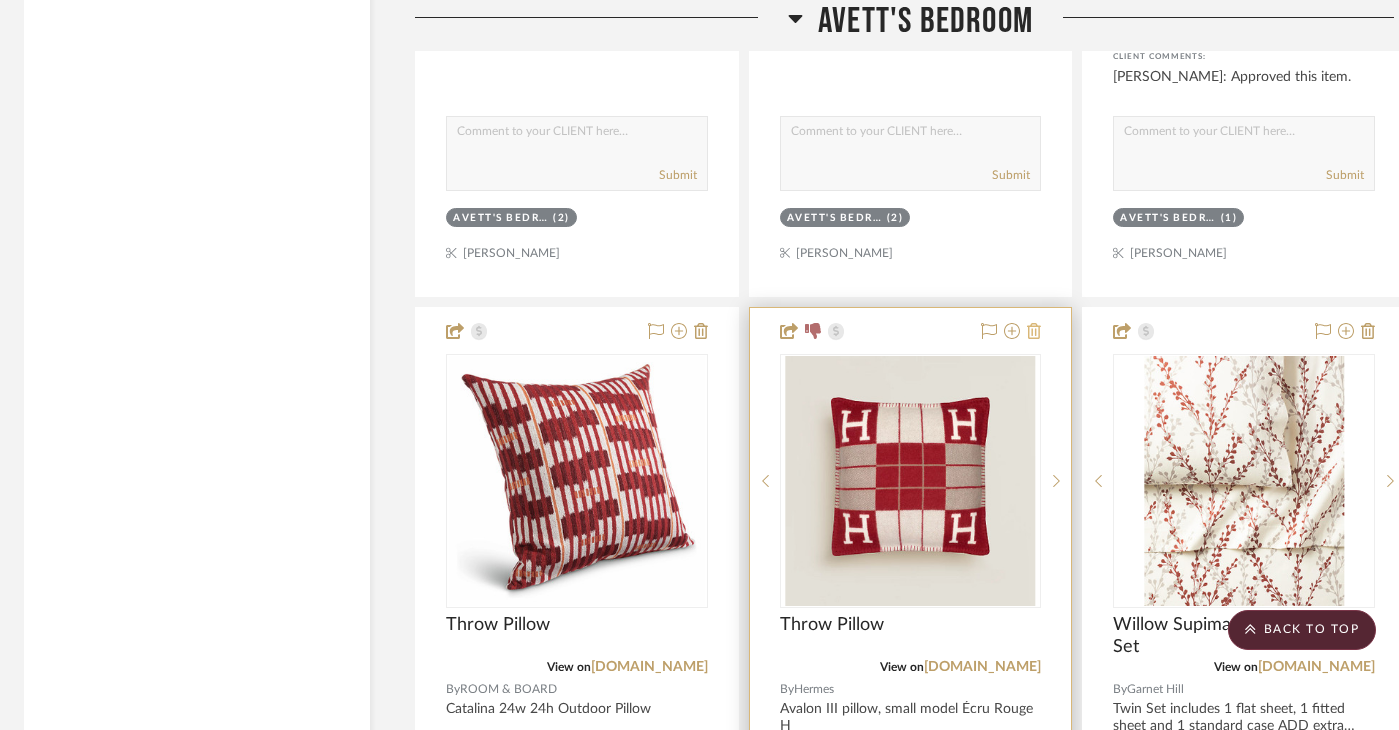 click 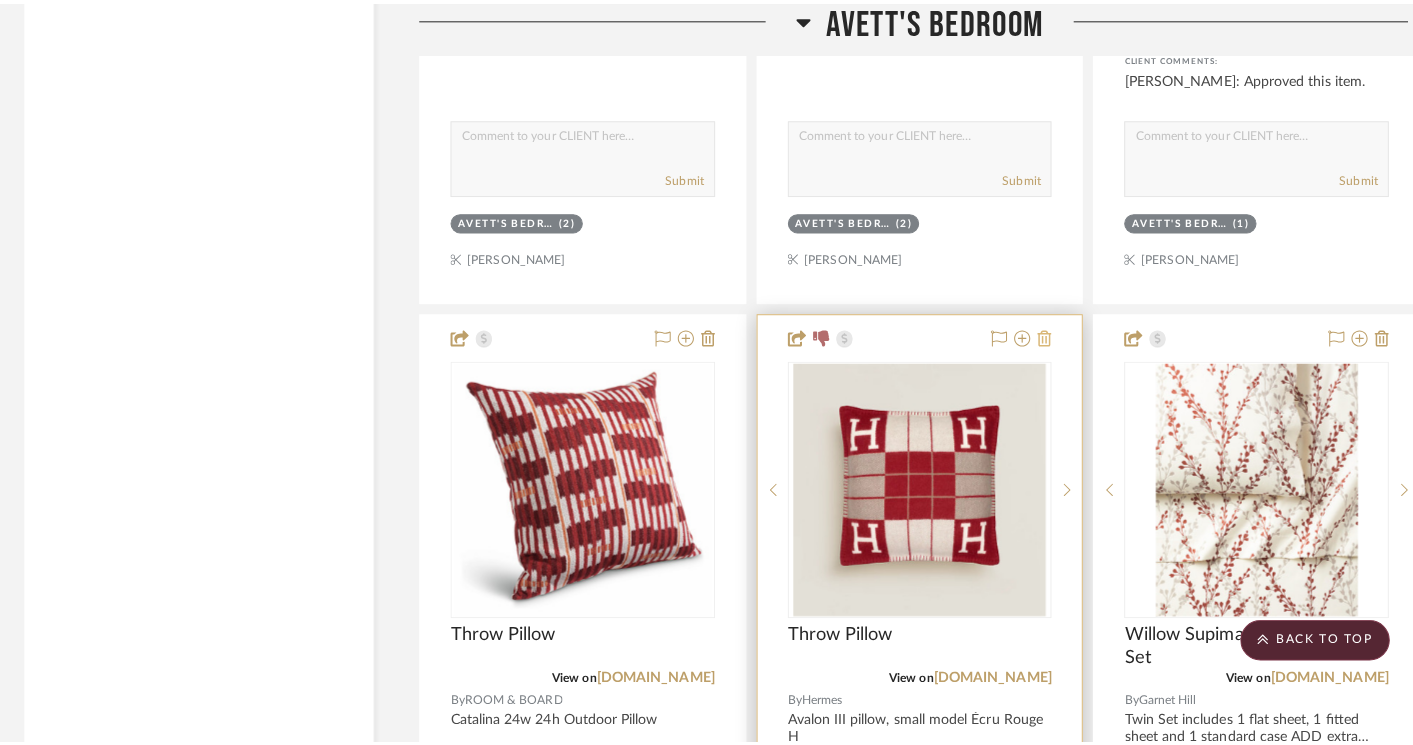 scroll, scrollTop: 0, scrollLeft: 0, axis: both 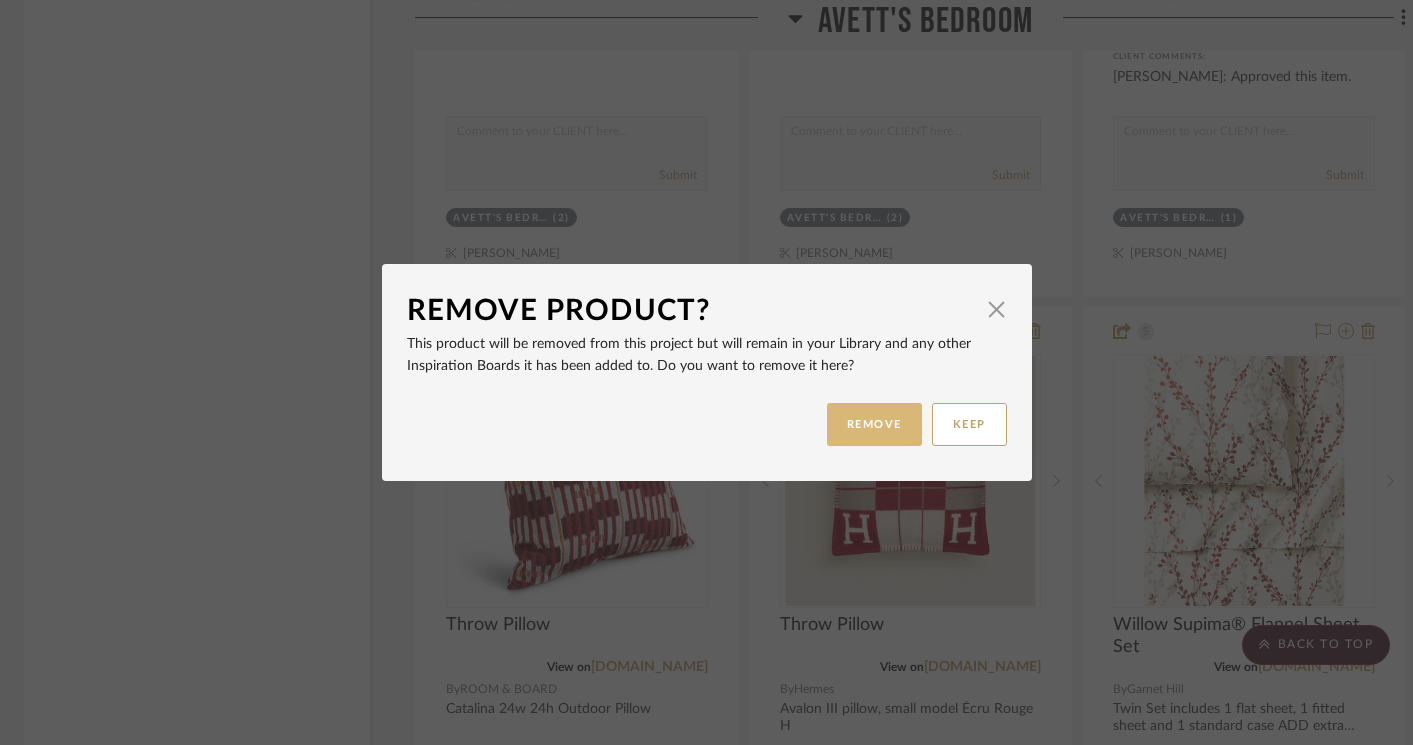 click on "REMOVE" at bounding box center (874, 424) 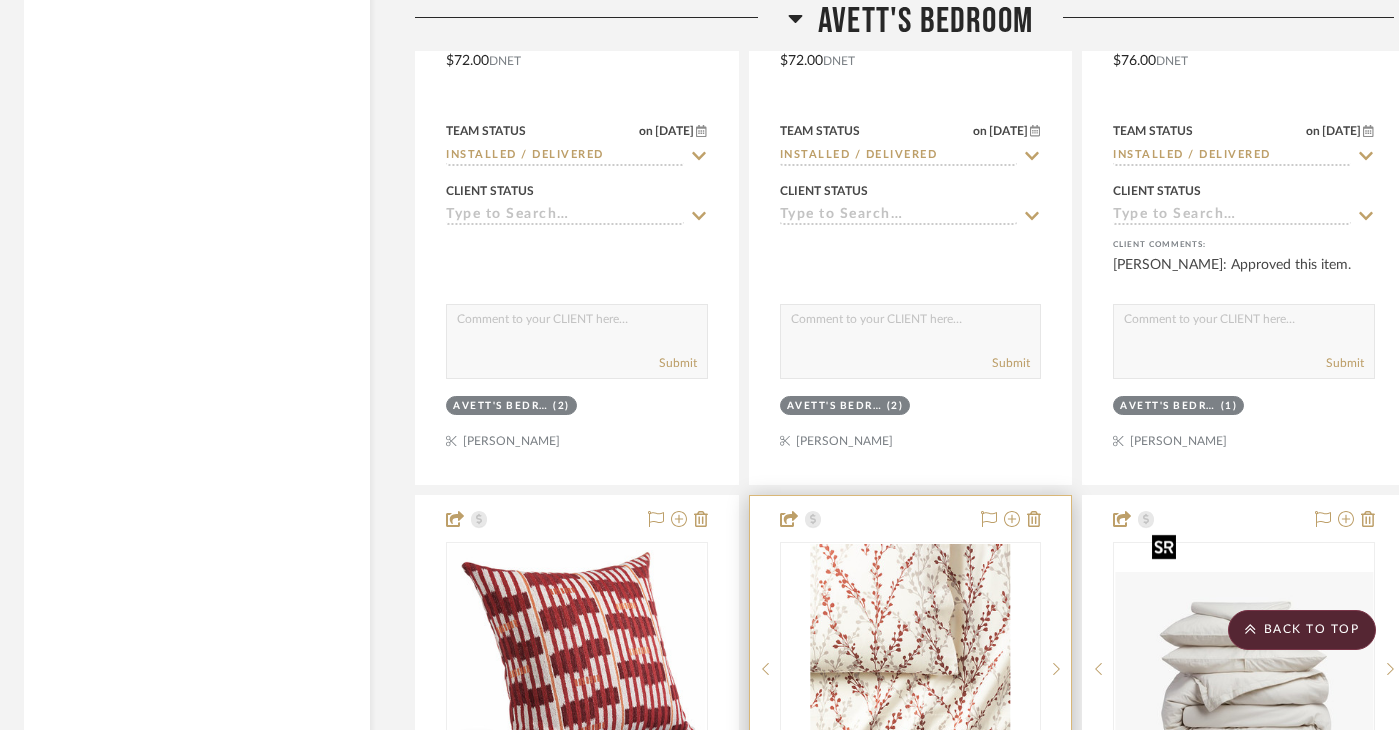 scroll, scrollTop: 17638, scrollLeft: 6, axis: both 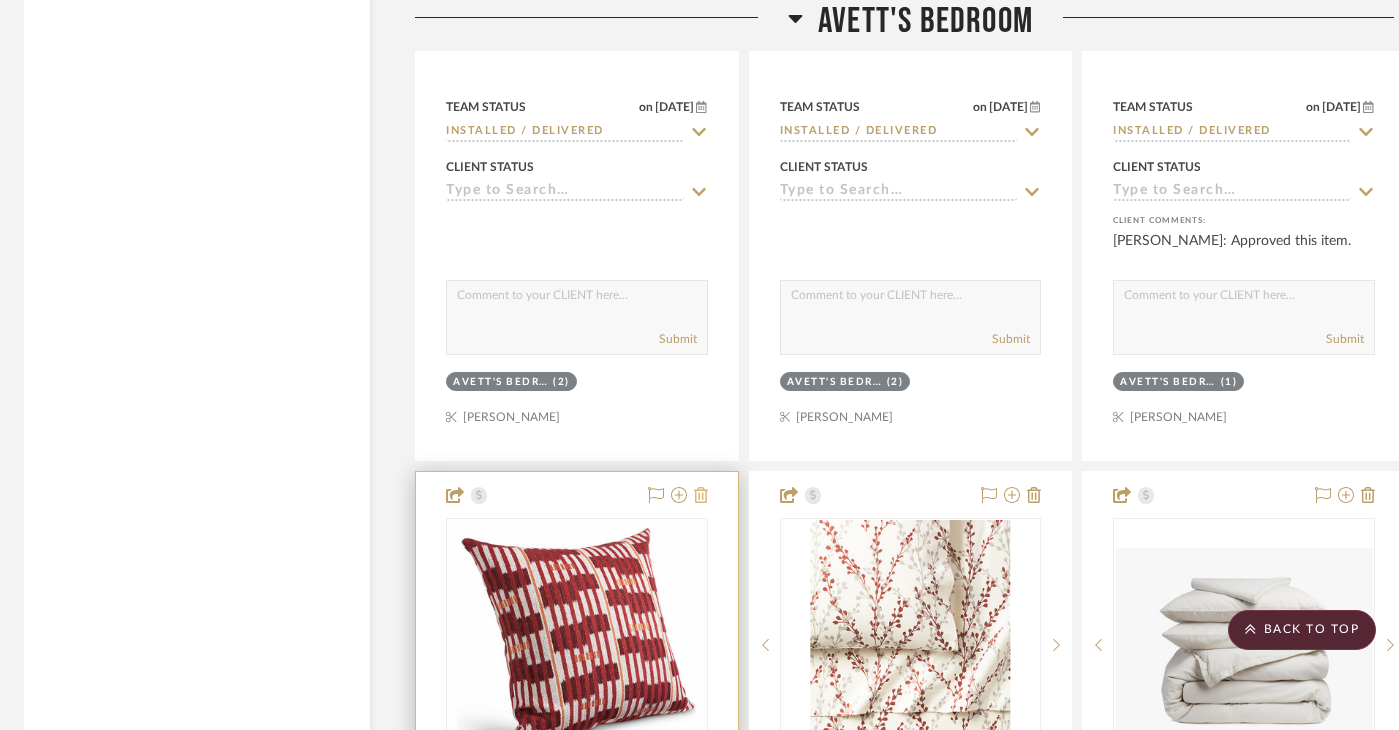 click 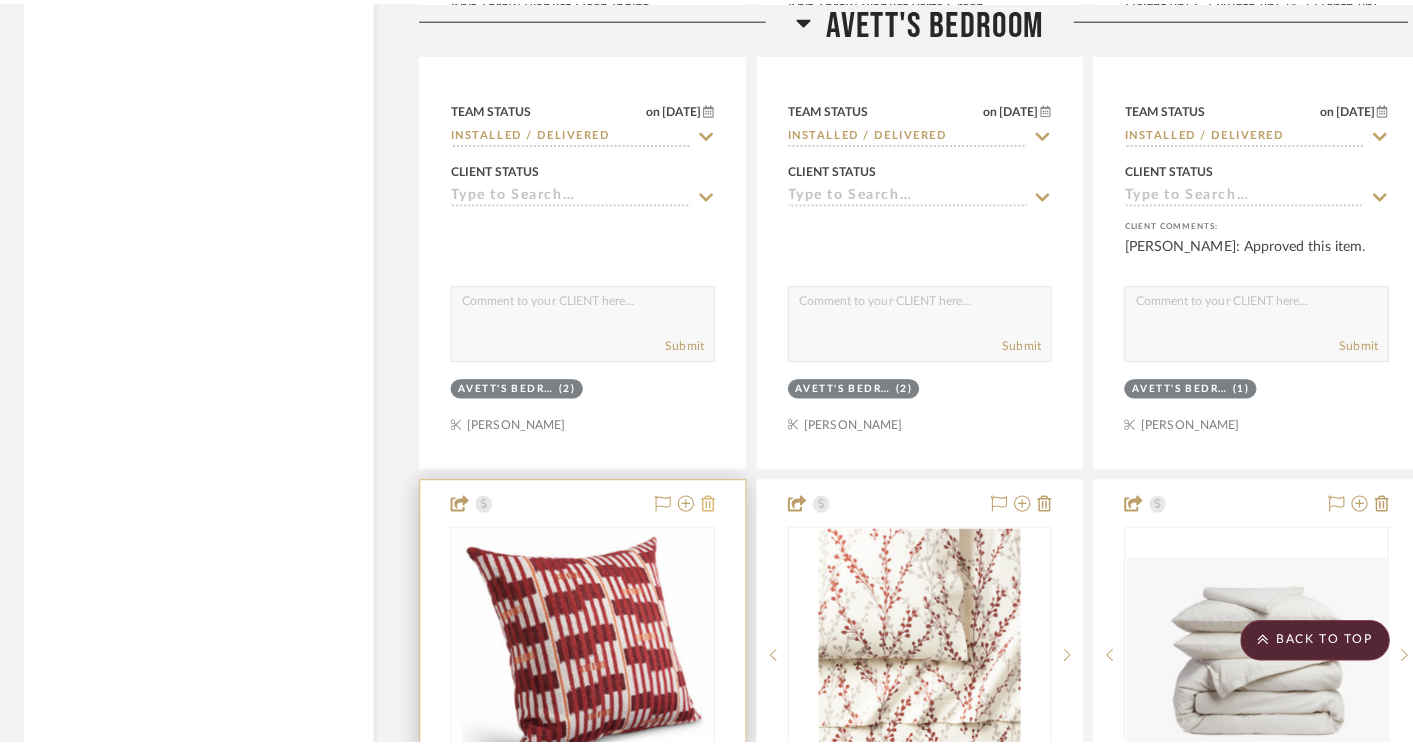 scroll, scrollTop: 0, scrollLeft: 0, axis: both 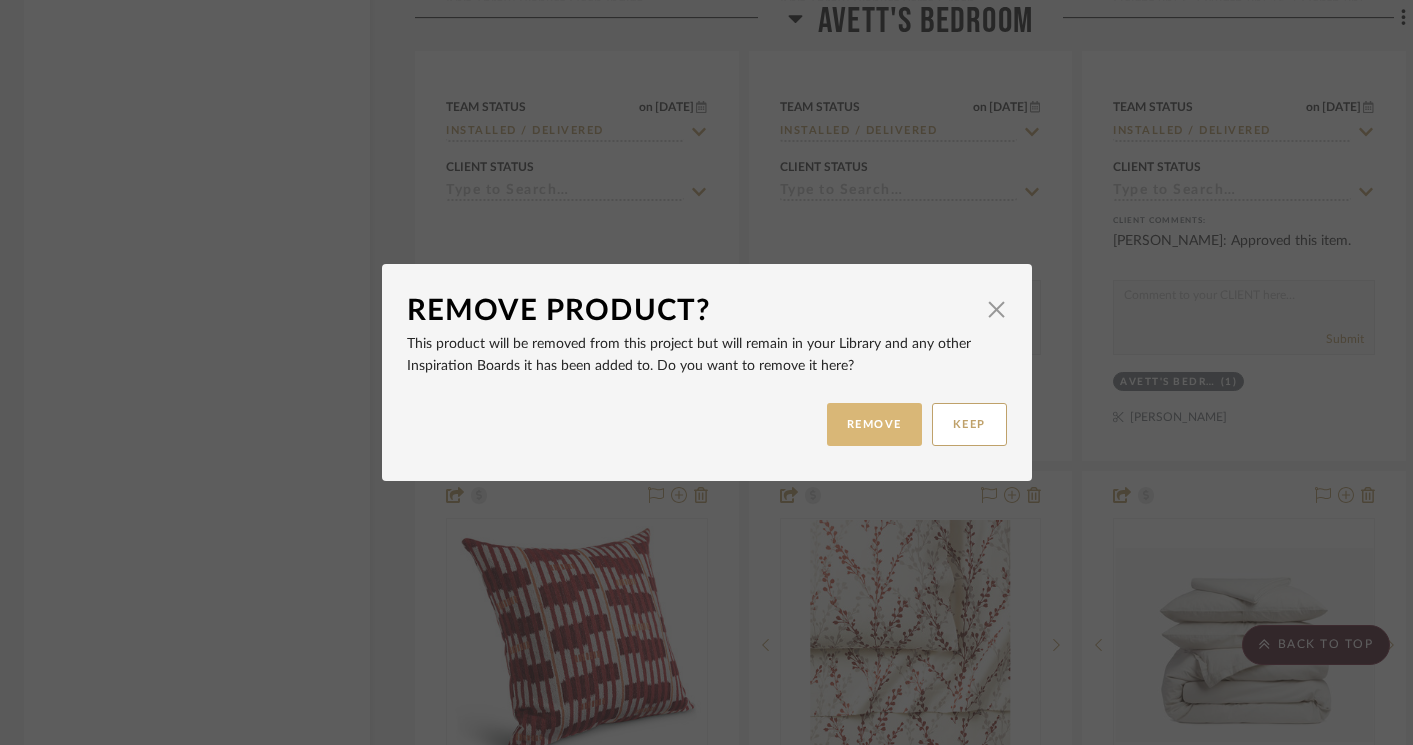 click on "REMOVE" at bounding box center (874, 424) 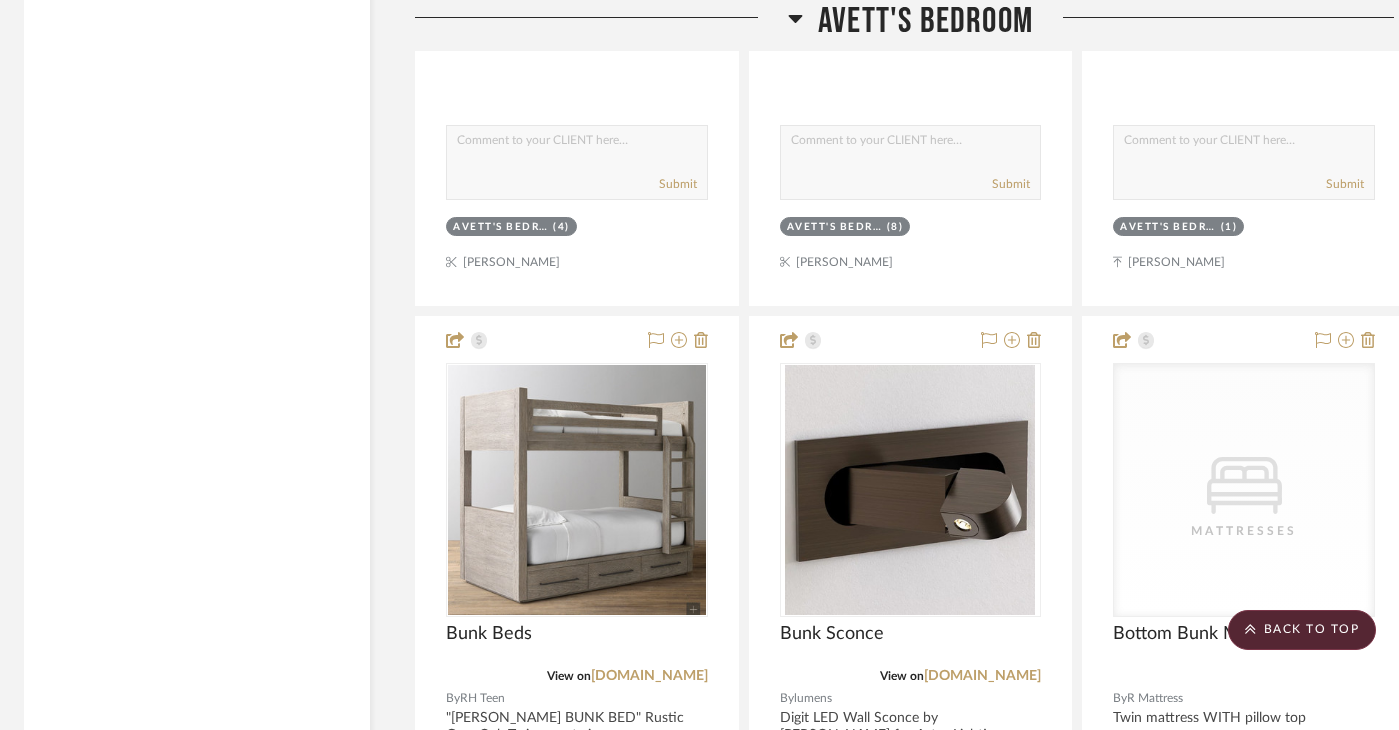 scroll, scrollTop: 19595, scrollLeft: 6, axis: both 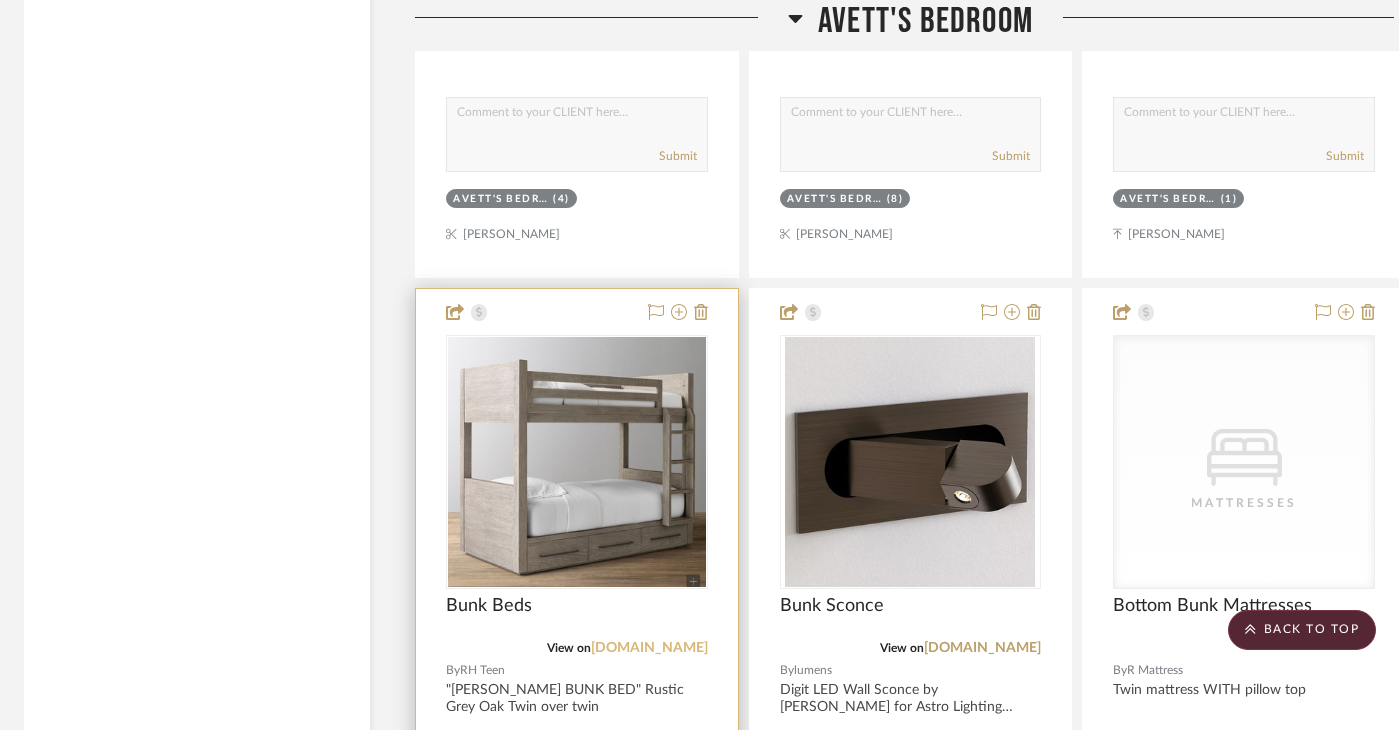 click on "rhteen.rh.com" at bounding box center (649, 648) 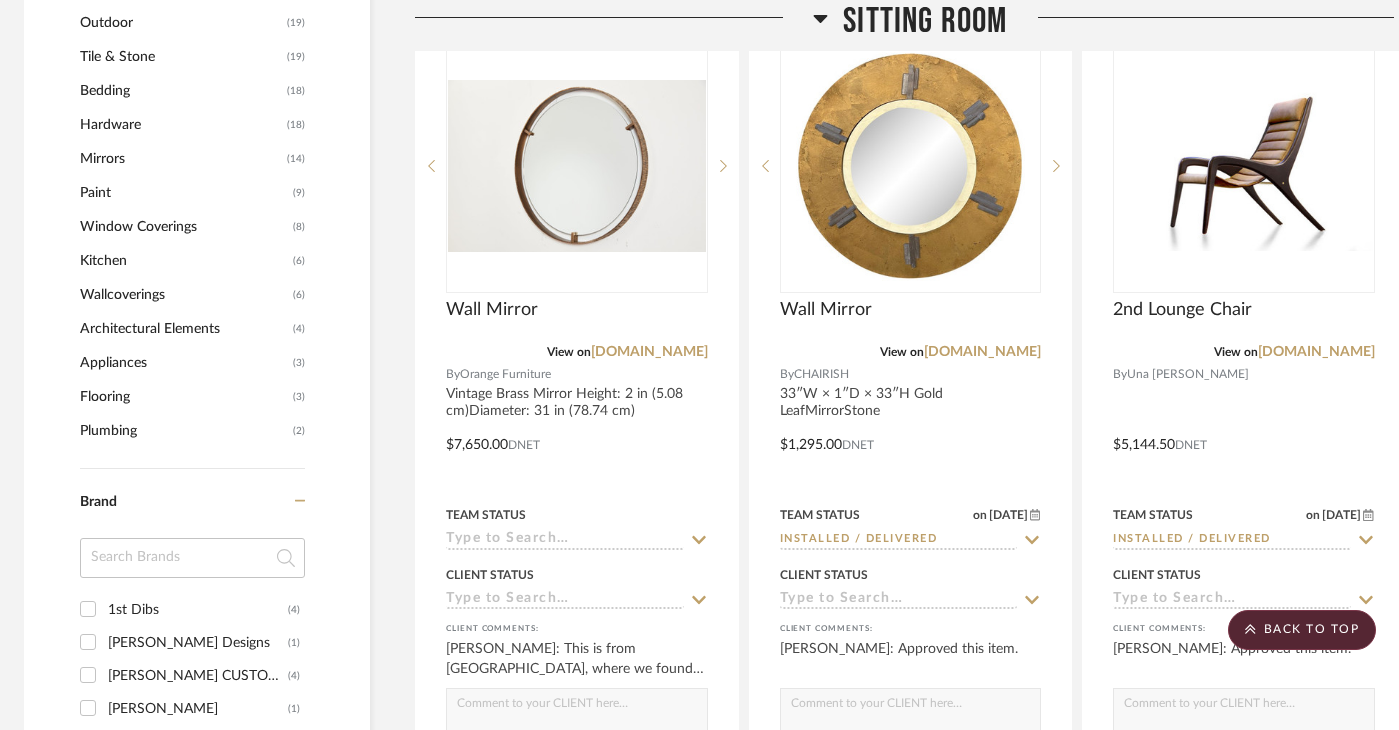 scroll, scrollTop: 0, scrollLeft: 6, axis: horizontal 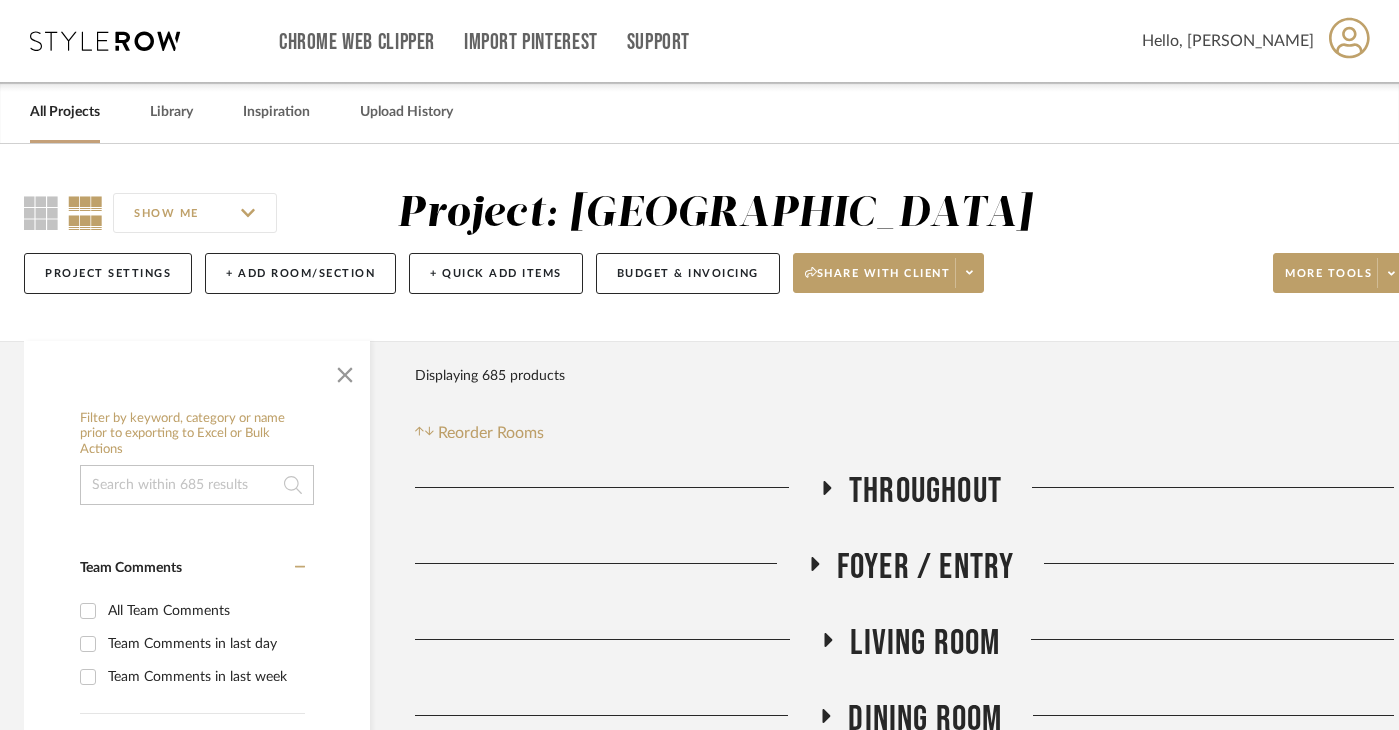 click on "All Projects" at bounding box center (65, 112) 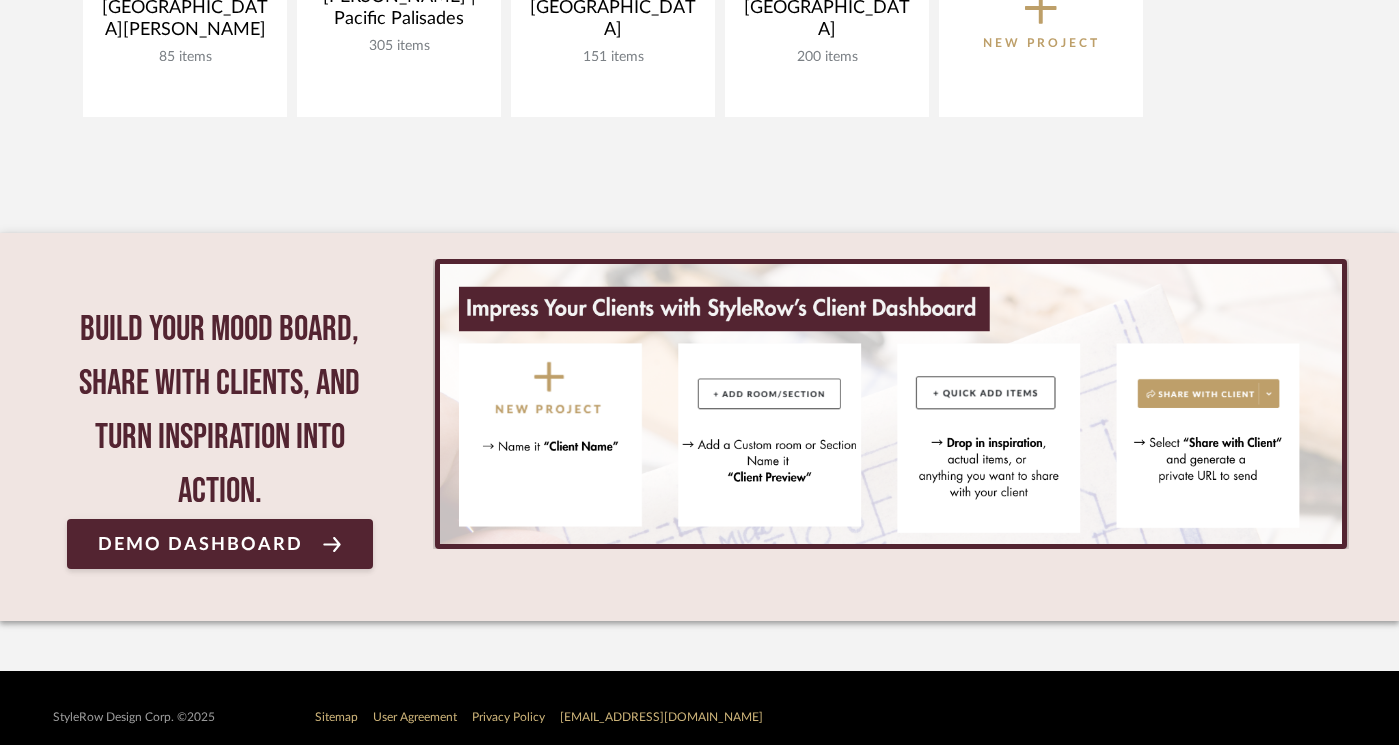 scroll, scrollTop: 782, scrollLeft: 0, axis: vertical 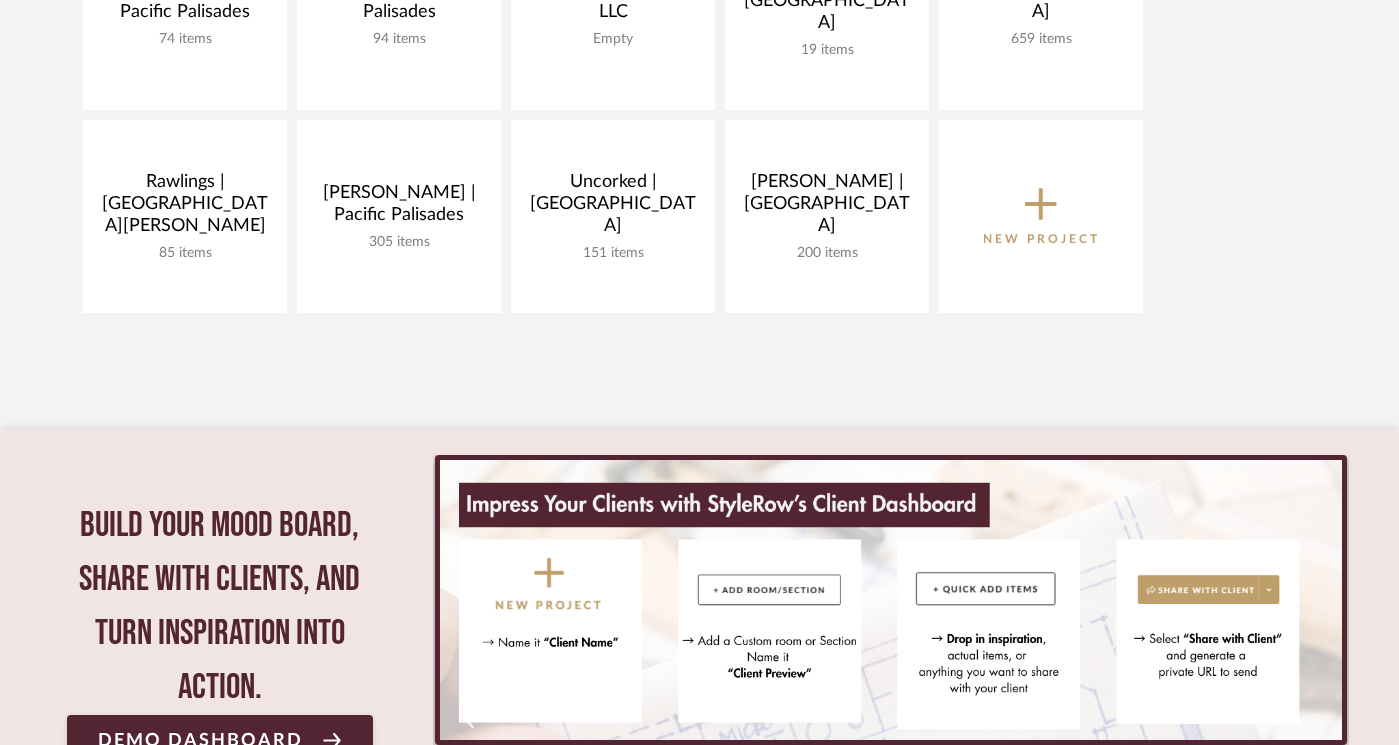 click 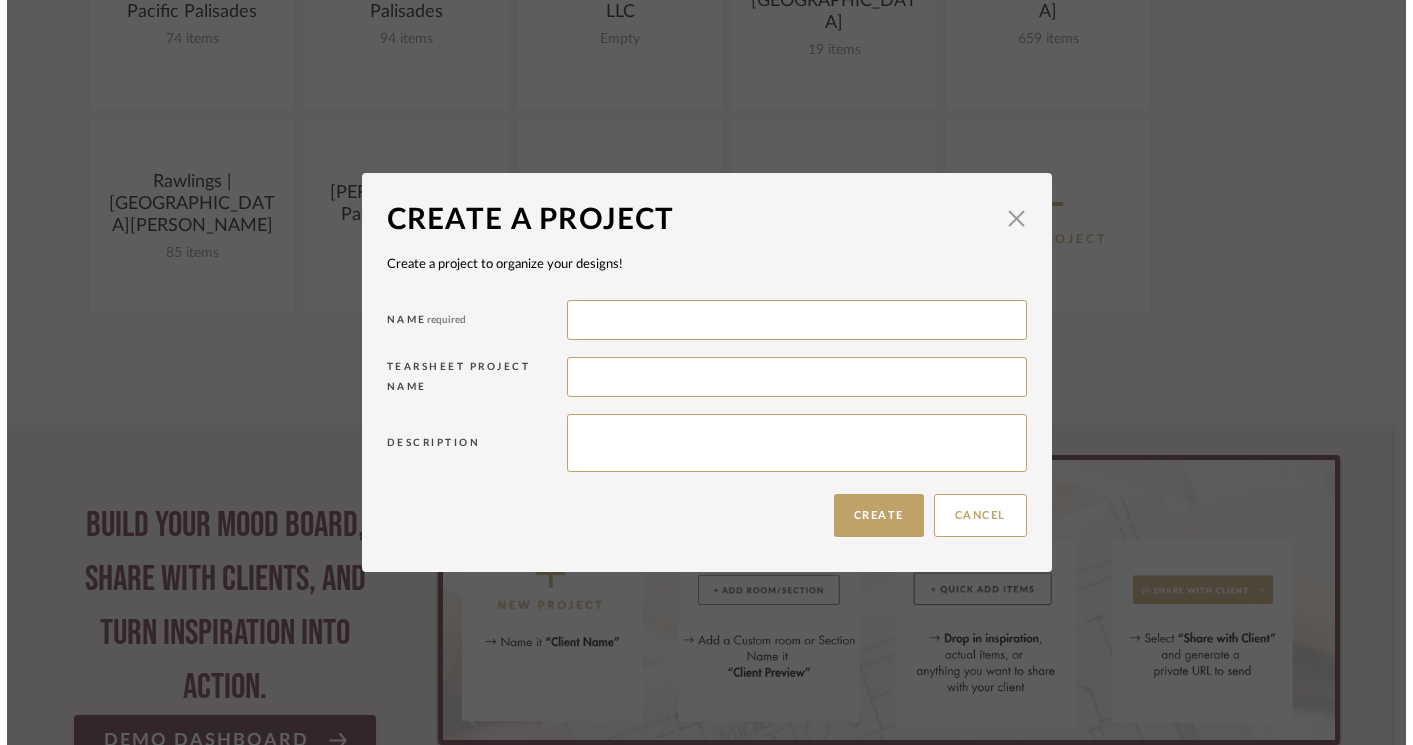 scroll, scrollTop: 0, scrollLeft: 0, axis: both 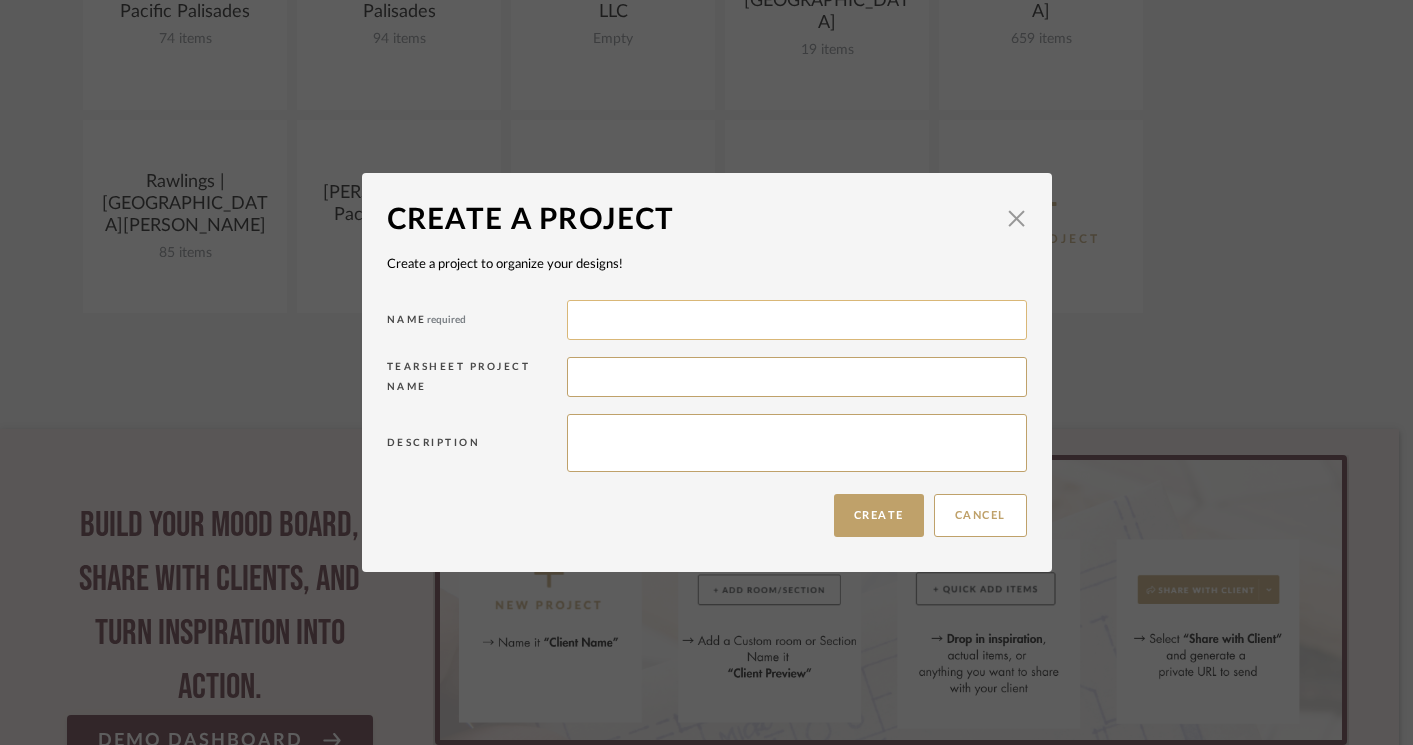 click at bounding box center [797, 320] 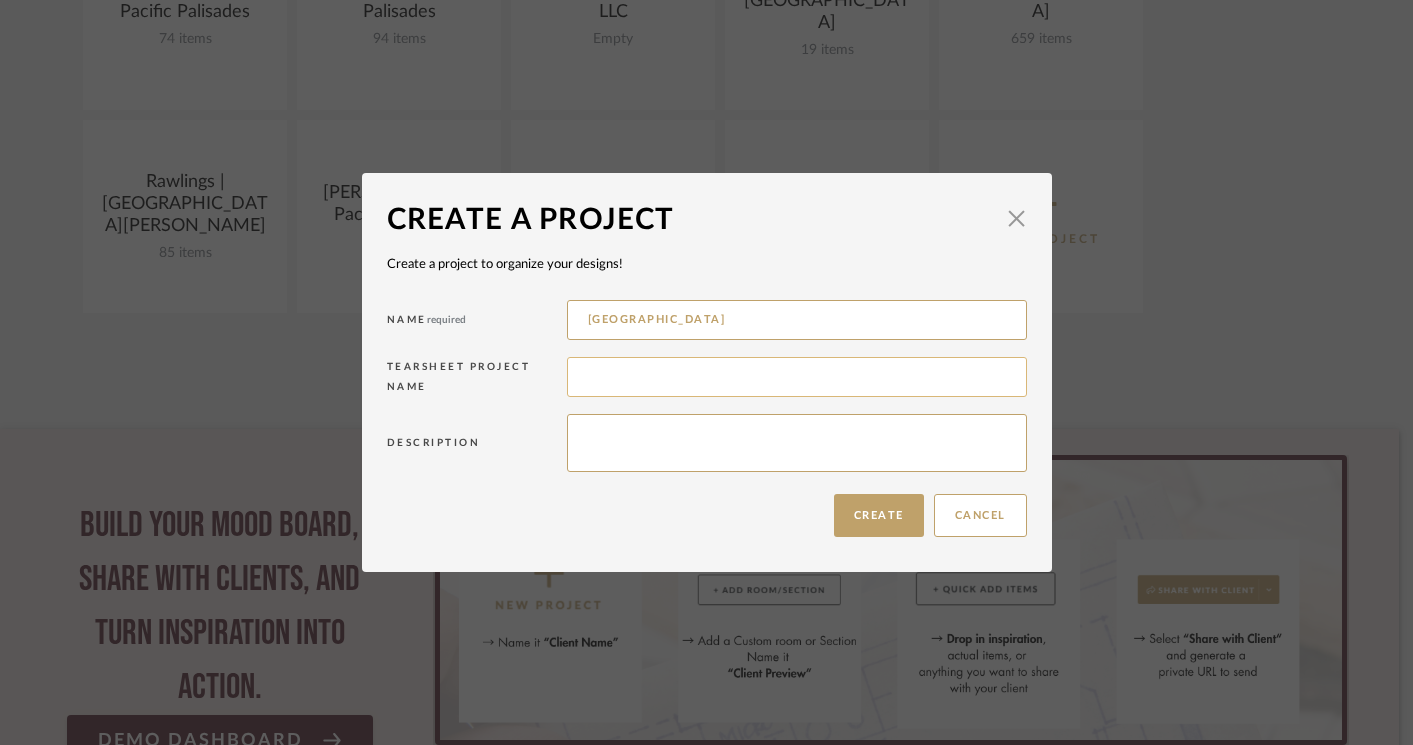 click at bounding box center [797, 377] 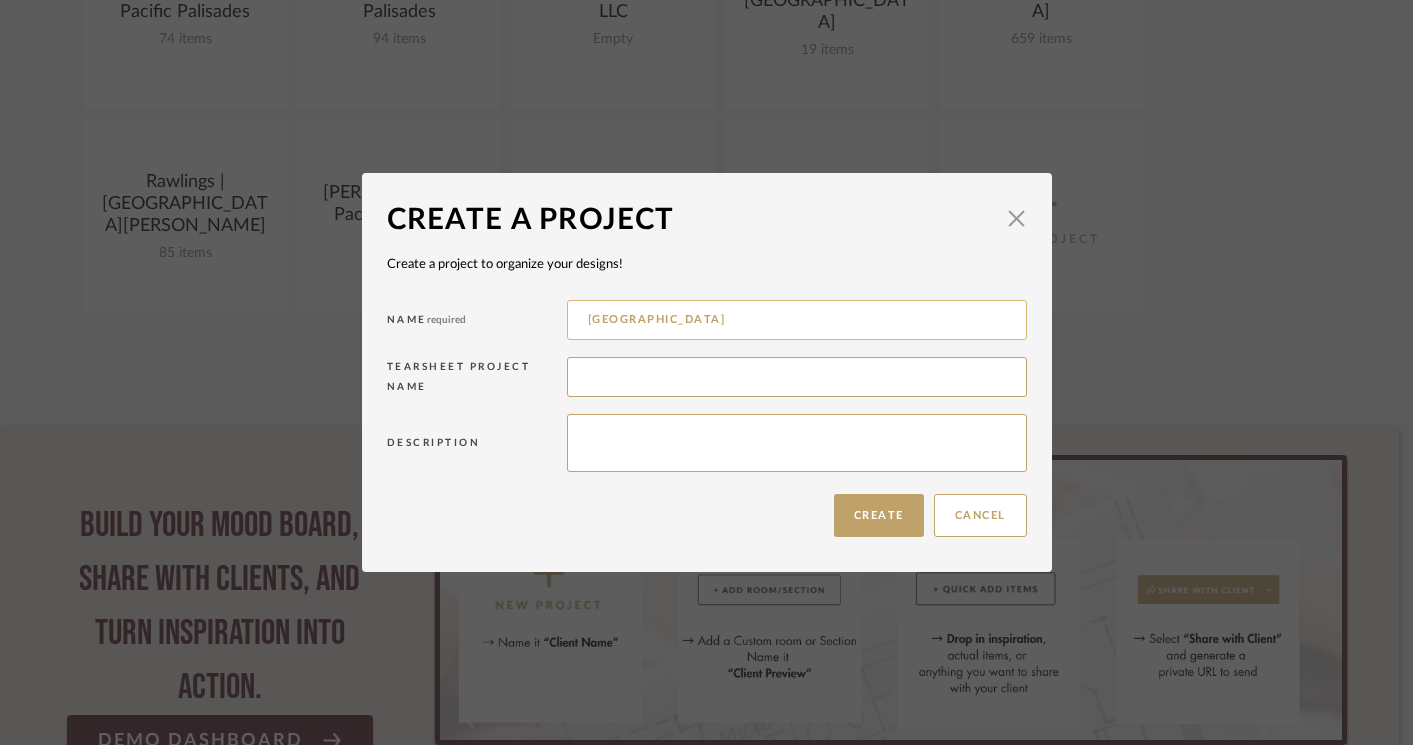 click on "Meadow Drive" at bounding box center [797, 320] 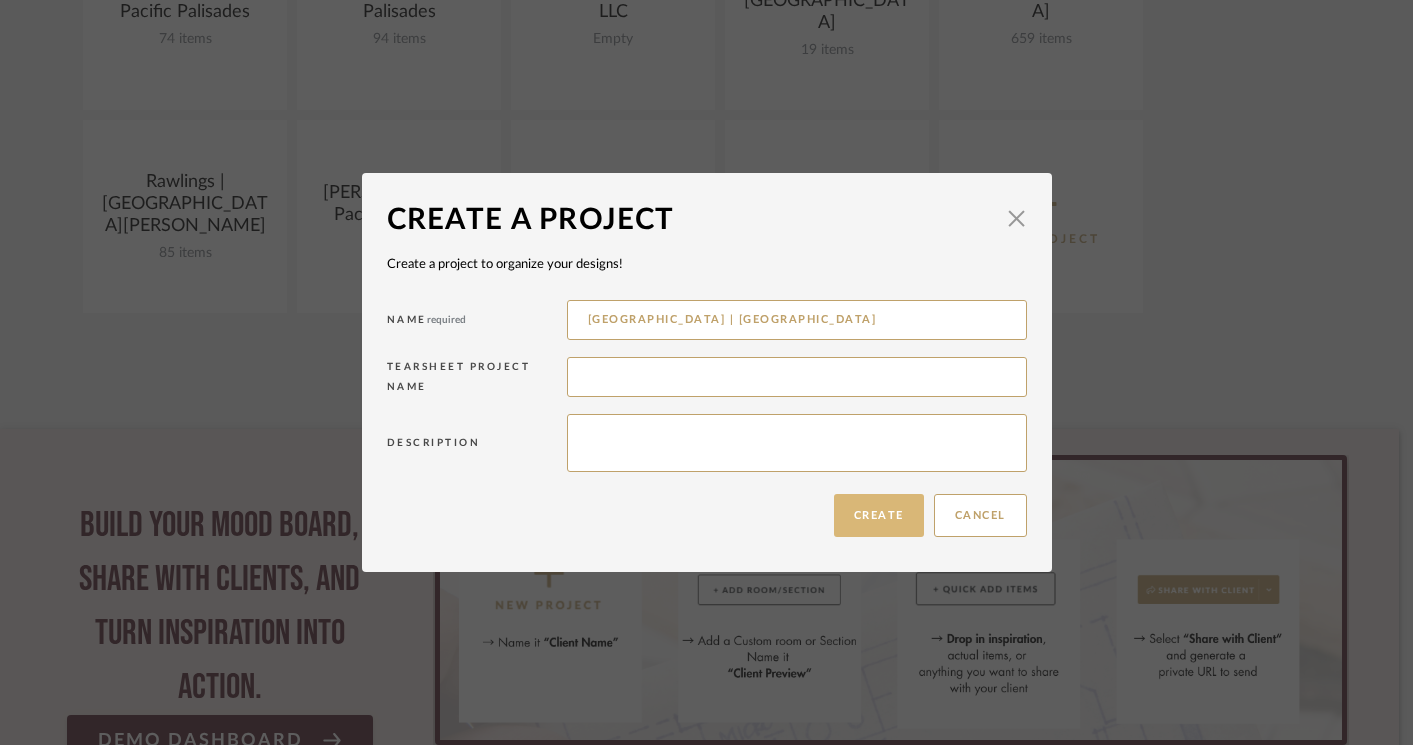 type on "[GEOGRAPHIC_DATA] | [GEOGRAPHIC_DATA]" 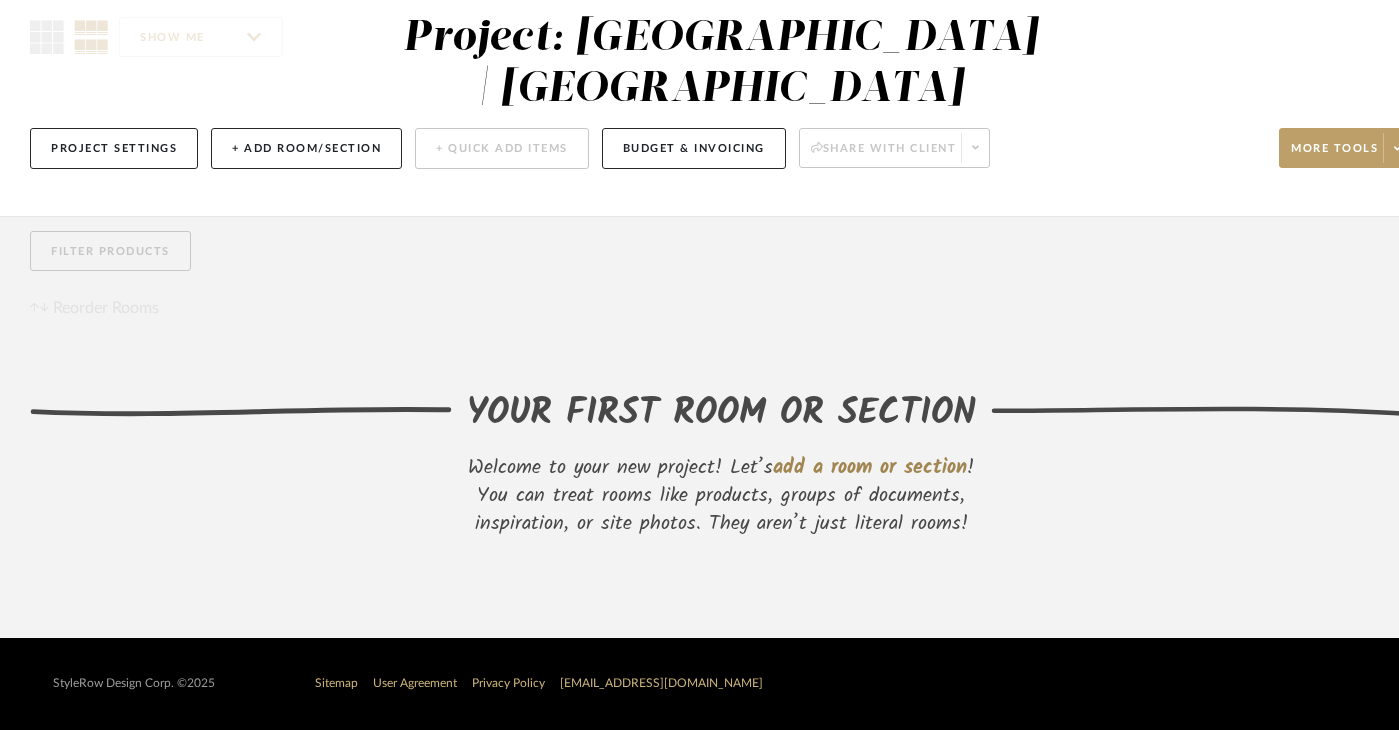 scroll, scrollTop: 190, scrollLeft: 41, axis: both 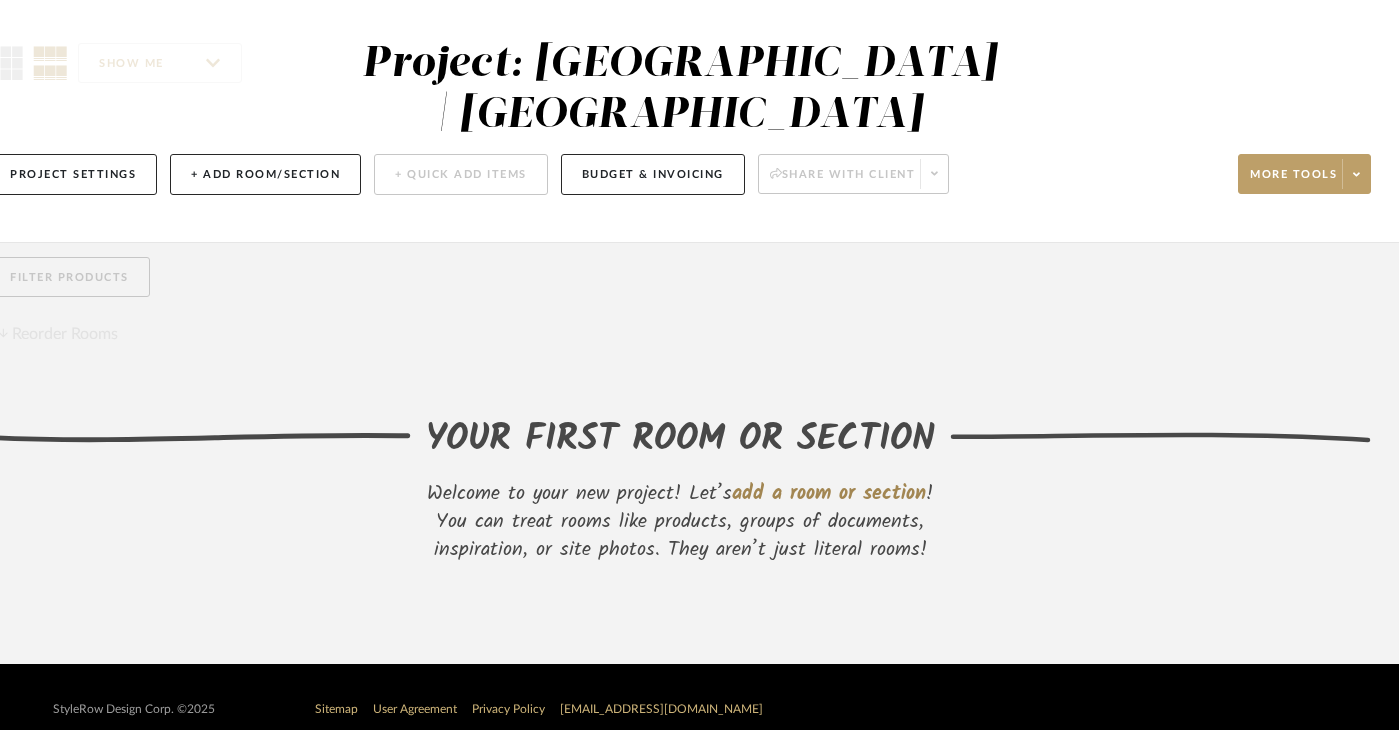click on "add a room or section" 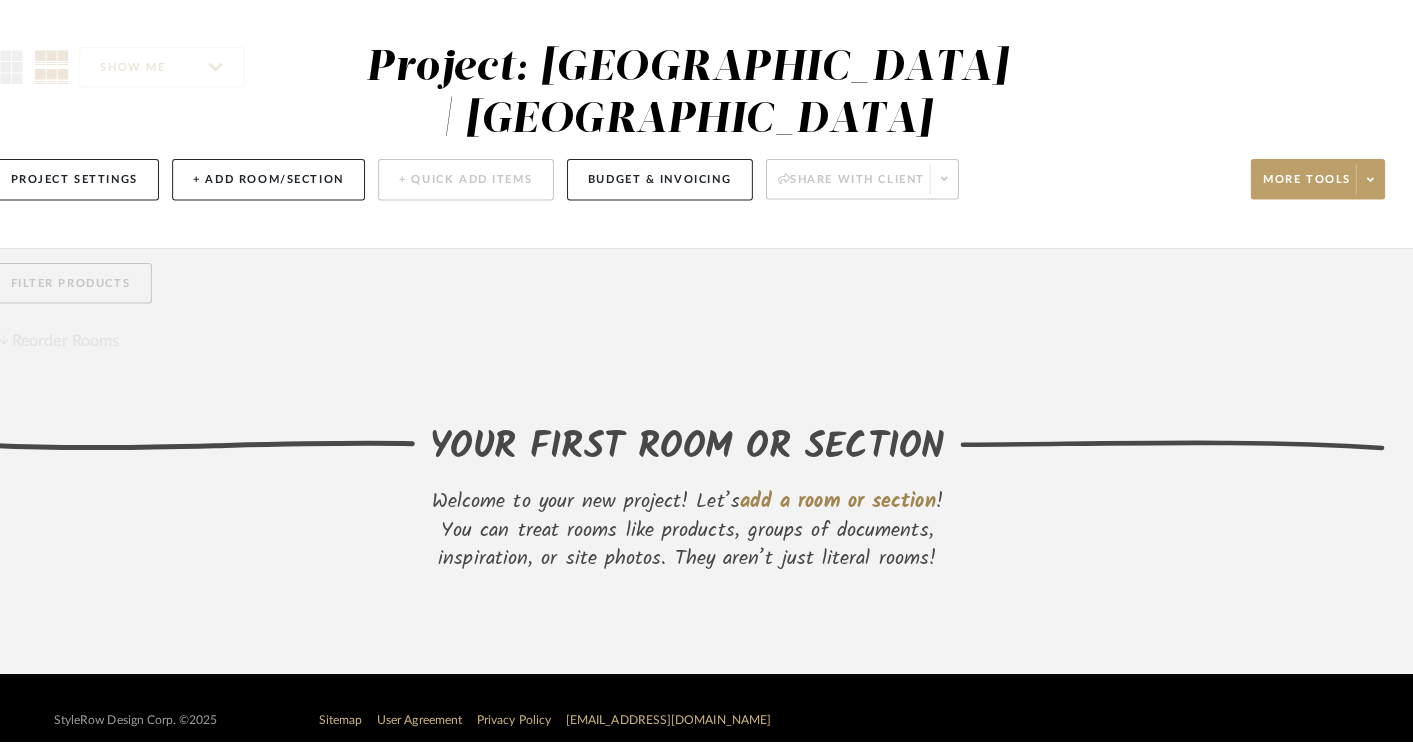 scroll, scrollTop: 0, scrollLeft: 0, axis: both 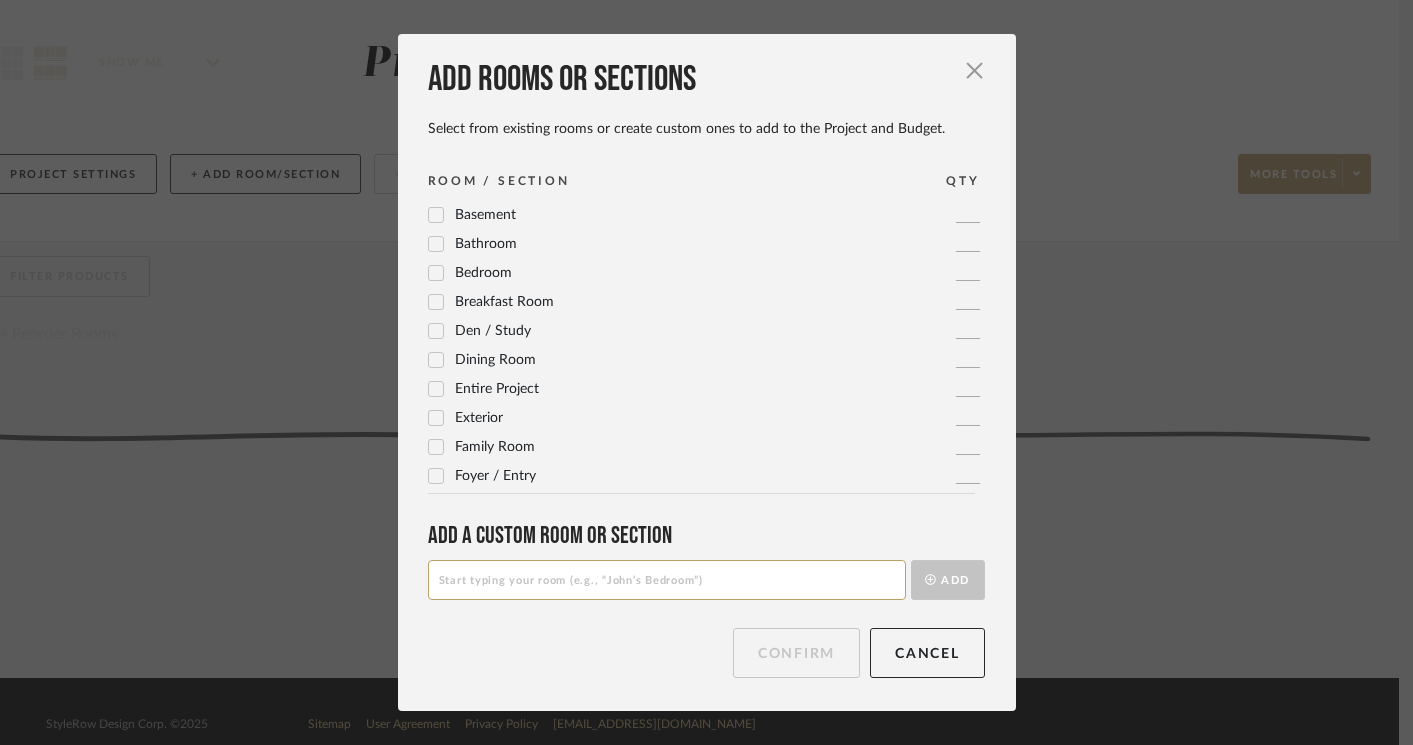 click on "Foyer / Entry" at bounding box center (482, 476) 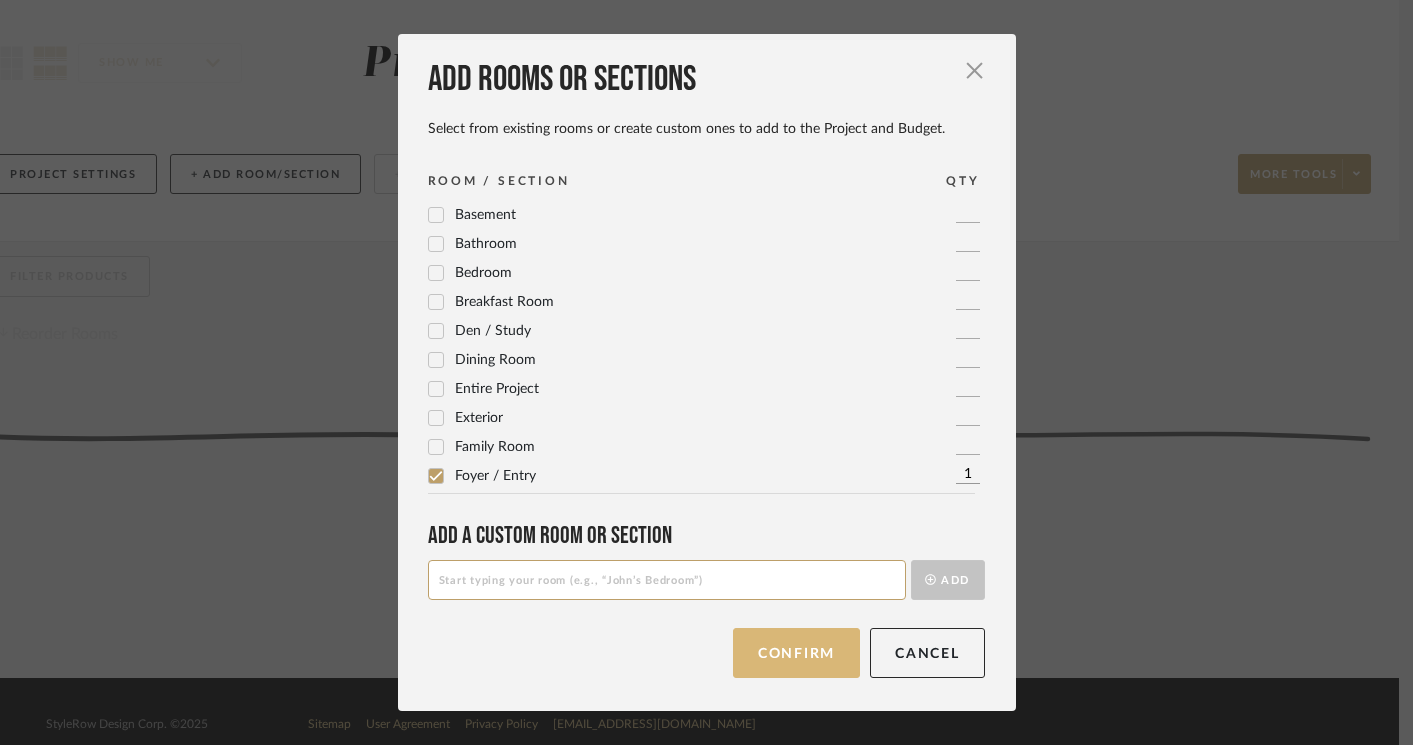 click on "Confirm" at bounding box center (796, 653) 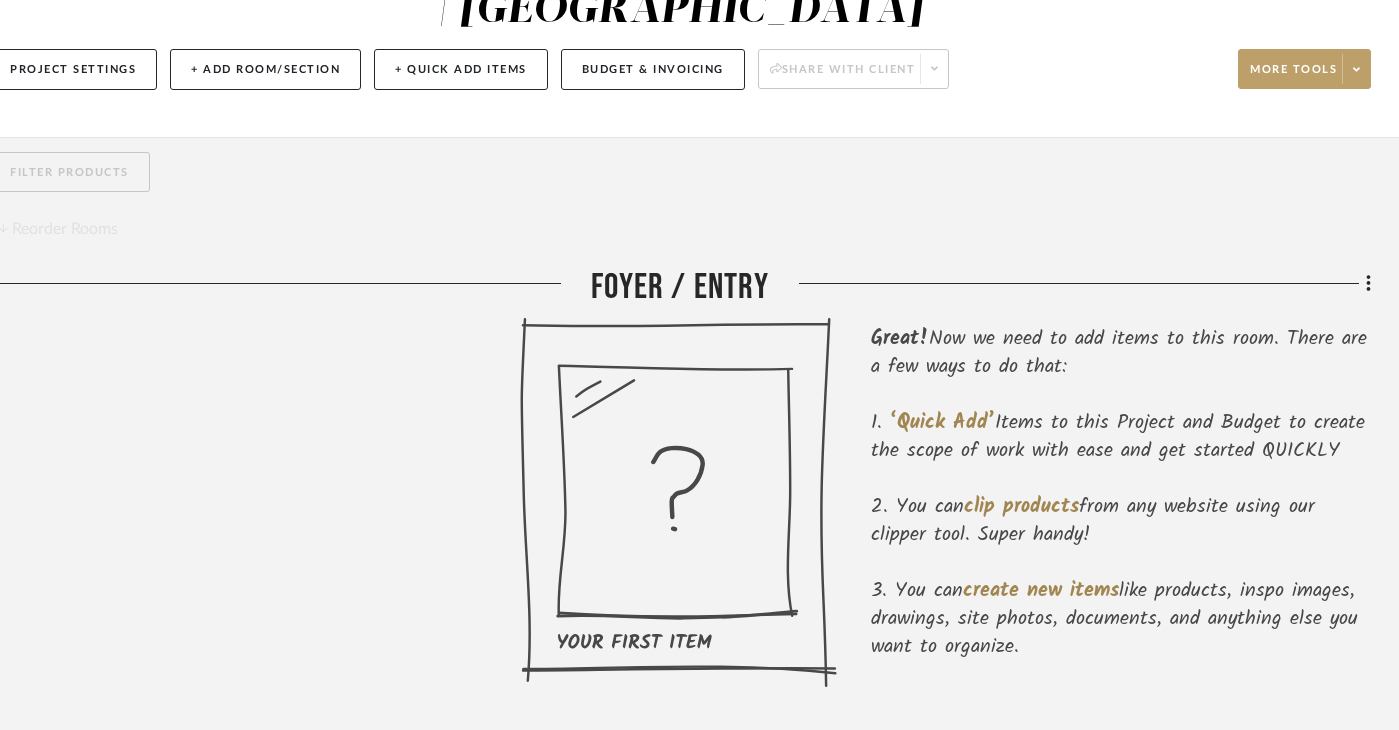 scroll, scrollTop: 396, scrollLeft: 41, axis: both 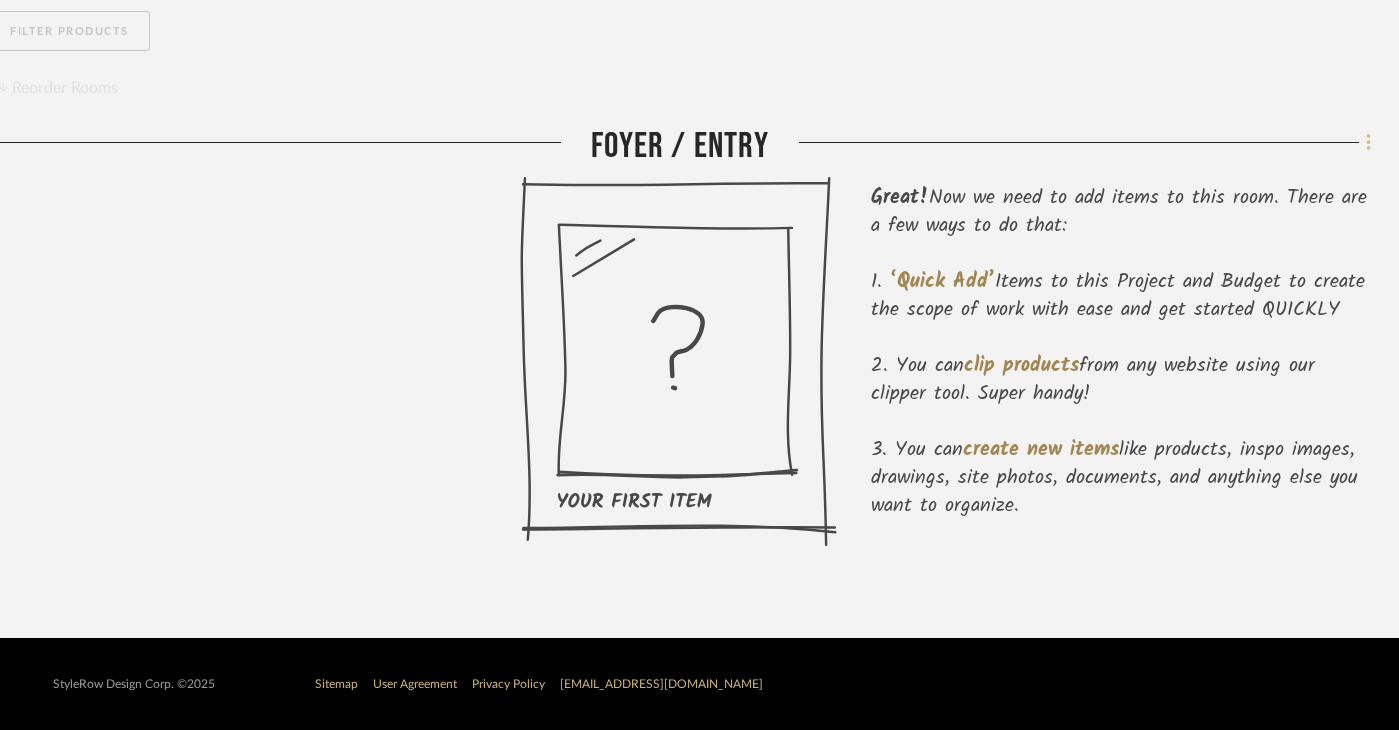 click 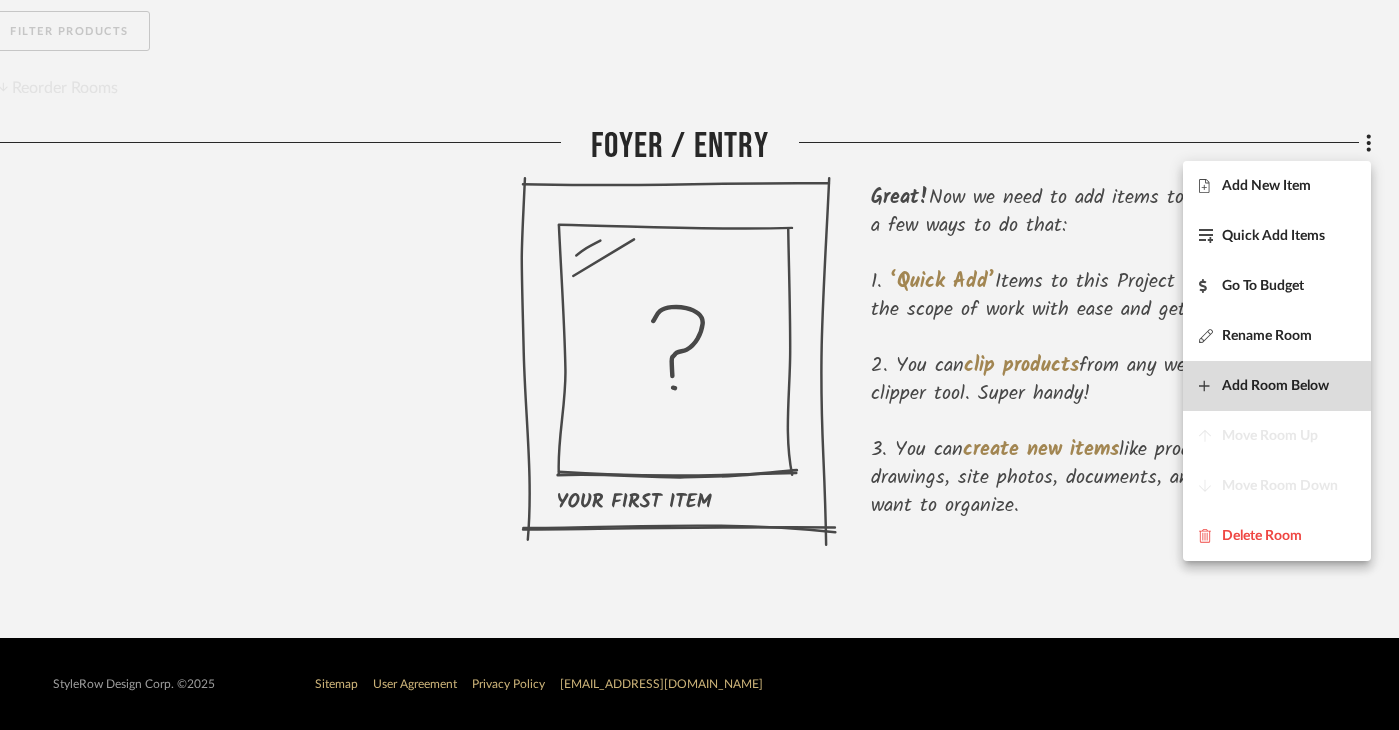 click on "Add Room Below" at bounding box center [1275, 386] 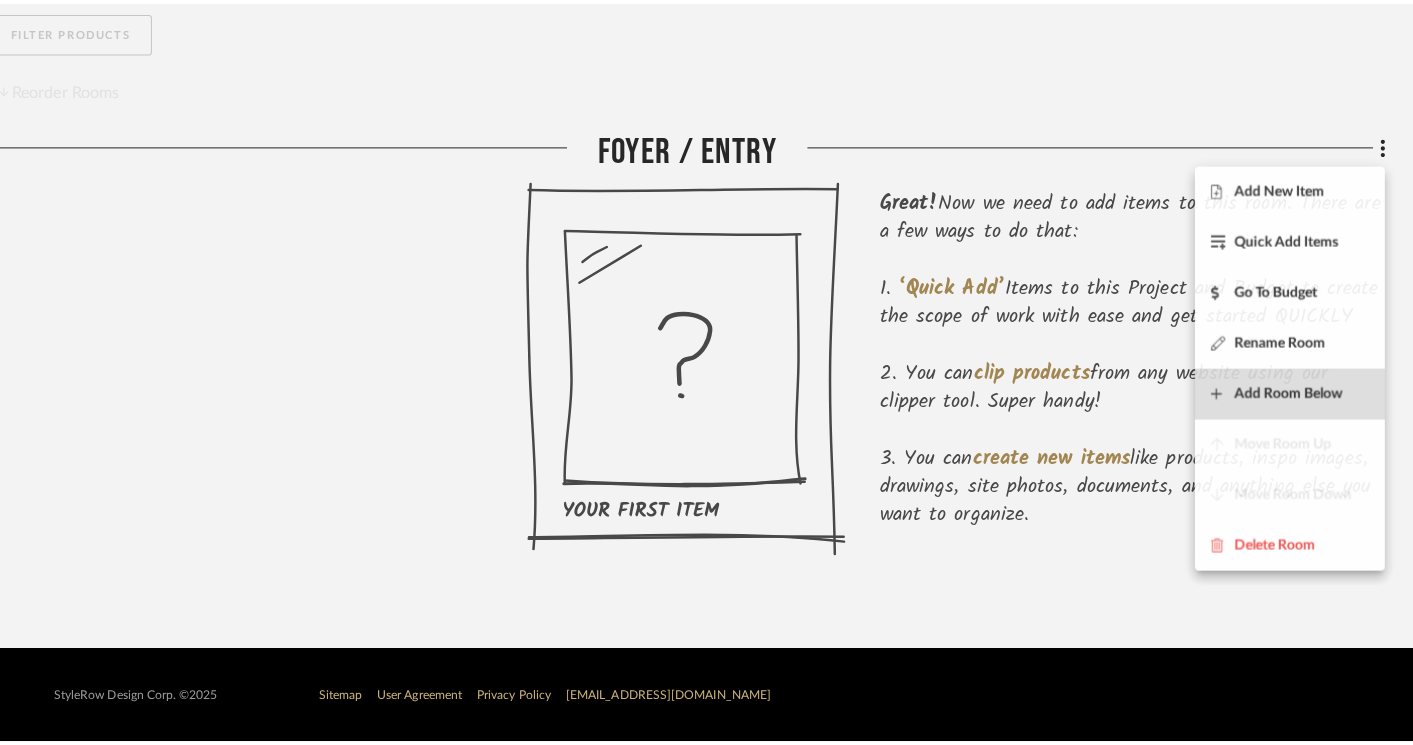 scroll, scrollTop: 0, scrollLeft: 0, axis: both 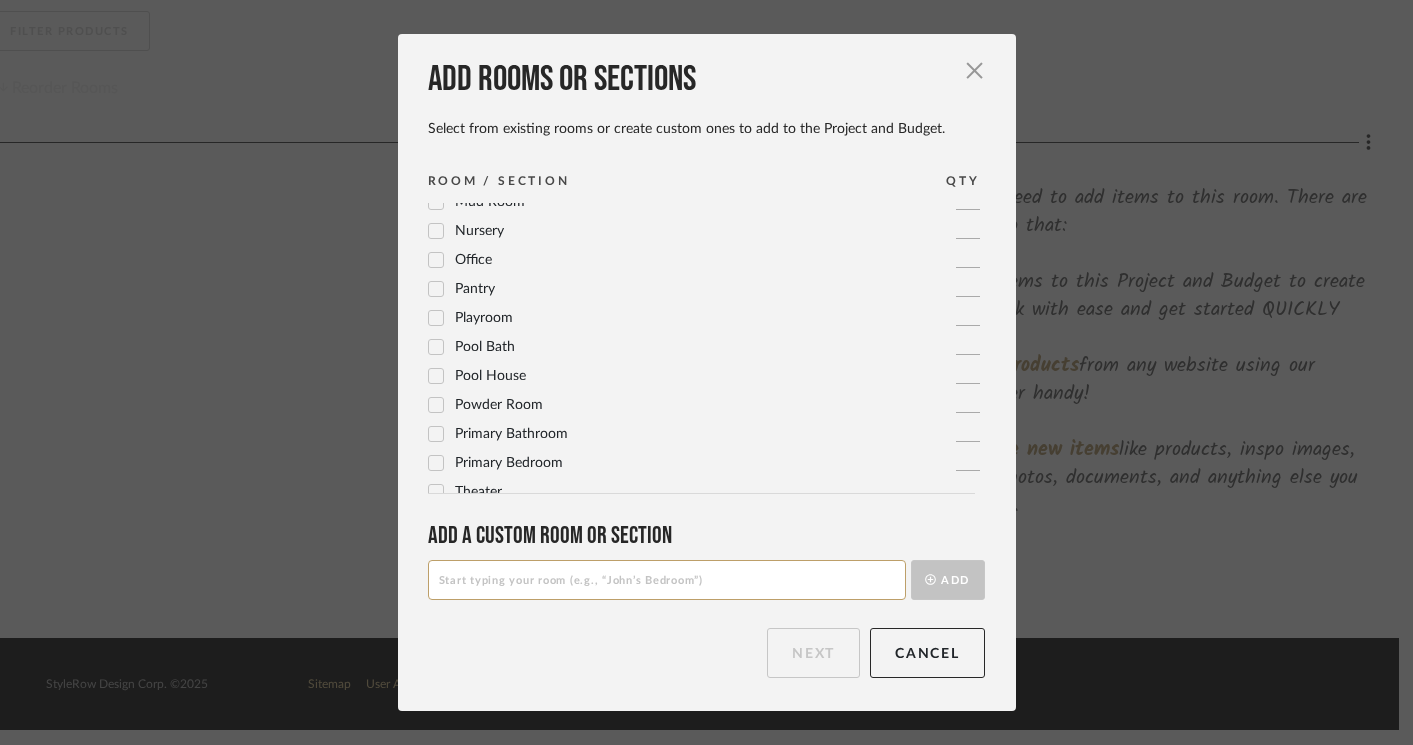 click 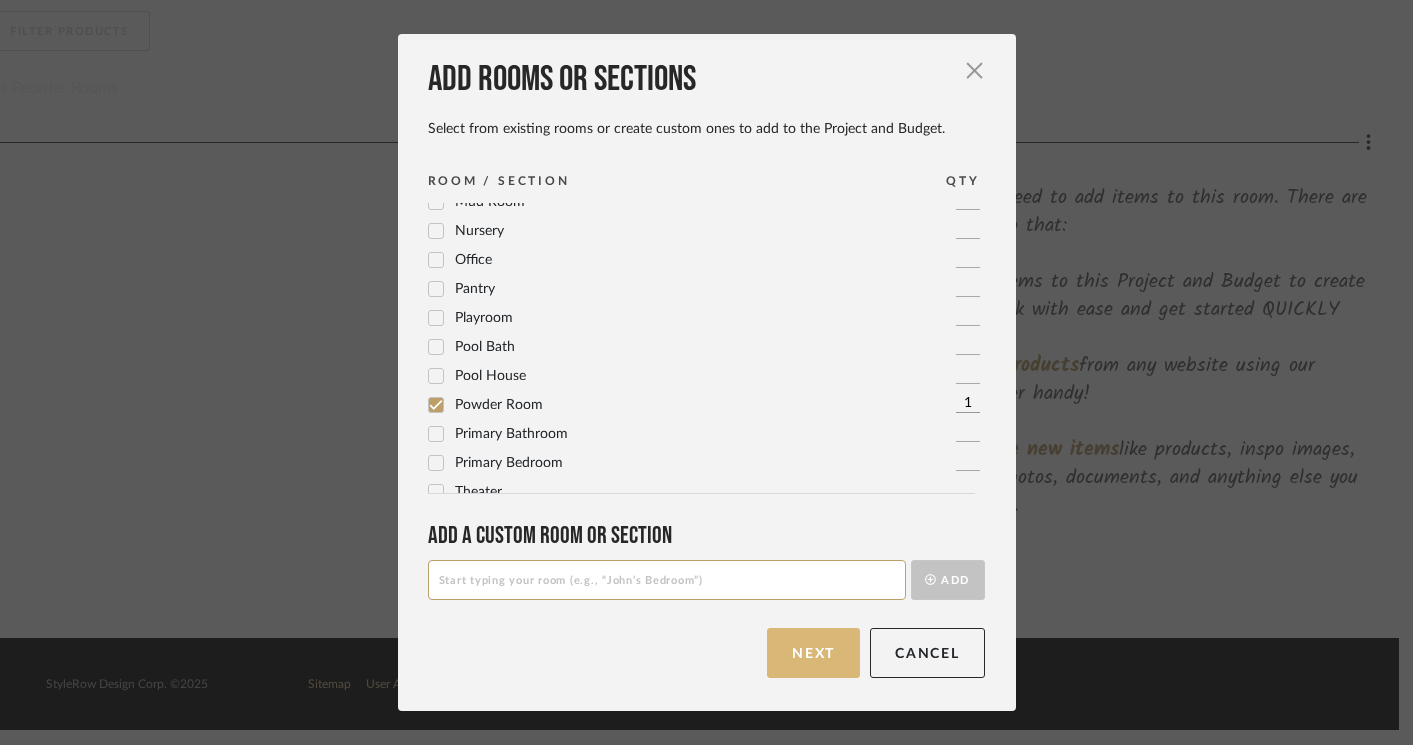 click on "Next" at bounding box center [813, 653] 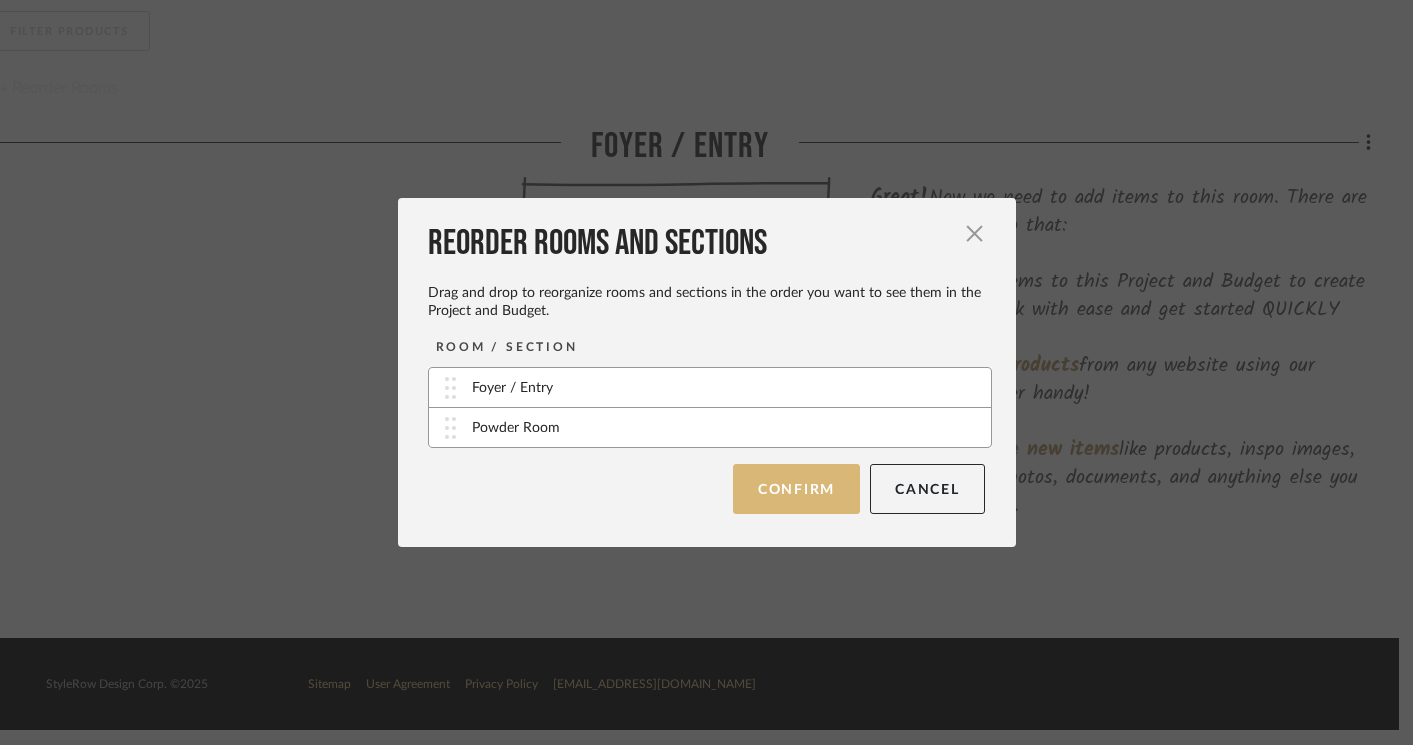 click on "Confirm" at bounding box center [796, 489] 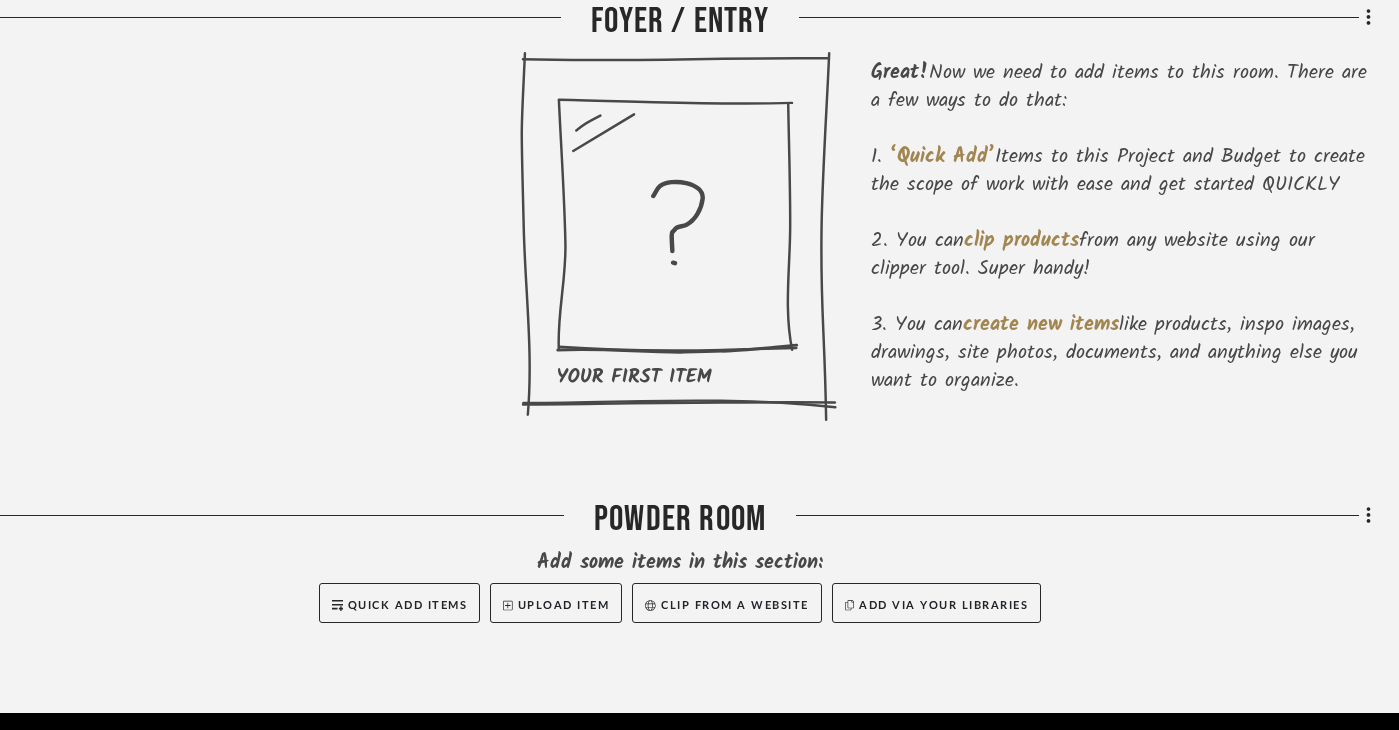 scroll, scrollTop: 596, scrollLeft: 41, axis: both 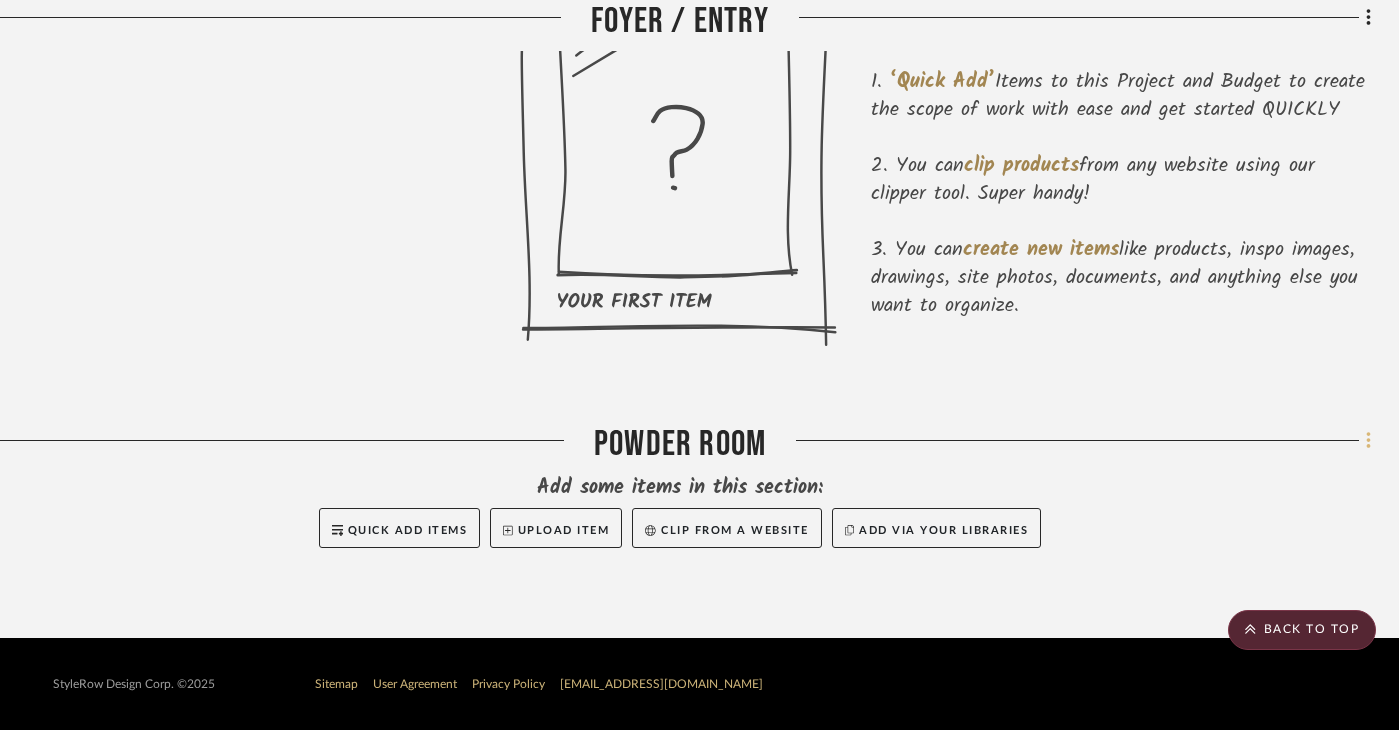 click 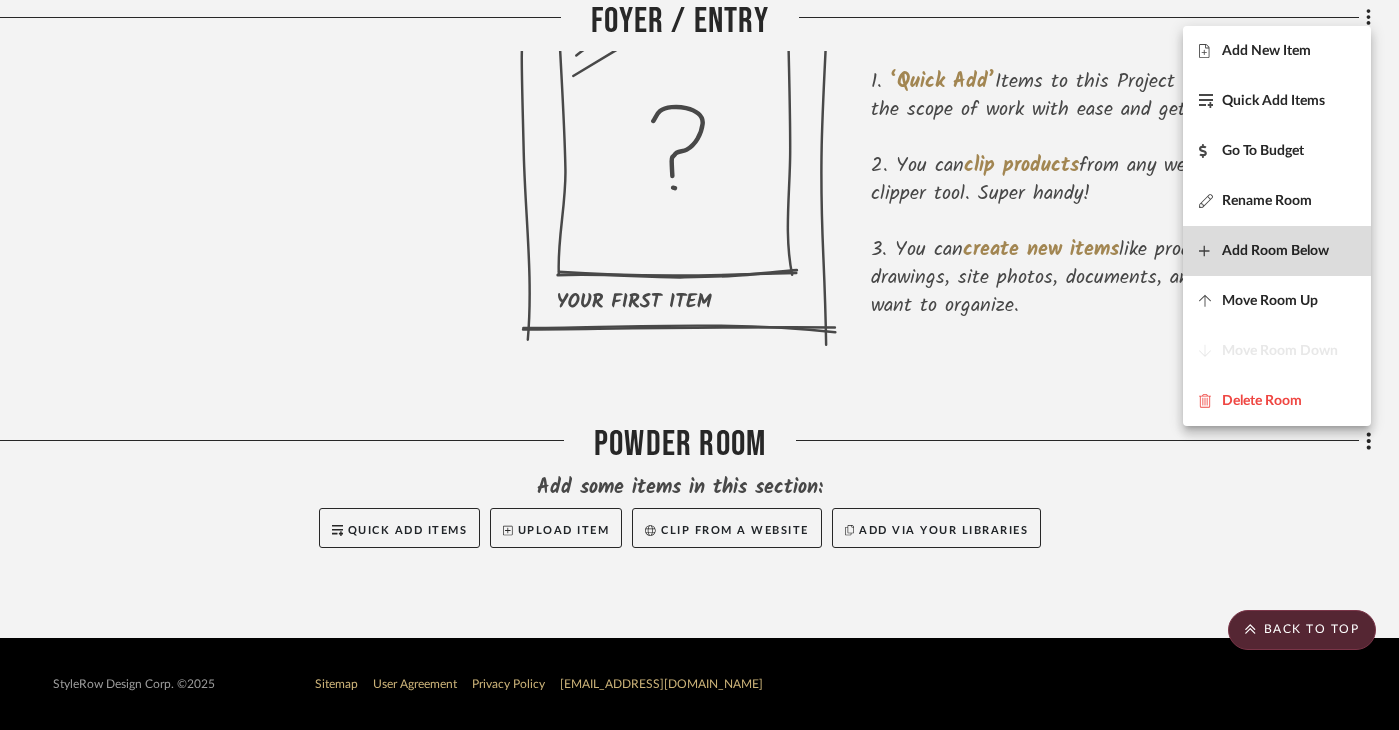 click on "Add Room Below" at bounding box center [1275, 250] 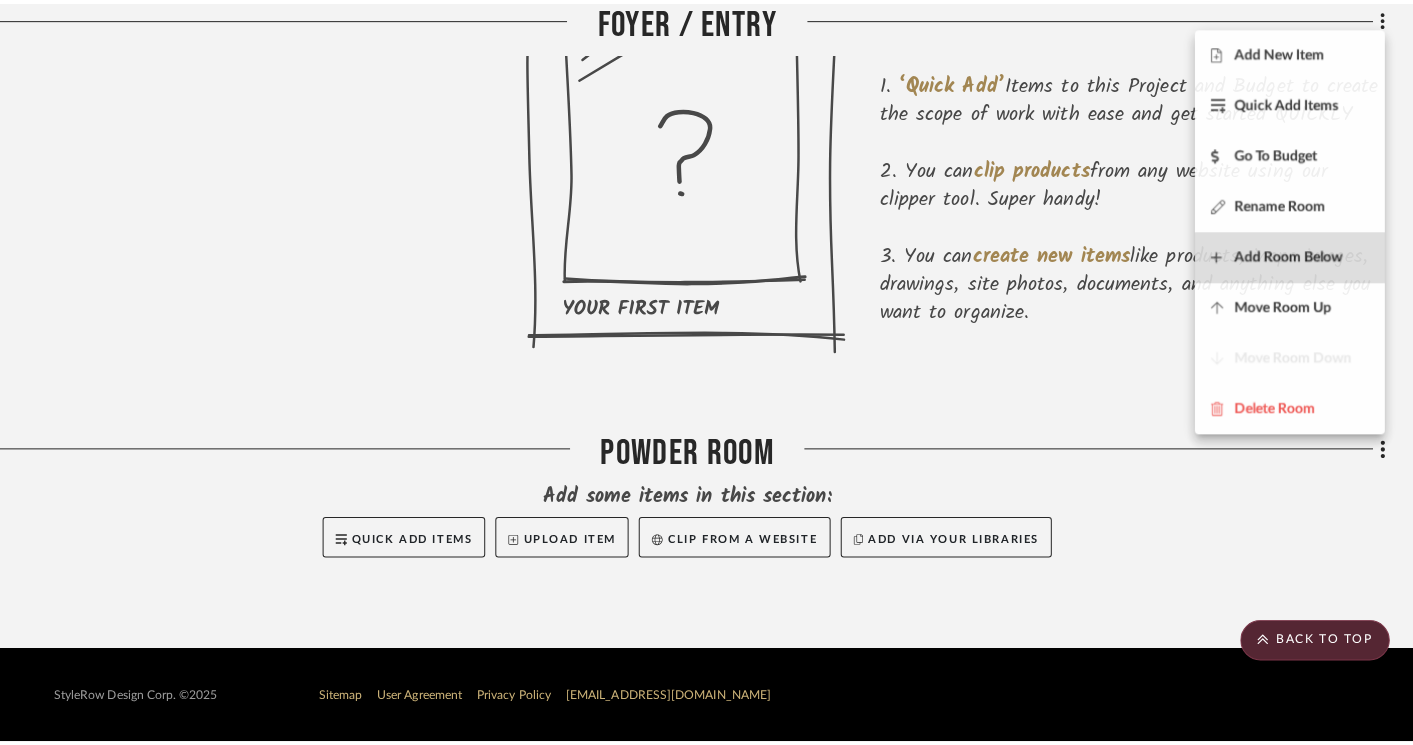 scroll, scrollTop: 0, scrollLeft: 0, axis: both 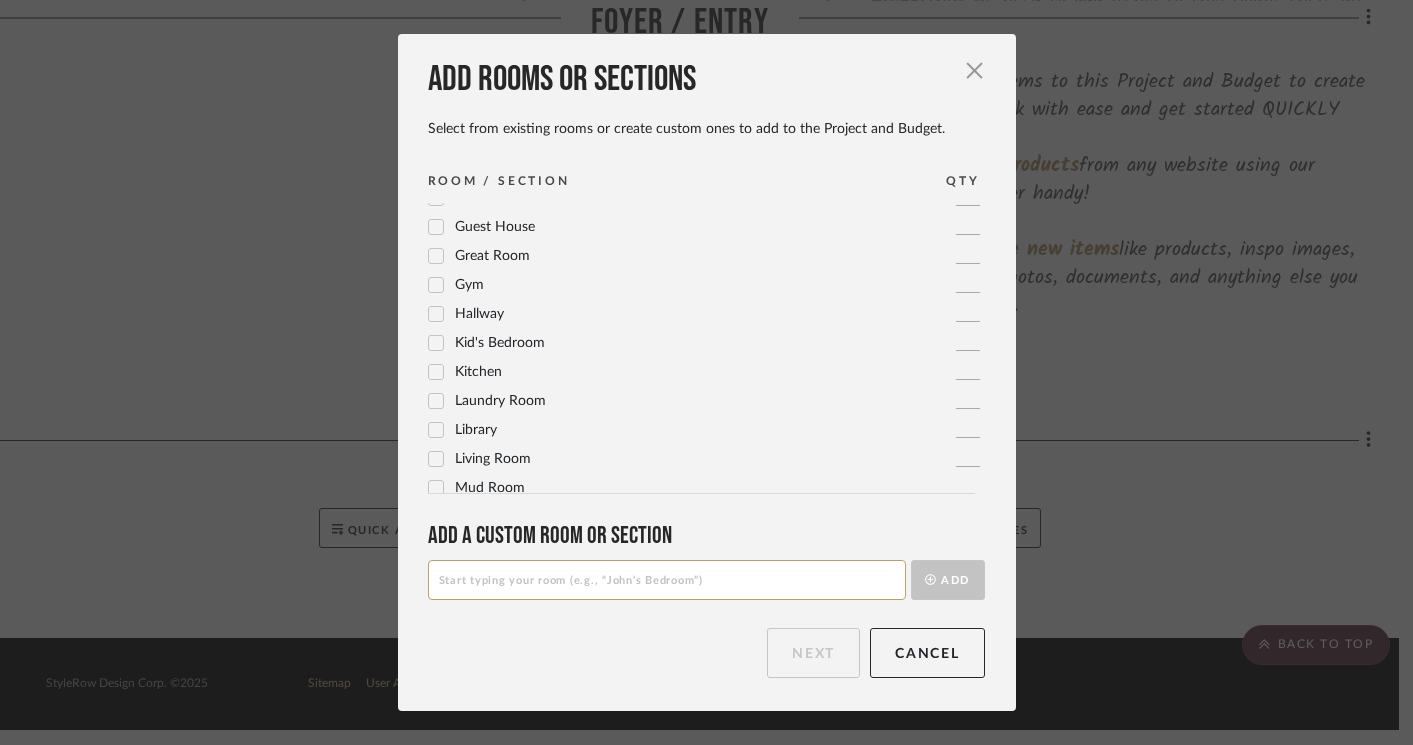 click 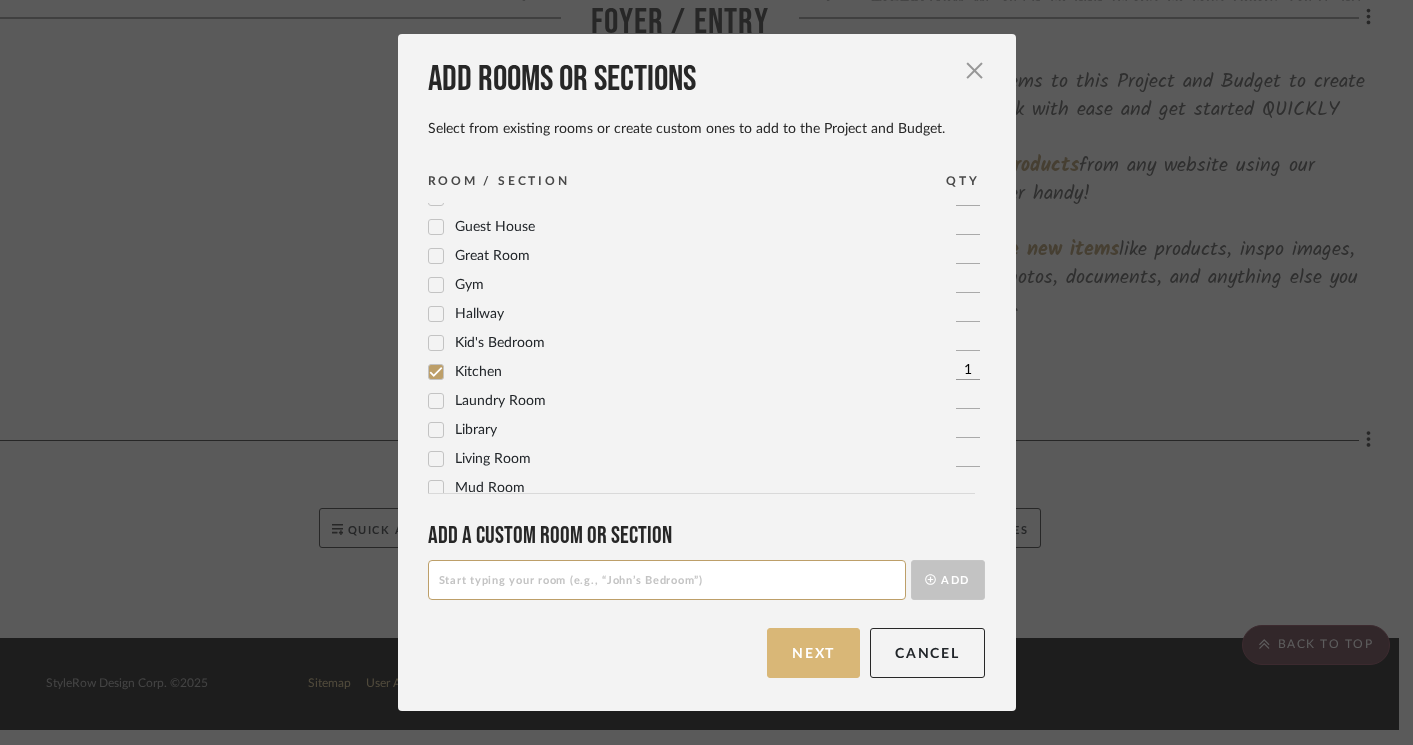 click on "Next" at bounding box center (813, 653) 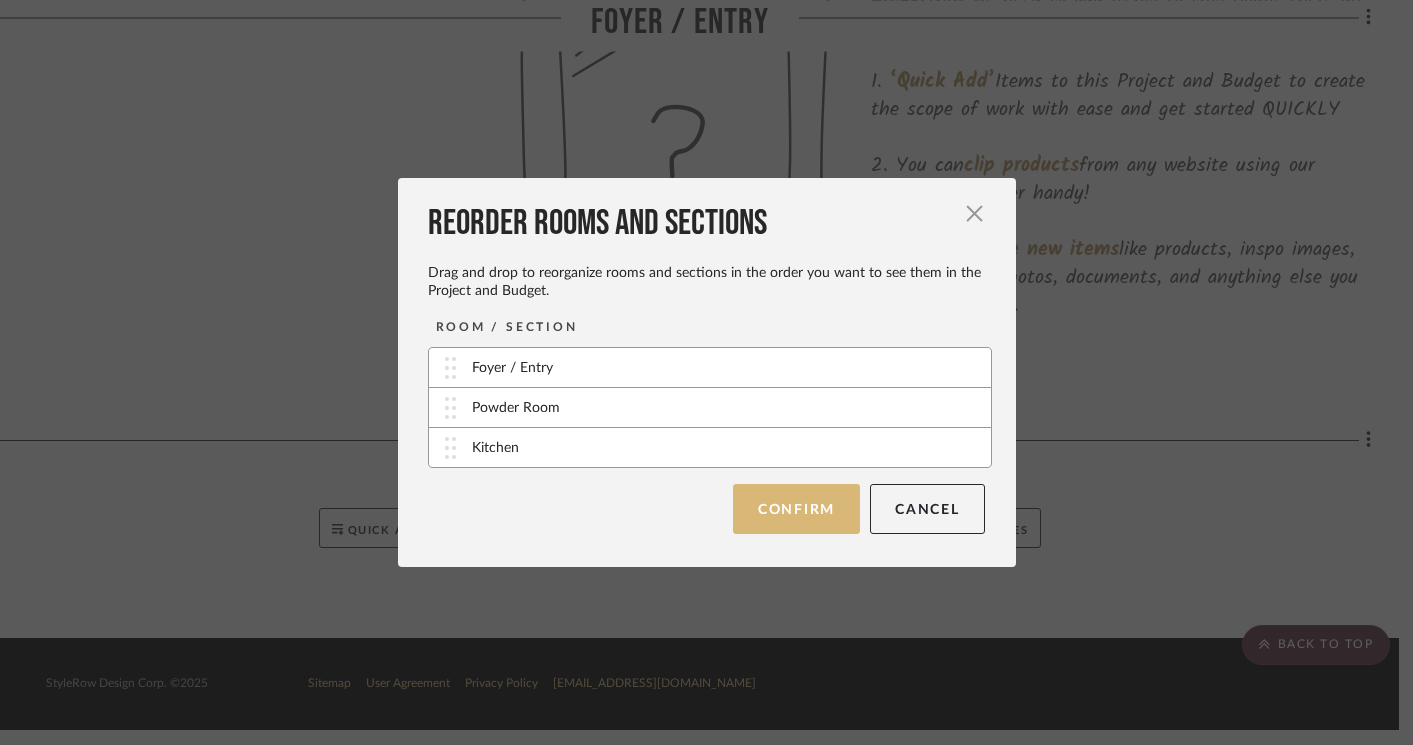 click on "Confirm" at bounding box center (796, 509) 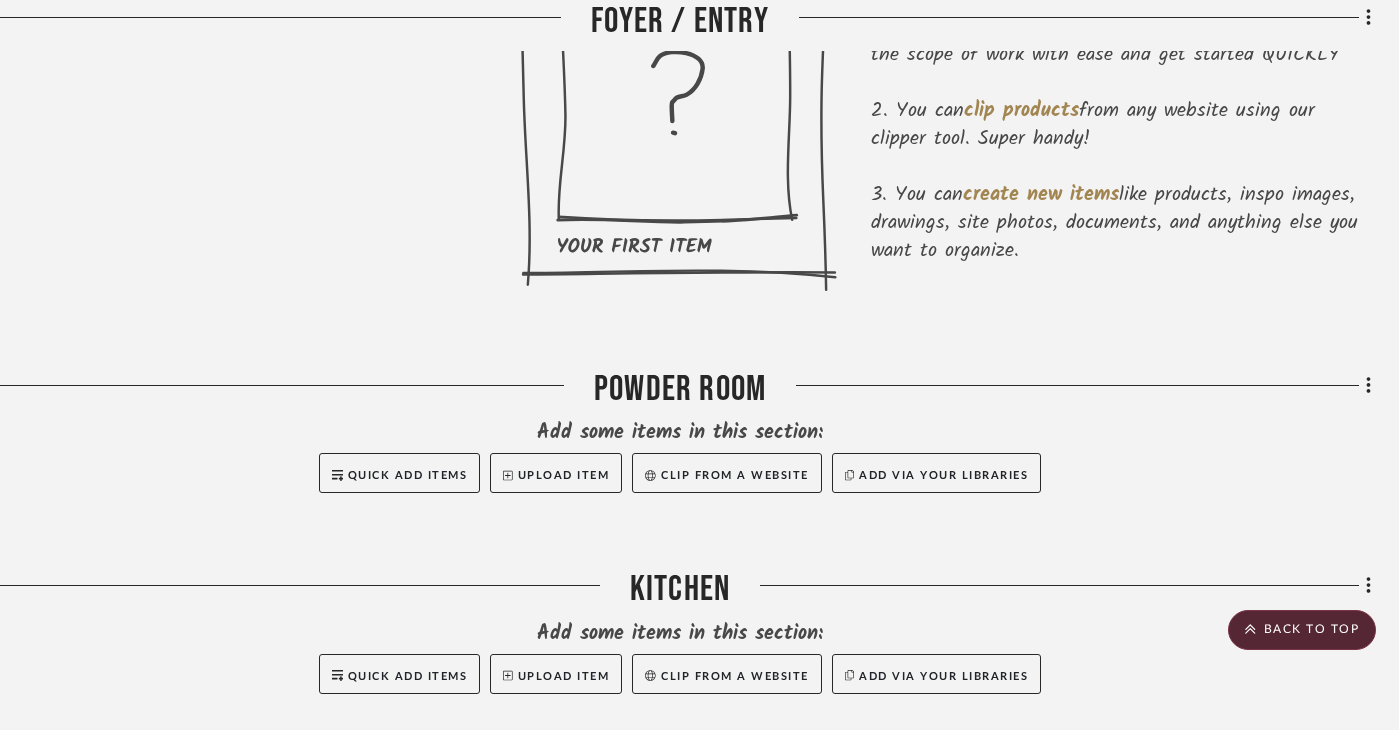 scroll, scrollTop: 796, scrollLeft: 41, axis: both 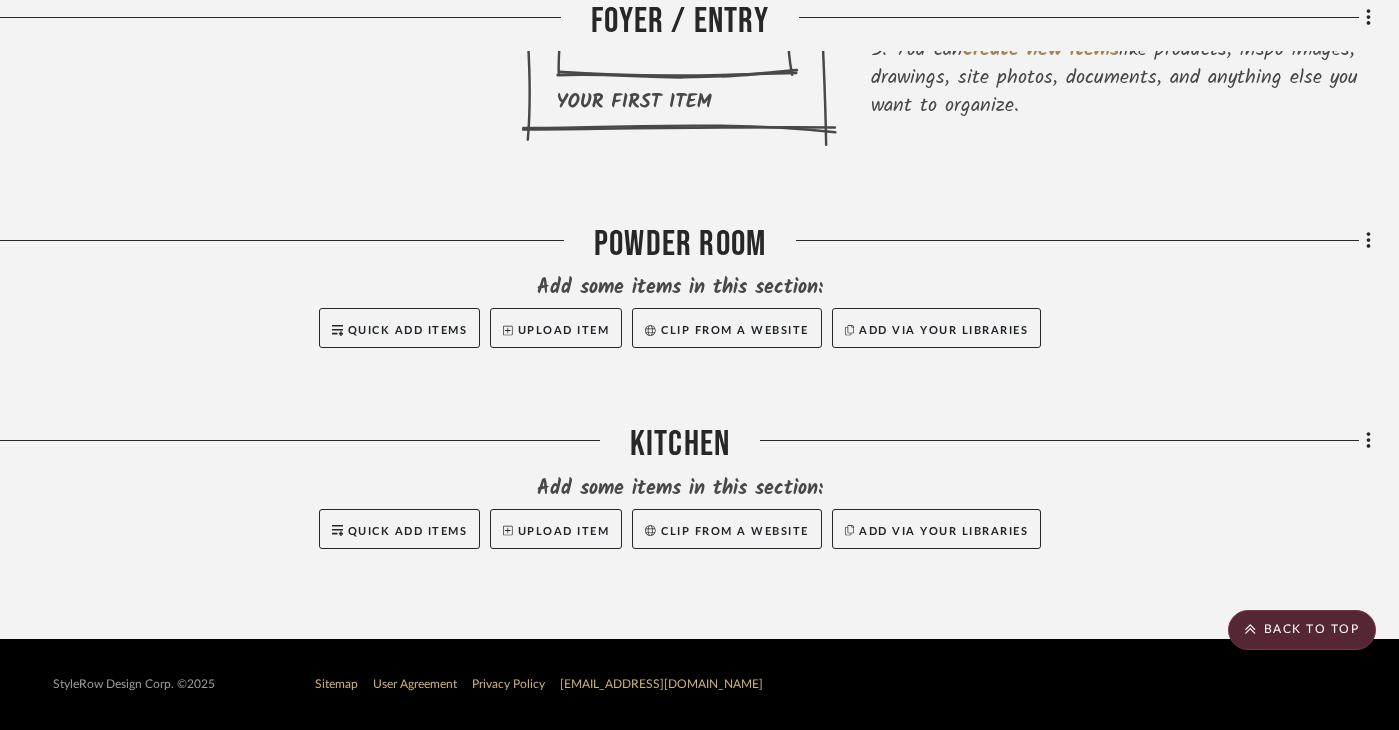 click on "Filter by keyword, category or name prior to exporting to Excel or Bulk Actions Team Comments All Team Comments Team Comments in last day Team Comments in last week Flagged Shared with Client Client Comments All Client Comments Client Comments in last day Client Comments in last week Added To PO Lead Time Weeks In Stock Price 0  7,500 +  0 7500  Filter Products  Reorder Rooms LOADING Foyer / Entry Great!  Now we need to add items to this room. There are a few ways to do that:  ‘Quick Add’  Items to this Project and Budget to create the scope of work with ease and get started QUICKLY   You can  clip products  from any website using our clipper tool. Super handy!   You can  create new items  like products, inspo images, drawings, site photos, documents, and anything else you want to organize.  Powder Room Add some items in this section: Quick Add Items  Upload Item   Clip from a website   Add via your libraries  Kitchen Add some items in this section: Quick Add Items  Upload Item   Clip from a website  ×" 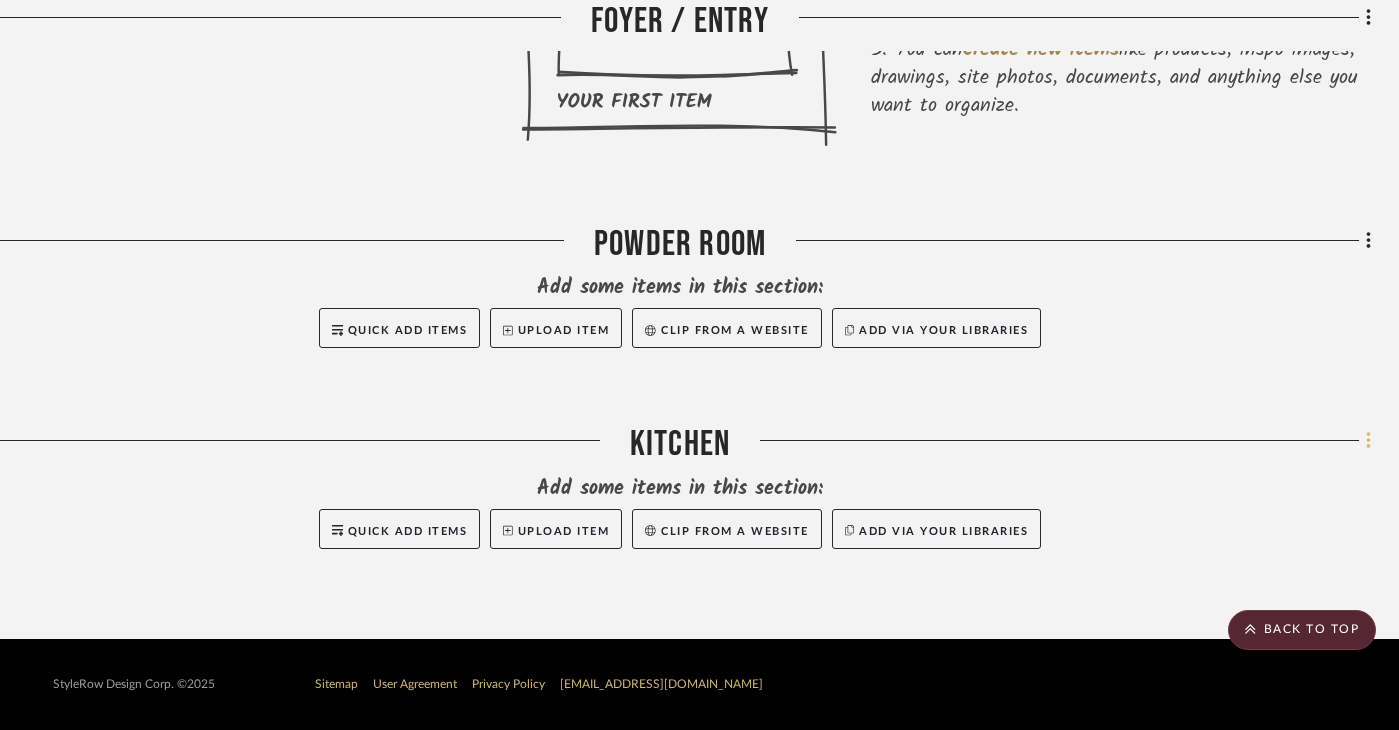 click 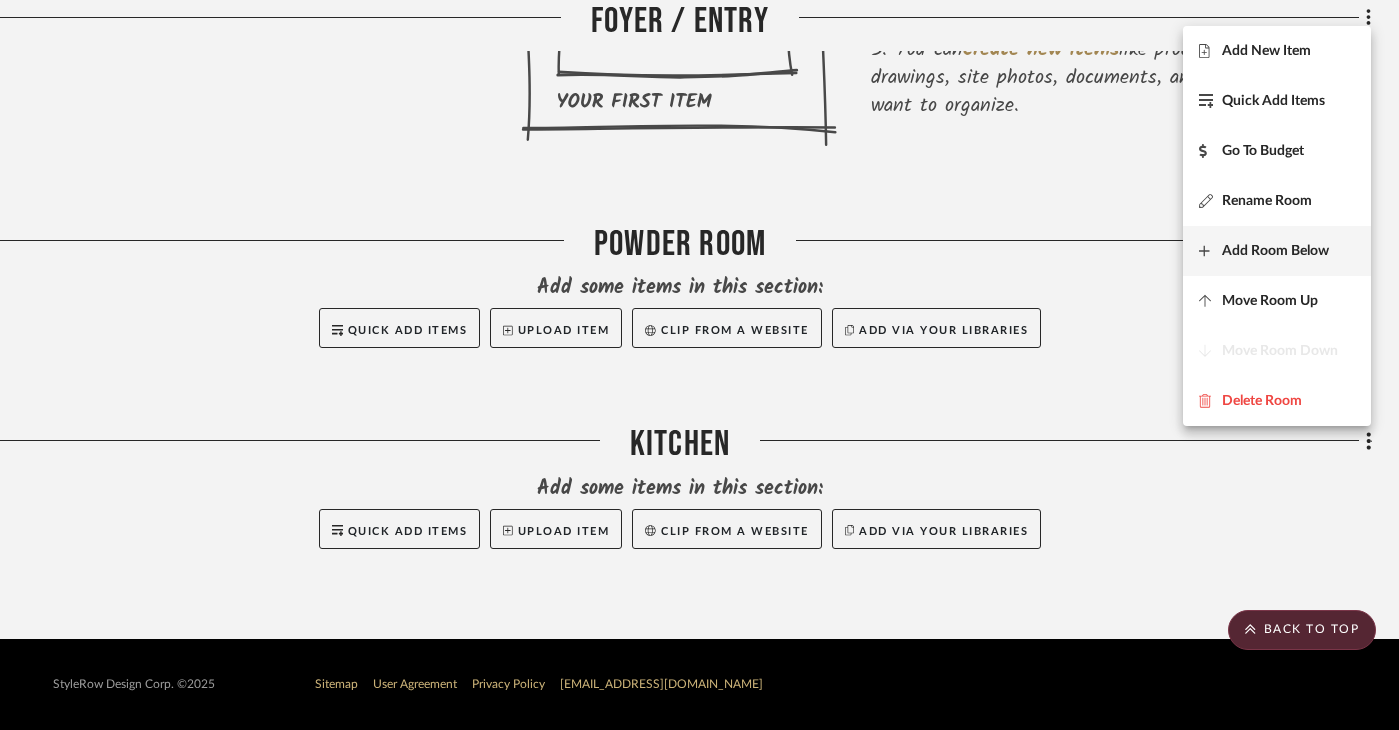 click on "Add Room Below" at bounding box center [1275, 250] 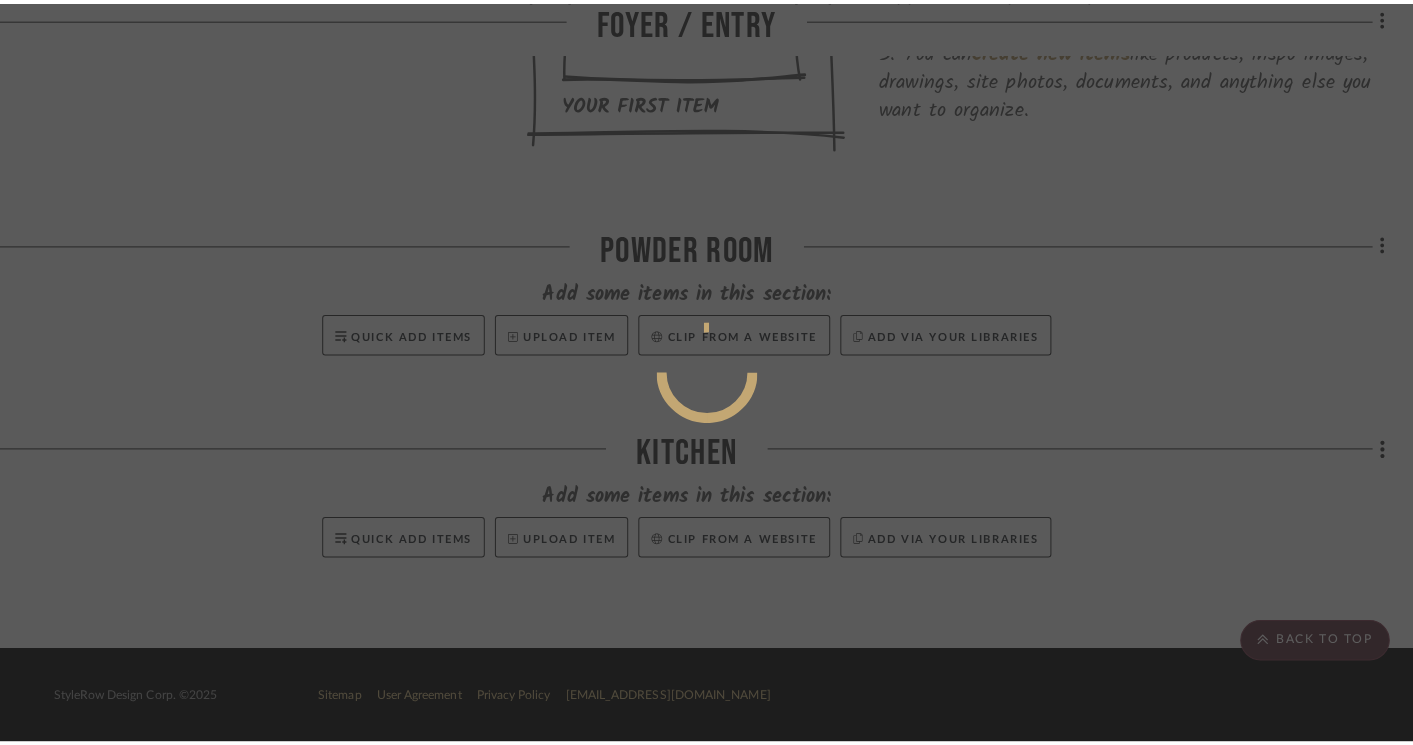 scroll, scrollTop: 0, scrollLeft: 0, axis: both 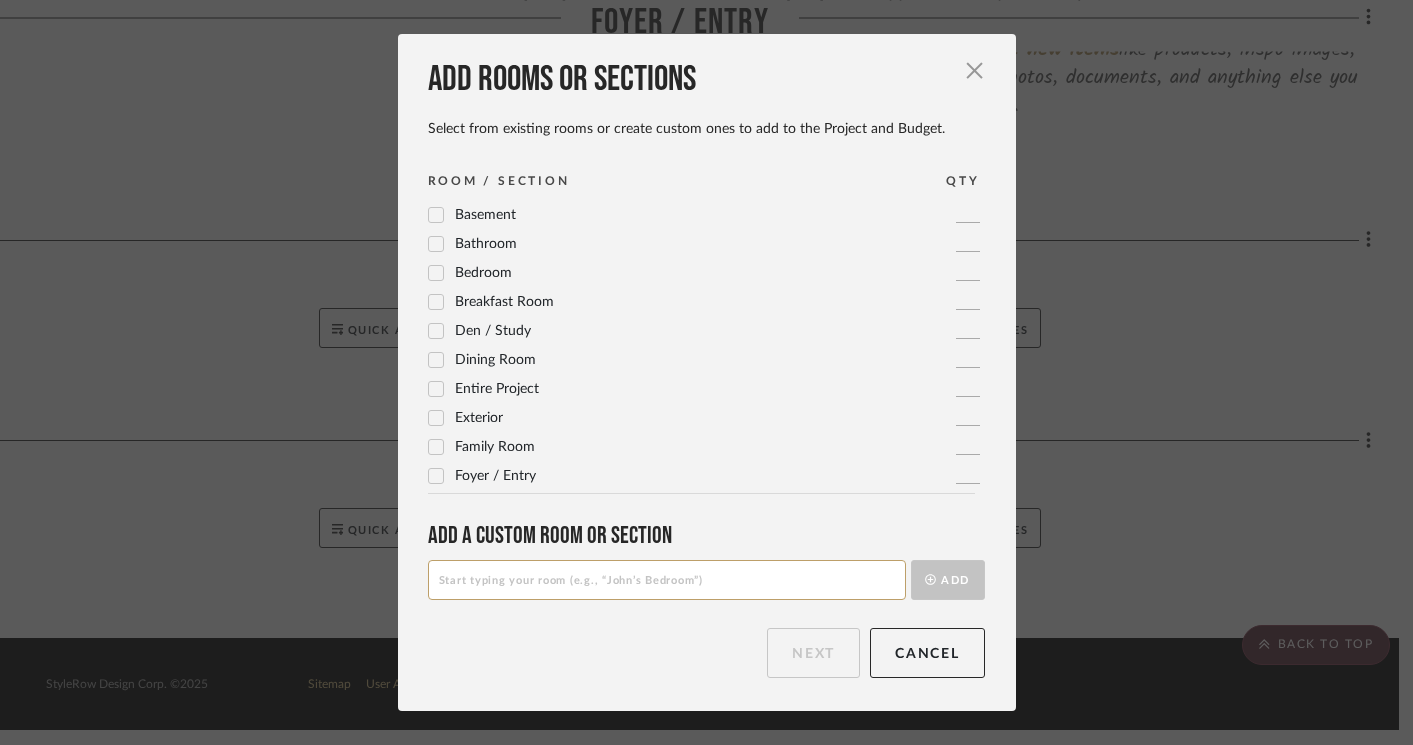 click 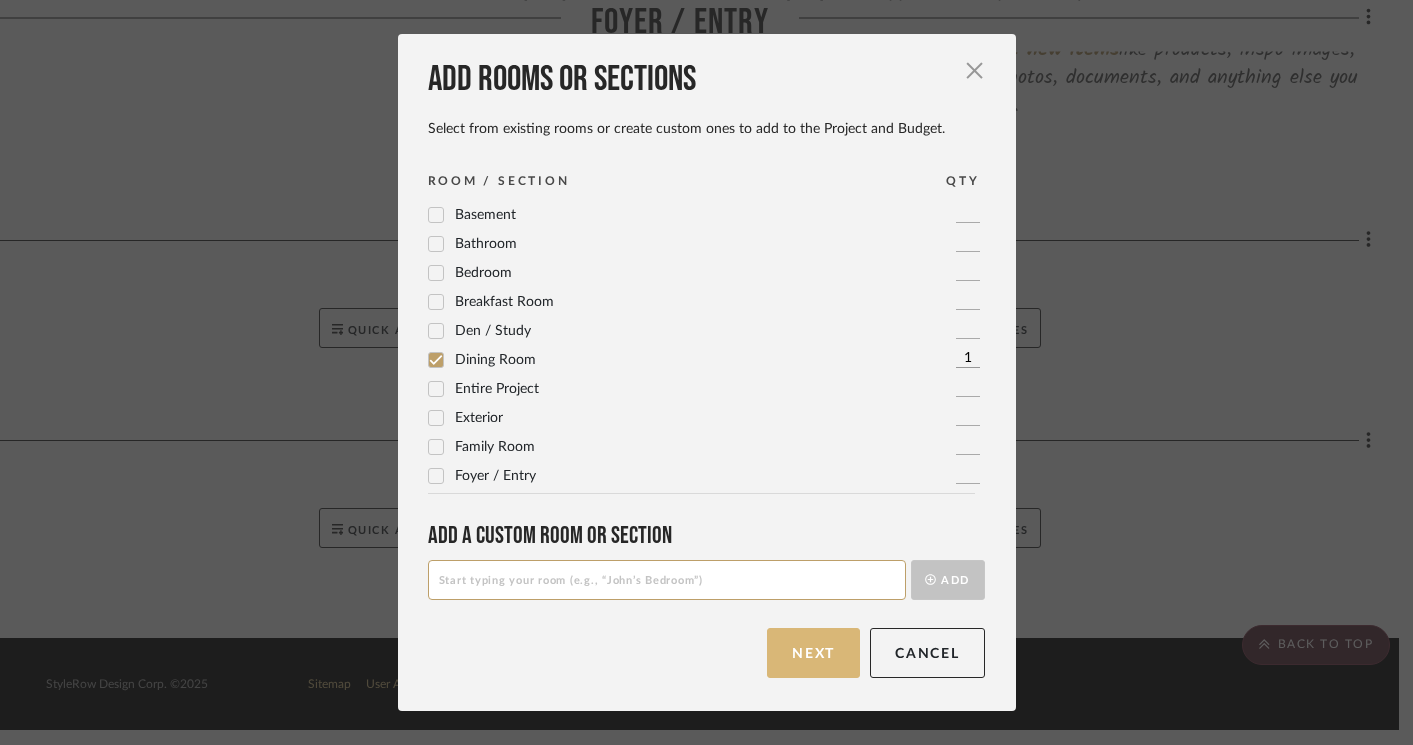 click on "Next" at bounding box center [813, 653] 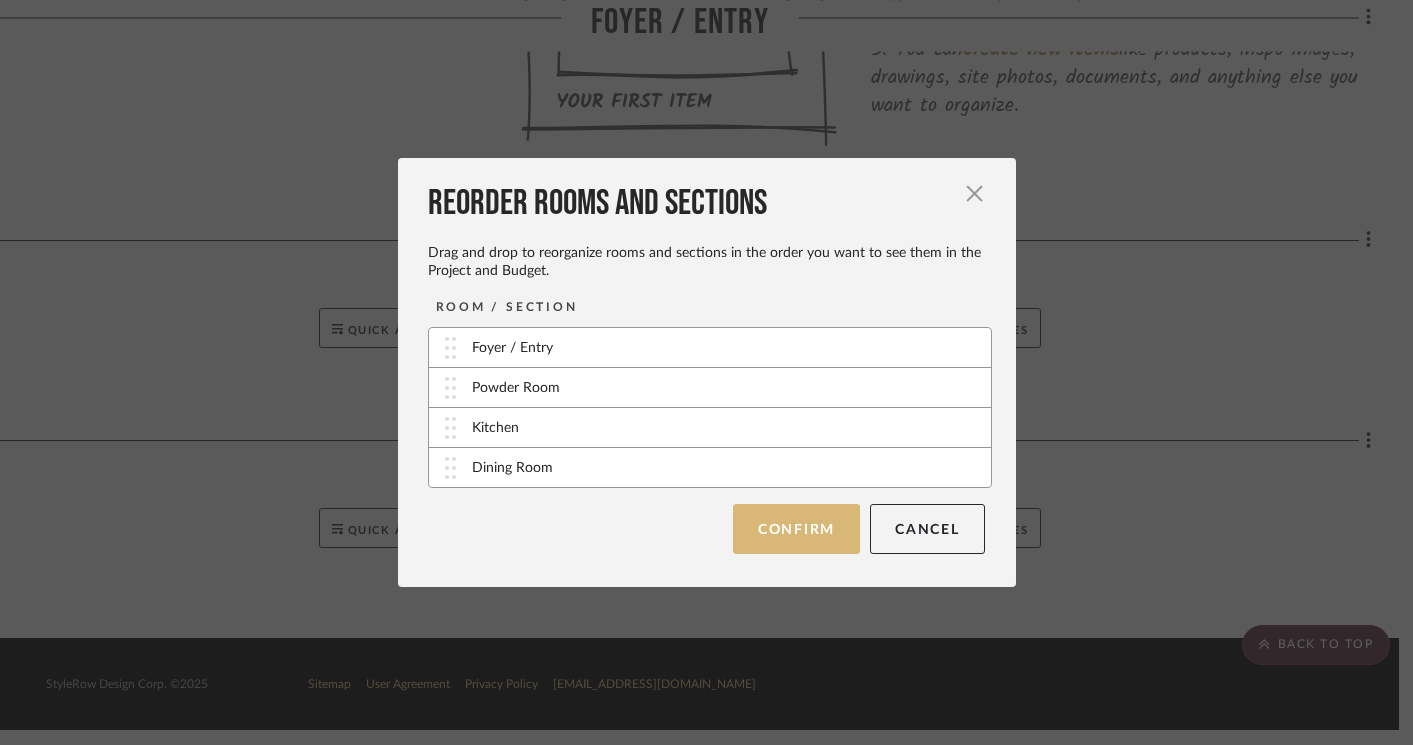 click on "Confirm" at bounding box center [796, 529] 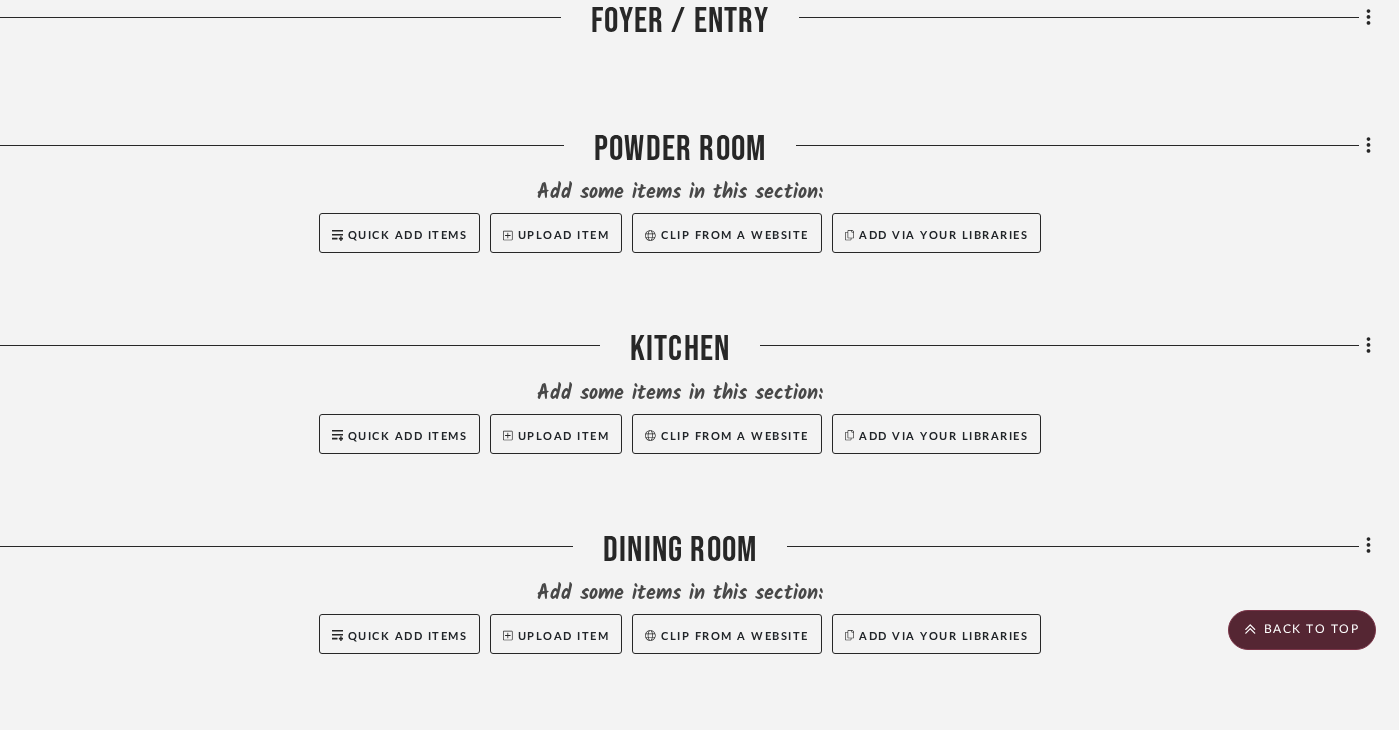 scroll, scrollTop: 997, scrollLeft: 41, axis: both 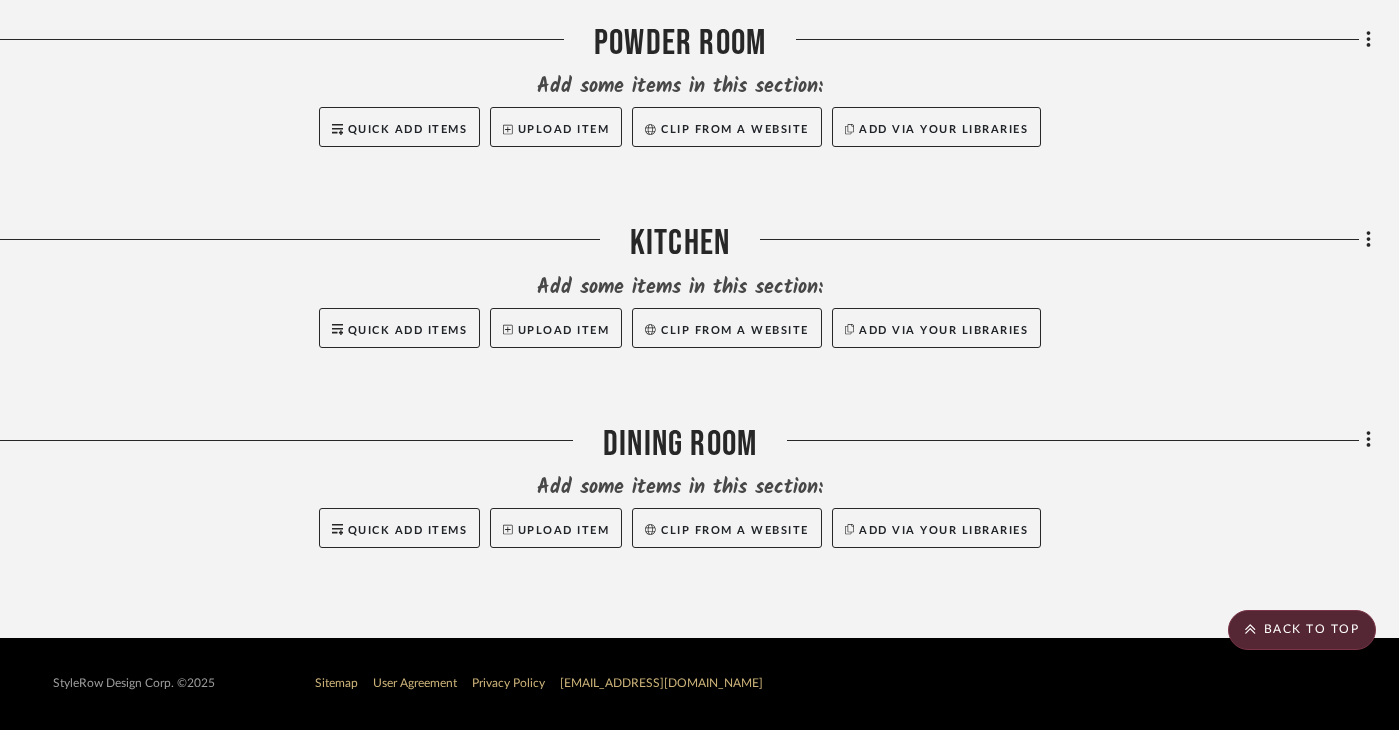 click on "Filter by keyword, category or name prior to exporting to Excel or Bulk Actions Team Comments All Team Comments Team Comments in last day Team Comments in last week Flagged Shared with Client Client Comments All Client Comments Client Comments in last day Client Comments in last week Added To PO Lead Time Weeks In Stock Price 0  7,500 +  0 7500  Filter Products  Reorder Rooms LOADING Foyer / Entry Great!  Now we need to add items to this room. There are a few ways to do that:  ‘Quick Add’  Items to this Project and Budget to create the scope of work with ease and get started QUICKLY   You can  clip products  from any website using our clipper tool. Super handy!   You can  create new items  like products, inspo images, drawings, site photos, documents, and anything else you want to organize.  Powder Room Add some items in this section: Quick Add Items  Upload Item   Clip from a website   Add via your libraries  Kitchen Add some items in this section: Quick Add Items  Upload Item   Clip from a website  ×" 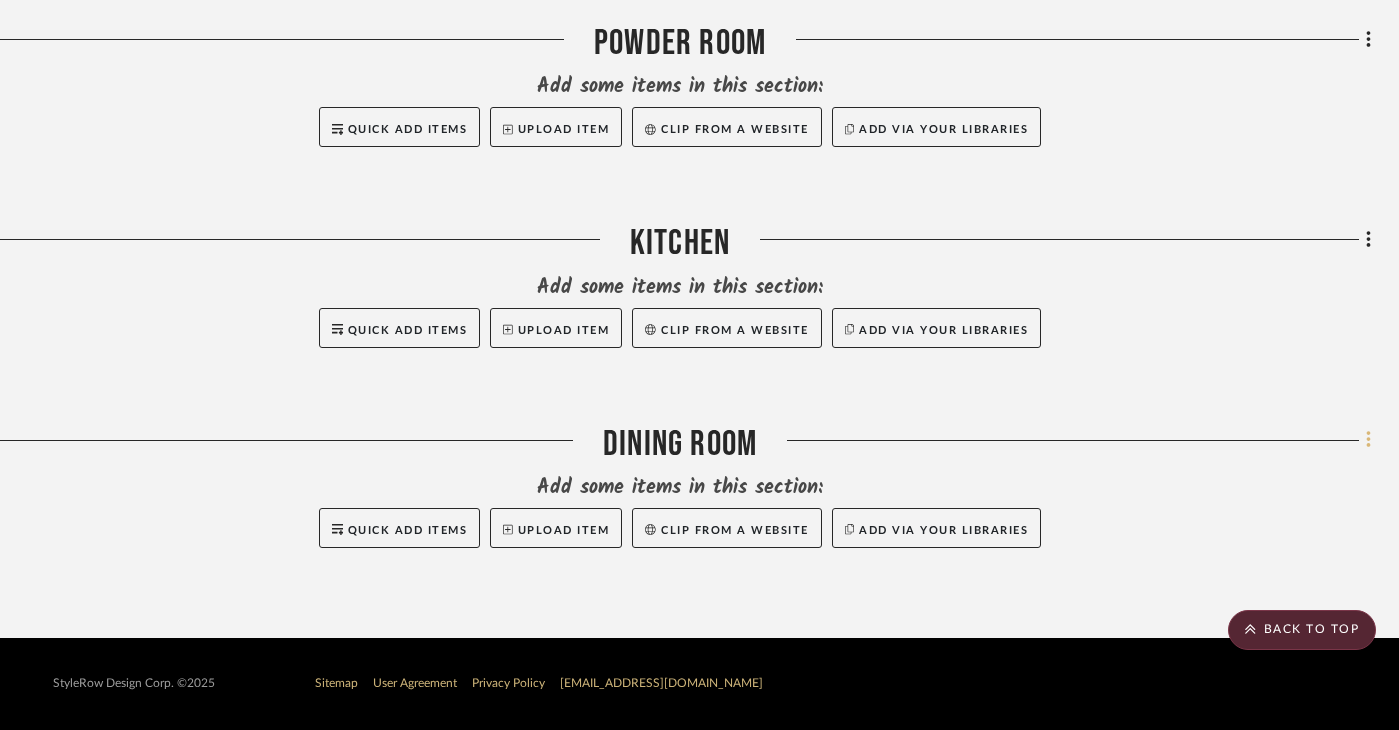 click 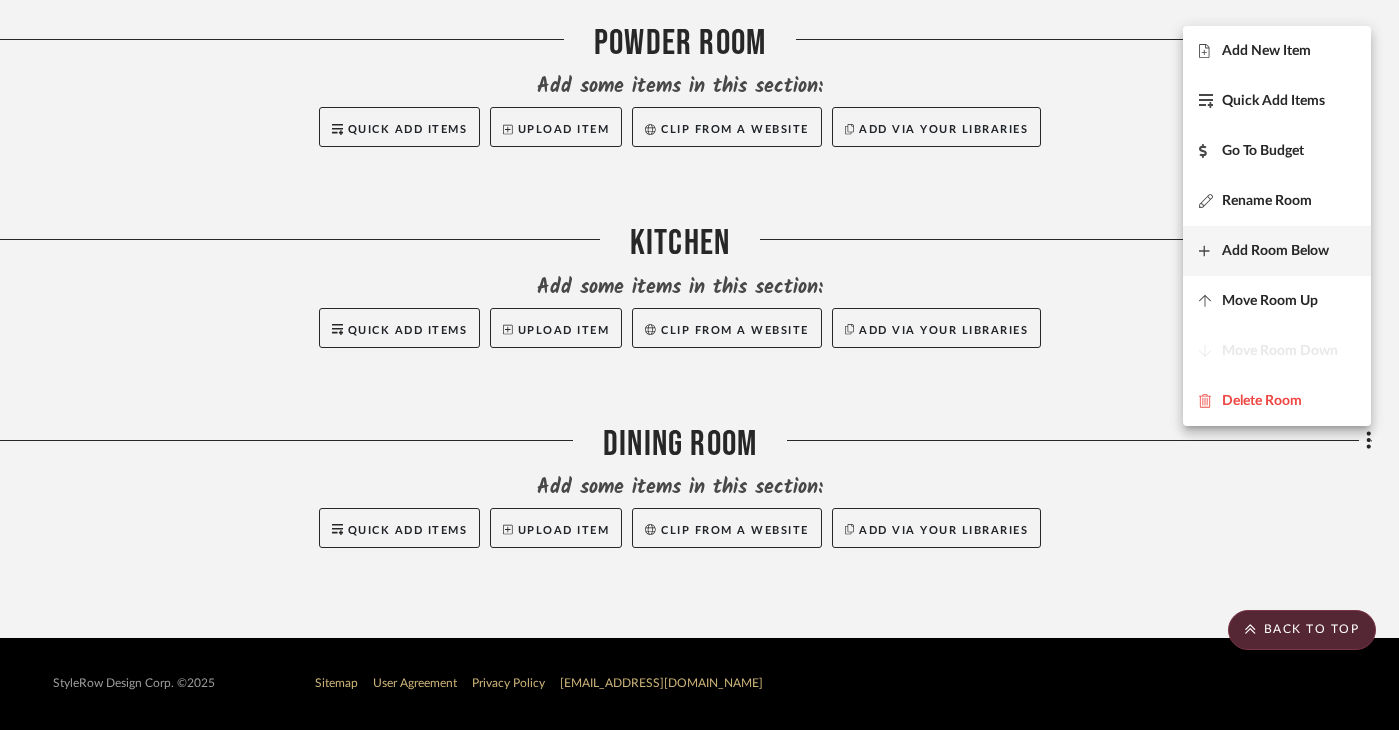 click on "Add Room Below" at bounding box center (1277, 251) 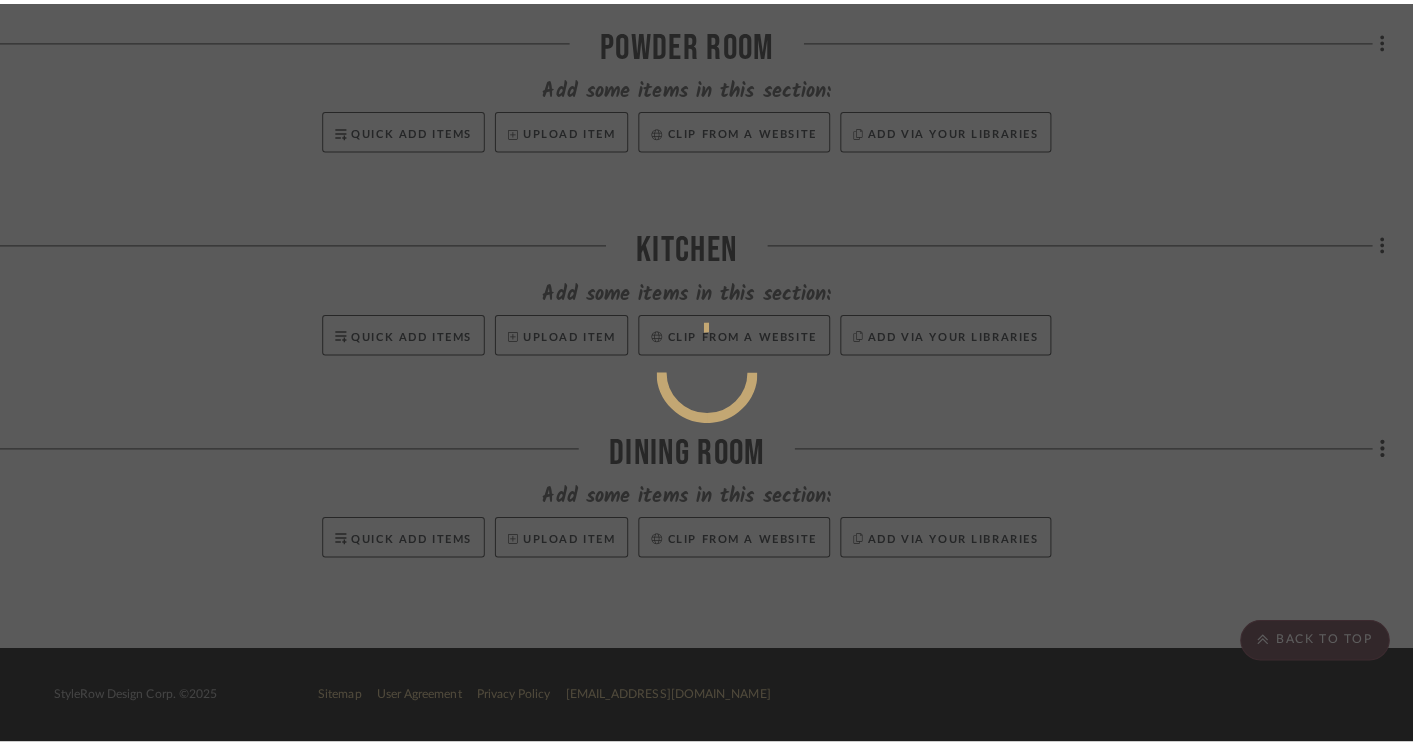 scroll, scrollTop: 0, scrollLeft: 0, axis: both 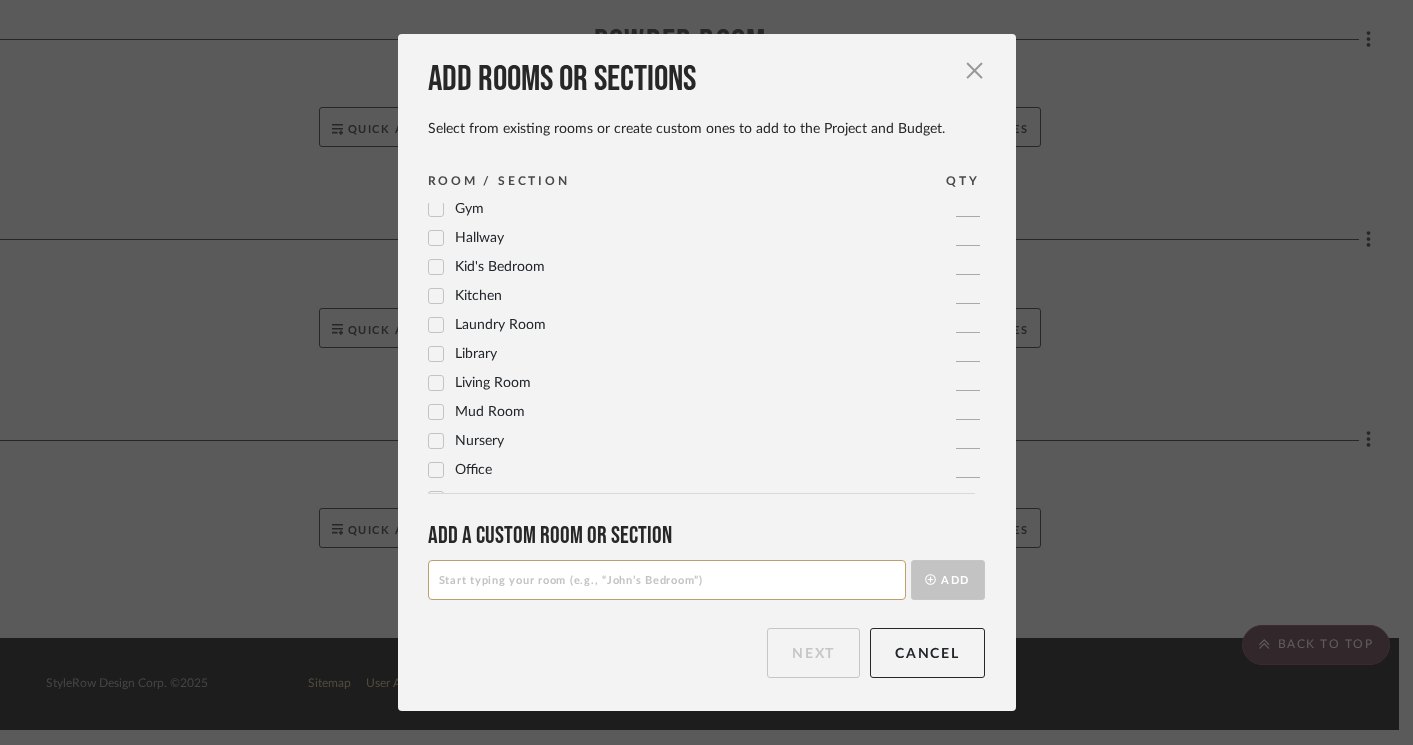 click 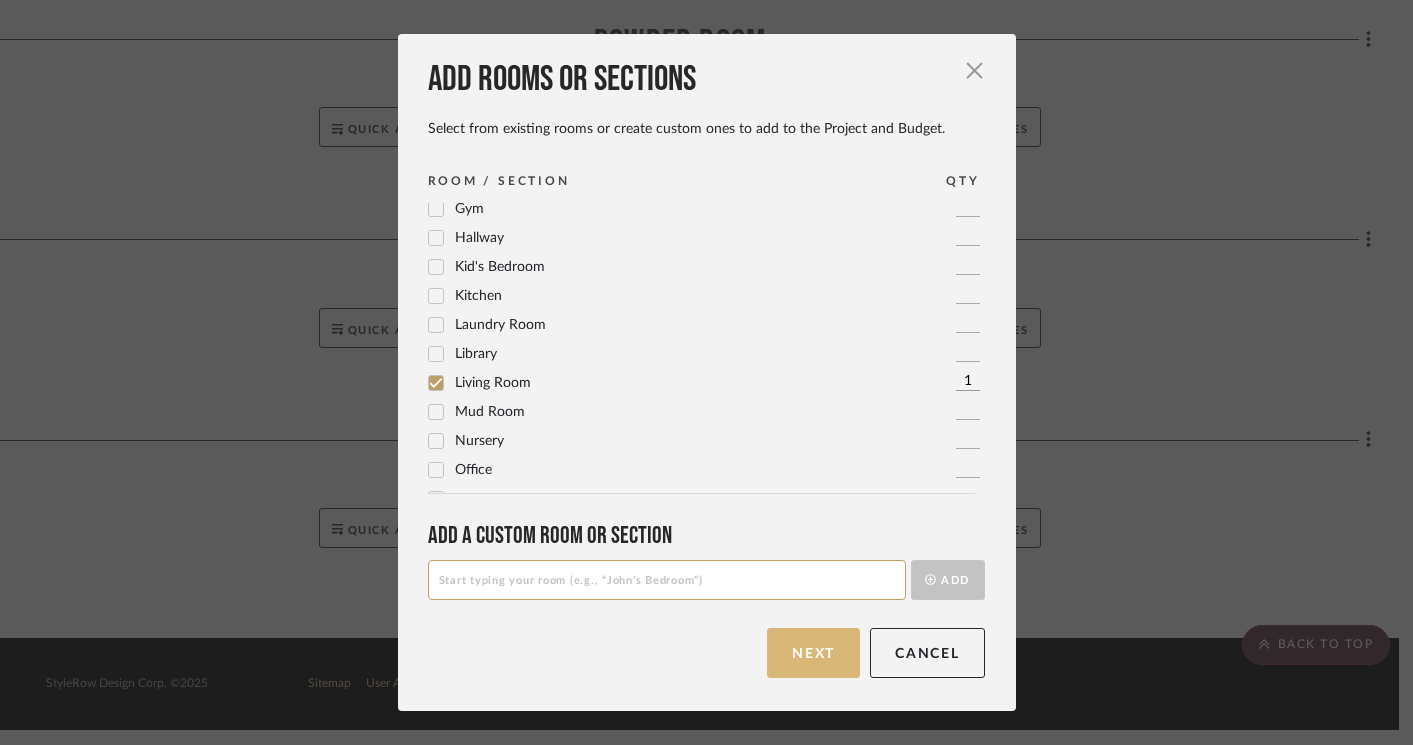 click on "Next" at bounding box center (813, 653) 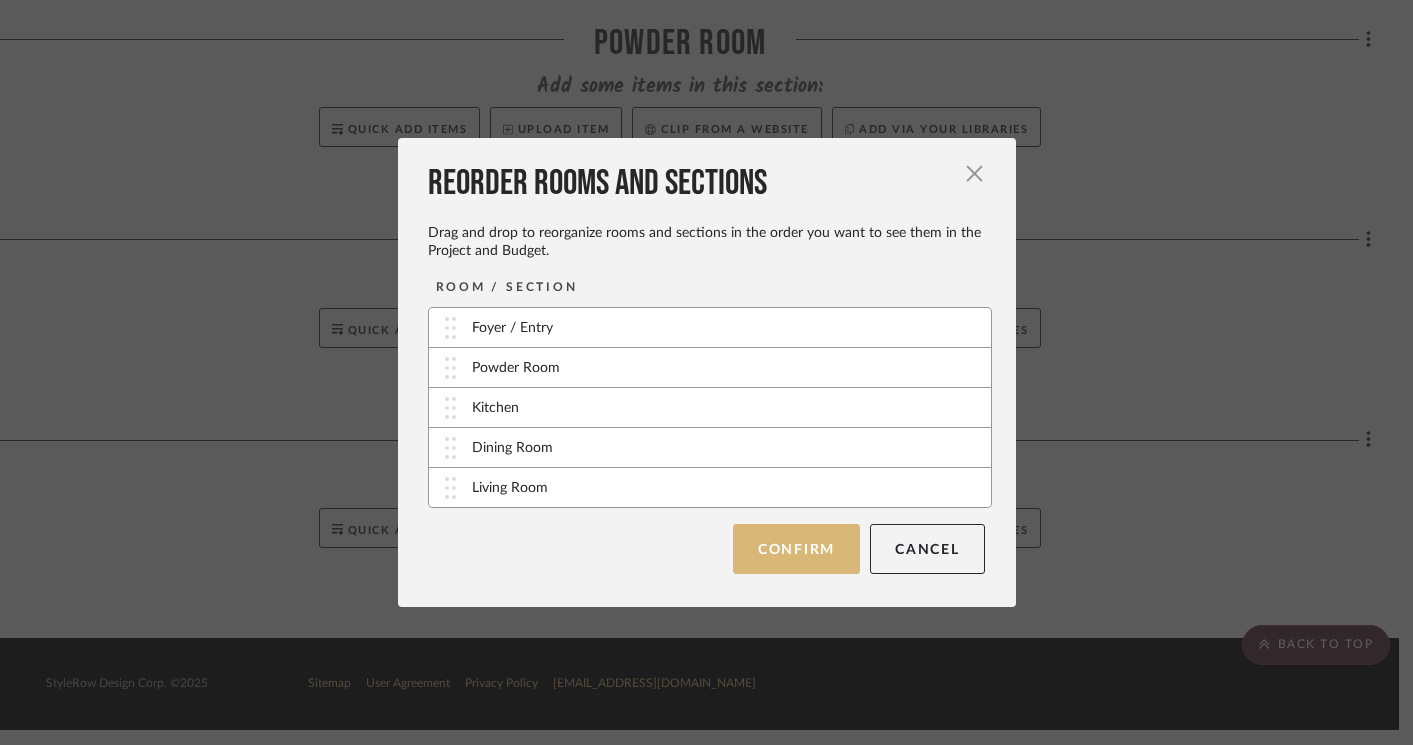 click on "Confirm" at bounding box center [796, 549] 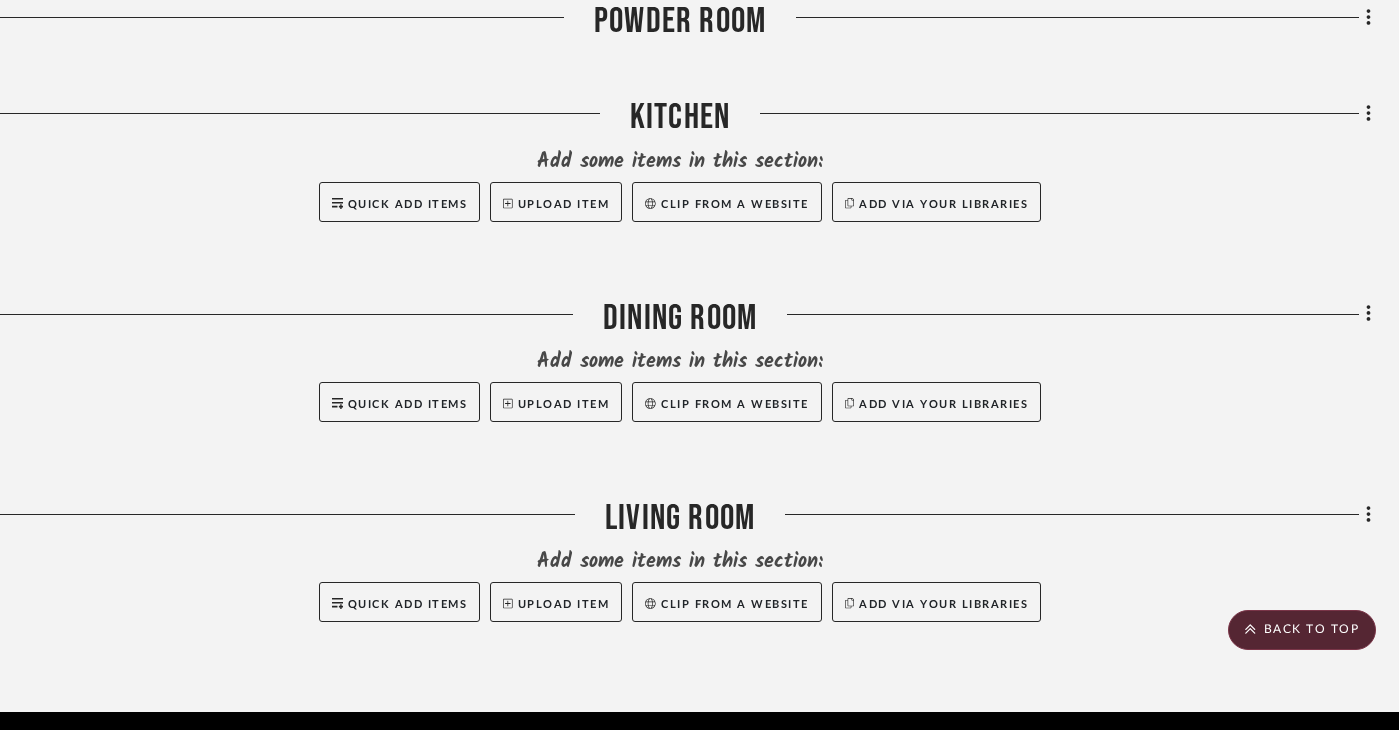 scroll, scrollTop: 1197, scrollLeft: 41, axis: both 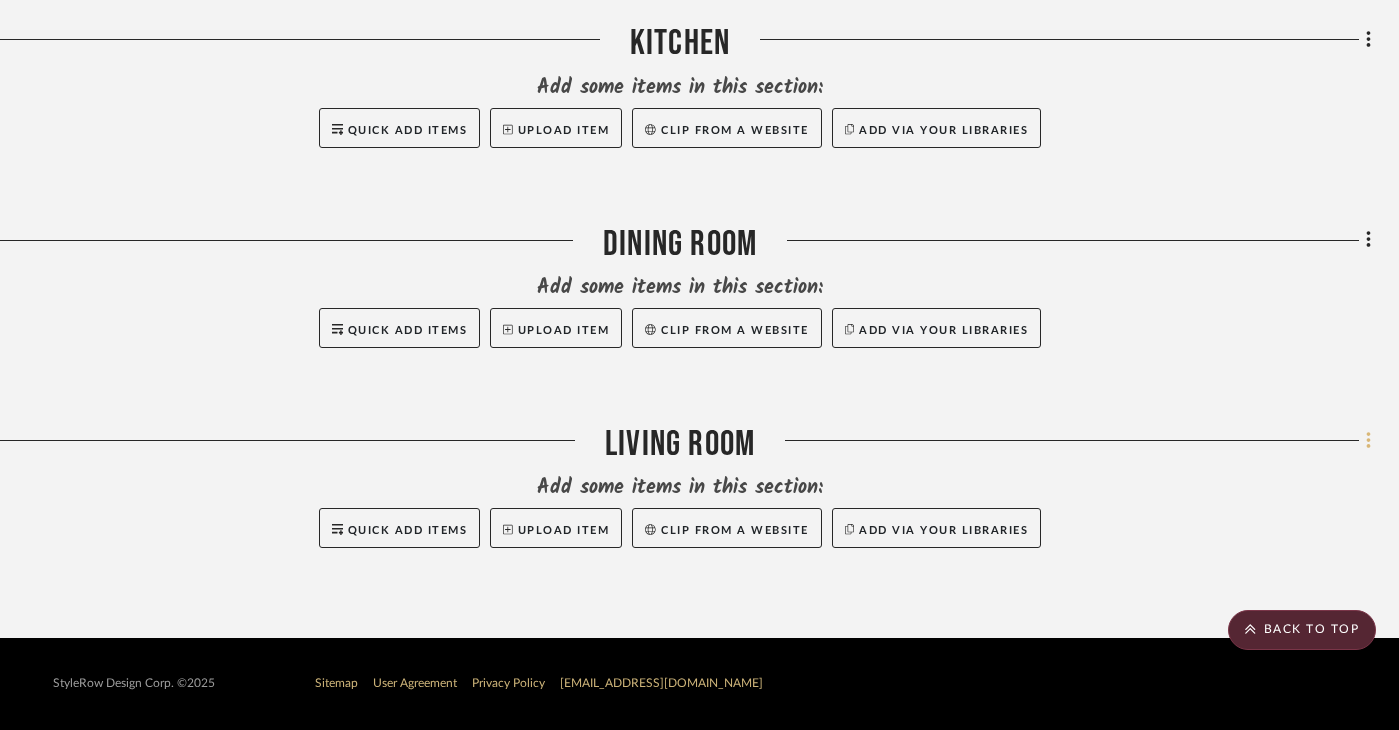 click 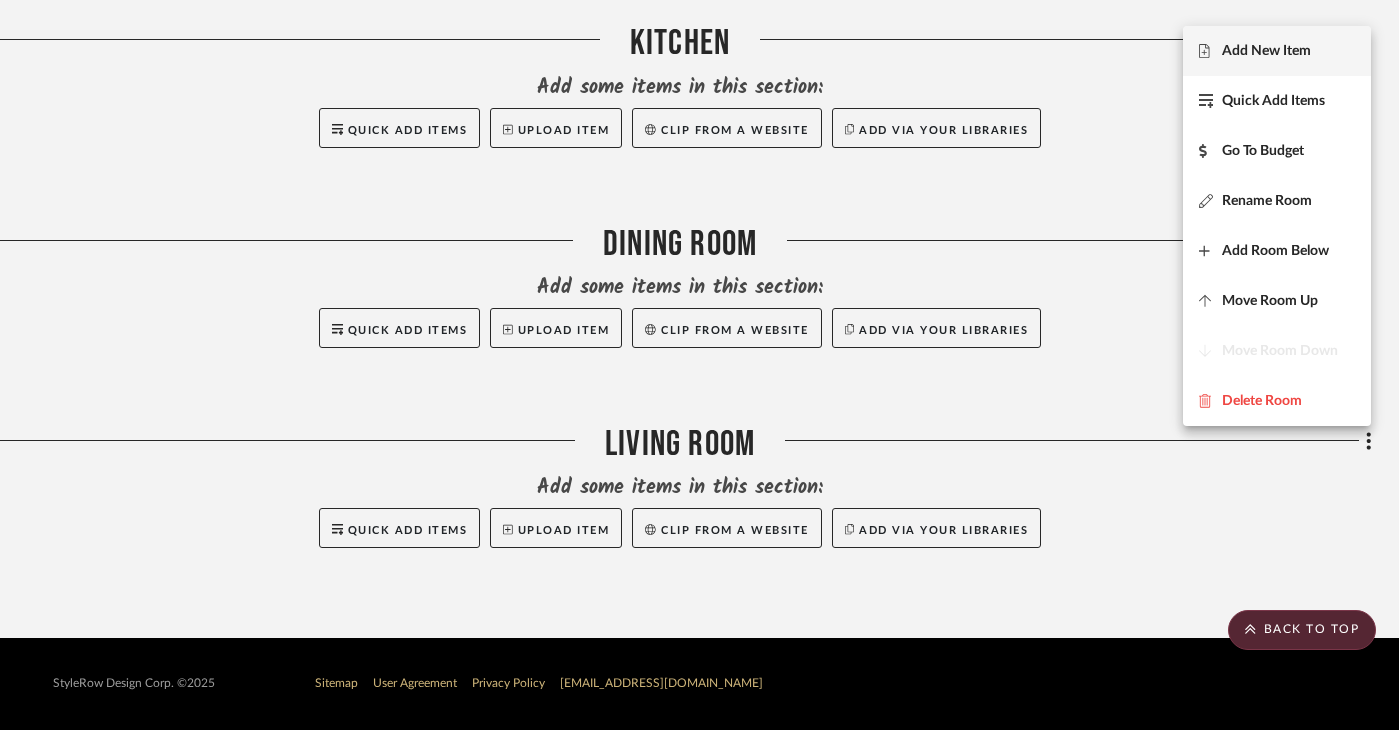 click on "Add New Item" at bounding box center [1266, 50] 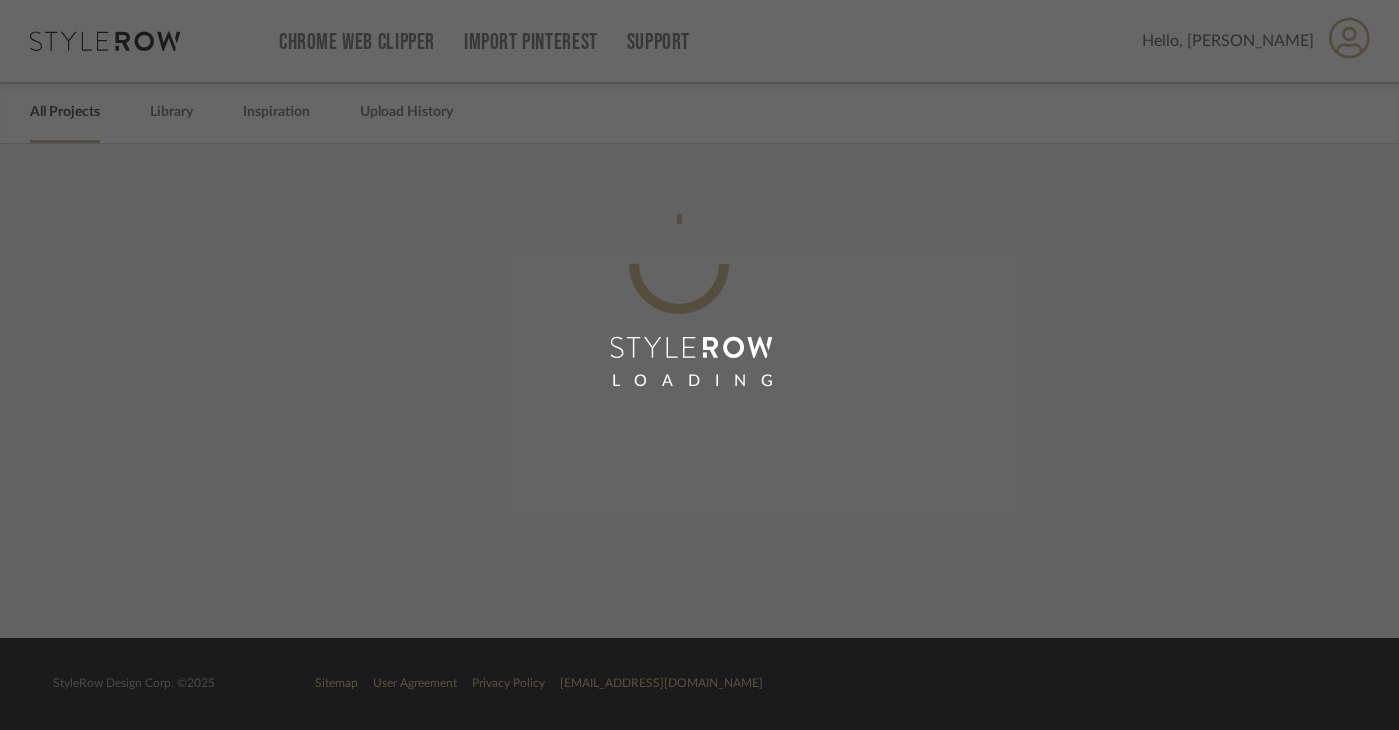scroll, scrollTop: 0, scrollLeft: 27, axis: horizontal 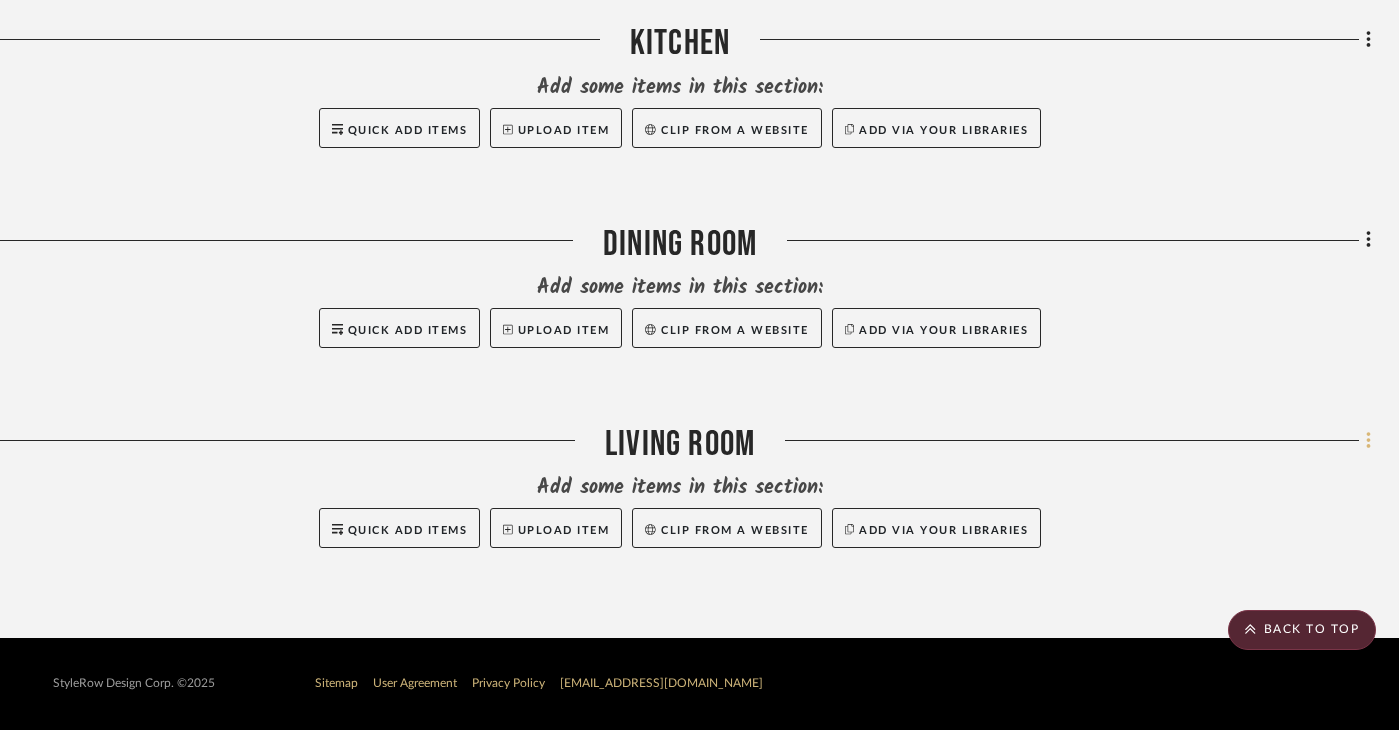 click 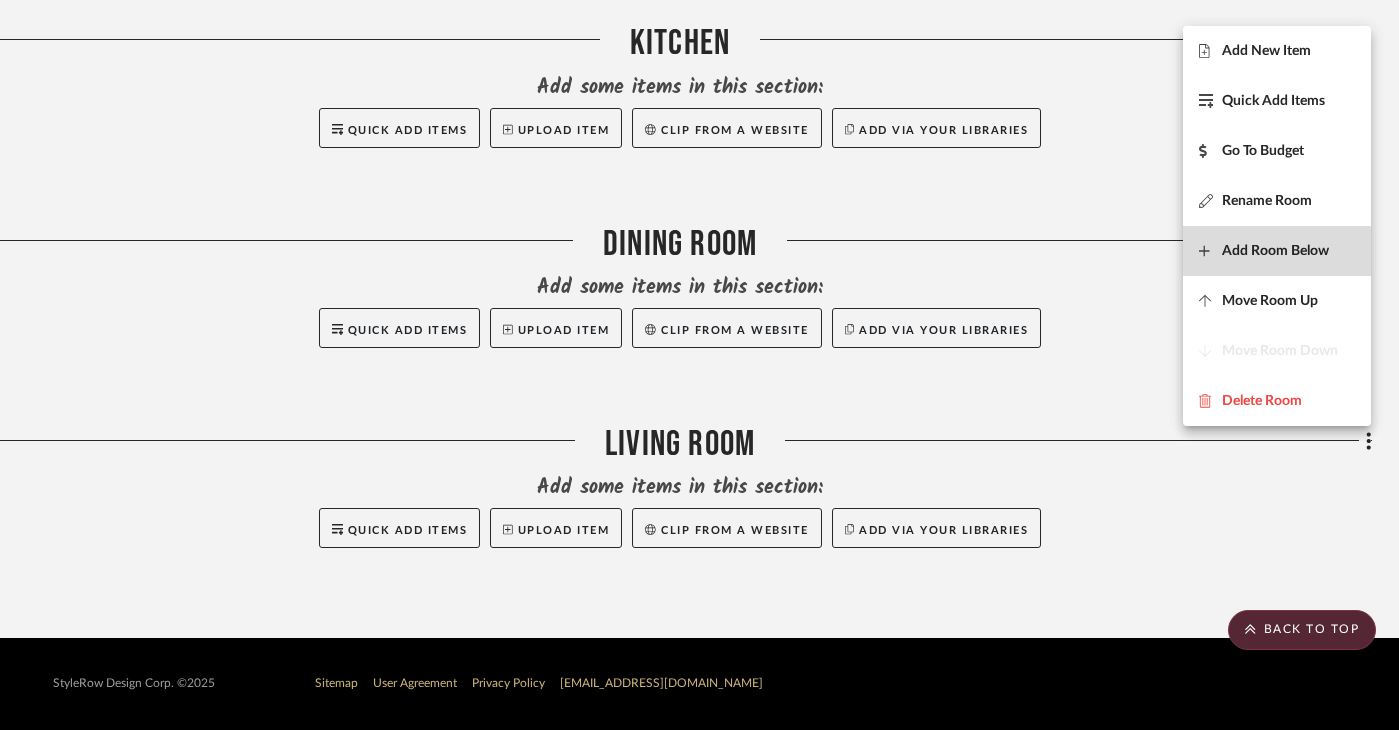 click on "Add Room Below" at bounding box center [1275, 250] 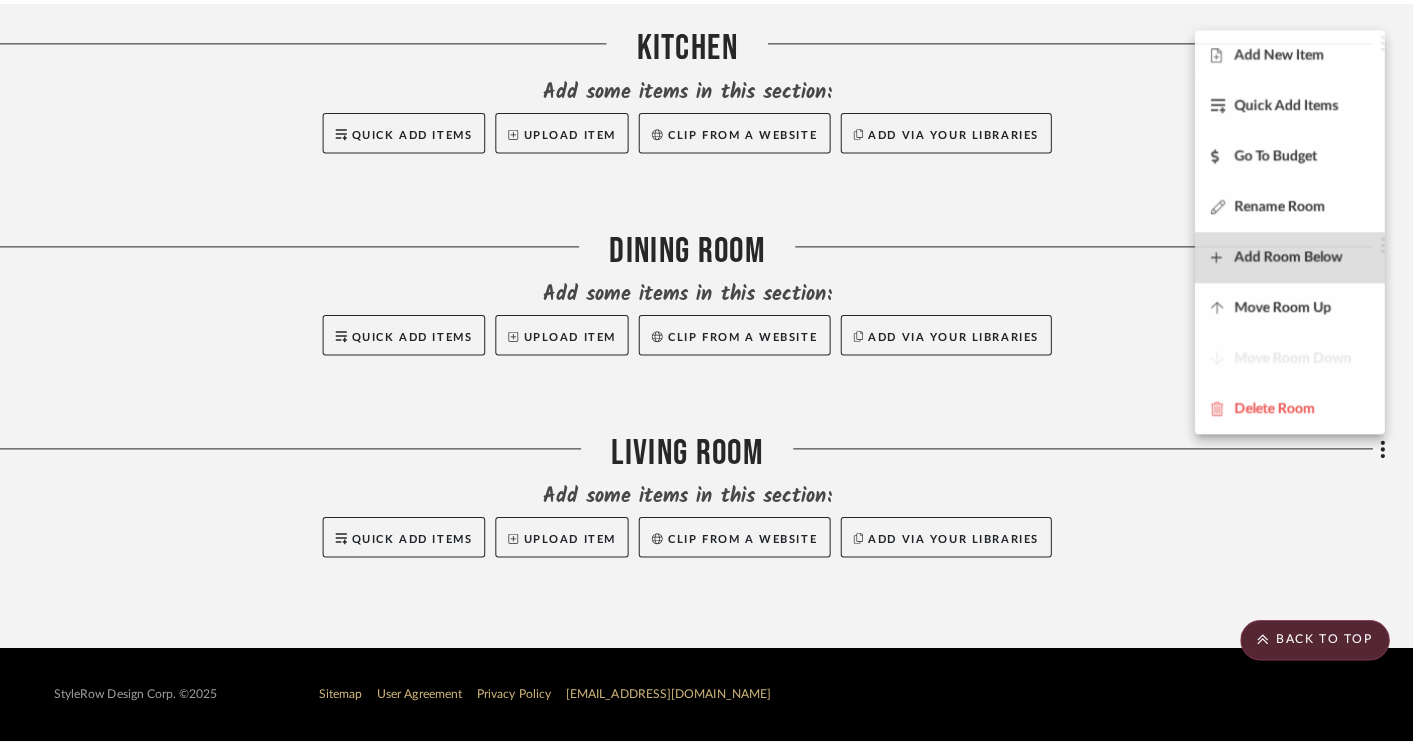 scroll, scrollTop: 0, scrollLeft: 0, axis: both 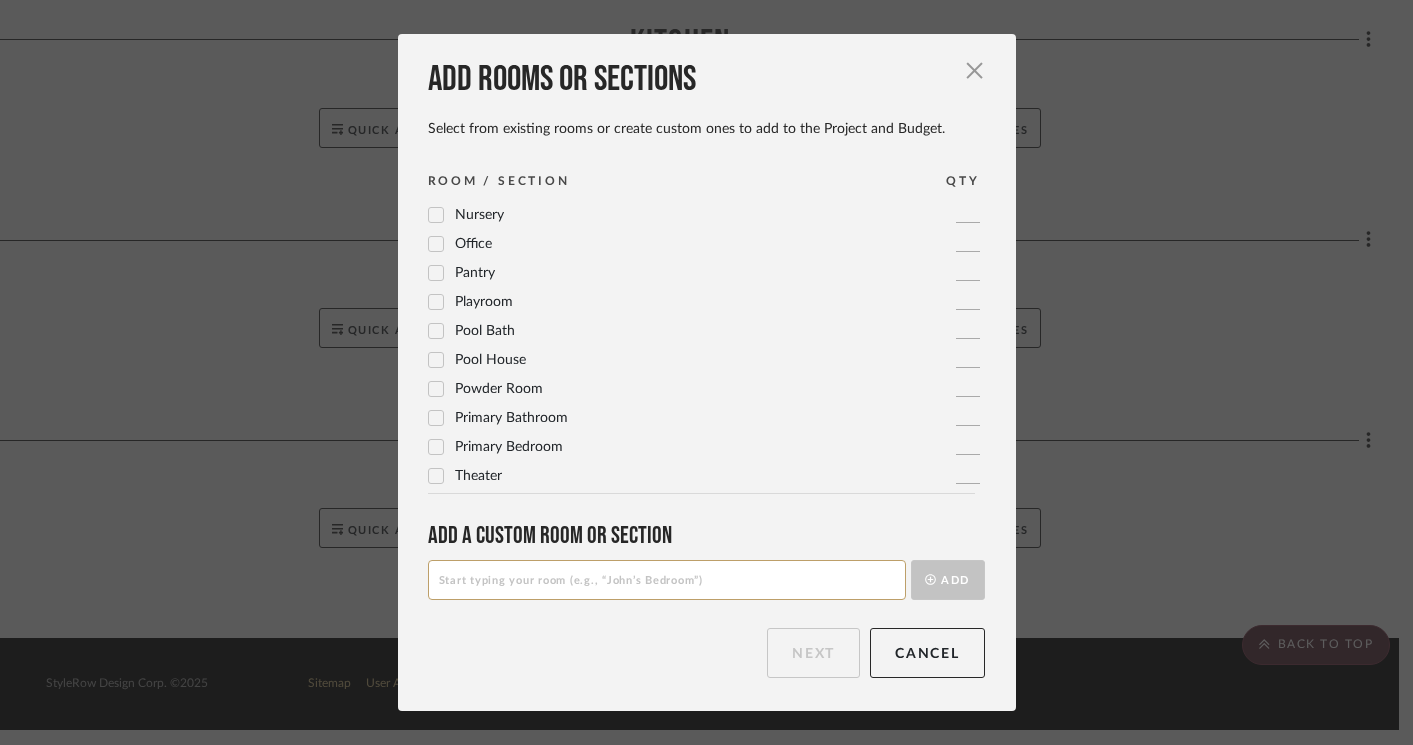 click 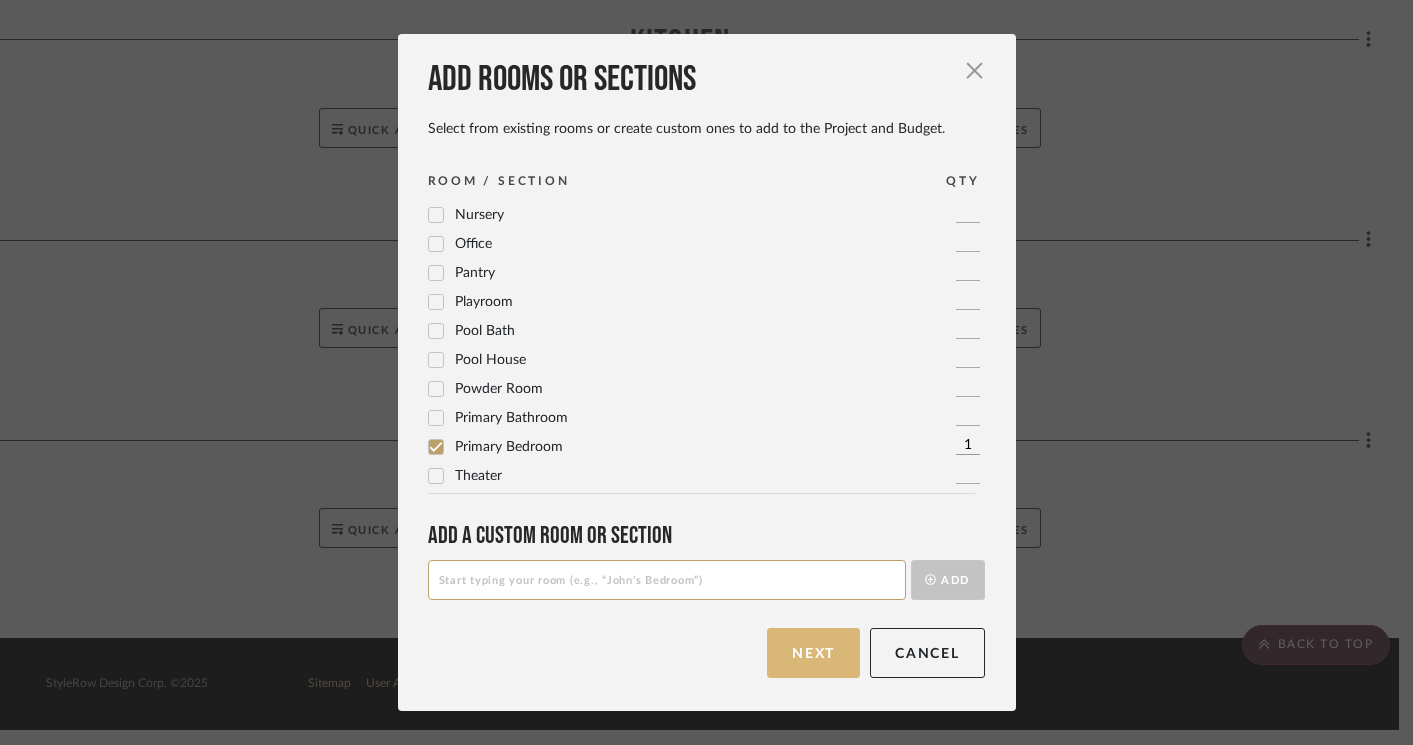 click on "Next" at bounding box center (813, 653) 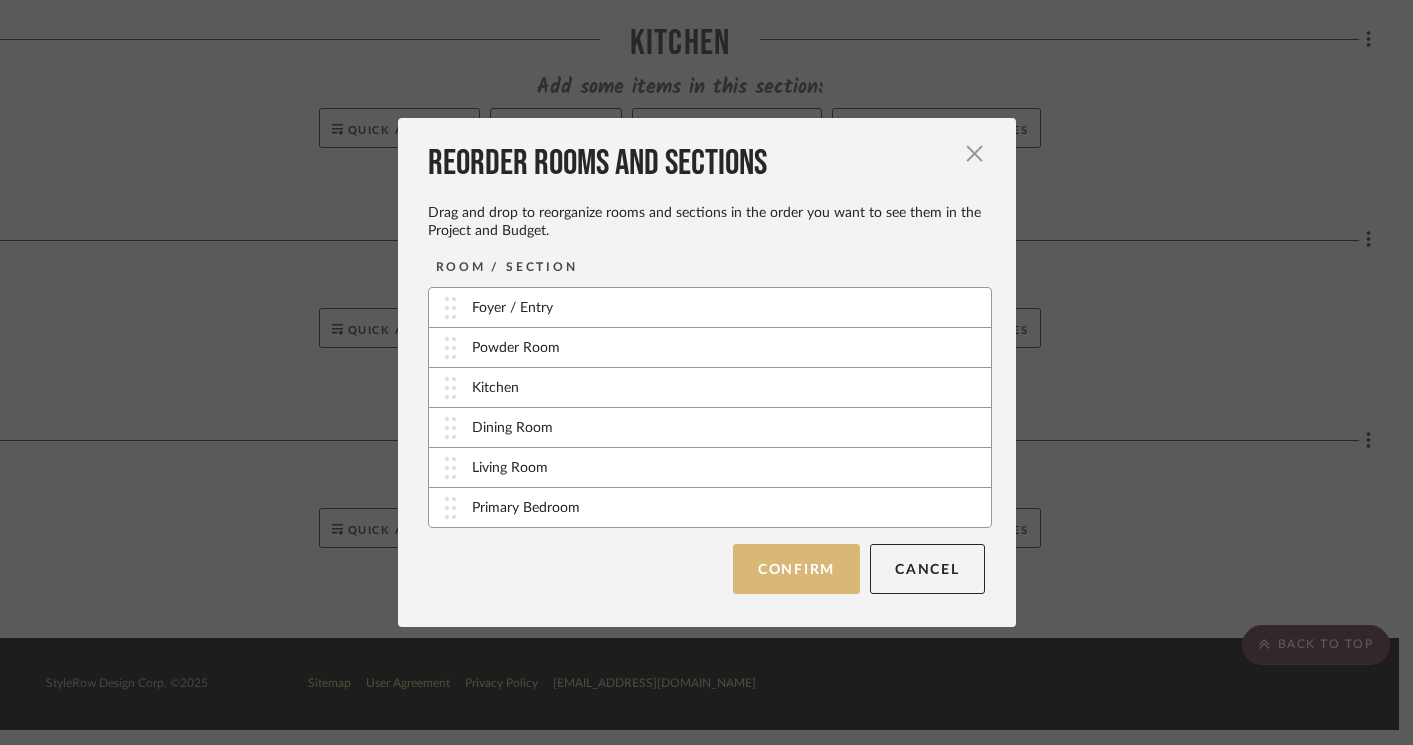 click on "Confirm" at bounding box center (796, 569) 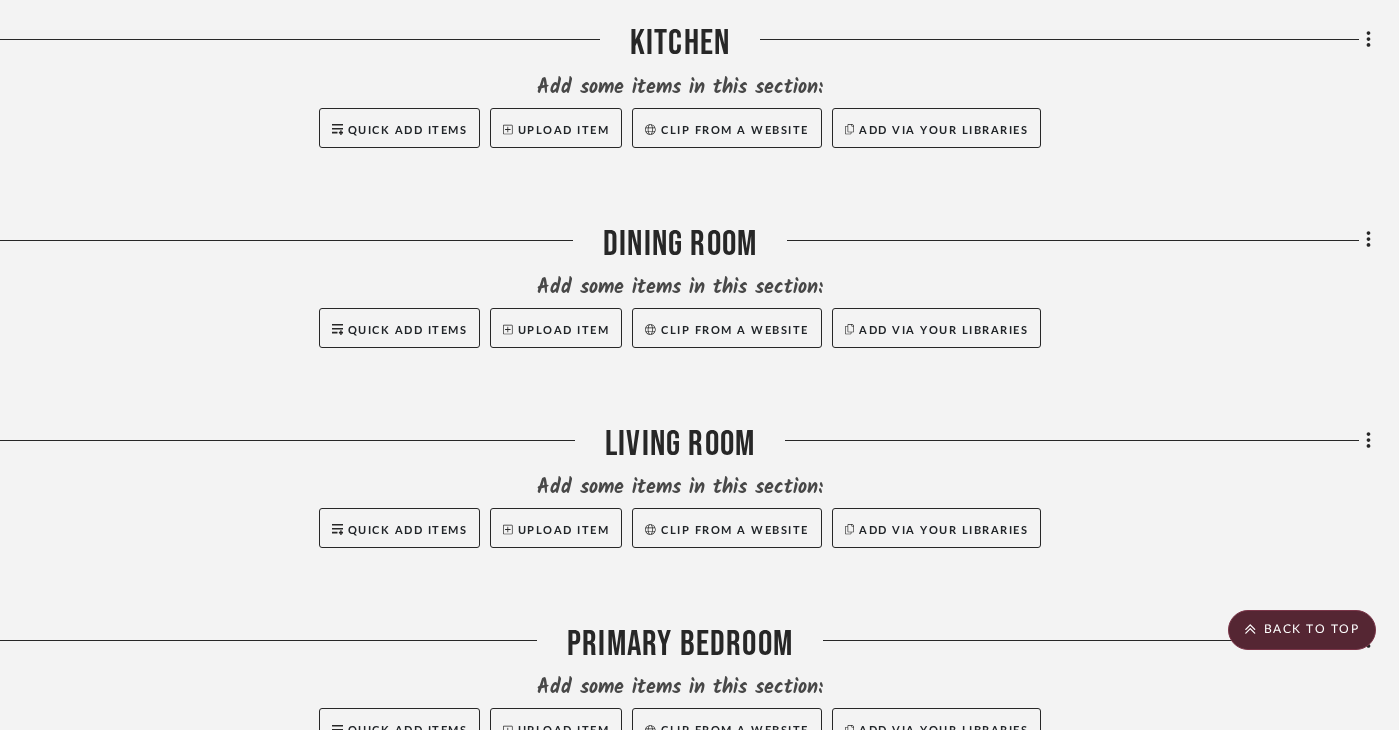 scroll, scrollTop: 1397, scrollLeft: 41, axis: both 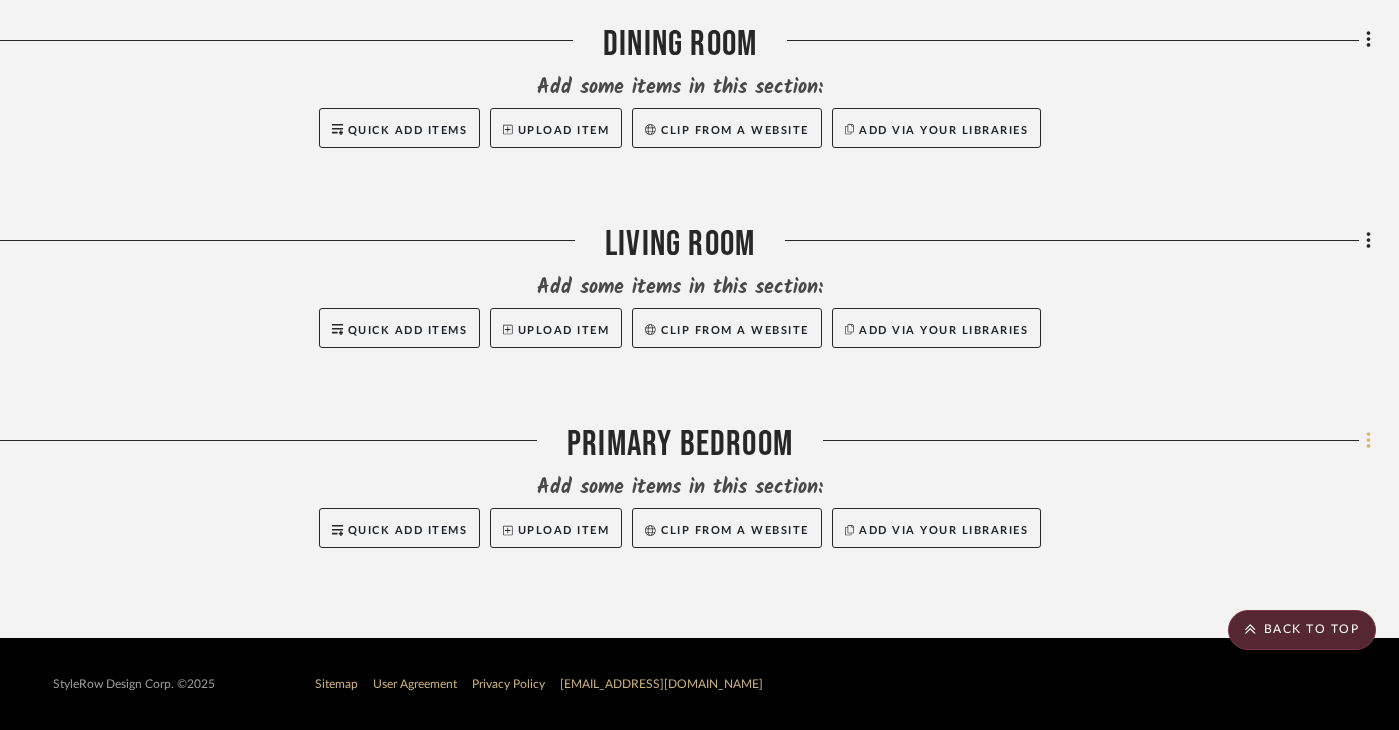 click 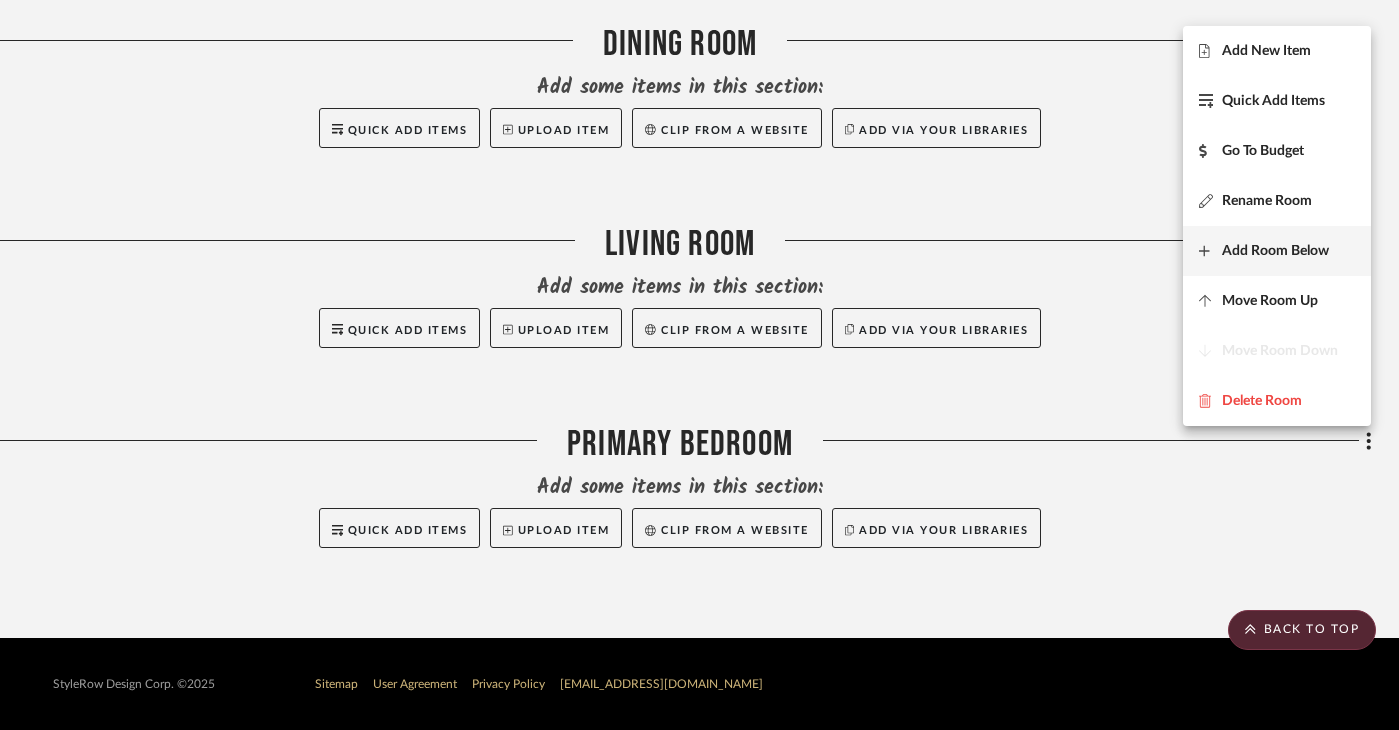 click on "Add Room Below" at bounding box center [1275, 250] 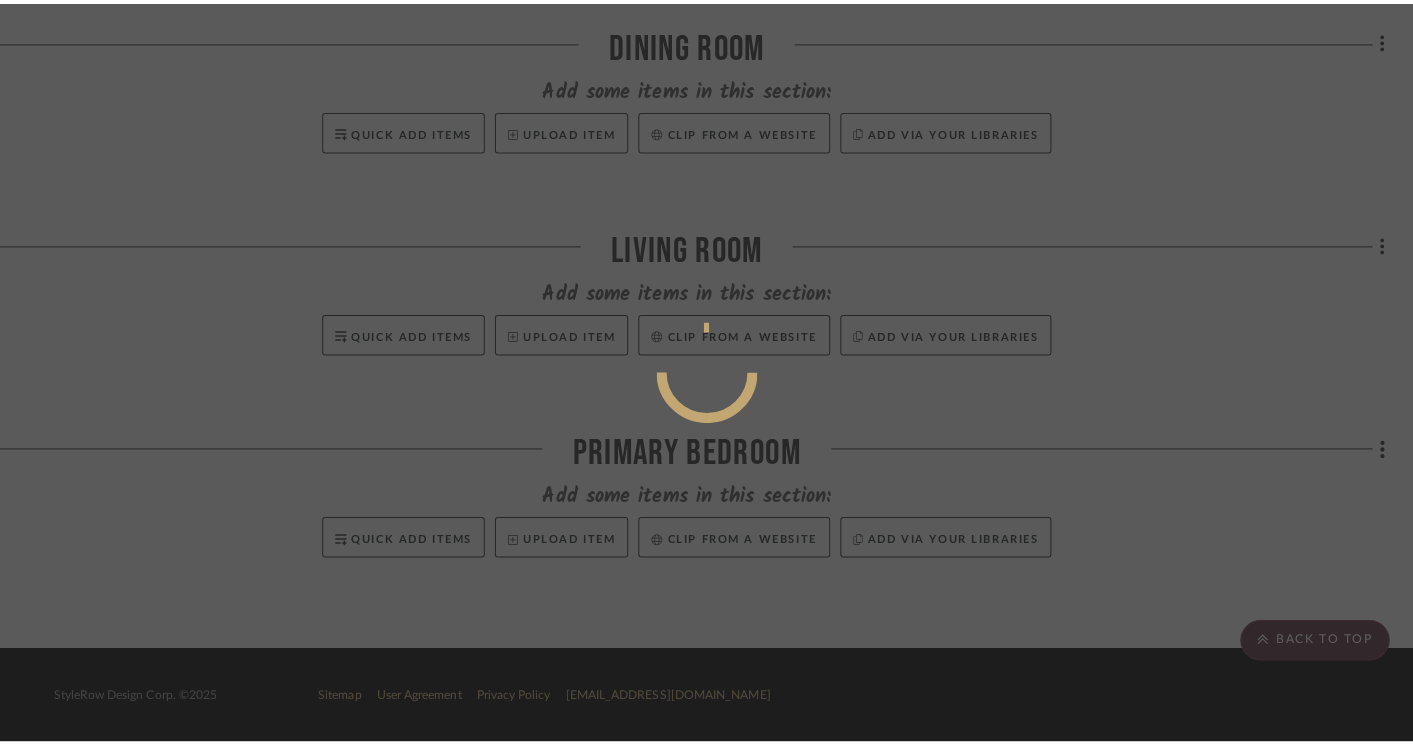 scroll, scrollTop: 0, scrollLeft: 0, axis: both 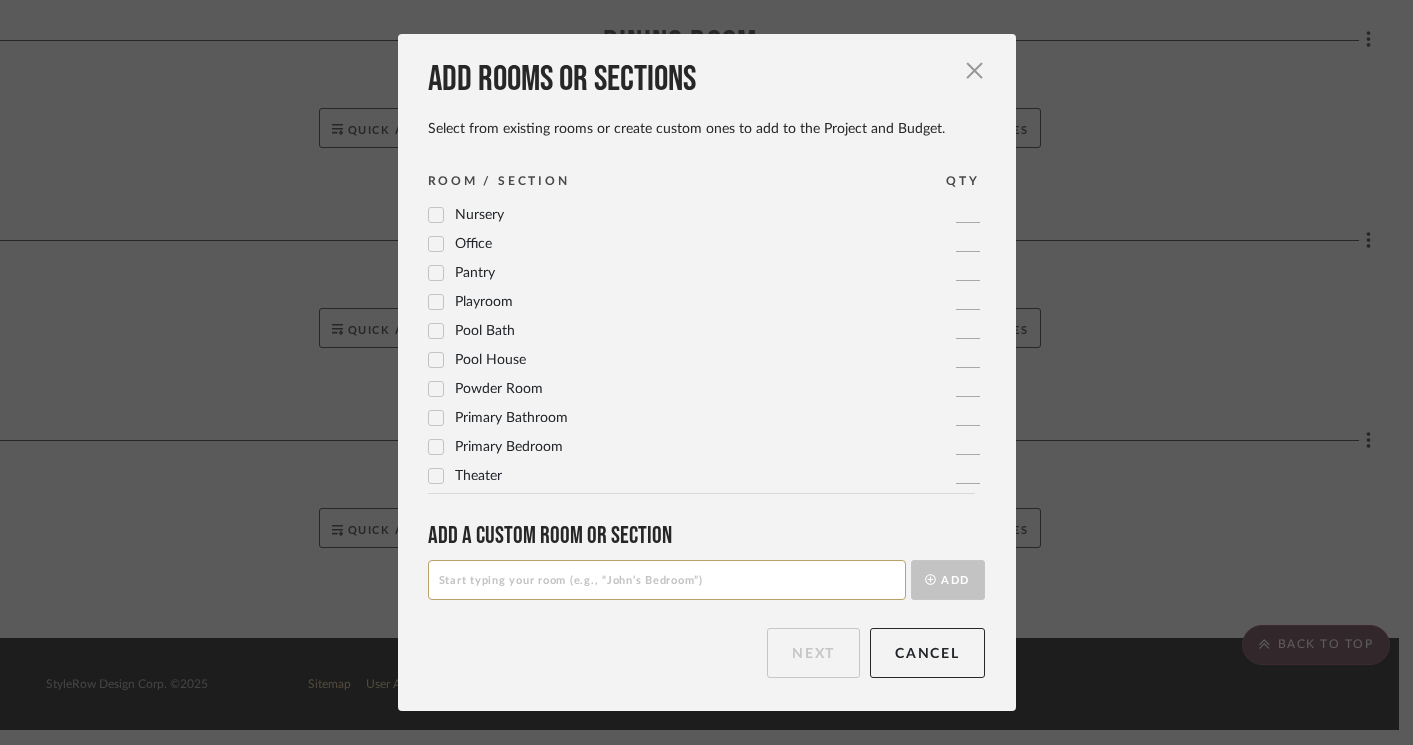 click 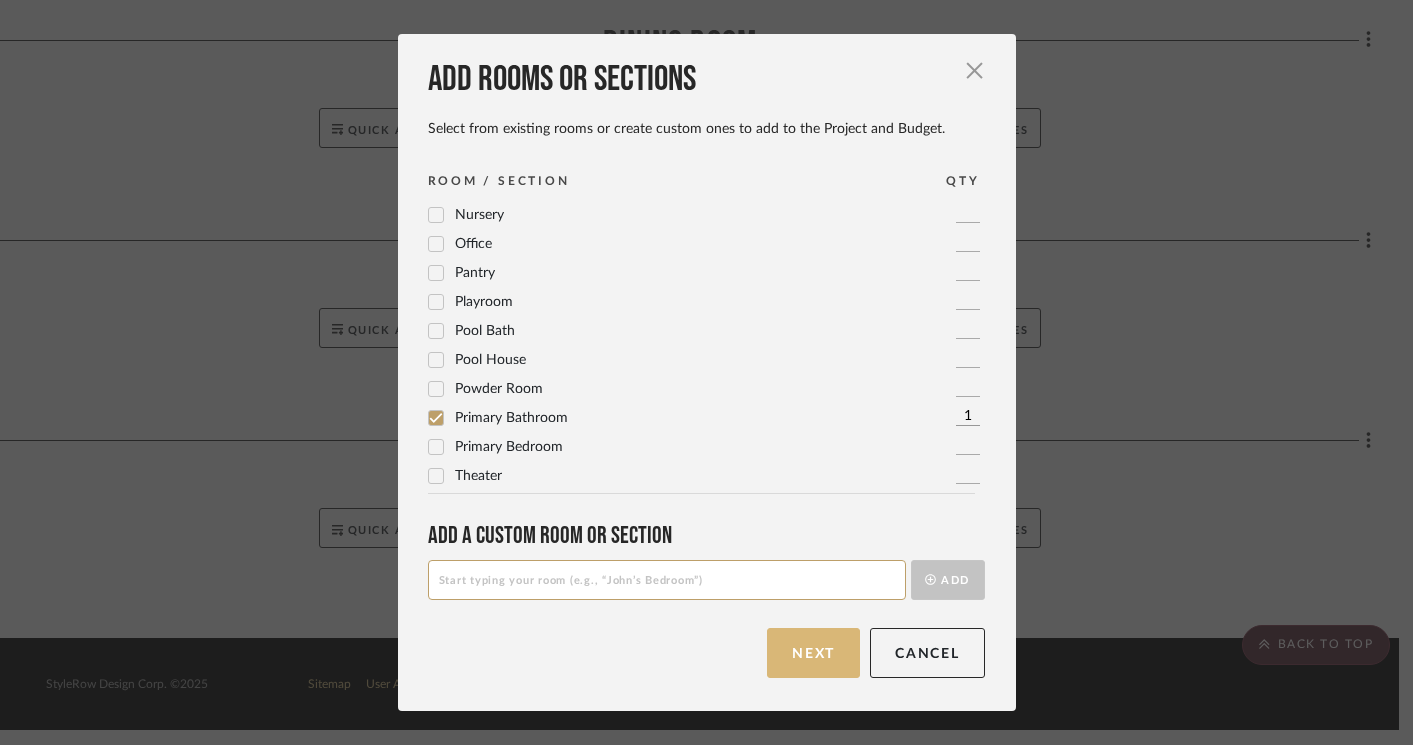 click on "Next" at bounding box center [813, 653] 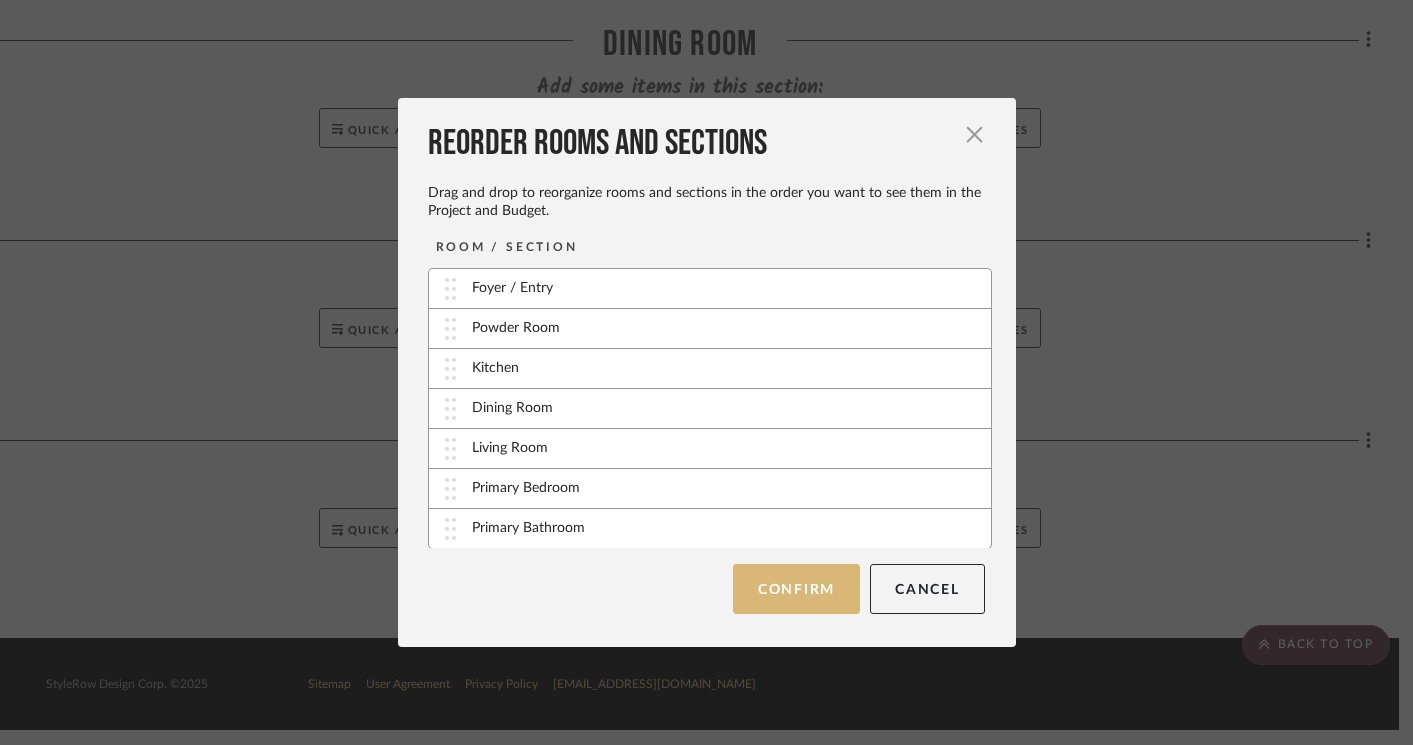 click on "Confirm" at bounding box center (796, 589) 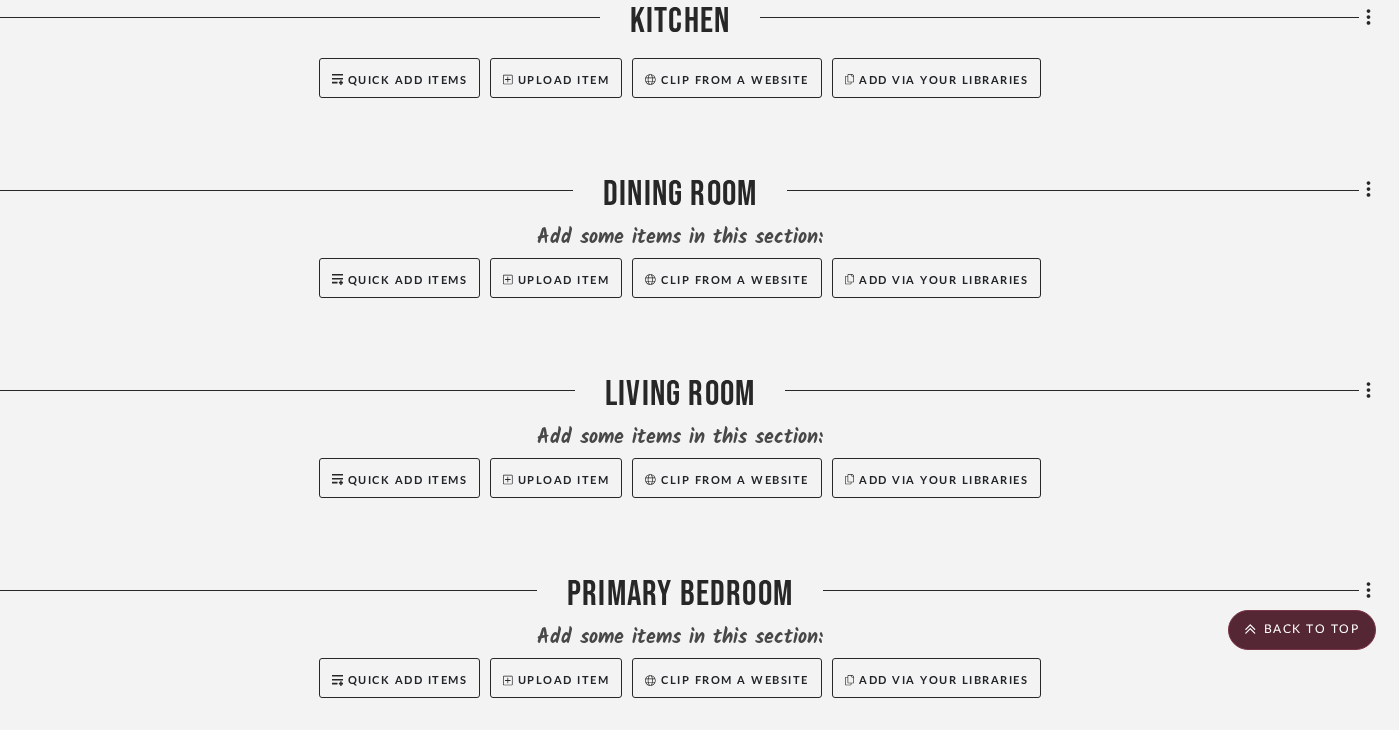 scroll, scrollTop: 1597, scrollLeft: 41, axis: both 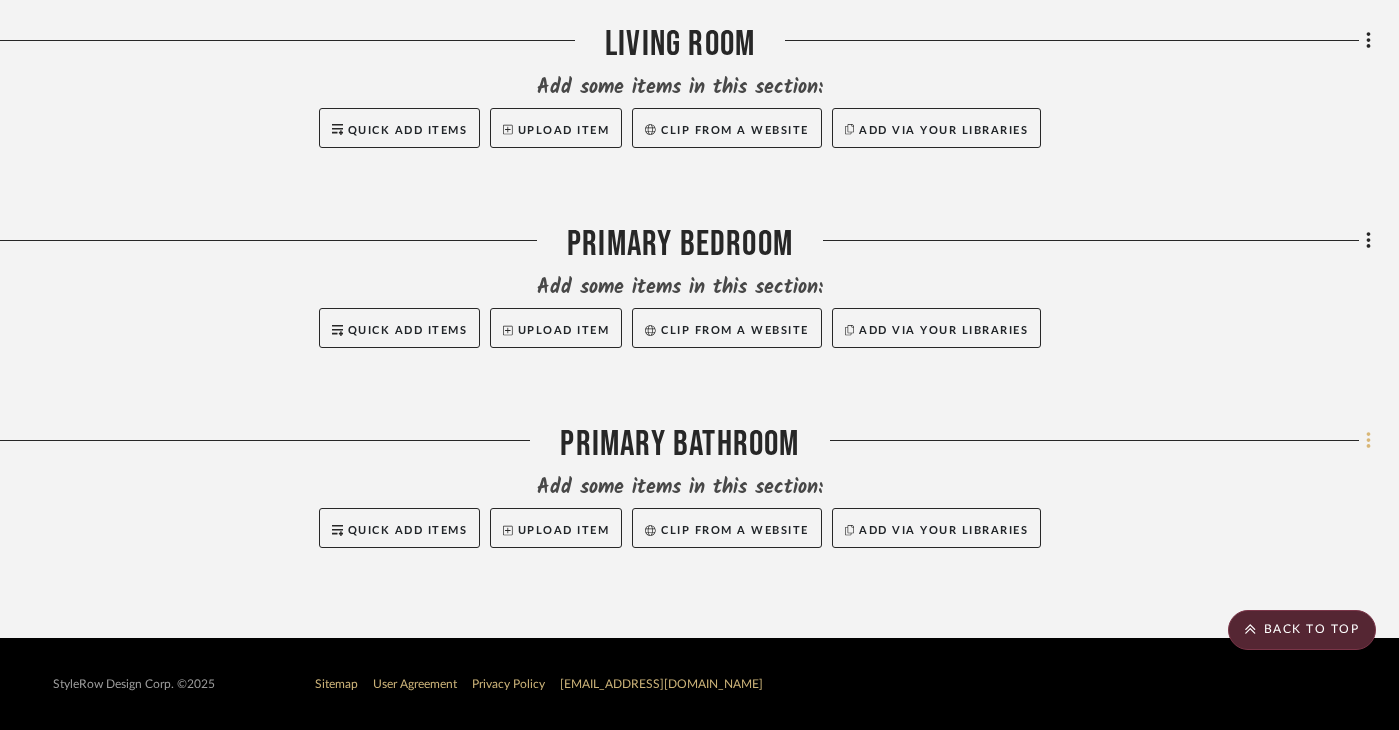 click 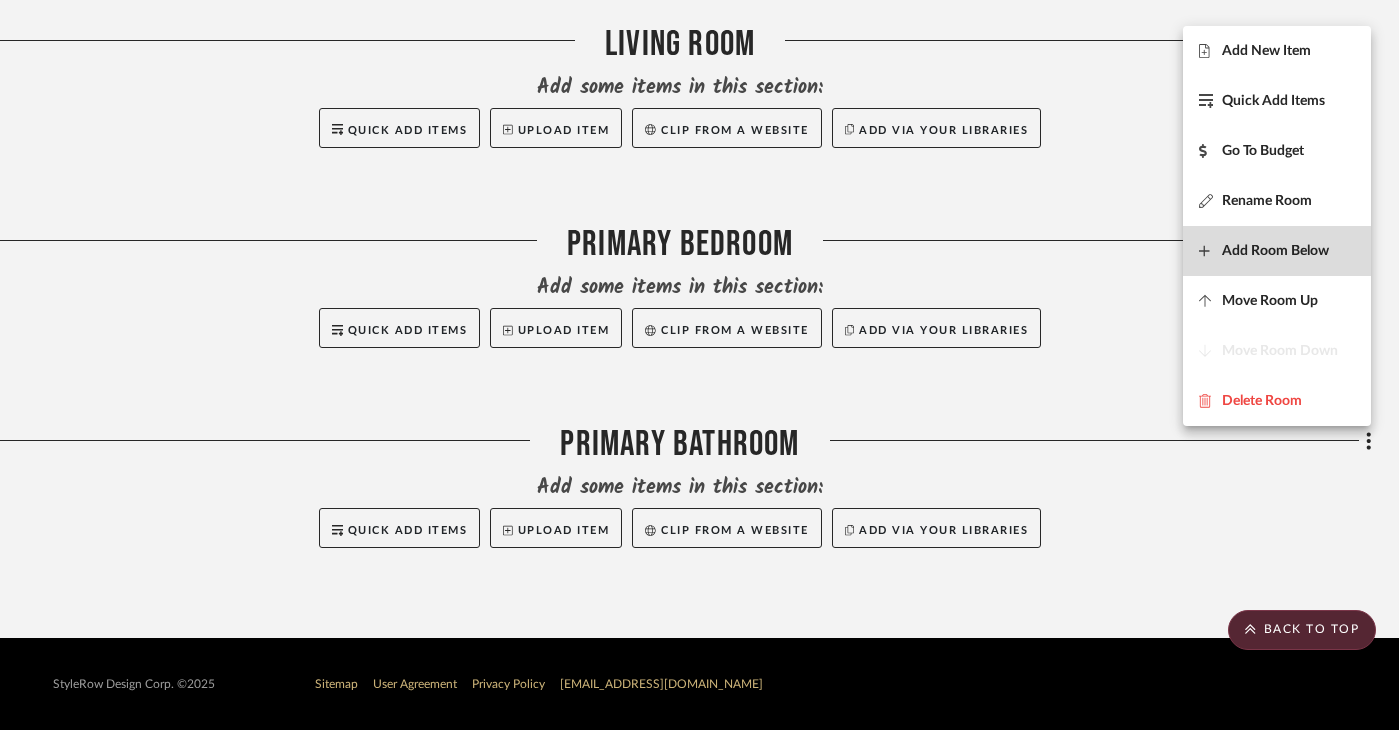 click on "Add Room Below" at bounding box center [1275, 250] 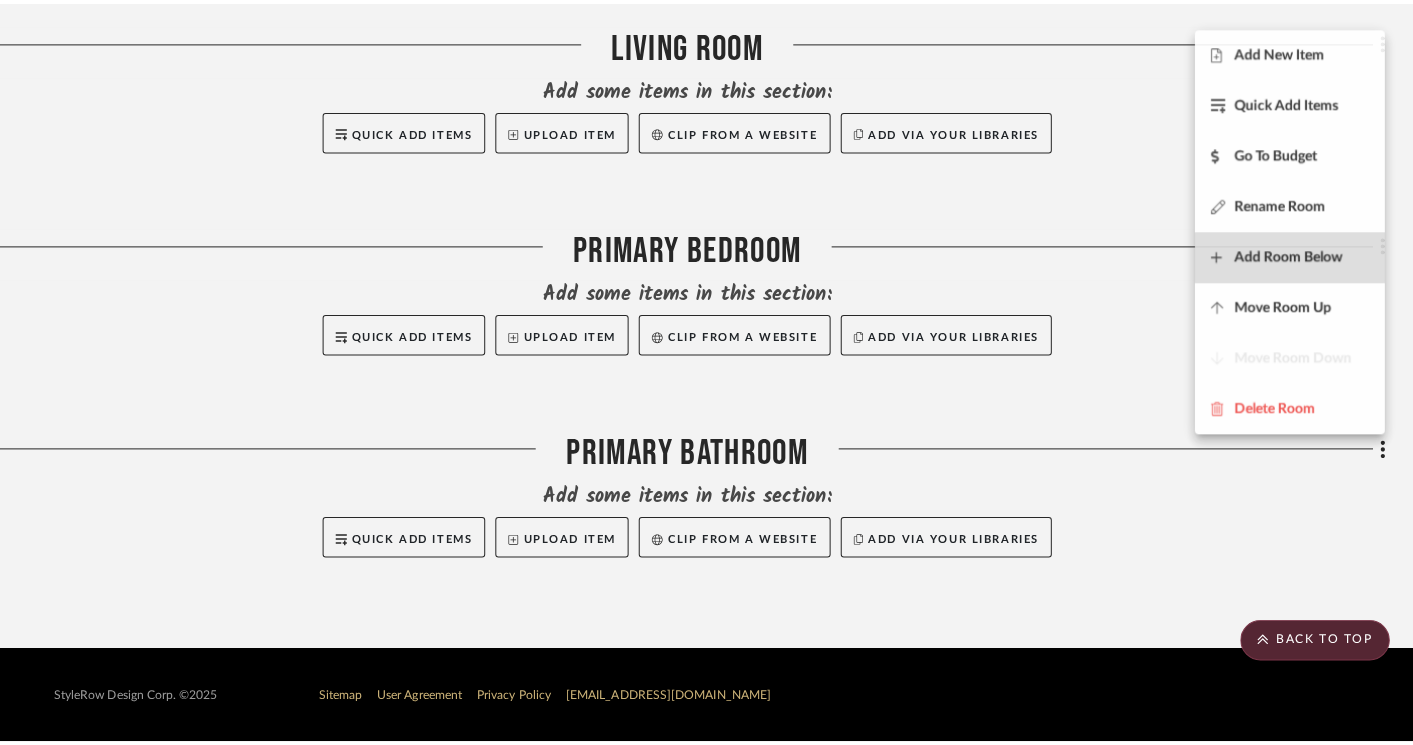 scroll, scrollTop: 0, scrollLeft: 0, axis: both 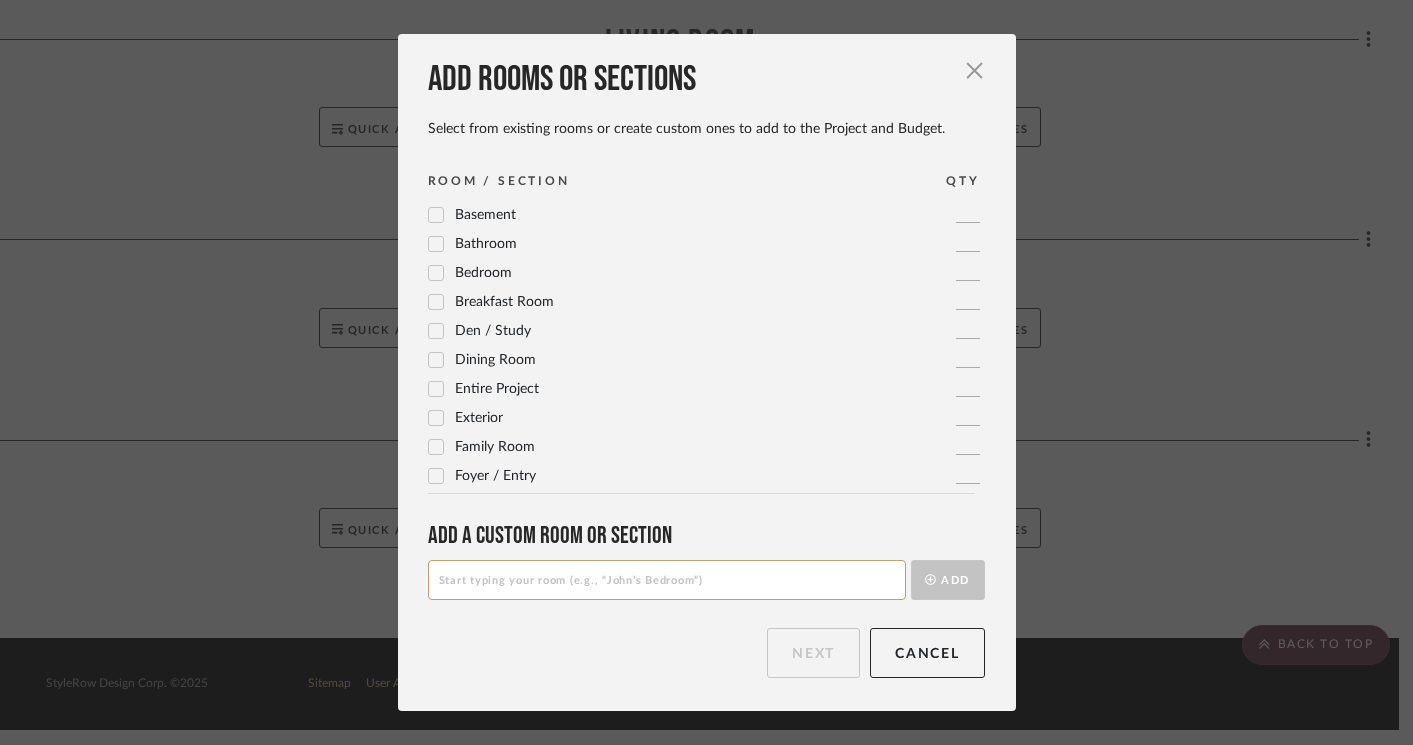 click at bounding box center [667, 580] 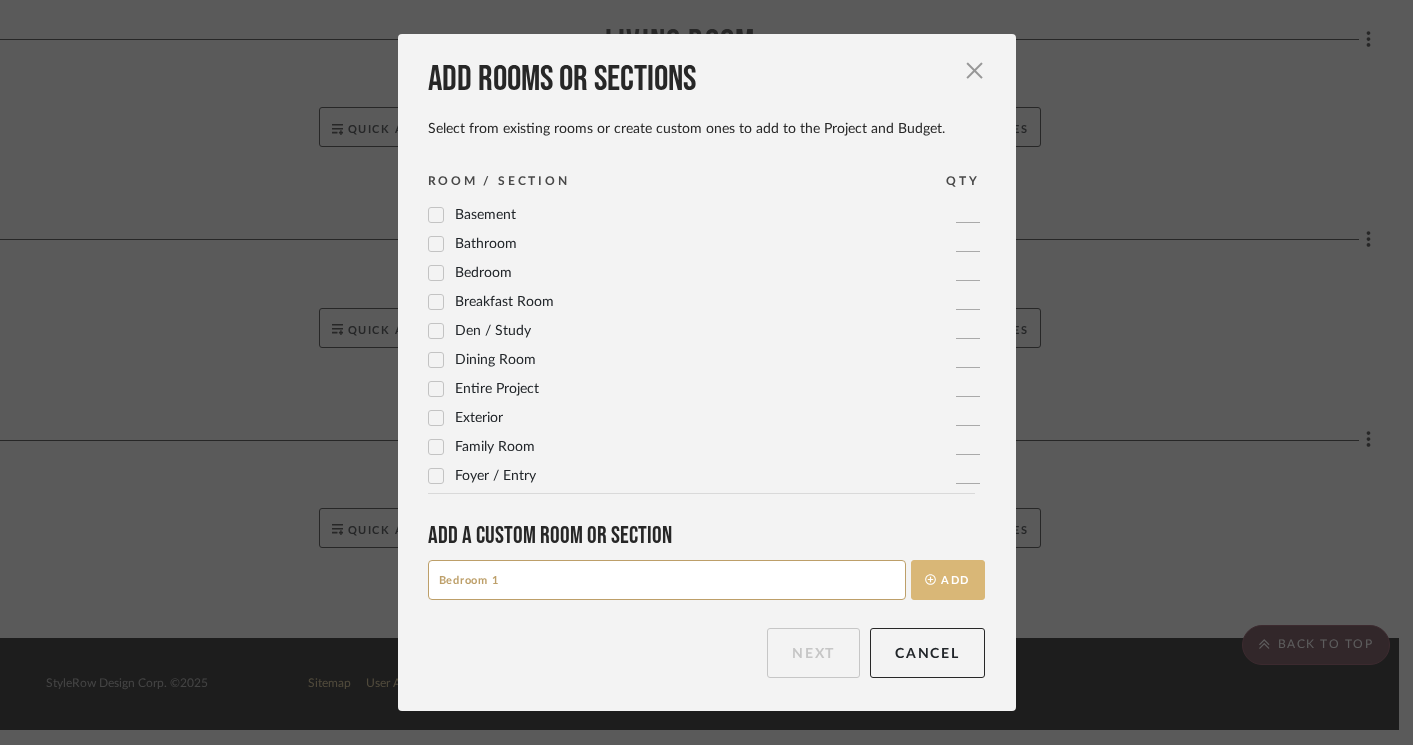 type on "Bedroom 1" 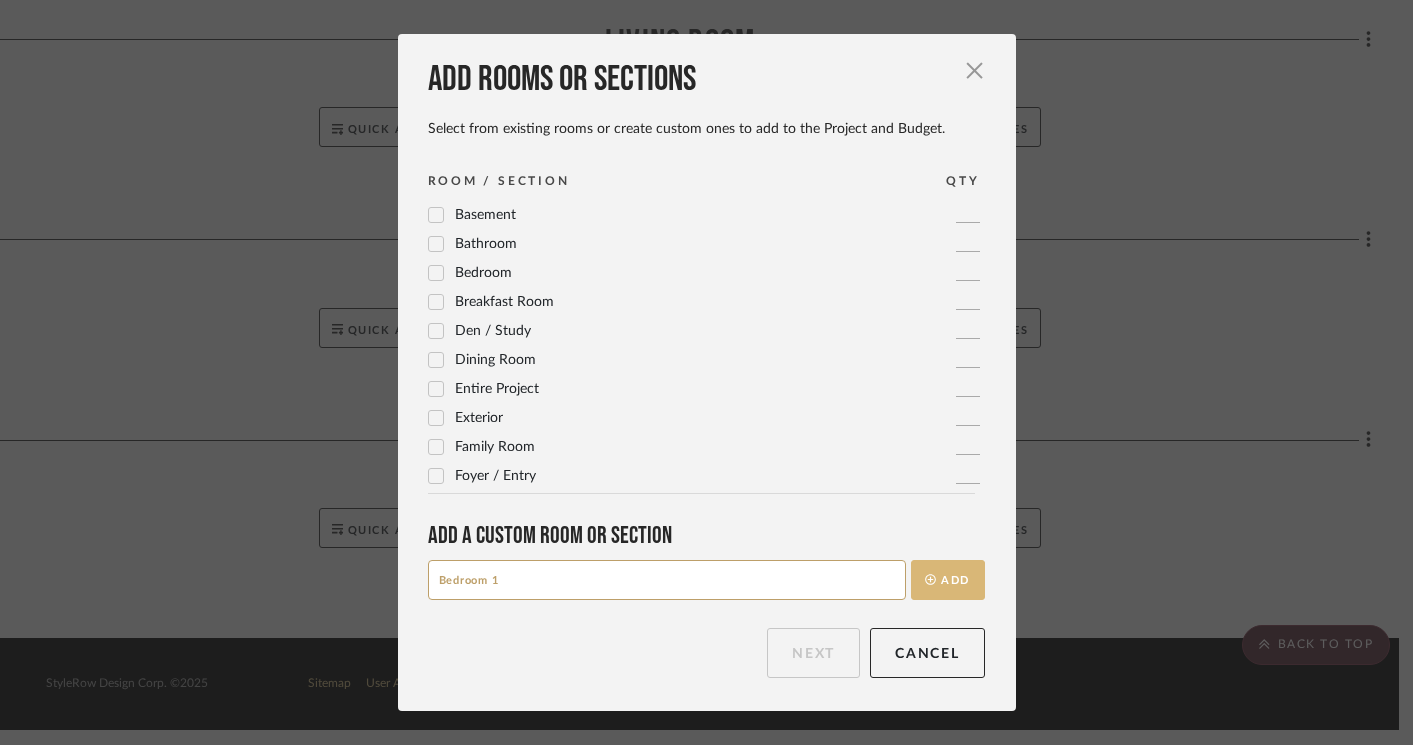 click on "Add" at bounding box center [948, 580] 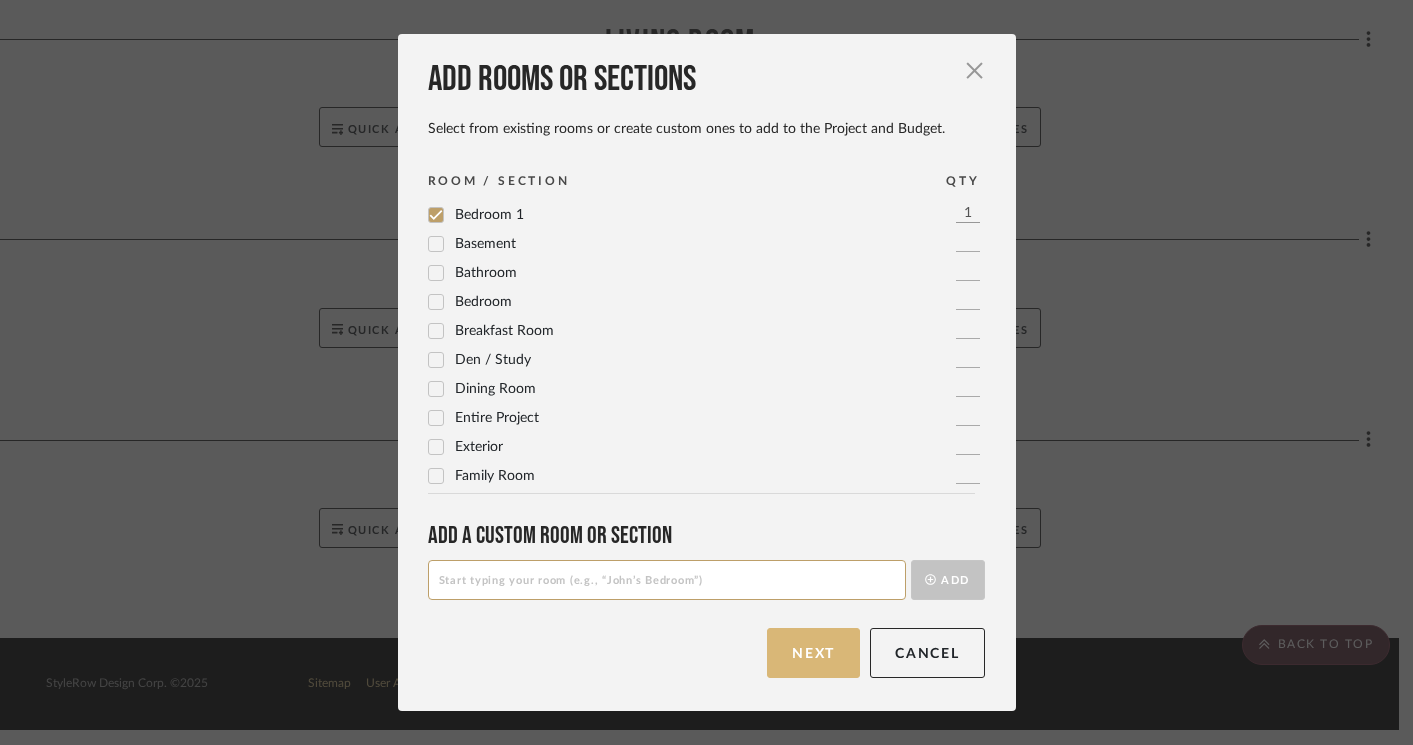 click on "Next" at bounding box center [813, 653] 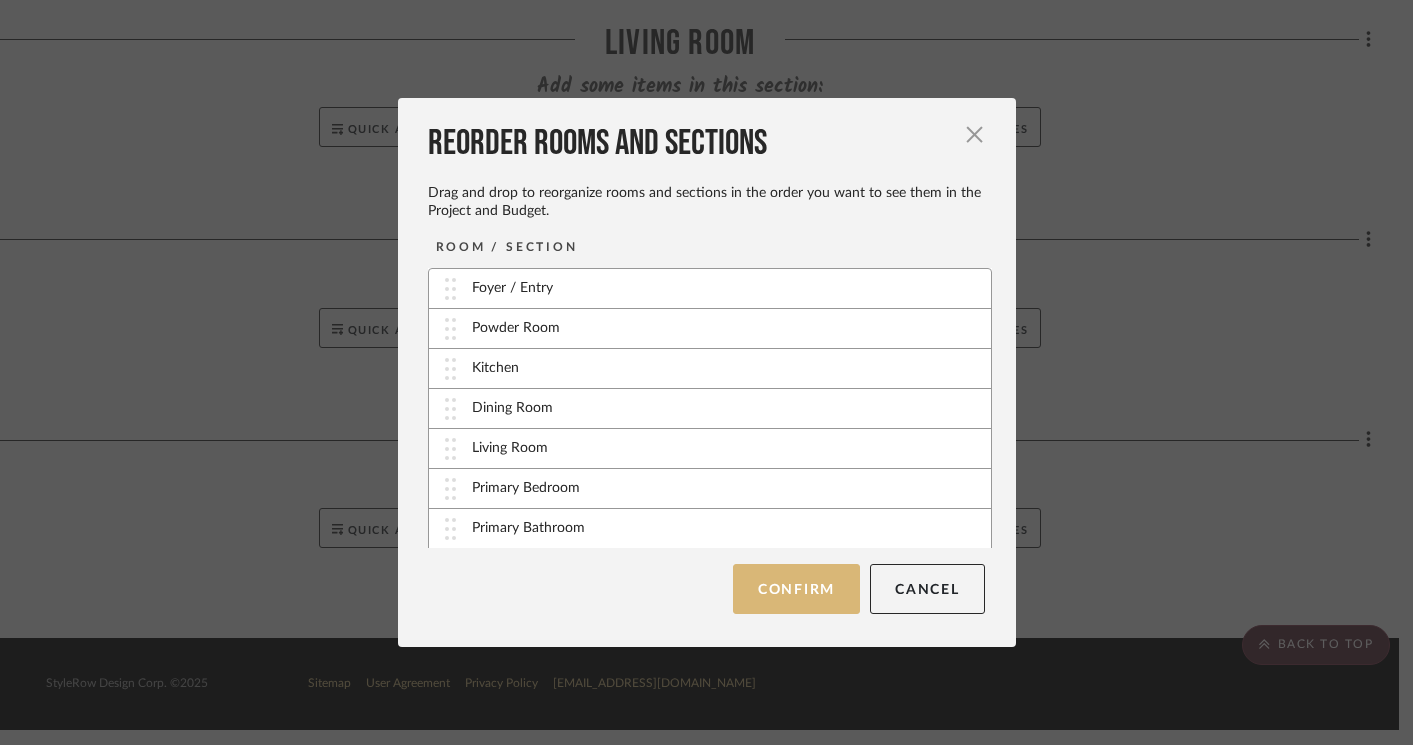 click on "Confirm" at bounding box center [796, 589] 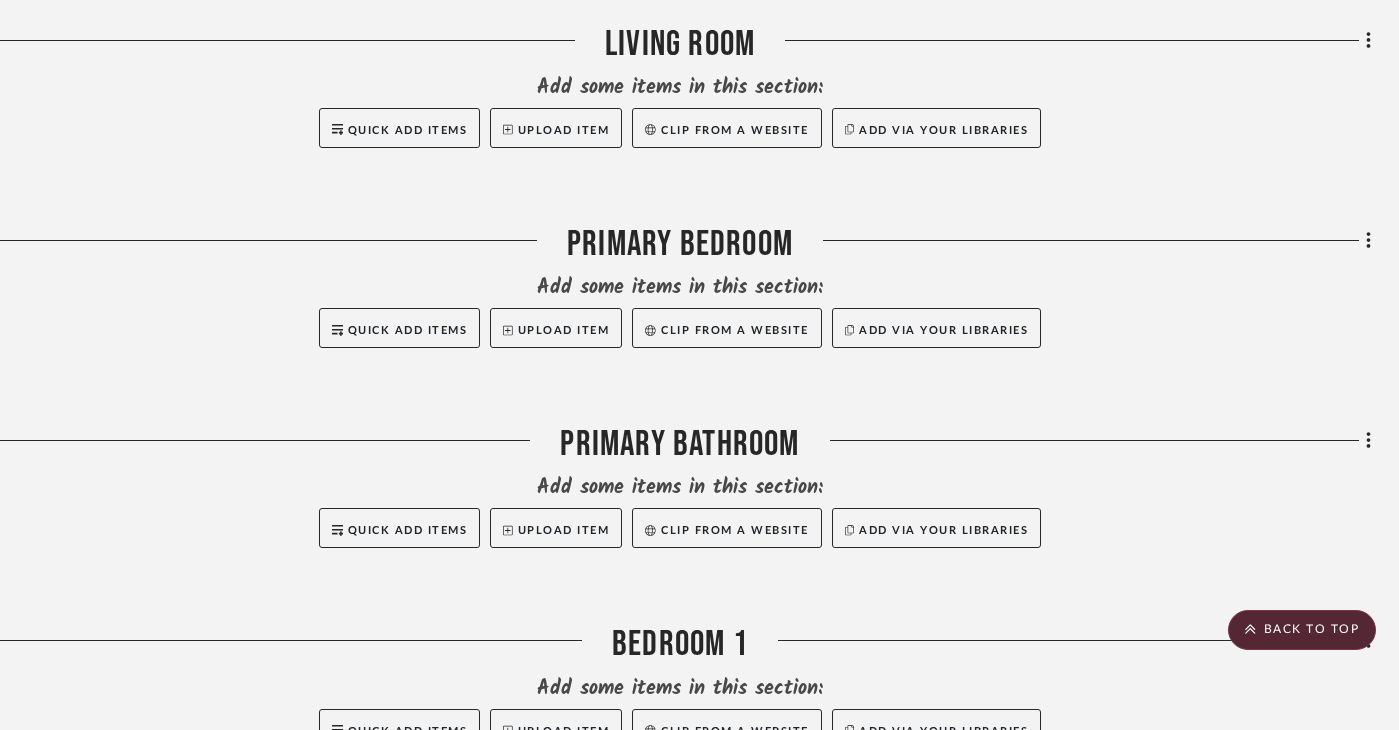 scroll, scrollTop: 1797, scrollLeft: 41, axis: both 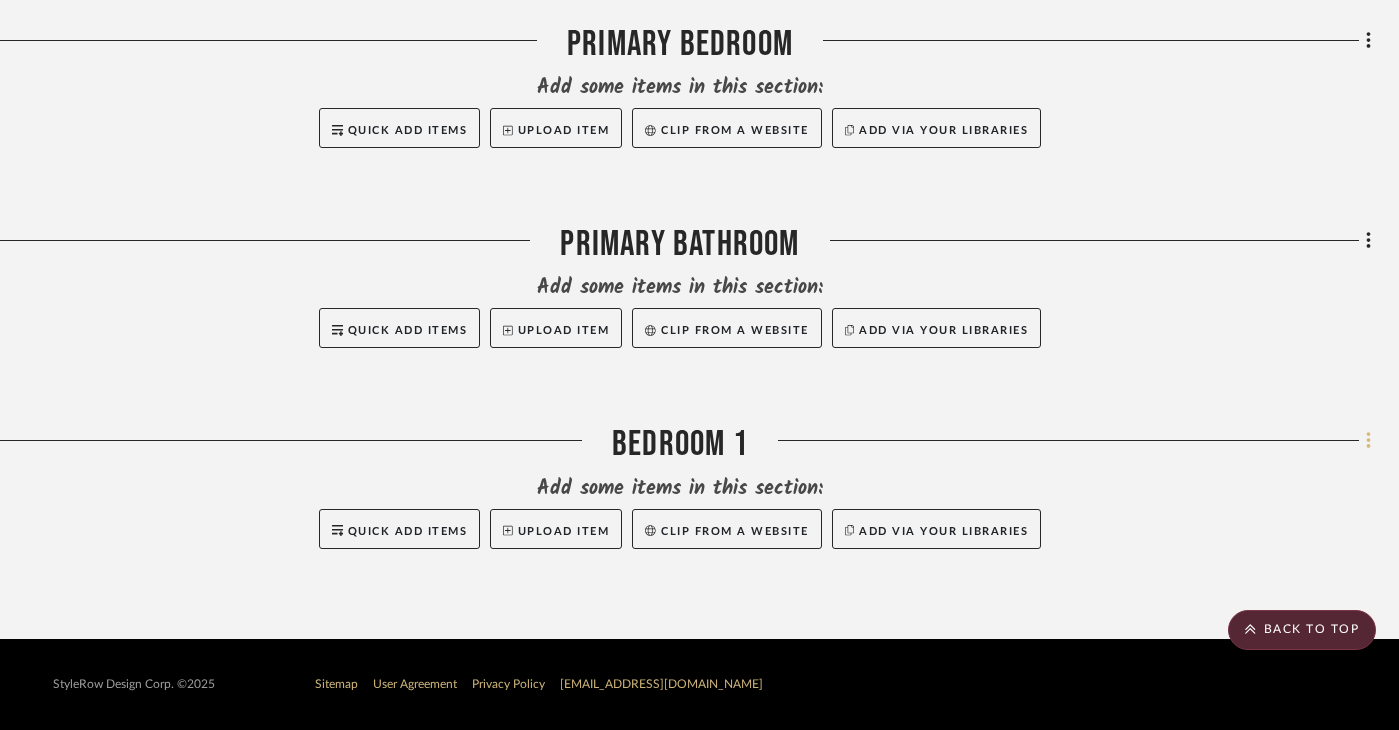 click 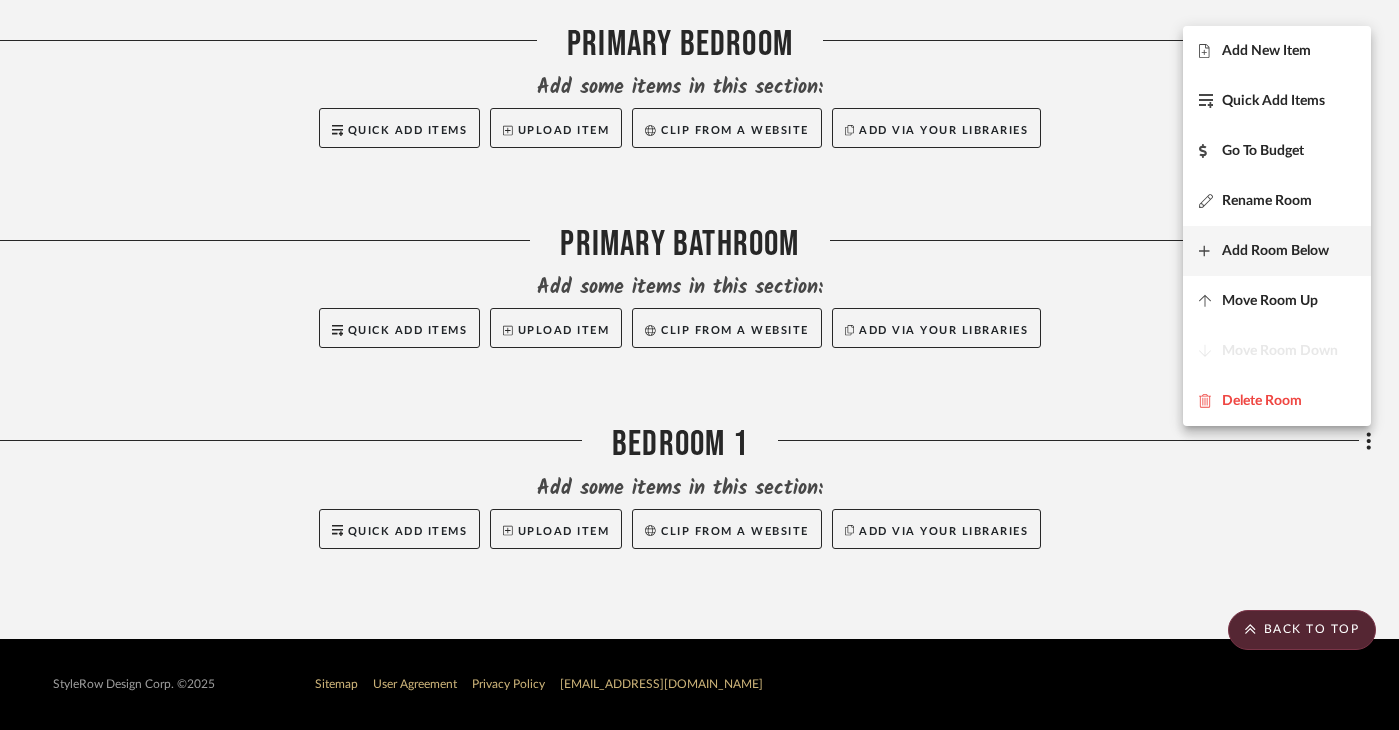 click on "Add Room Below" at bounding box center [1275, 250] 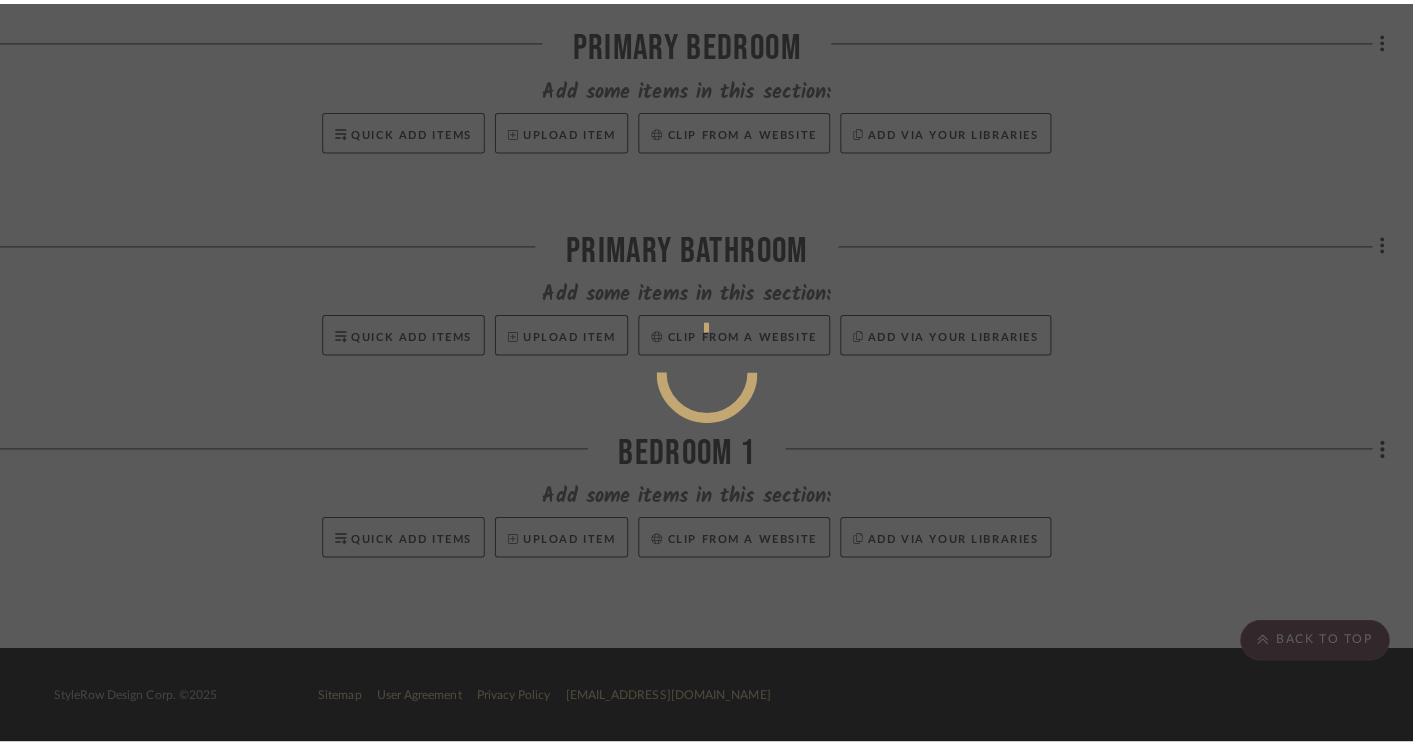 scroll, scrollTop: 0, scrollLeft: 0, axis: both 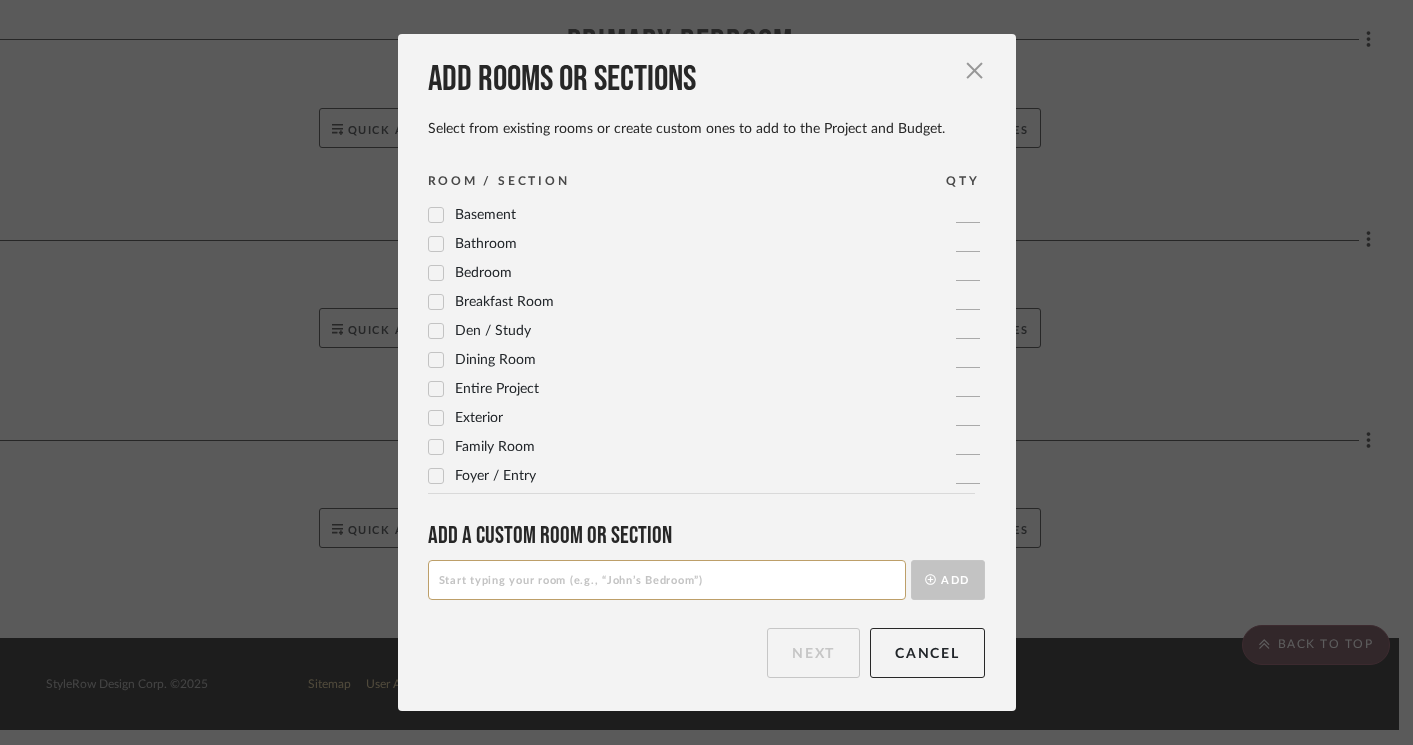 click at bounding box center [667, 580] 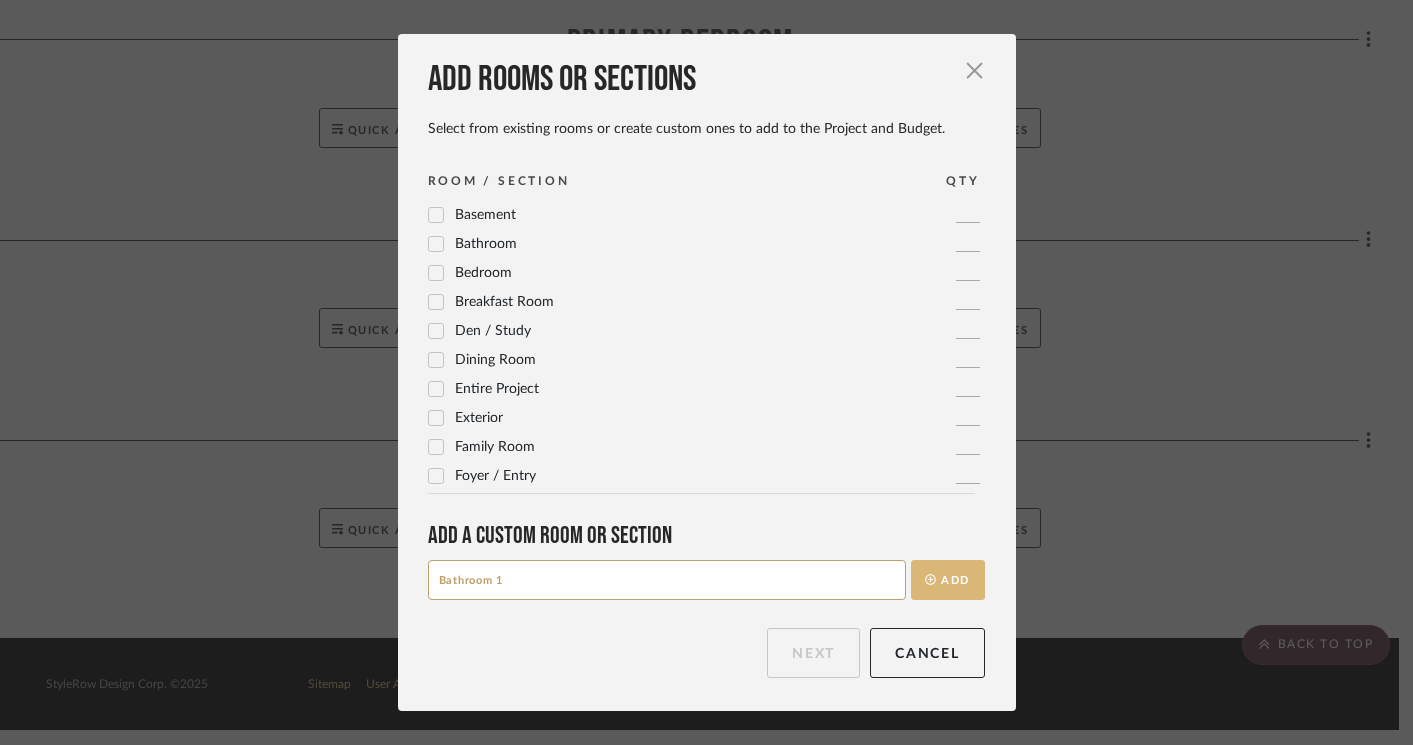 type on "Bathroom 1" 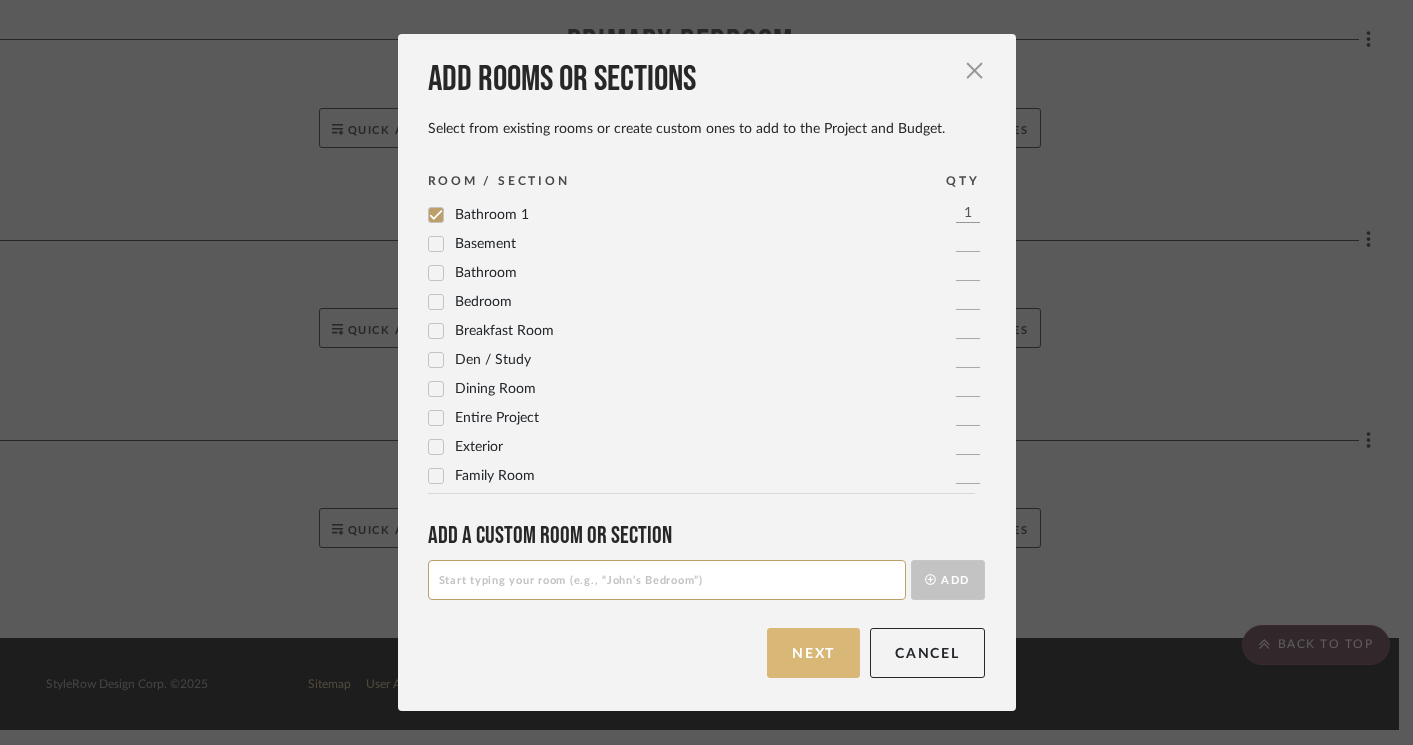 click on "Next" at bounding box center [813, 653] 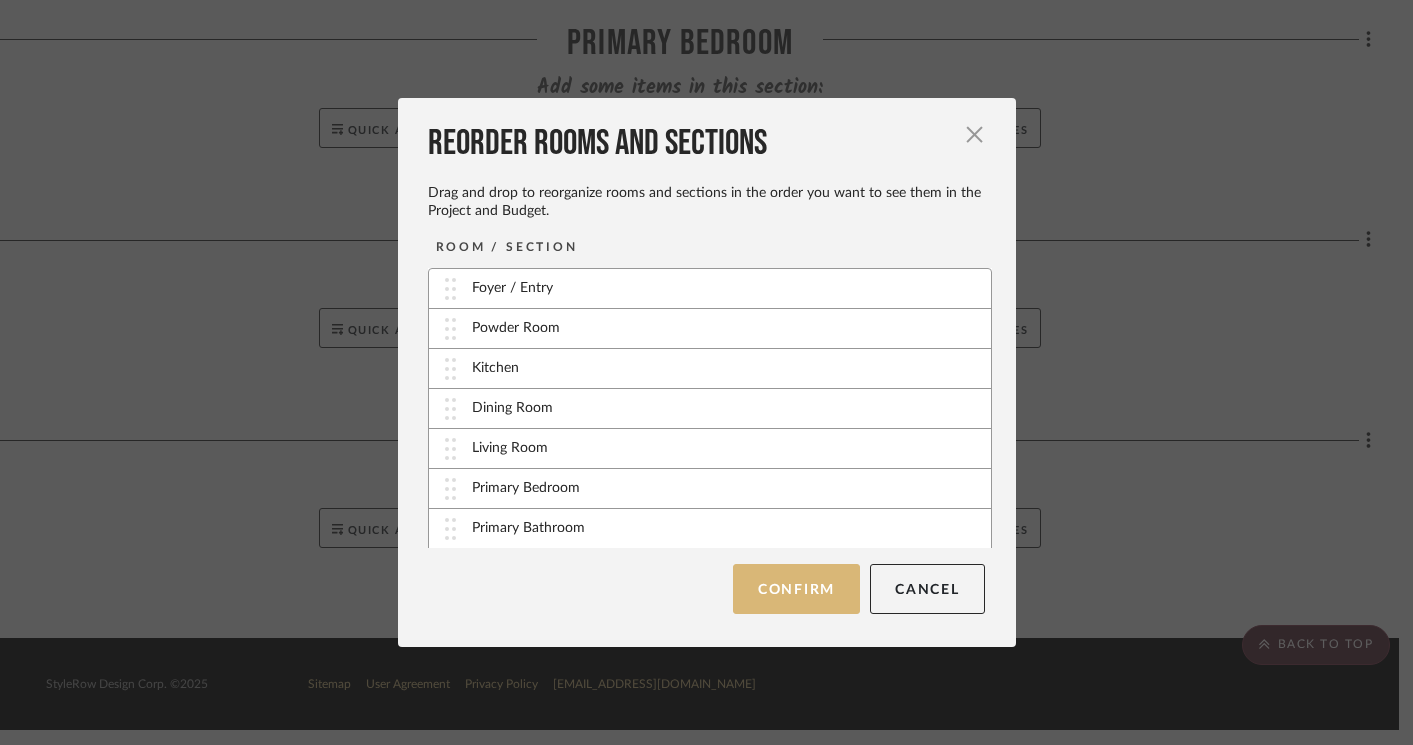 click on "Confirm" at bounding box center [796, 589] 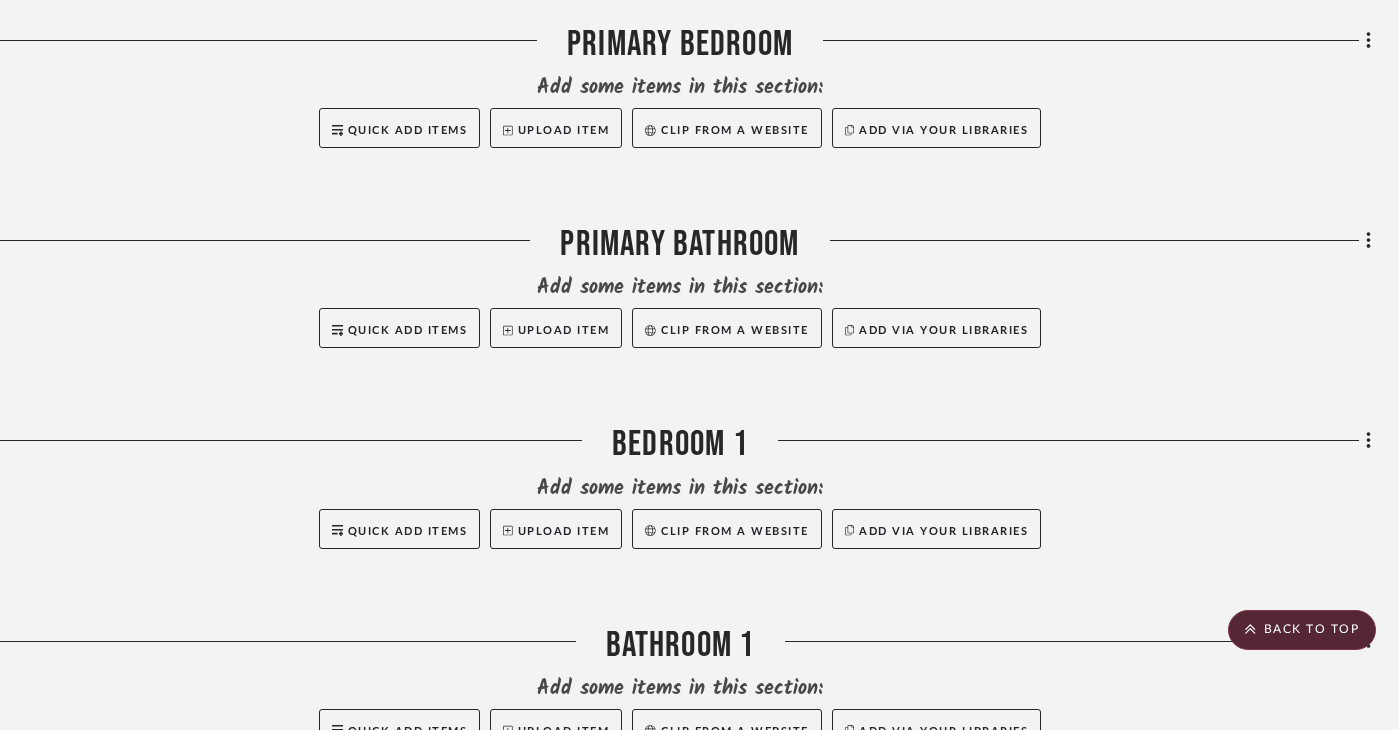 scroll, scrollTop: 1998, scrollLeft: 41, axis: both 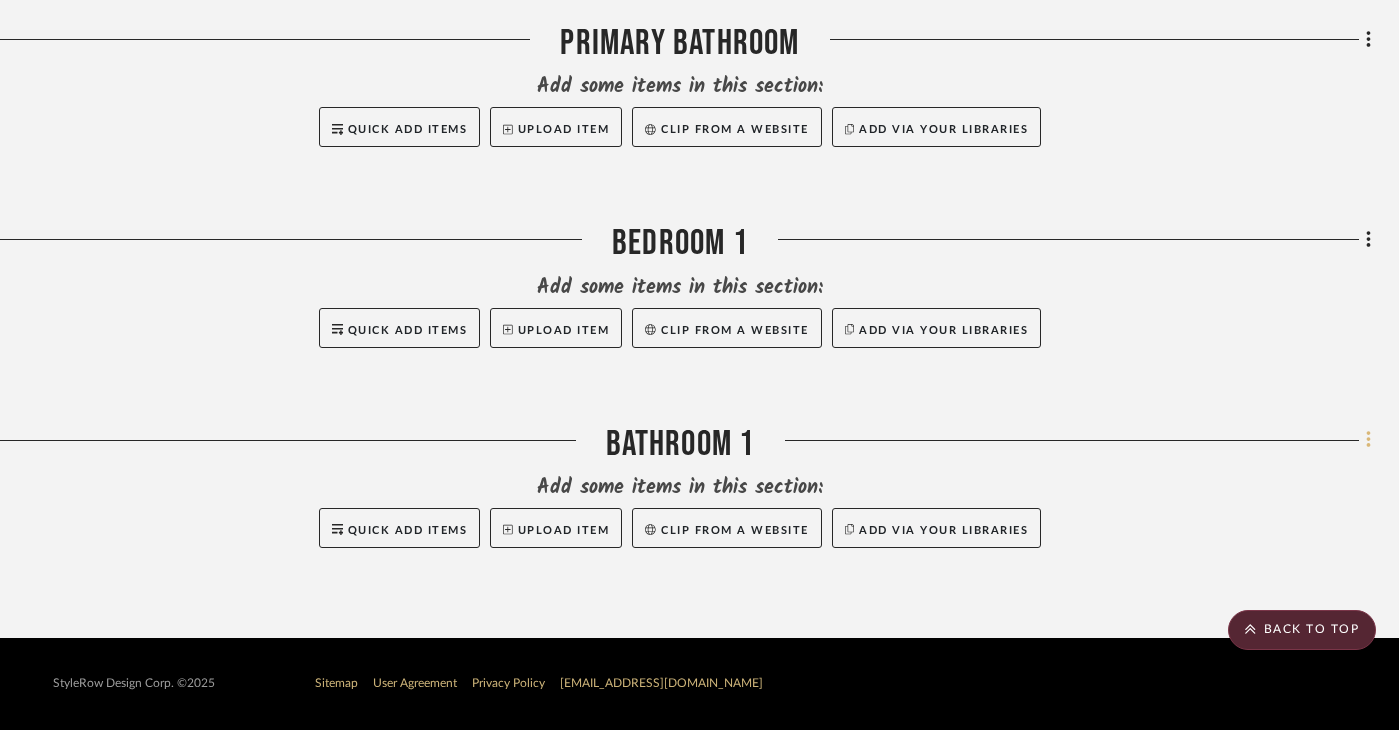 click 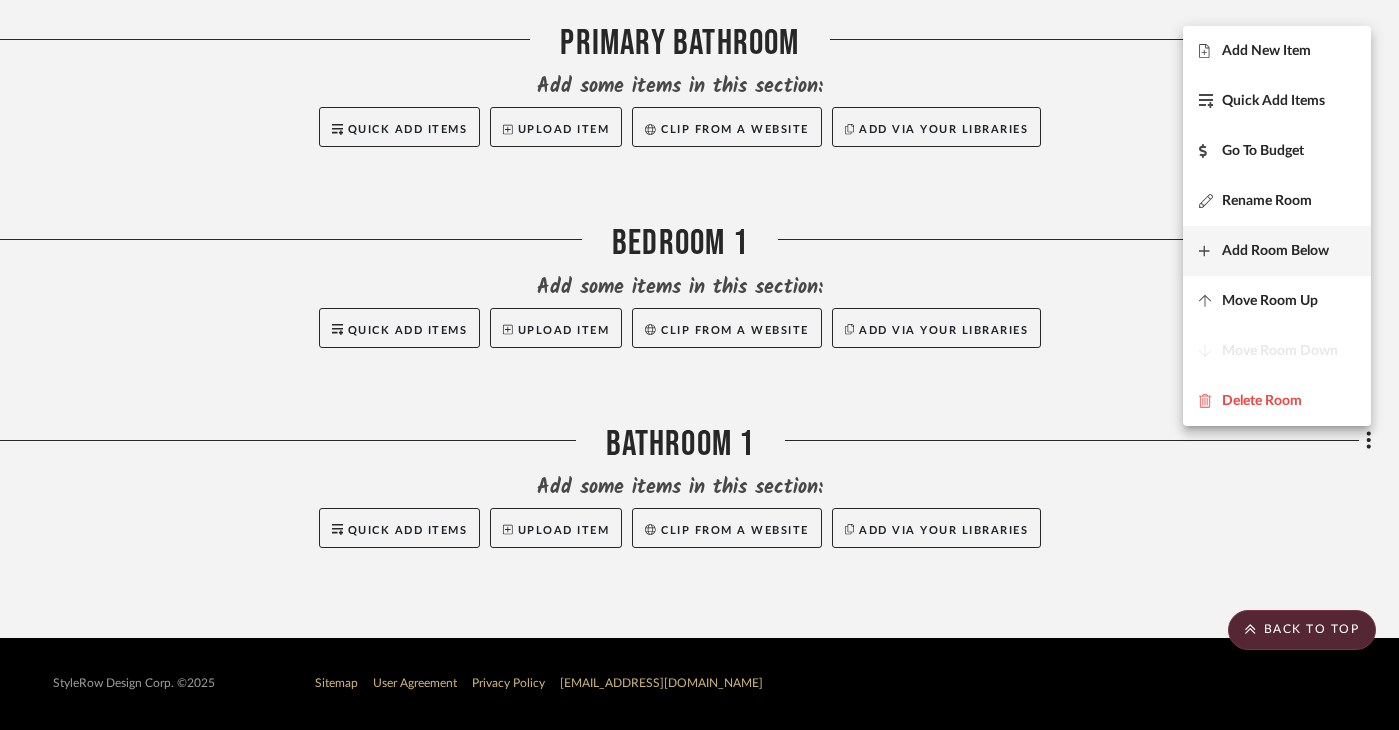 click on "Add Room Below" at bounding box center [1275, 250] 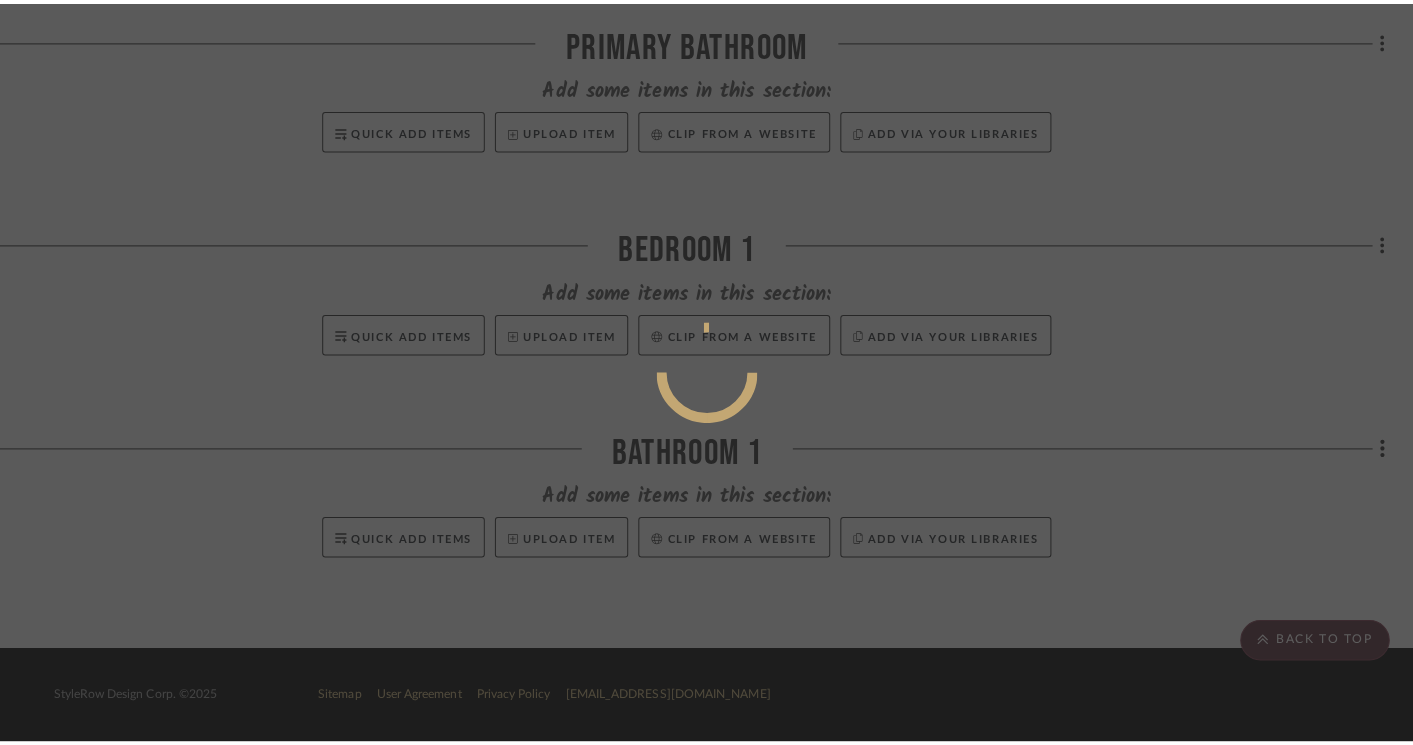 scroll, scrollTop: 0, scrollLeft: 0, axis: both 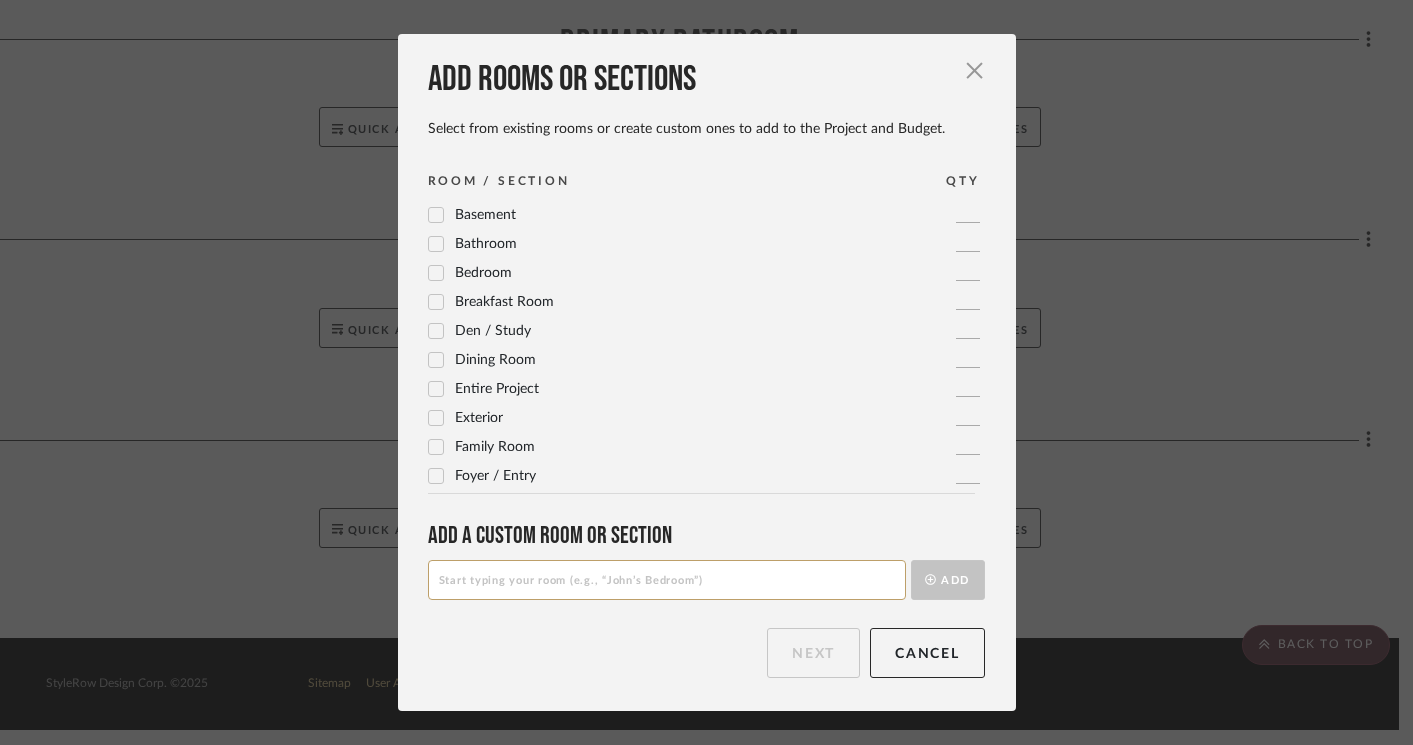 click at bounding box center (667, 580) 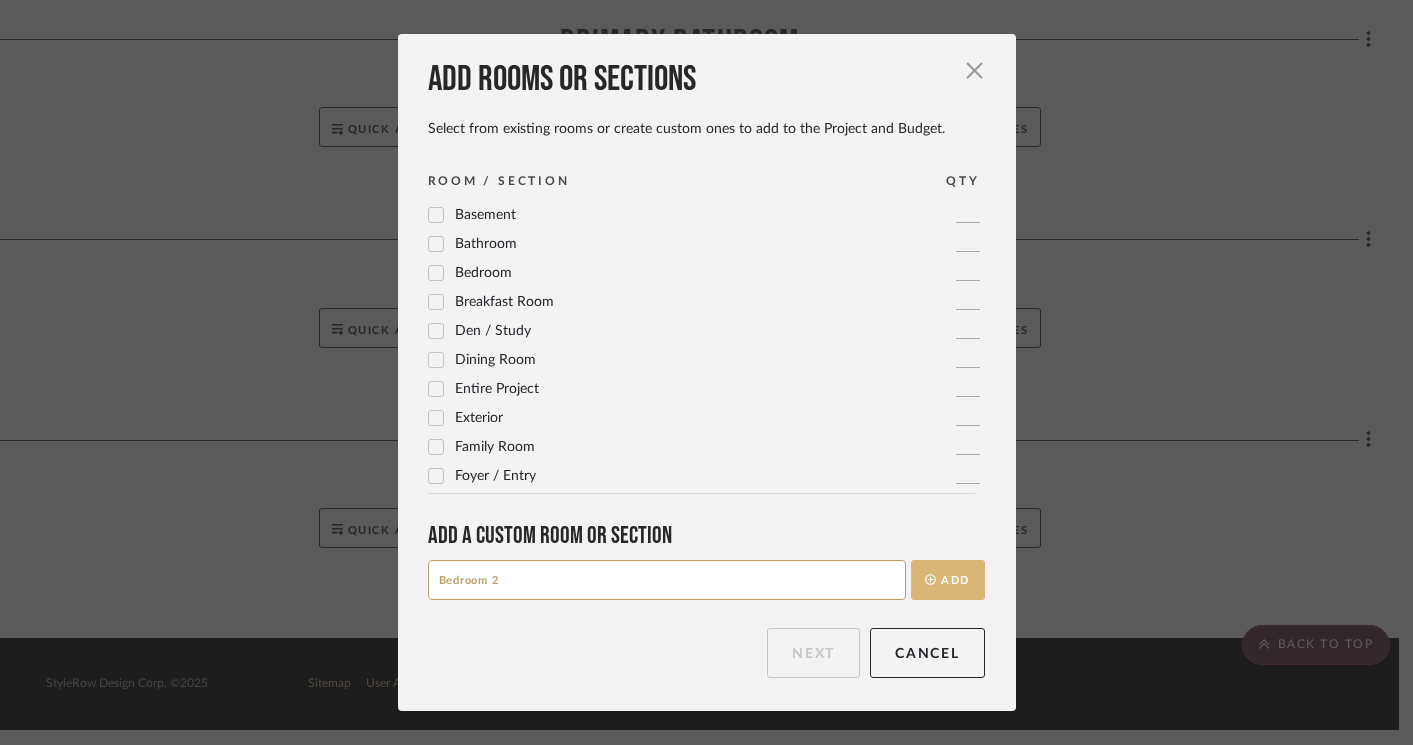 type on "Bedroom 2" 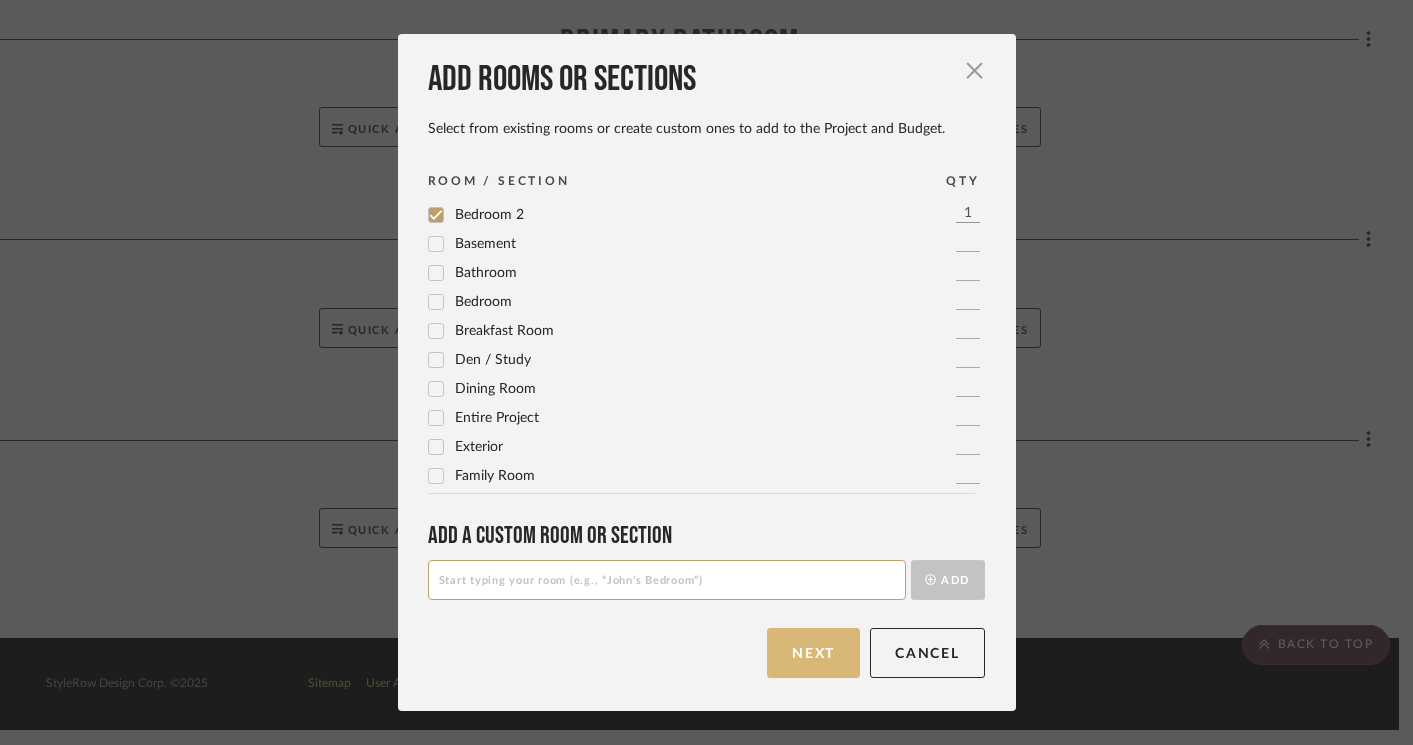 click on "Next" at bounding box center (813, 653) 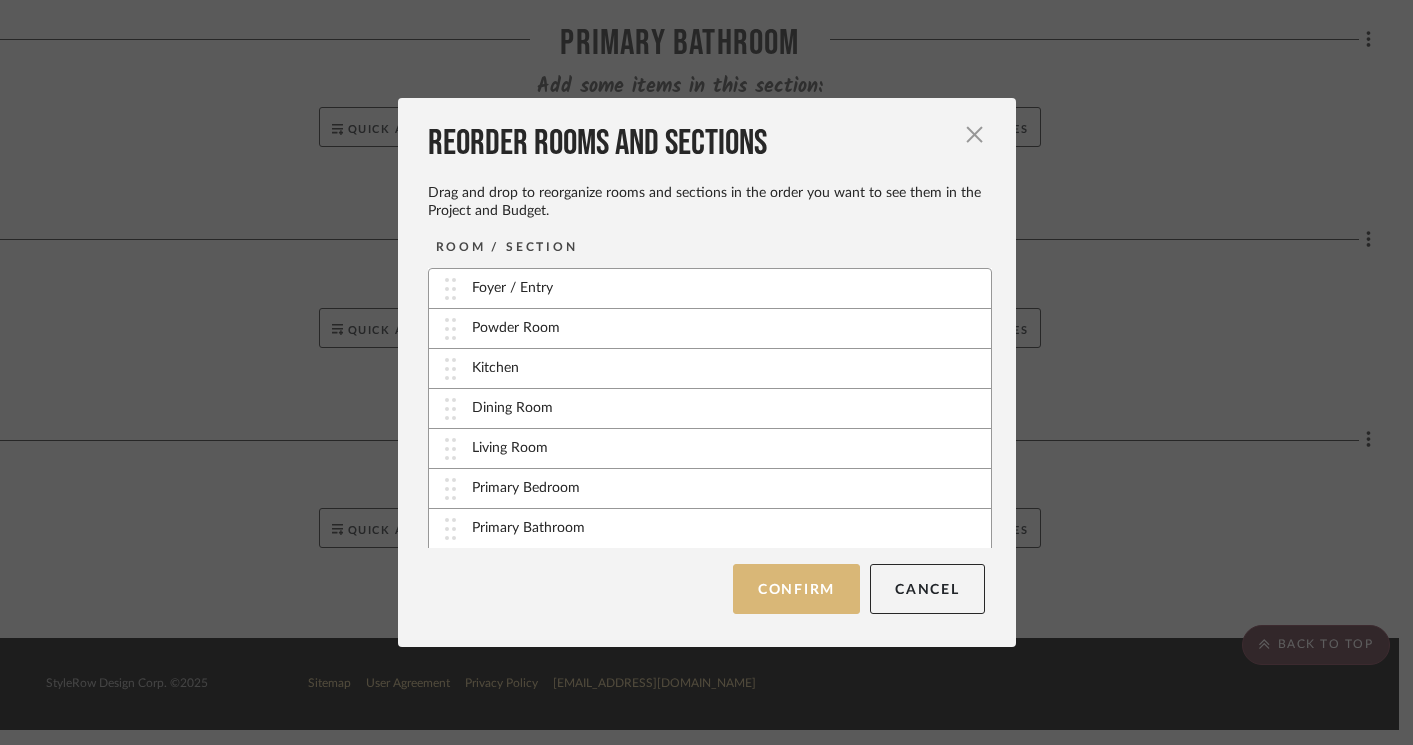click on "Confirm" at bounding box center [796, 589] 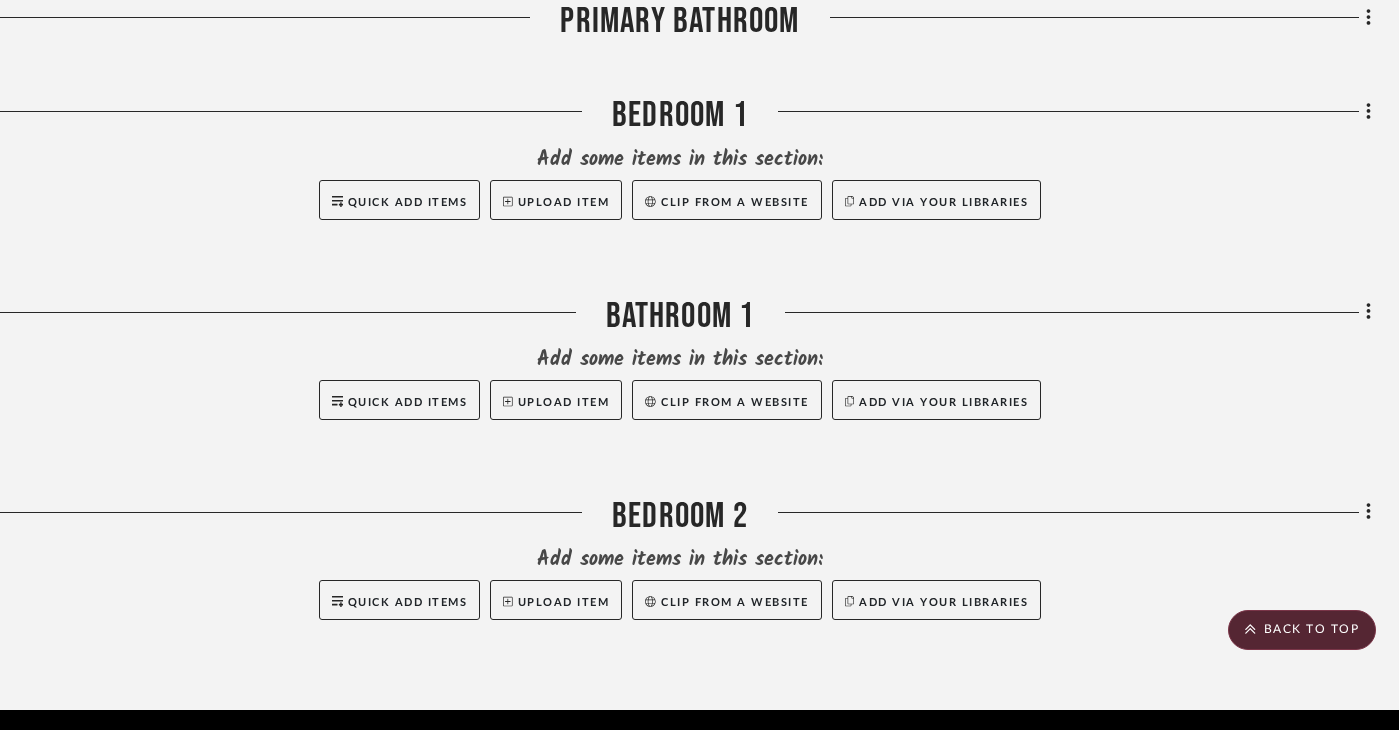 scroll, scrollTop: 2198, scrollLeft: 41, axis: both 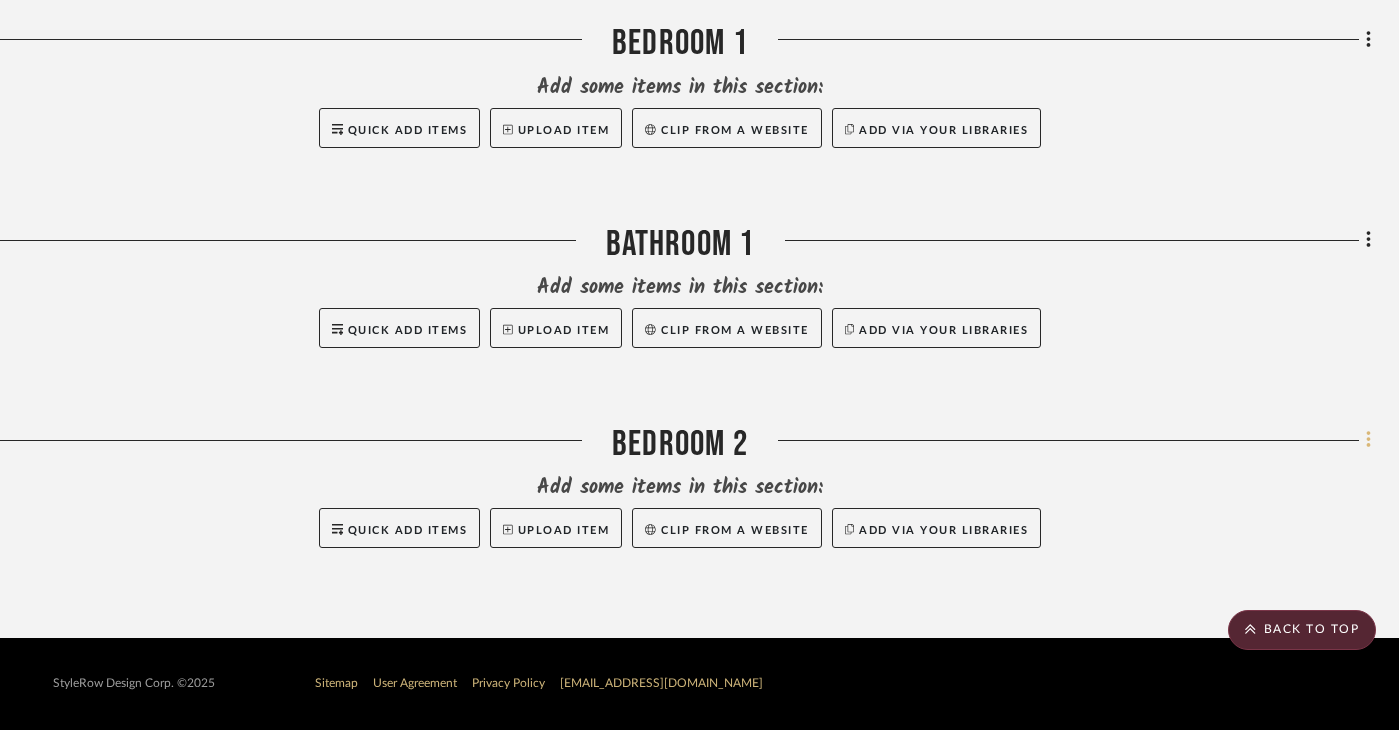 click 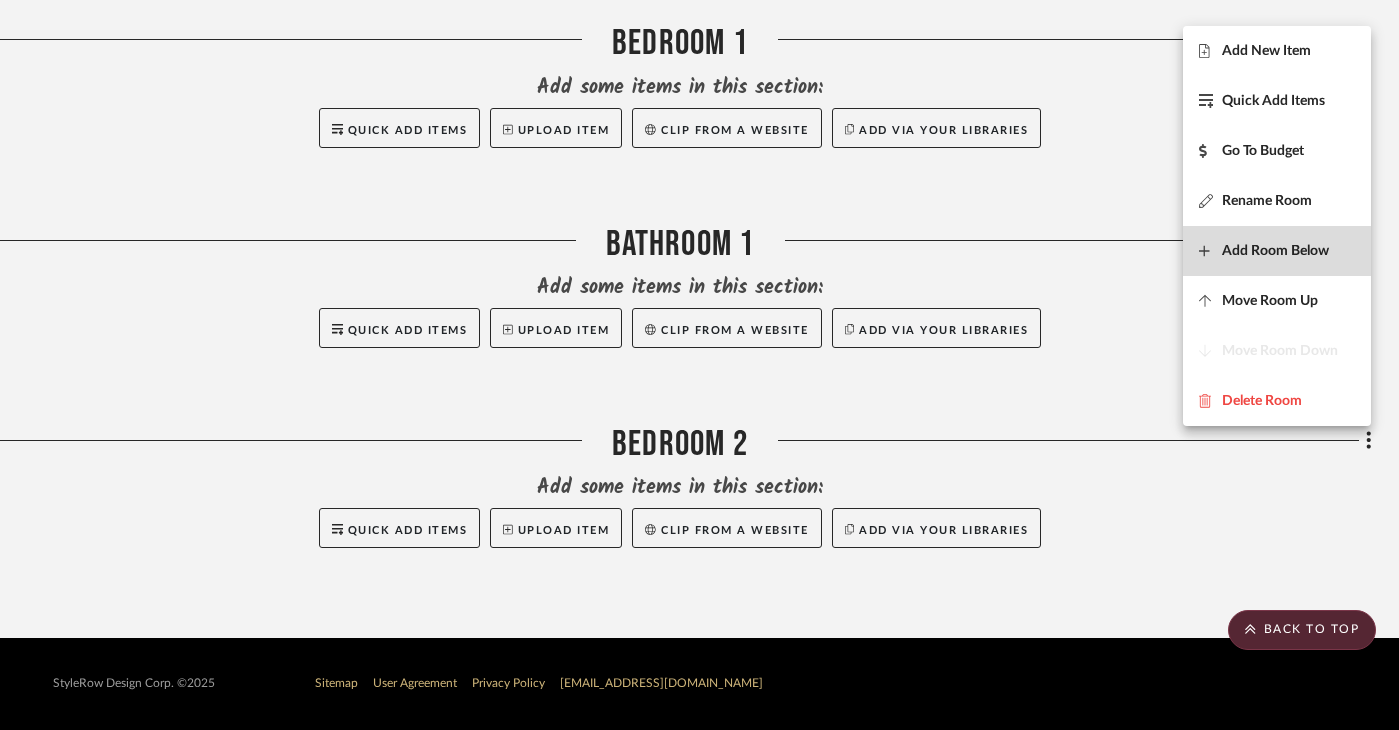 click on "Add Room Below" at bounding box center (1277, 251) 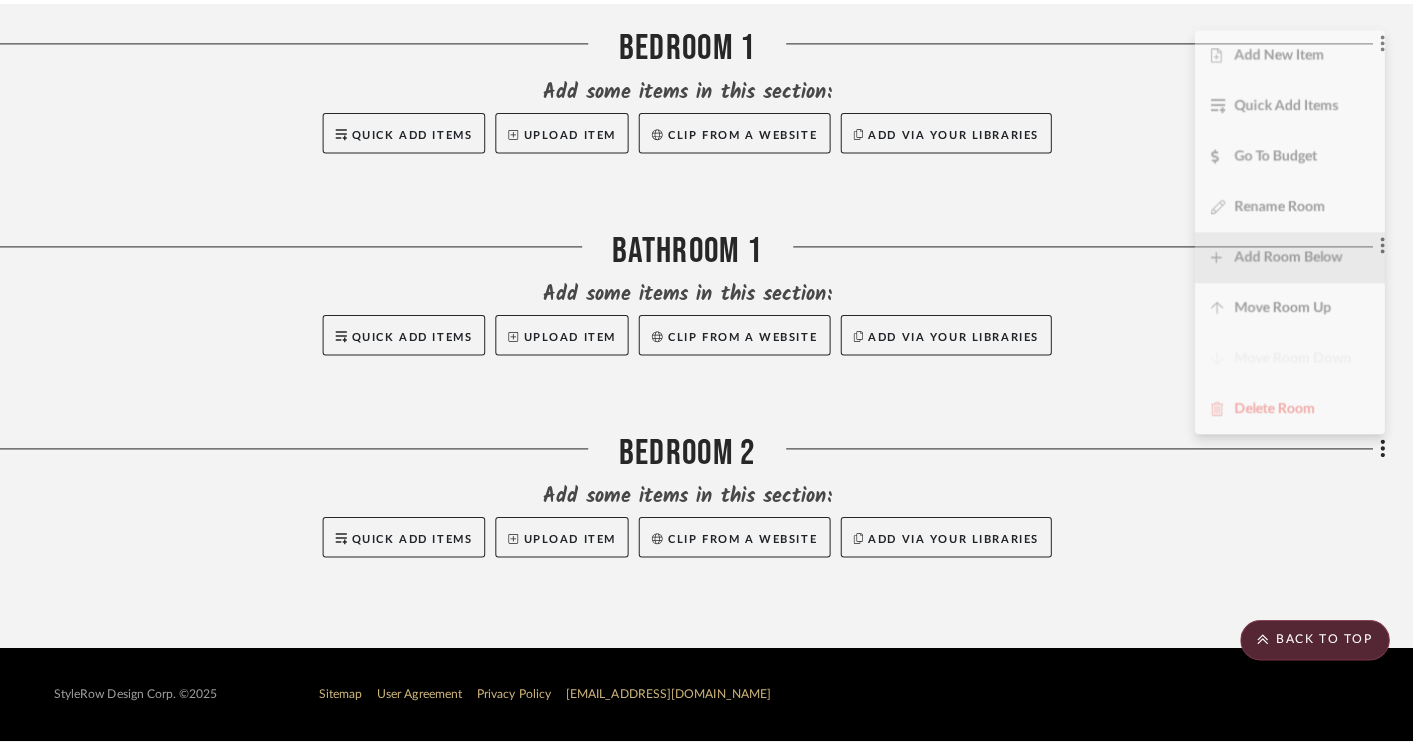 scroll, scrollTop: 0, scrollLeft: 0, axis: both 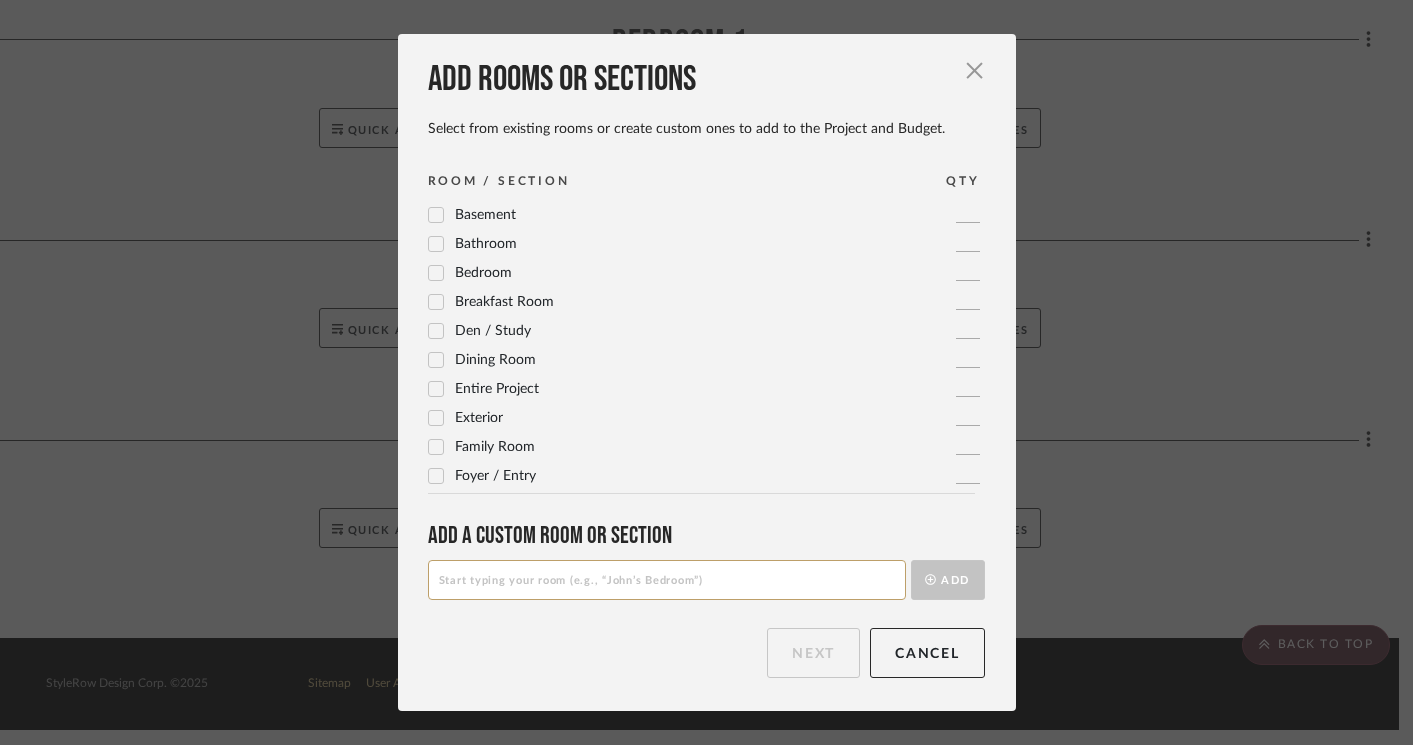 click at bounding box center (667, 580) 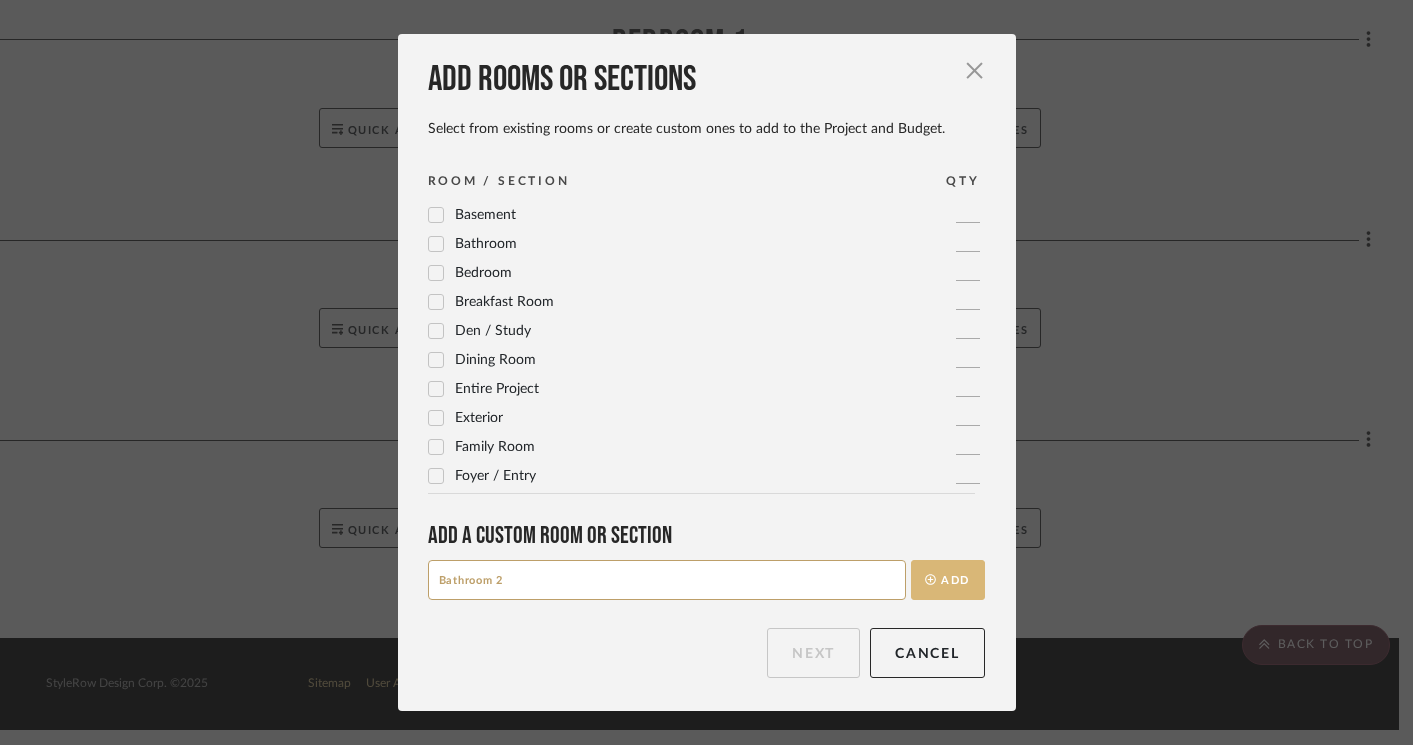 type on "Bathroom 2" 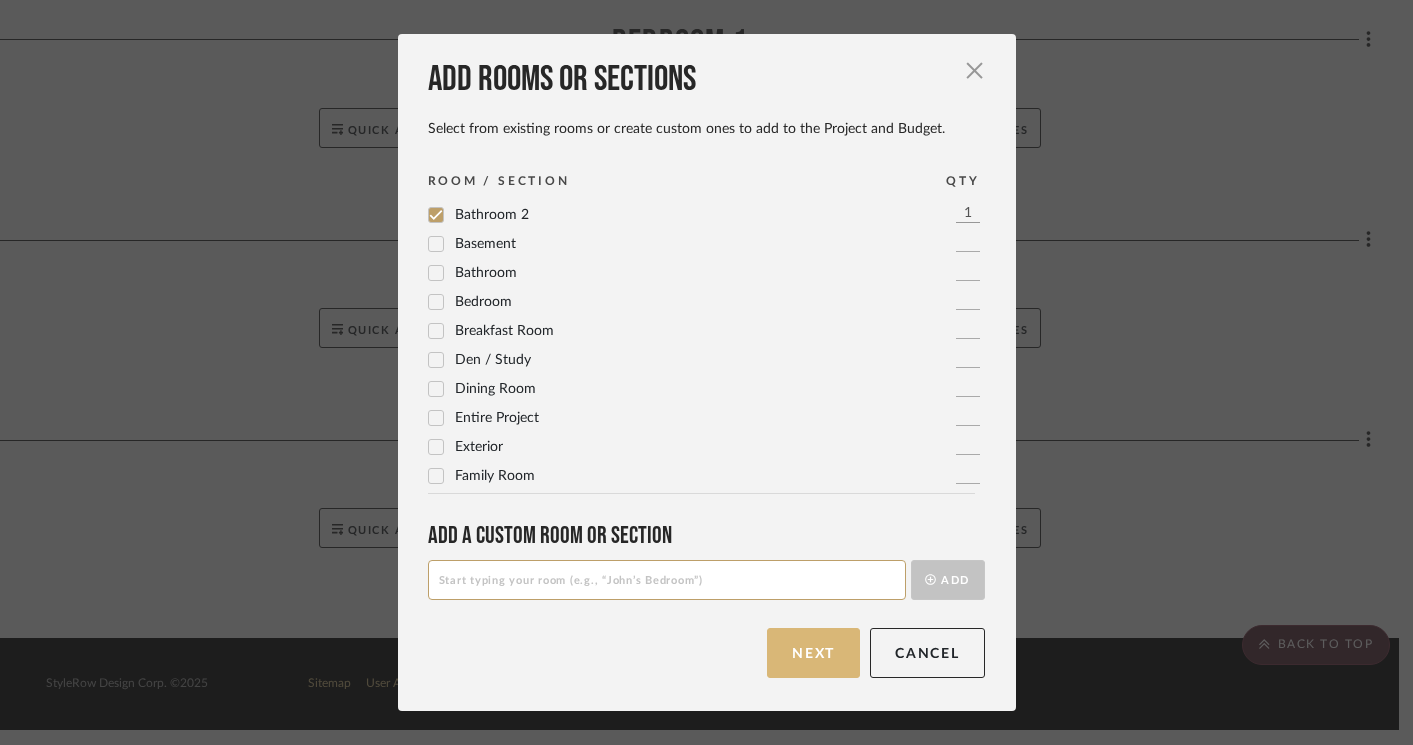 click on "Next" at bounding box center [813, 653] 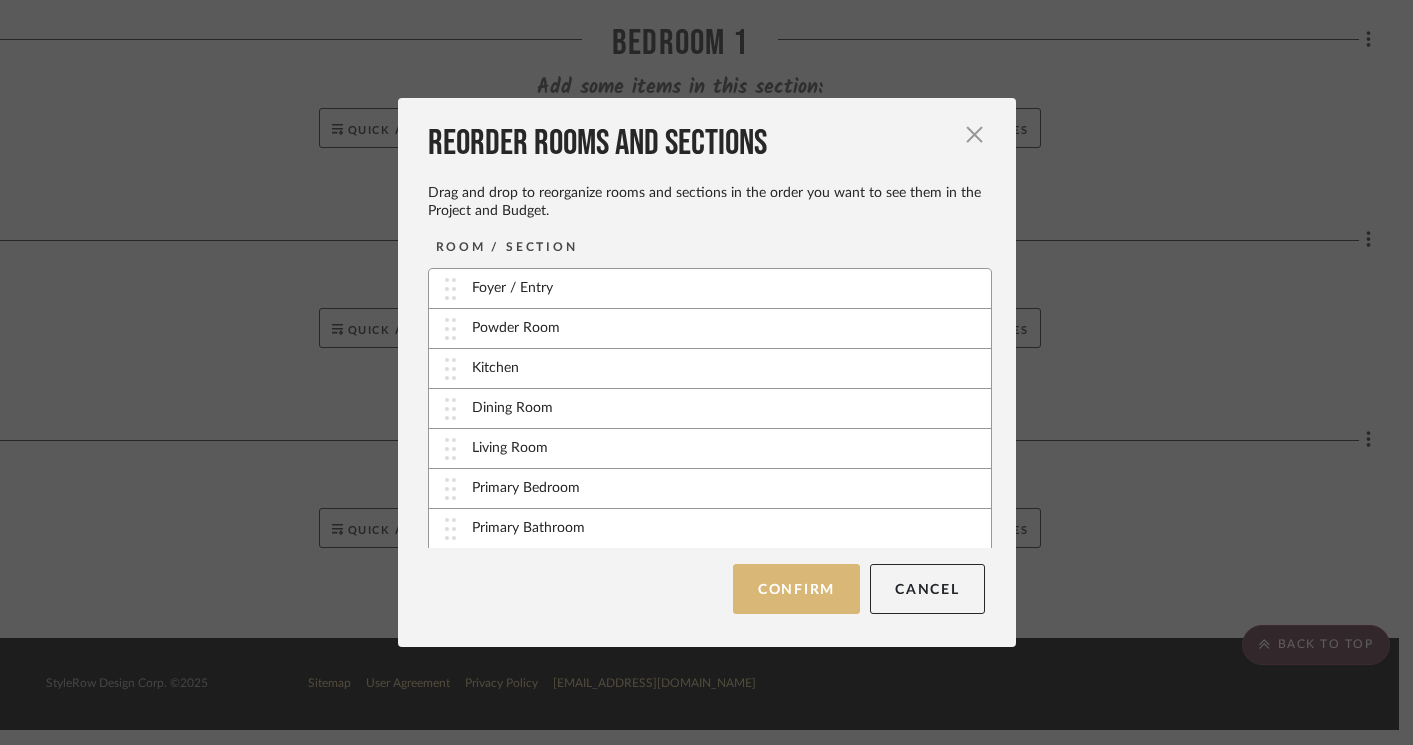 click on "Confirm" at bounding box center (796, 589) 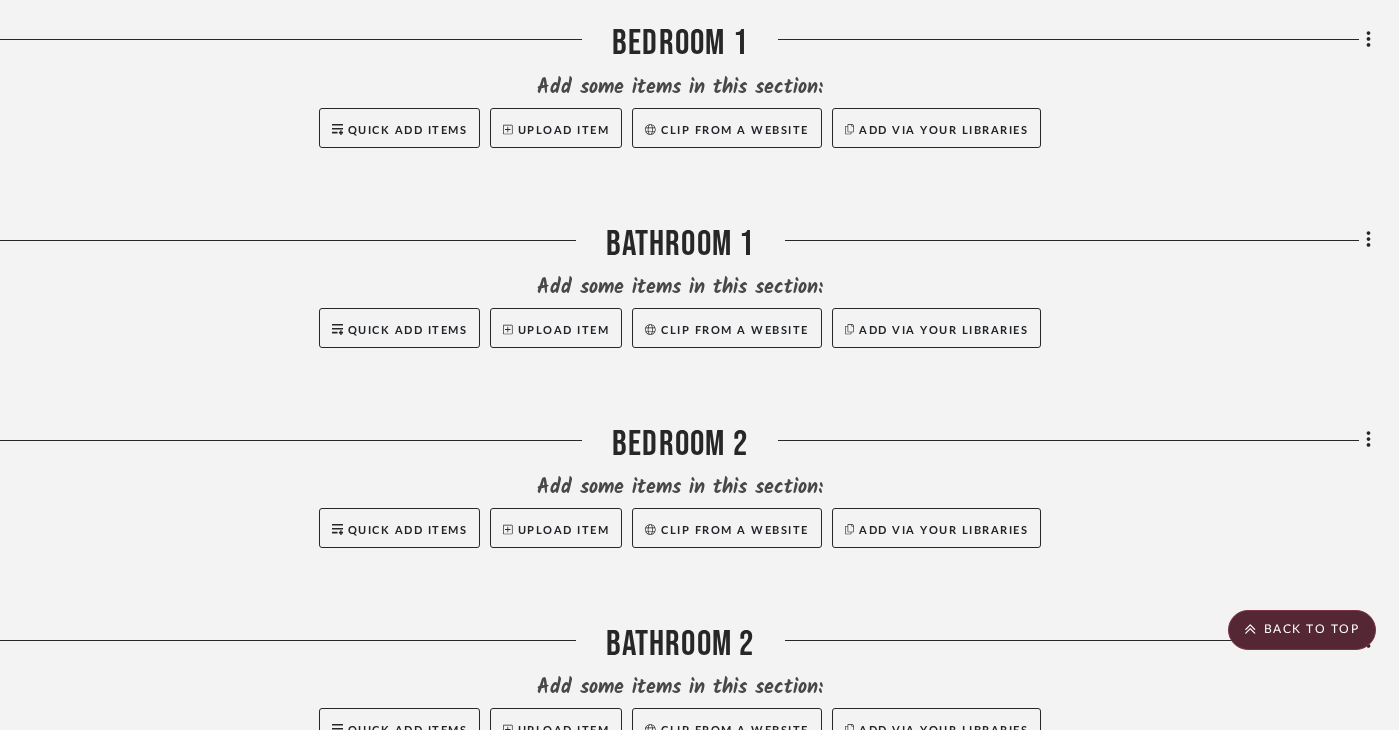 scroll, scrollTop: 2398, scrollLeft: 41, axis: both 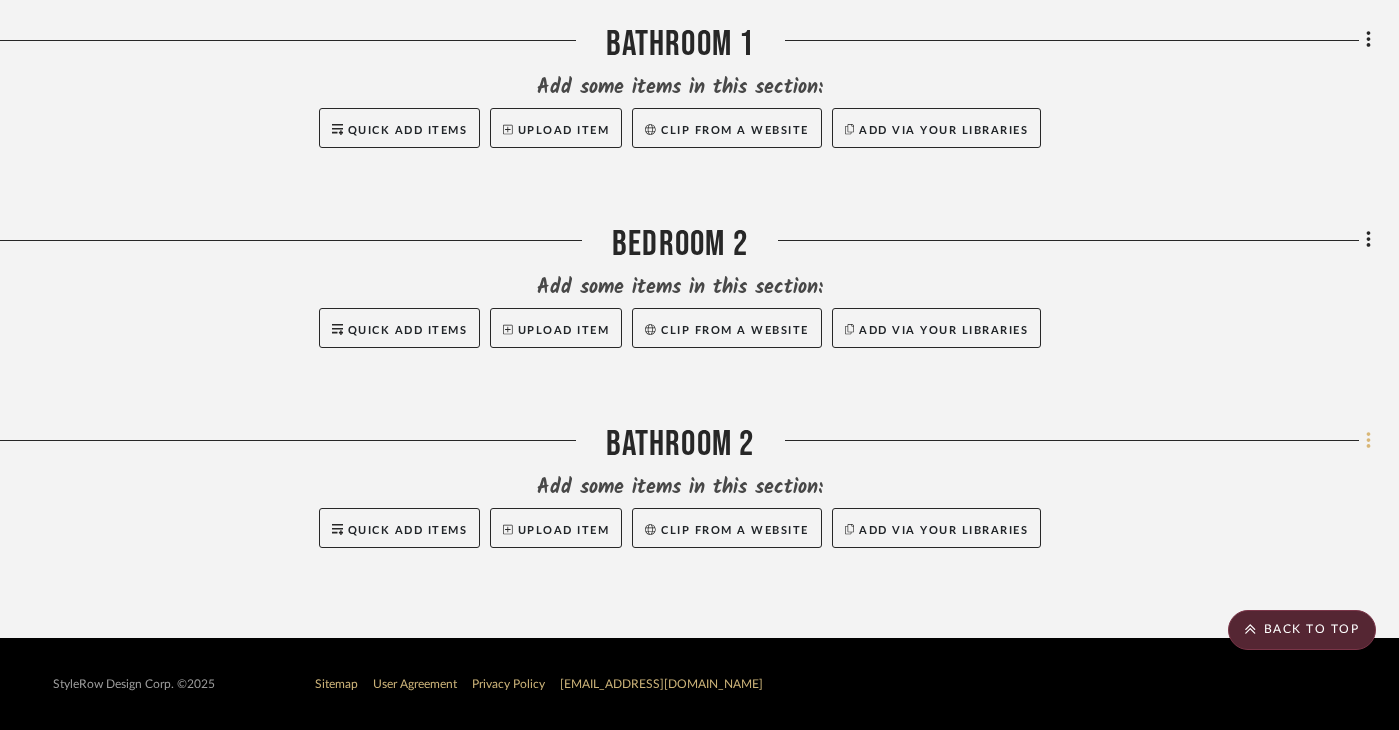 click 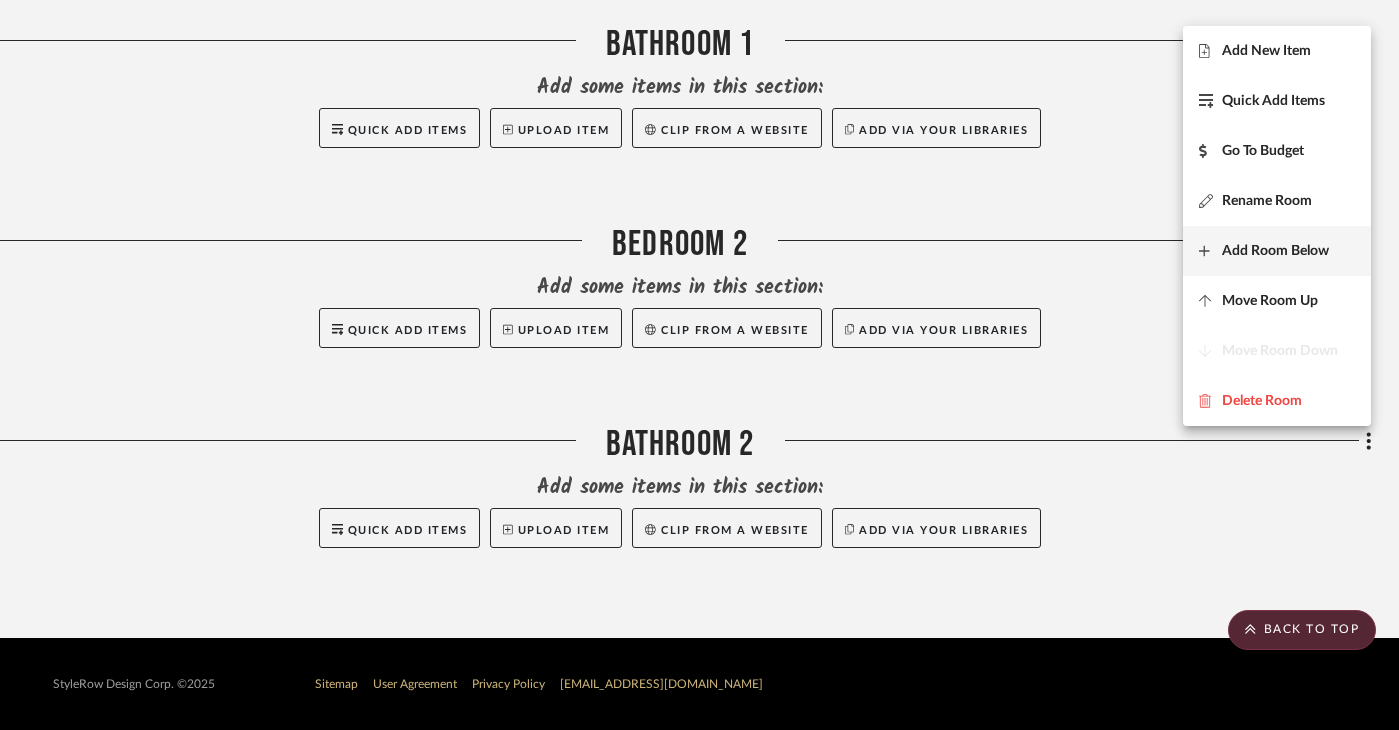 click on "Add Room Below" at bounding box center (1275, 250) 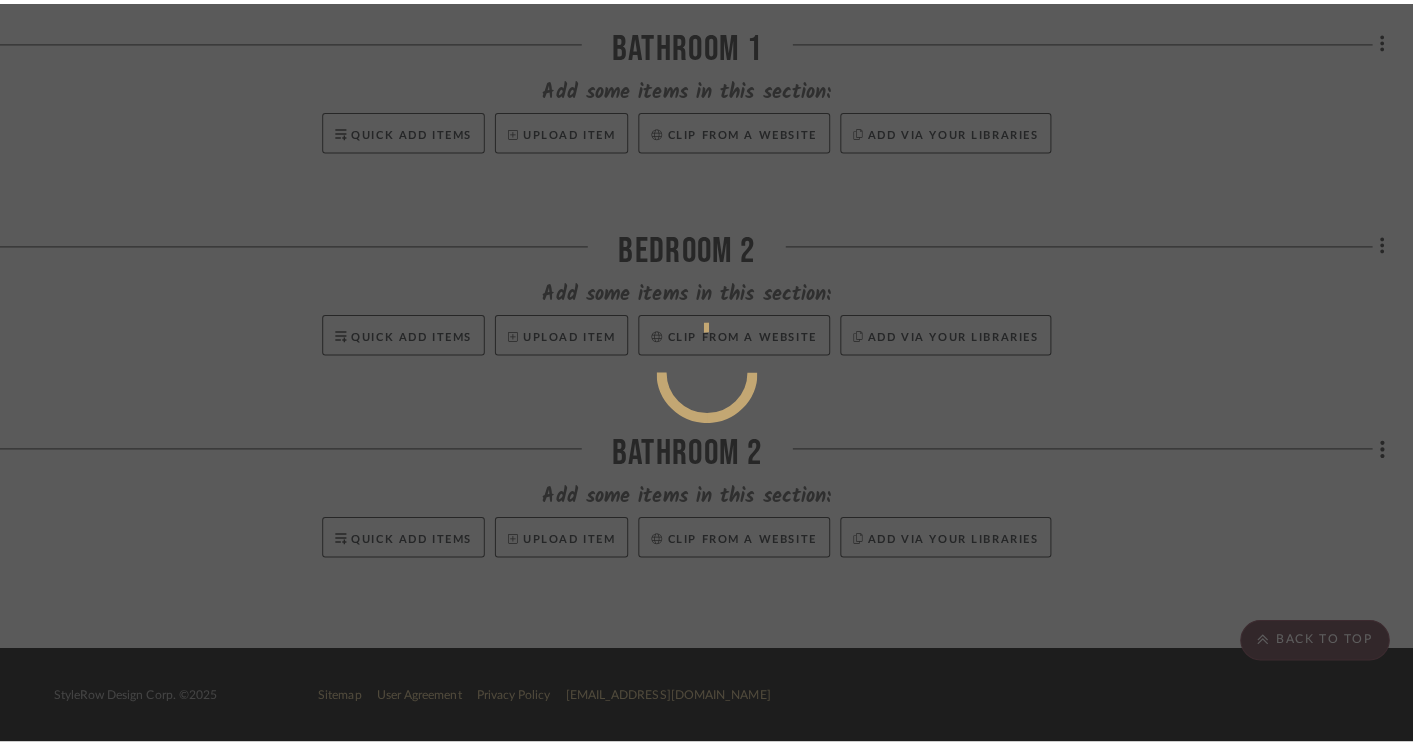 scroll, scrollTop: 0, scrollLeft: 0, axis: both 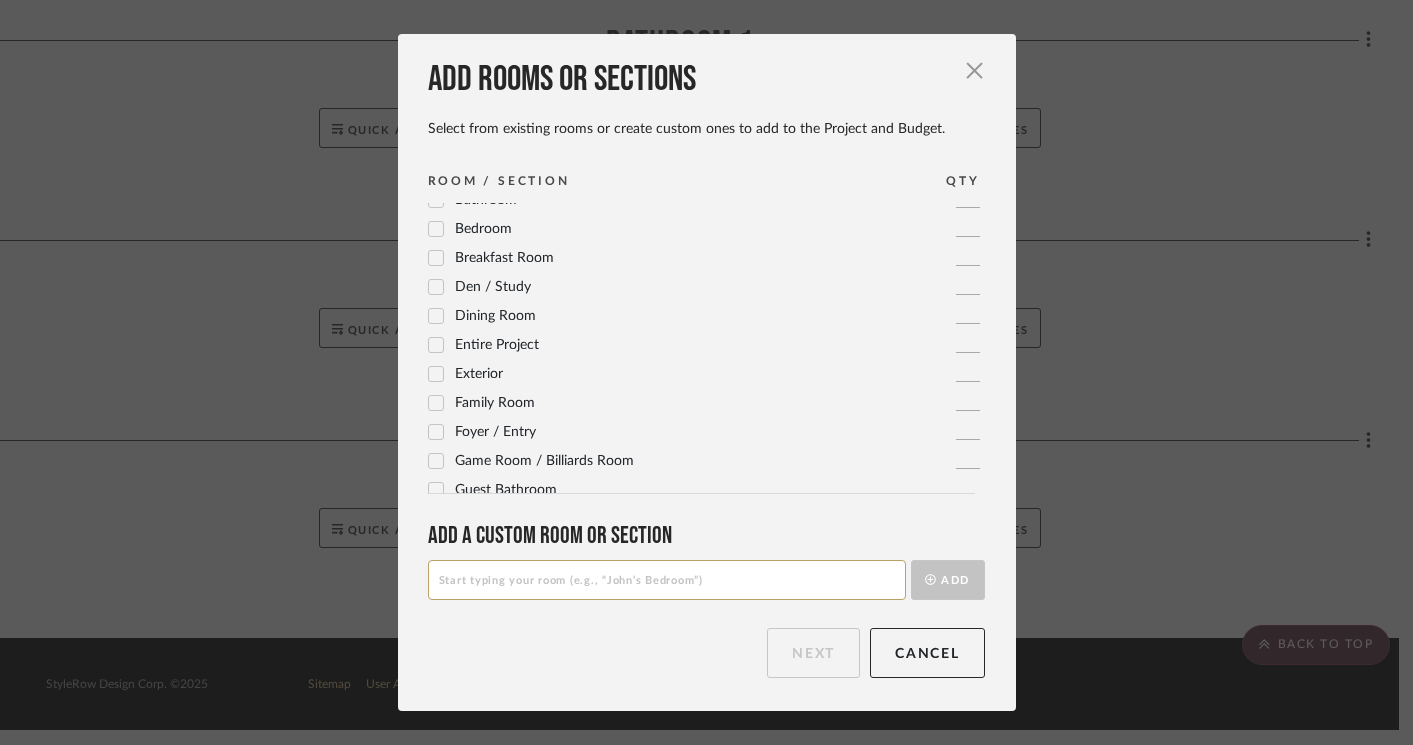 click at bounding box center [667, 580] 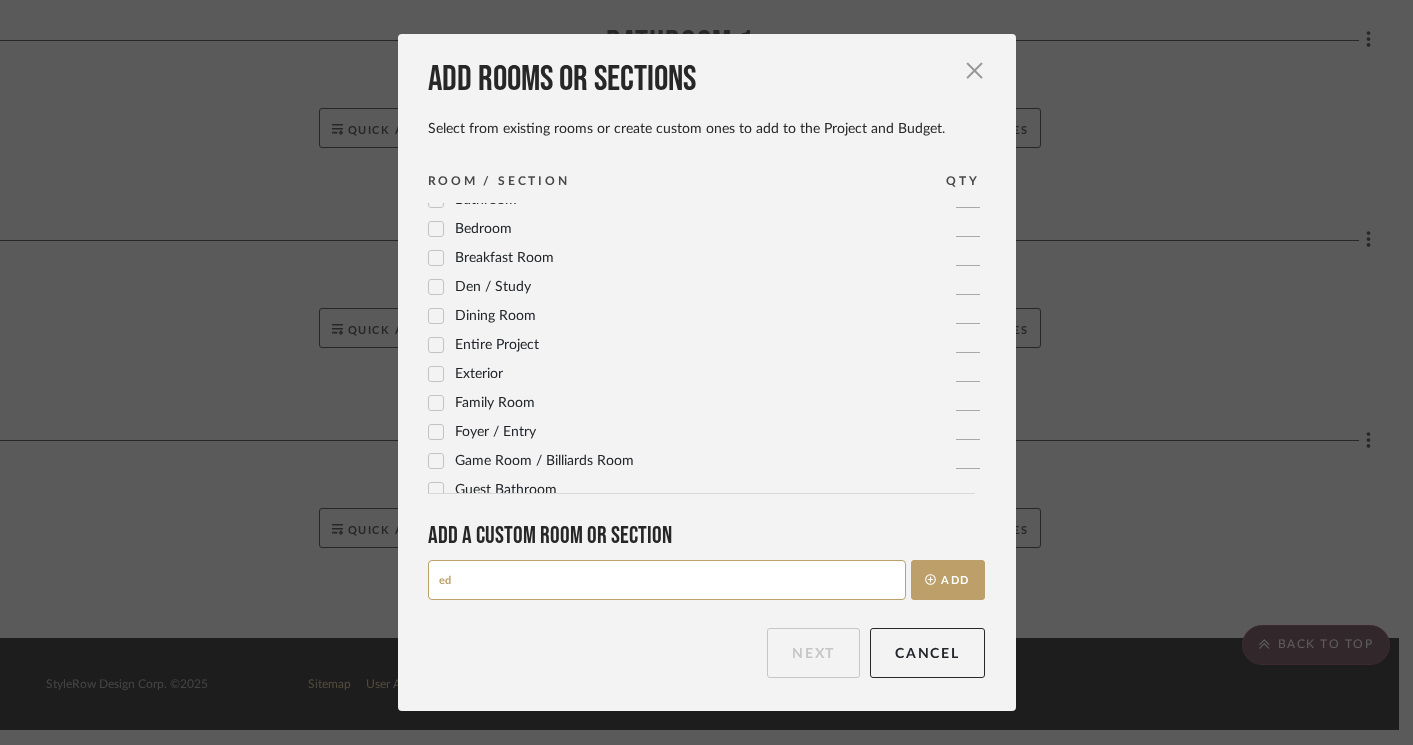 type on "e" 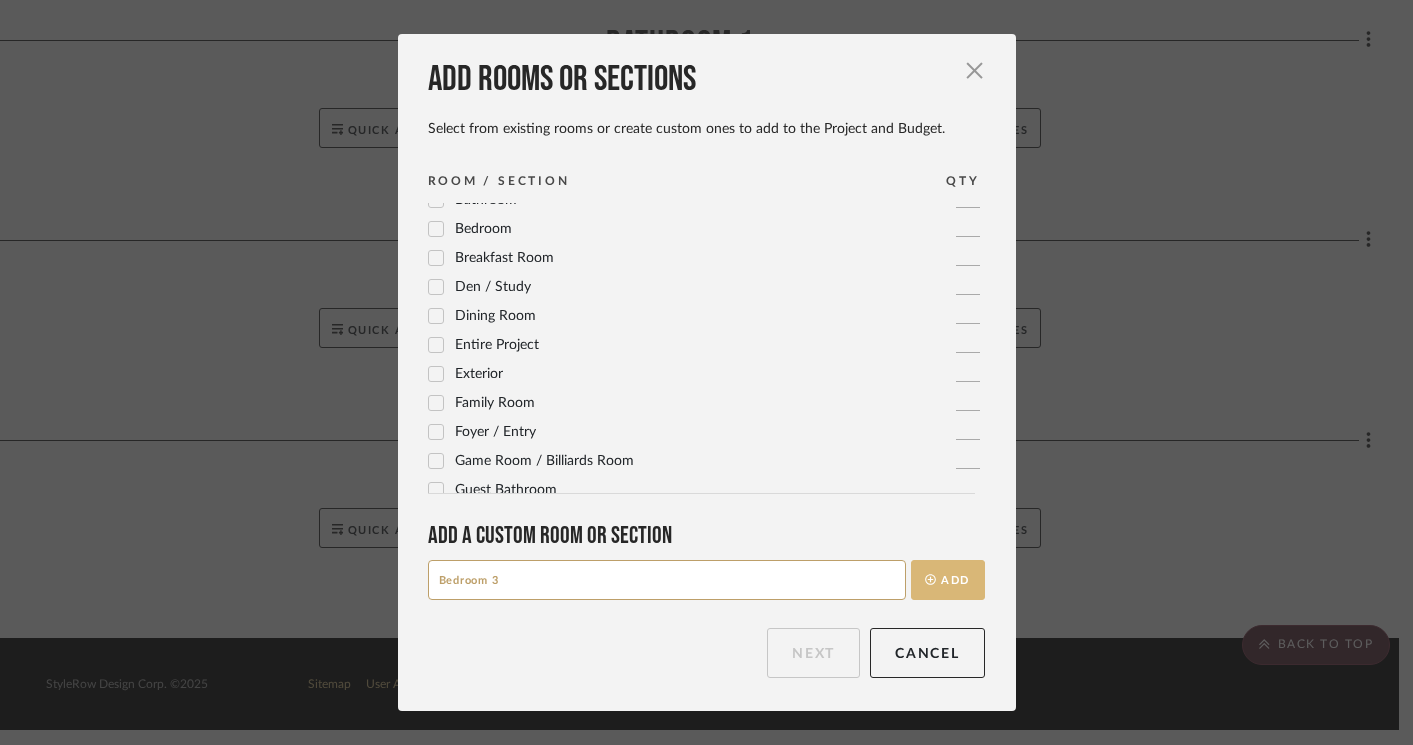 type on "Bedroom 3" 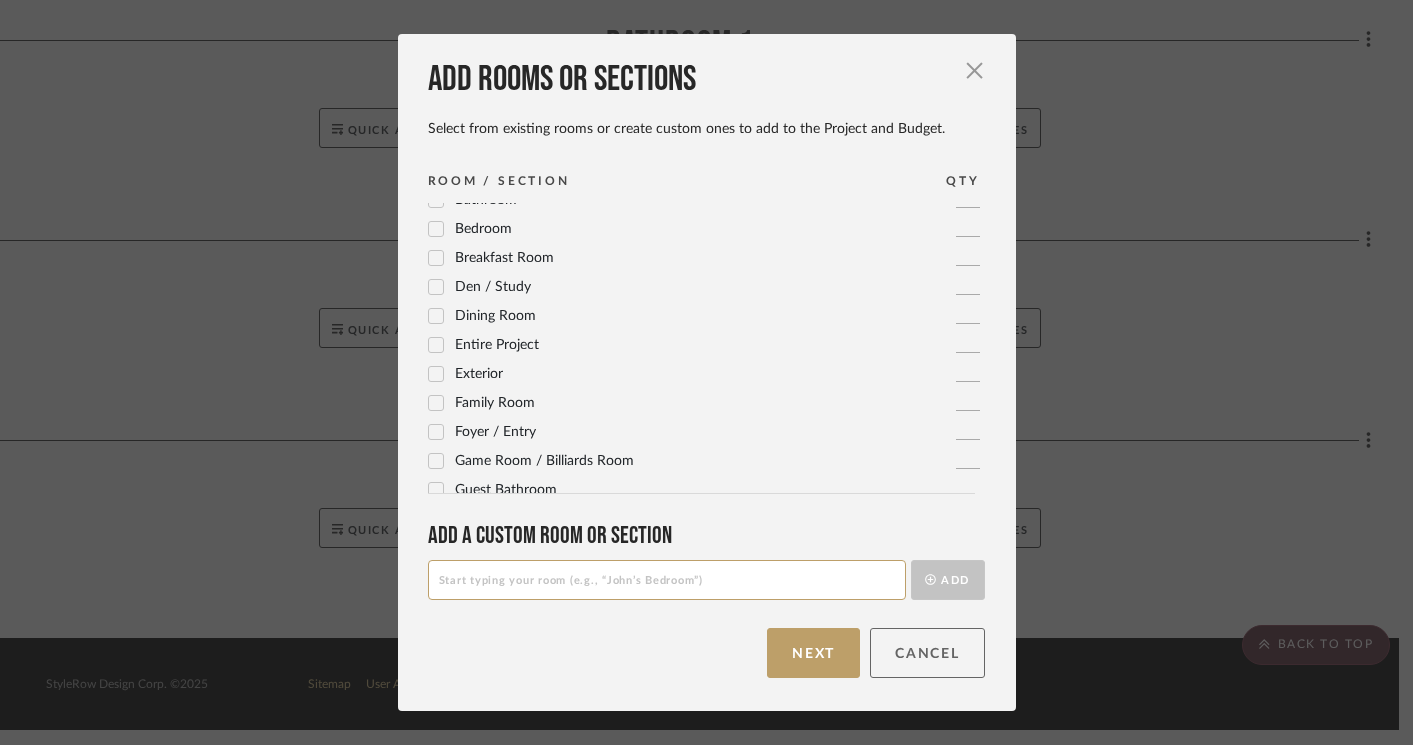 scroll, scrollTop: 0, scrollLeft: 0, axis: both 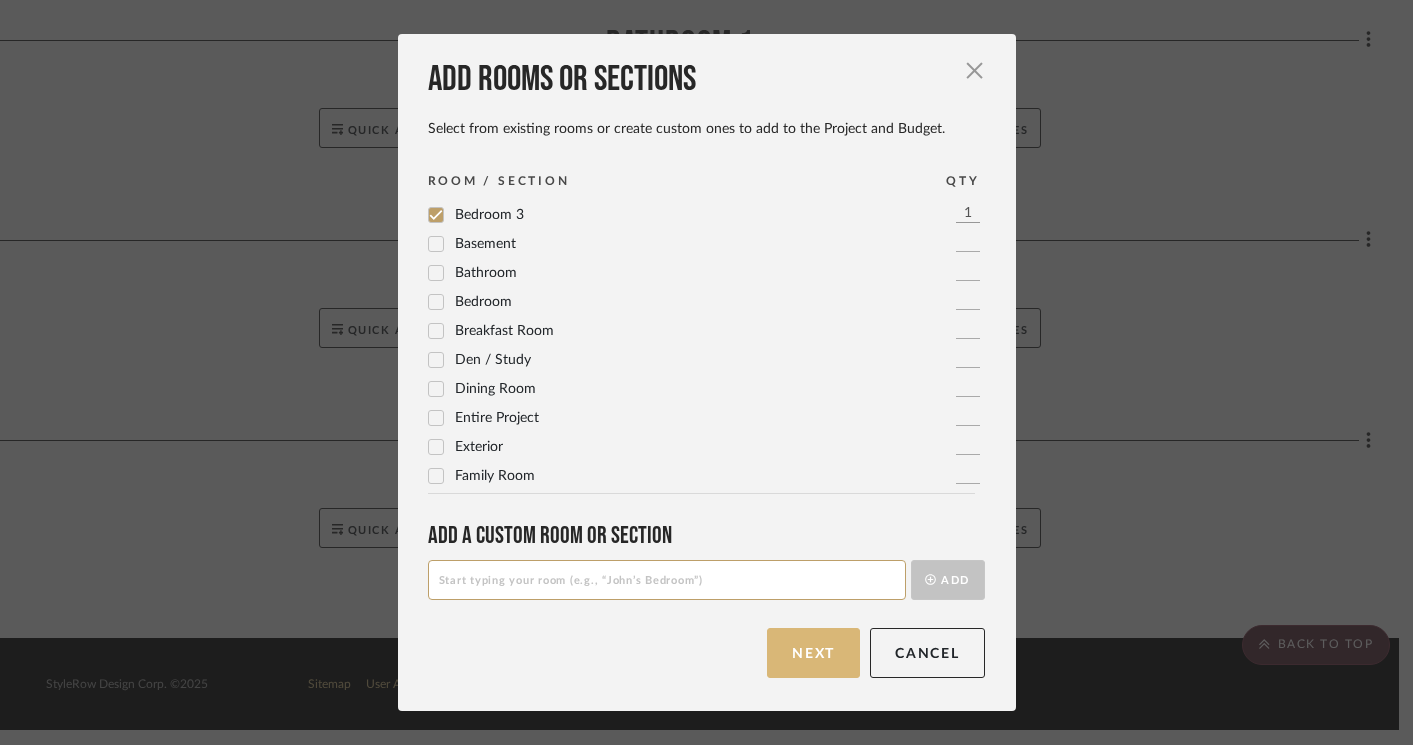 click on "Next" at bounding box center (813, 653) 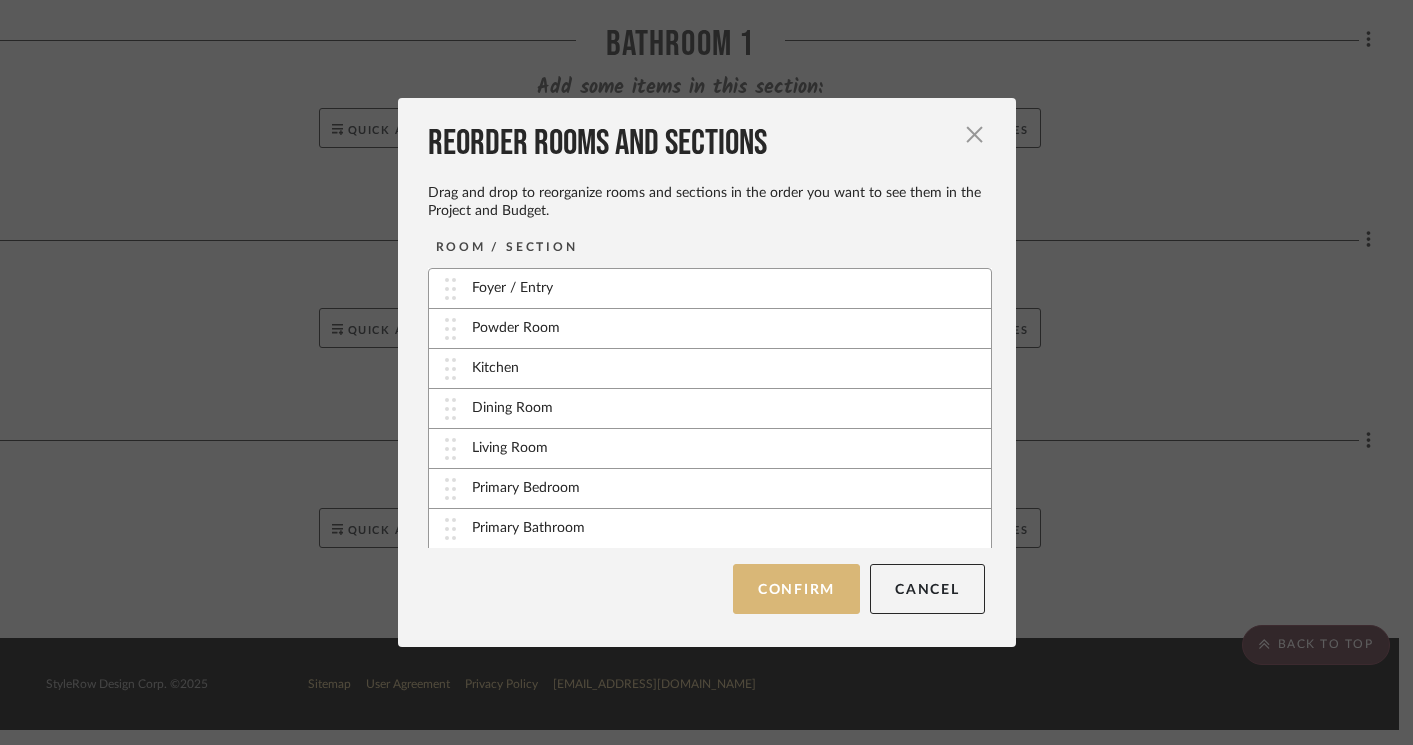 click on "Confirm" at bounding box center (796, 589) 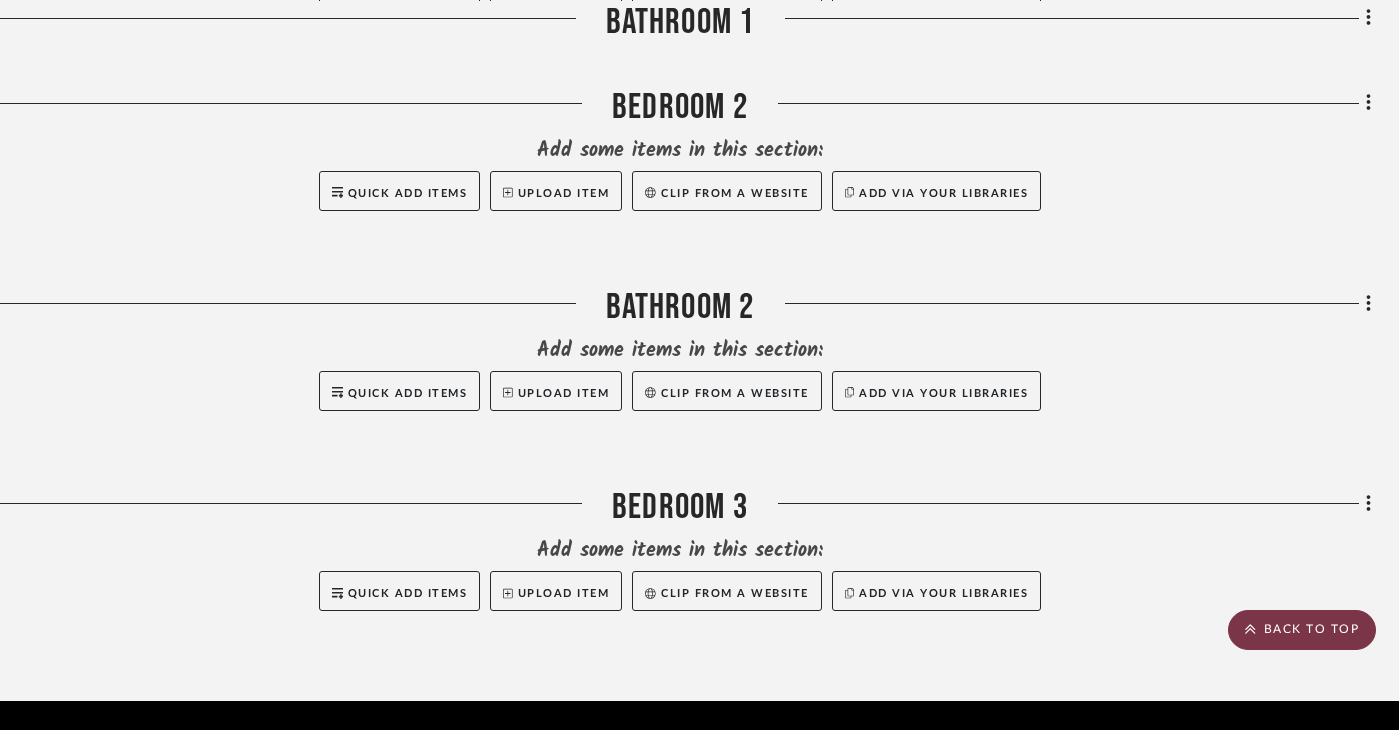 scroll, scrollTop: 2598, scrollLeft: 41, axis: both 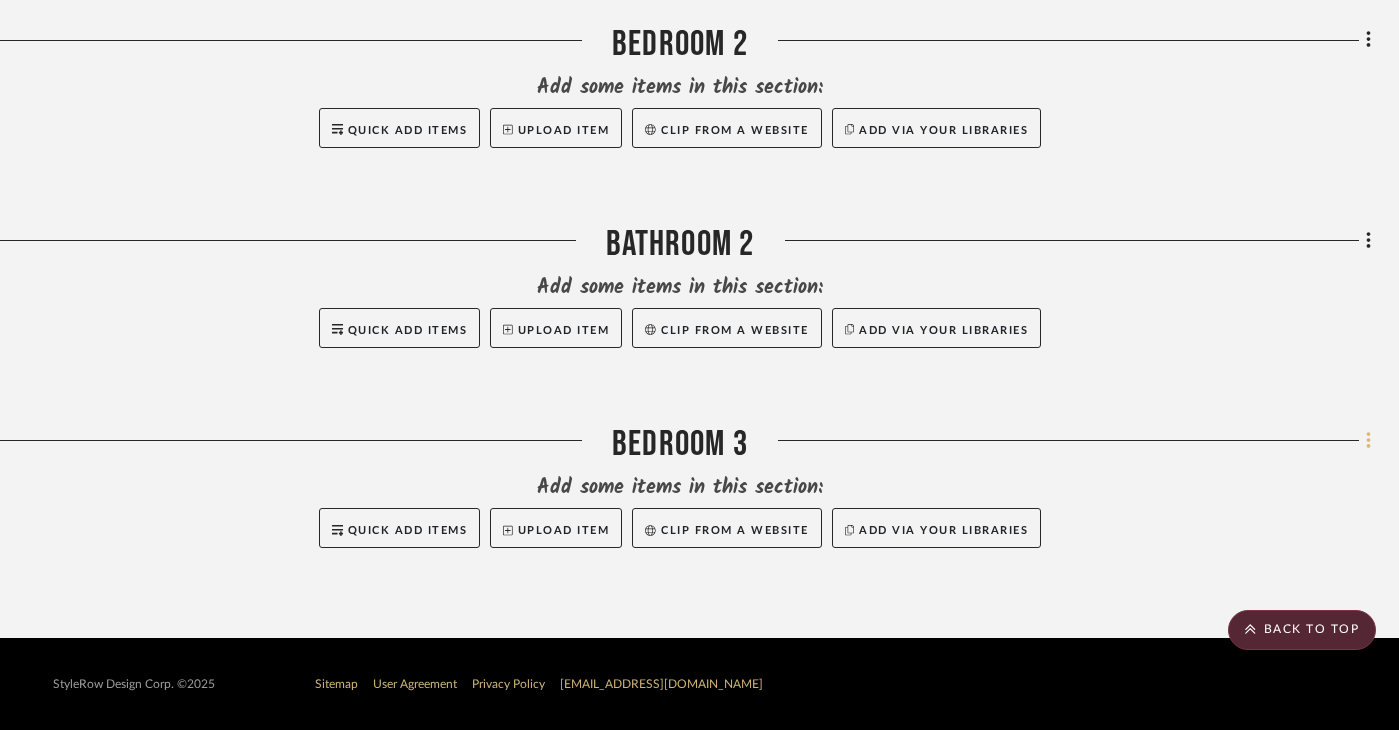 click 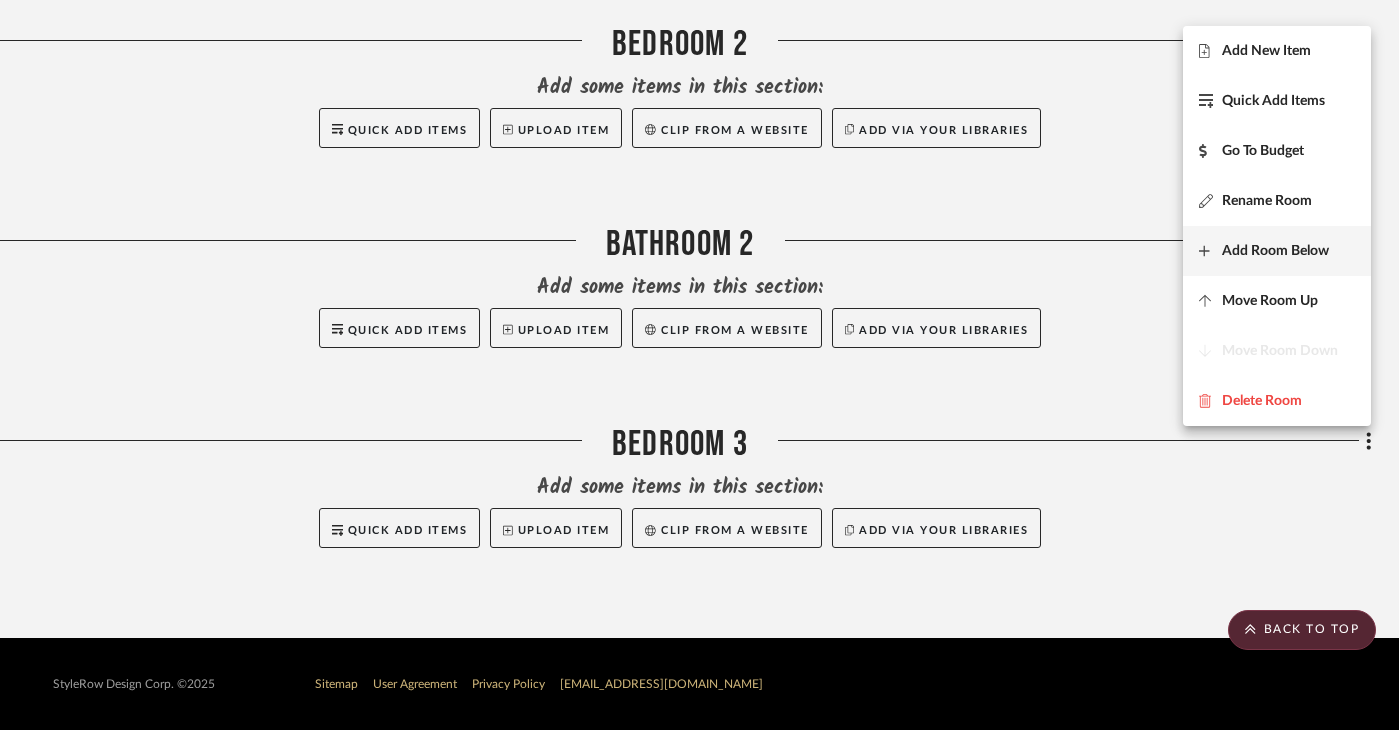 click on "Add Room Below" at bounding box center (1277, 251) 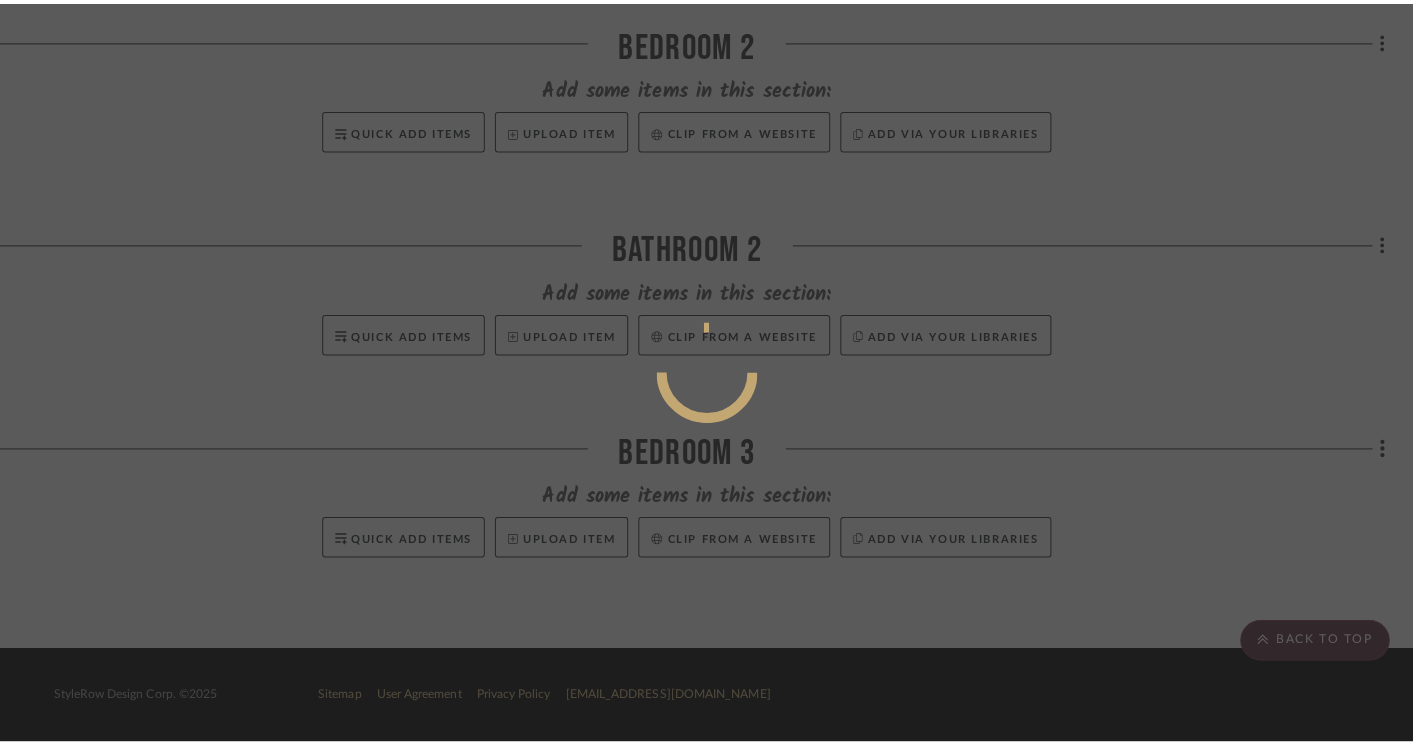 scroll, scrollTop: 0, scrollLeft: 0, axis: both 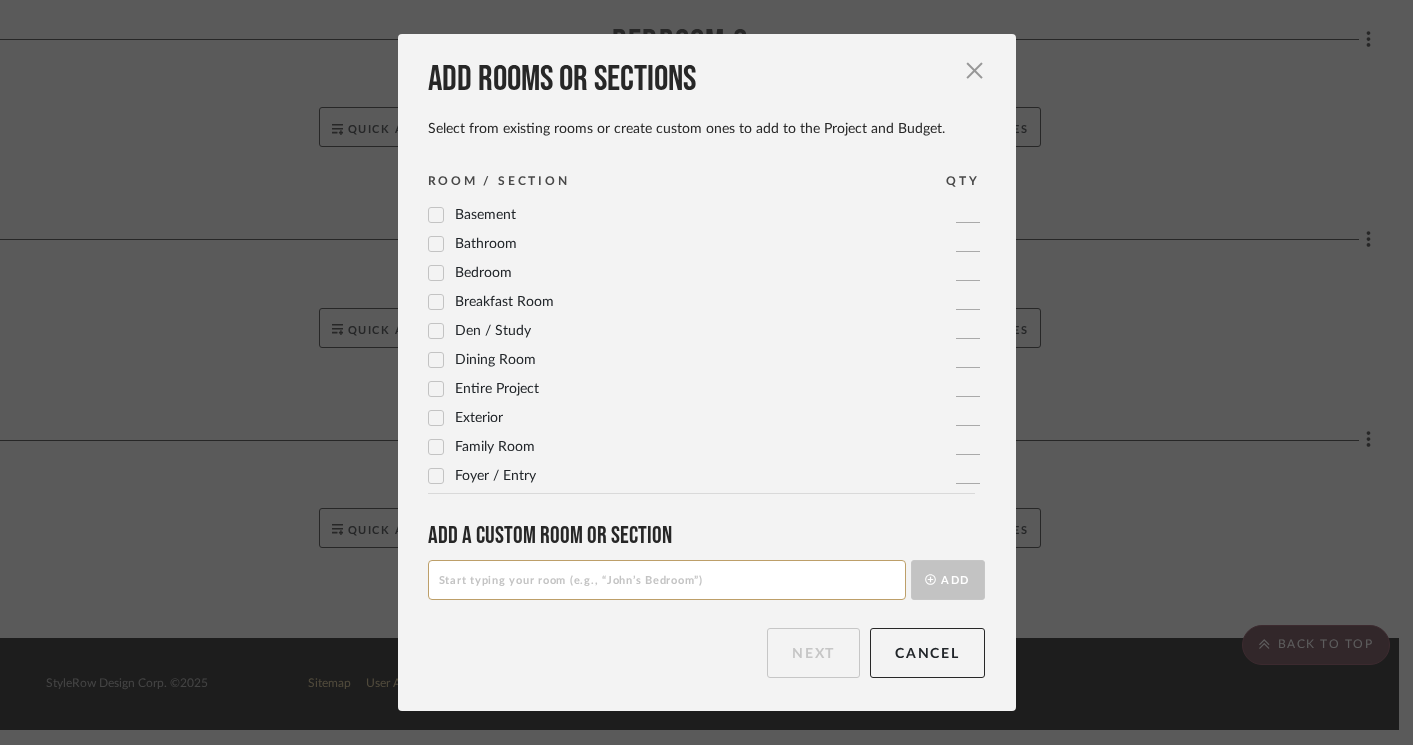click at bounding box center (667, 580) 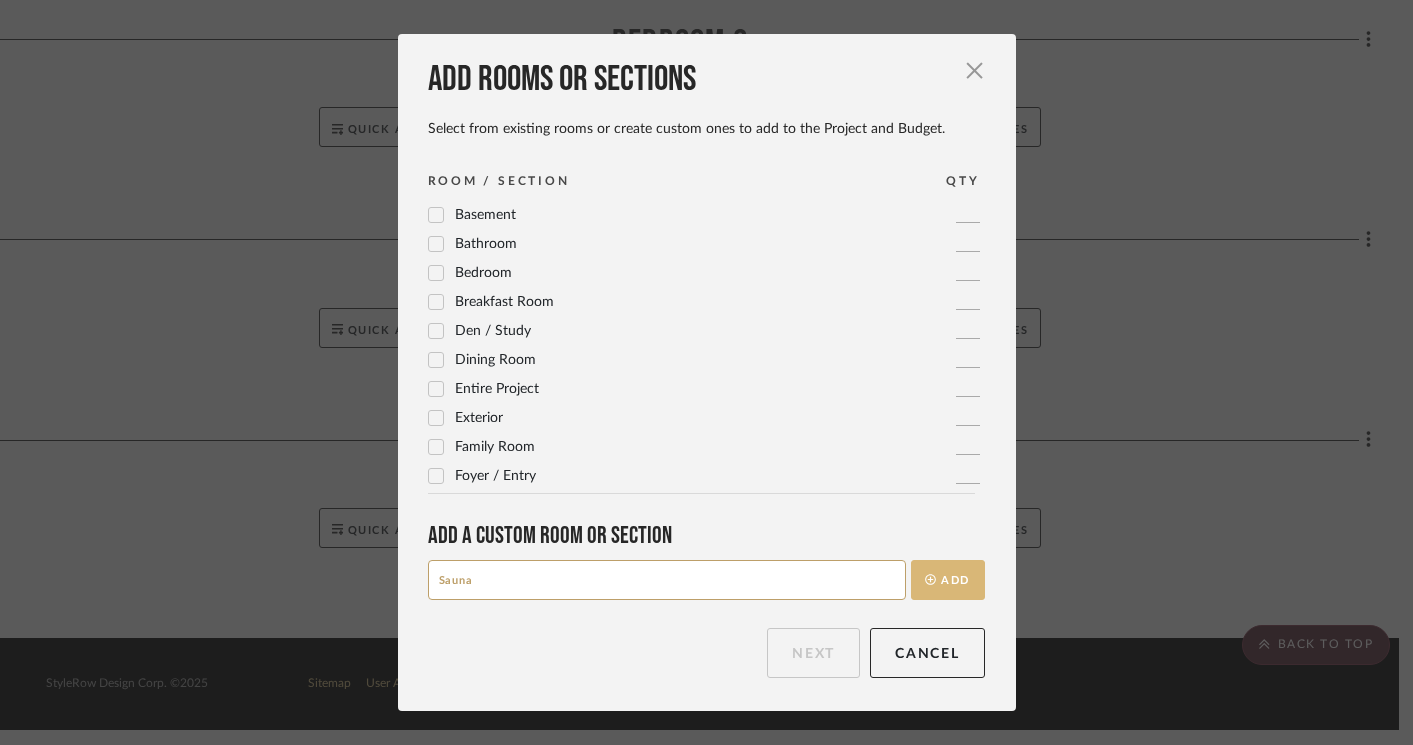type on "Sauna" 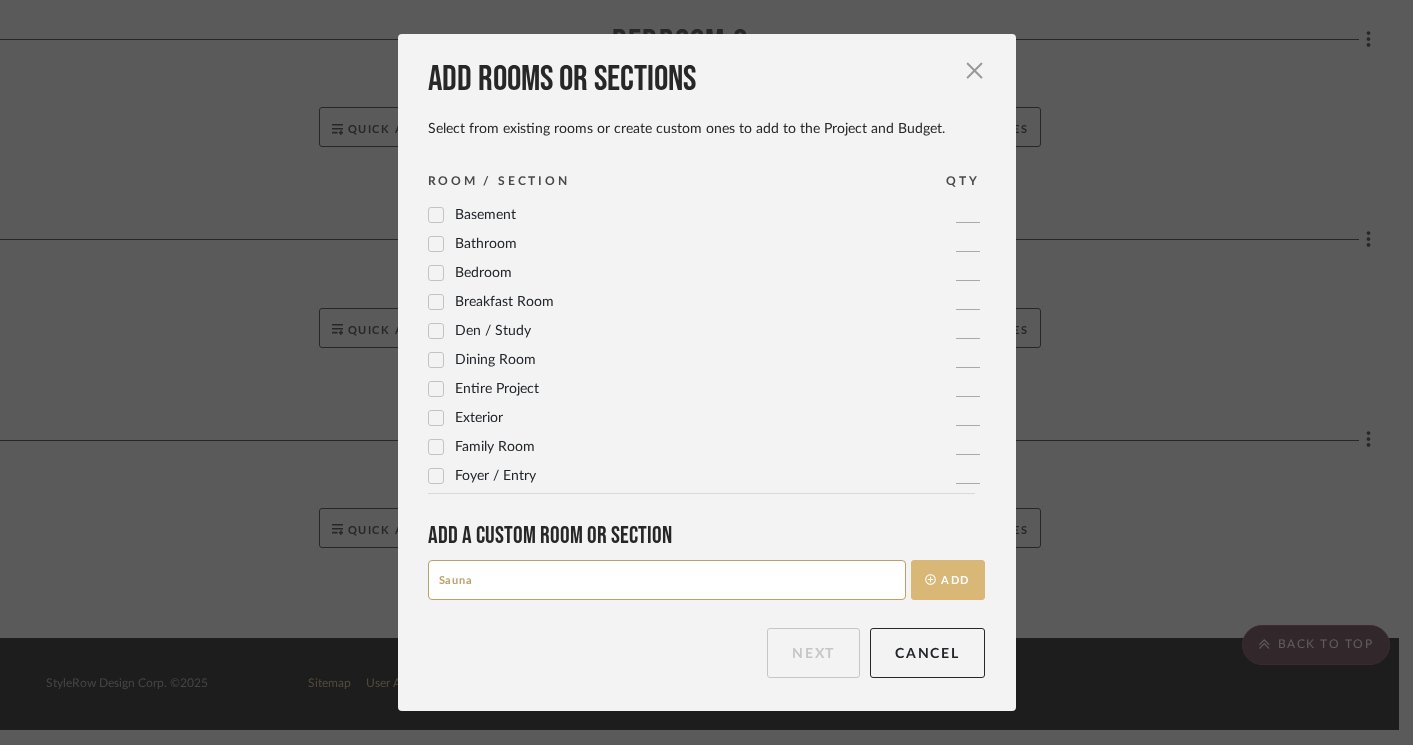 click on "Add" at bounding box center (948, 580) 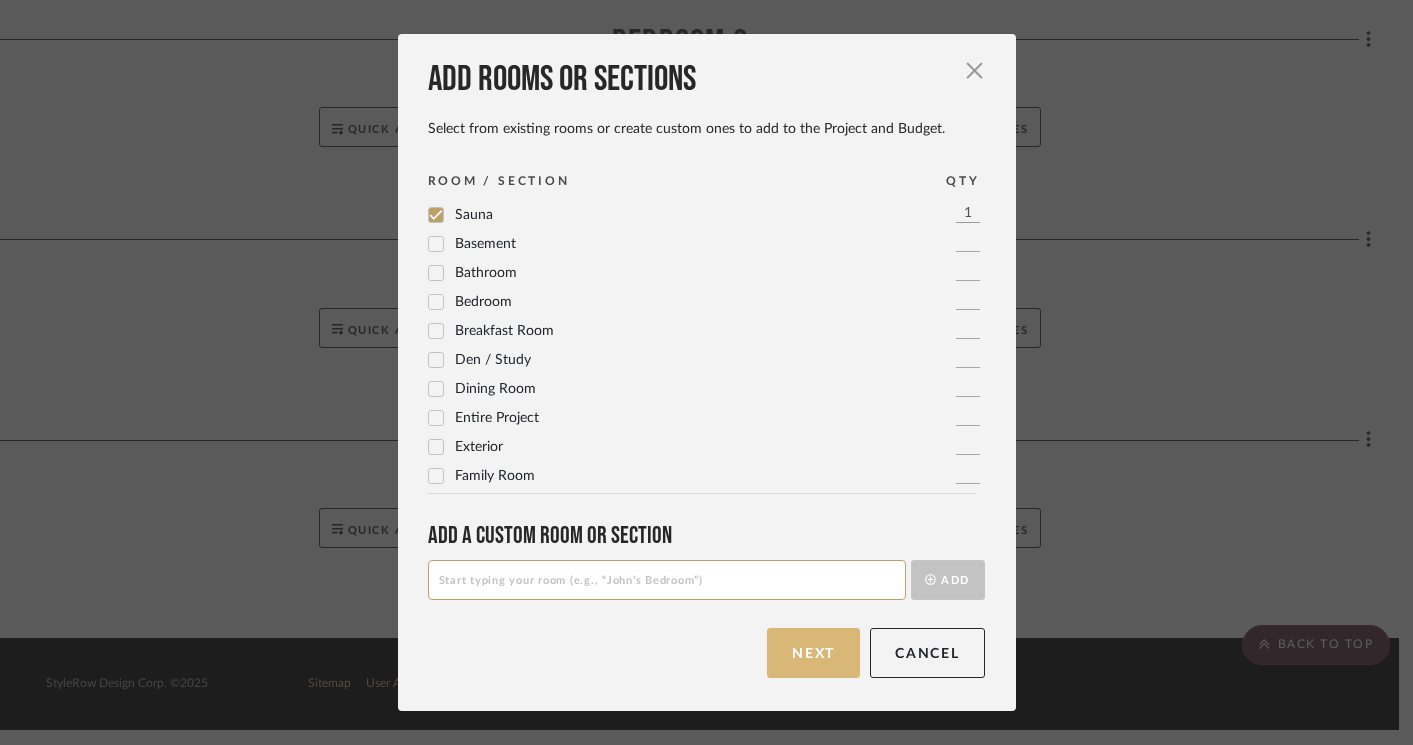 click on "Next" at bounding box center [813, 653] 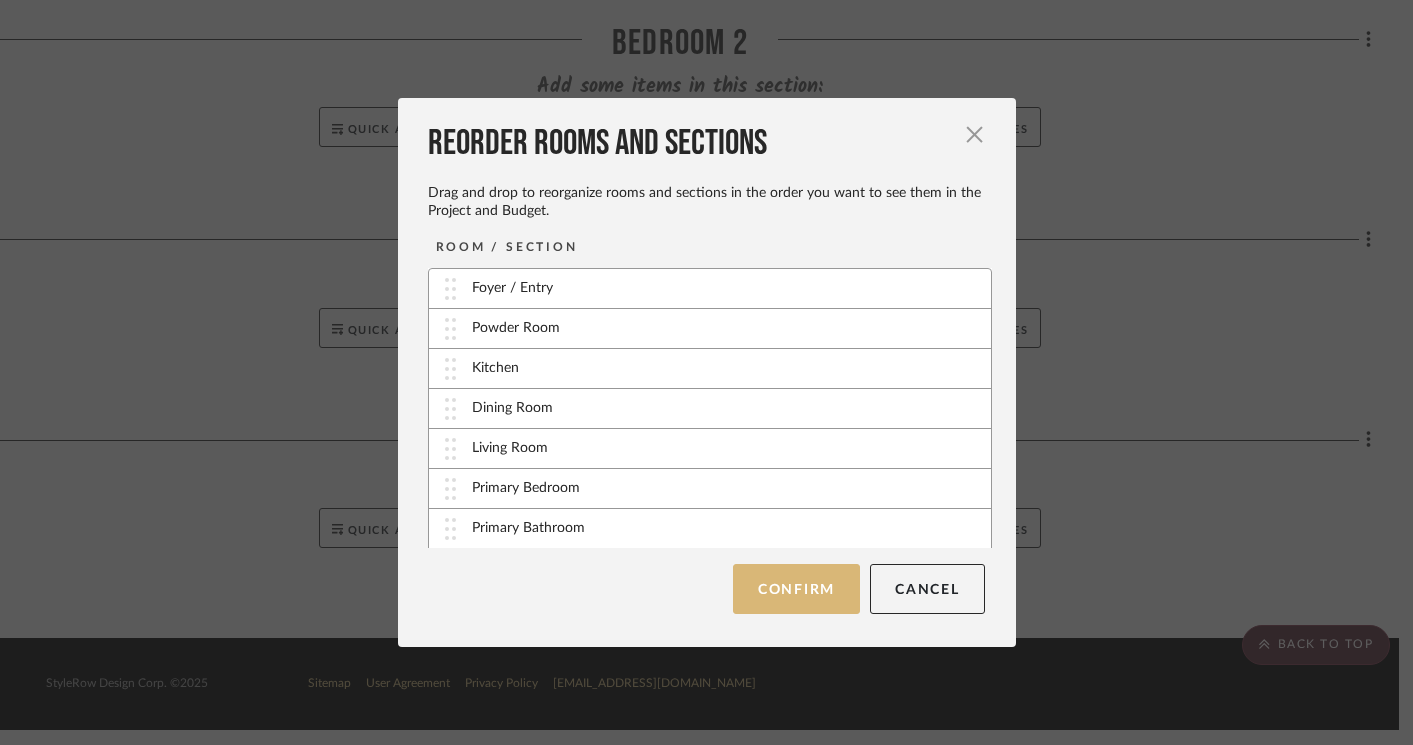 click on "Confirm" at bounding box center [796, 589] 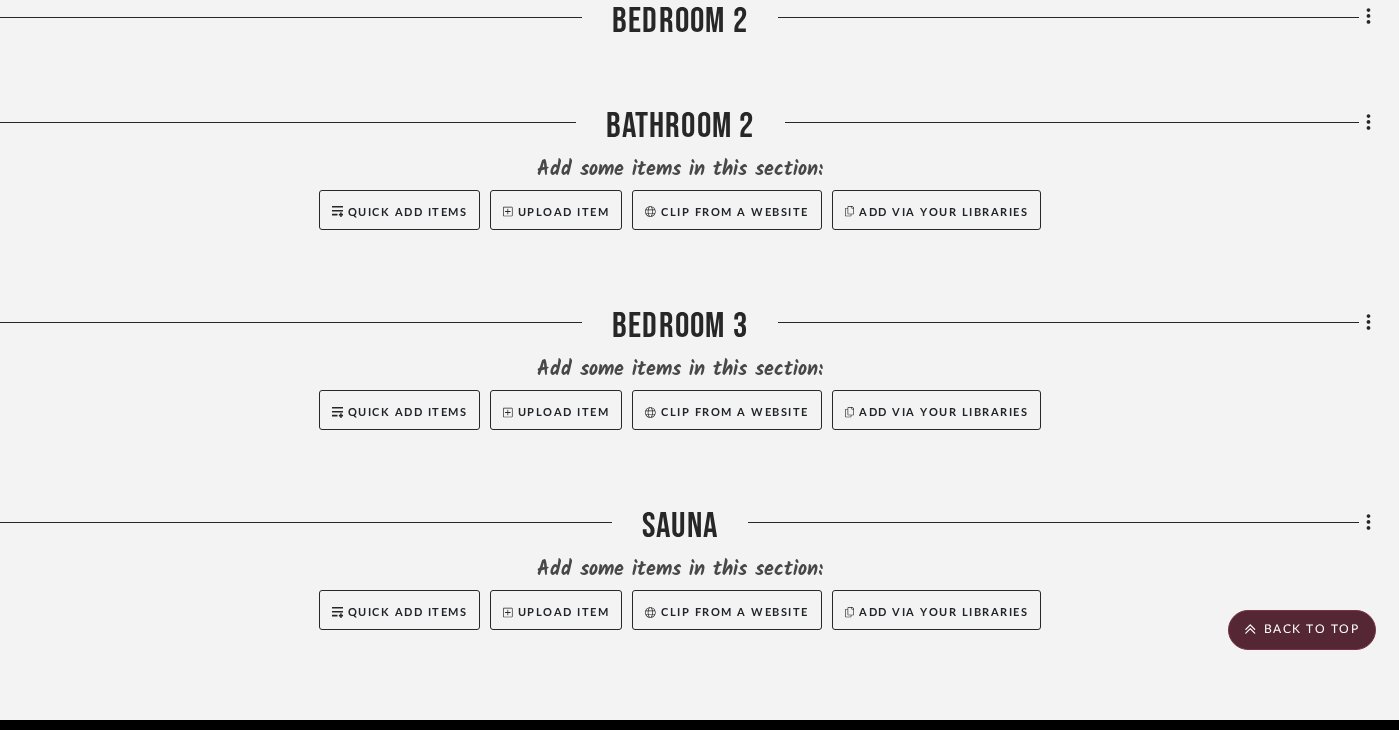 scroll, scrollTop: 2798, scrollLeft: 41, axis: both 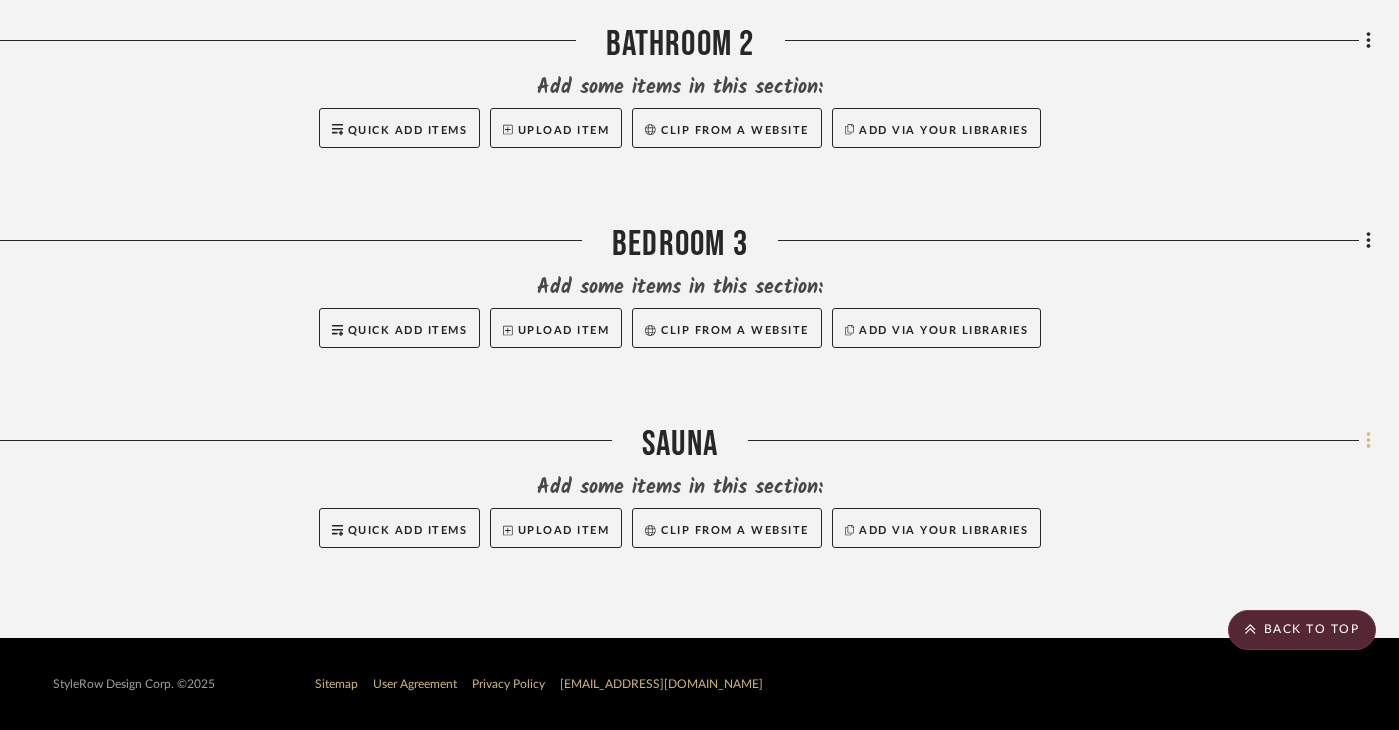 click 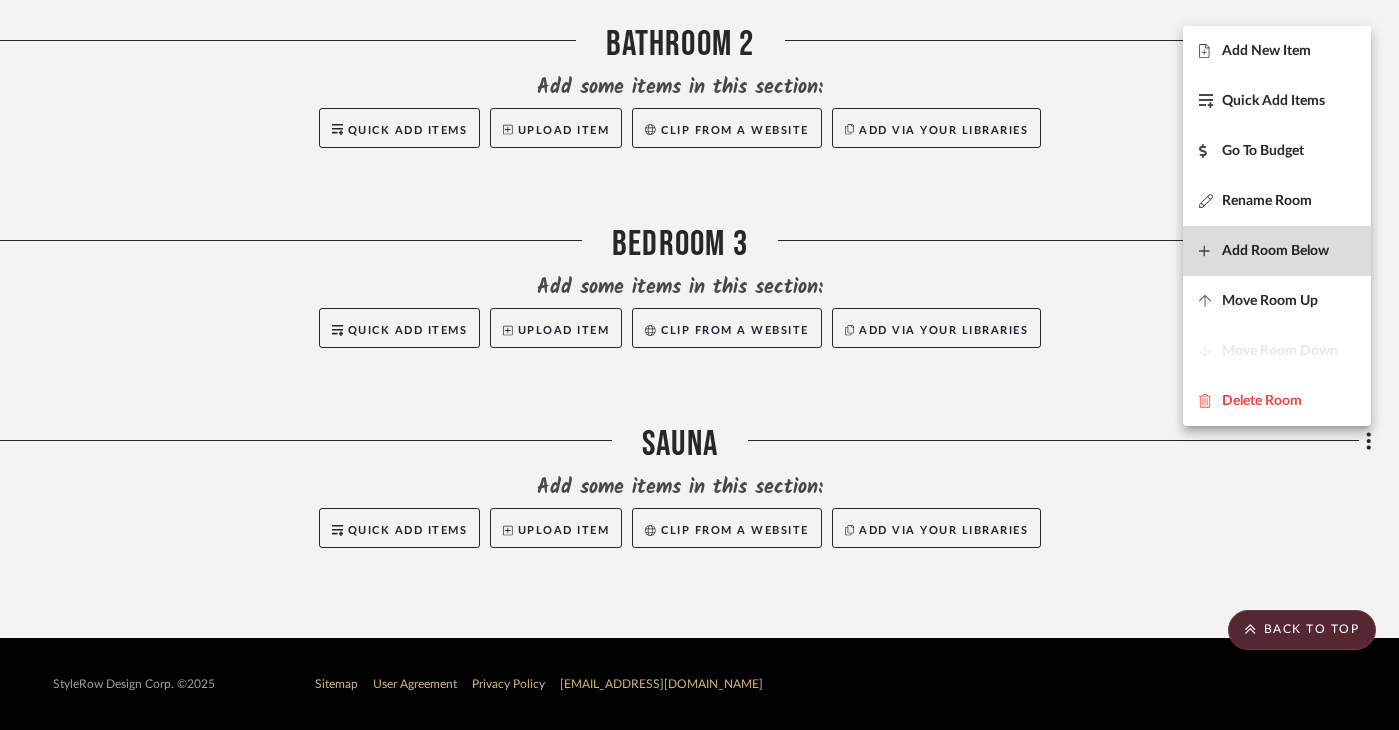 click on "Add Room Below" at bounding box center (1275, 250) 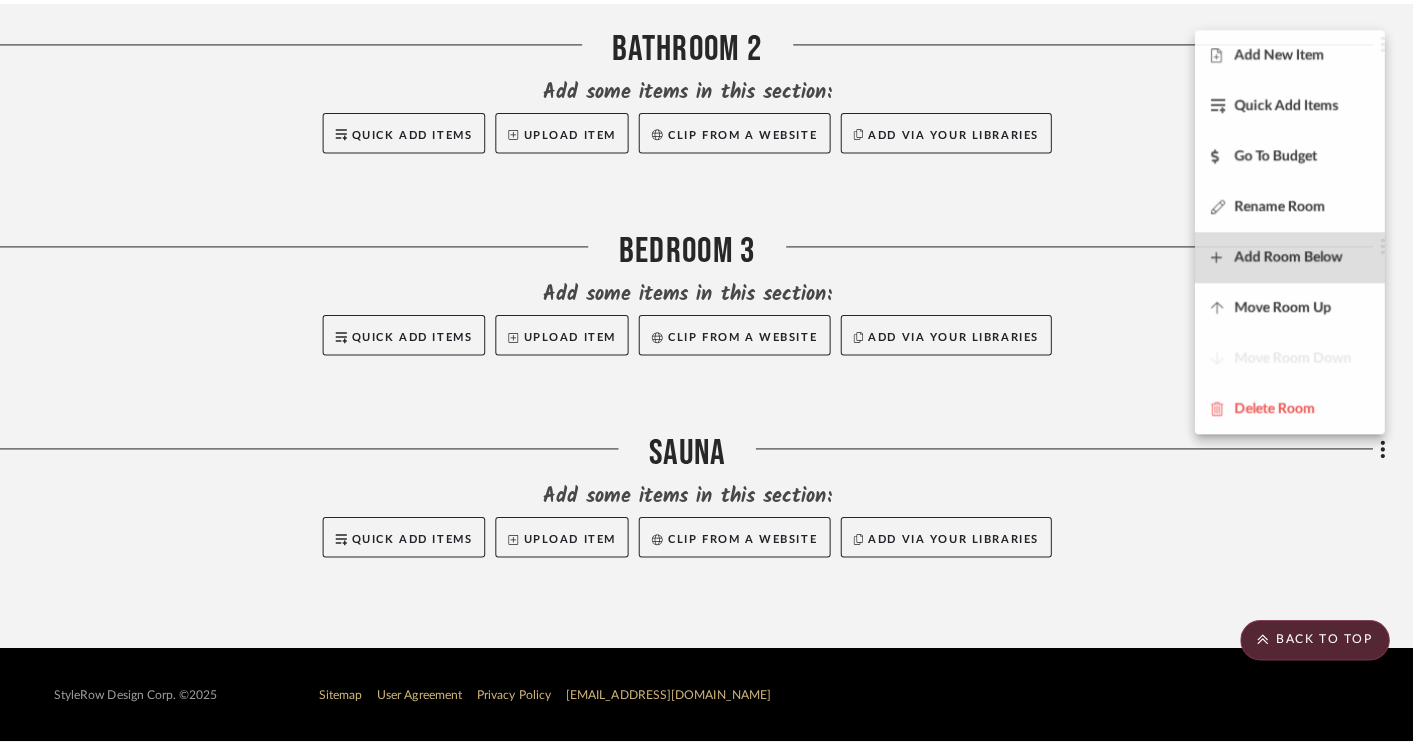 scroll, scrollTop: 0, scrollLeft: 0, axis: both 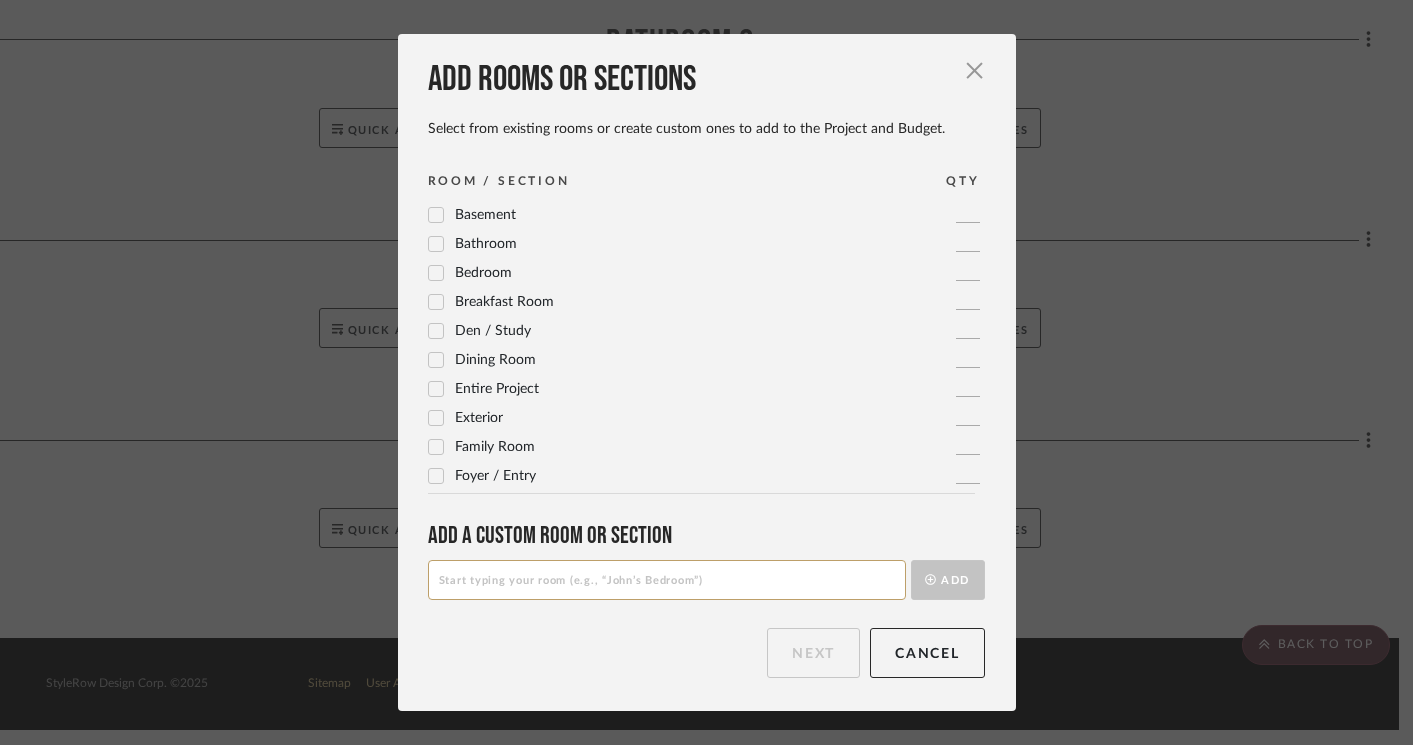 click at bounding box center (667, 580) 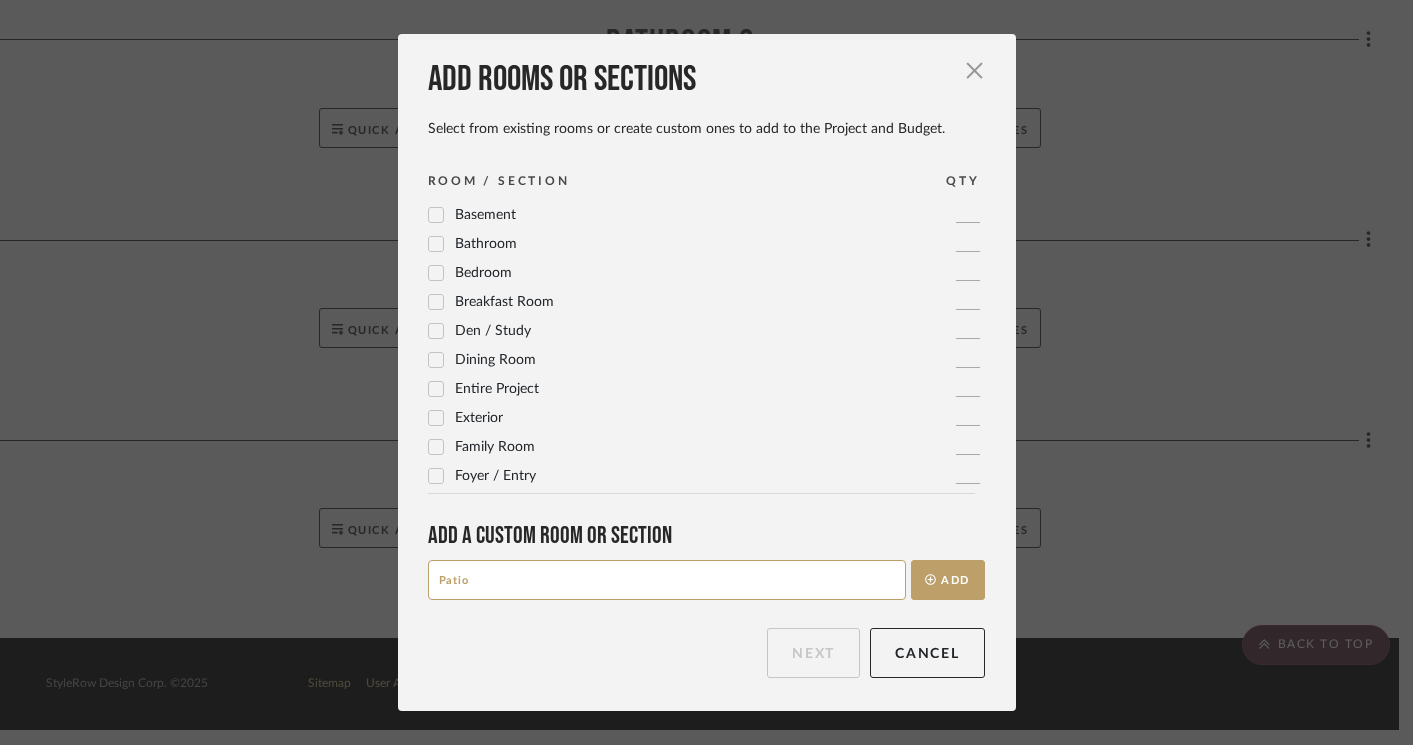 type on "Patio" 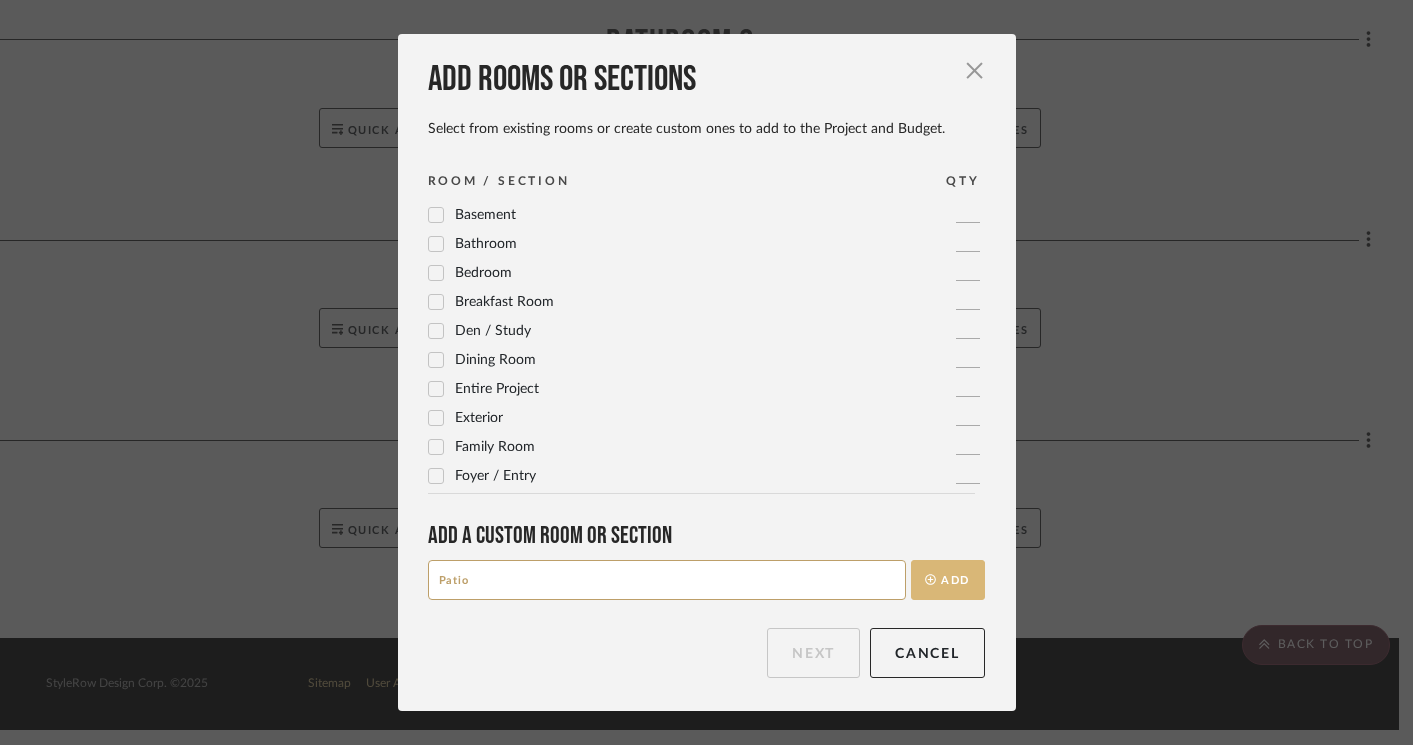 click on "Add" at bounding box center [948, 580] 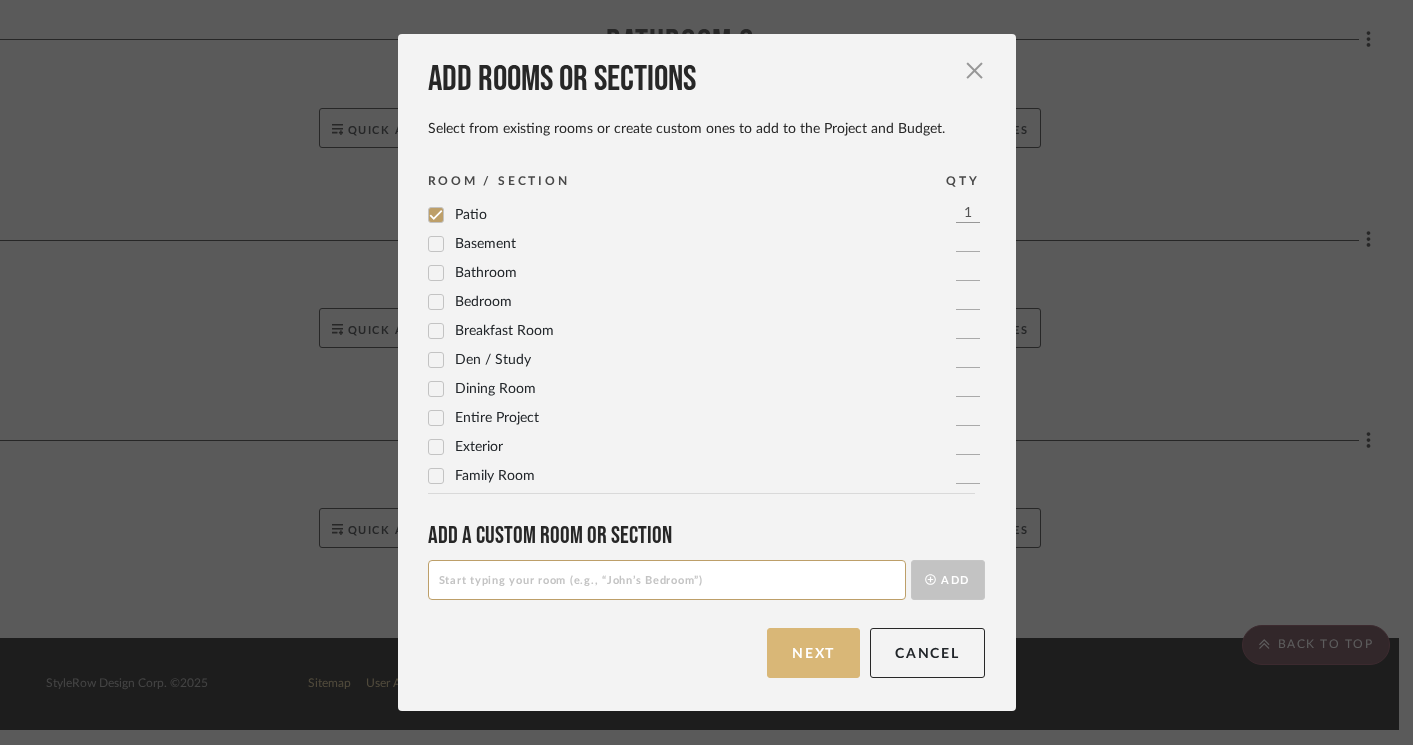 click on "Next" at bounding box center (813, 653) 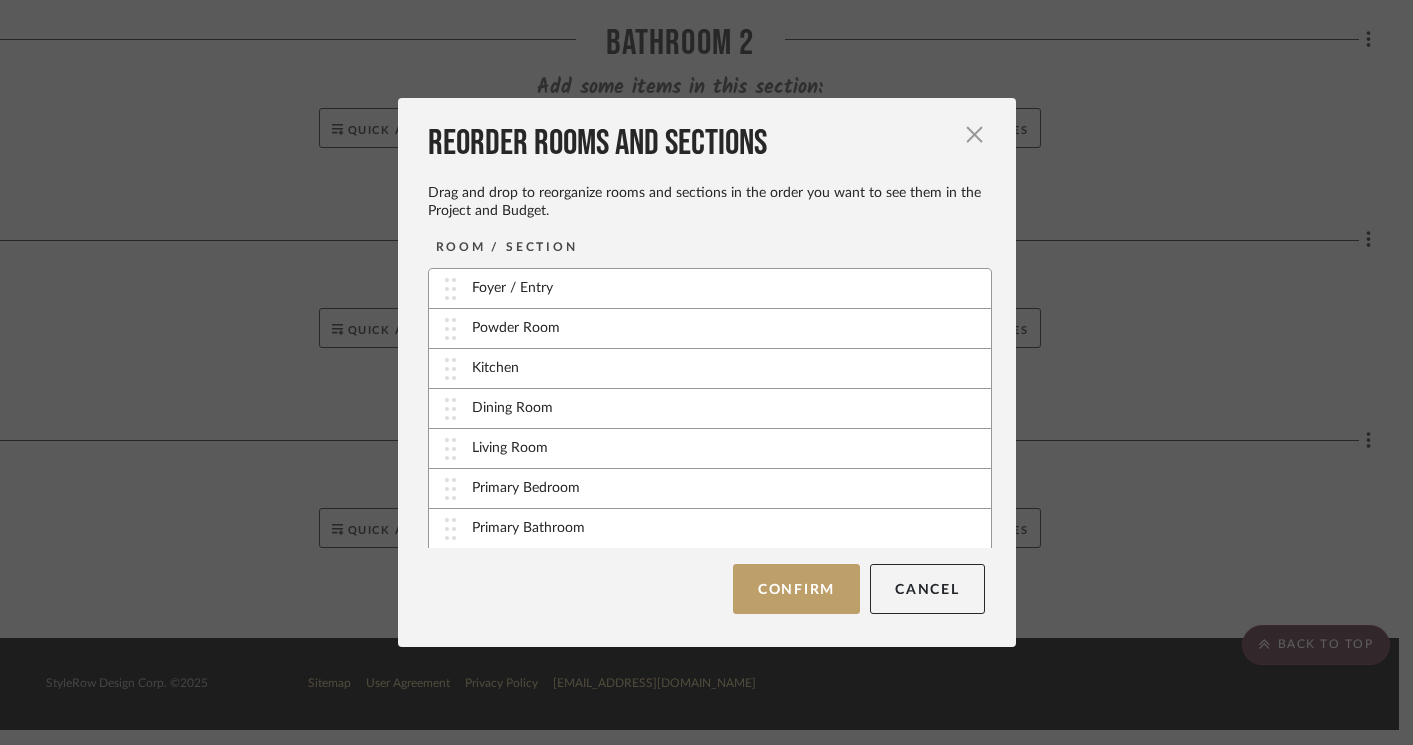 scroll, scrollTop: 281, scrollLeft: 0, axis: vertical 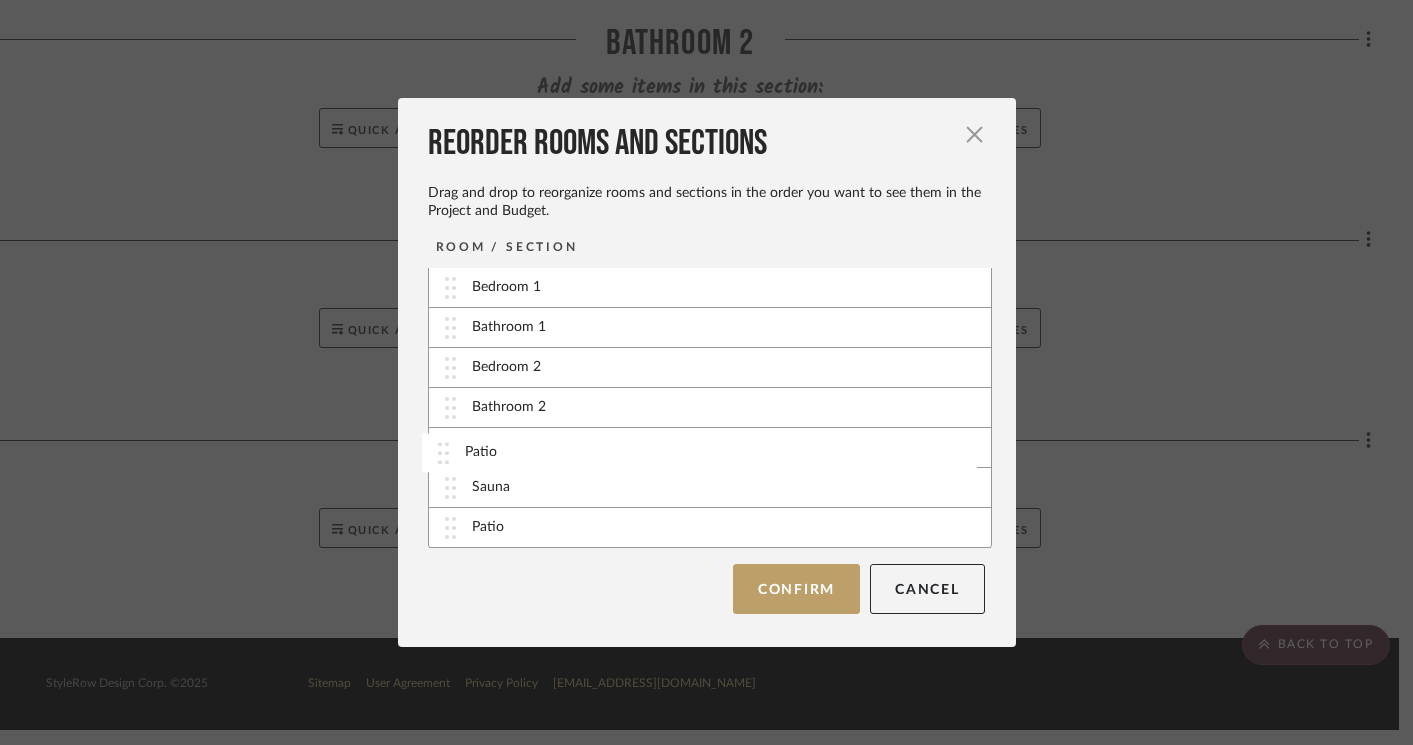 type 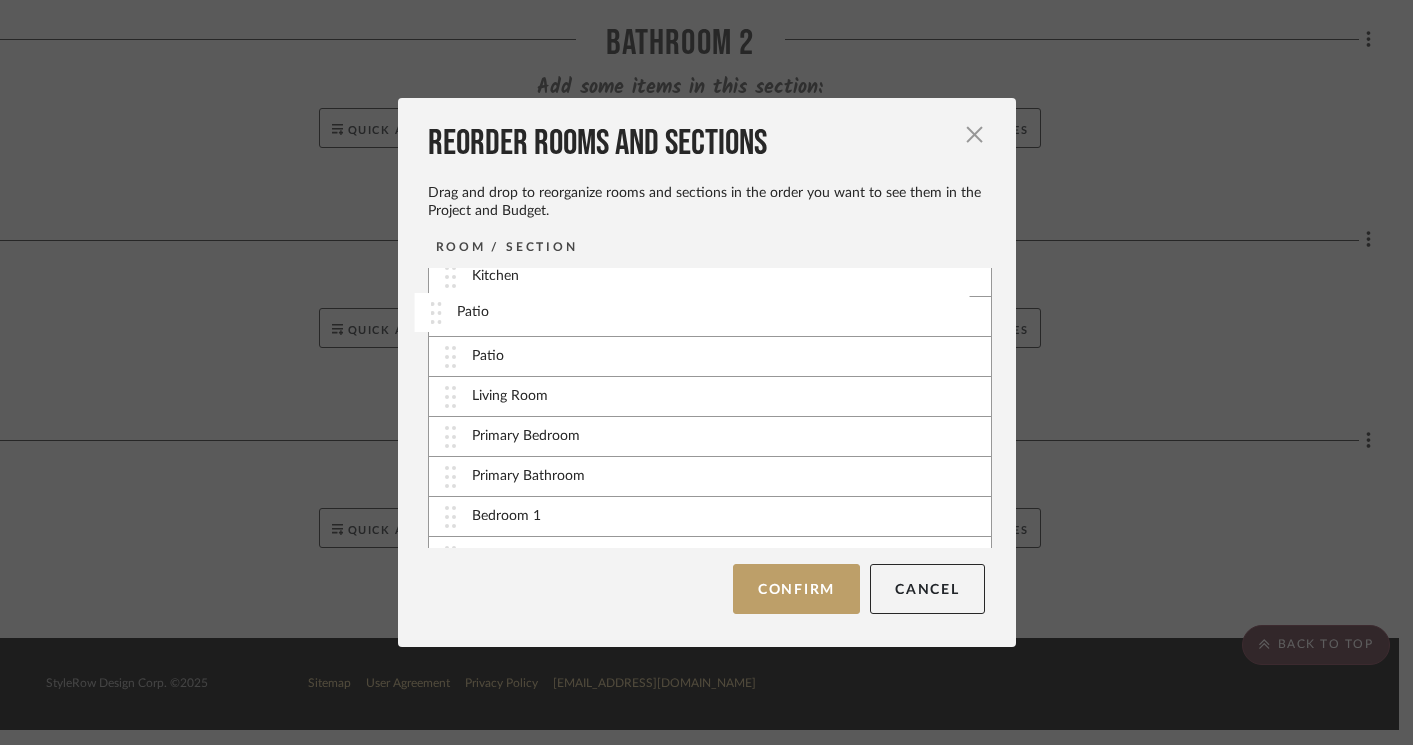 scroll, scrollTop: 72, scrollLeft: 0, axis: vertical 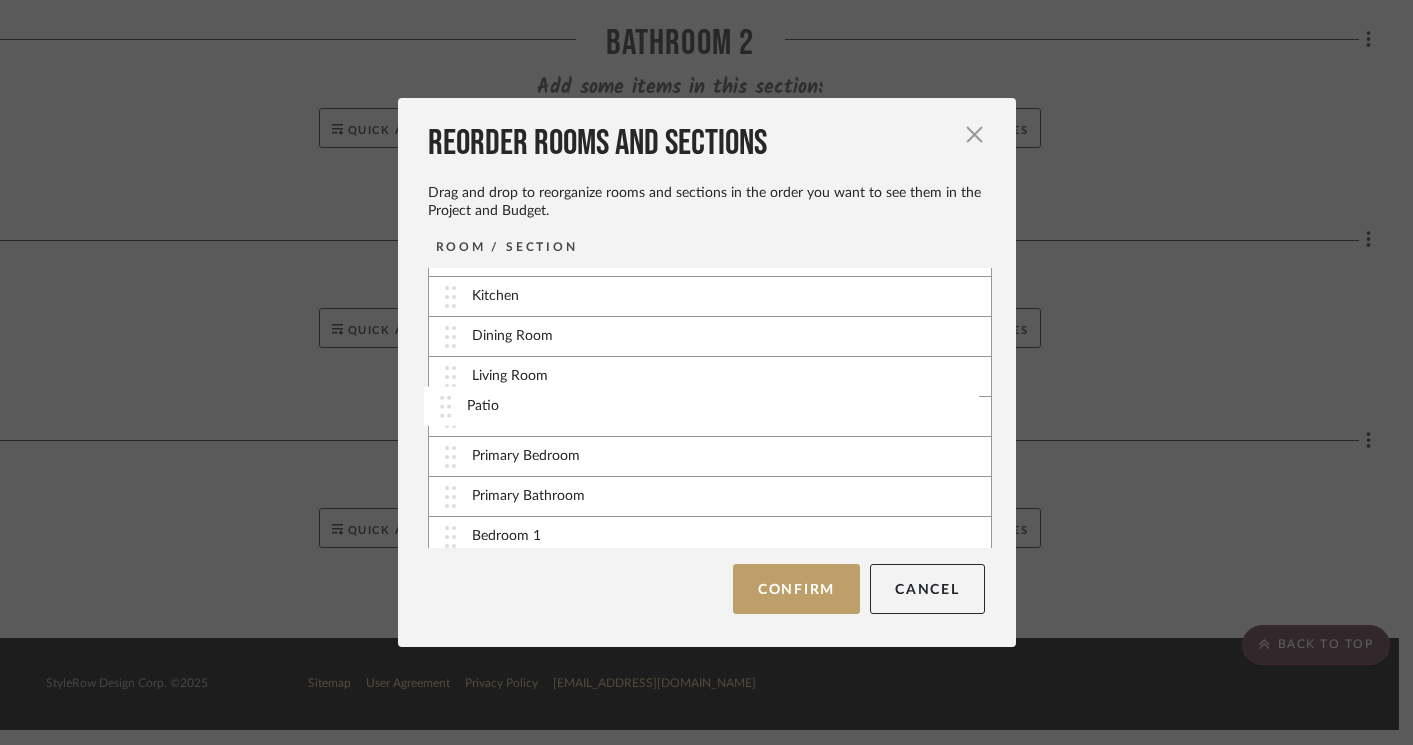 drag, startPoint x: 668, startPoint y: 527, endPoint x: 670, endPoint y: 405, distance: 122.016396 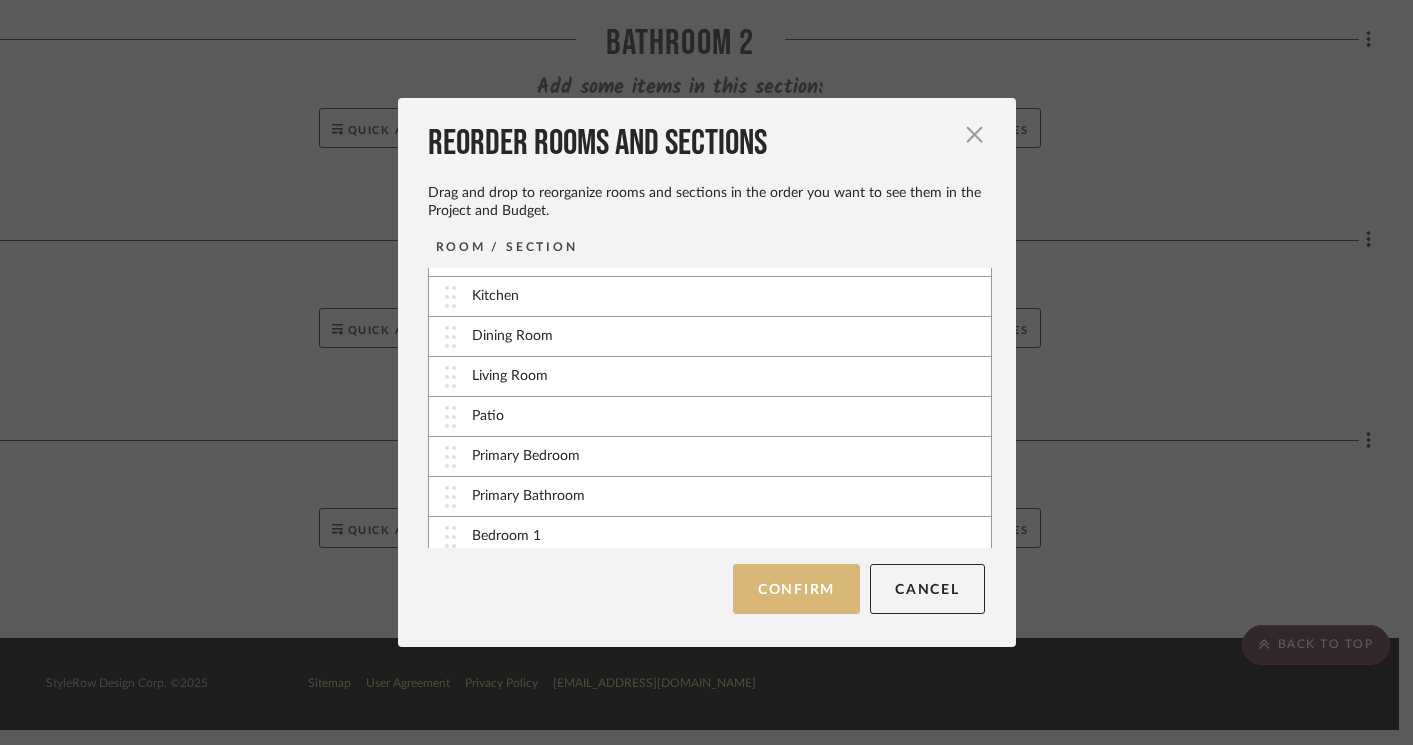 click on "Confirm" at bounding box center (796, 589) 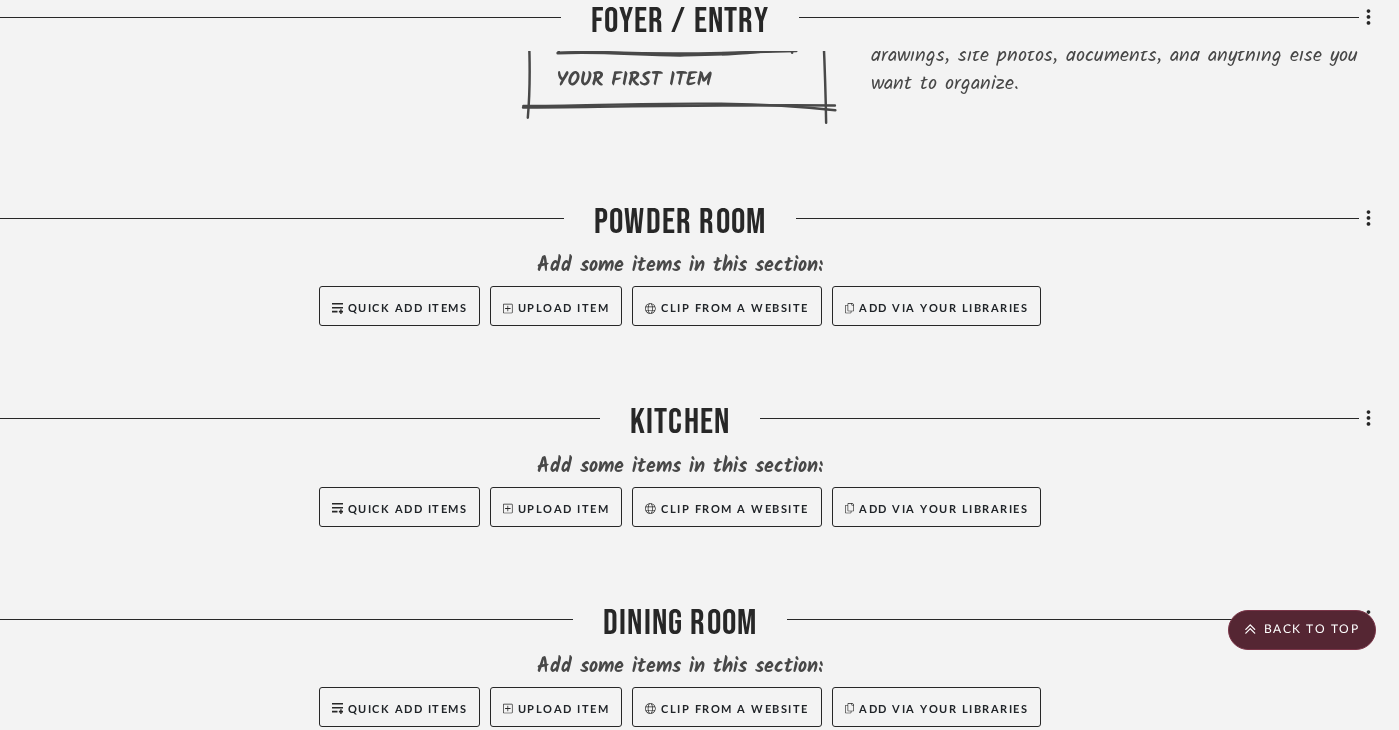 scroll, scrollTop: 0, scrollLeft: 41, axis: horizontal 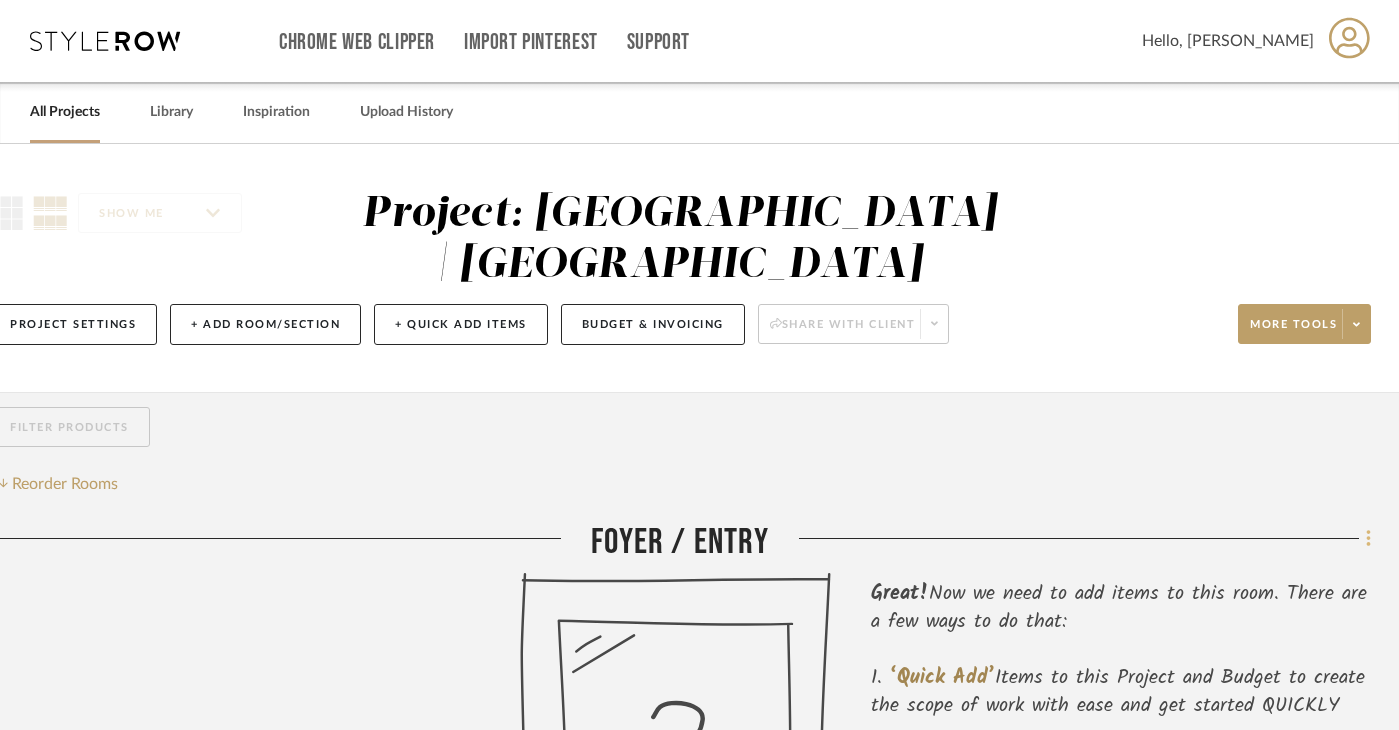click 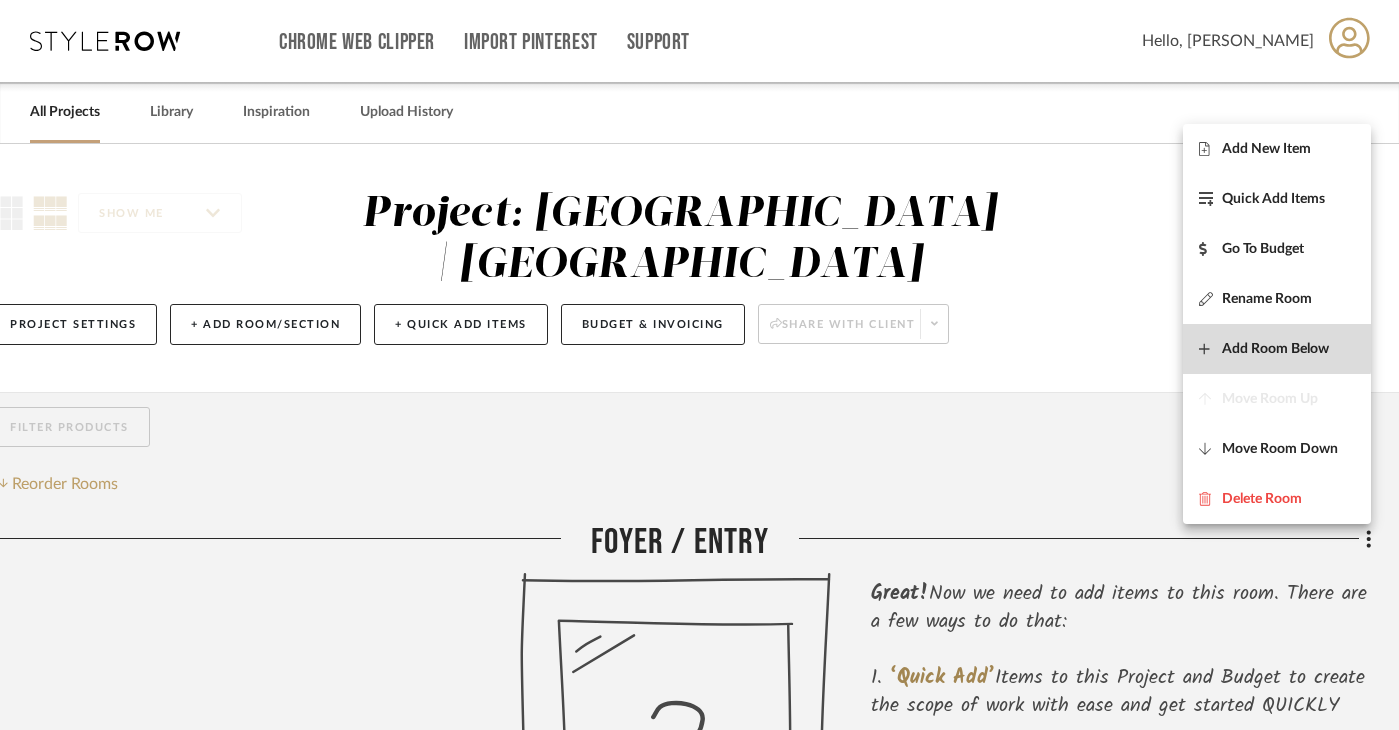 click on "Add Room Below" at bounding box center (1275, 349) 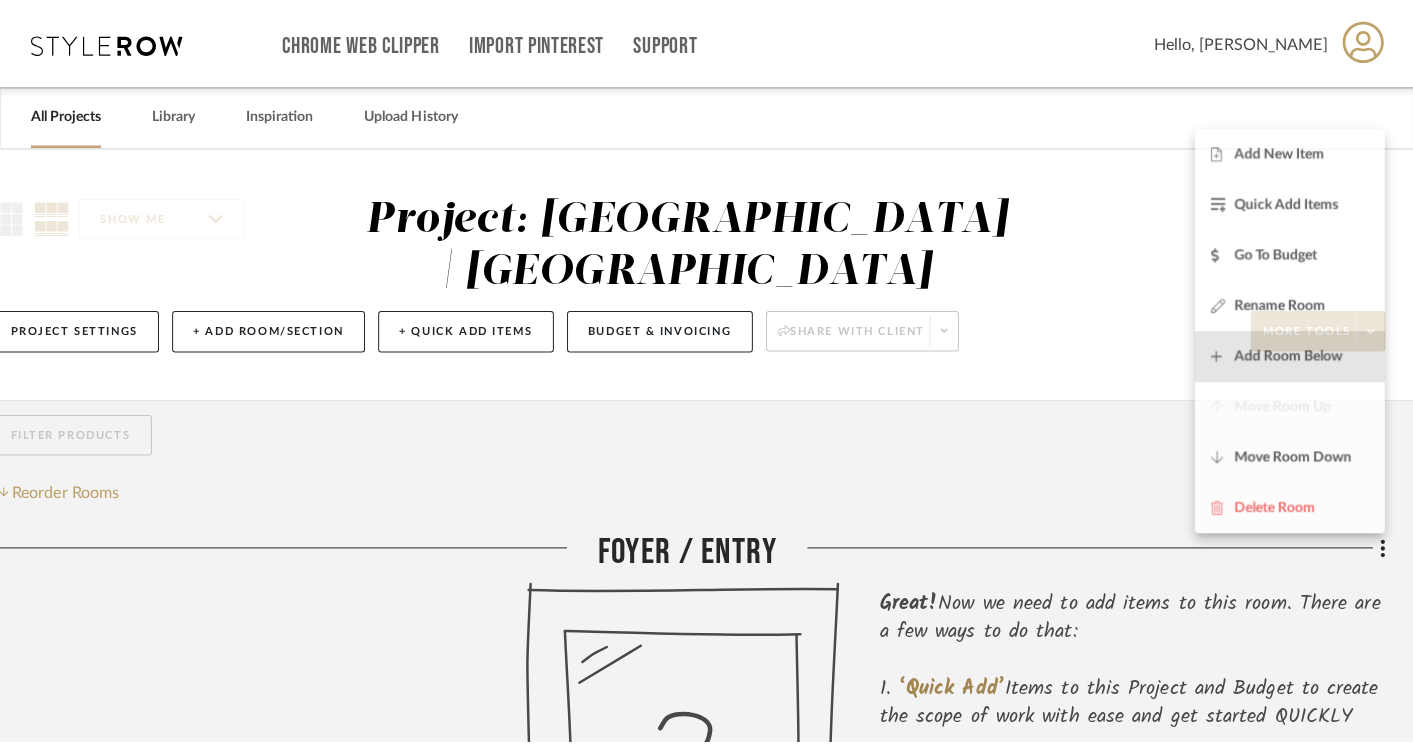 scroll, scrollTop: 0, scrollLeft: 0, axis: both 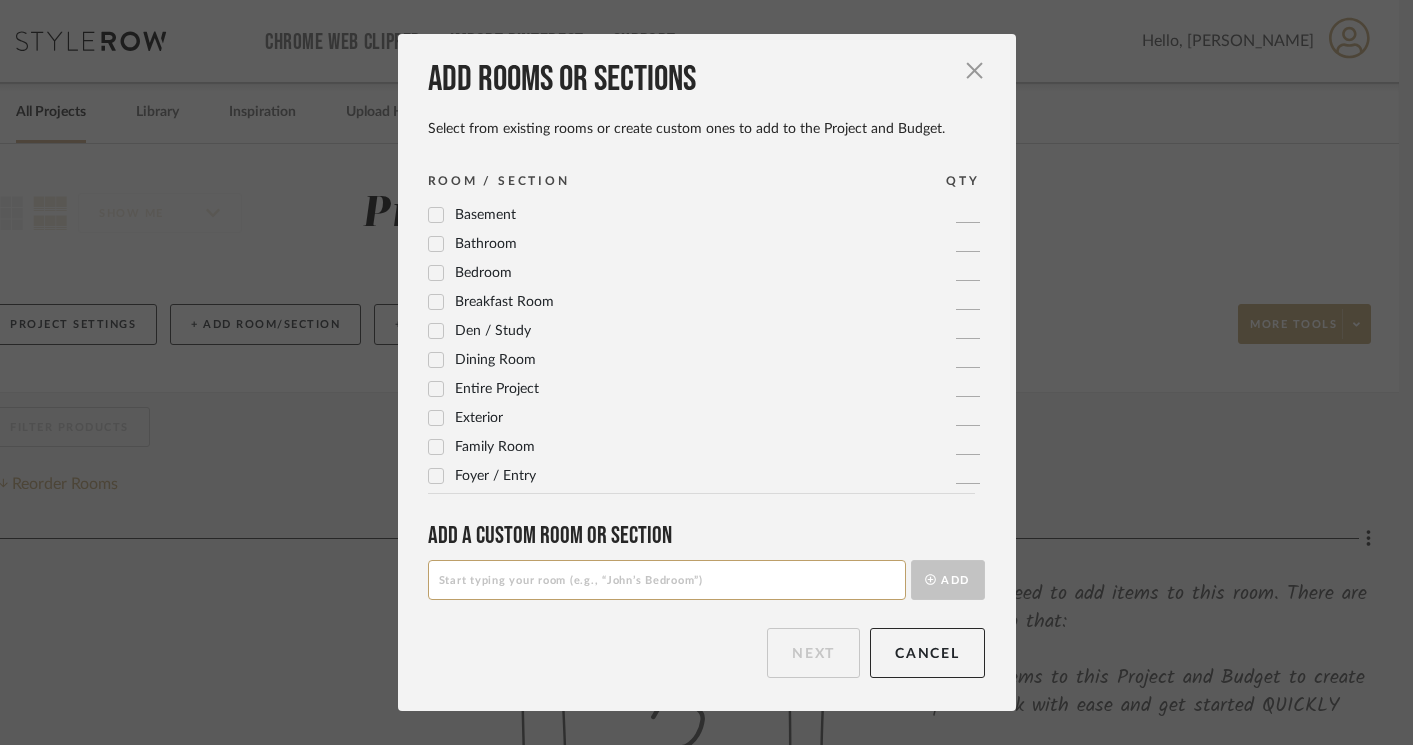 click at bounding box center (667, 580) 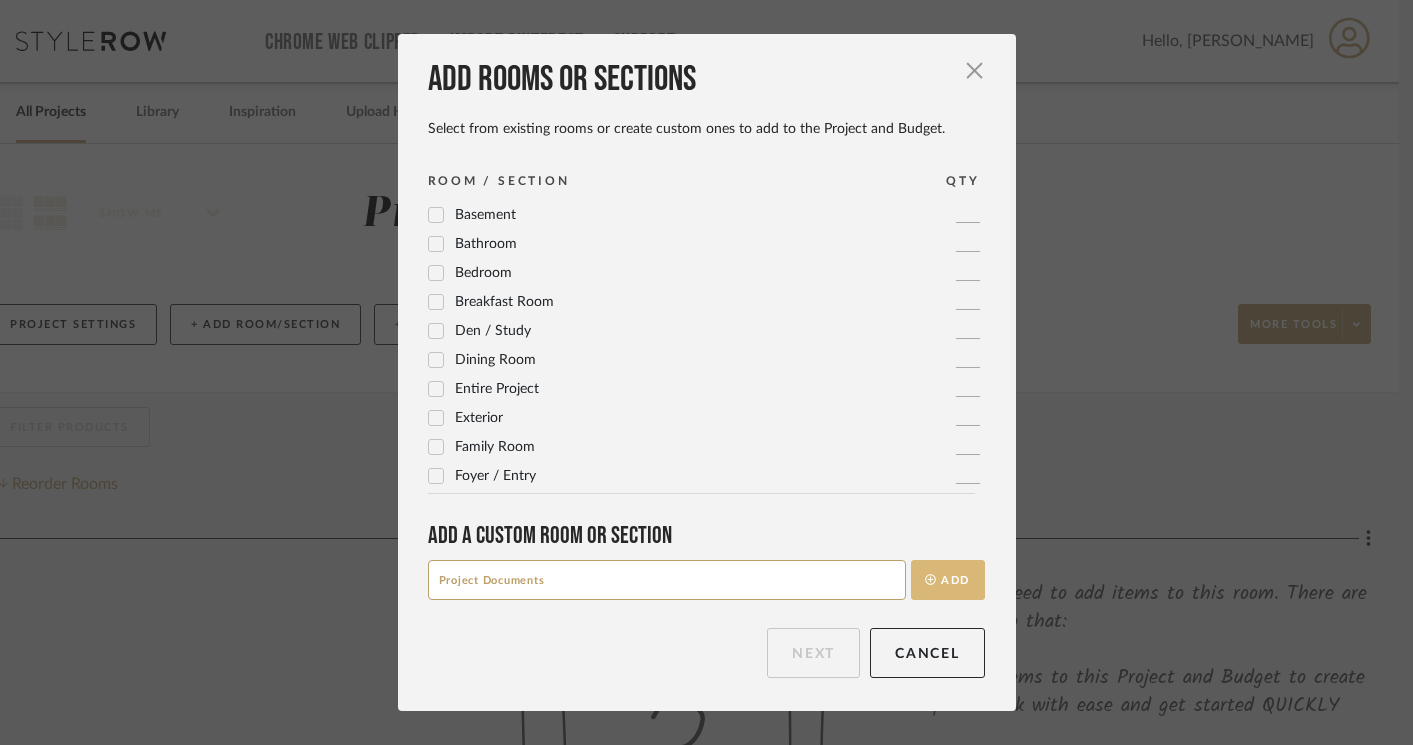 type on "Project Documents" 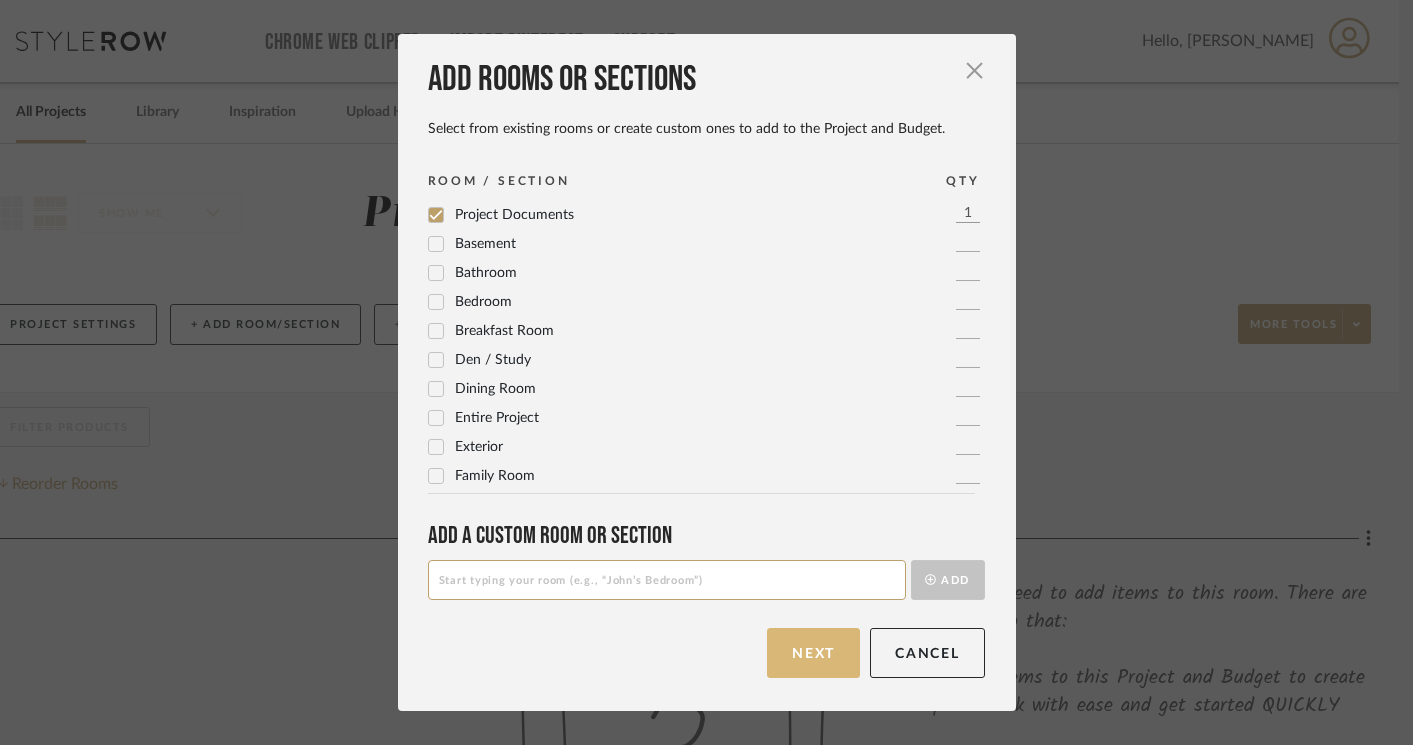 click on "Next" at bounding box center (813, 653) 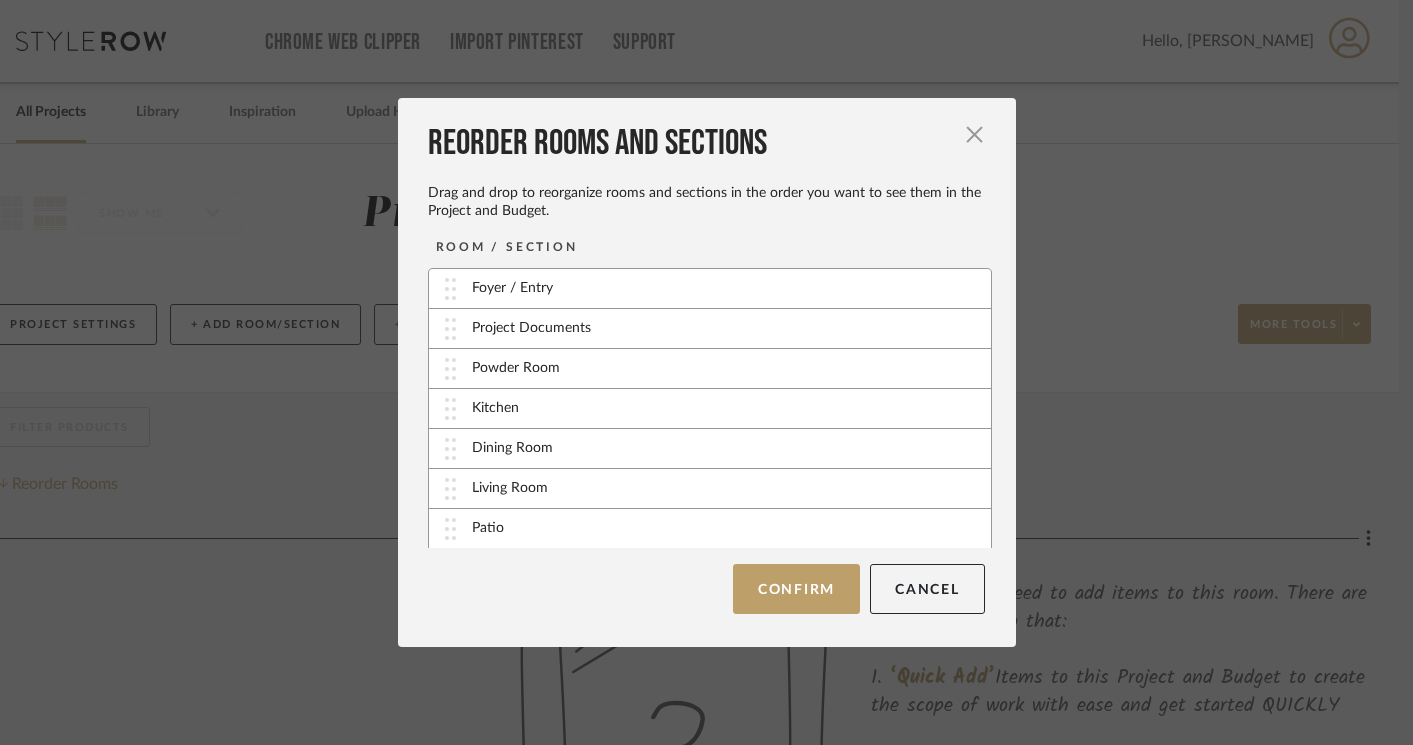 type 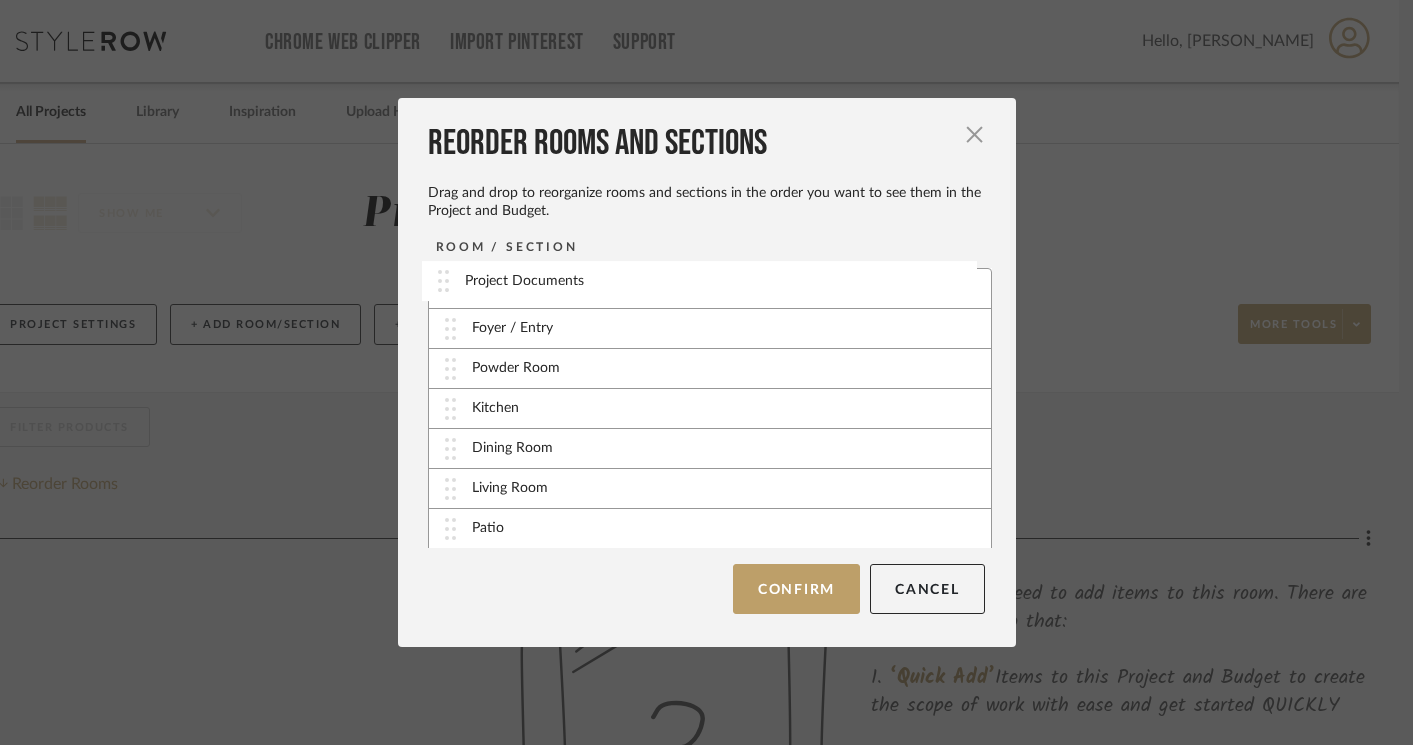 drag, startPoint x: 542, startPoint y: 330, endPoint x: 542, endPoint y: 282, distance: 48 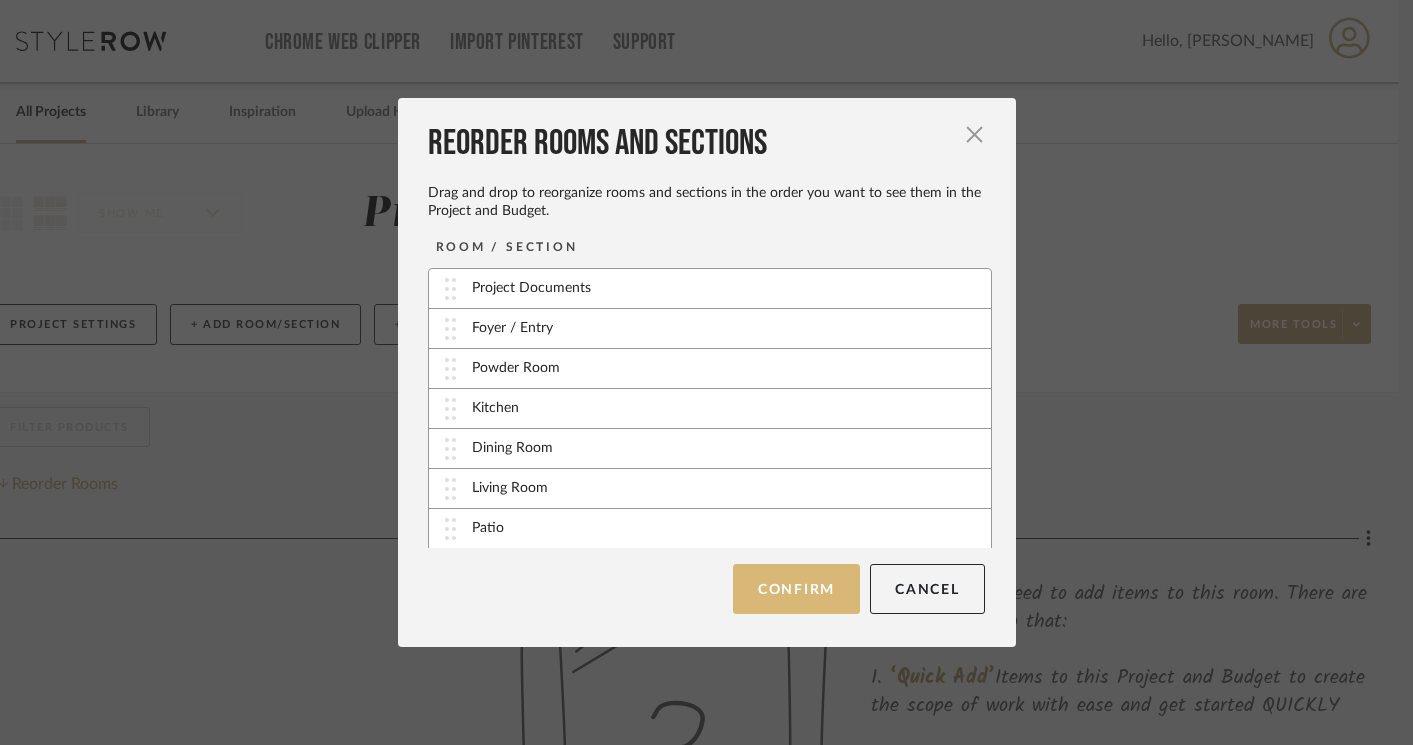 click on "Confirm" at bounding box center [796, 589] 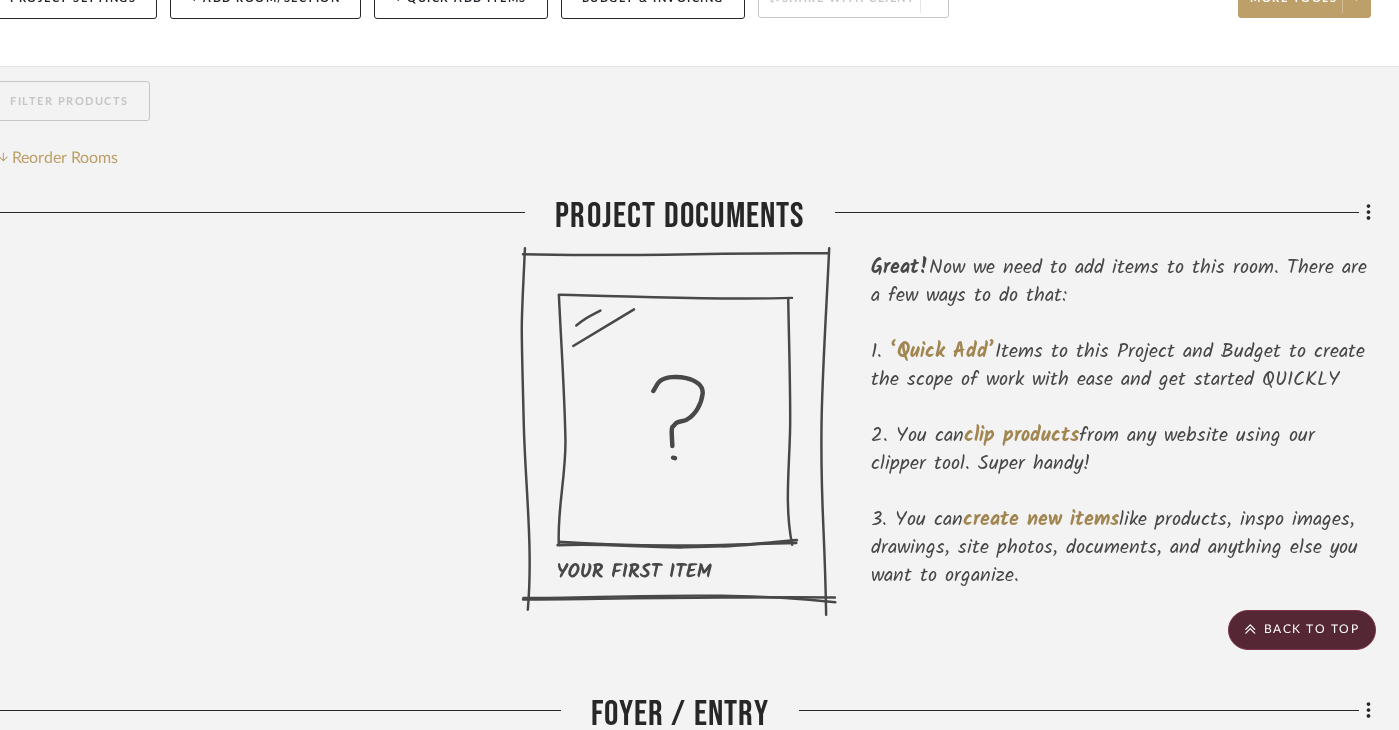 scroll, scrollTop: 328, scrollLeft: 41, axis: both 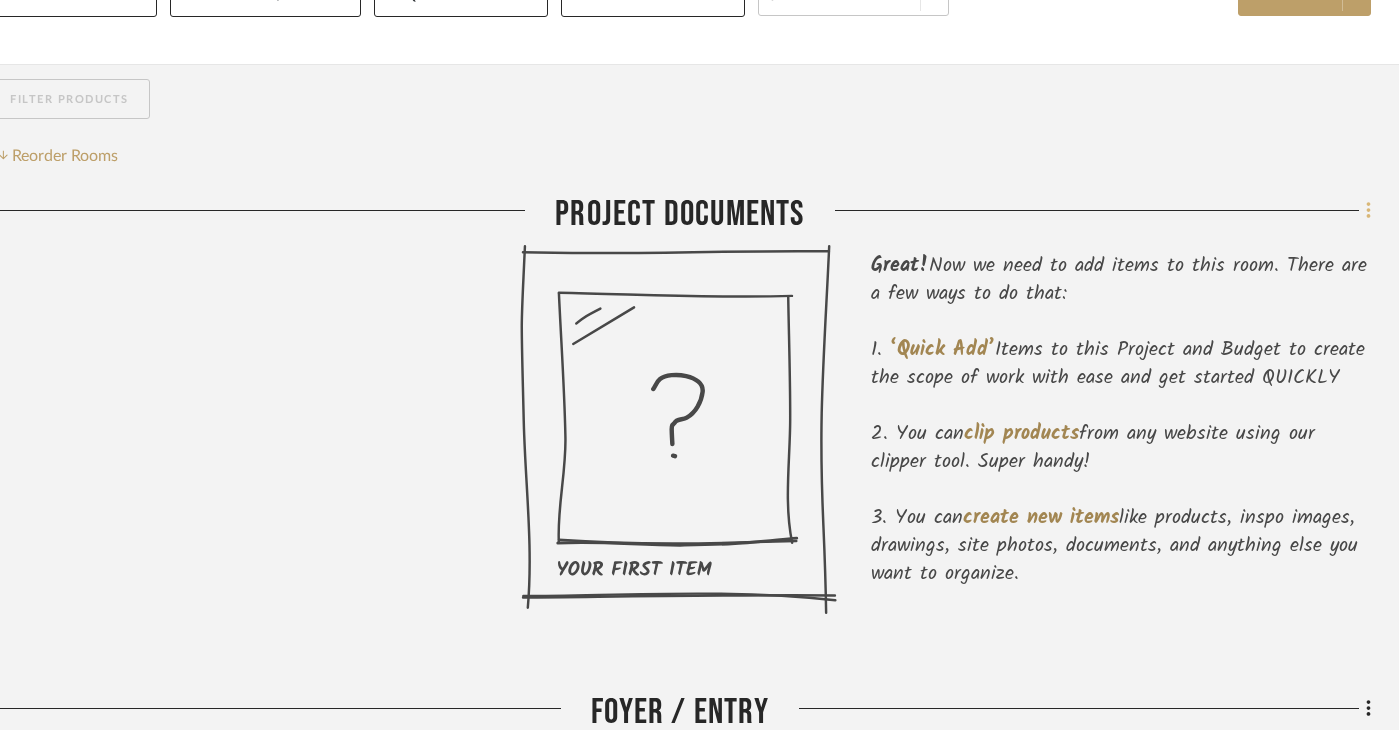 click 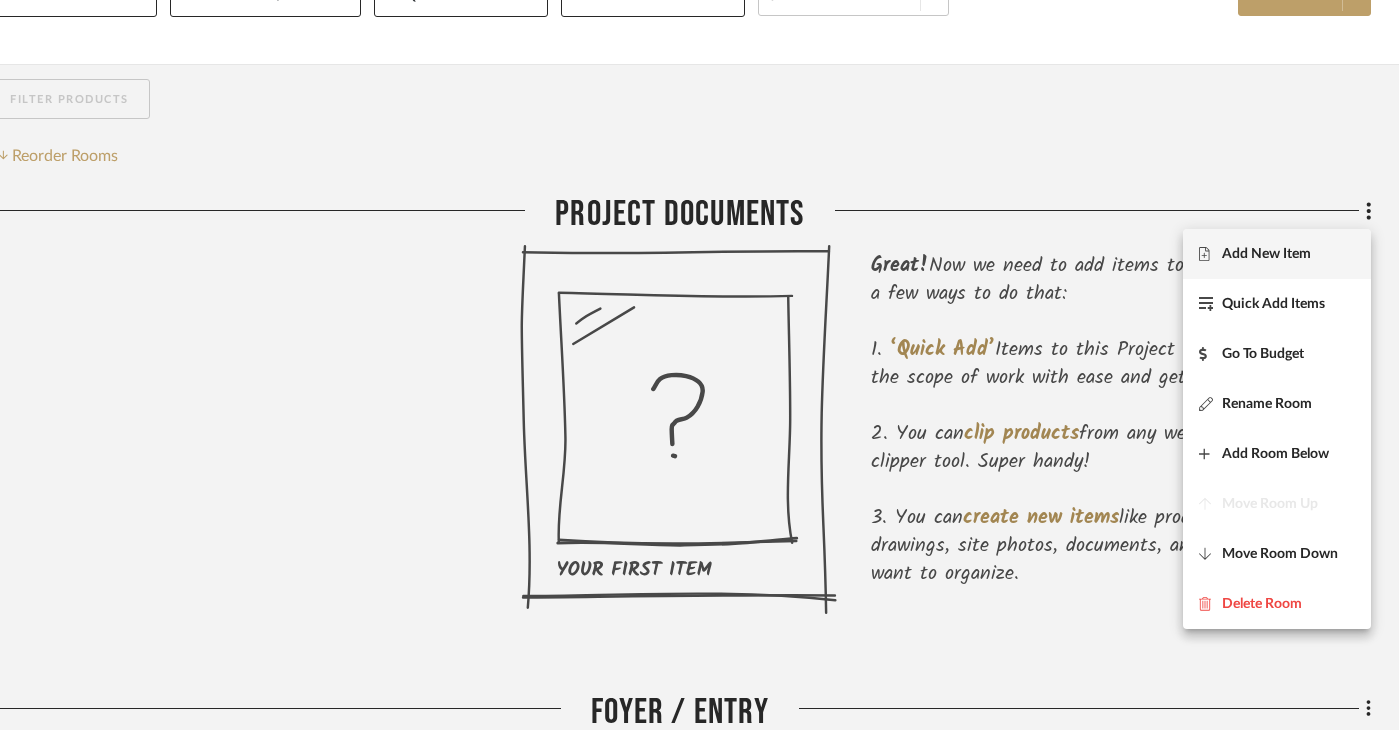 click on "Add New Item" at bounding box center [1266, 254] 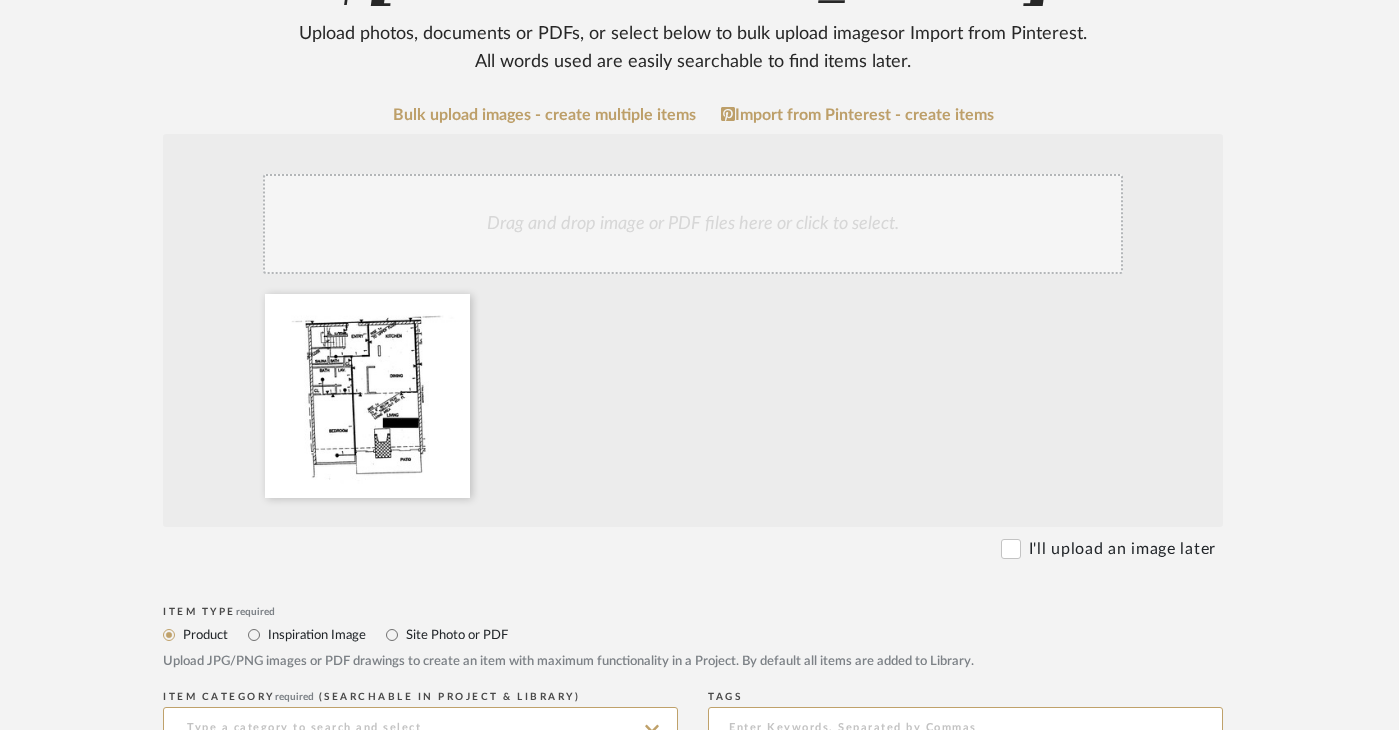 scroll, scrollTop: 518, scrollLeft: 27, axis: both 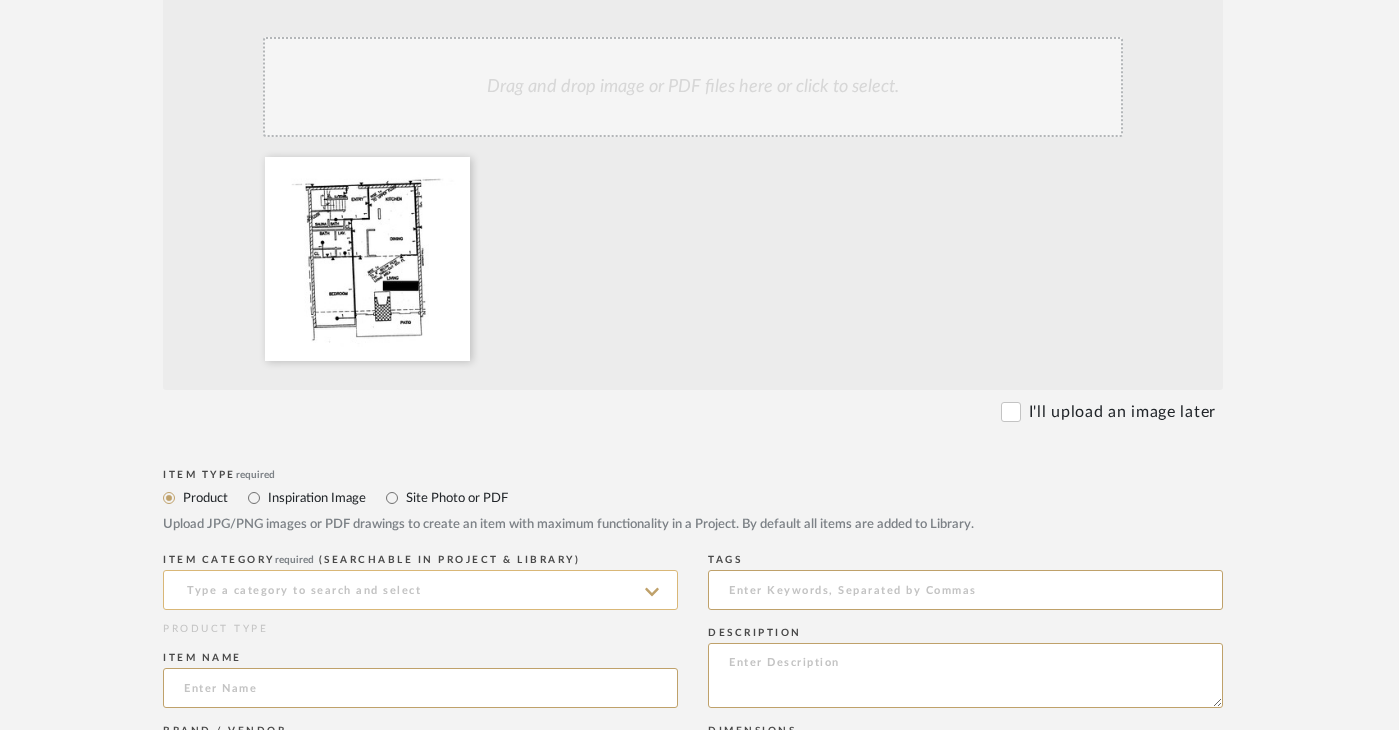 click 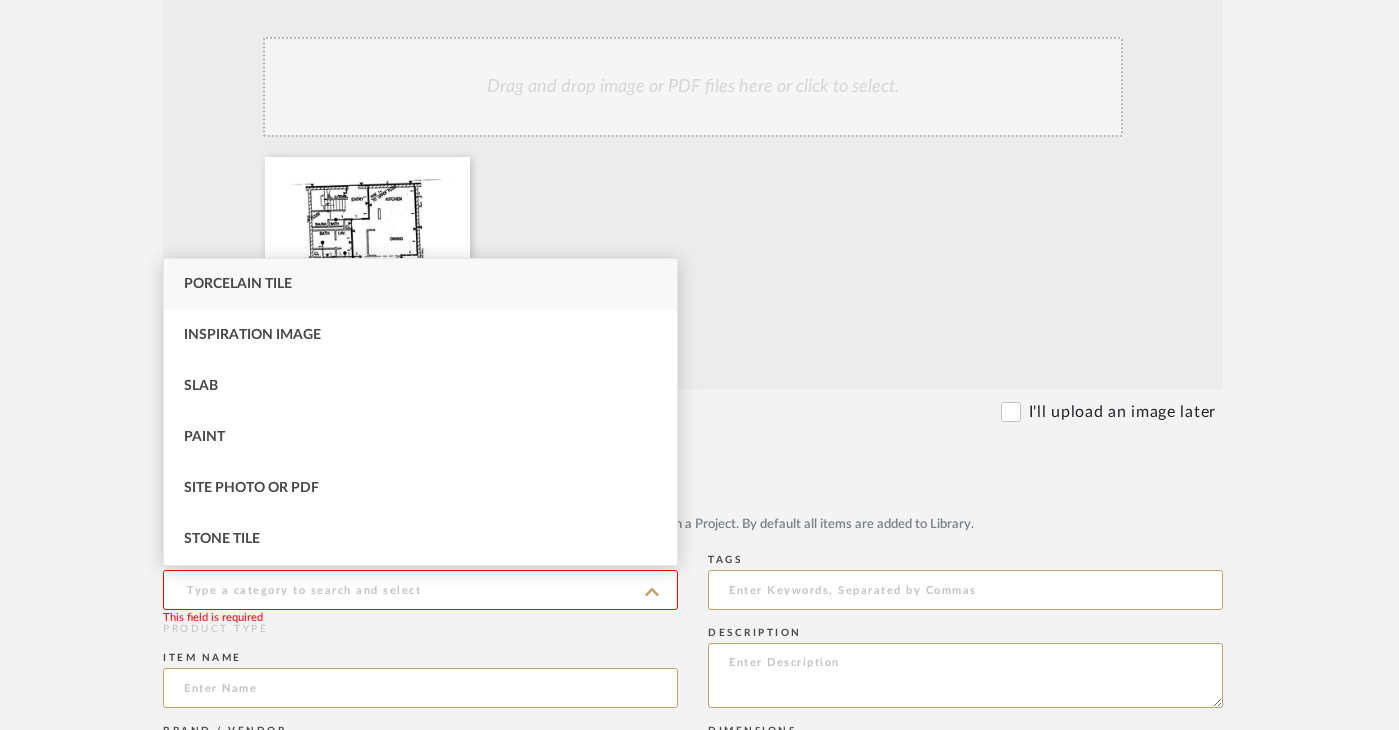 click 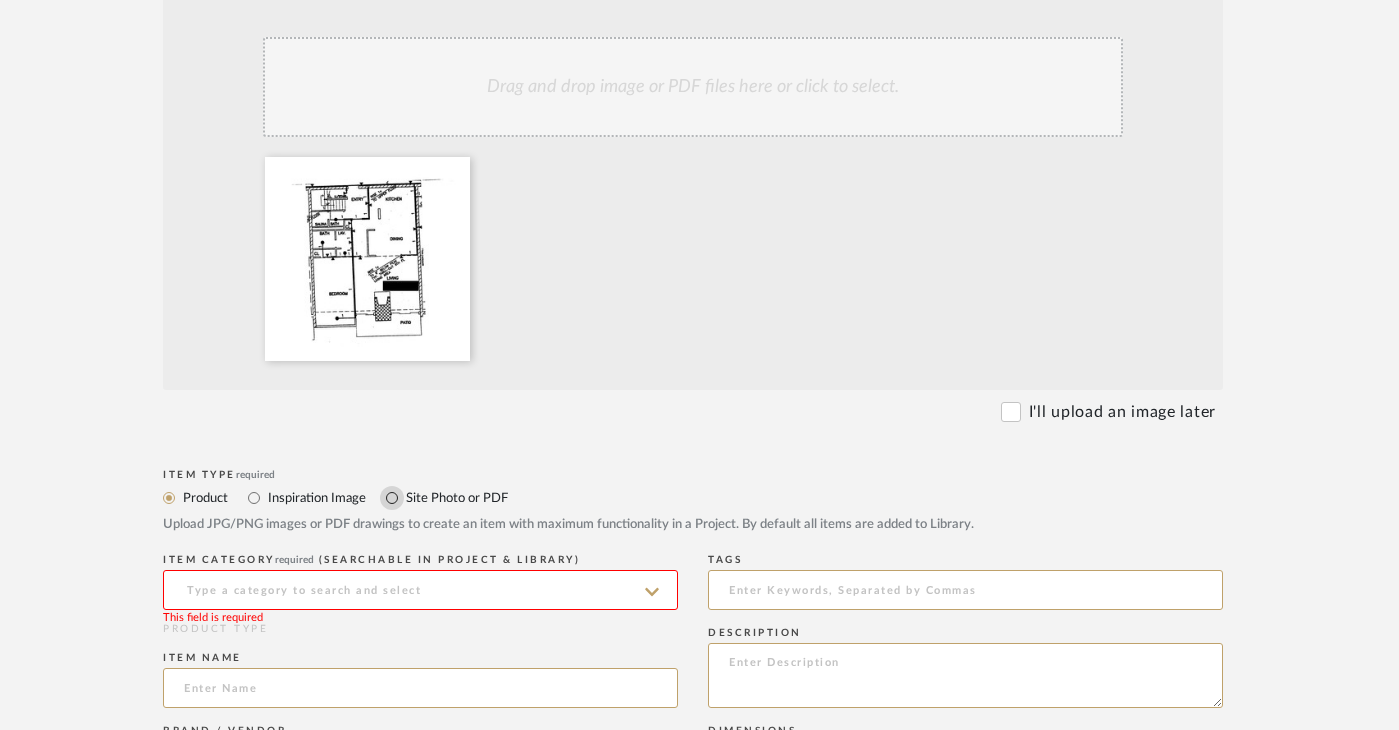 click on "Site Photo or PDF" at bounding box center (392, 498) 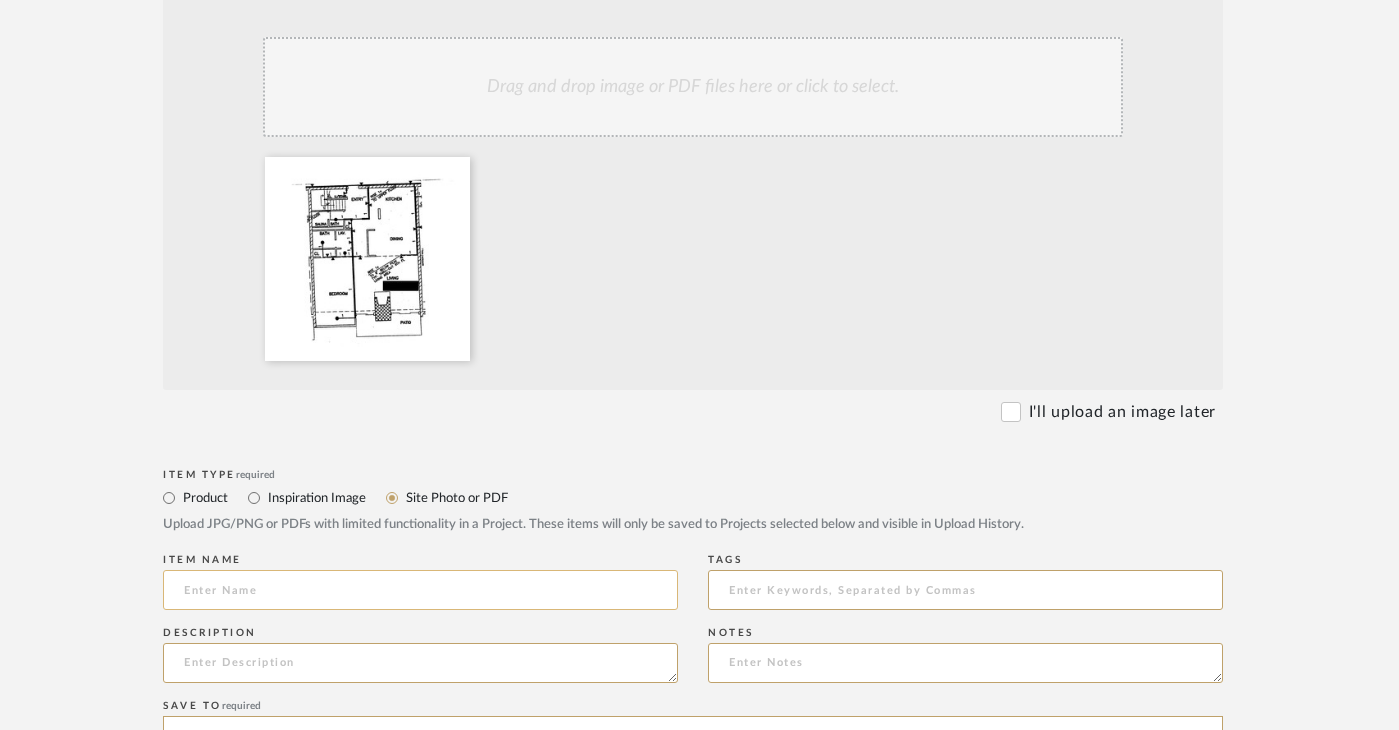 click 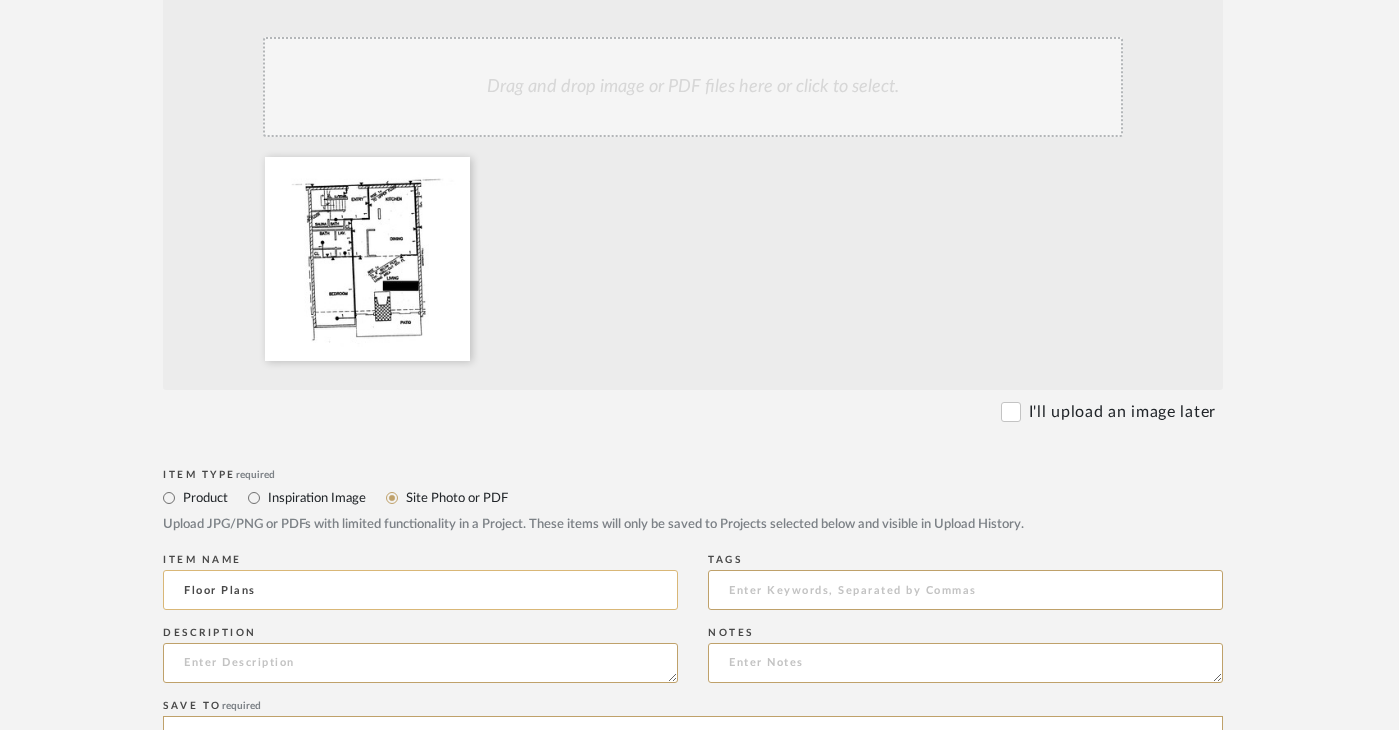 click on "Floor Plans" 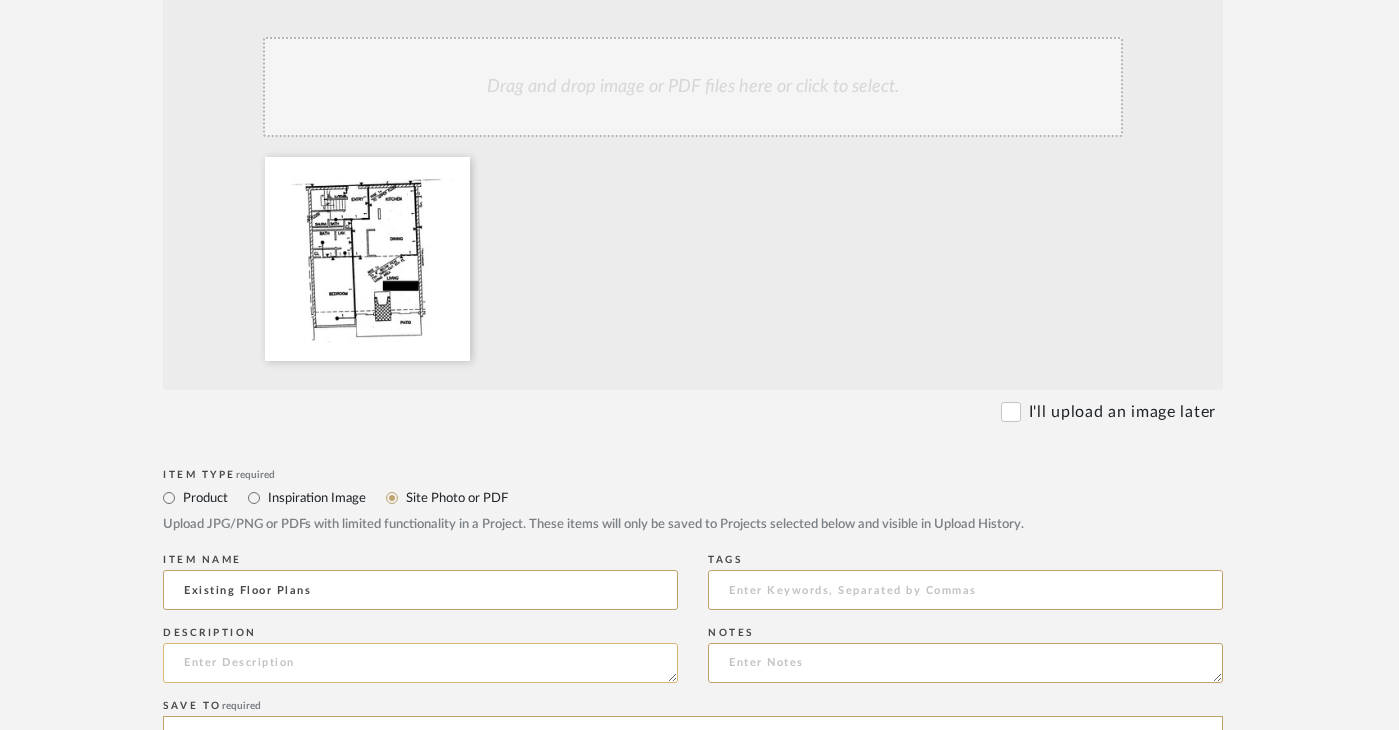 type on "Existing Floor Plans" 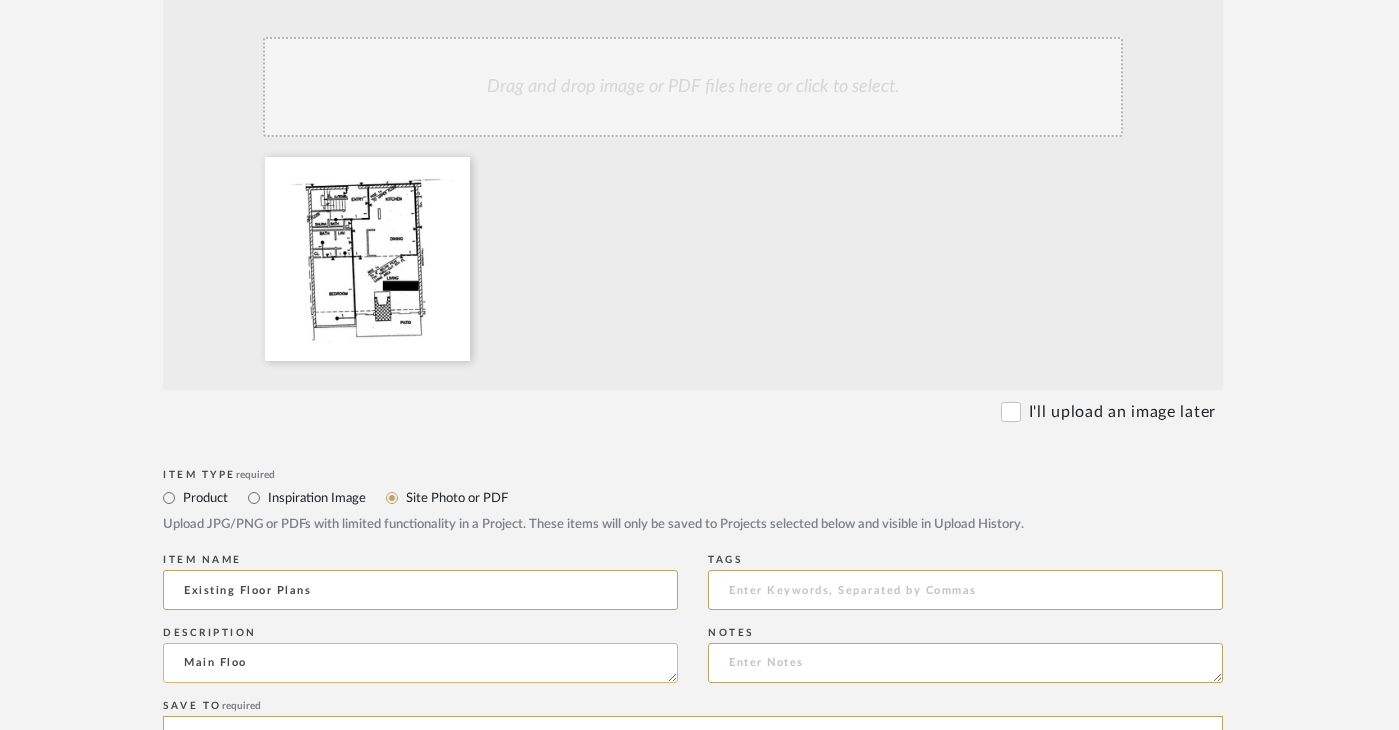 type on "Main Floor" 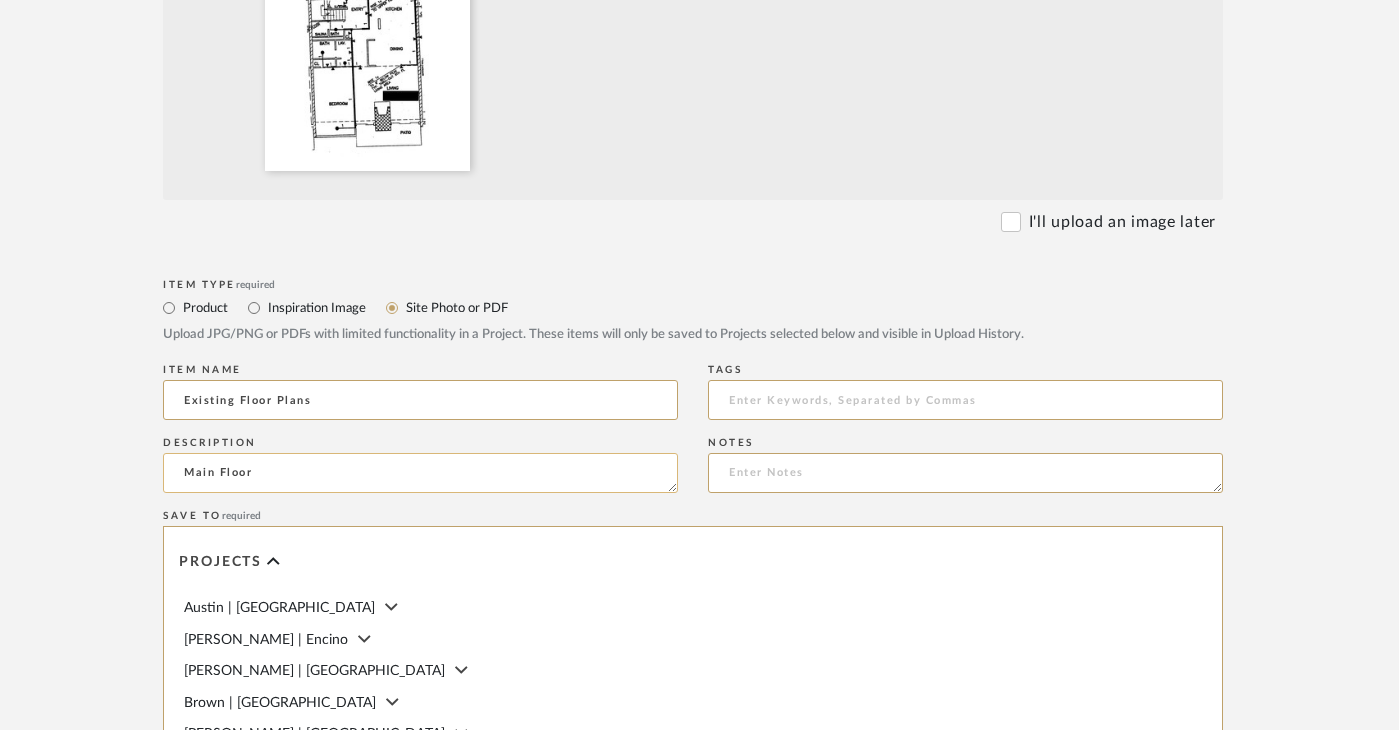 scroll, scrollTop: 747, scrollLeft: 27, axis: both 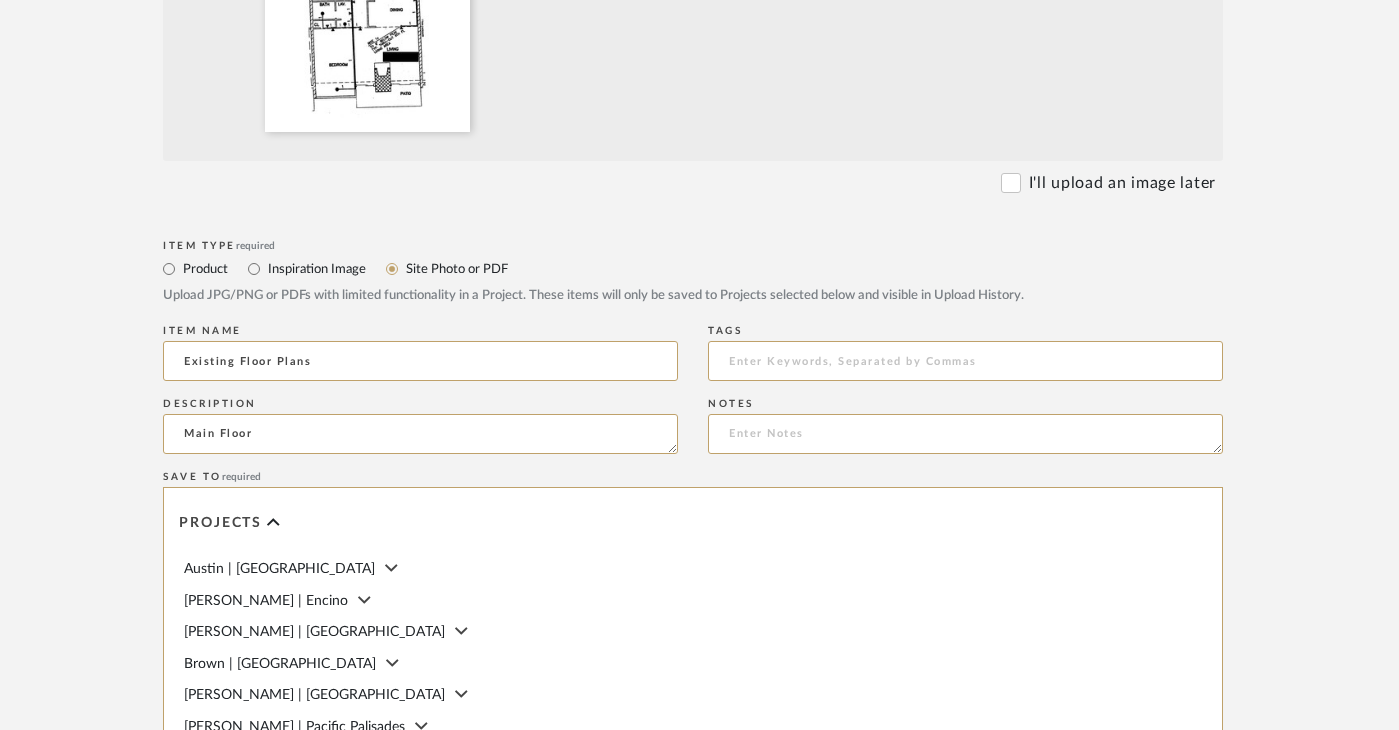 drag, startPoint x: 280, startPoint y: 438, endPoint x: 36, endPoint y: 406, distance: 246.08942 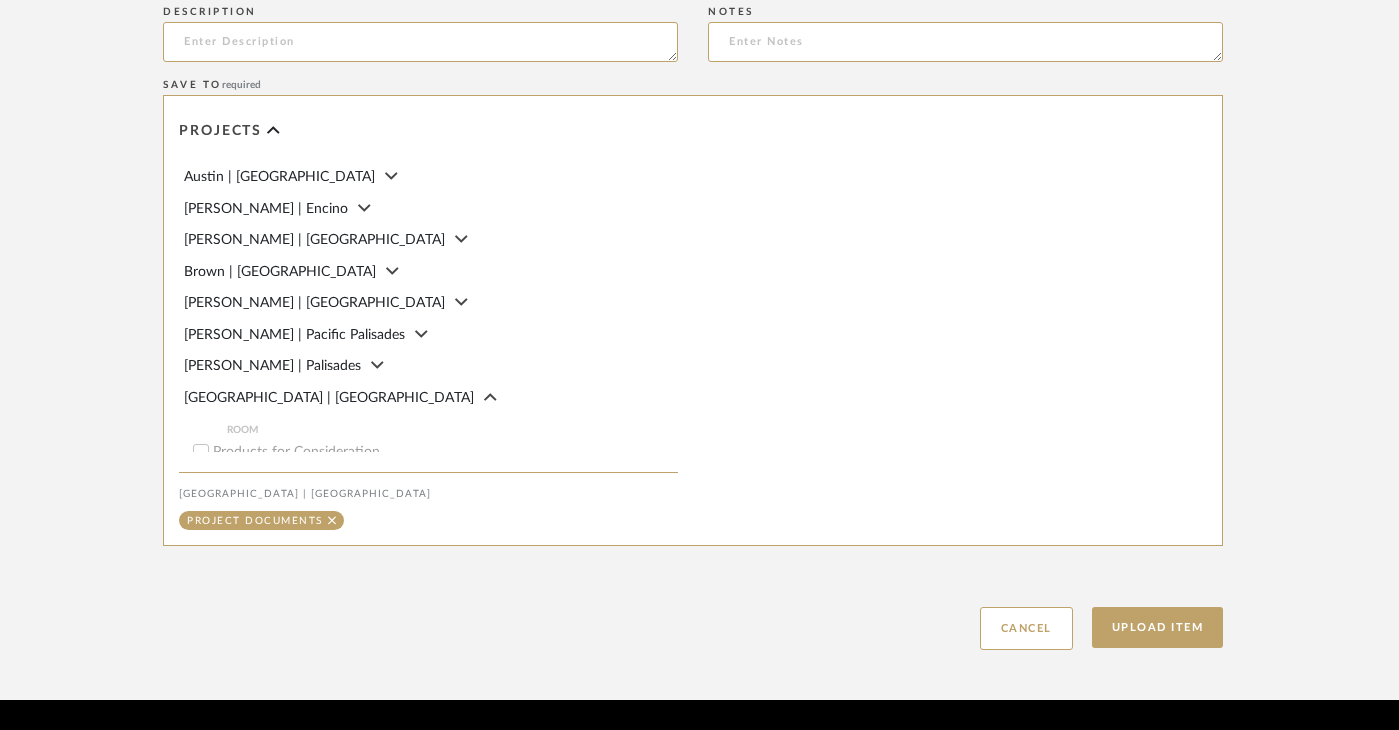 scroll, scrollTop: 1201, scrollLeft: 27, axis: both 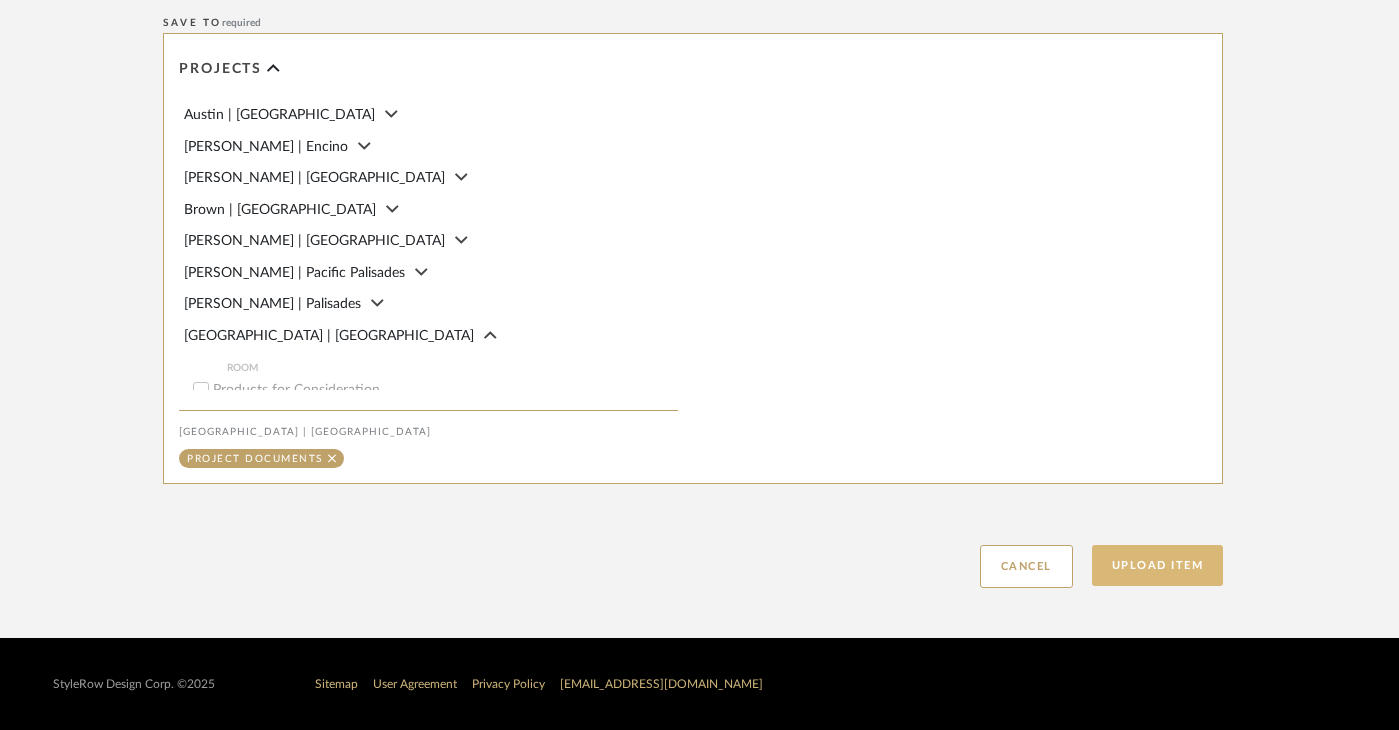 click on "Upload Item" 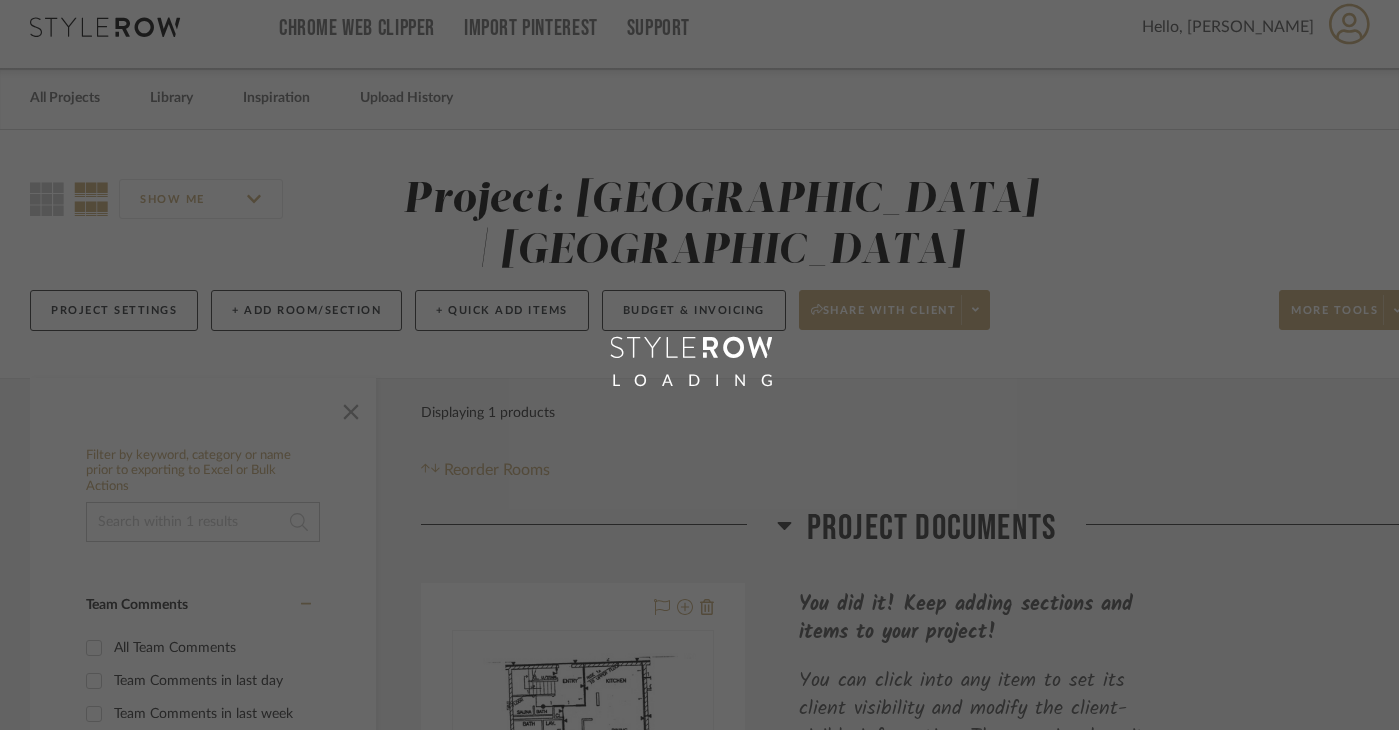 scroll, scrollTop: 0, scrollLeft: 0, axis: both 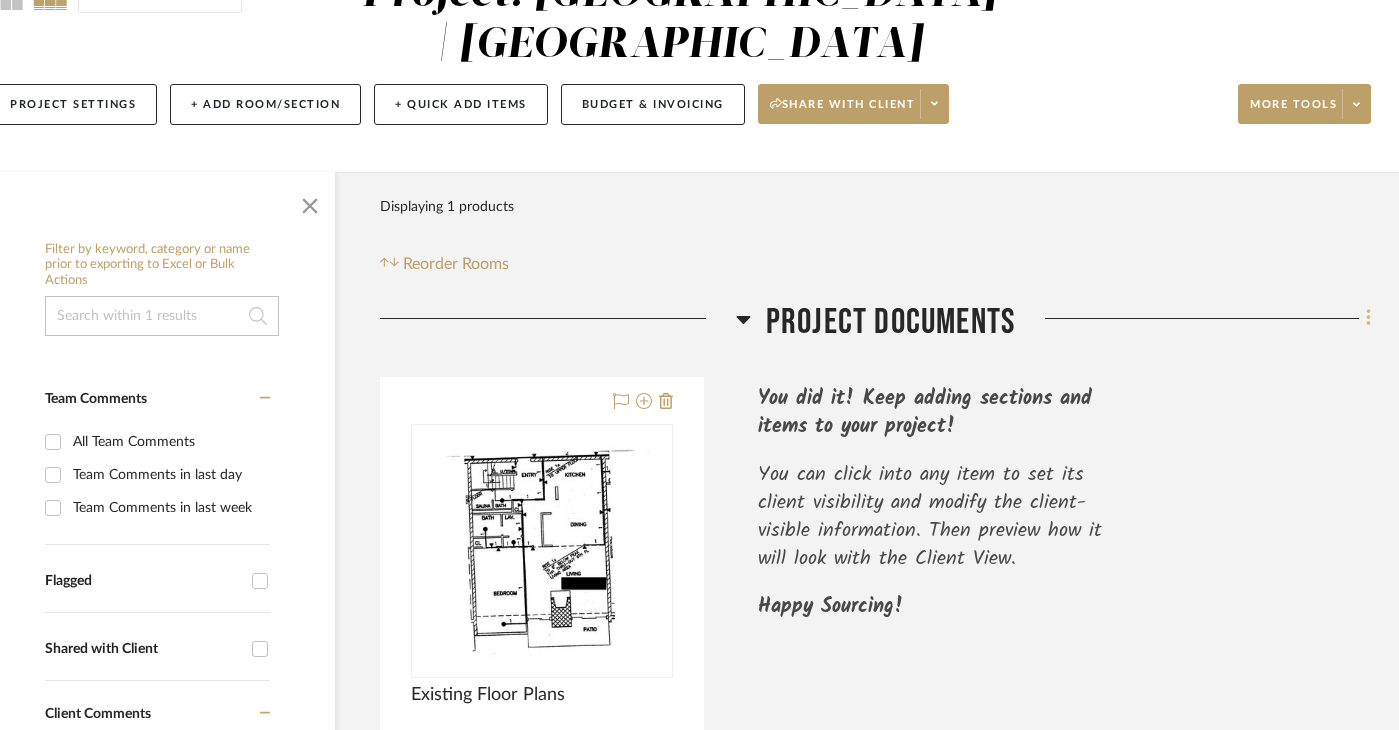 click 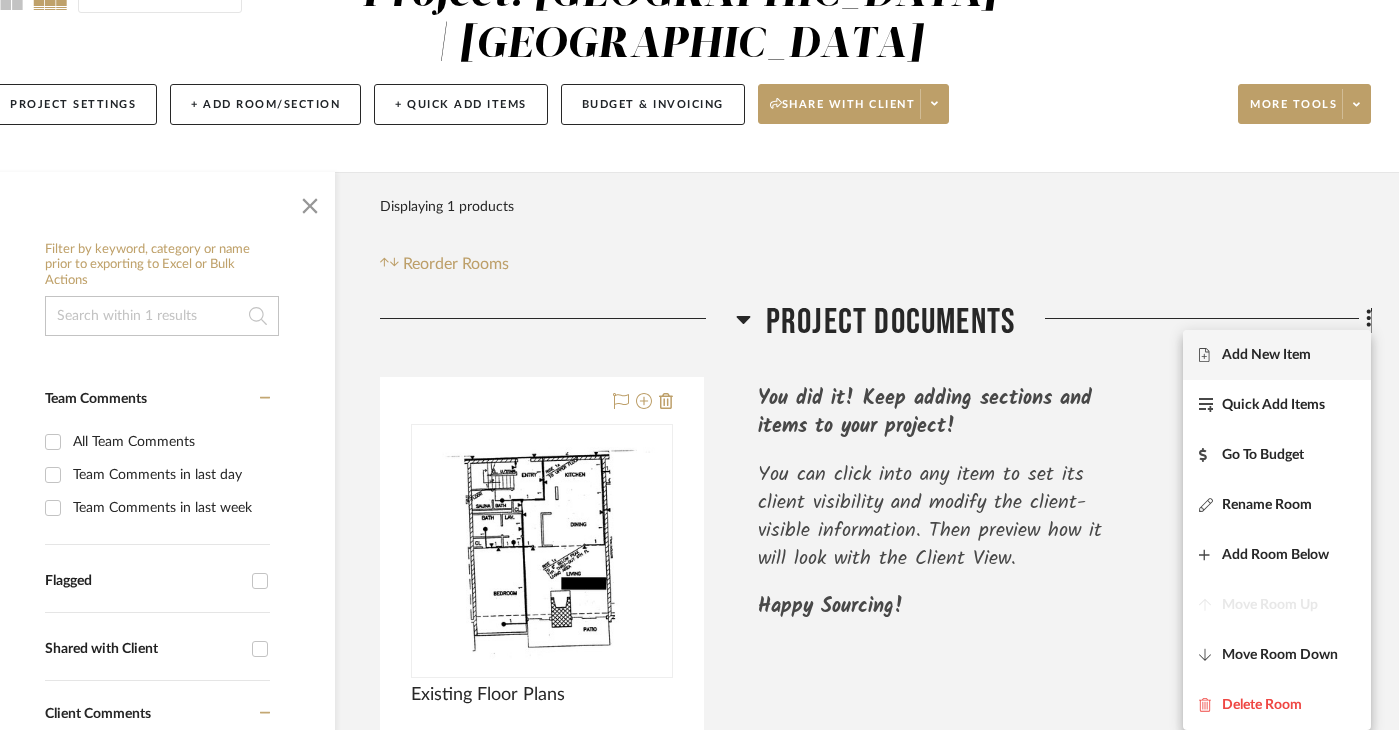 click on "Add New Item" at bounding box center (1266, 355) 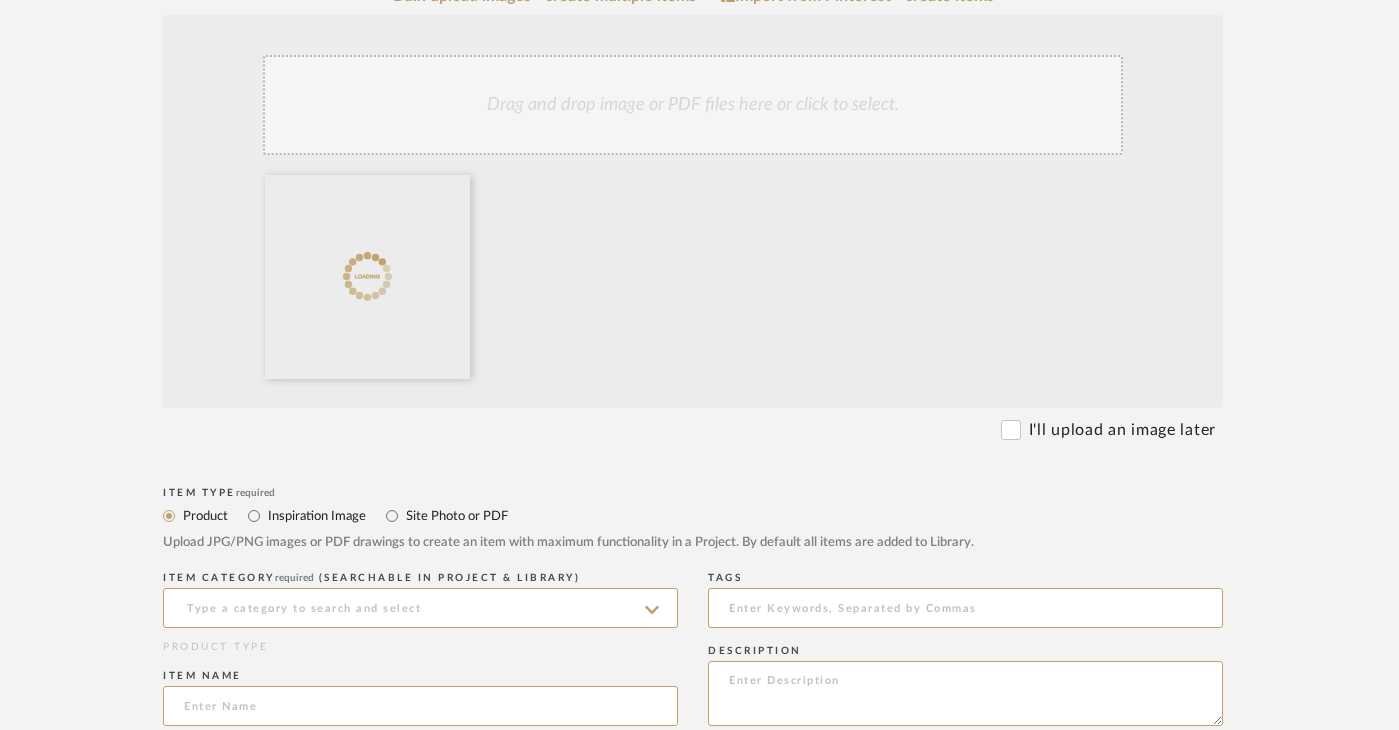 scroll, scrollTop: 512, scrollLeft: 27, axis: both 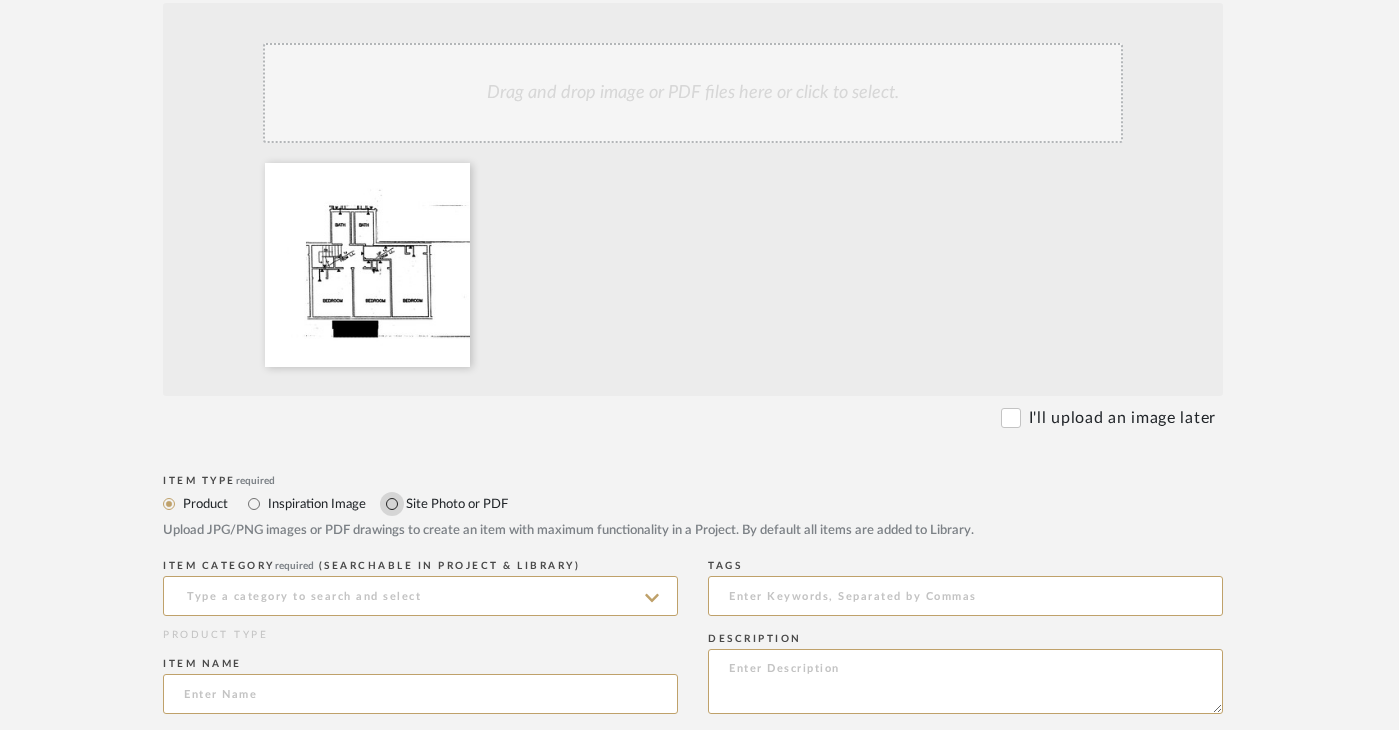 click on "Site Photo or PDF" at bounding box center (392, 504) 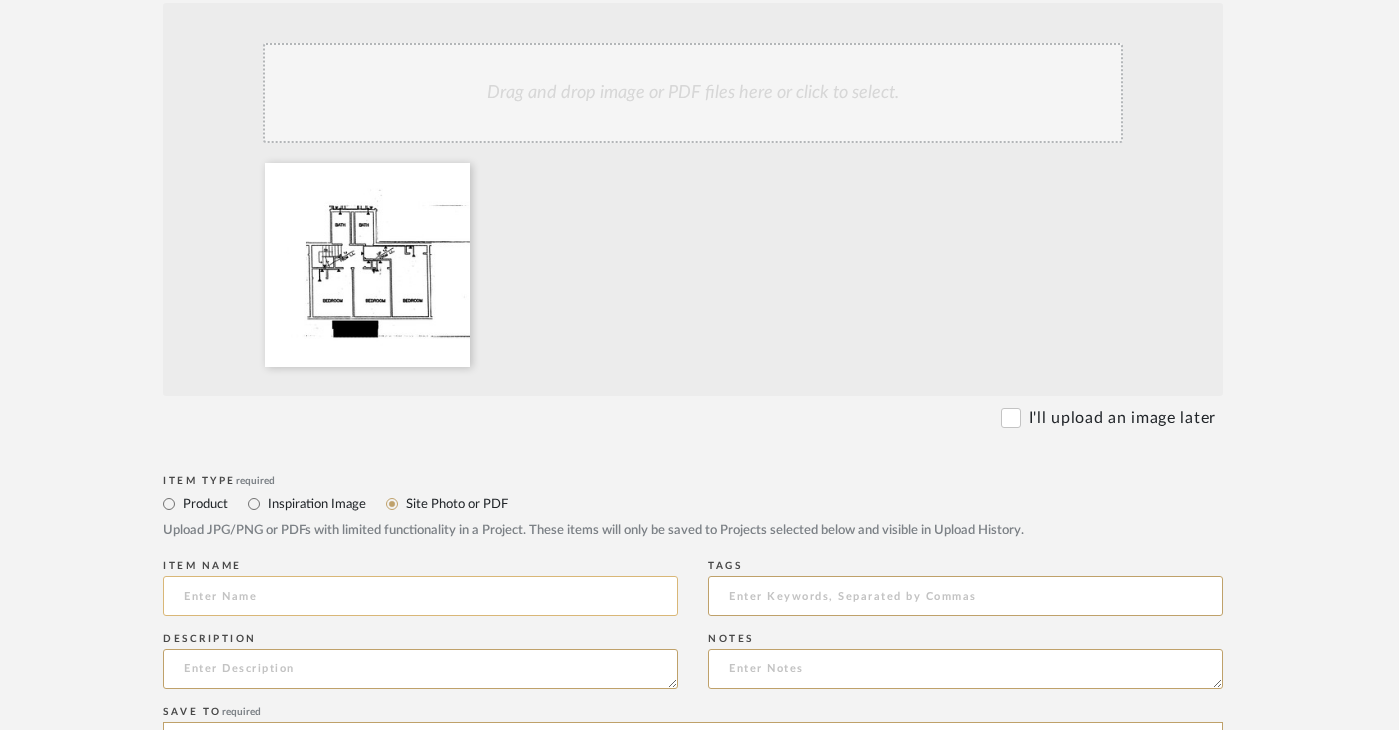 click 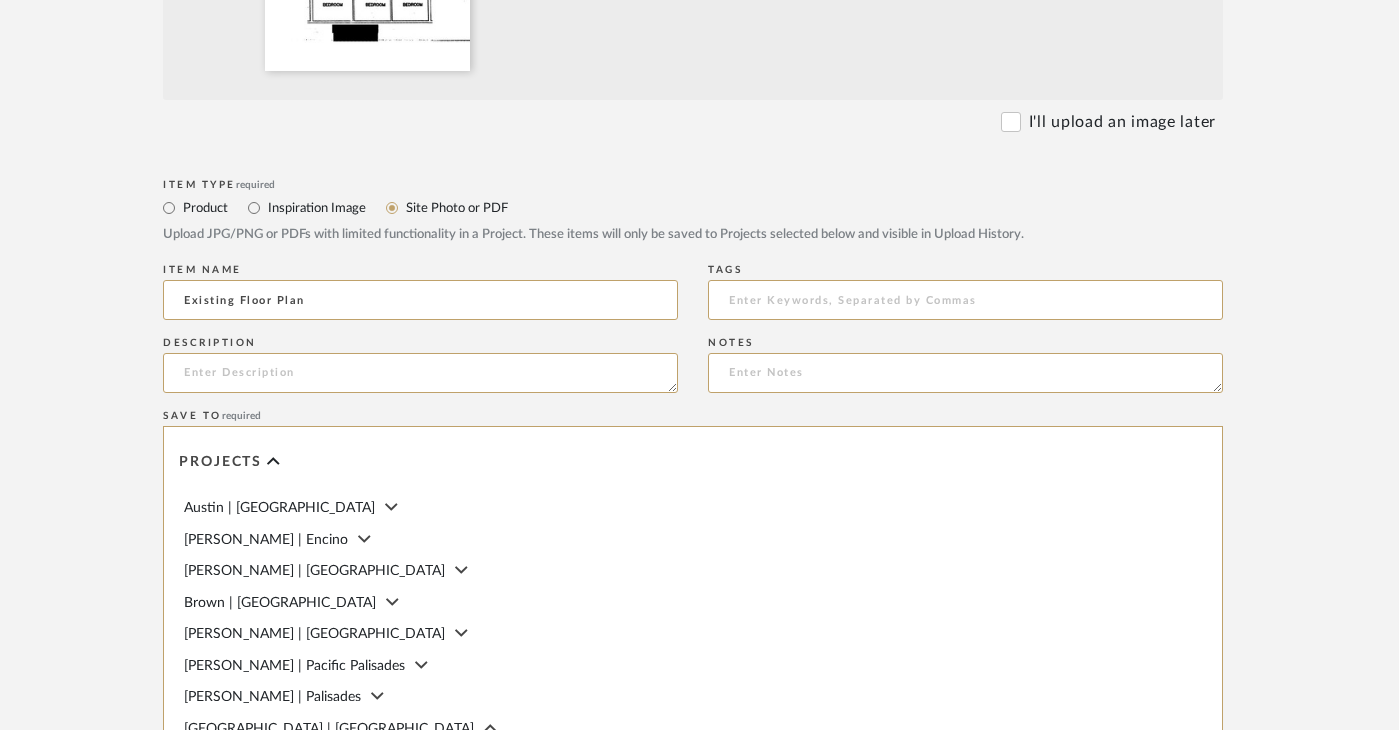 scroll, scrollTop: 1201, scrollLeft: 27, axis: both 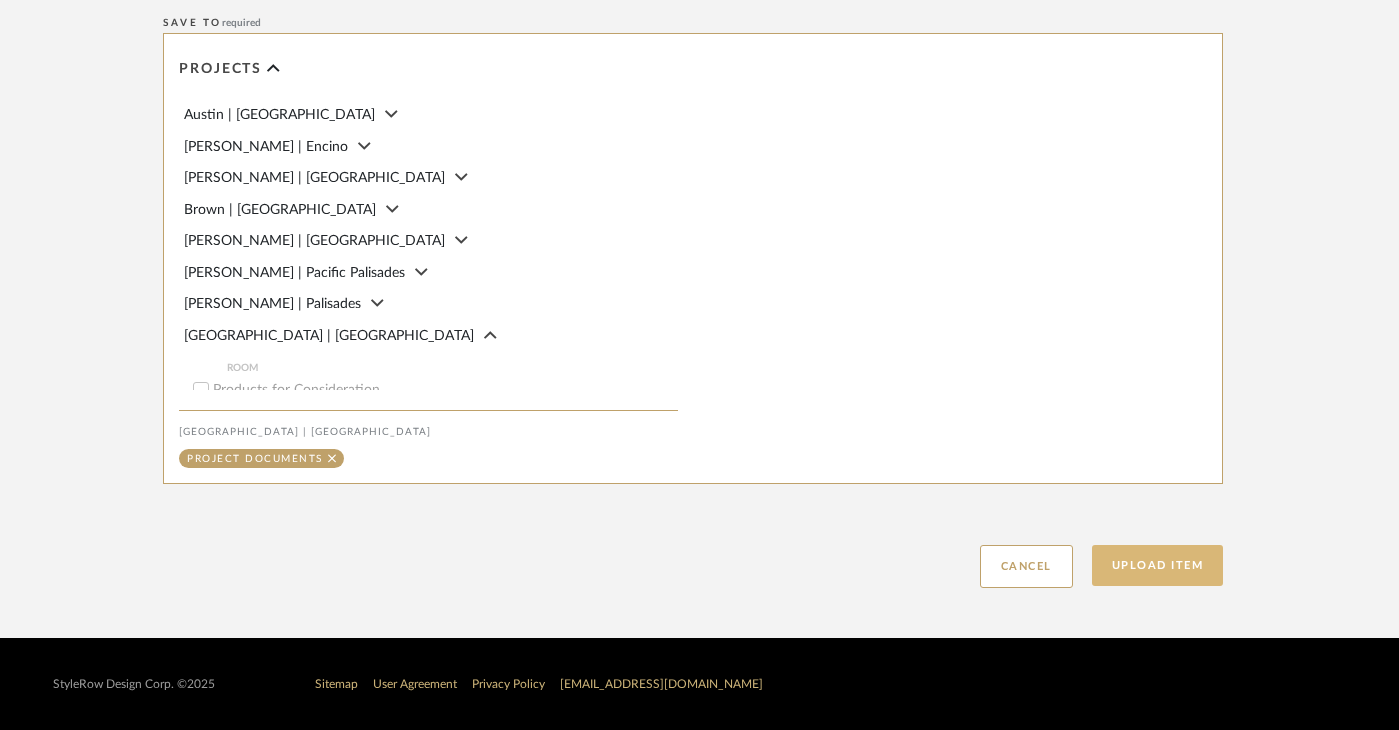 type on "Existing Floor Plan" 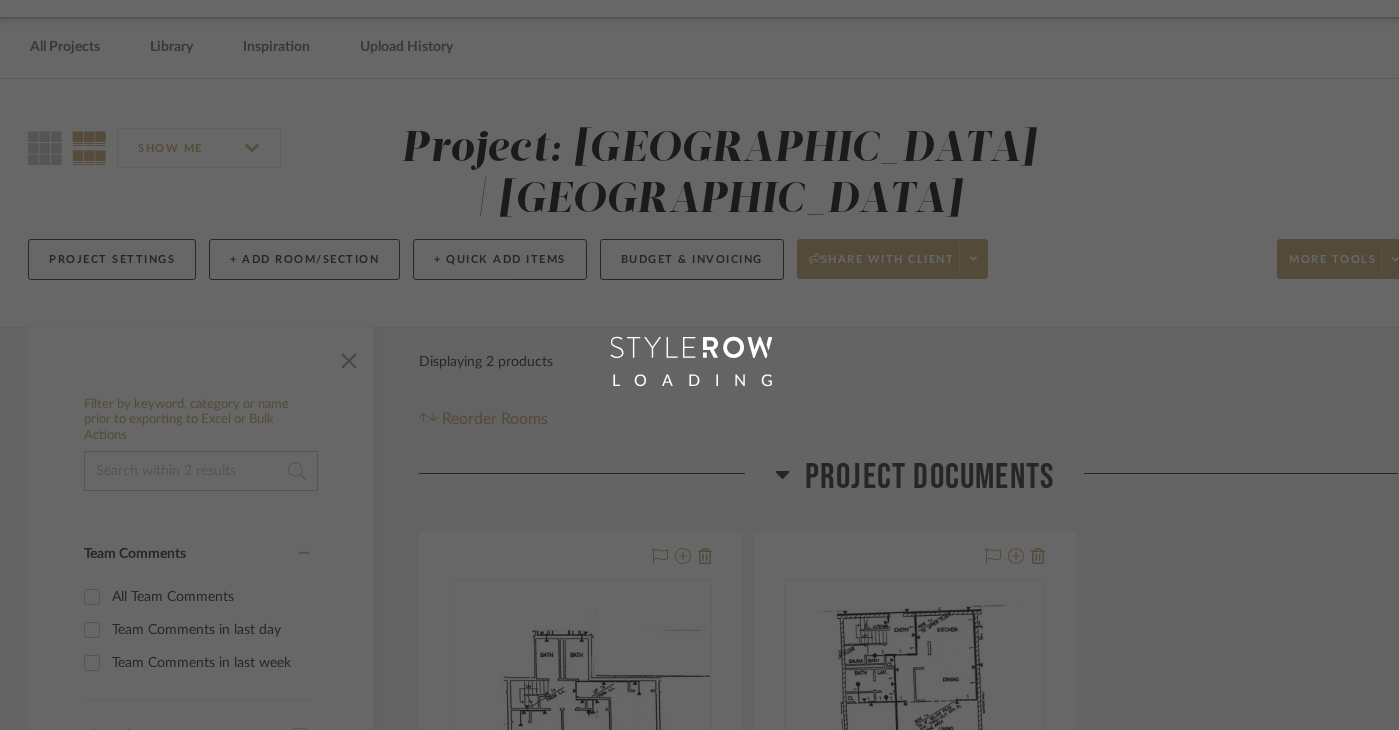 scroll, scrollTop: 0, scrollLeft: 0, axis: both 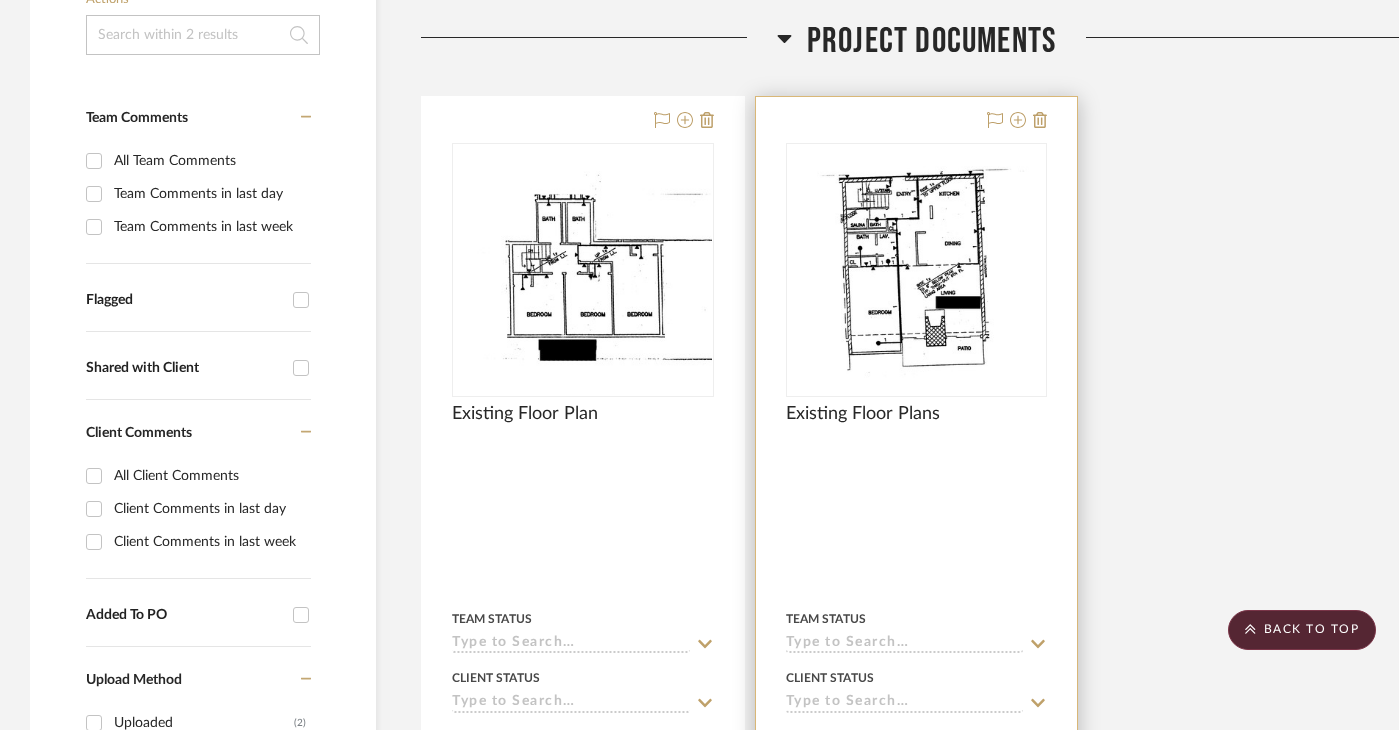 type 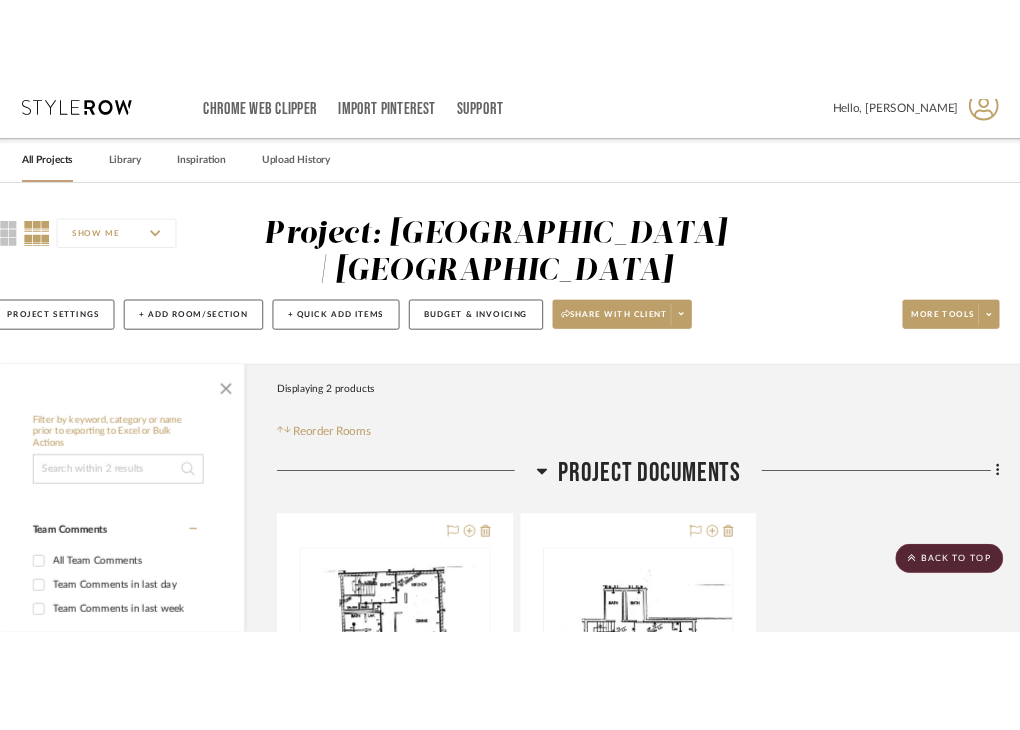 scroll, scrollTop: 0, scrollLeft: 41, axis: horizontal 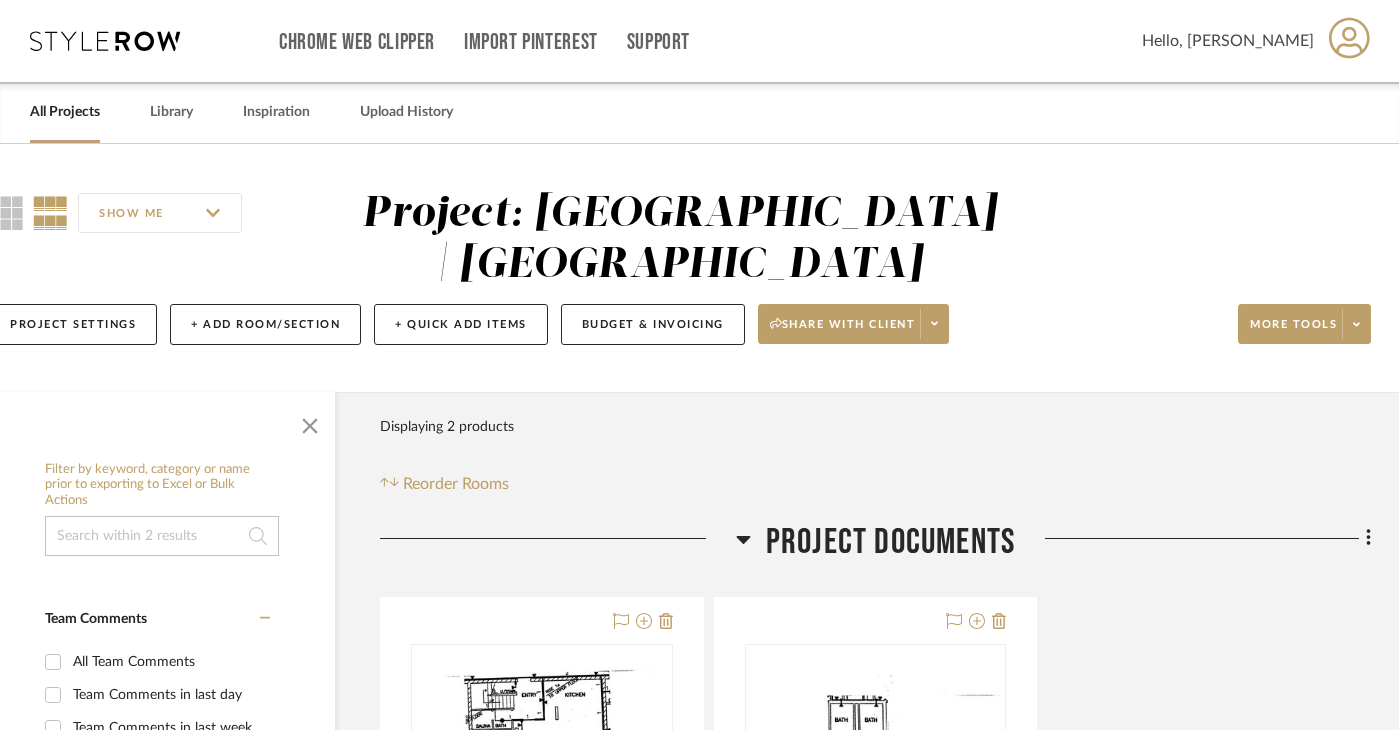 drag, startPoint x: 802, startPoint y: 107, endPoint x: 1173, endPoint y: 0, distance: 386.12173 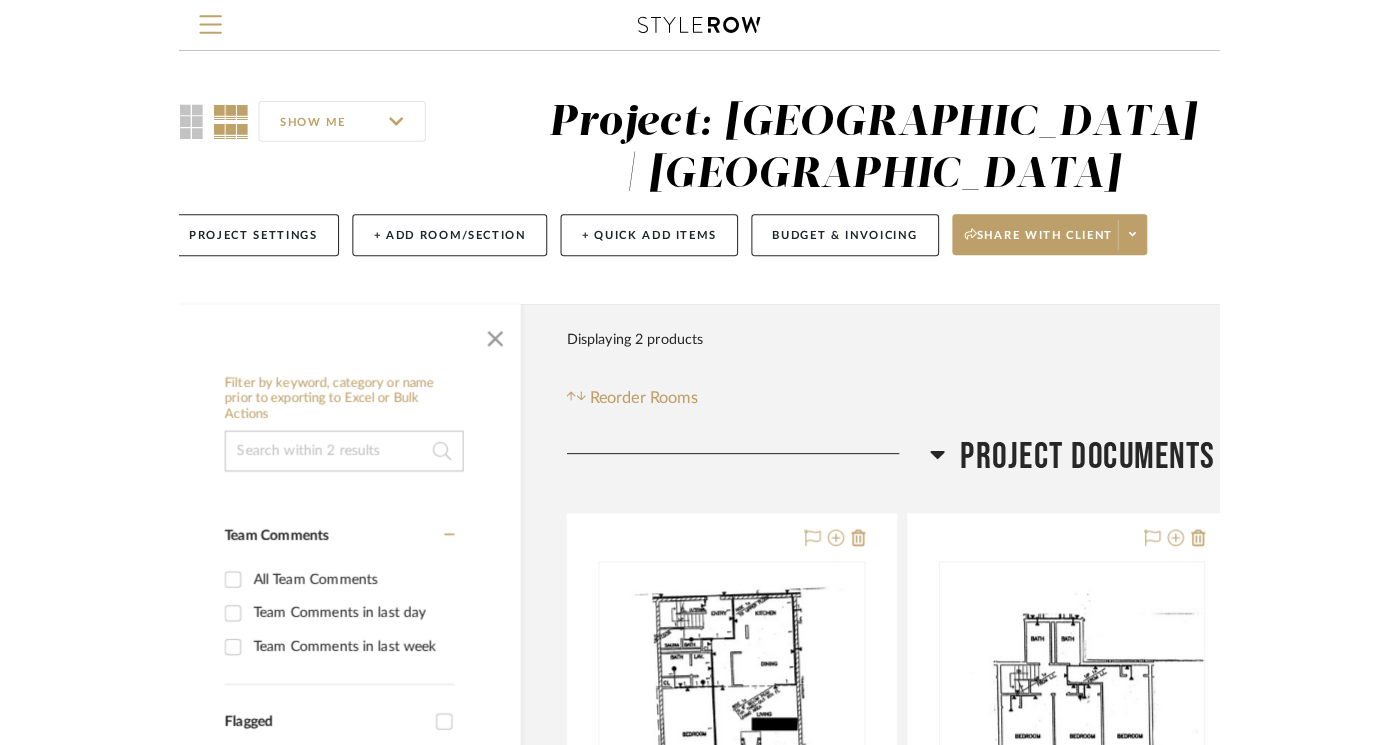 scroll, scrollTop: 0, scrollLeft: 0, axis: both 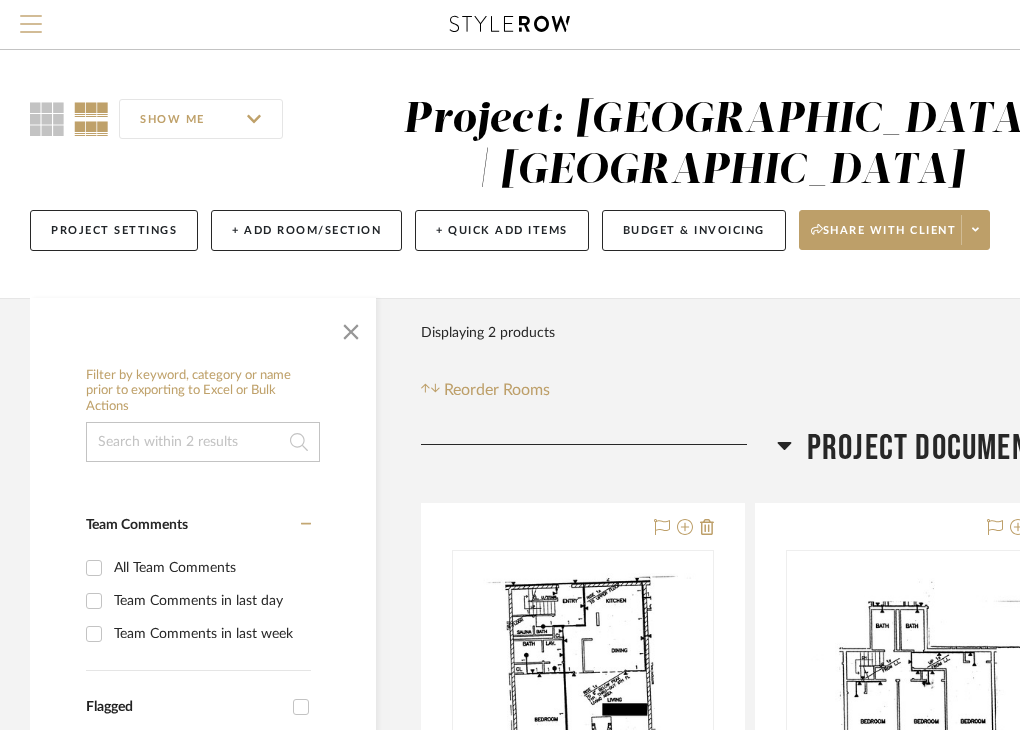 click at bounding box center [31, 30] 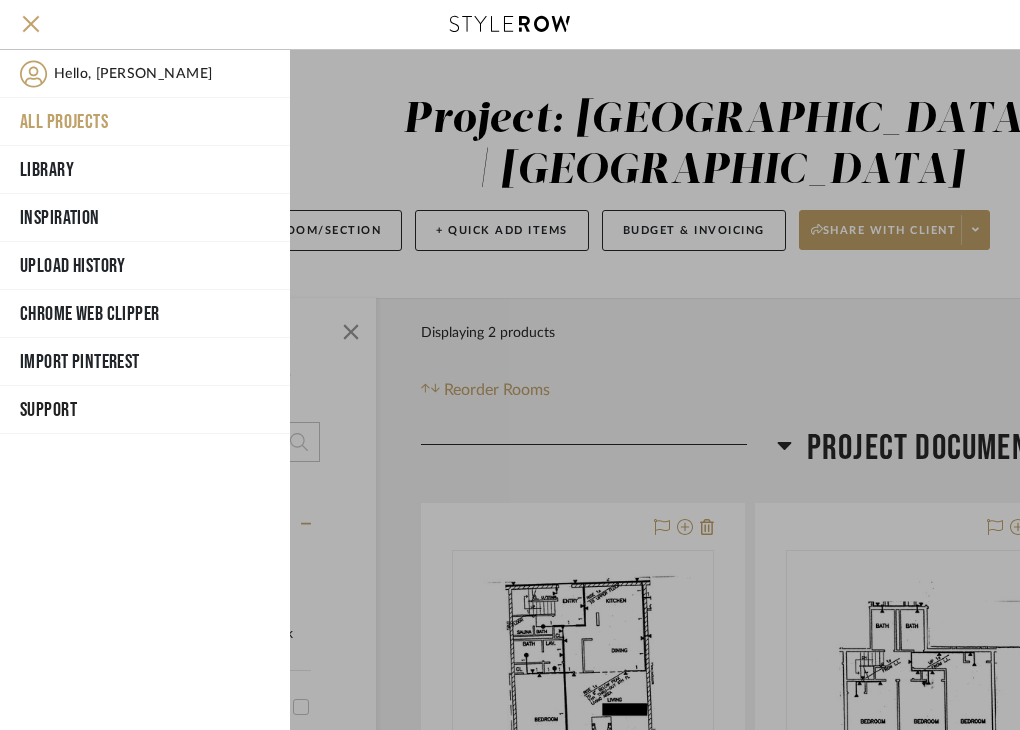 click on "All Projects" at bounding box center (145, 122) 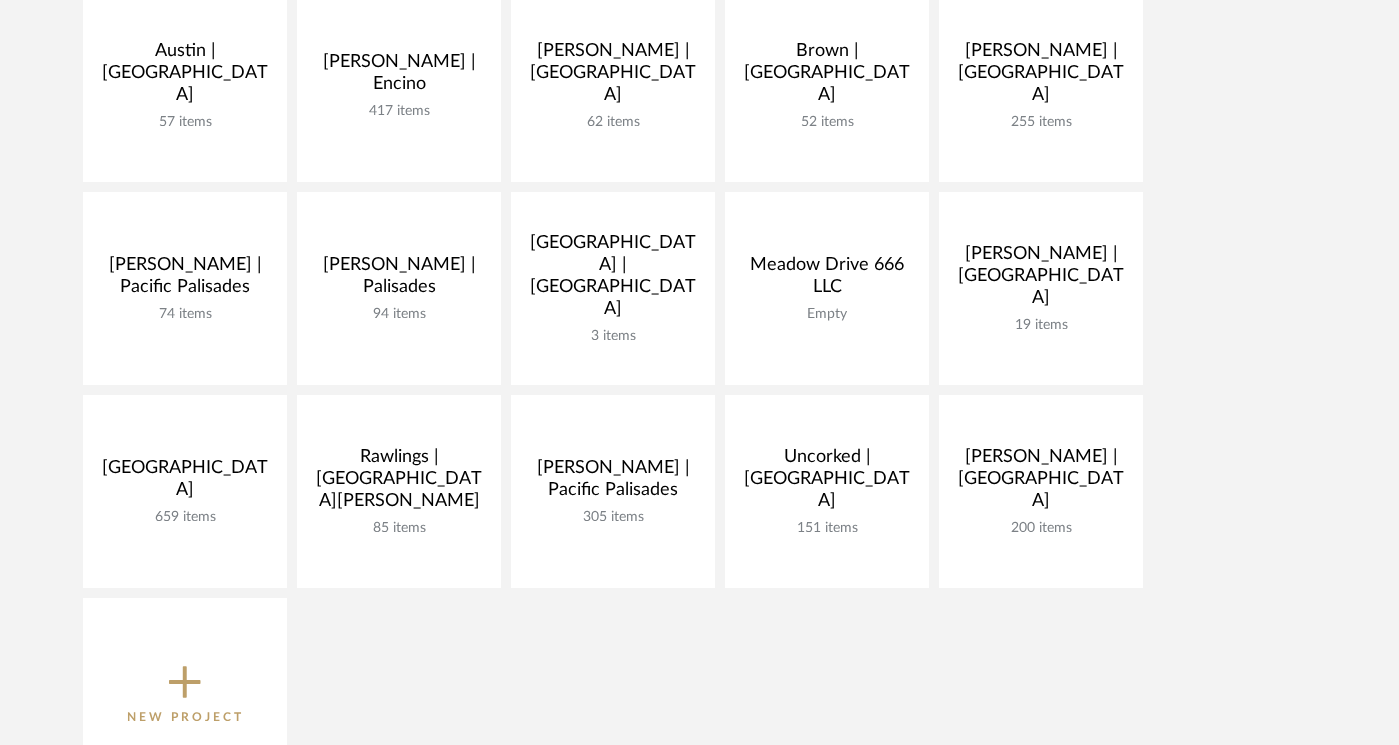 scroll, scrollTop: 519, scrollLeft: 0, axis: vertical 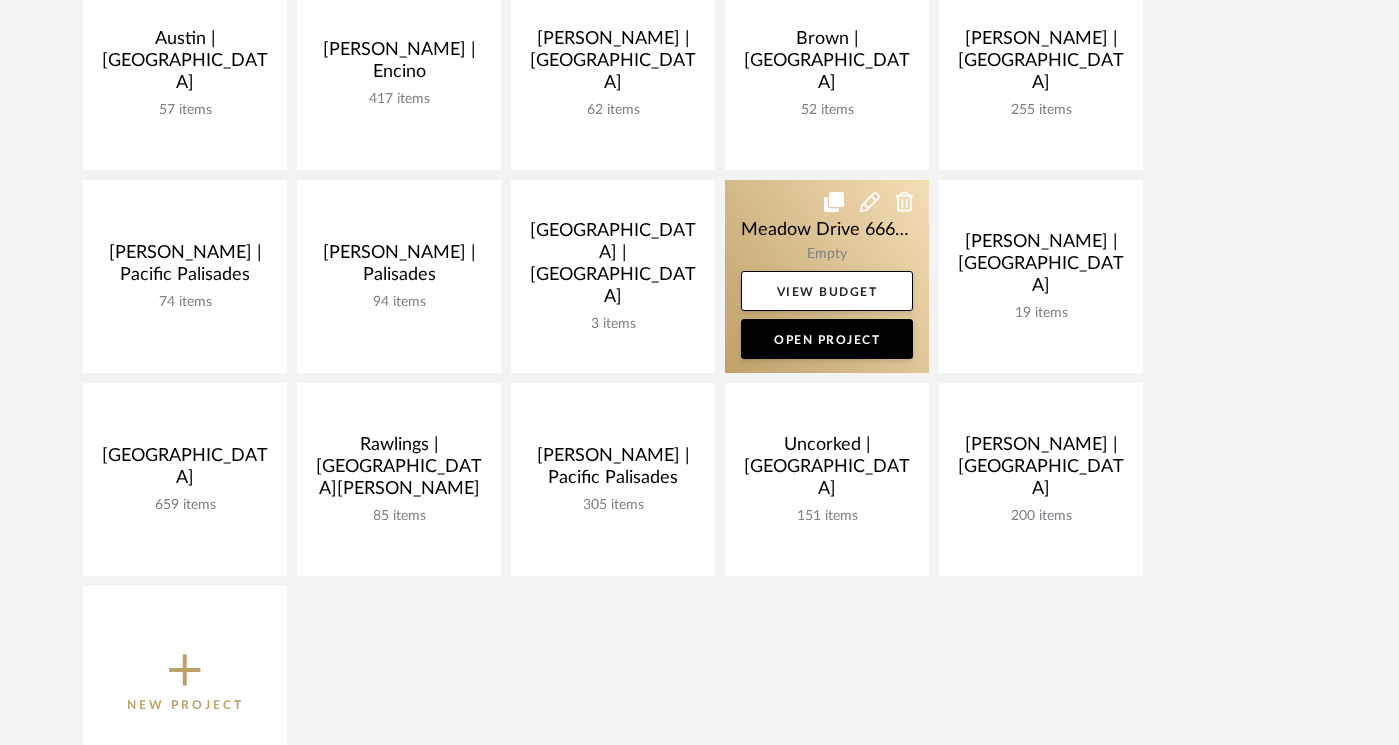 click 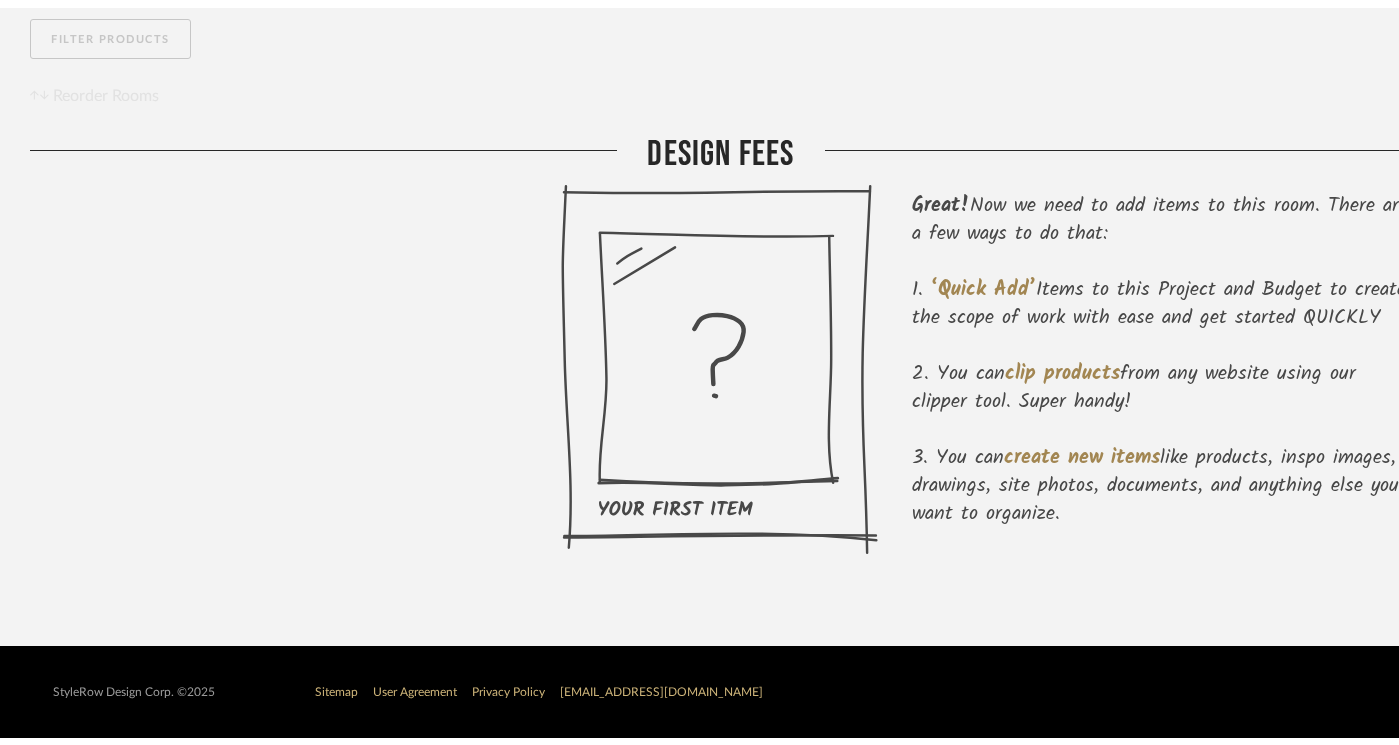 scroll, scrollTop: 0, scrollLeft: 0, axis: both 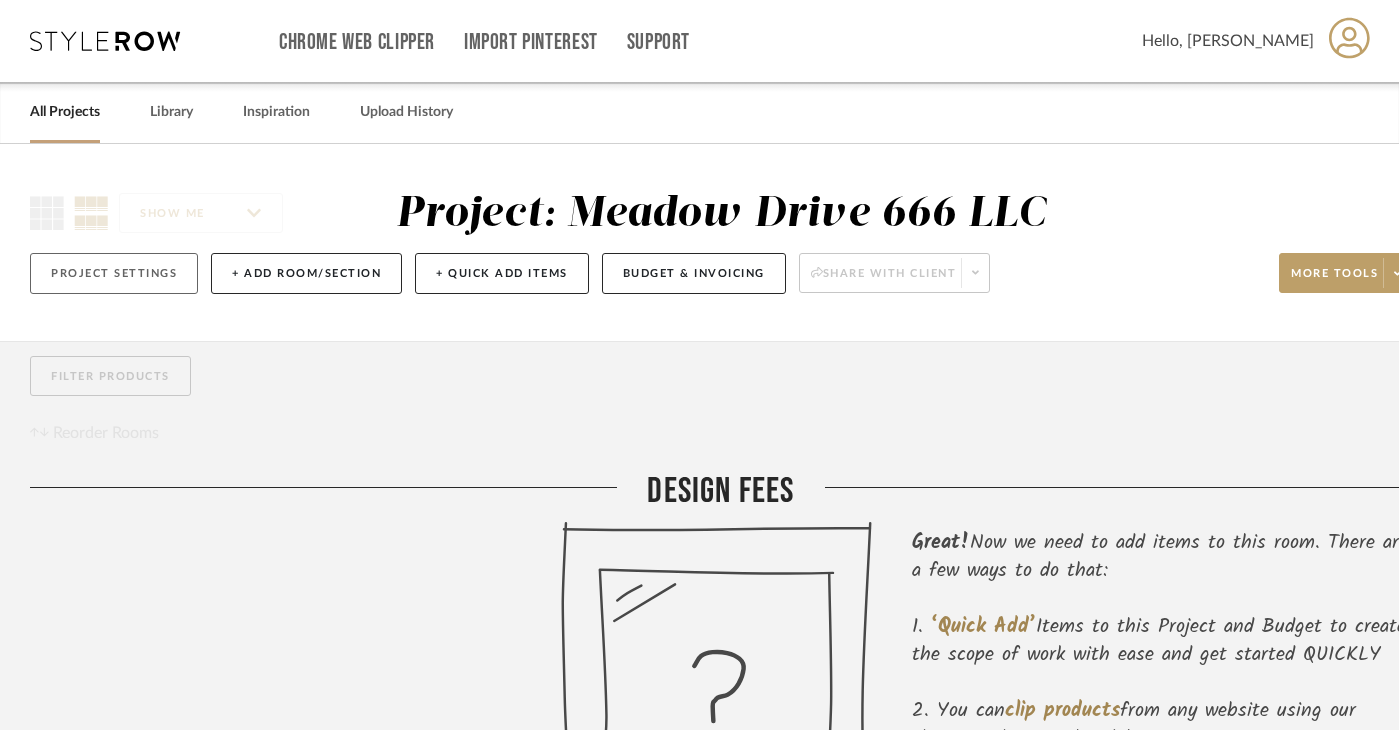 click on "Project Settings" 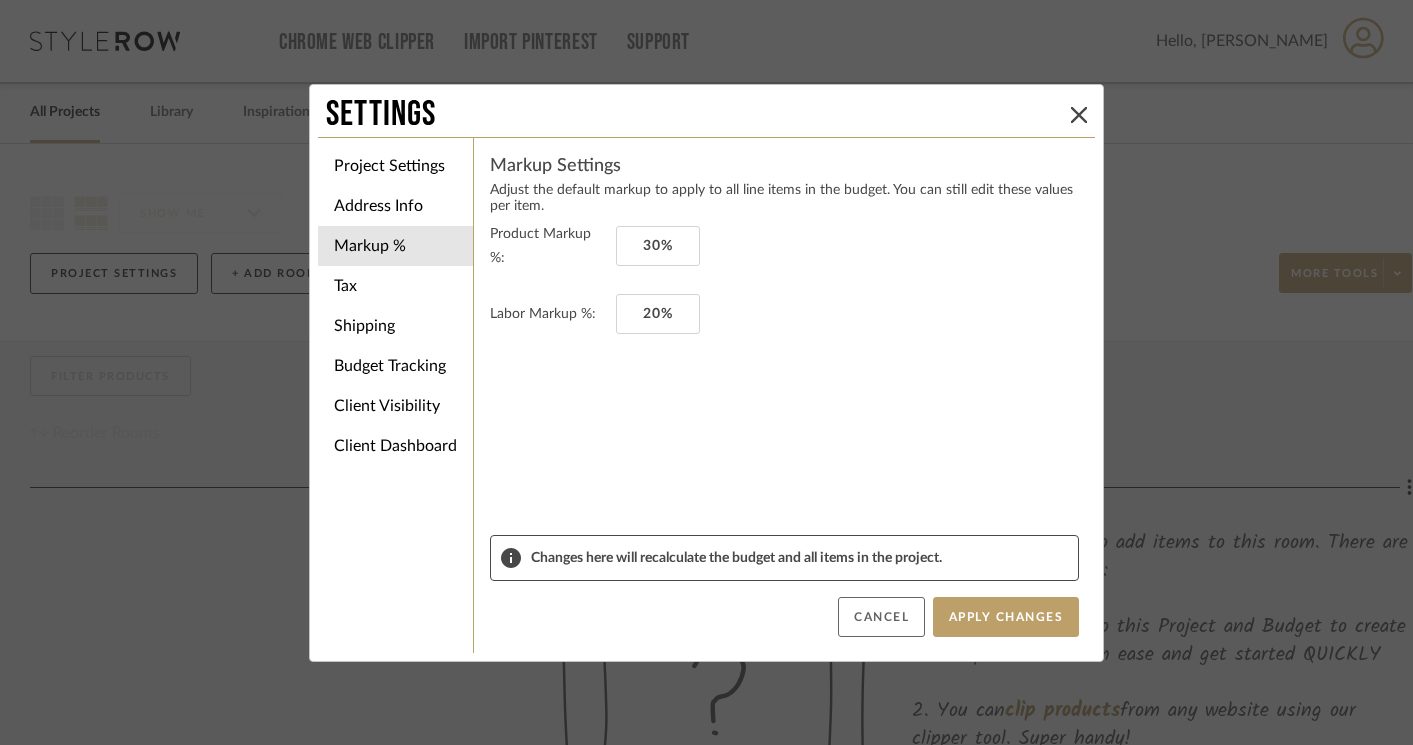 click on "Cancel" at bounding box center [881, 617] 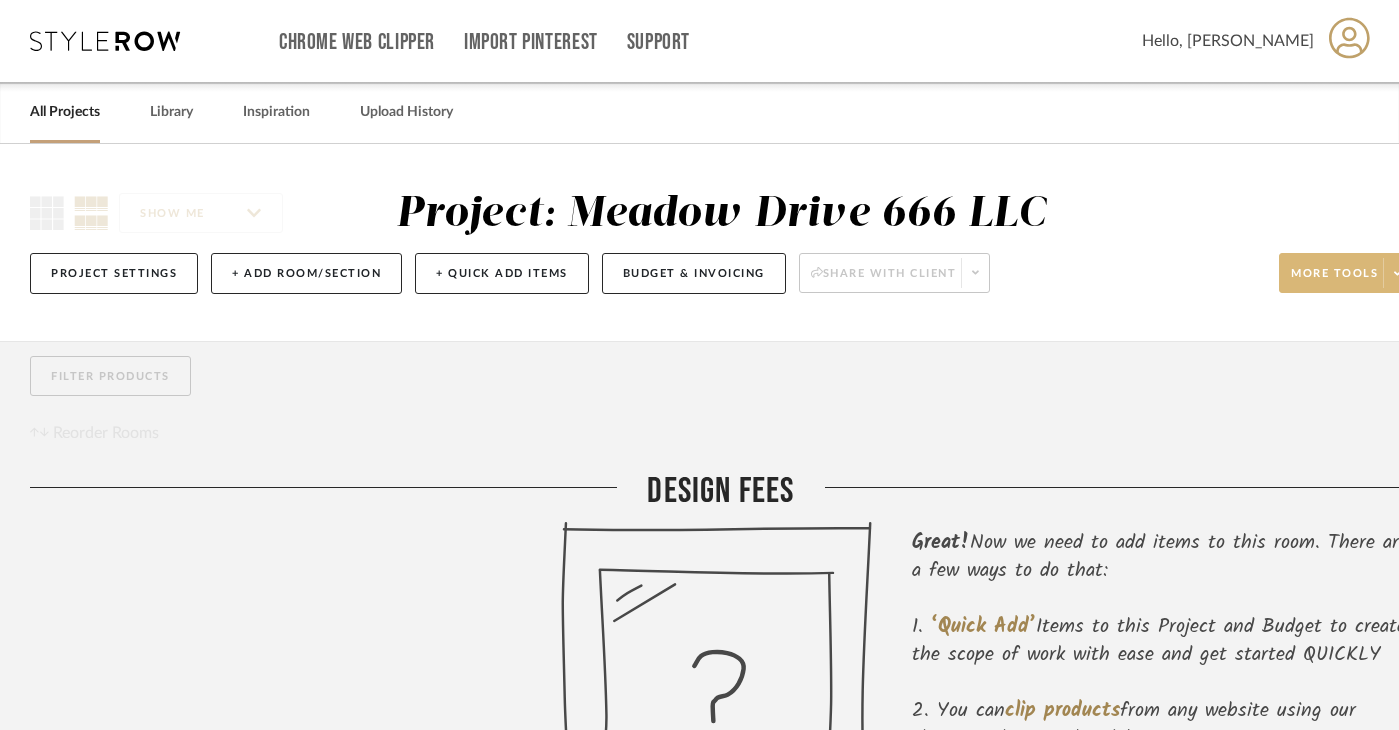 click on "More tools" 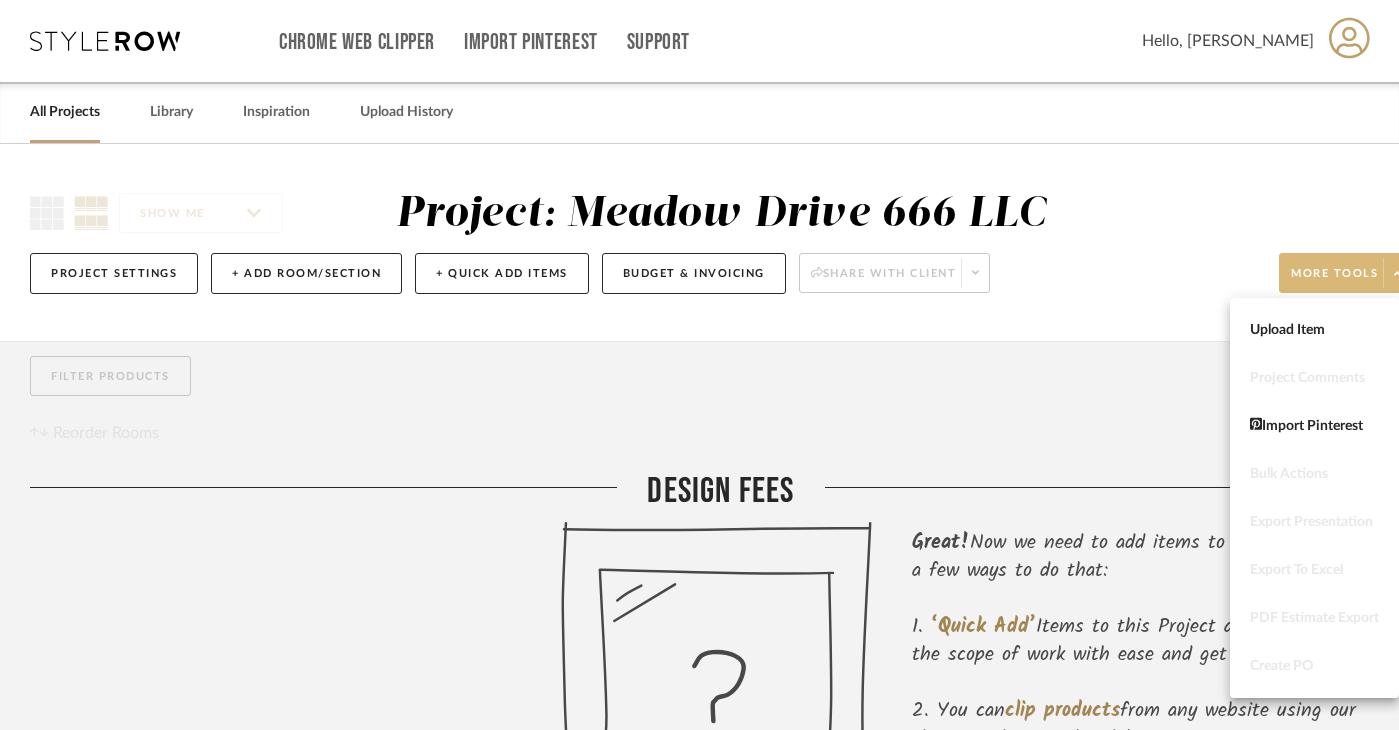 click at bounding box center [699, 365] 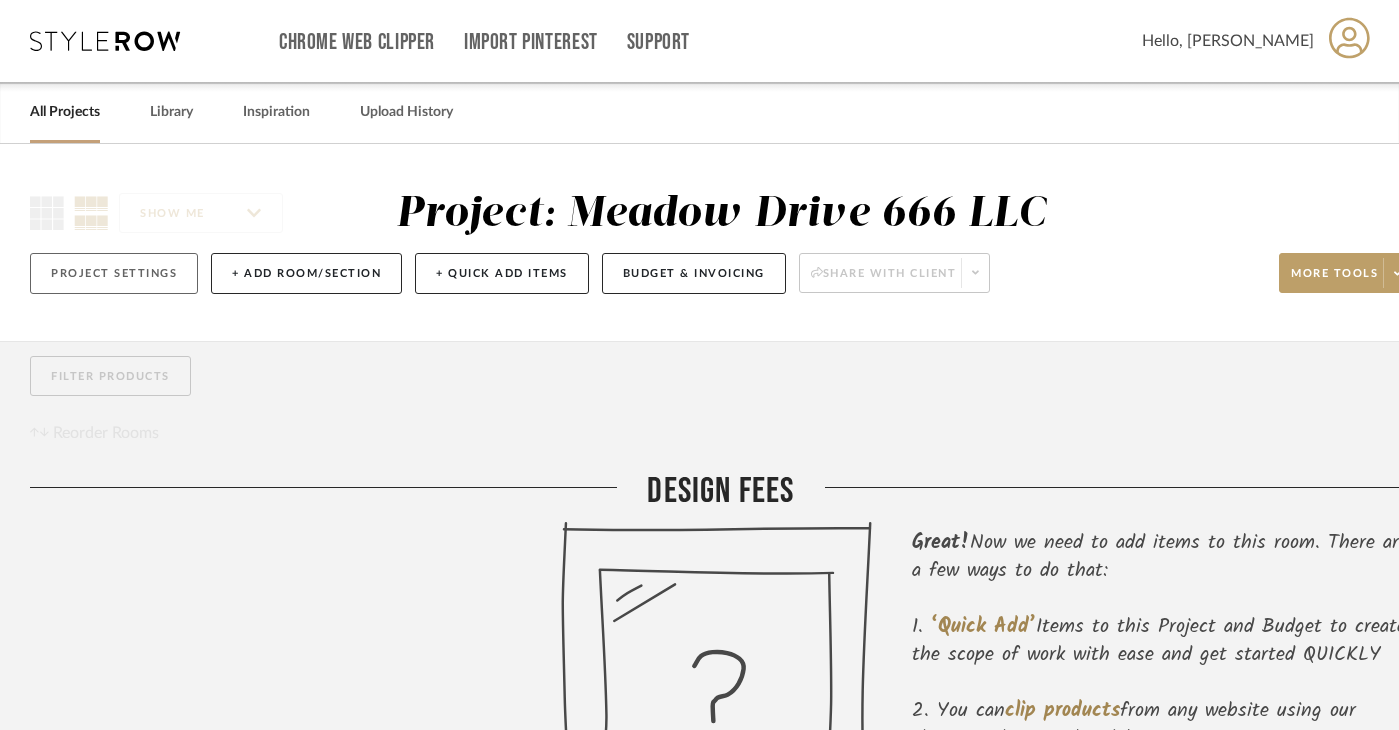 click on "Project Settings" 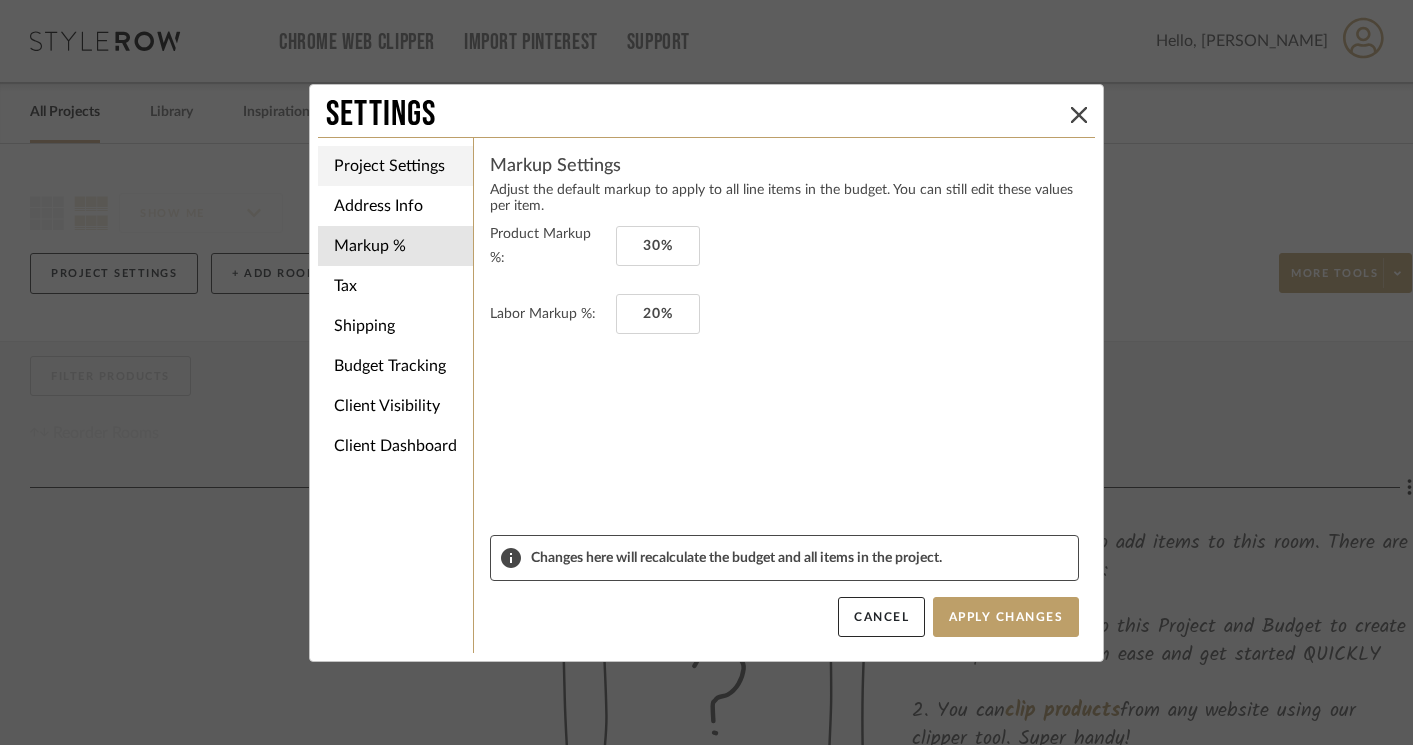 click on "Project Settings" at bounding box center [395, 166] 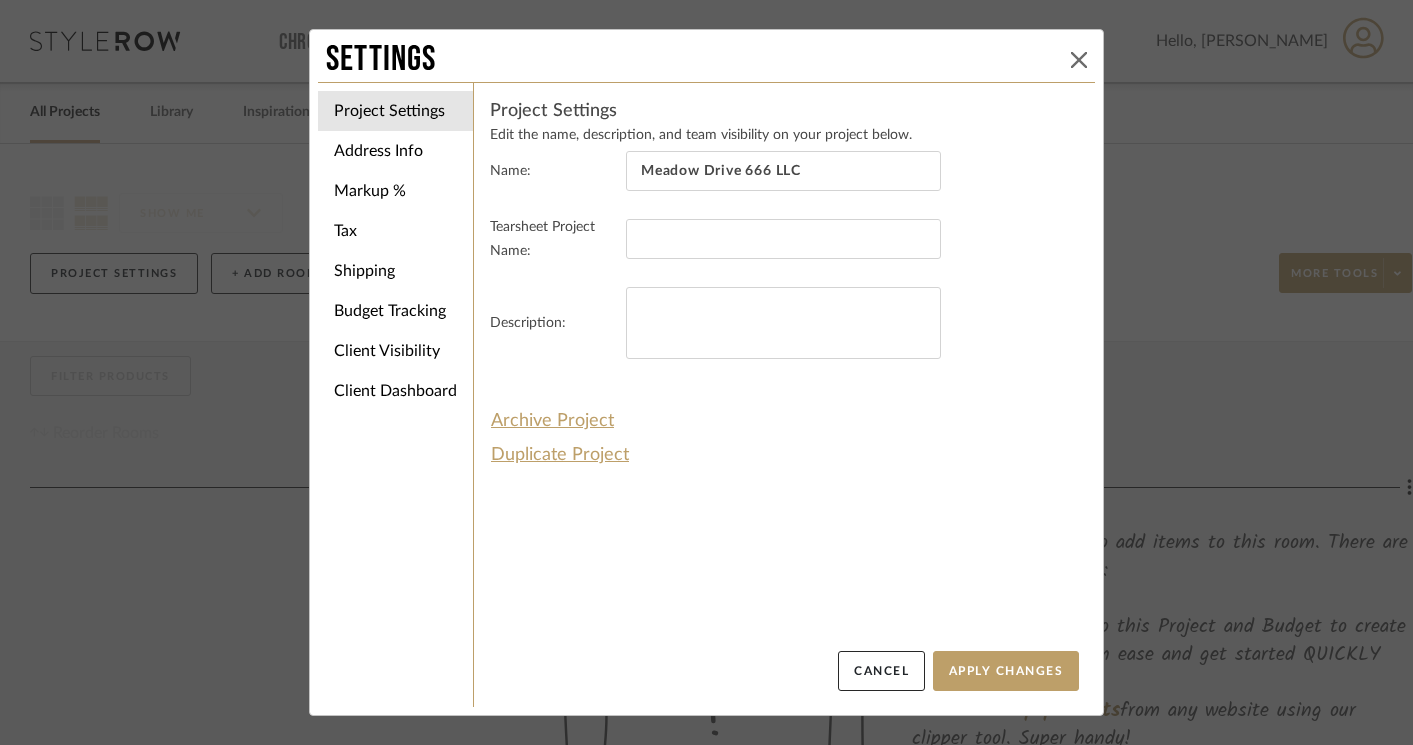 click 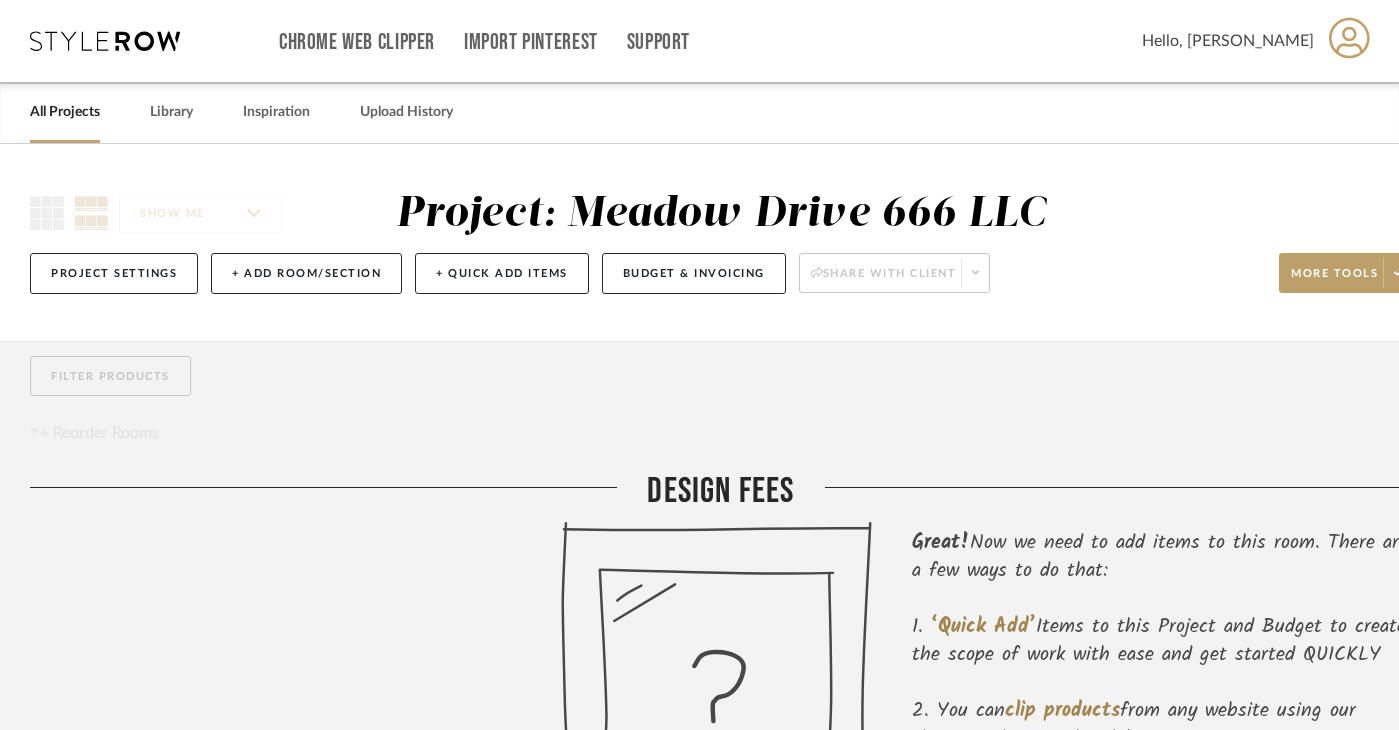 click on "All Projects" at bounding box center (65, 112) 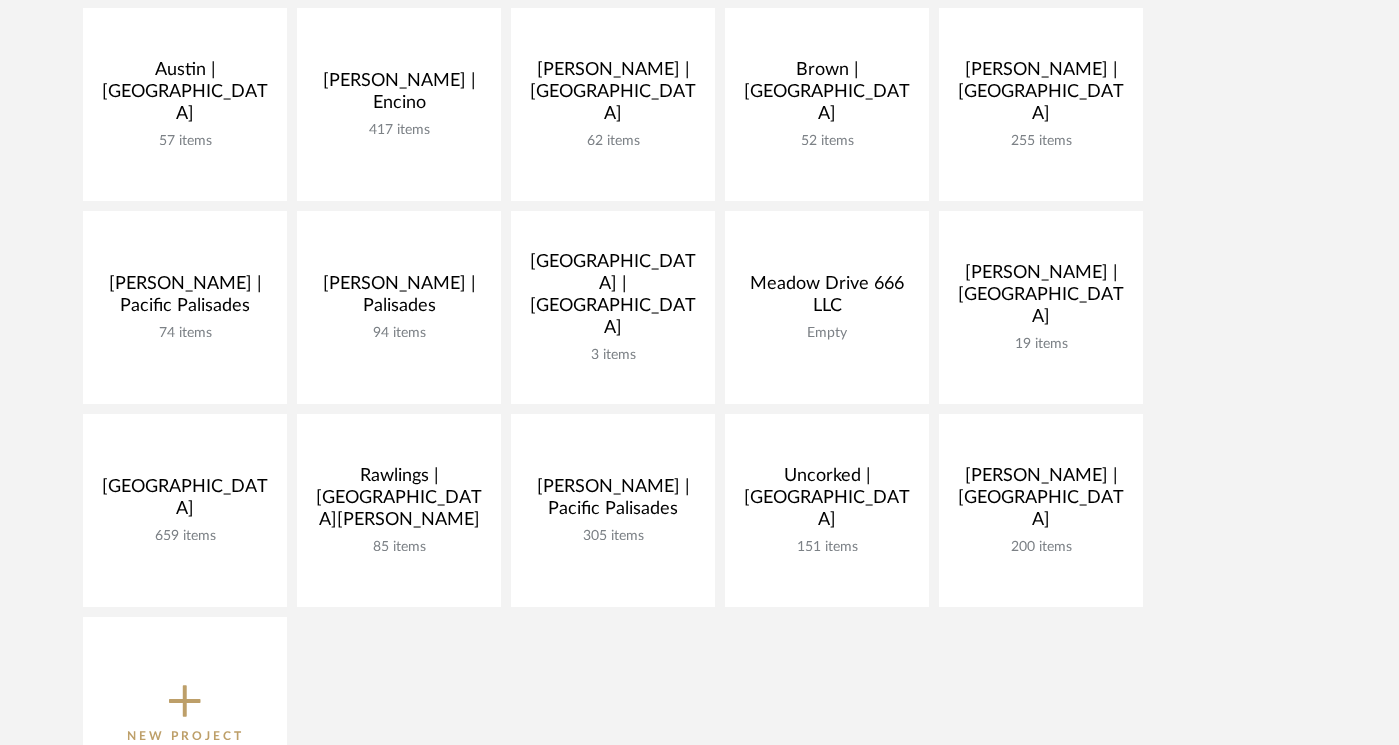 scroll, scrollTop: 486, scrollLeft: 0, axis: vertical 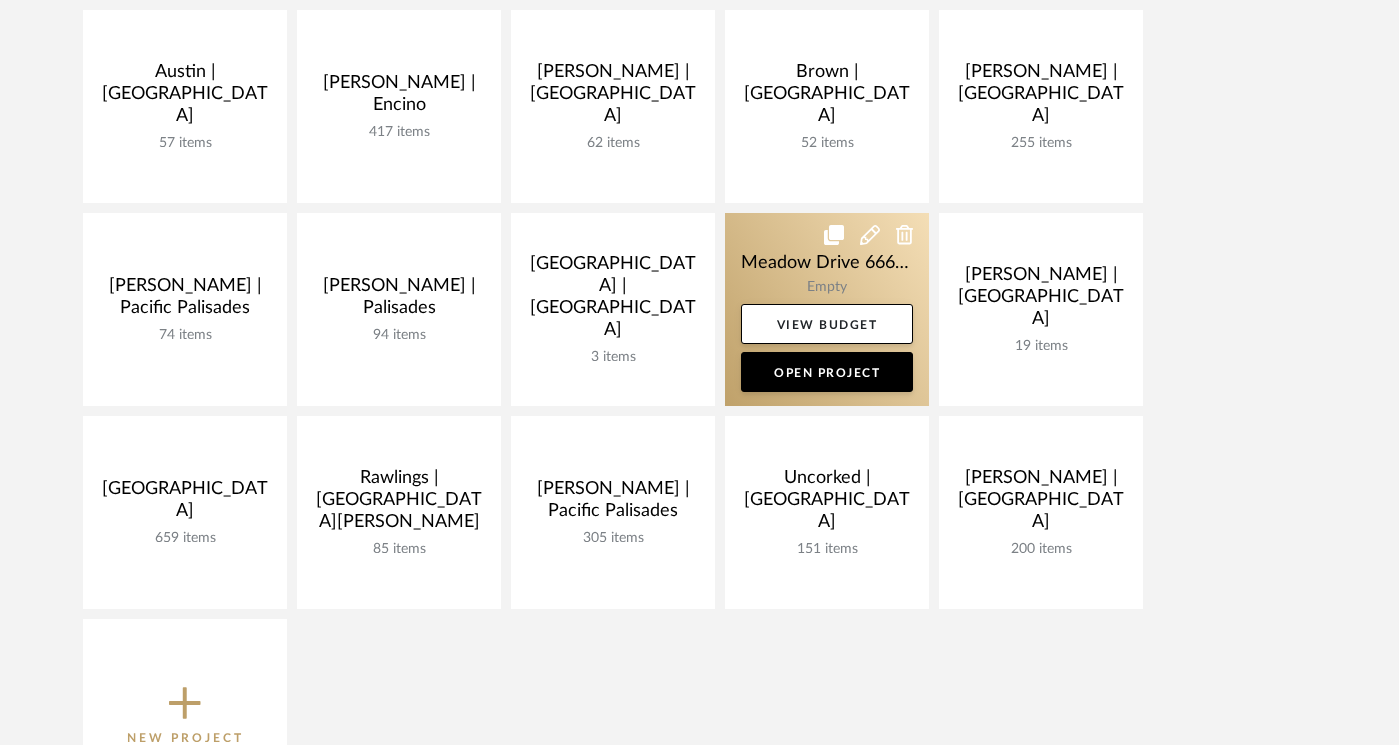 click 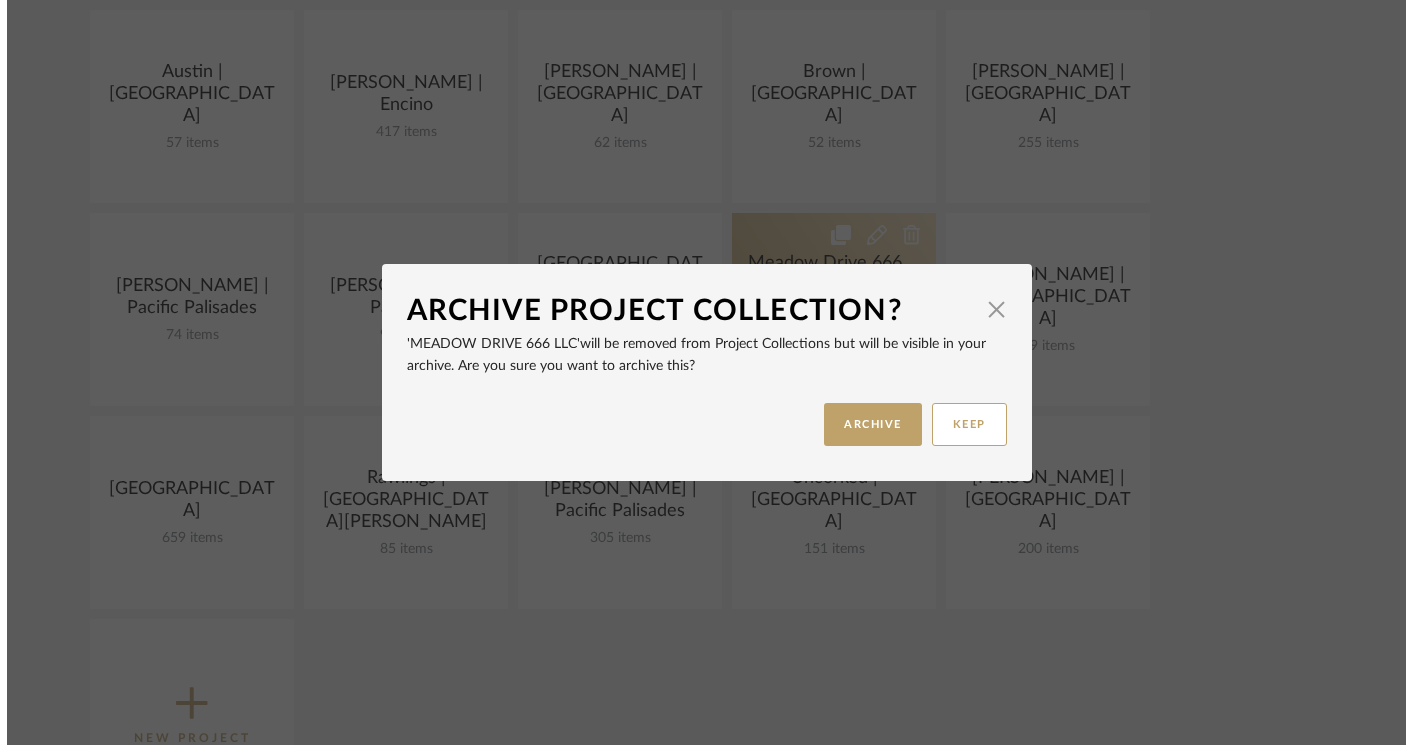 scroll, scrollTop: 0, scrollLeft: 0, axis: both 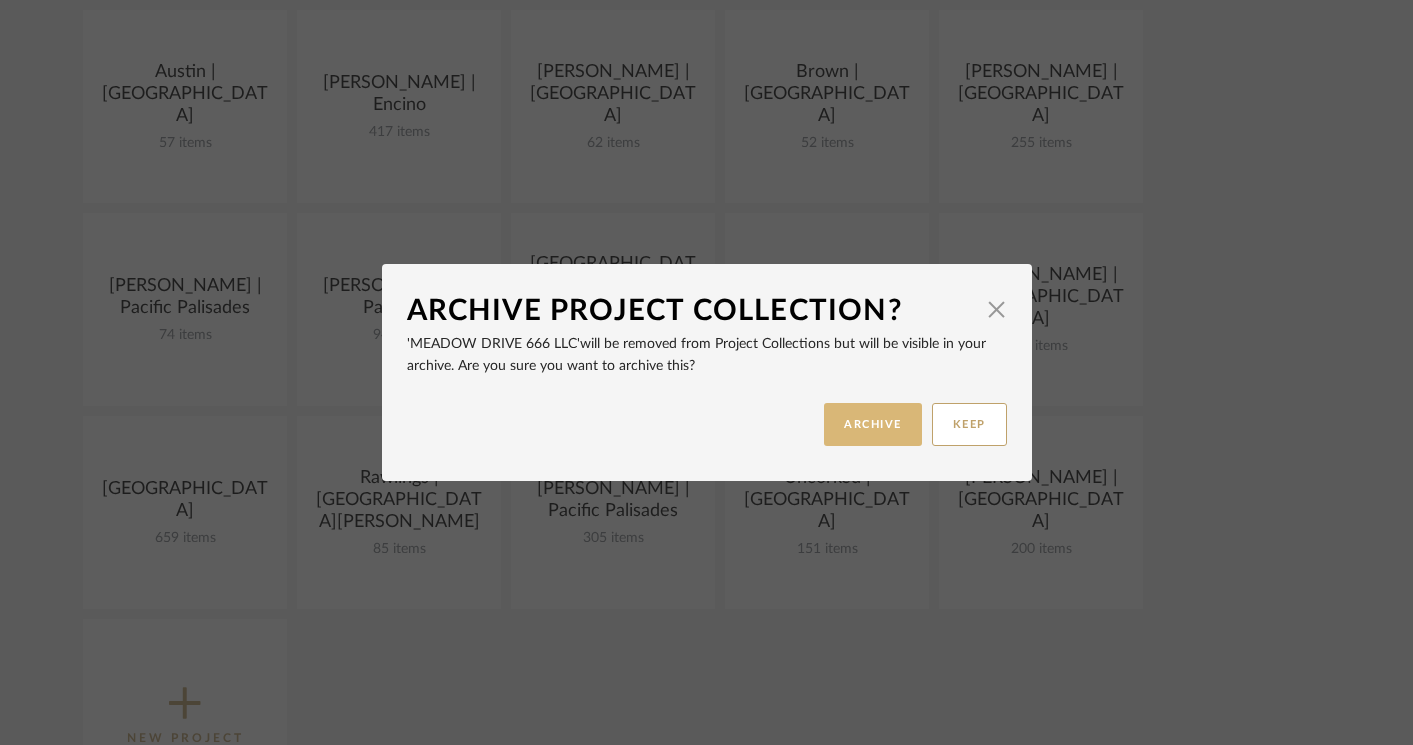 click on "ARCHIVE" at bounding box center [873, 424] 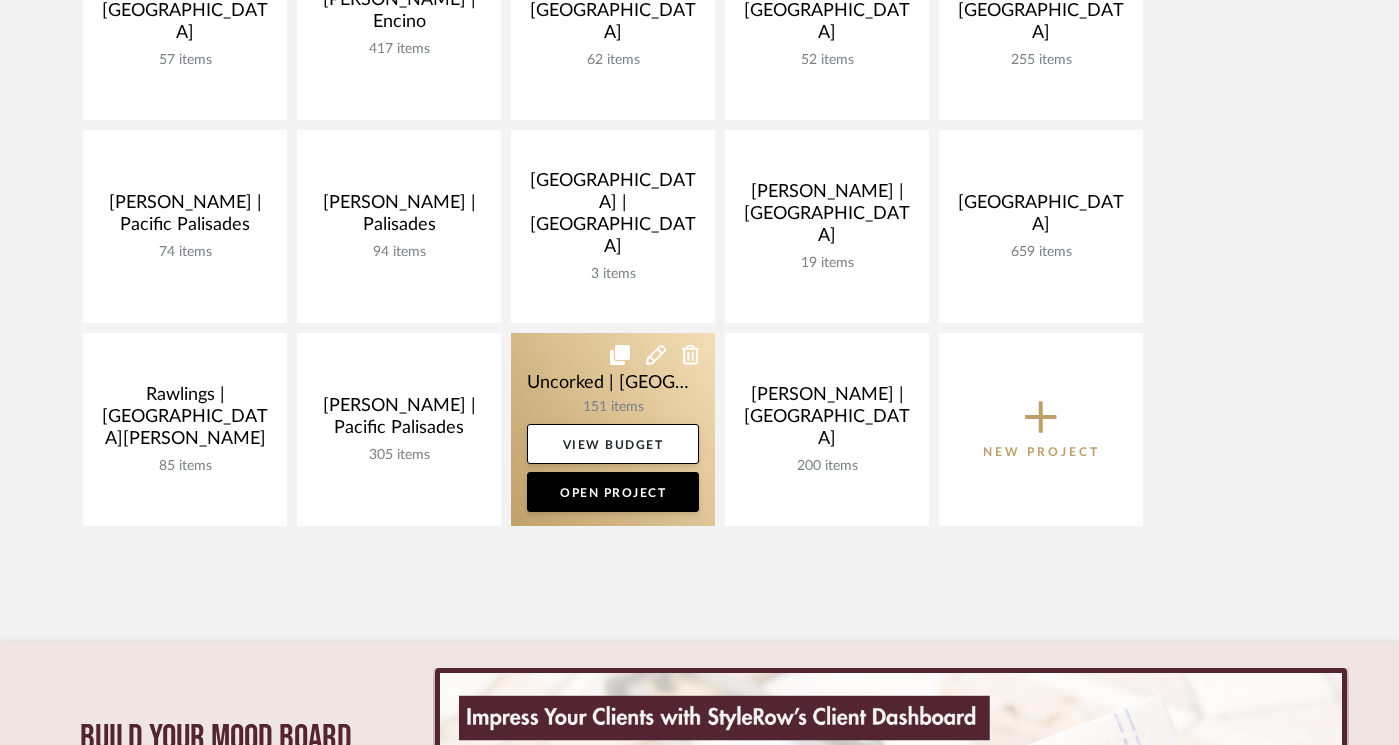 scroll, scrollTop: 568, scrollLeft: 0, axis: vertical 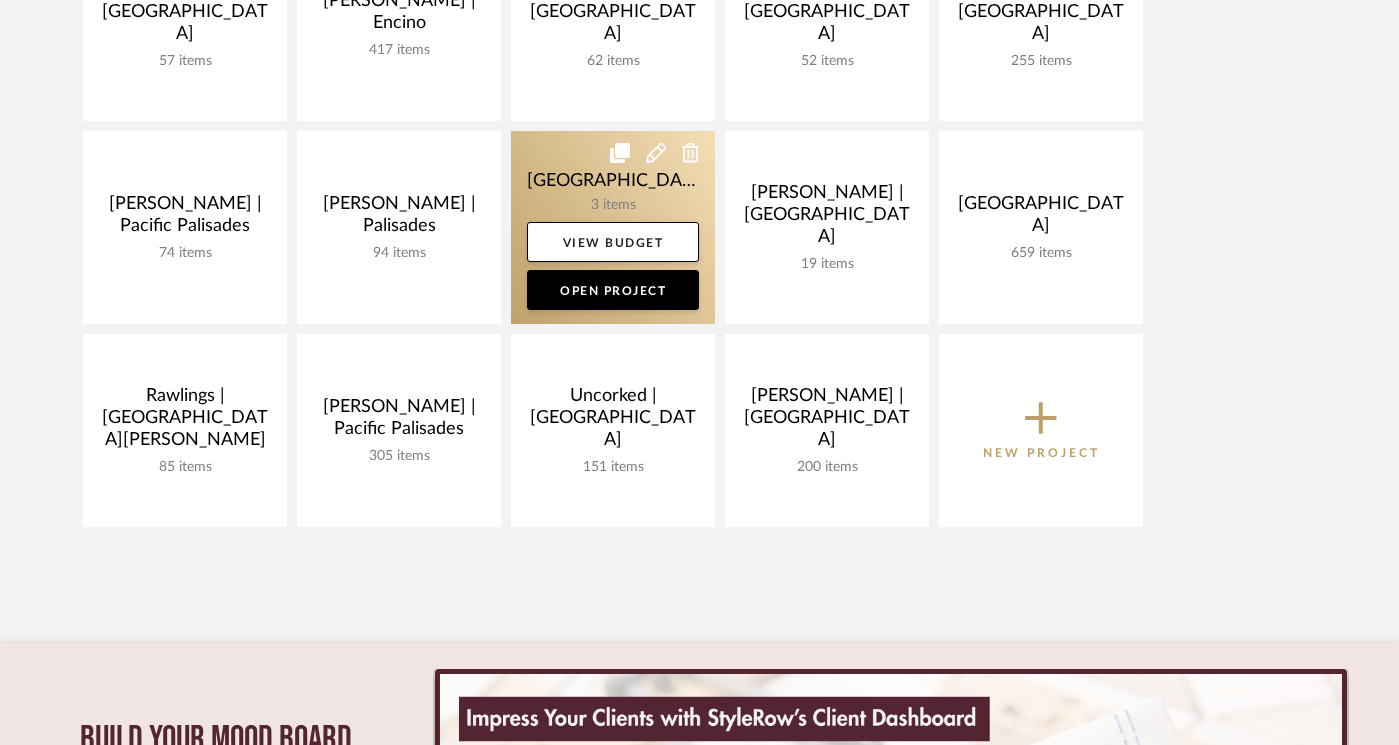 click 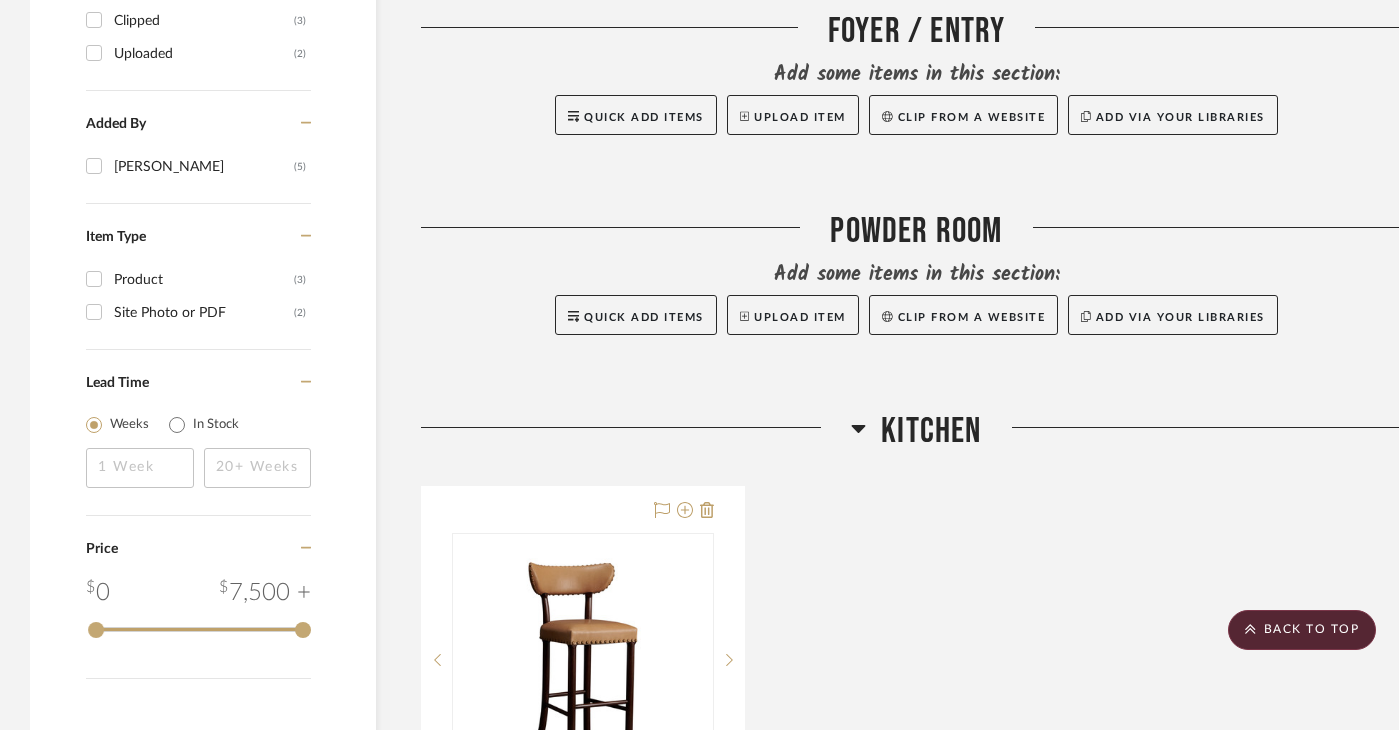 scroll, scrollTop: 0, scrollLeft: 0, axis: both 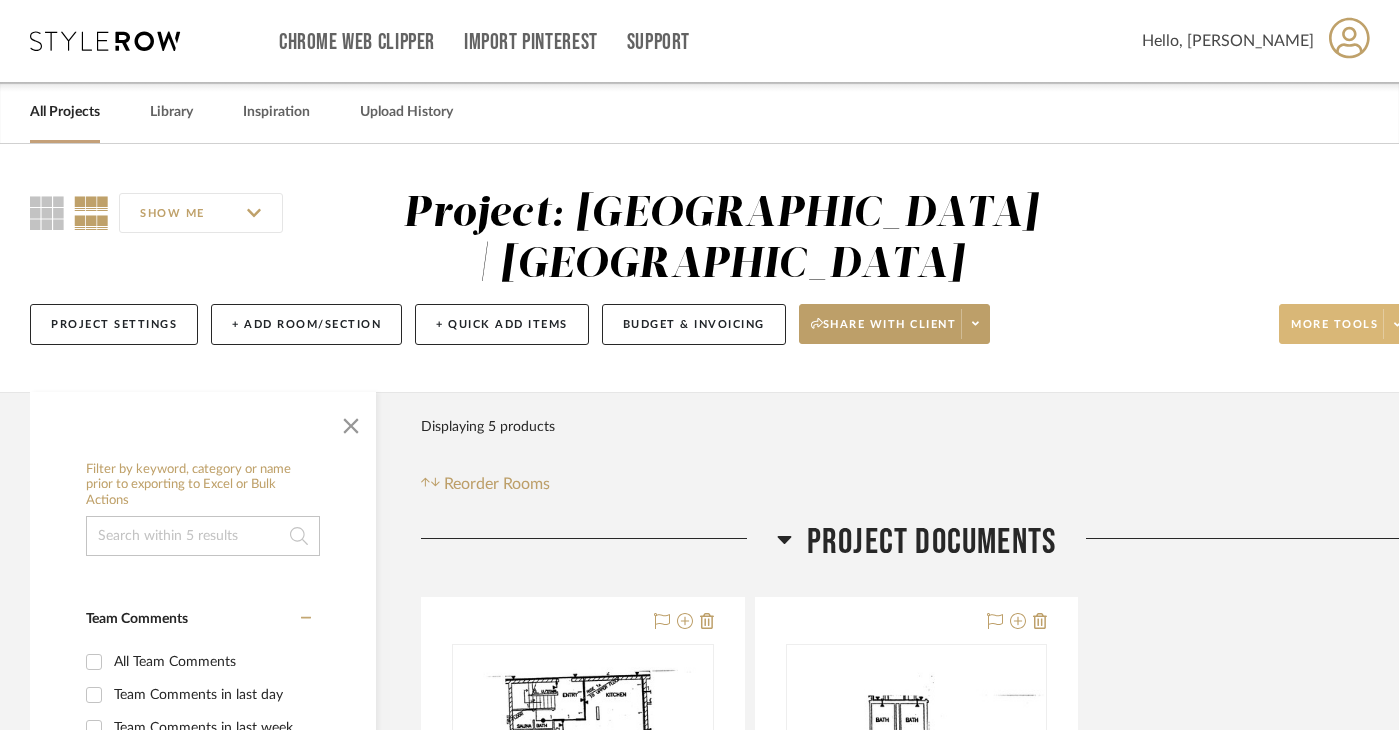 click on "More tools" 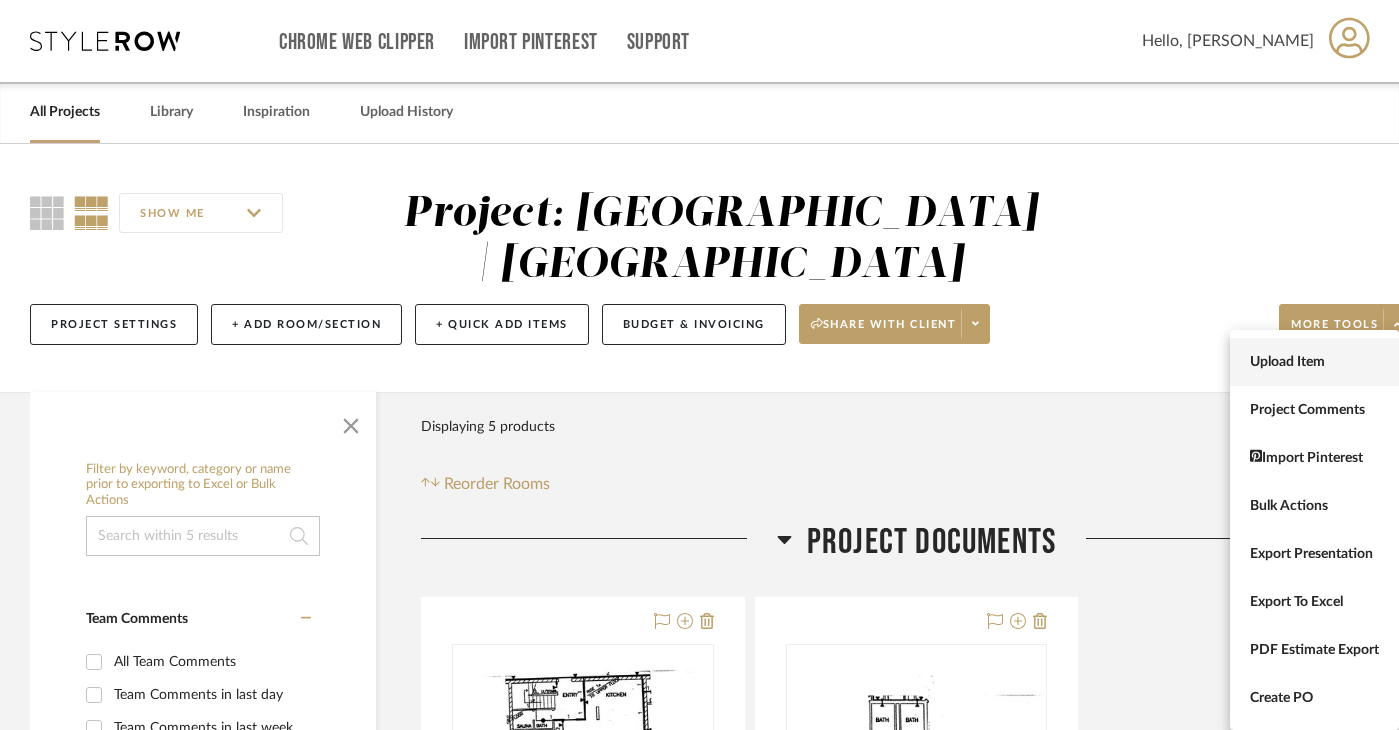 click on "Upload Item" at bounding box center (1314, 362) 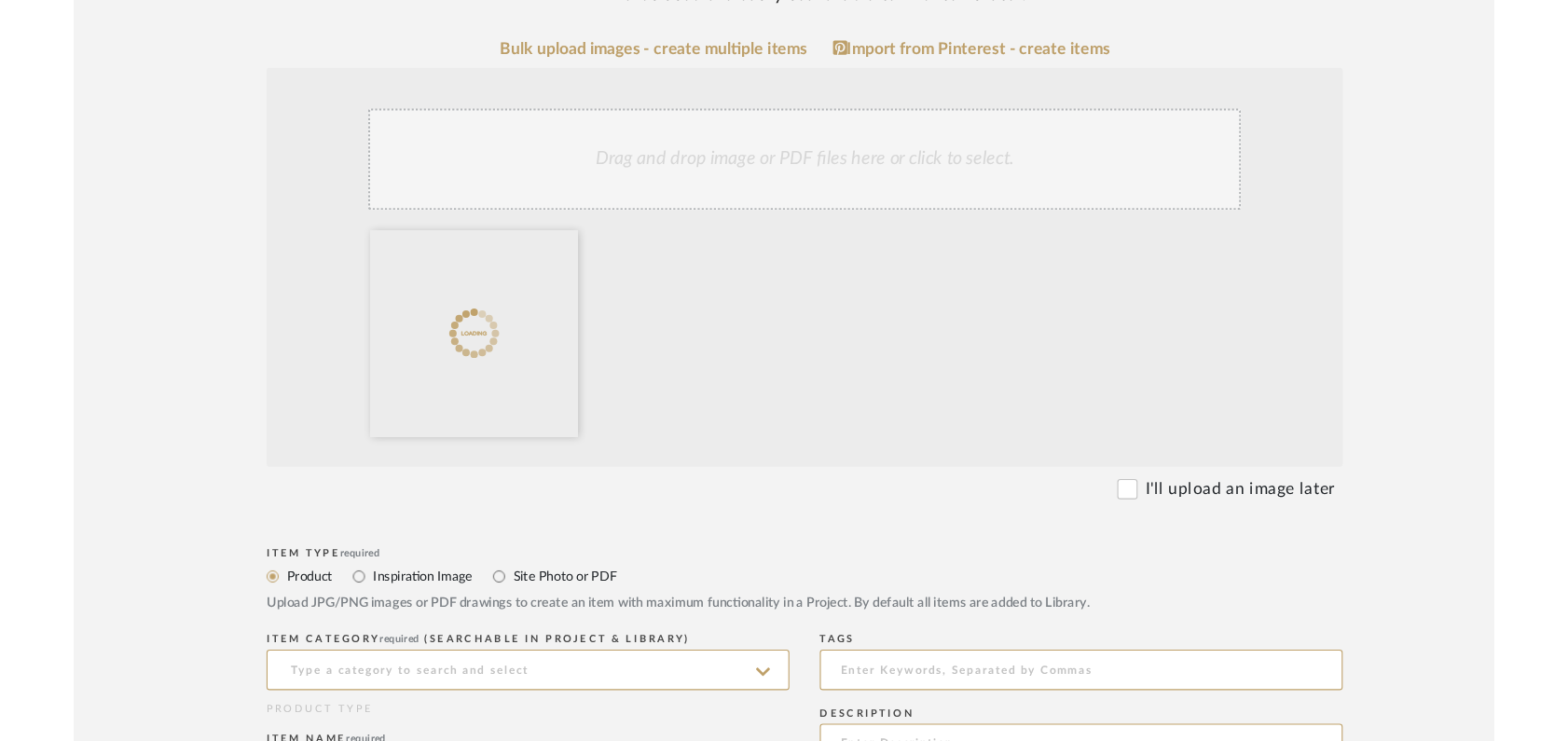 scroll, scrollTop: 549, scrollLeft: 0, axis: vertical 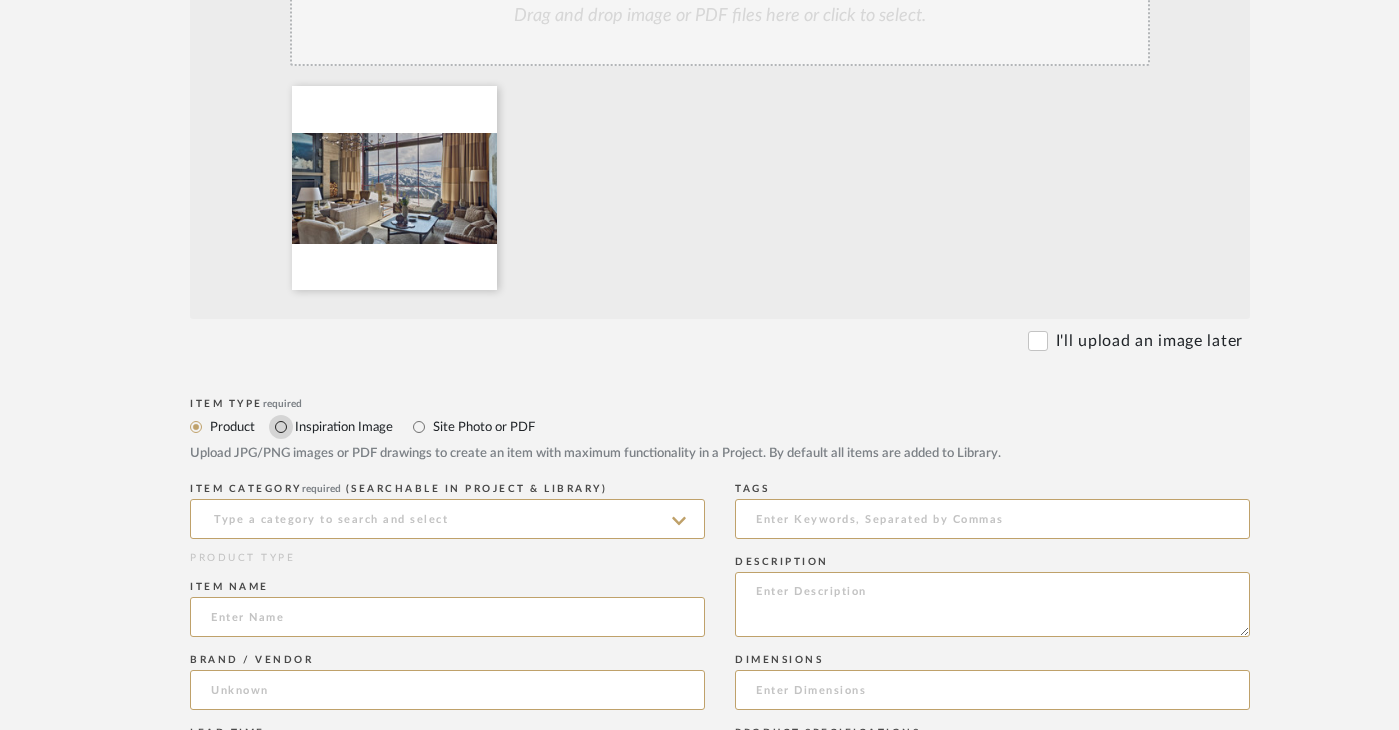 click on "Inspiration Image" at bounding box center [281, 427] 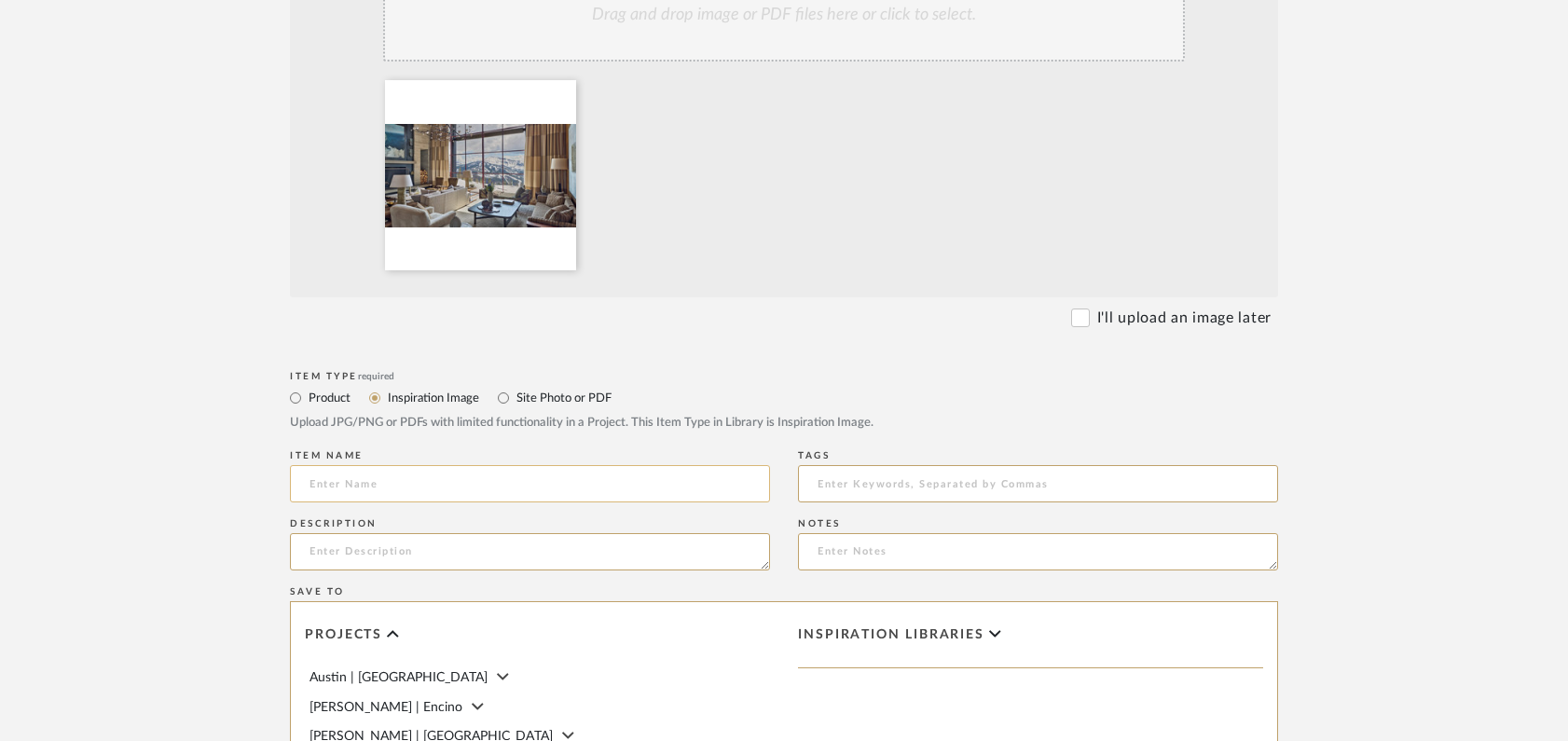 click 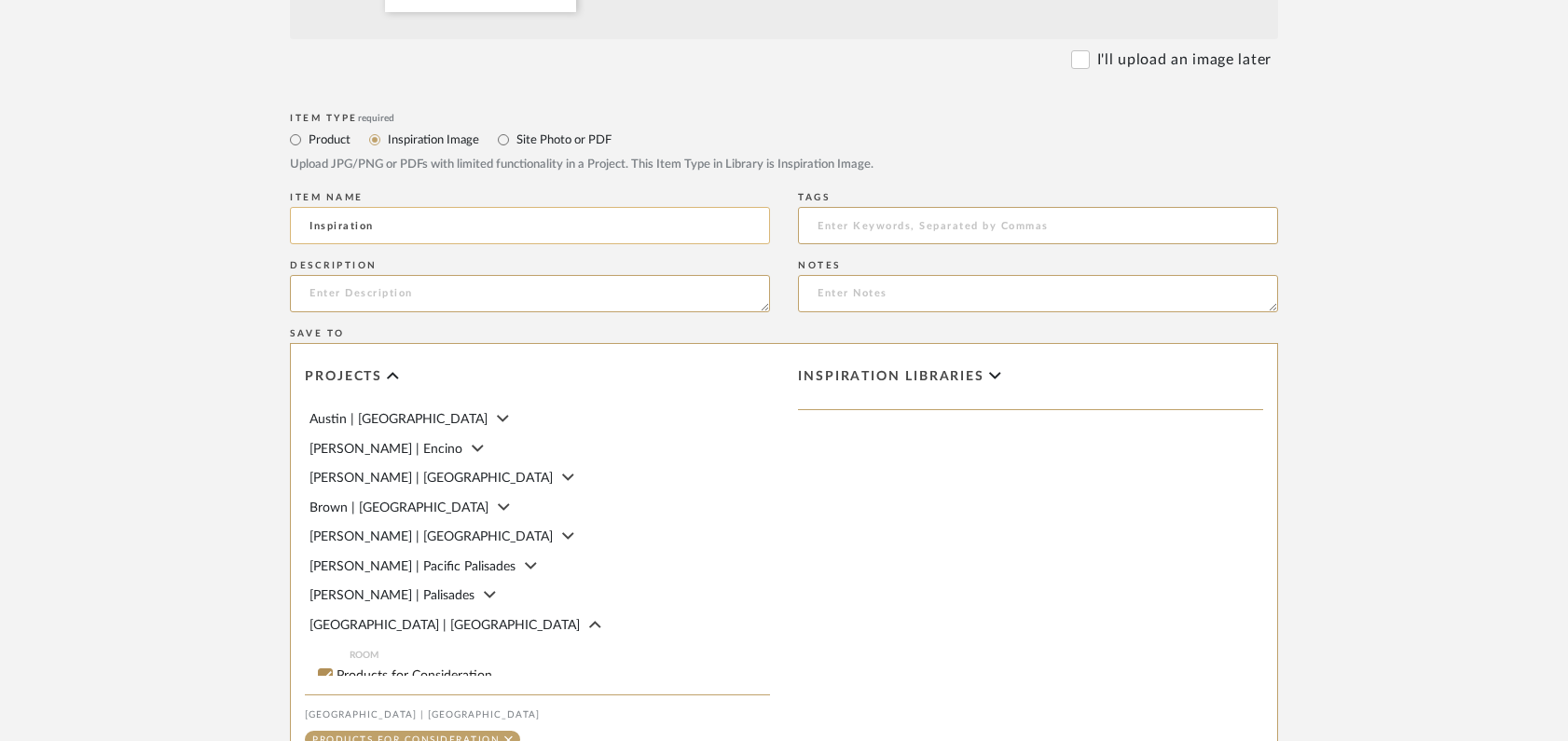 scroll, scrollTop: 933, scrollLeft: 0, axis: vertical 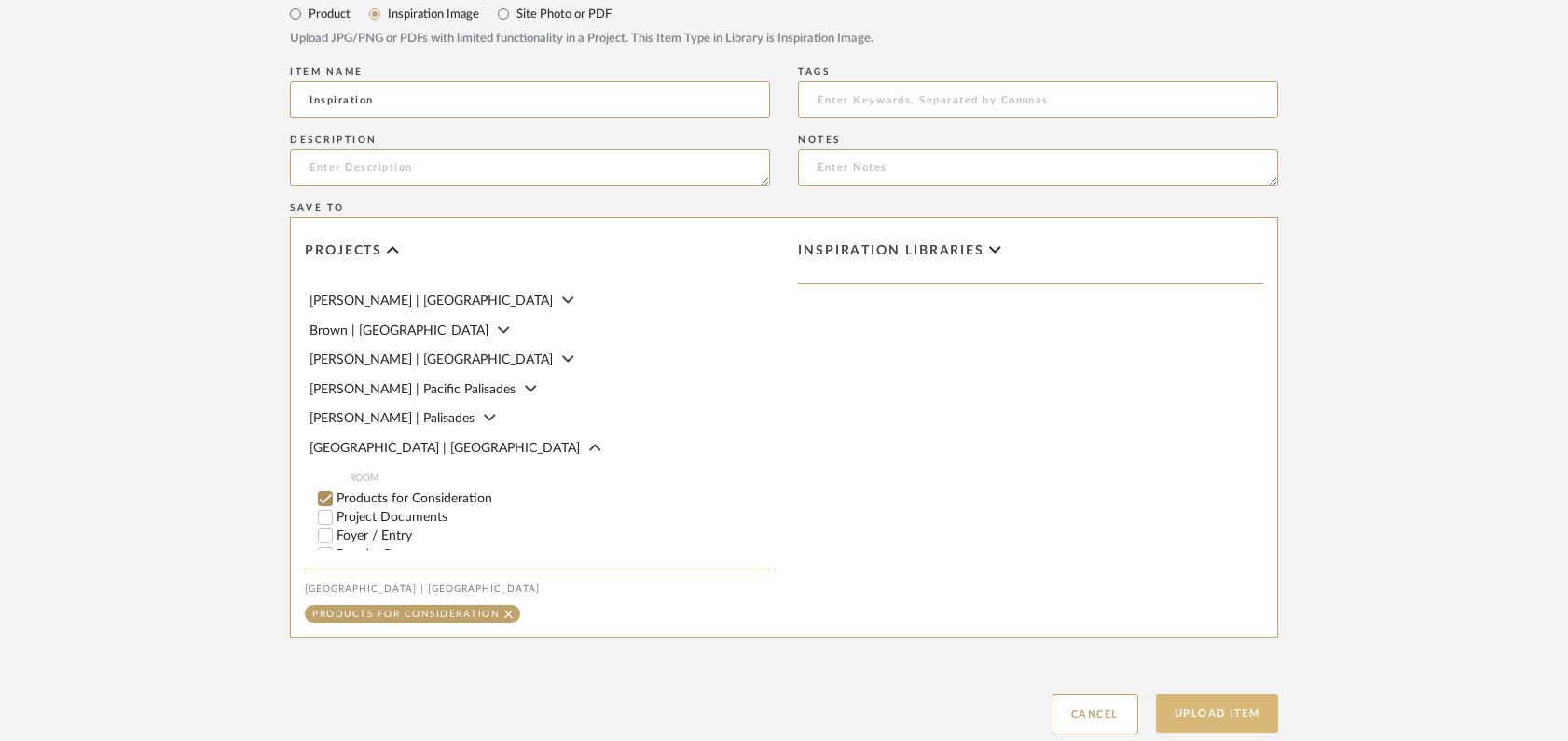 type on "Inspiration" 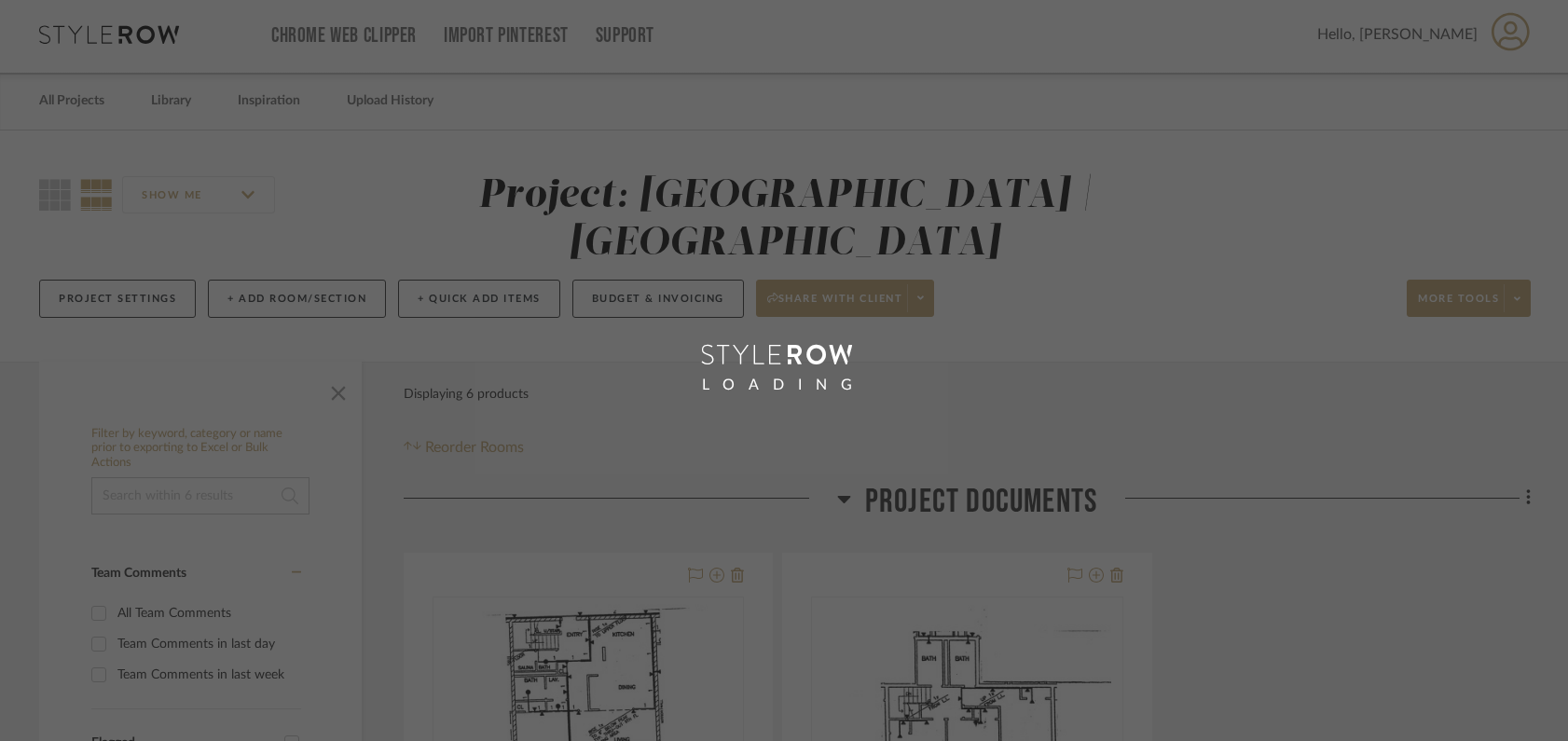 scroll, scrollTop: 0, scrollLeft: 0, axis: both 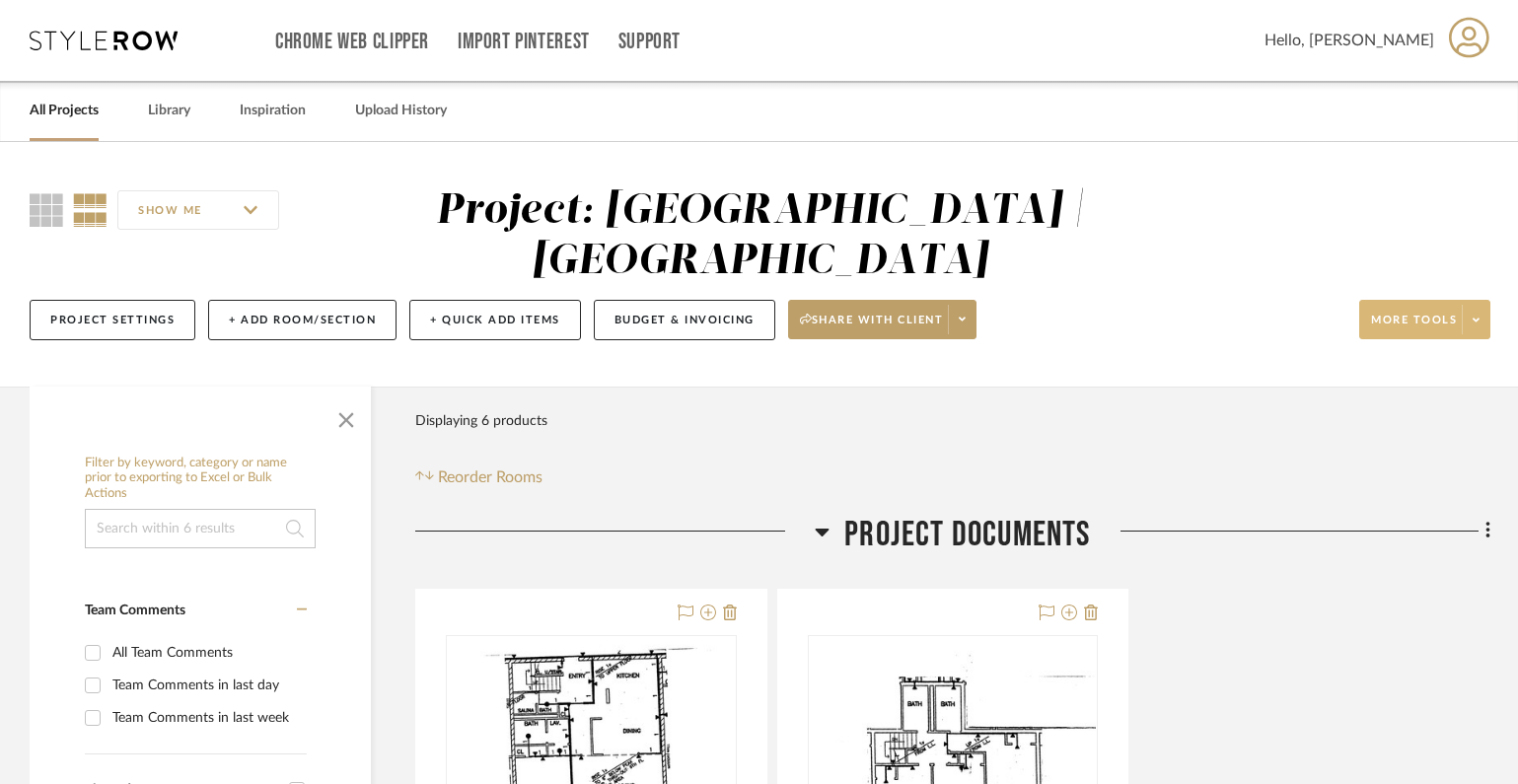 click on "More tools" 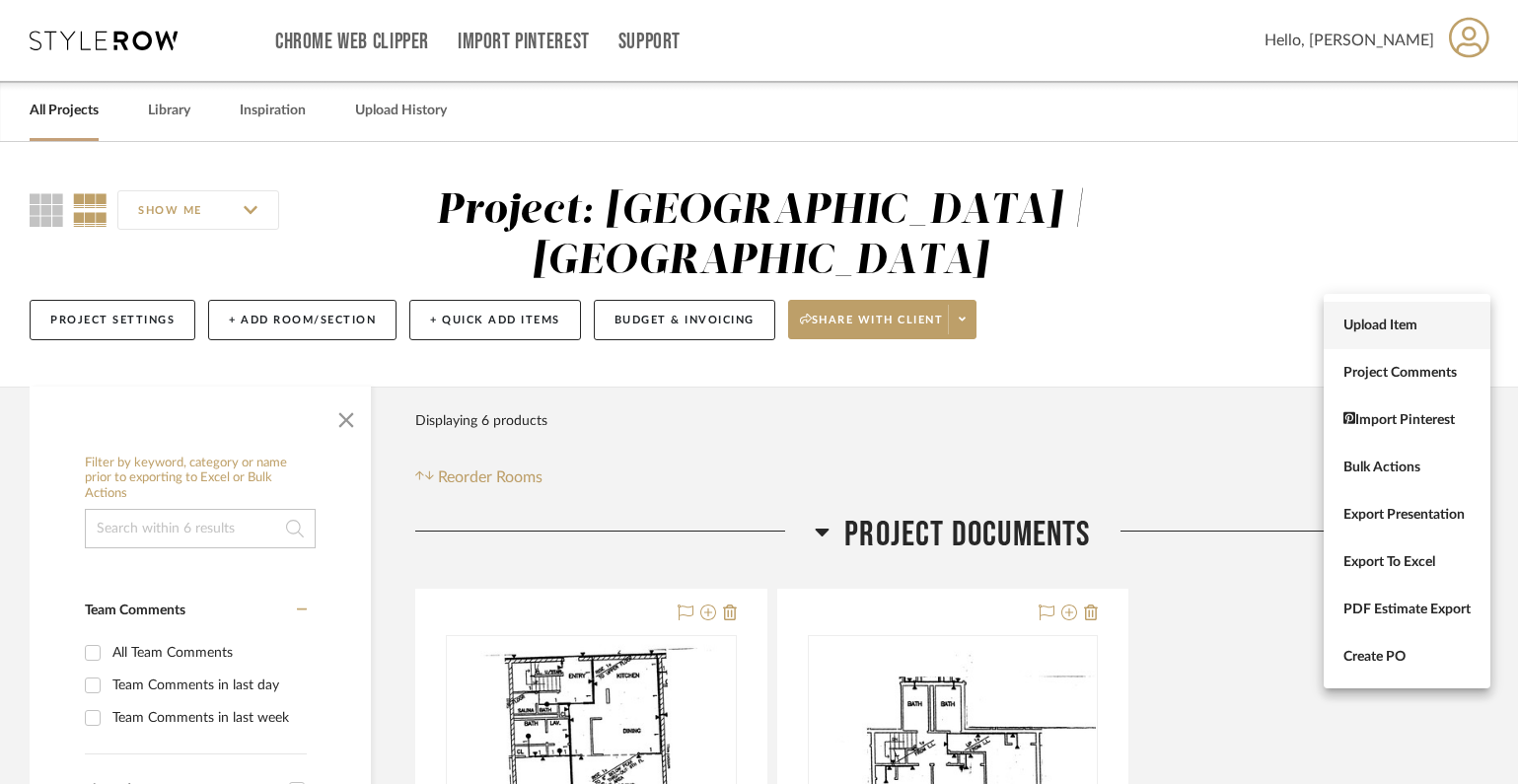 click on "Upload Item" at bounding box center (1407, 325) 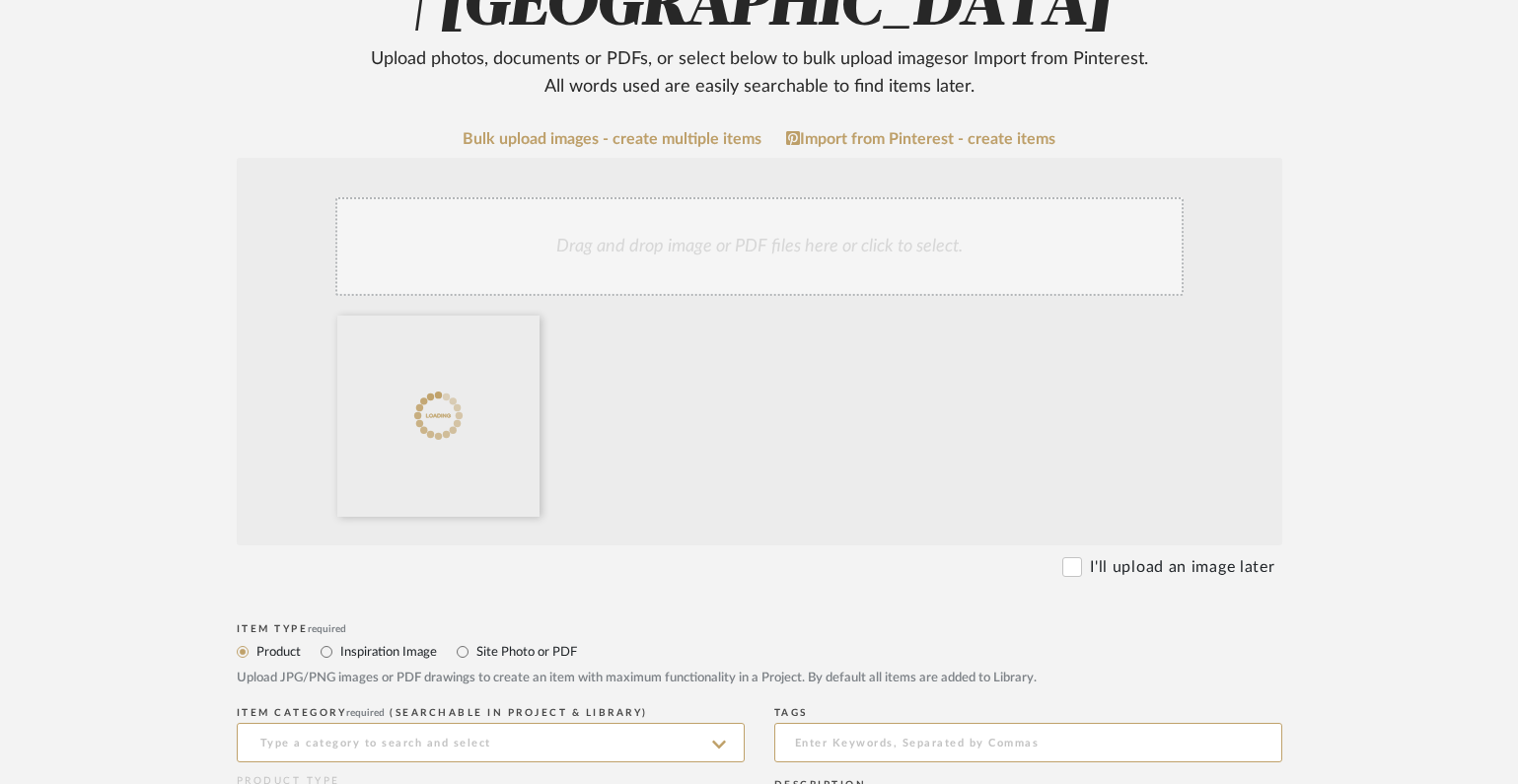 scroll, scrollTop: 355, scrollLeft: 0, axis: vertical 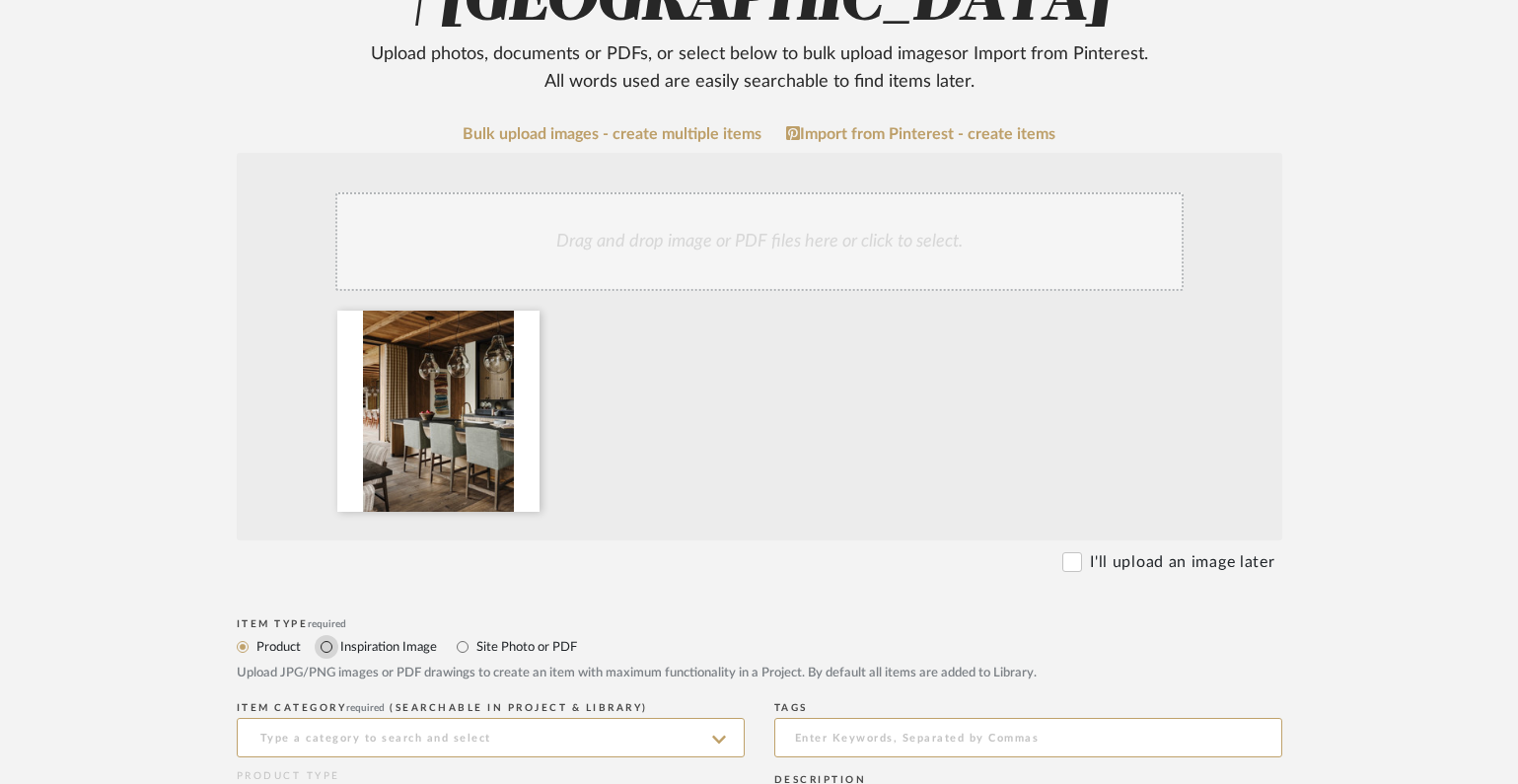 click on "Inspiration Image" at bounding box center (326, 647) 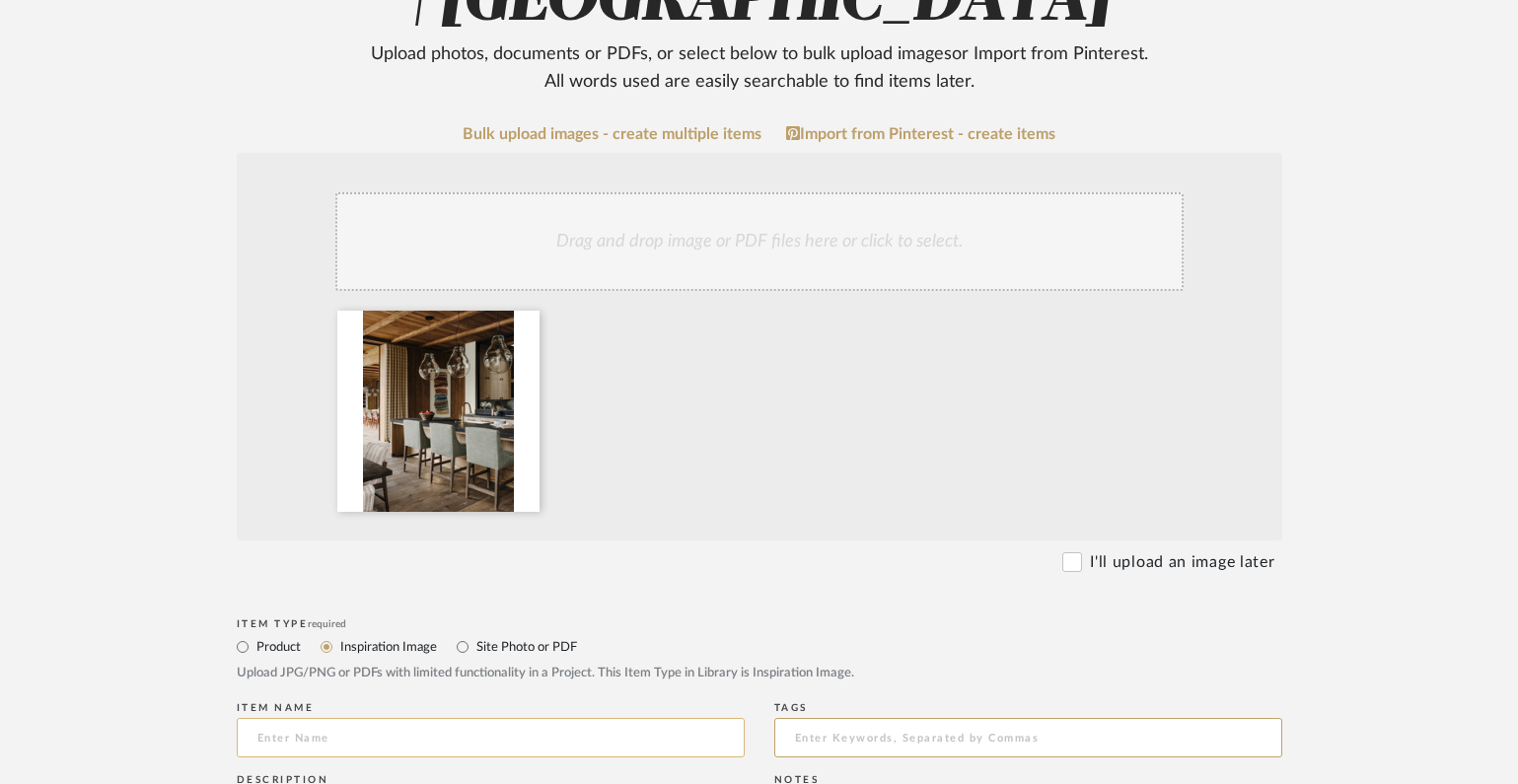 click 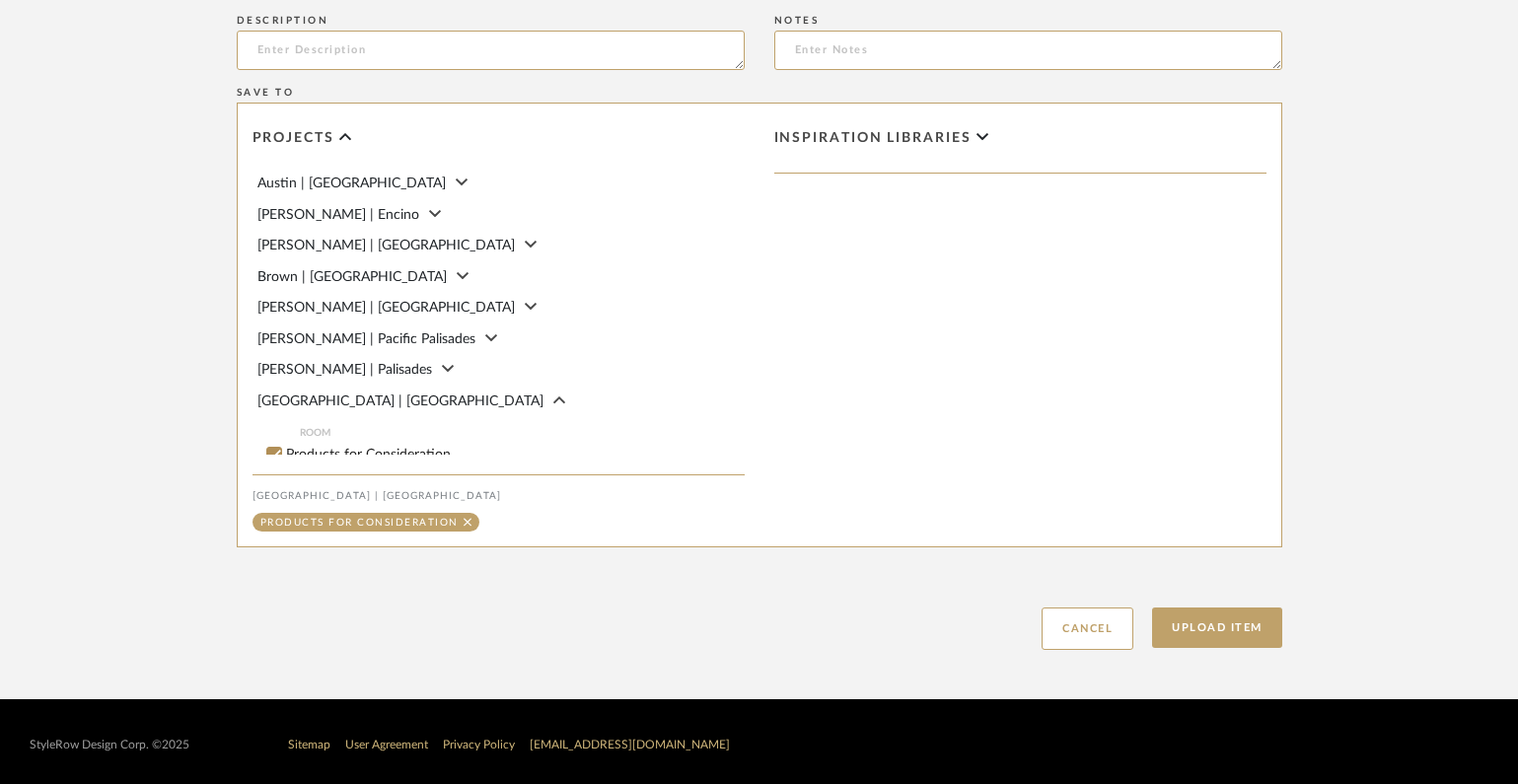 scroll, scrollTop: 1120, scrollLeft: 0, axis: vertical 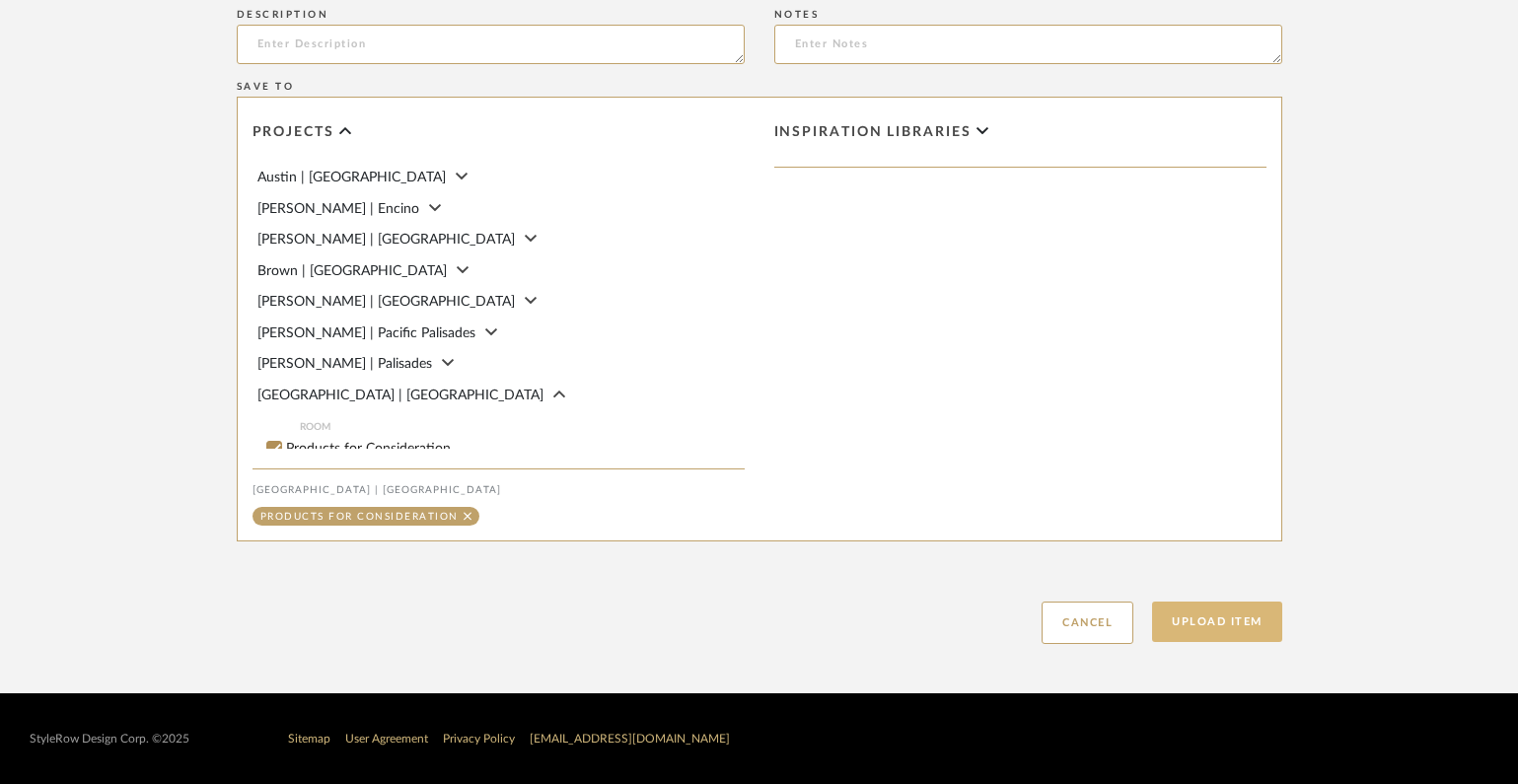 type on "inspiration" 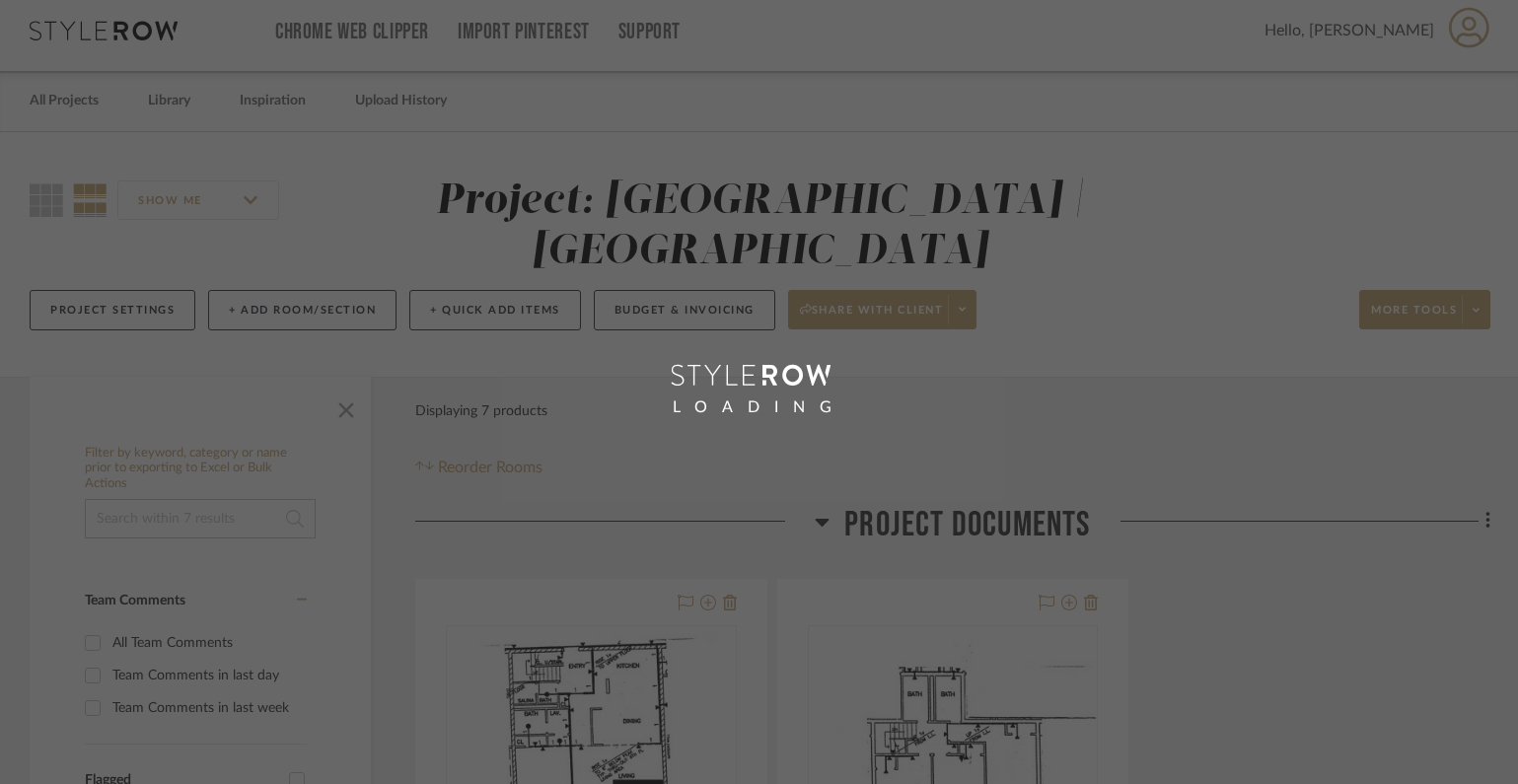 scroll, scrollTop: 0, scrollLeft: 0, axis: both 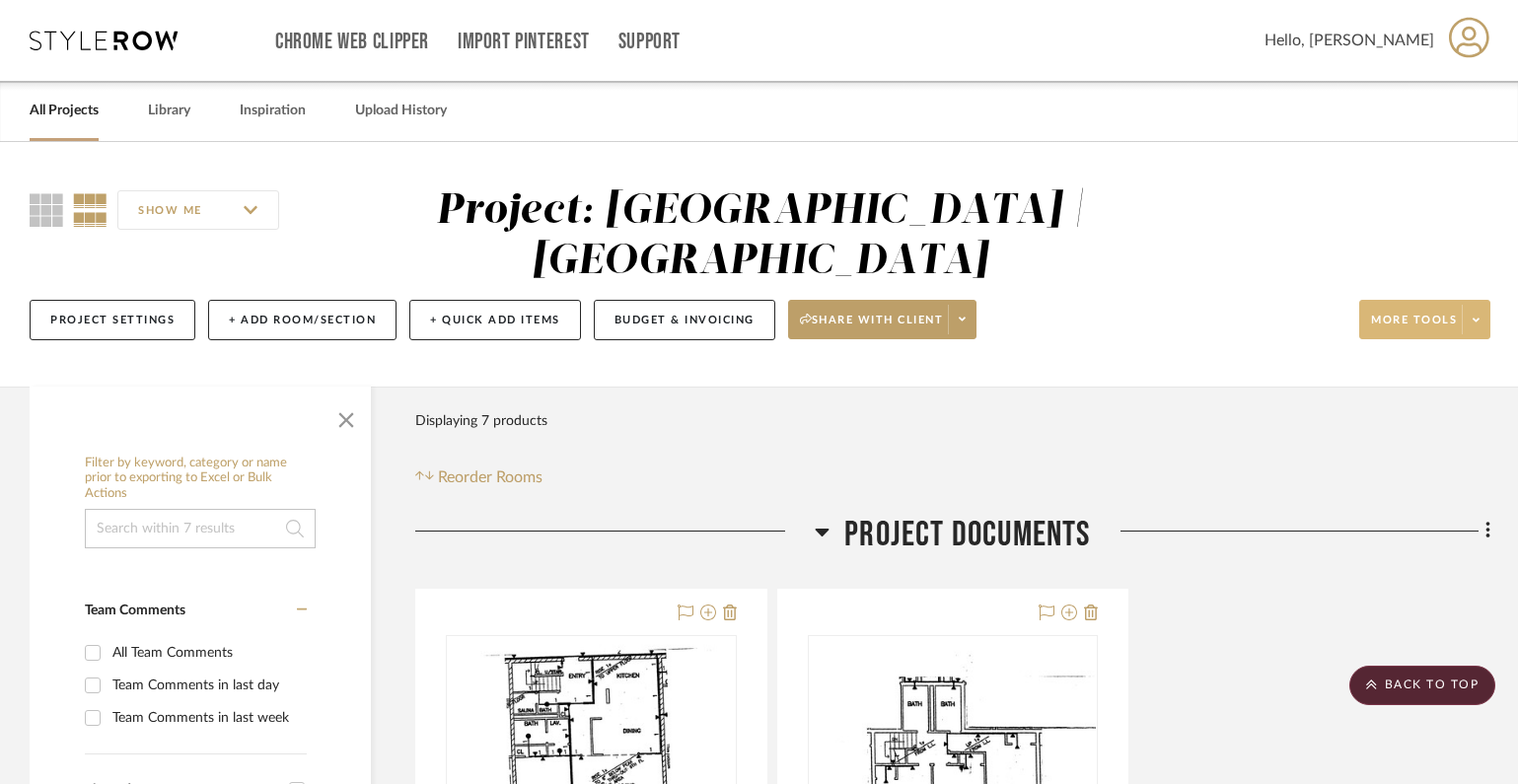 click on "More tools" 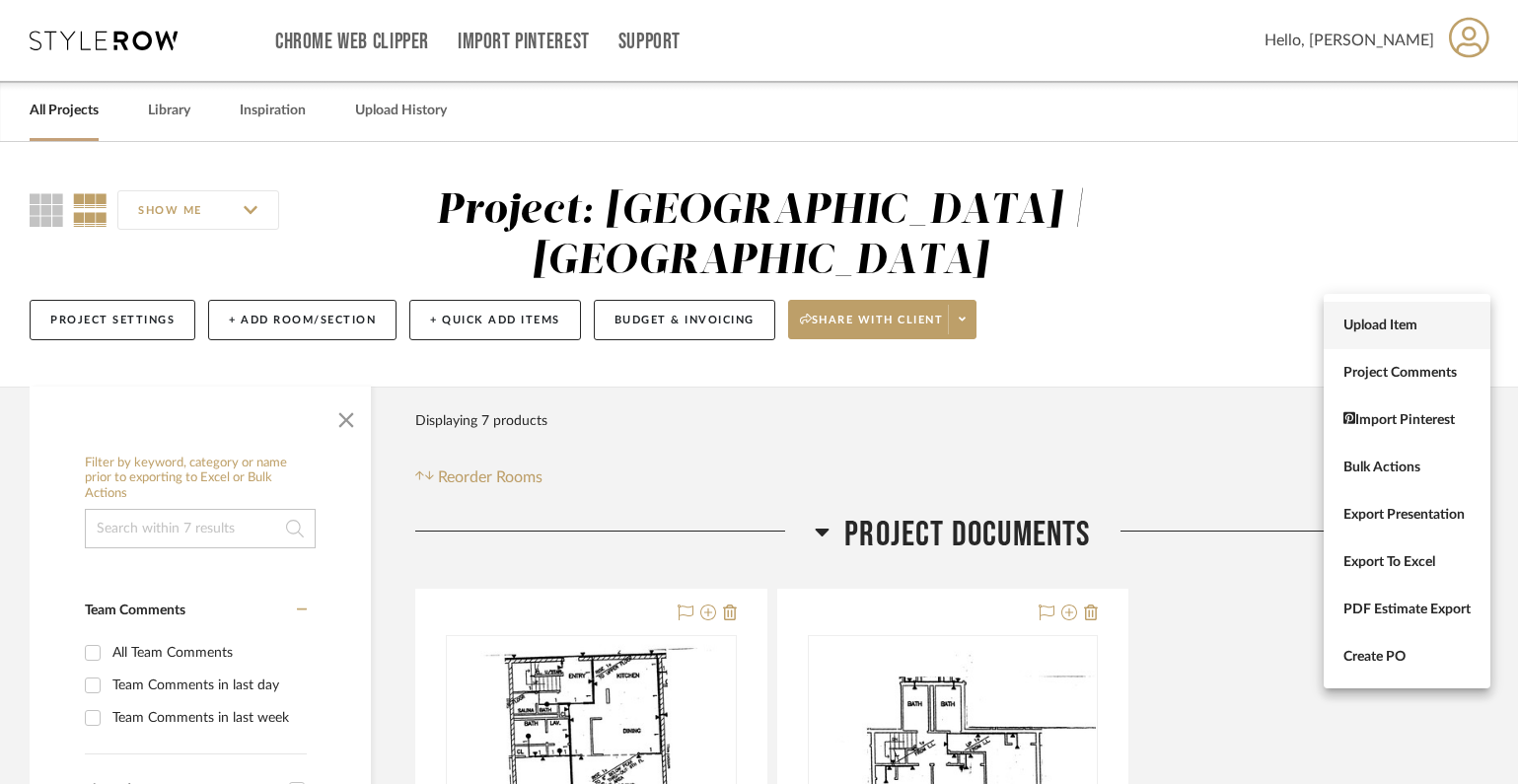 click on "Upload Item" at bounding box center (1407, 325) 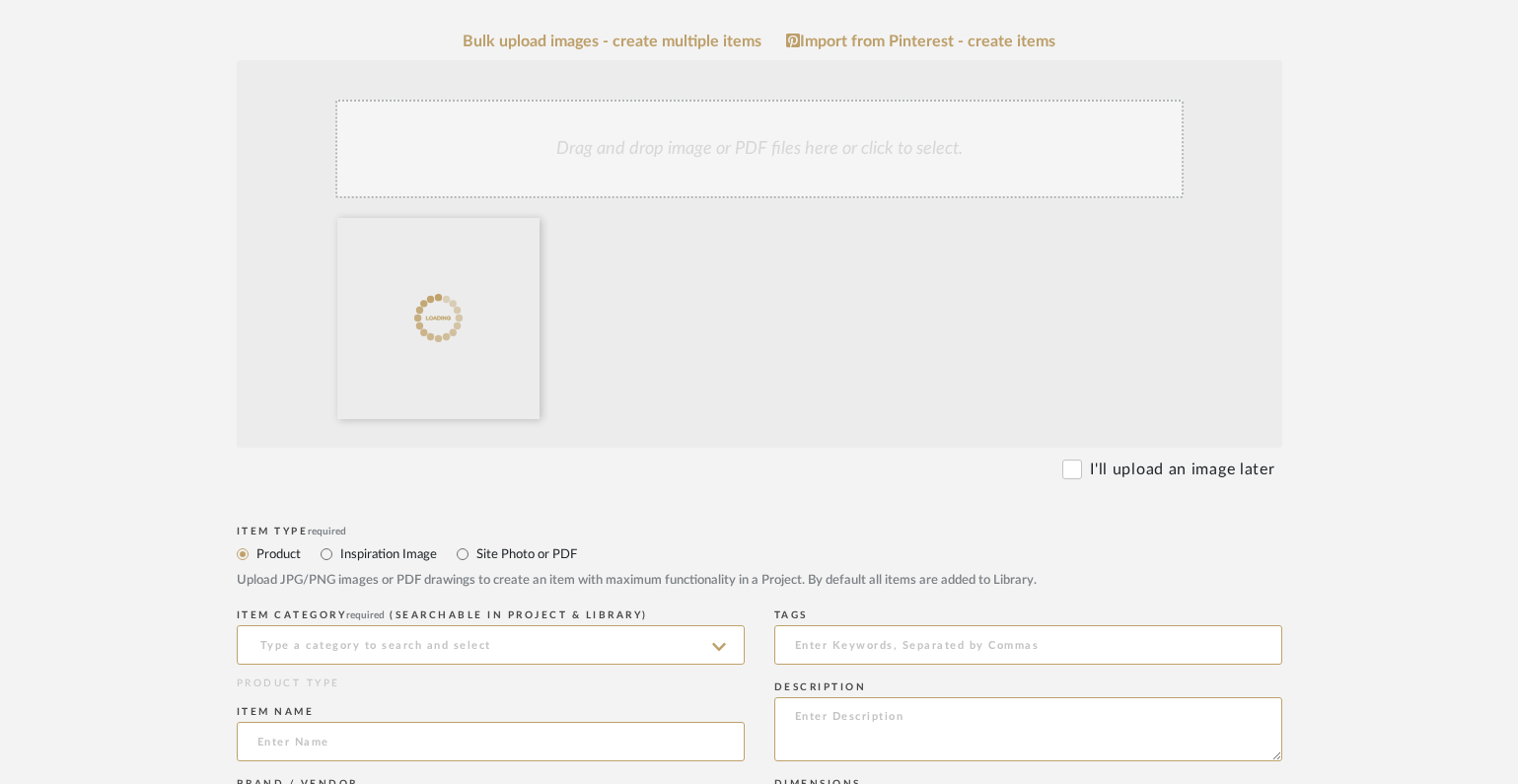 scroll, scrollTop: 451, scrollLeft: 0, axis: vertical 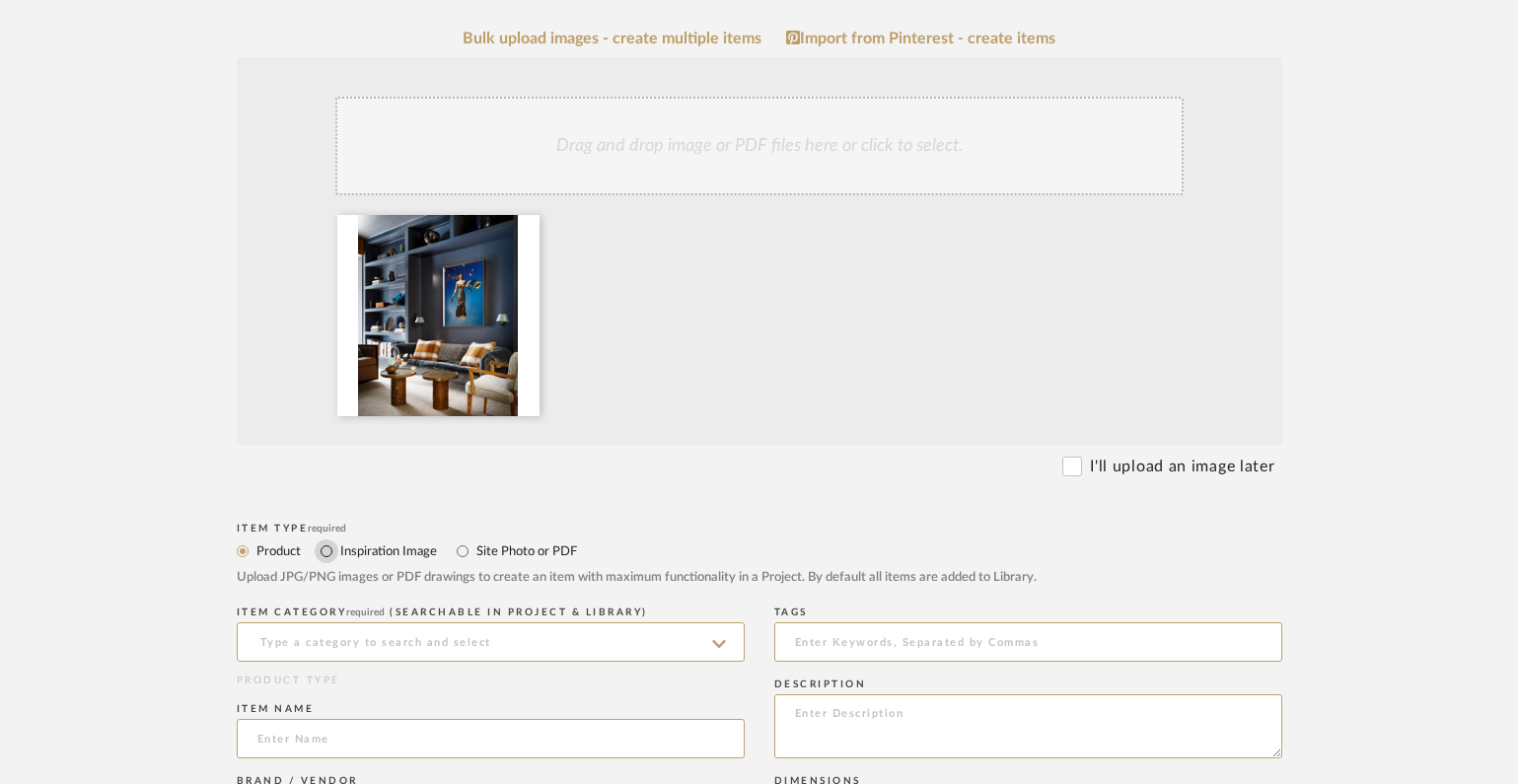 click on "Inspiration Image" at bounding box center [326, 551] 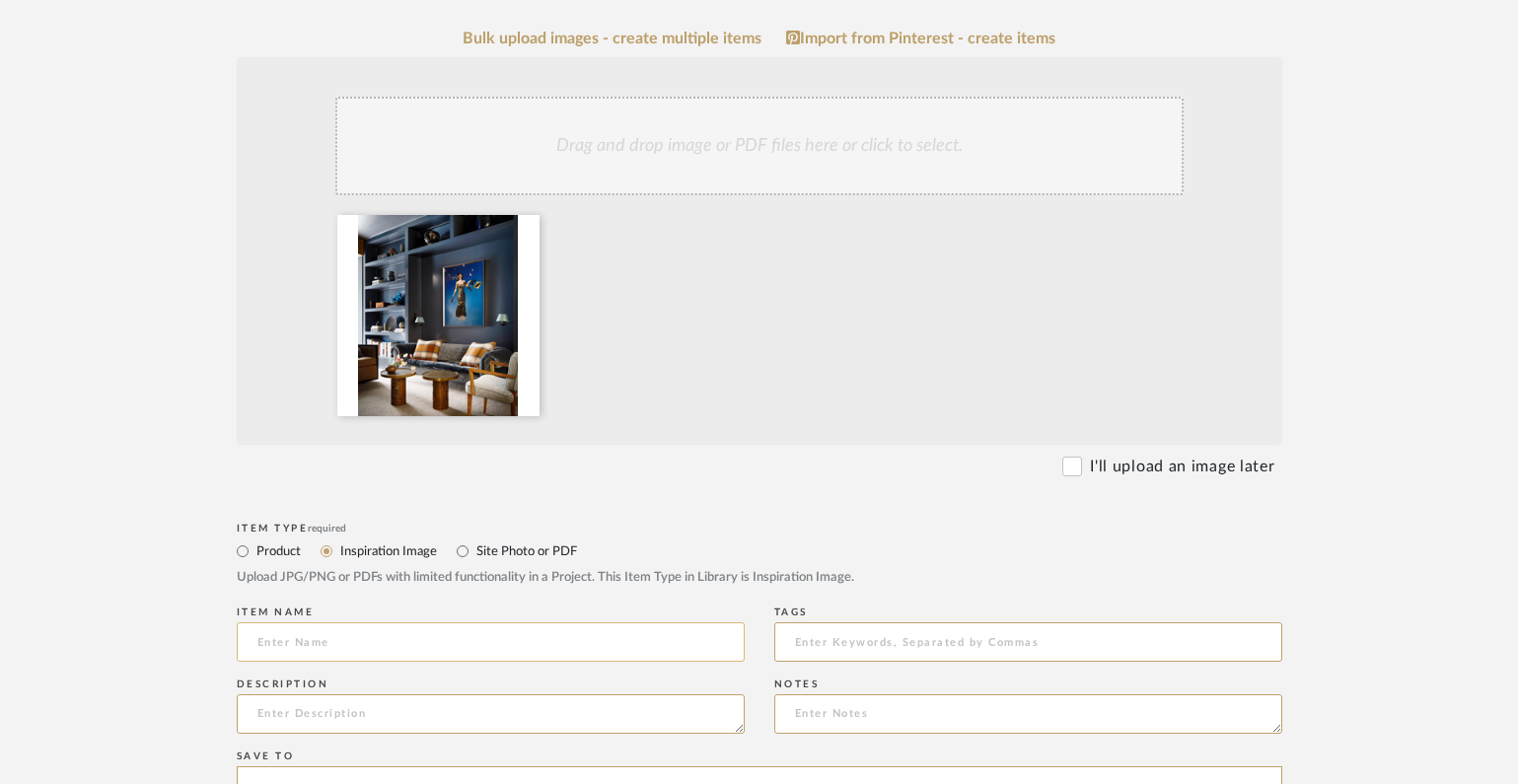 click 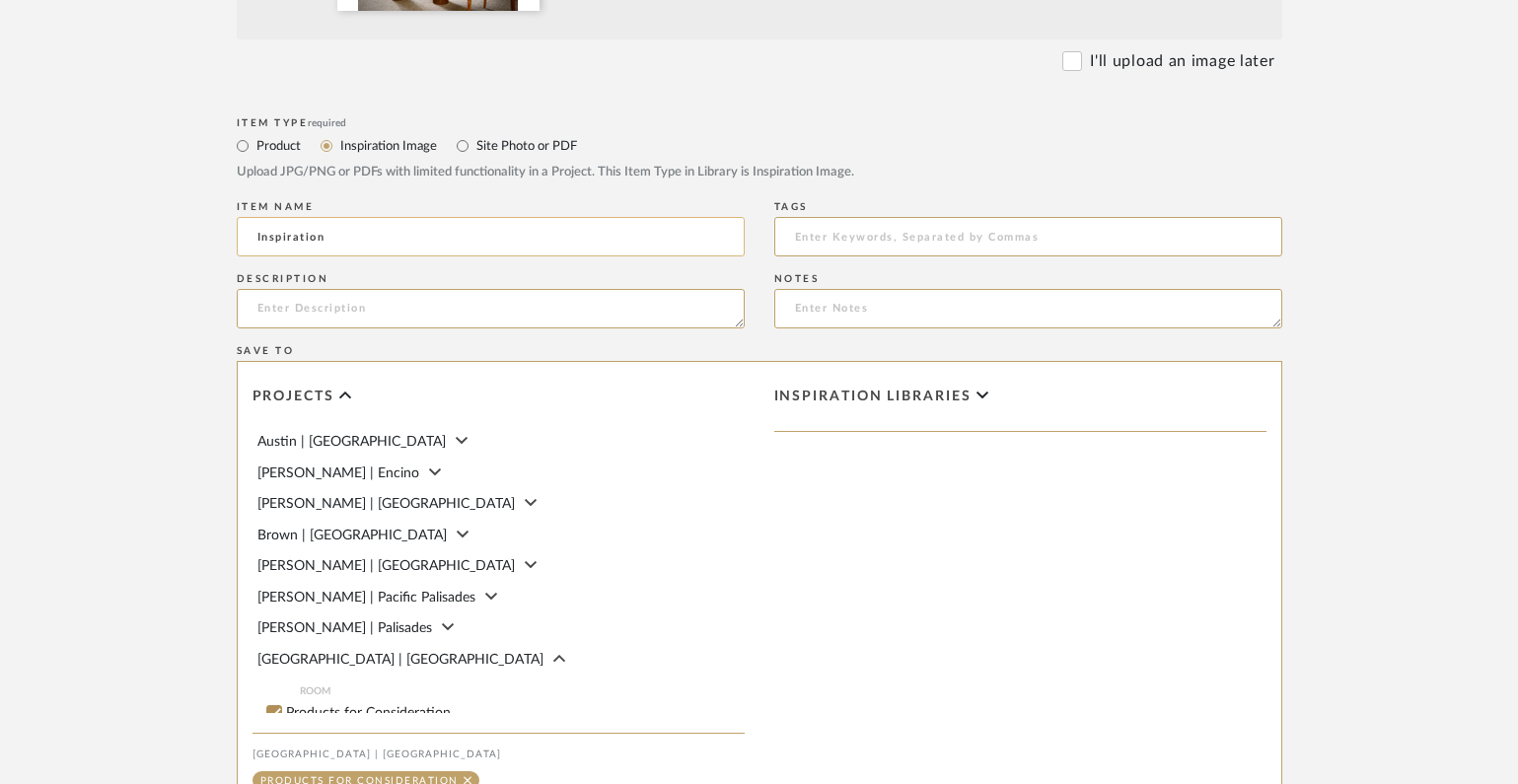 scroll, scrollTop: 1120, scrollLeft: 0, axis: vertical 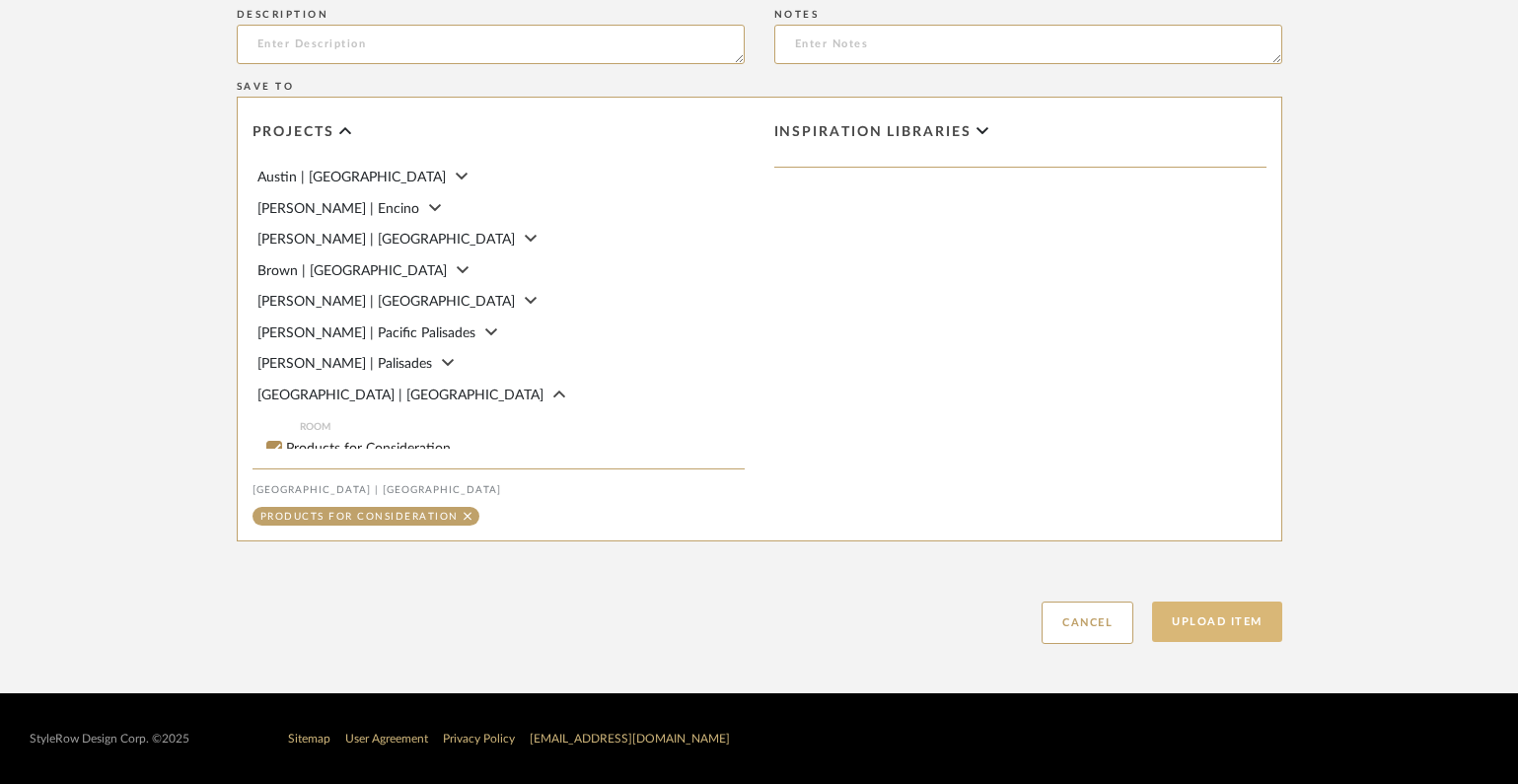 type on "Inspiration" 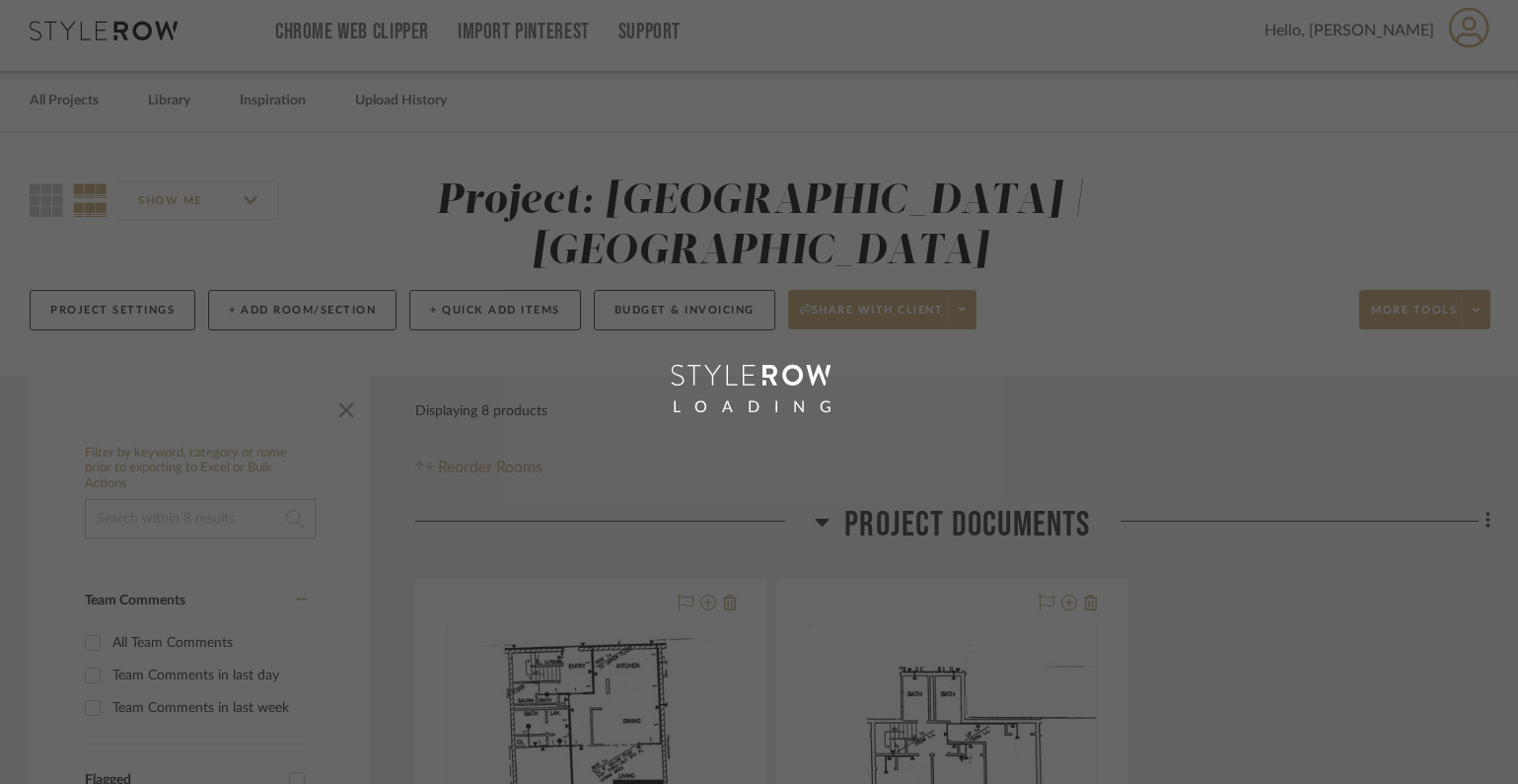 scroll, scrollTop: 0, scrollLeft: 0, axis: both 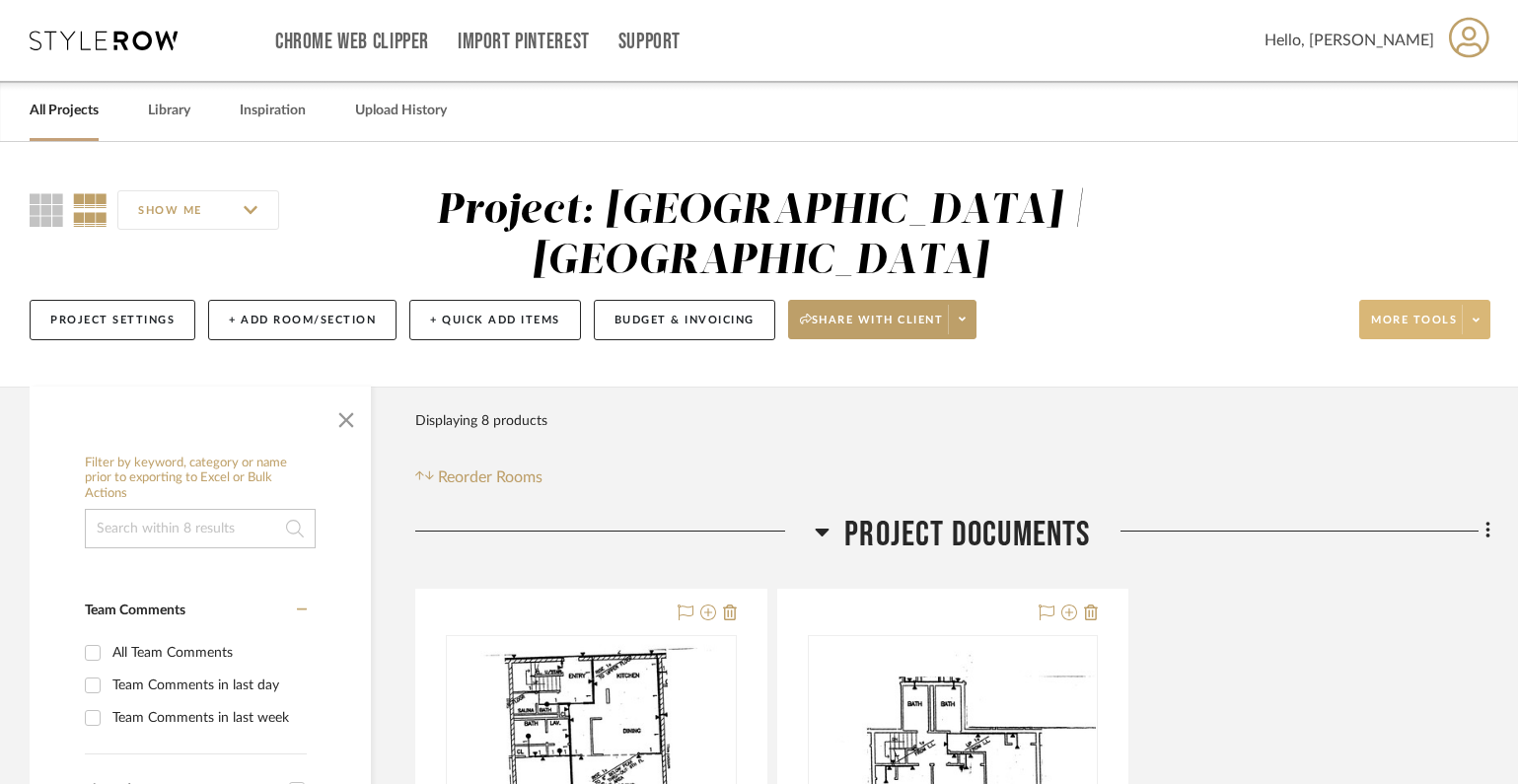 click on "More tools" 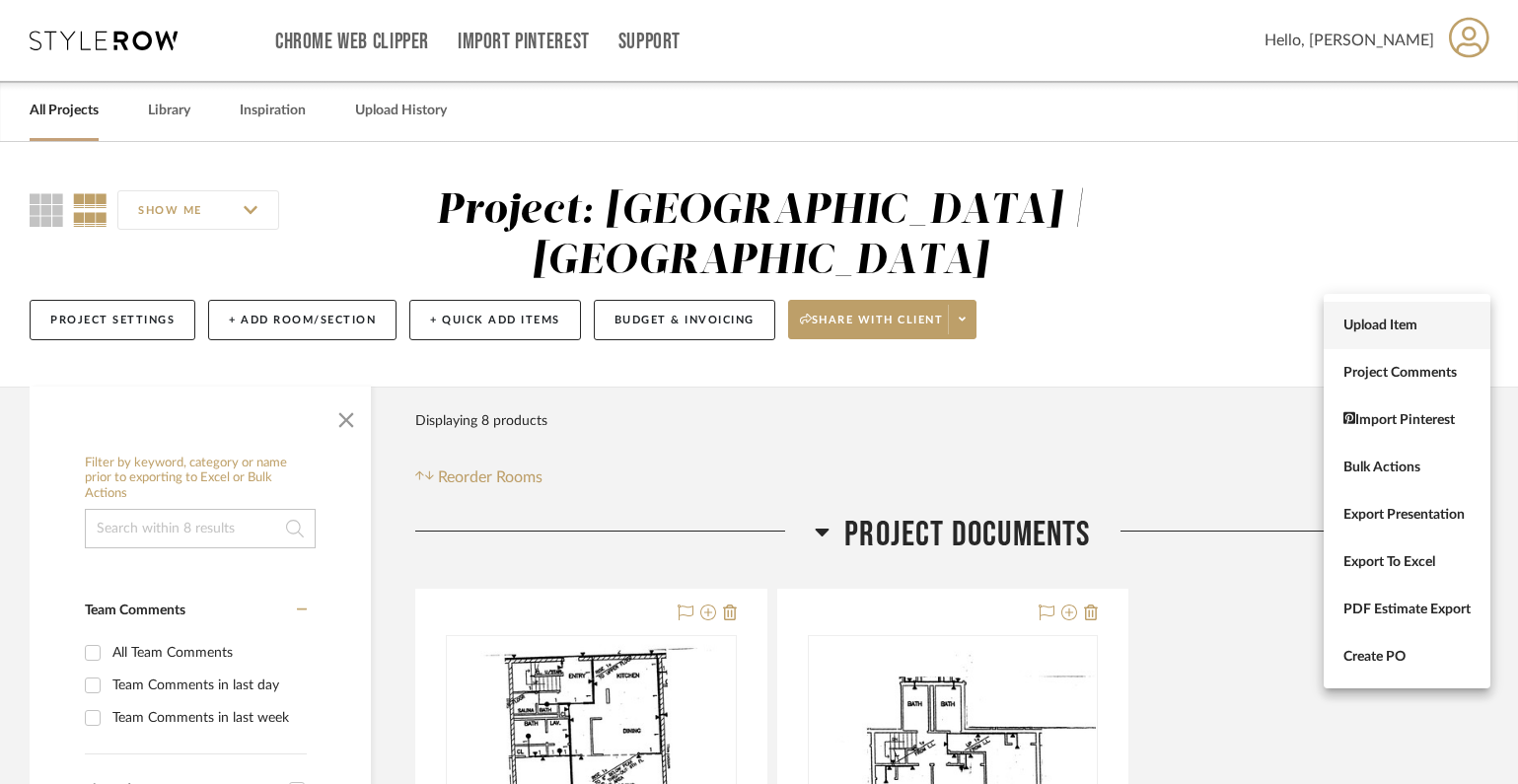 click on "Upload Item" at bounding box center [1407, 325] 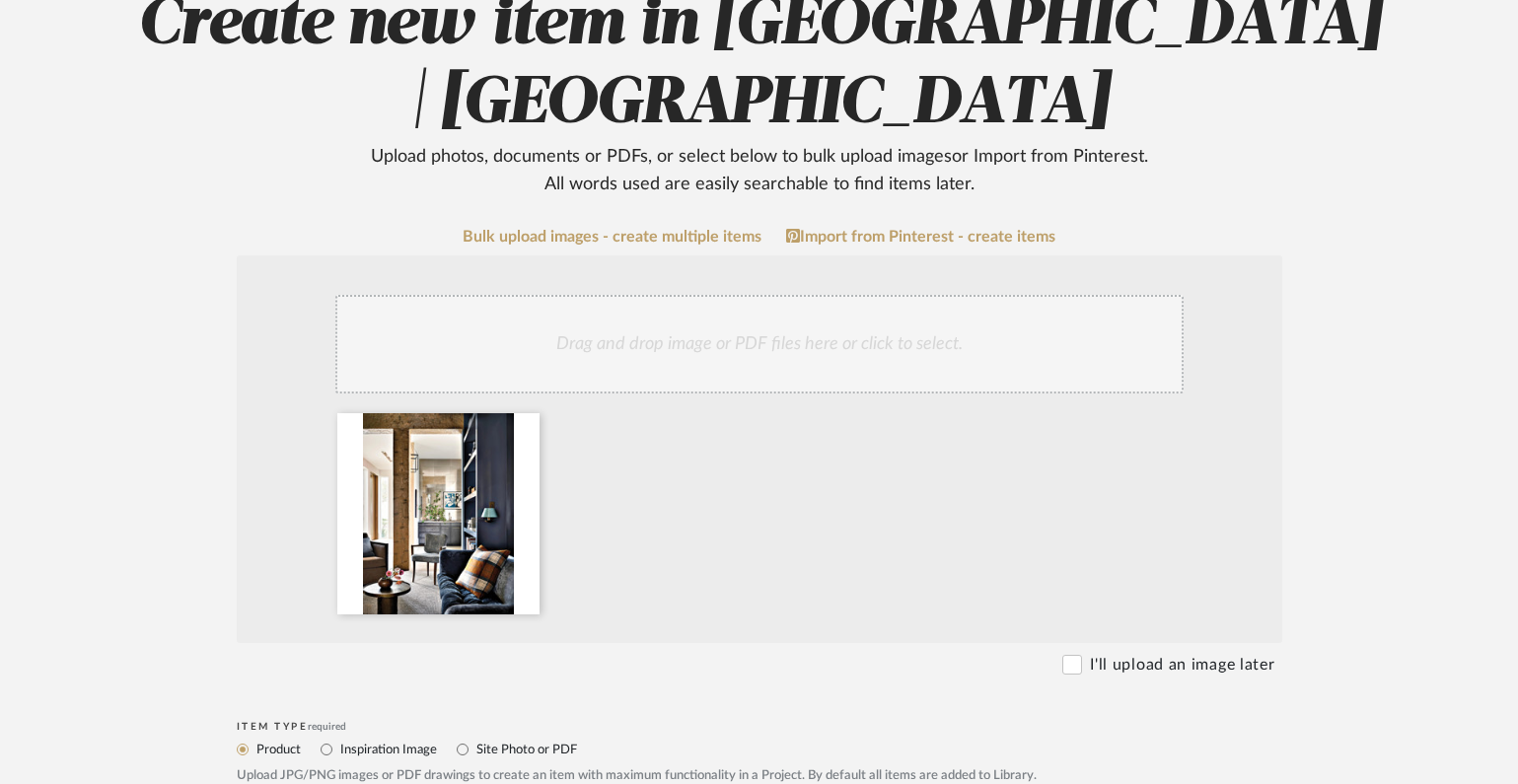 scroll, scrollTop: 372, scrollLeft: 0, axis: vertical 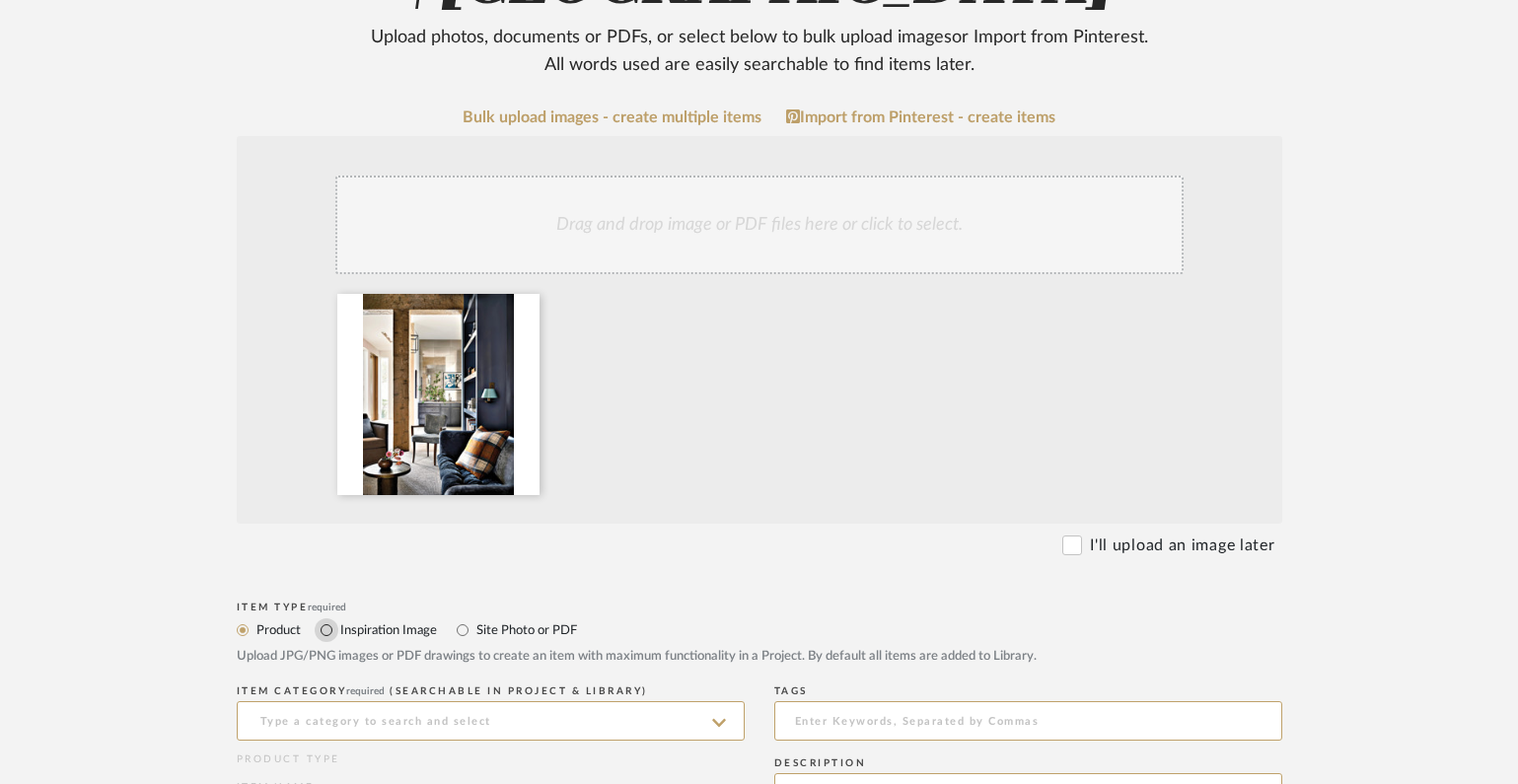 click on "Inspiration Image" at bounding box center (326, 630) 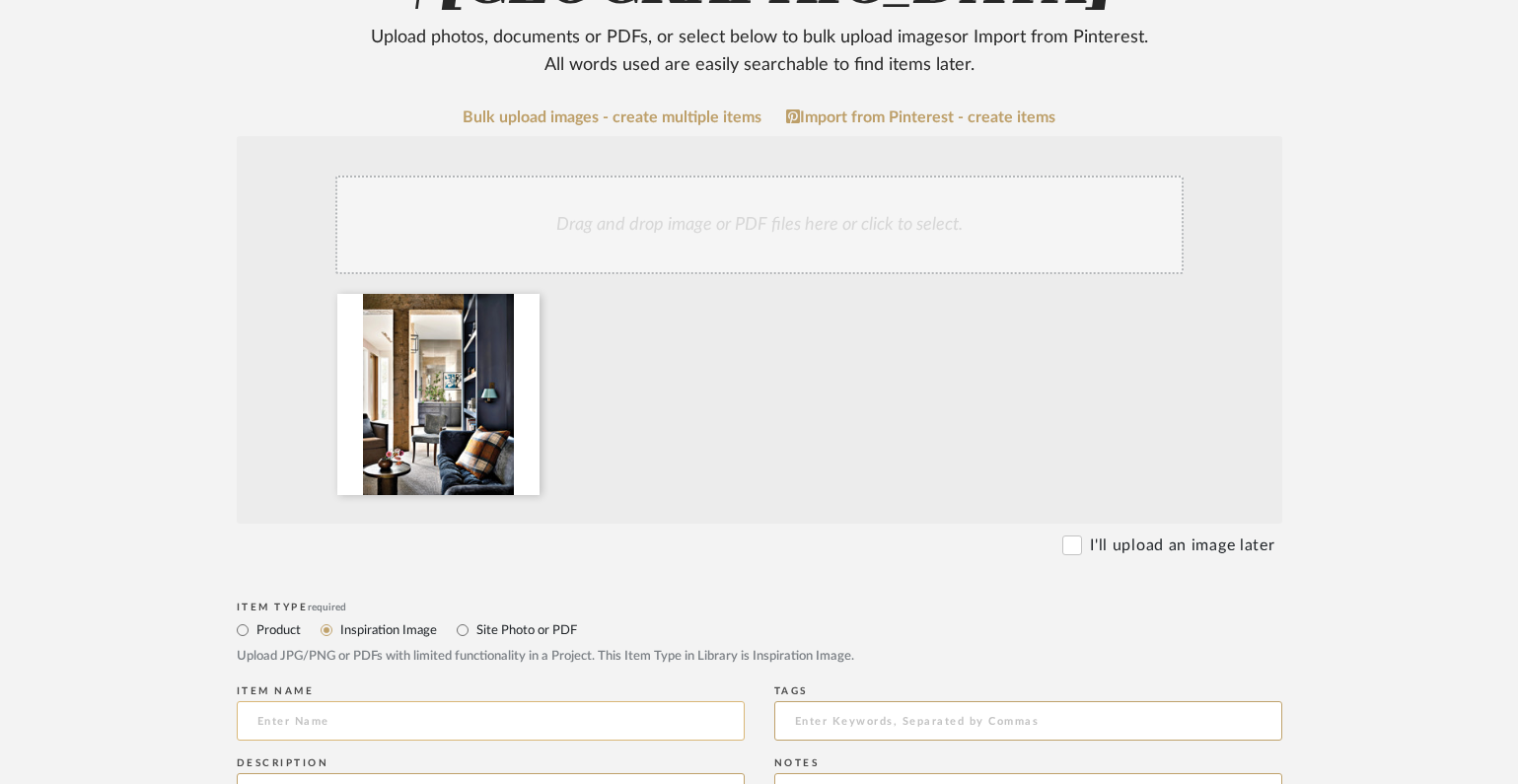 click 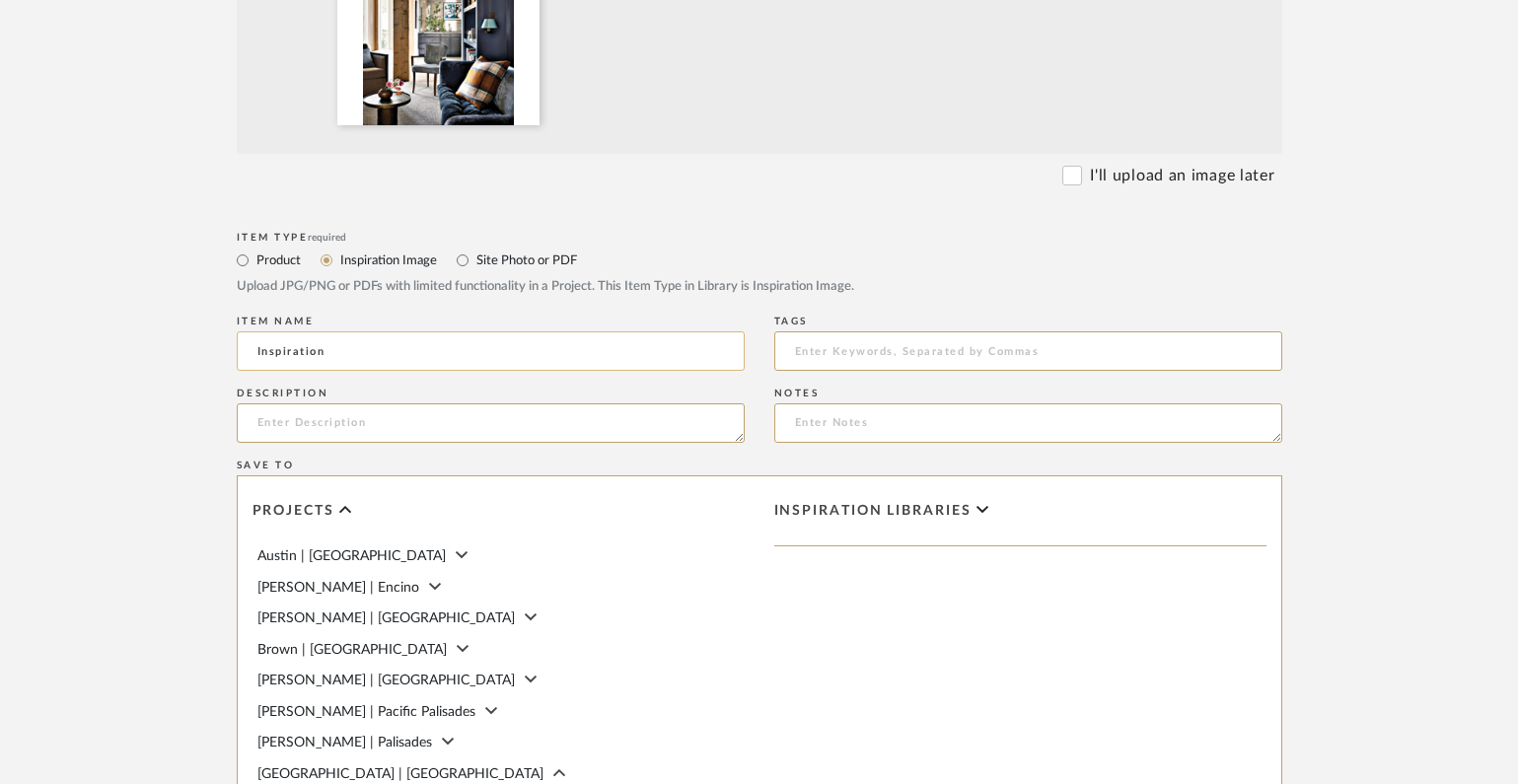 scroll, scrollTop: 810, scrollLeft: 0, axis: vertical 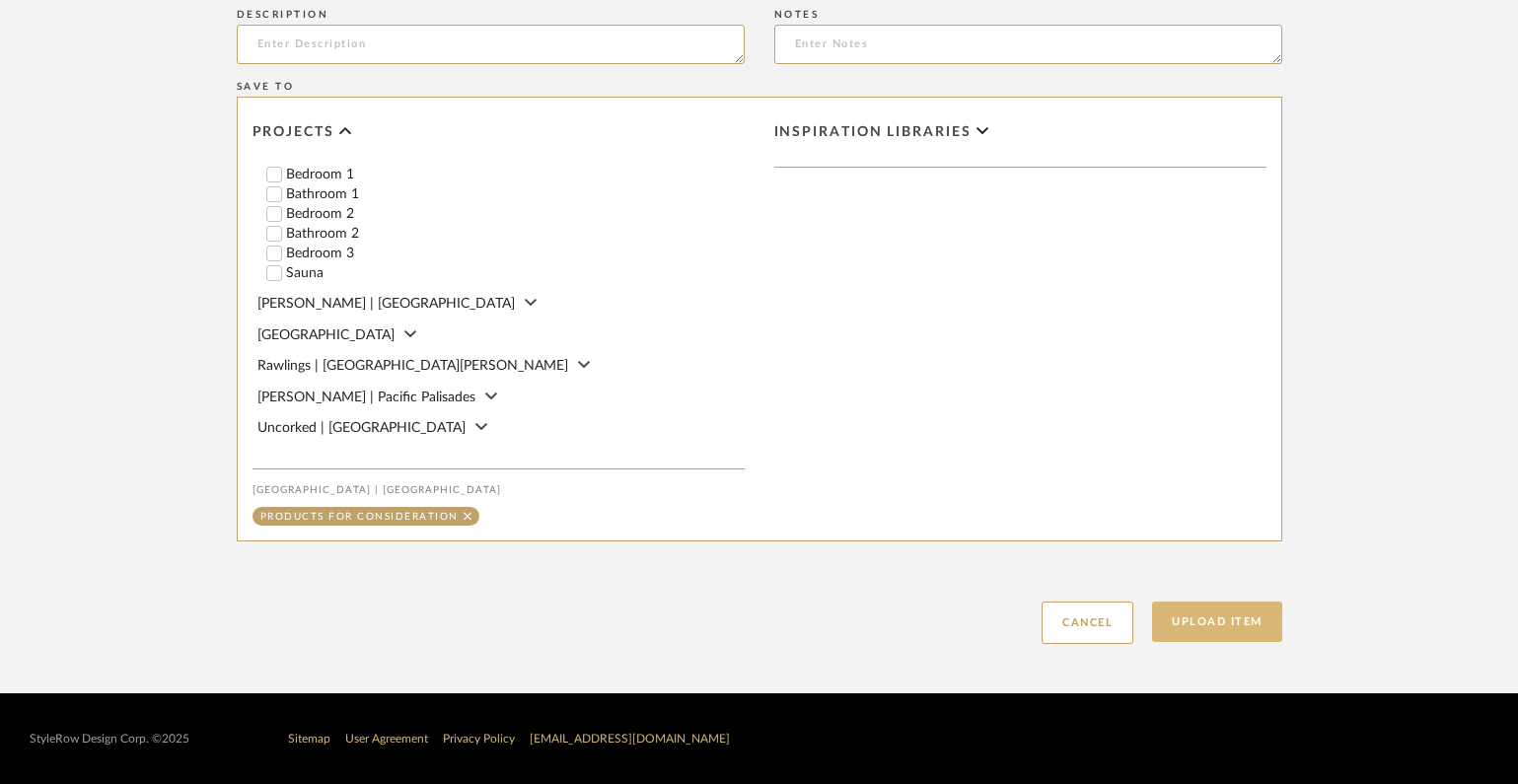 type on "Inspiration" 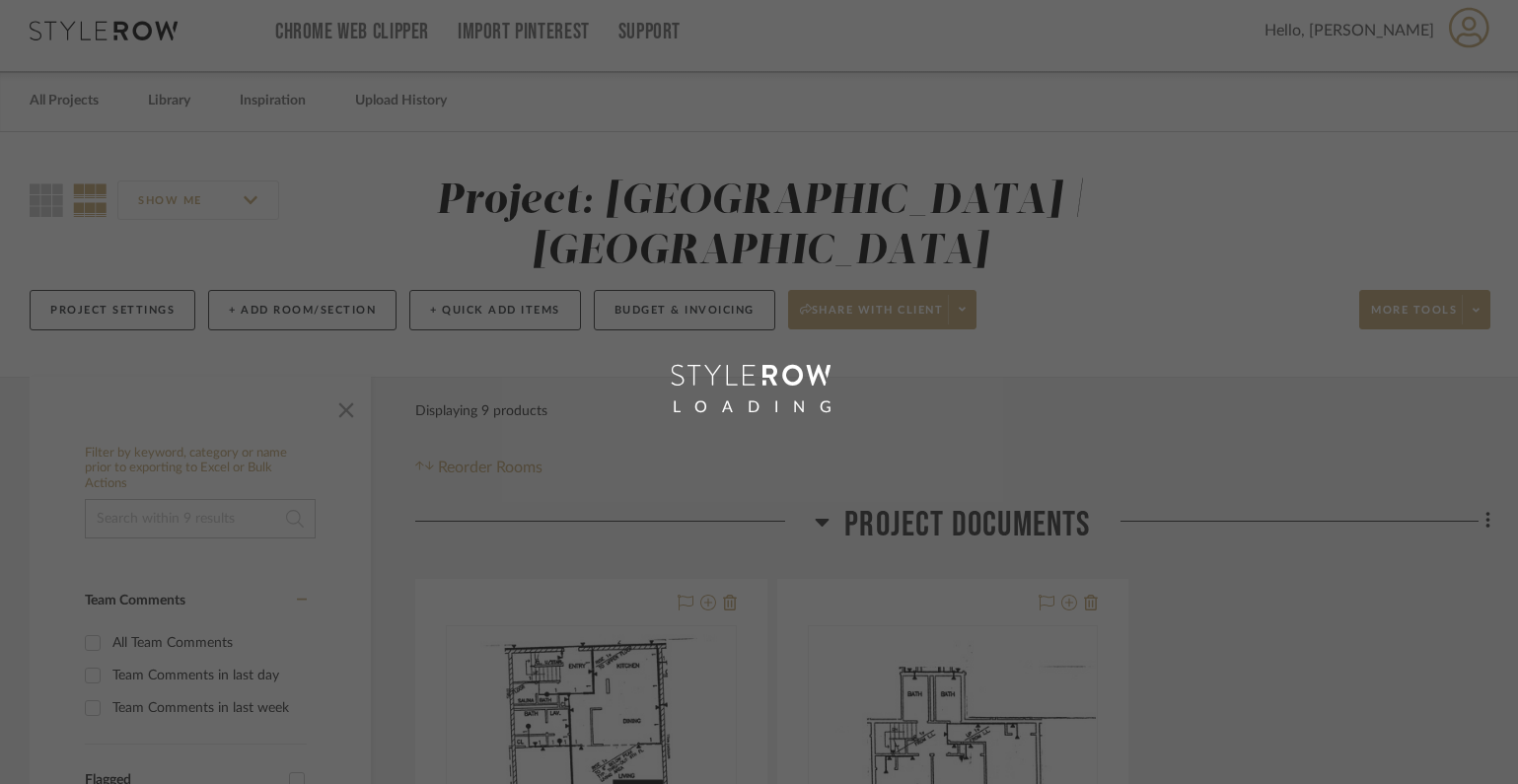 scroll, scrollTop: 0, scrollLeft: 0, axis: both 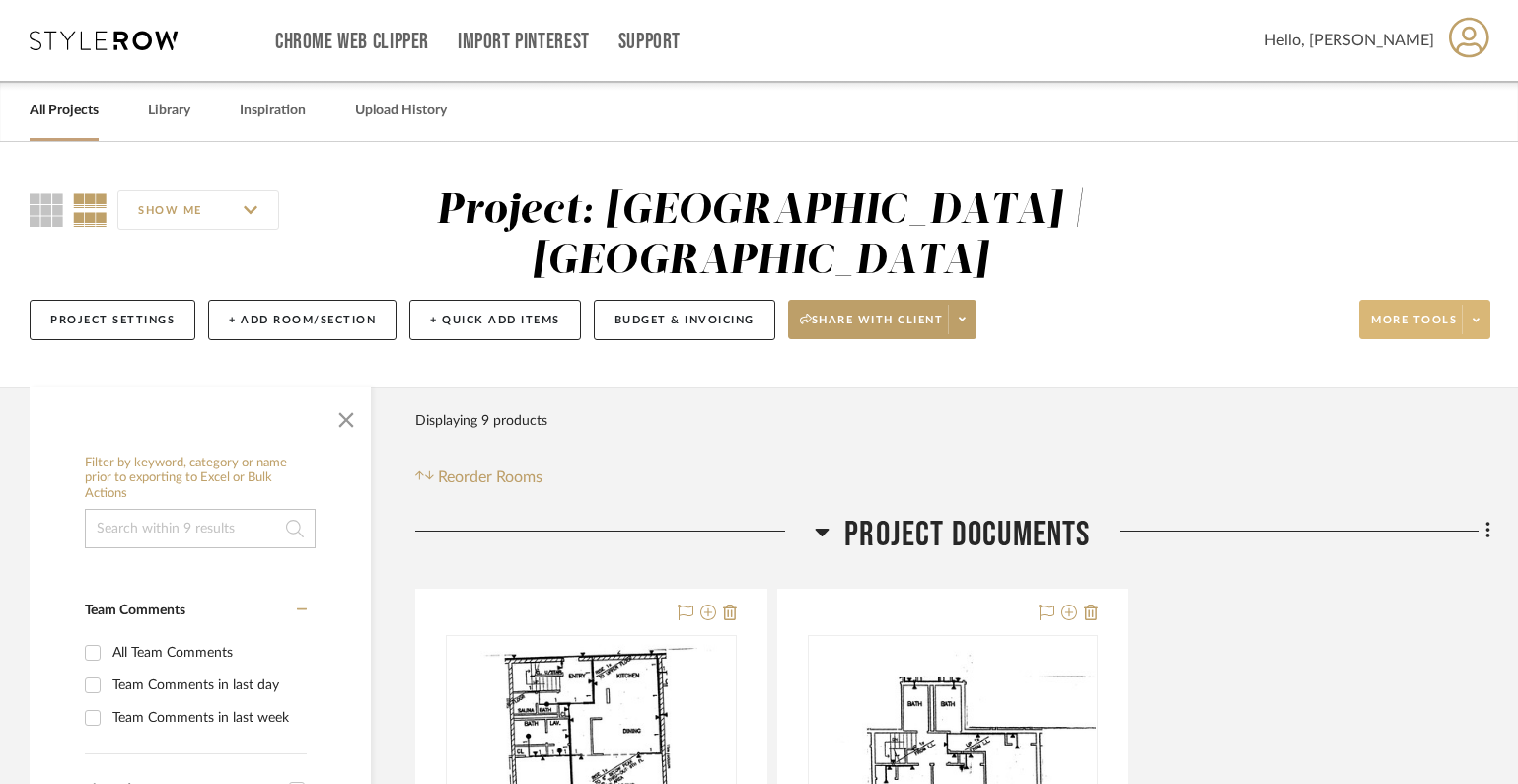 click on "More tools" 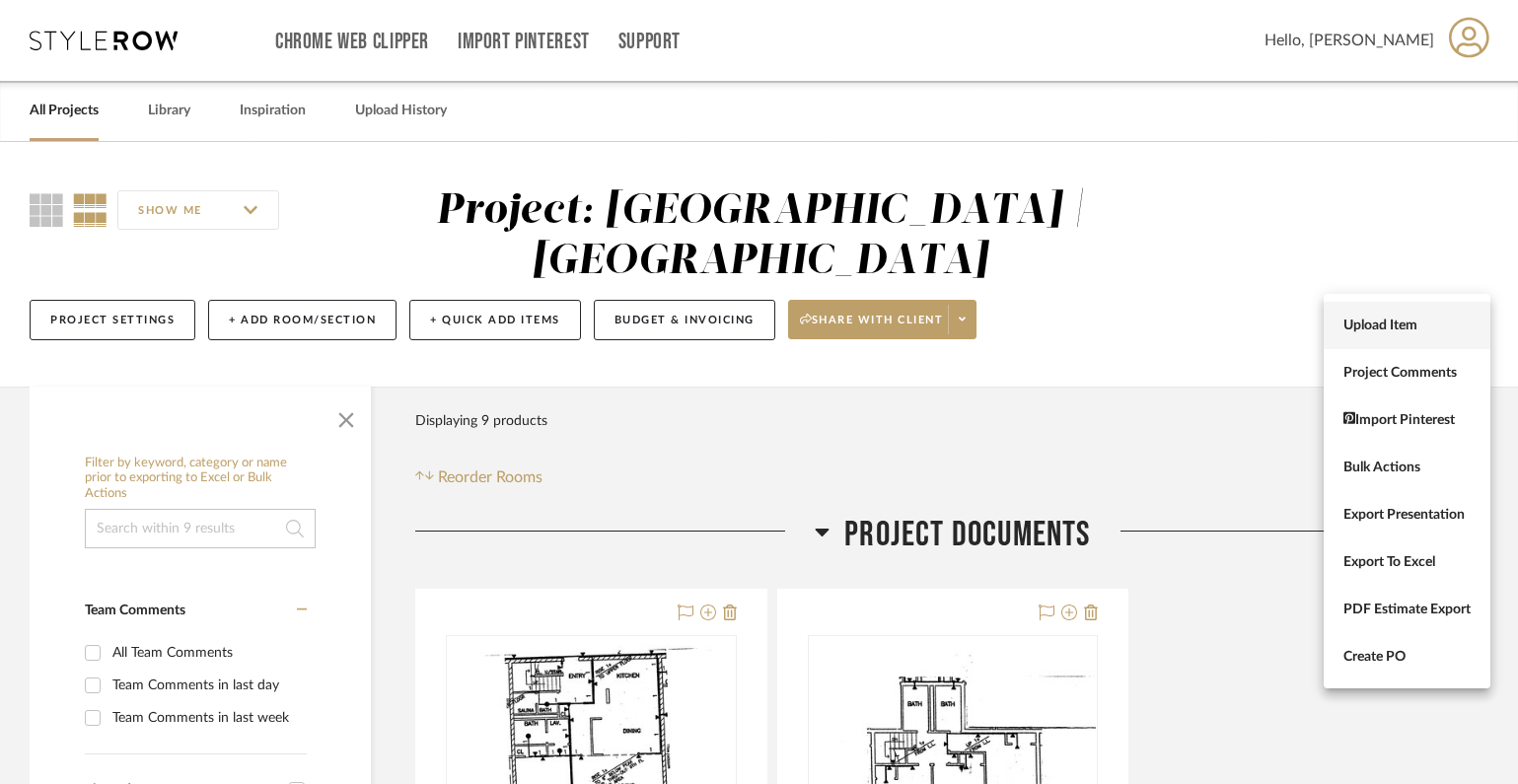 click on "Upload Item" at bounding box center (1407, 325) 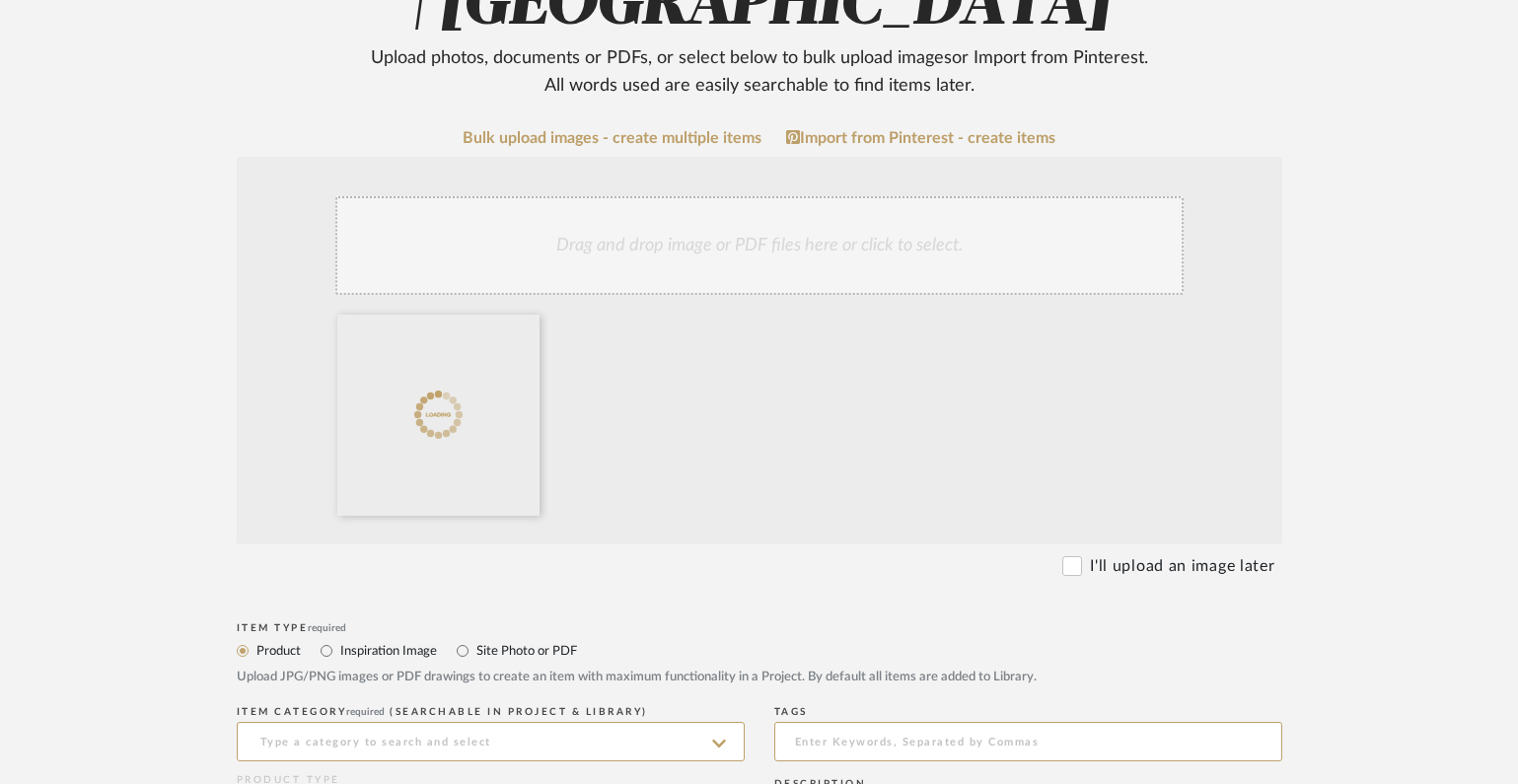 scroll, scrollTop: 499, scrollLeft: 0, axis: vertical 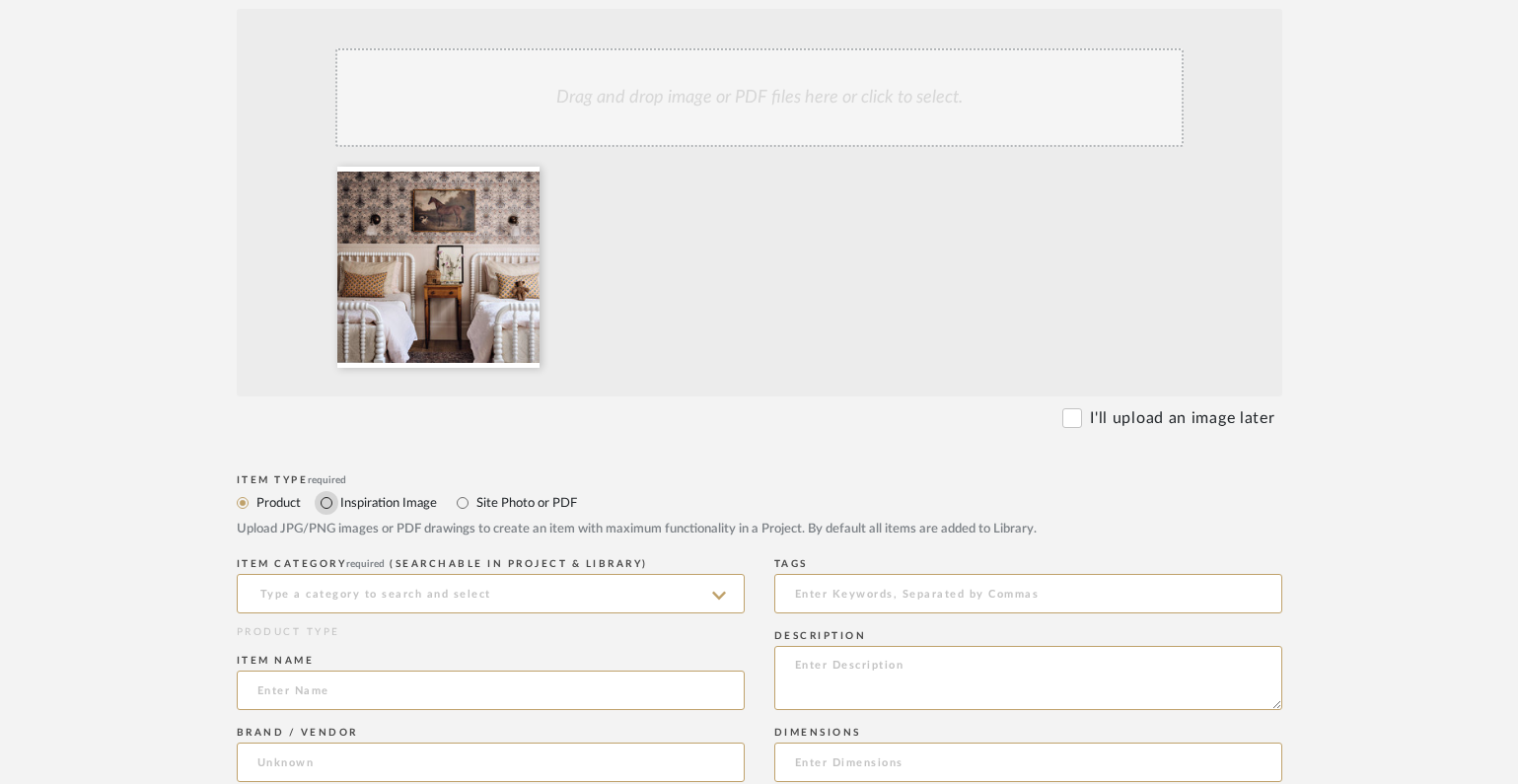 click on "Inspiration Image" at bounding box center (326, 503) 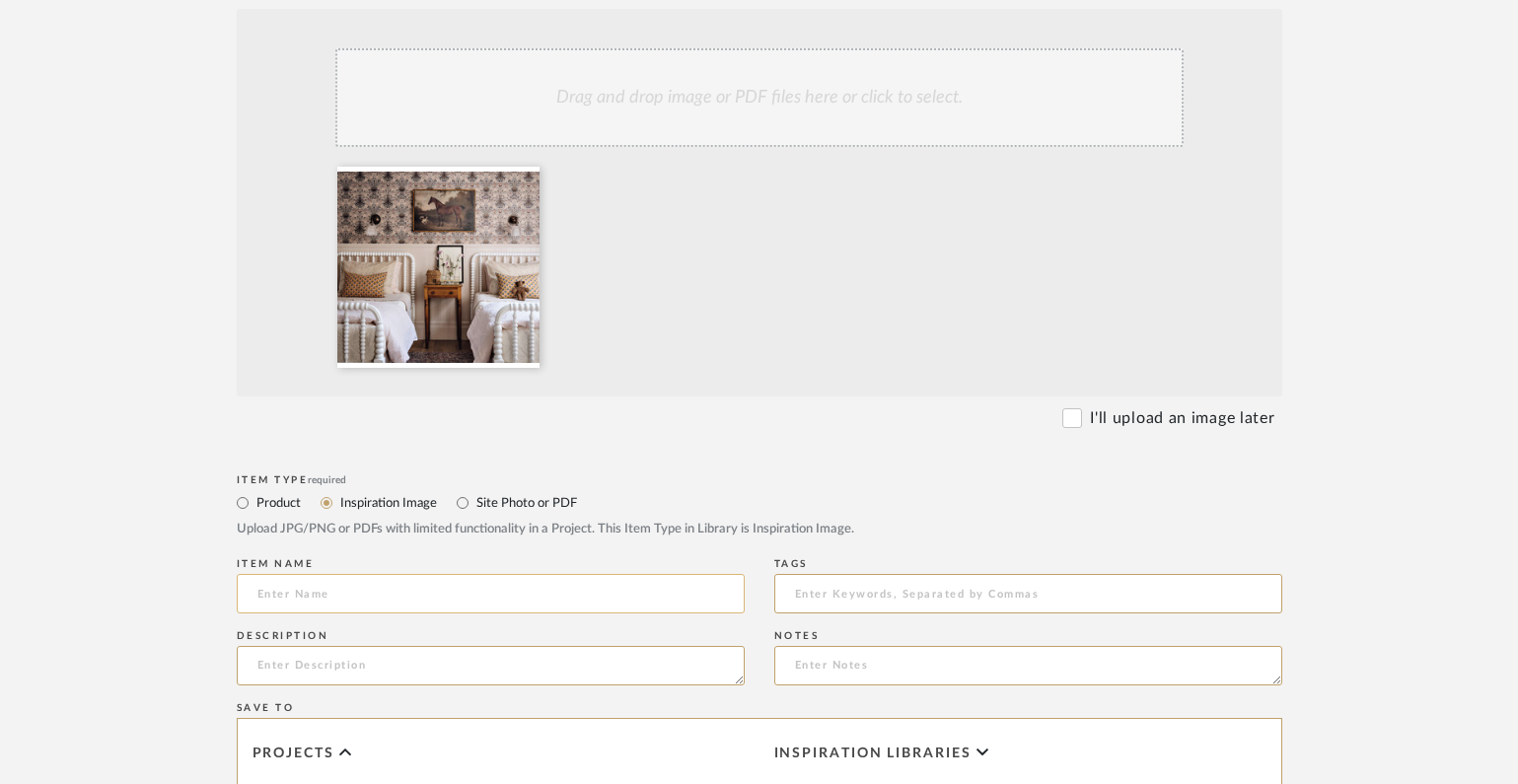 click 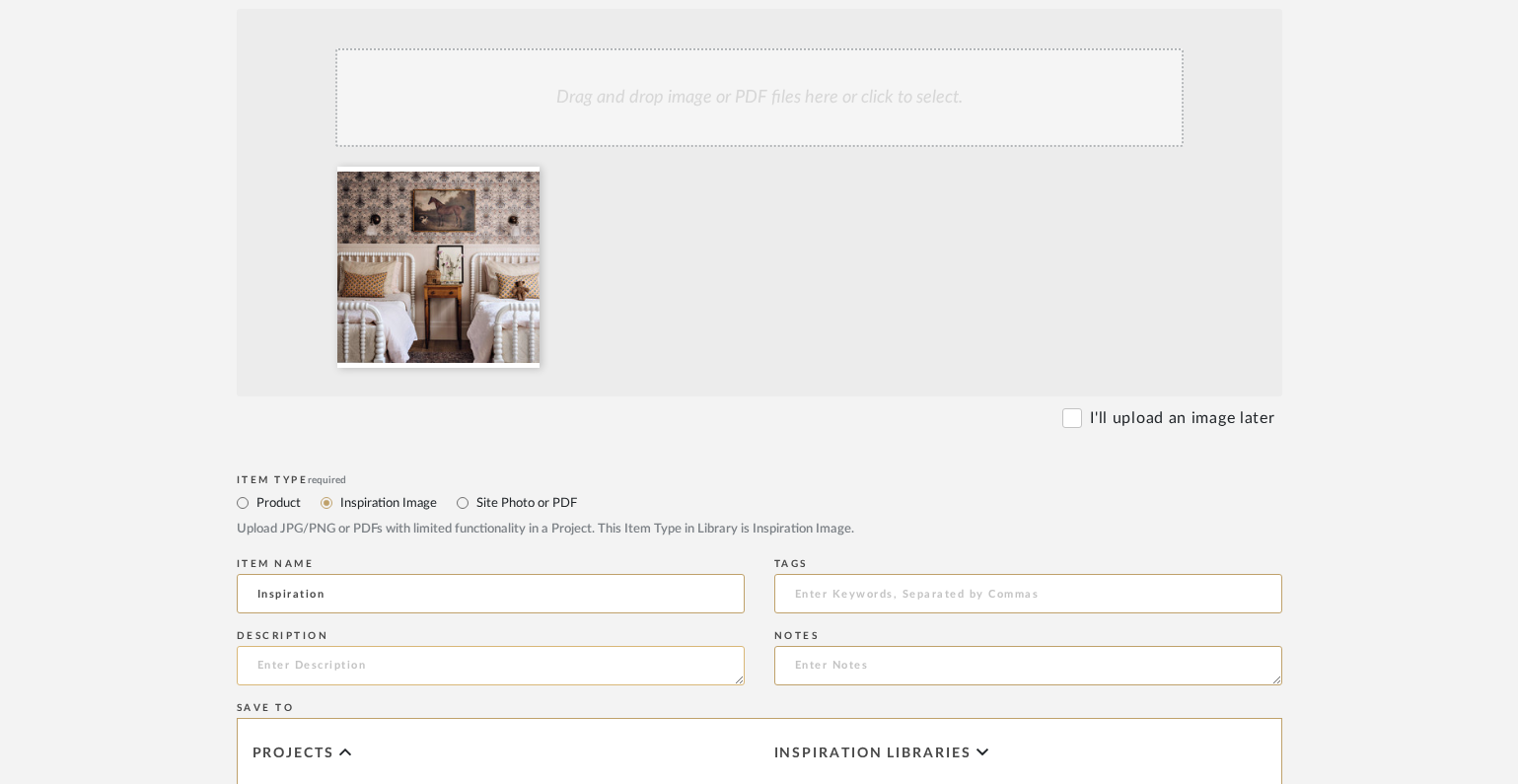 type on "Inspiration" 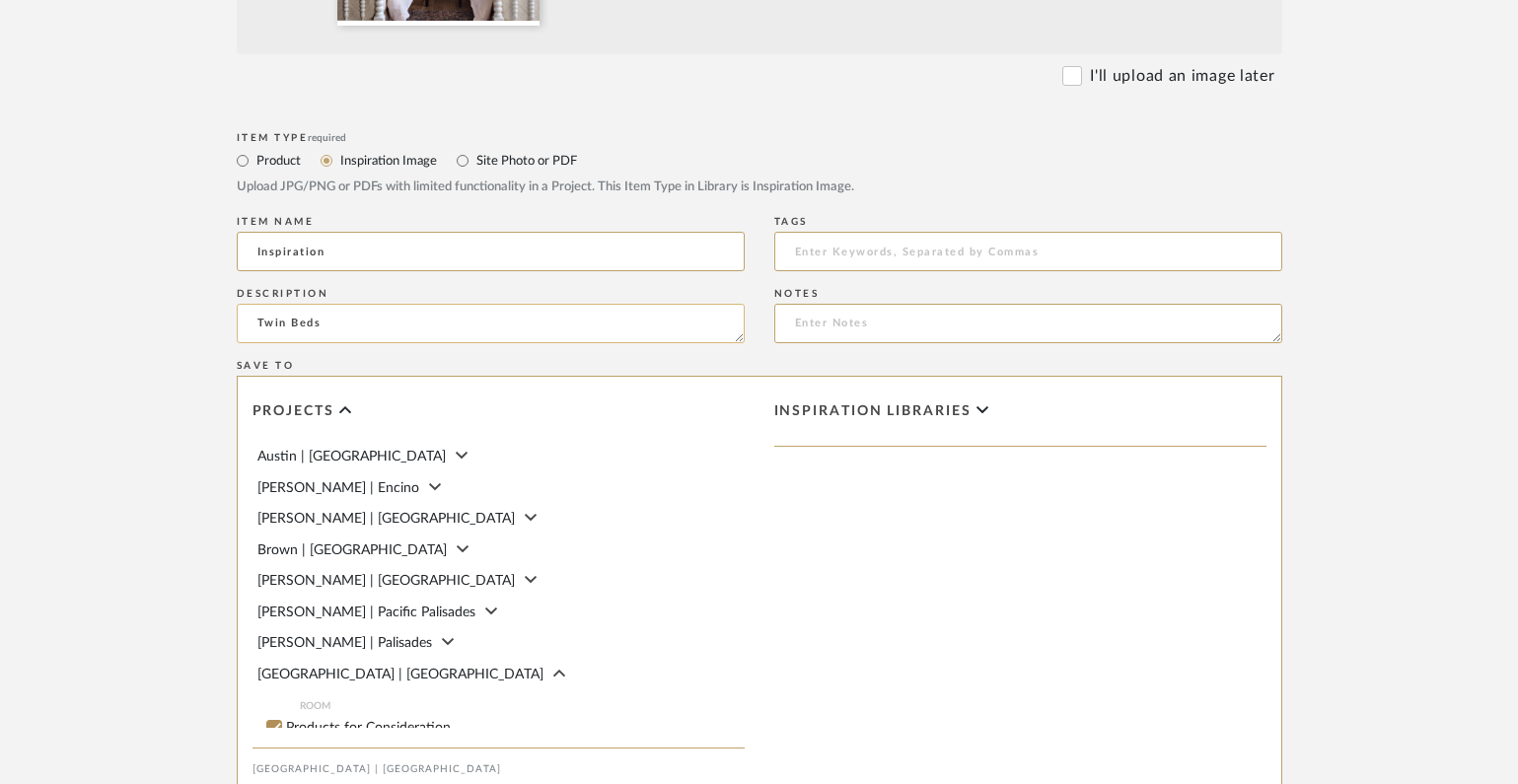 scroll, scrollTop: 866, scrollLeft: 0, axis: vertical 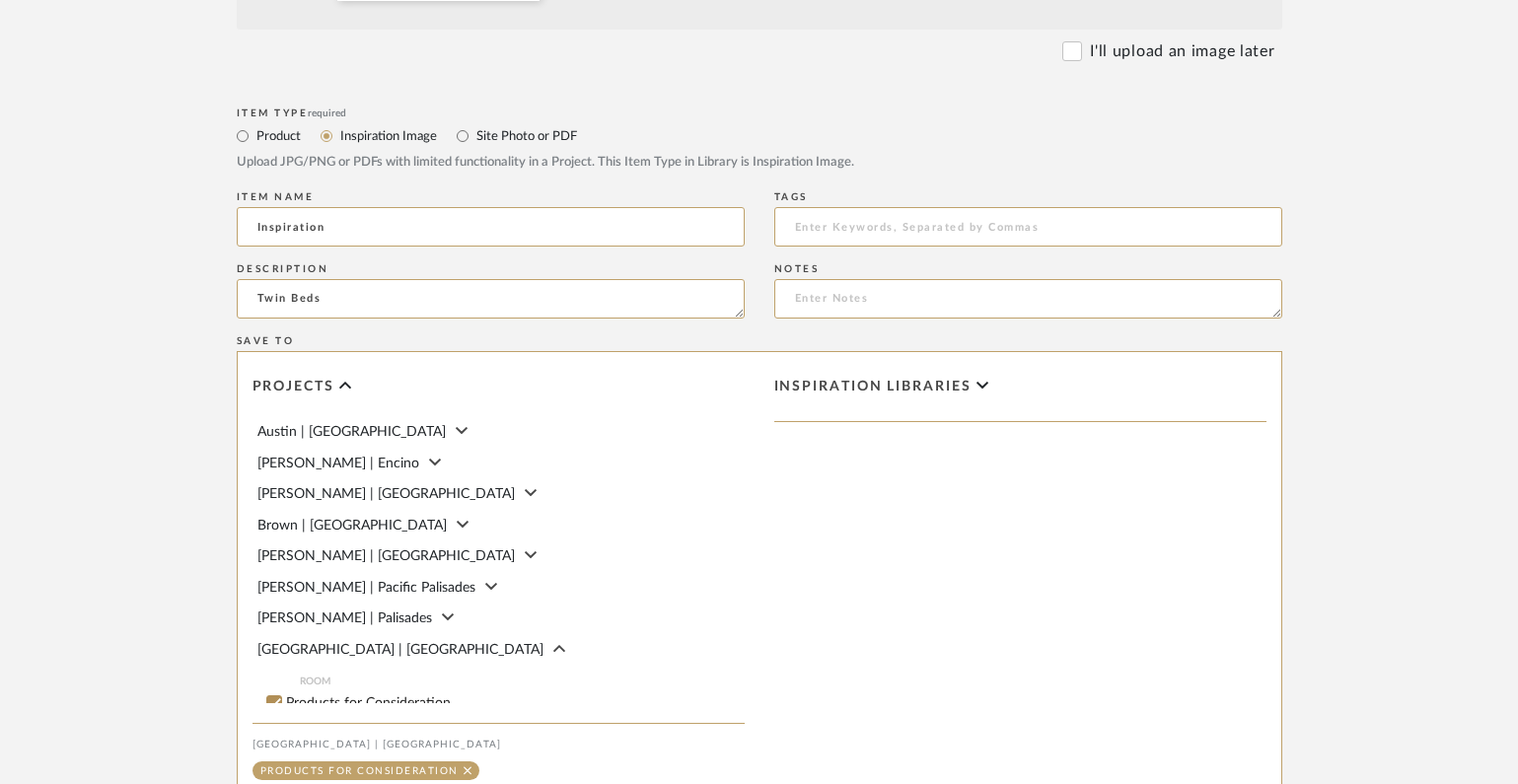 type on "Twin Beds" 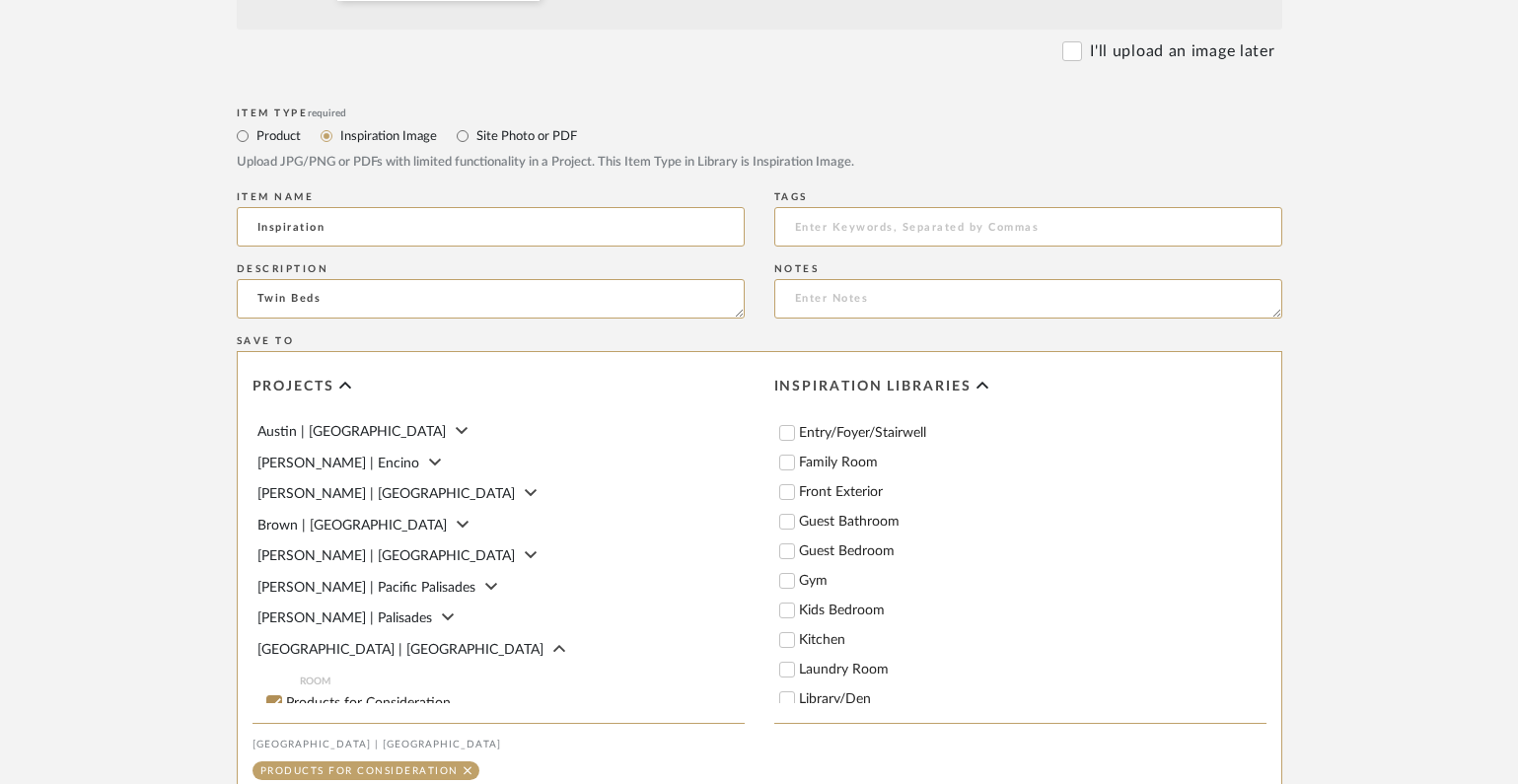 scroll, scrollTop: 204, scrollLeft: 0, axis: vertical 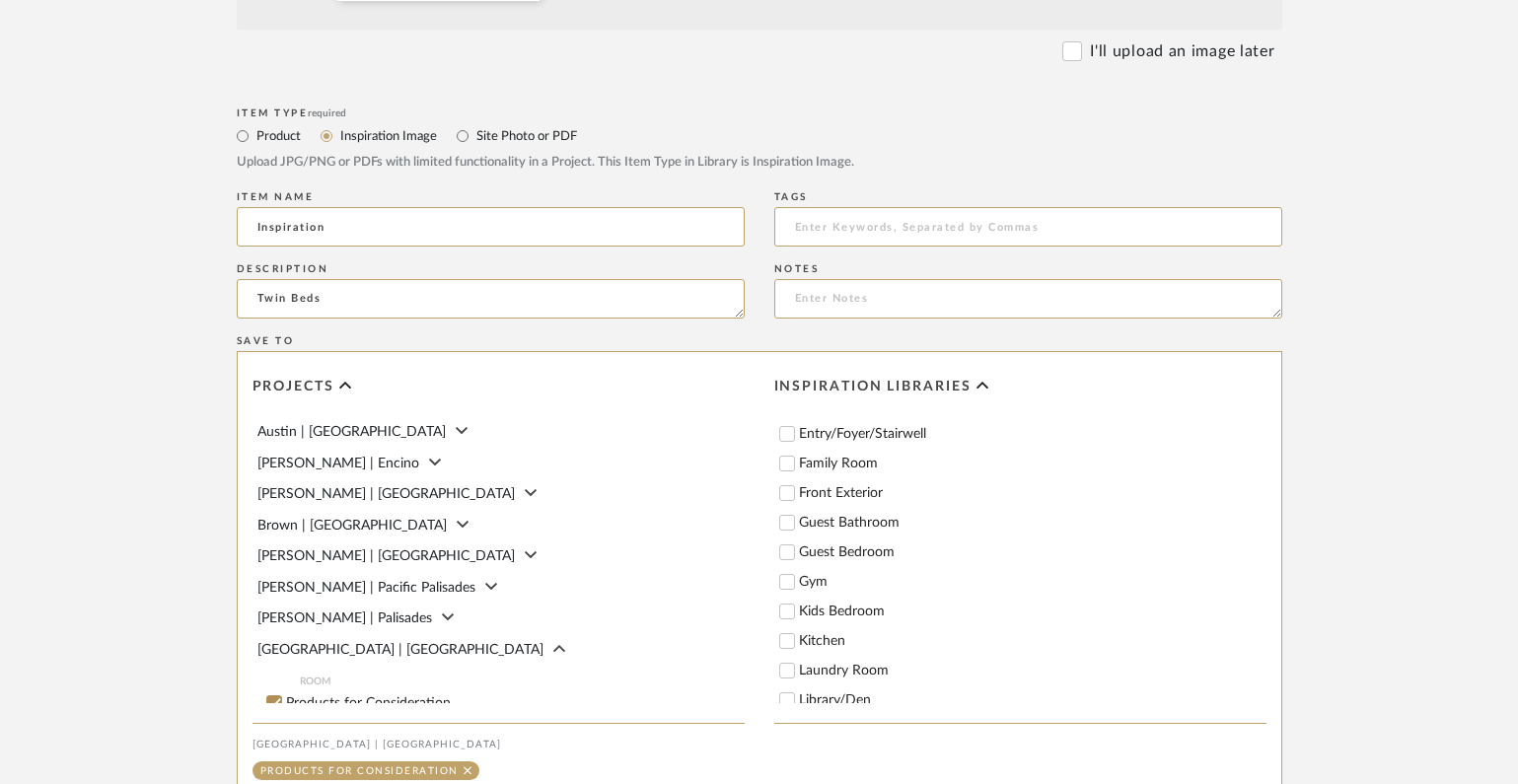 click on "Kids Bedroom" at bounding box center [787, 611] 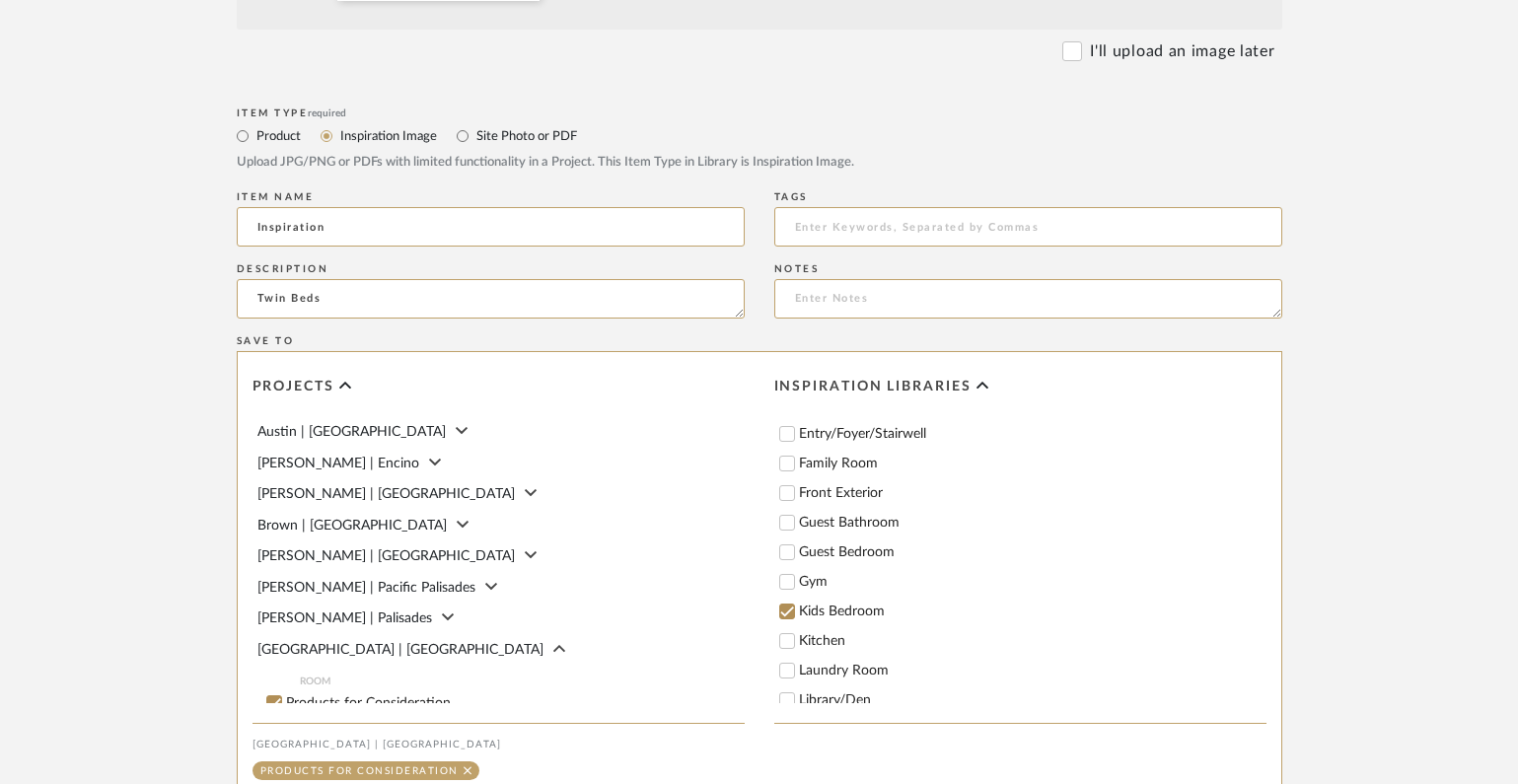 checkbox on "true" 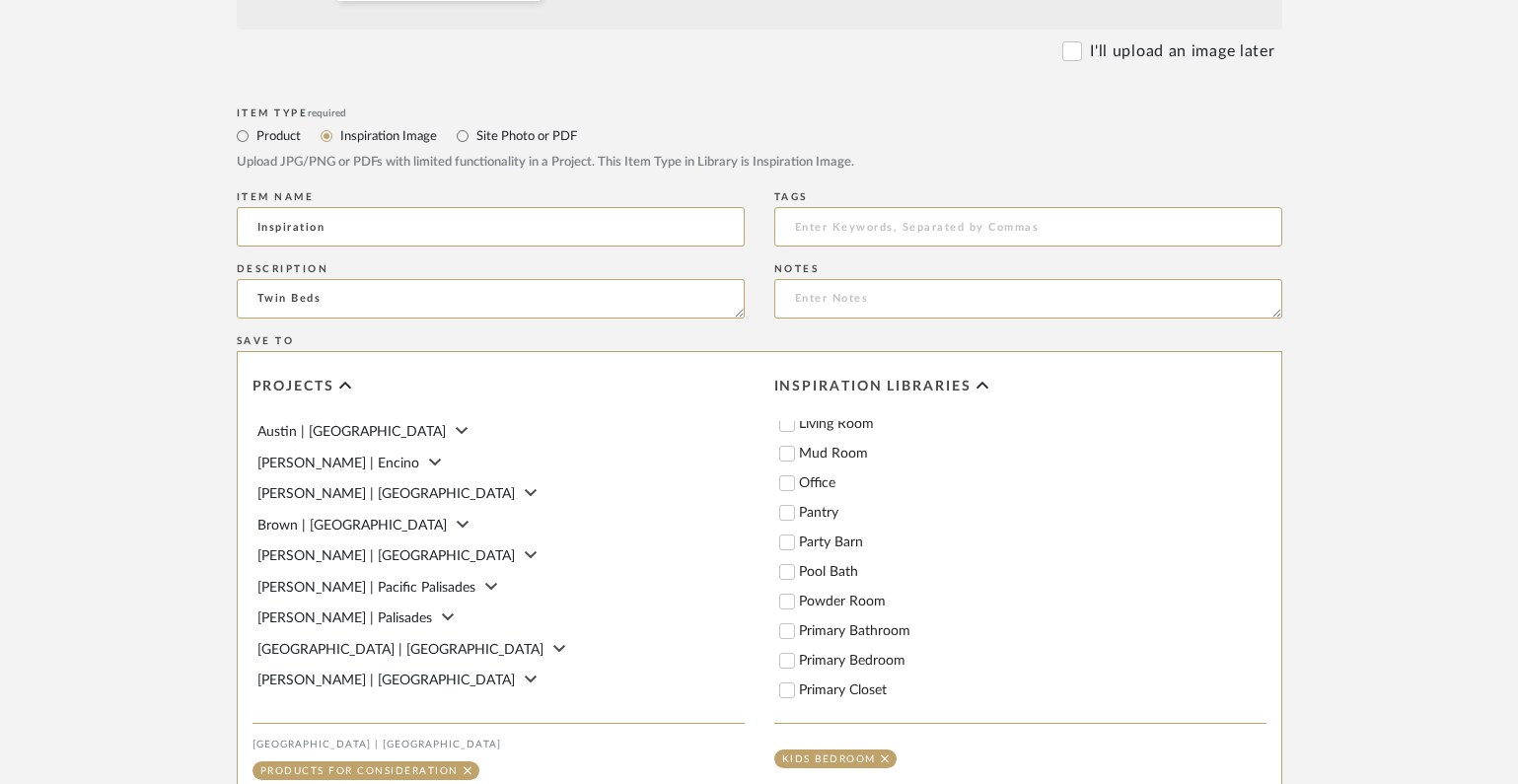 scroll, scrollTop: 566, scrollLeft: 0, axis: vertical 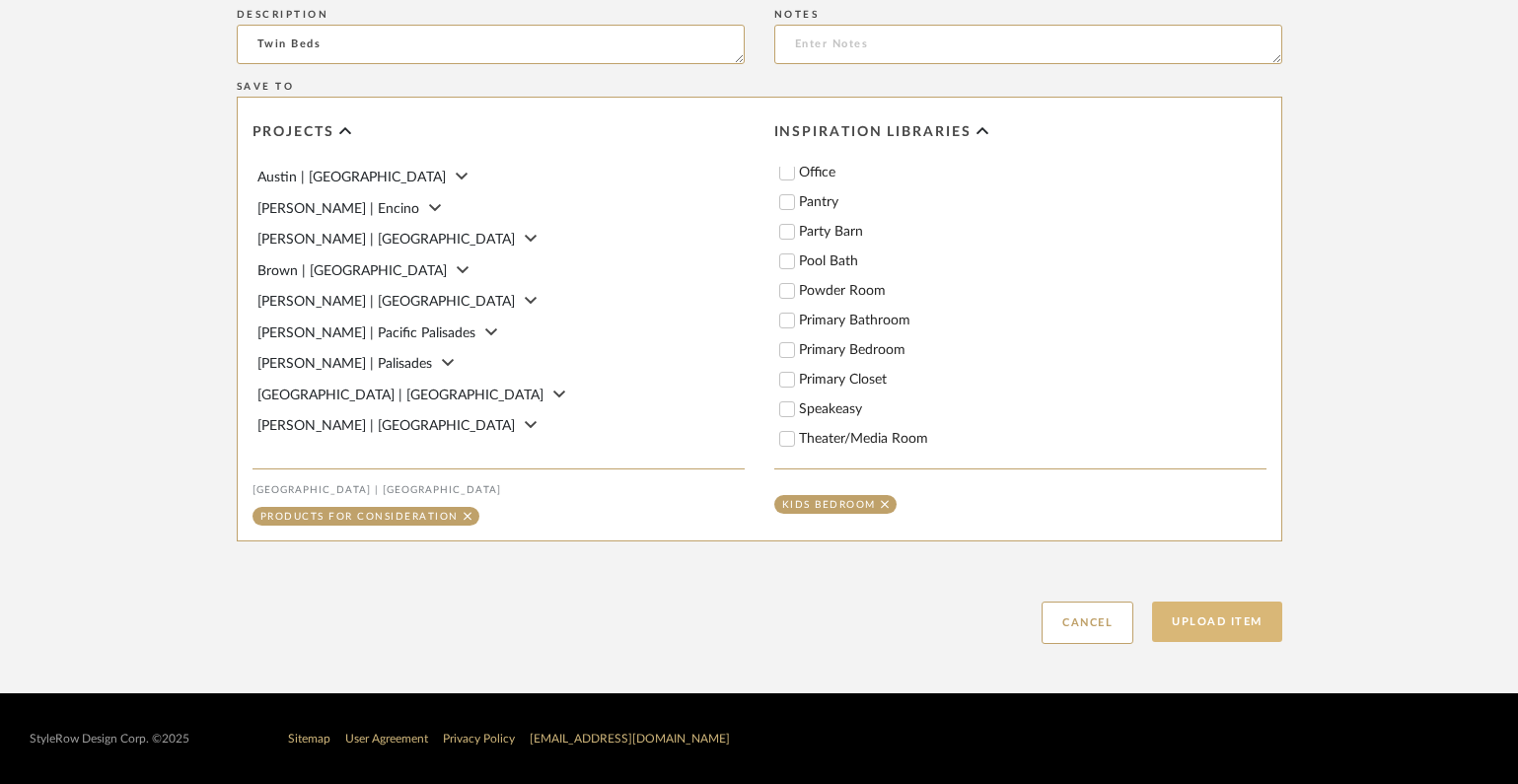 click on "Upload Item" 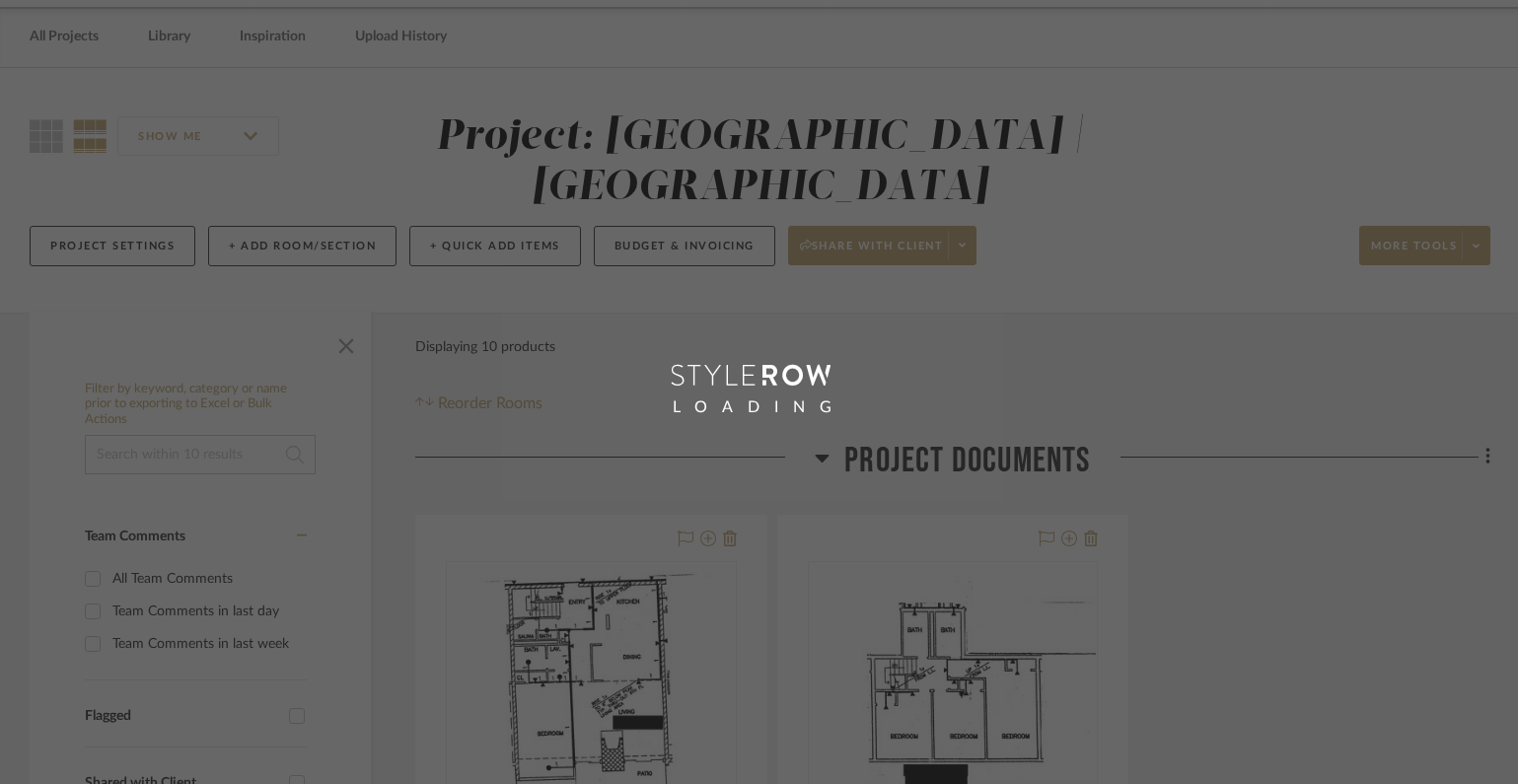 scroll, scrollTop: 0, scrollLeft: 0, axis: both 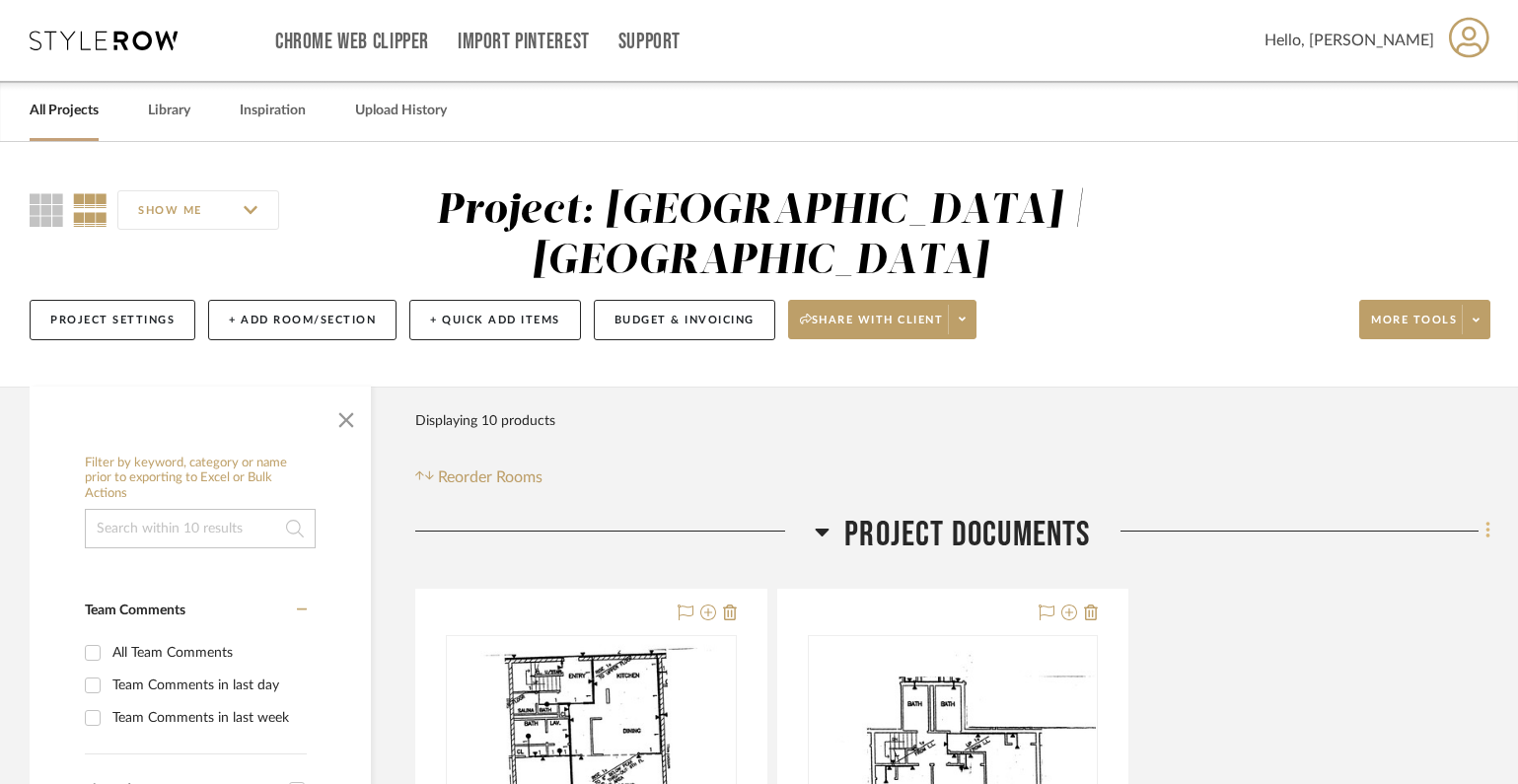 click 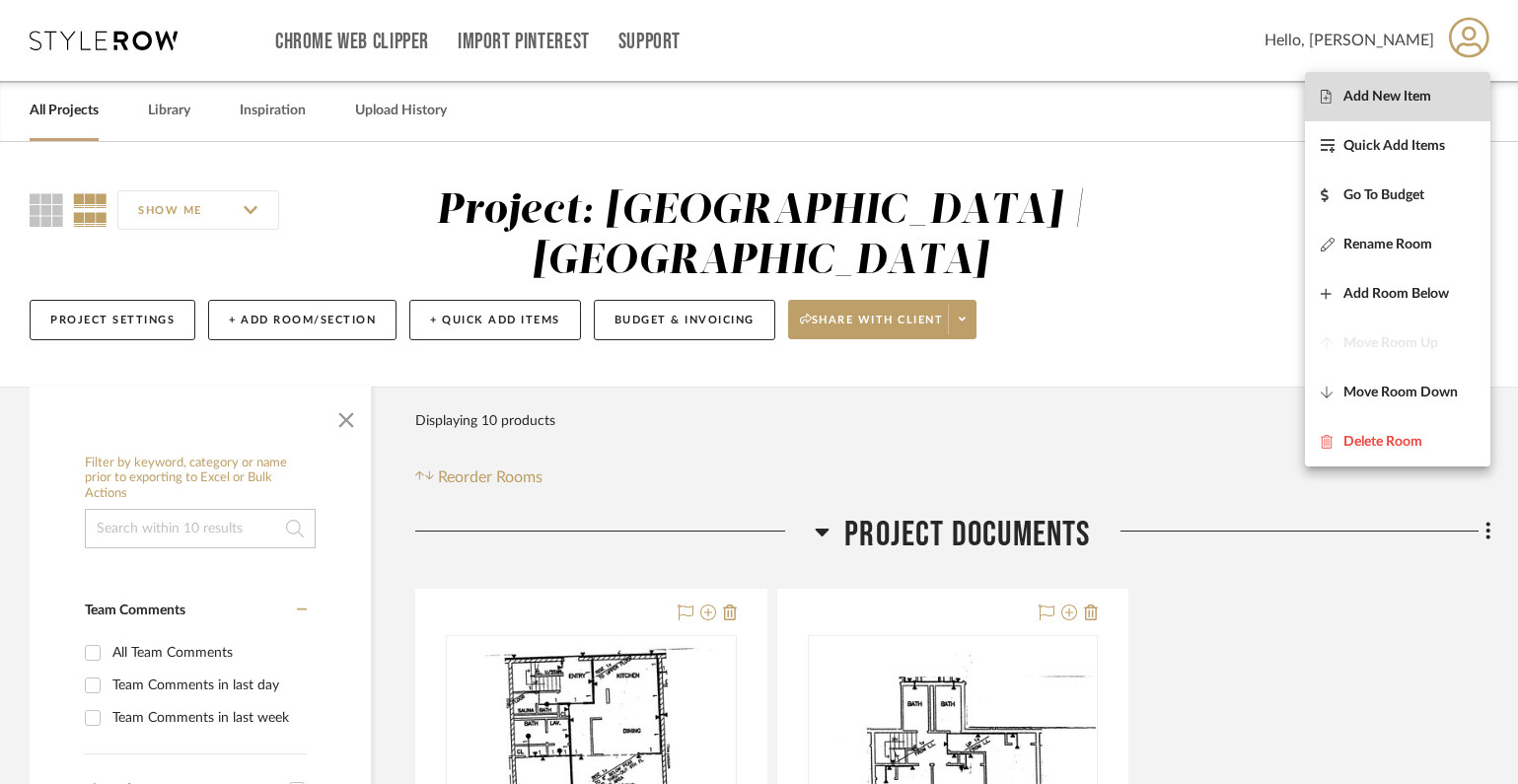 click on "Add New Item" at bounding box center (1387, 96) 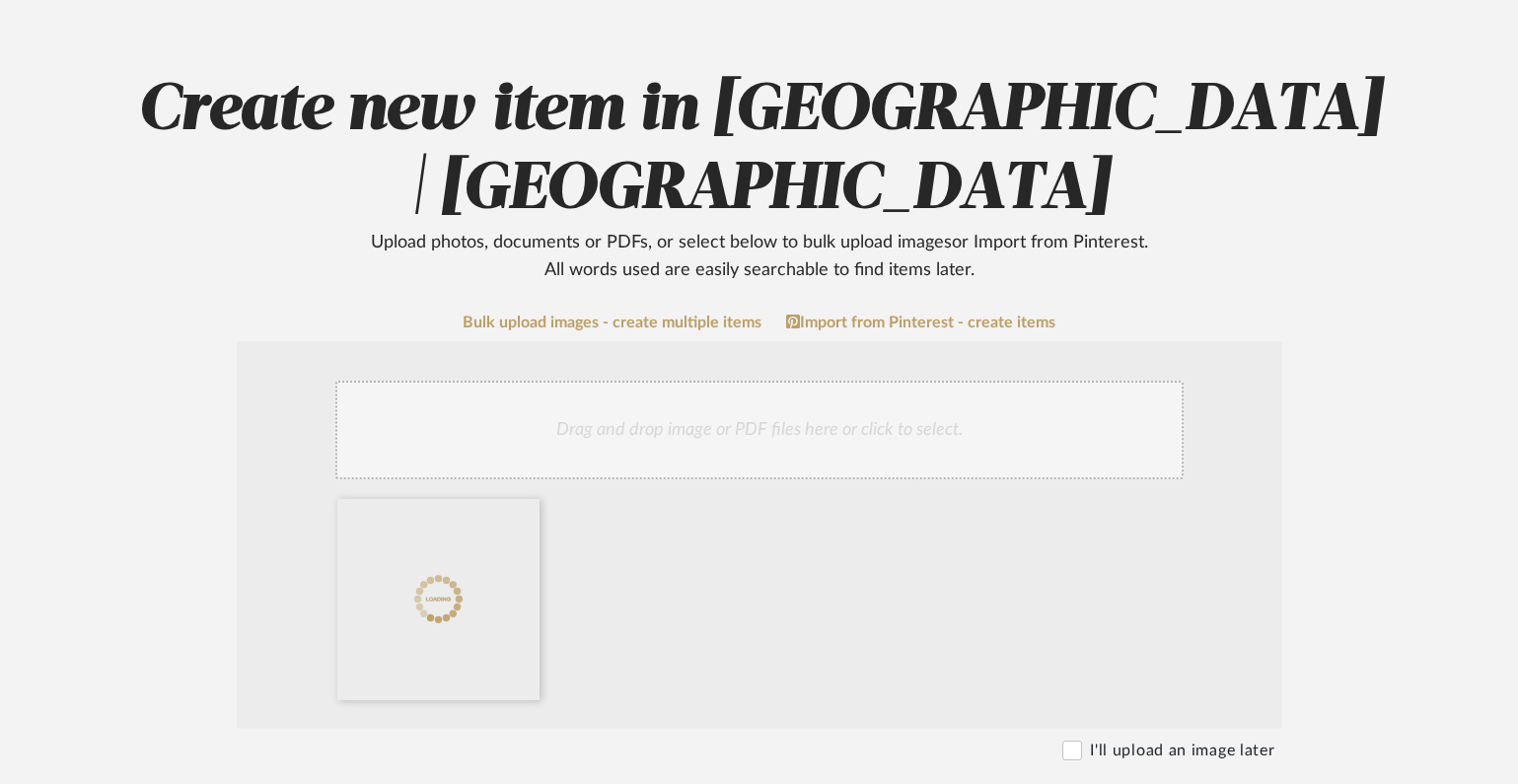 scroll, scrollTop: 405, scrollLeft: 0, axis: vertical 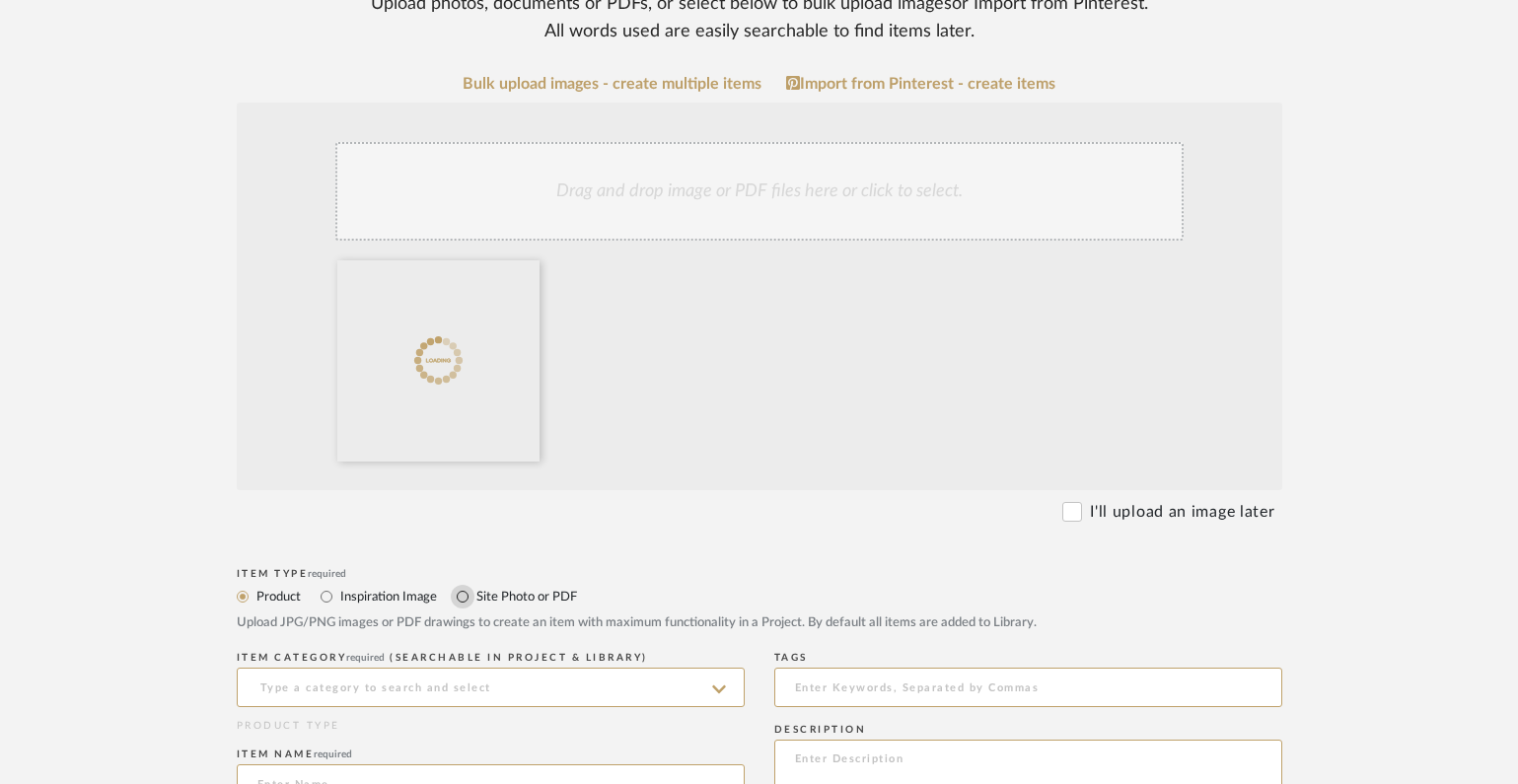 click on "Site Photo or PDF" at bounding box center (463, 597) 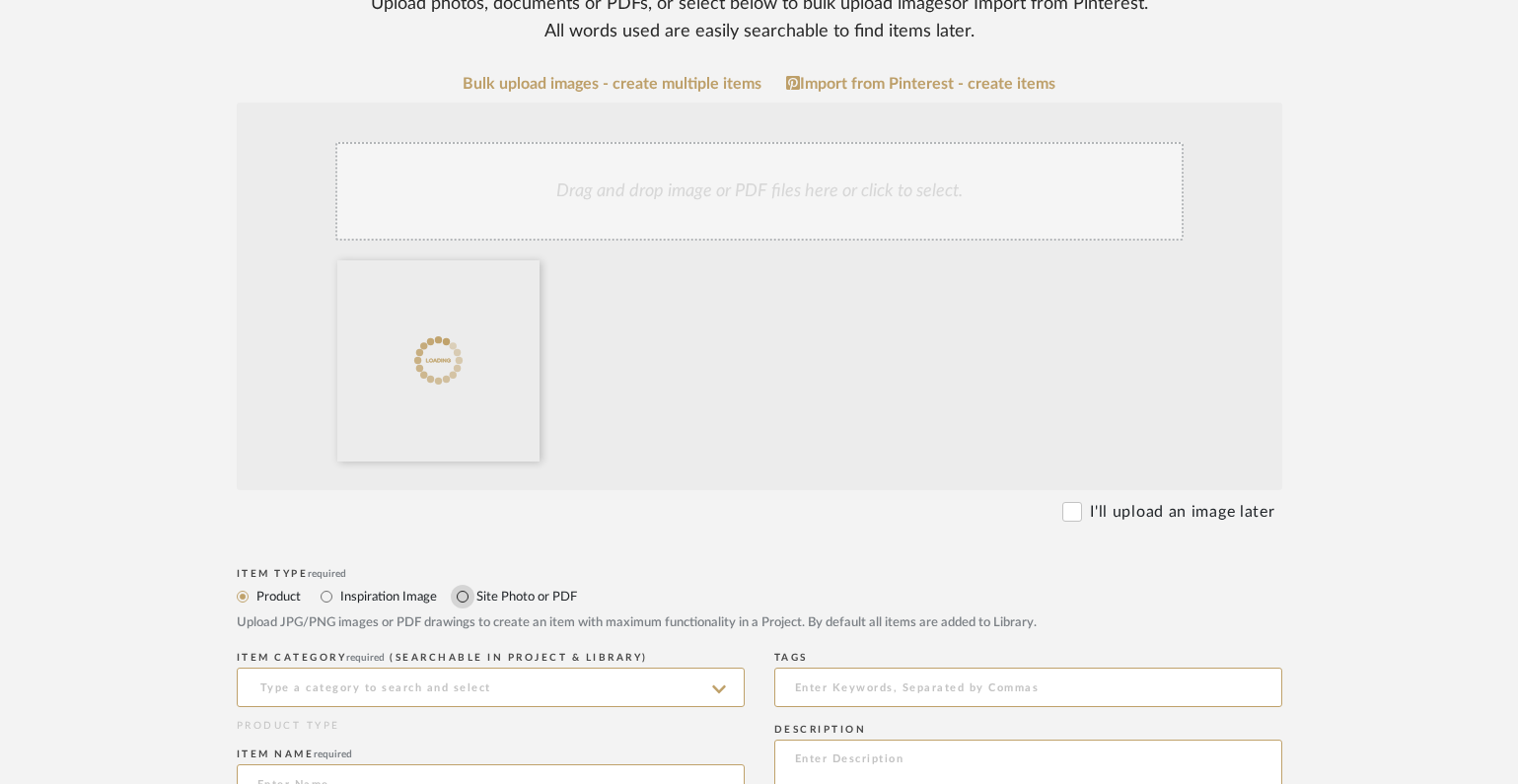 radio on "true" 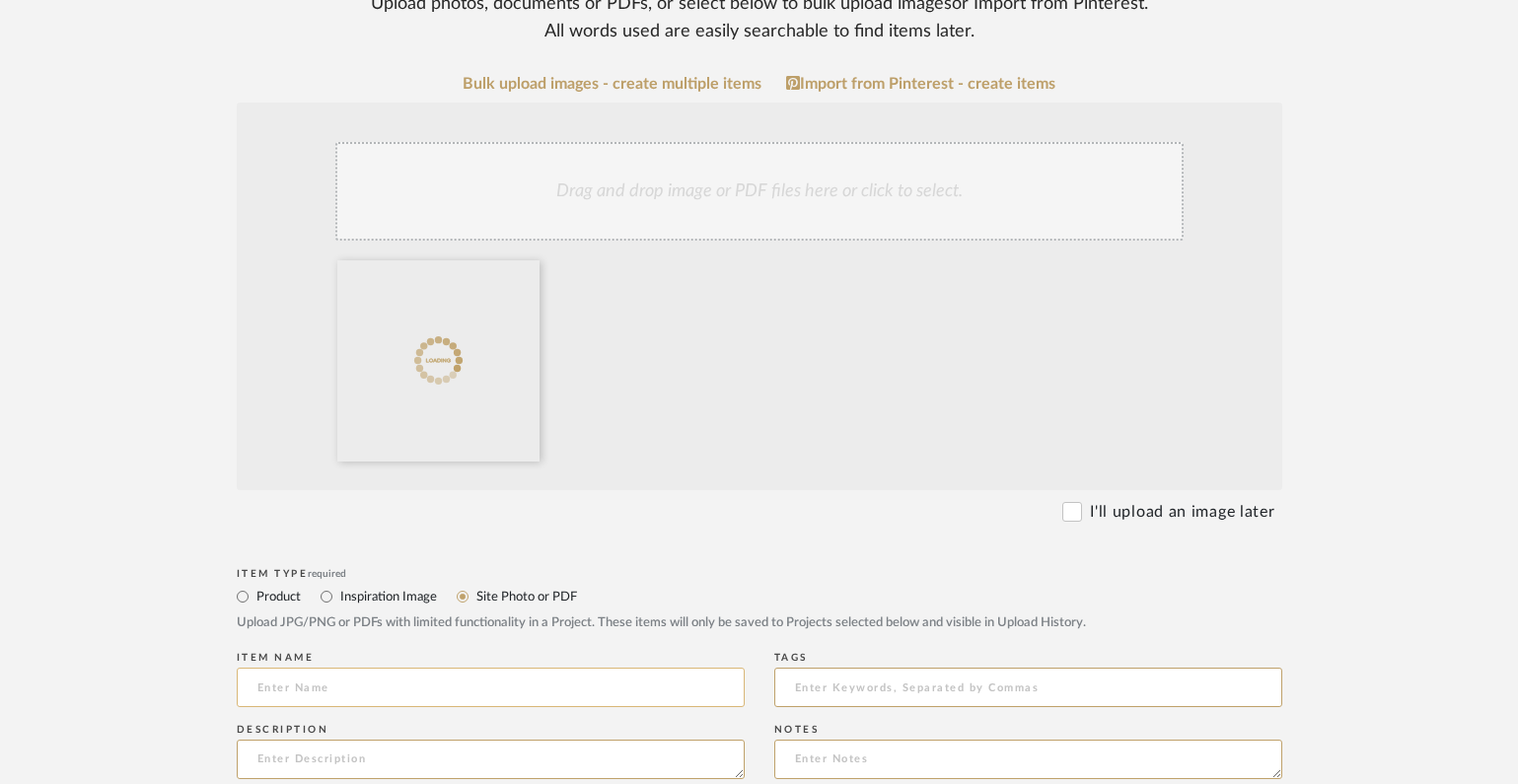 click 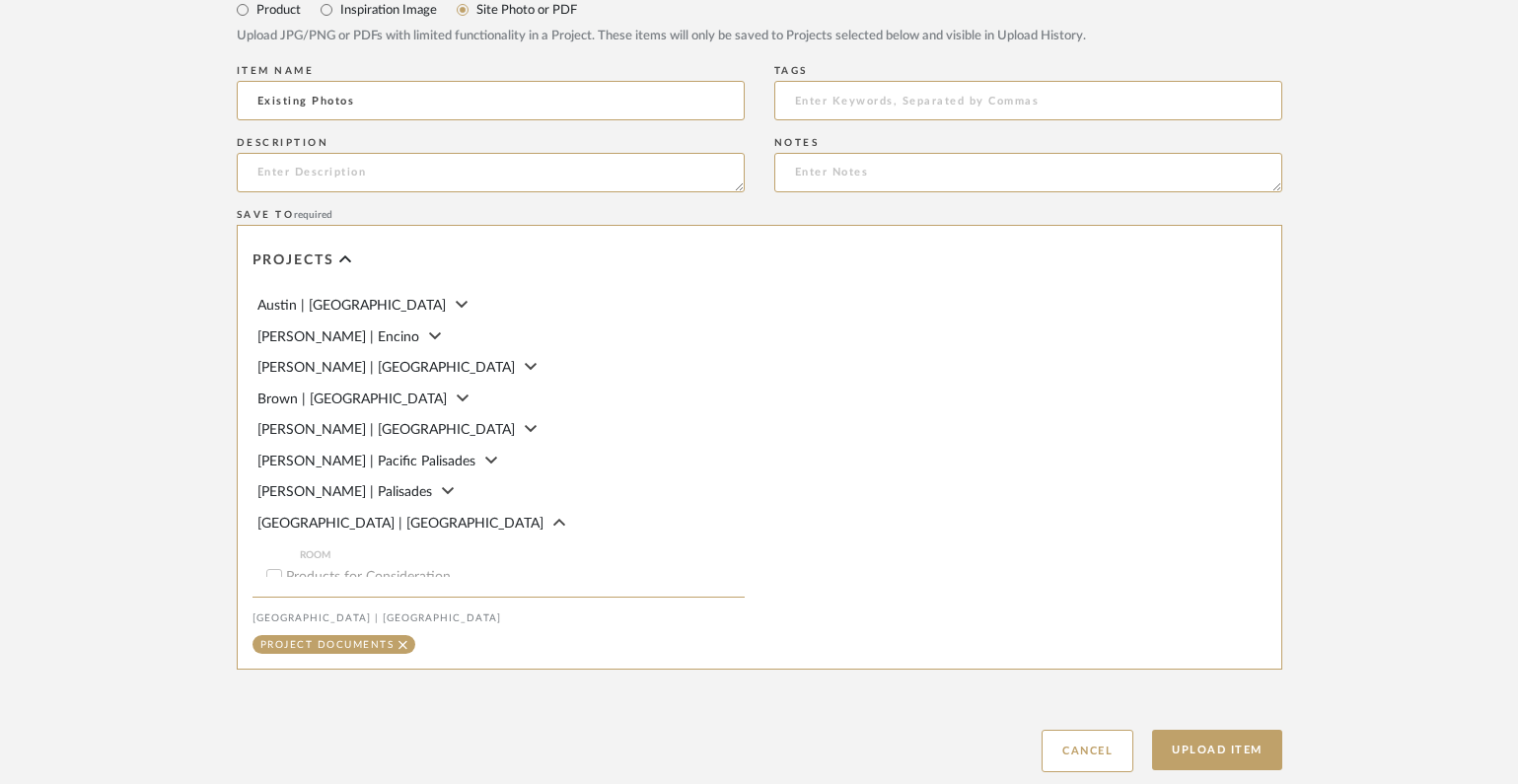 scroll, scrollTop: 1010, scrollLeft: 0, axis: vertical 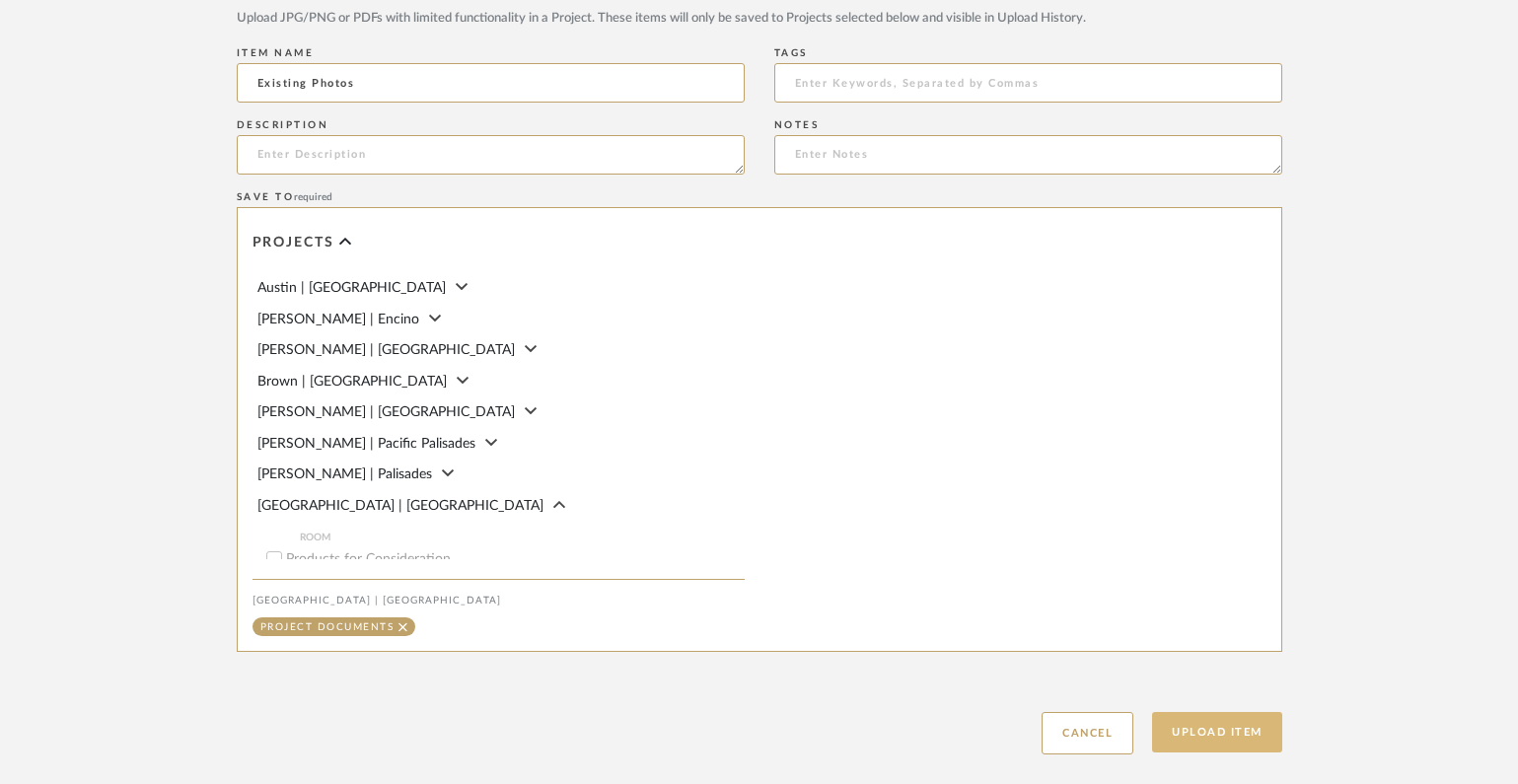 type on "Existing Photos" 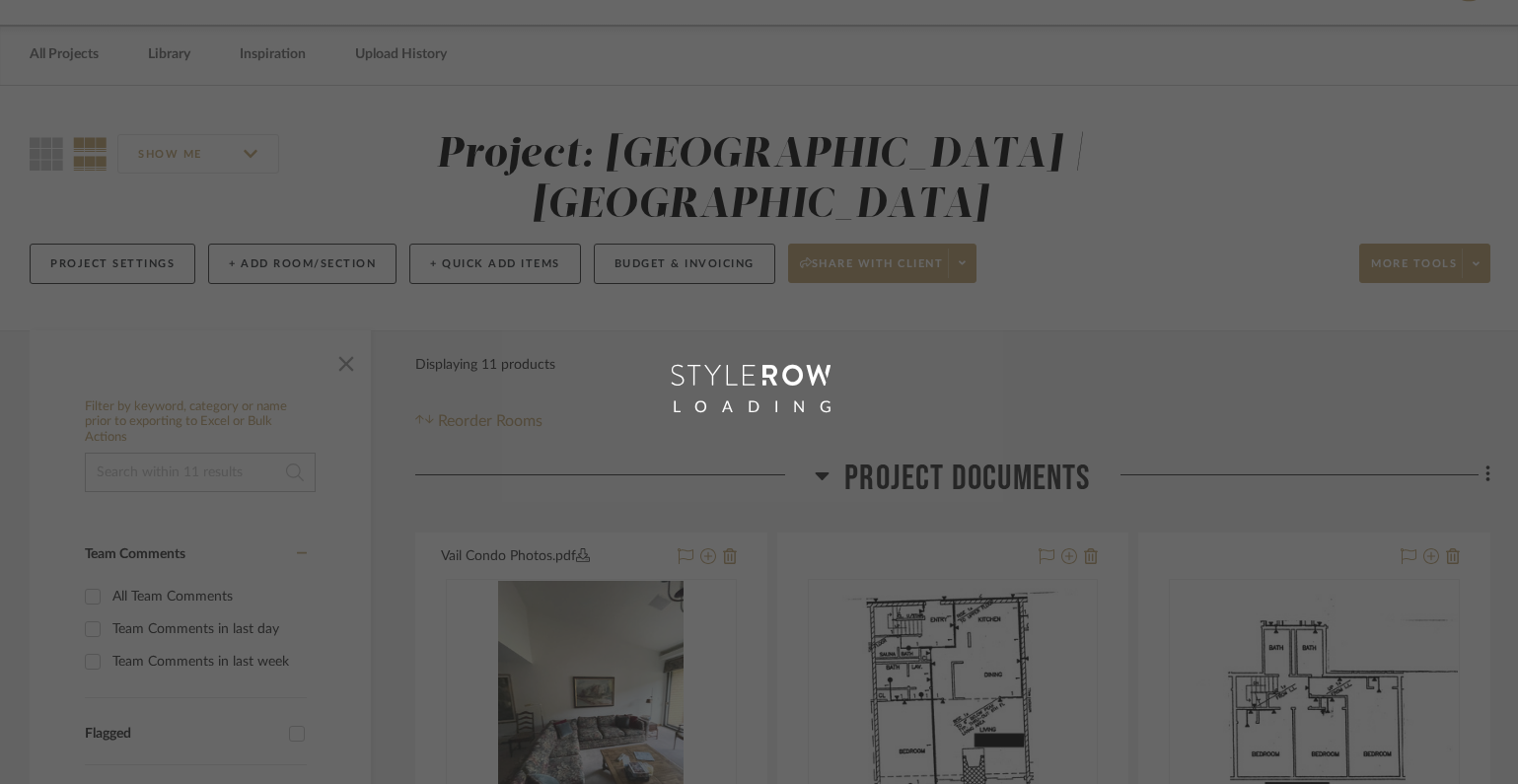 scroll, scrollTop: 0, scrollLeft: 0, axis: both 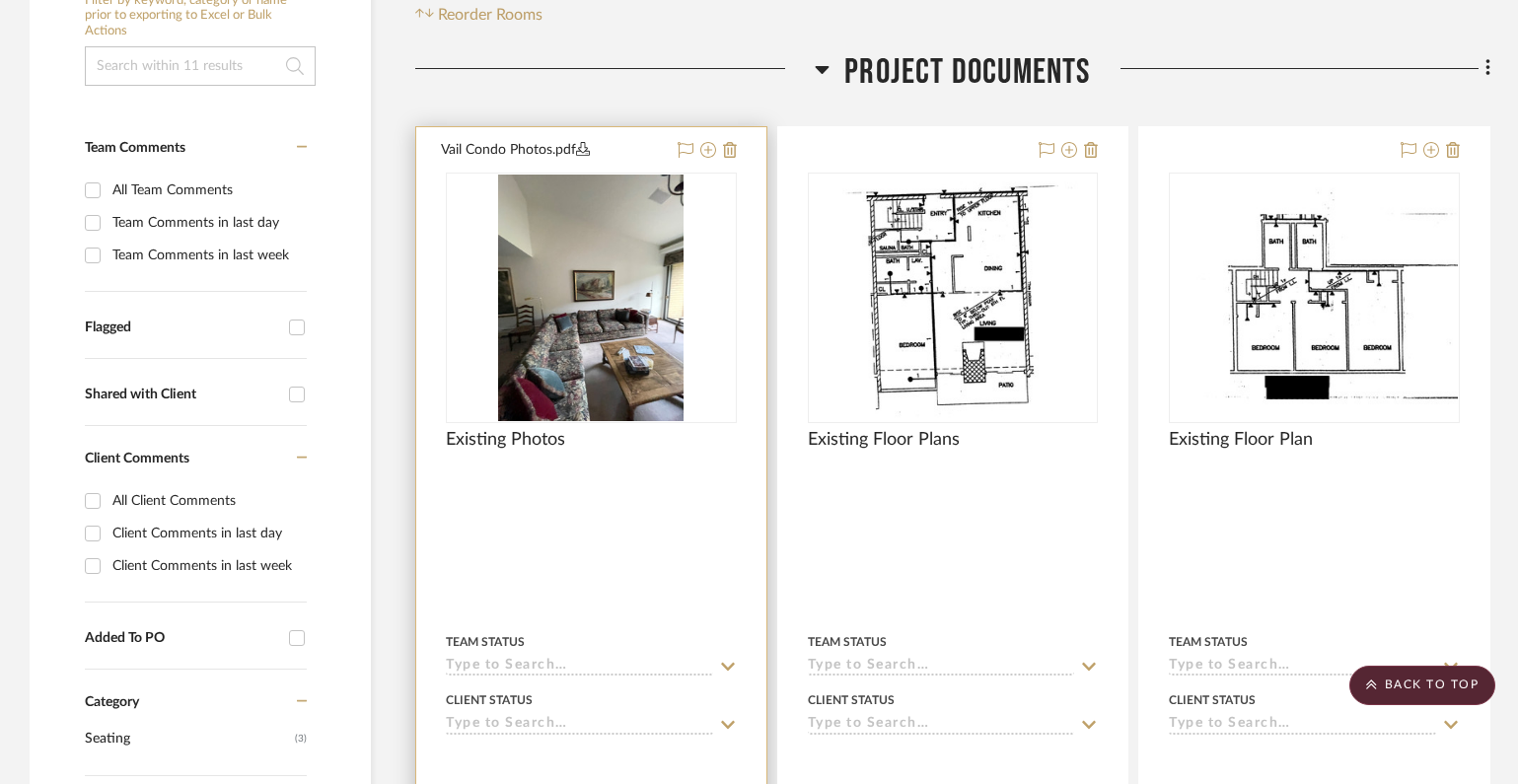 type 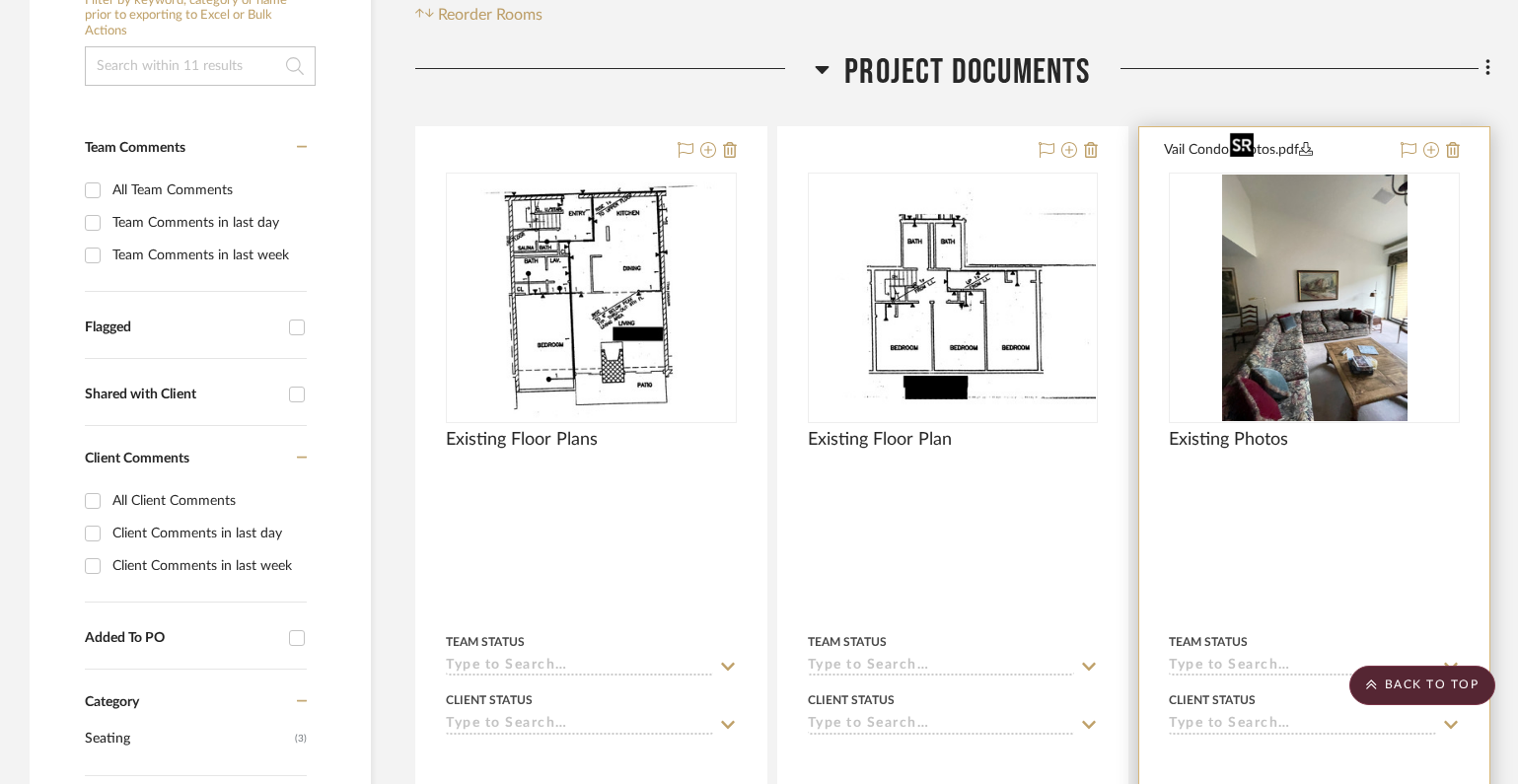 click at bounding box center (1315, 298) 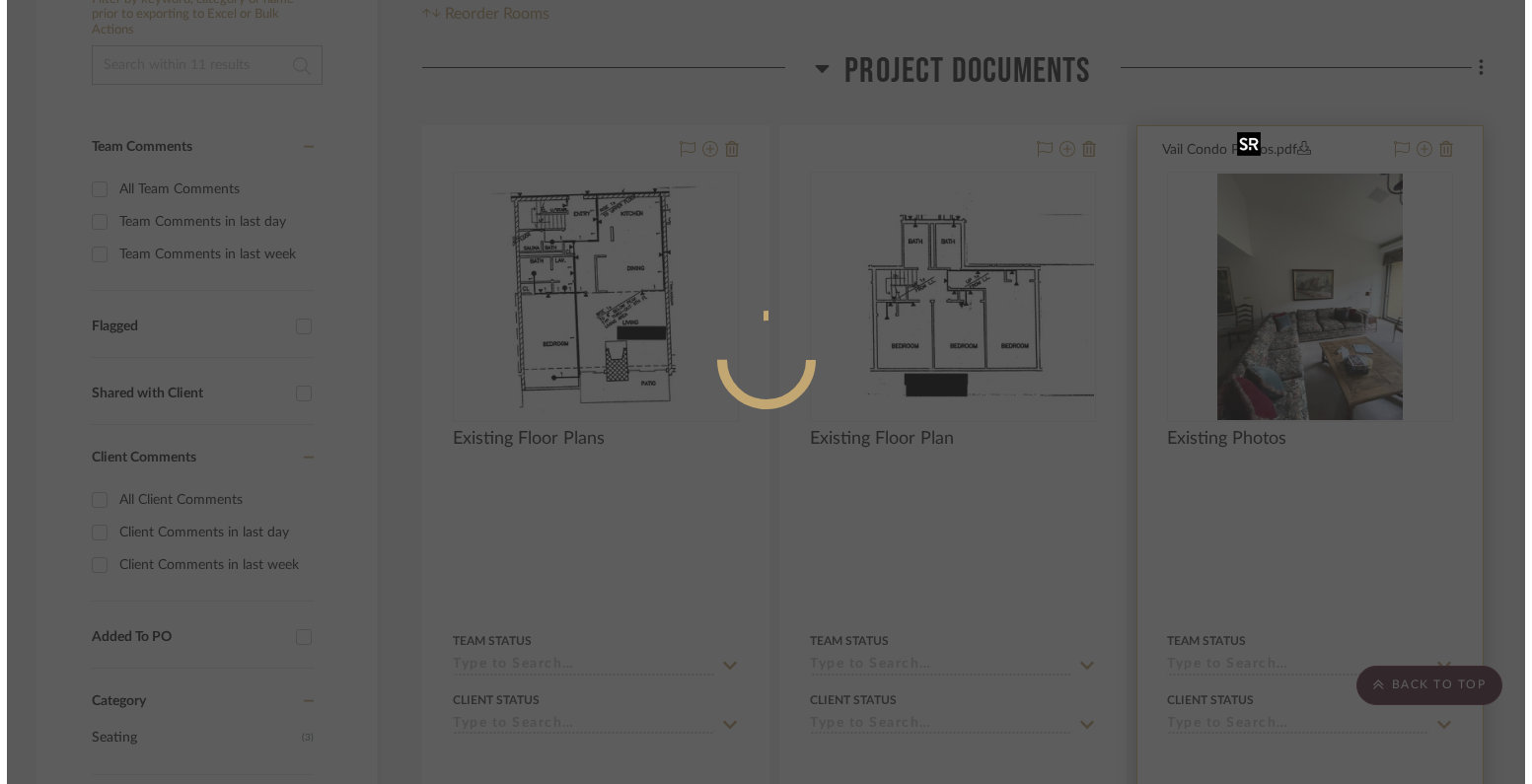 scroll, scrollTop: 0, scrollLeft: 0, axis: both 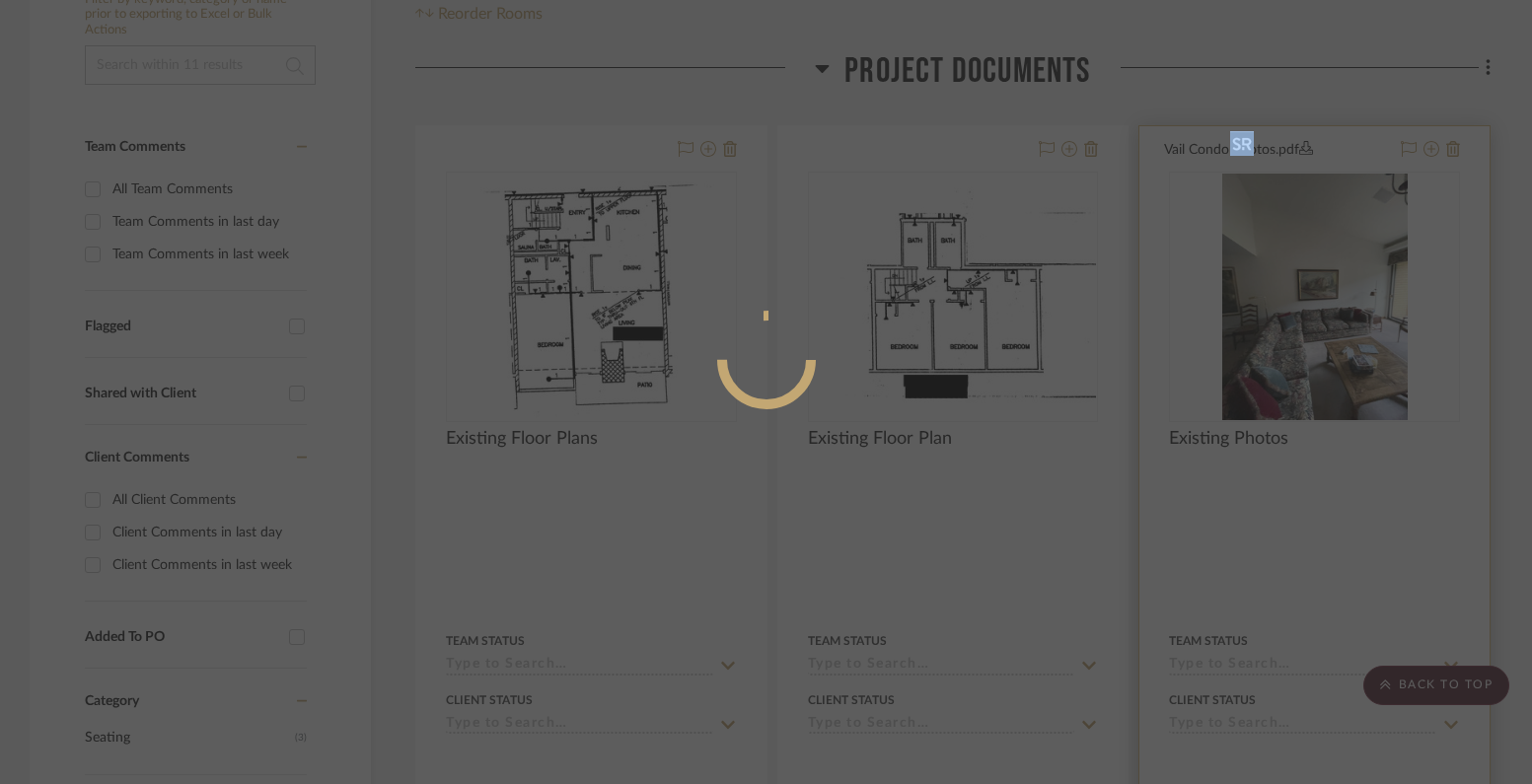 click at bounding box center [766, 392] 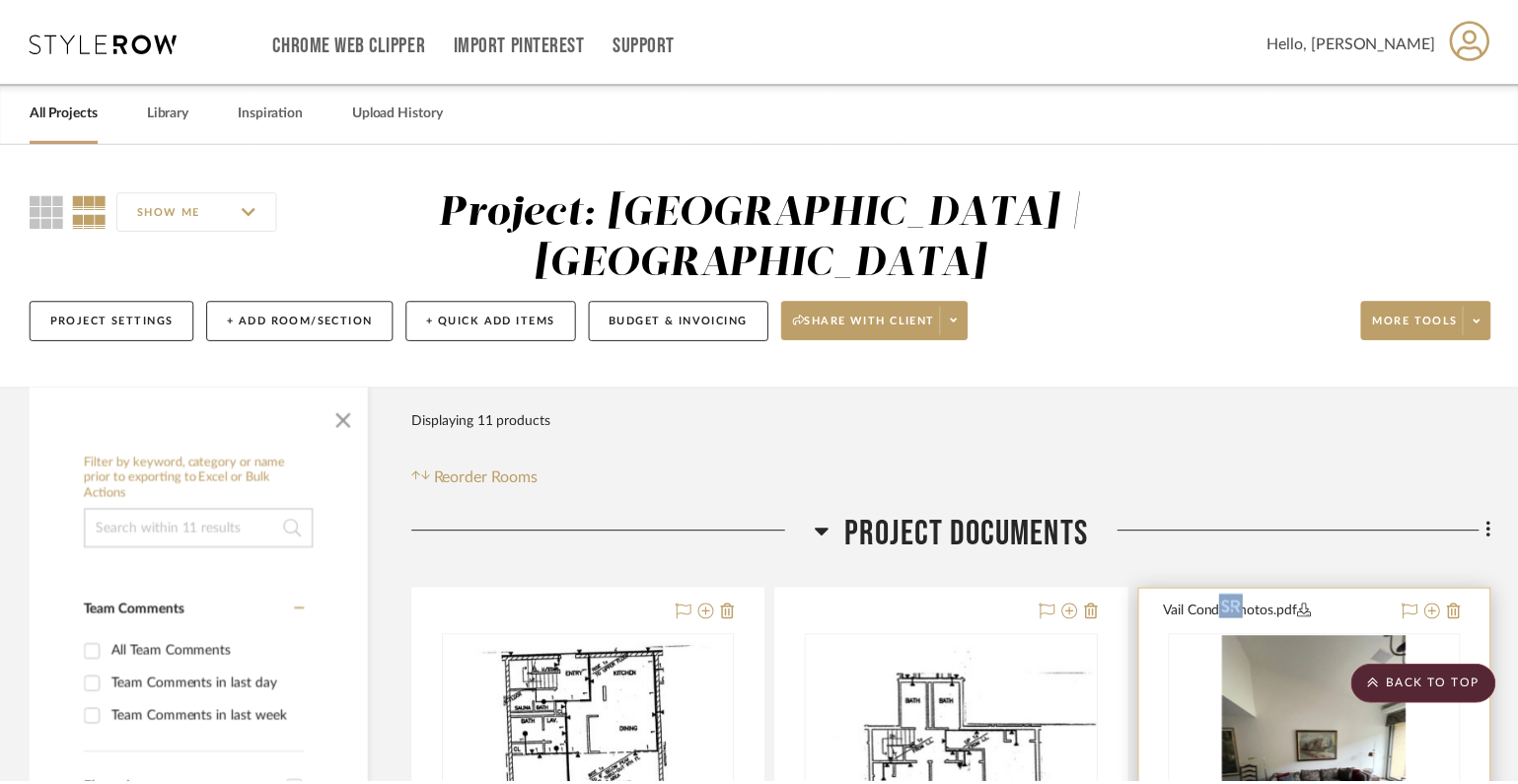 scroll, scrollTop: 463, scrollLeft: 0, axis: vertical 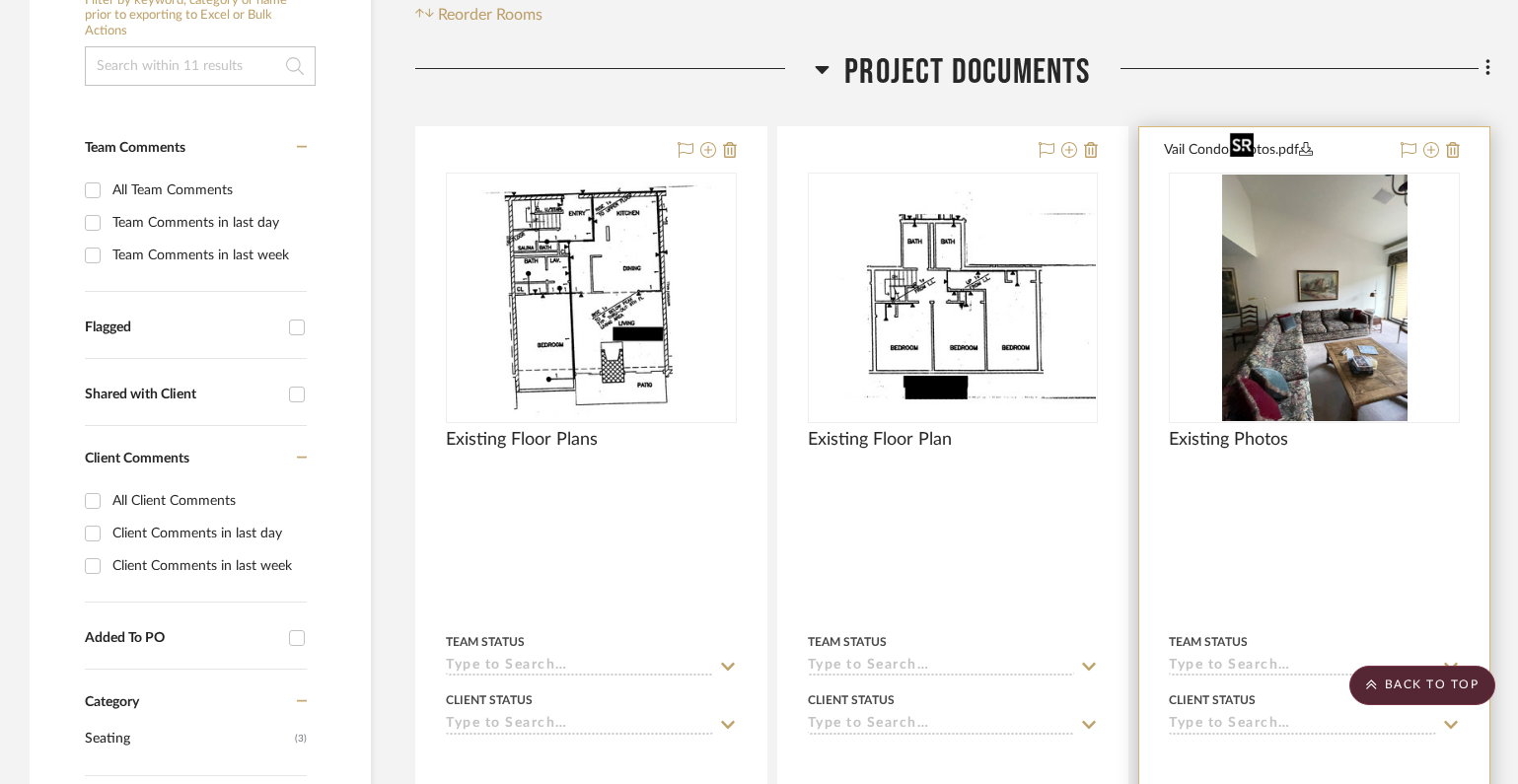 click at bounding box center (1315, 298) 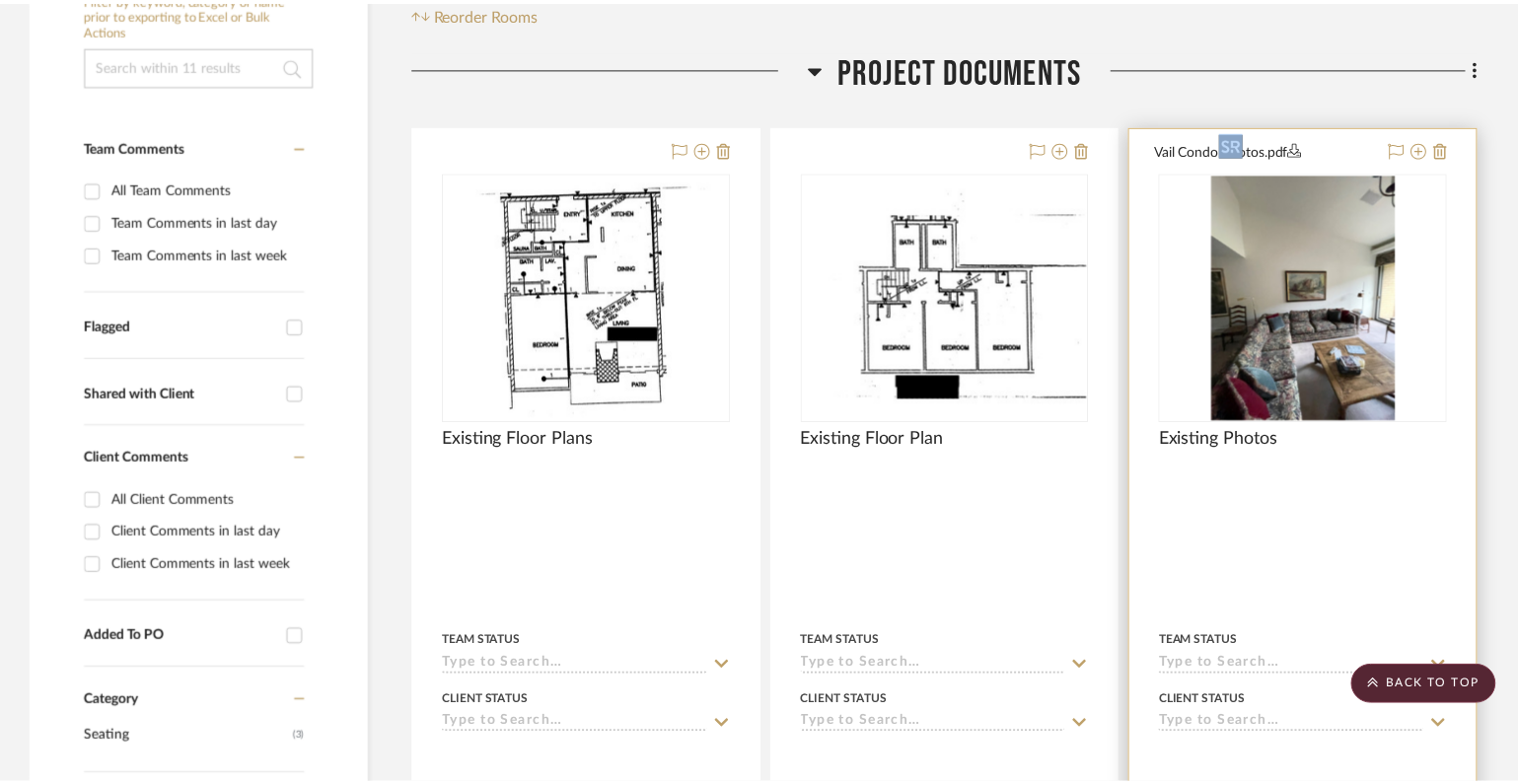 scroll, scrollTop: 463, scrollLeft: 0, axis: vertical 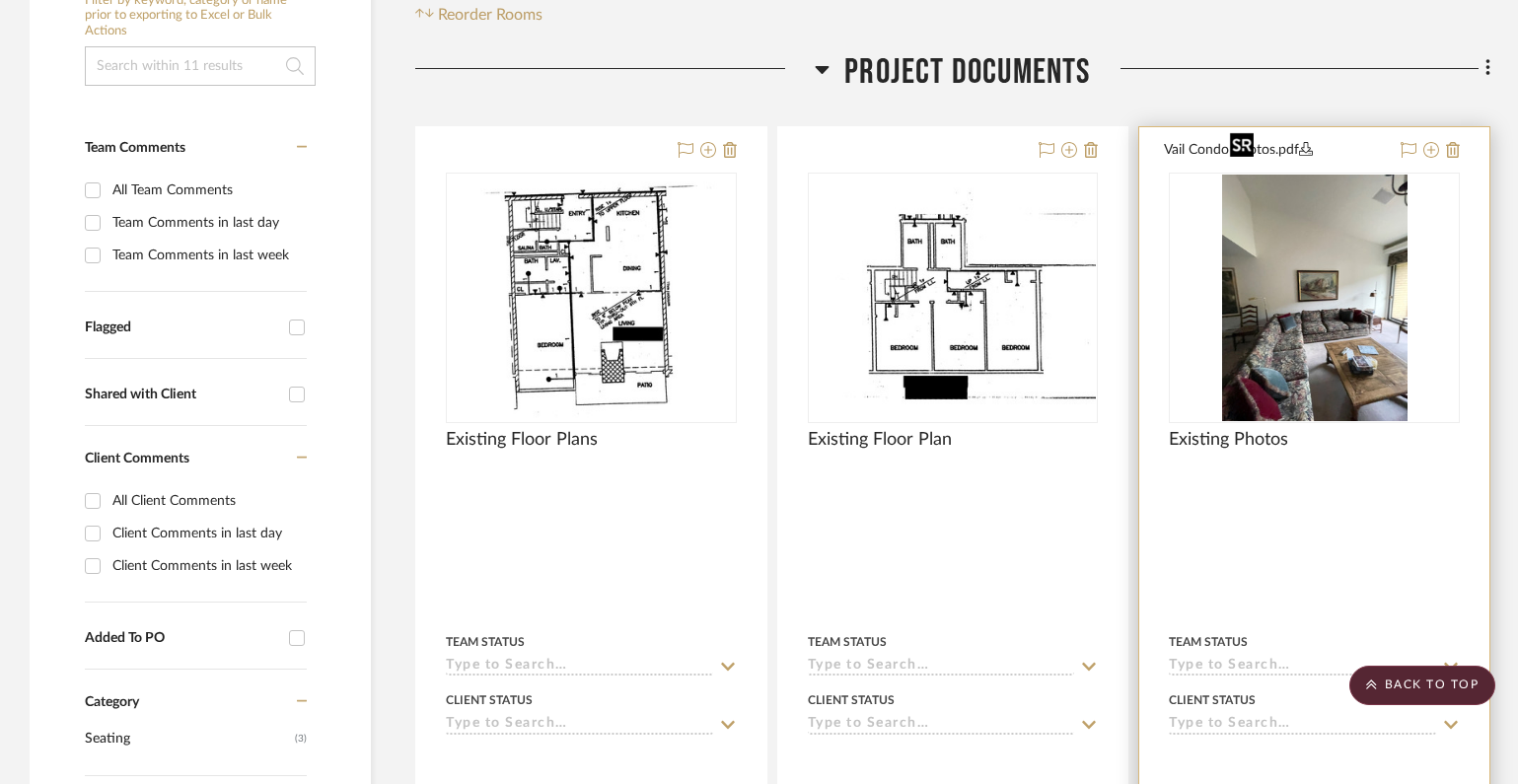 click at bounding box center [1315, 298] 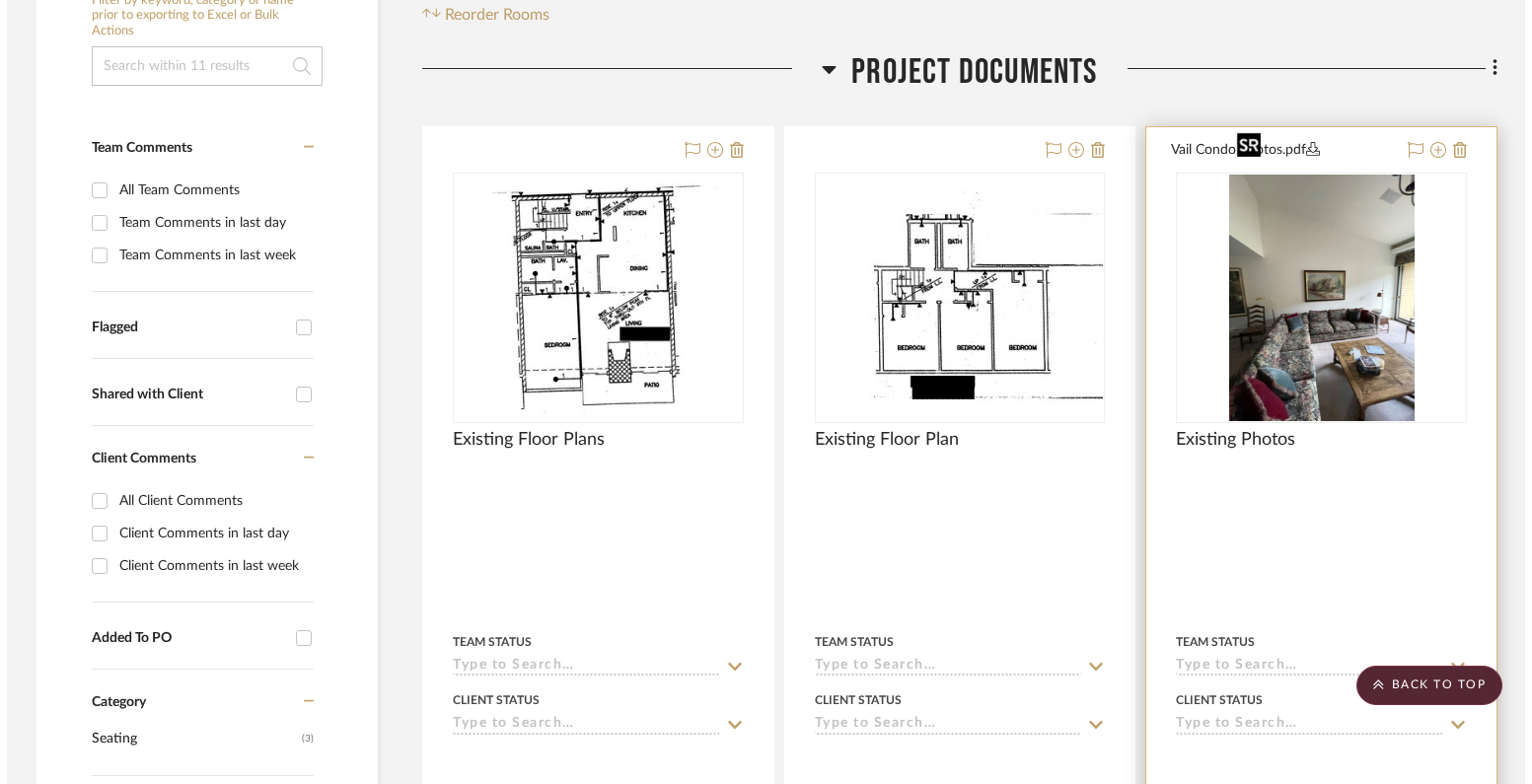 scroll, scrollTop: 0, scrollLeft: 0, axis: both 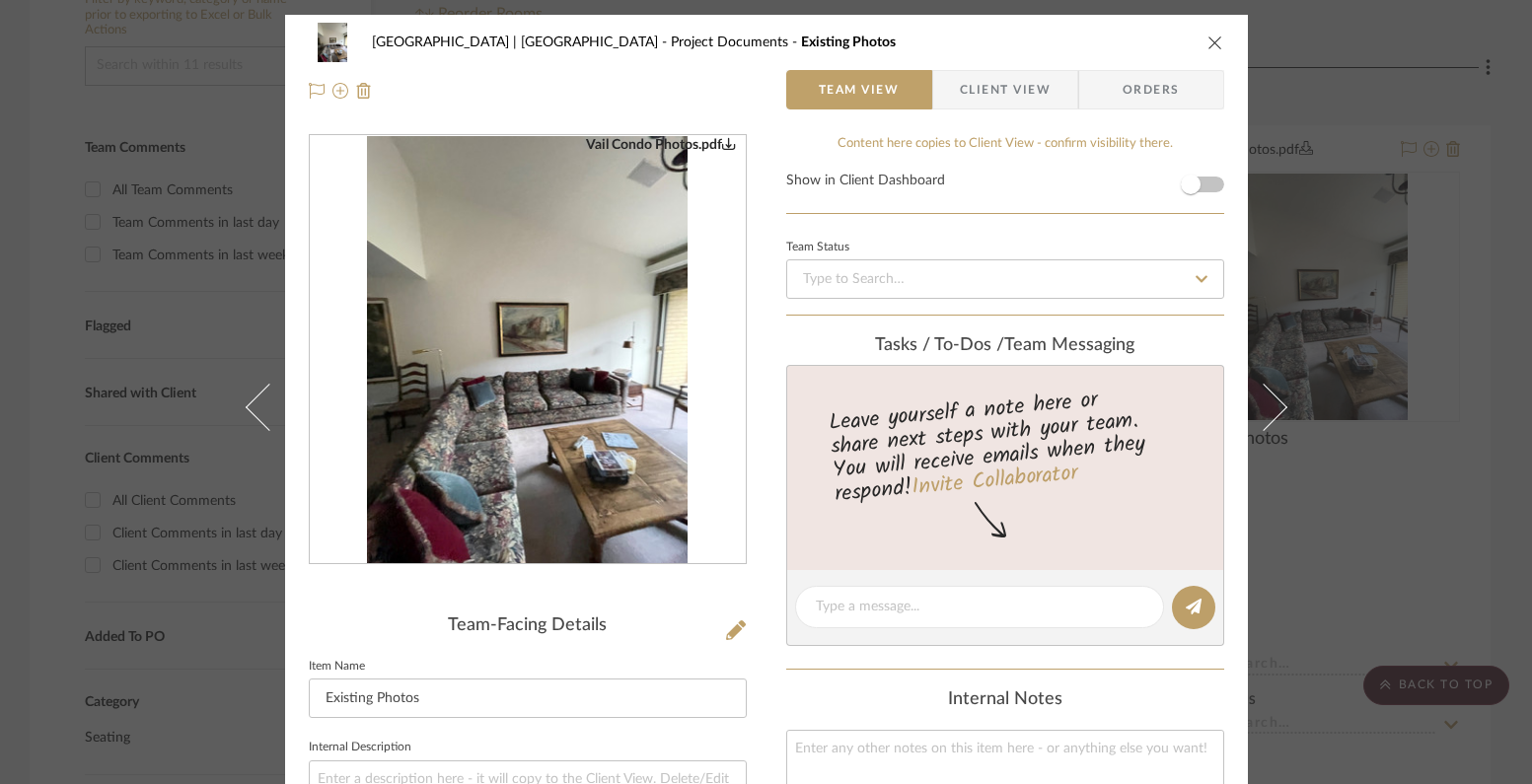 click on "Vail Condo Photos.pdf" at bounding box center [528, 350] 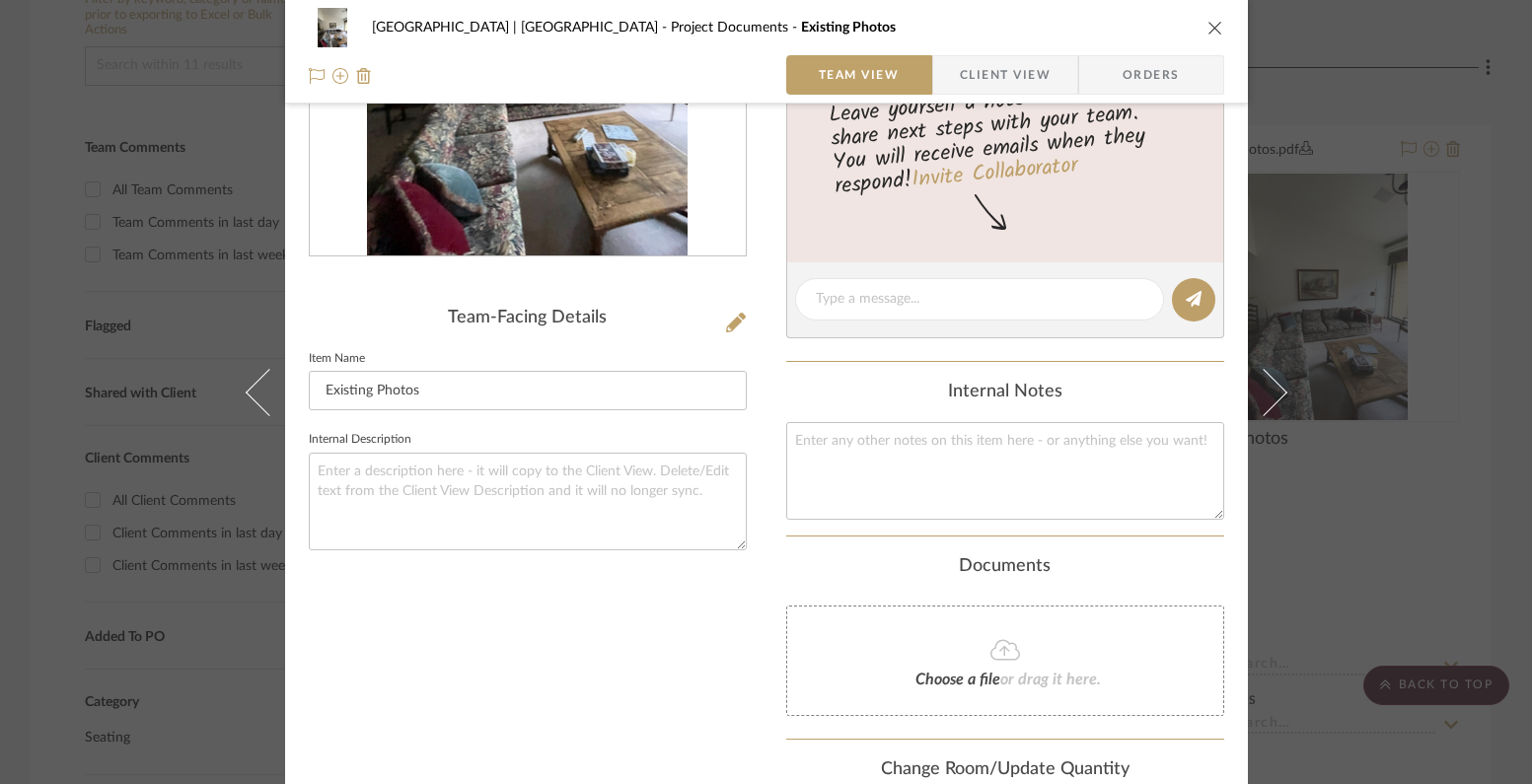 scroll, scrollTop: 0, scrollLeft: 0, axis: both 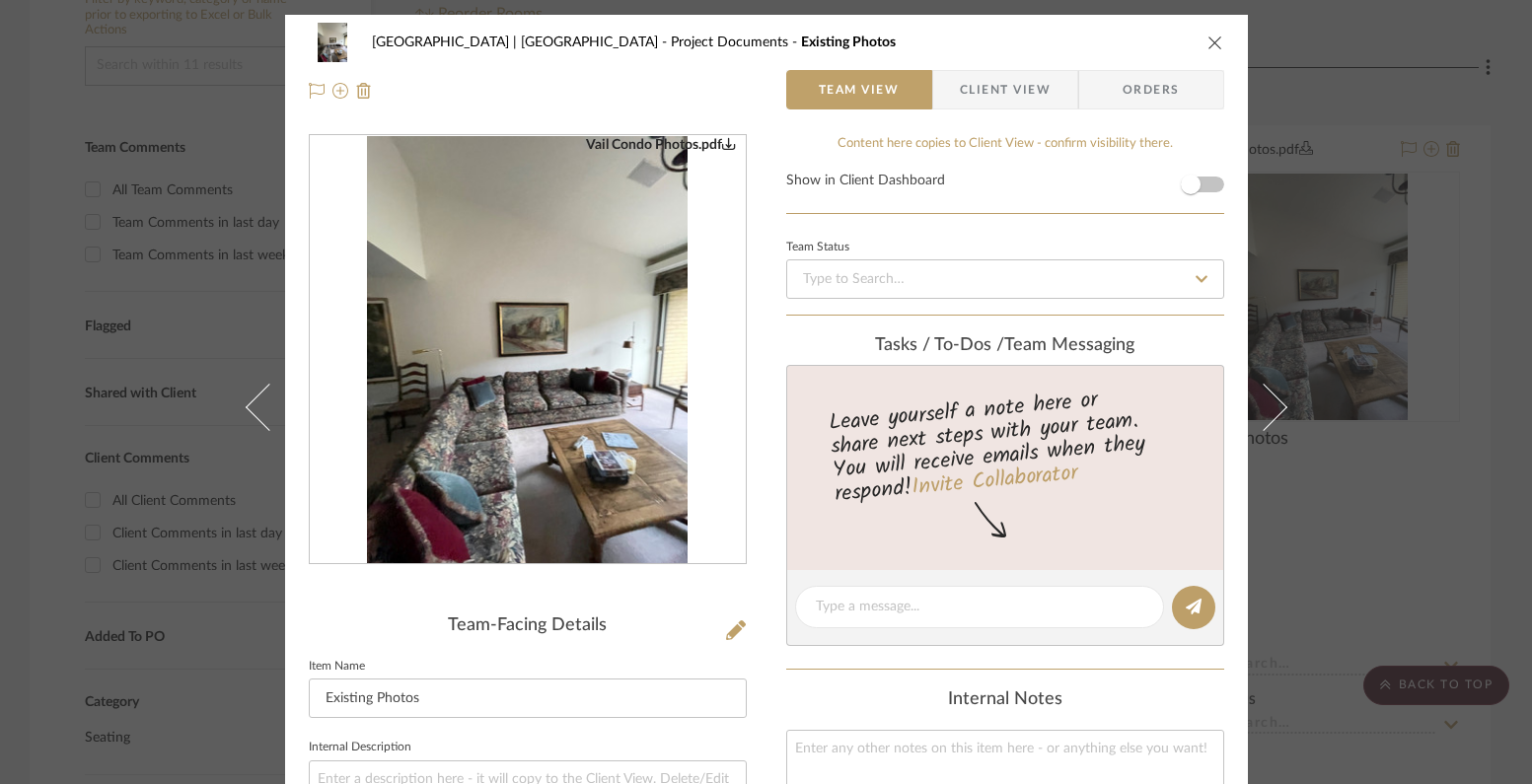 click at bounding box center [729, 143] 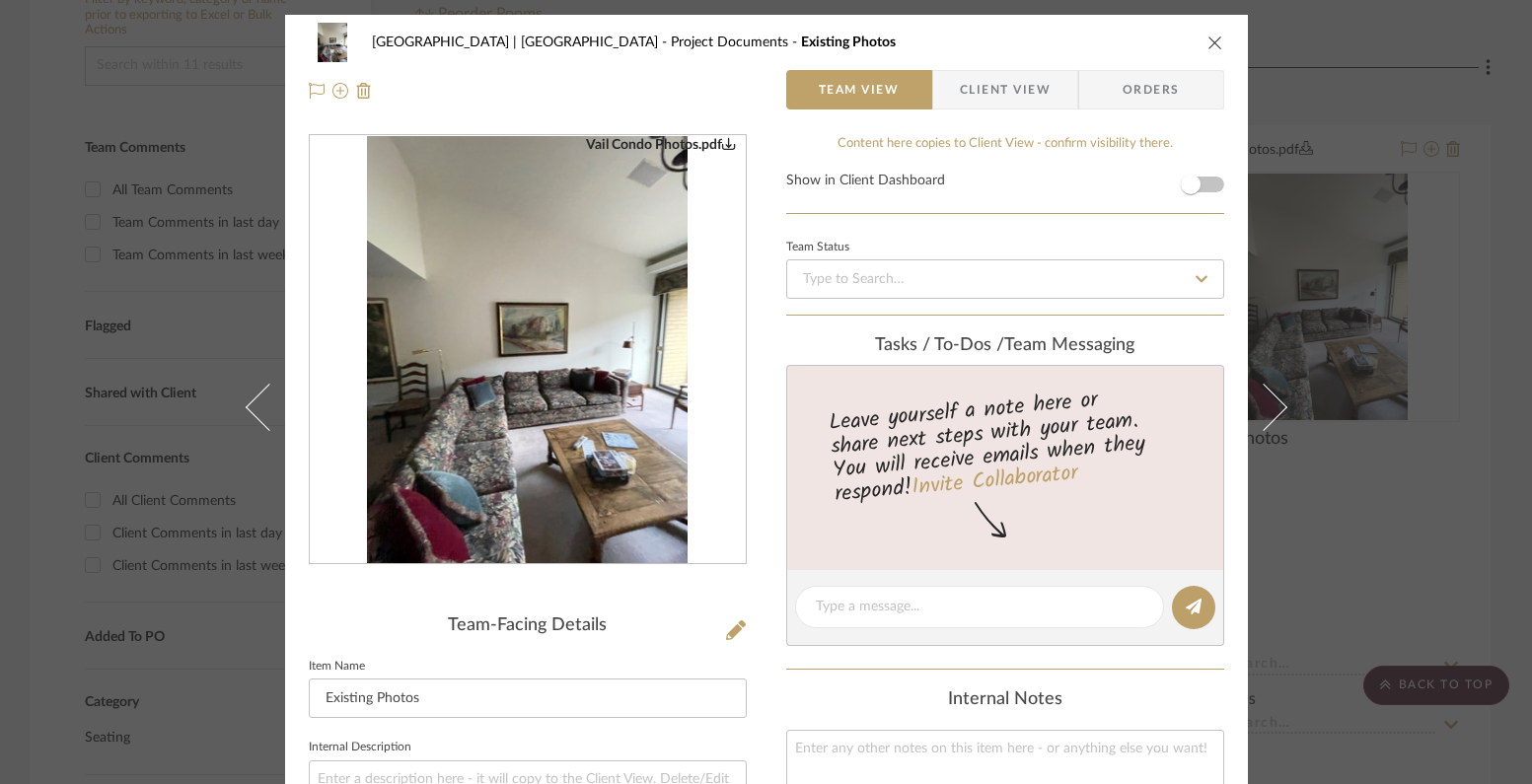 click at bounding box center (1215, 42) 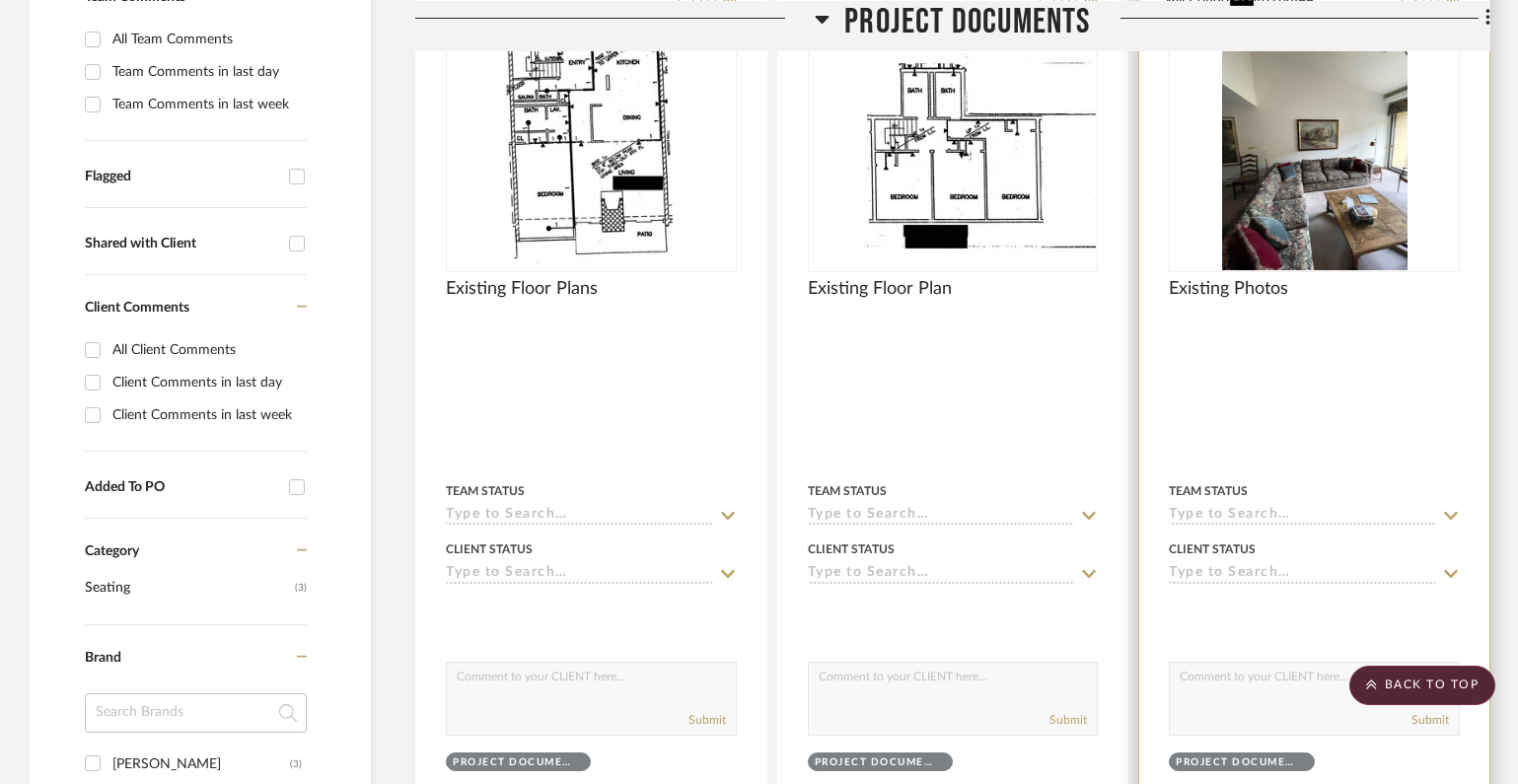 scroll, scrollTop: 619, scrollLeft: 0, axis: vertical 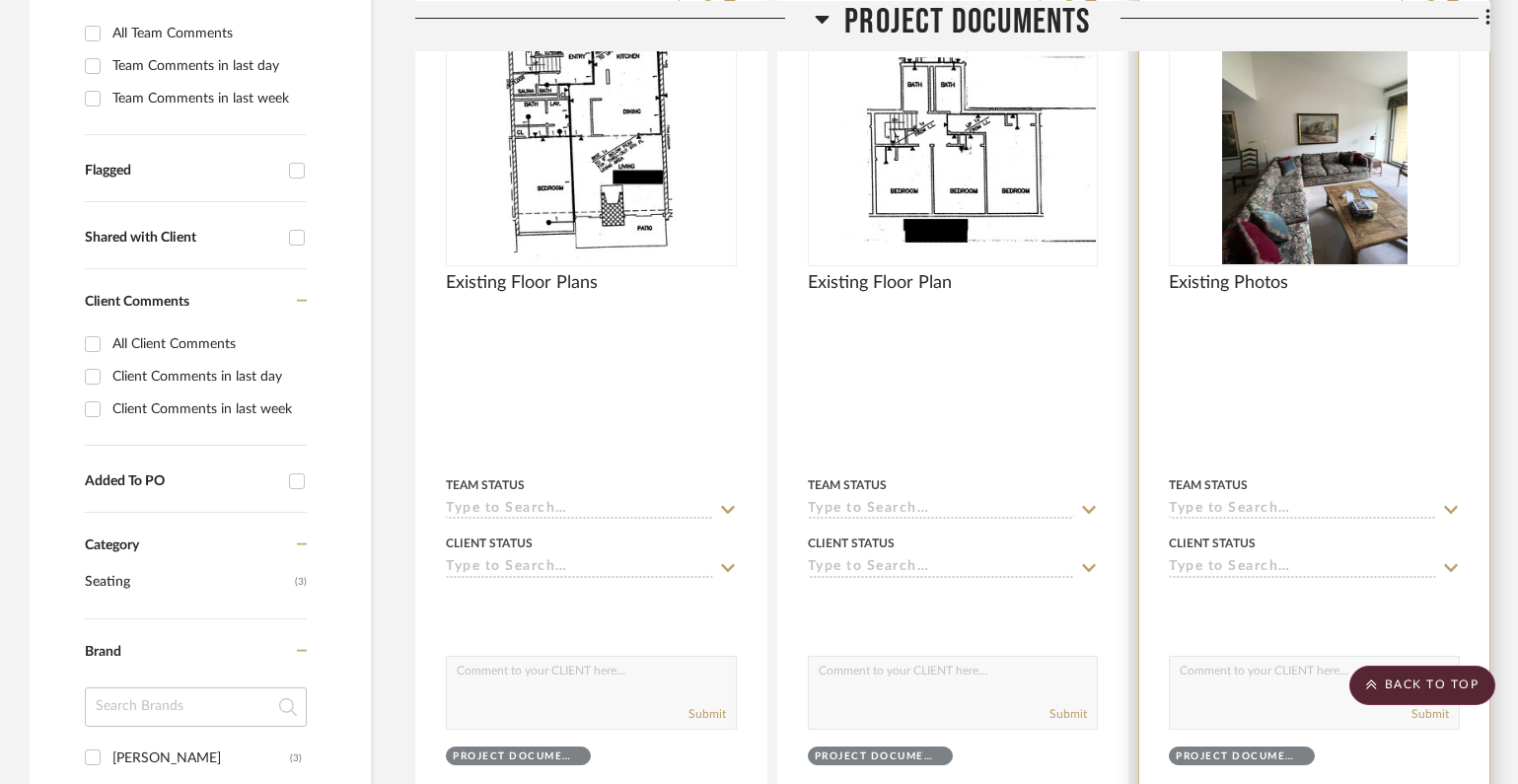click at bounding box center (1315, 141) 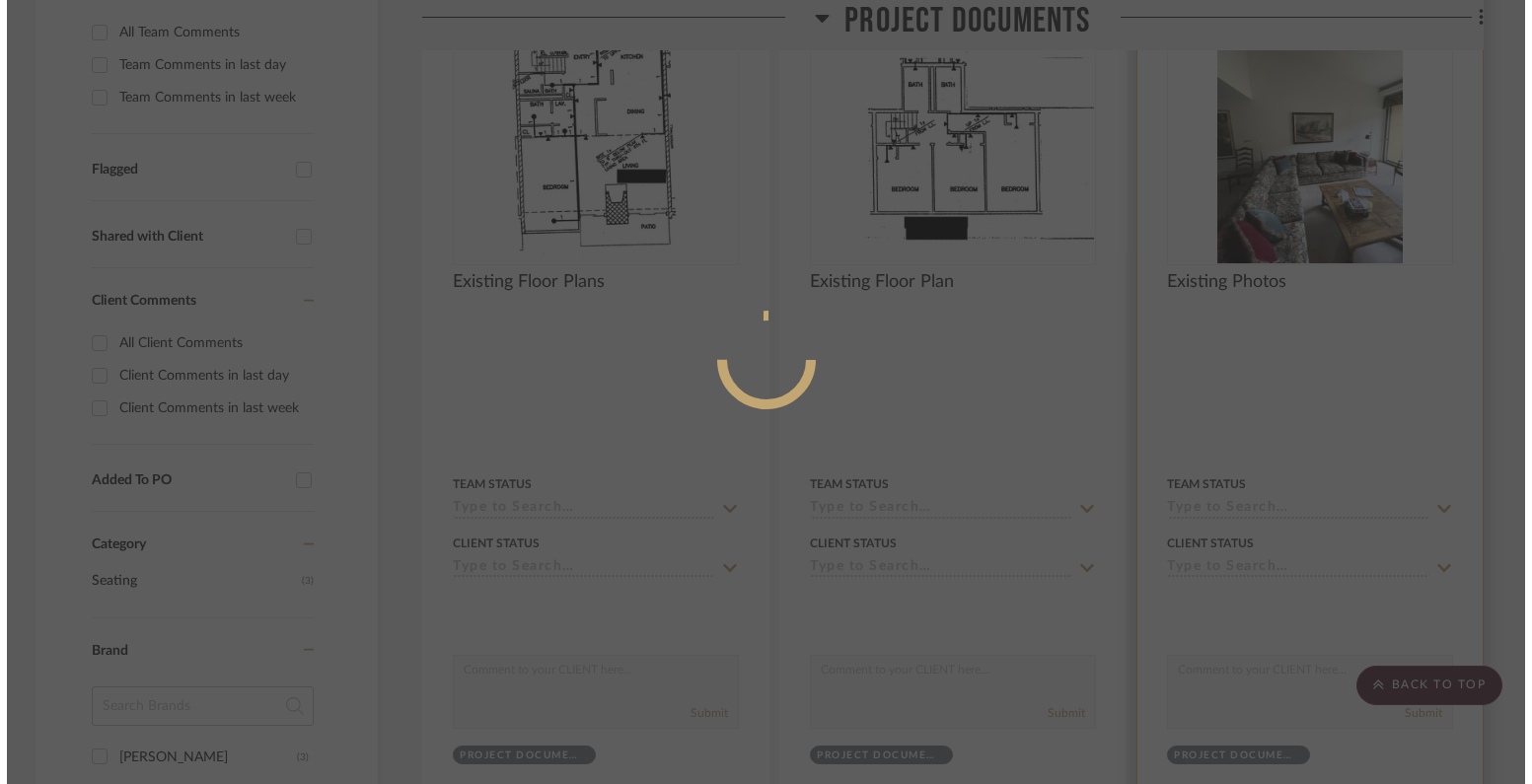 scroll, scrollTop: 0, scrollLeft: 0, axis: both 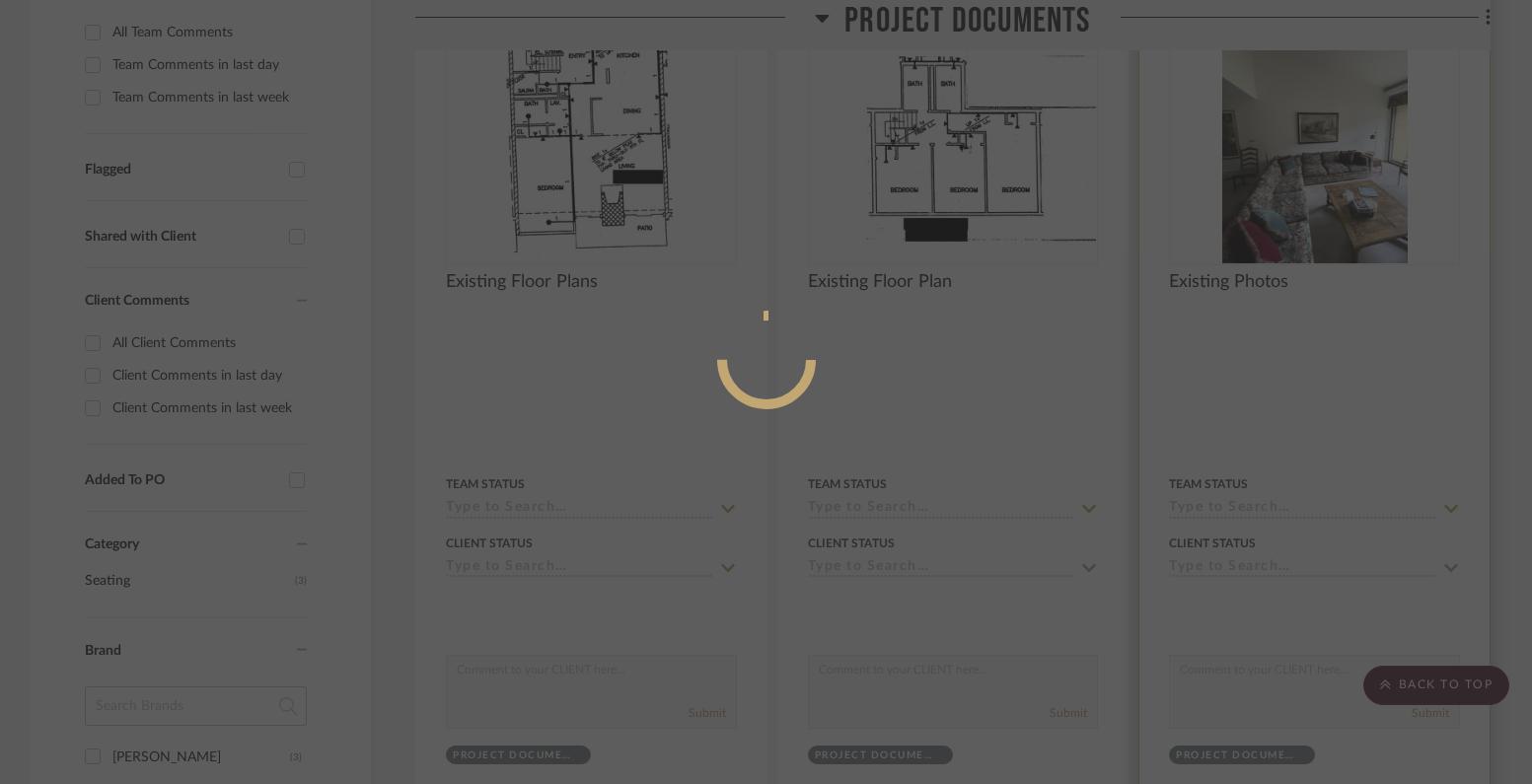 click at bounding box center (766, 392) 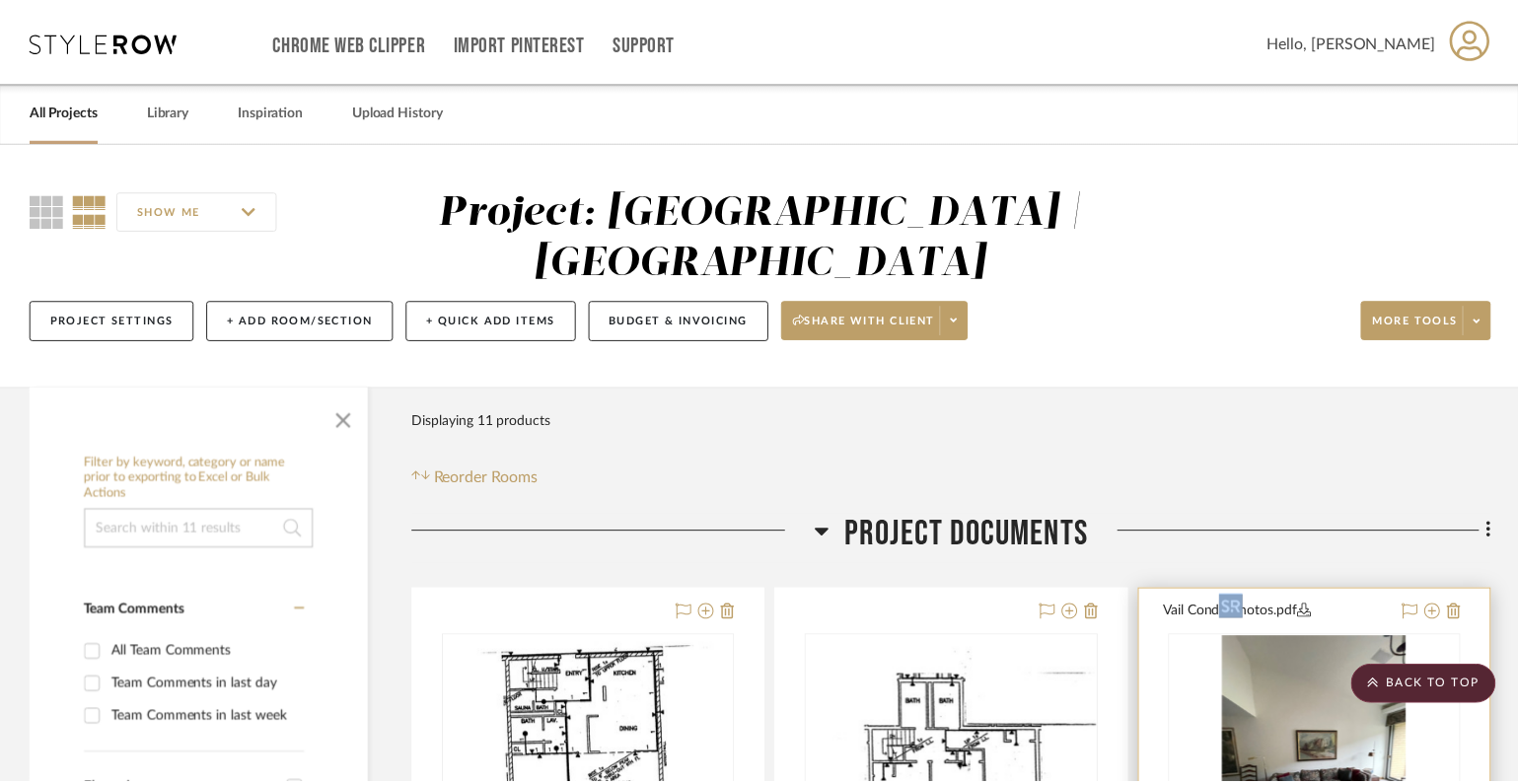 scroll, scrollTop: 619, scrollLeft: 0, axis: vertical 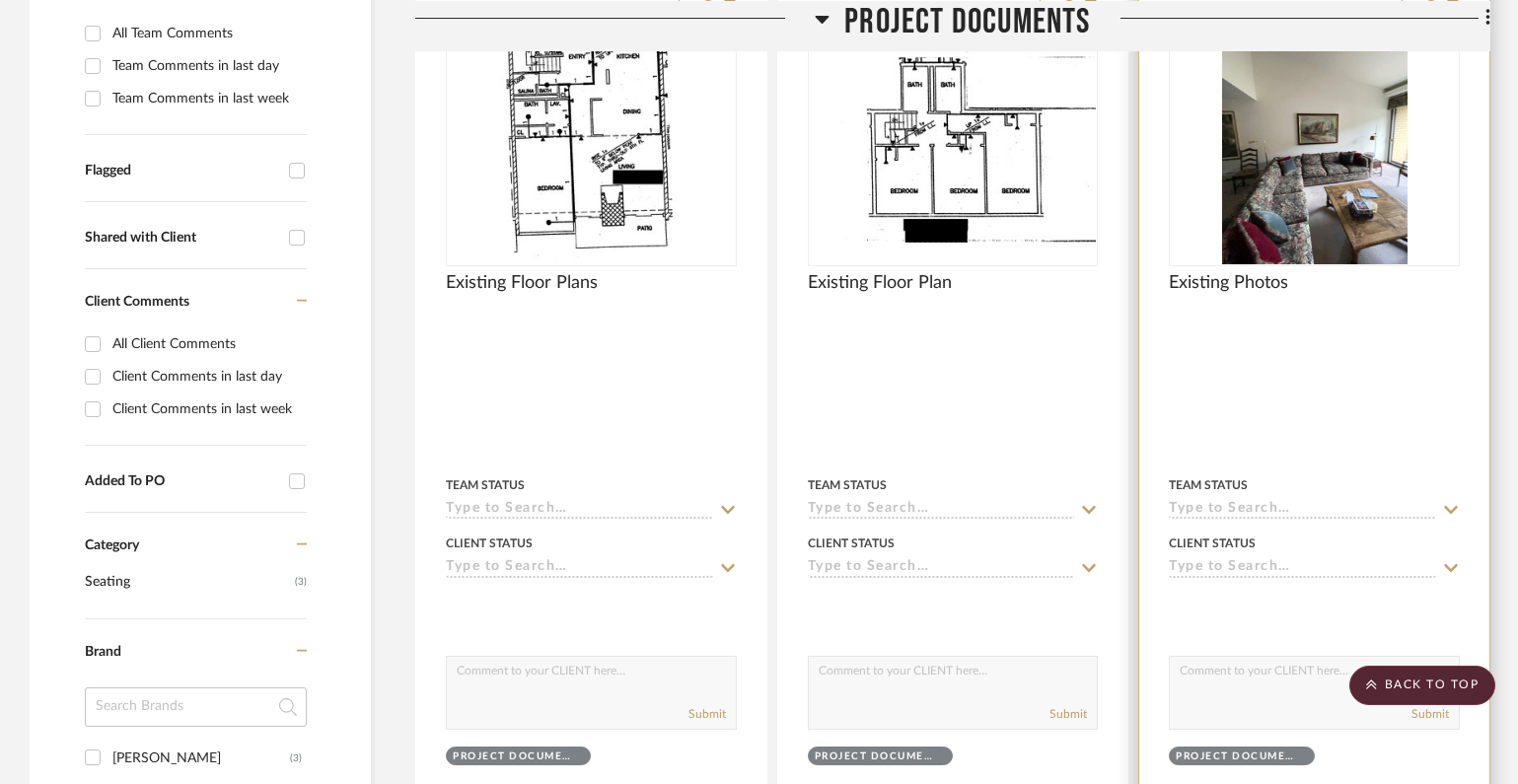 click at bounding box center (1315, 141) 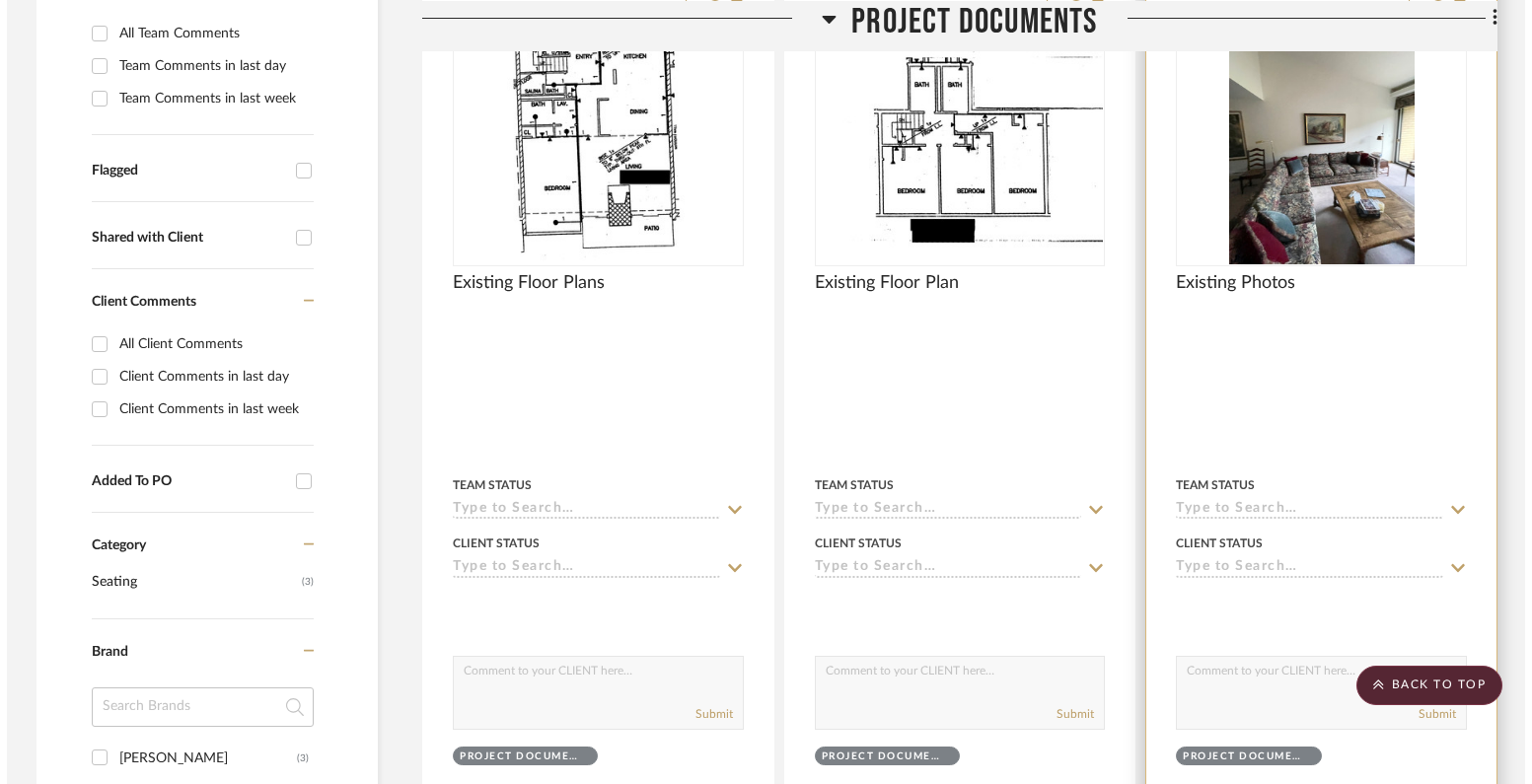 scroll, scrollTop: 0, scrollLeft: 0, axis: both 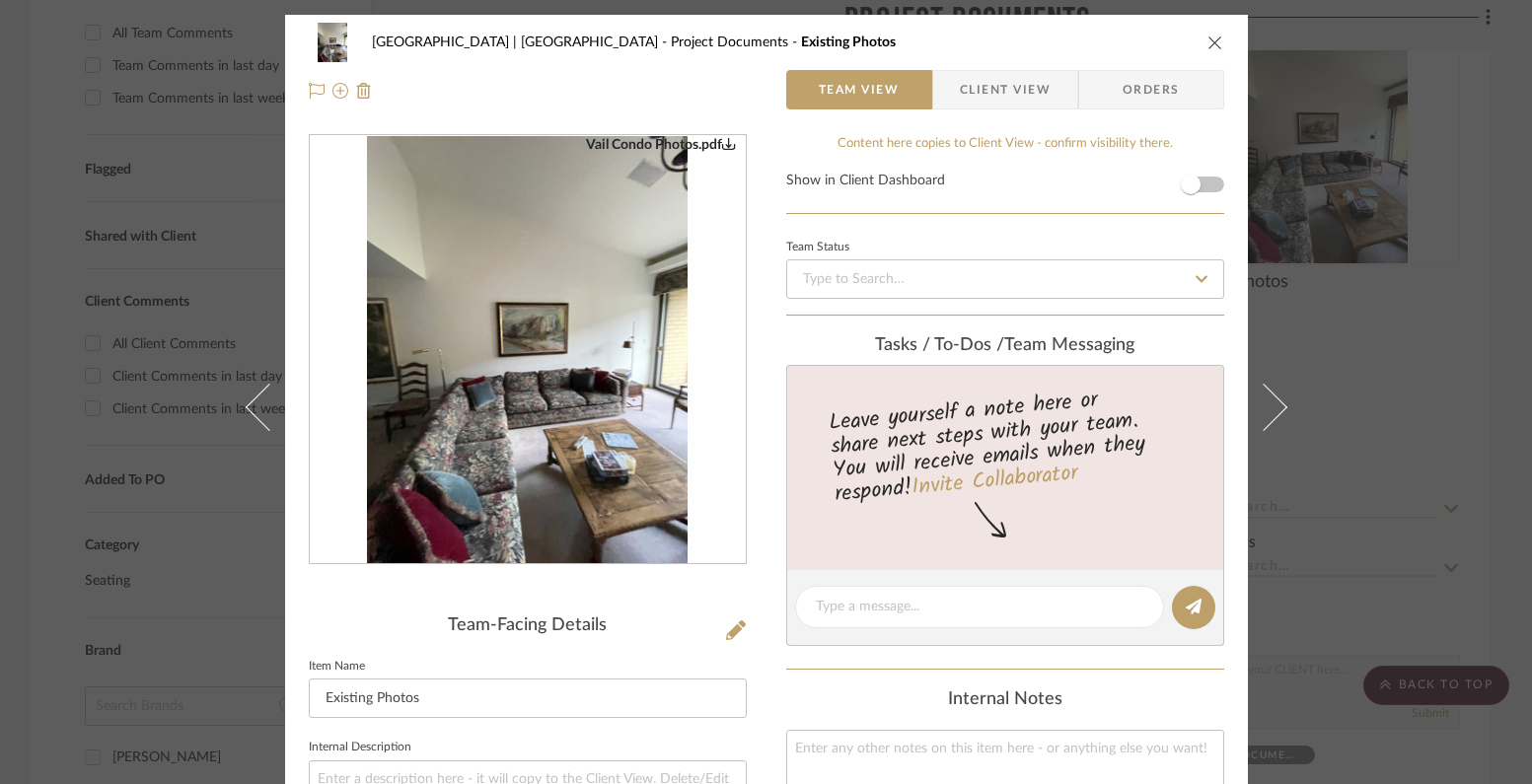 click at bounding box center [729, 143] 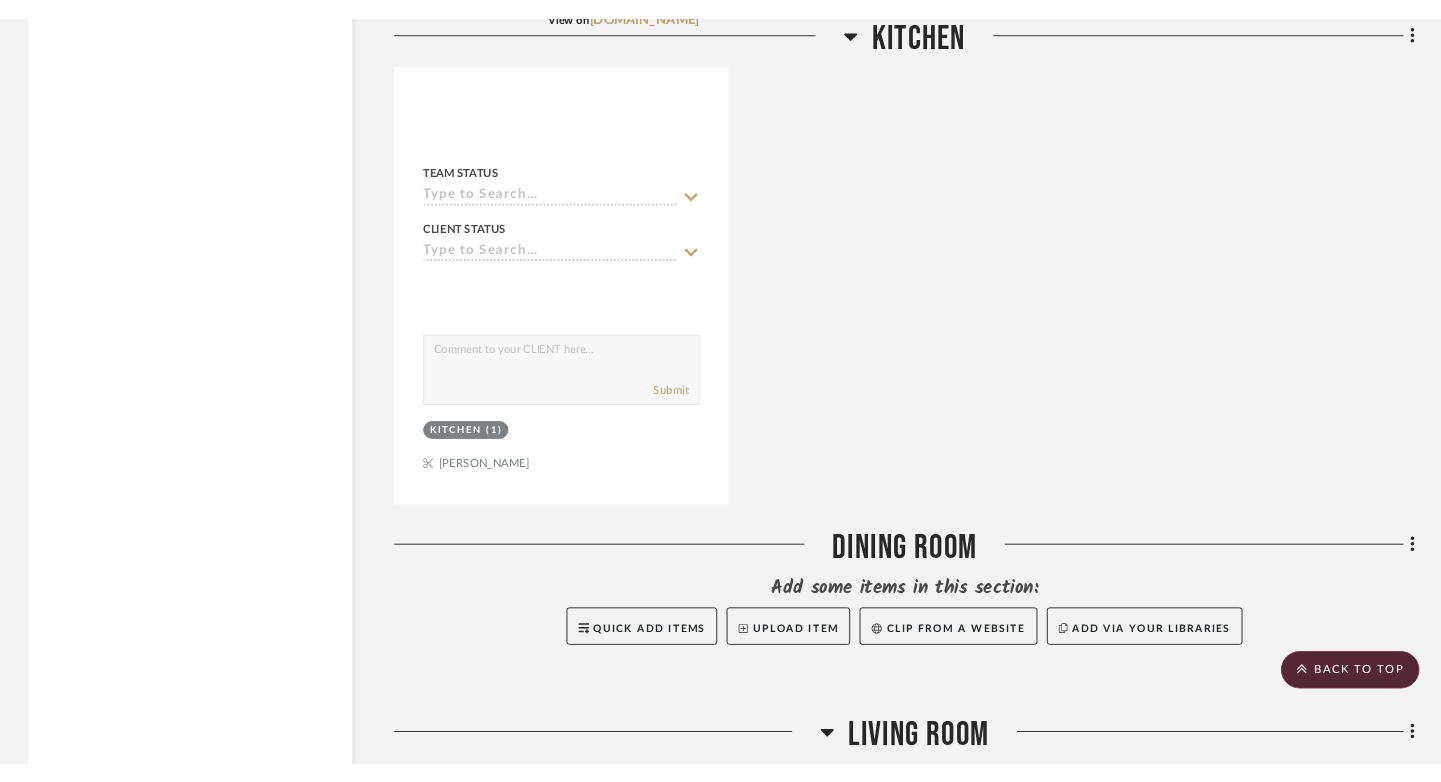scroll, scrollTop: 2385, scrollLeft: 0, axis: vertical 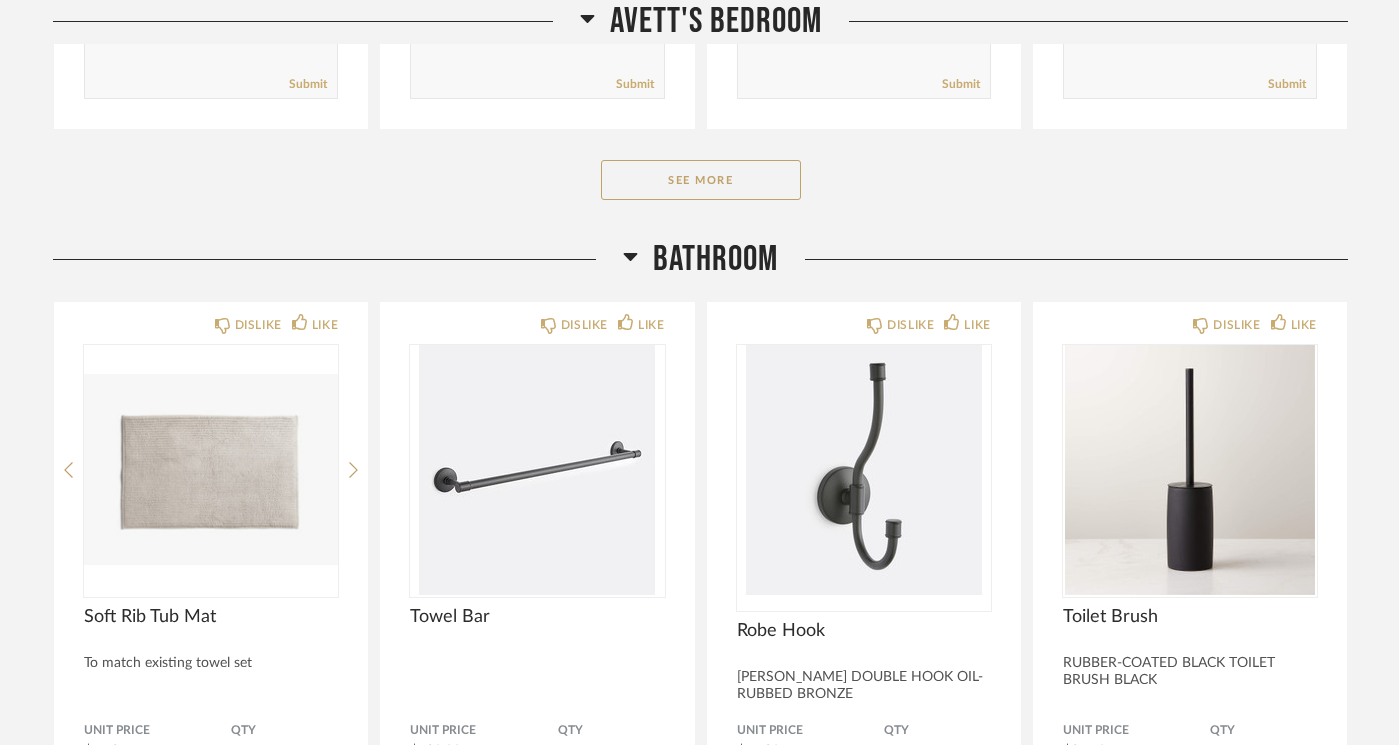 click 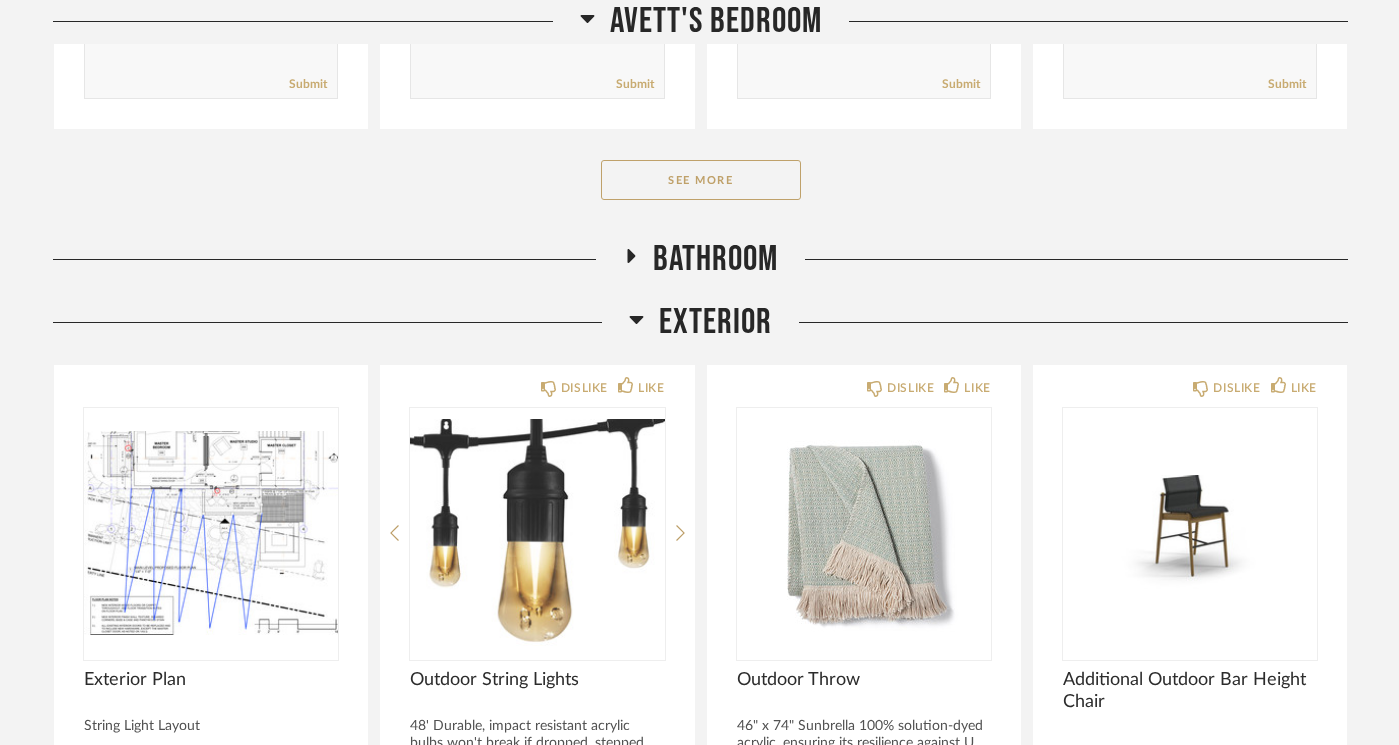 click 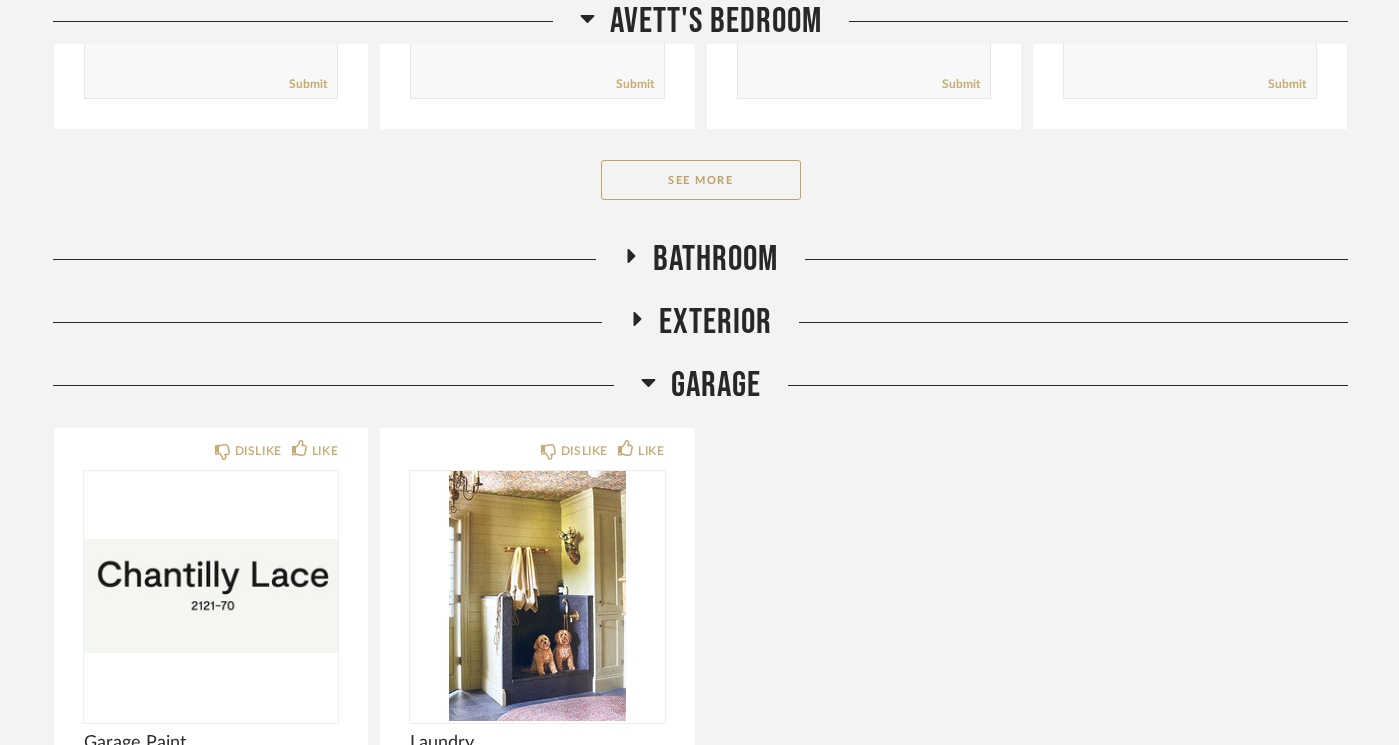 click 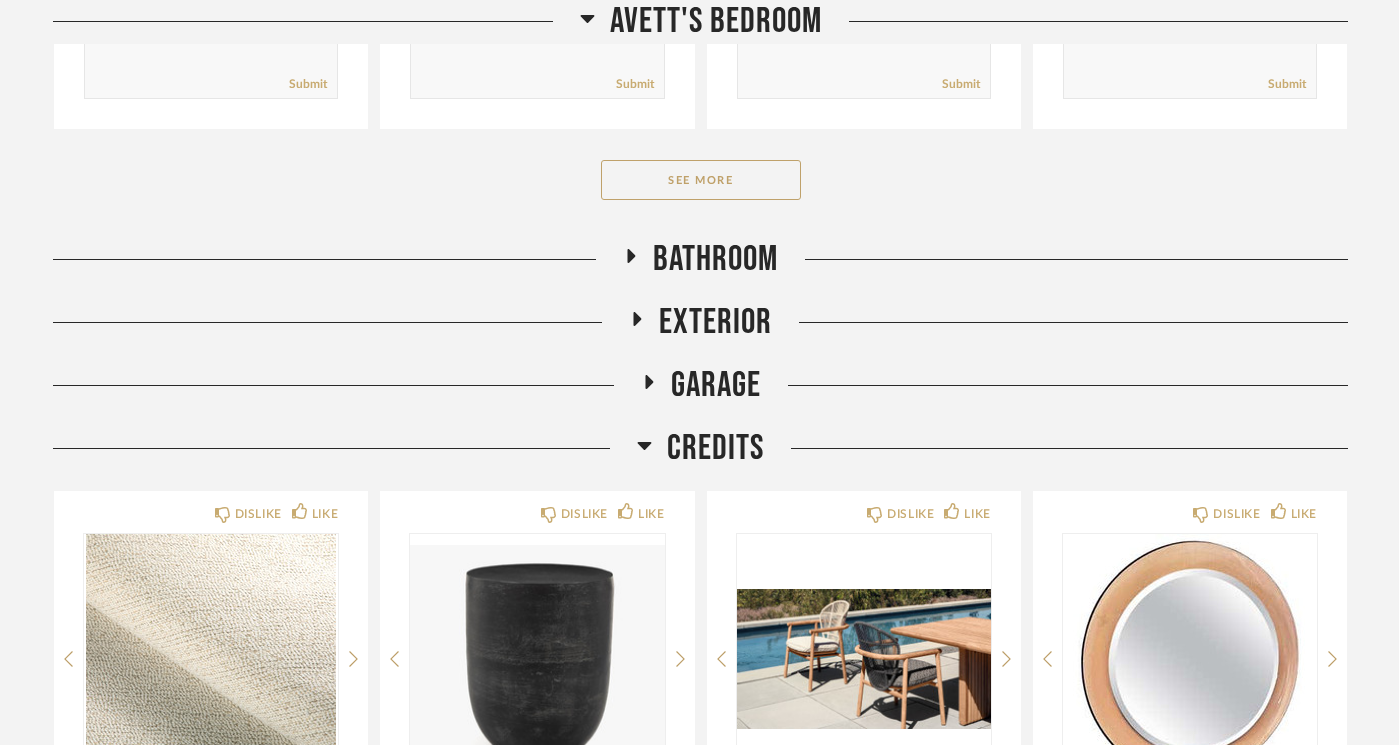click 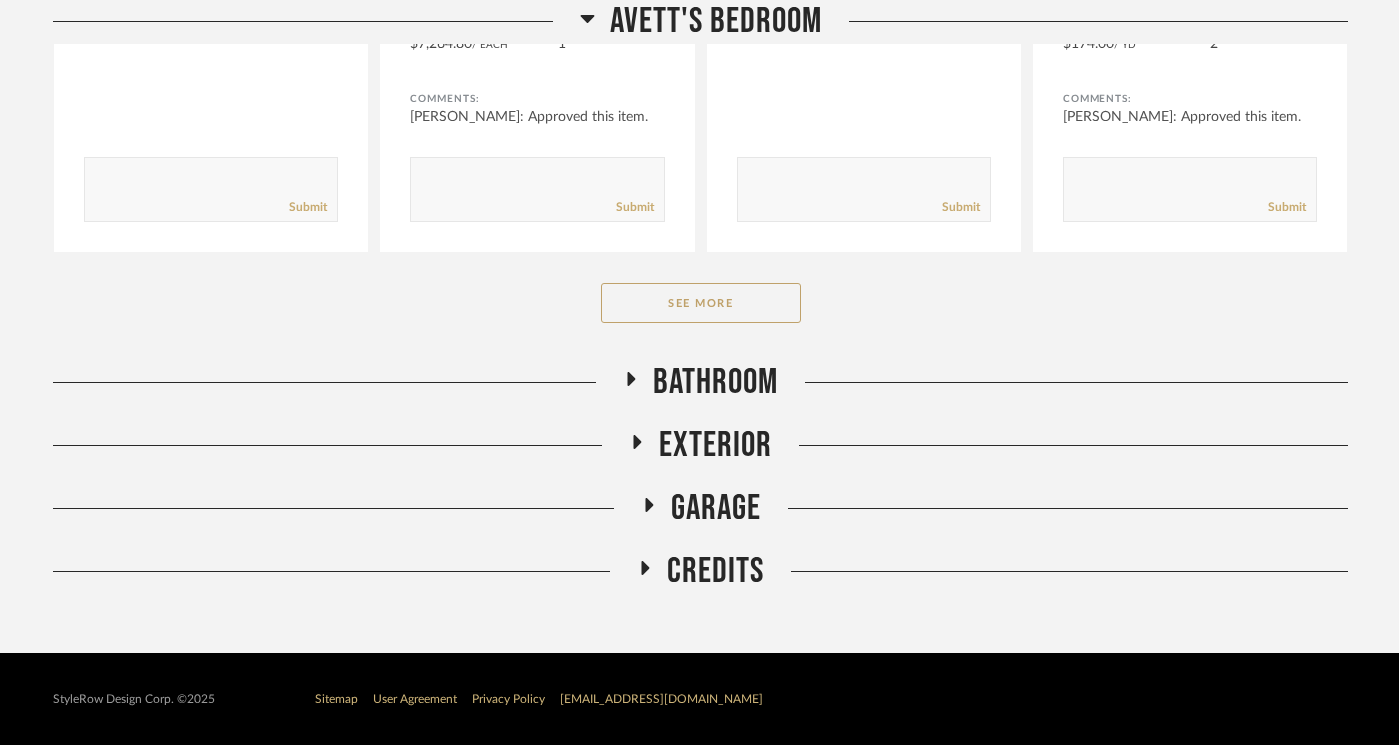 scroll, scrollTop: 2649, scrollLeft: 0, axis: vertical 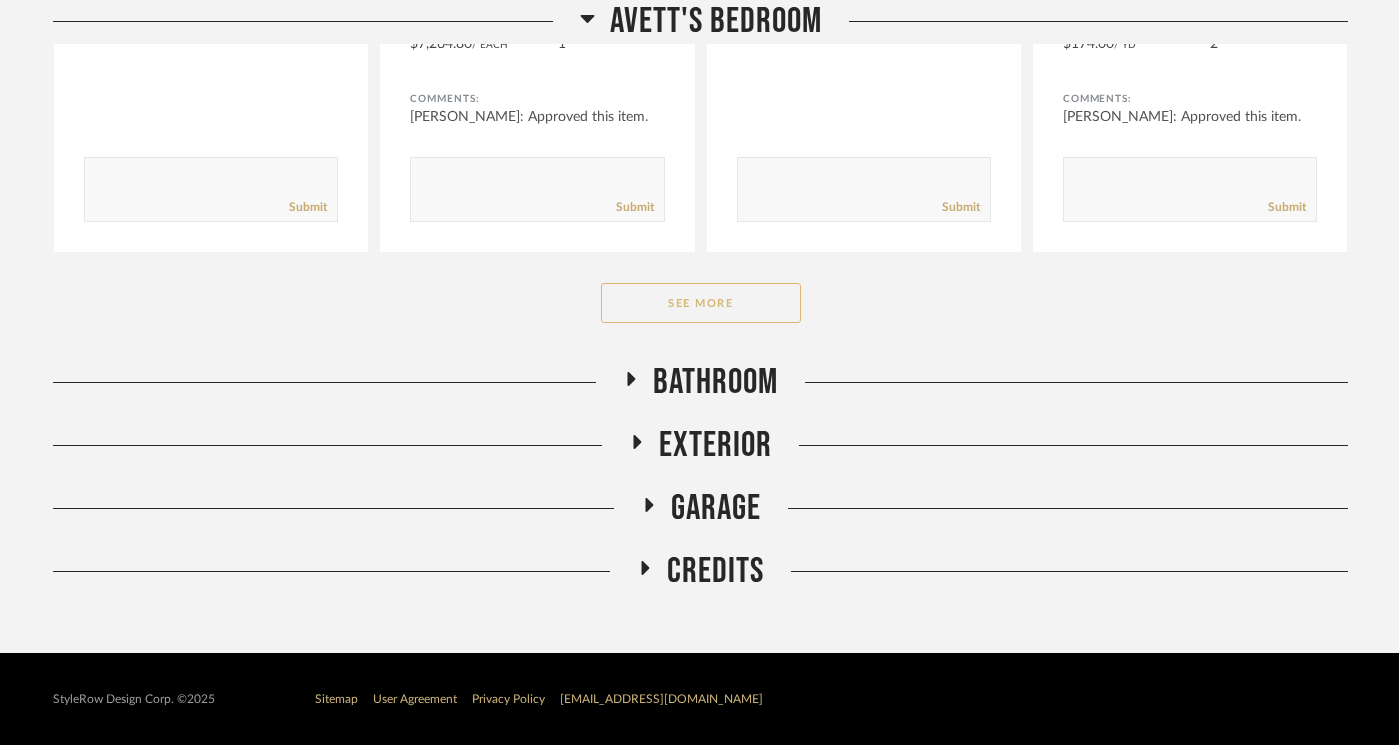 click on "See More" 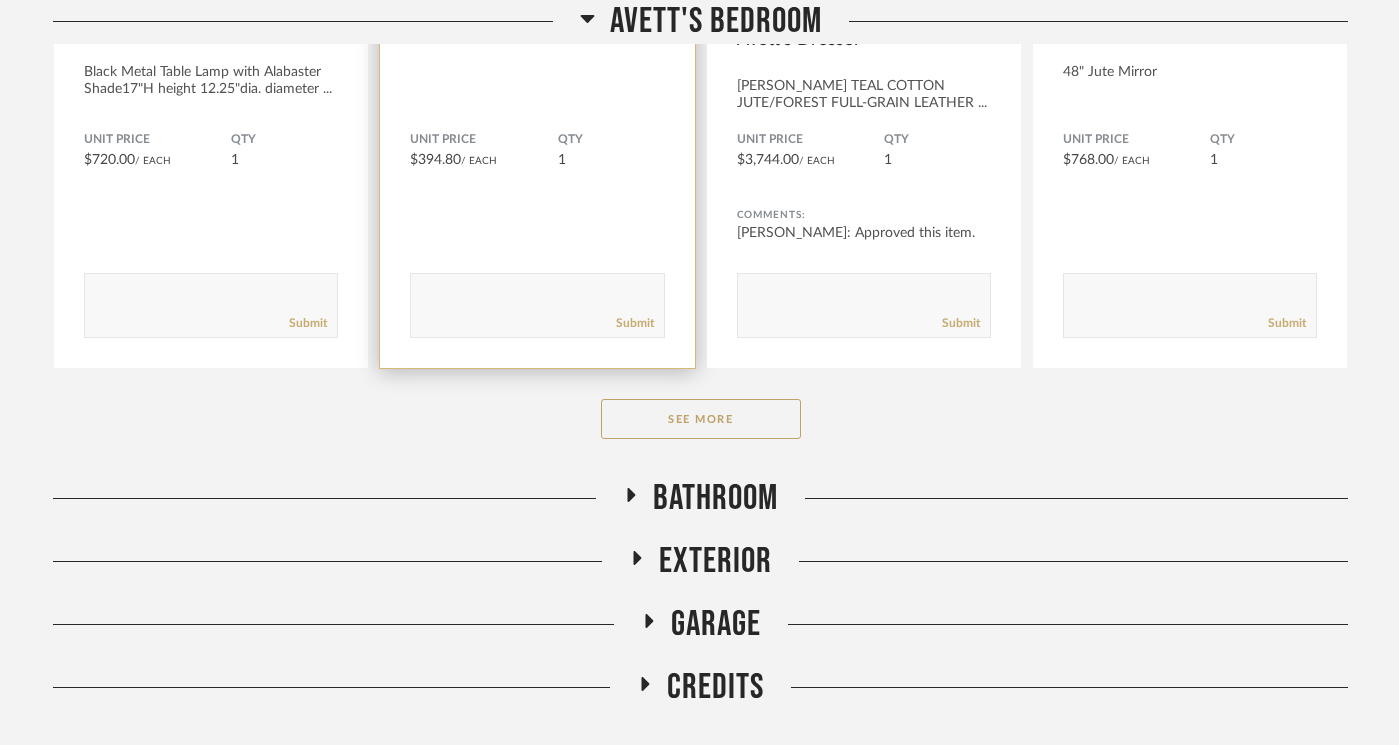 scroll, scrollTop: 5294, scrollLeft: 0, axis: vertical 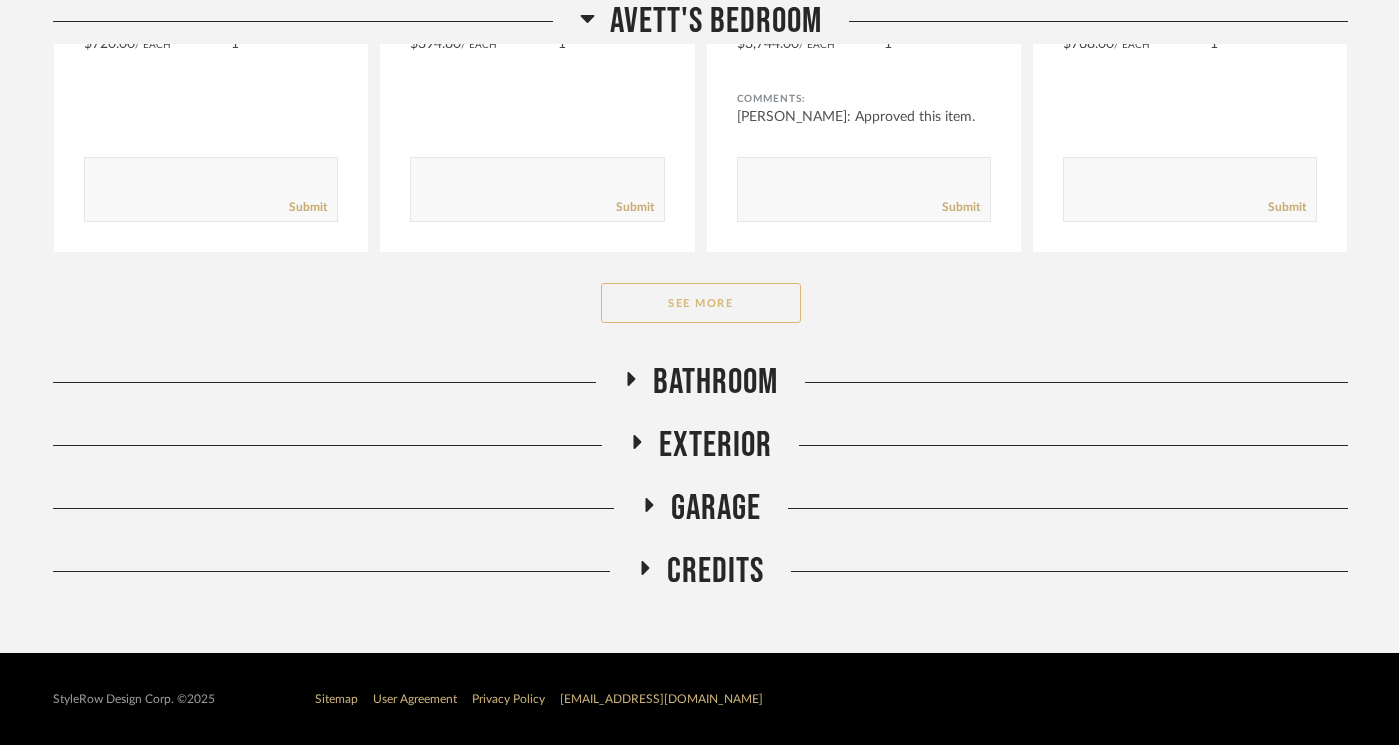 click on "See More" 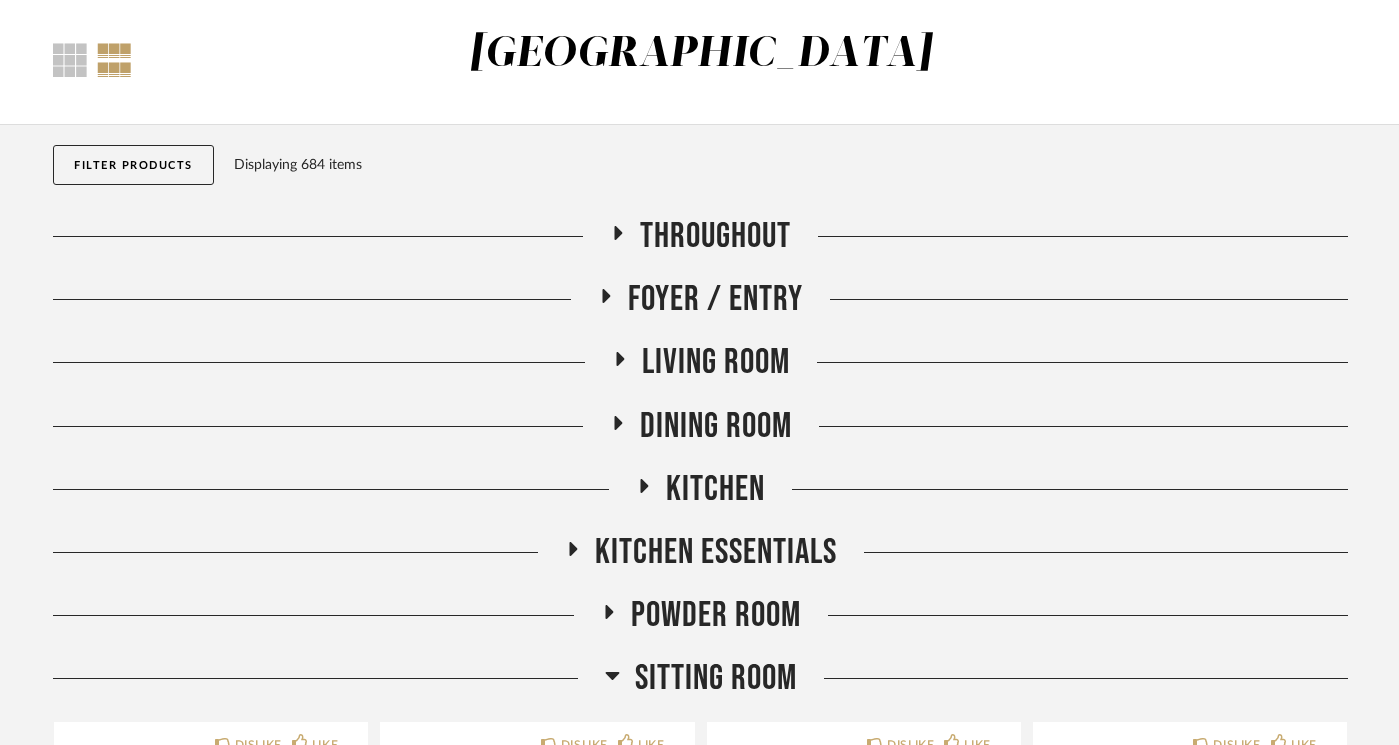 scroll, scrollTop: 0, scrollLeft: 0, axis: both 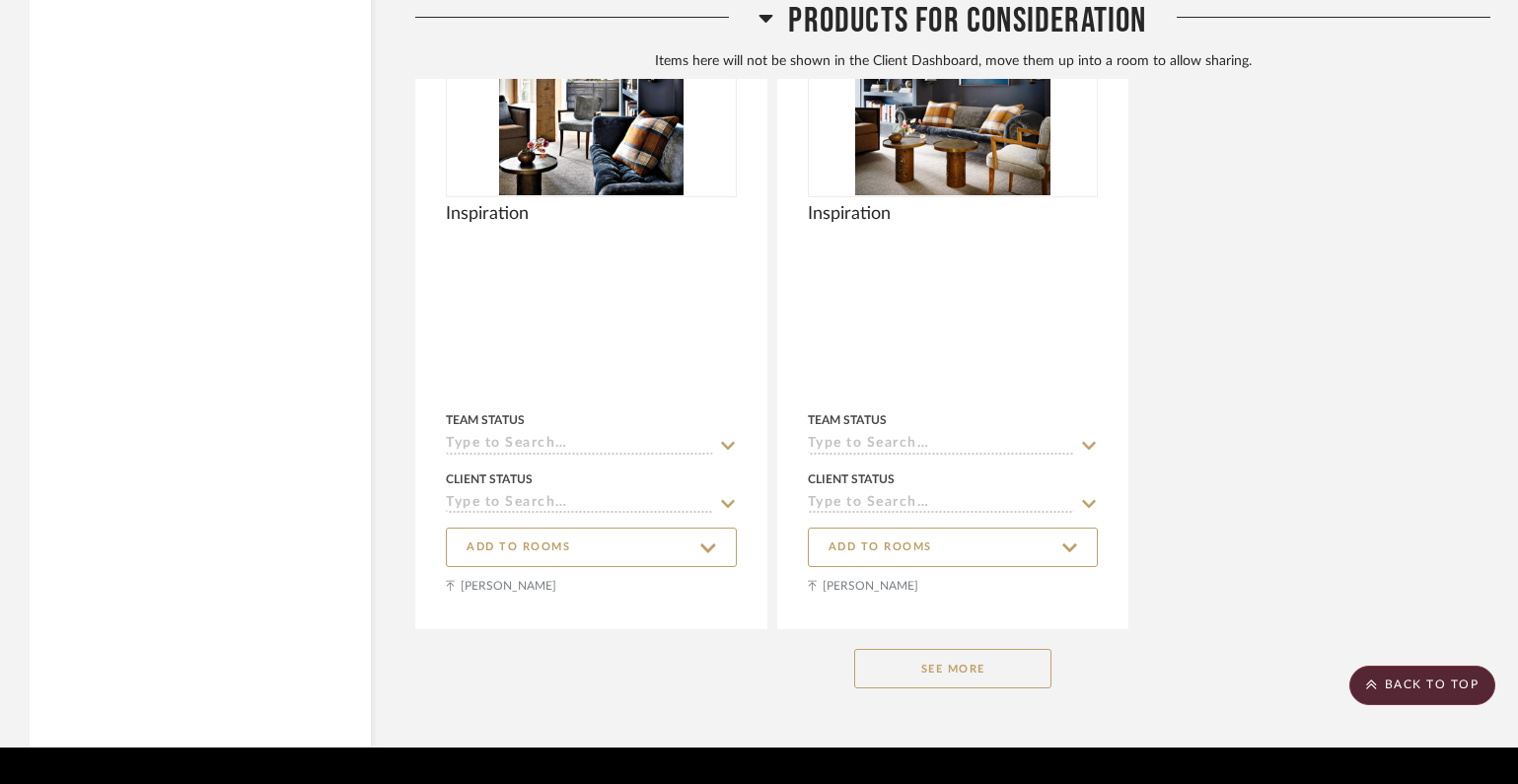 click on "See More" 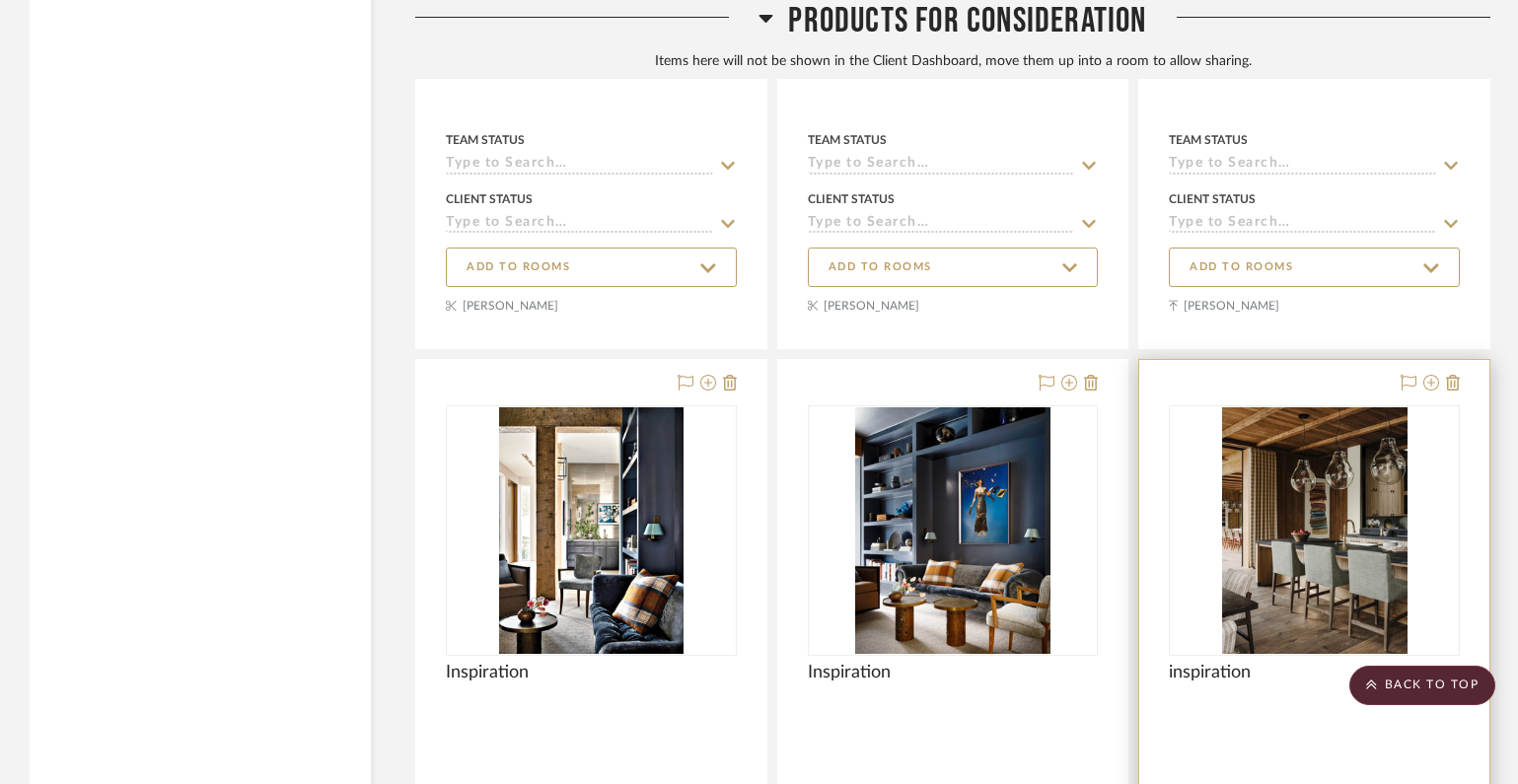 scroll, scrollTop: 7016, scrollLeft: 0, axis: vertical 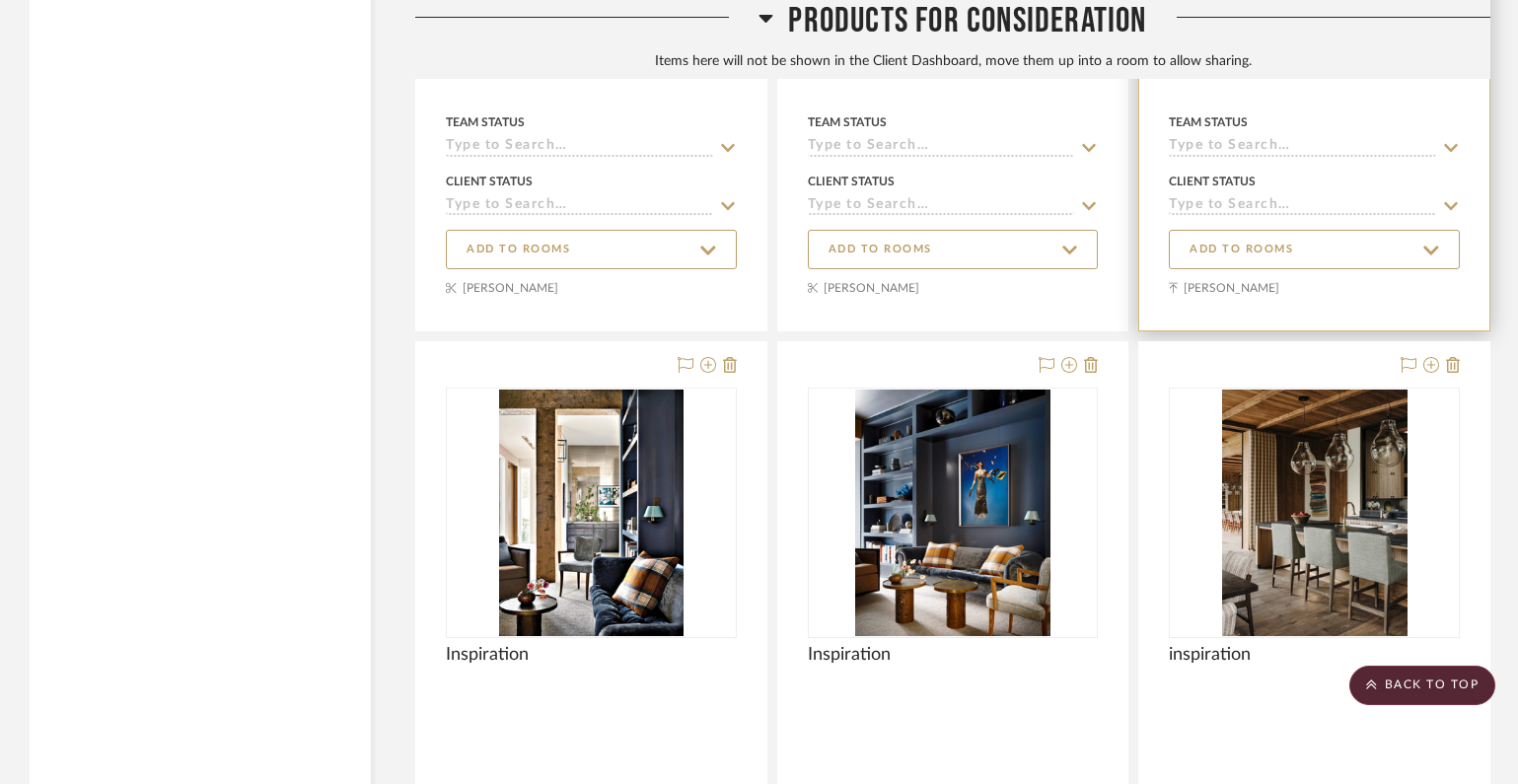 drag, startPoint x: 1388, startPoint y: 254, endPoint x: 1422, endPoint y: 455, distance: 203.85534 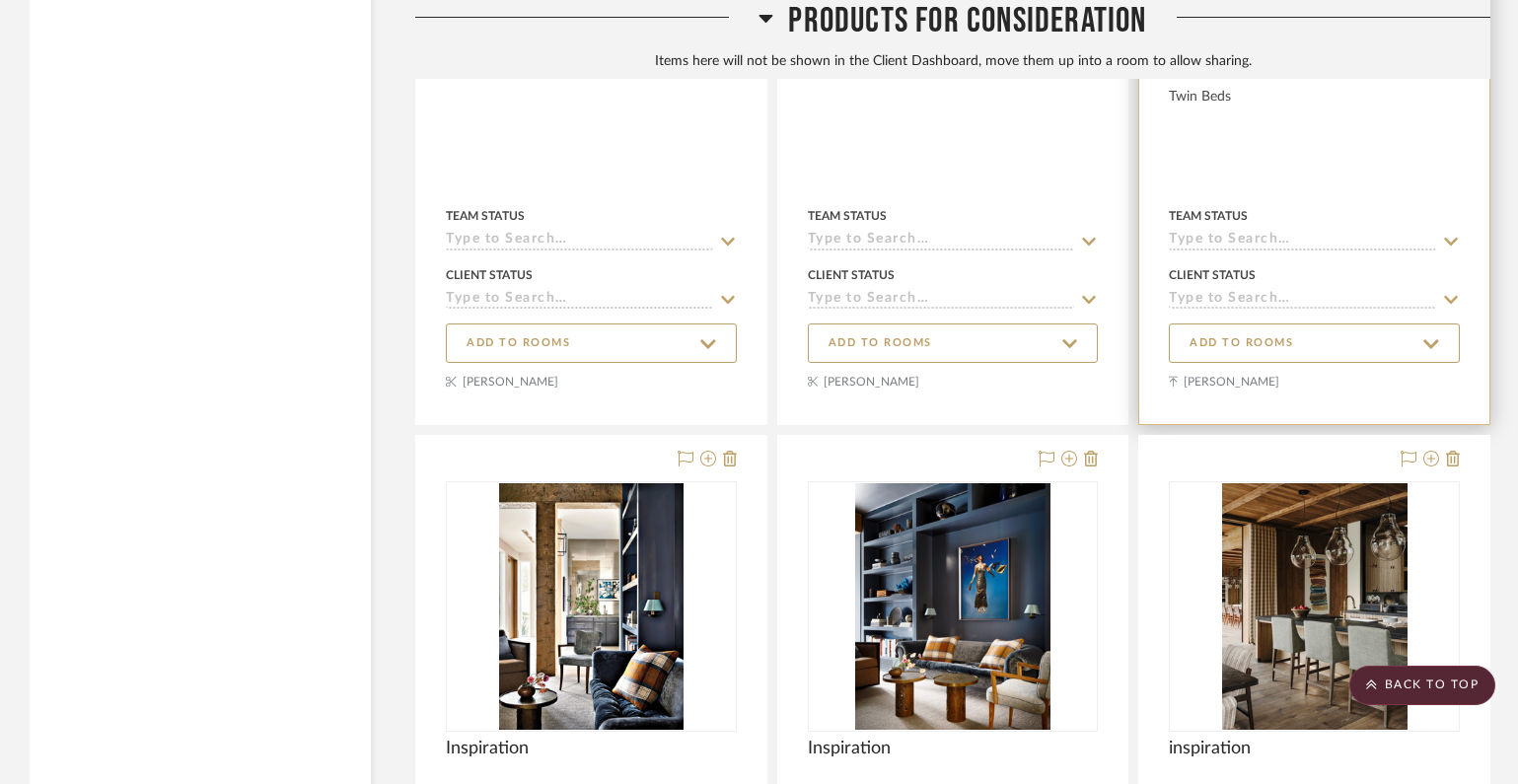 scroll, scrollTop: 6923, scrollLeft: 0, axis: vertical 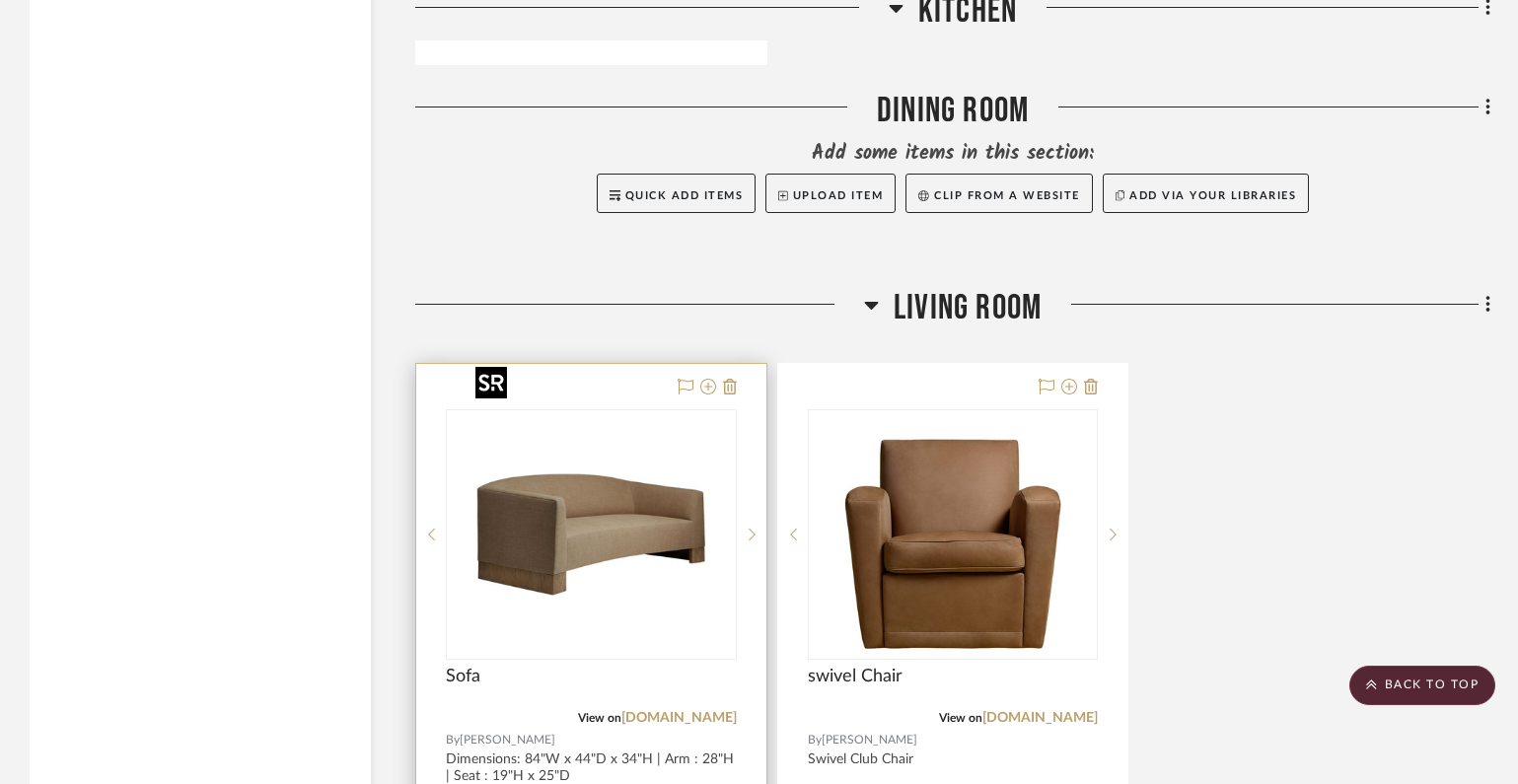click at bounding box center [591, 535] 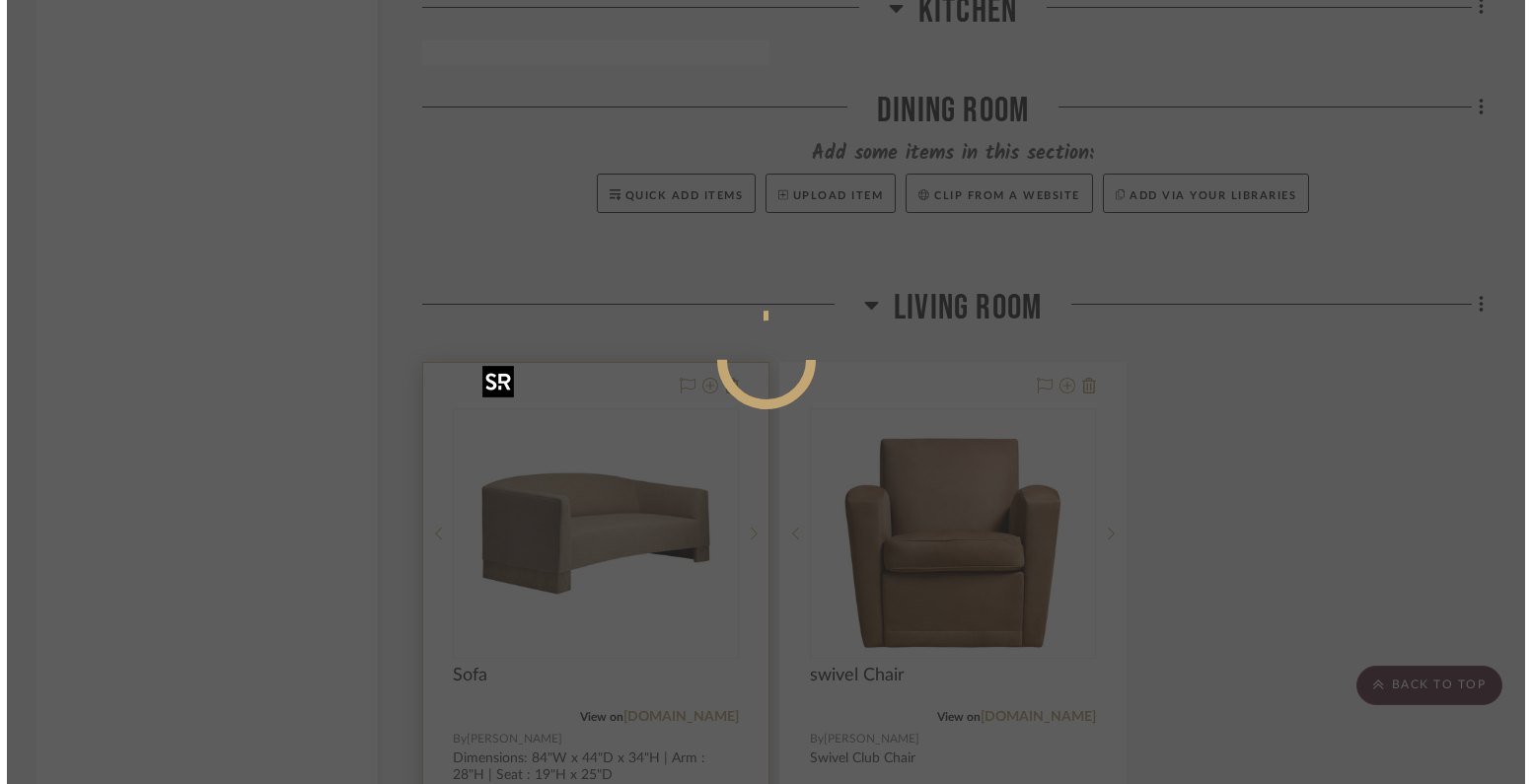 scroll, scrollTop: 0, scrollLeft: 0, axis: both 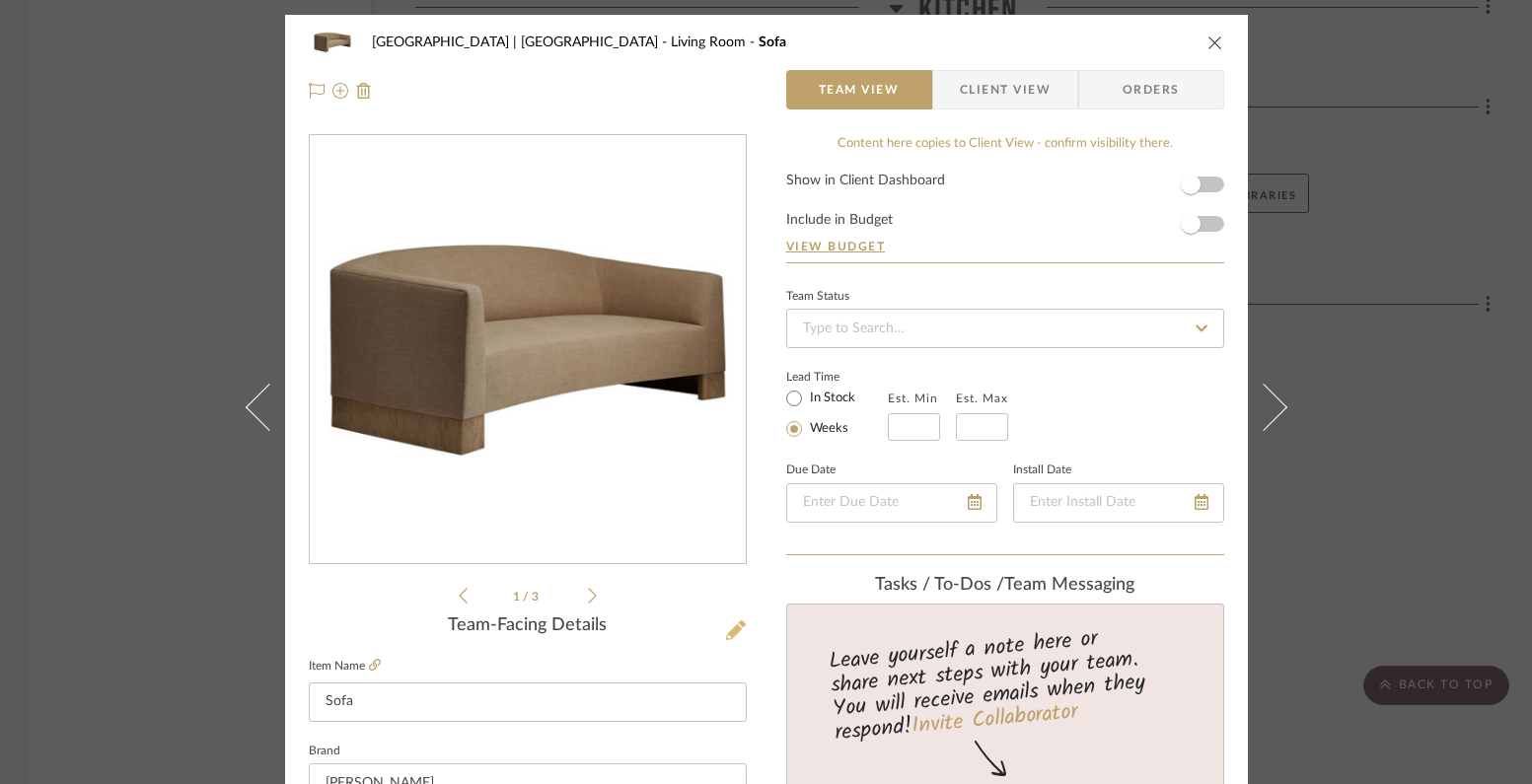 click 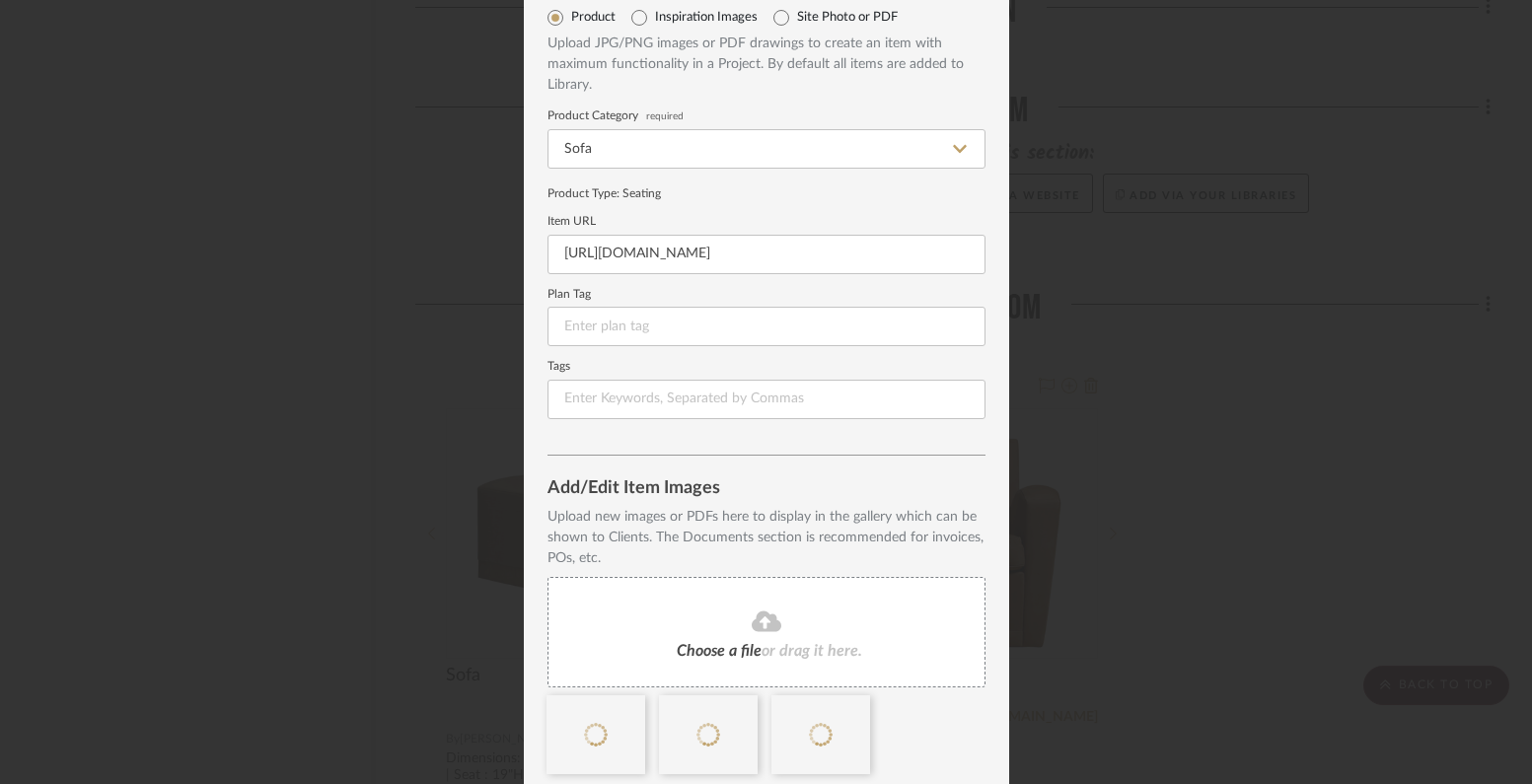 scroll, scrollTop: 89, scrollLeft: 0, axis: vertical 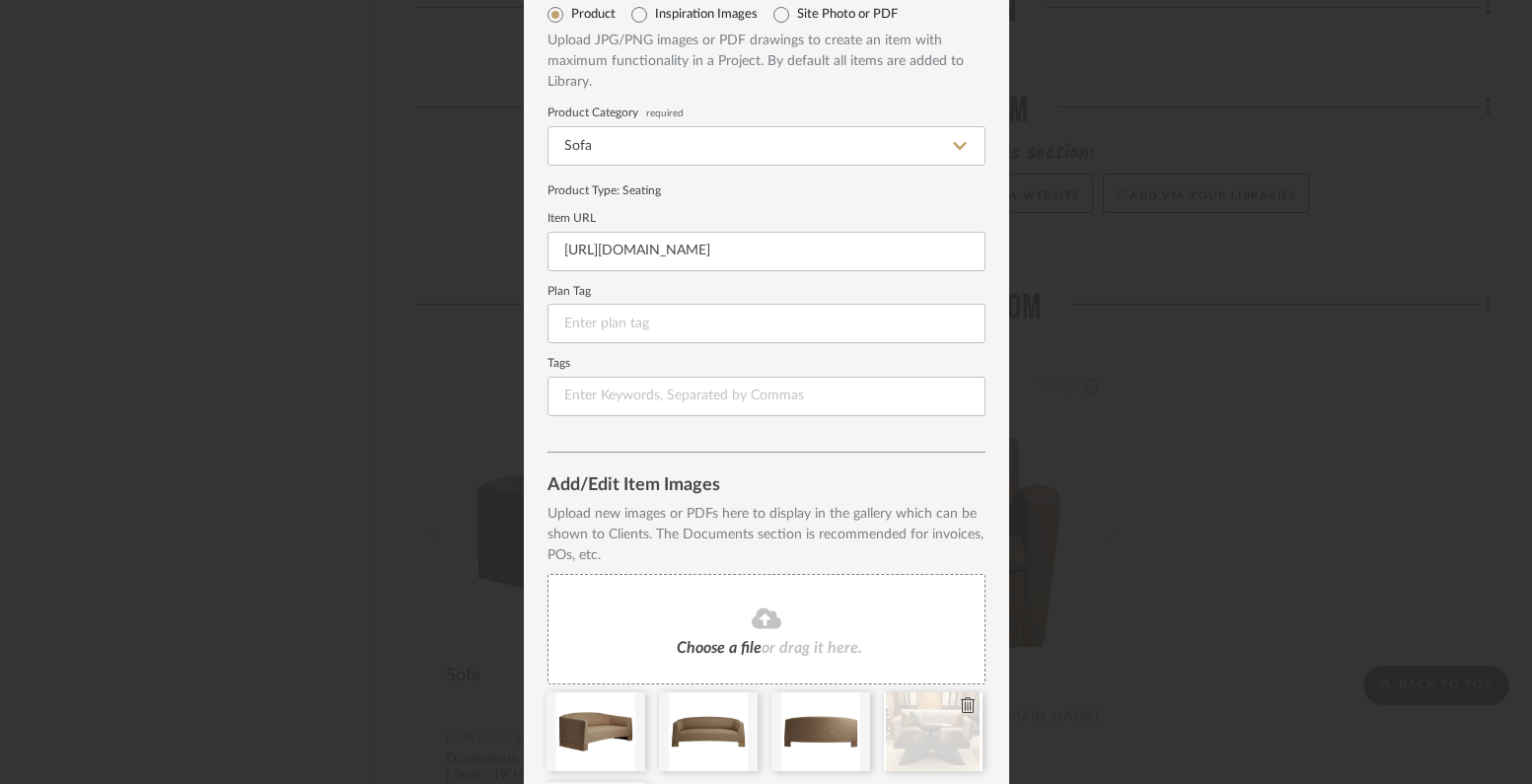 click 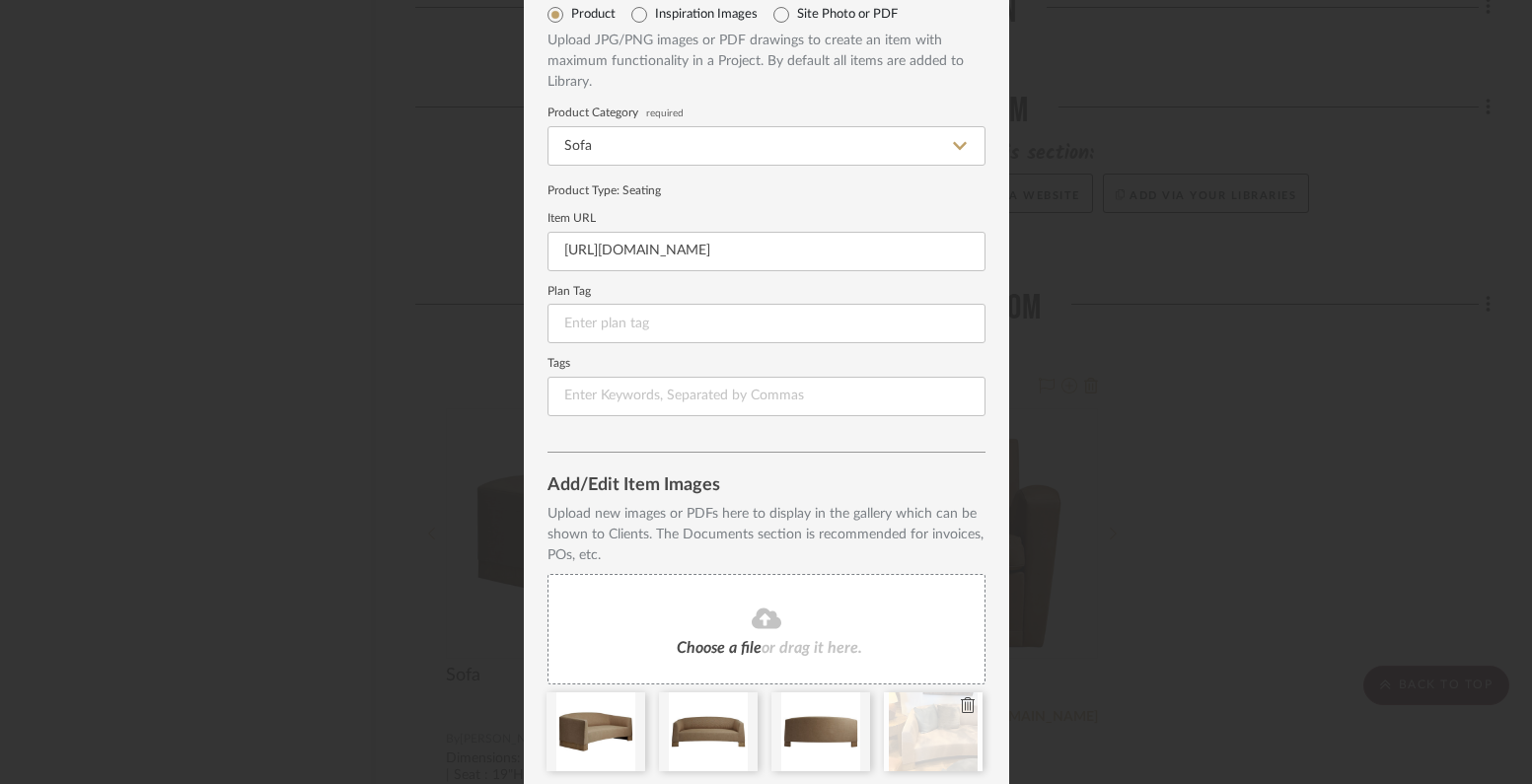 type 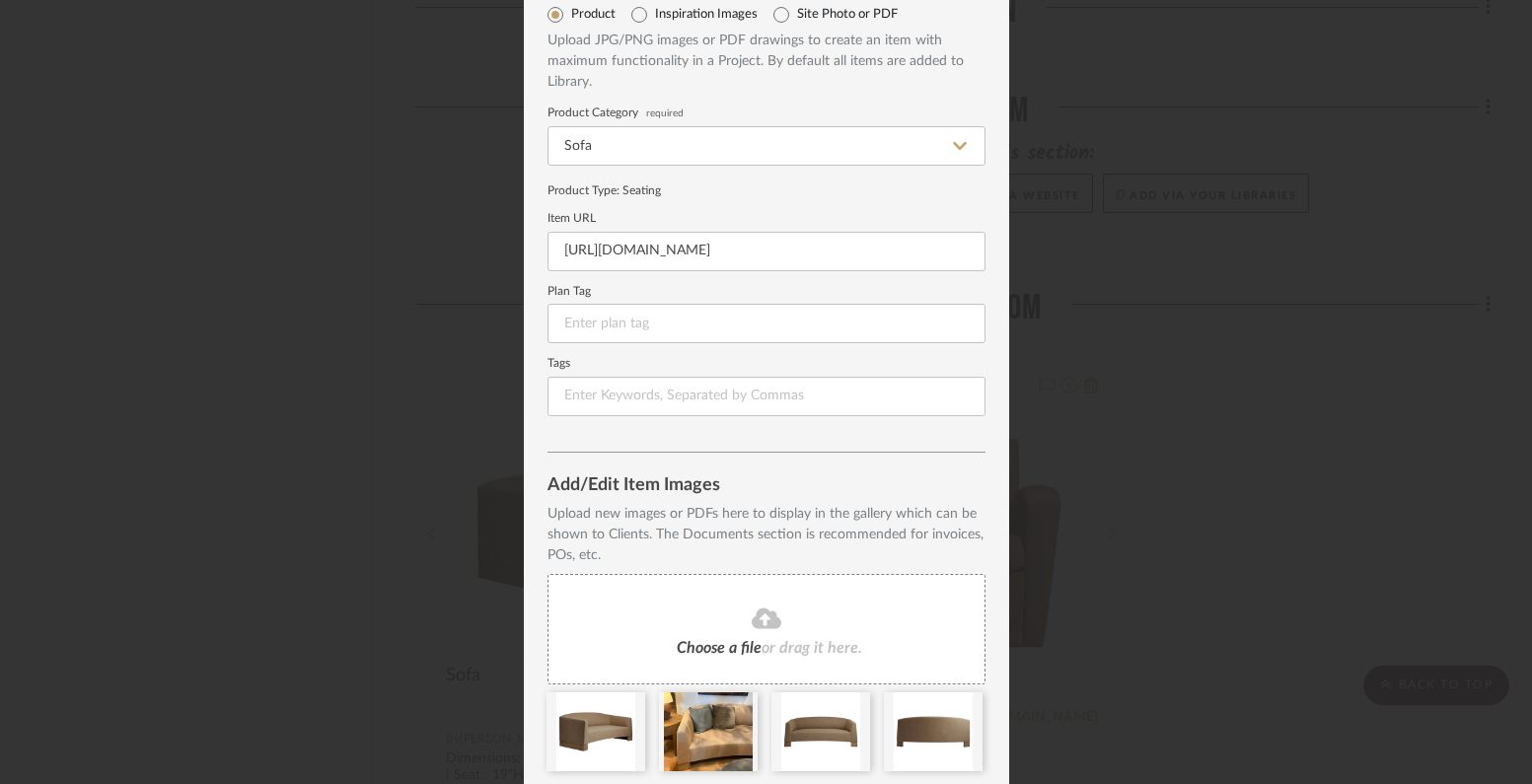 scroll, scrollTop: 156, scrollLeft: 0, axis: vertical 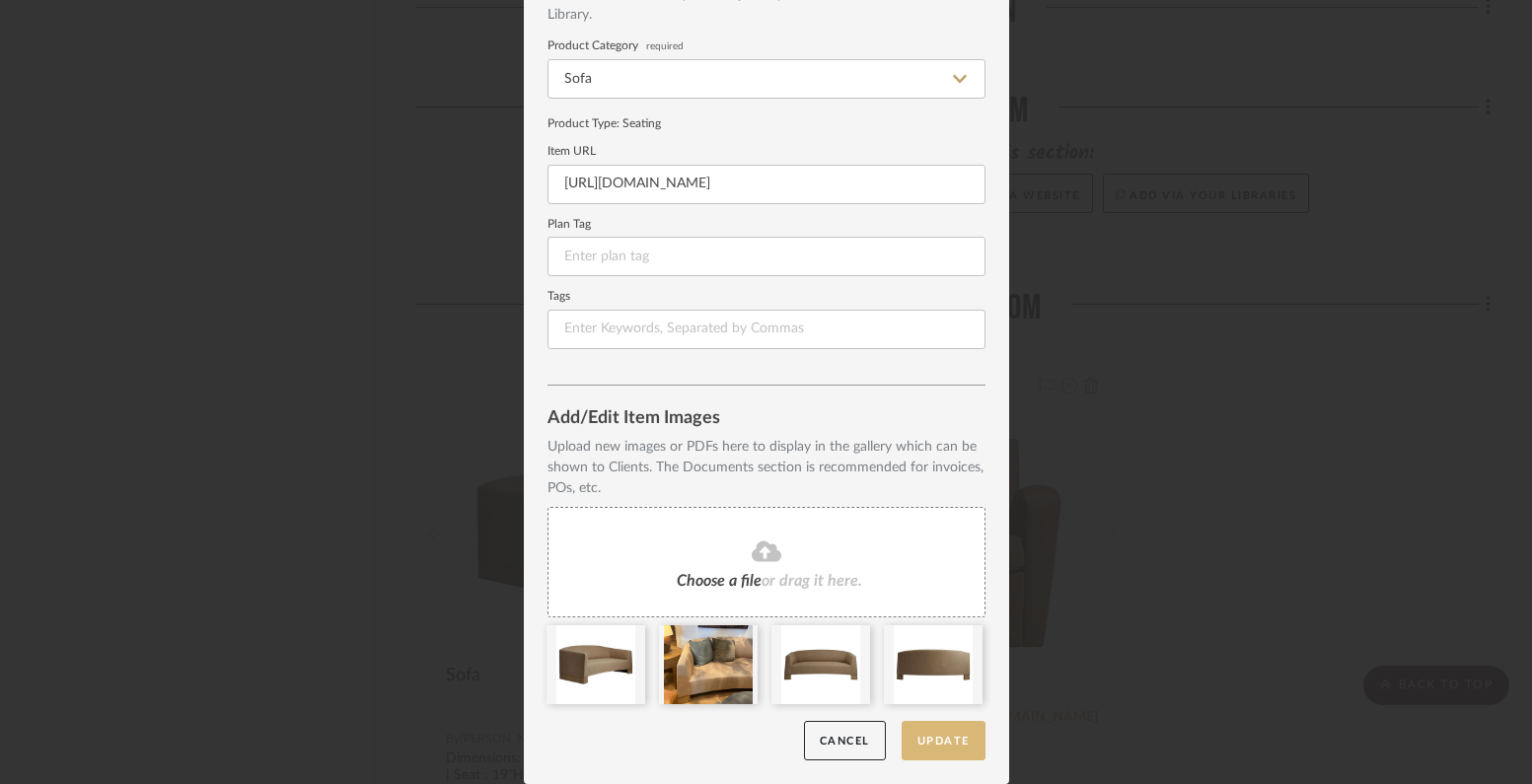 click on "Update" at bounding box center [943, 741] 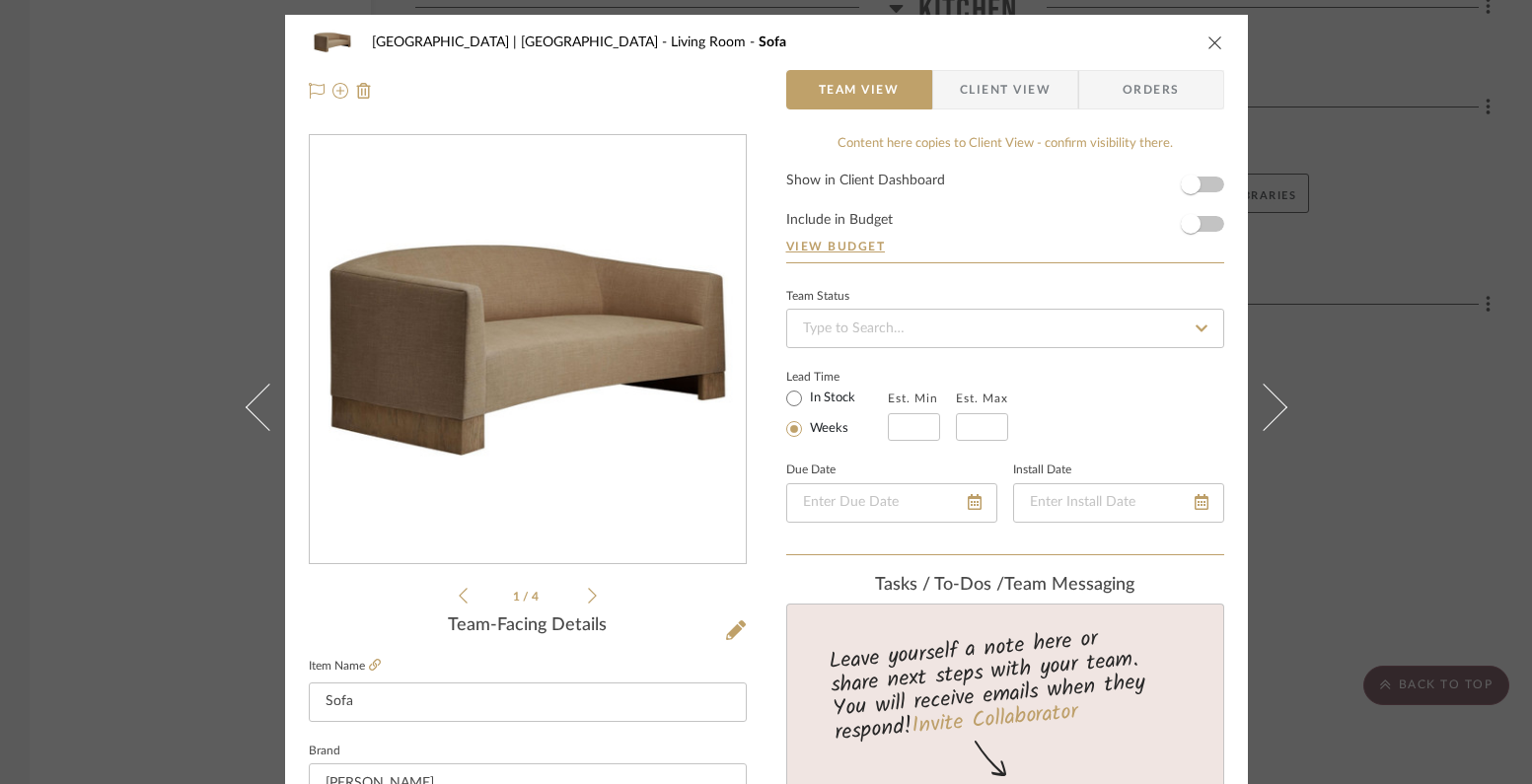 click at bounding box center [1215, 42] 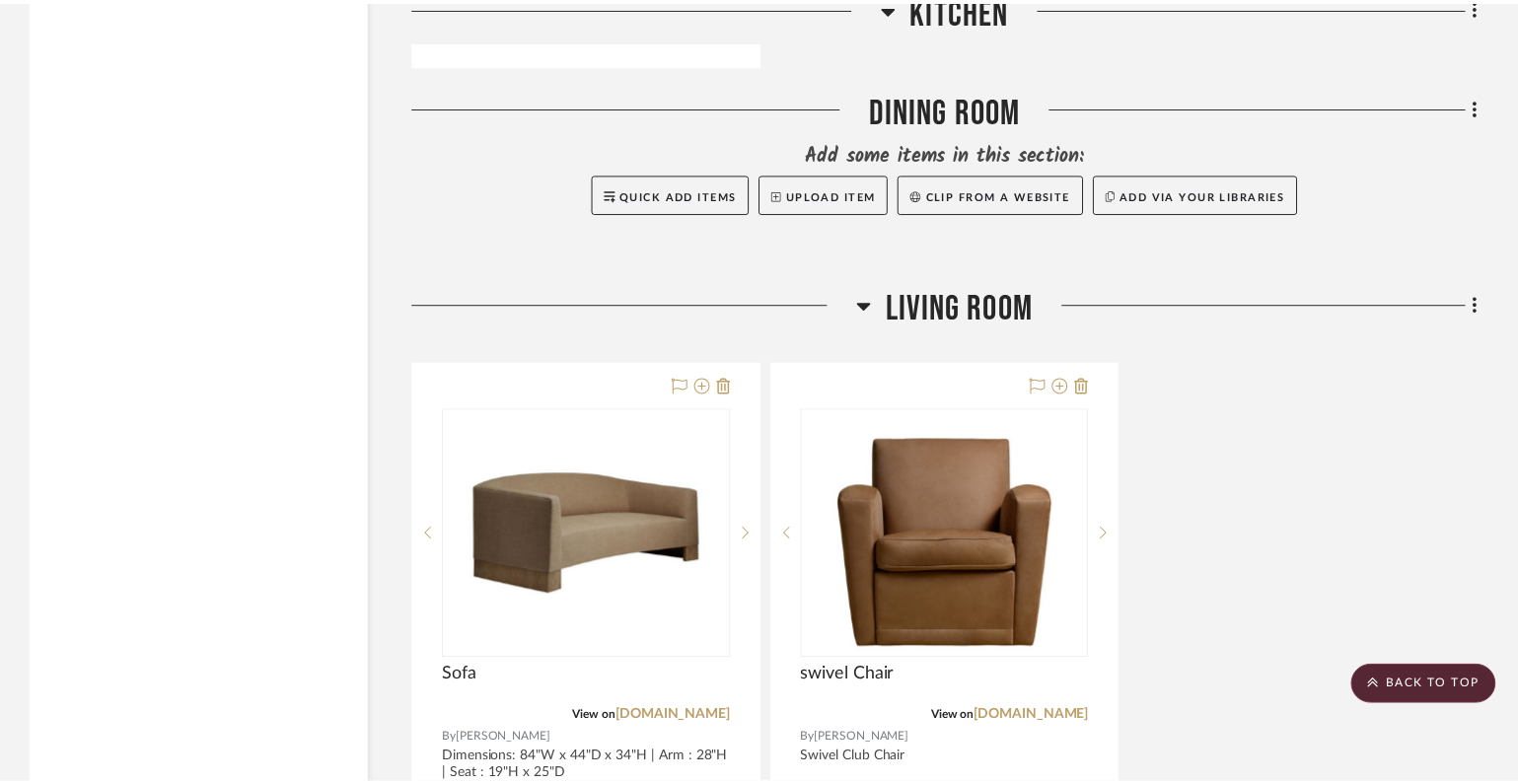 scroll, scrollTop: 2747, scrollLeft: 0, axis: vertical 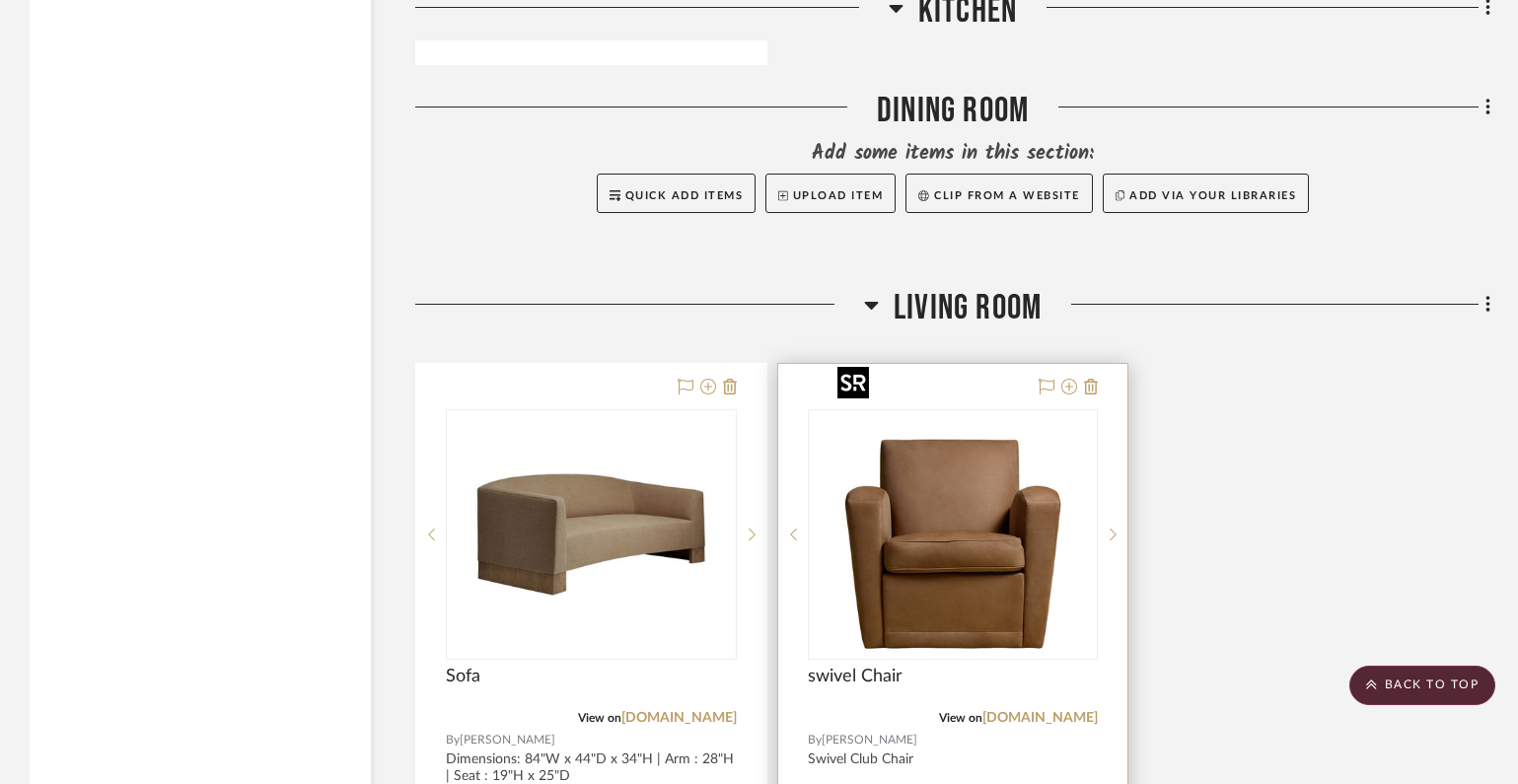 click at bounding box center (953, 535) 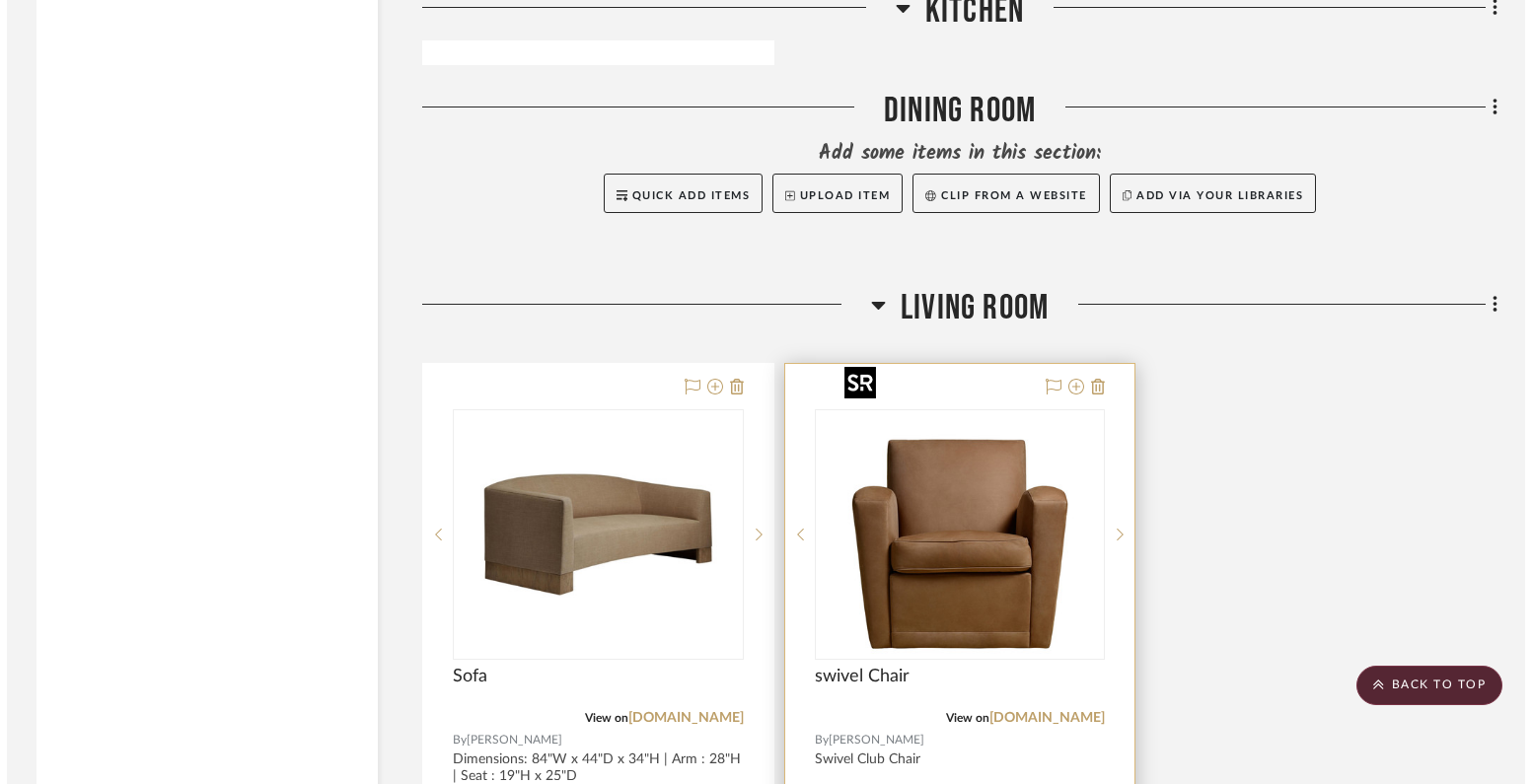scroll, scrollTop: 0, scrollLeft: 0, axis: both 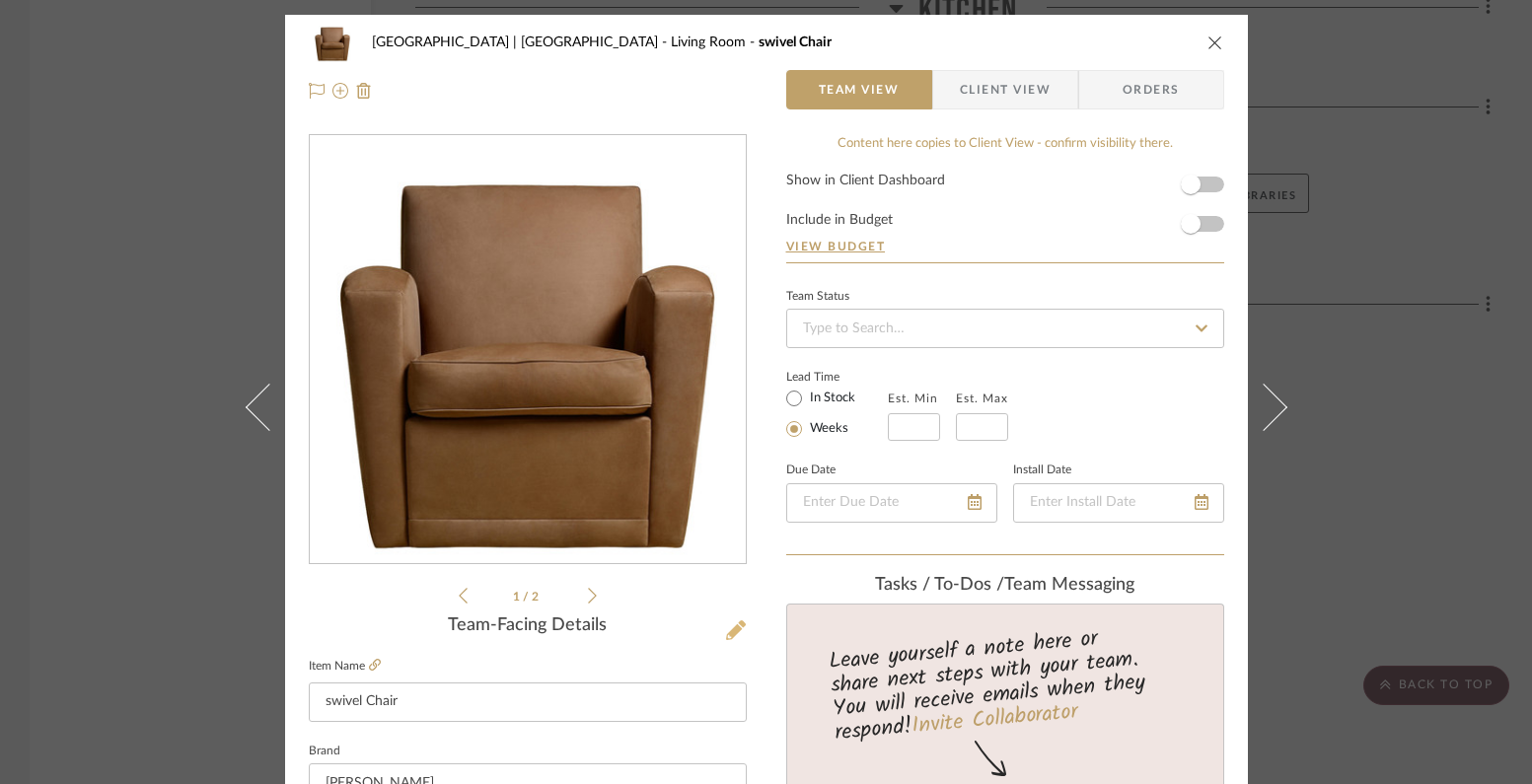 click 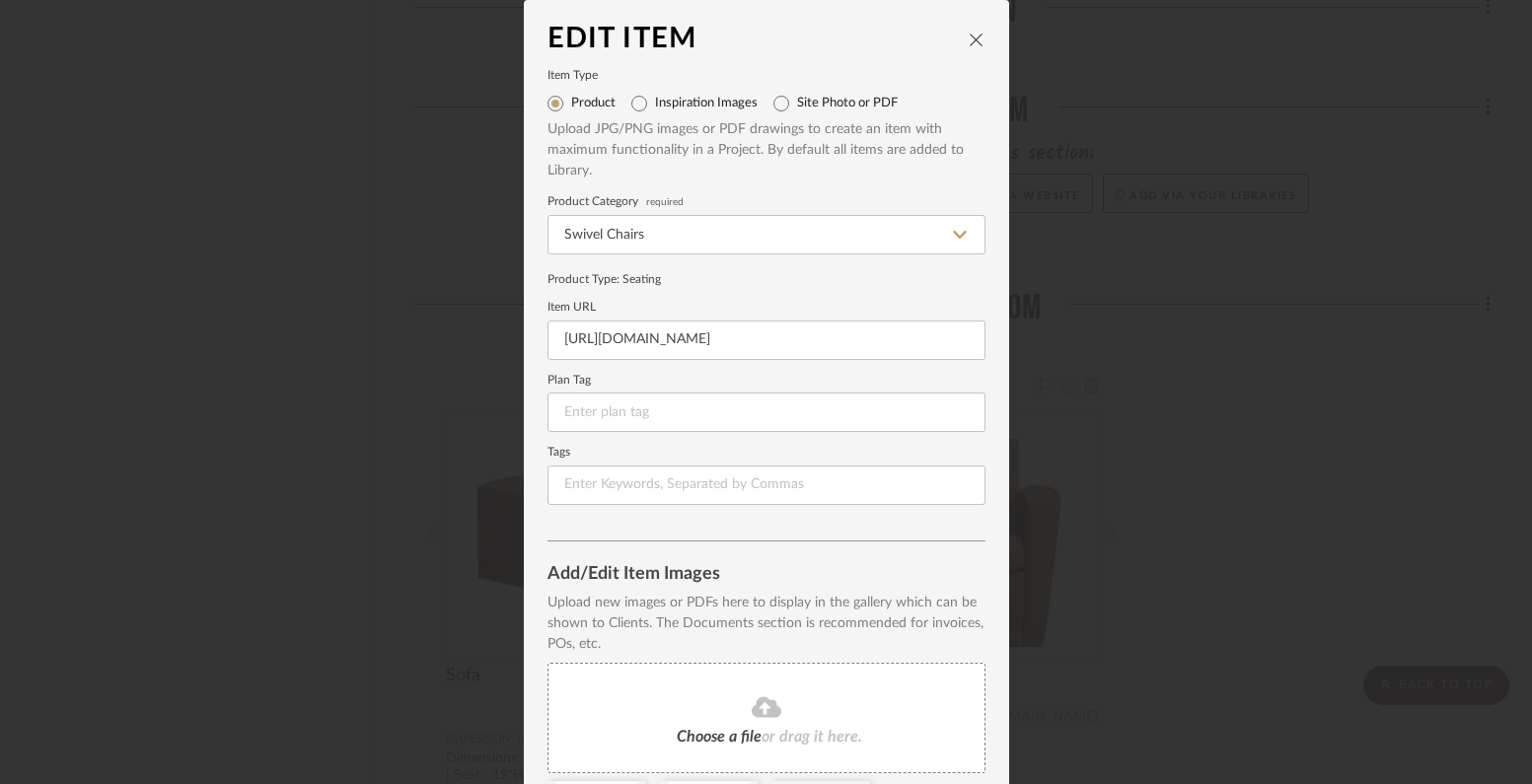 scroll, scrollTop: 156, scrollLeft: 0, axis: vertical 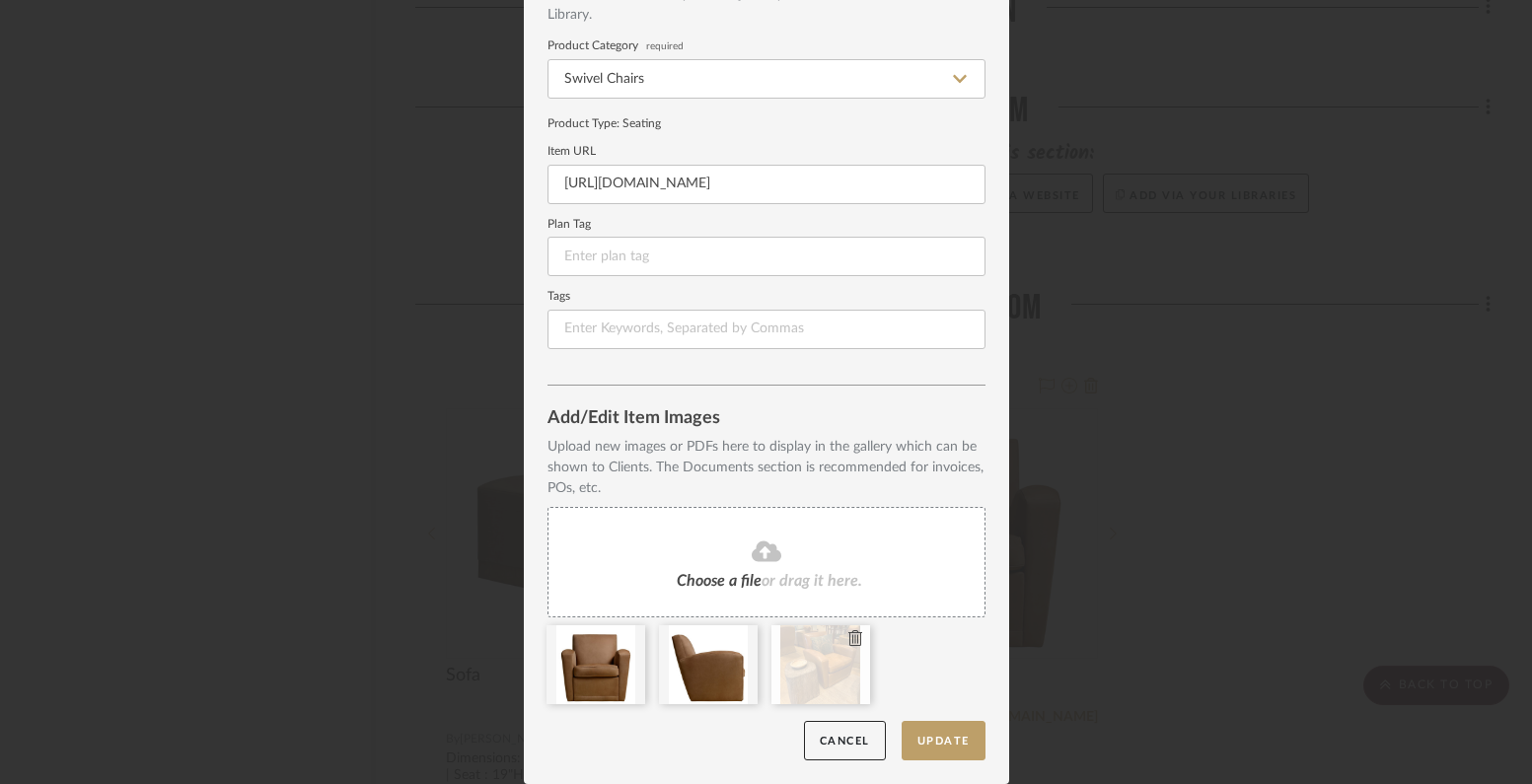 type 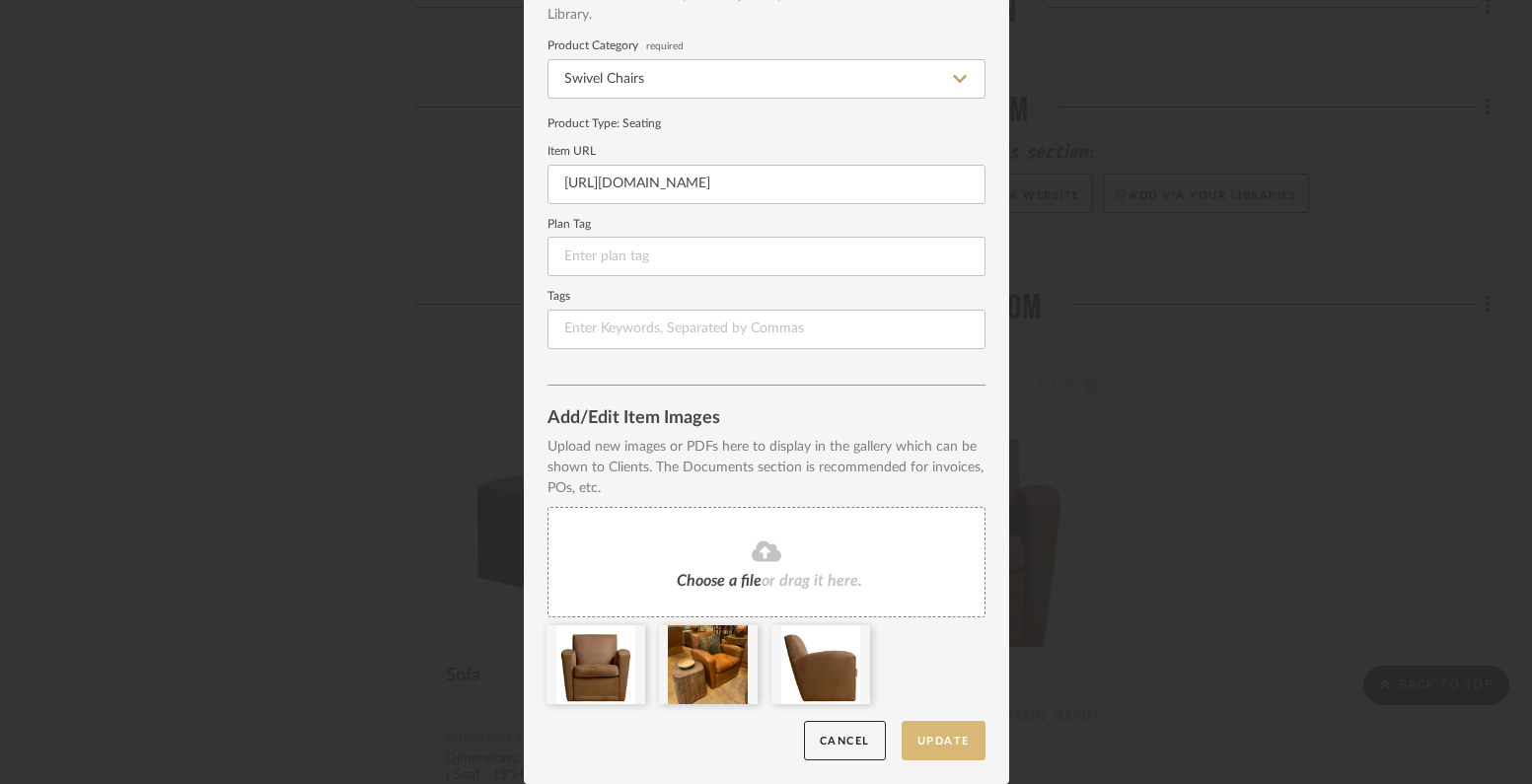 click on "Update" at bounding box center [943, 741] 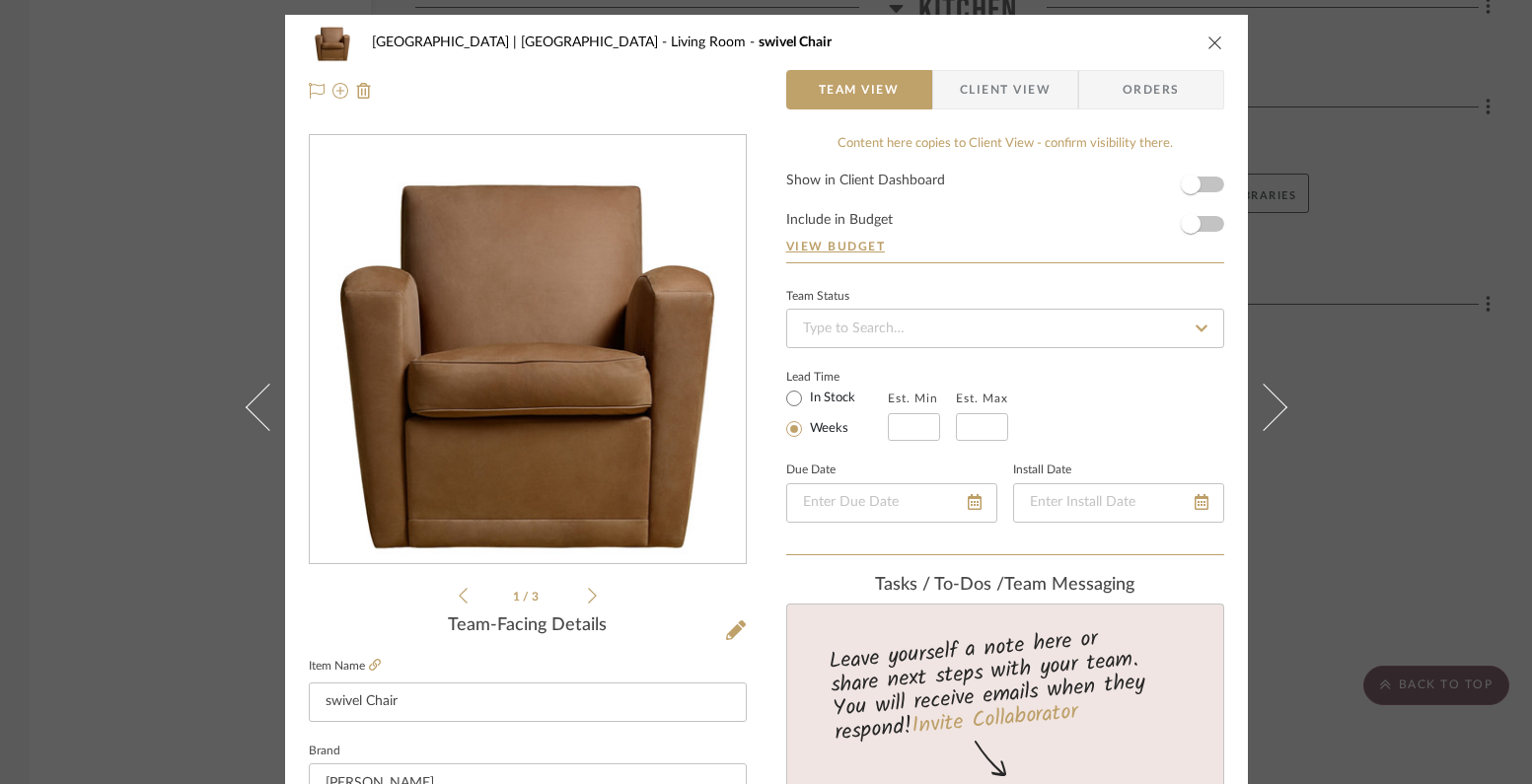 click at bounding box center [1215, 42] 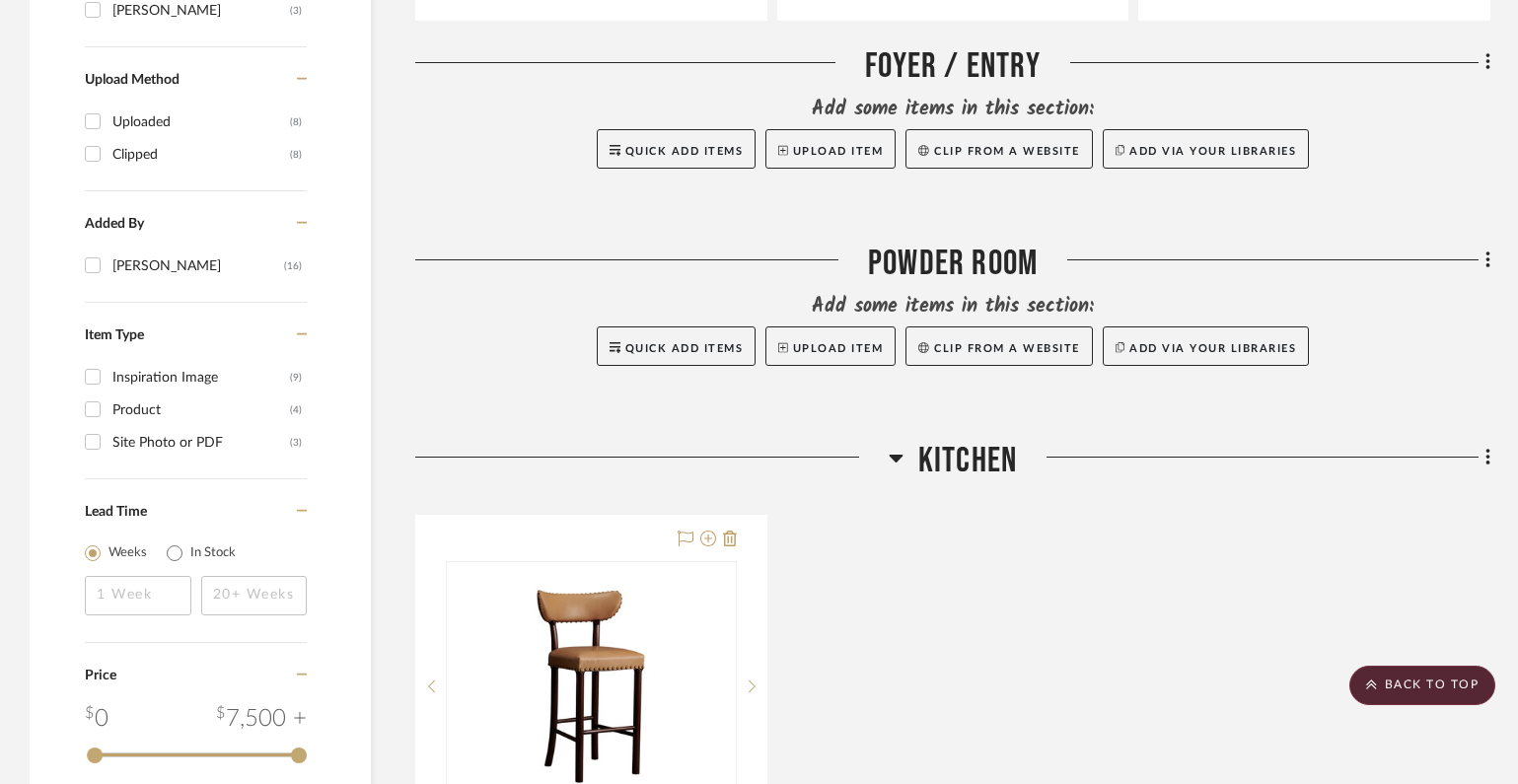 scroll, scrollTop: 0, scrollLeft: 0, axis: both 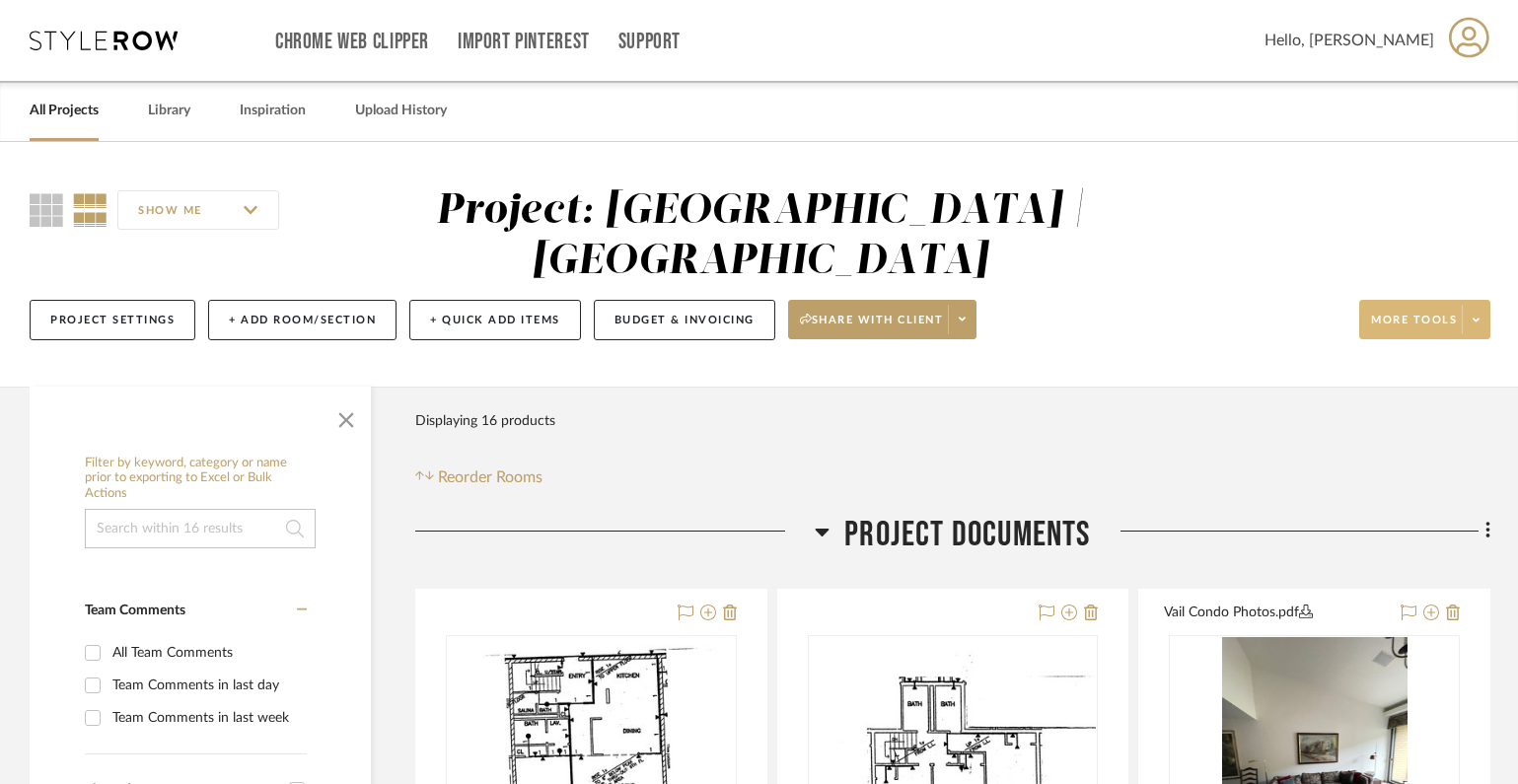 click on "More tools" 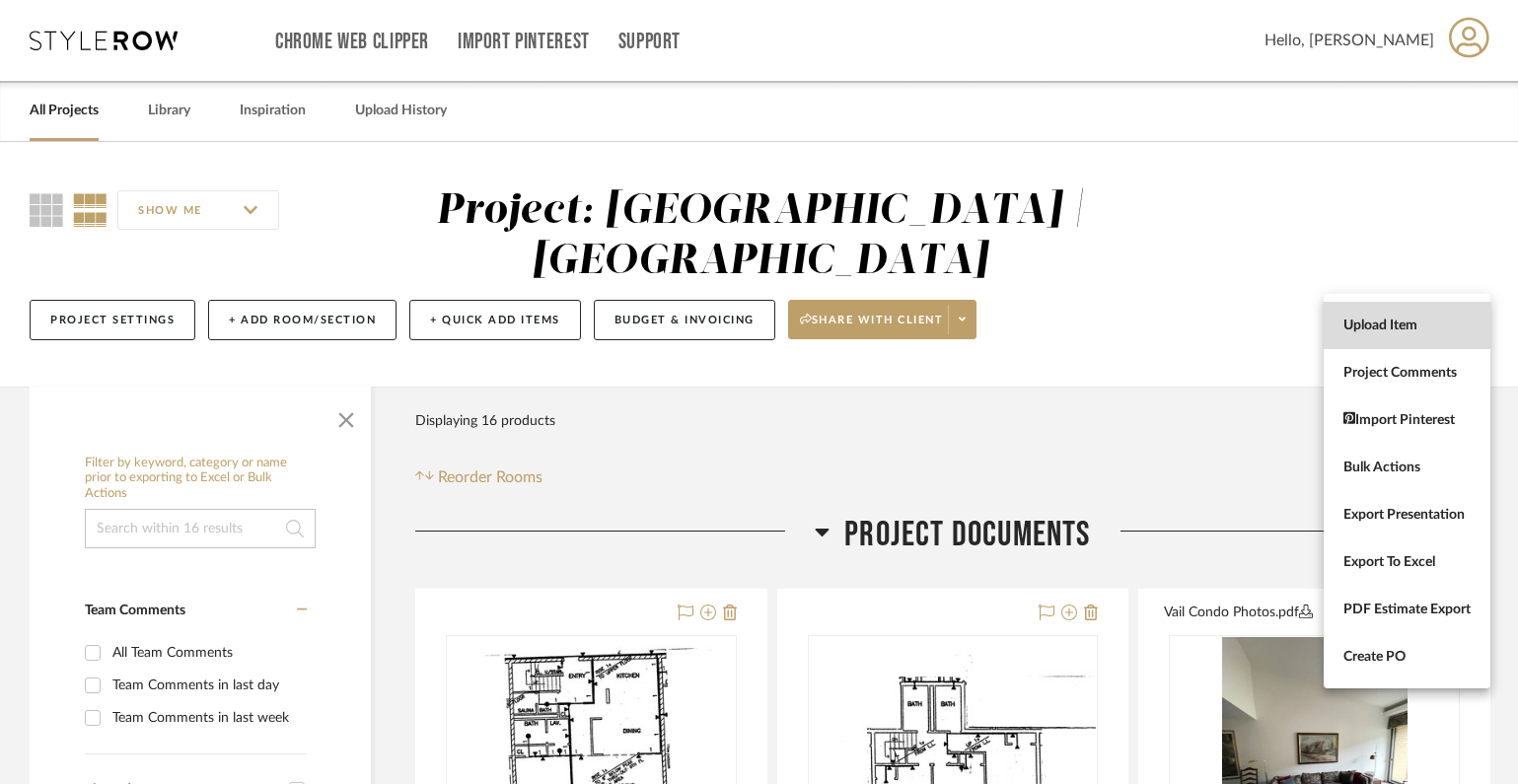 click on "Upload Item" at bounding box center (1407, 325) 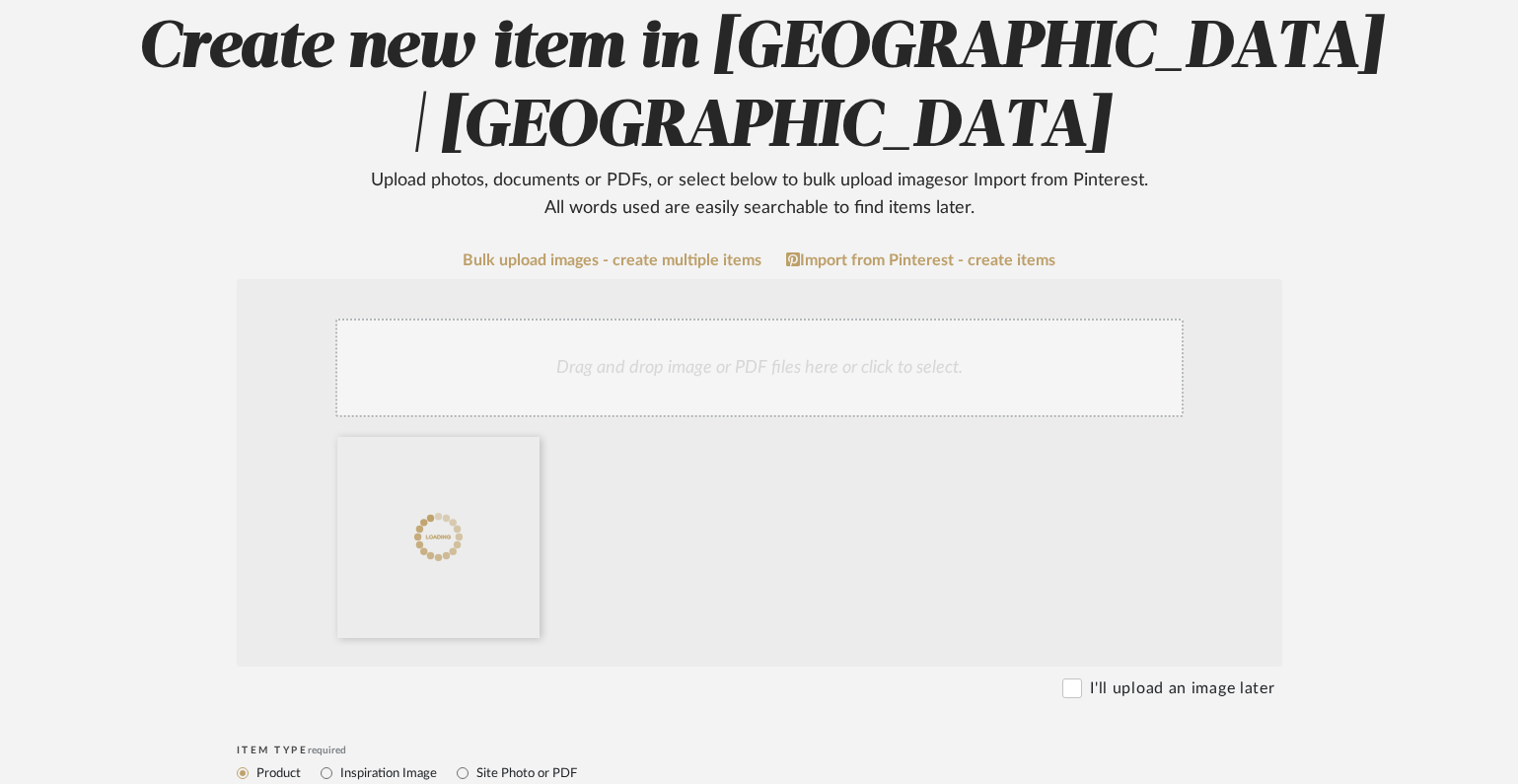 scroll, scrollTop: 323, scrollLeft: 0, axis: vertical 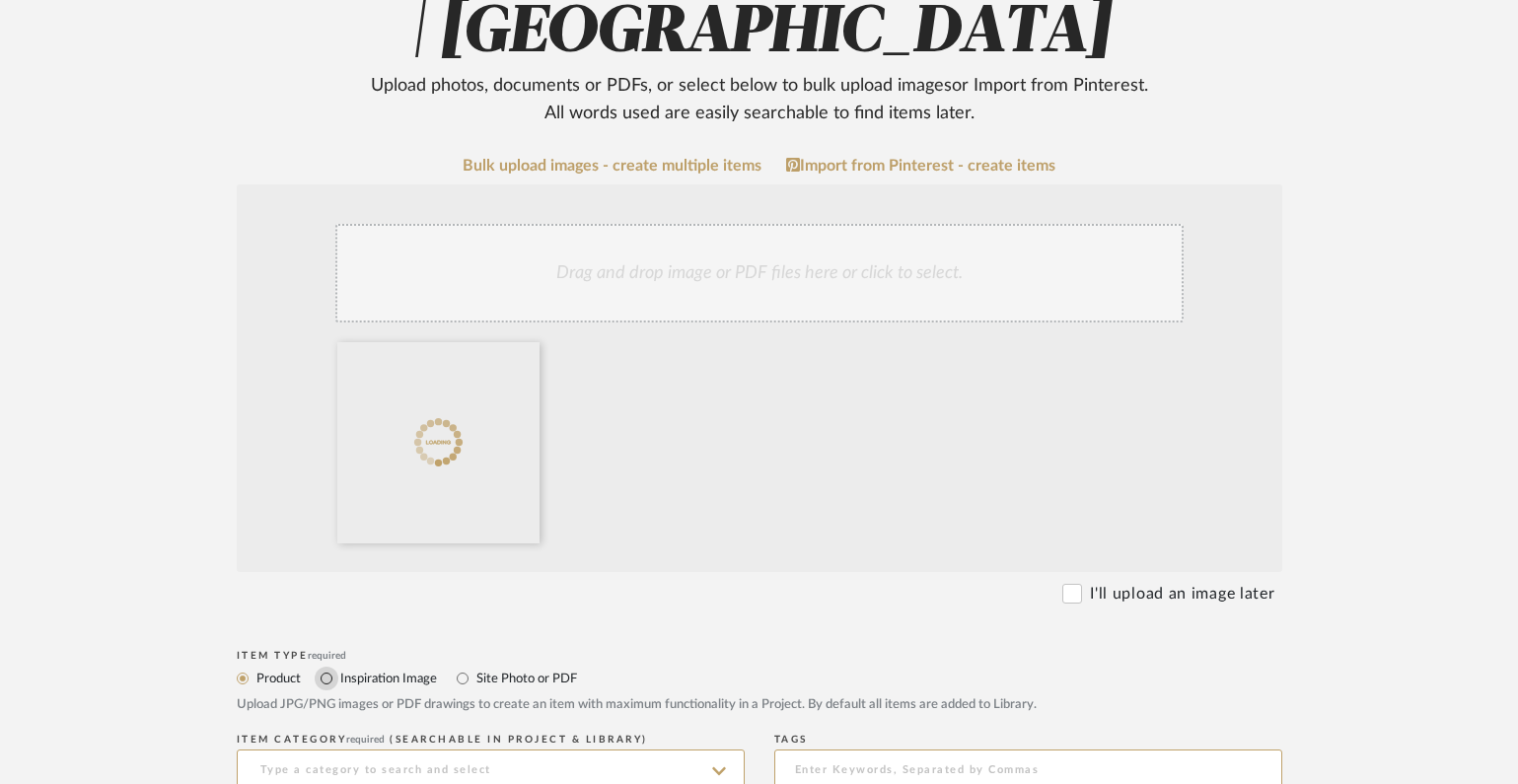 click on "Inspiration Image" at bounding box center [326, 678] 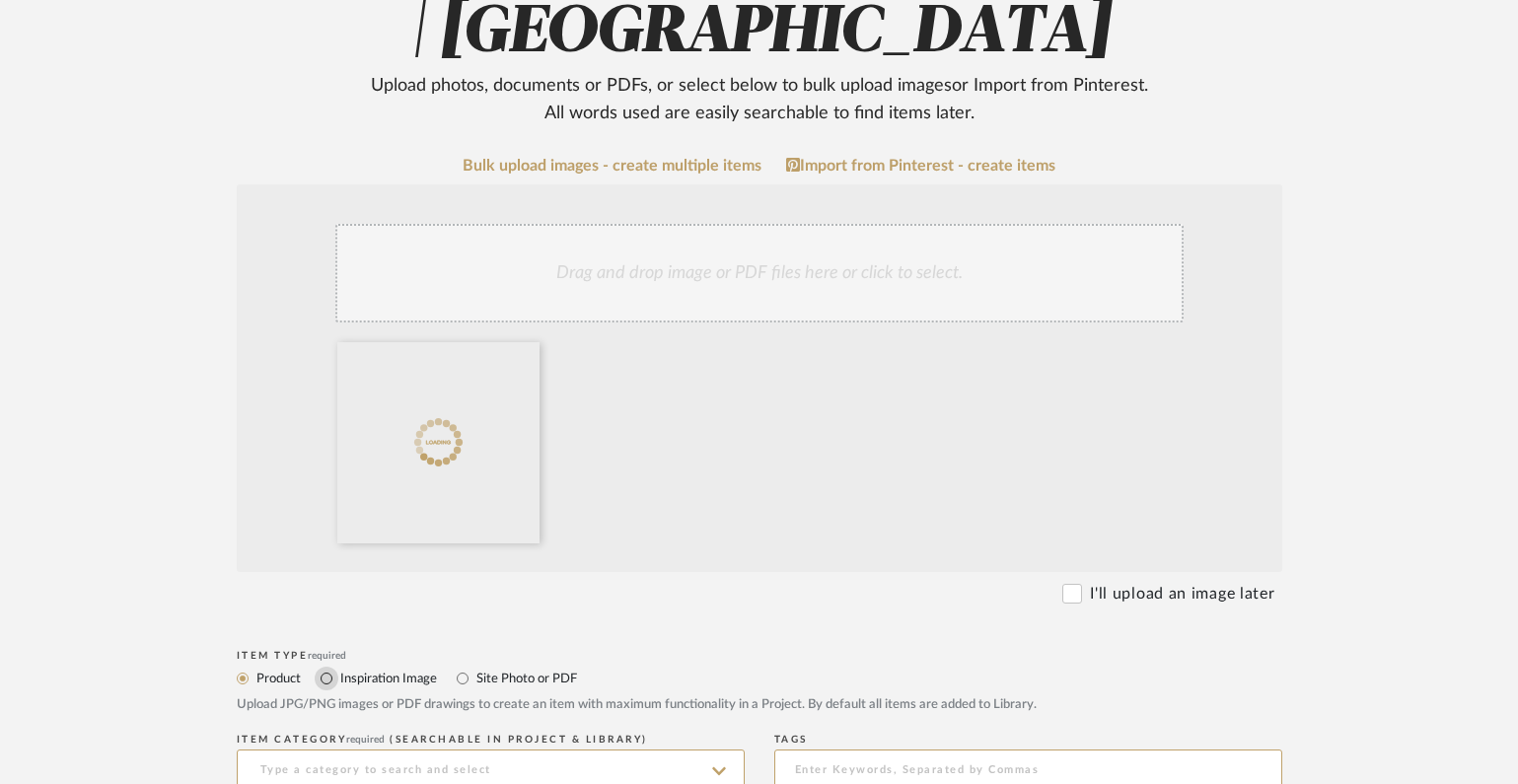 radio on "true" 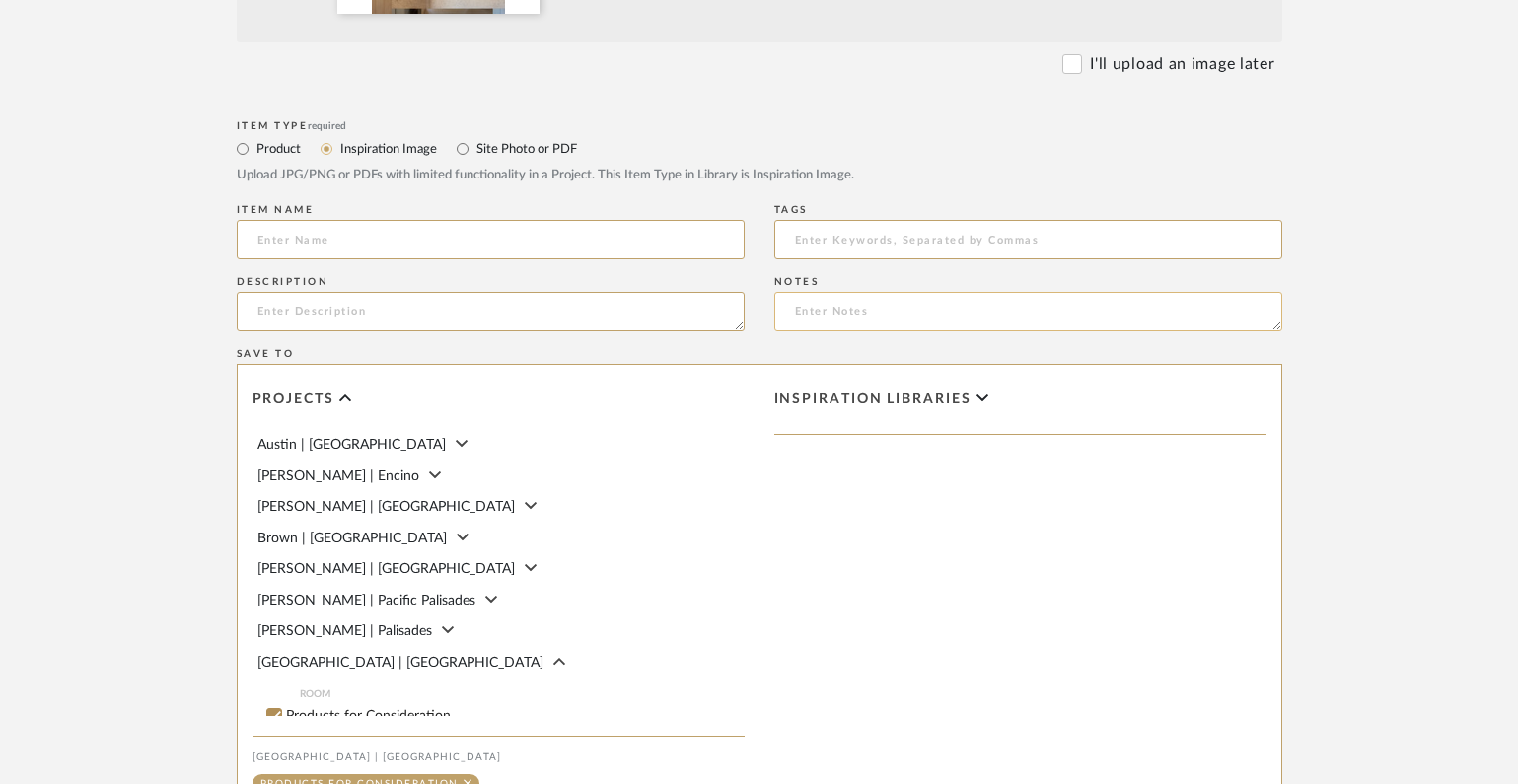 scroll, scrollTop: 1120, scrollLeft: 0, axis: vertical 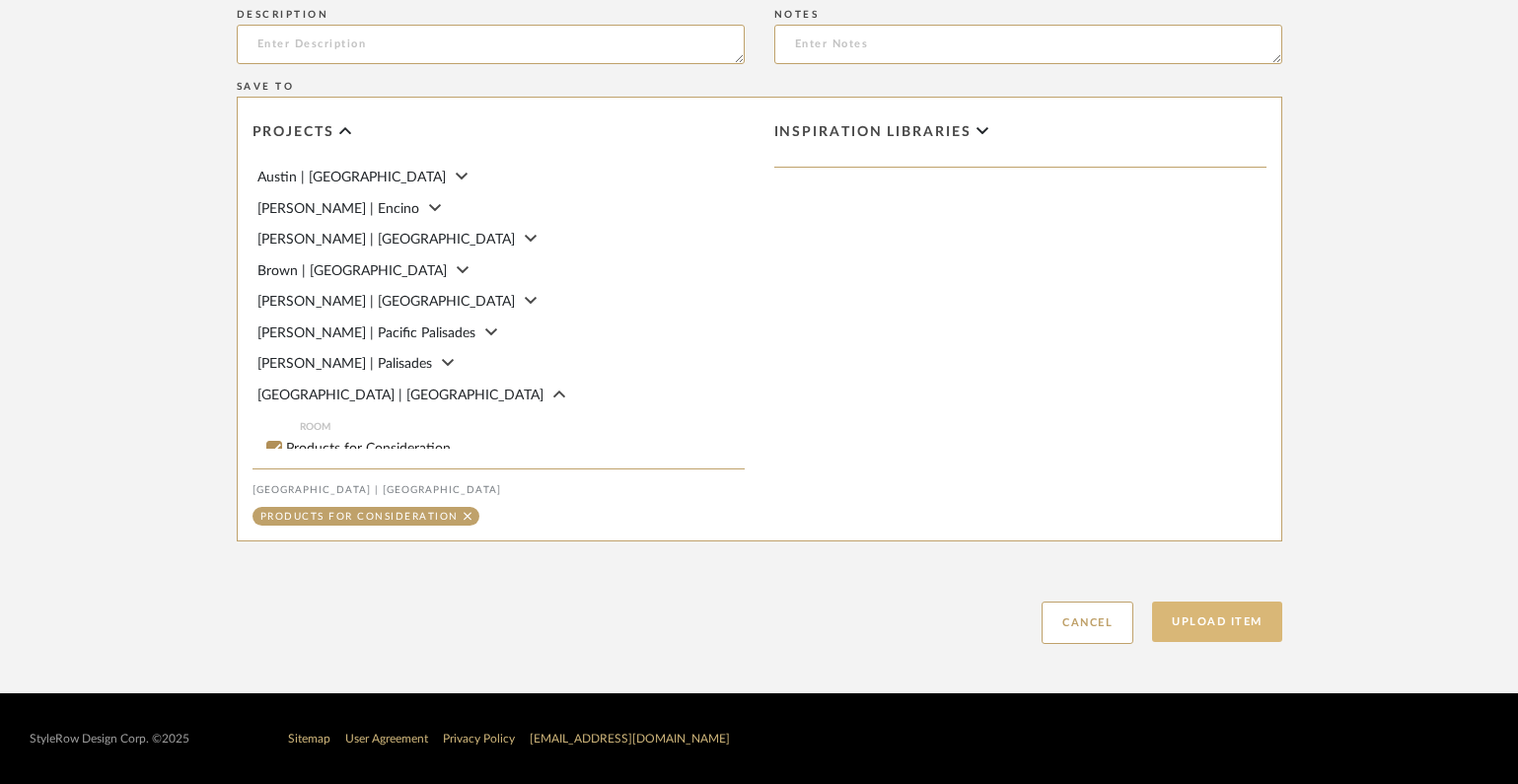 click on "Upload Item" 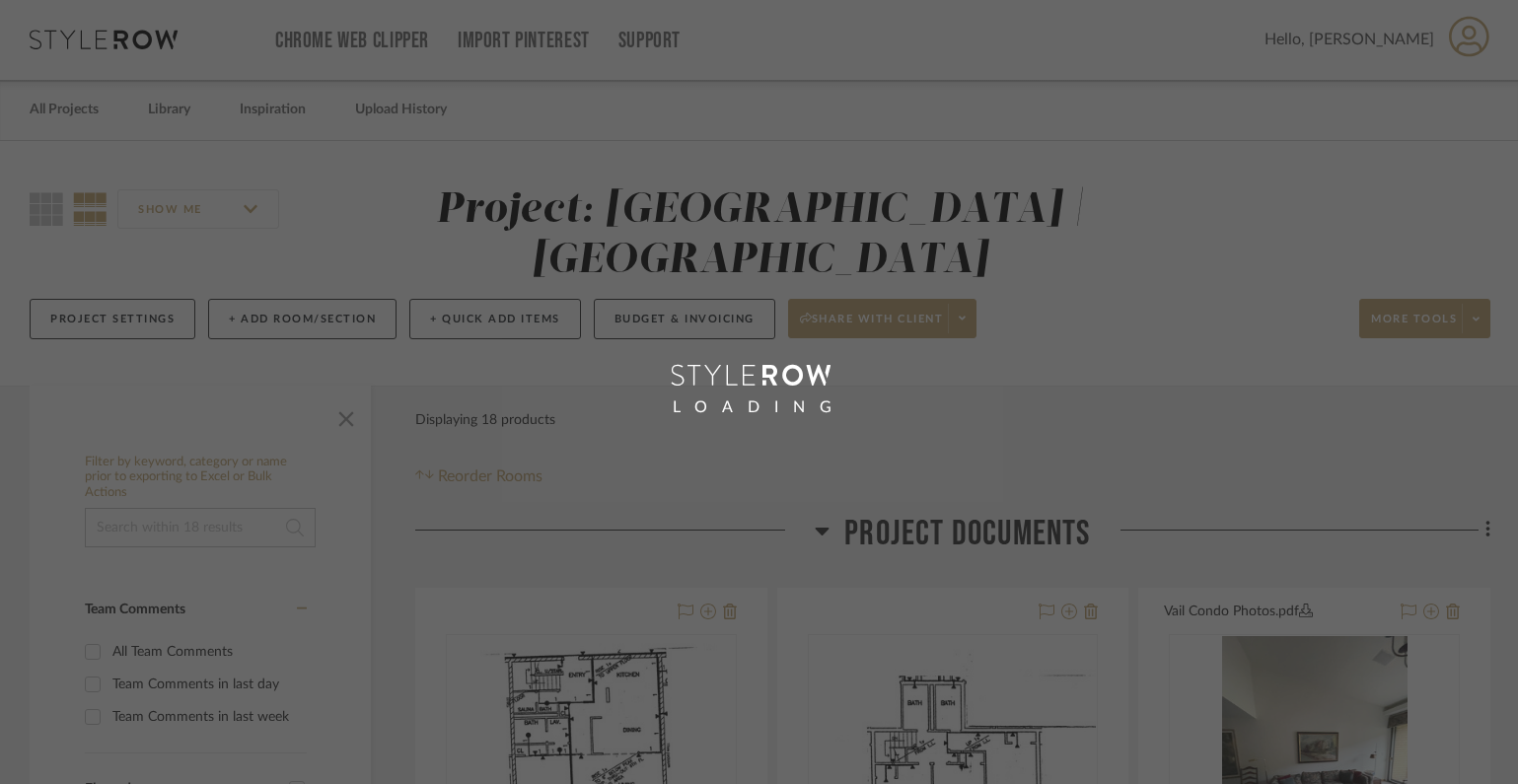 scroll, scrollTop: 0, scrollLeft: 0, axis: both 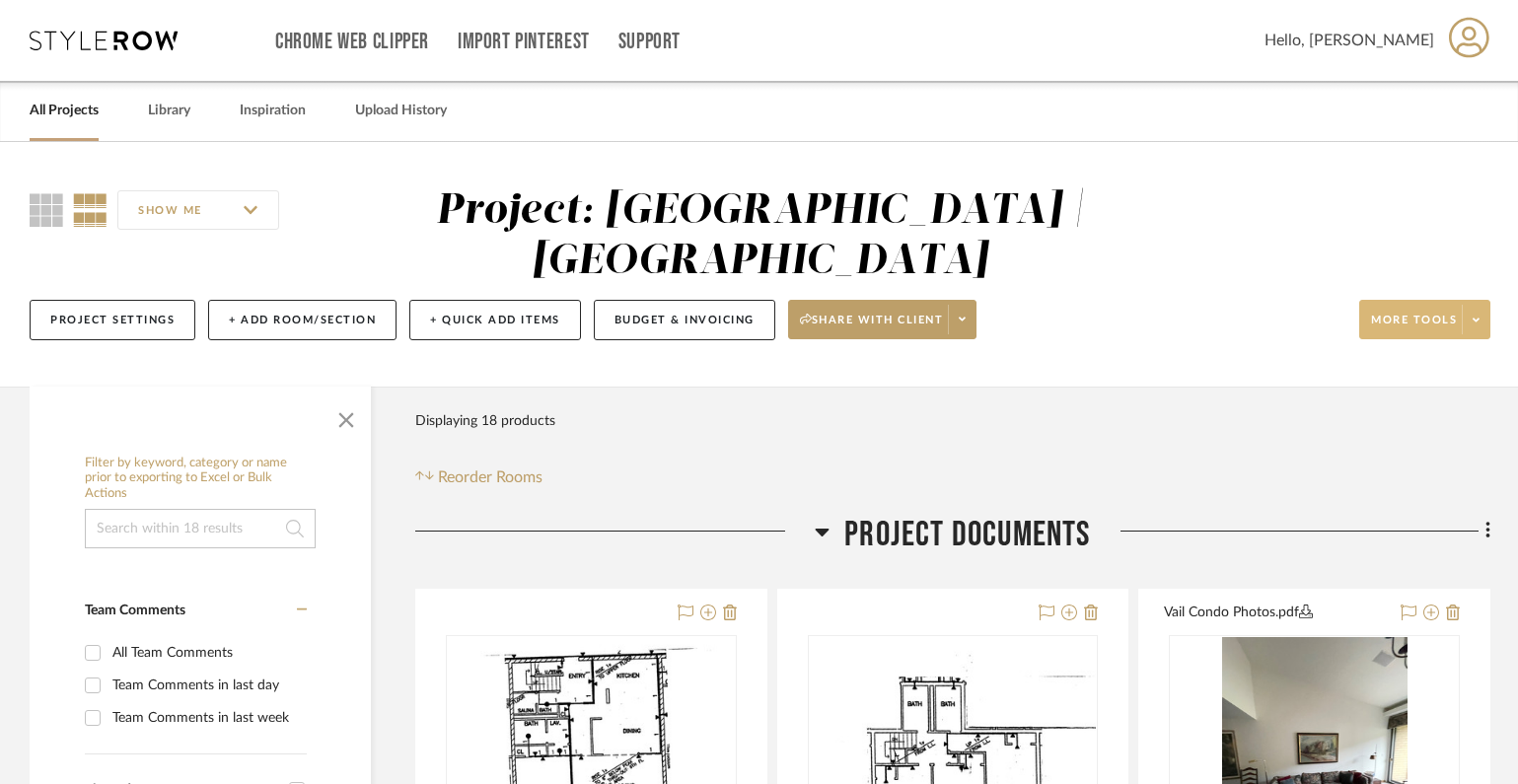 click on "More tools" 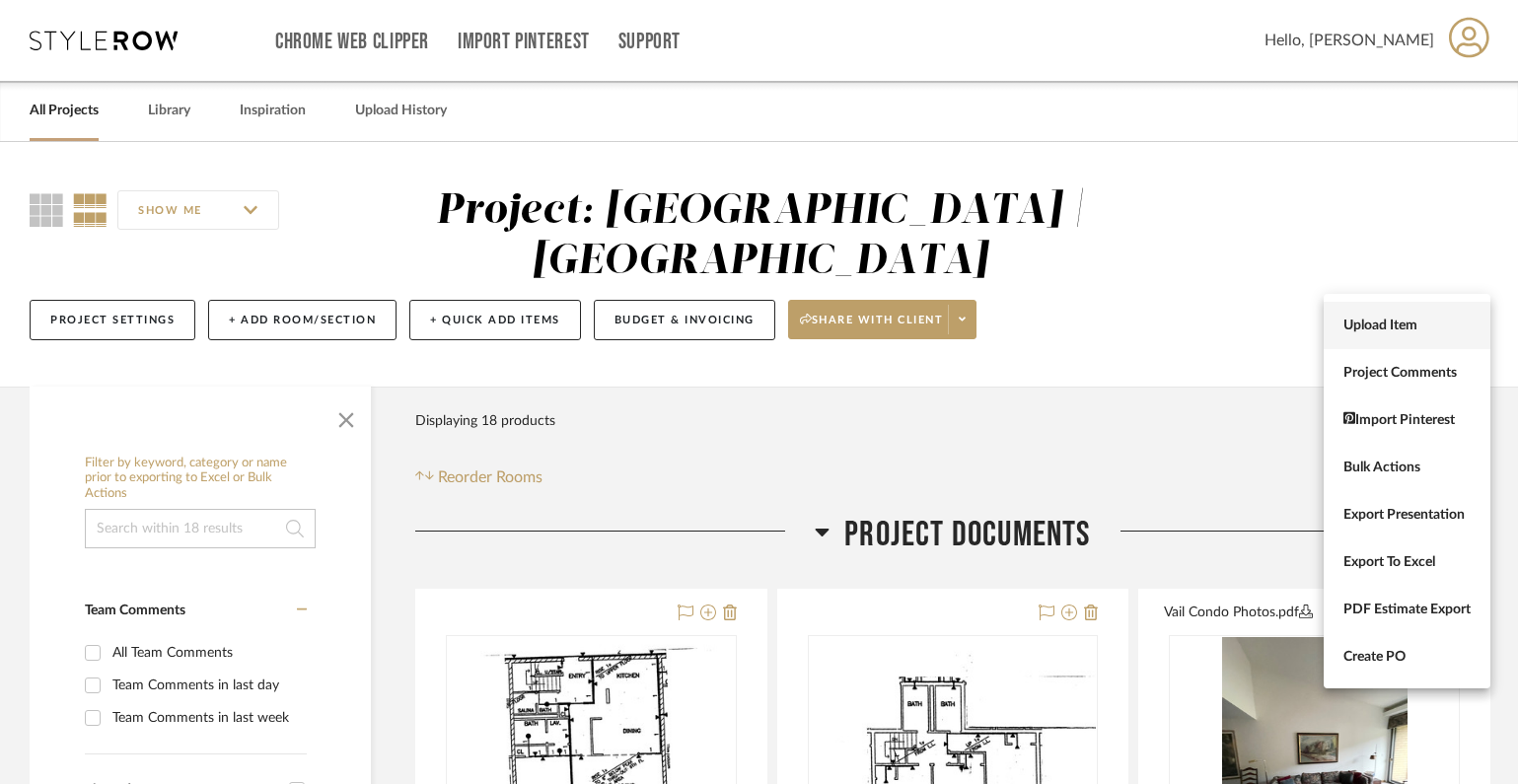 click on "Upload Item" at bounding box center (1407, 325) 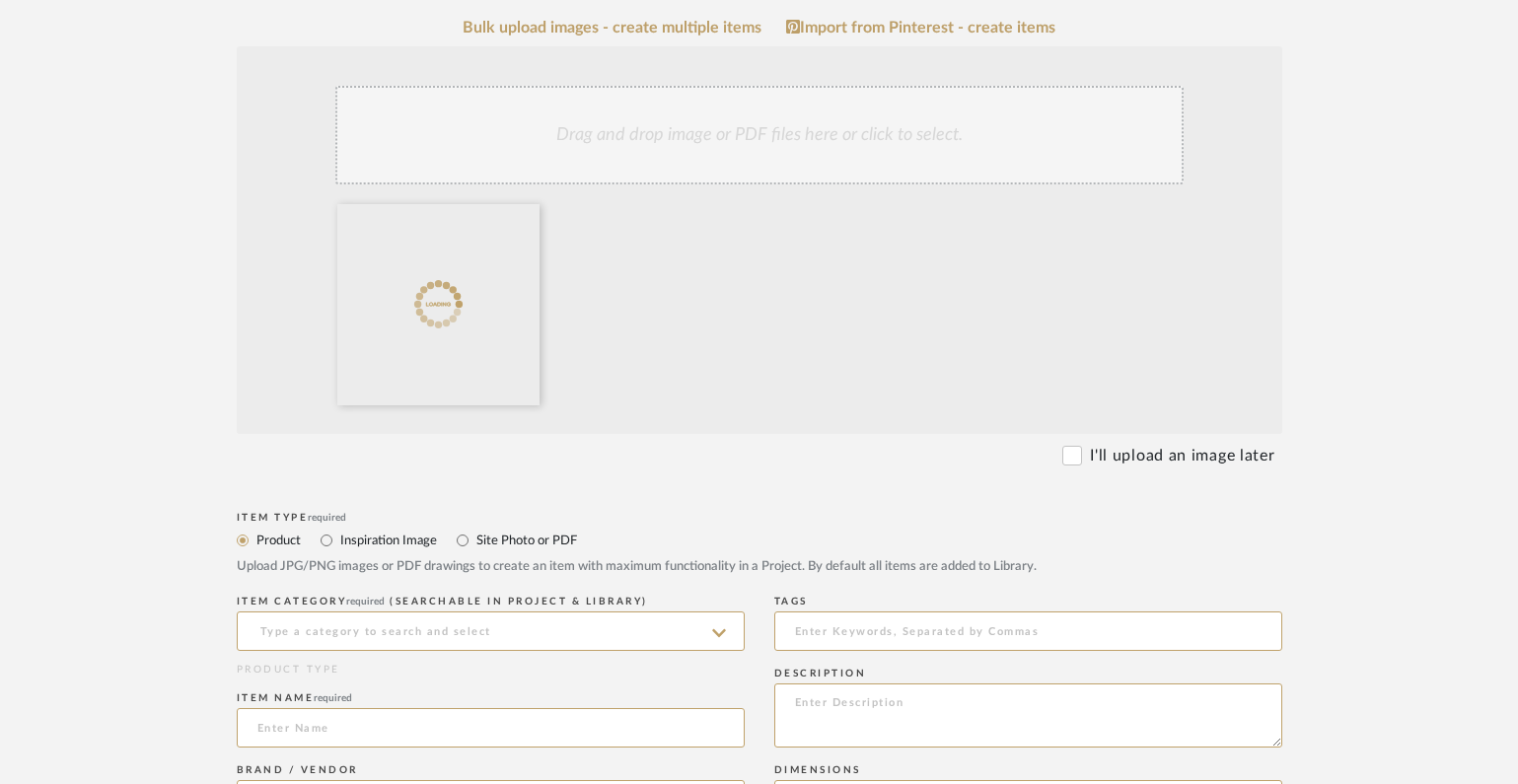 scroll, scrollTop: 578, scrollLeft: 0, axis: vertical 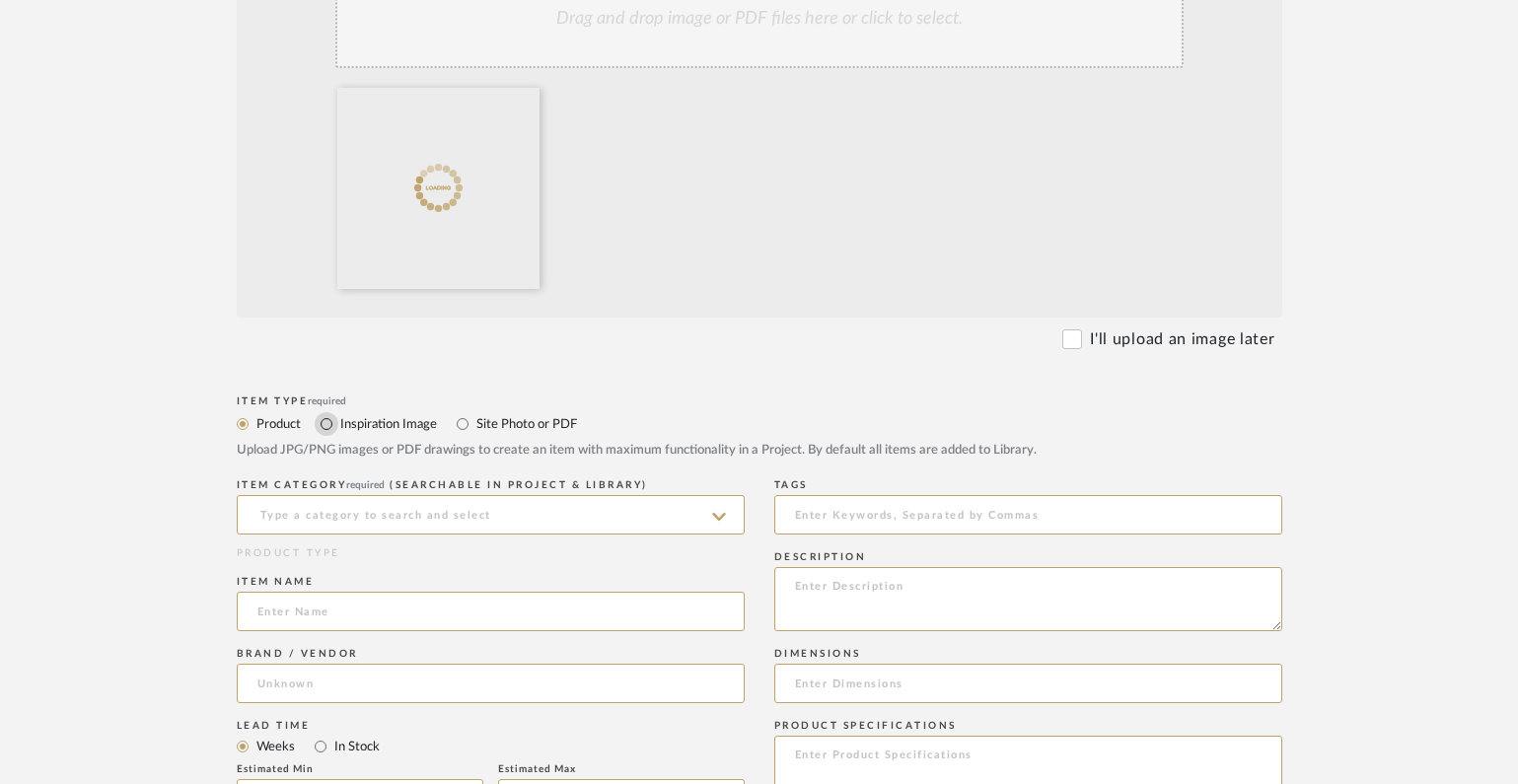 click on "Inspiration Image" at bounding box center (326, 424) 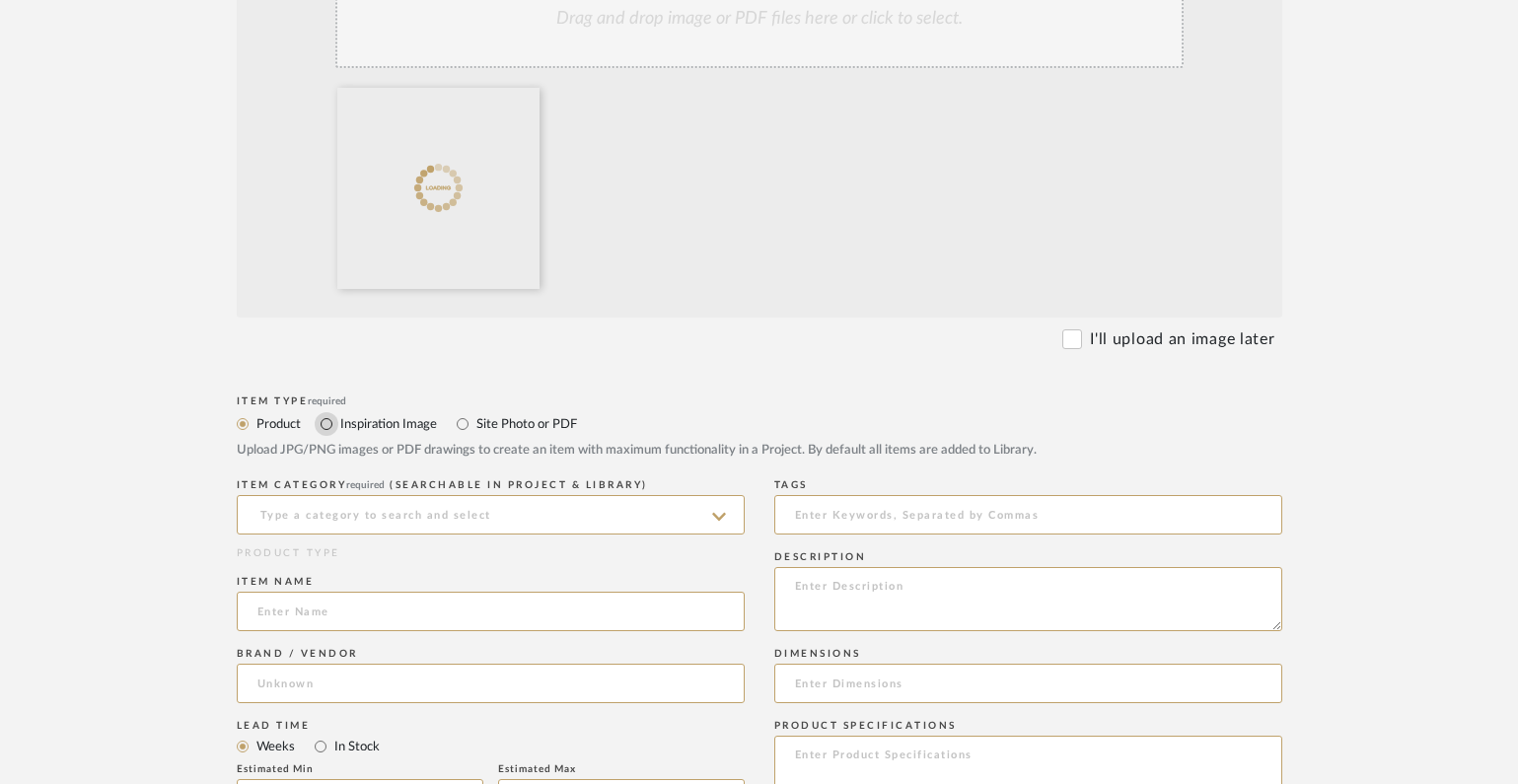 radio on "true" 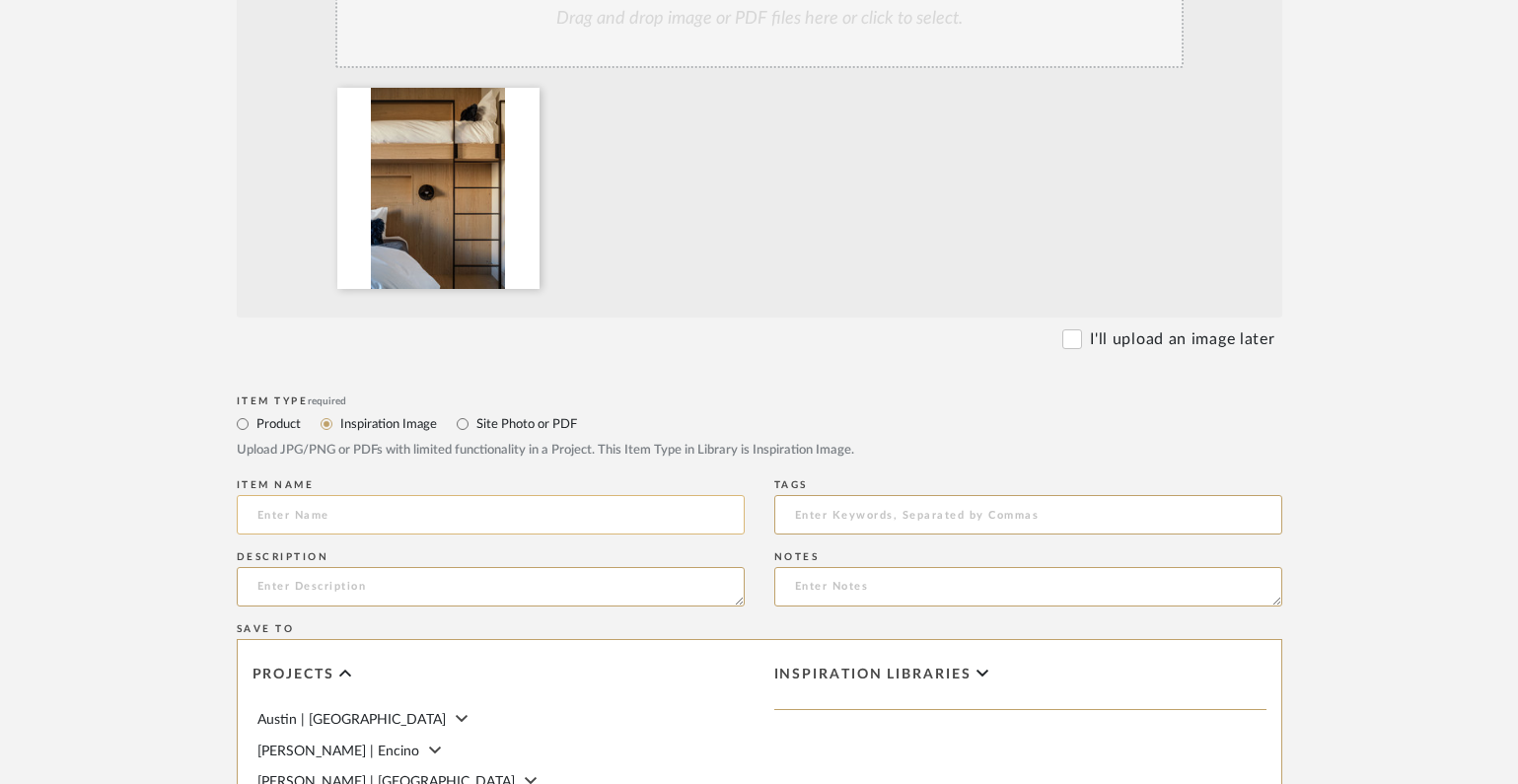 click 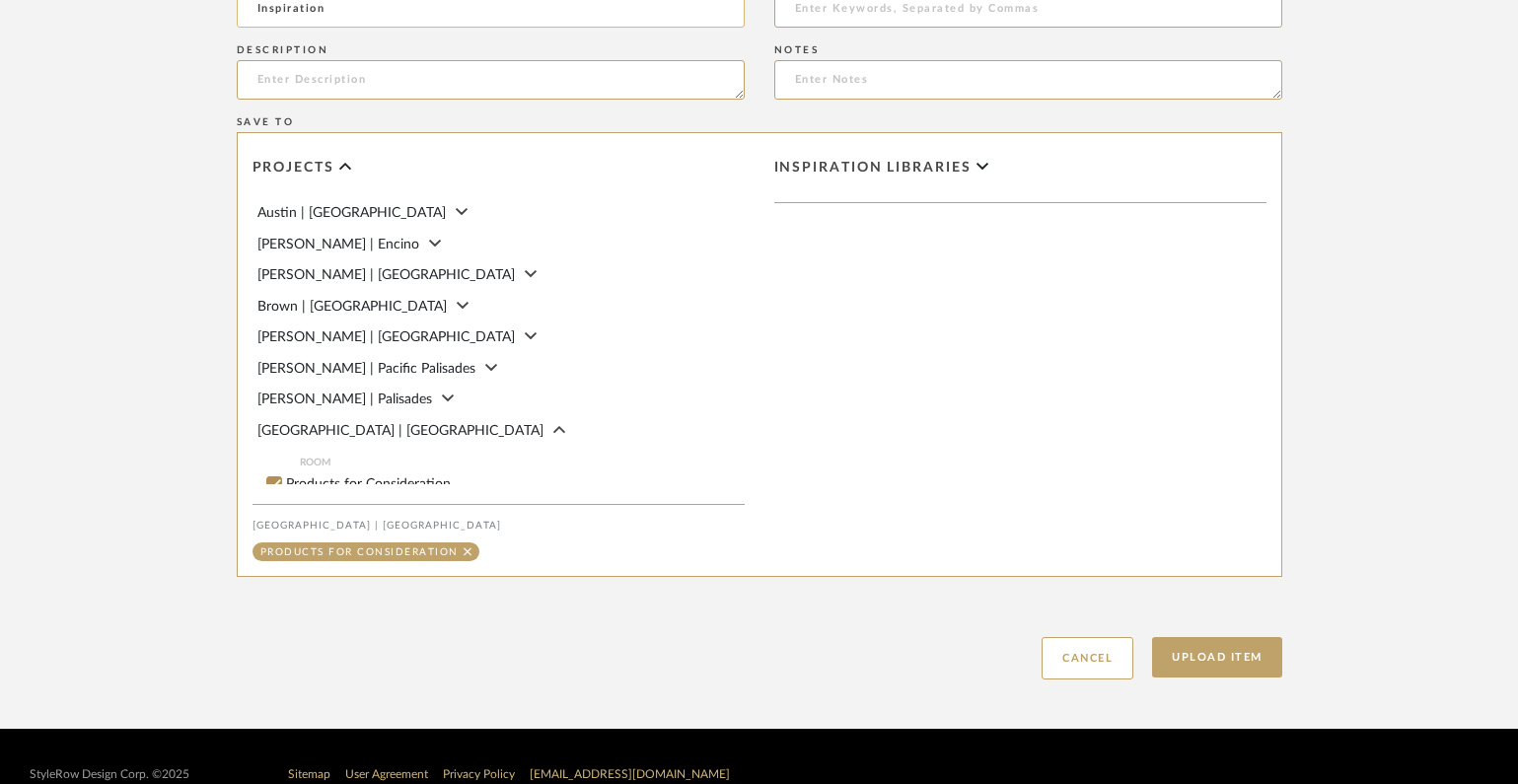 scroll, scrollTop: 1107, scrollLeft: 0, axis: vertical 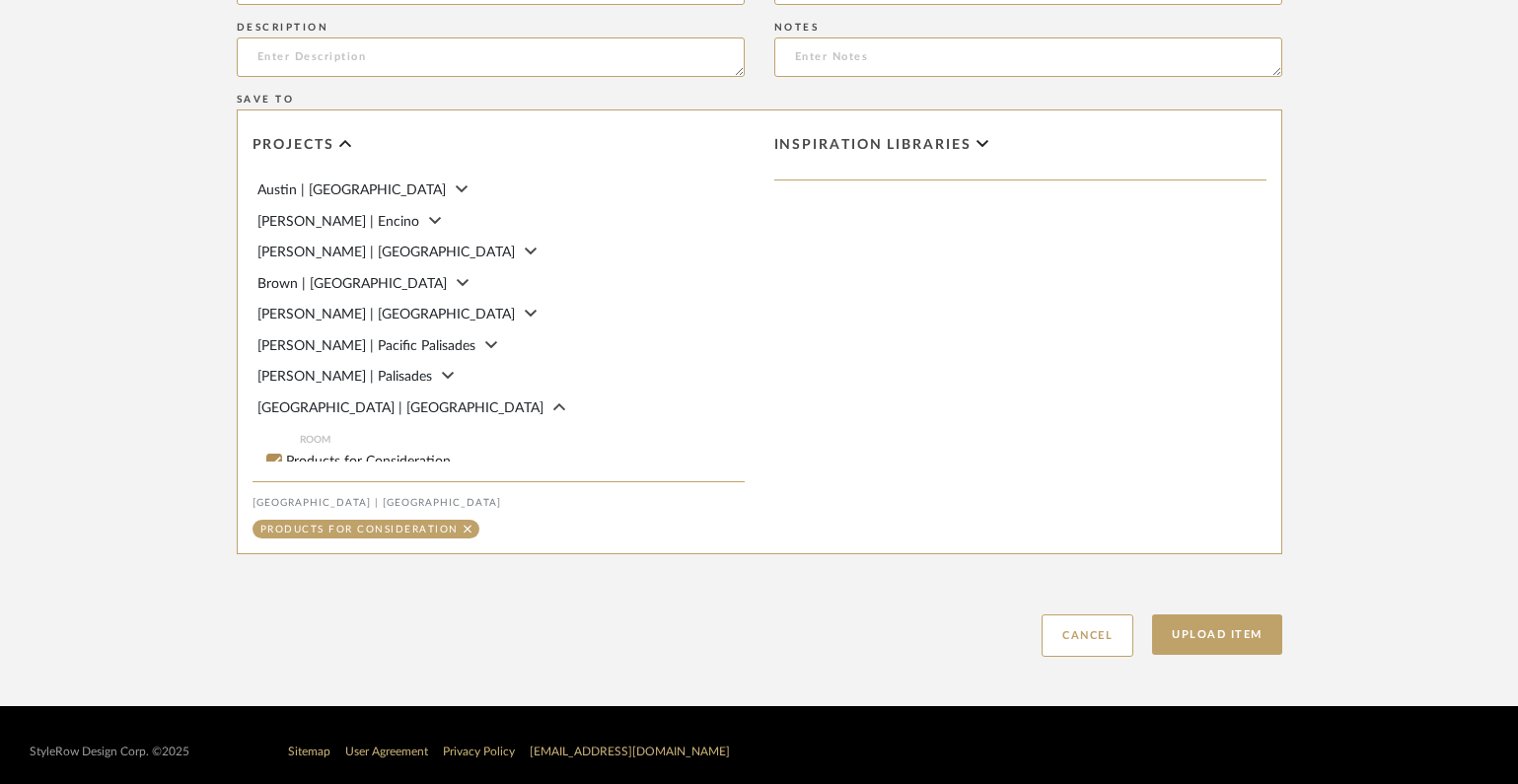 type on "Inspiration" 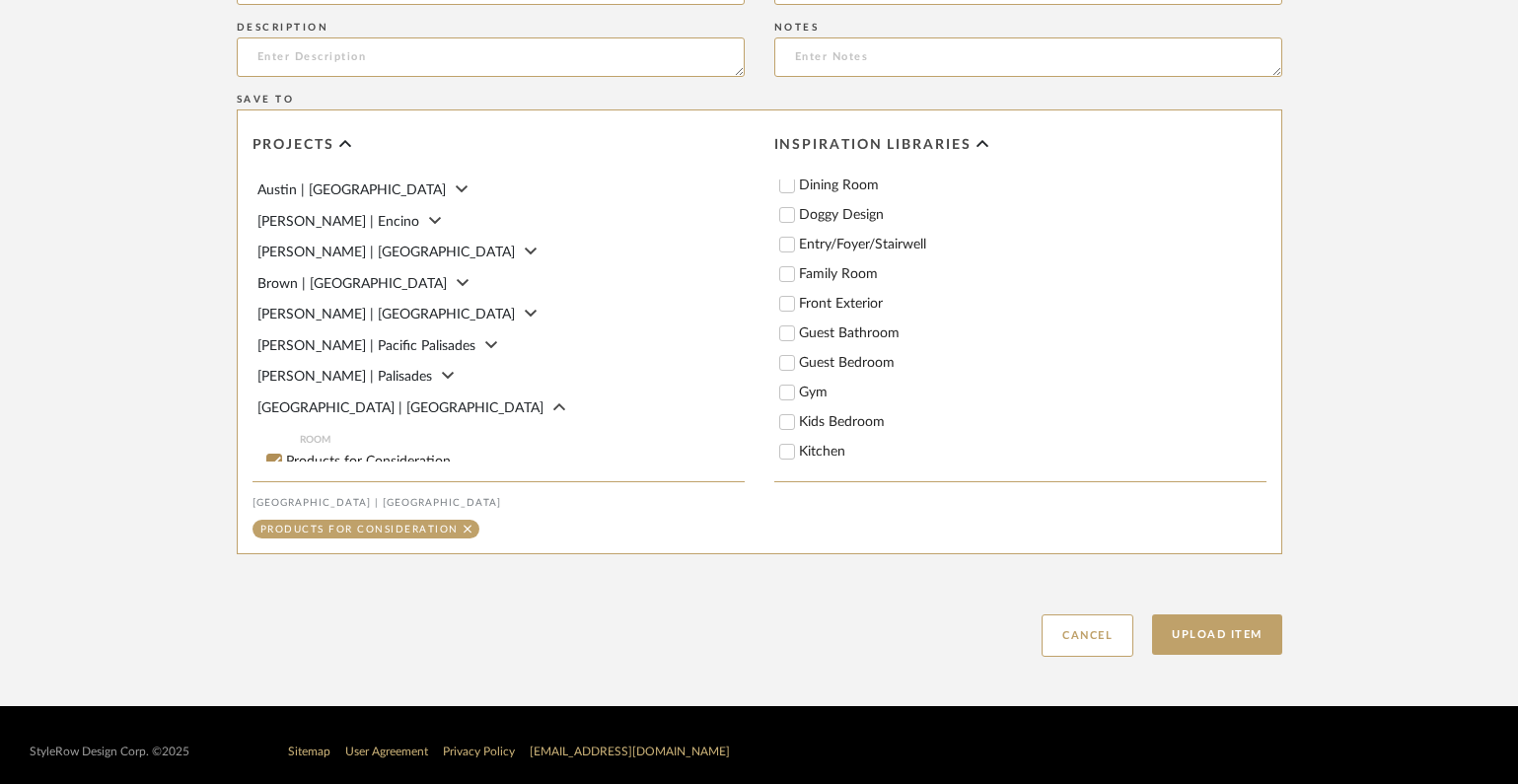 scroll, scrollTop: 281, scrollLeft: 0, axis: vertical 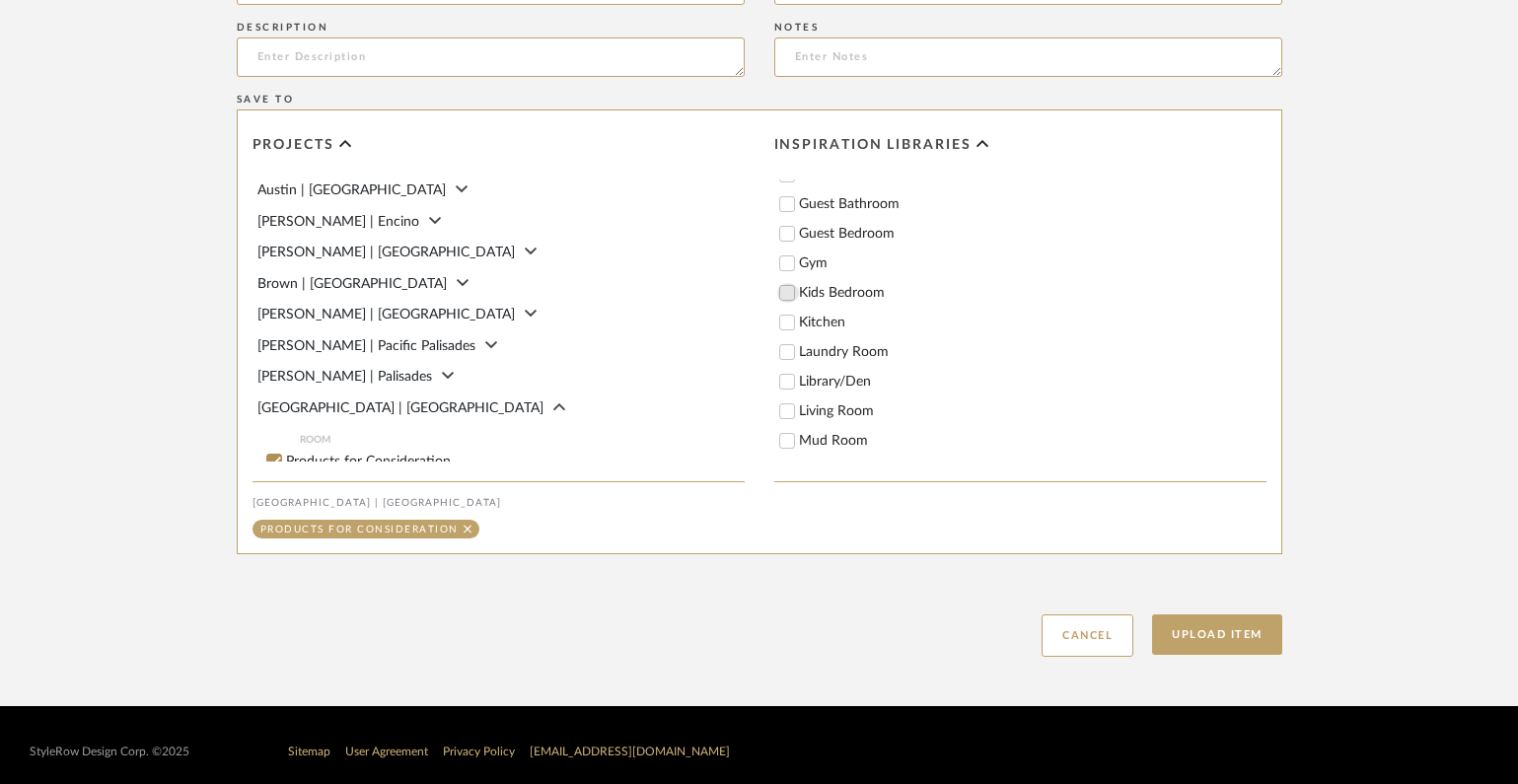 click on "Kids Bedroom" at bounding box center (787, 293) 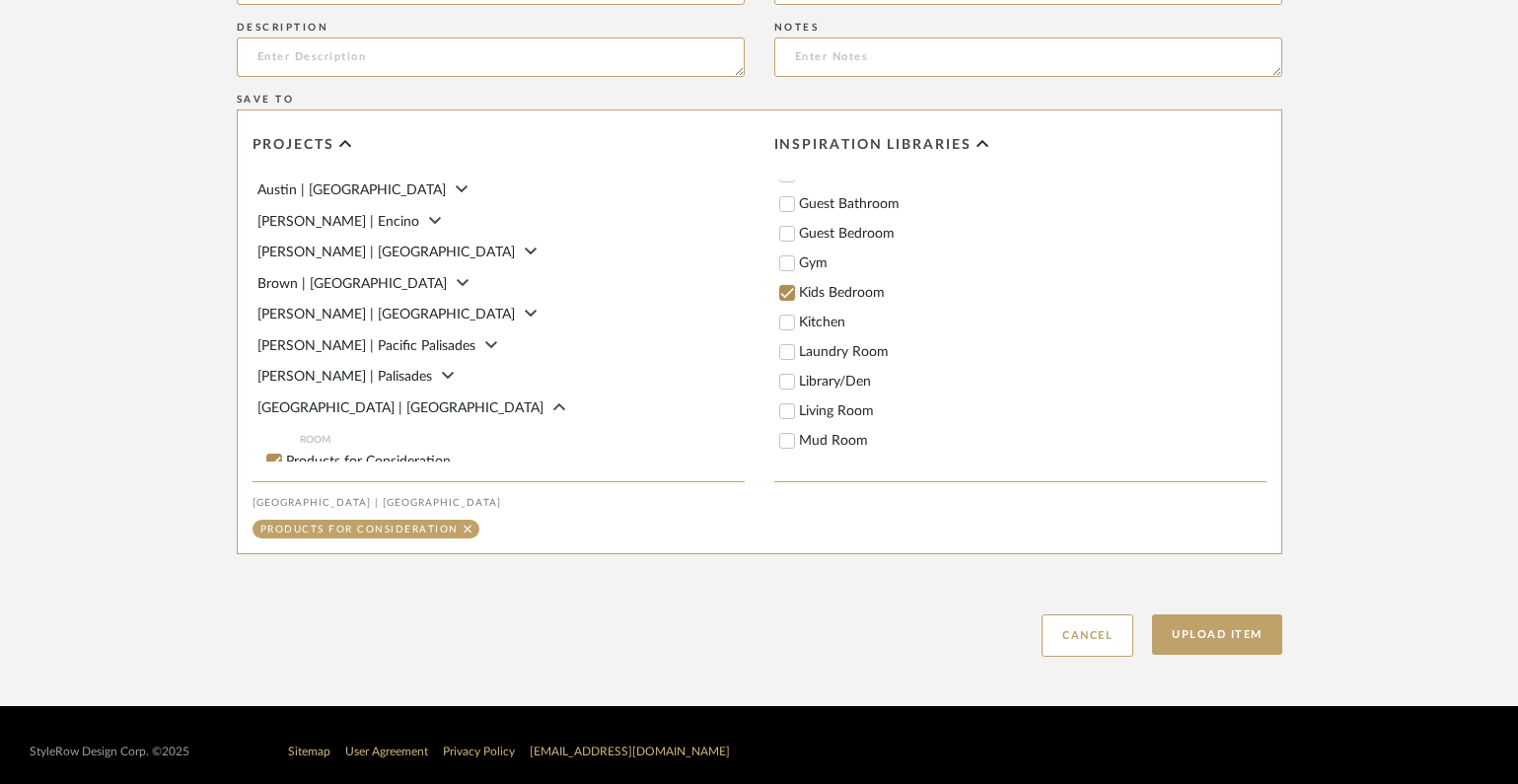 checkbox on "true" 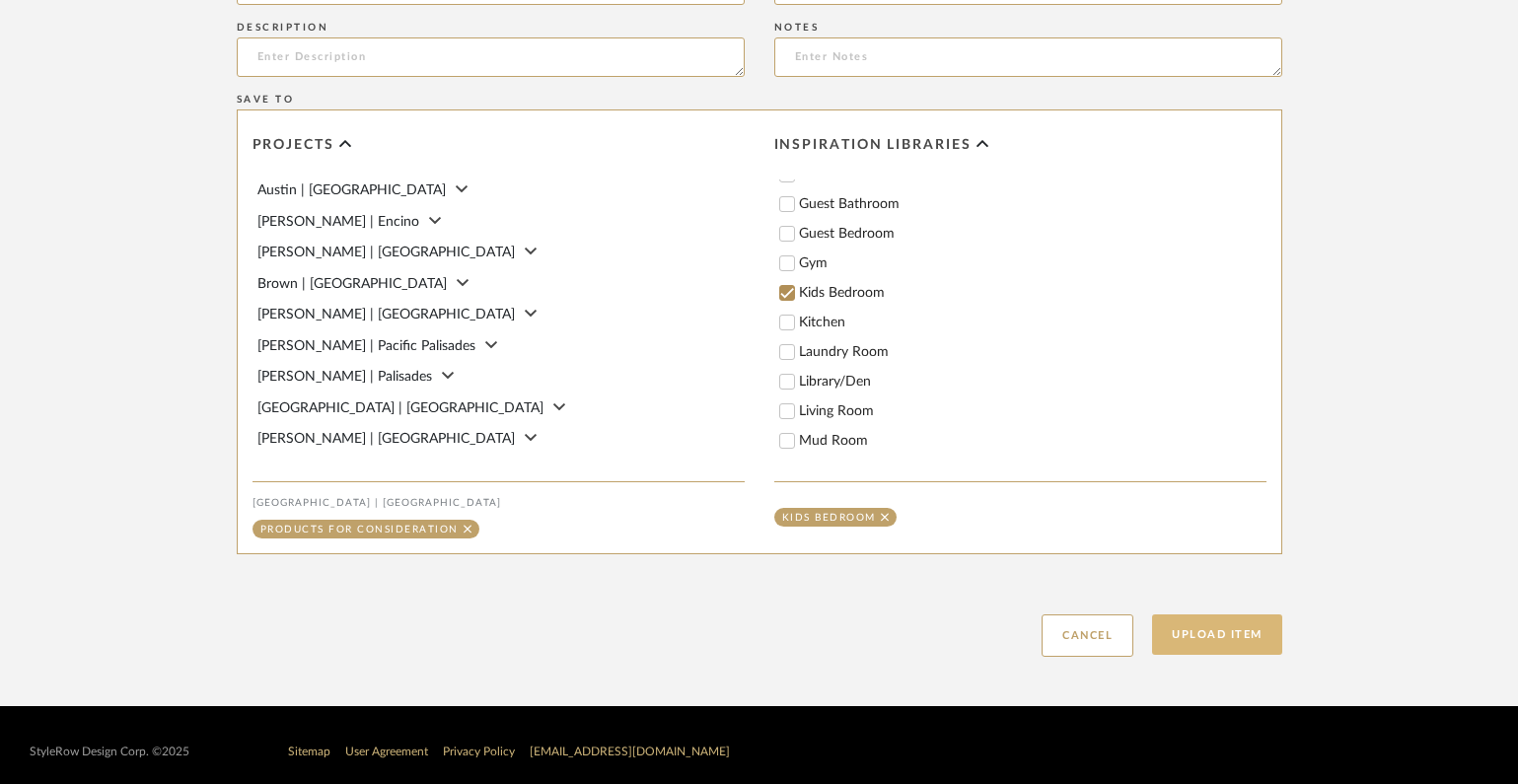 click on "Upload Item" 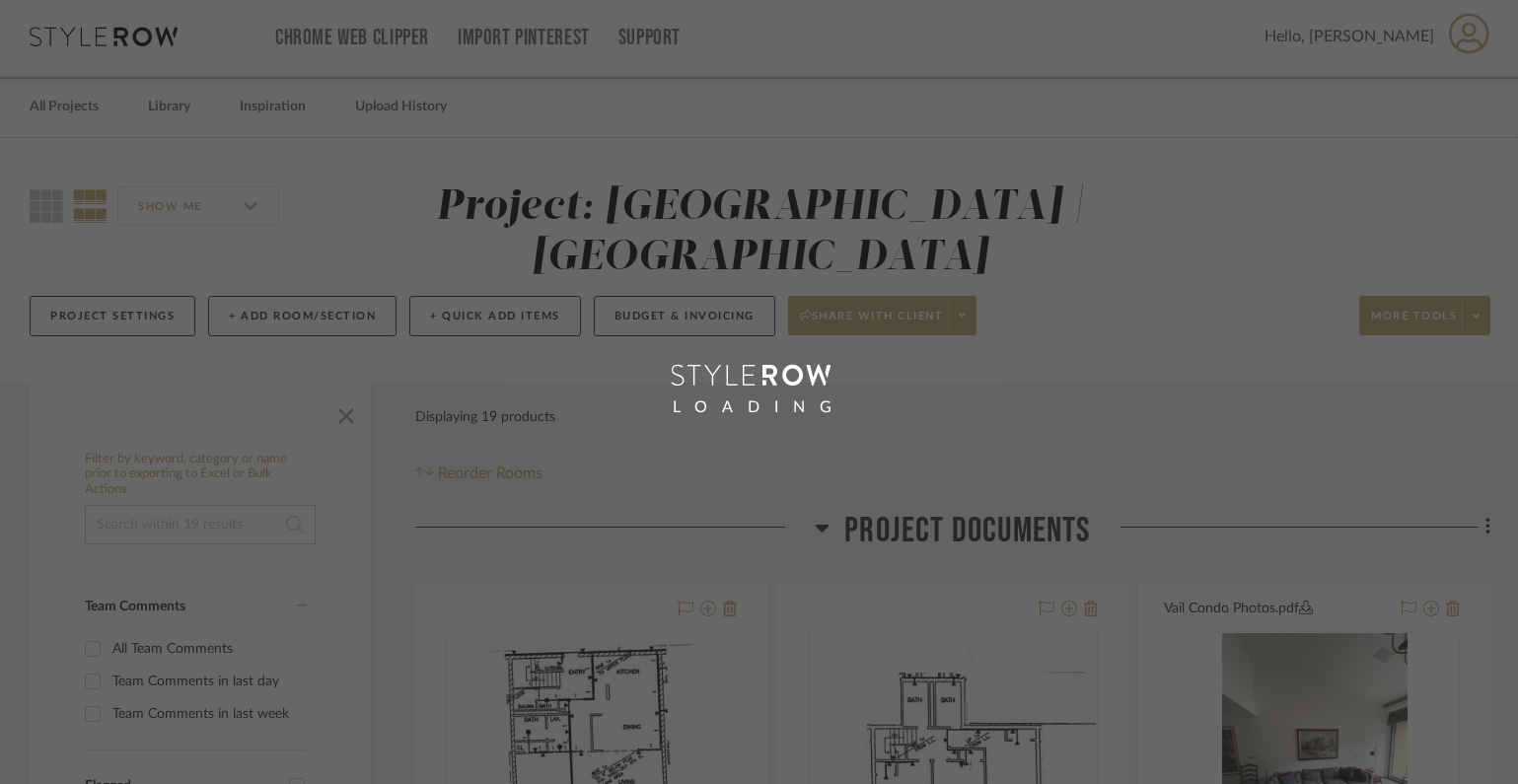 scroll, scrollTop: 0, scrollLeft: 0, axis: both 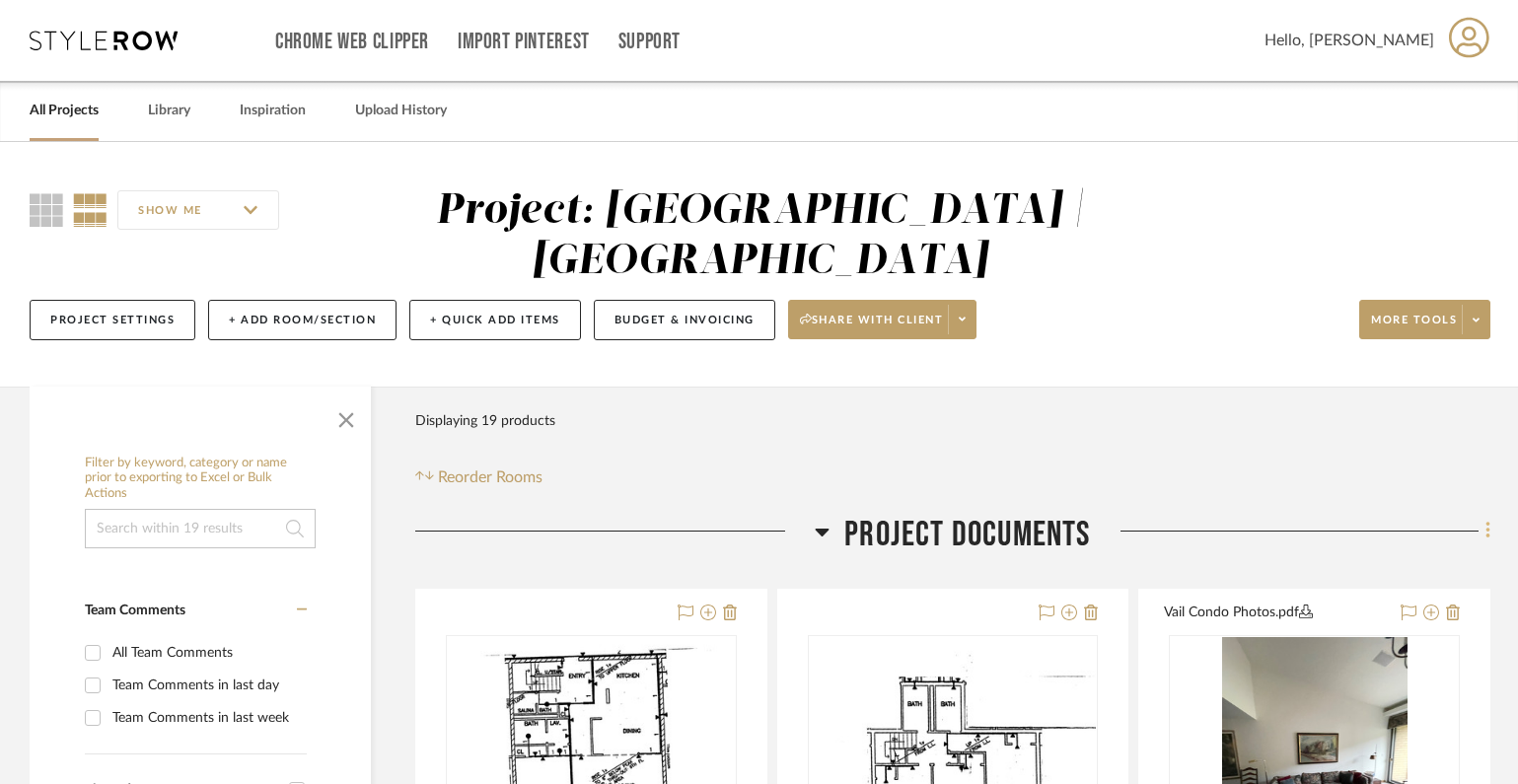 click 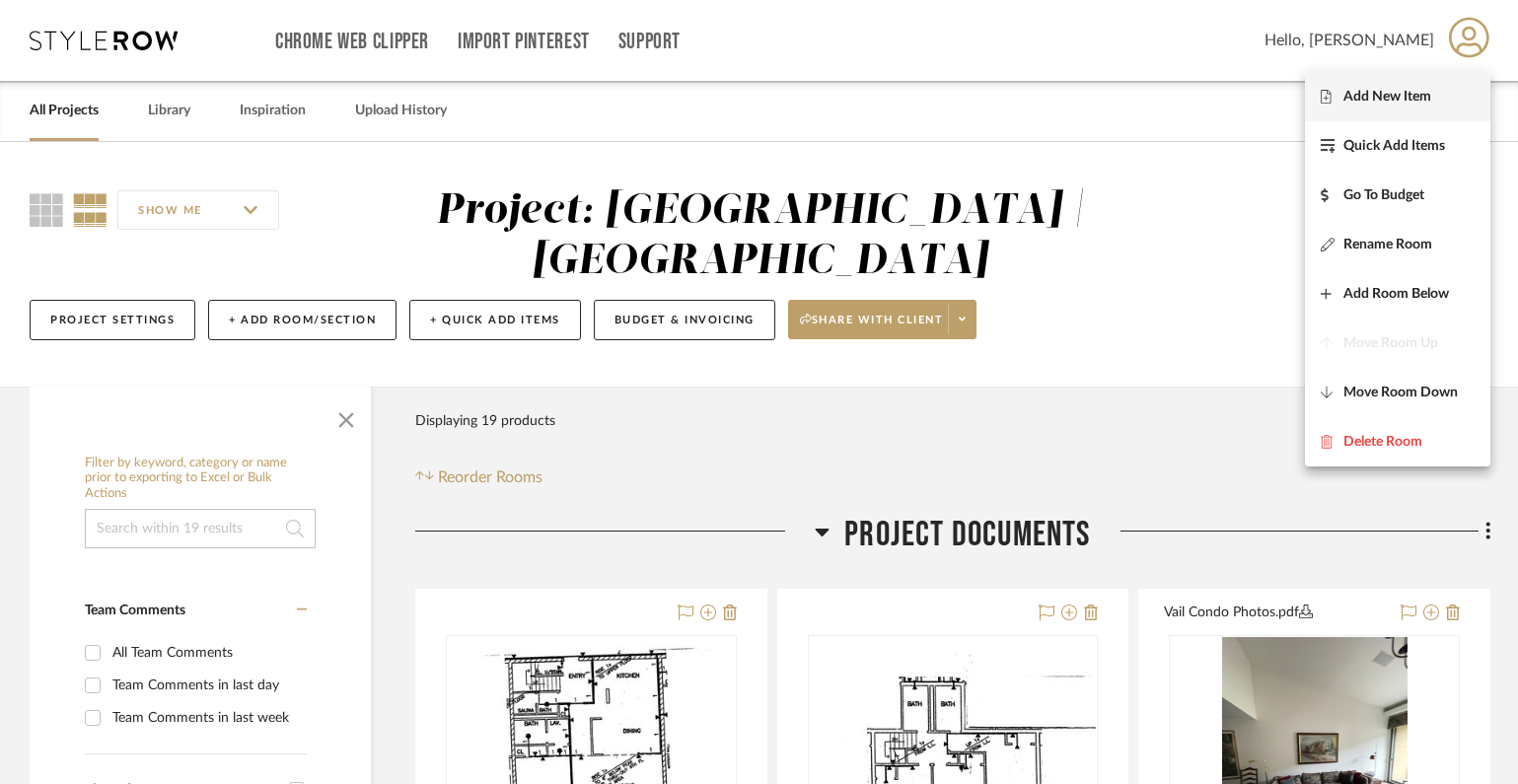 click on "Add New Item" at bounding box center [1387, 96] 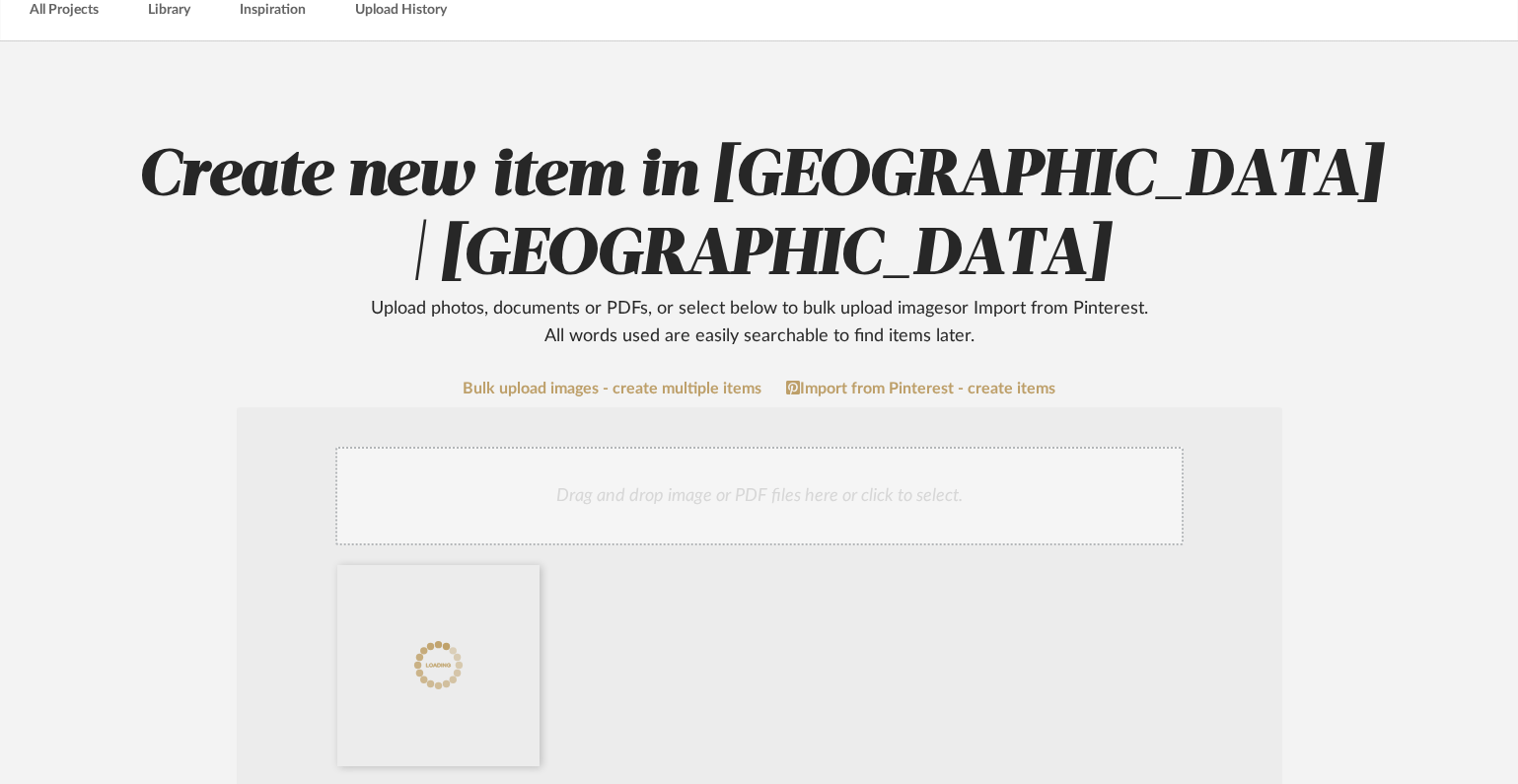 scroll, scrollTop: 413, scrollLeft: 0, axis: vertical 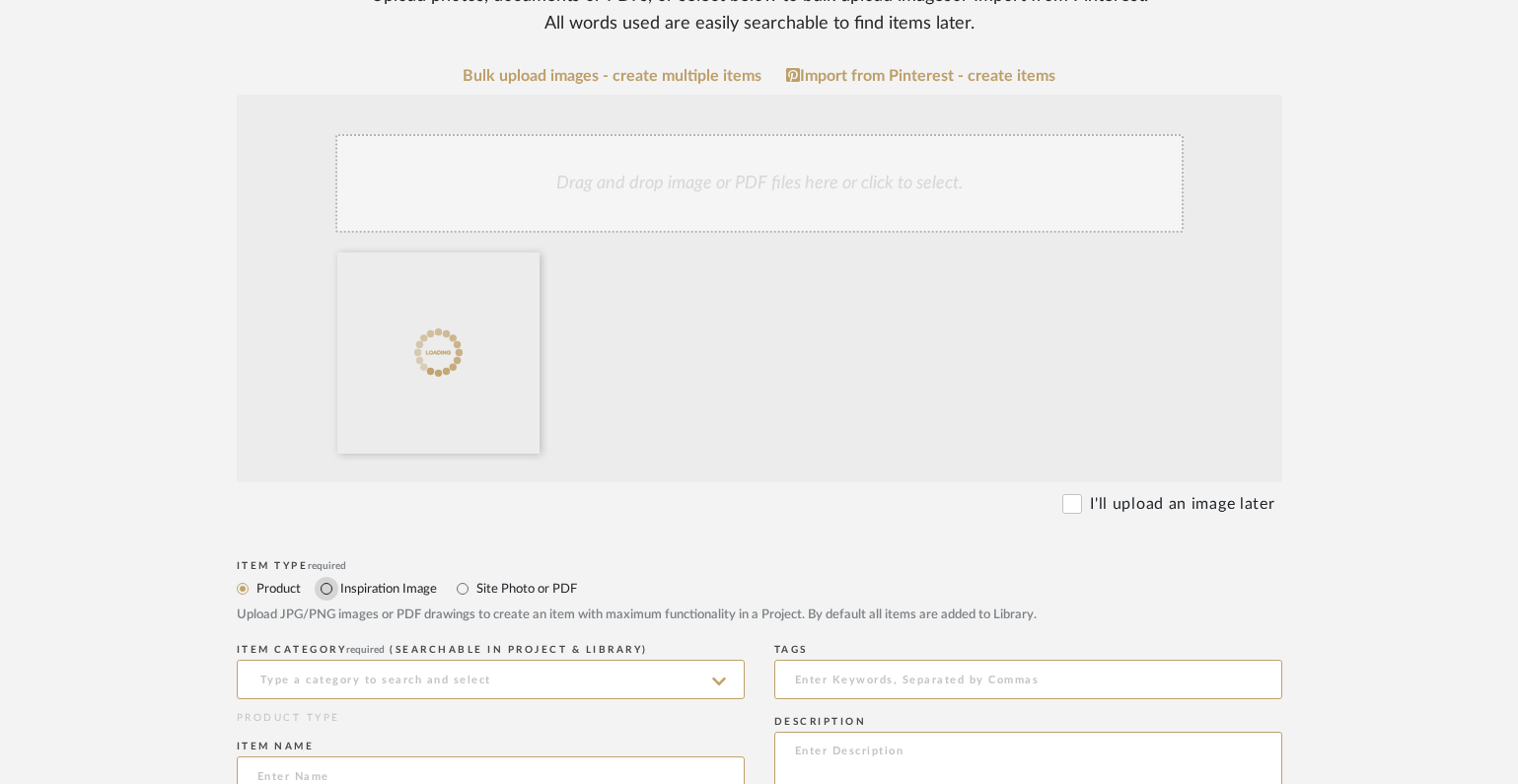click on "Inspiration Image" at bounding box center (326, 589) 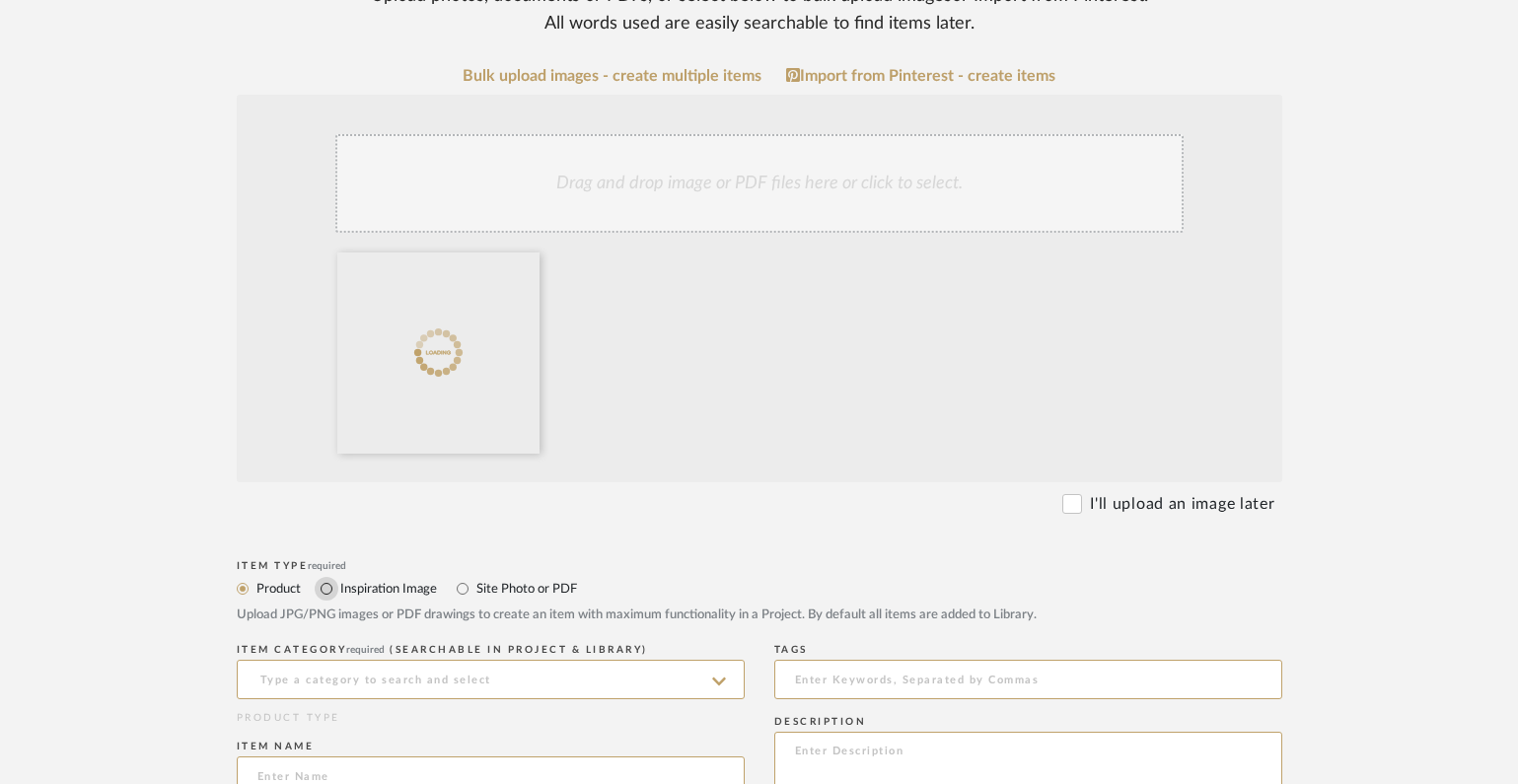 radio on "true" 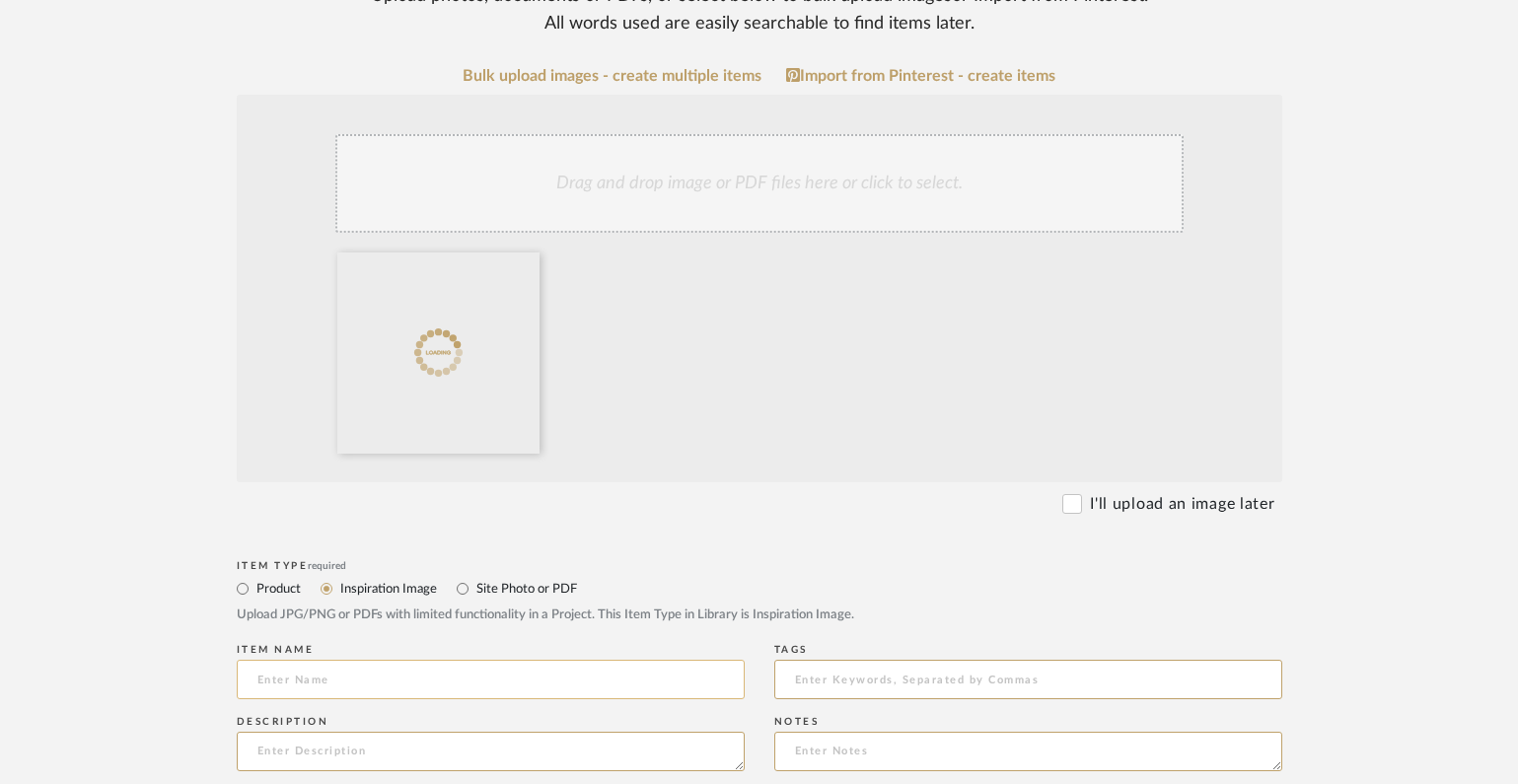 click 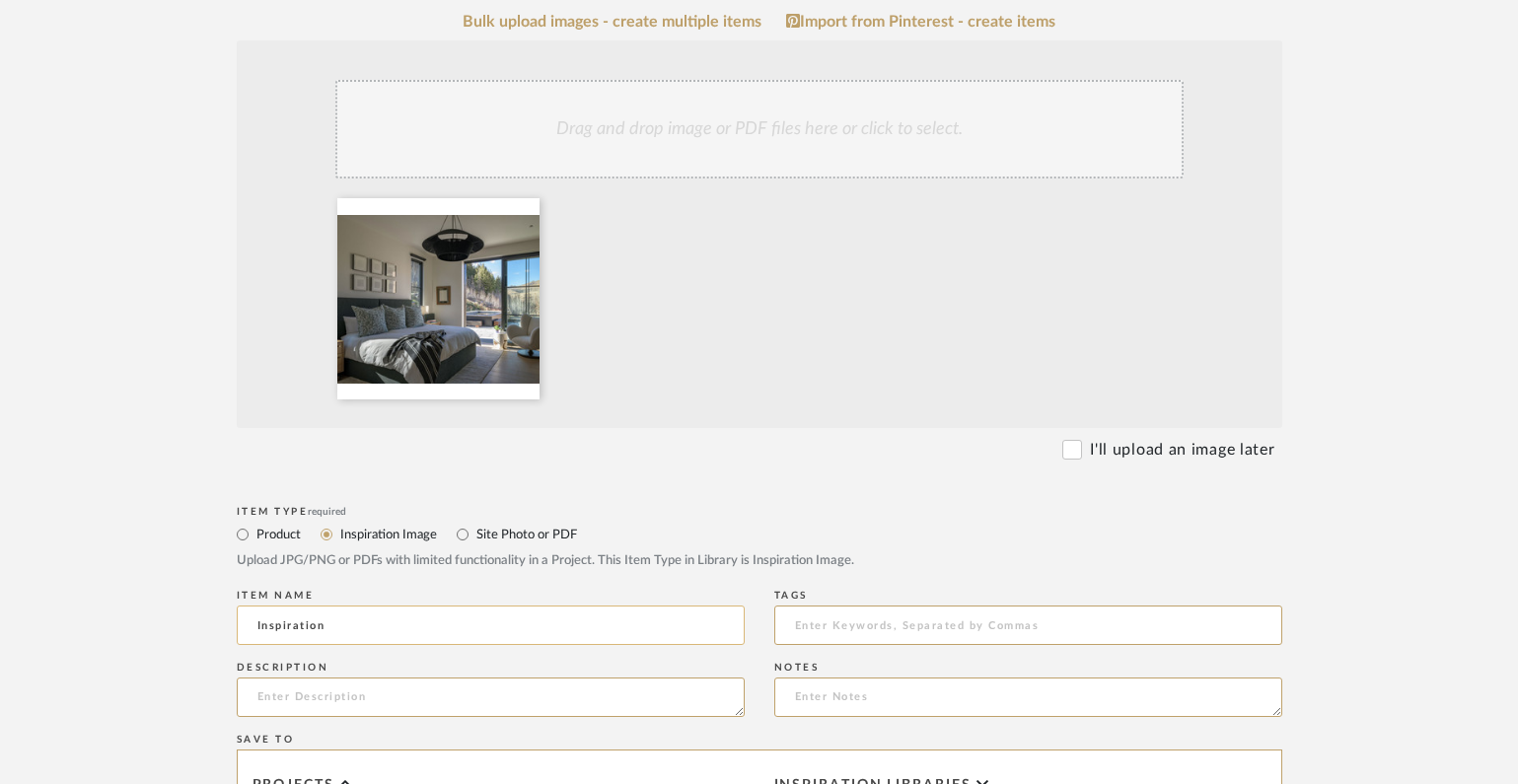scroll, scrollTop: 484, scrollLeft: 0, axis: vertical 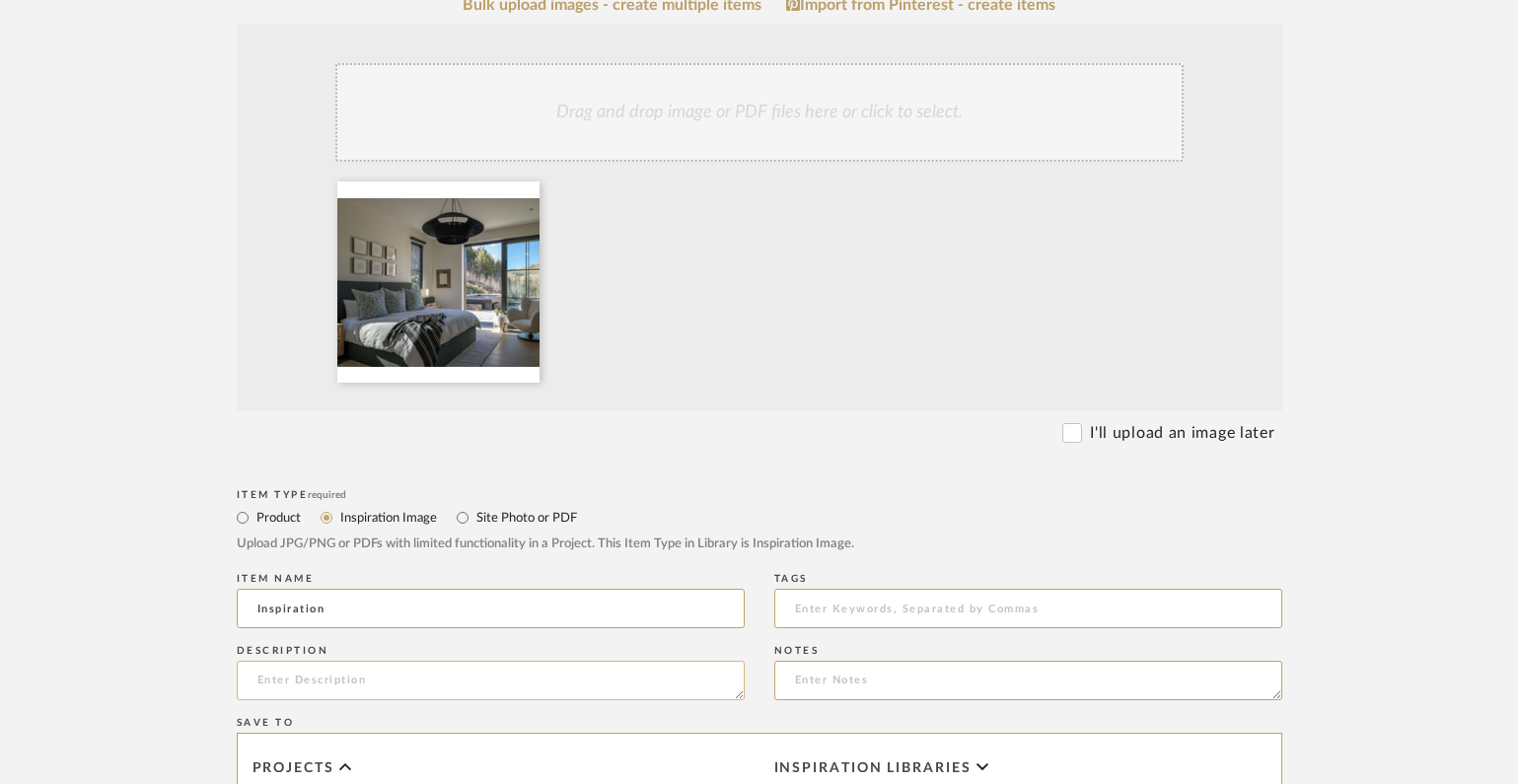 type on "Inspiration" 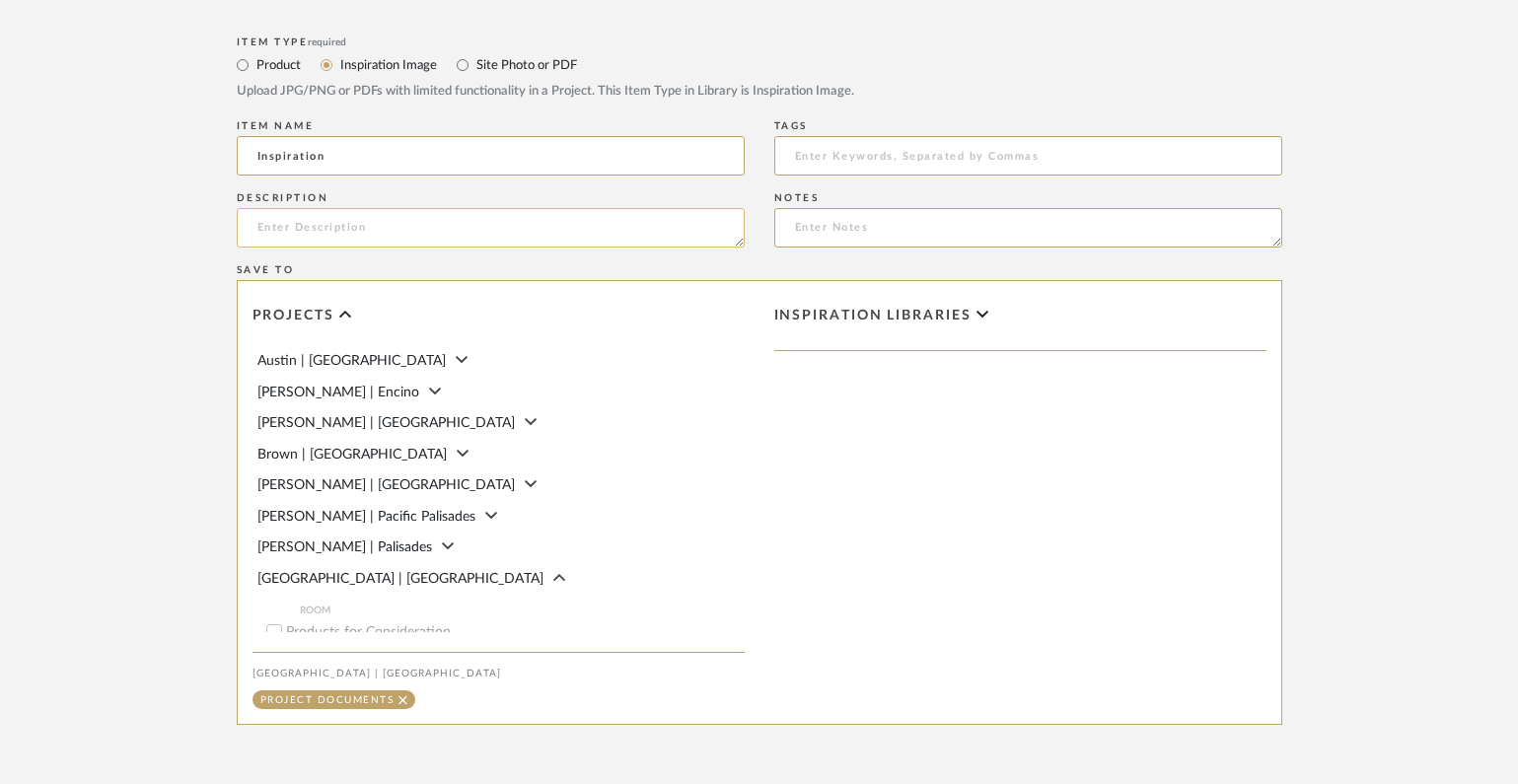 scroll, scrollTop: 1019, scrollLeft: 0, axis: vertical 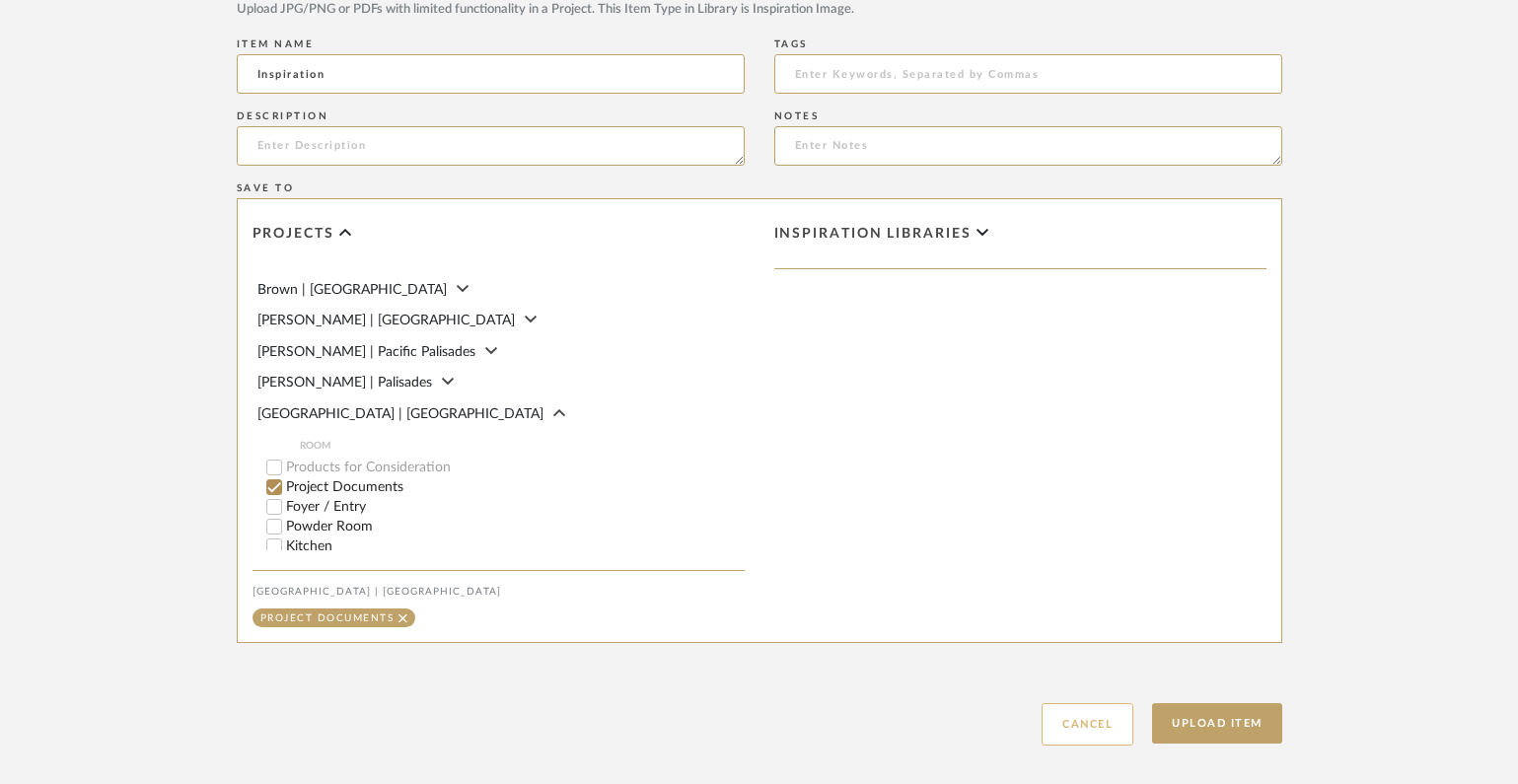 click on "Cancel" 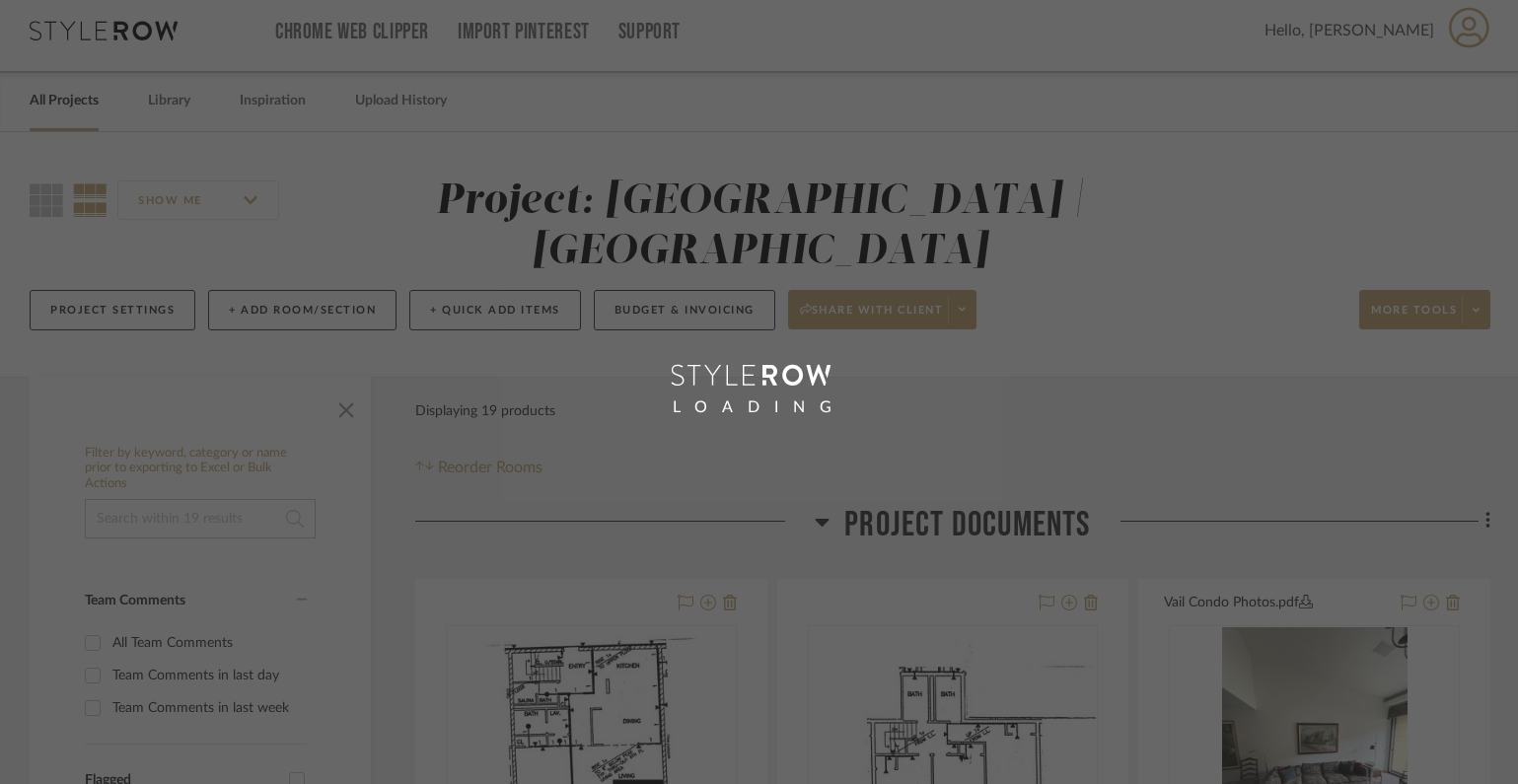 scroll, scrollTop: 0, scrollLeft: 0, axis: both 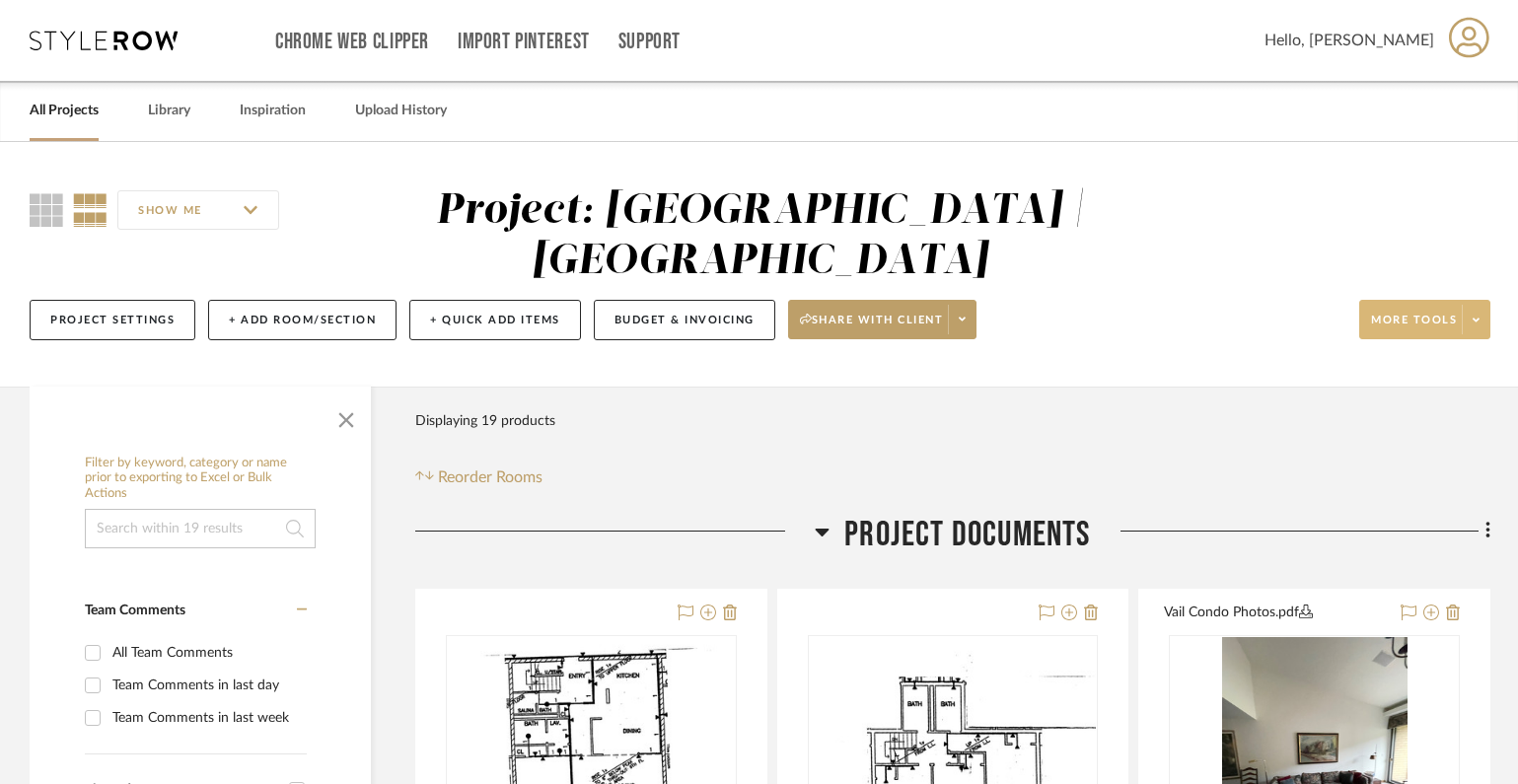 click on "More tools" 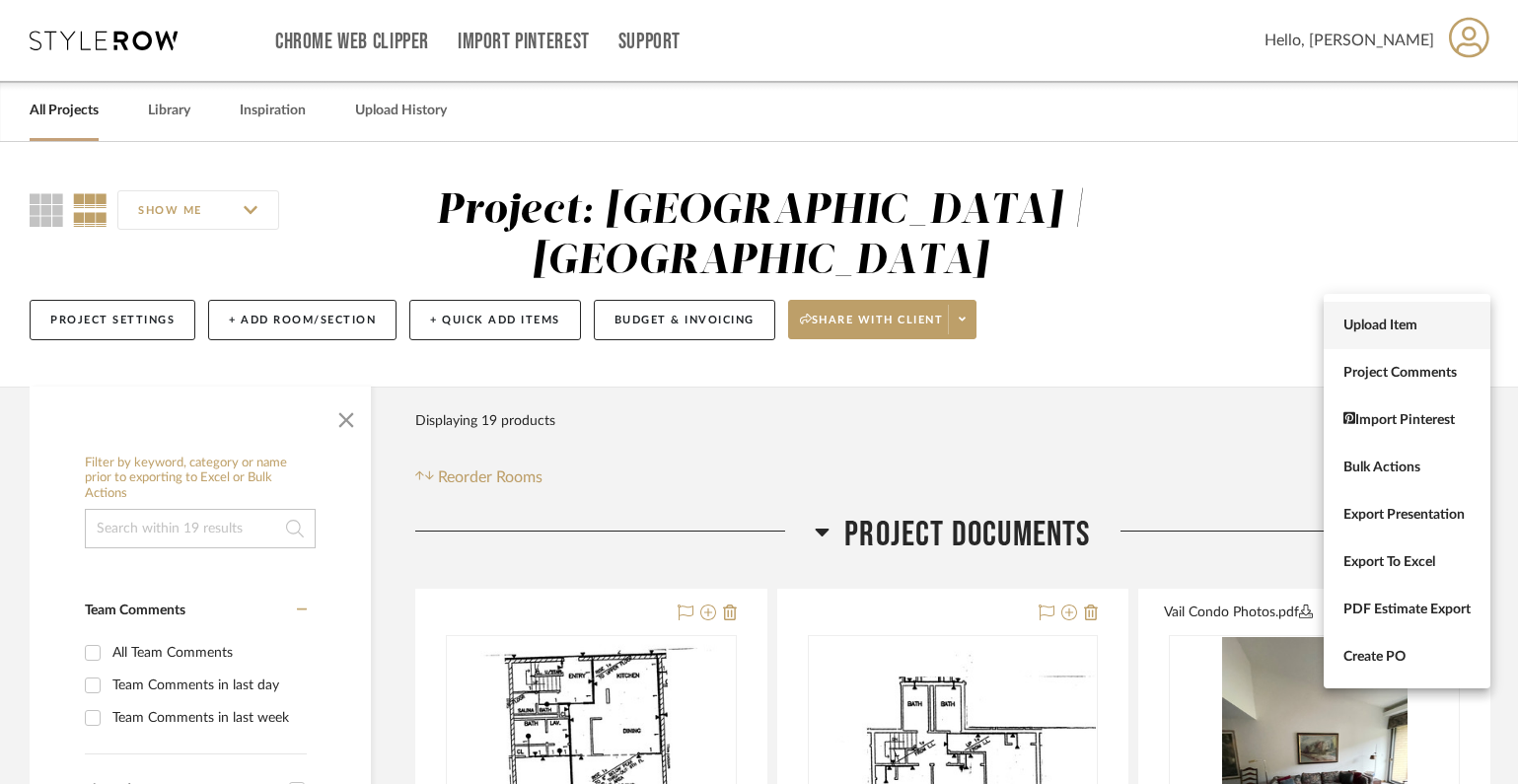click on "Upload Item" at bounding box center [1407, 325] 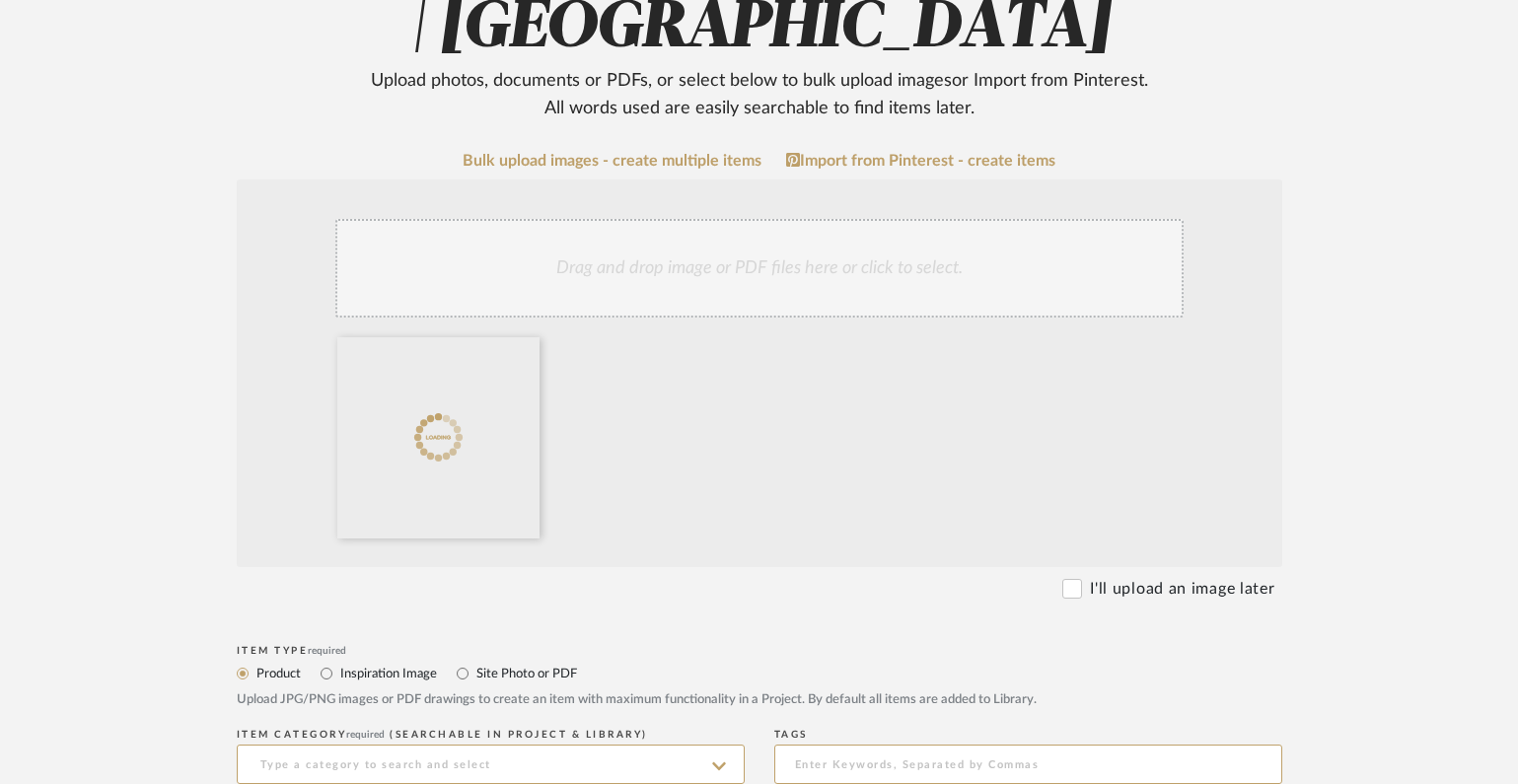 scroll, scrollTop: 396, scrollLeft: 0, axis: vertical 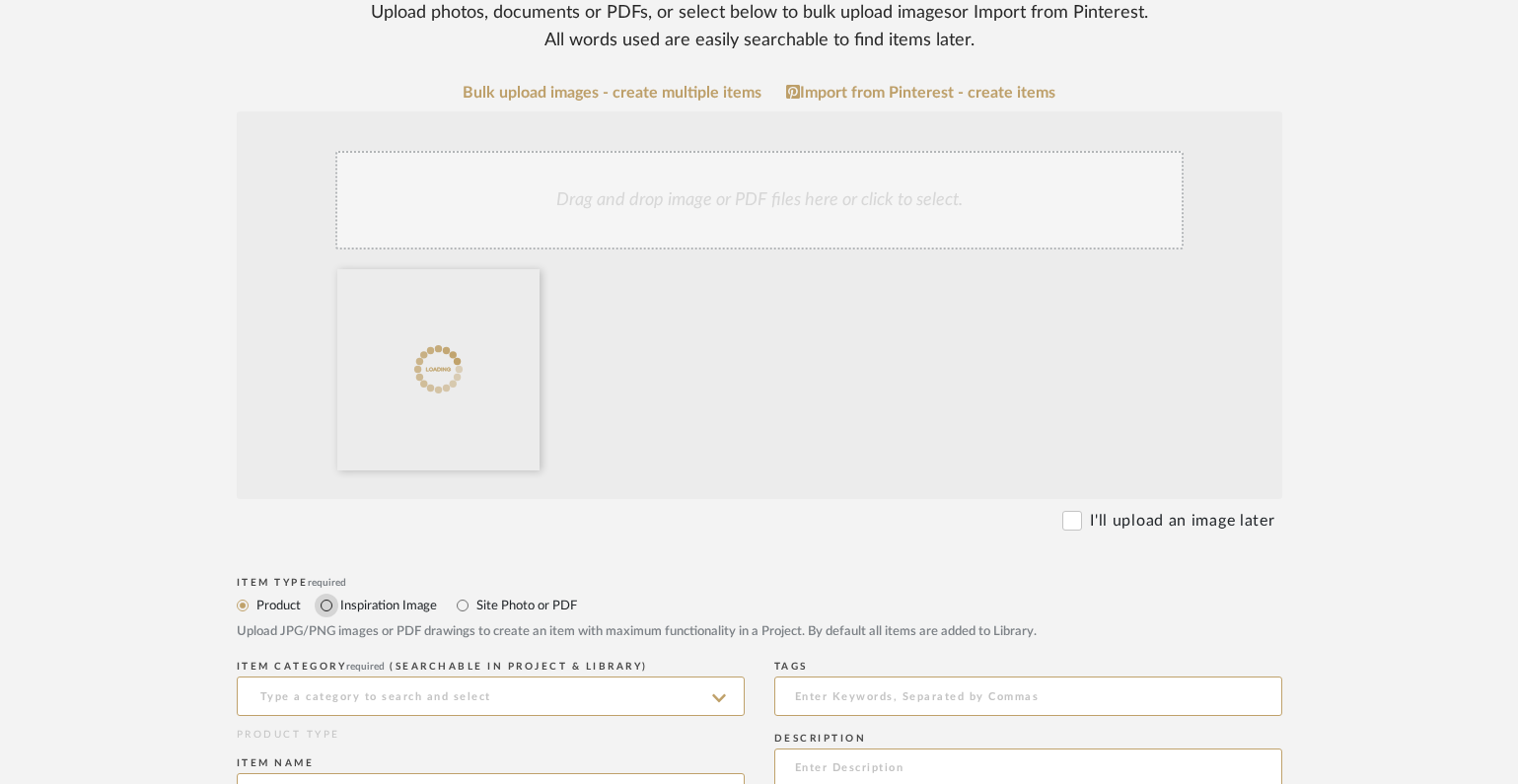 click on "Inspiration Image" at bounding box center [326, 606] 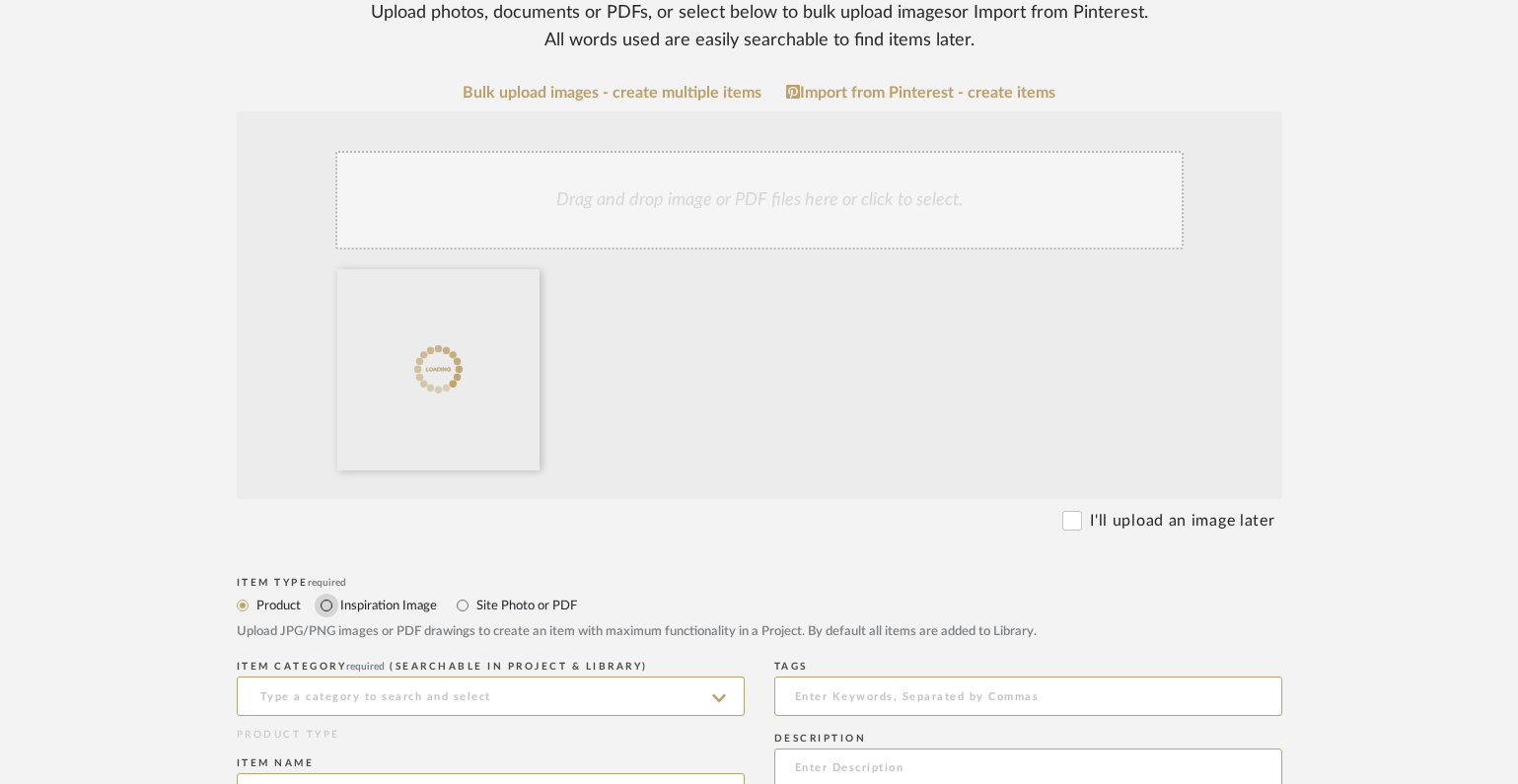 radio on "true" 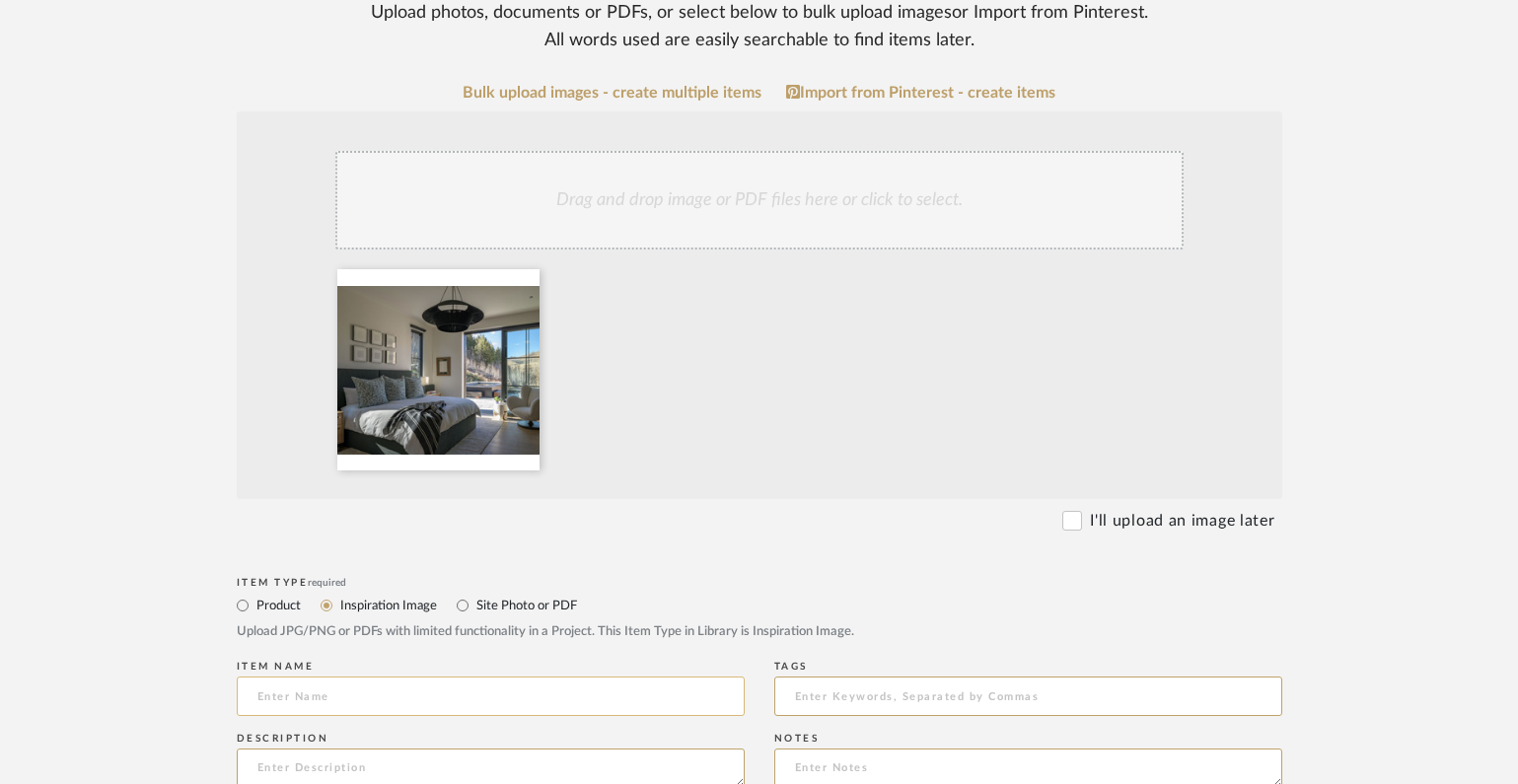 click 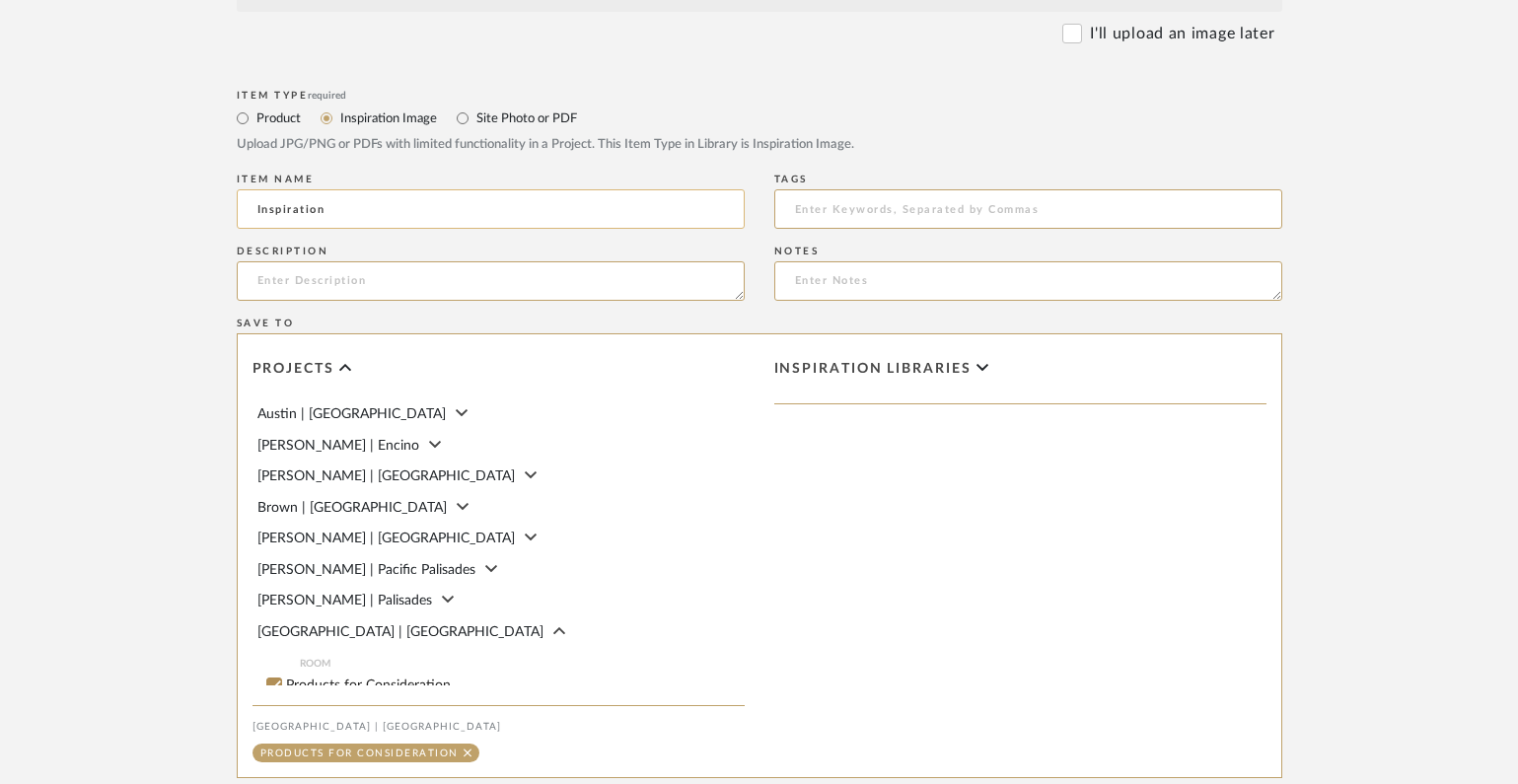 scroll, scrollTop: 1120, scrollLeft: 0, axis: vertical 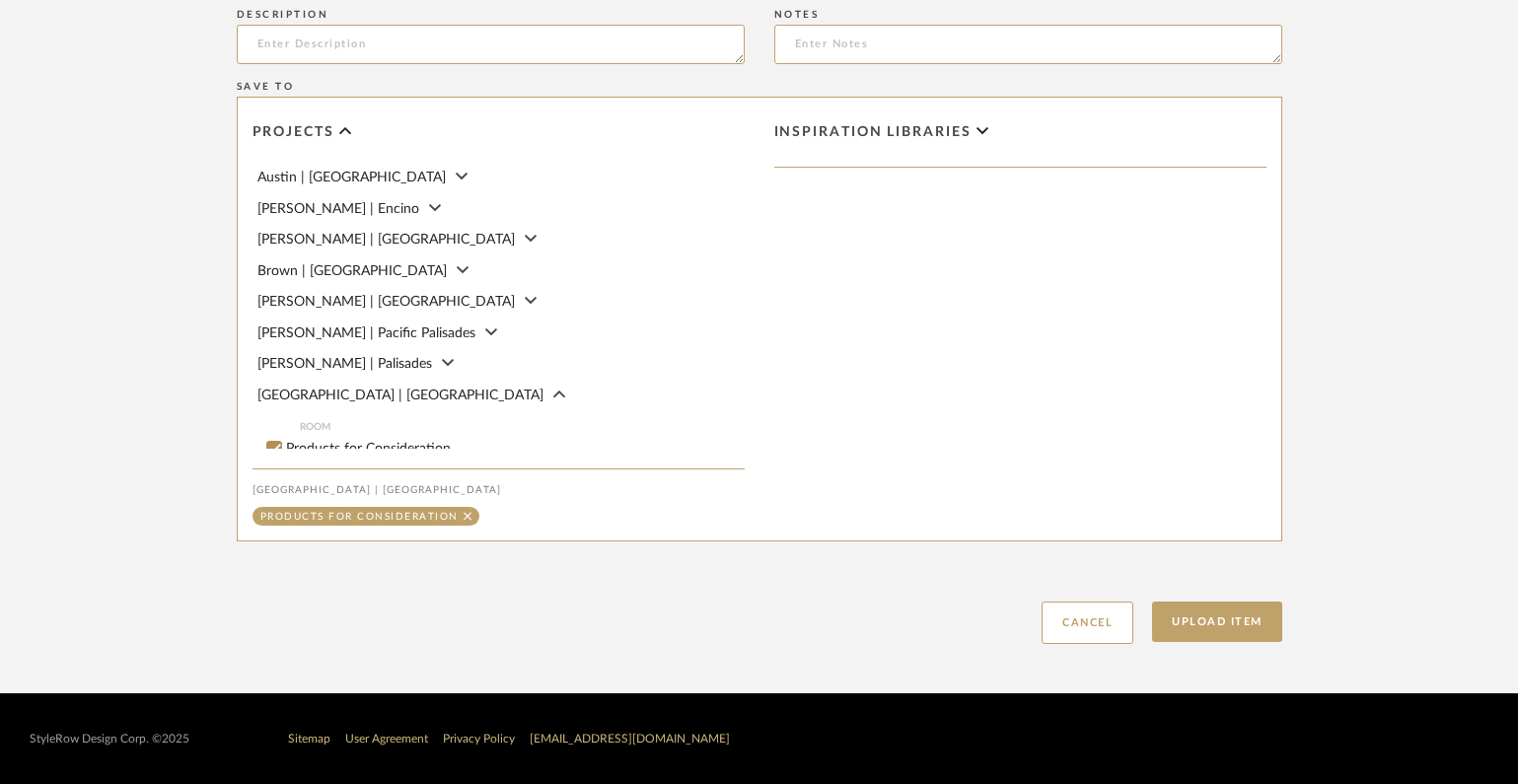 type on "Inspiration" 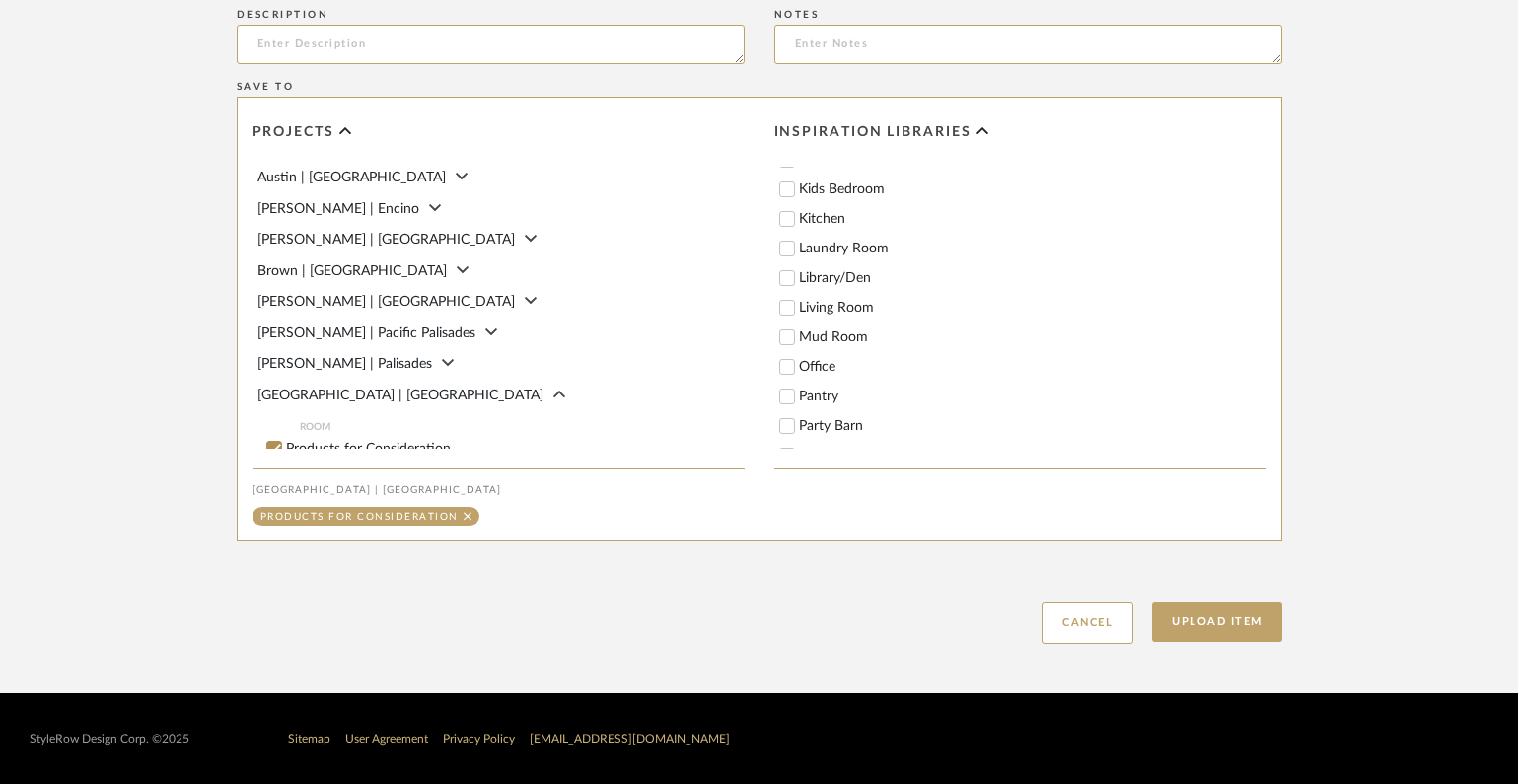 scroll, scrollTop: 496, scrollLeft: 0, axis: vertical 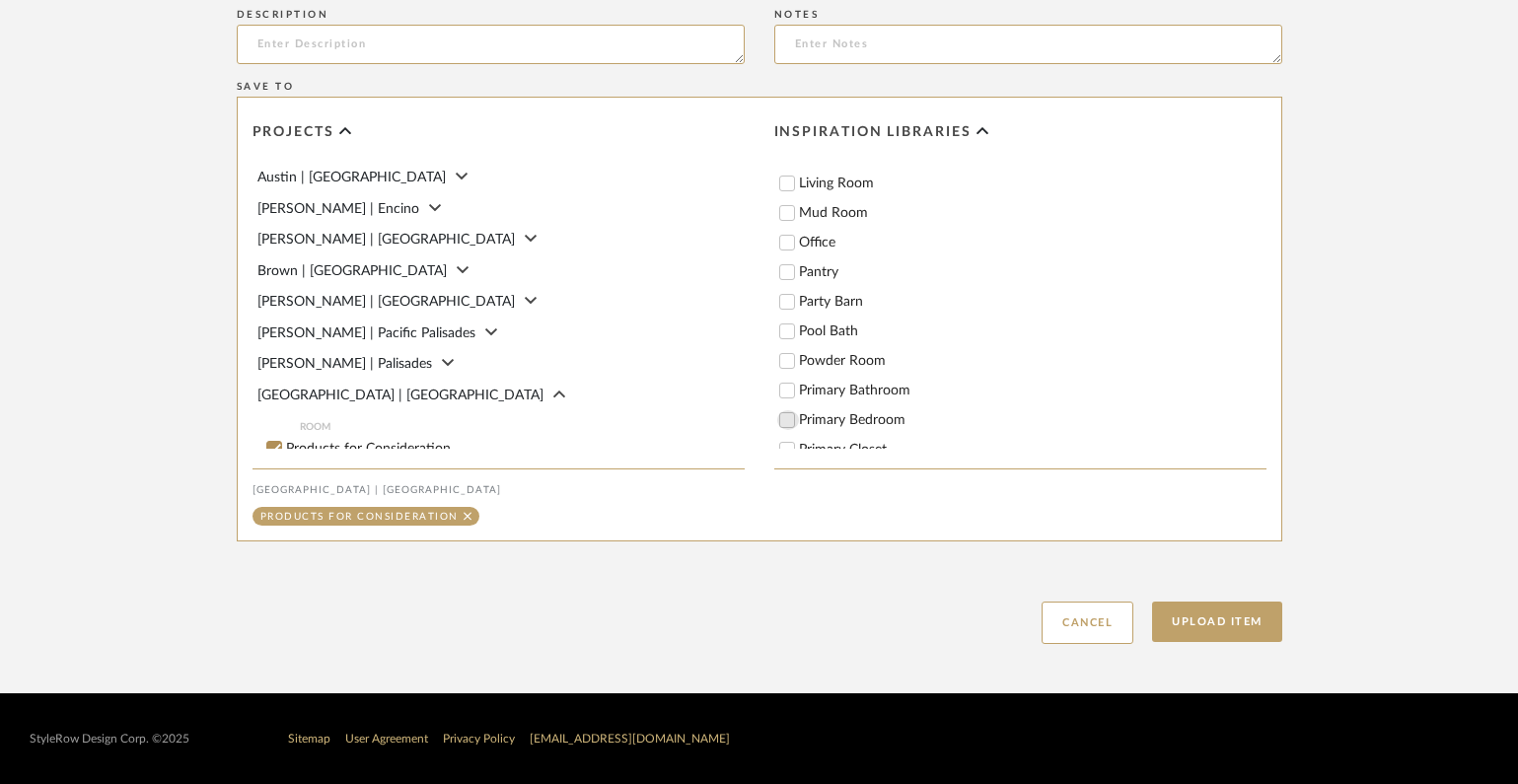 click on "Primary Bedroom" at bounding box center [787, 420] 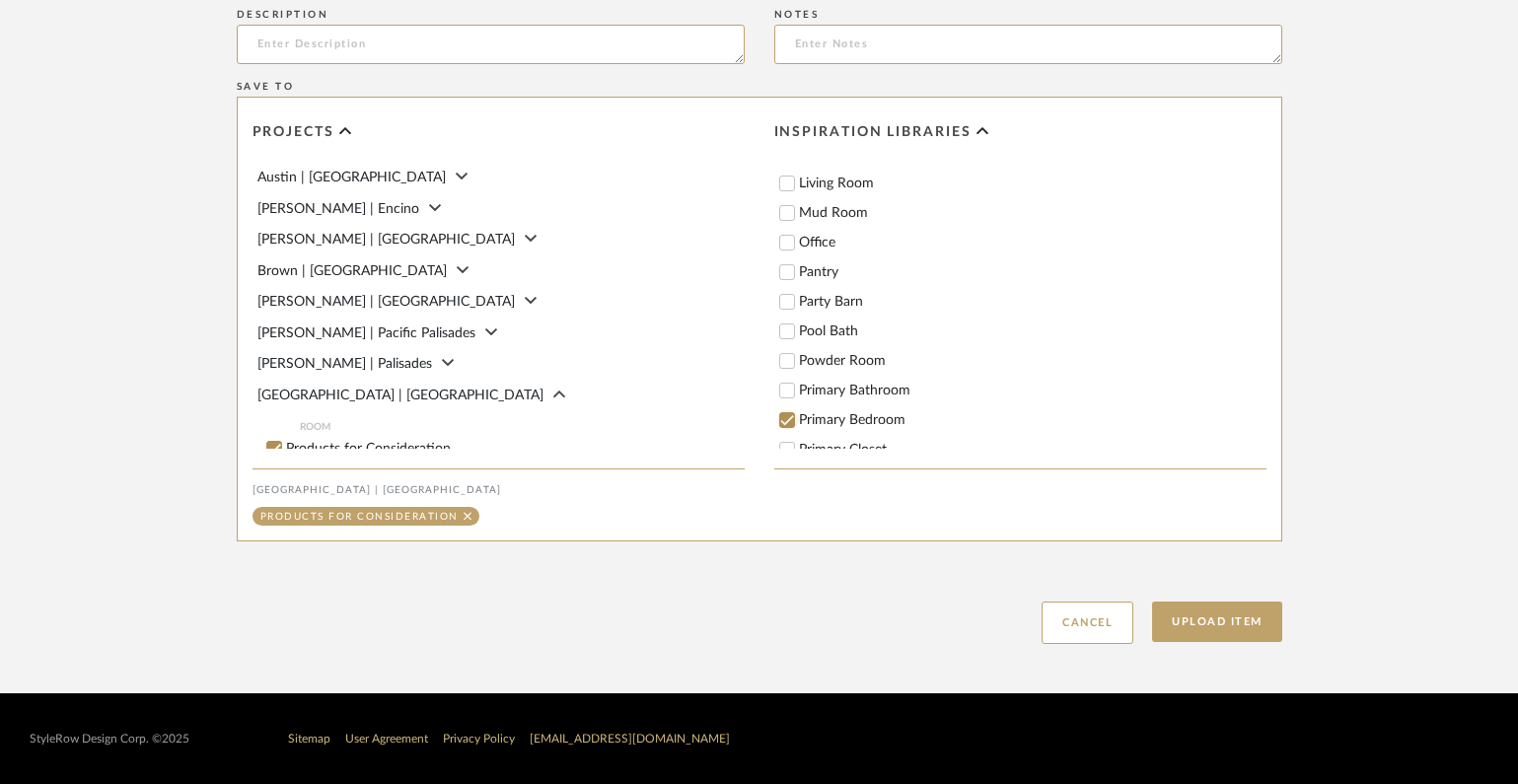 checkbox on "true" 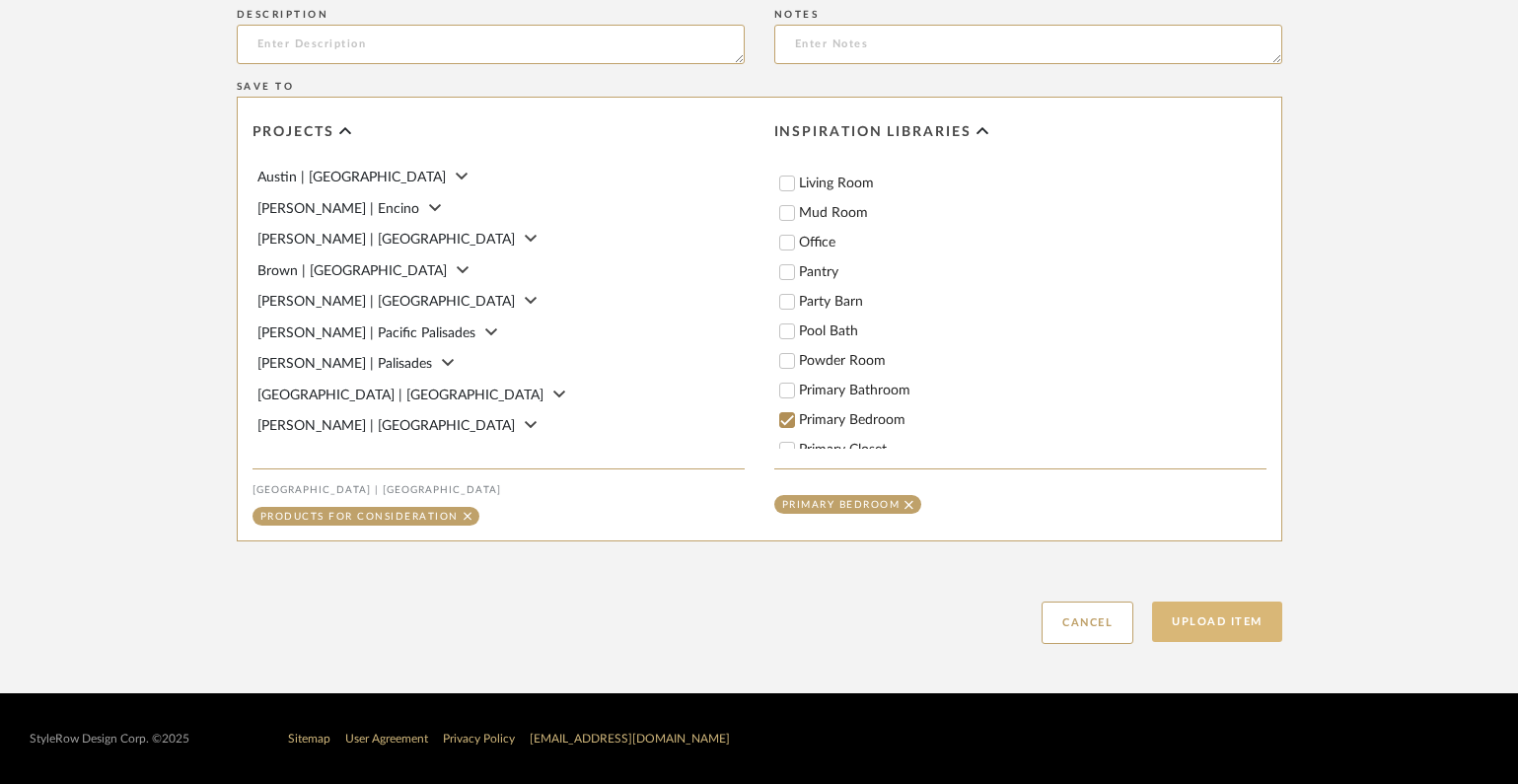 click on "Upload Item" 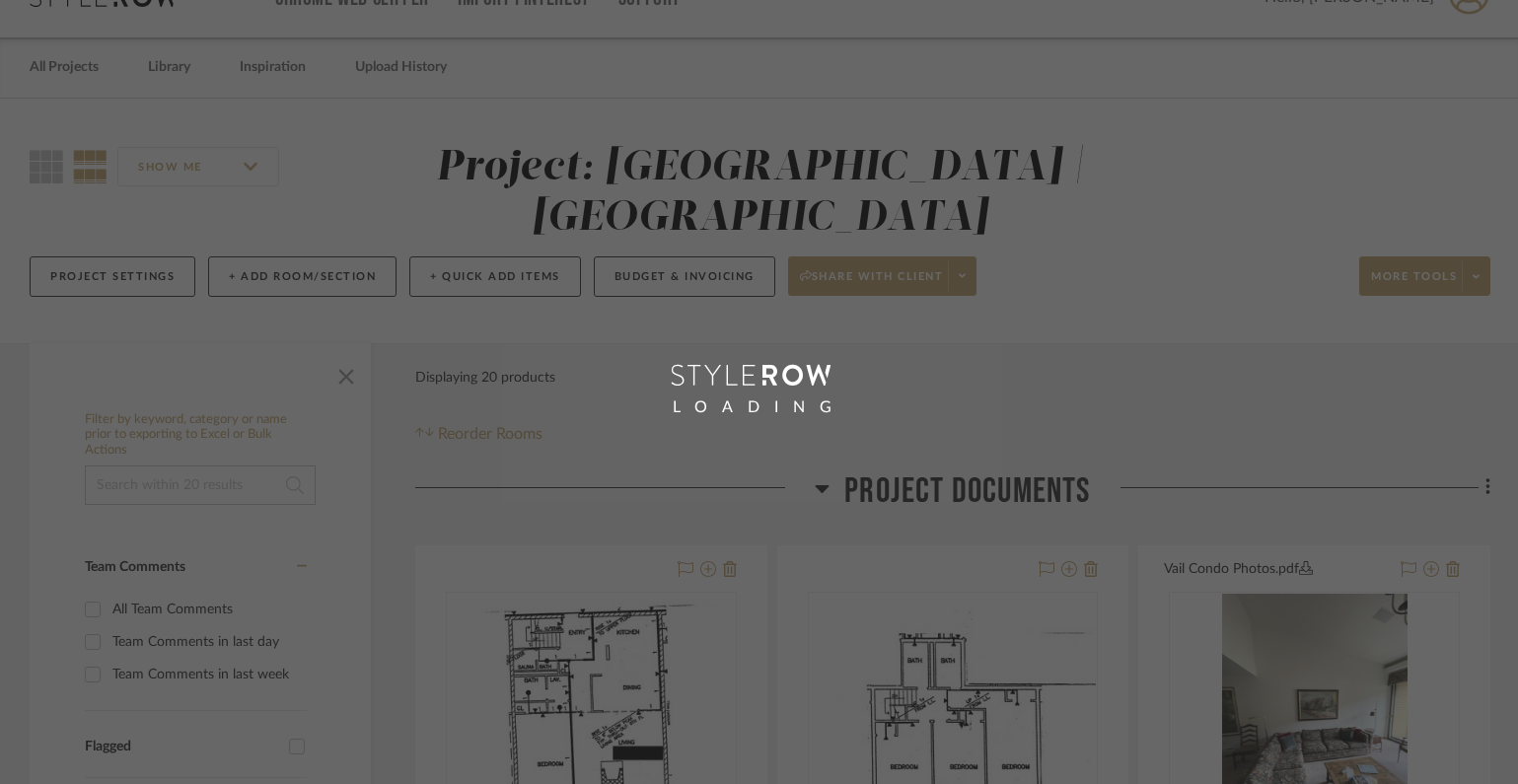 scroll, scrollTop: 0, scrollLeft: 0, axis: both 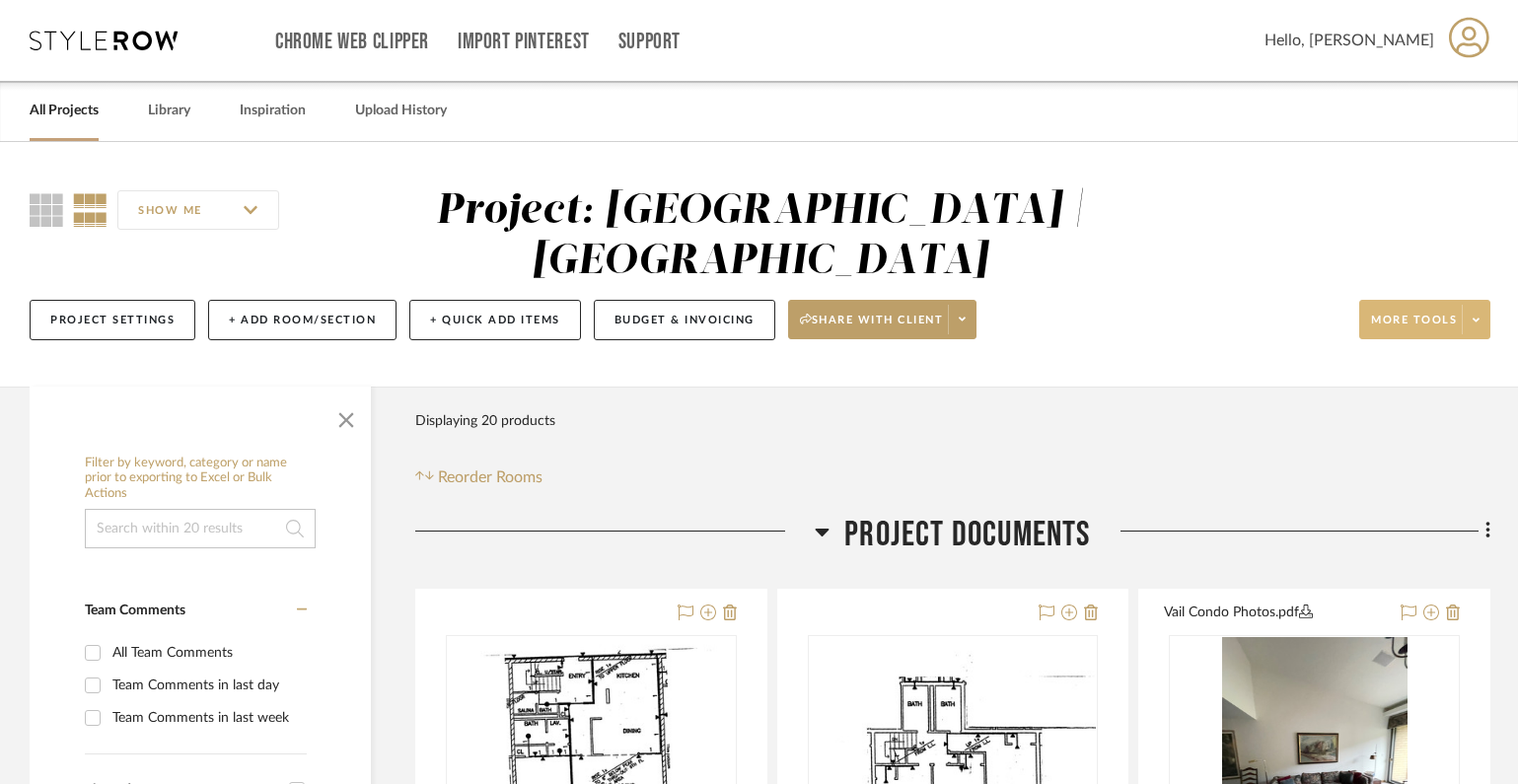 click on "More tools" 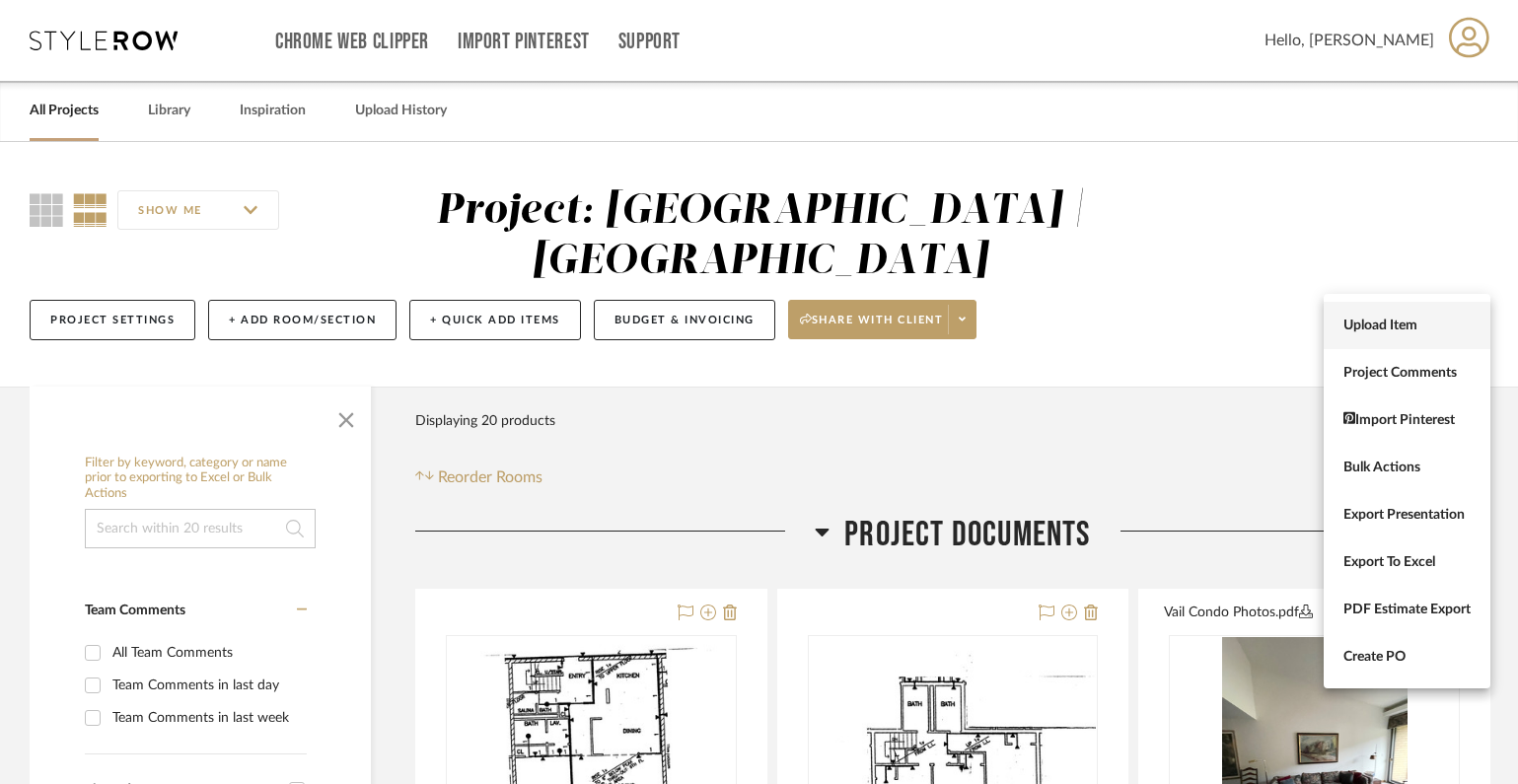 click on "Upload Item" at bounding box center [1407, 325] 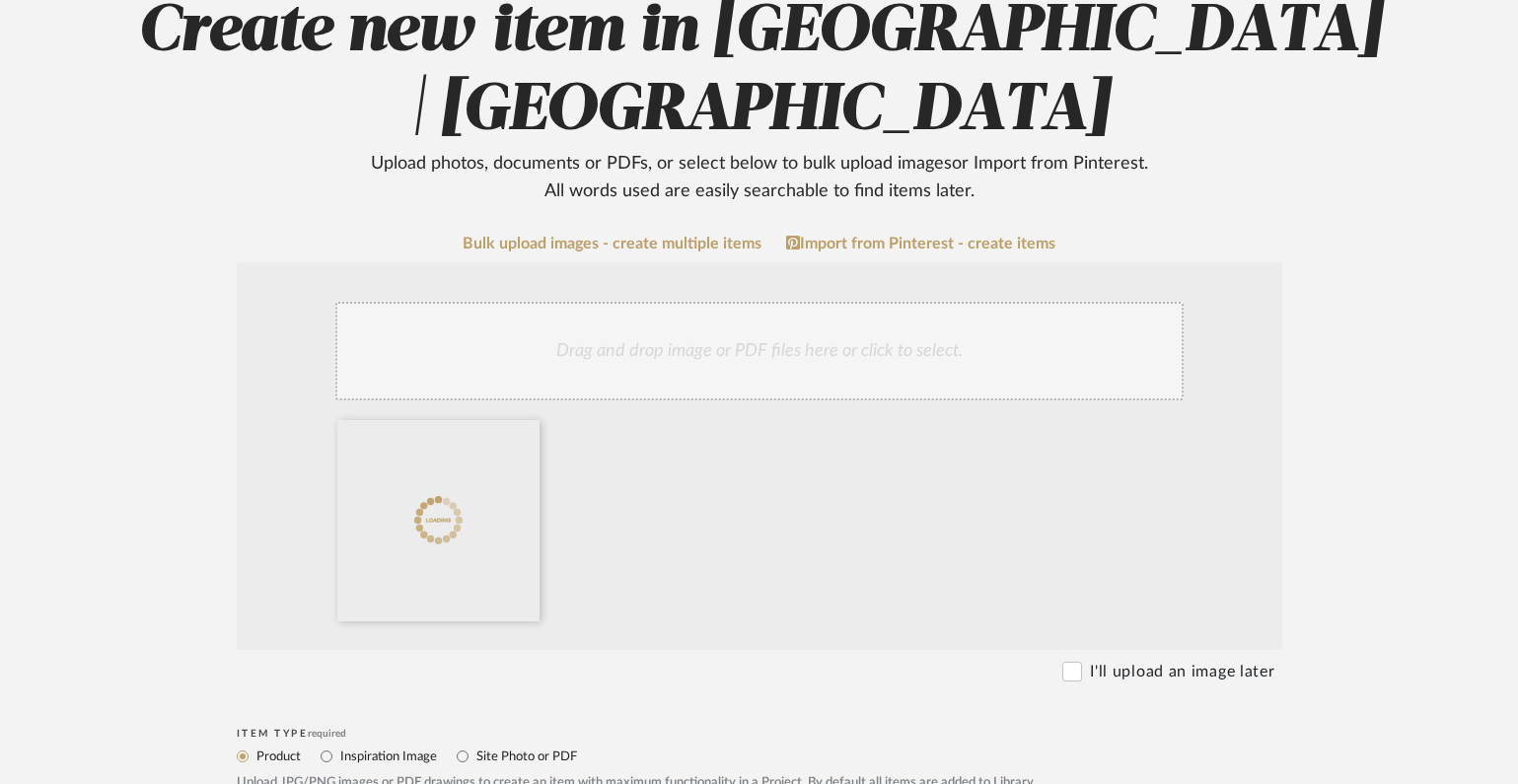 scroll, scrollTop: 351, scrollLeft: 0, axis: vertical 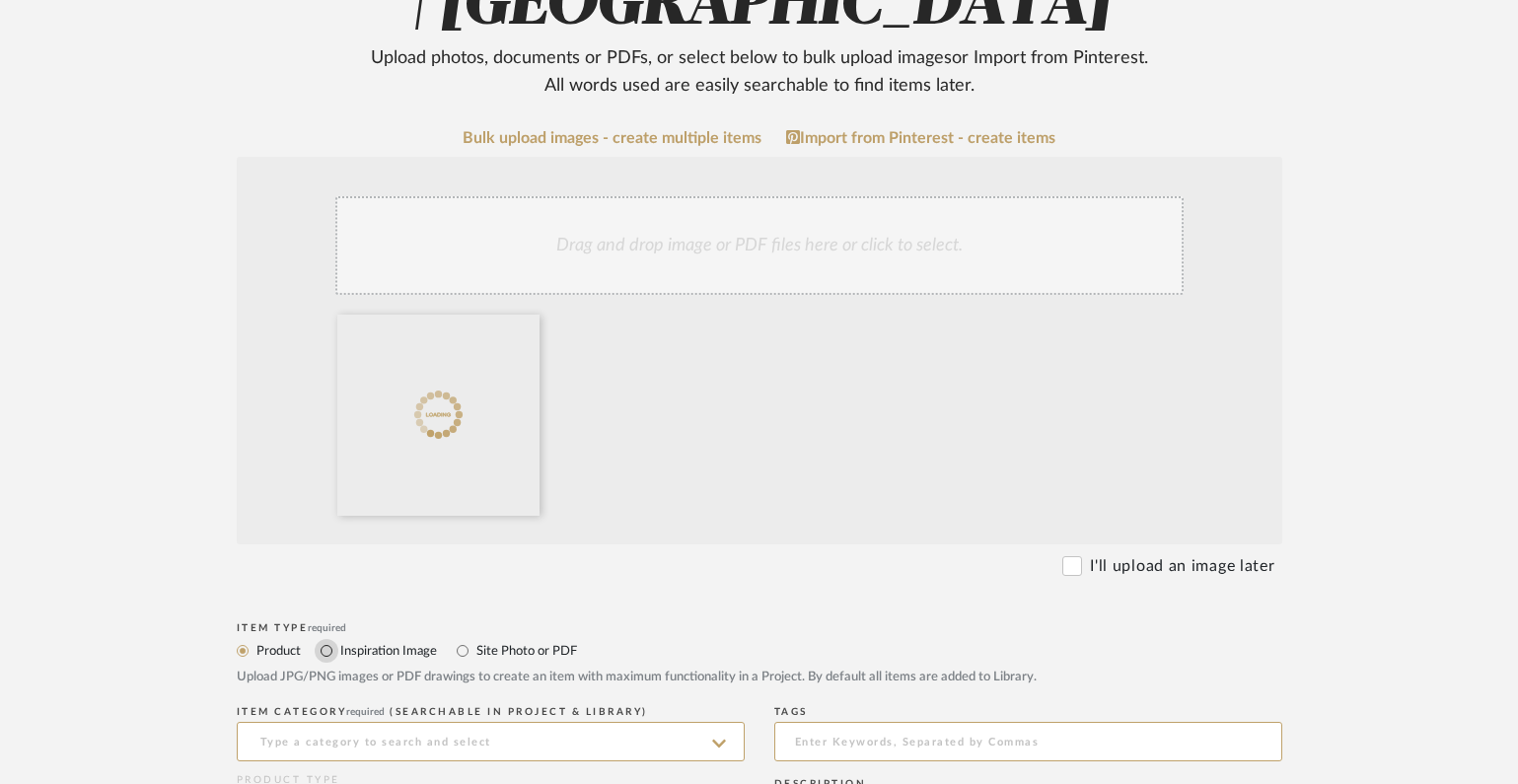 click on "Inspiration Image" at bounding box center (326, 651) 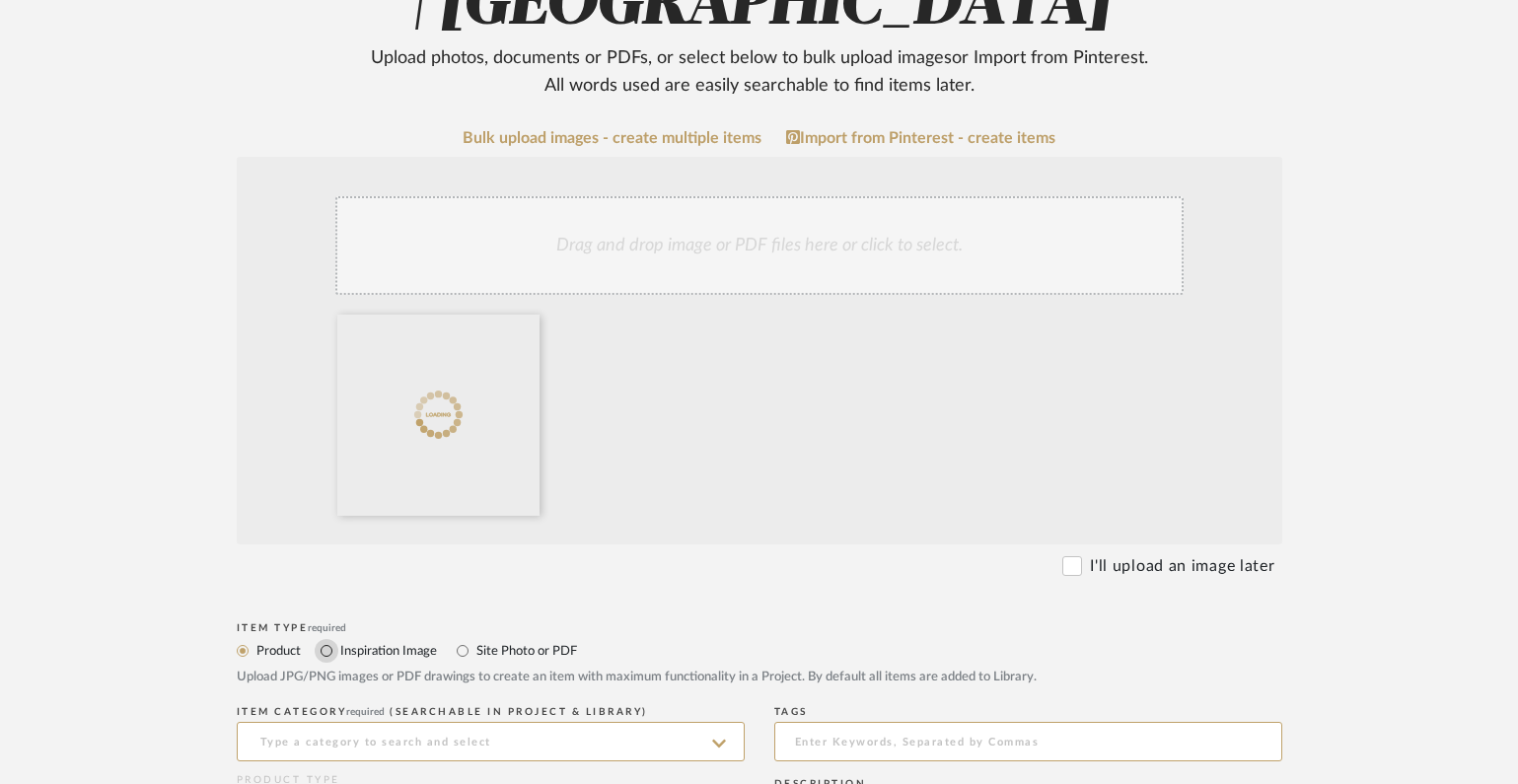 radio on "true" 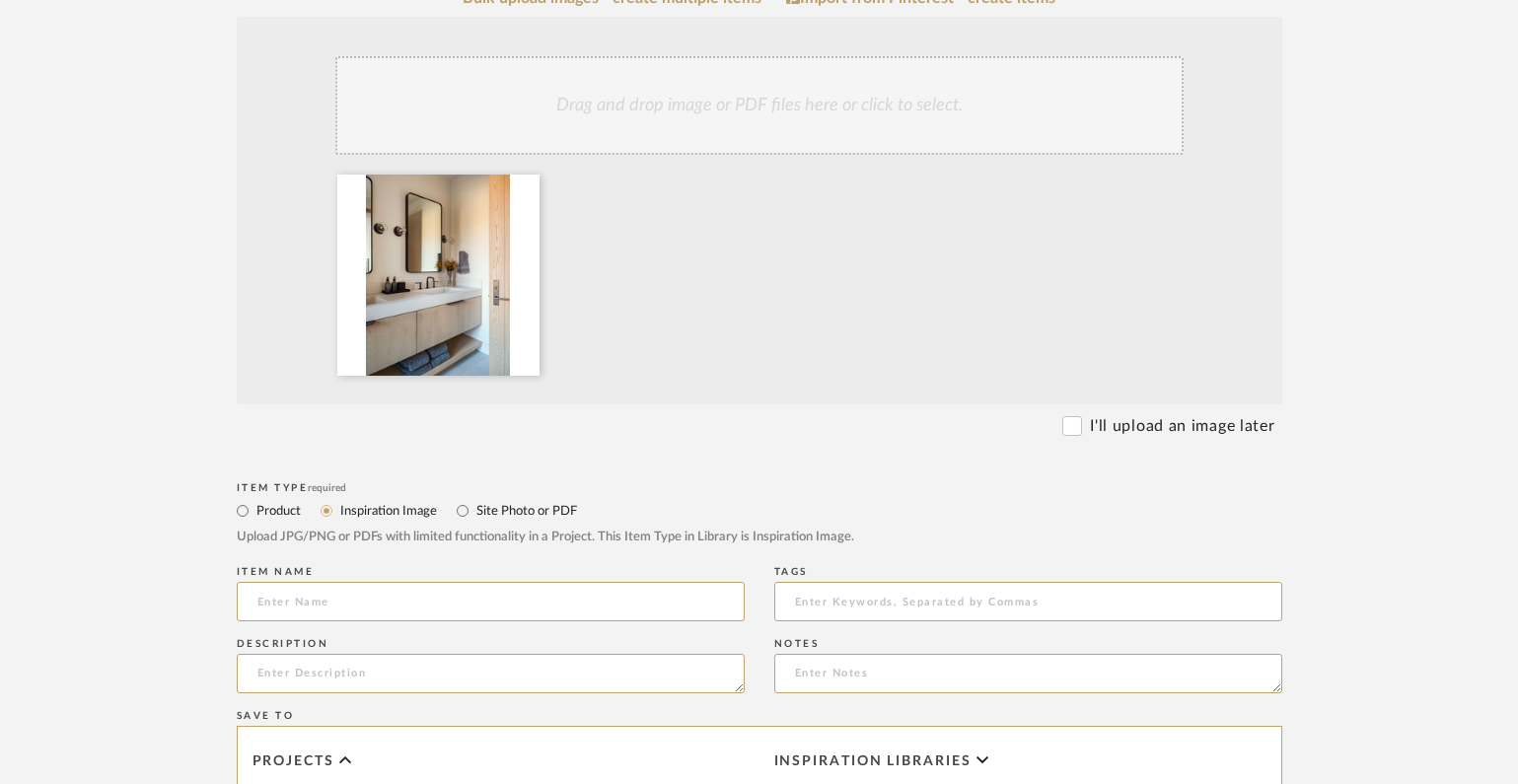 scroll, scrollTop: 584, scrollLeft: 0, axis: vertical 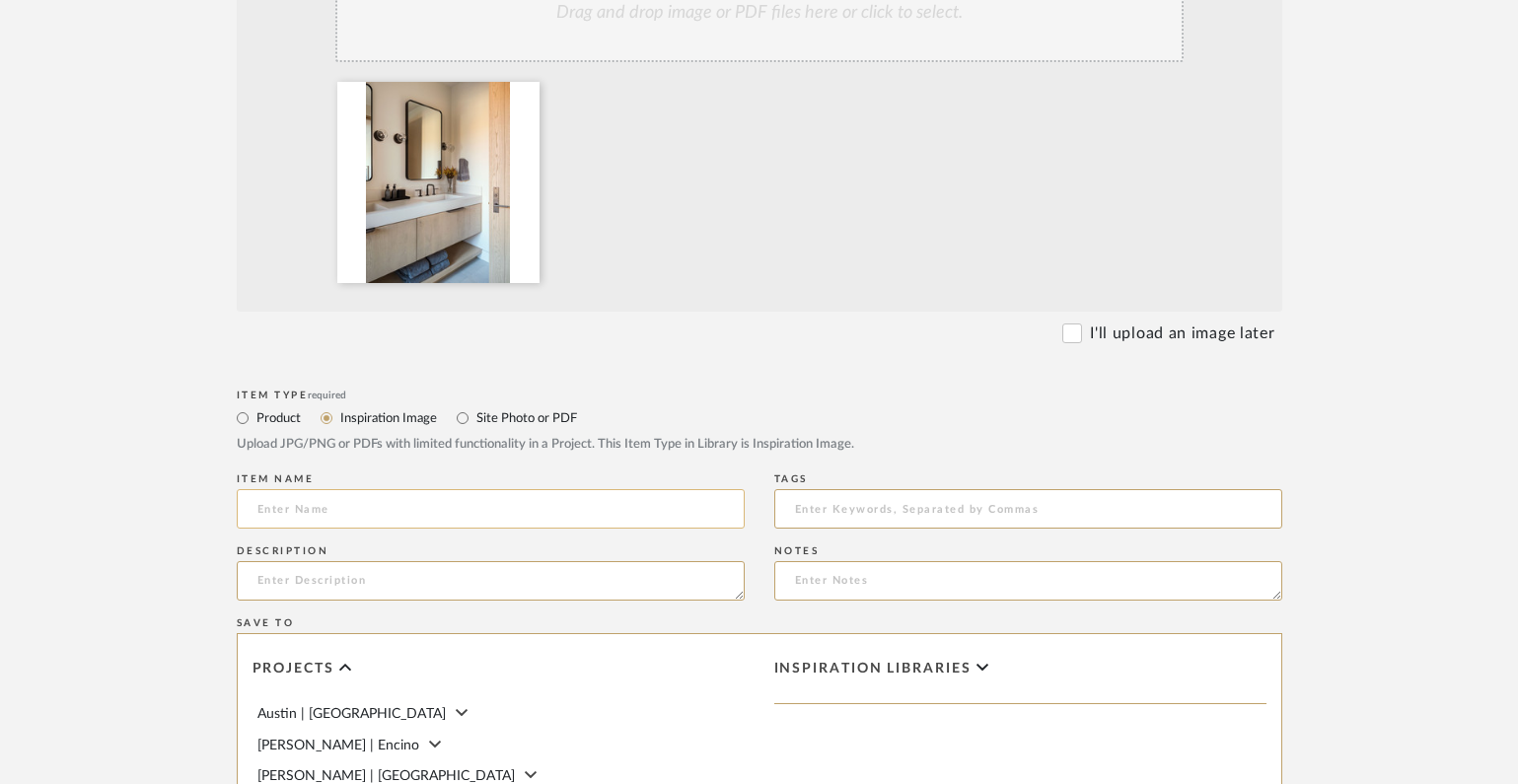 click 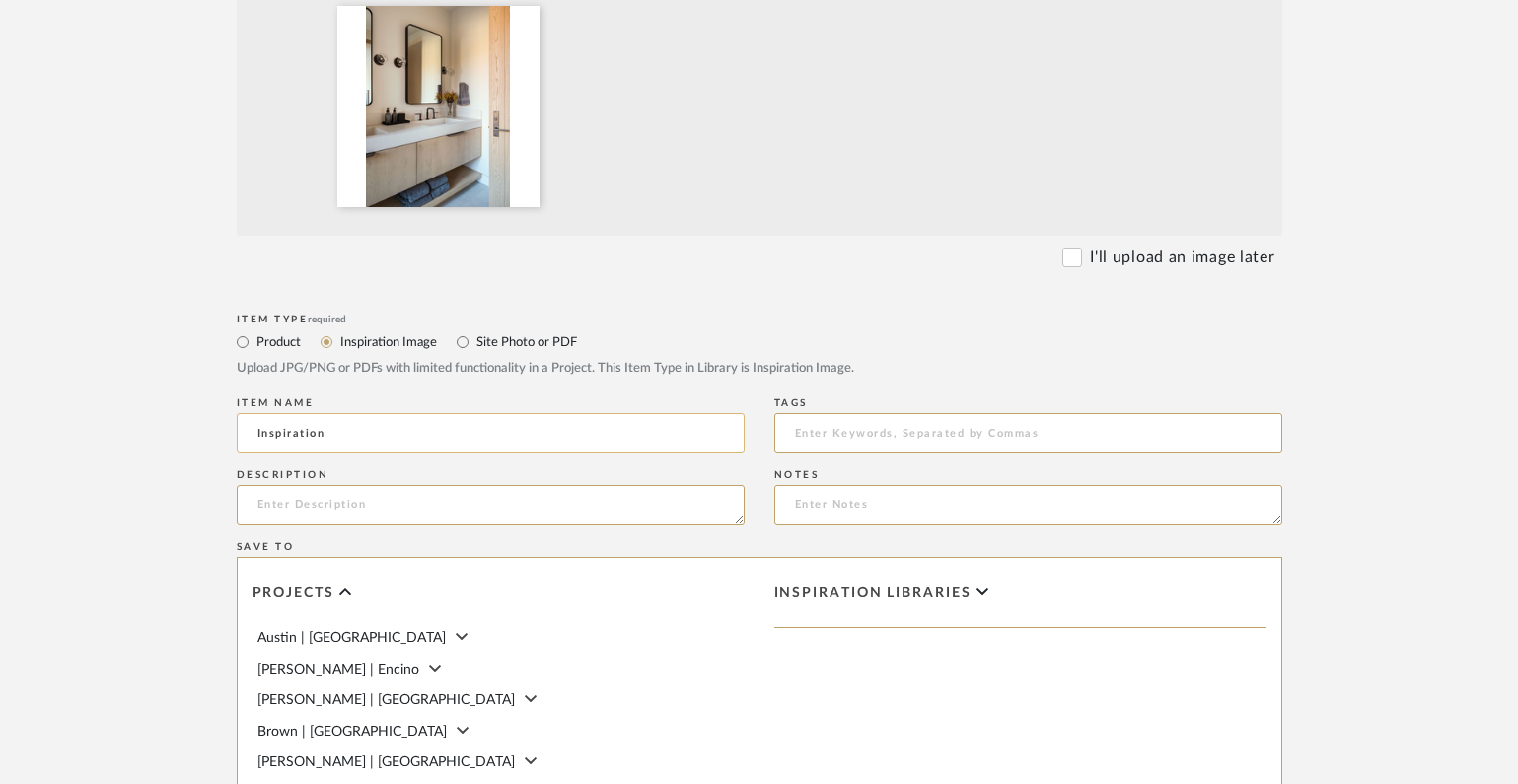 scroll, scrollTop: 763, scrollLeft: 0, axis: vertical 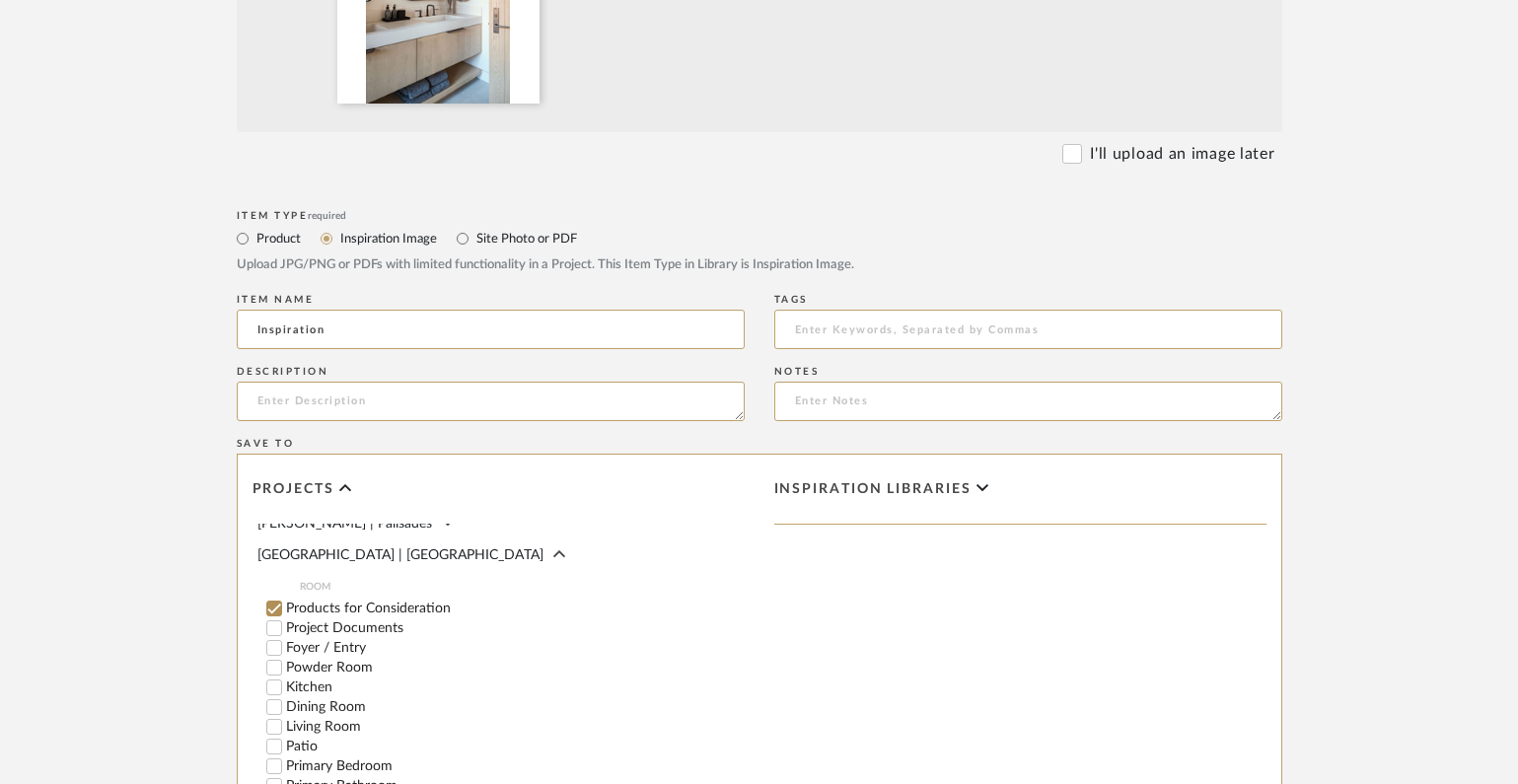 type on "Inspiration" 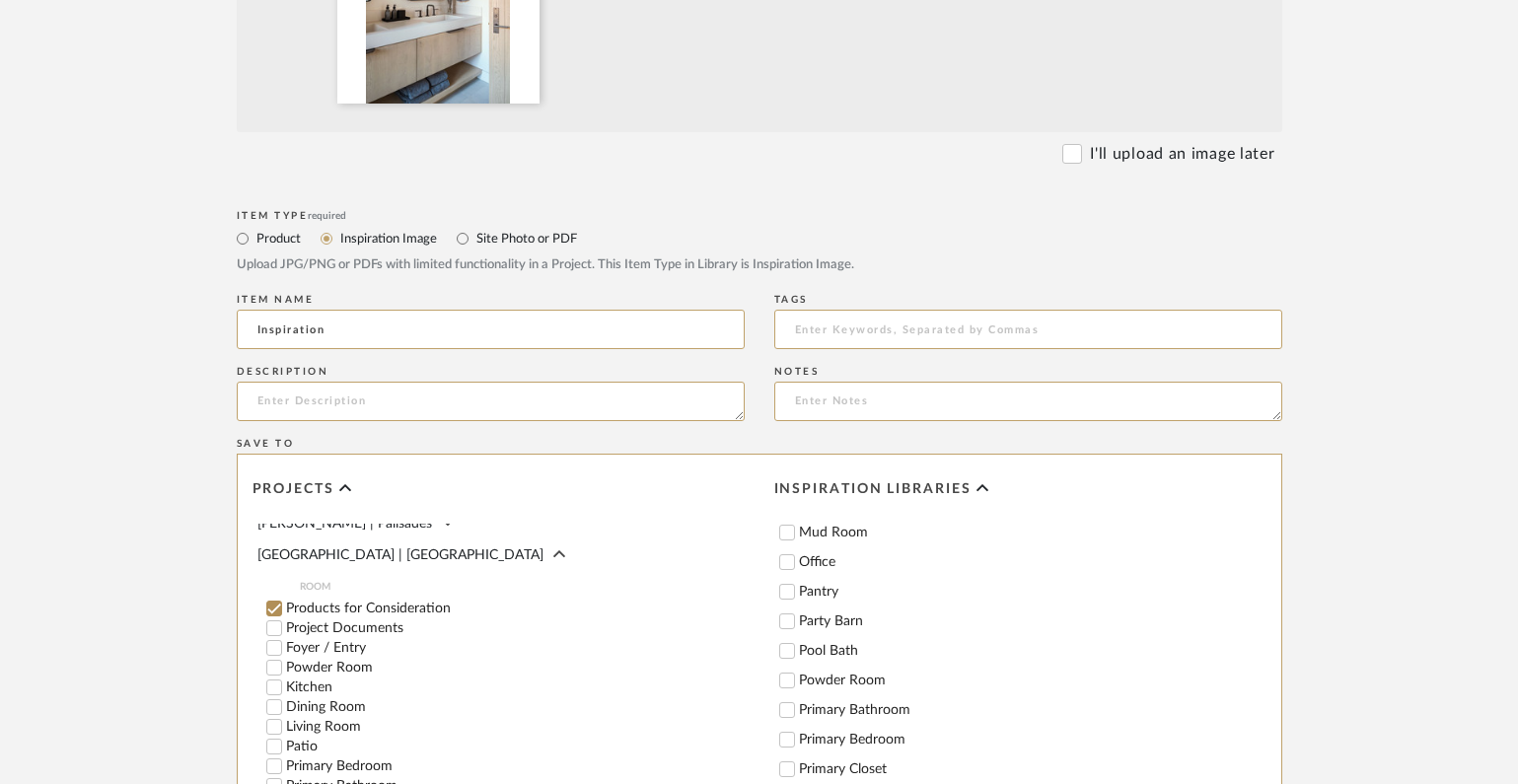 scroll, scrollTop: 566, scrollLeft: 0, axis: vertical 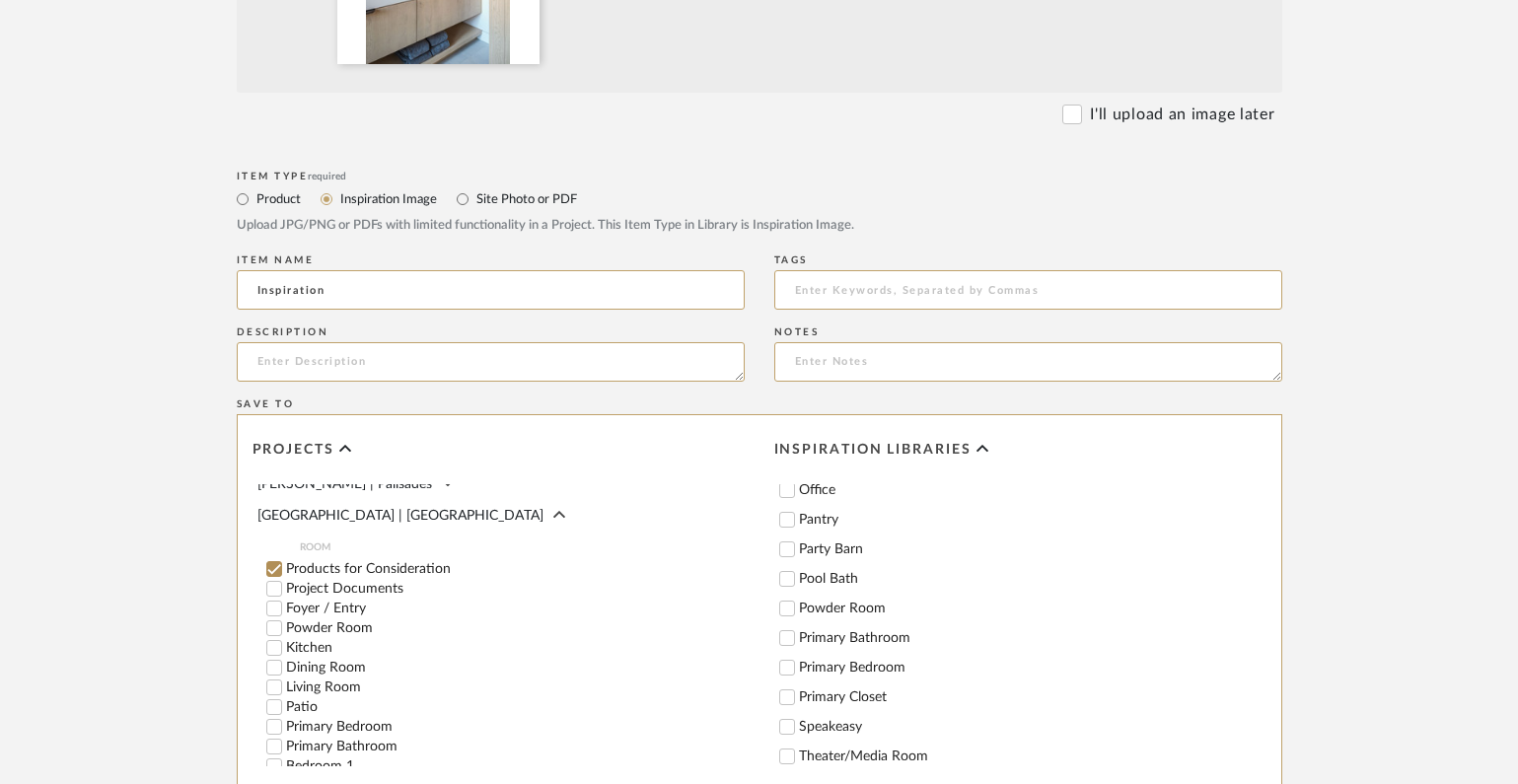 click on "Primary Bathroom" at bounding box center [787, 638] 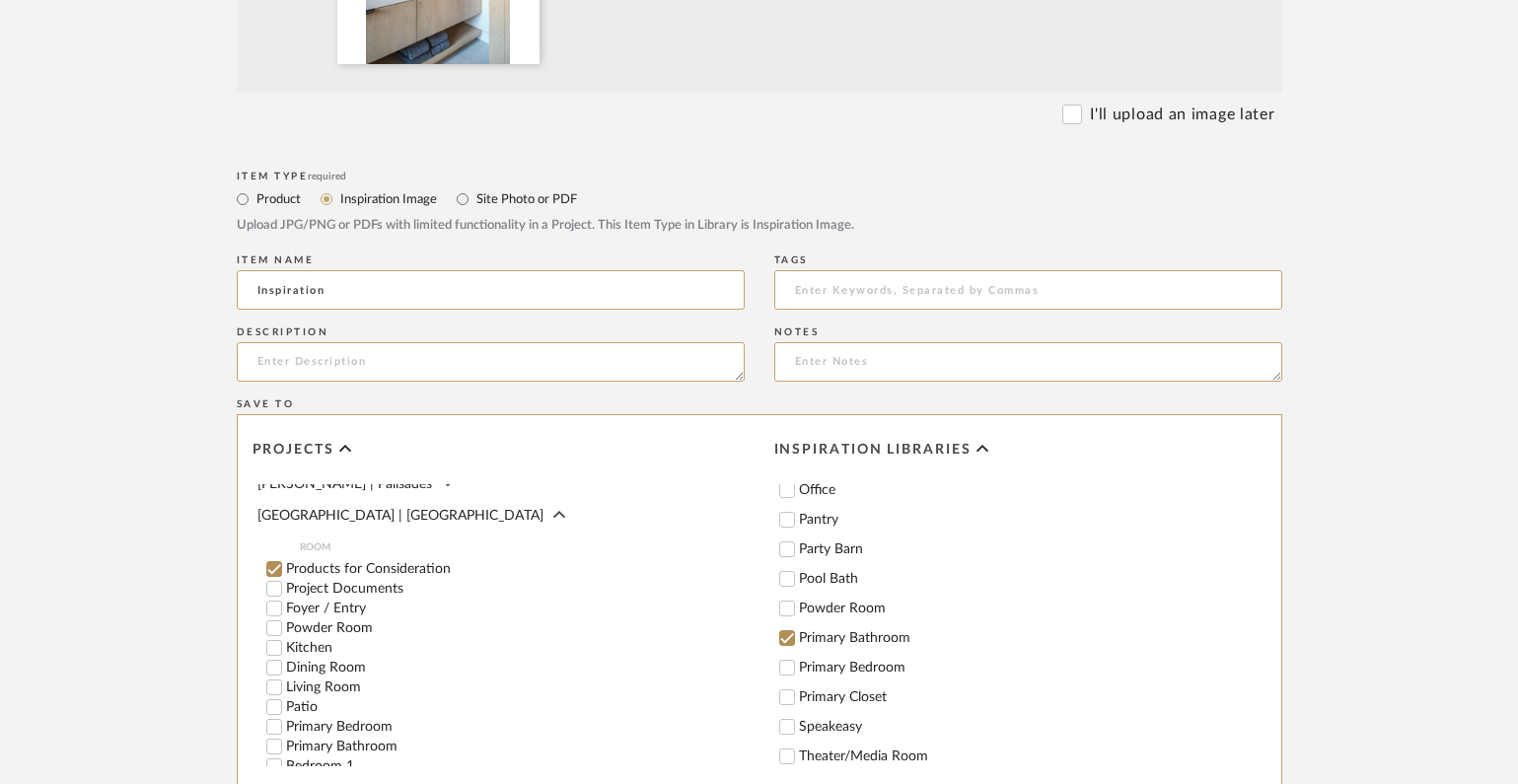 checkbox on "true" 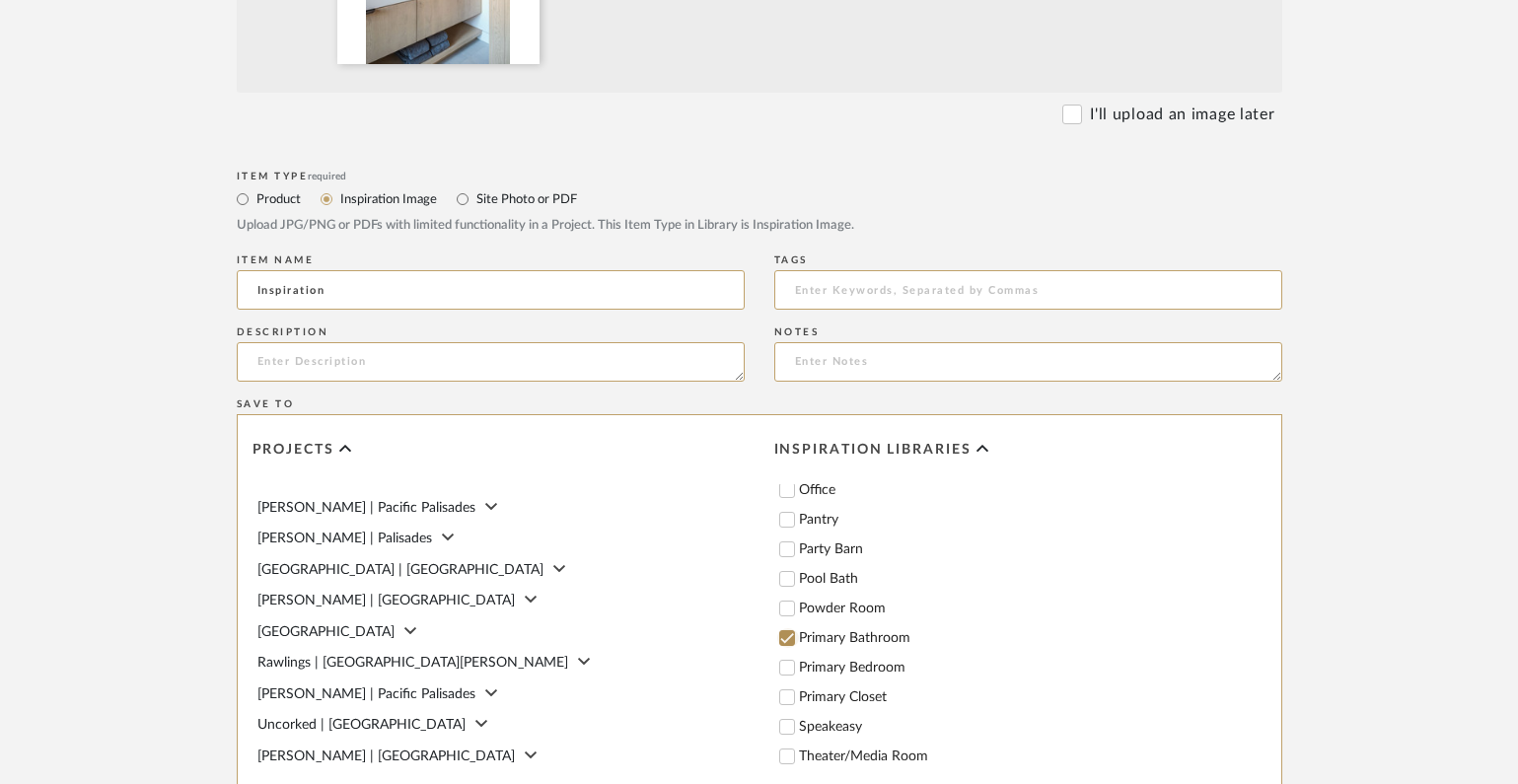 scroll, scrollTop: 122, scrollLeft: 0, axis: vertical 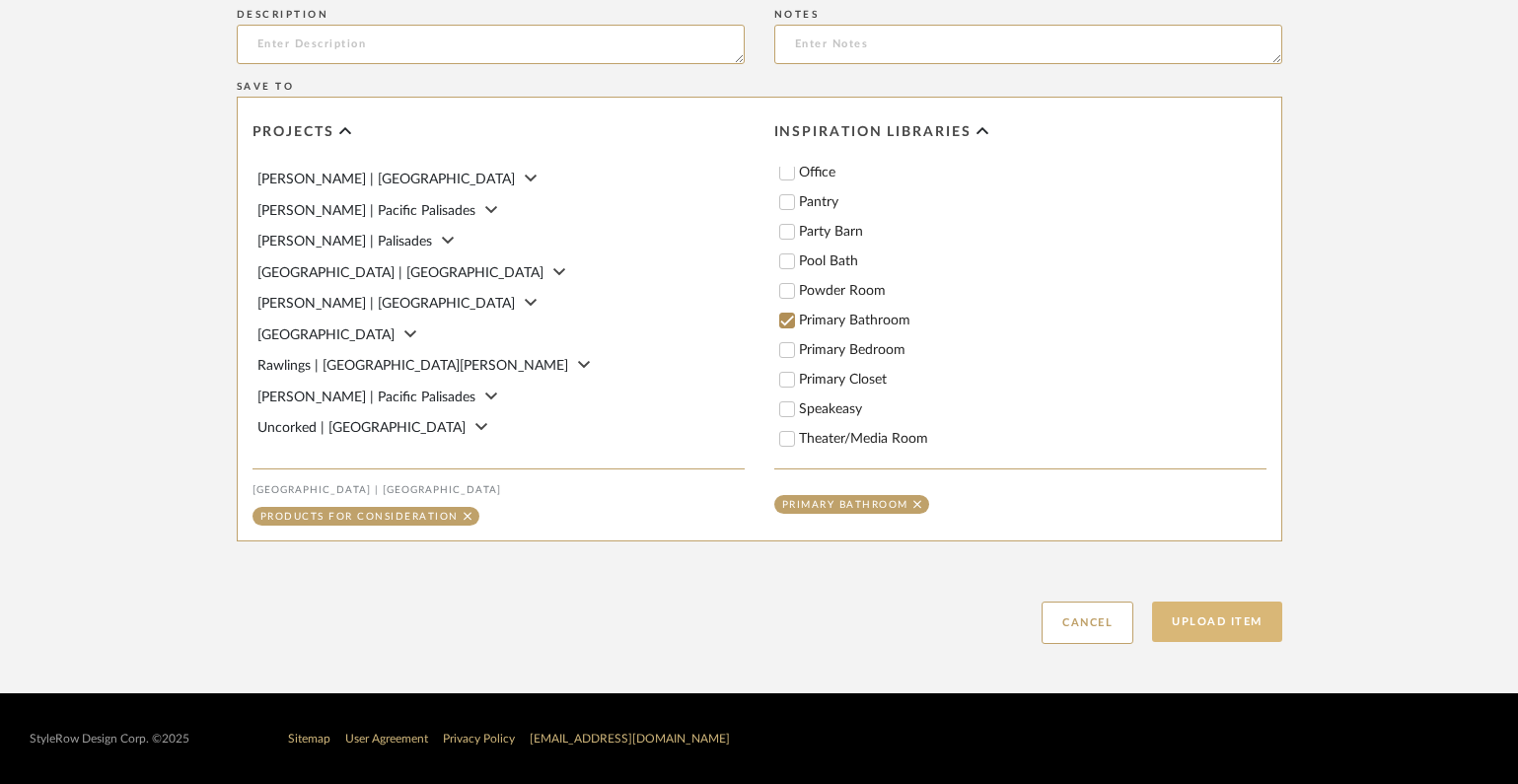 click on "Upload Item" 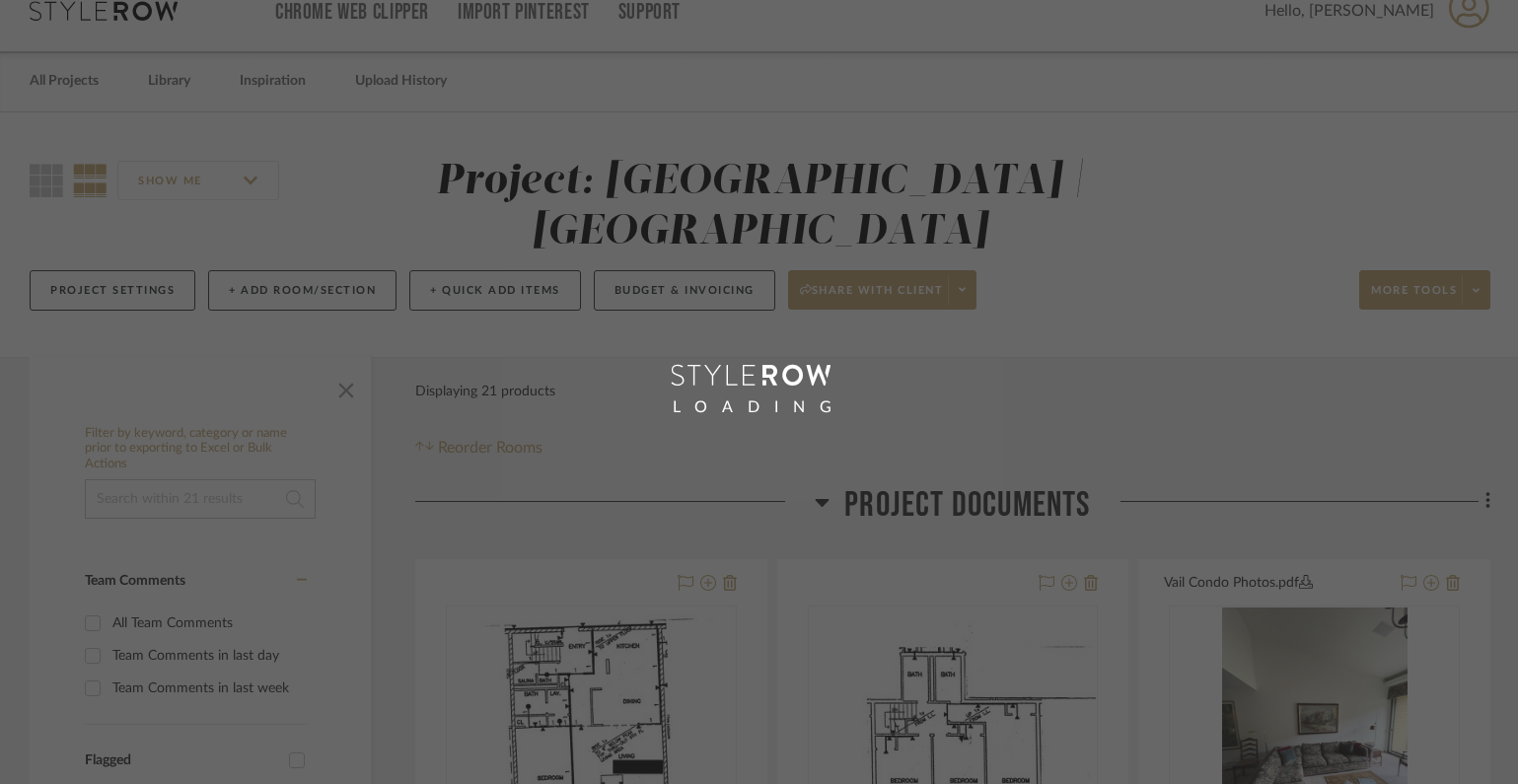 scroll, scrollTop: 0, scrollLeft: 0, axis: both 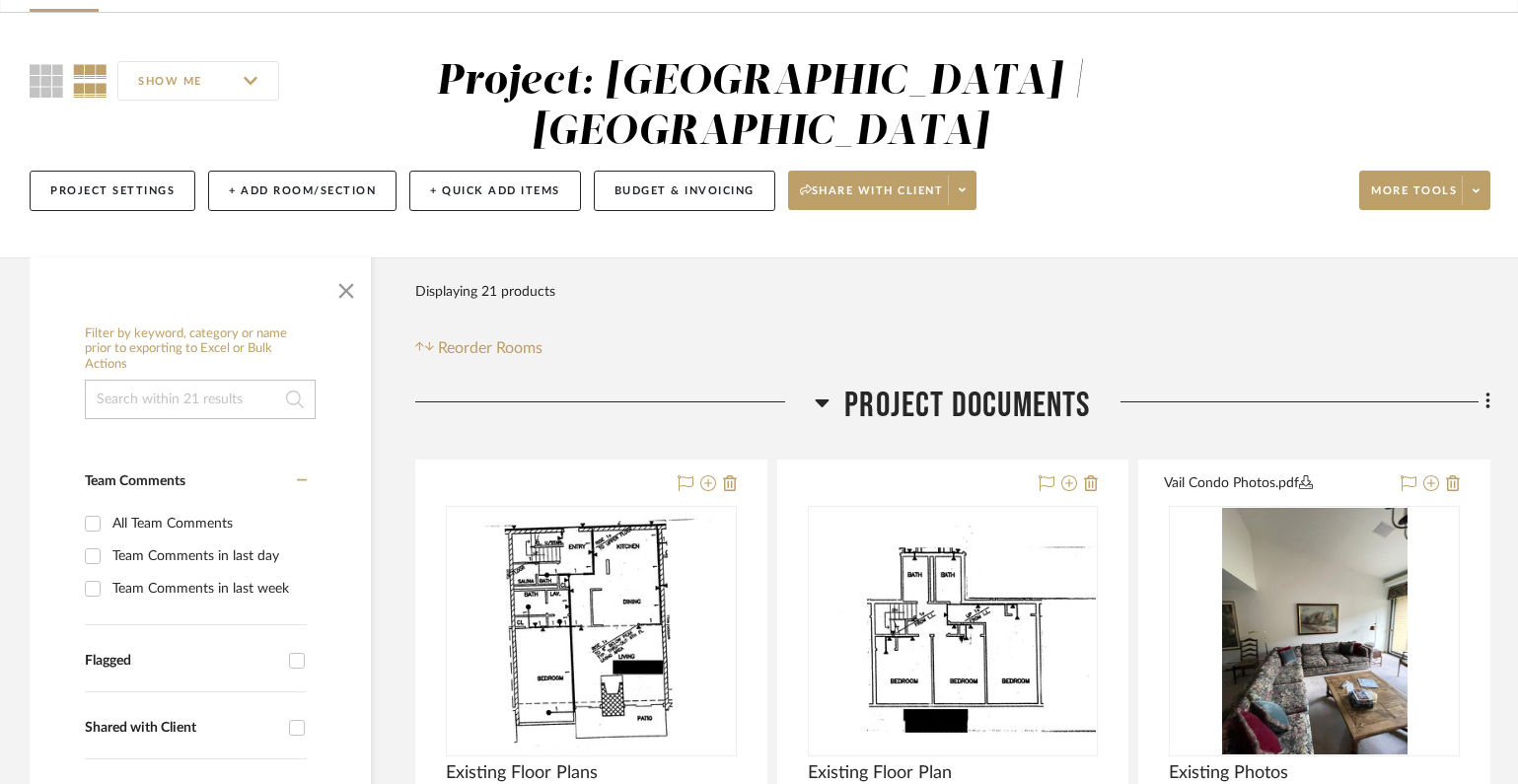click on "SHOW ME  Project: Meadow Drive | Vail Valley   Project Settings   + Add Room/Section   + Quick Add Items   Budget & Invoicing   Share with client   More tools" 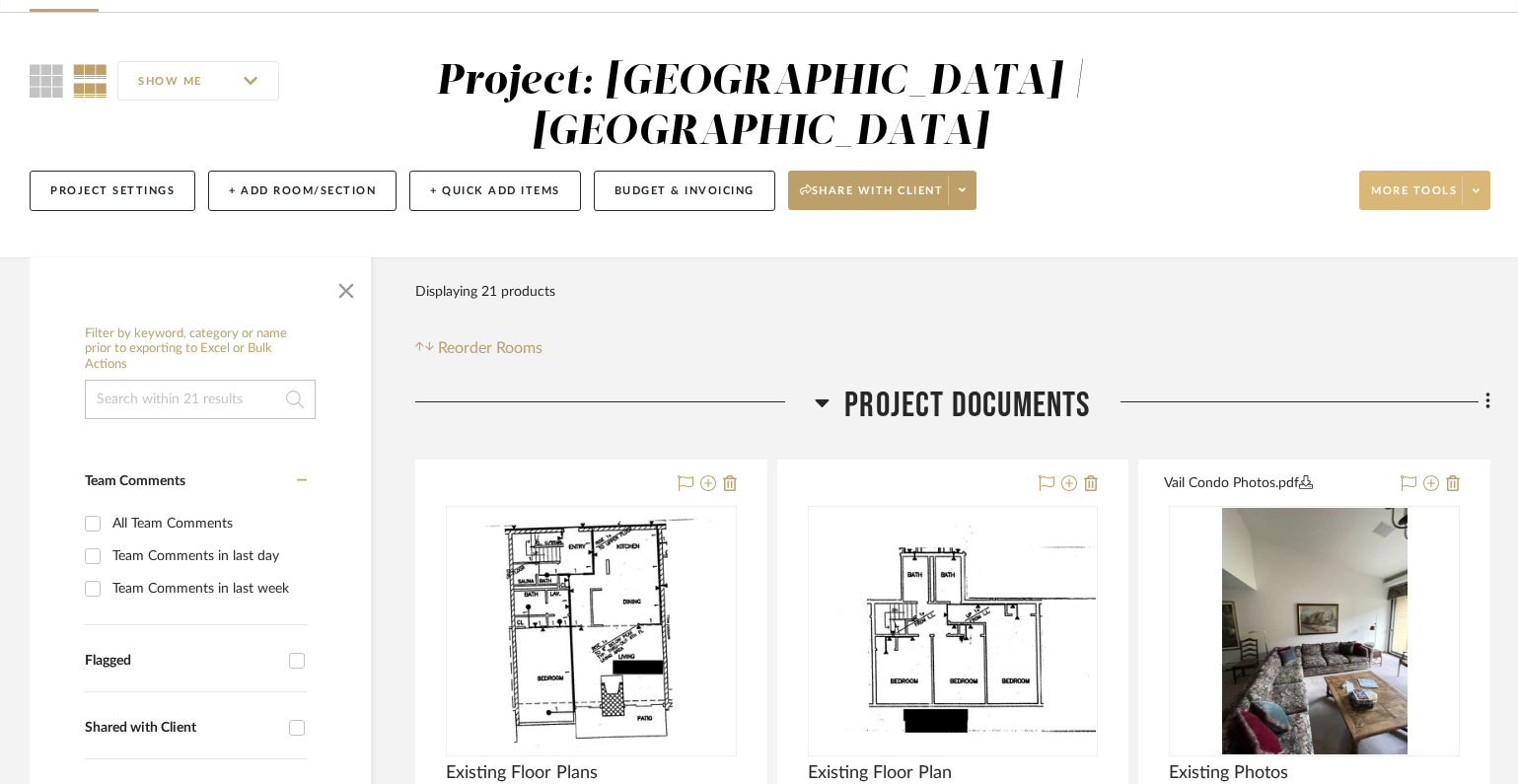 click on "More tools" 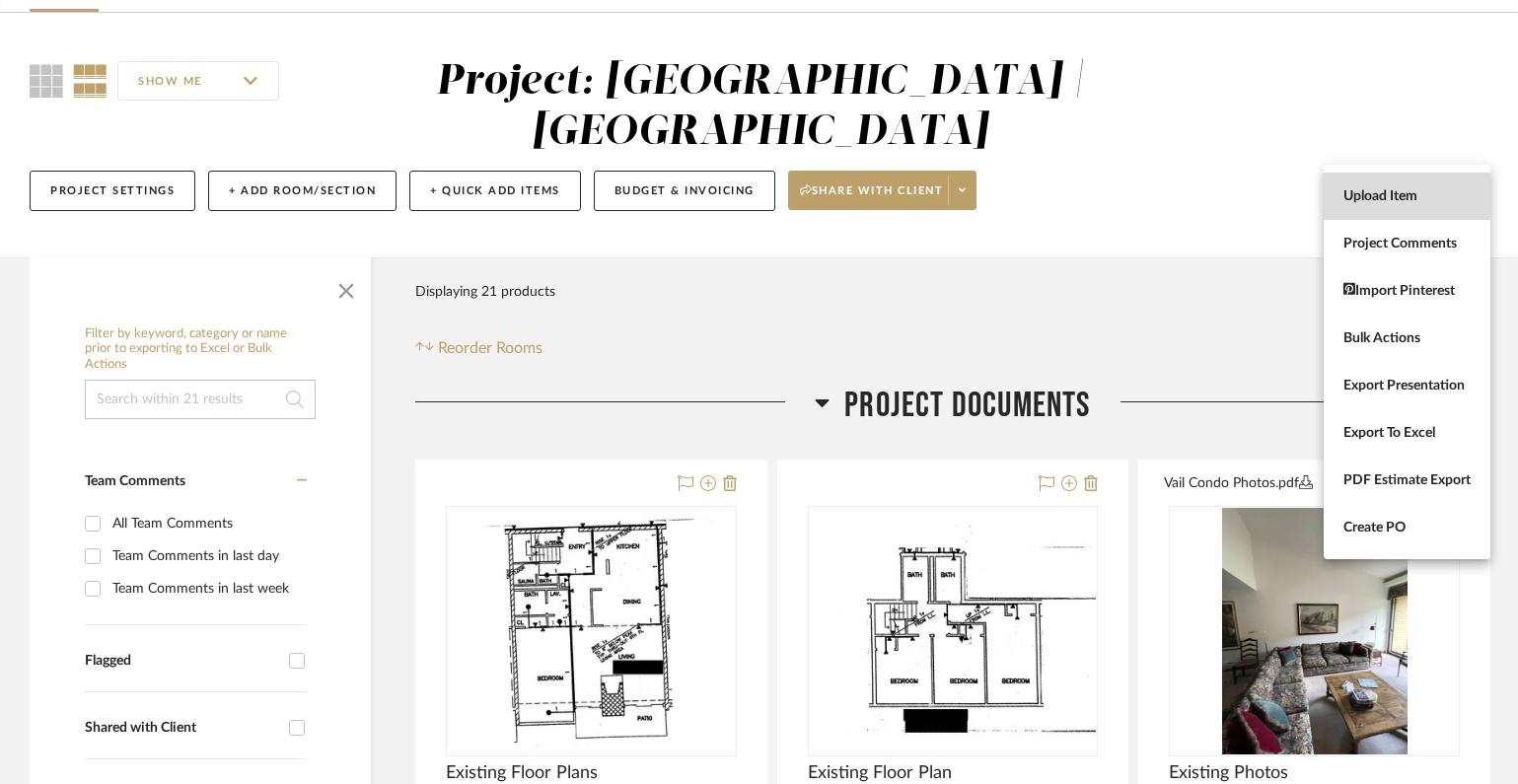 click on "Upload Item" at bounding box center (1407, 196) 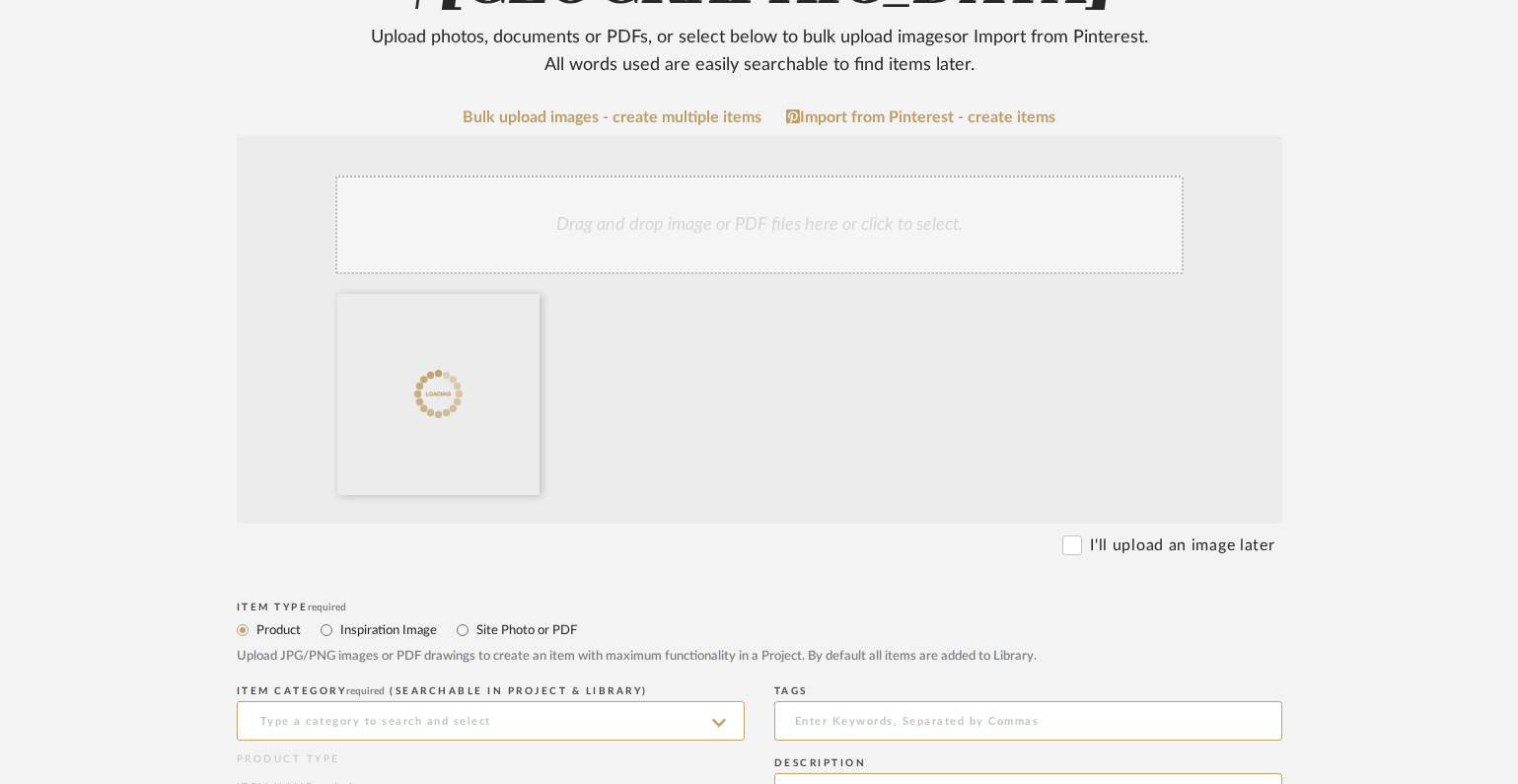scroll, scrollTop: 403, scrollLeft: 0, axis: vertical 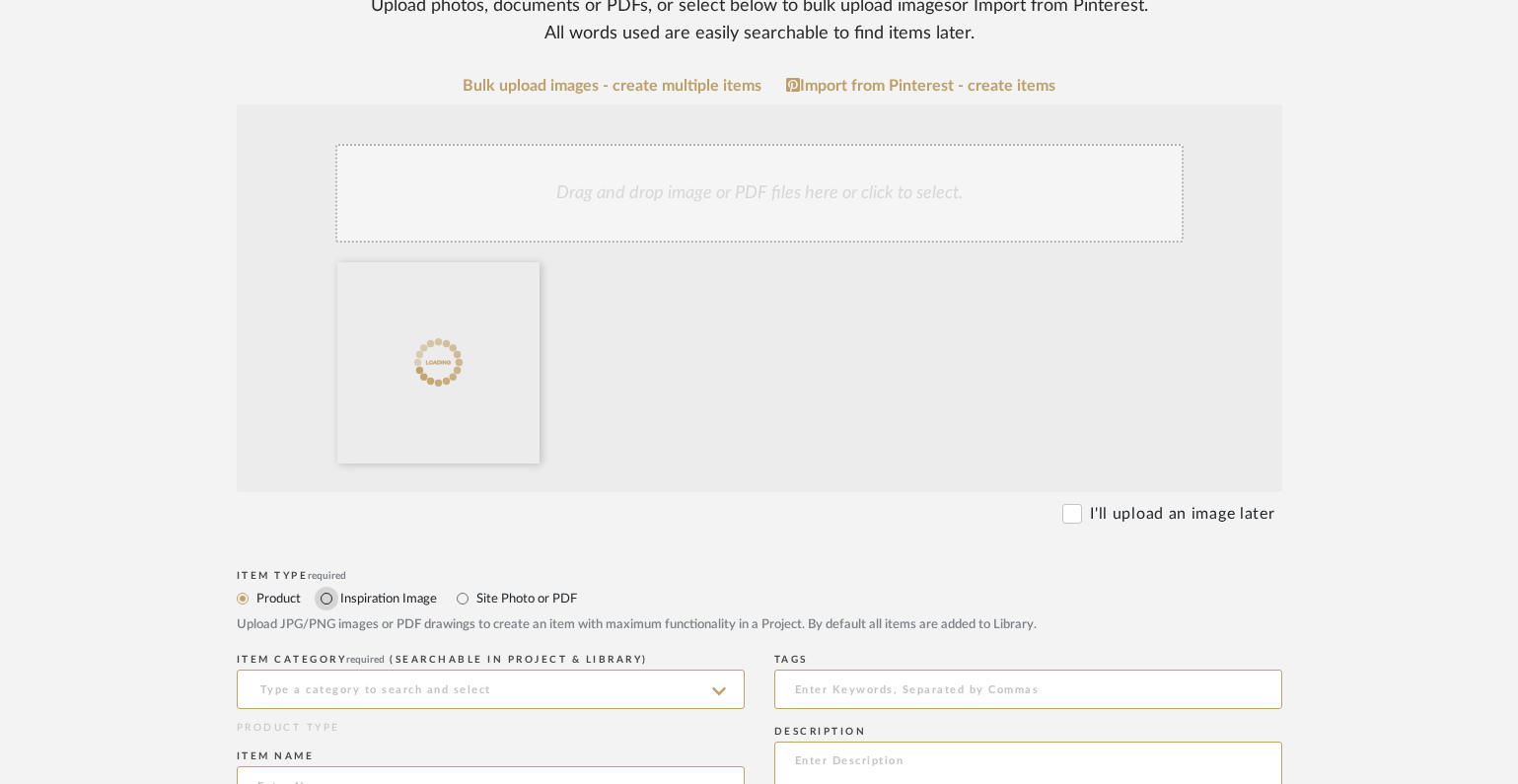 click on "Inspiration Image" at bounding box center (326, 599) 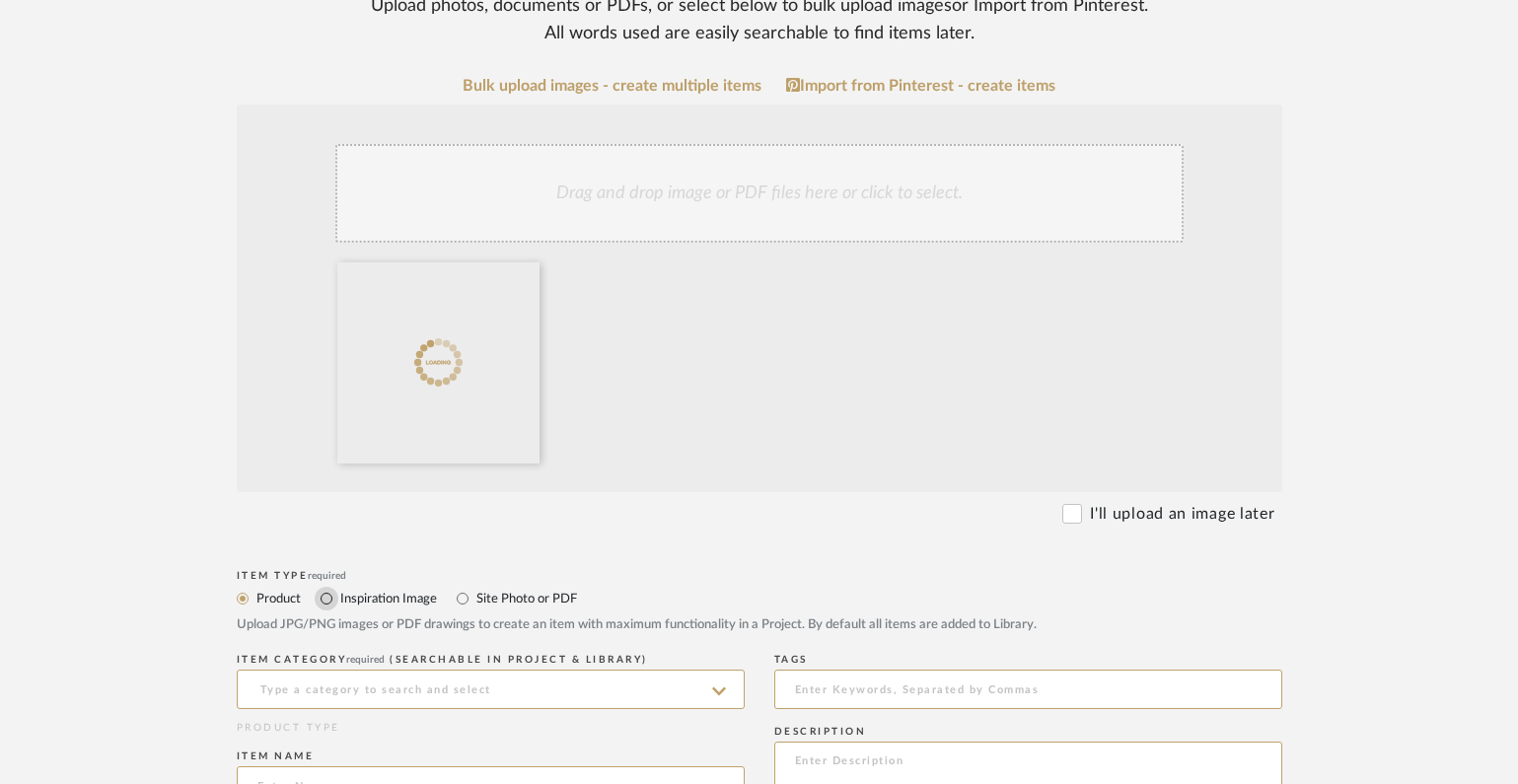radio on "true" 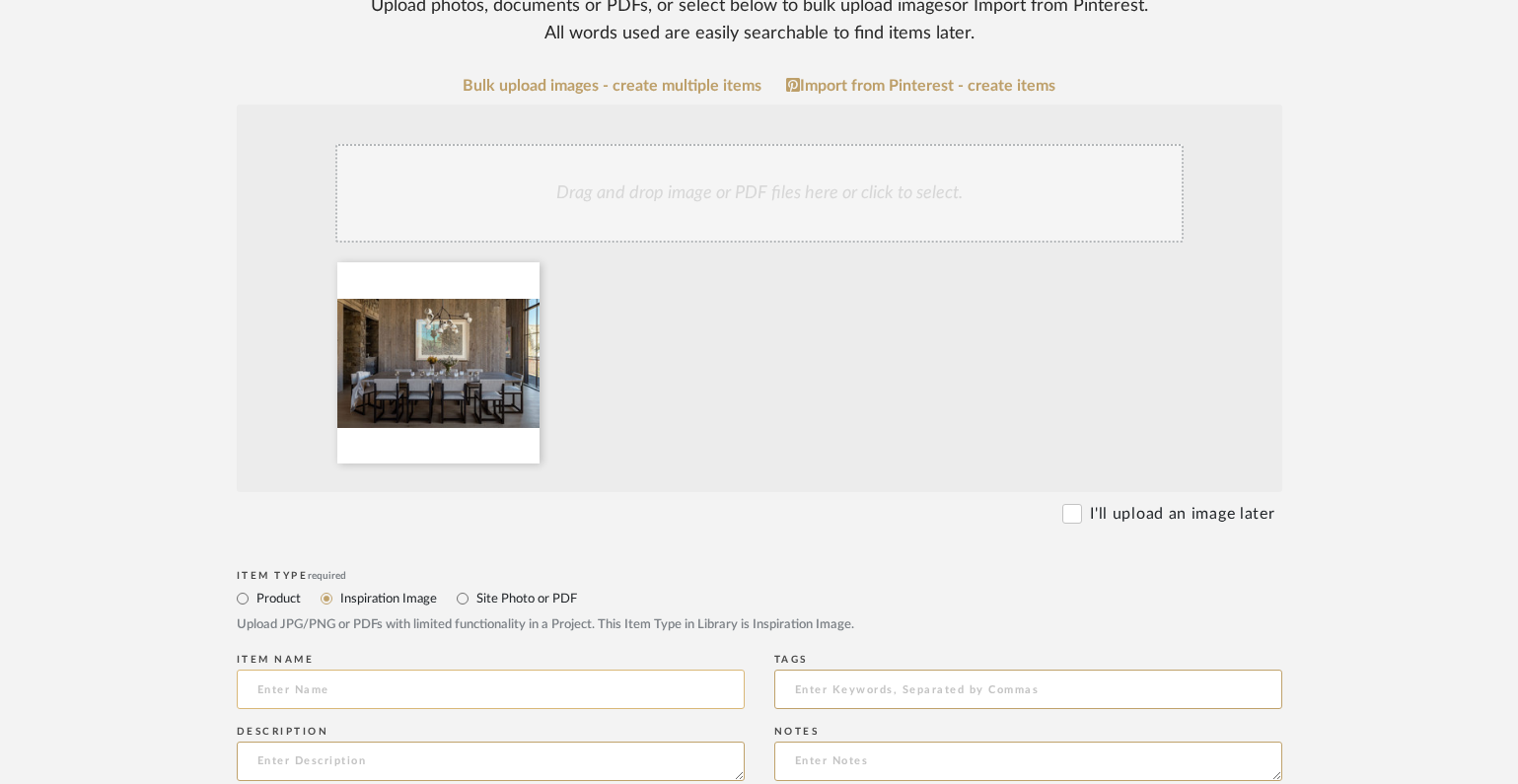 click 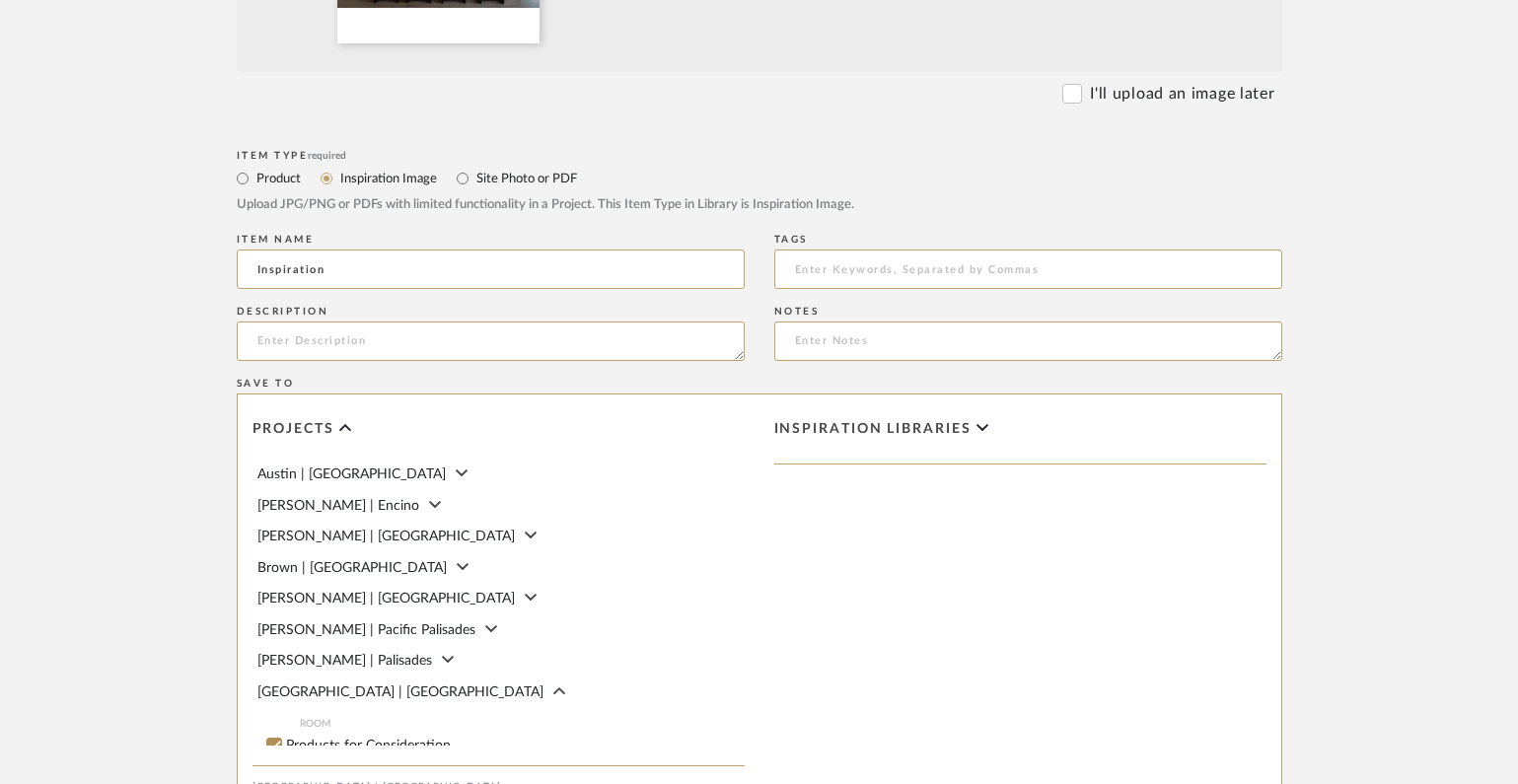 scroll, scrollTop: 838, scrollLeft: 0, axis: vertical 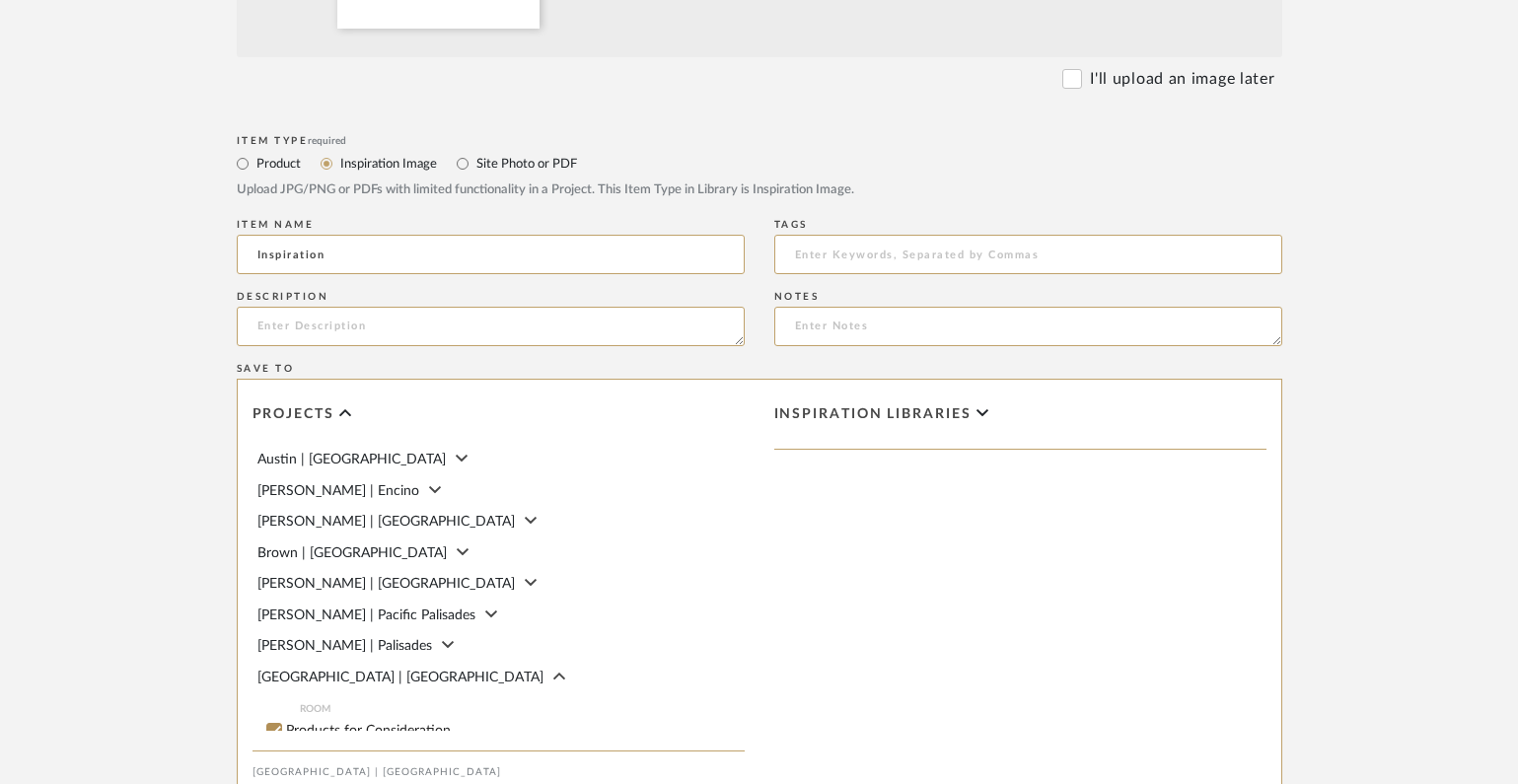 type on "Inspiration" 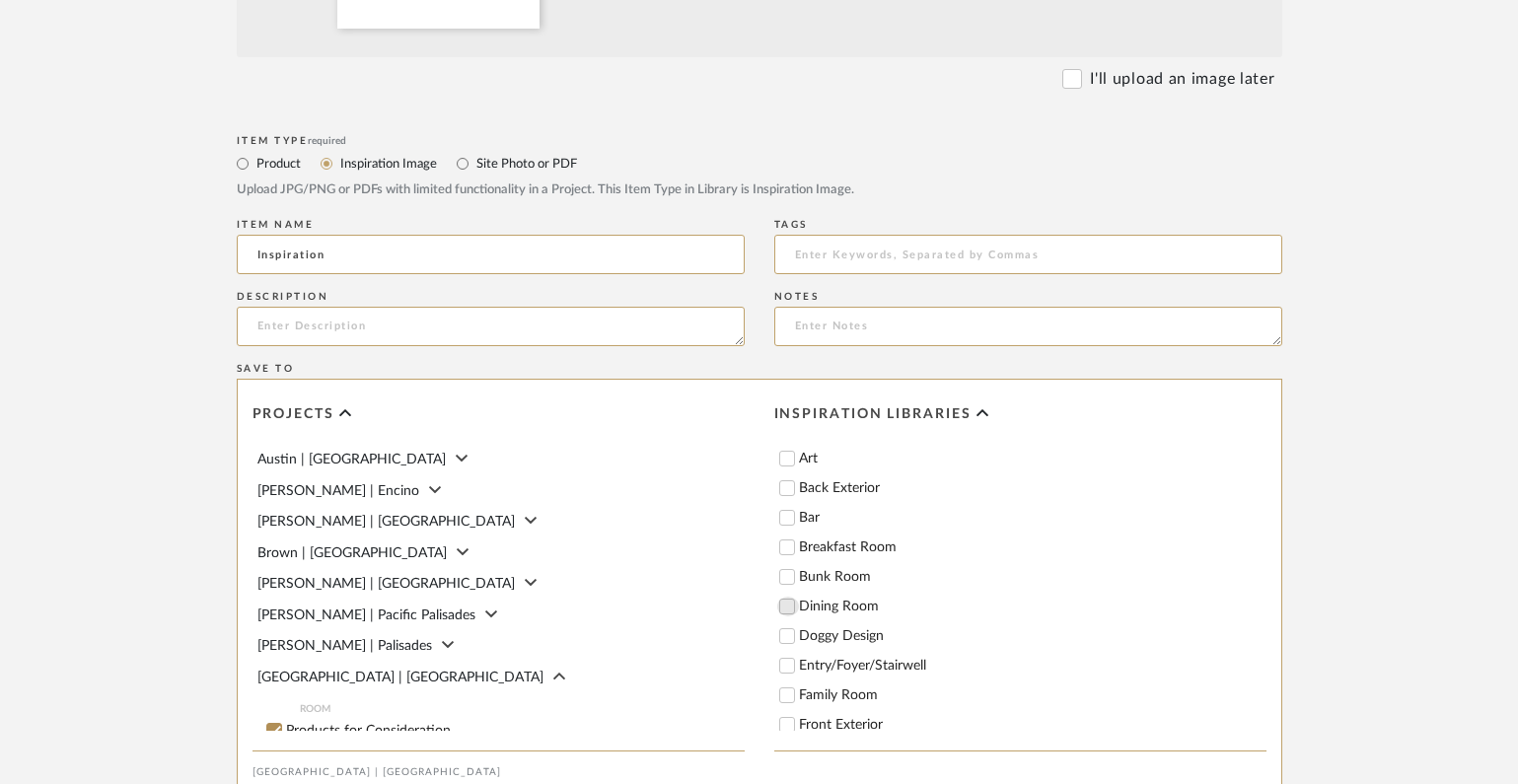 click on "Dining Room" at bounding box center [787, 606] 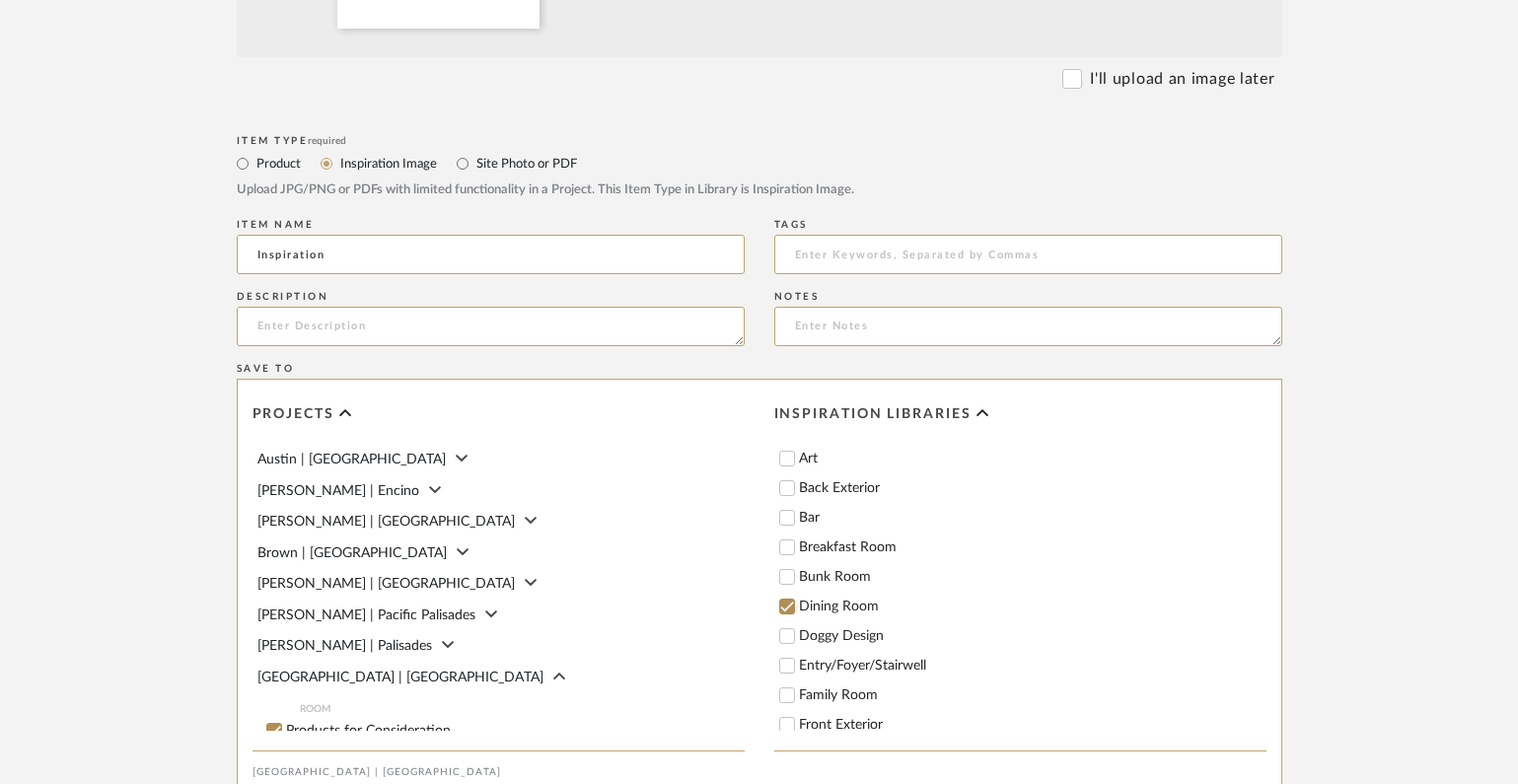 checkbox on "true" 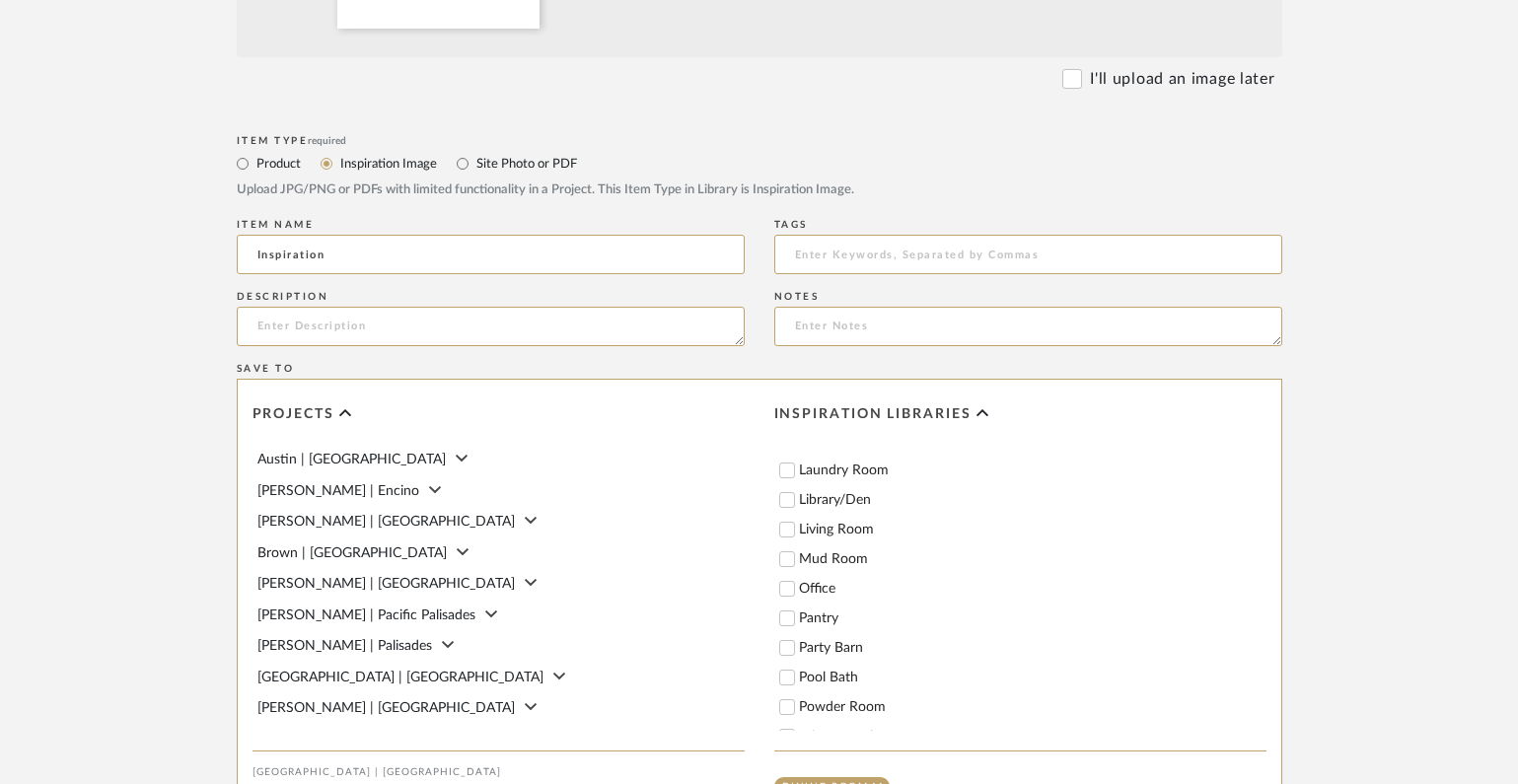 scroll, scrollTop: 566, scrollLeft: 0, axis: vertical 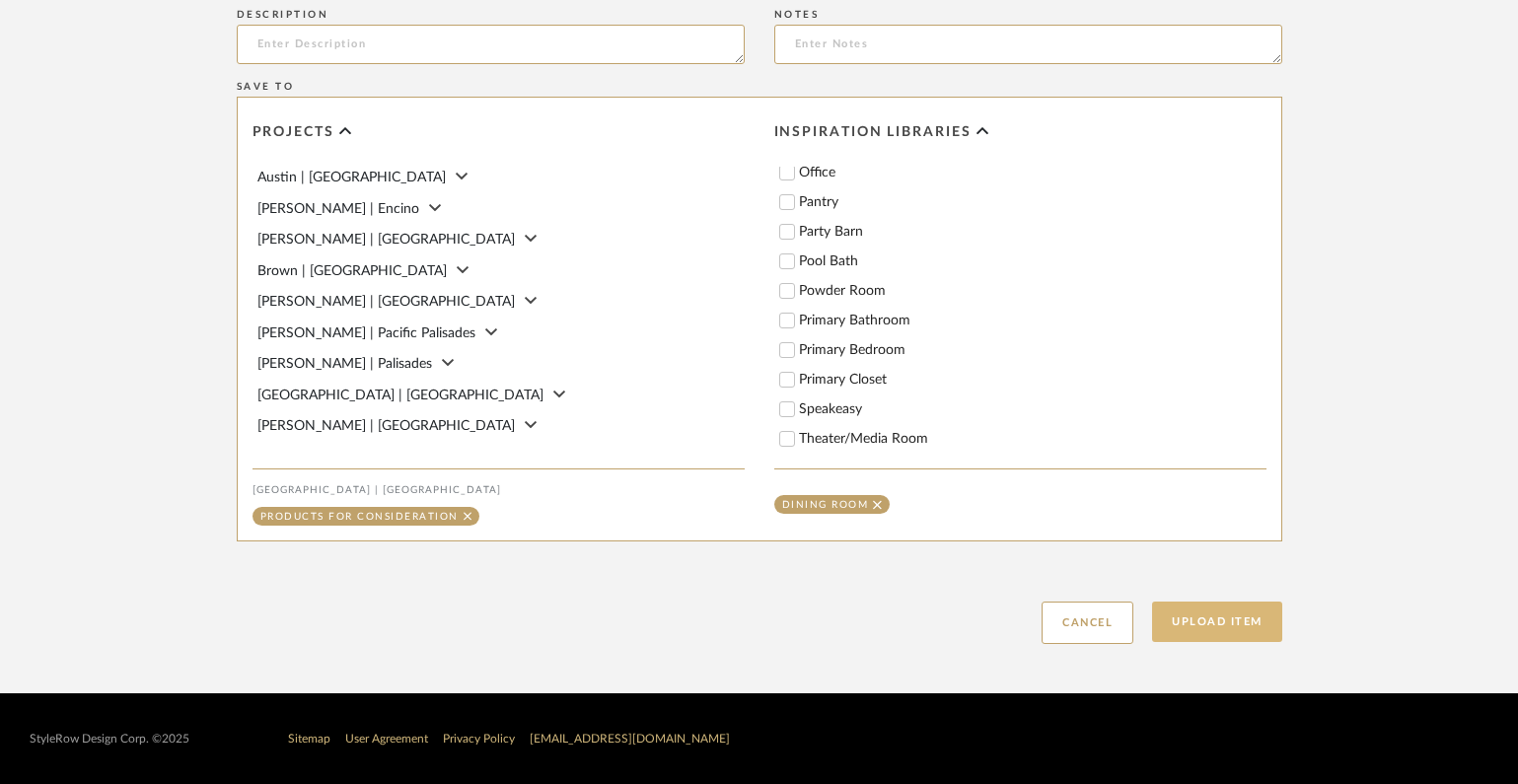 click on "Upload Item" 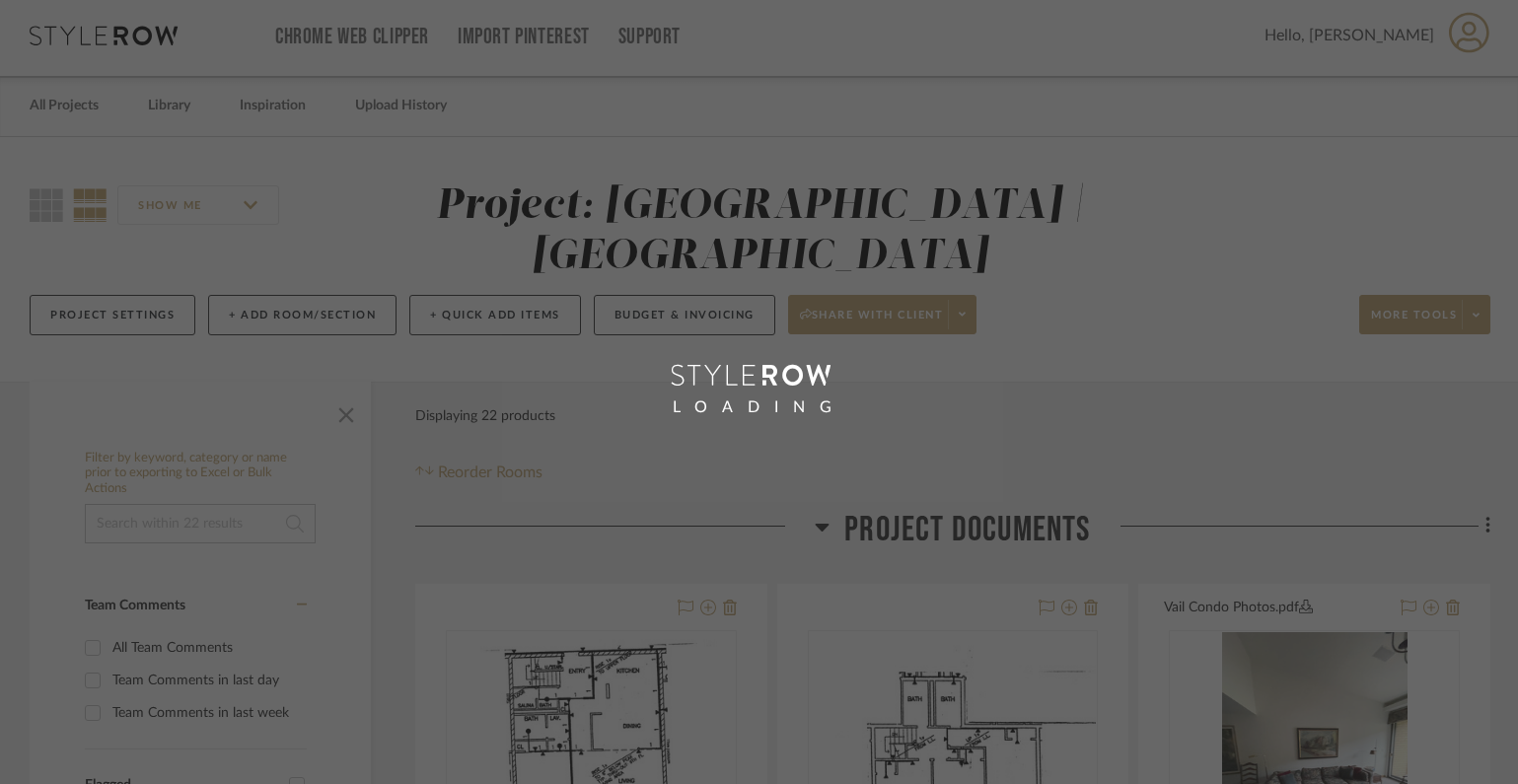 scroll, scrollTop: 0, scrollLeft: 0, axis: both 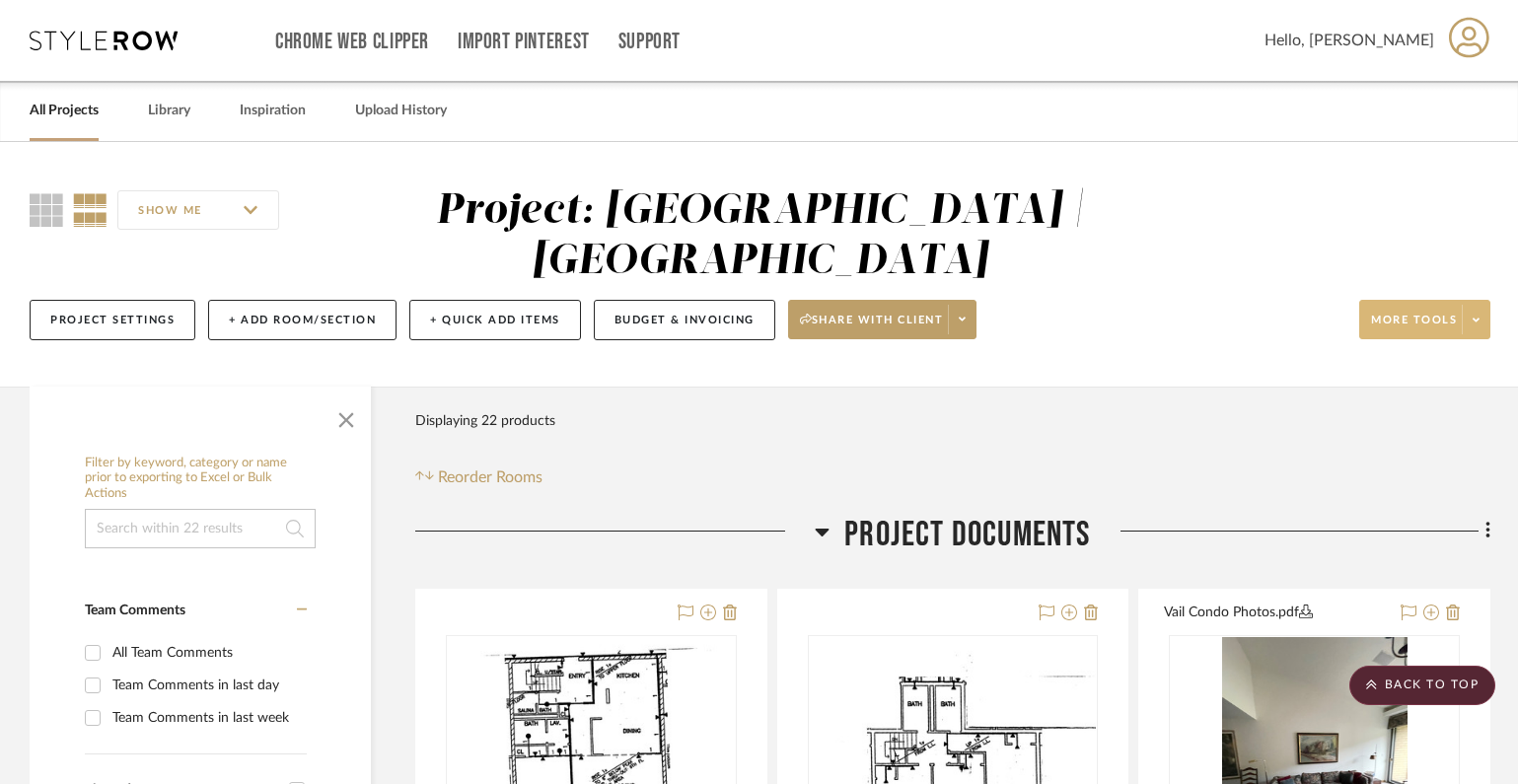 click on "More tools" 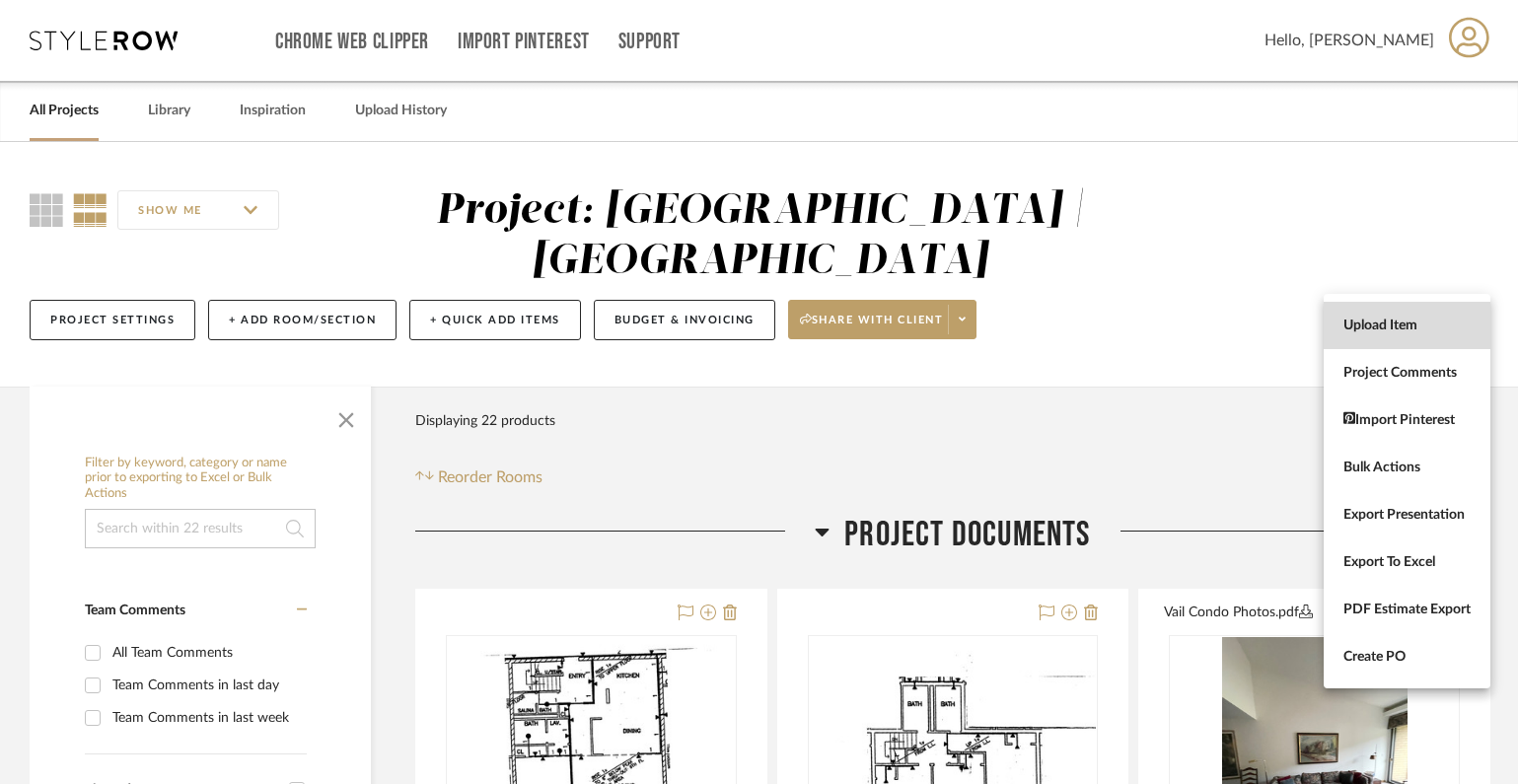 click on "Upload Item" at bounding box center (1407, 325) 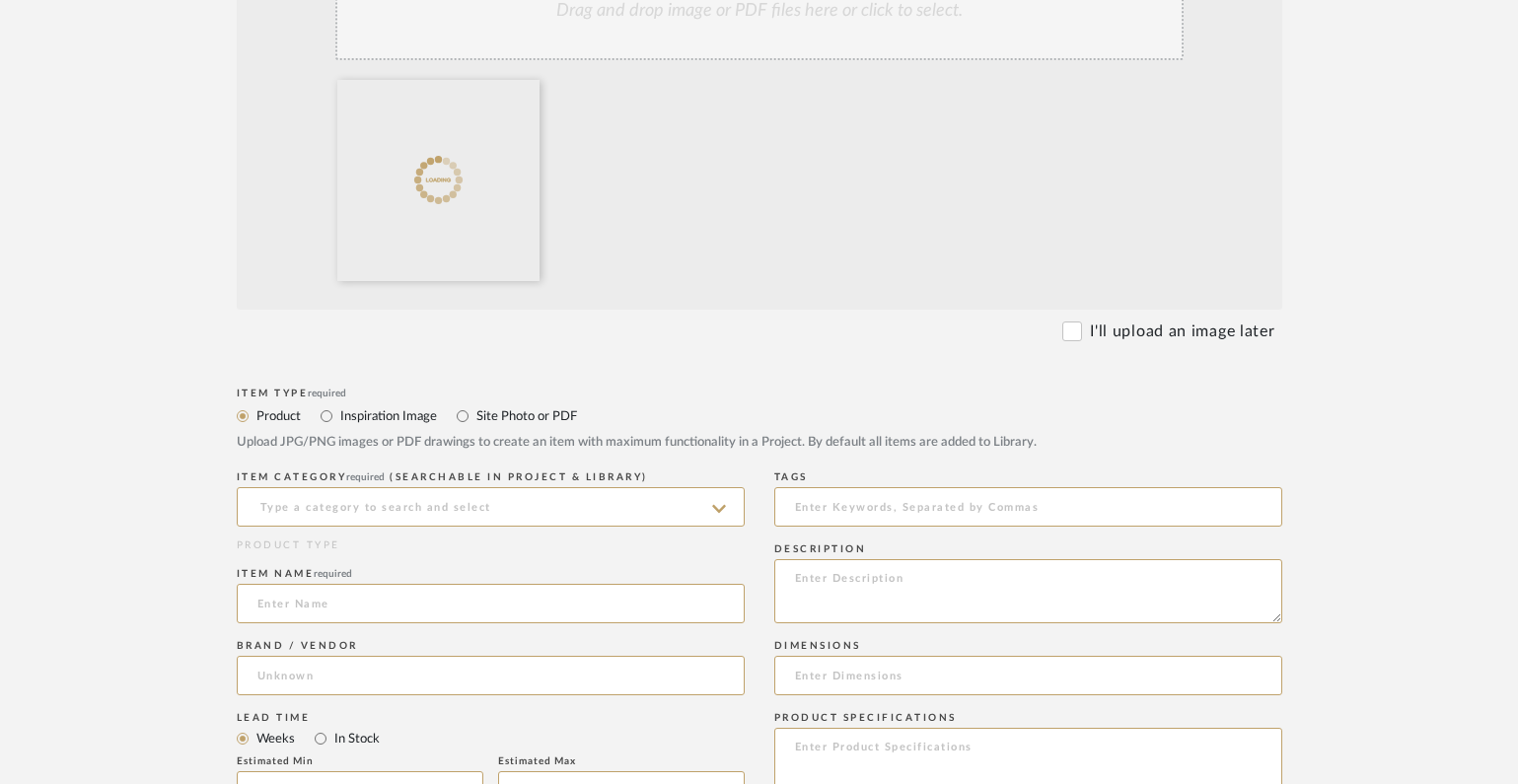 scroll, scrollTop: 604, scrollLeft: 0, axis: vertical 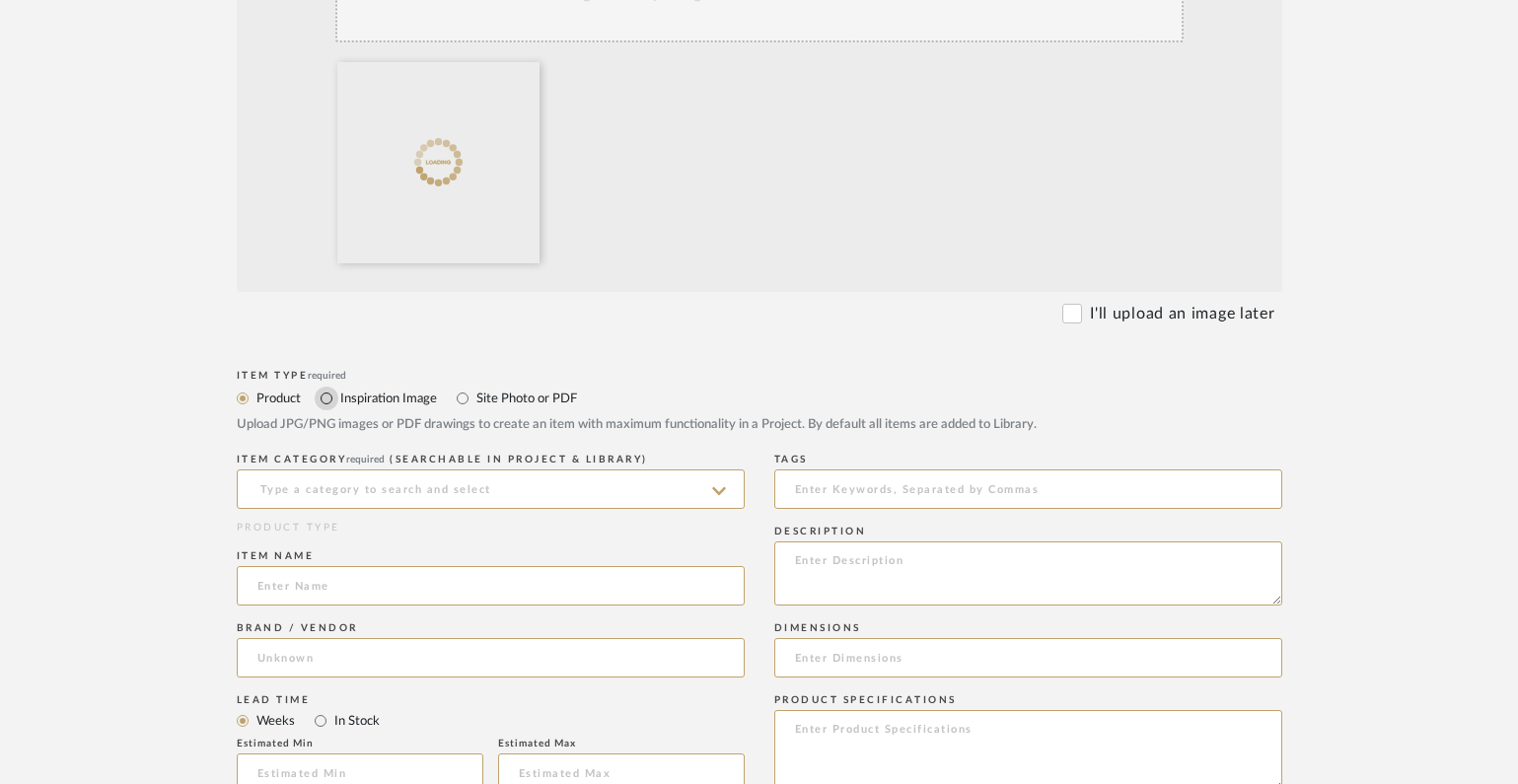 click on "Inspiration Image" at bounding box center [326, 398] 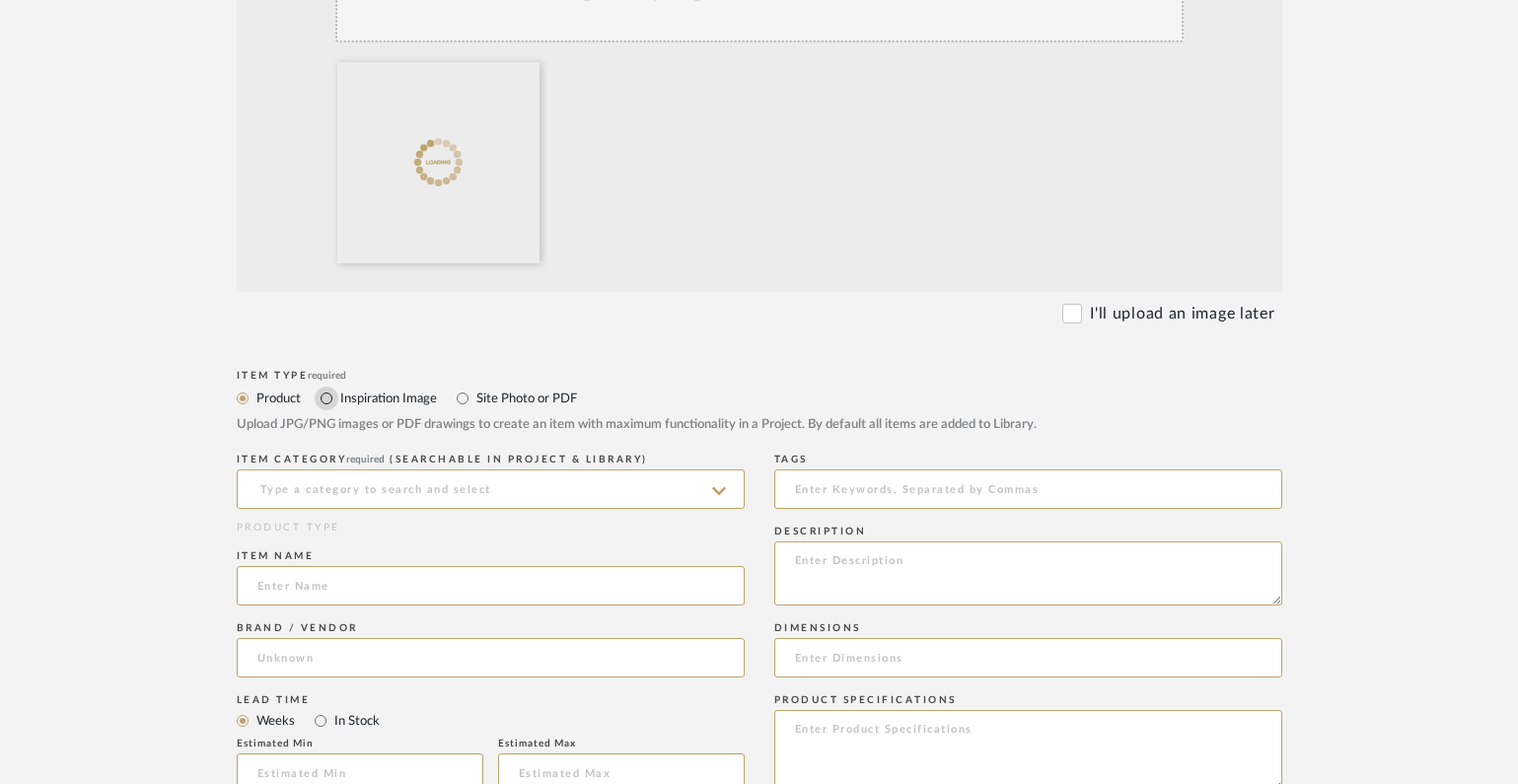 radio on "true" 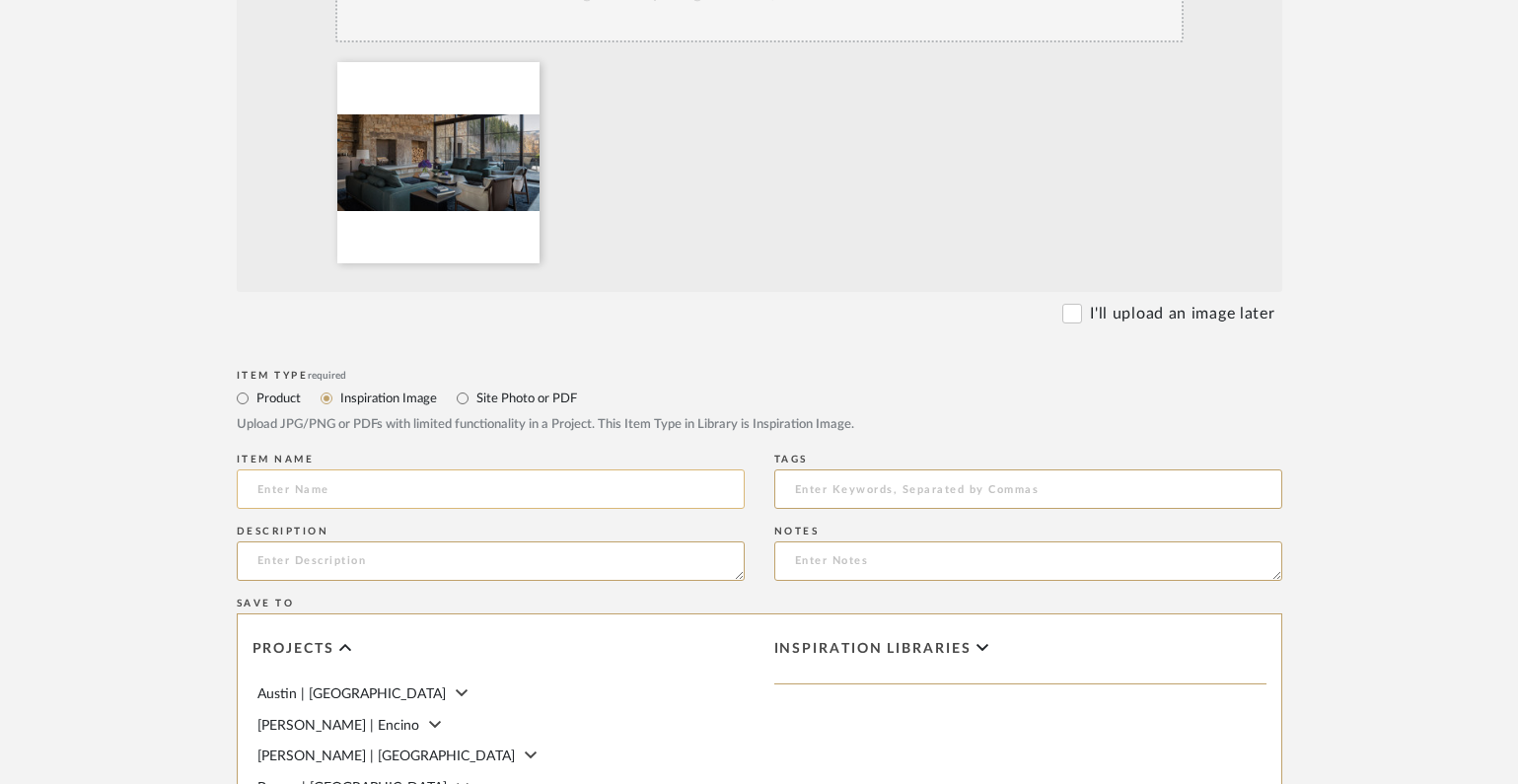 click 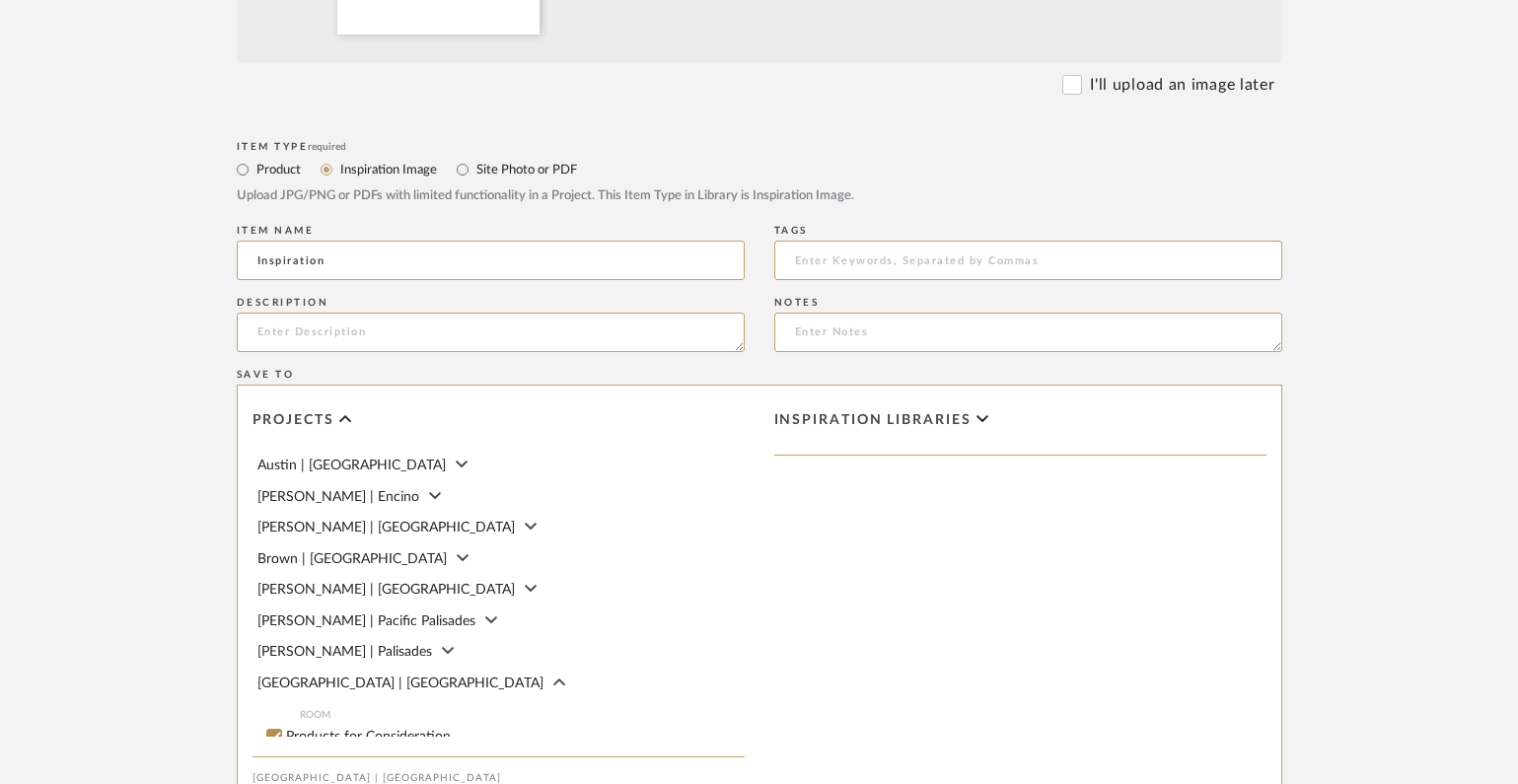 scroll, scrollTop: 835, scrollLeft: 0, axis: vertical 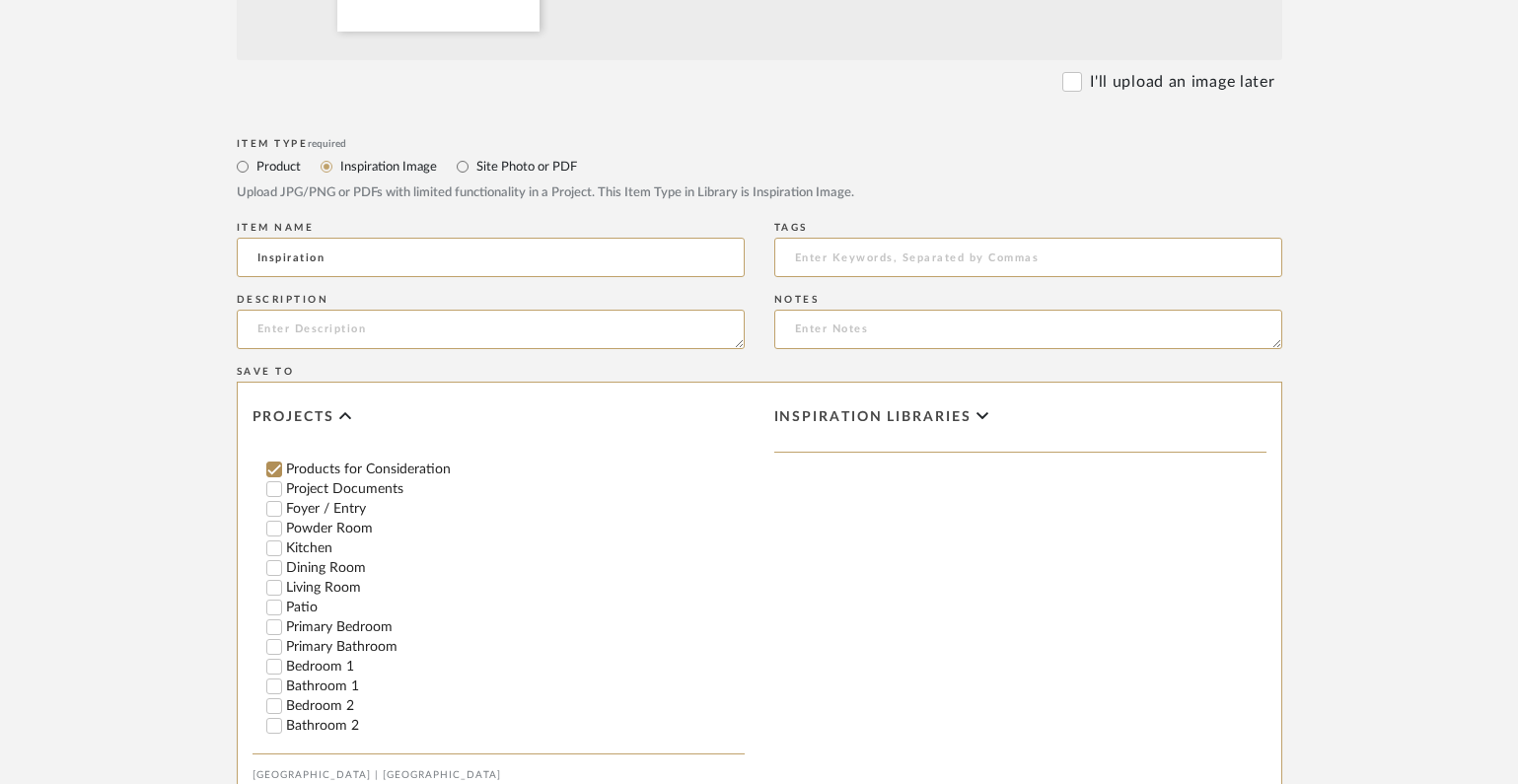 type on "Inspiration" 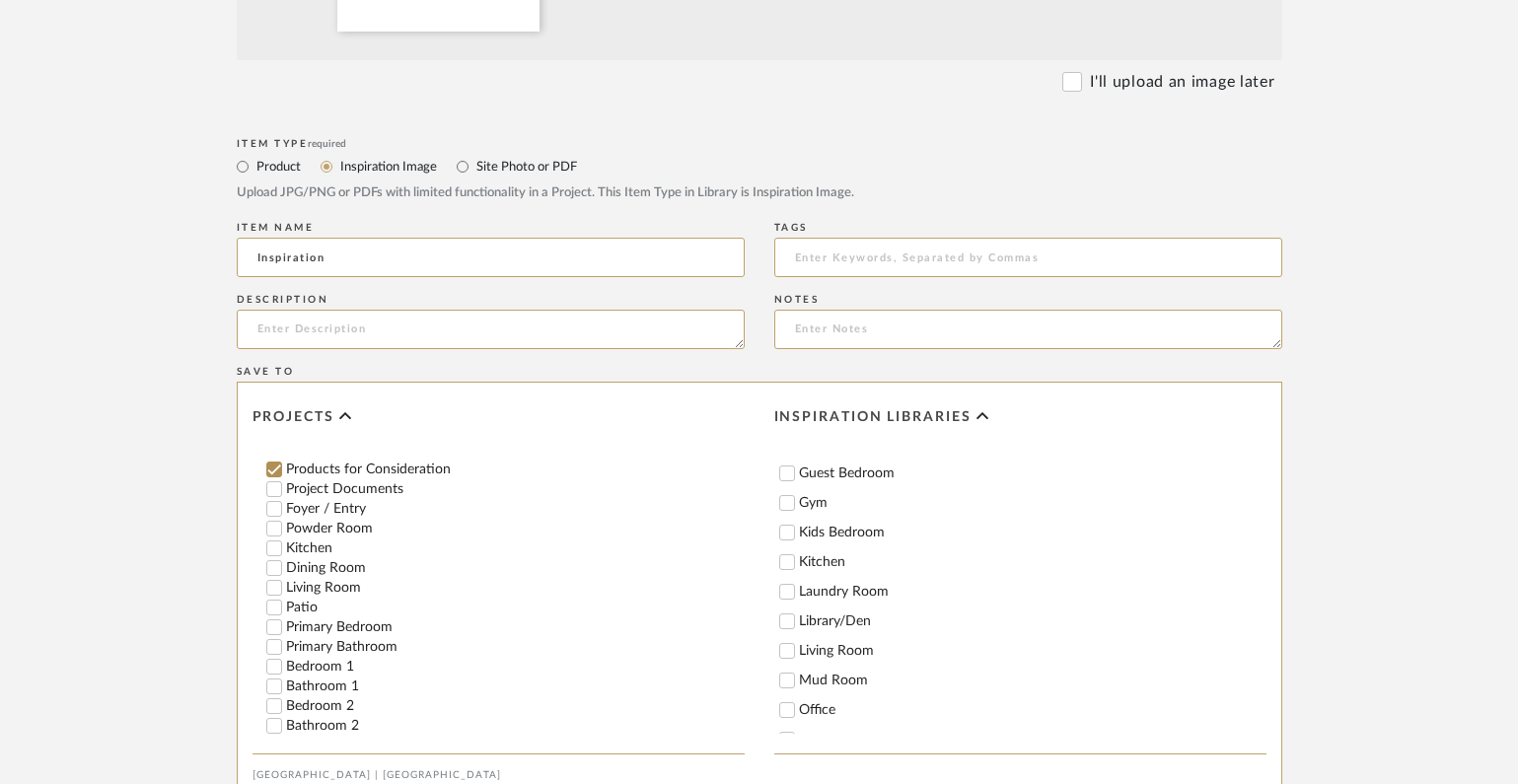 scroll, scrollTop: 326, scrollLeft: 0, axis: vertical 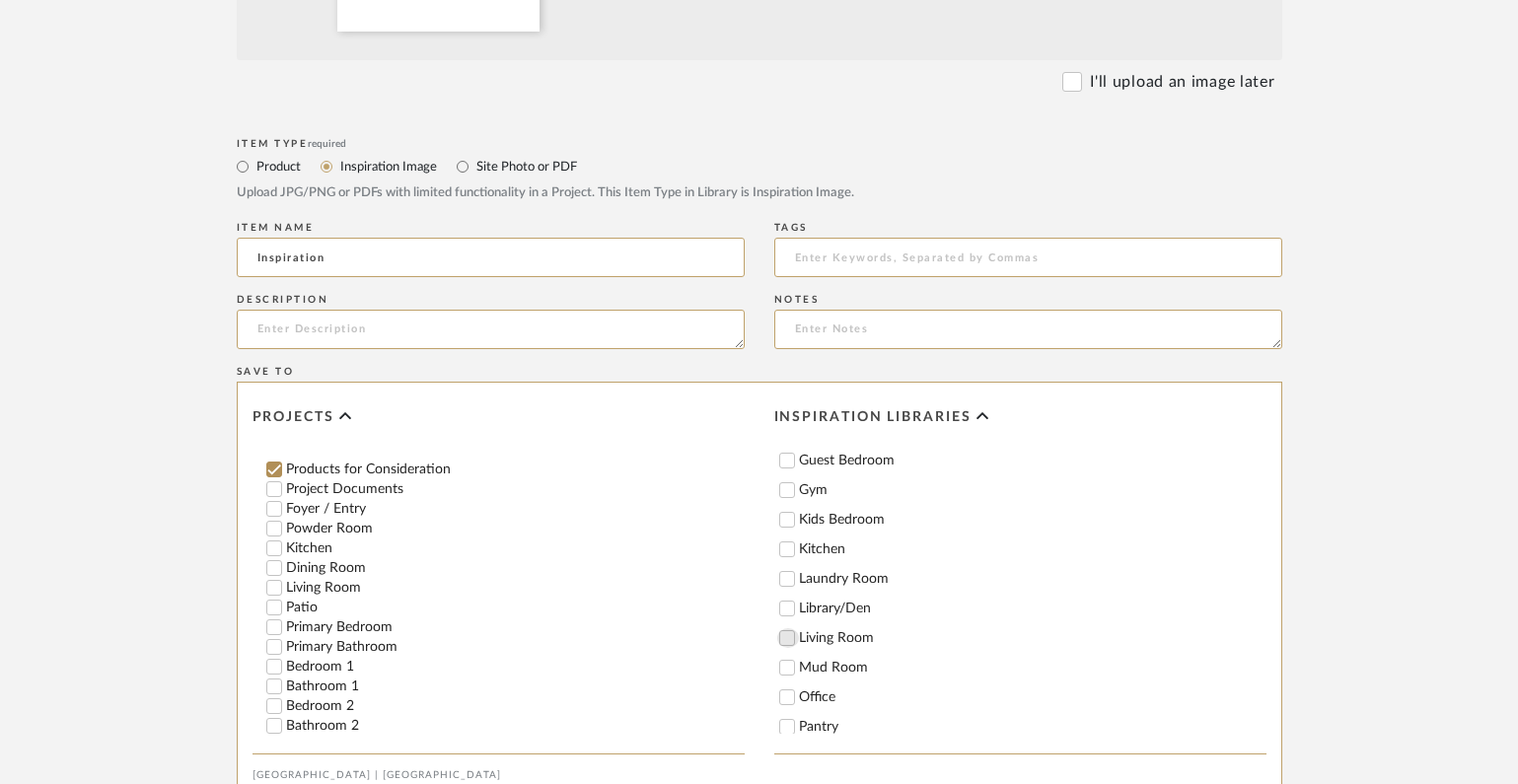 click on "Living Room" at bounding box center (787, 638) 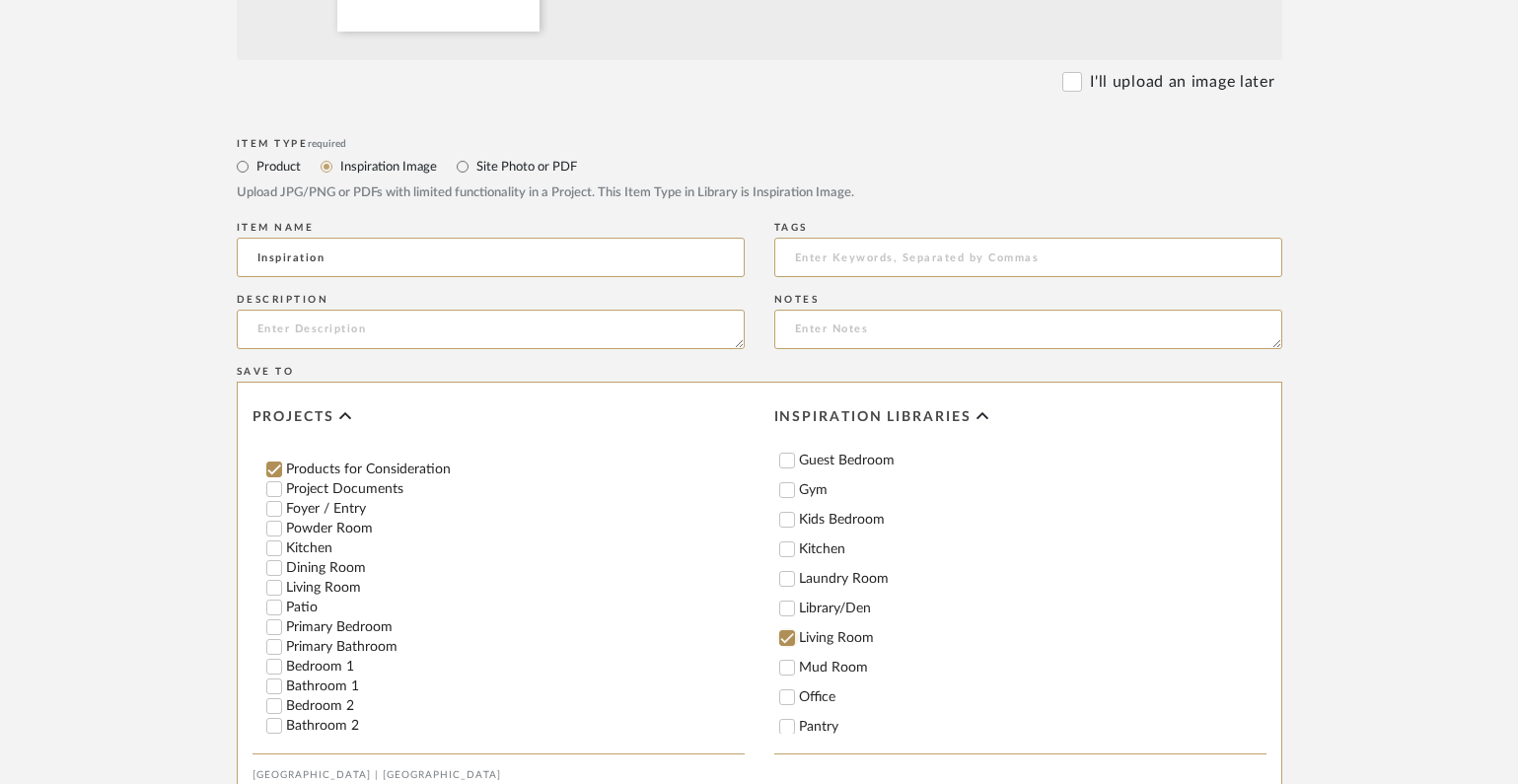 checkbox on "true" 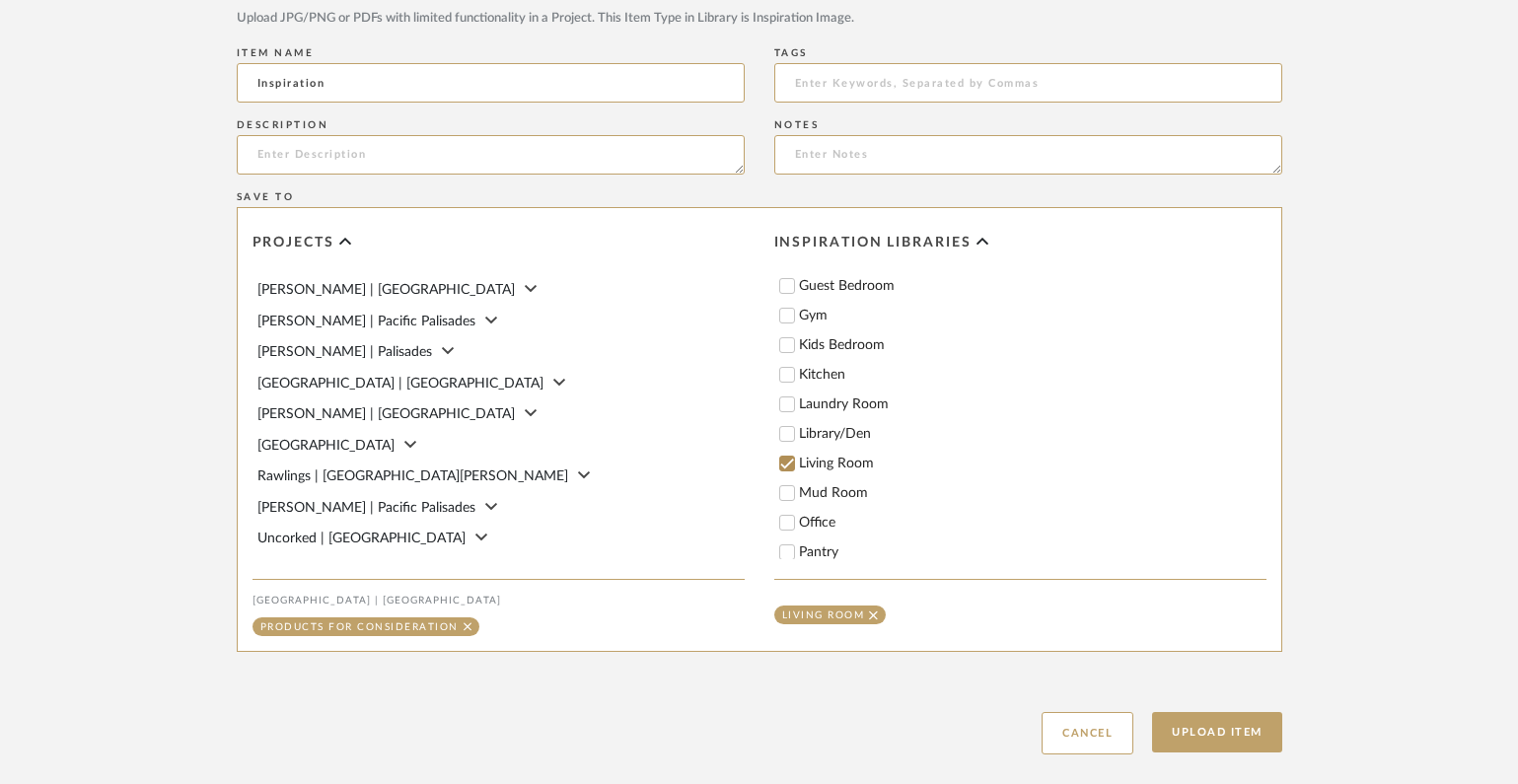 scroll, scrollTop: 1120, scrollLeft: 0, axis: vertical 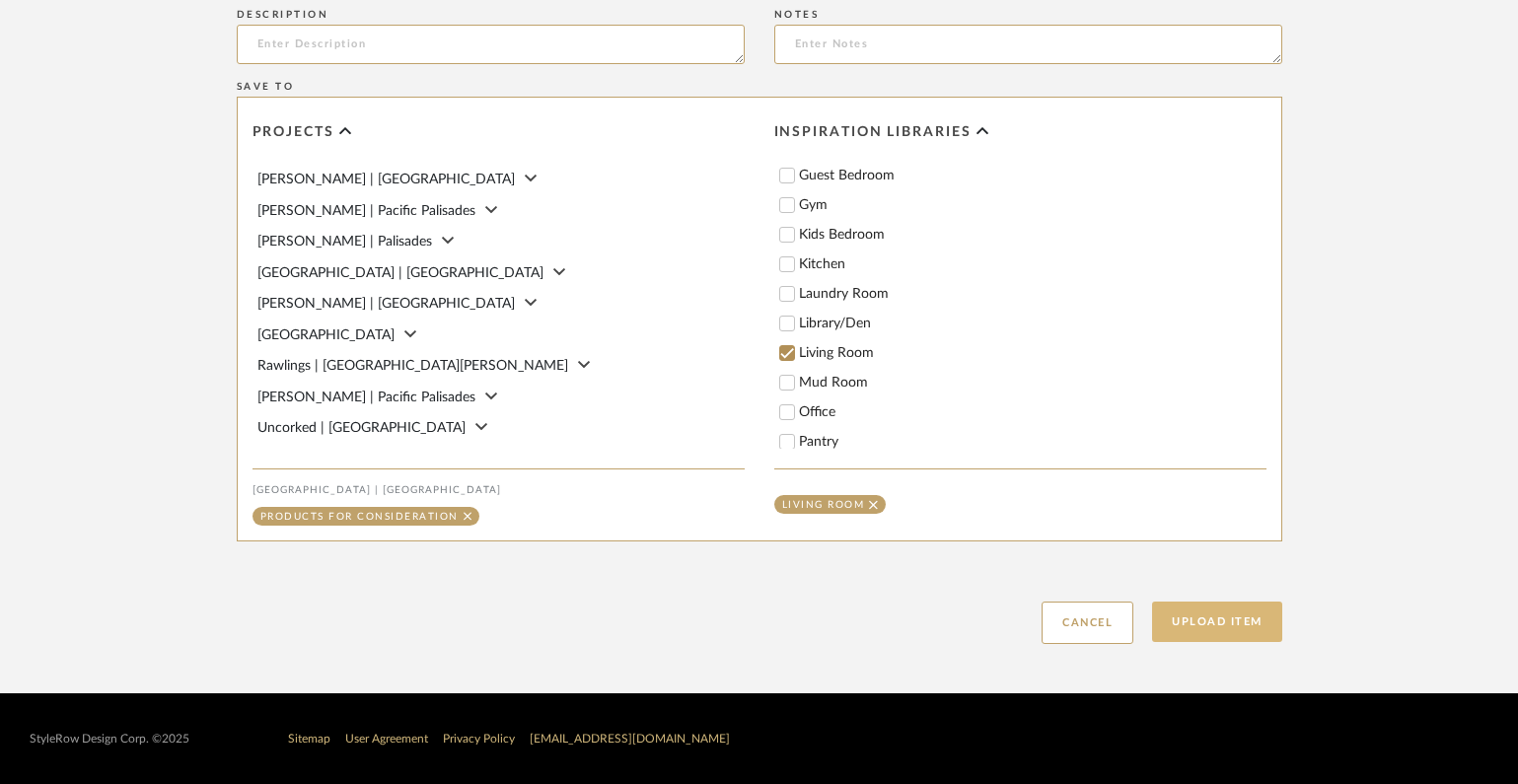 click on "Upload Item" 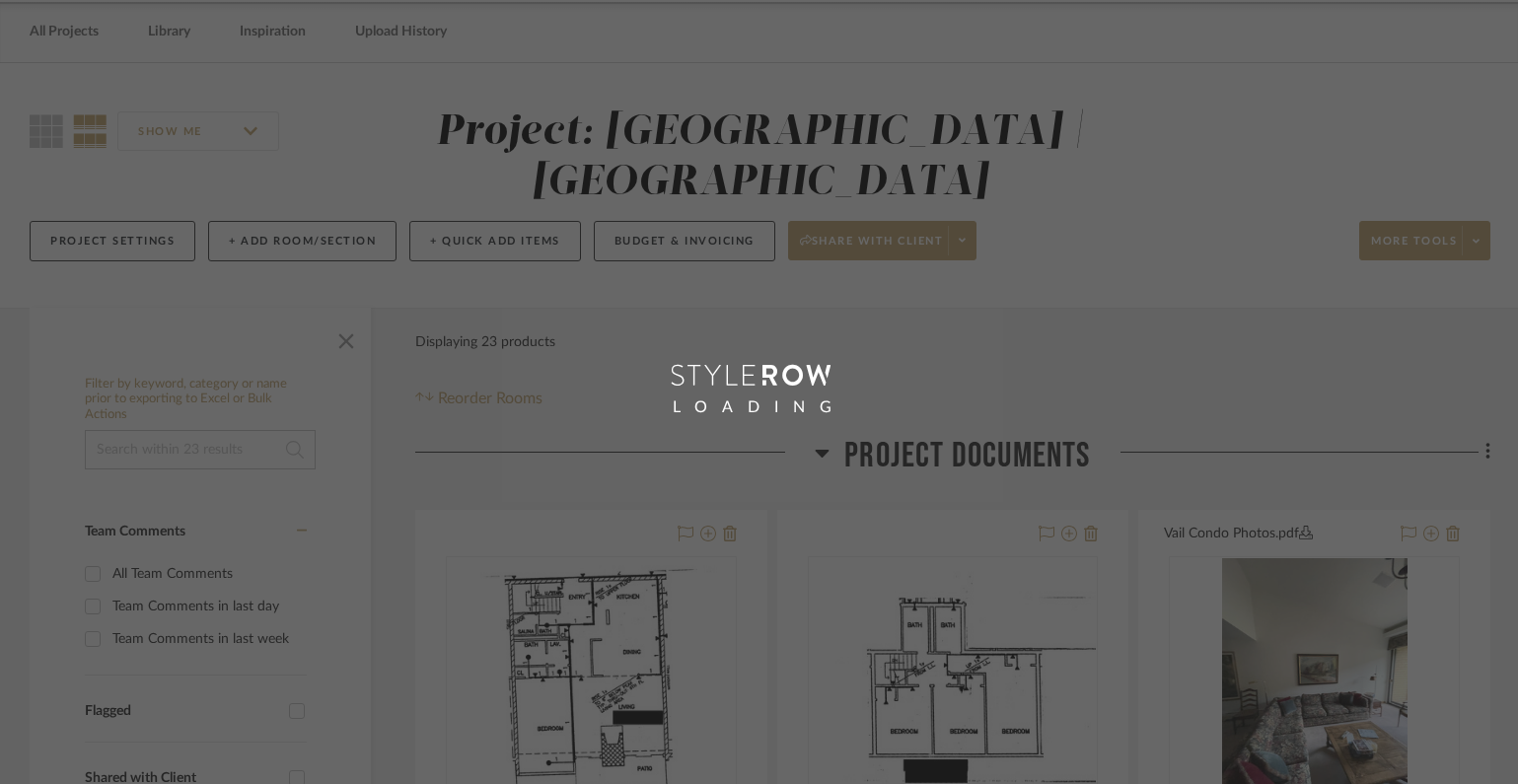 scroll, scrollTop: 0, scrollLeft: 0, axis: both 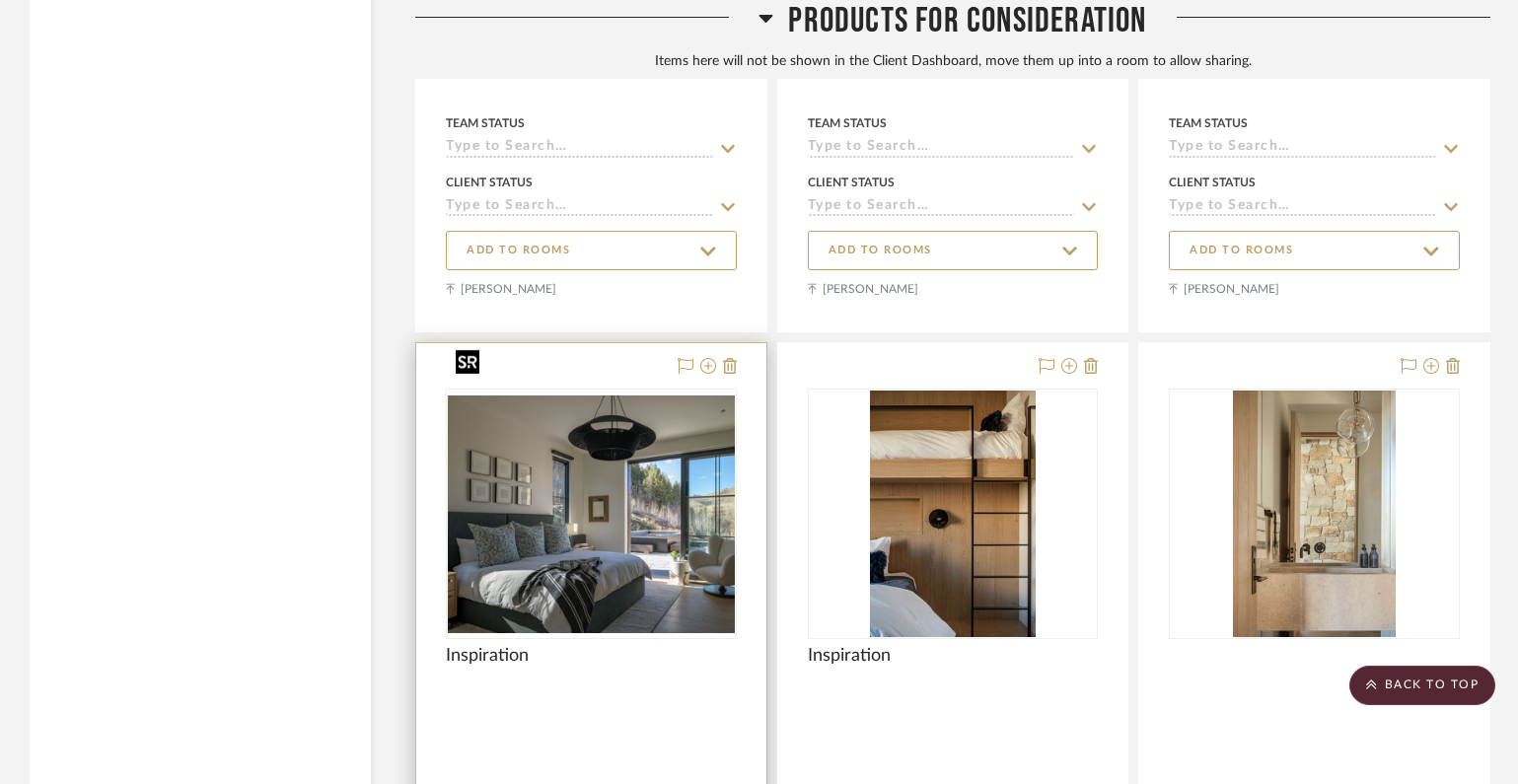 click at bounding box center [0, 0] 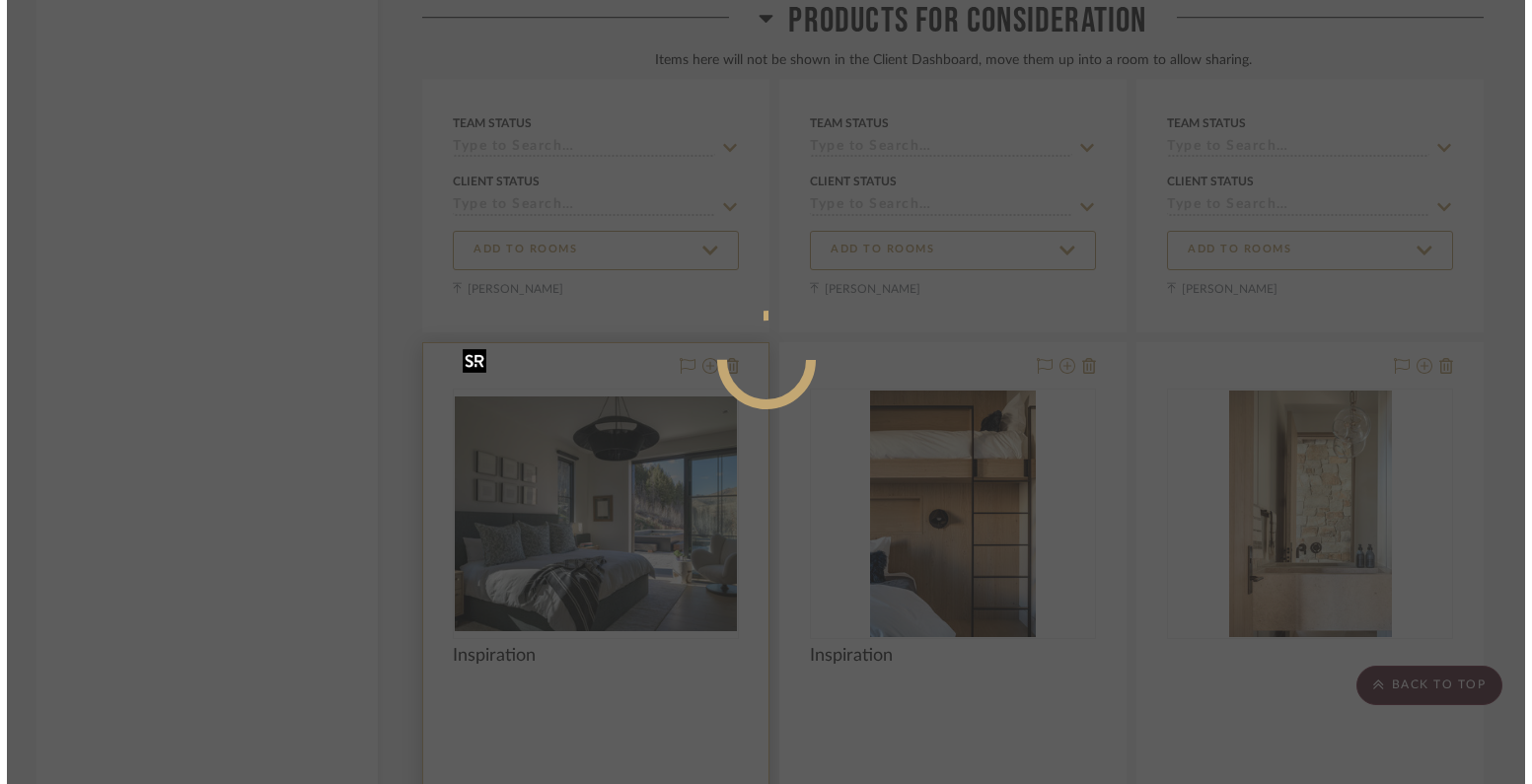 scroll, scrollTop: 0, scrollLeft: 0, axis: both 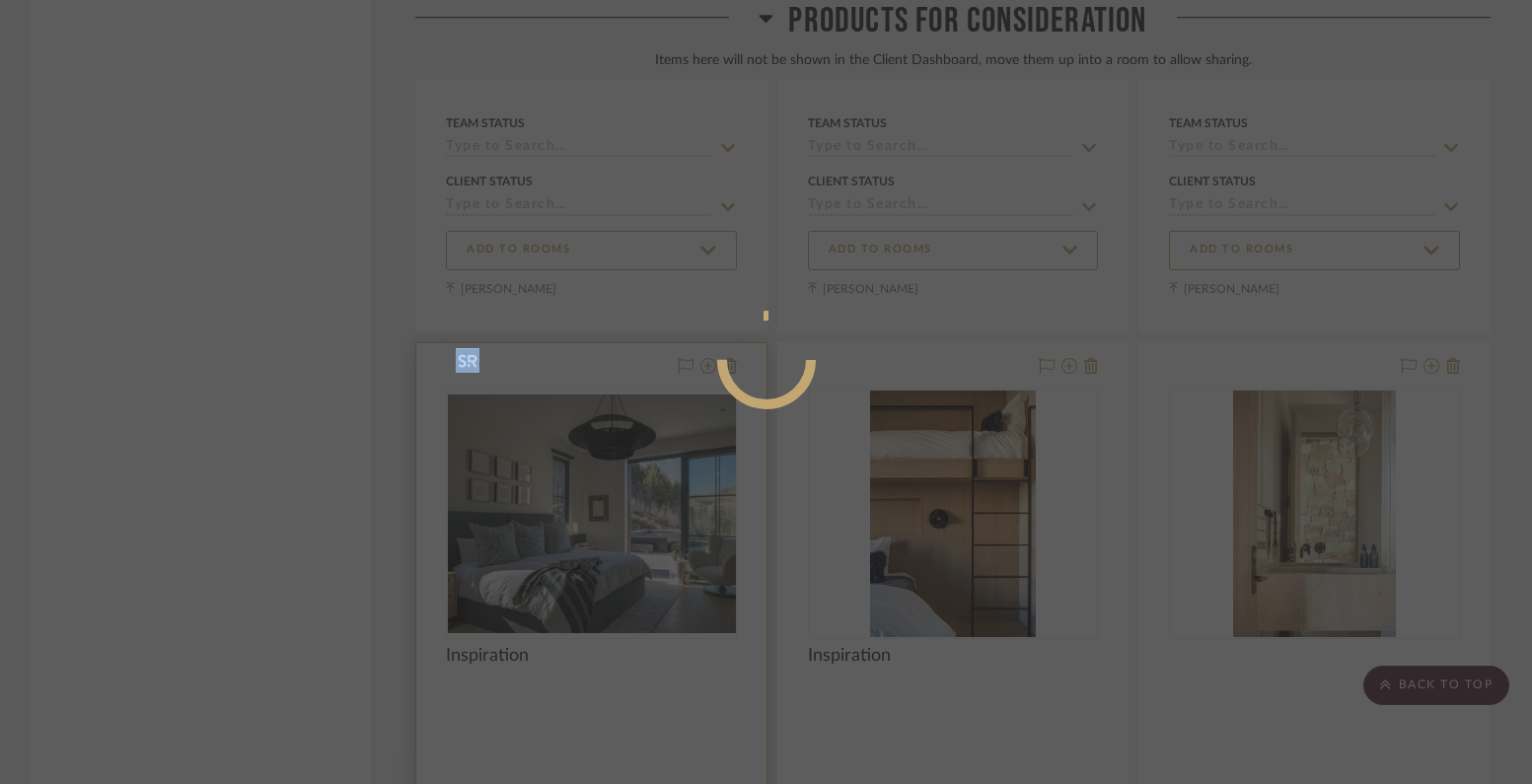 click at bounding box center [766, 439] 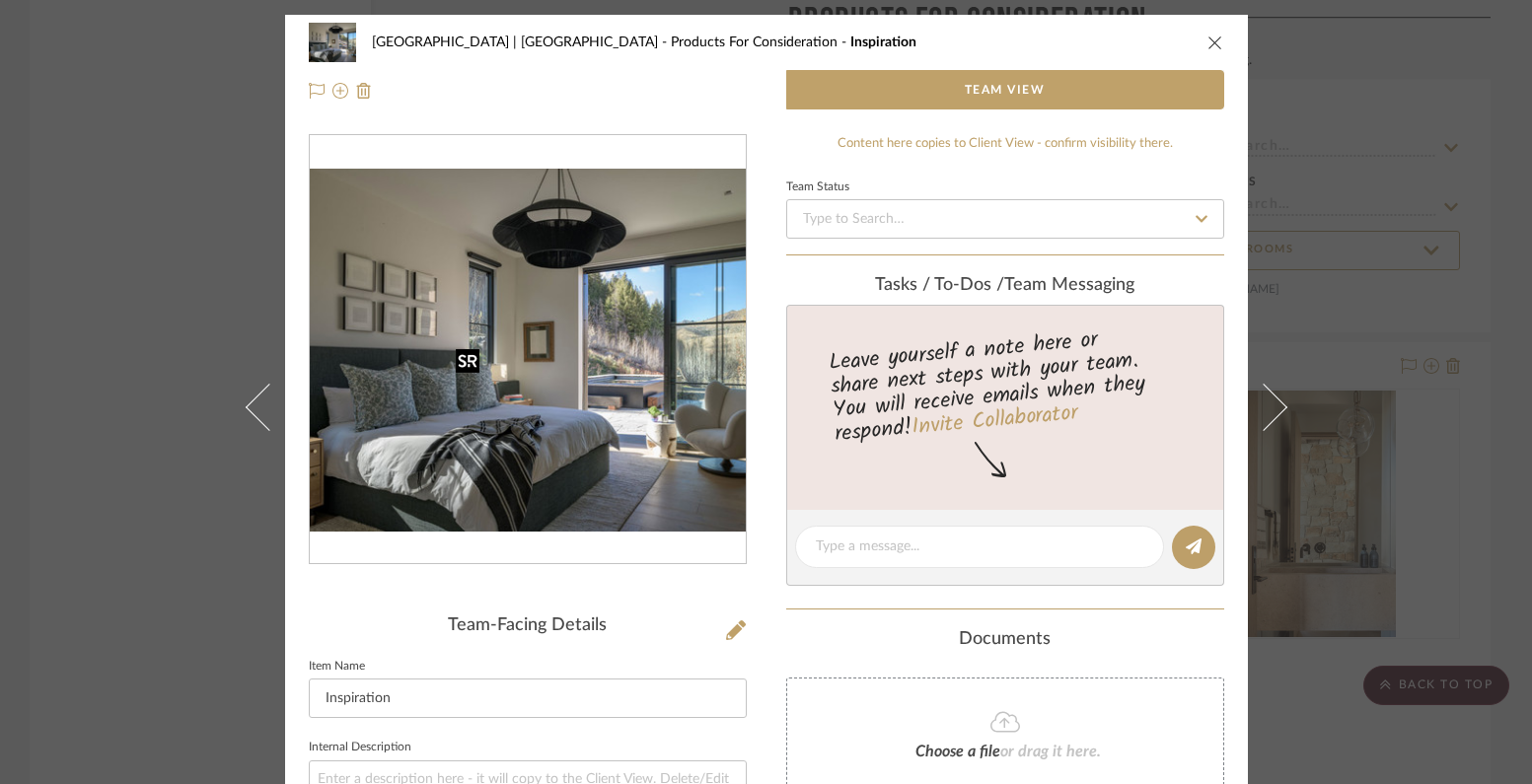 click at bounding box center [528, 350] 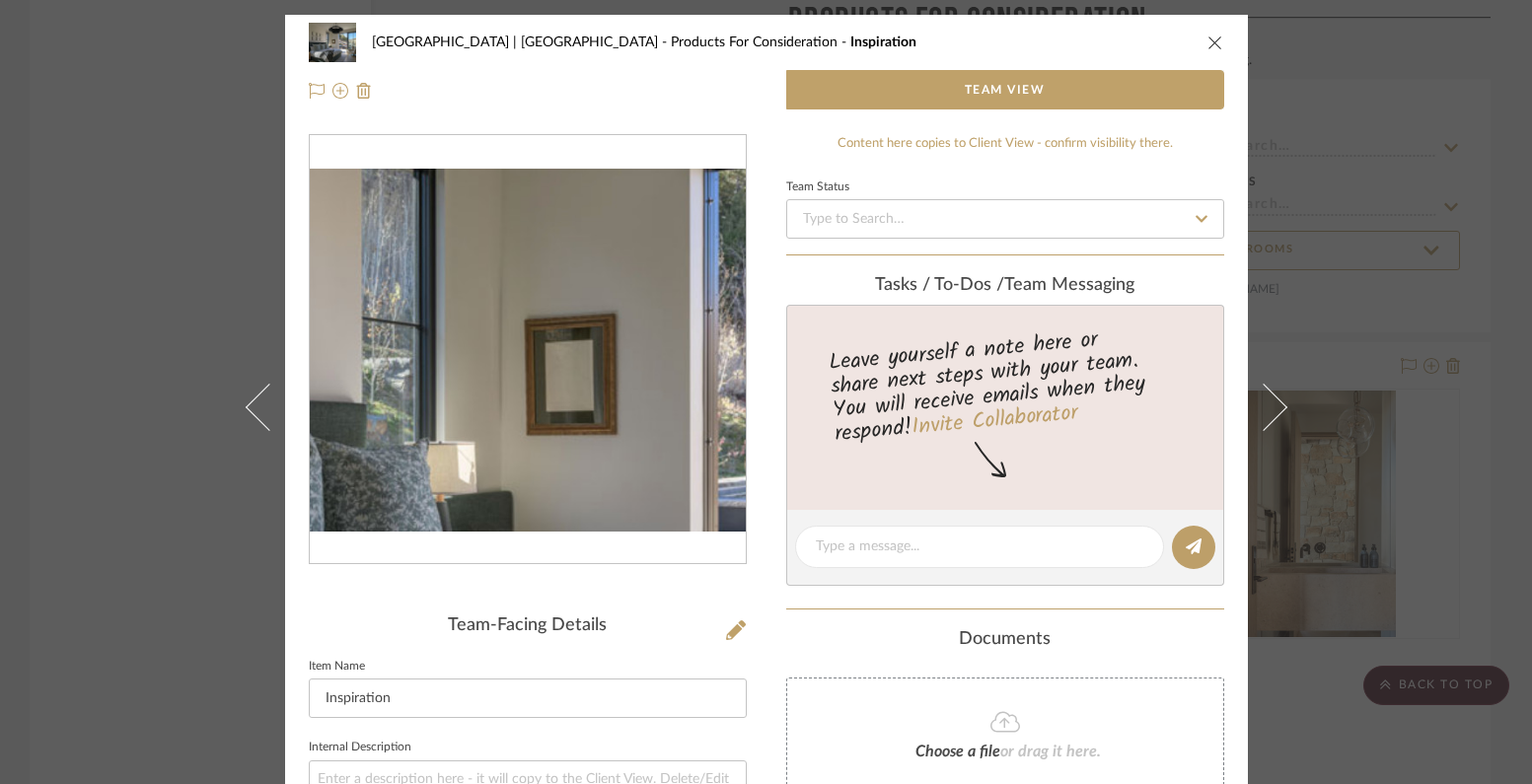 click at bounding box center (528, 350) 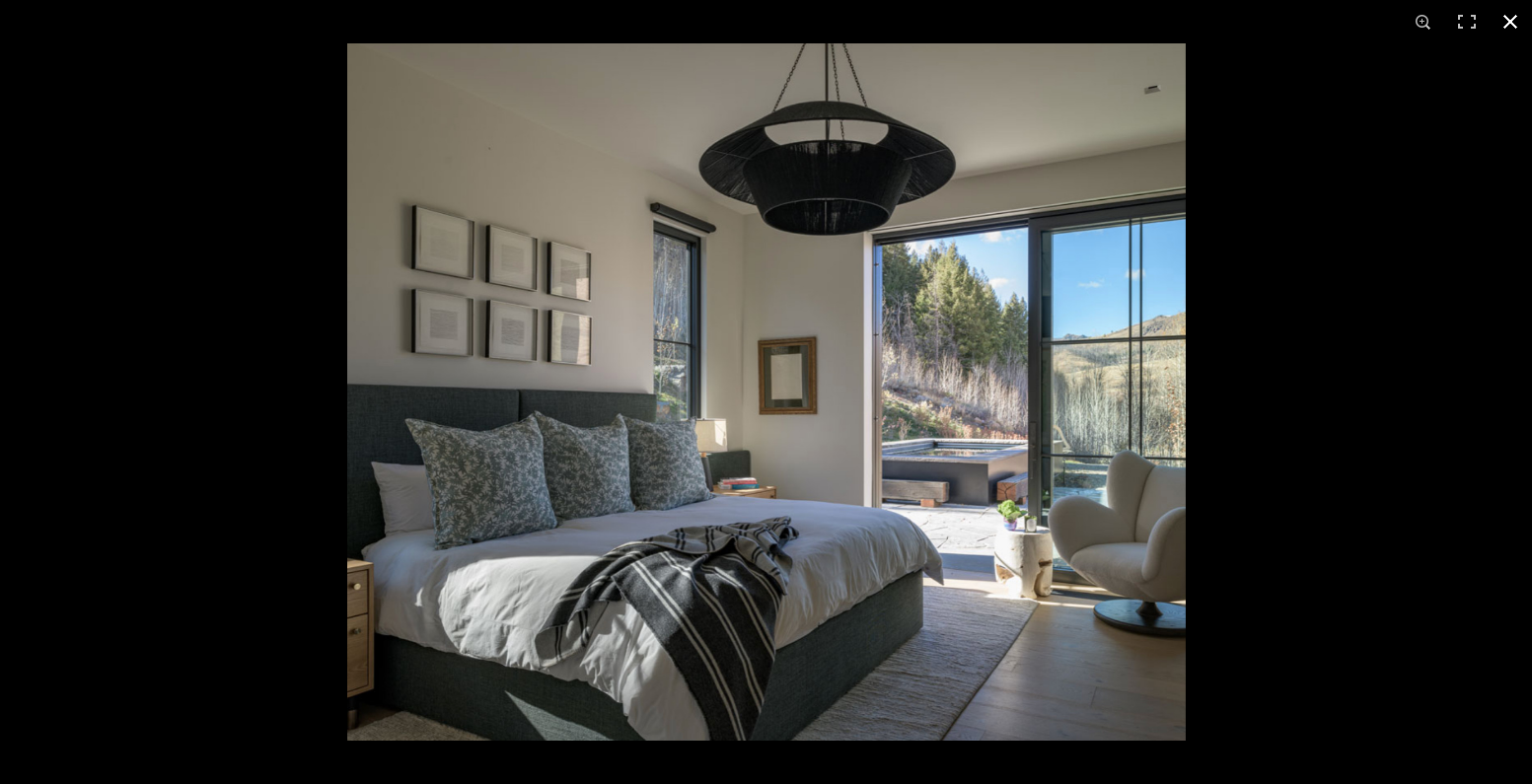 click at bounding box center [1510, 22] 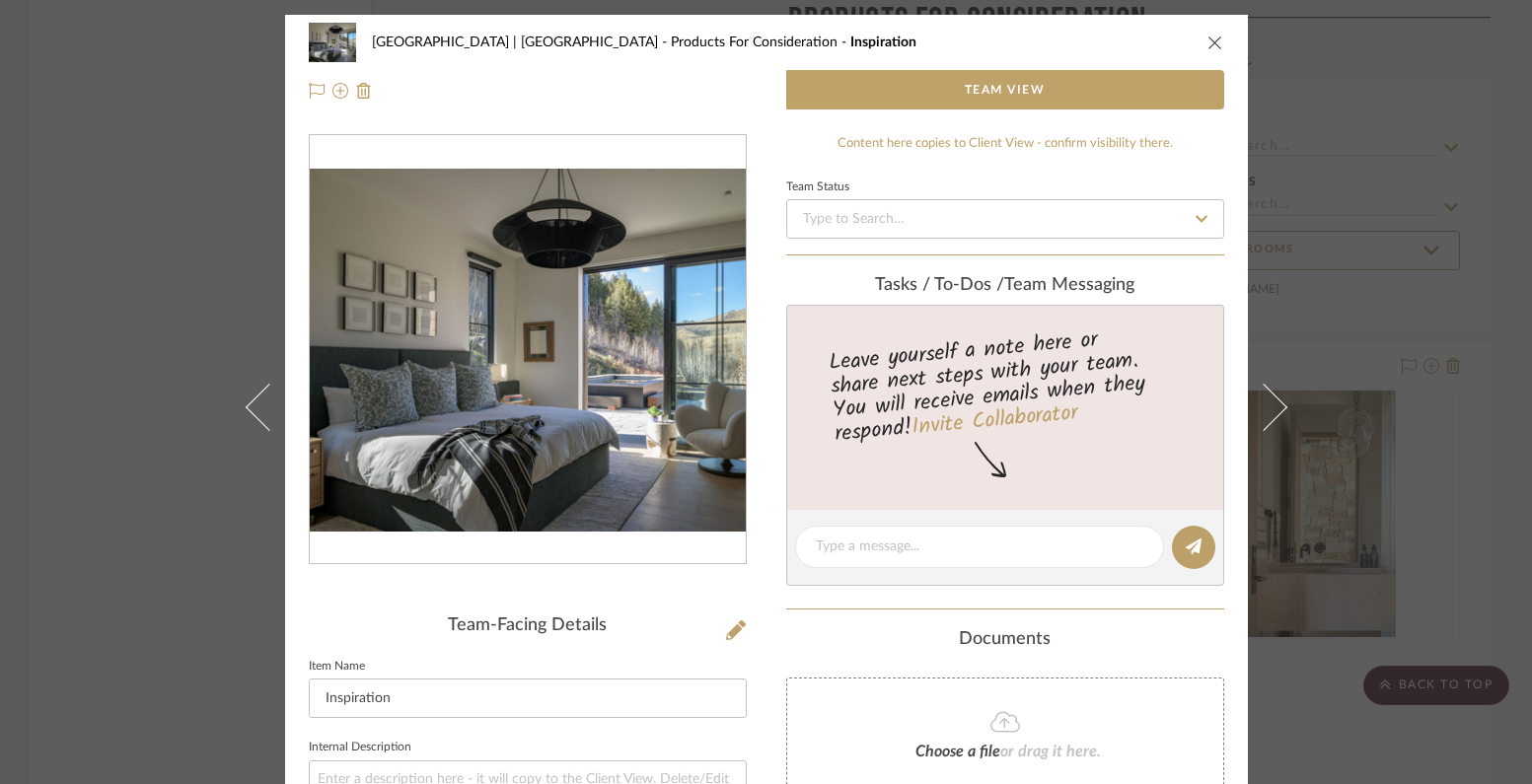 click at bounding box center [1215, 42] 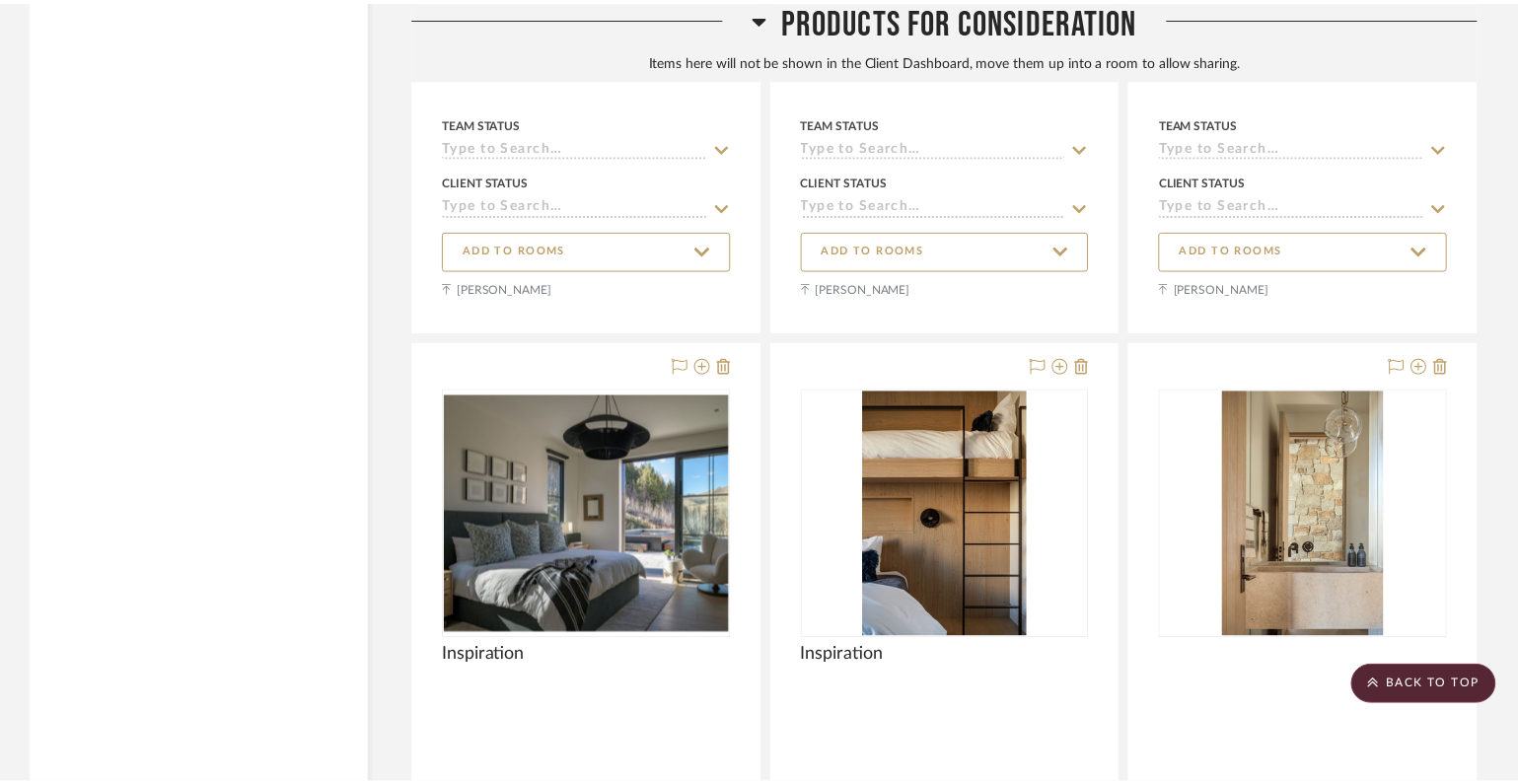 scroll, scrollTop: 6276, scrollLeft: 0, axis: vertical 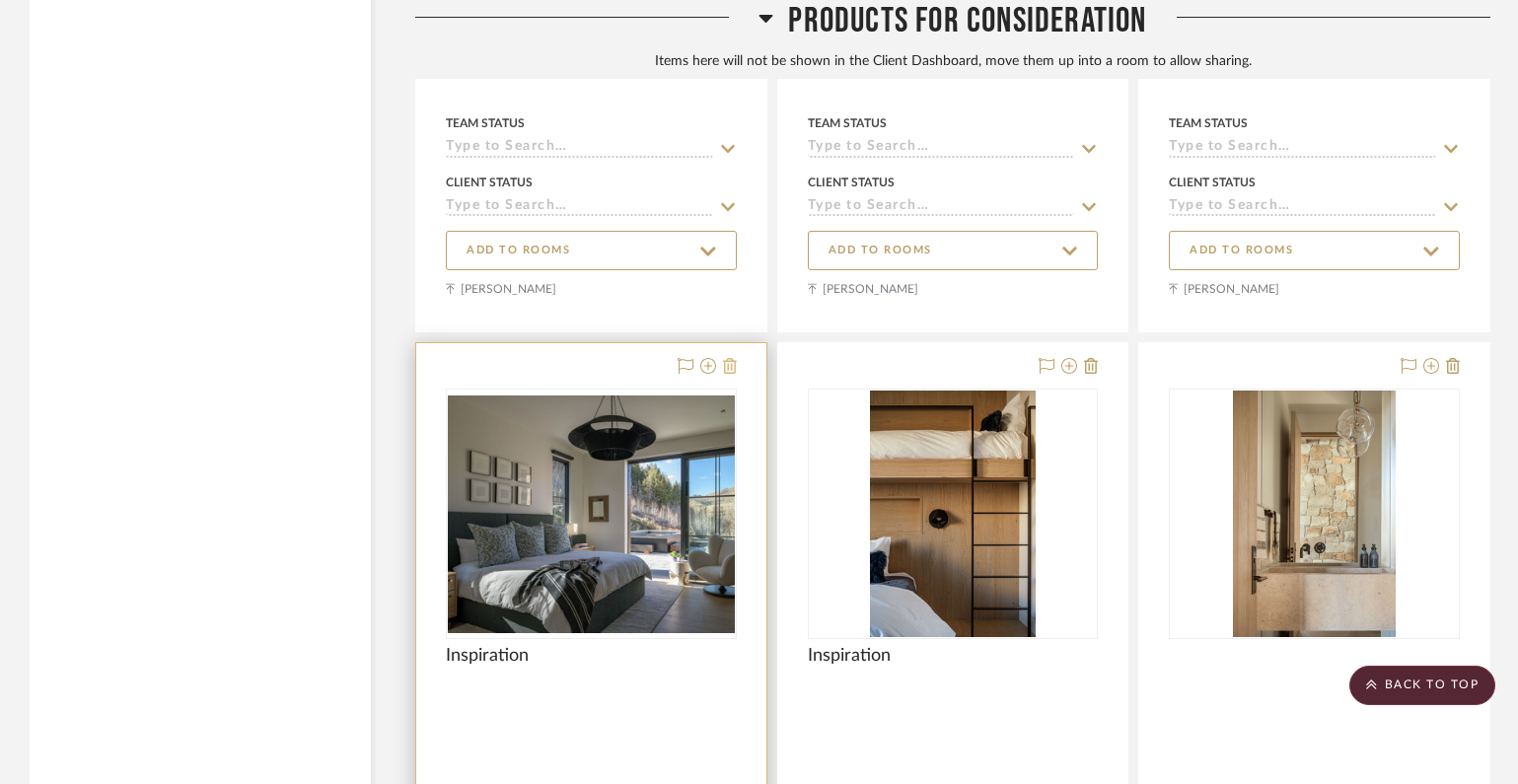click 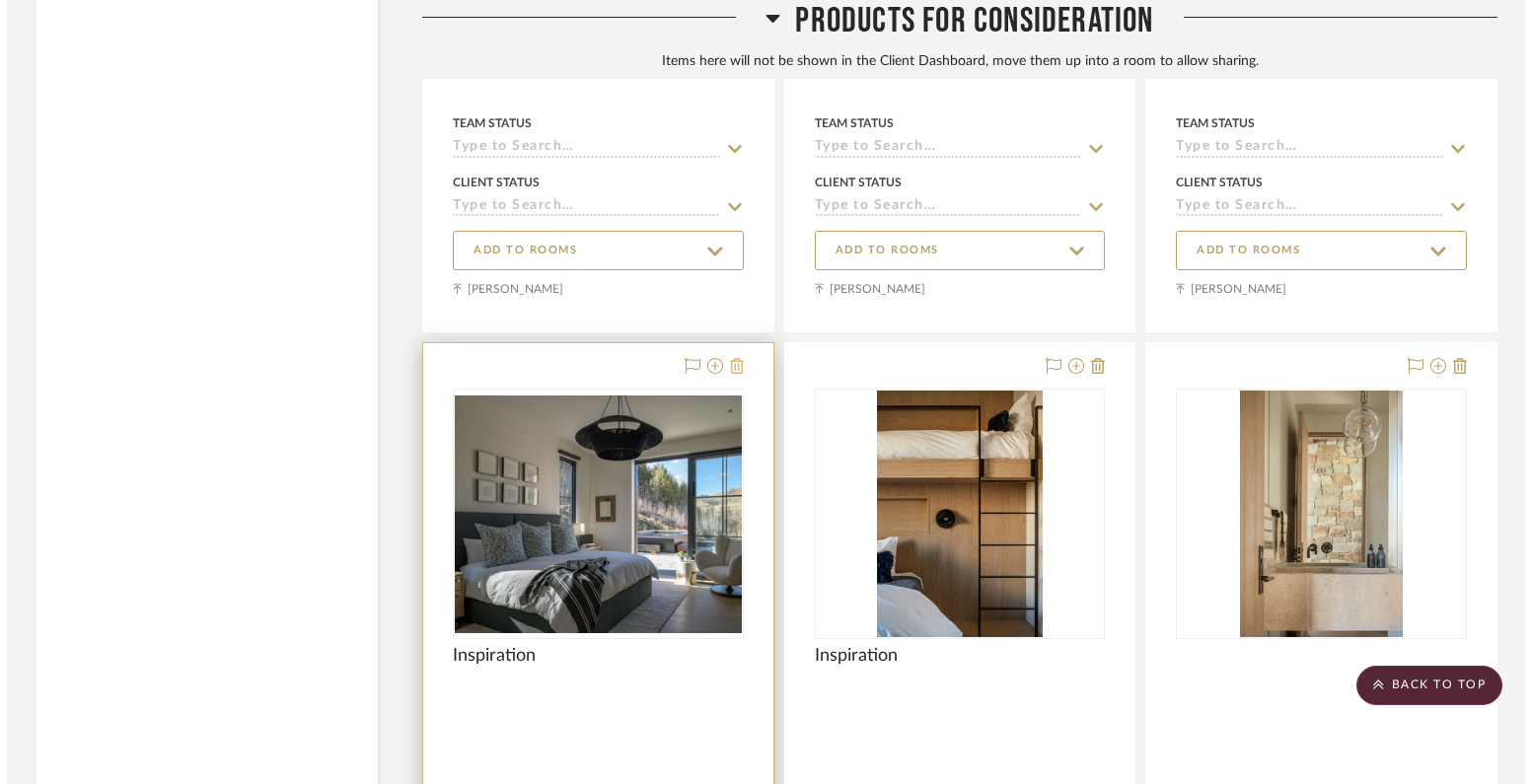 scroll, scrollTop: 0, scrollLeft: 0, axis: both 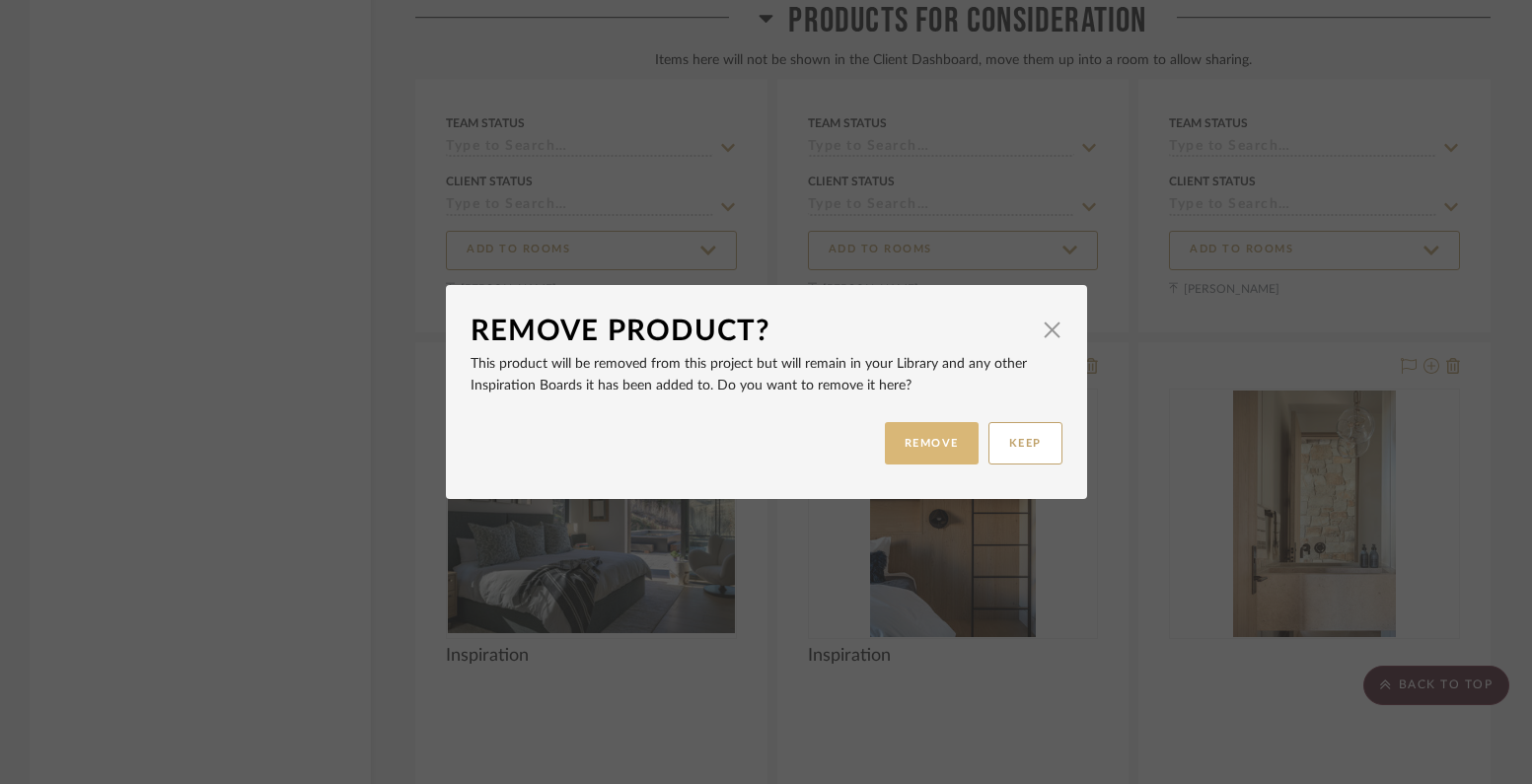 click on "REMOVE" at bounding box center (931, 443) 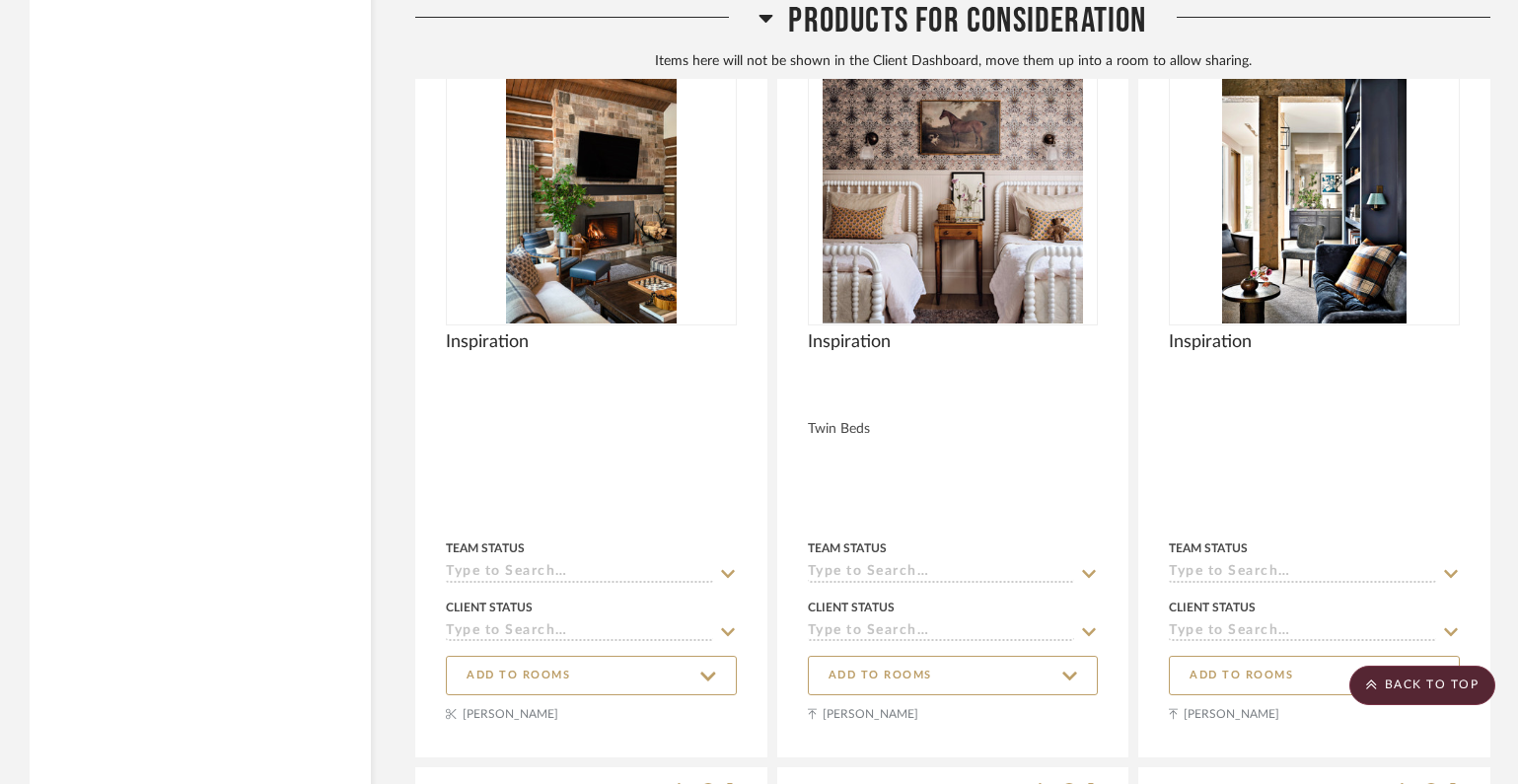 scroll, scrollTop: 8068, scrollLeft: 0, axis: vertical 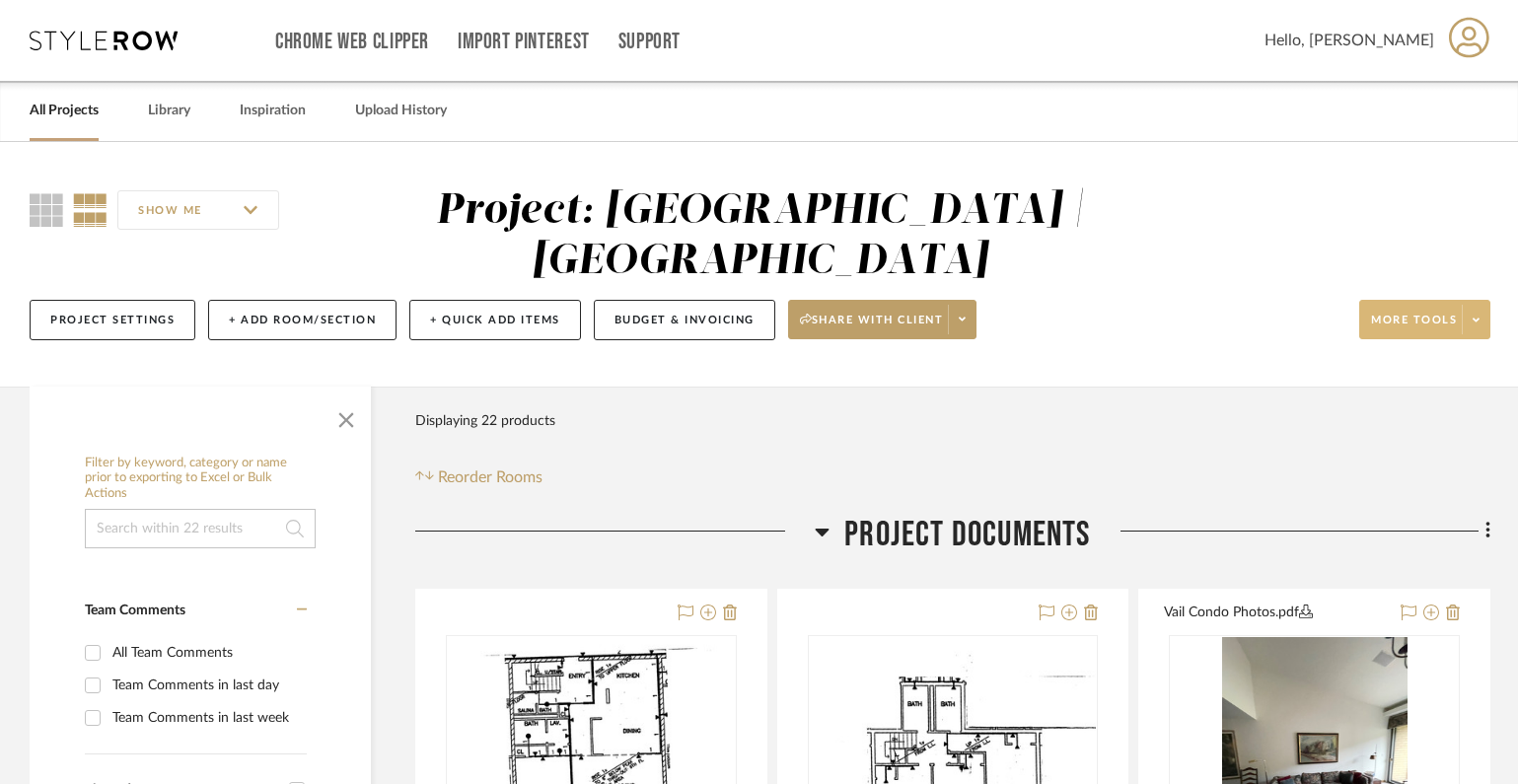 click on "More tools" 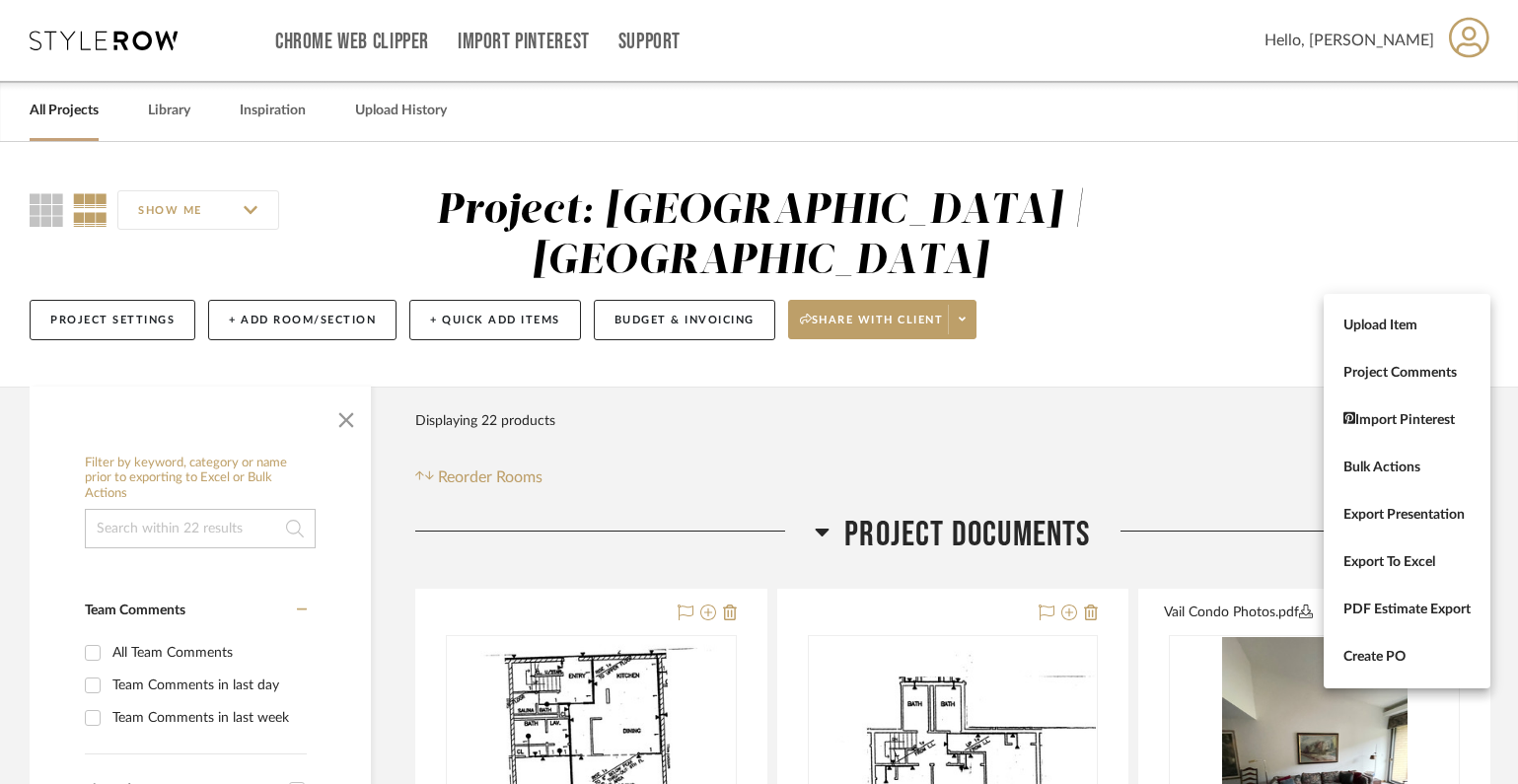 click at bounding box center [759, 392] 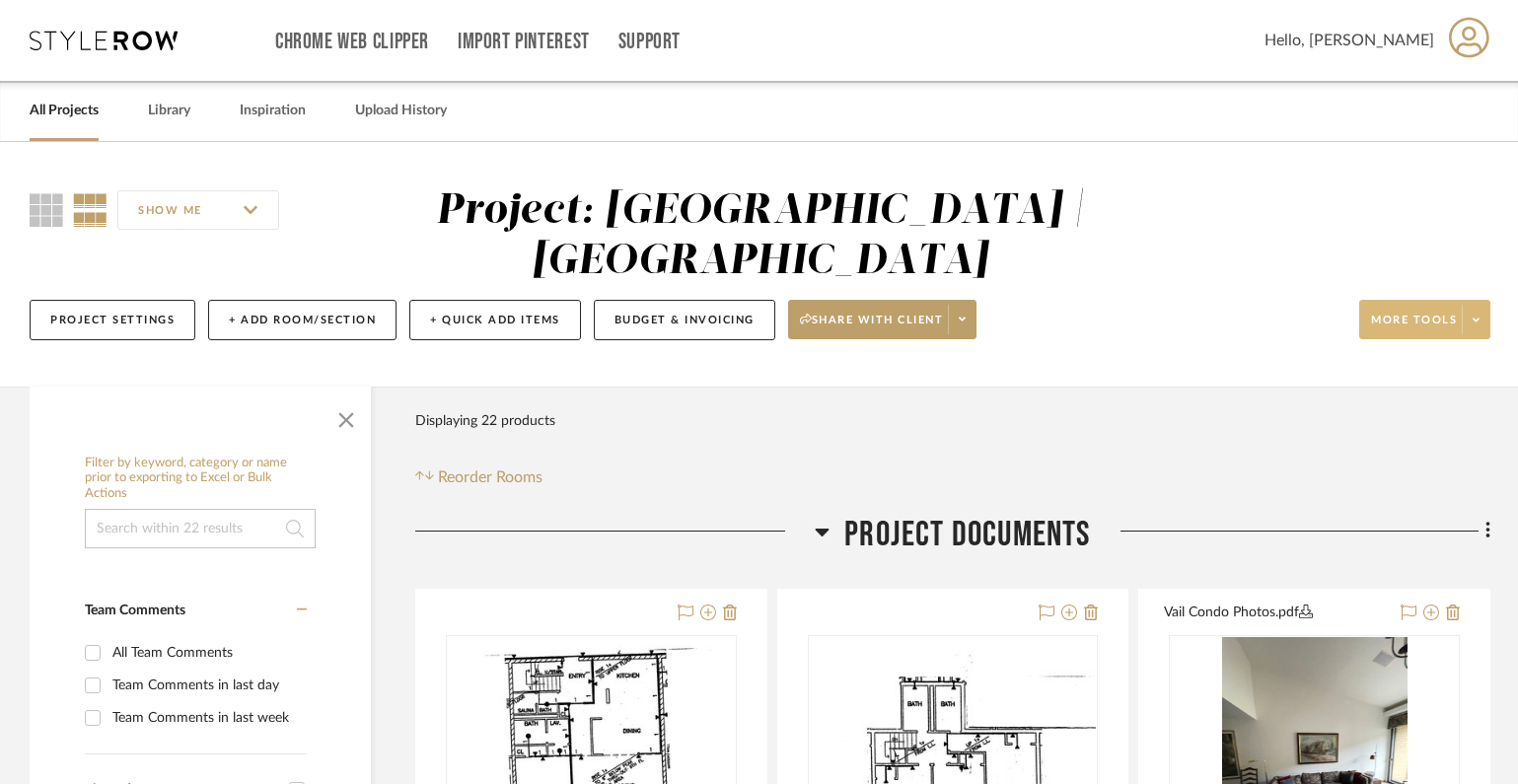 click on "More tools" 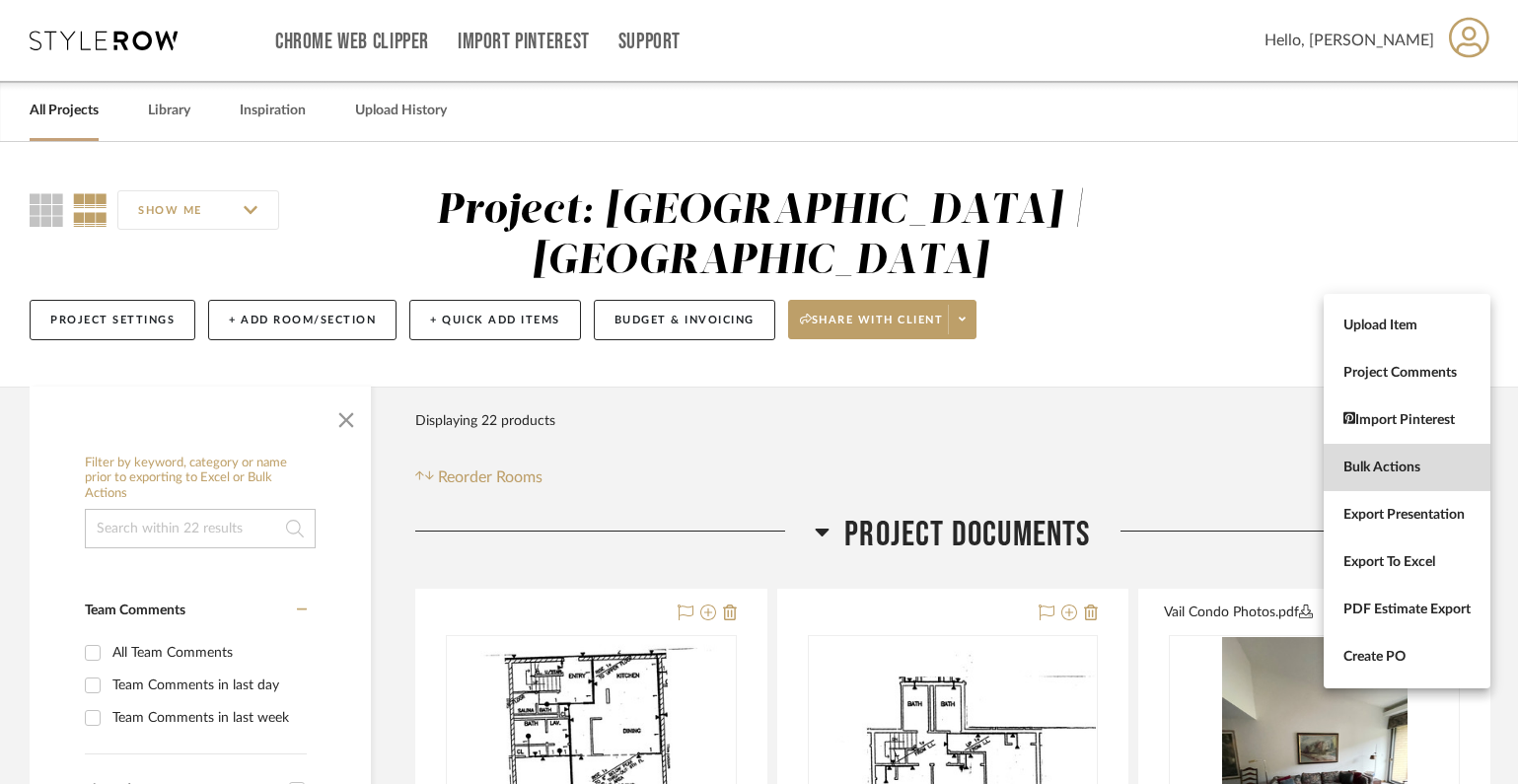 click on "Bulk Actions" at bounding box center [1407, 467] 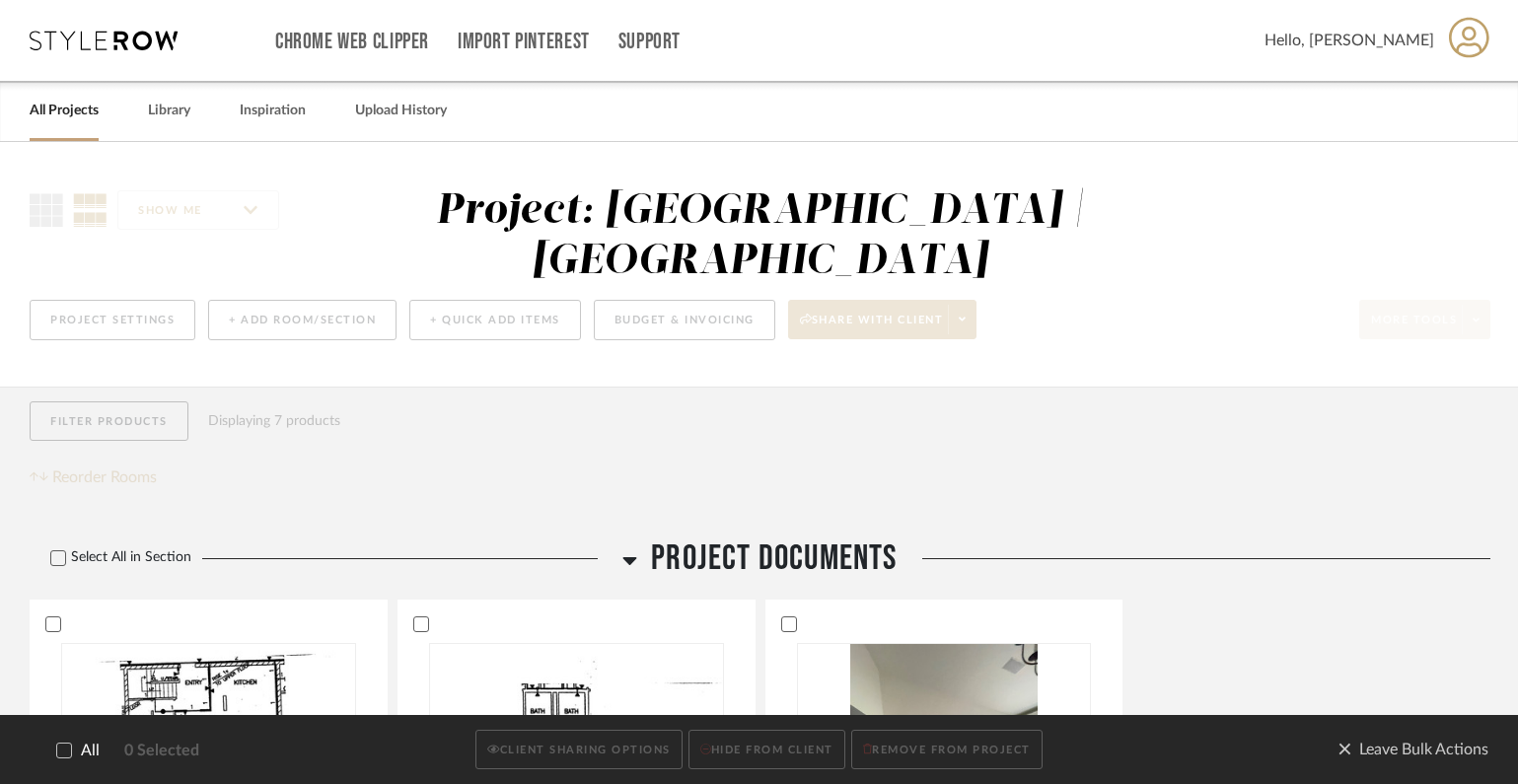 click 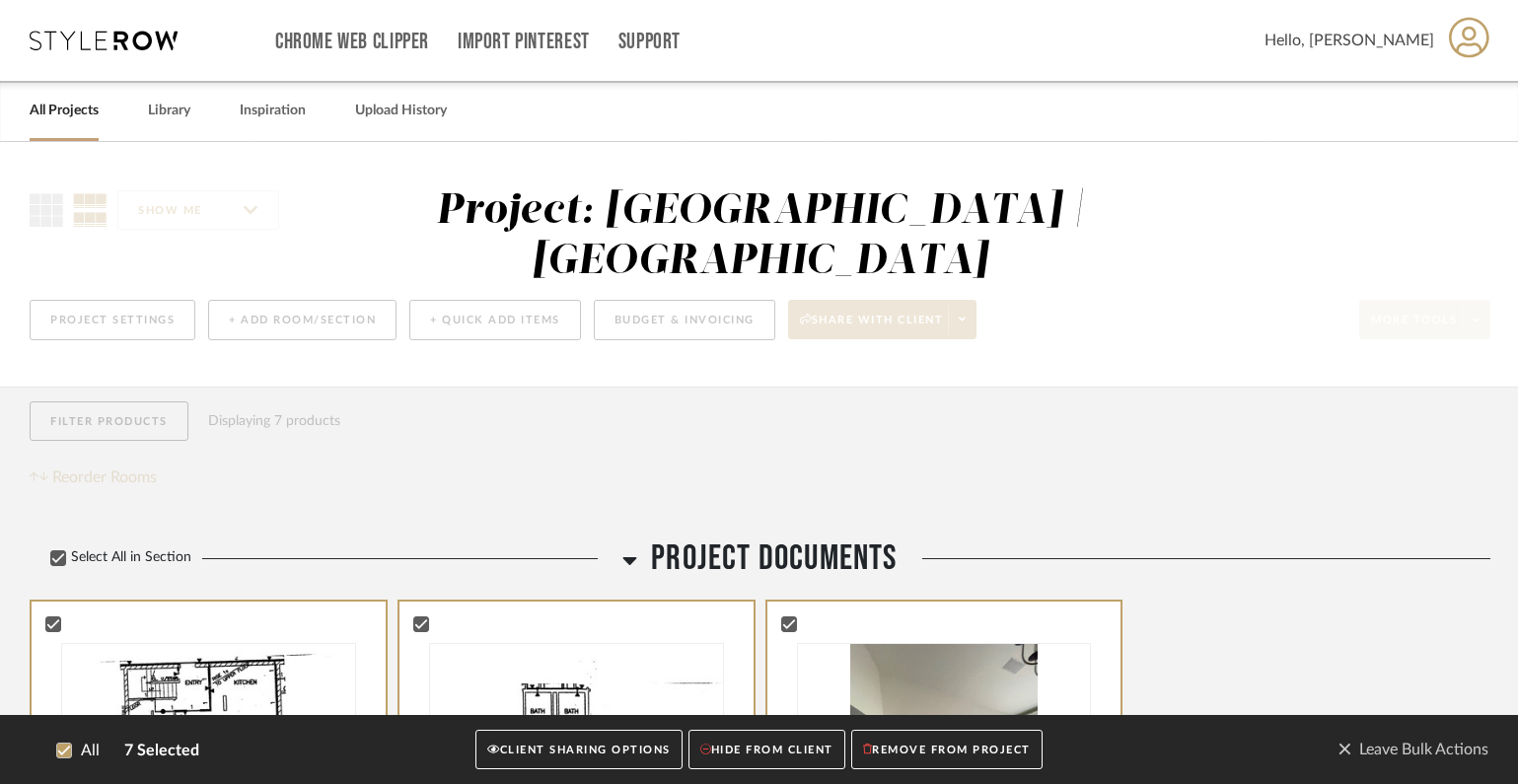 click on "All 7 Selected  CLIENT SHARING OPTIONS   HIDE FROM CLIENT   REMOVE FROM PROJECT  Leave Bulk Actions" 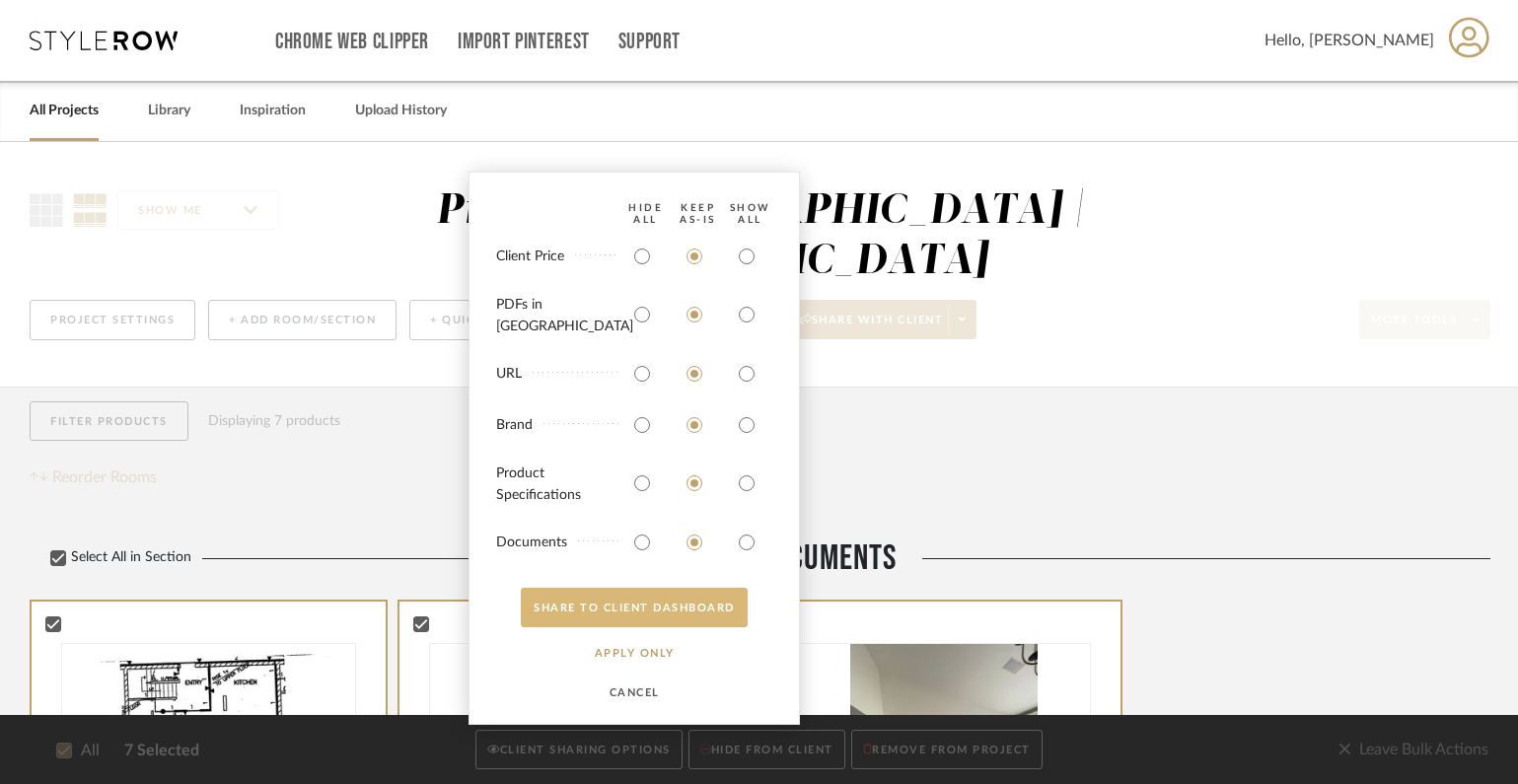 click on "SHARE TO CLIENT Dashboard" at bounding box center [634, 607] 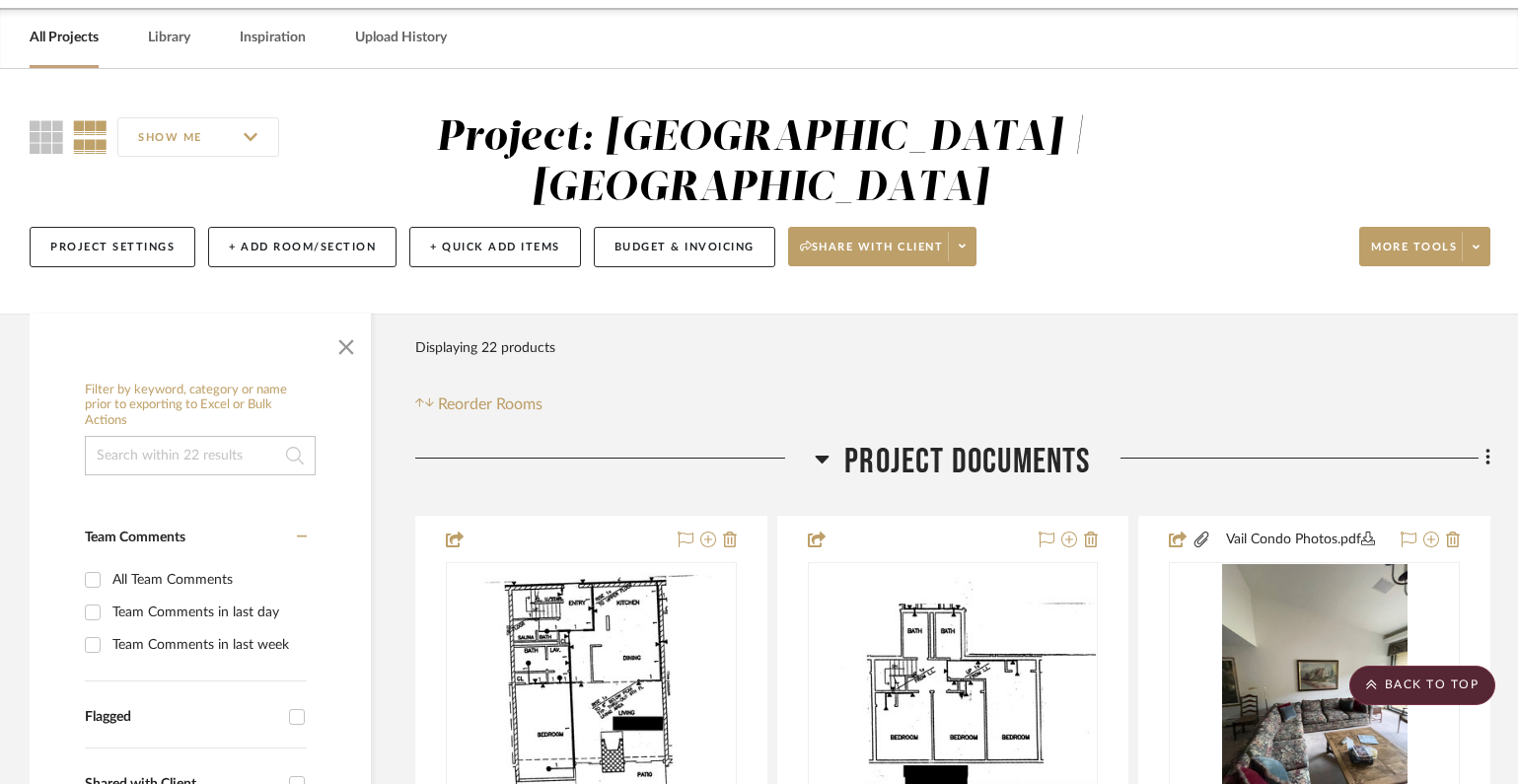 scroll, scrollTop: 0, scrollLeft: 0, axis: both 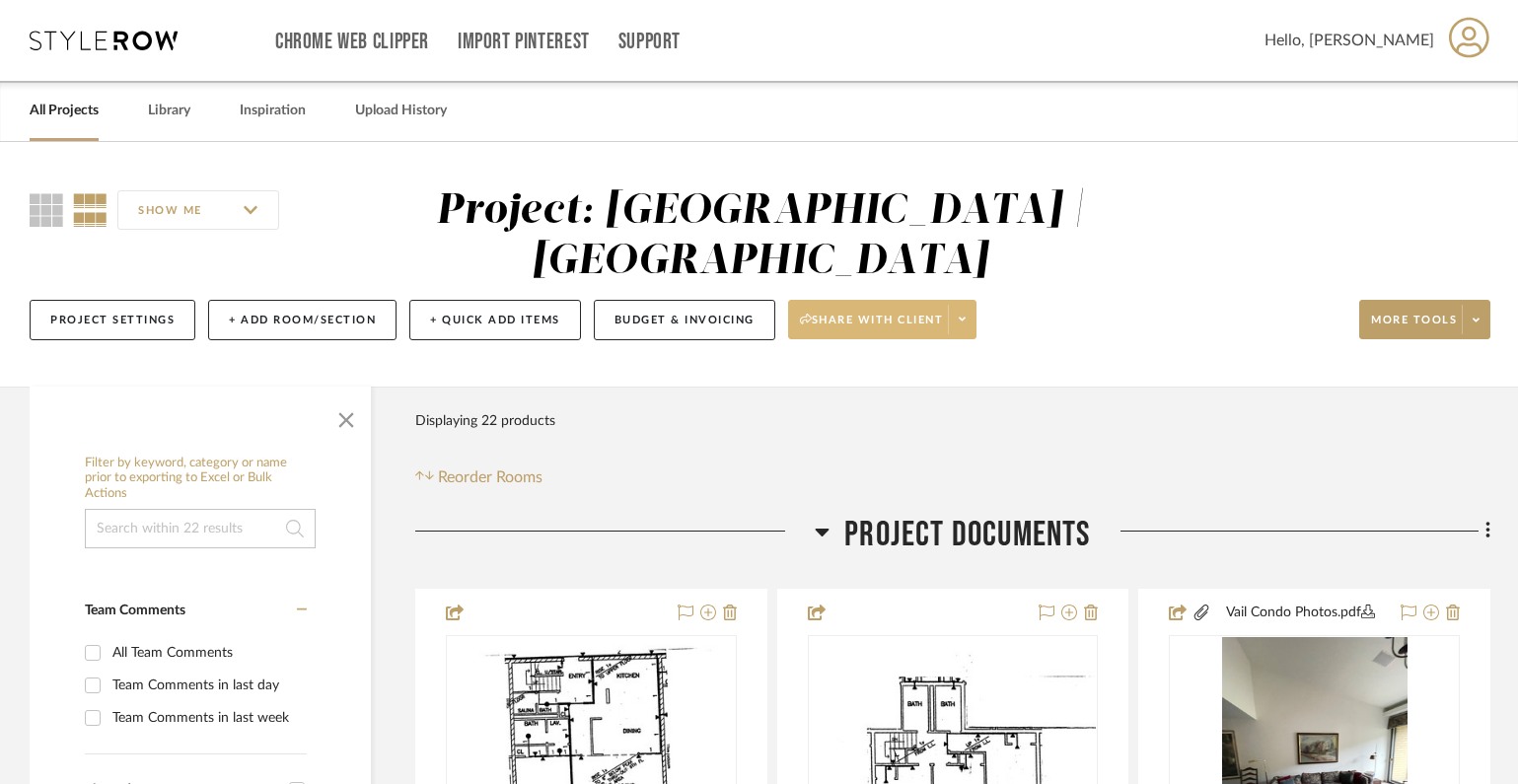 click on "Share with client" 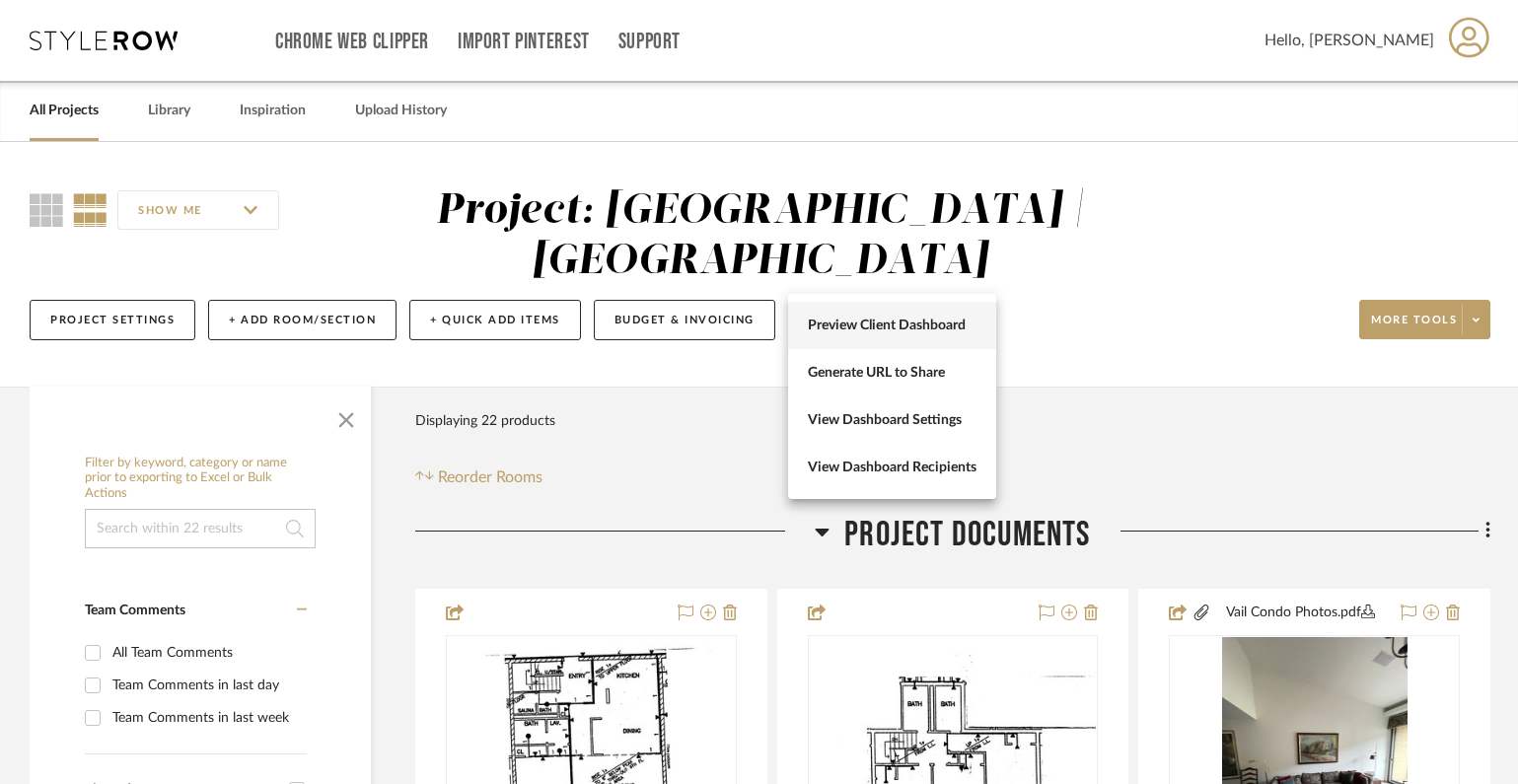 click on "Preview Client Dashboard" at bounding box center [892, 325] 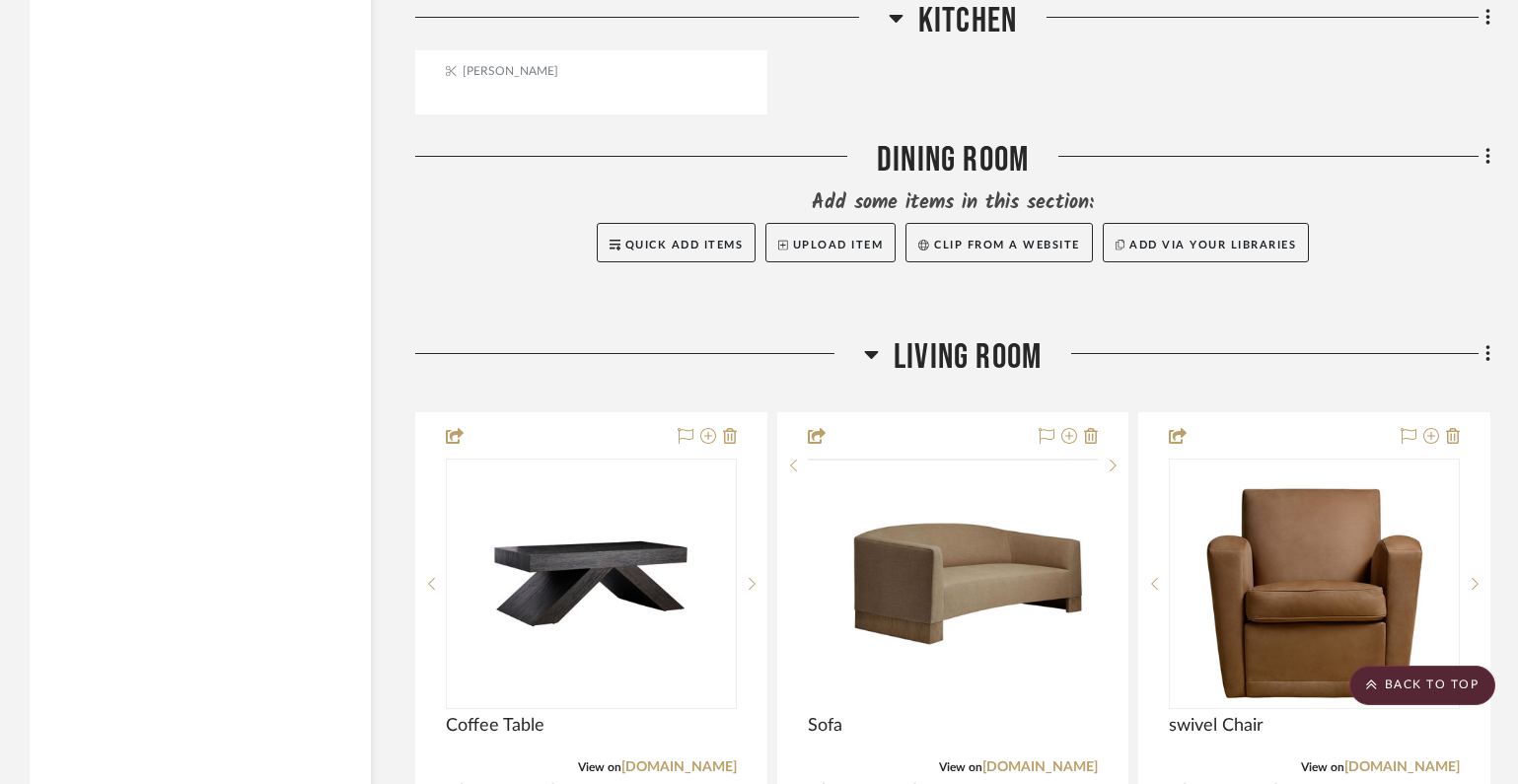 scroll, scrollTop: 2742, scrollLeft: 0, axis: vertical 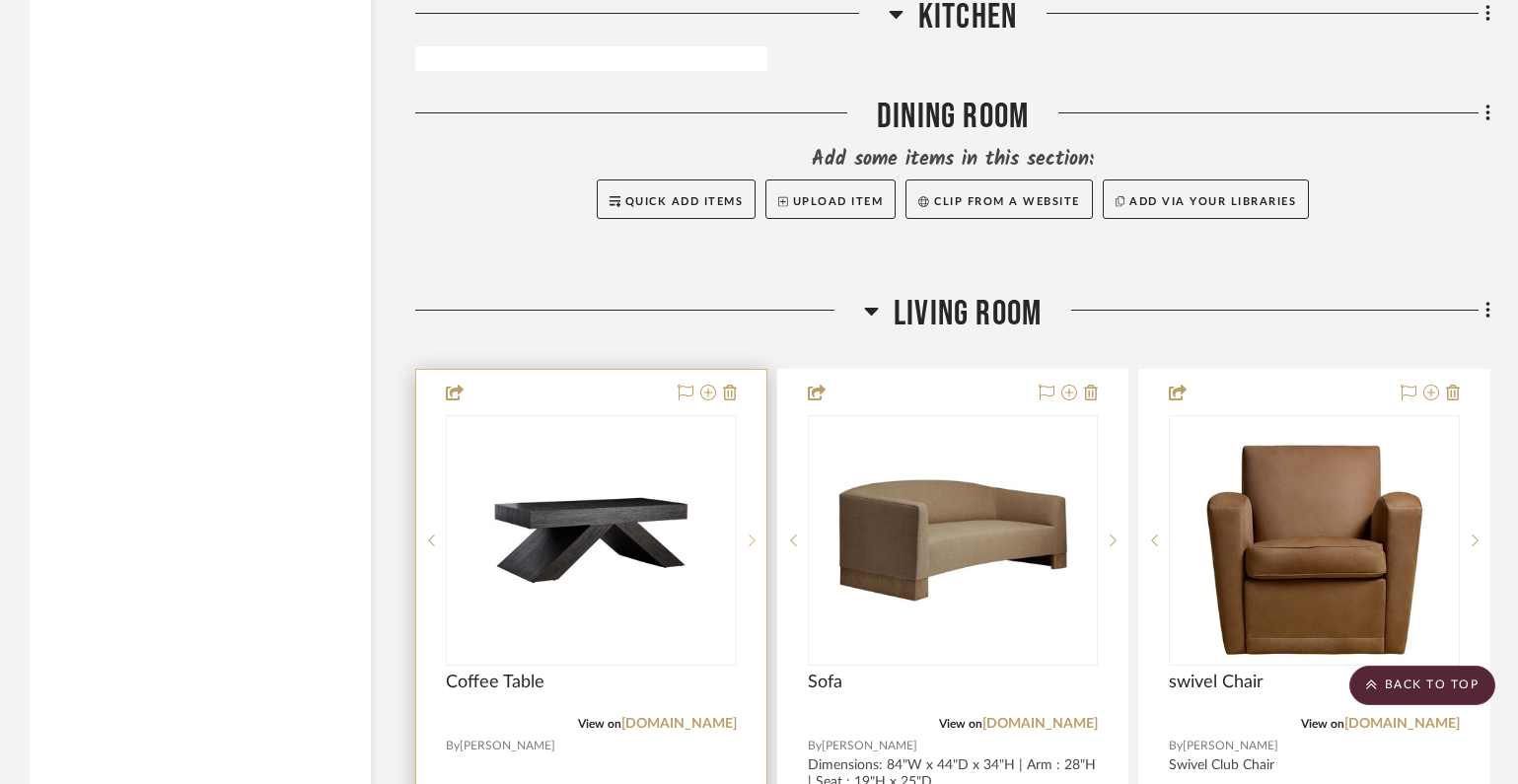 type 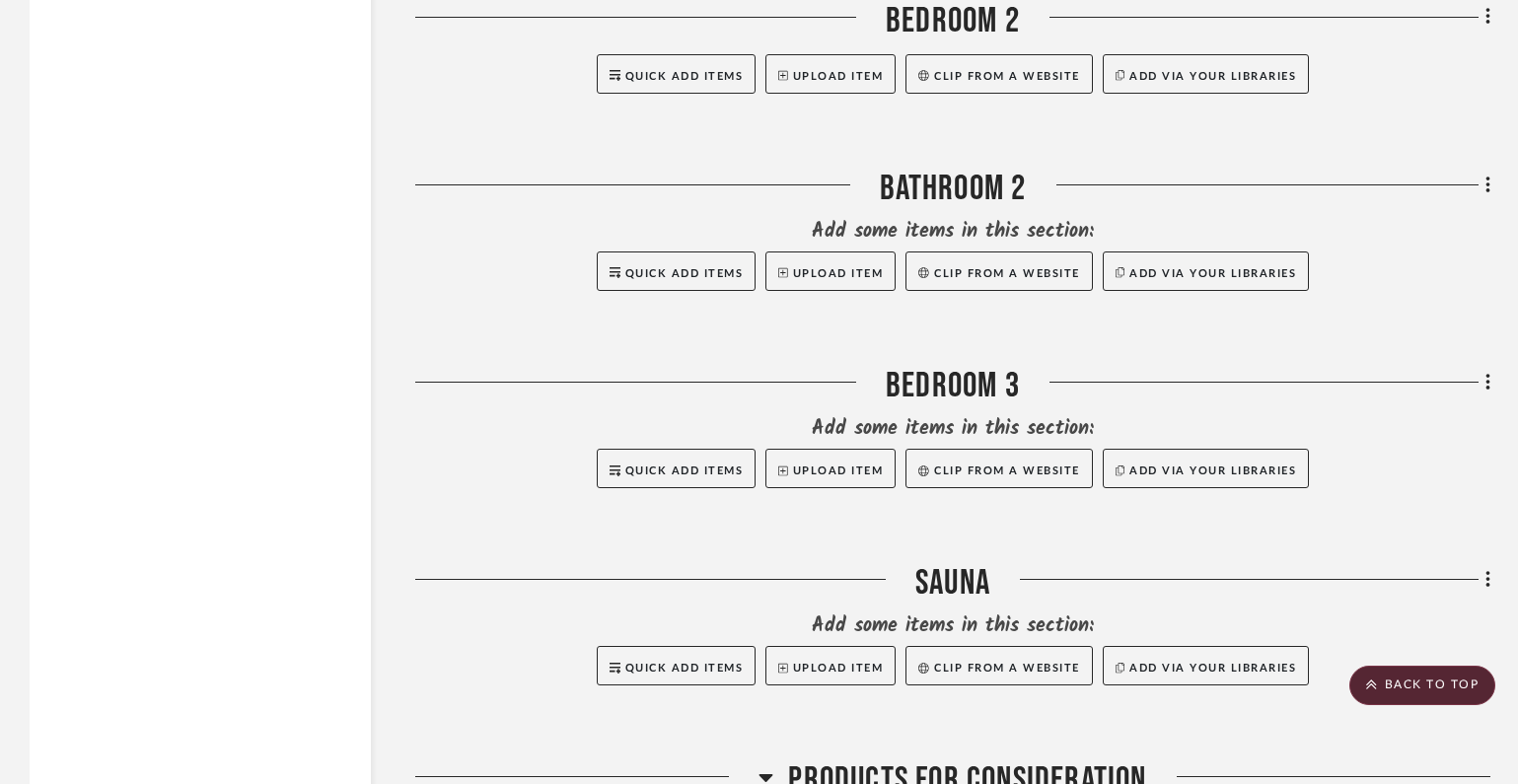 scroll, scrollTop: 5498, scrollLeft: 0, axis: vertical 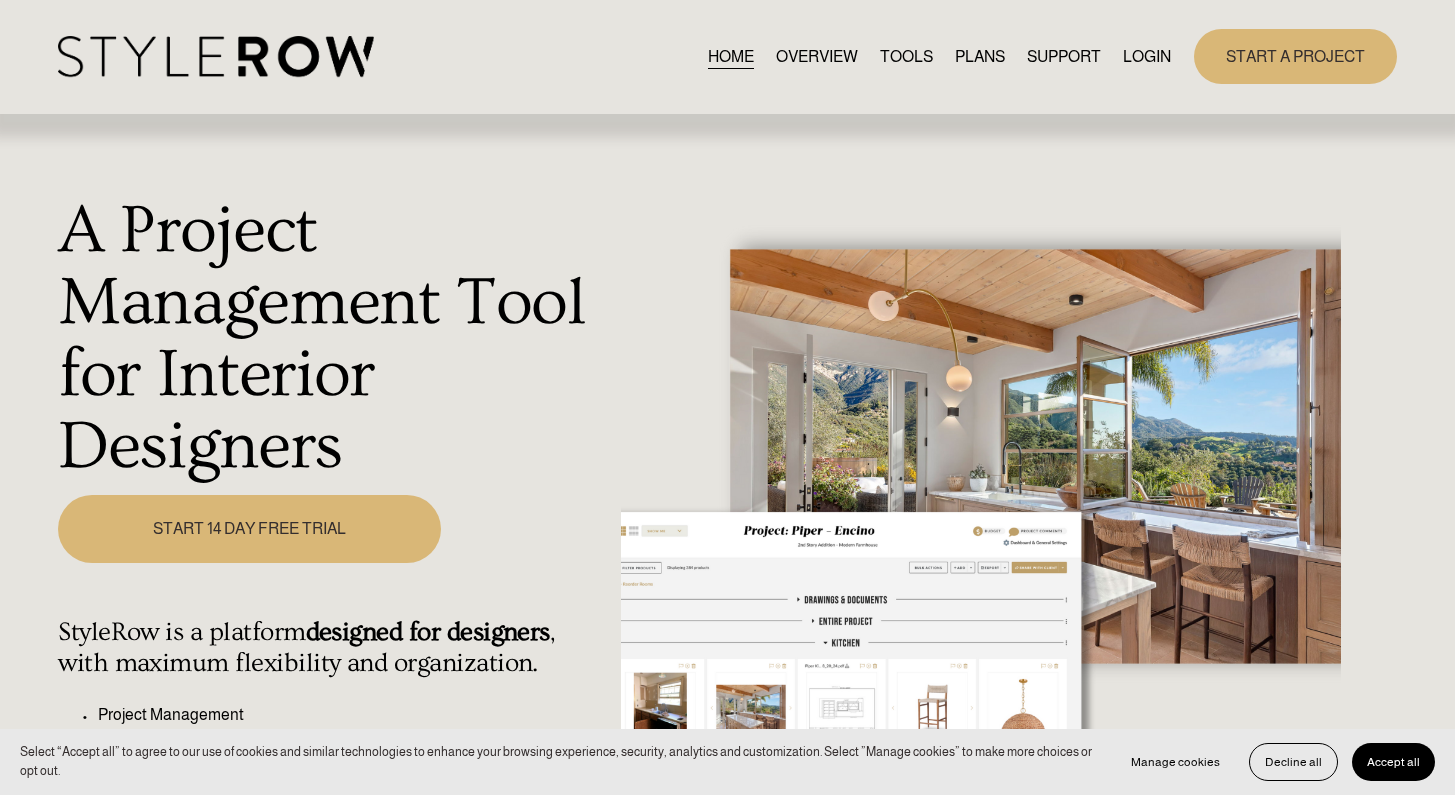 click on "HOME
OVERVIEW
TOOLS
PLANS
SUPPORT
QUESTIONS" at bounding box center (614, 56) 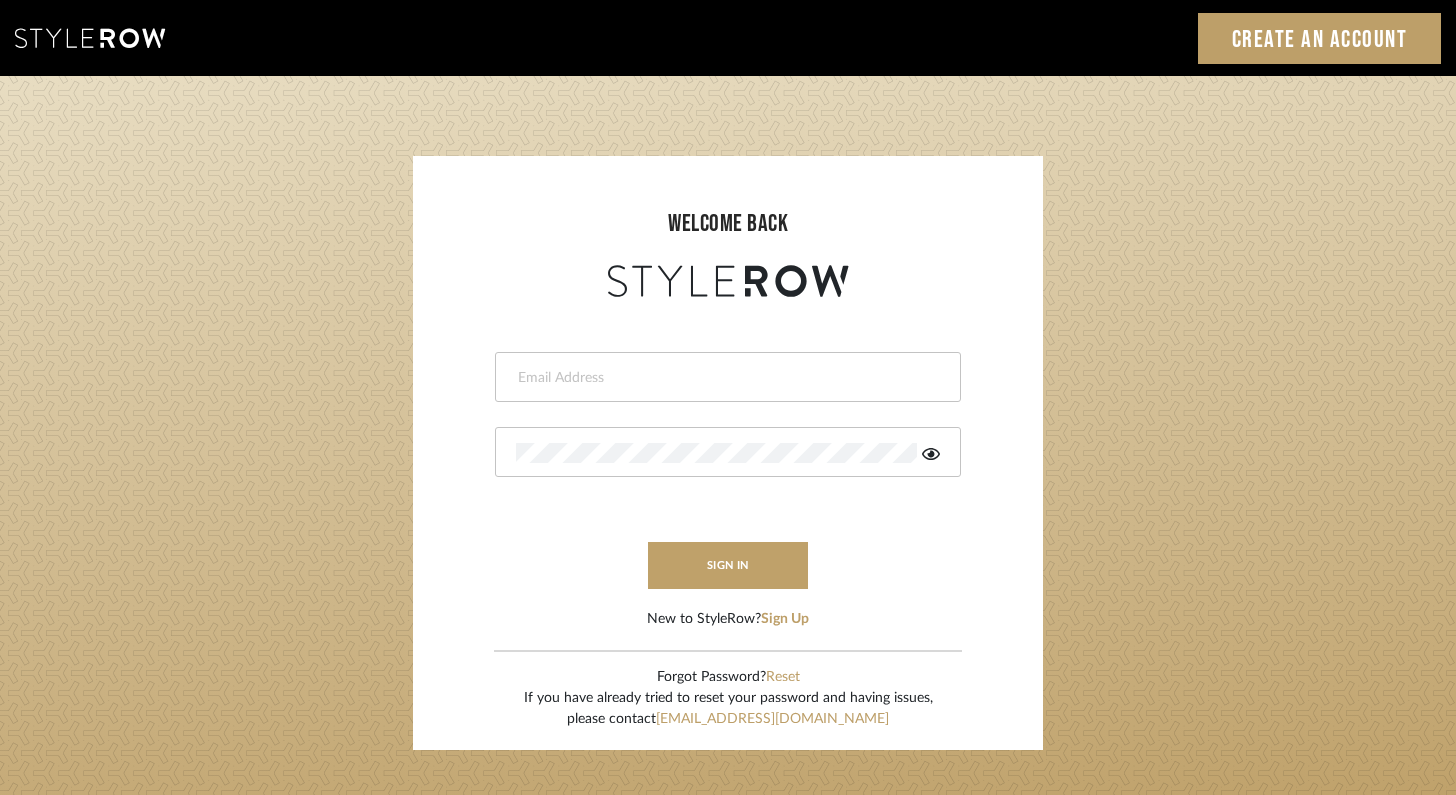 scroll, scrollTop: 0, scrollLeft: 0, axis: both 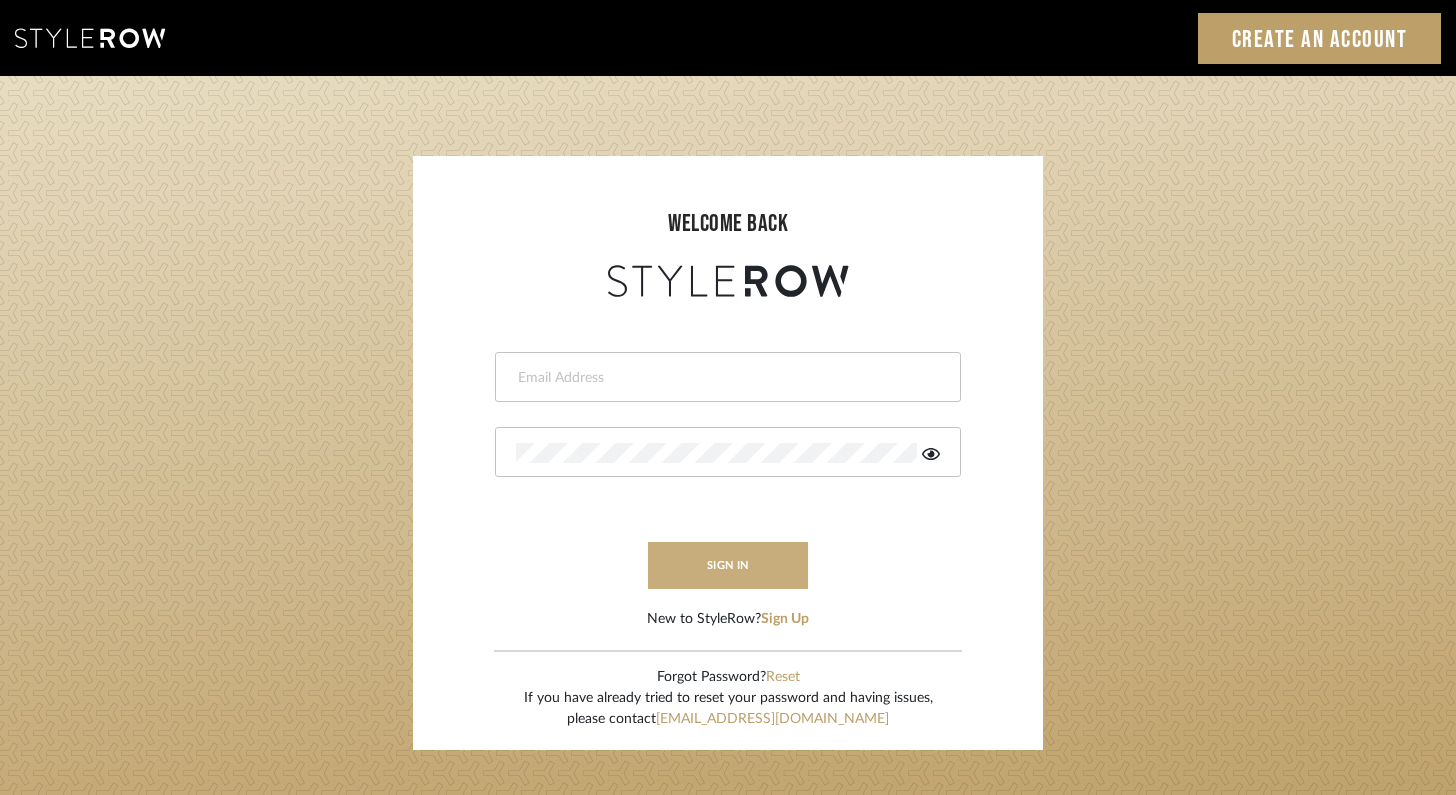type on "[PERSON_NAME][EMAIL_ADDRESS][DOMAIN_NAME]" 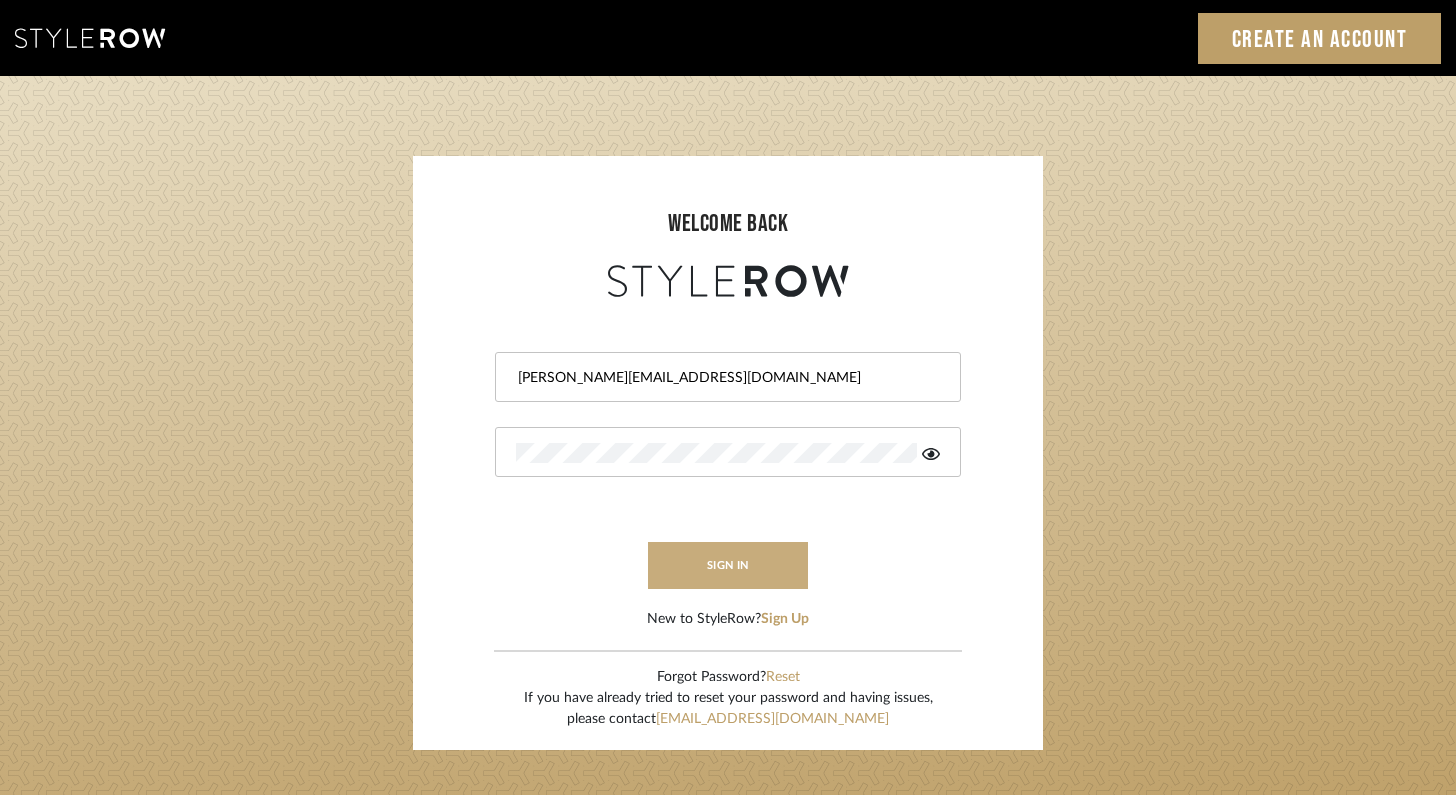 click on "sign in" at bounding box center [728, 565] 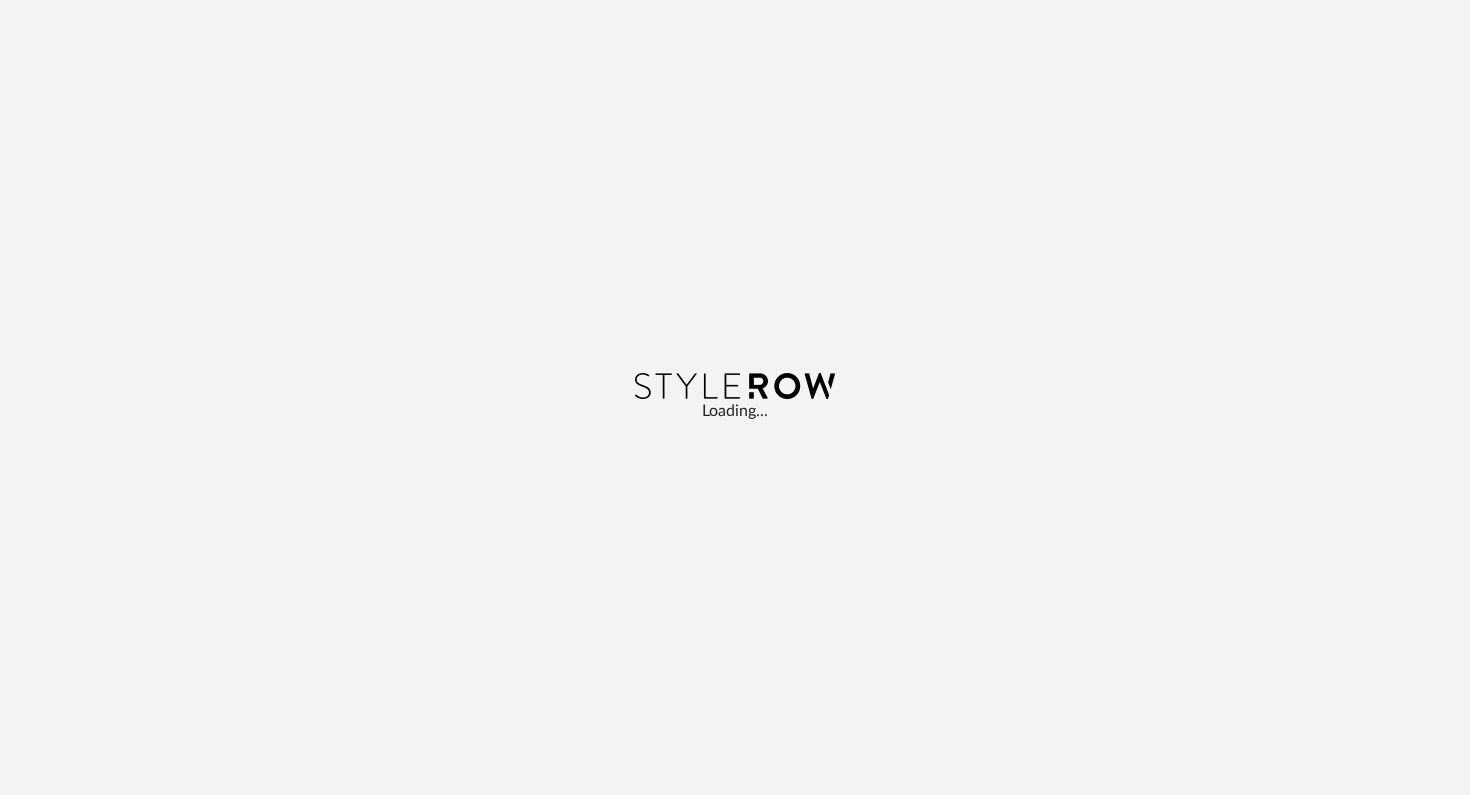 scroll, scrollTop: 0, scrollLeft: 0, axis: both 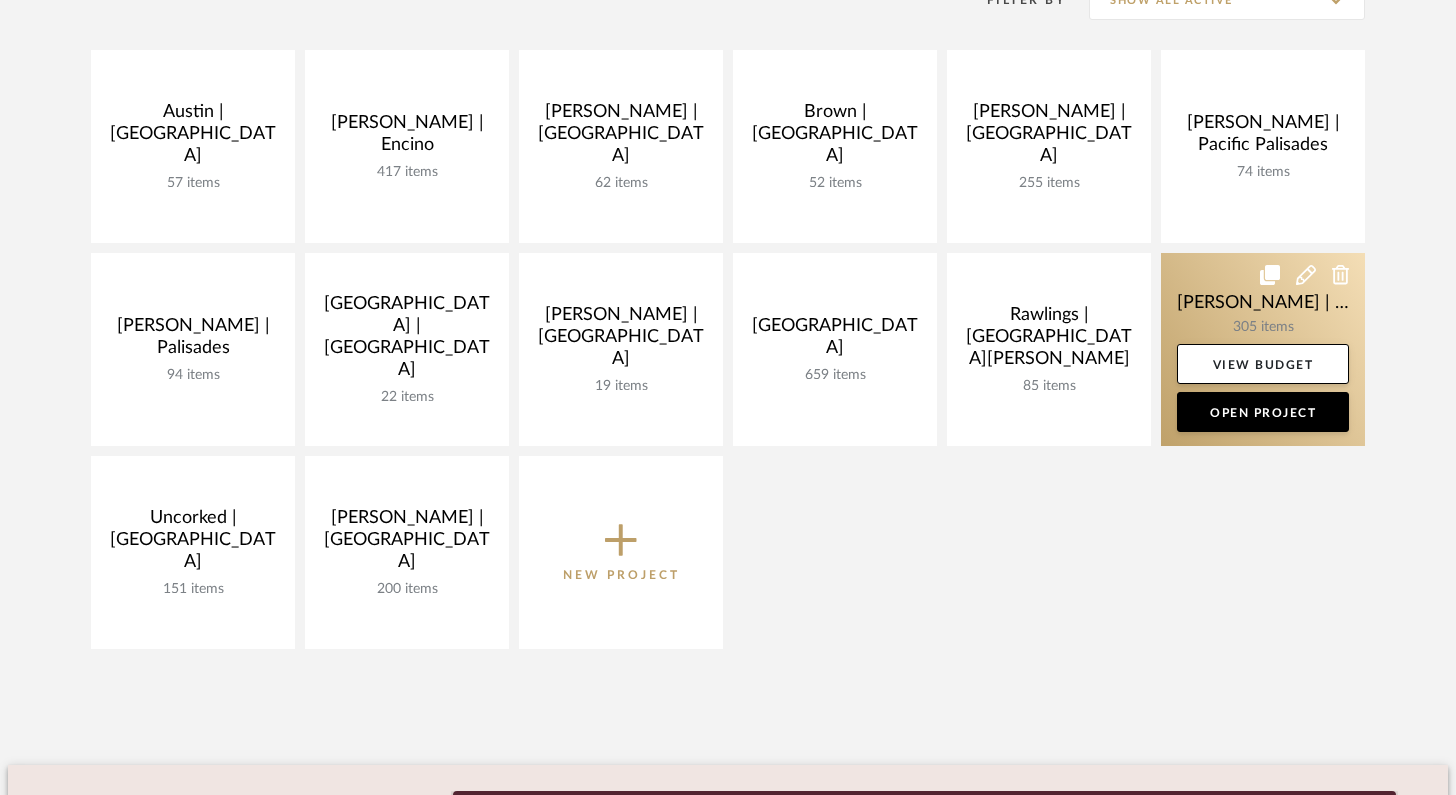 click 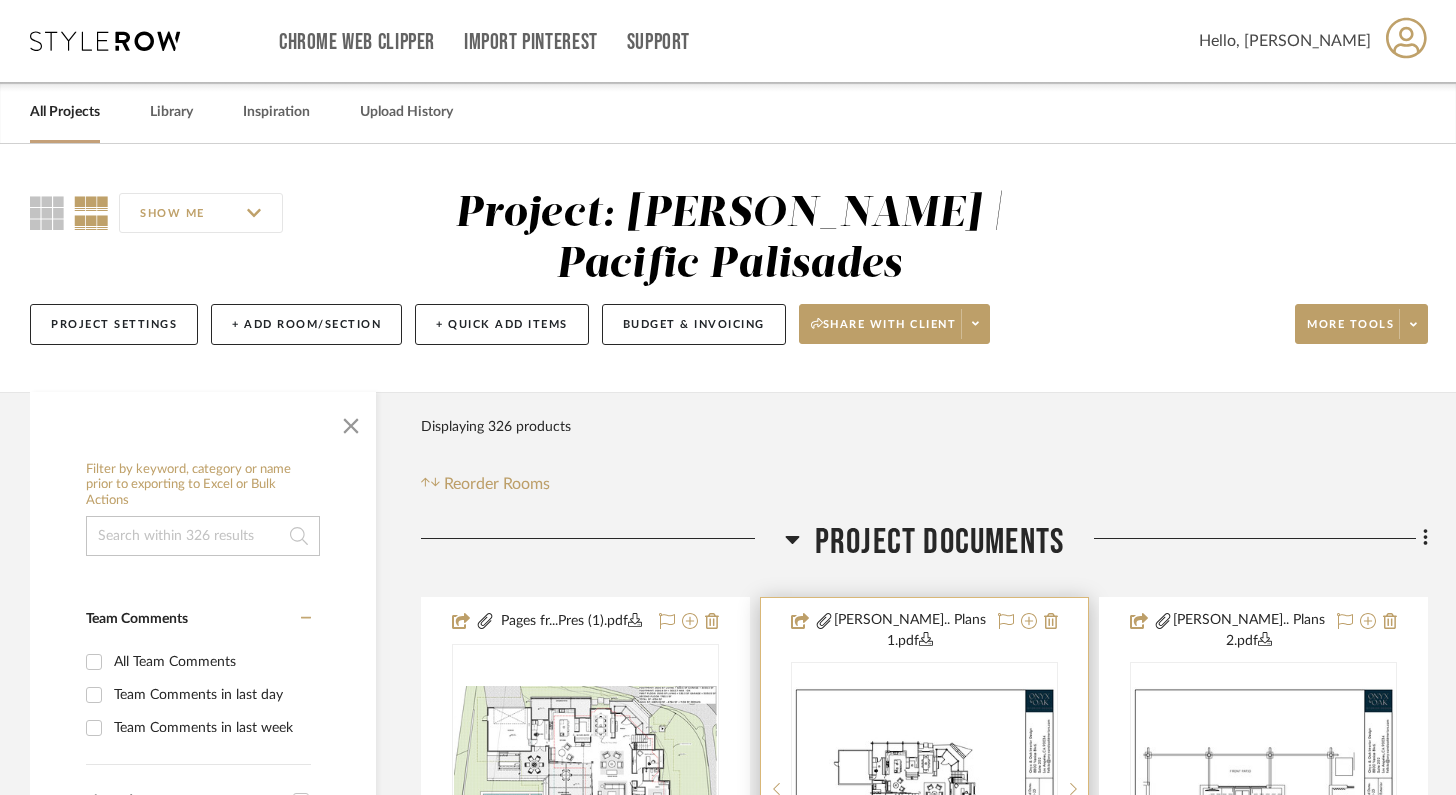 scroll, scrollTop: 234, scrollLeft: 0, axis: vertical 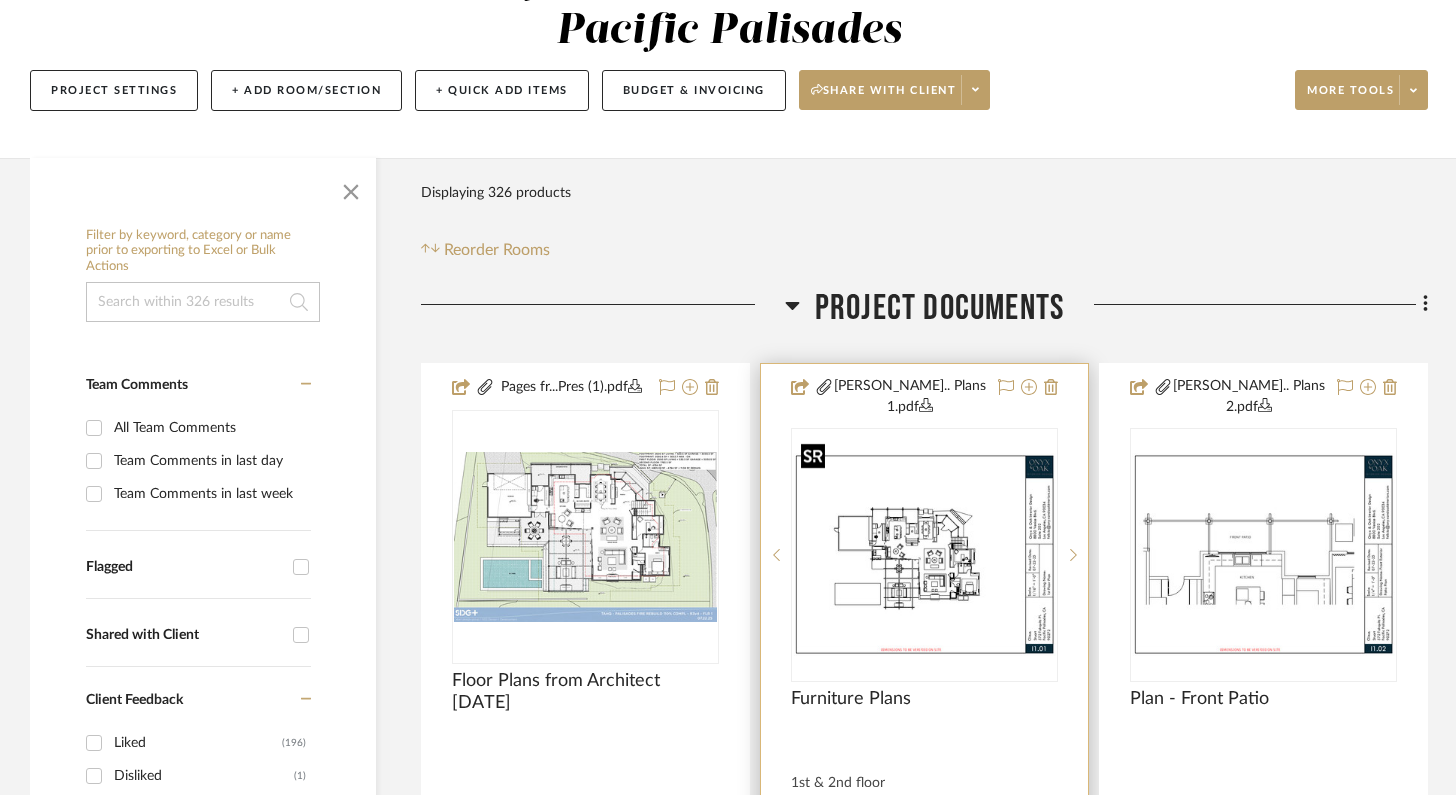 click at bounding box center (924, 554) 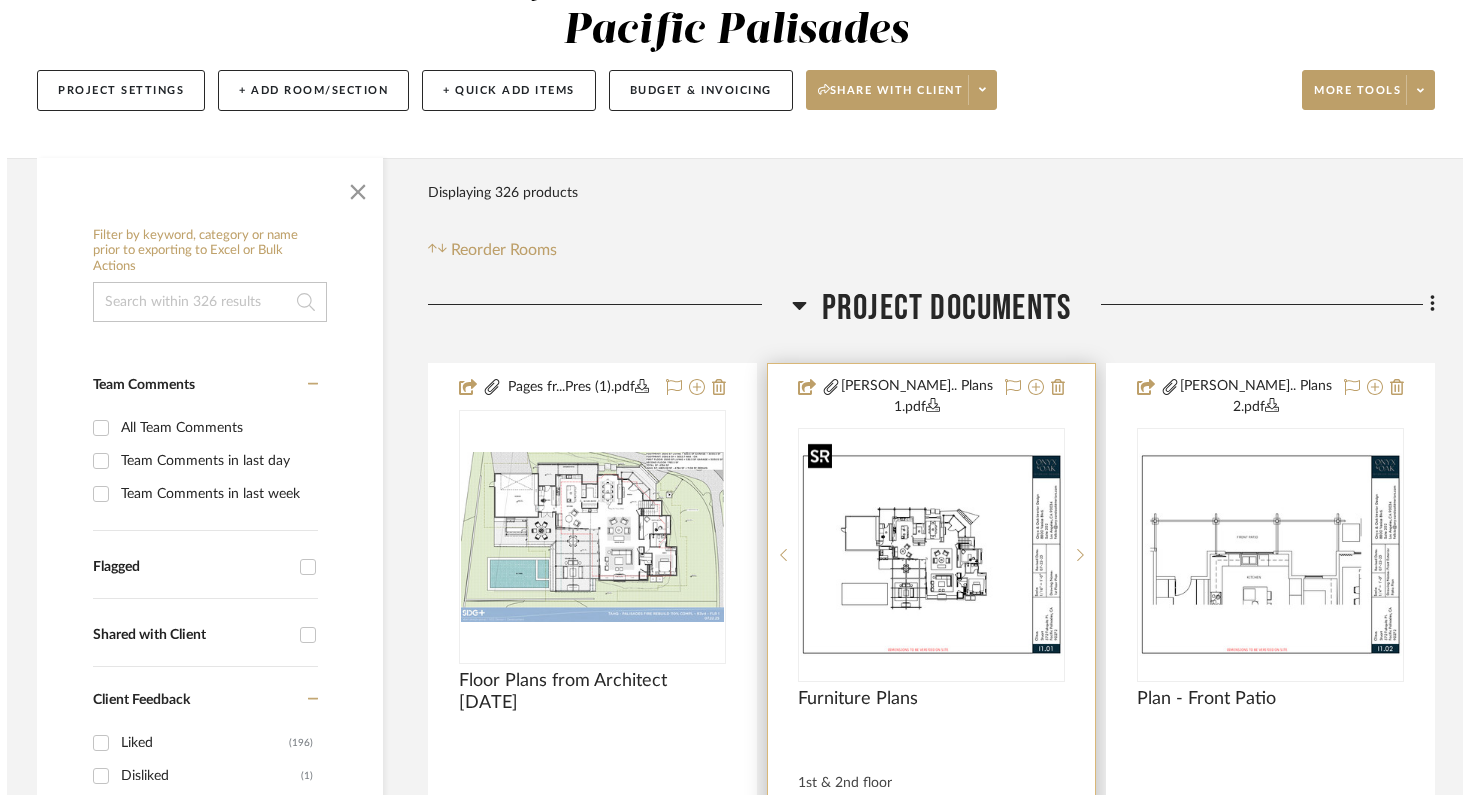 scroll, scrollTop: 0, scrollLeft: 0, axis: both 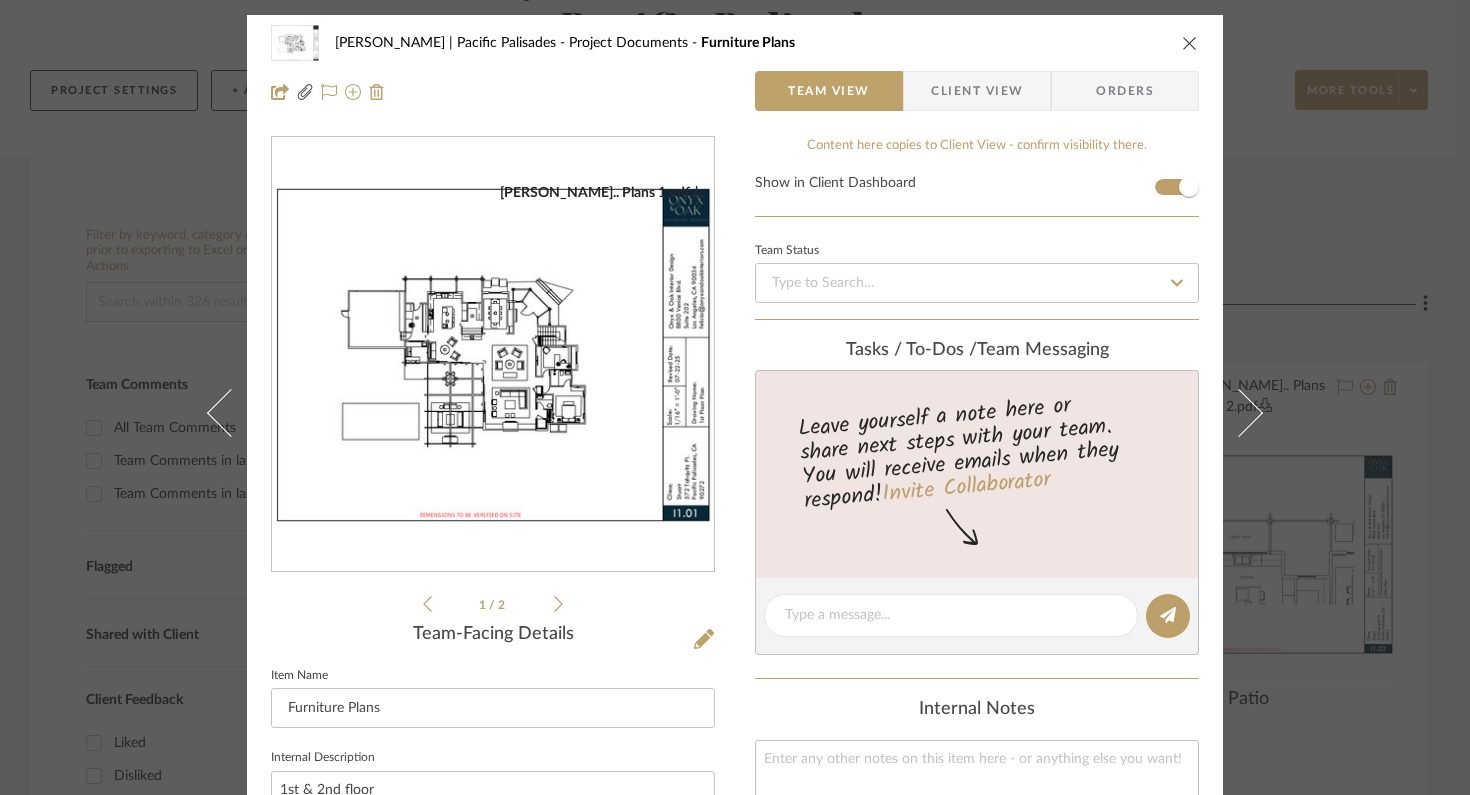 click at bounding box center (1190, 43) 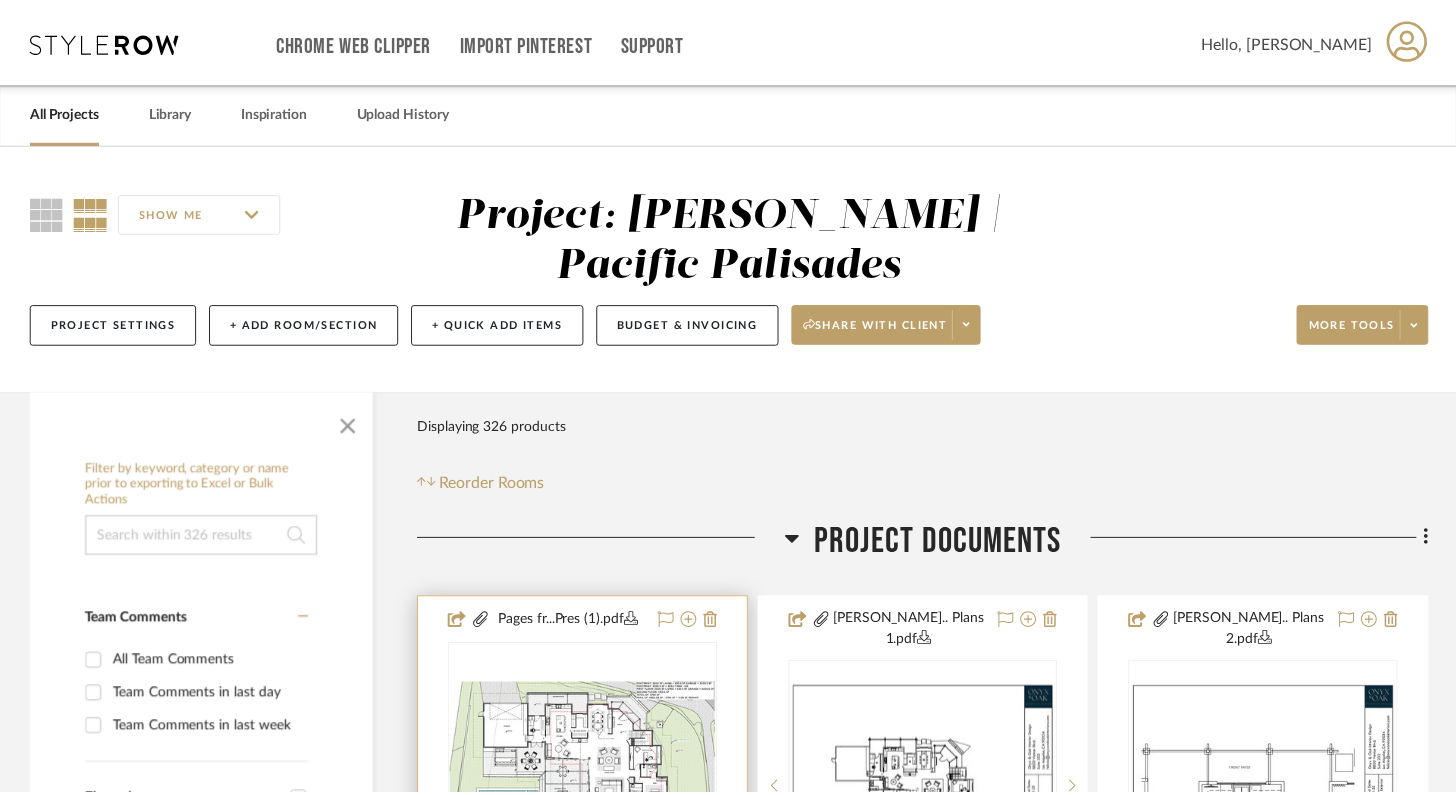 scroll, scrollTop: 234, scrollLeft: 0, axis: vertical 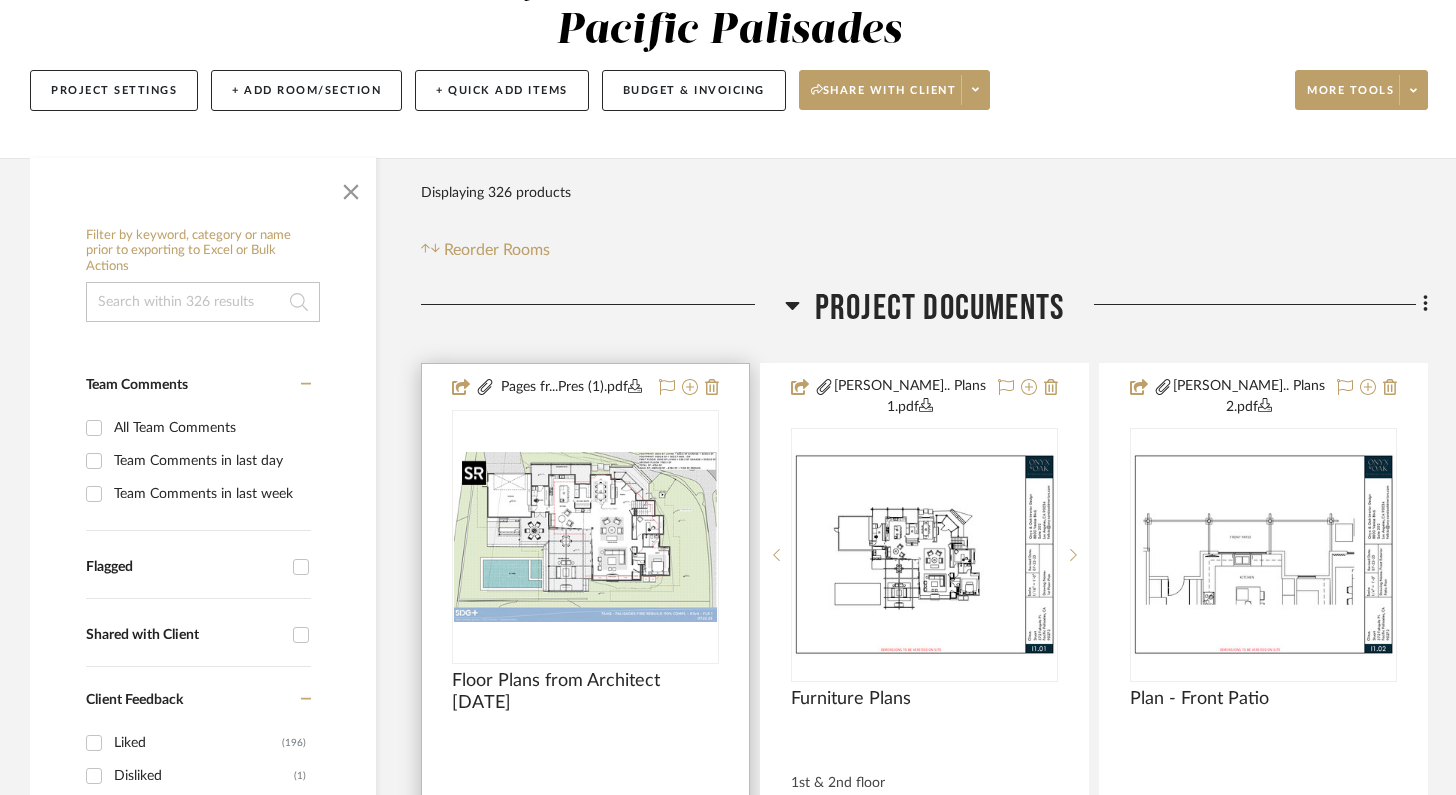 click at bounding box center (585, 537) 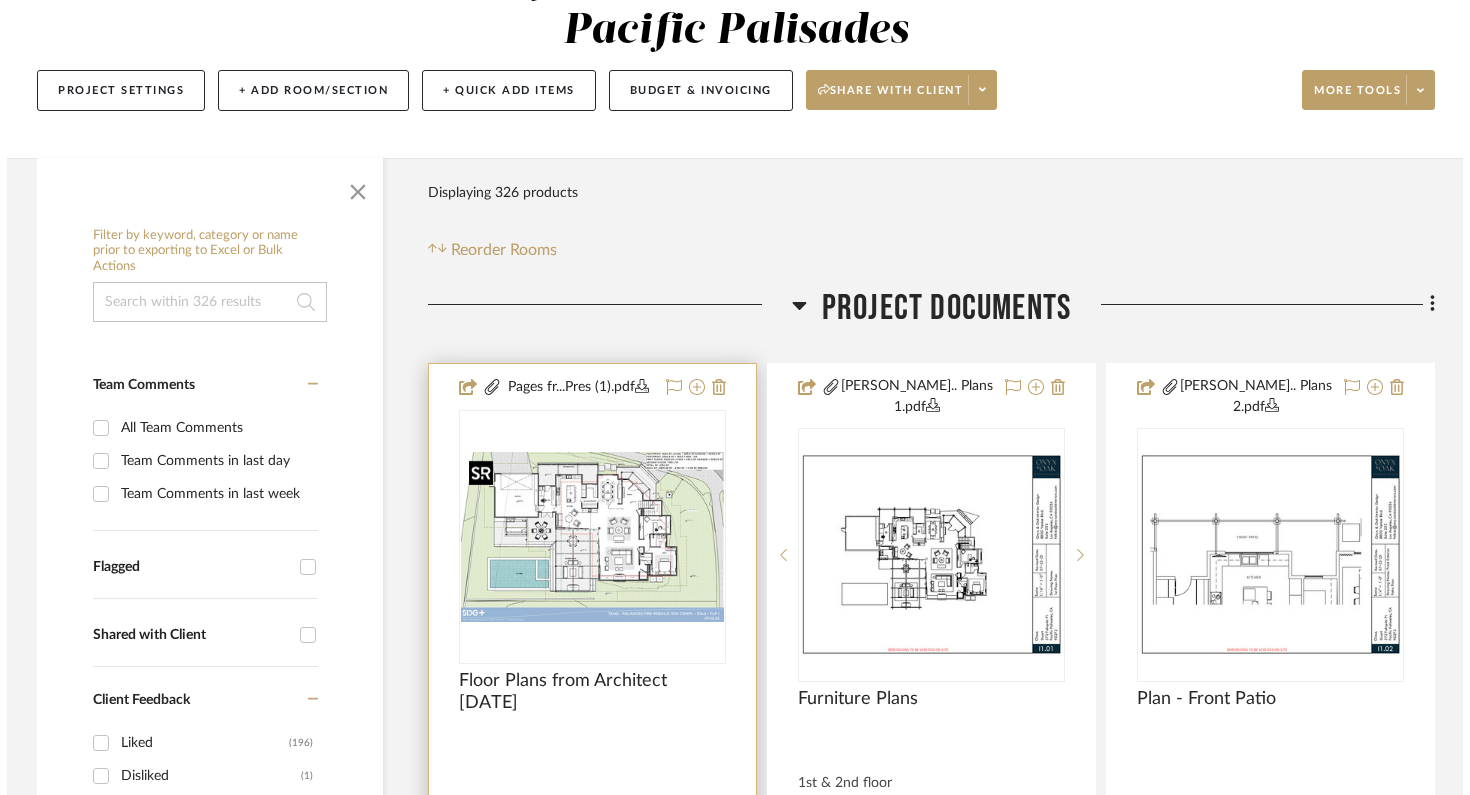 scroll, scrollTop: 0, scrollLeft: 0, axis: both 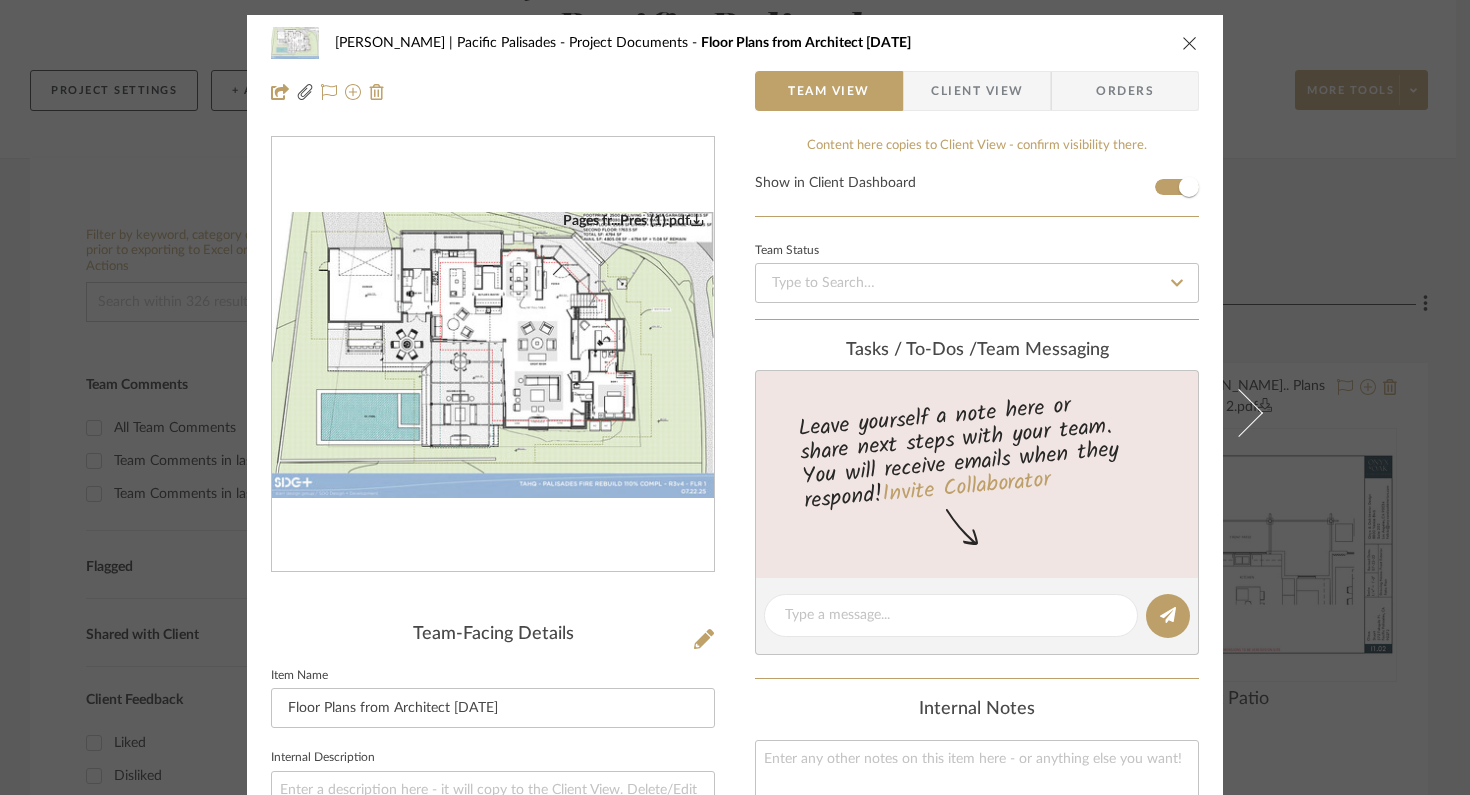click at bounding box center [1190, 43] 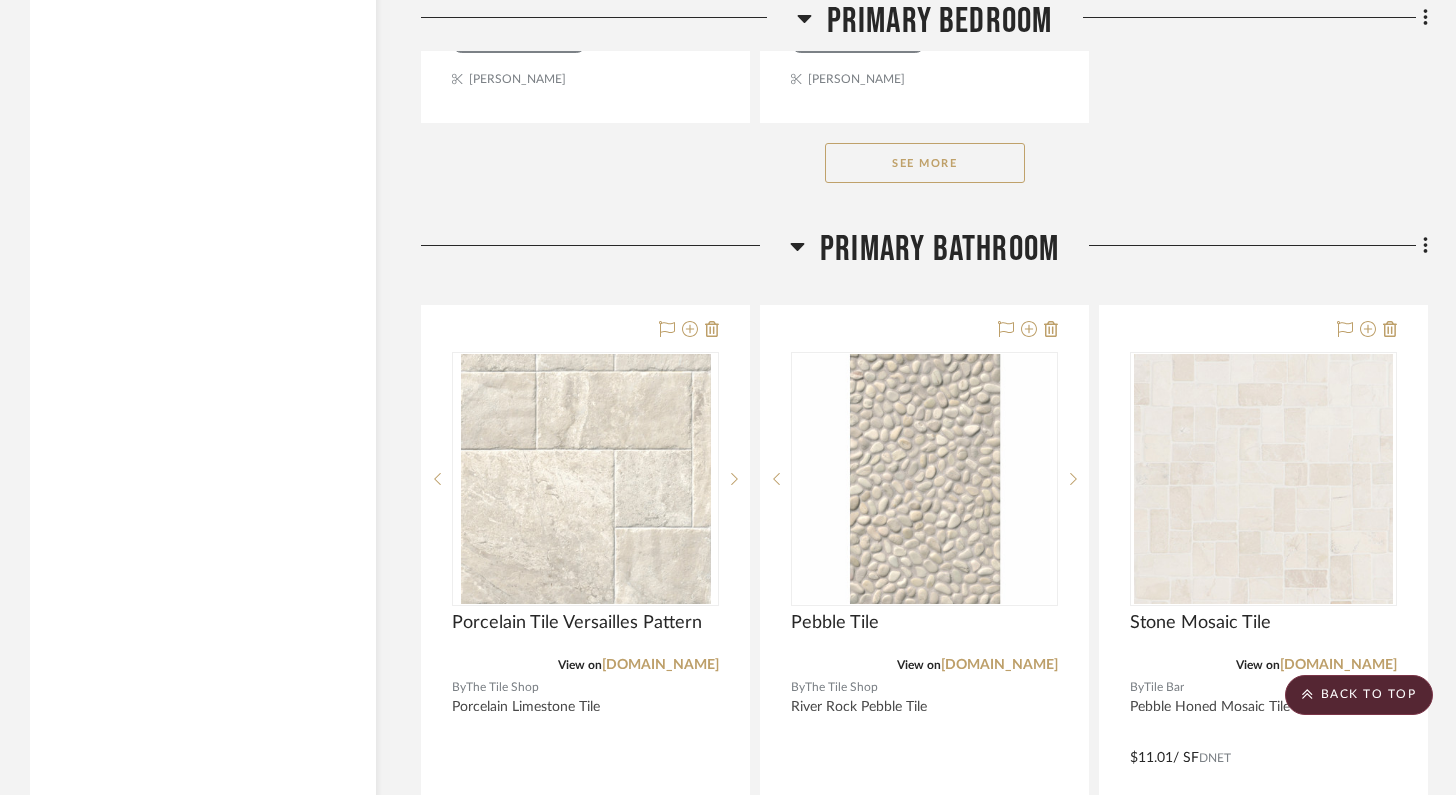scroll, scrollTop: 49788, scrollLeft: 0, axis: vertical 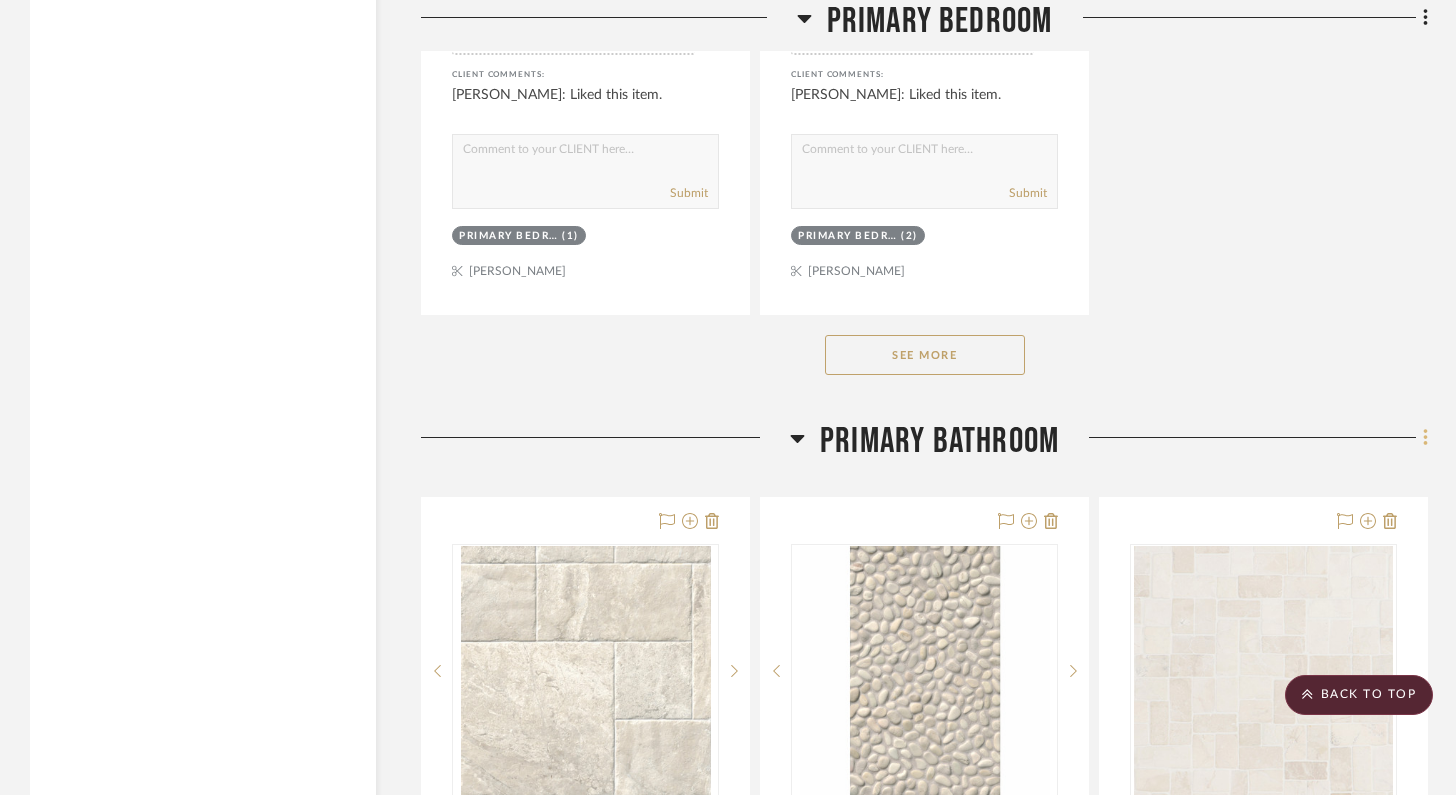 click 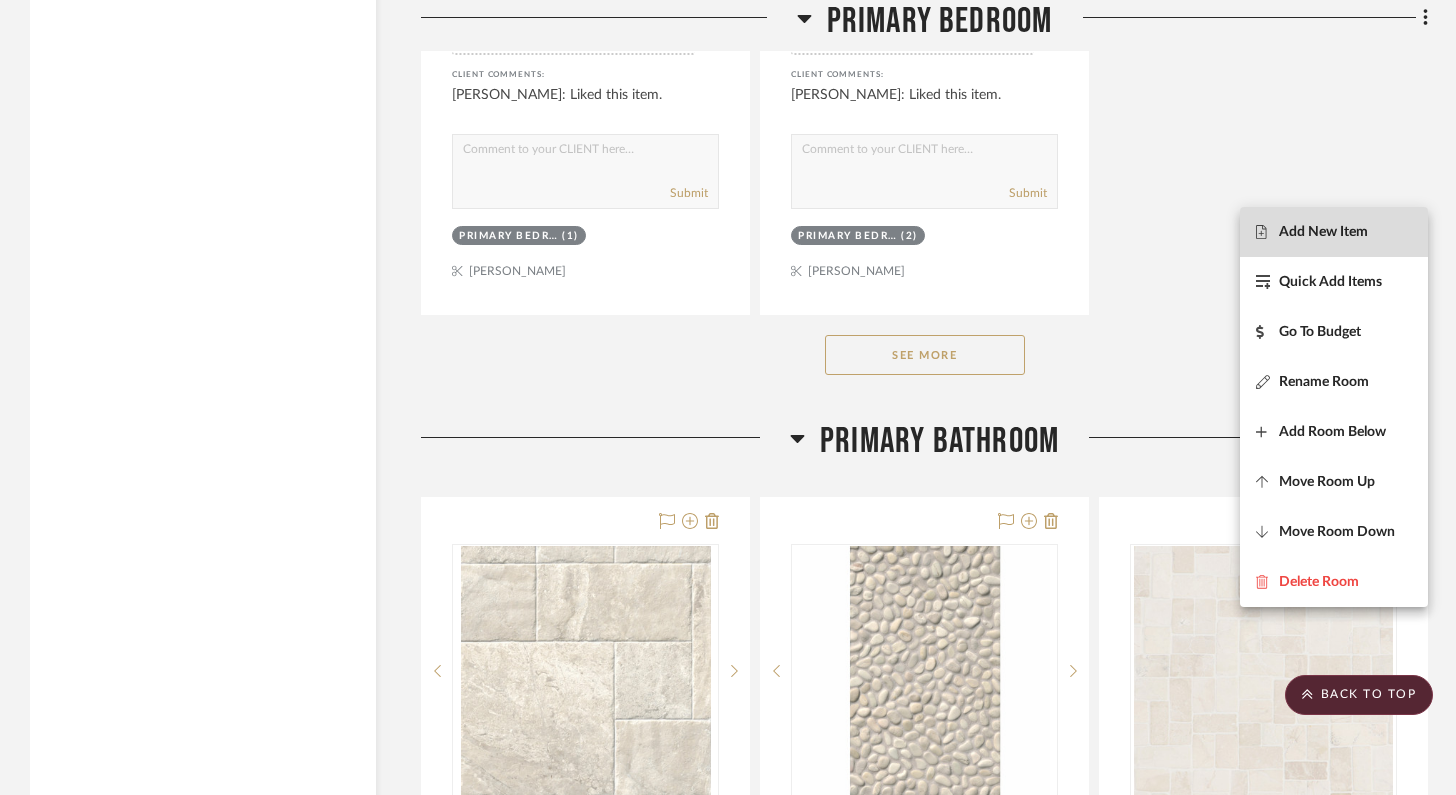 click on "Add New Item" at bounding box center (1323, 231) 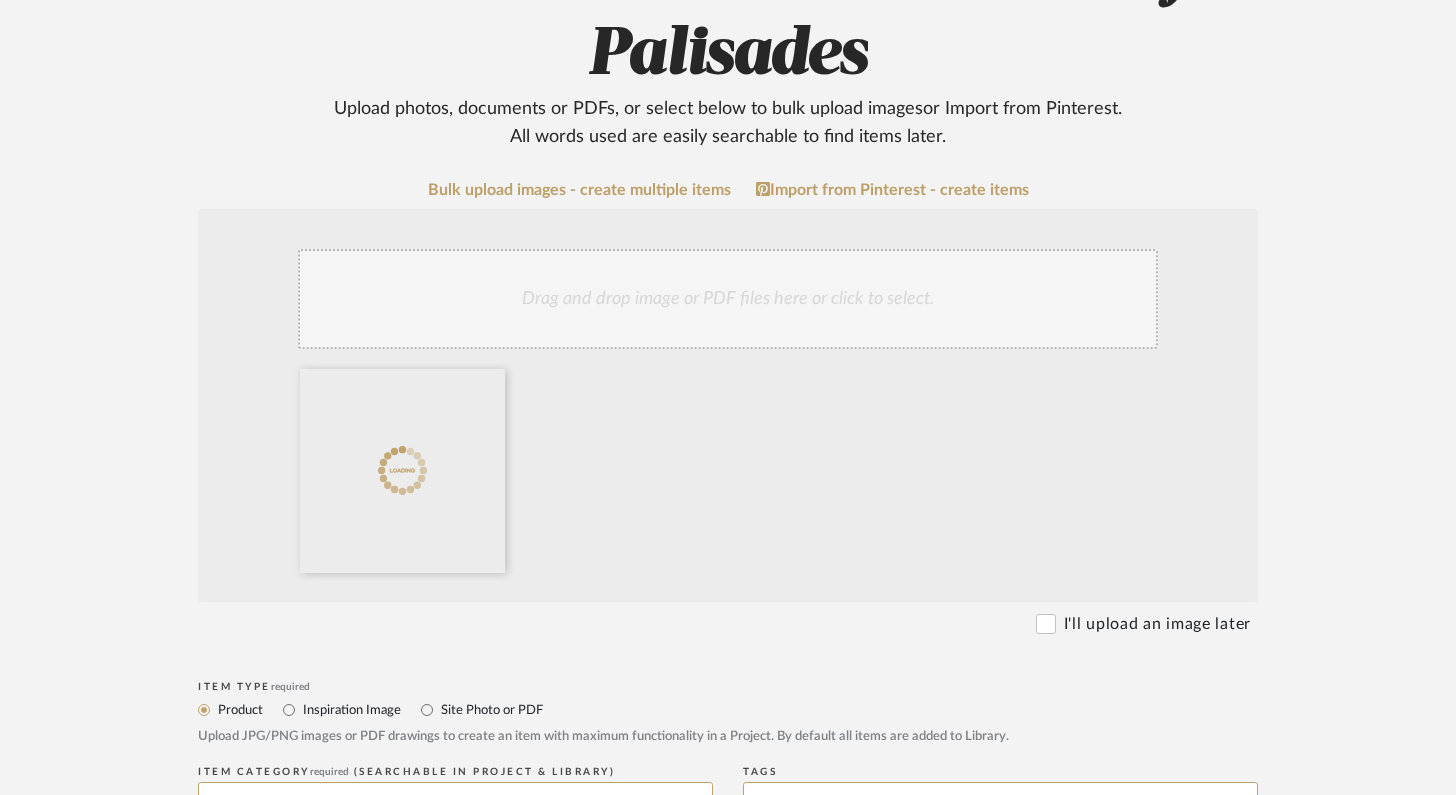 scroll, scrollTop: 394, scrollLeft: 0, axis: vertical 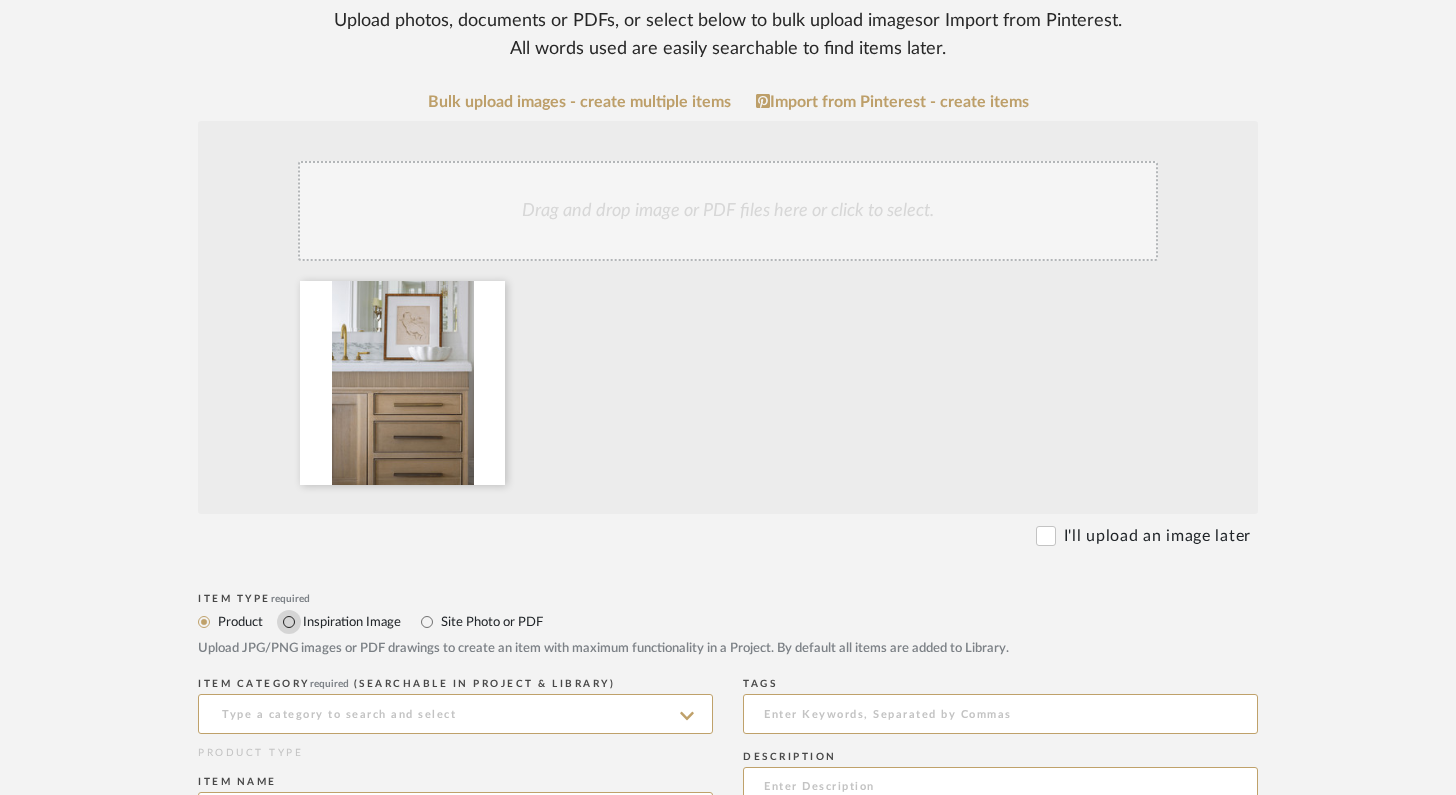 click on "Inspiration Image" at bounding box center (289, 622) 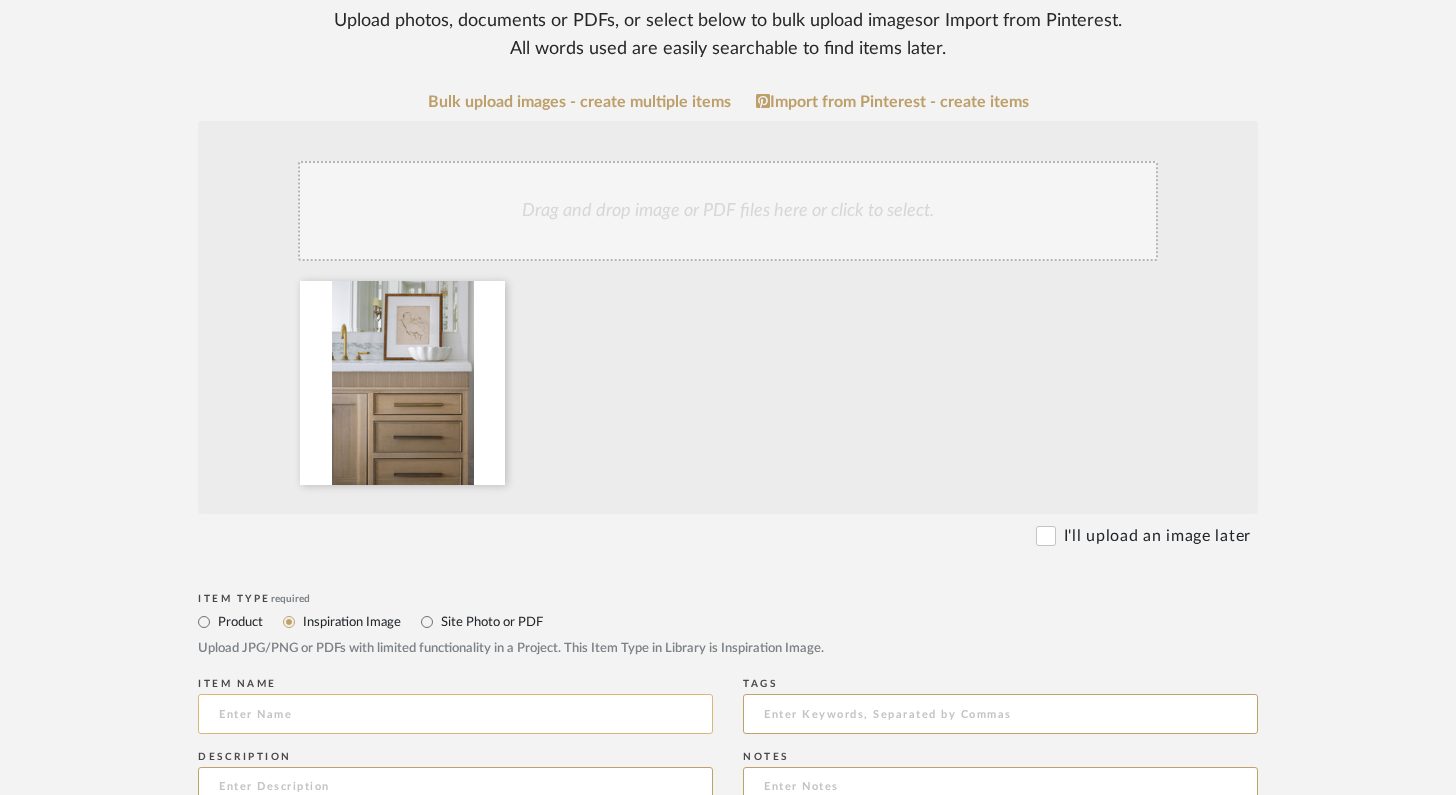 click 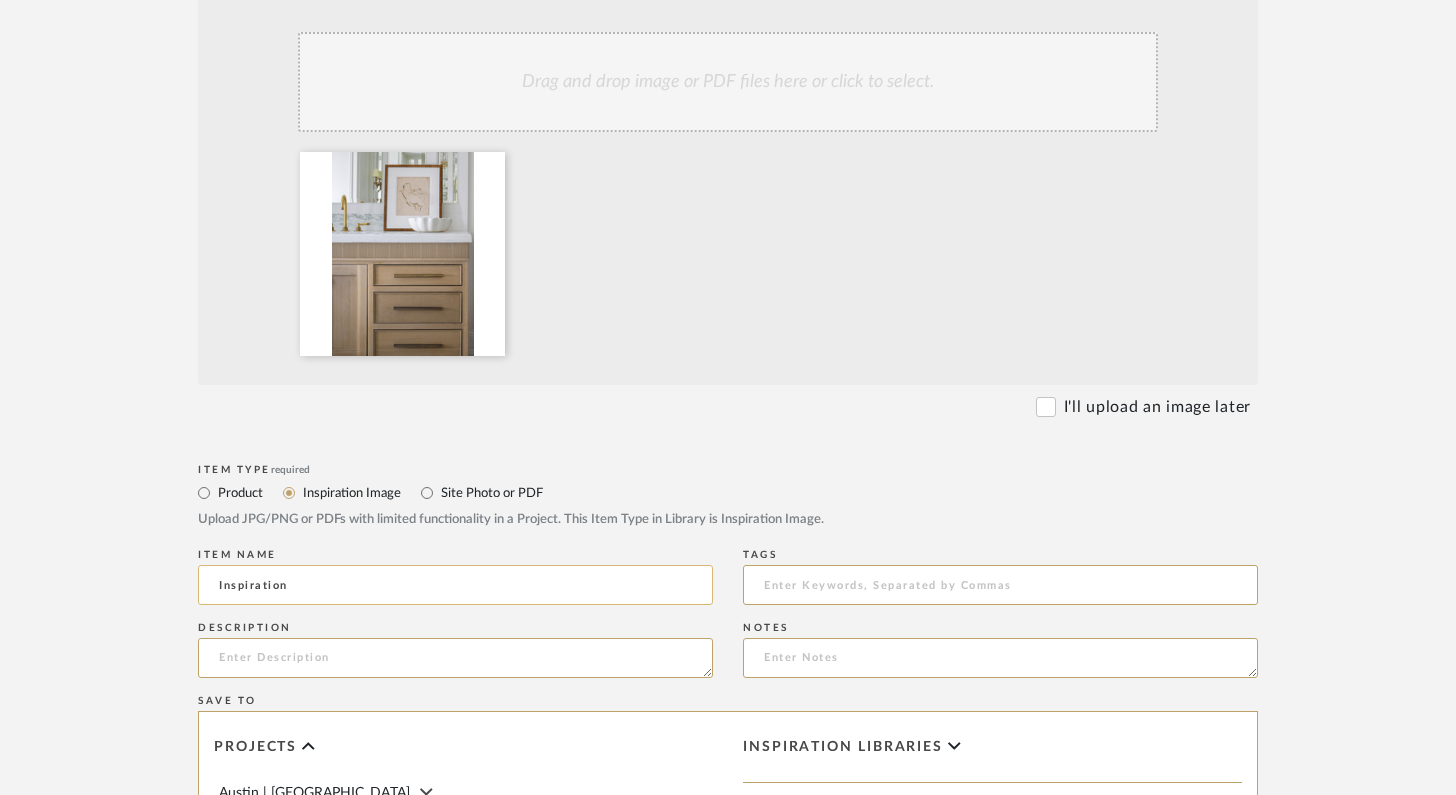 scroll, scrollTop: 572, scrollLeft: 0, axis: vertical 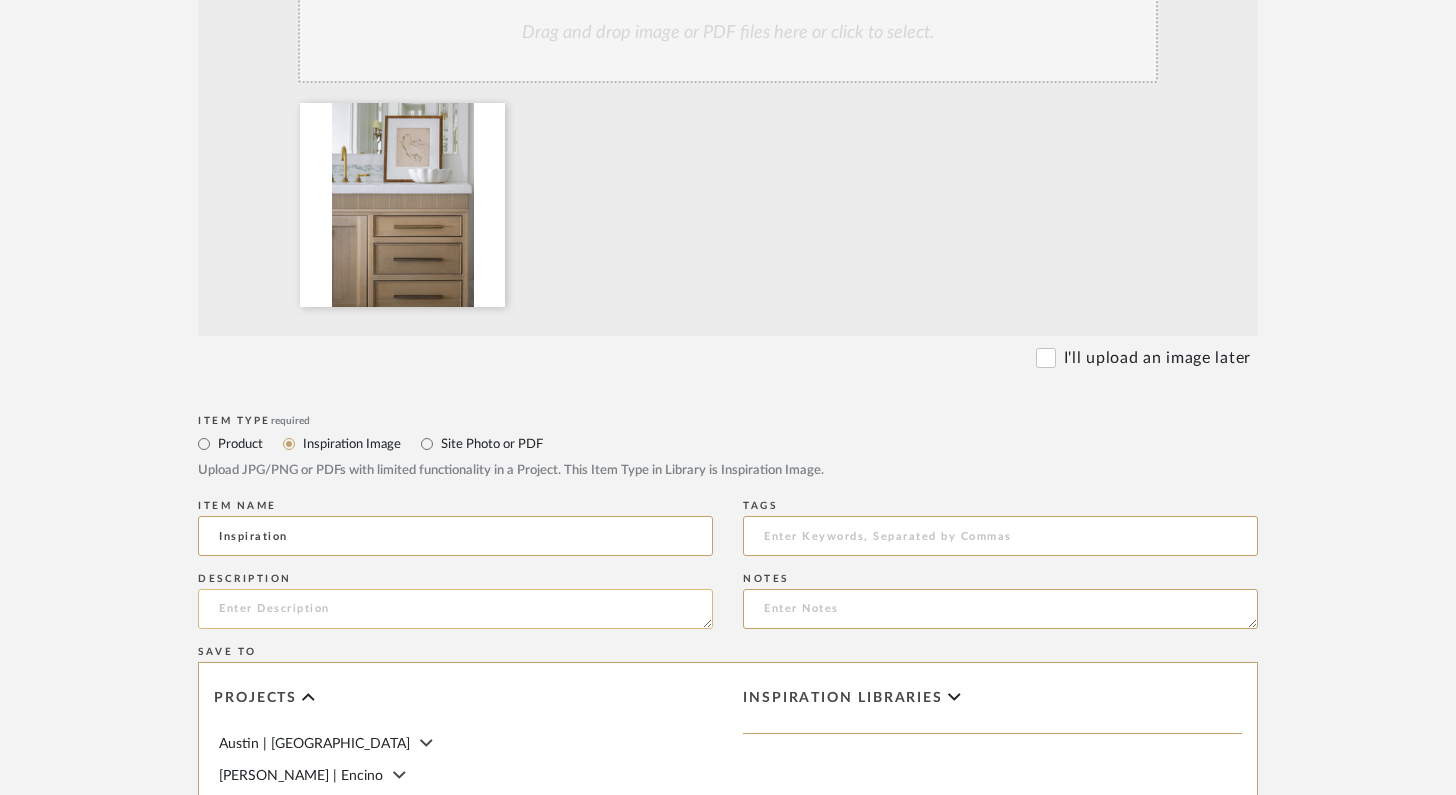type on "Inspiration" 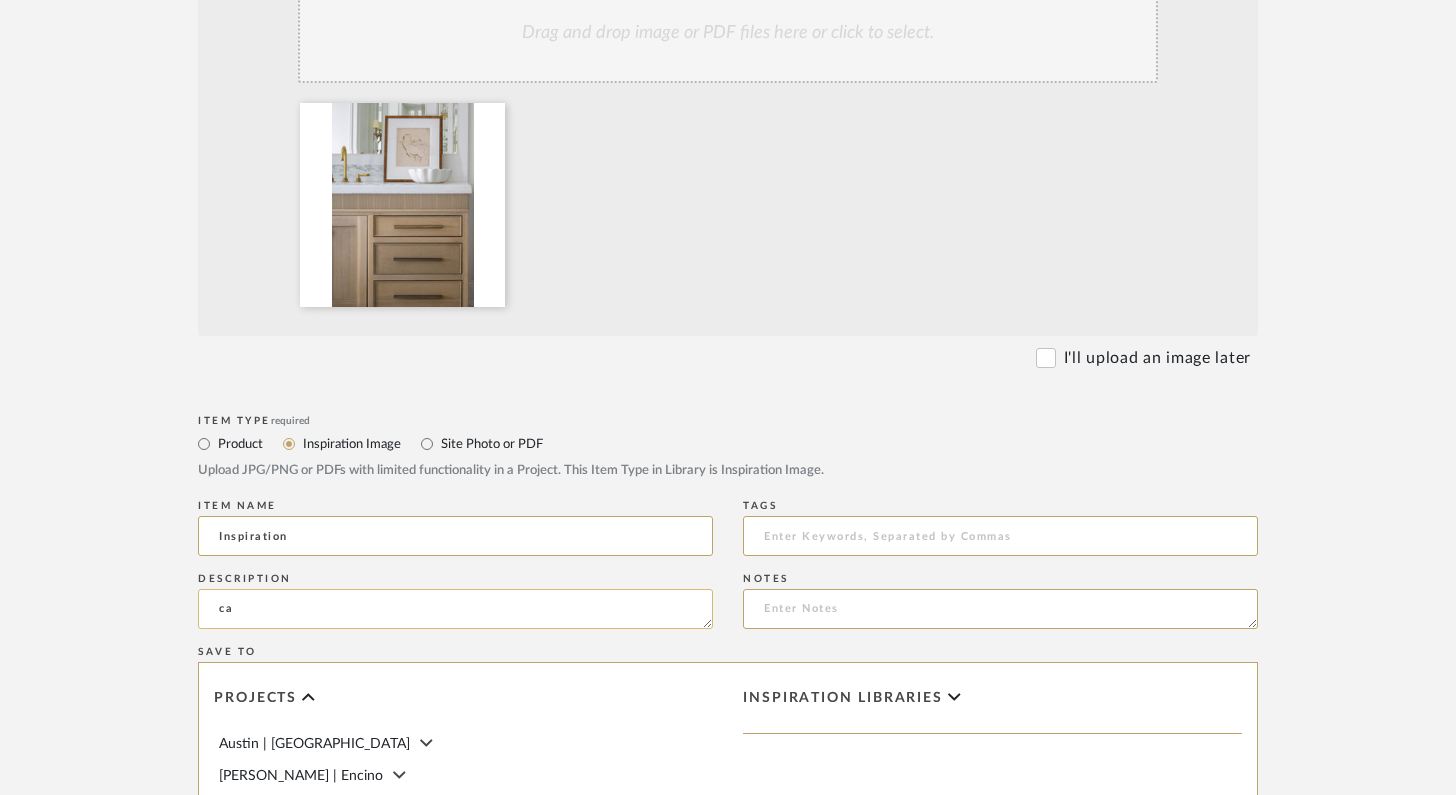 type on "c" 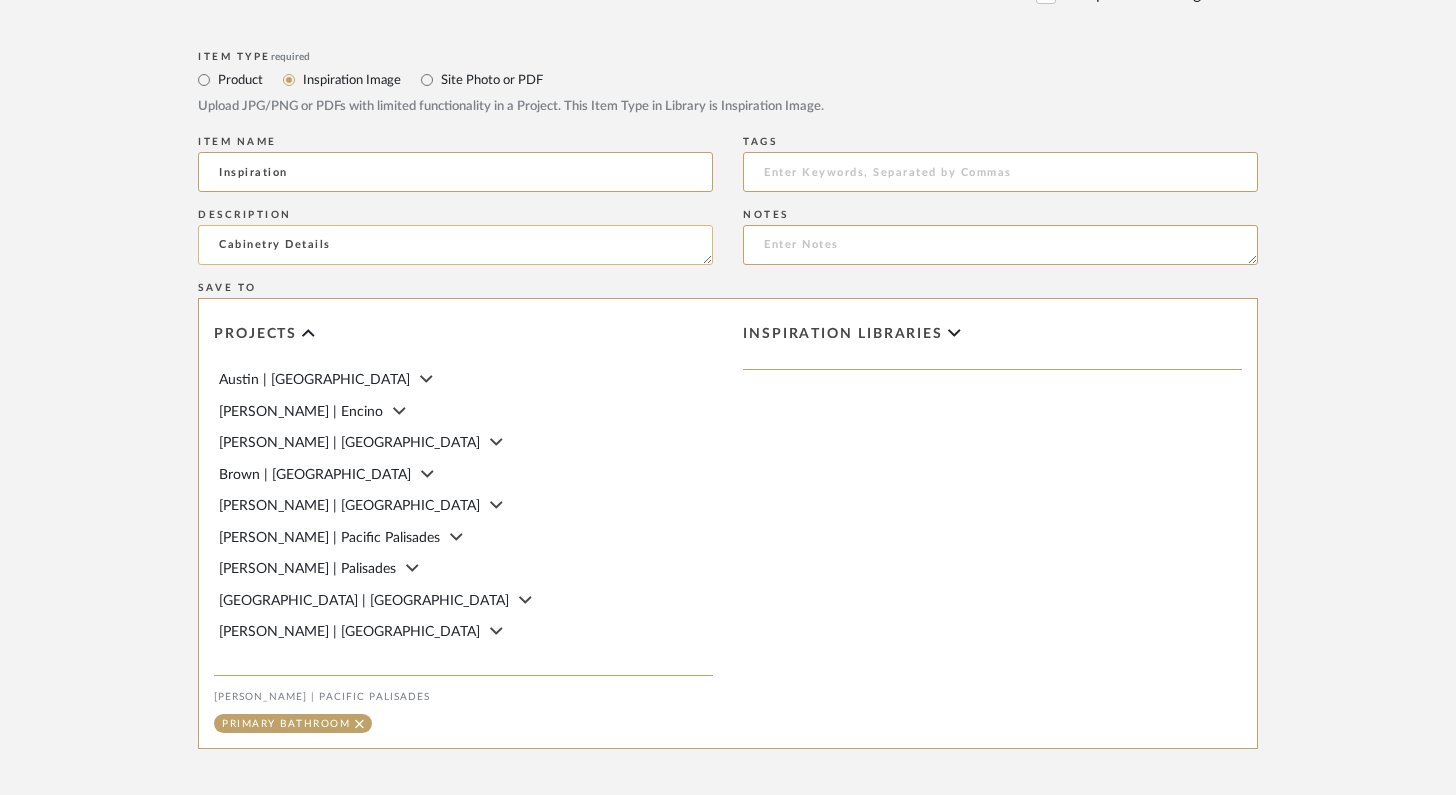 scroll, scrollTop: 939, scrollLeft: 0, axis: vertical 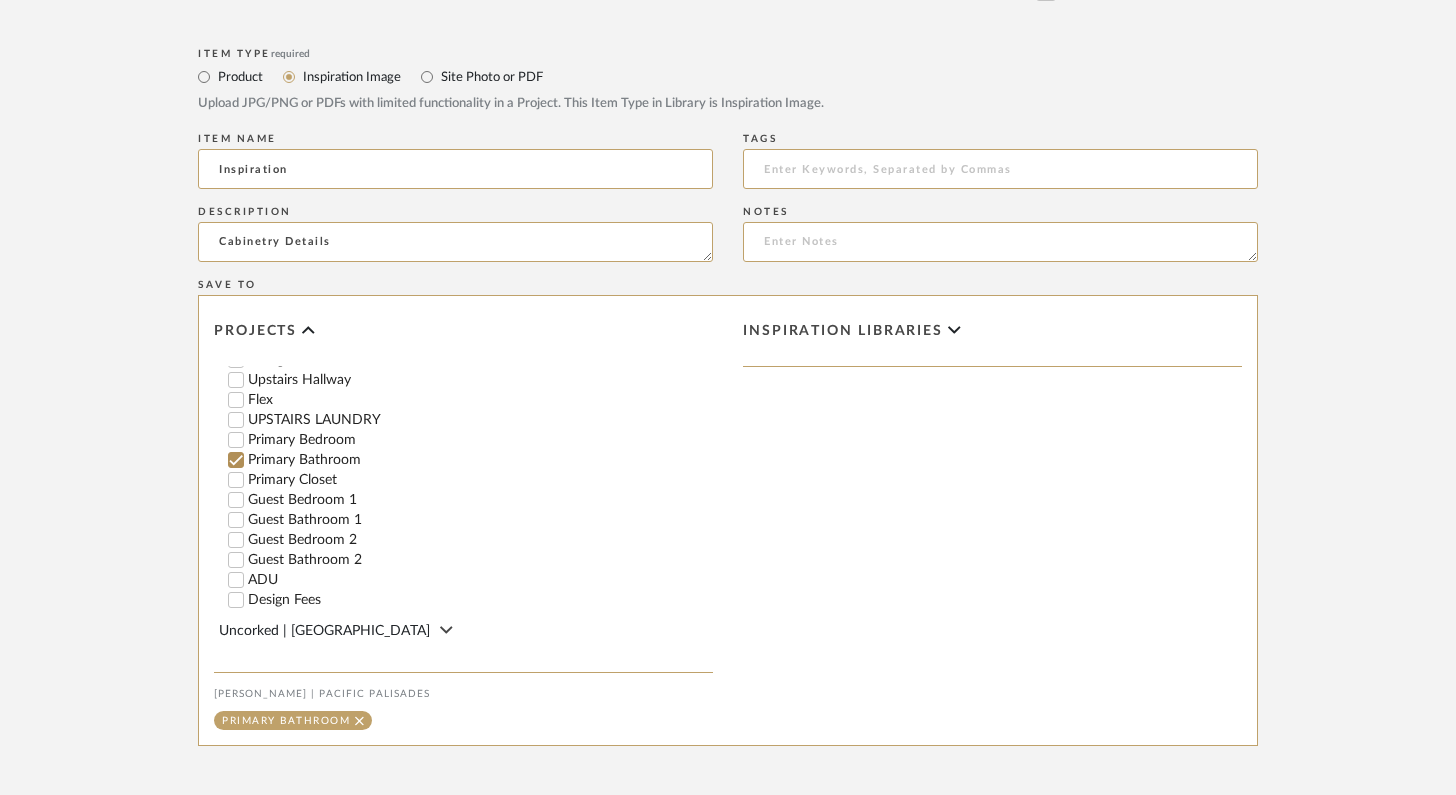 type on "Cabinetry Details" 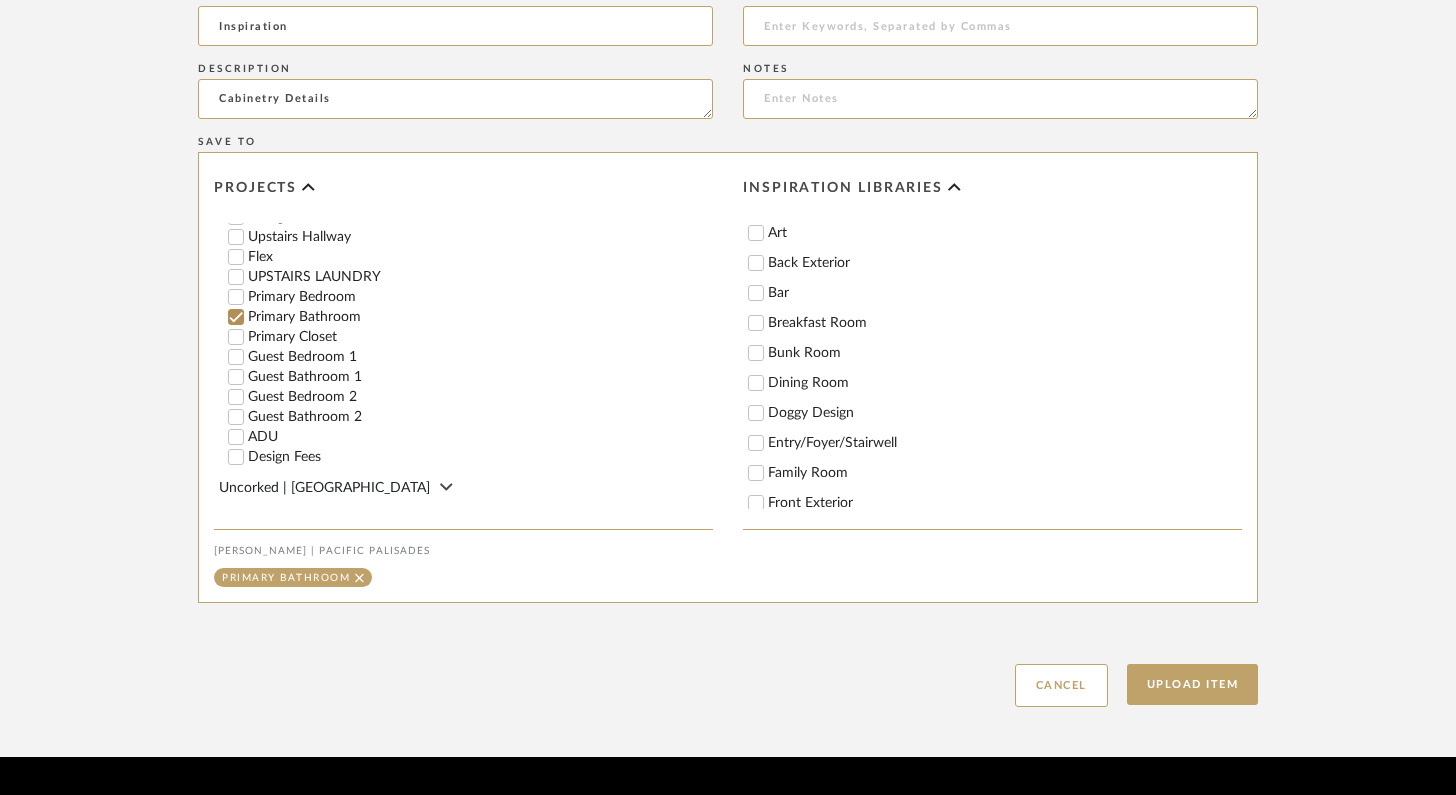 scroll, scrollTop: 1086, scrollLeft: 0, axis: vertical 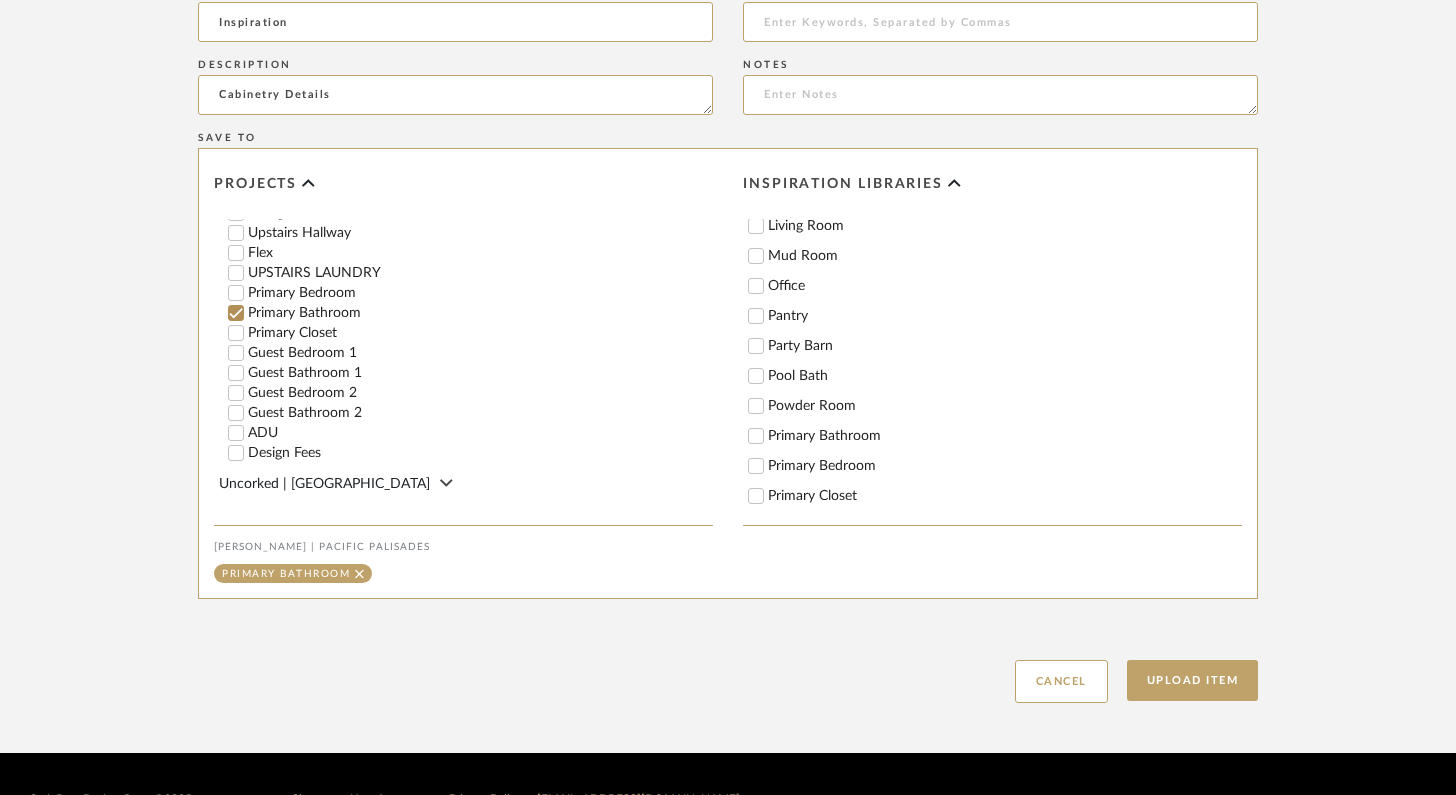 click on "Primary Bathroom" at bounding box center [756, 436] 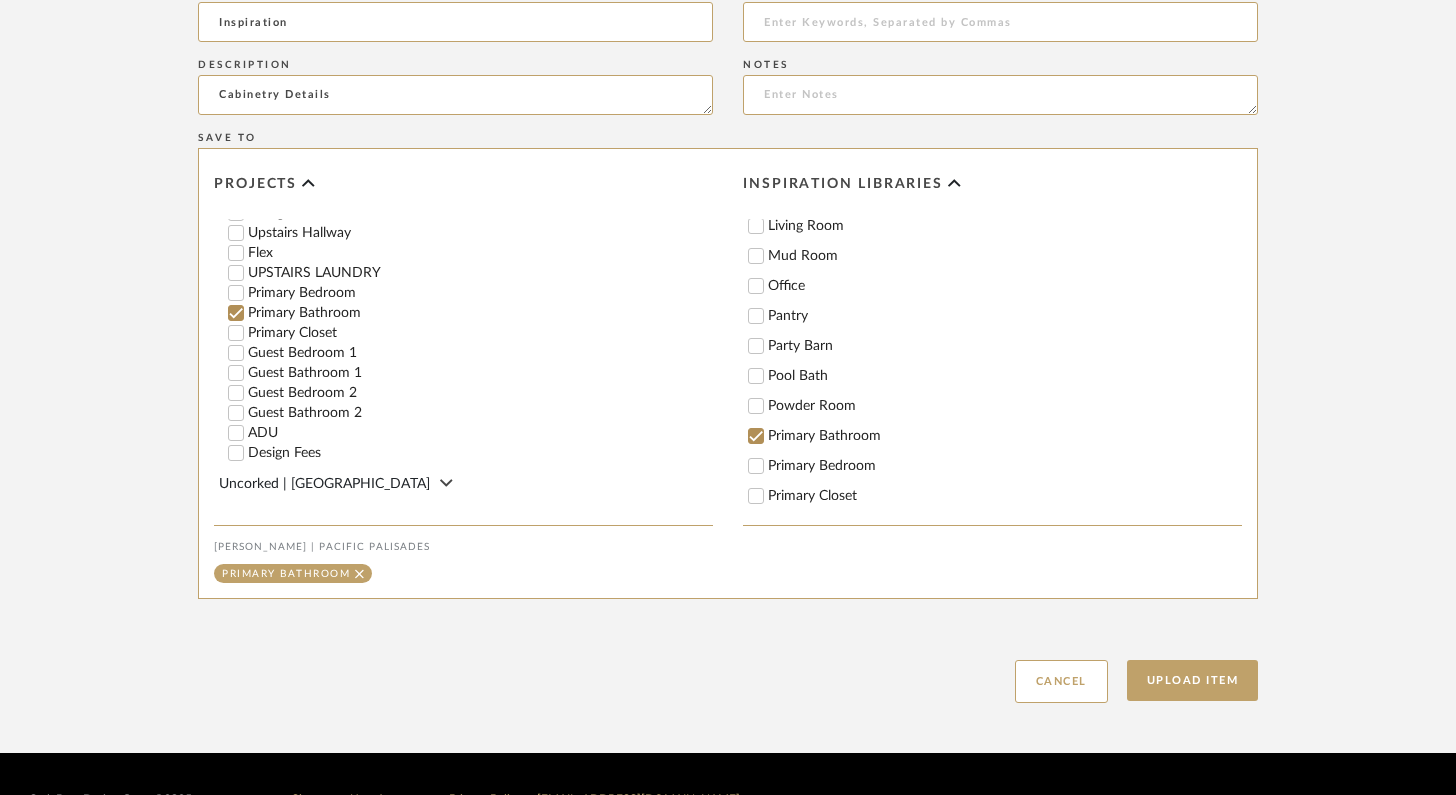 checkbox on "true" 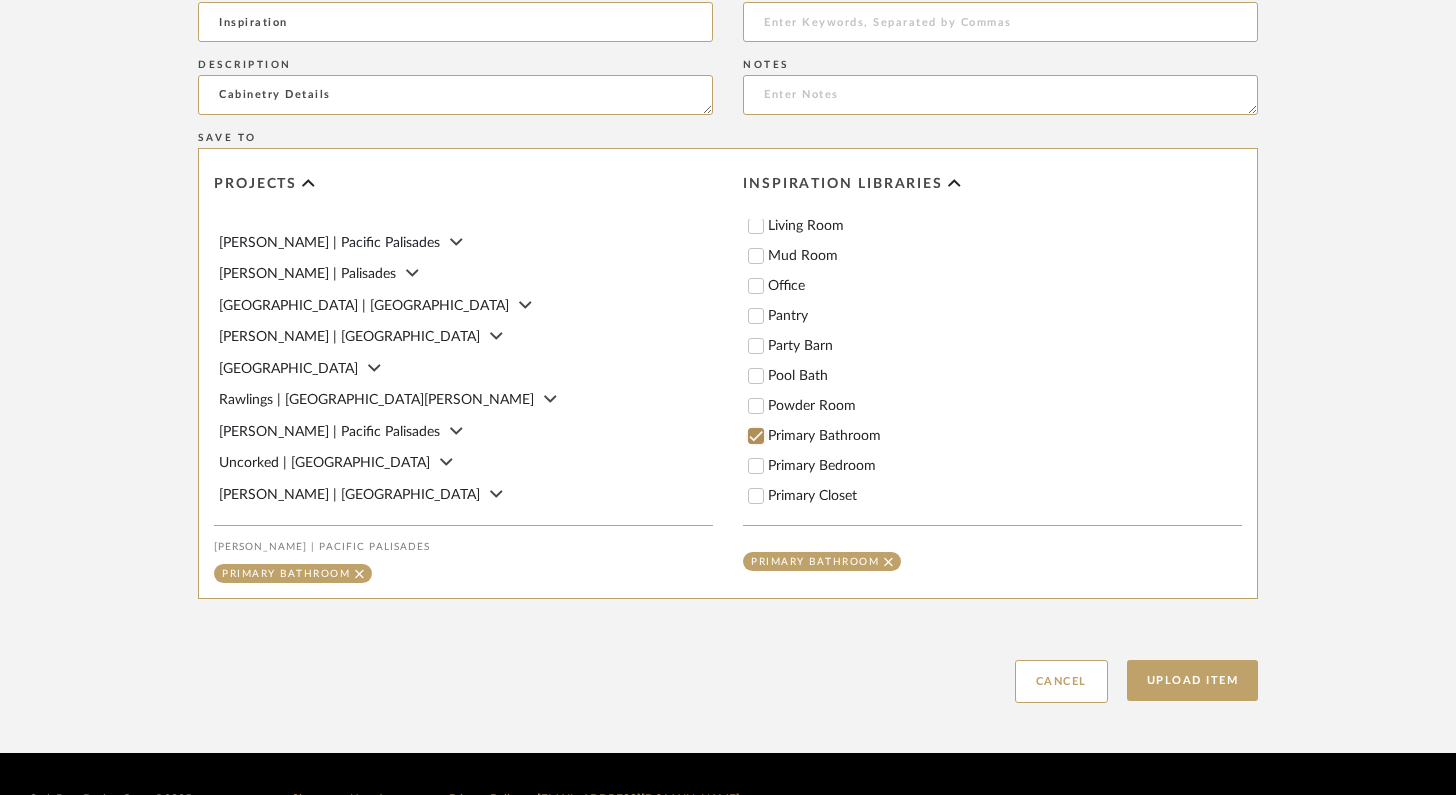 scroll, scrollTop: 124, scrollLeft: 0, axis: vertical 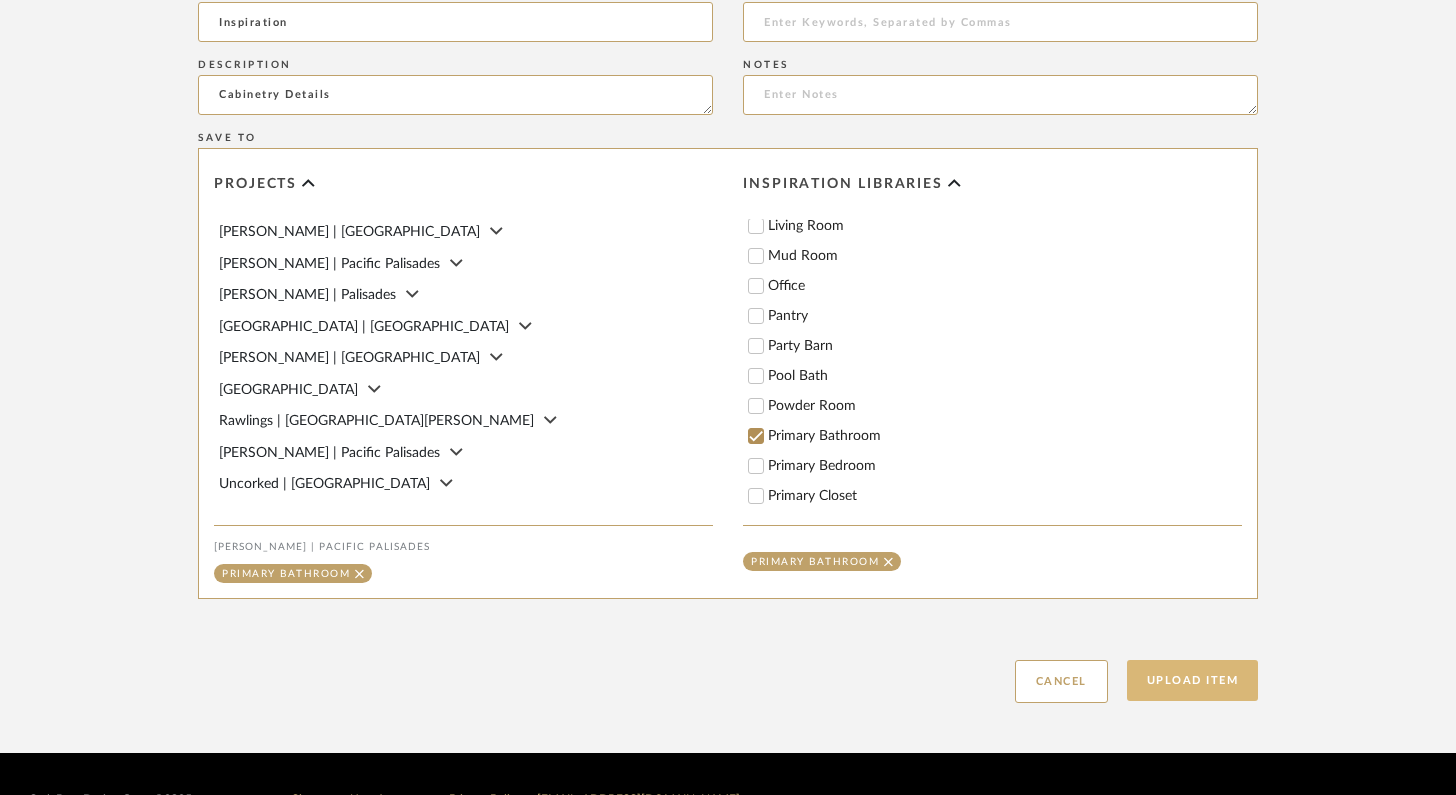 click on "Upload Item" 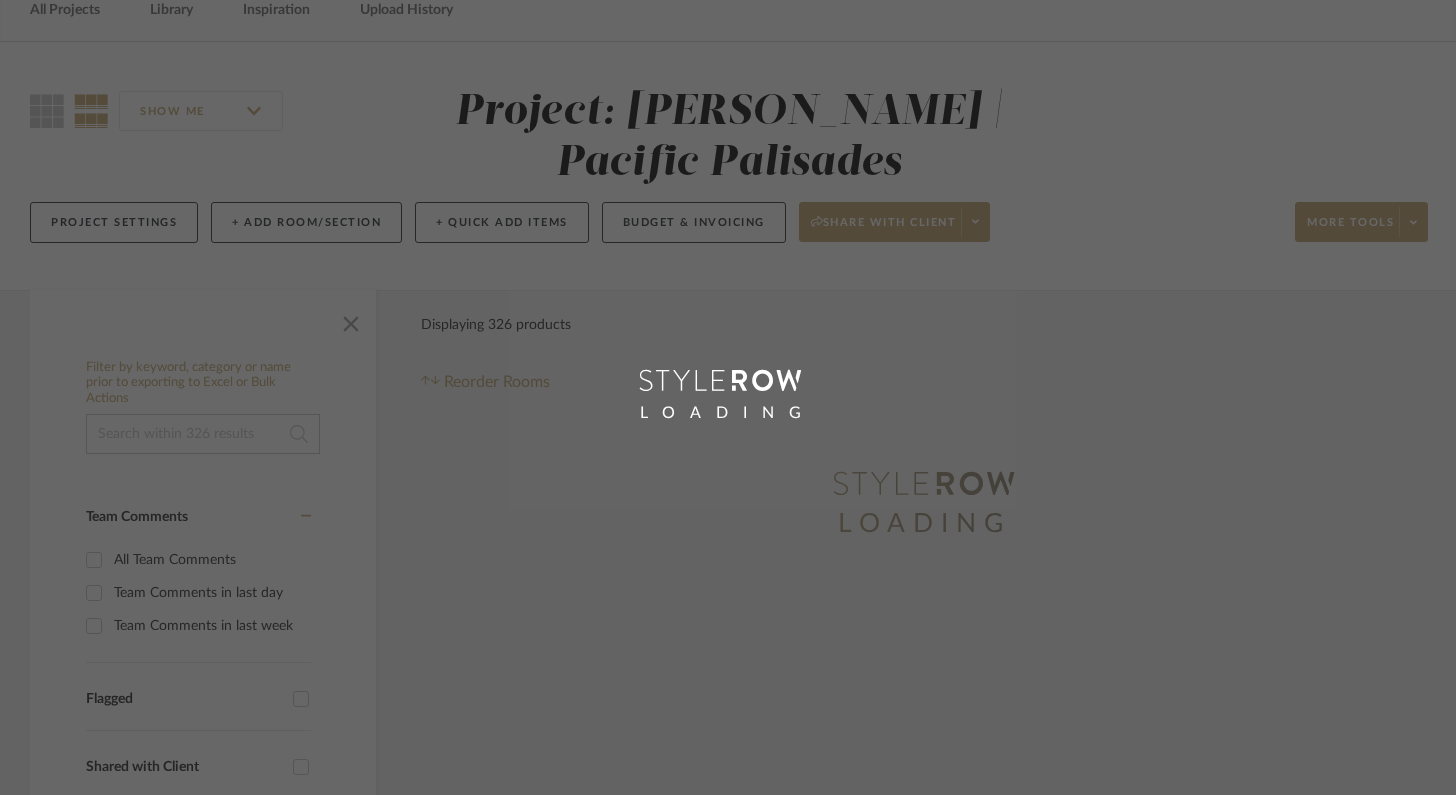 scroll, scrollTop: 5, scrollLeft: 0, axis: vertical 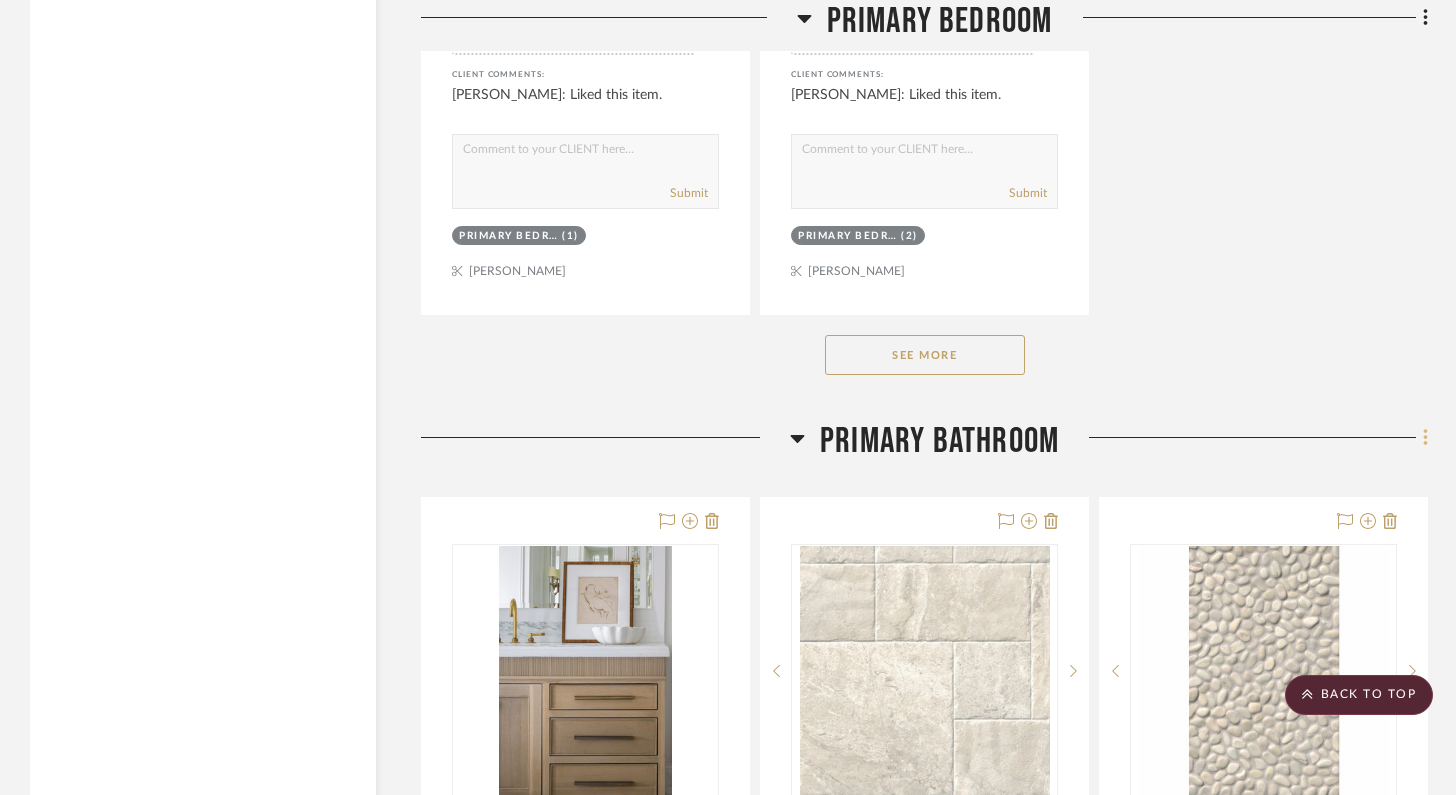 click 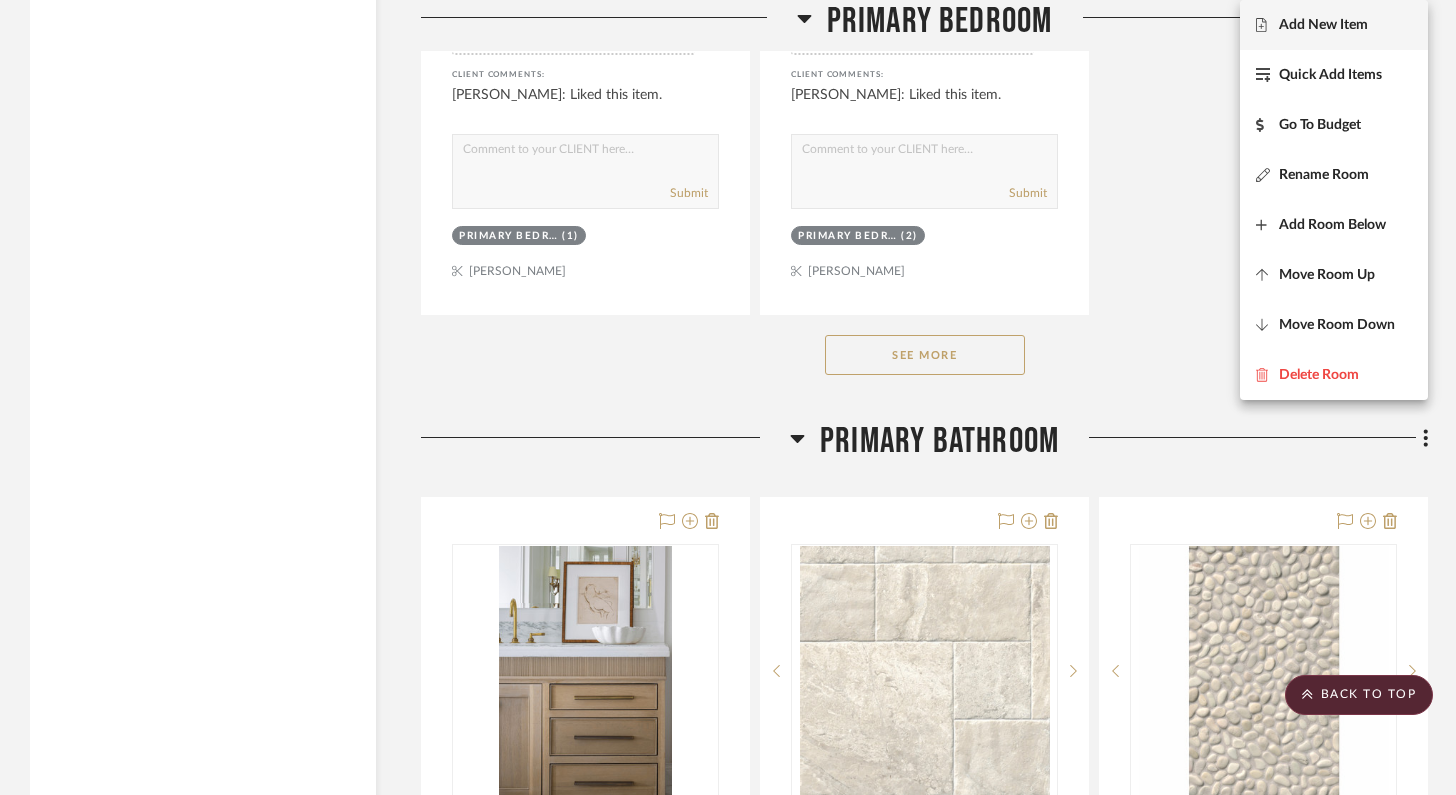 click on "Add New Item" at bounding box center [1323, 25] 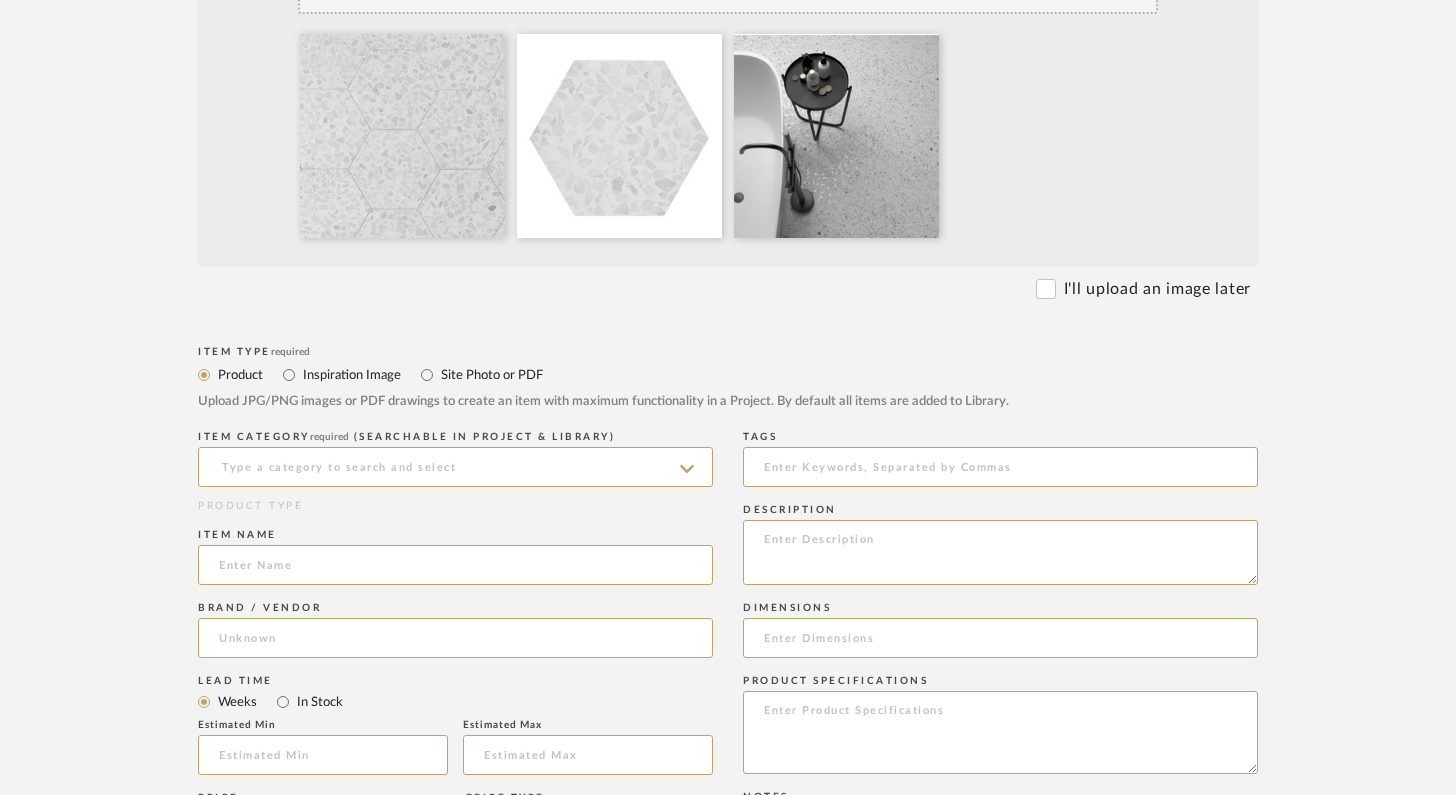 scroll, scrollTop: 724, scrollLeft: 0, axis: vertical 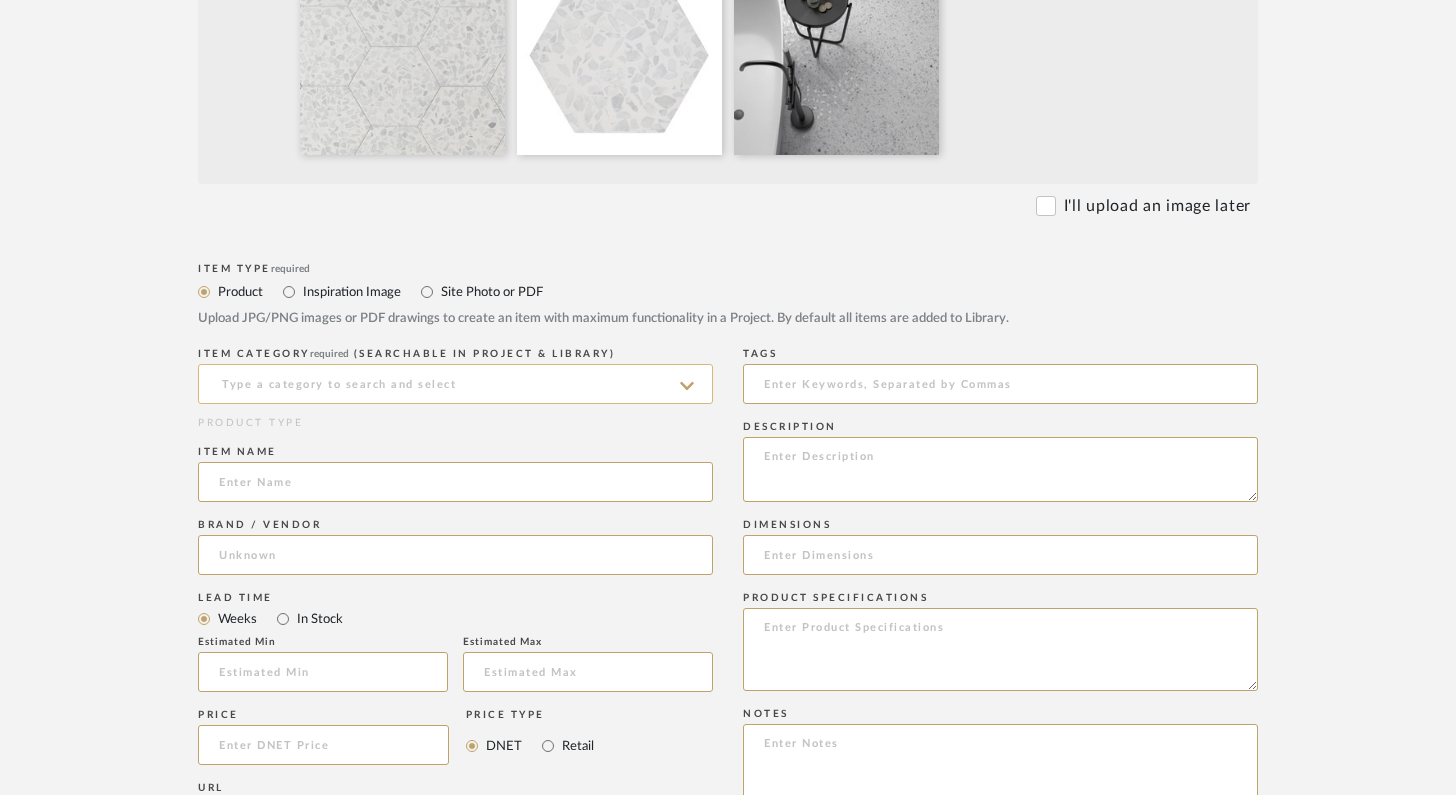 click 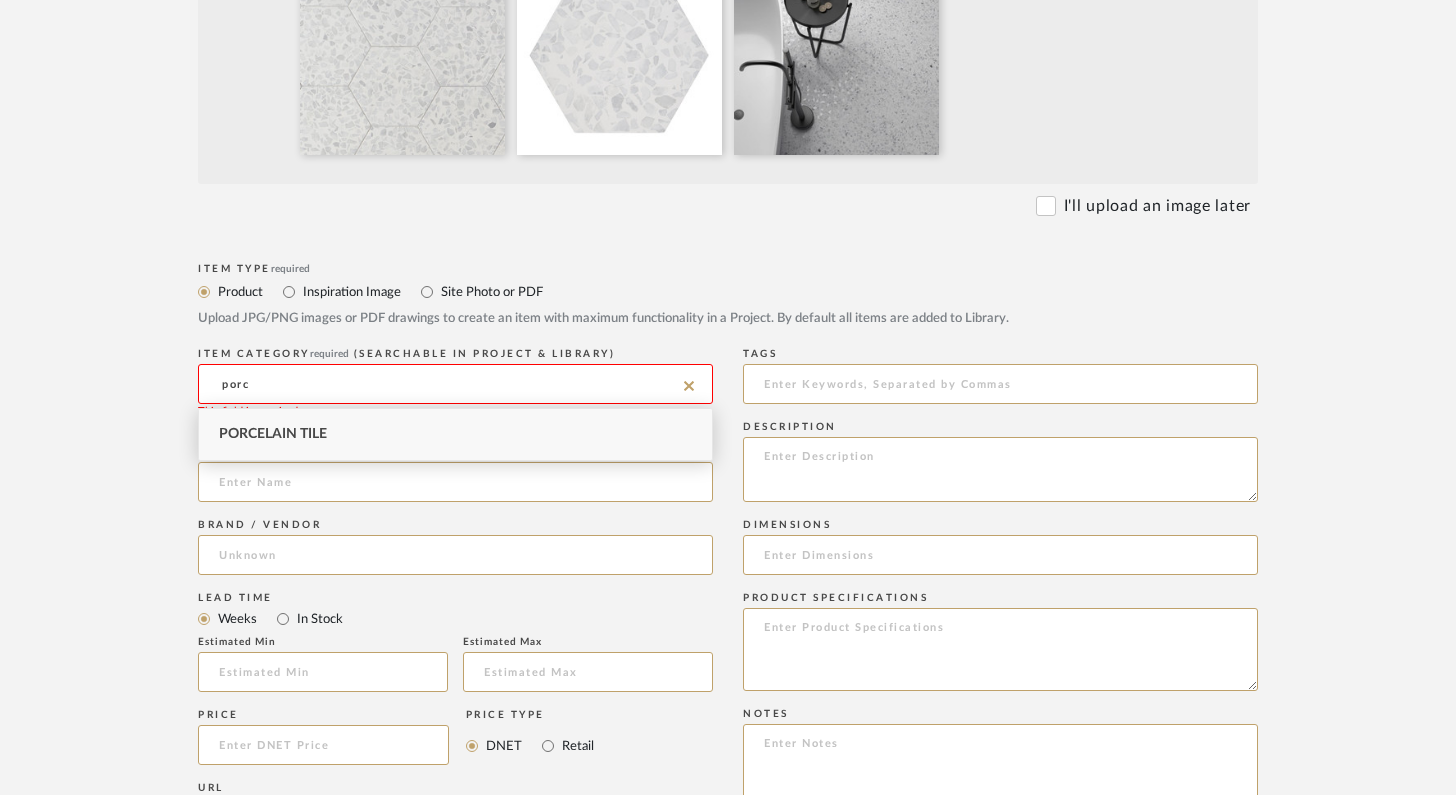 click on "Porcelain Tile" at bounding box center (455, 434) 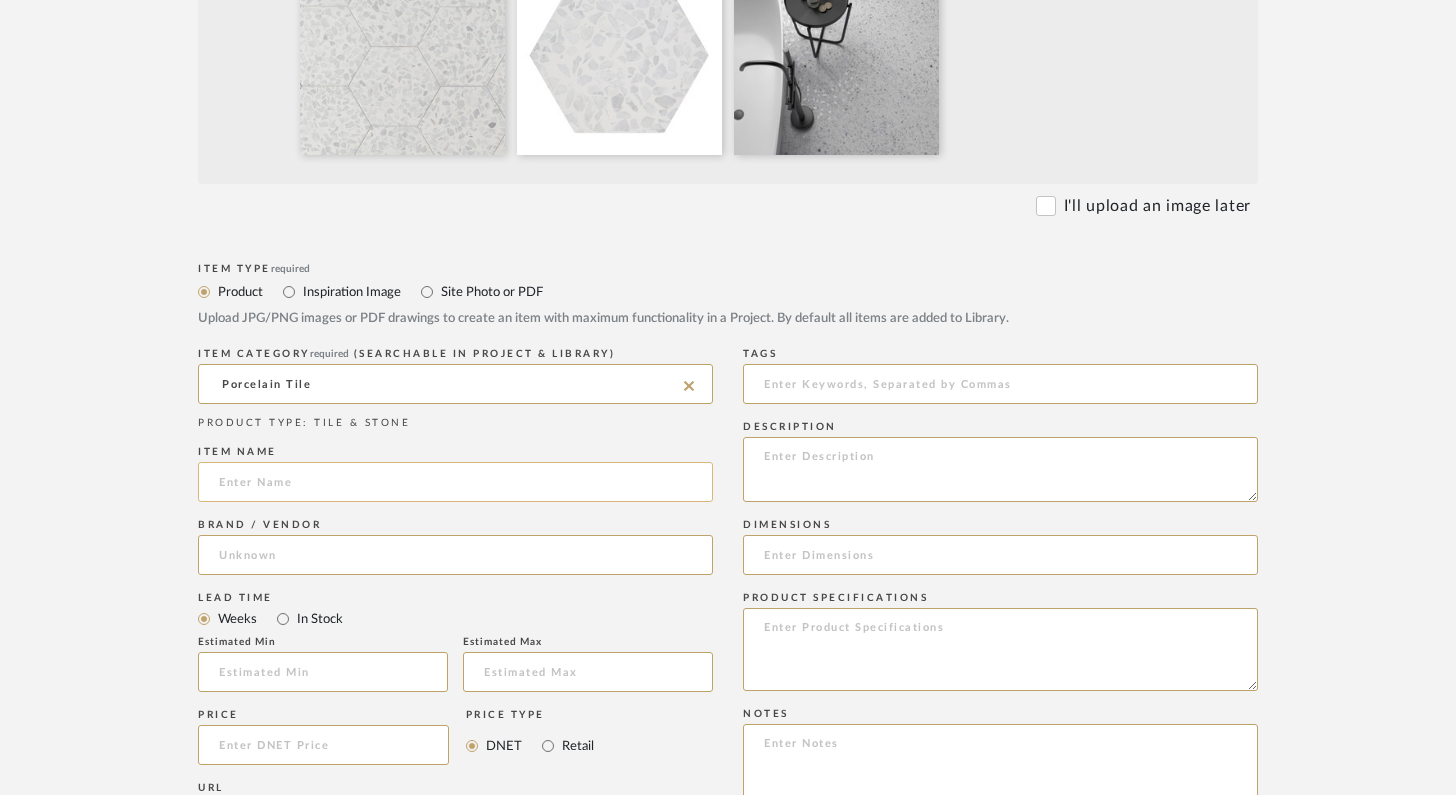 click 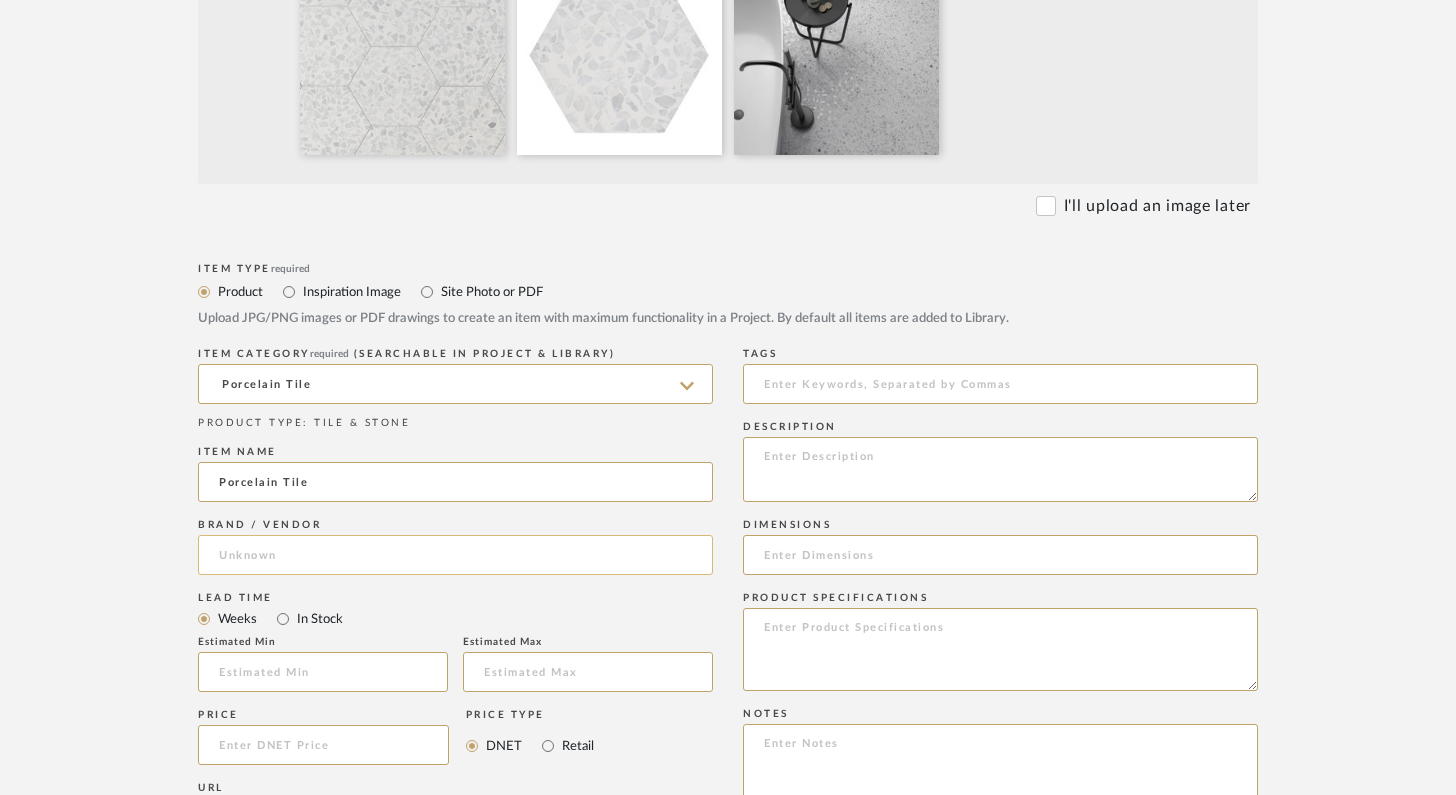type on "Porcelain Tile" 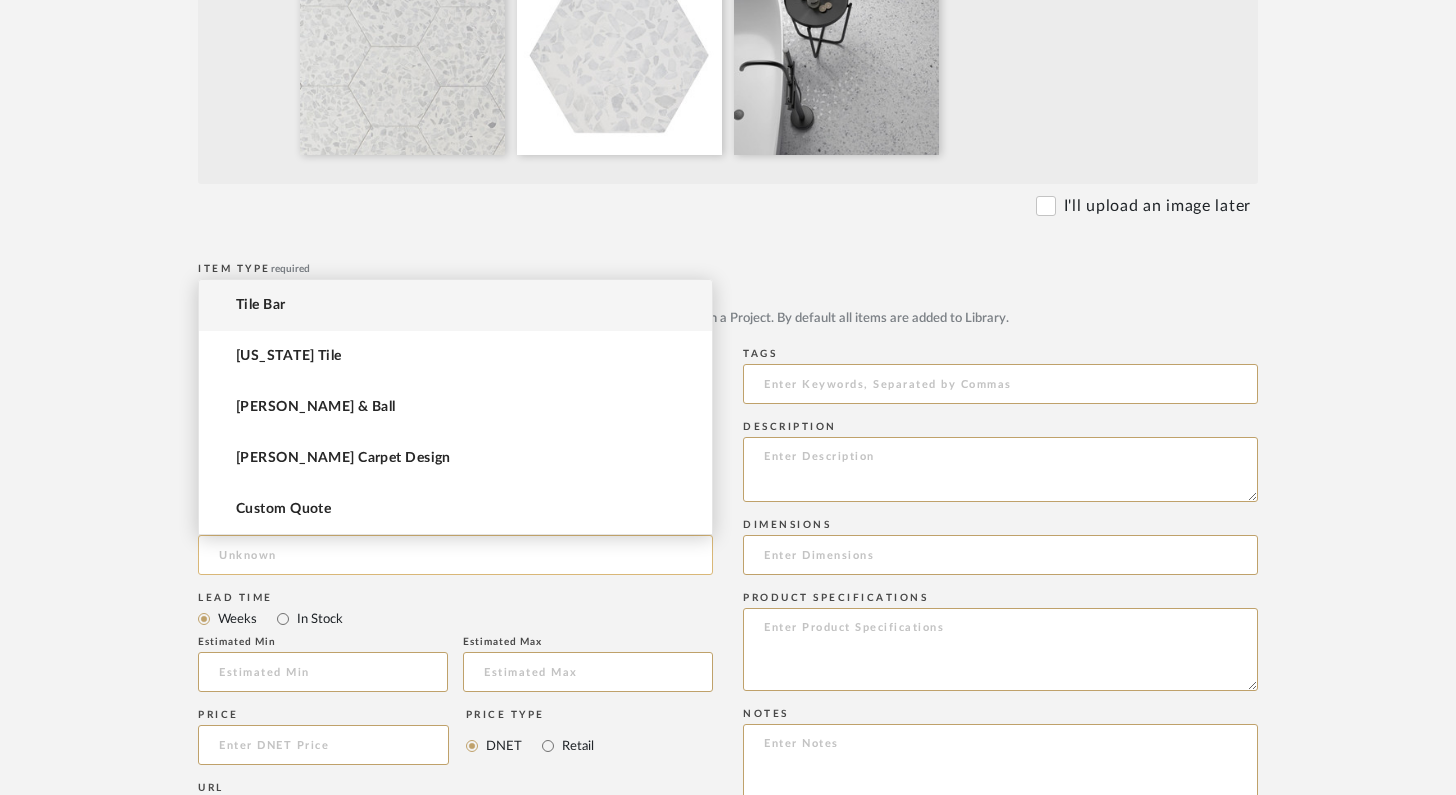click 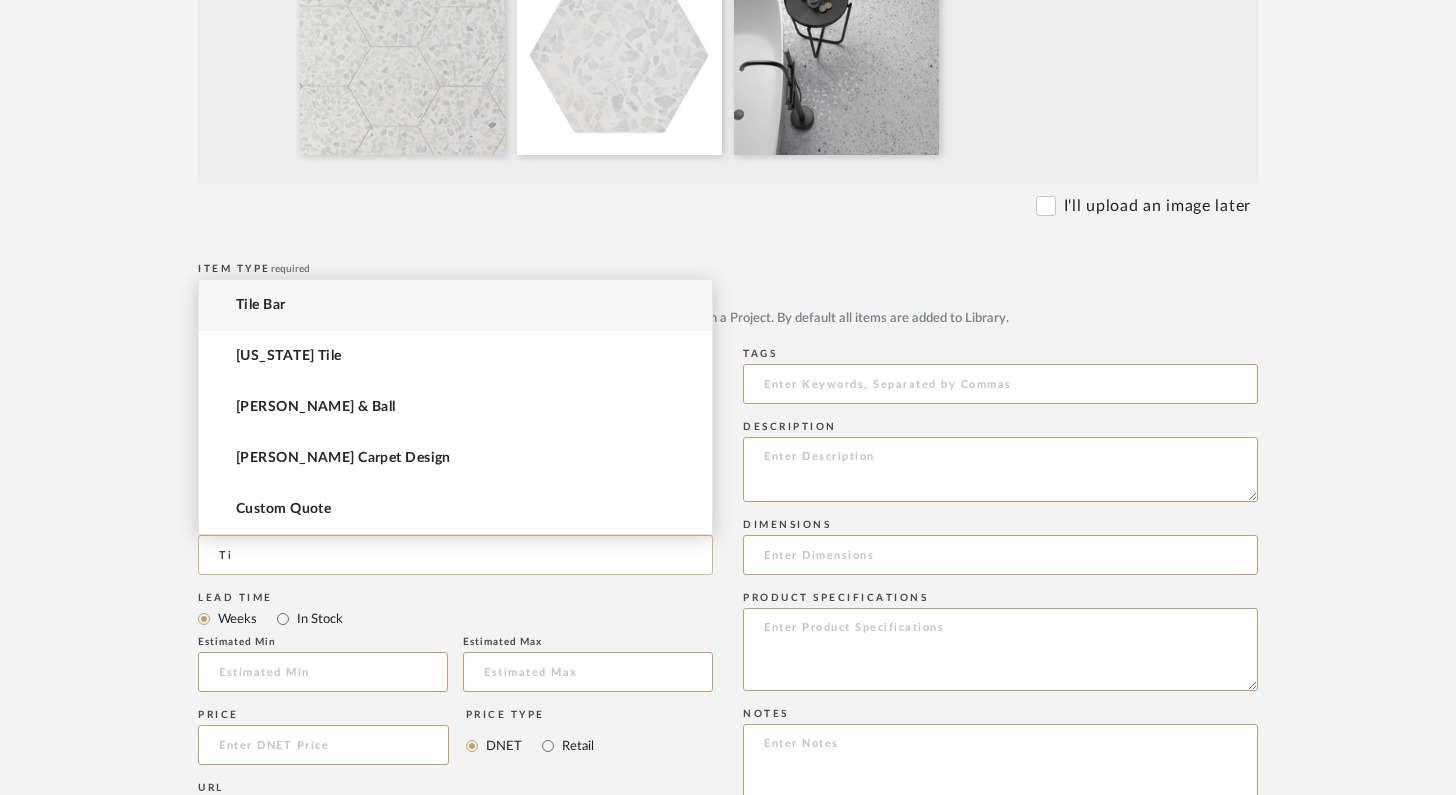 type on "T" 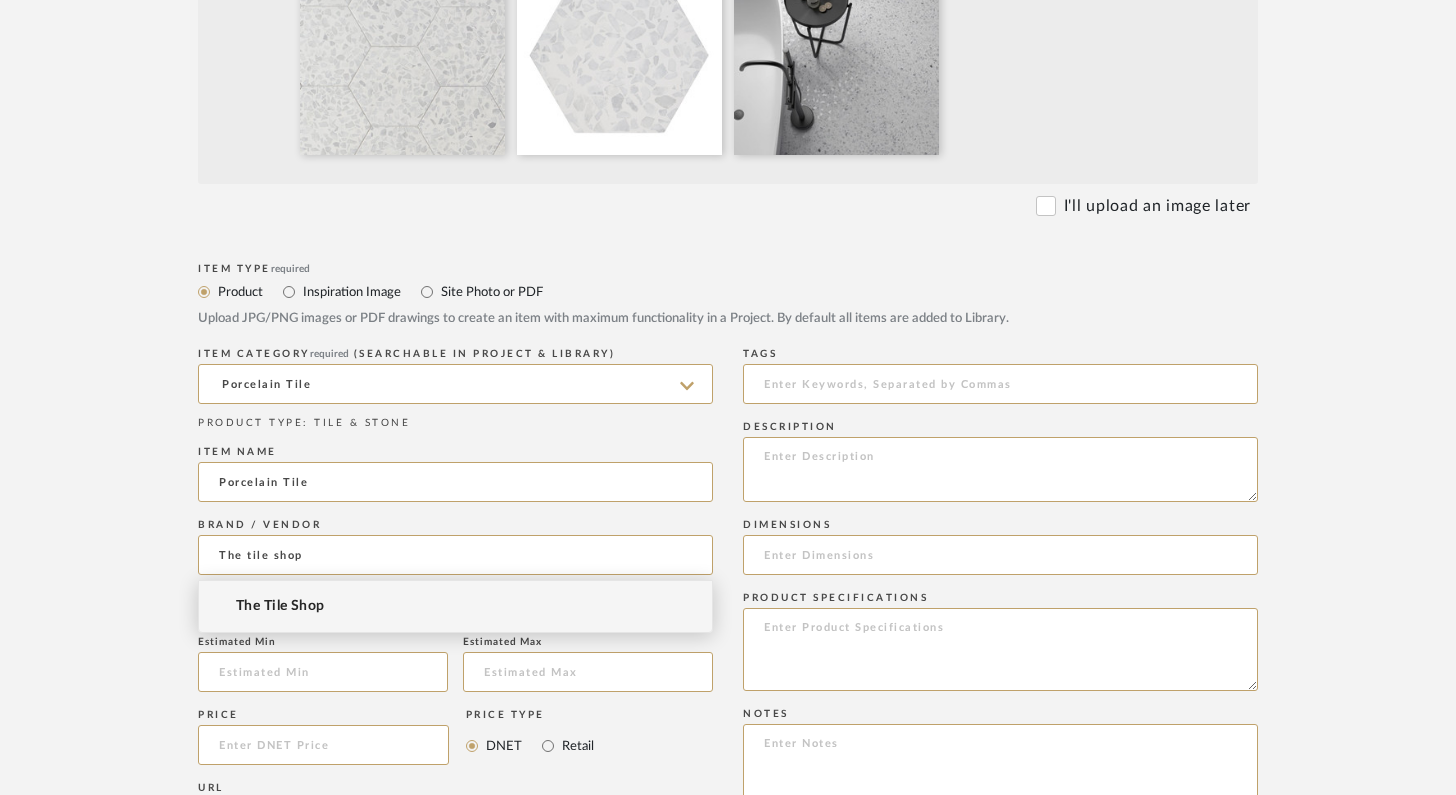 click on "The Tile Shop" at bounding box center (455, 606) 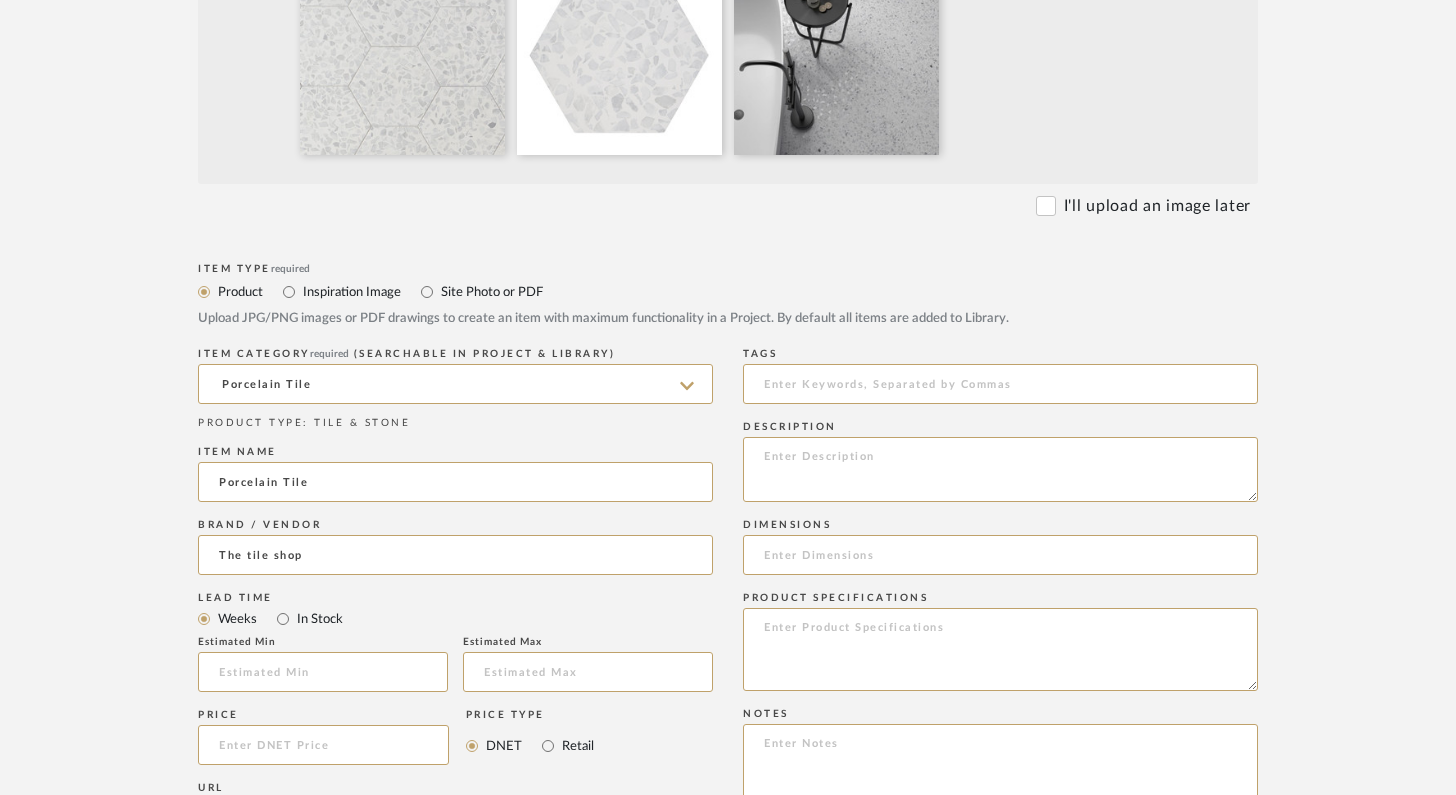 type on "The Tile Shop" 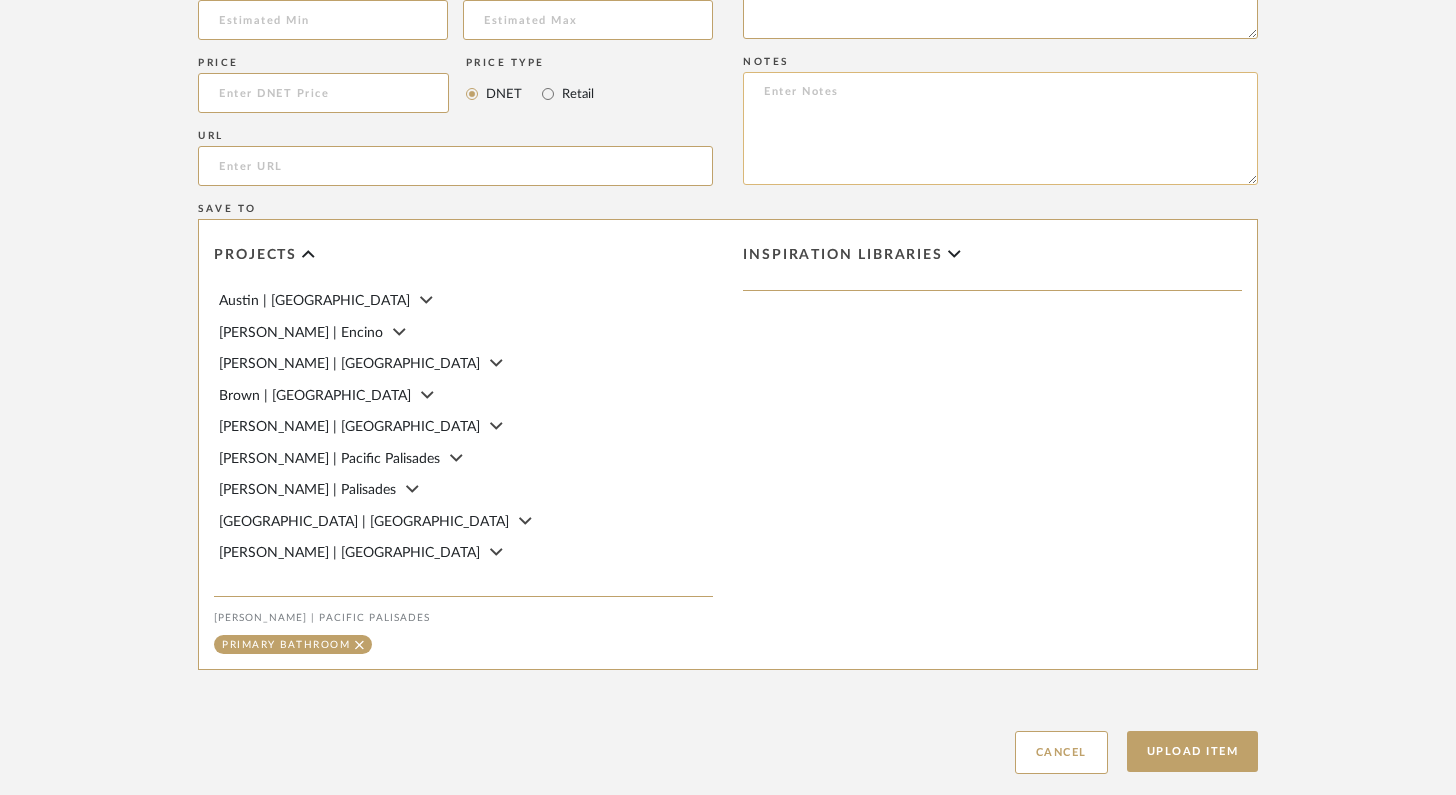 scroll, scrollTop: 1498, scrollLeft: 0, axis: vertical 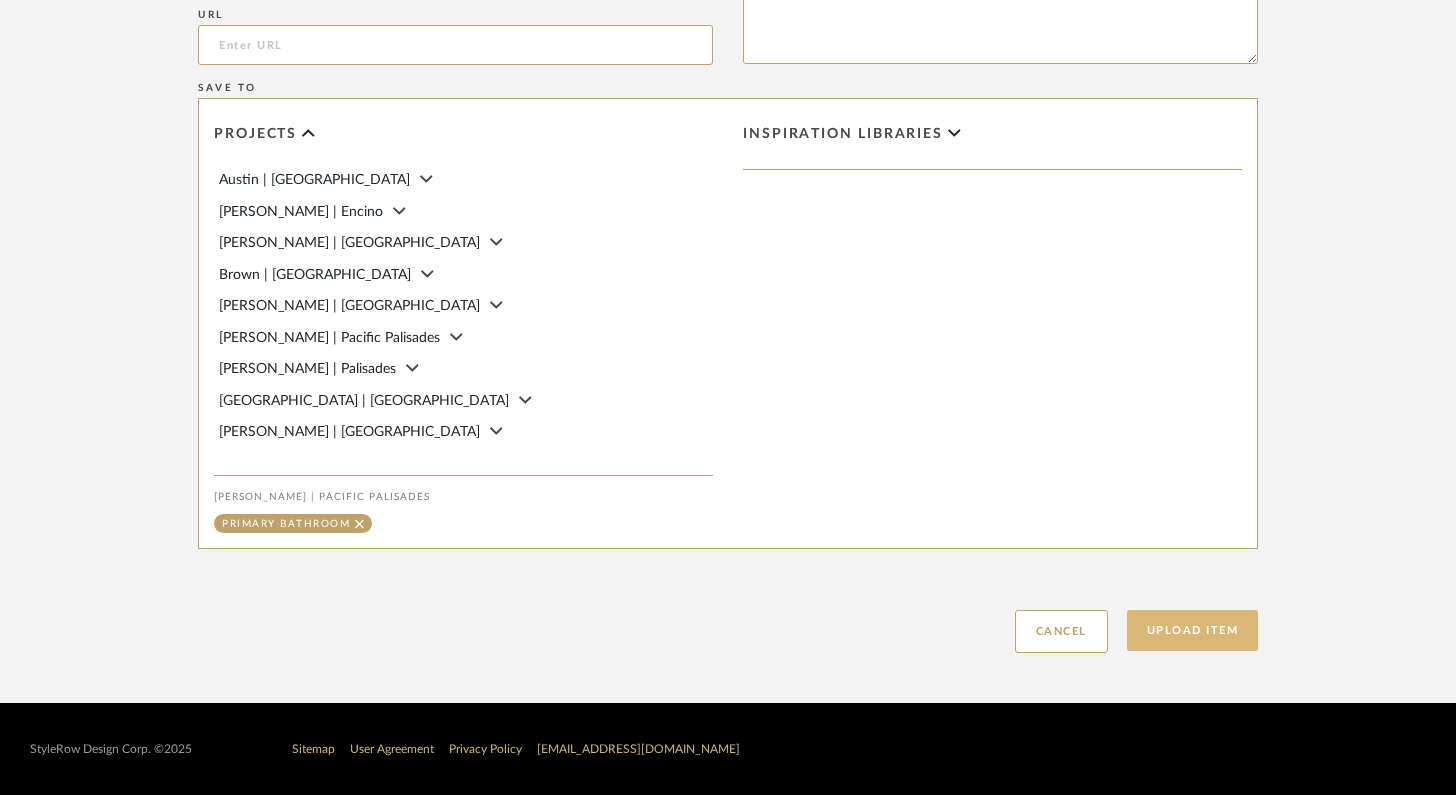 click on "Upload Item" 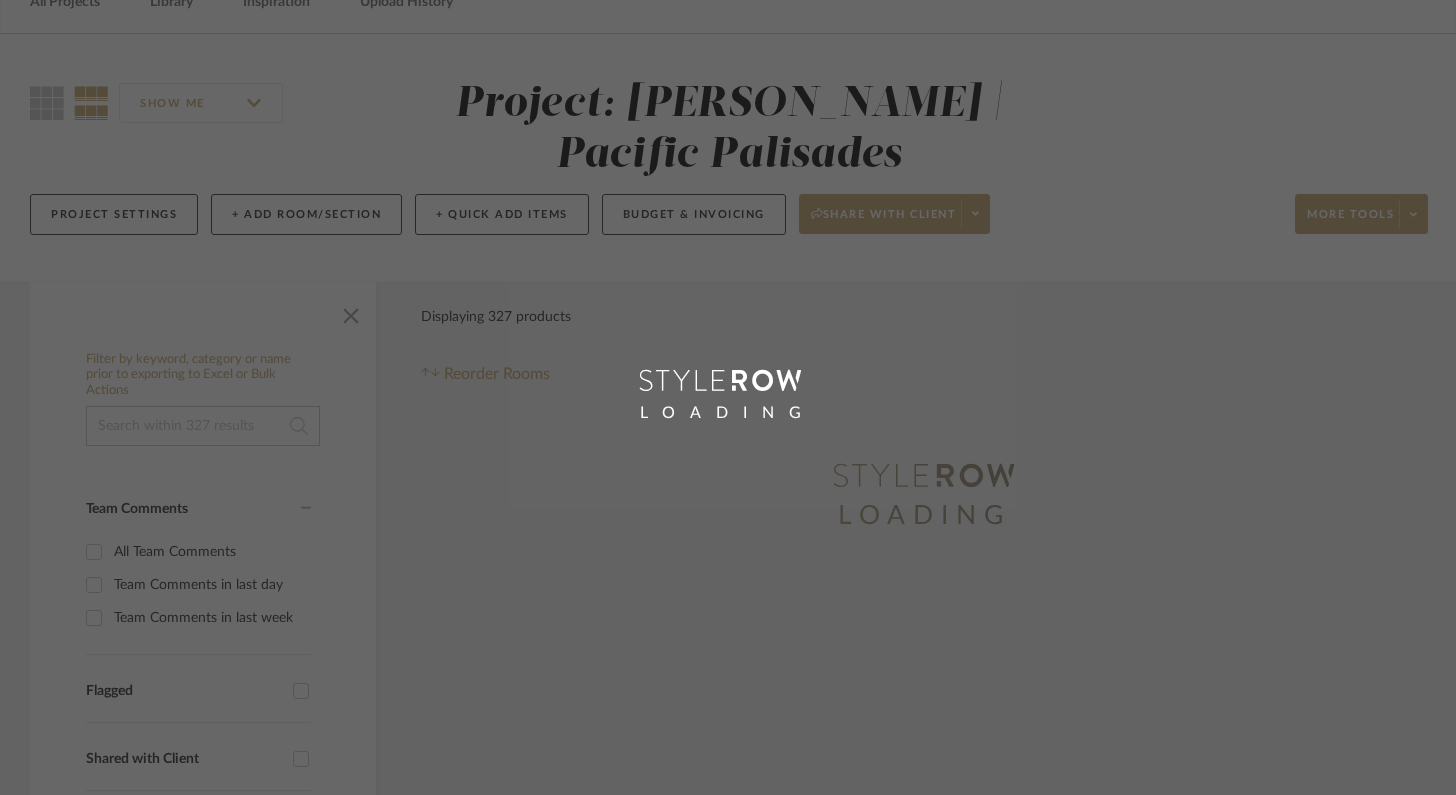 scroll, scrollTop: 0, scrollLeft: 0, axis: both 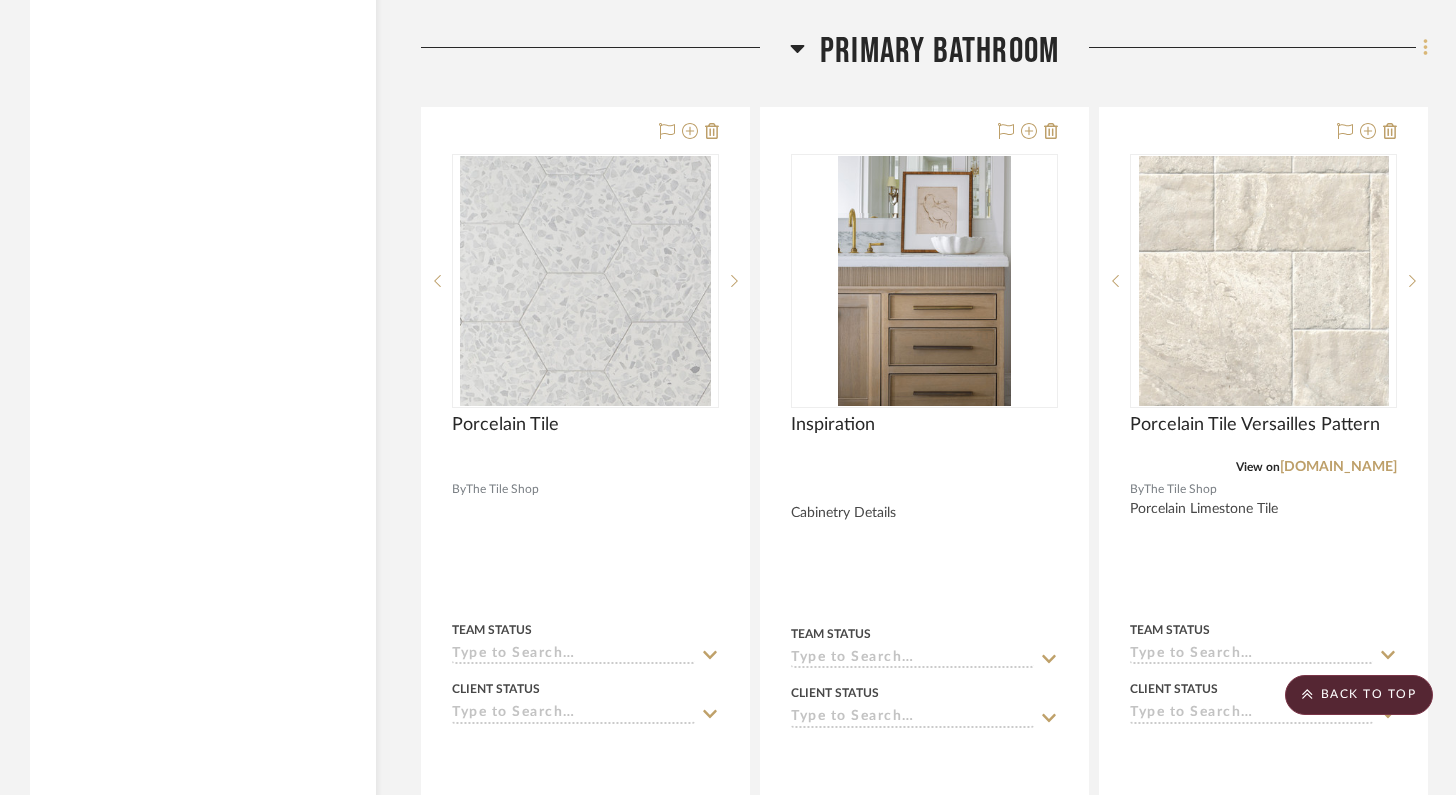 click 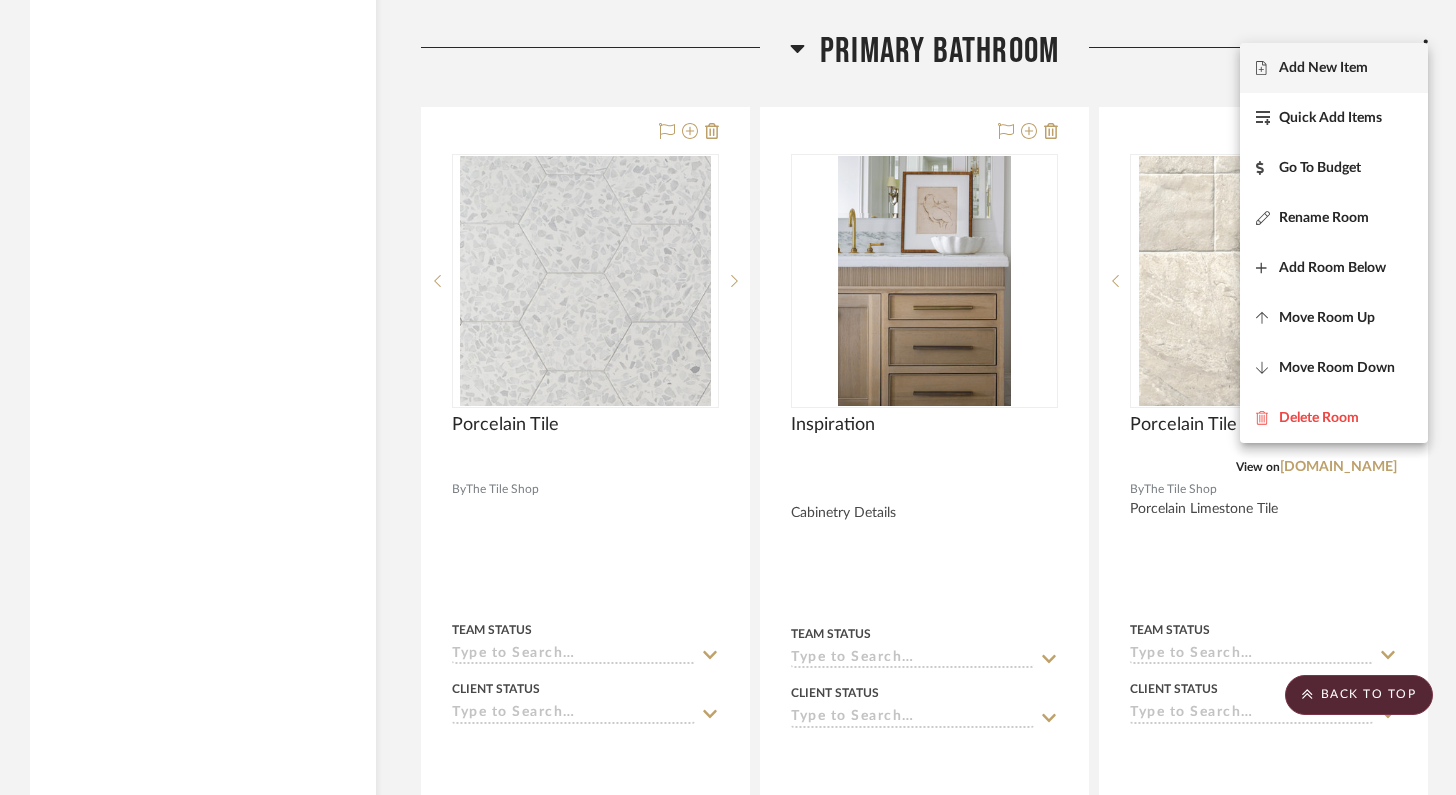 click on "Add New Item" at bounding box center [1323, 68] 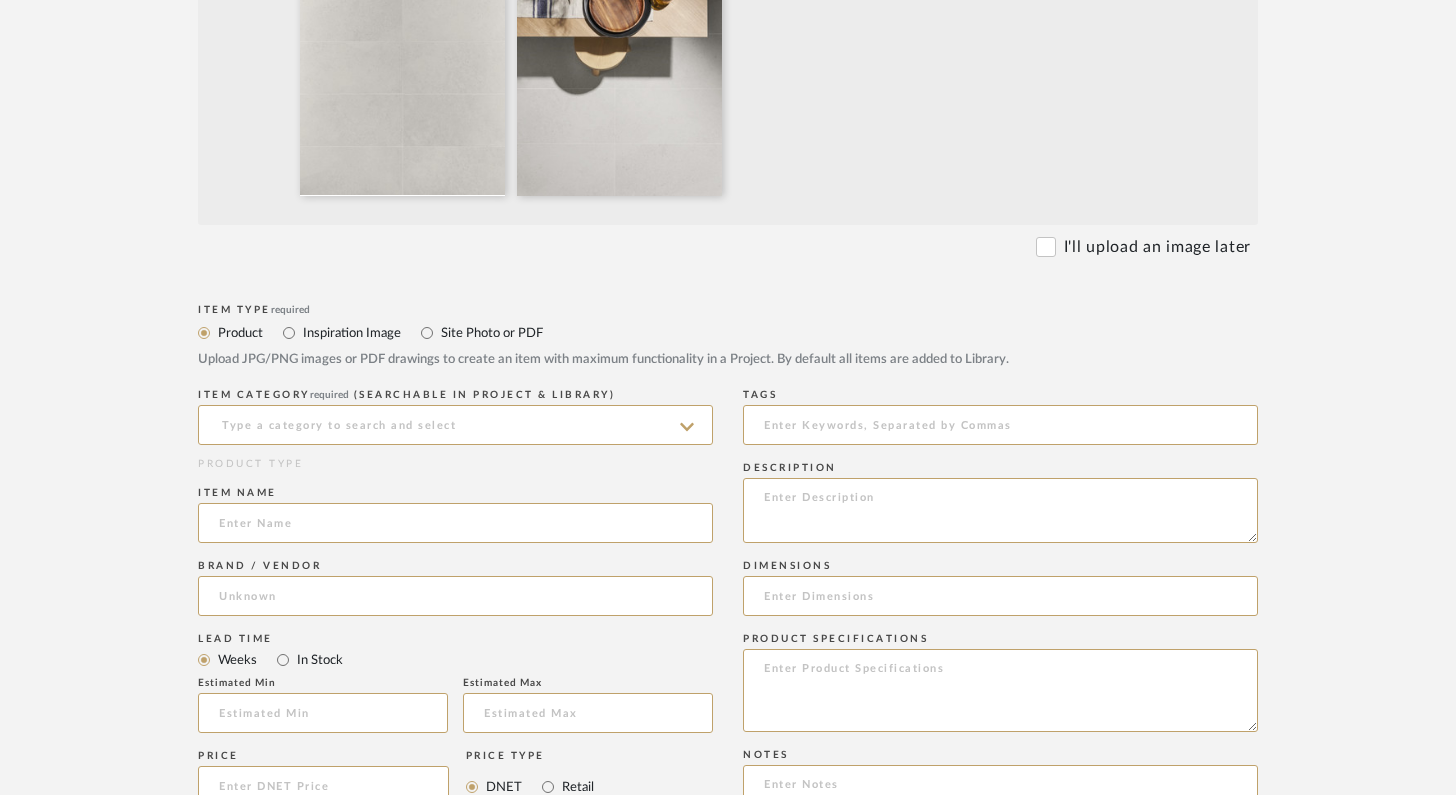 scroll, scrollTop: 758, scrollLeft: 0, axis: vertical 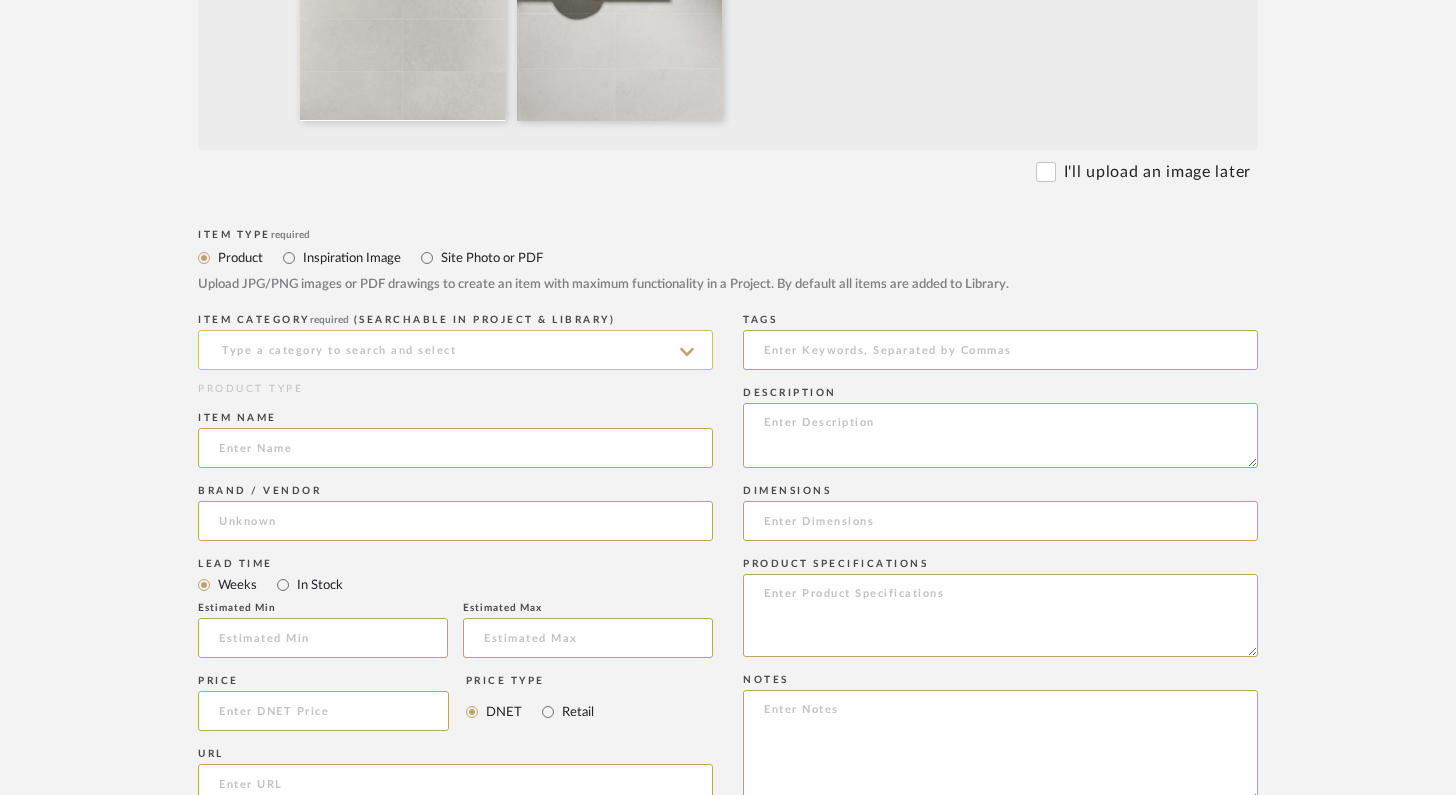 click 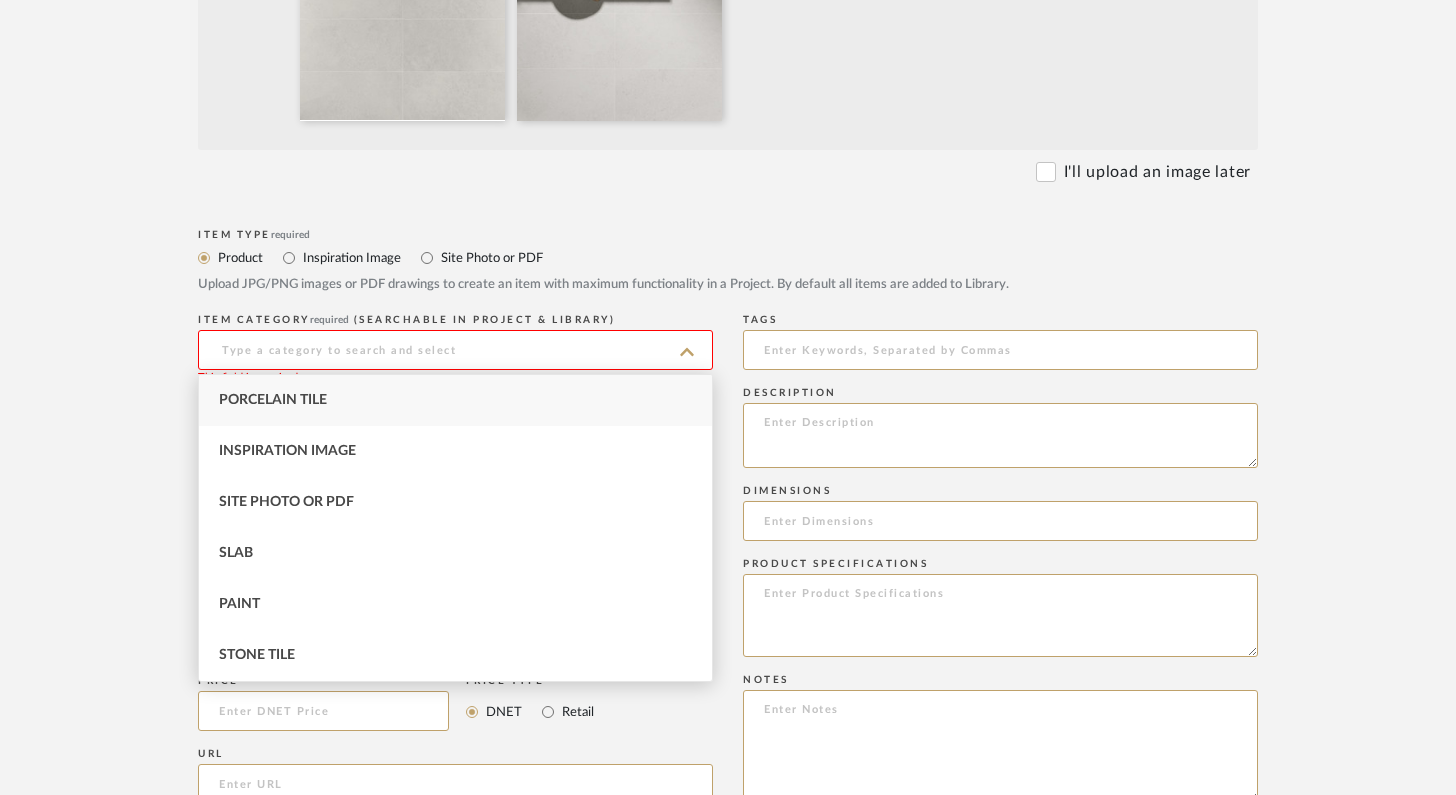 click on "Porcelain Tile" at bounding box center (273, 400) 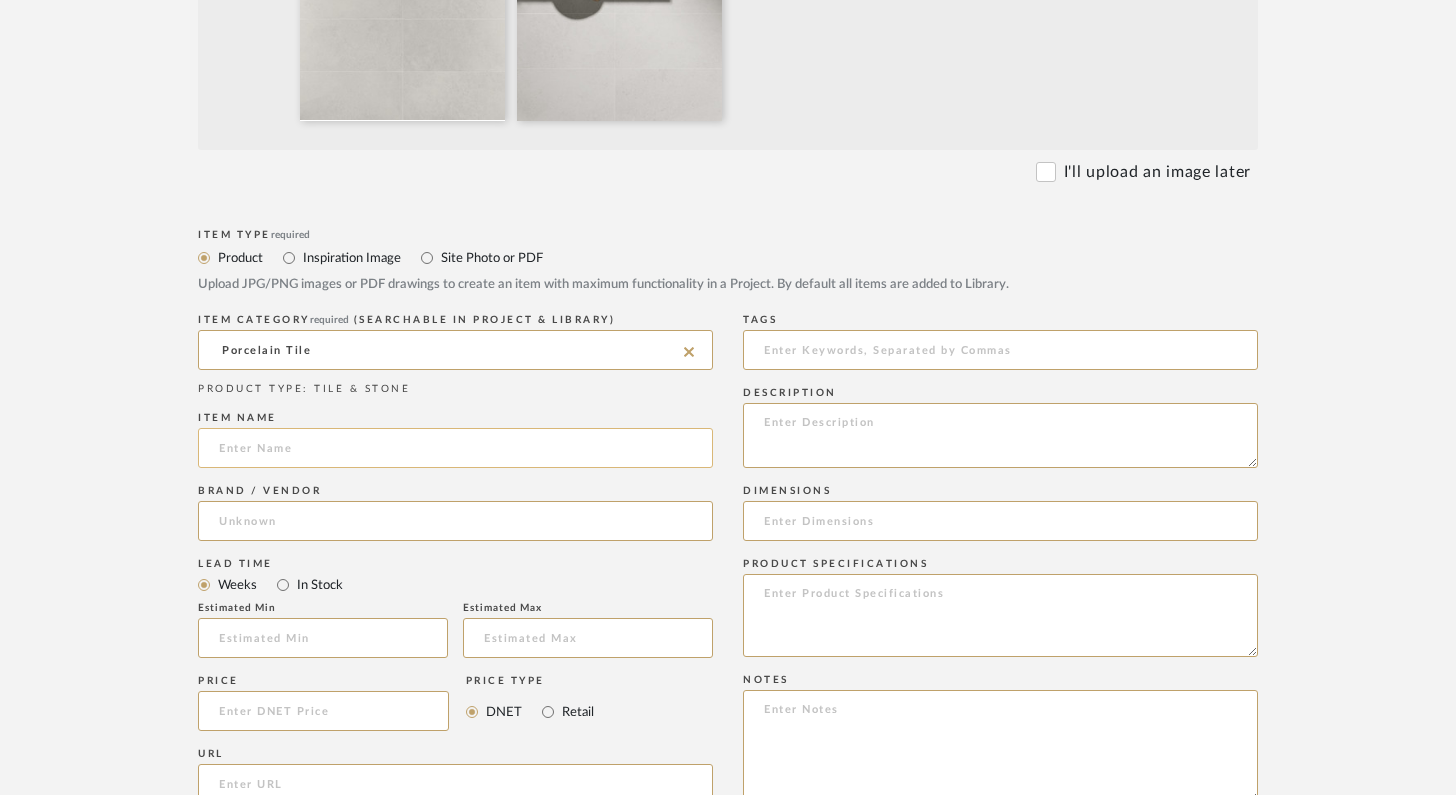 click 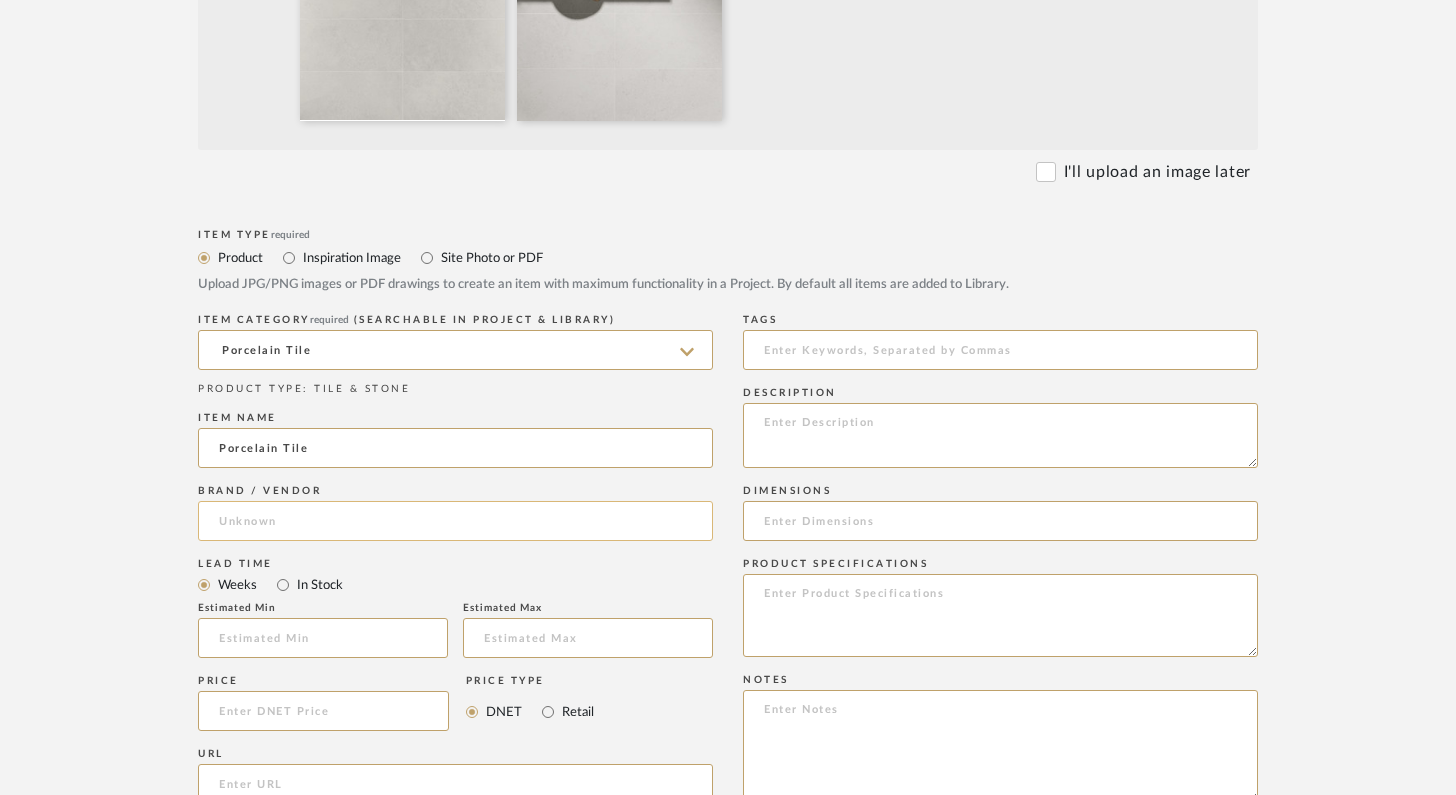 type on "Porcelain Tile" 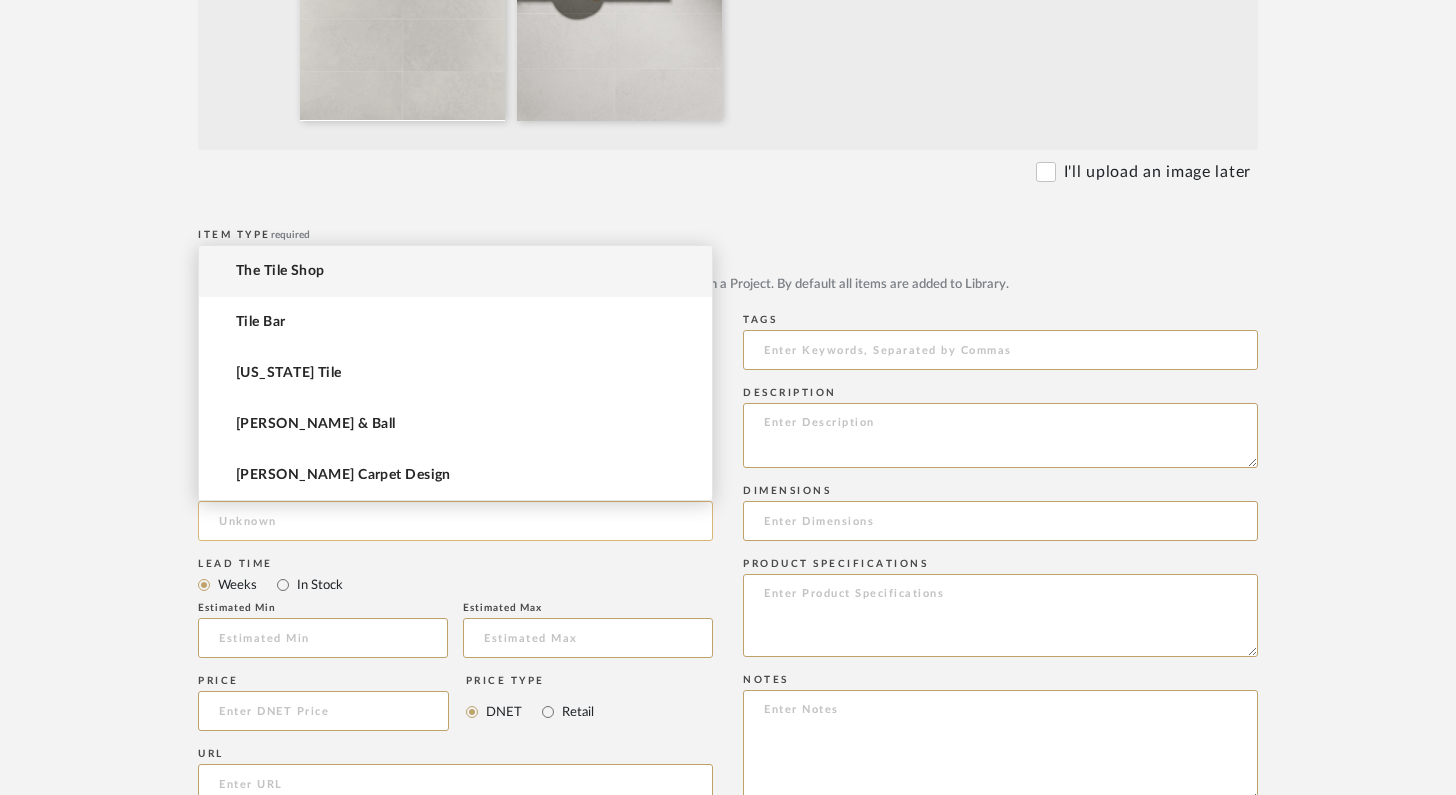 click 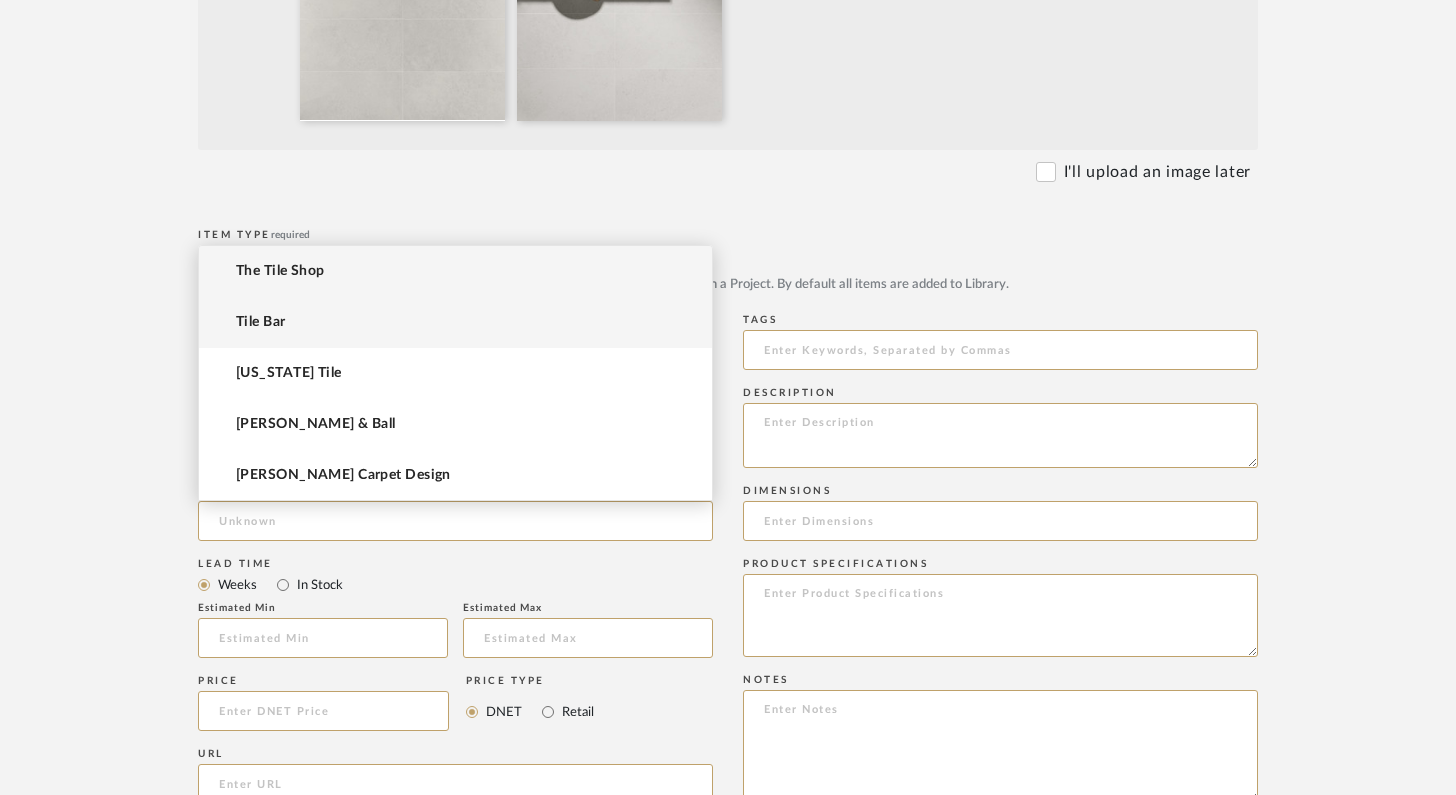 click on "Tile Bar" at bounding box center [261, 322] 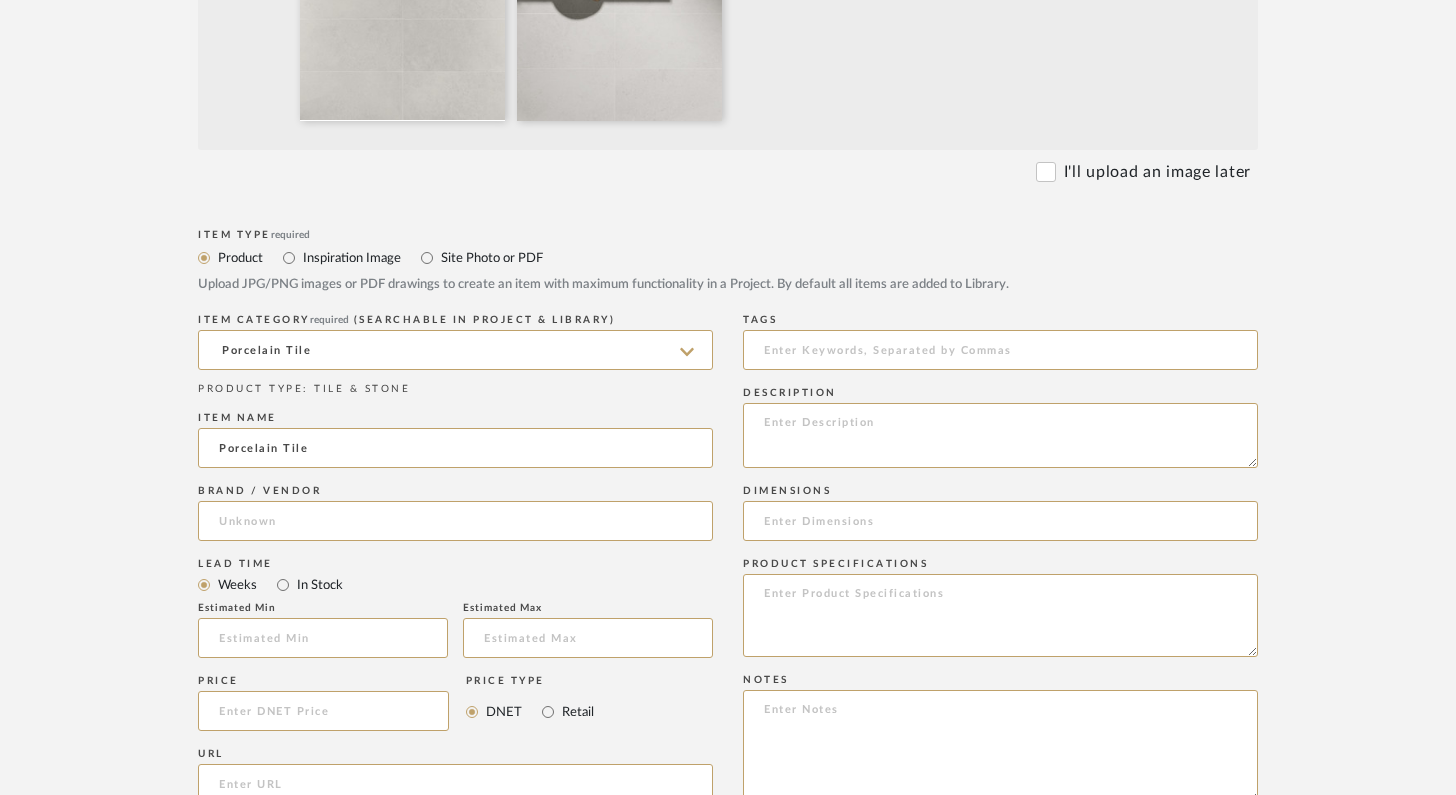 type on "Tile Bar" 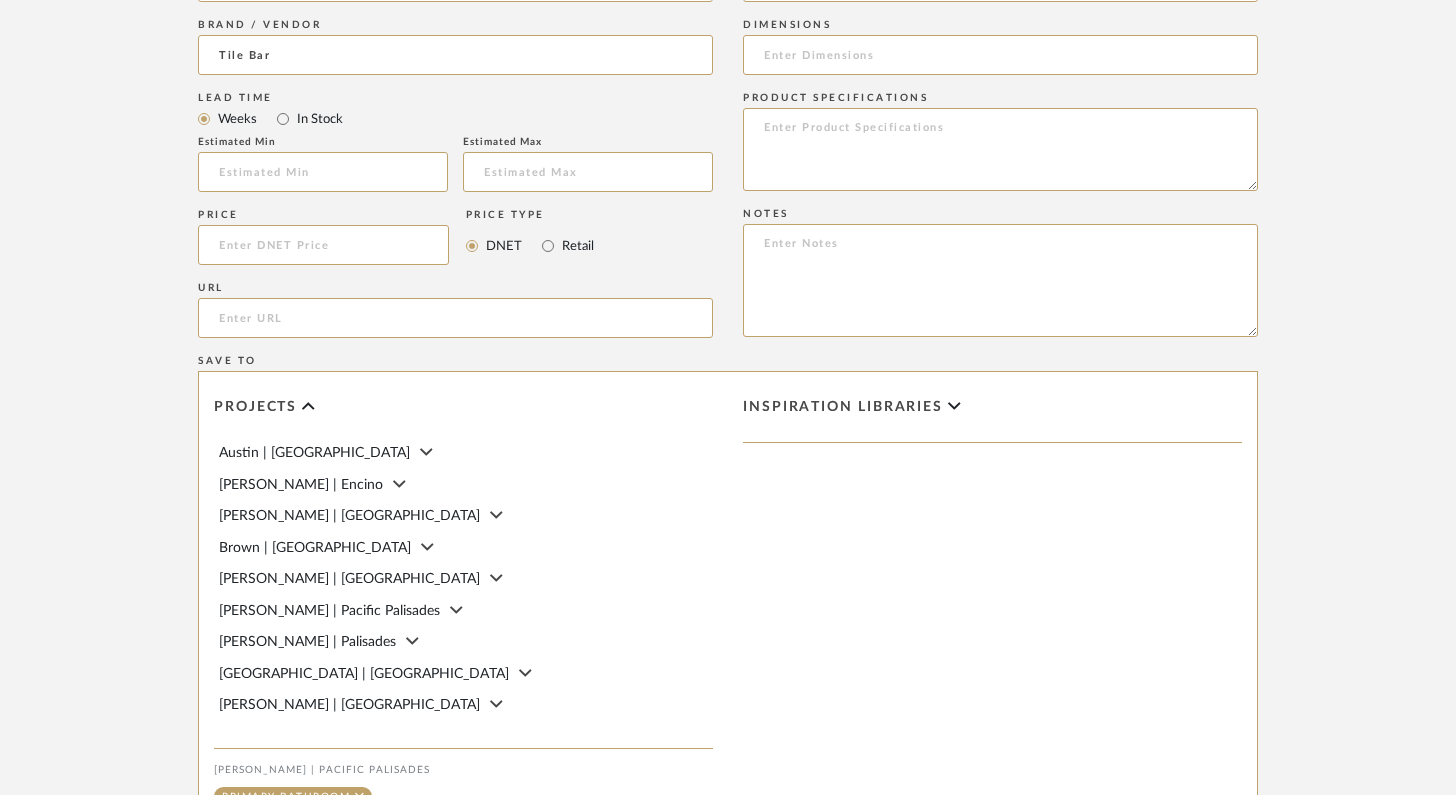 scroll, scrollTop: 1498, scrollLeft: 0, axis: vertical 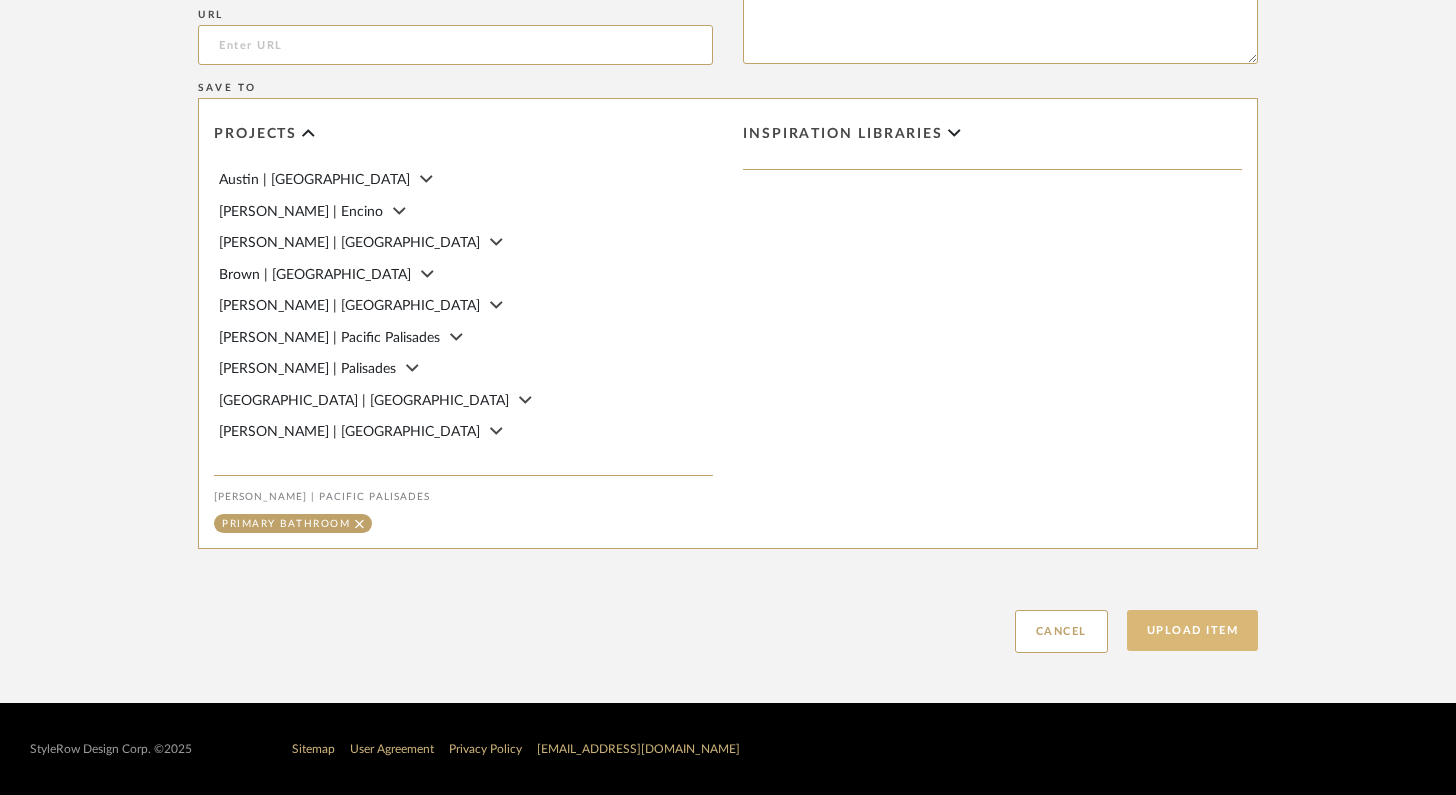 click on "Upload Item" 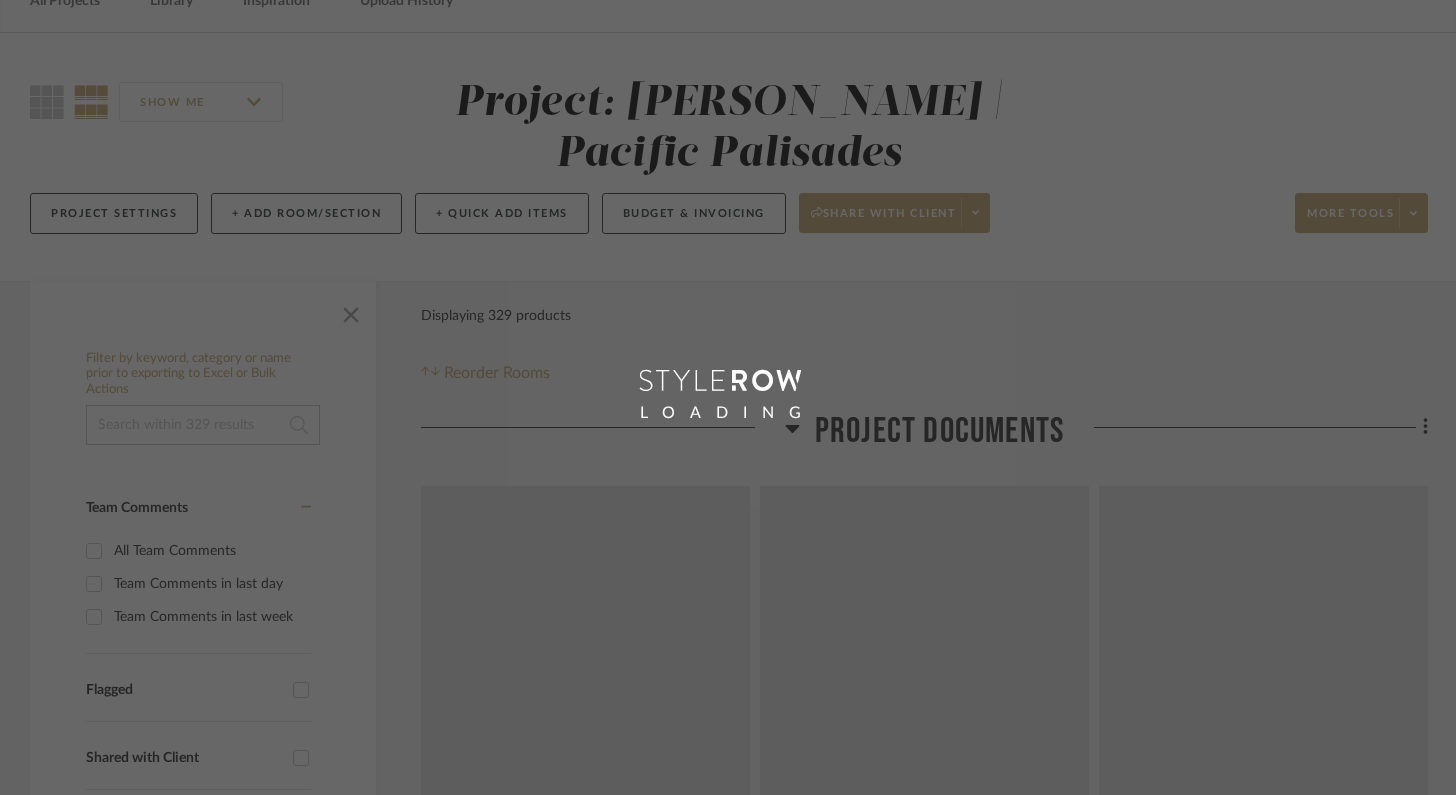 scroll, scrollTop: 0, scrollLeft: 0, axis: both 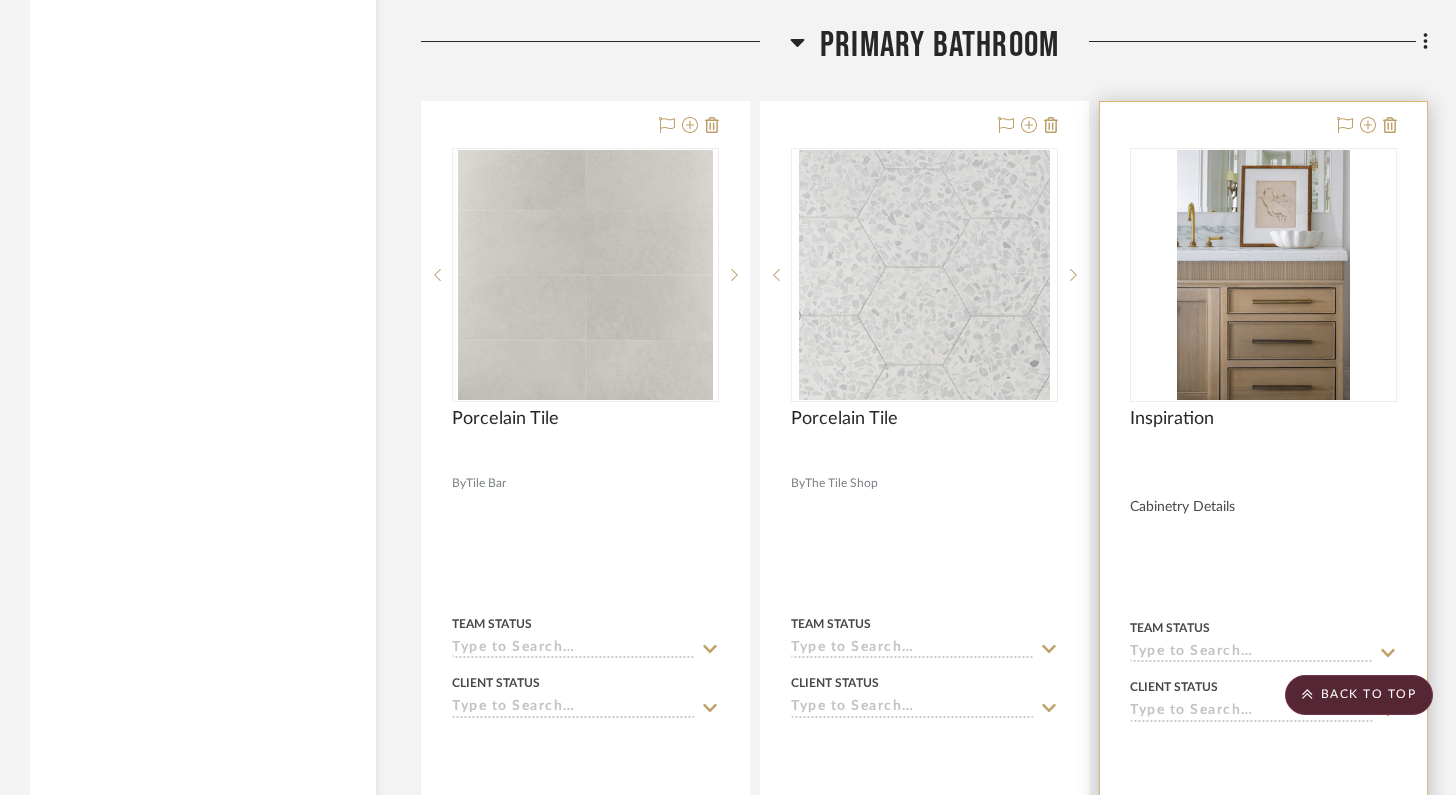 type 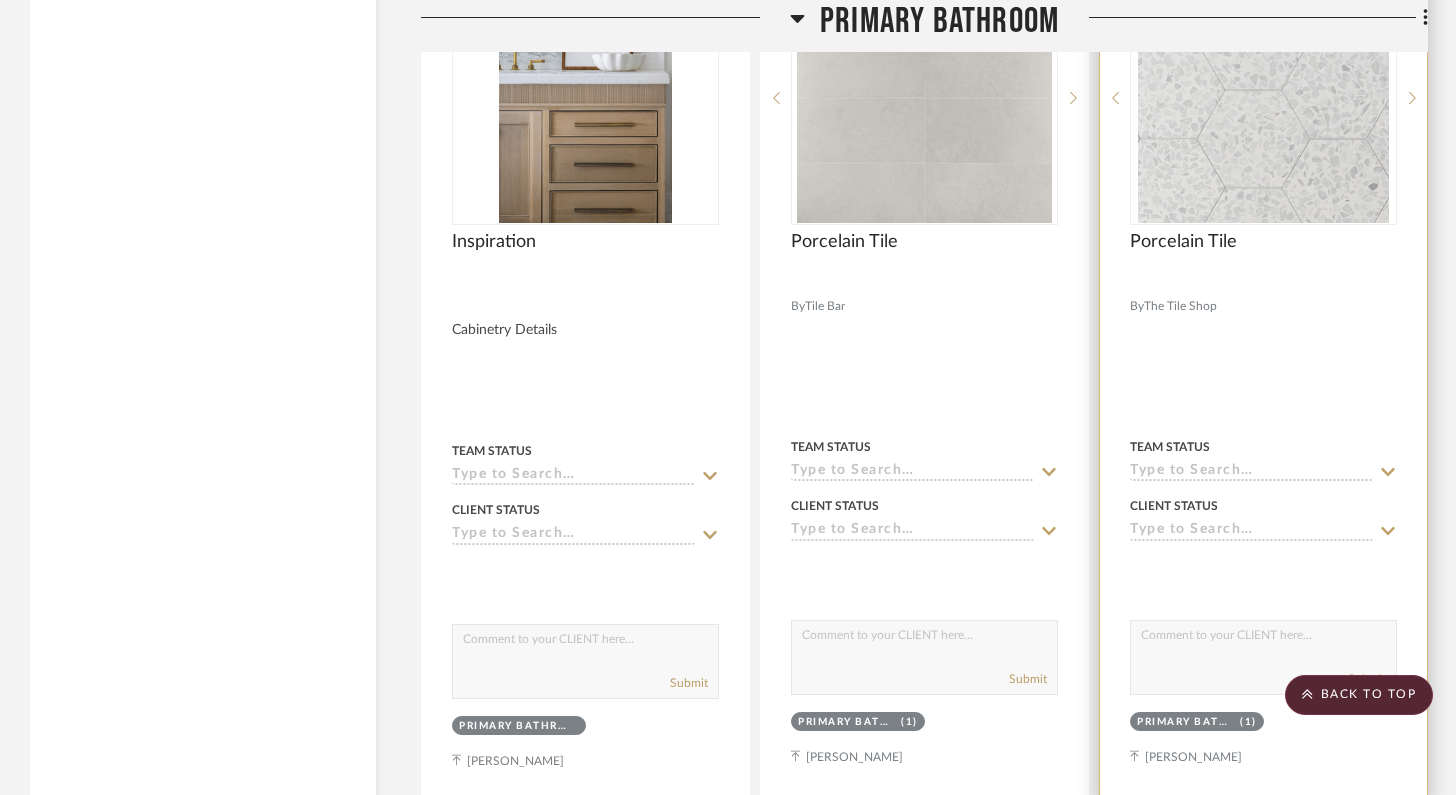 scroll, scrollTop: 49675, scrollLeft: 0, axis: vertical 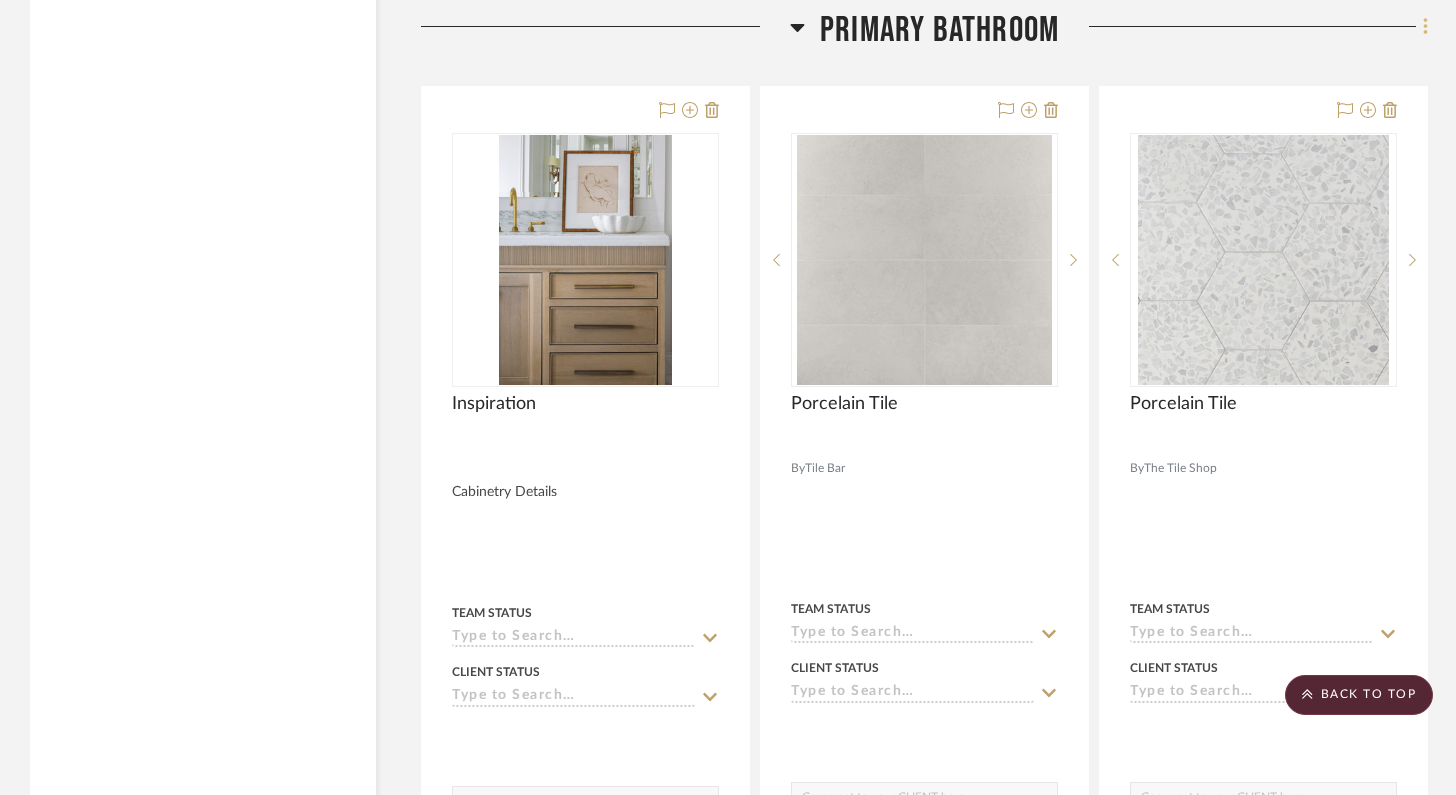 click 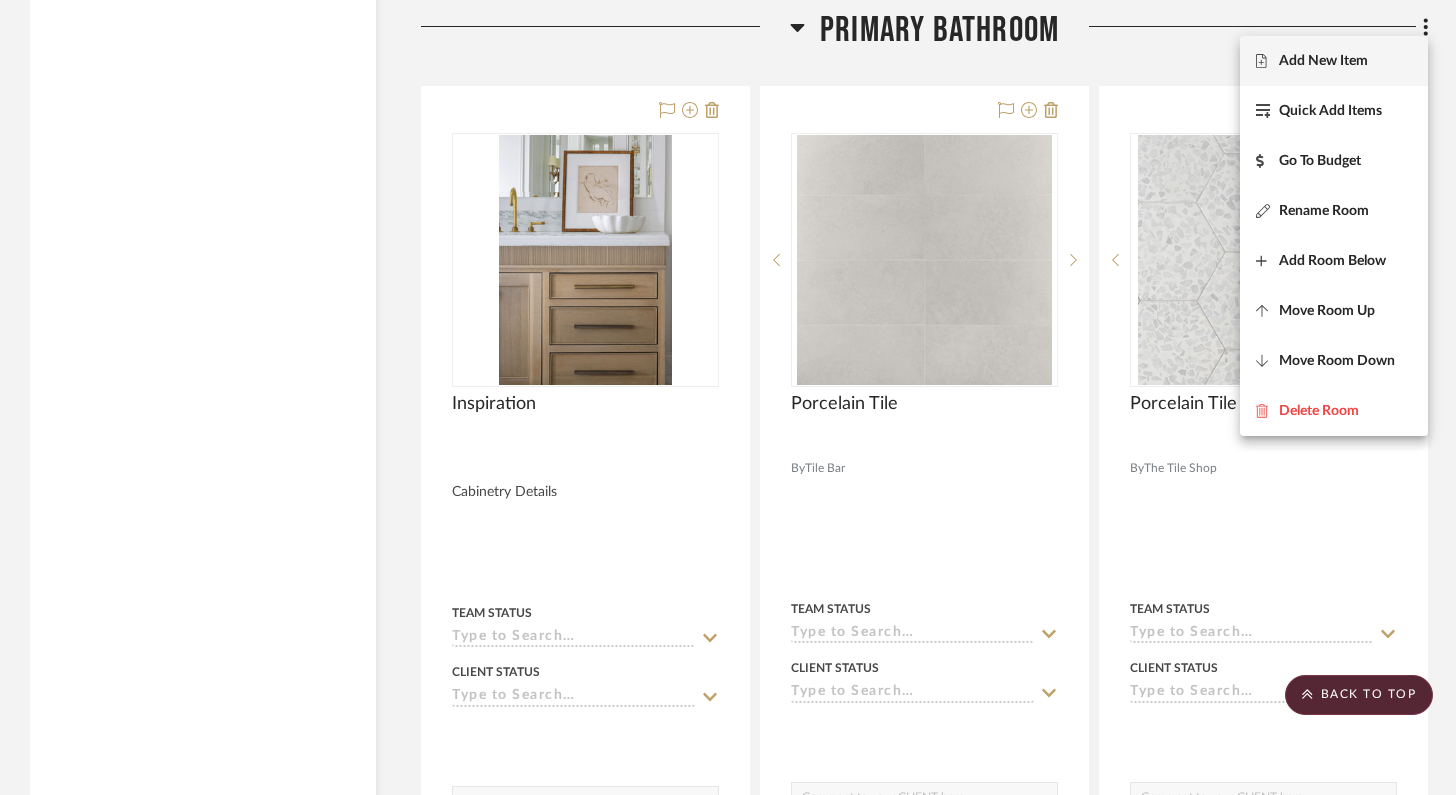 click on "Add New Item" at bounding box center (1334, 61) 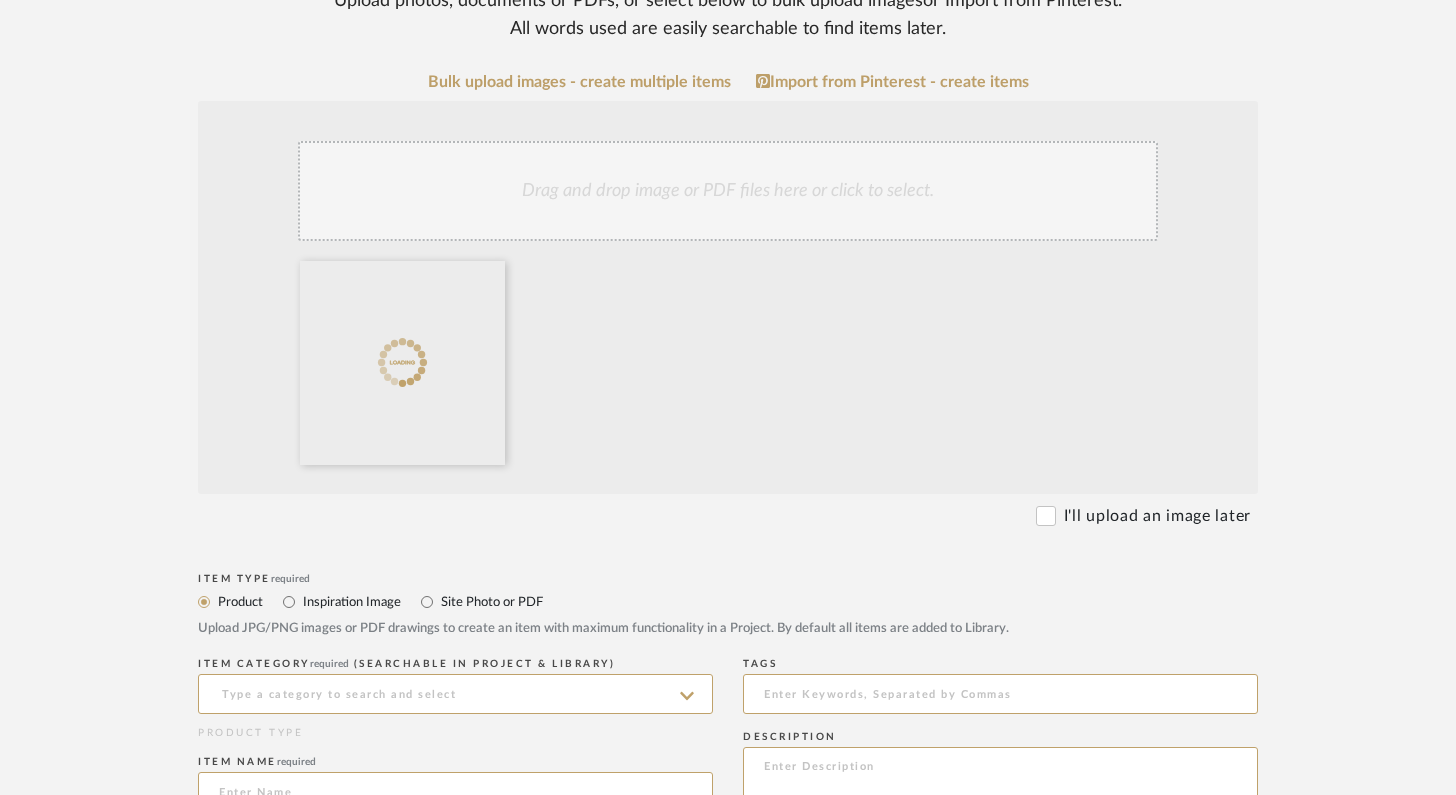 scroll, scrollTop: 565, scrollLeft: 0, axis: vertical 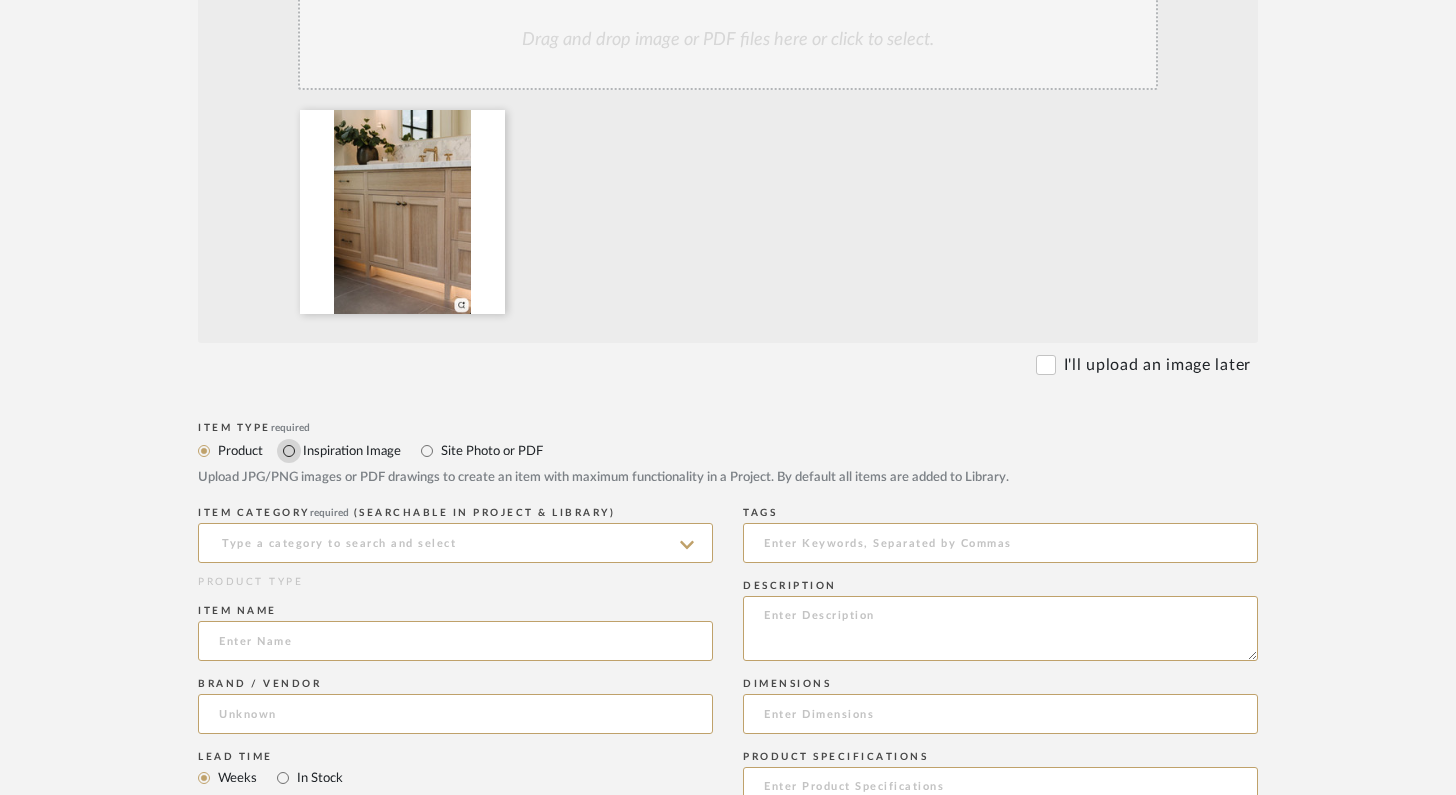 click on "Inspiration Image" at bounding box center (289, 451) 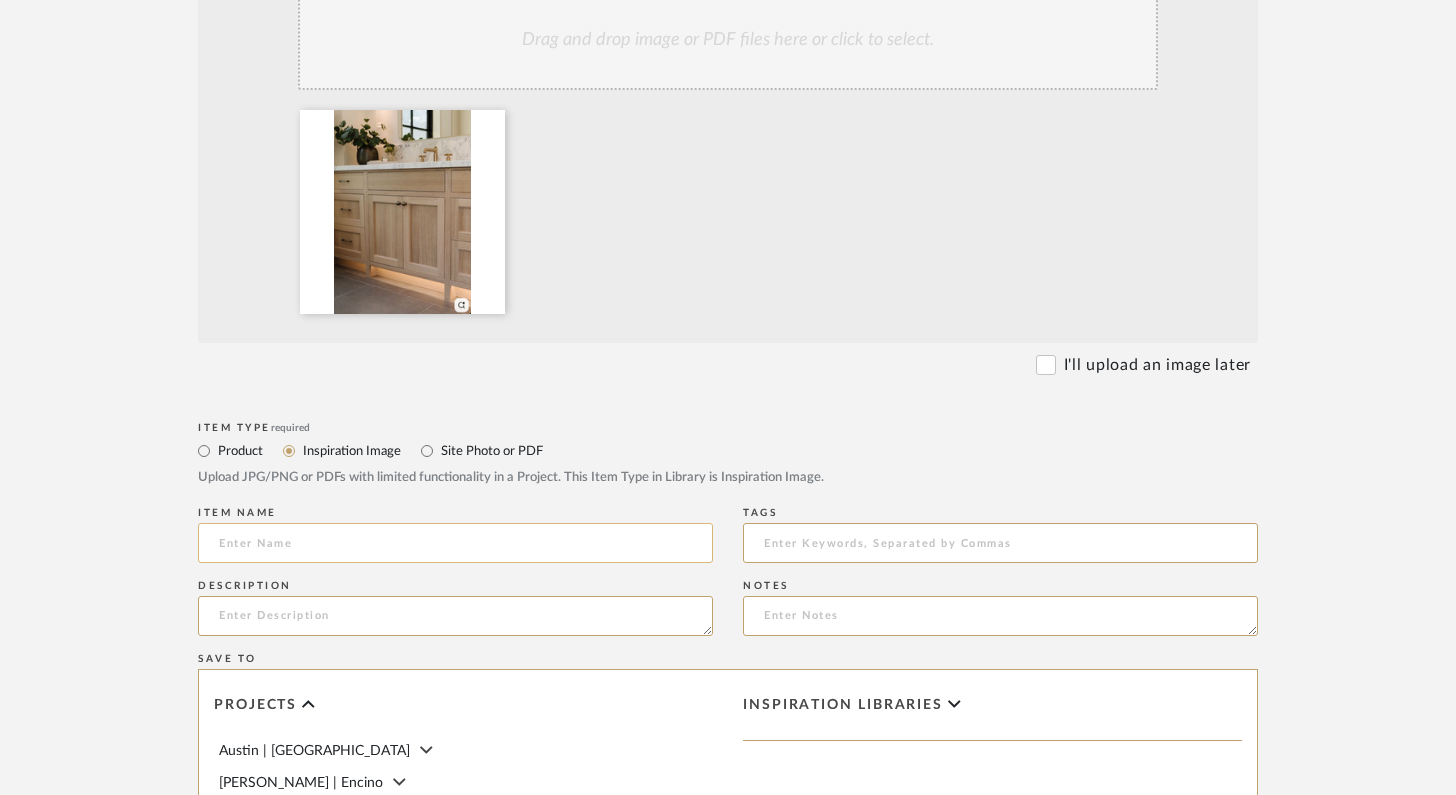 click 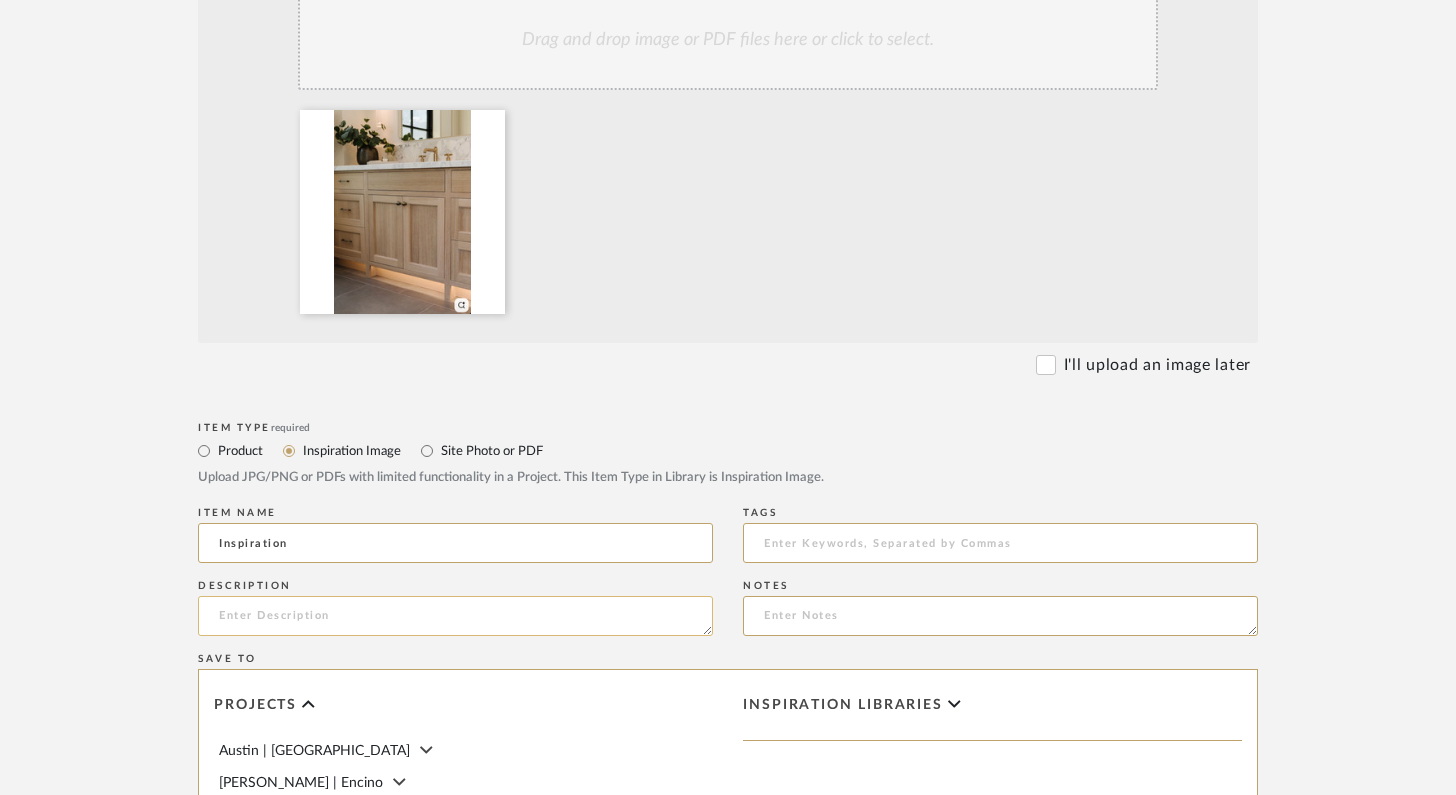 type on "Inspiration" 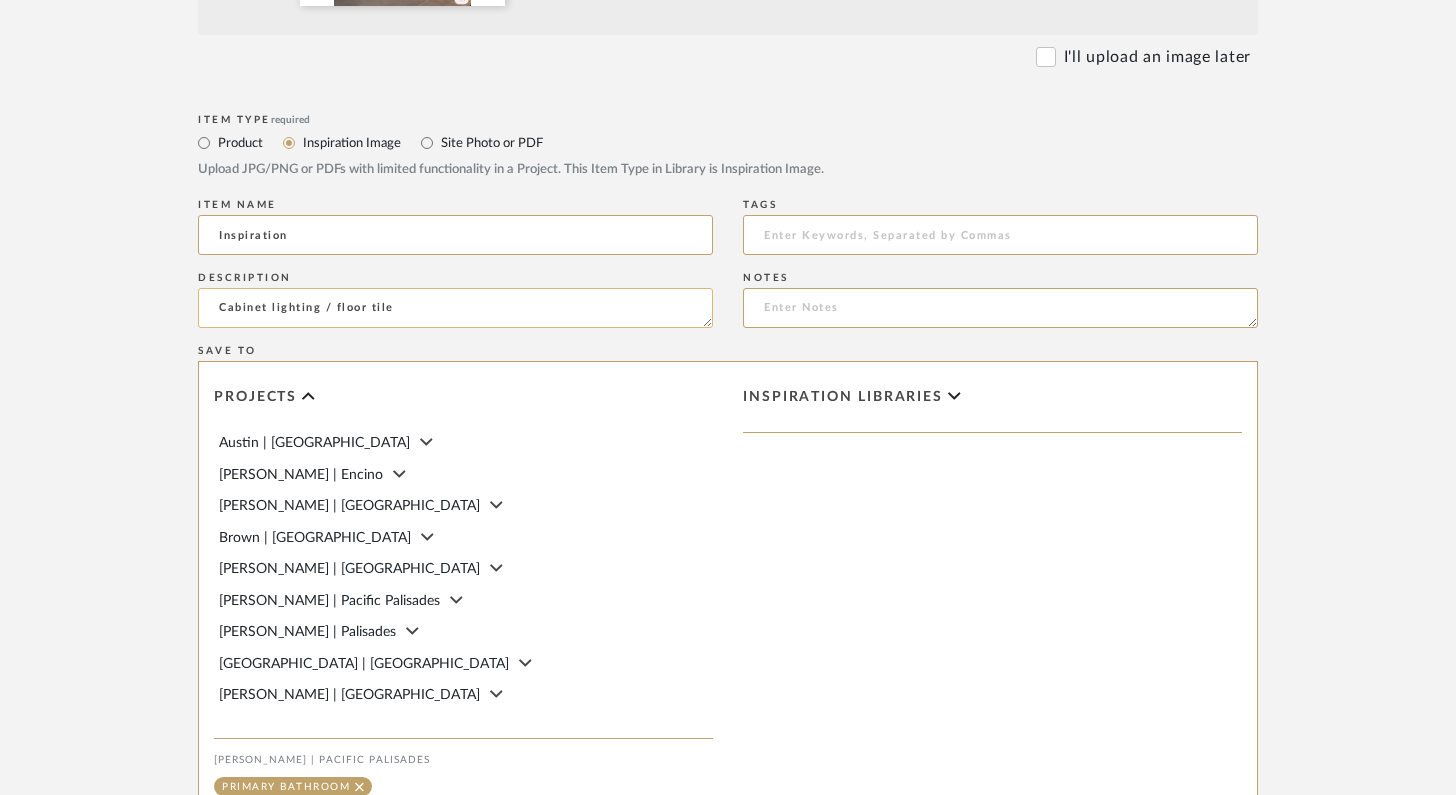 scroll, scrollTop: 897, scrollLeft: 0, axis: vertical 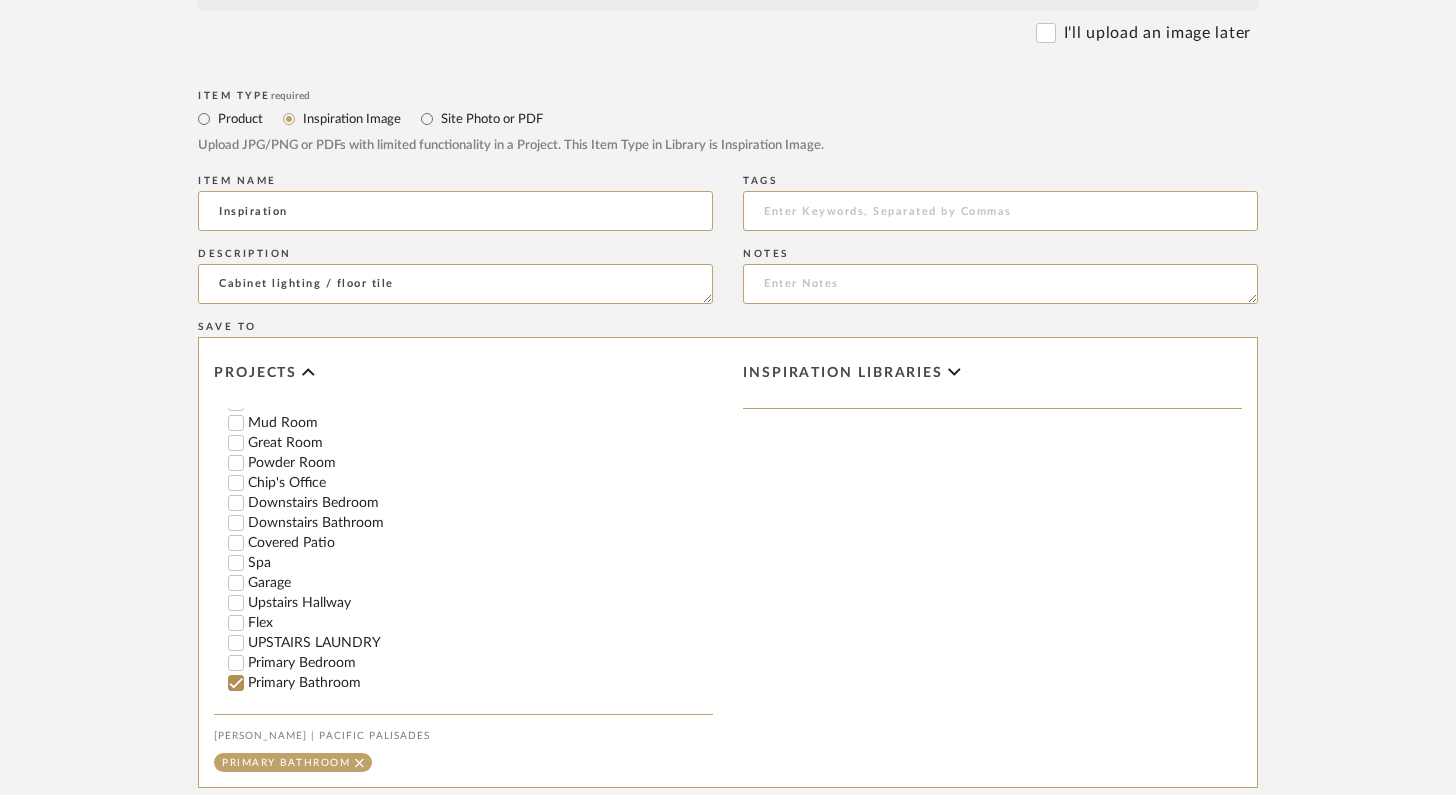 type on "Cabinet lighting / floor tile" 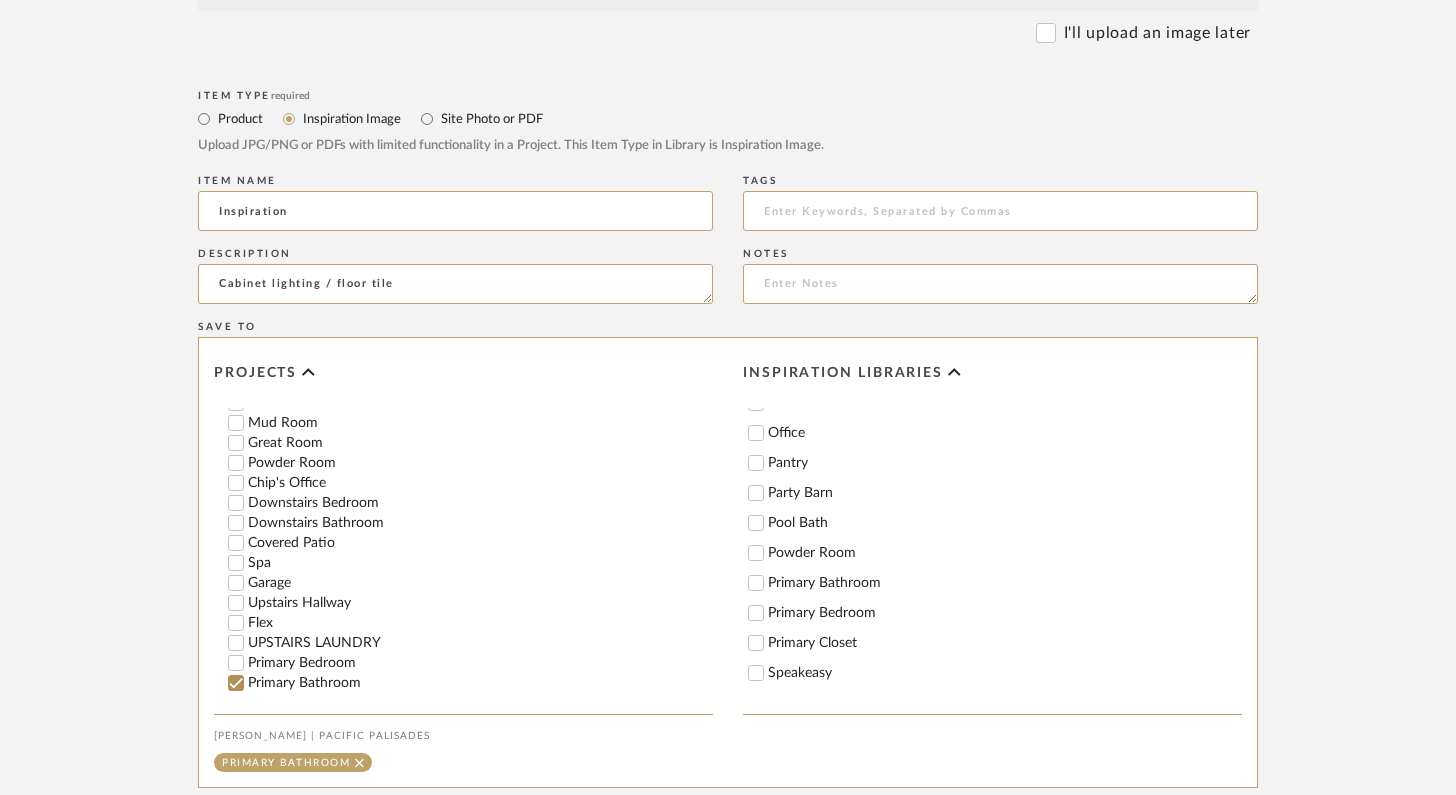 scroll, scrollTop: 556, scrollLeft: 0, axis: vertical 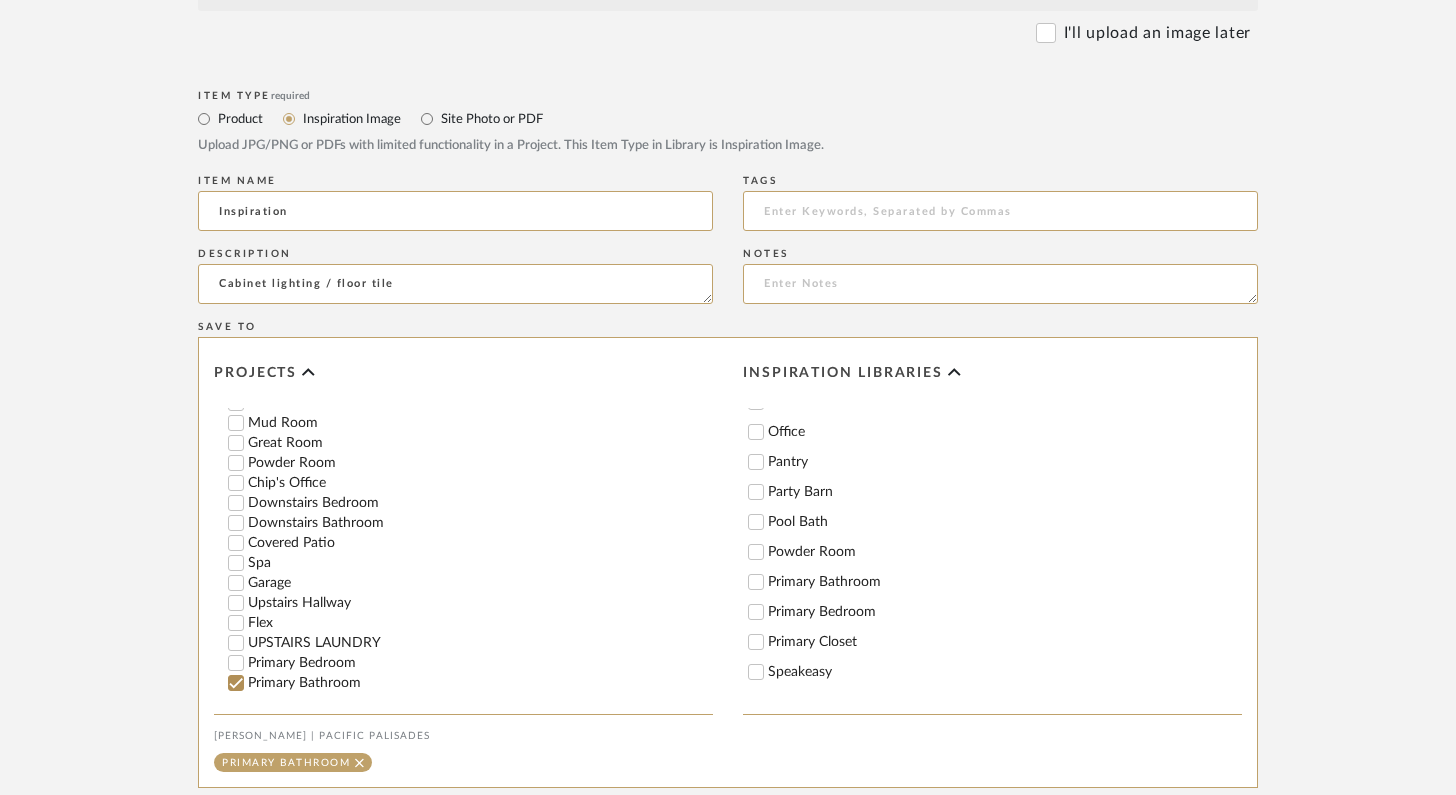 click on "Primary Bathroom" at bounding box center (1005, 582) 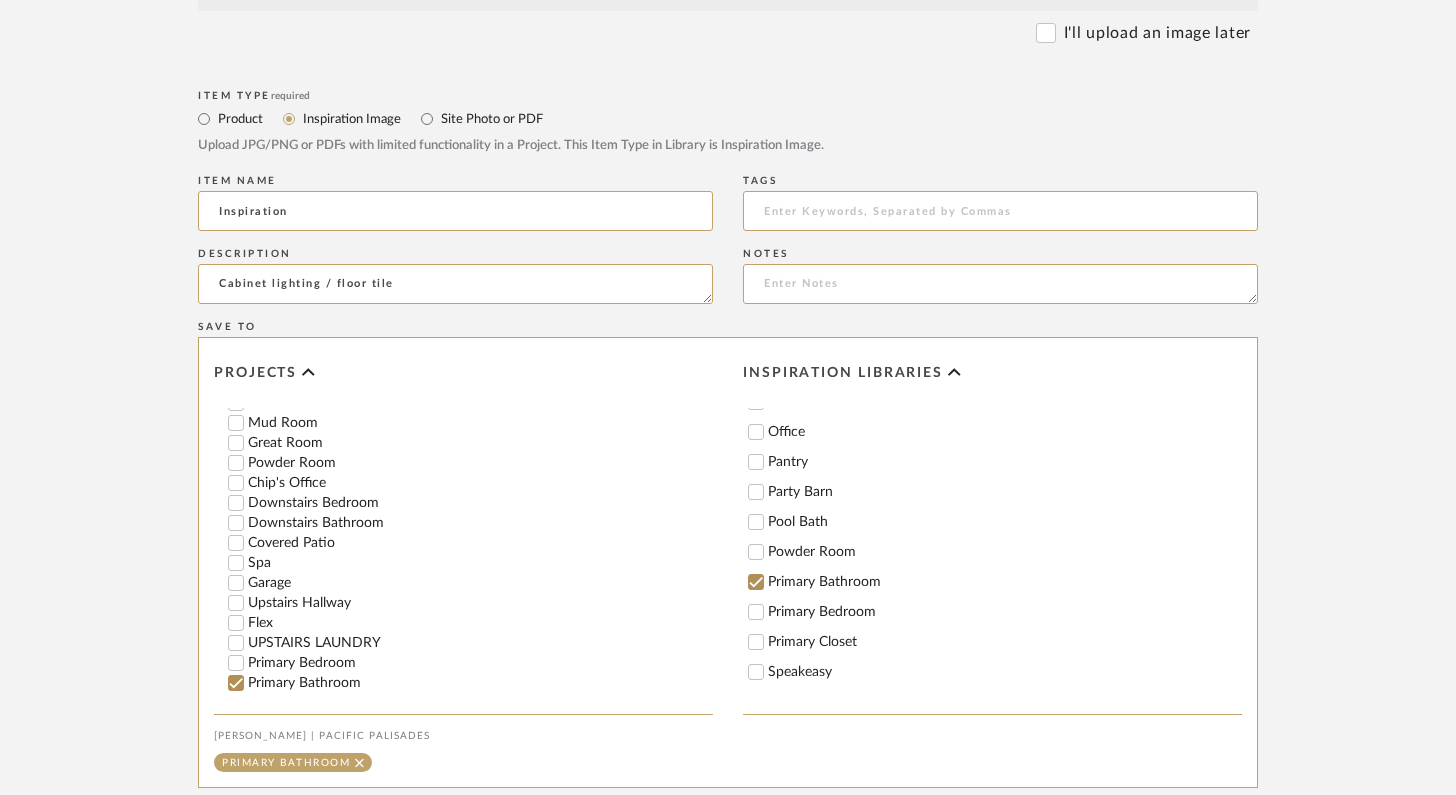 checkbox on "true" 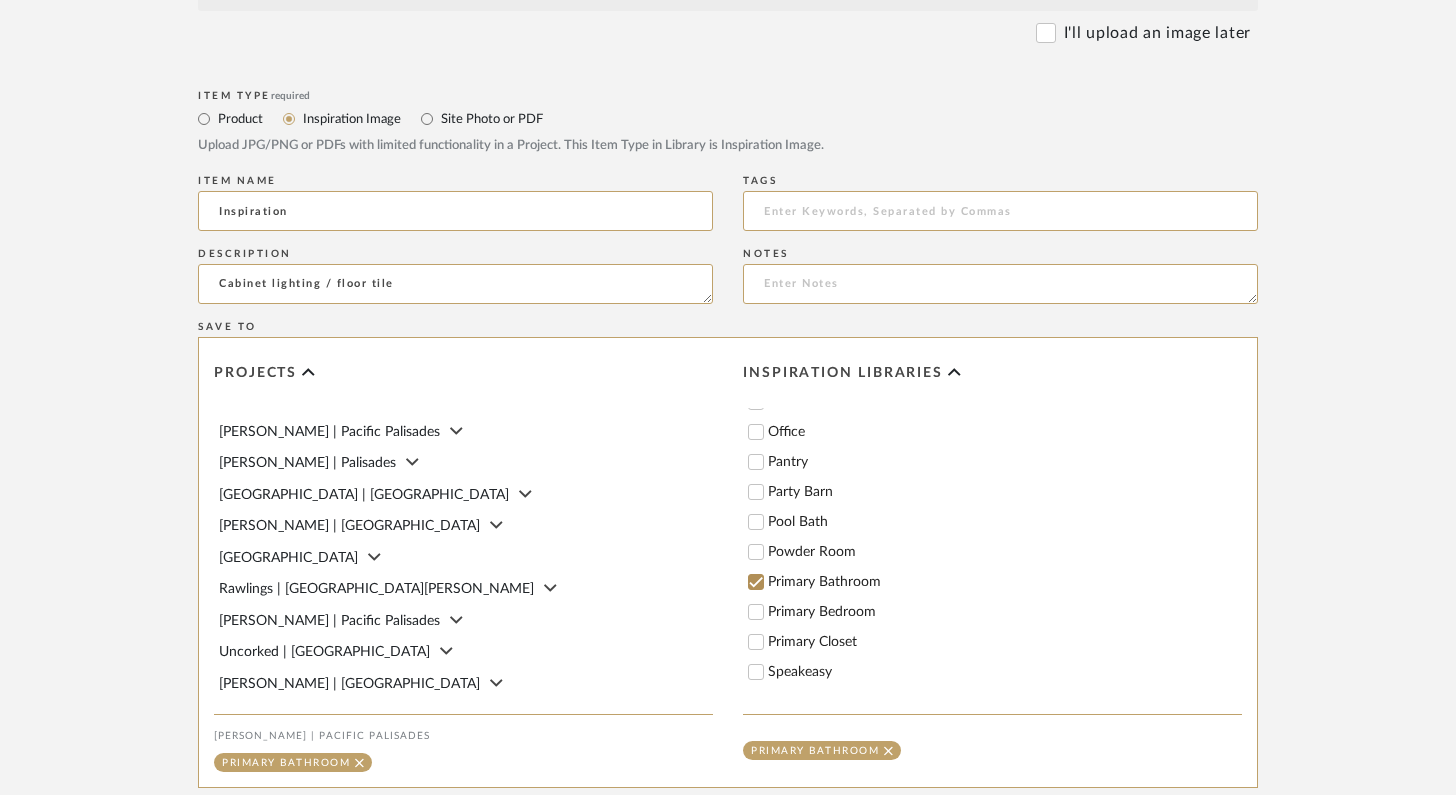 scroll, scrollTop: 124, scrollLeft: 0, axis: vertical 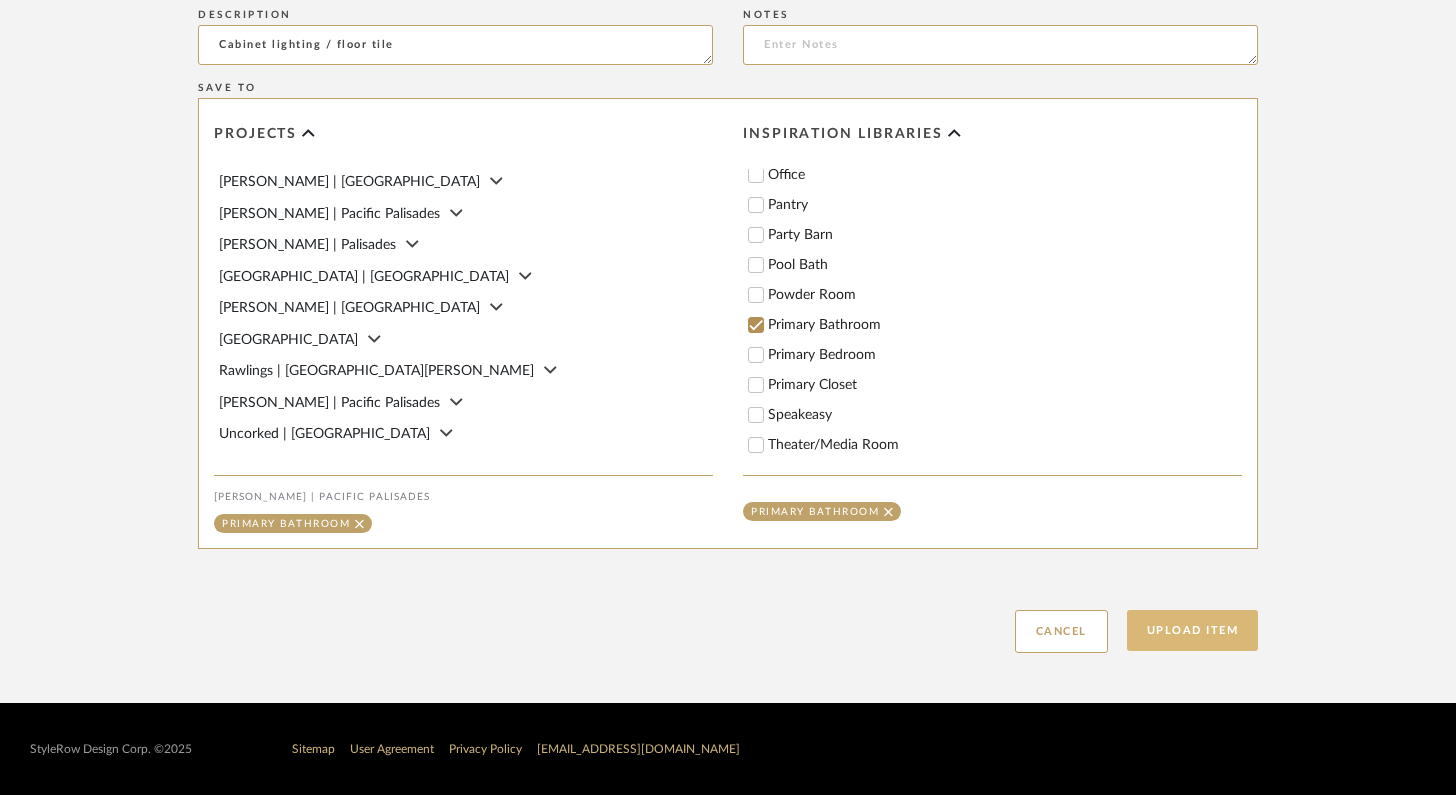 click on "Upload Item" 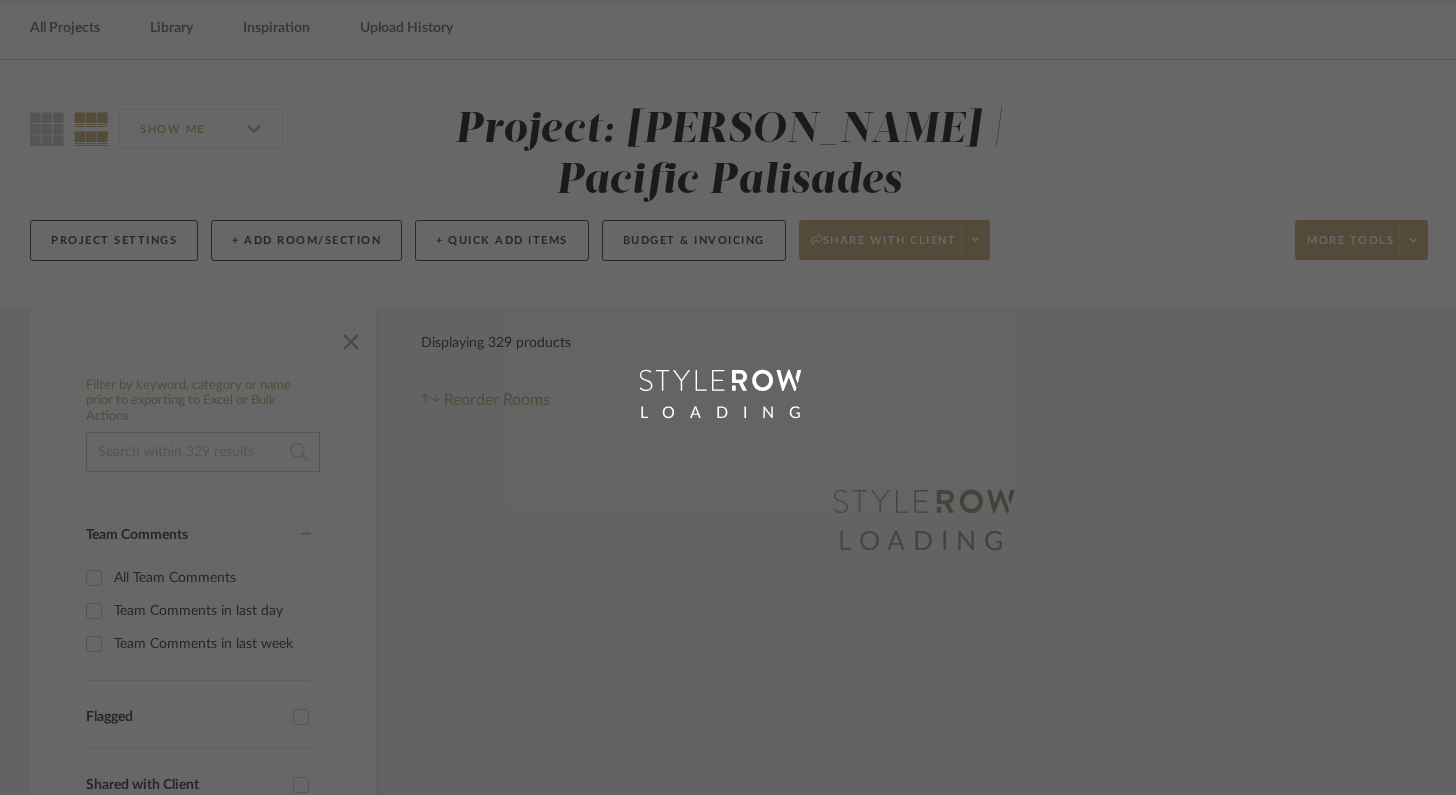 scroll, scrollTop: 0, scrollLeft: 0, axis: both 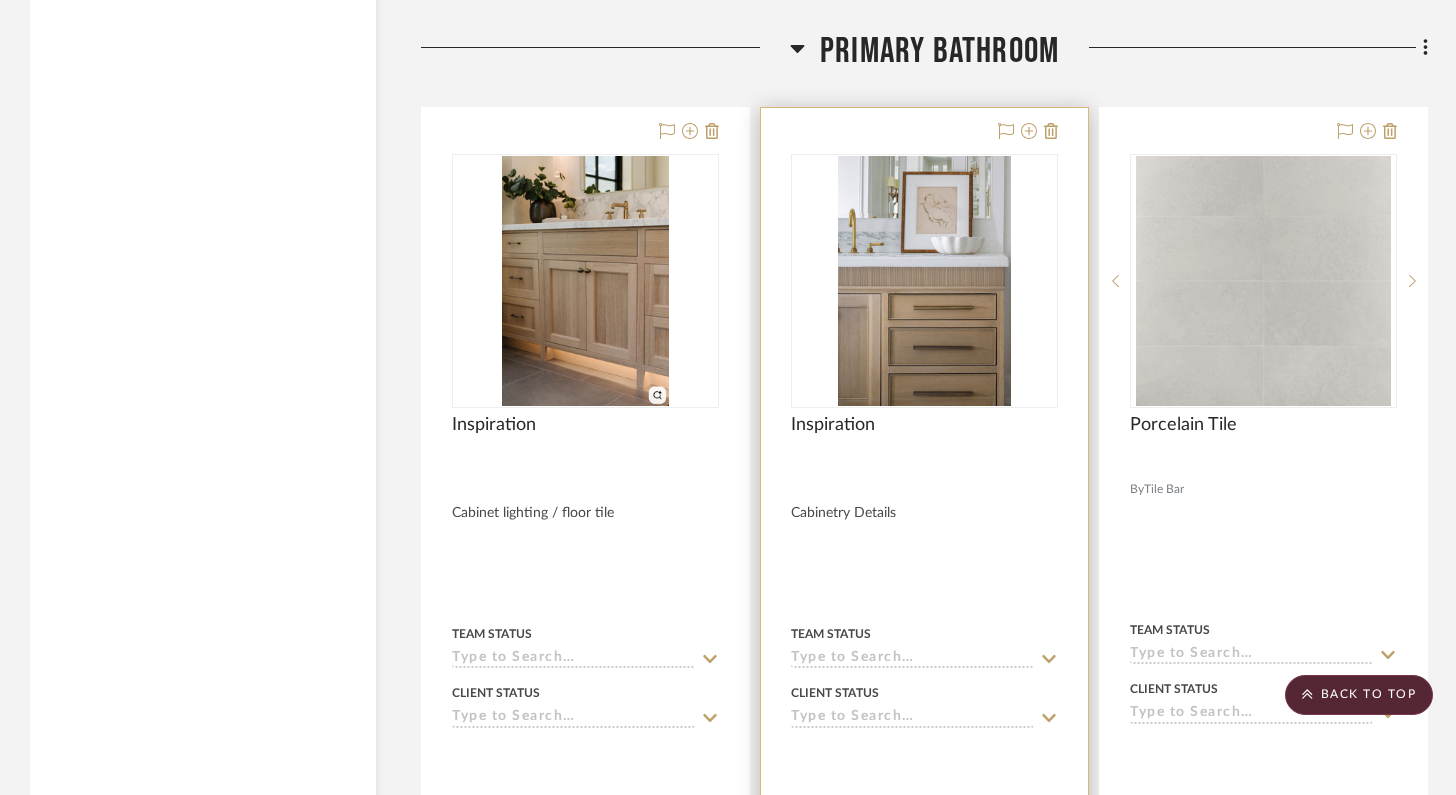 type 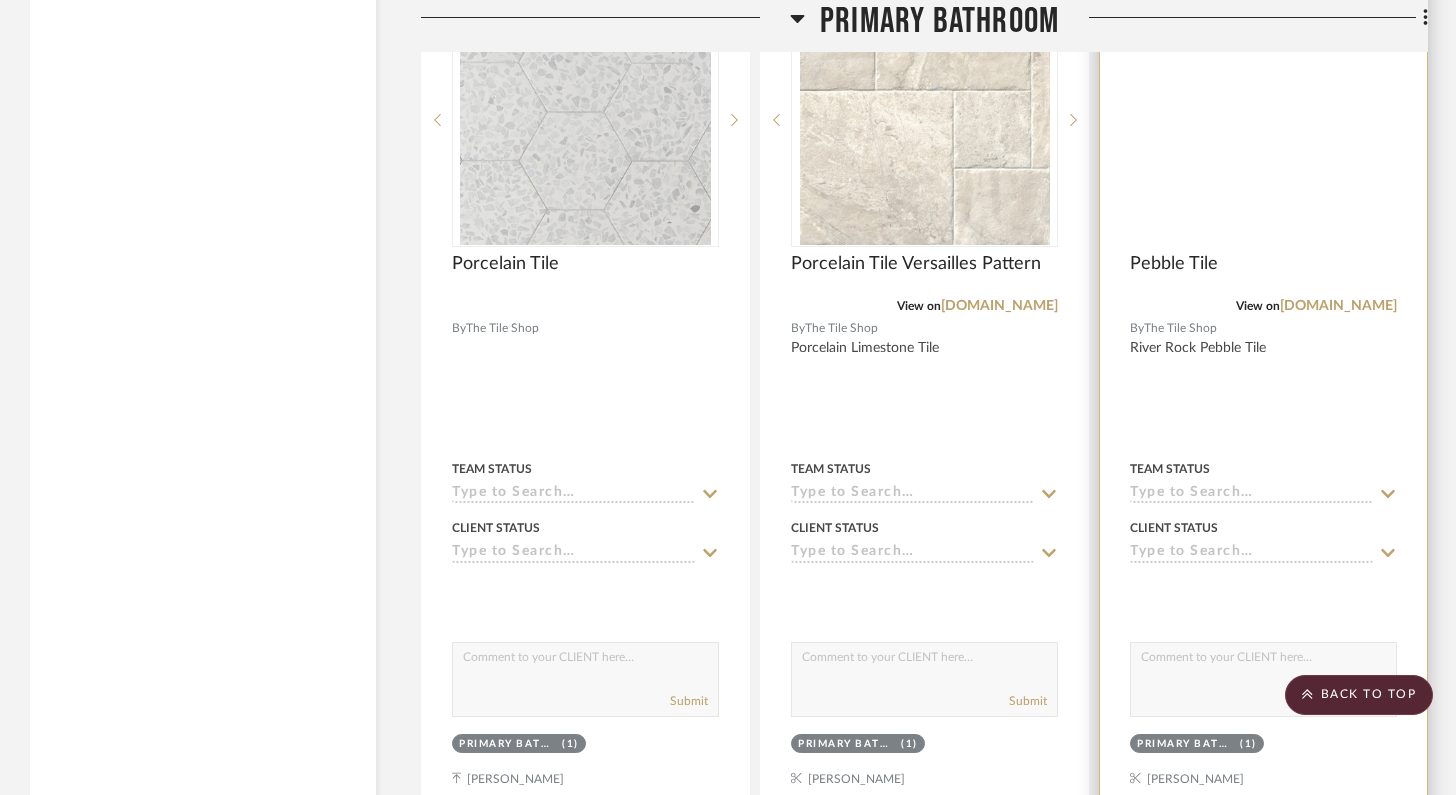 scroll, scrollTop: 50520, scrollLeft: 0, axis: vertical 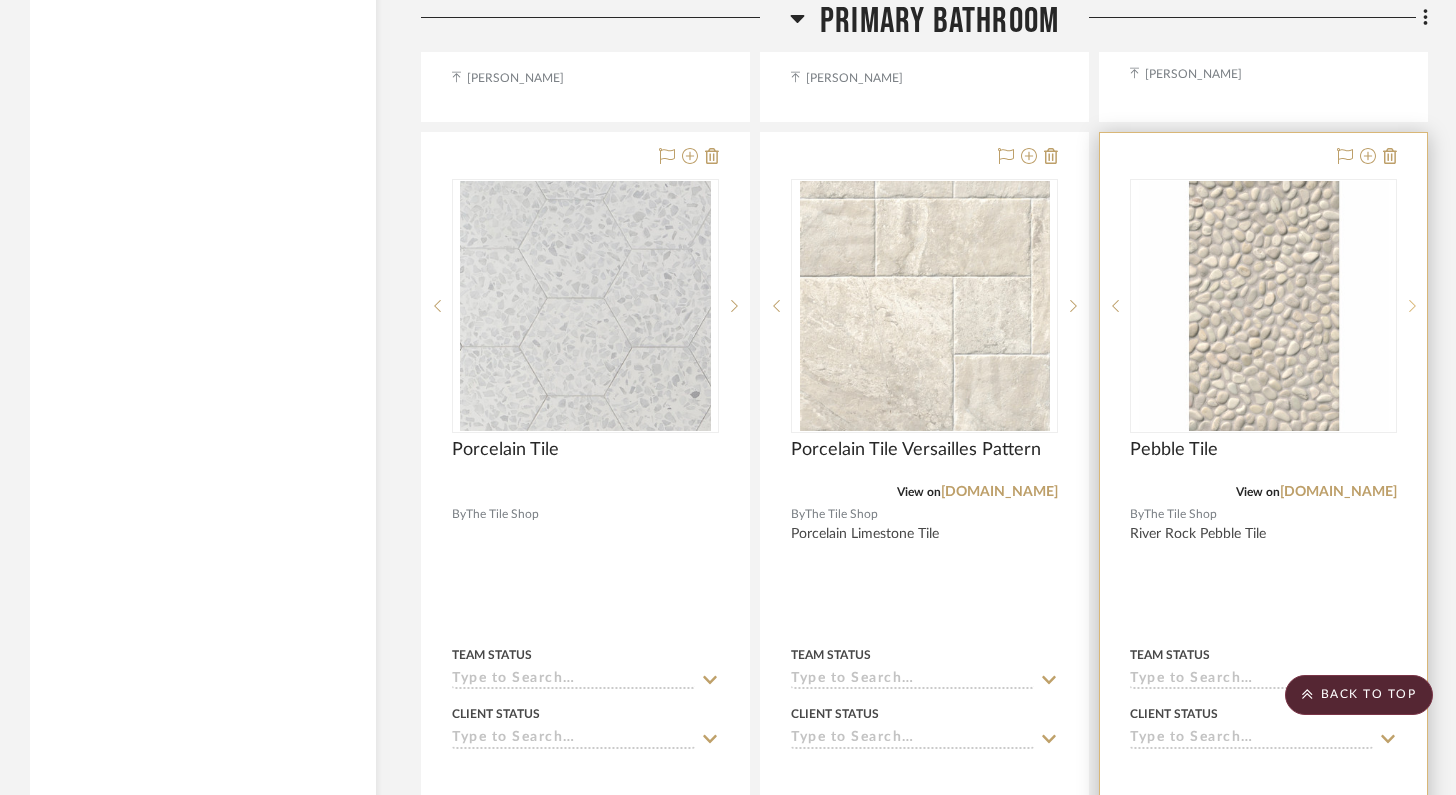 click at bounding box center [1412, 306] 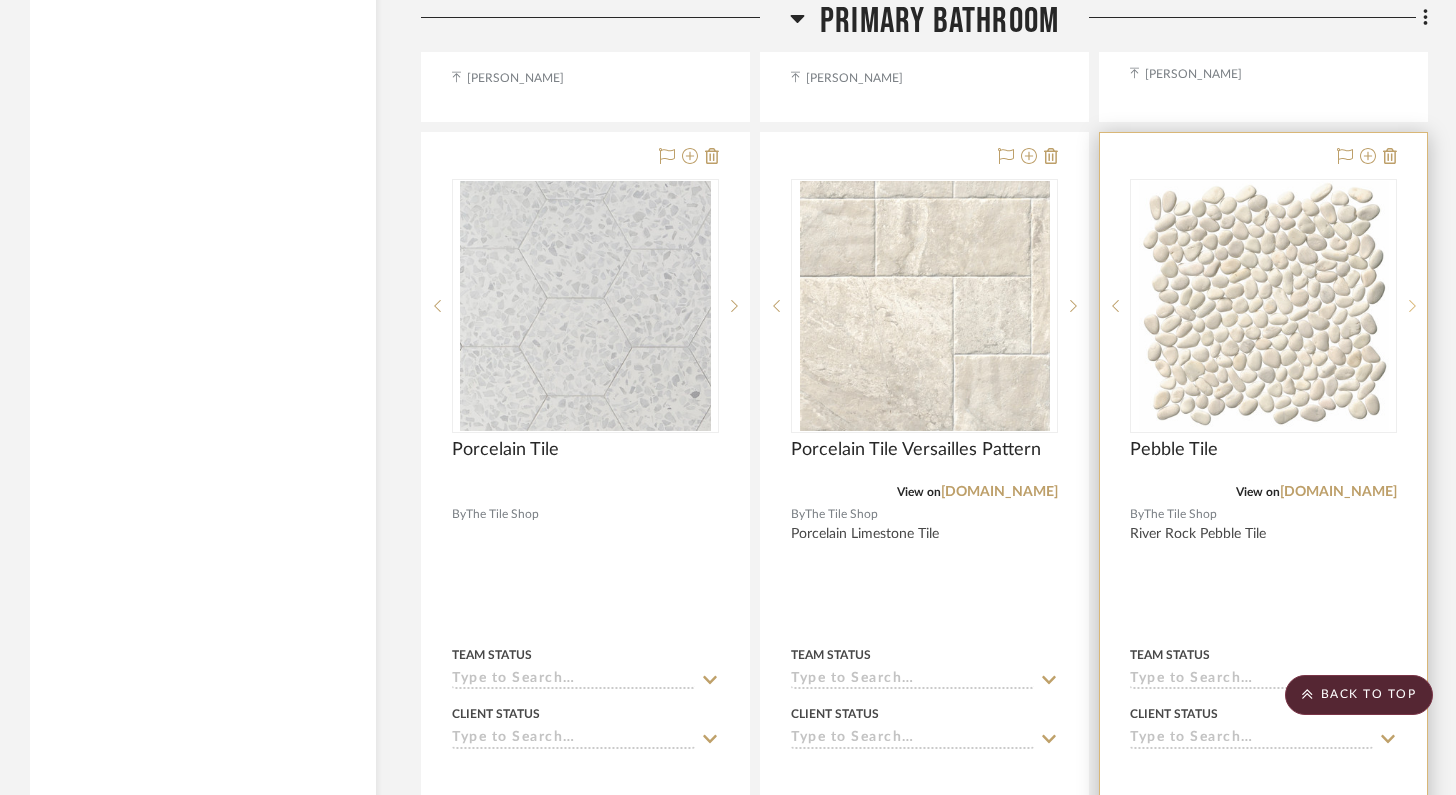 click at bounding box center [1412, 306] 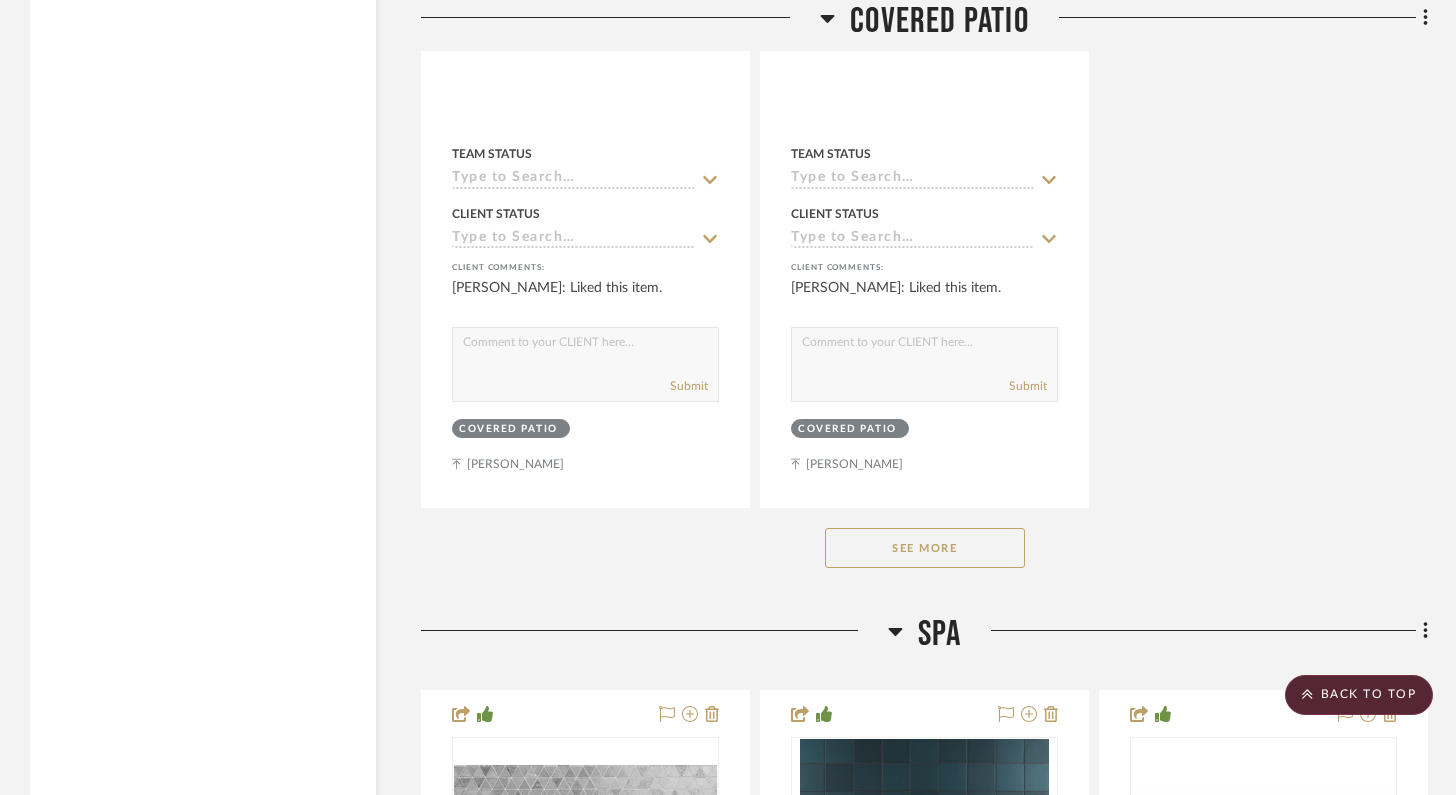scroll, scrollTop: 38965, scrollLeft: 0, axis: vertical 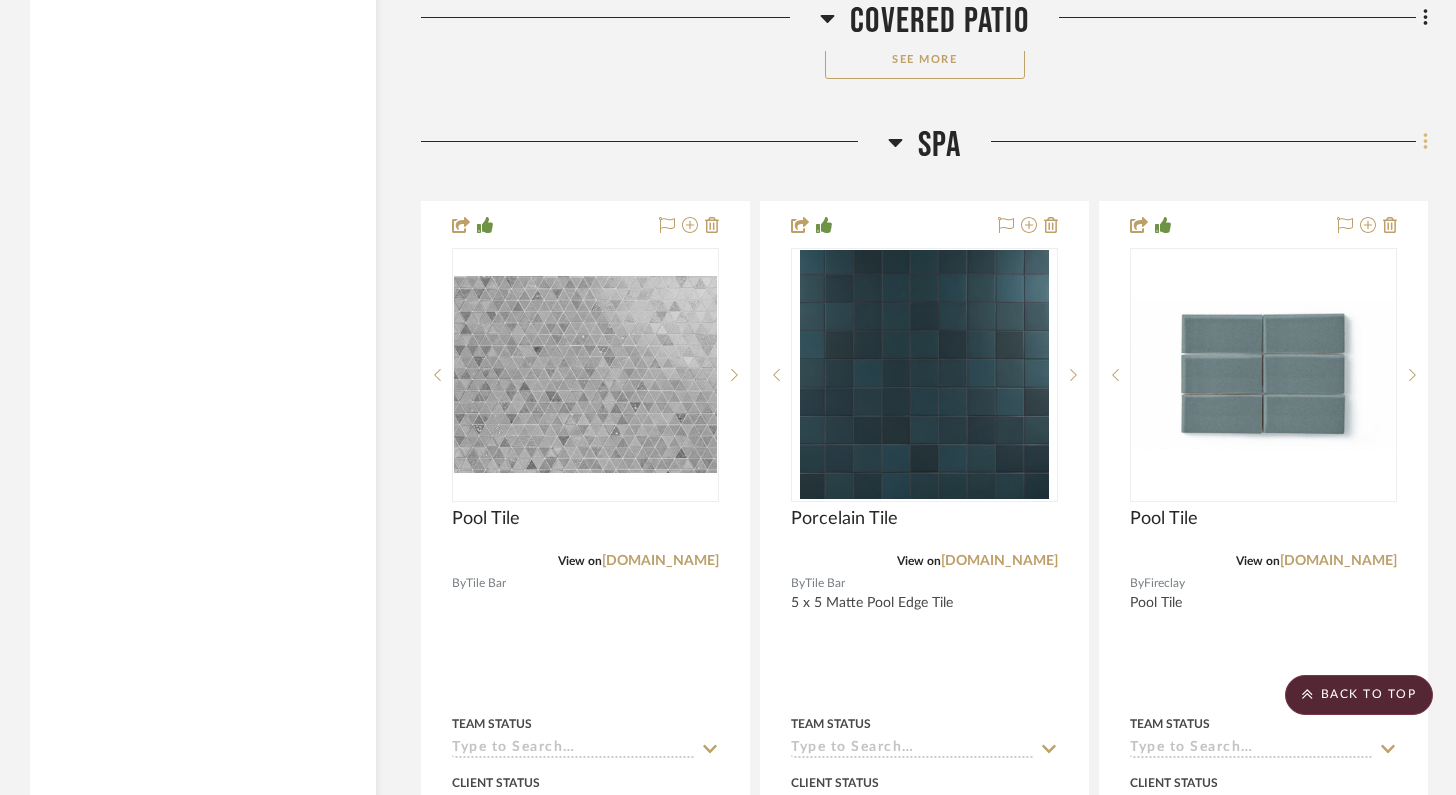 click 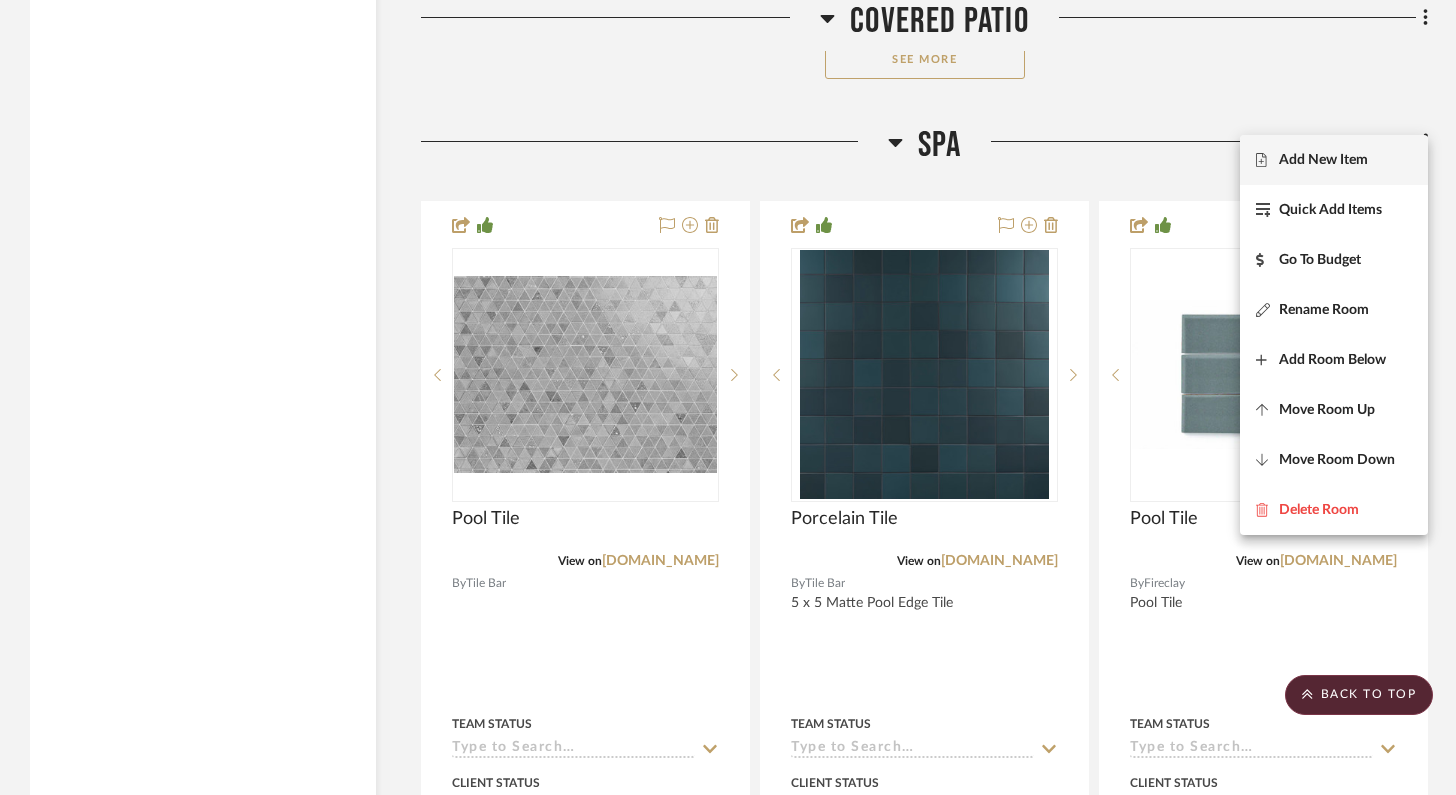 click on "Add New Item" at bounding box center [1334, 160] 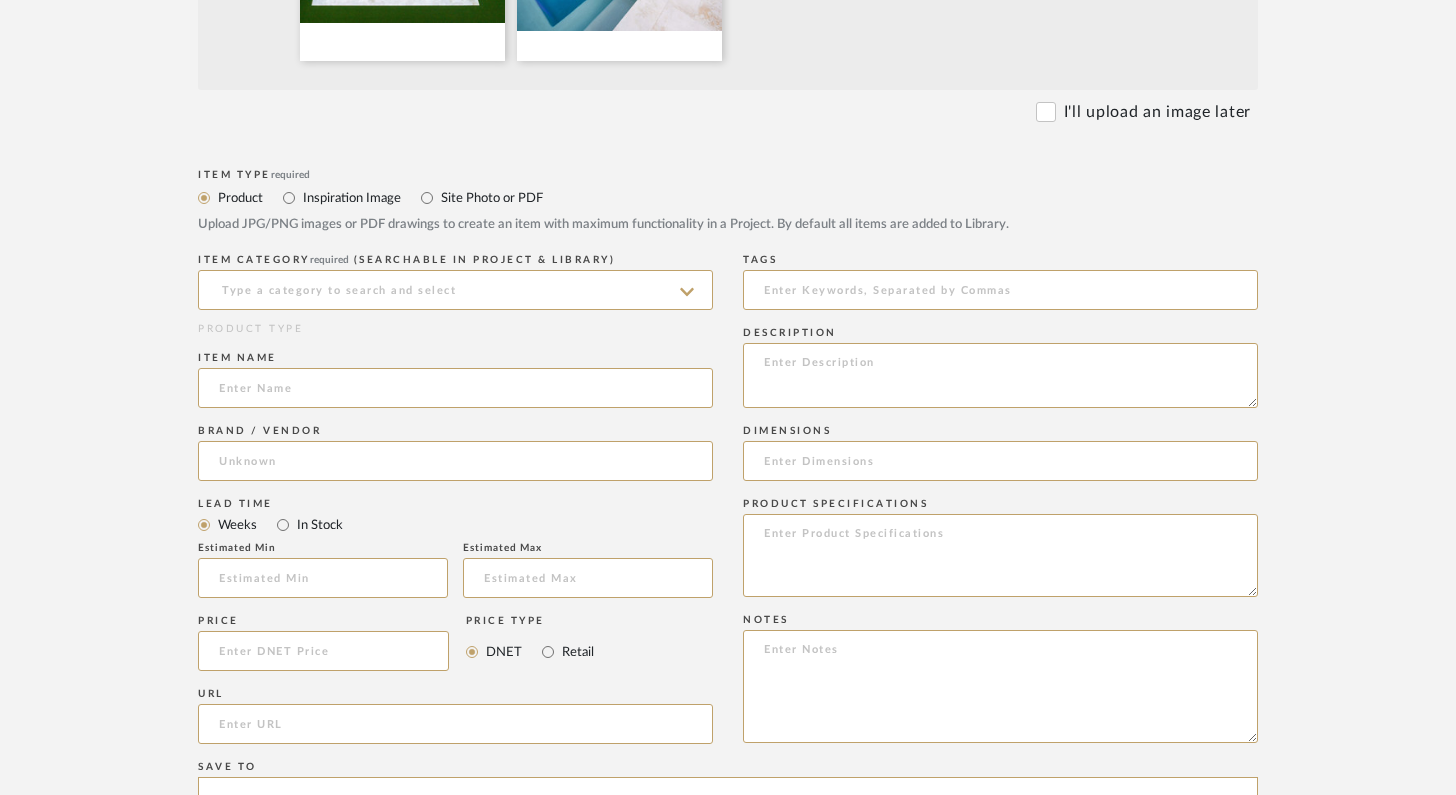 scroll, scrollTop: 822, scrollLeft: 0, axis: vertical 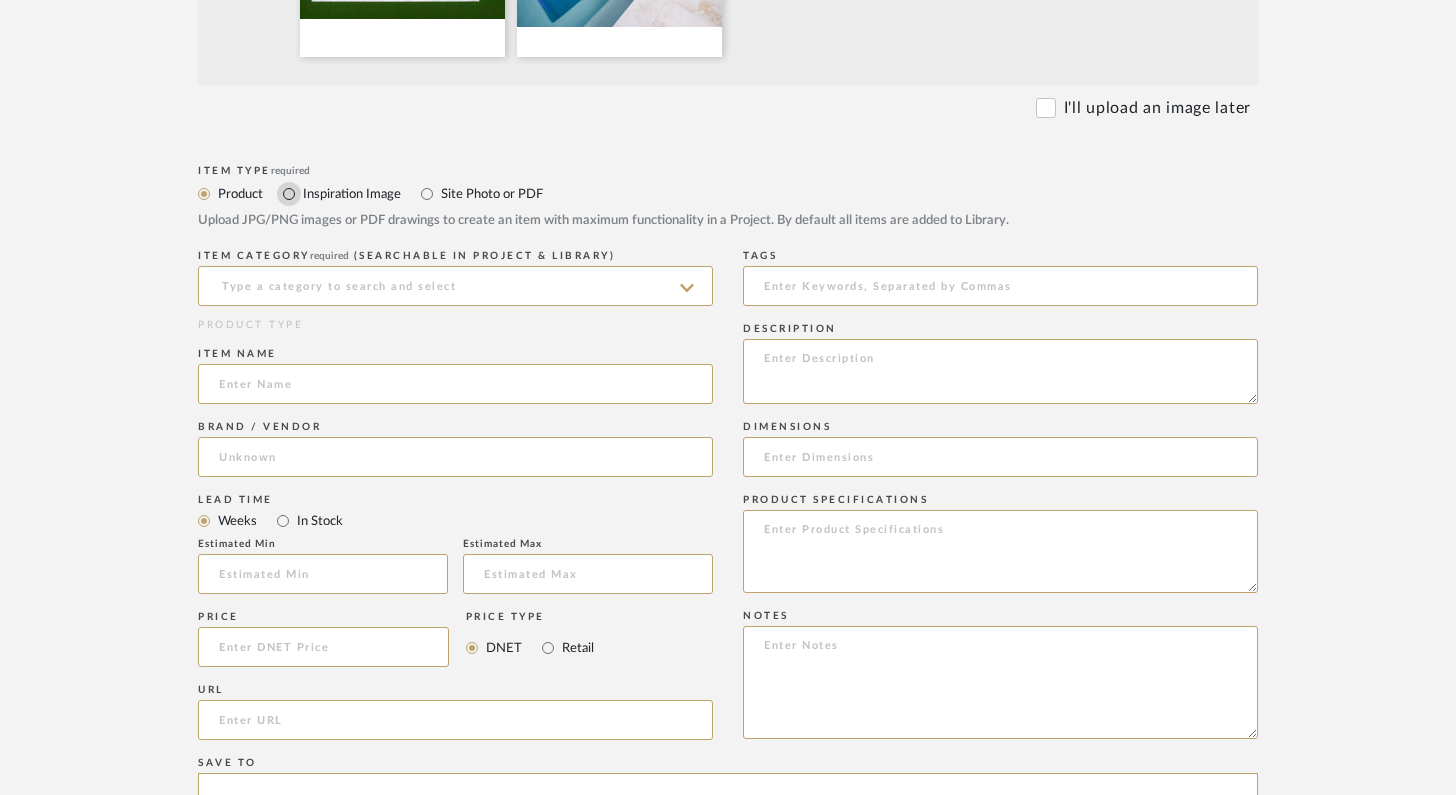 click on "Inspiration Image" at bounding box center (289, 194) 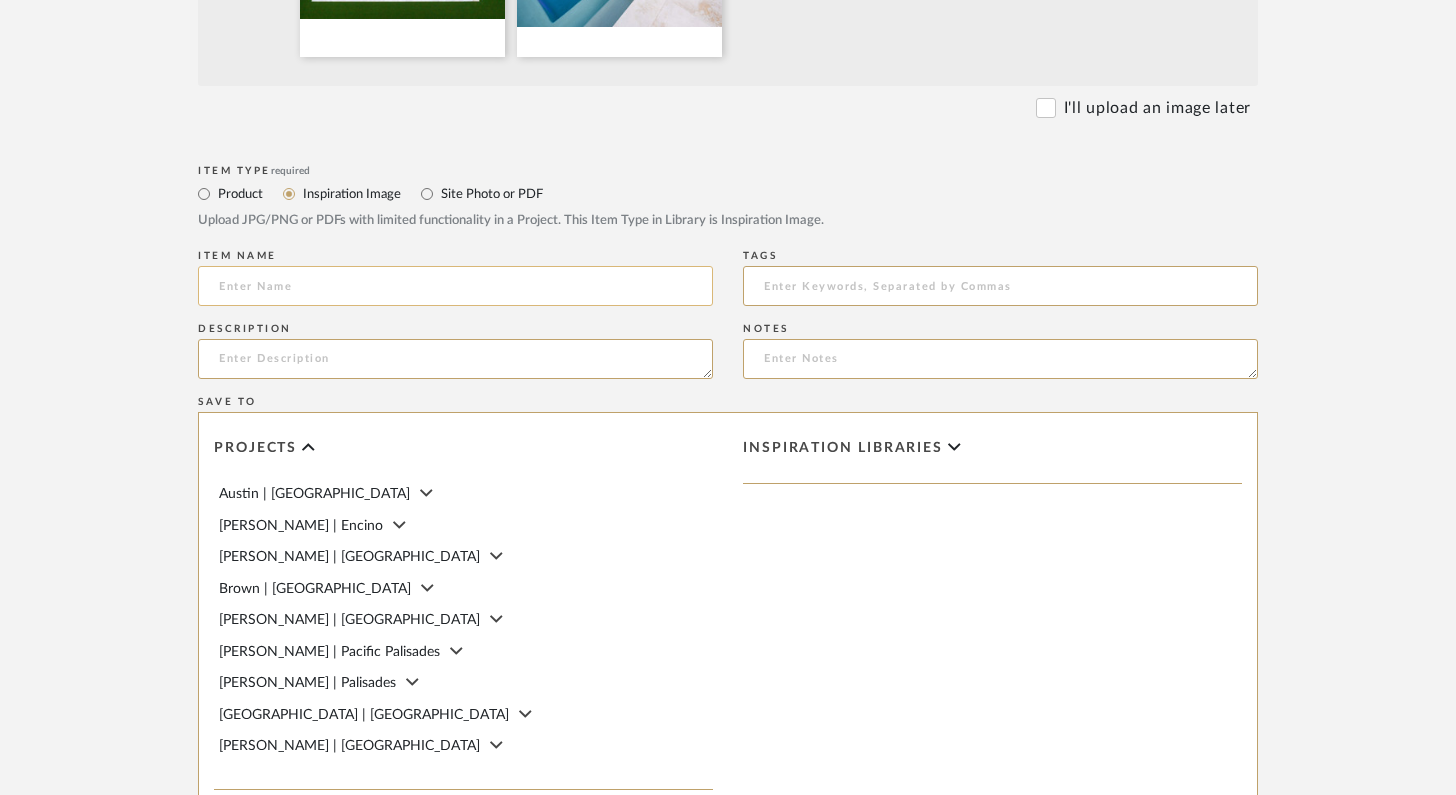 click 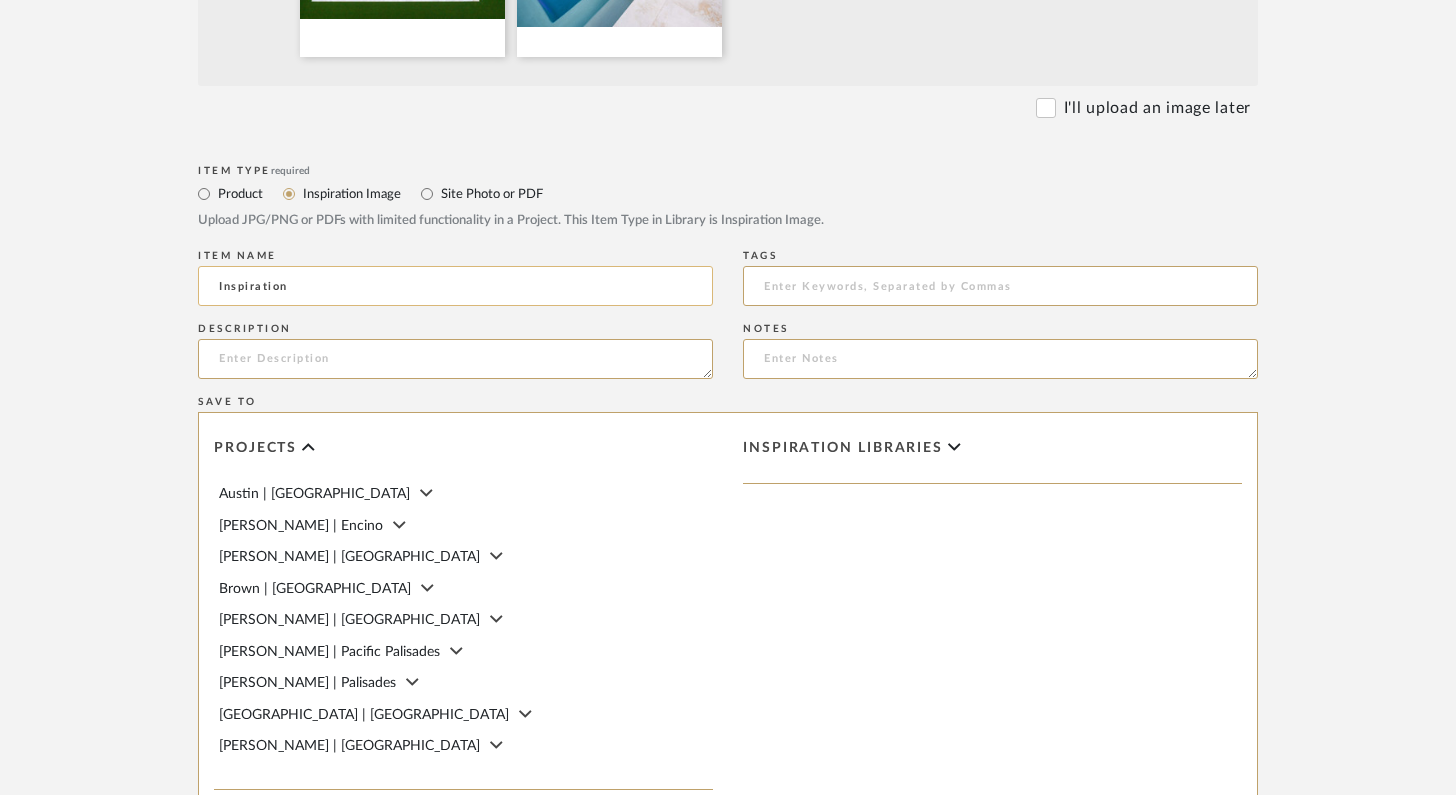 type on "Inspiration" 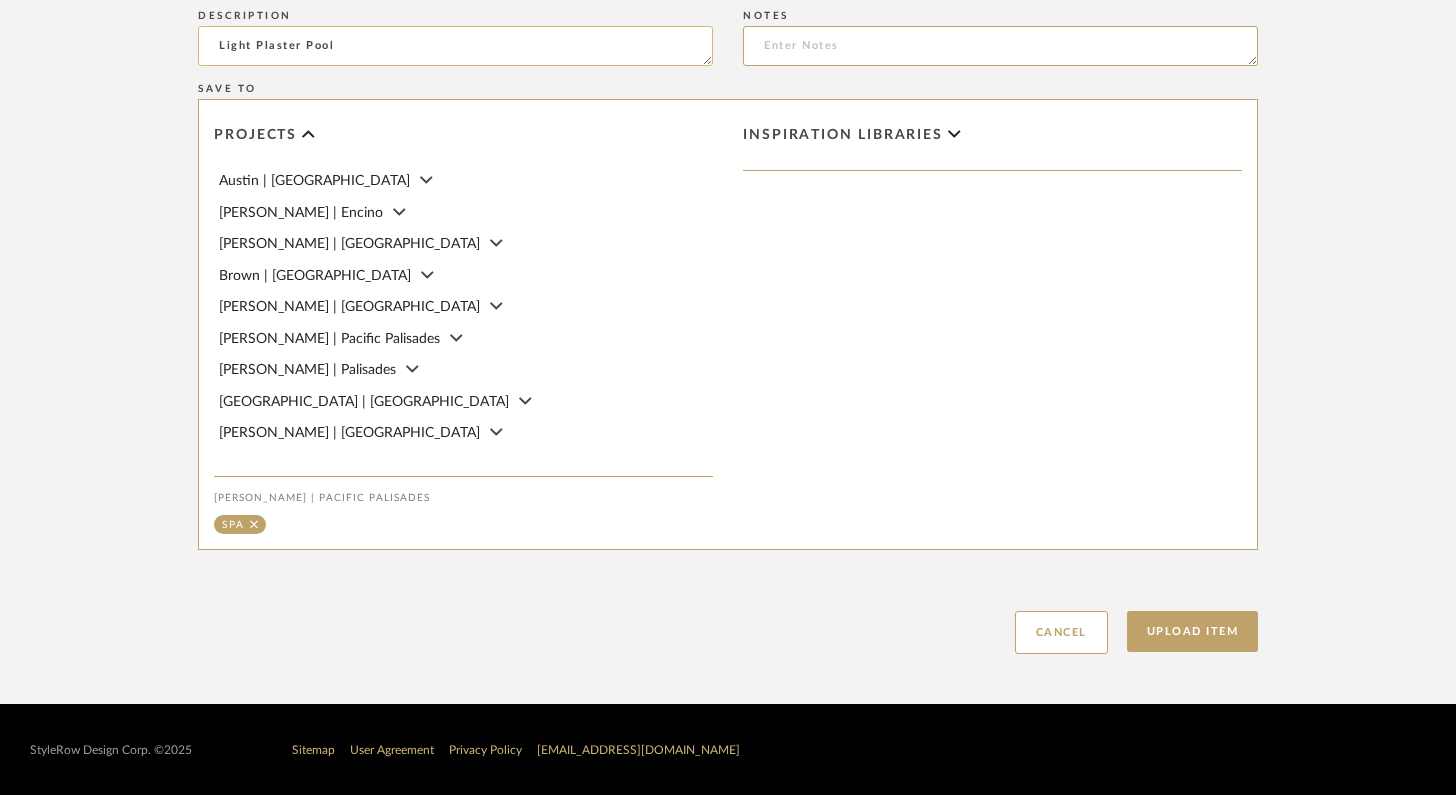scroll, scrollTop: 1136, scrollLeft: 0, axis: vertical 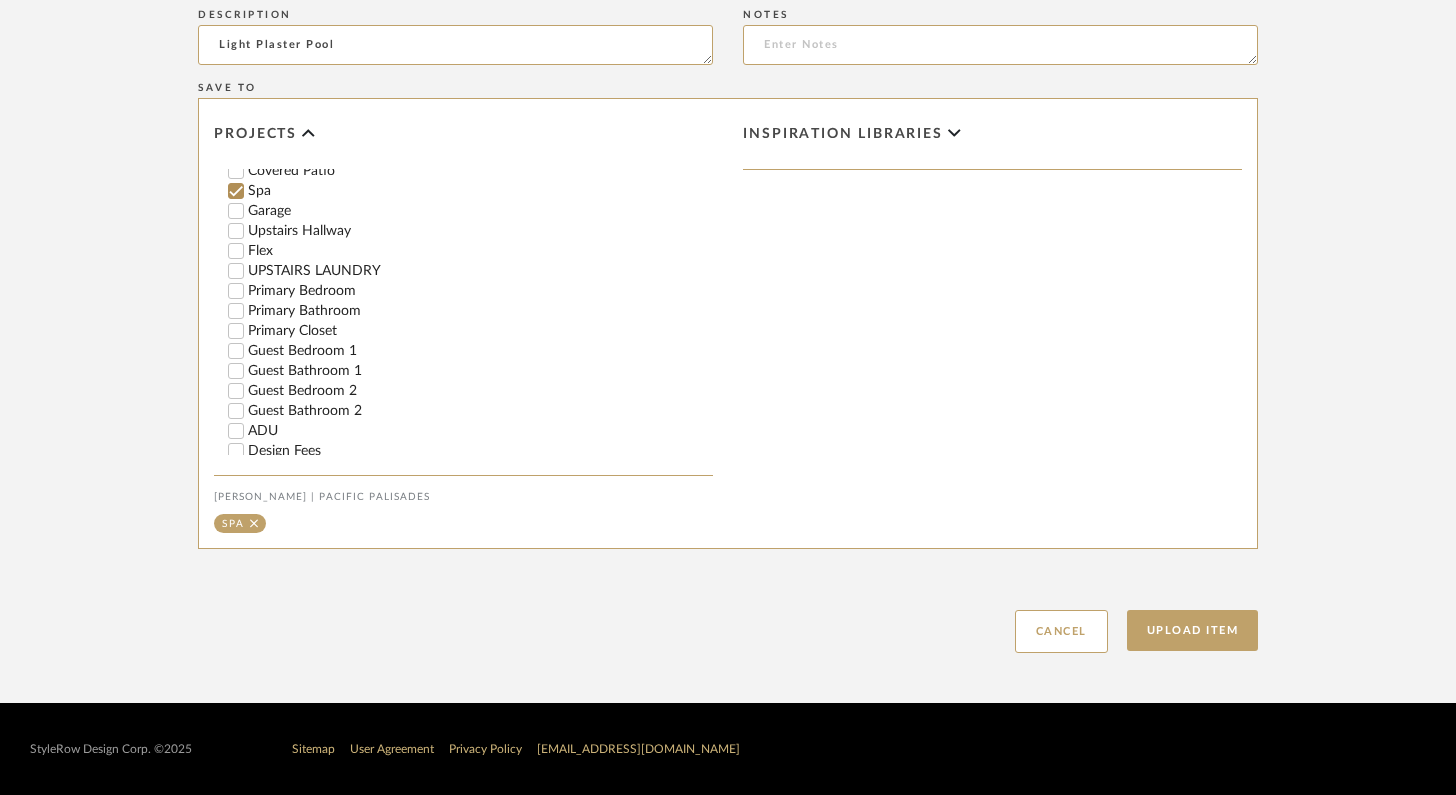 type on "Light Plaster Pool" 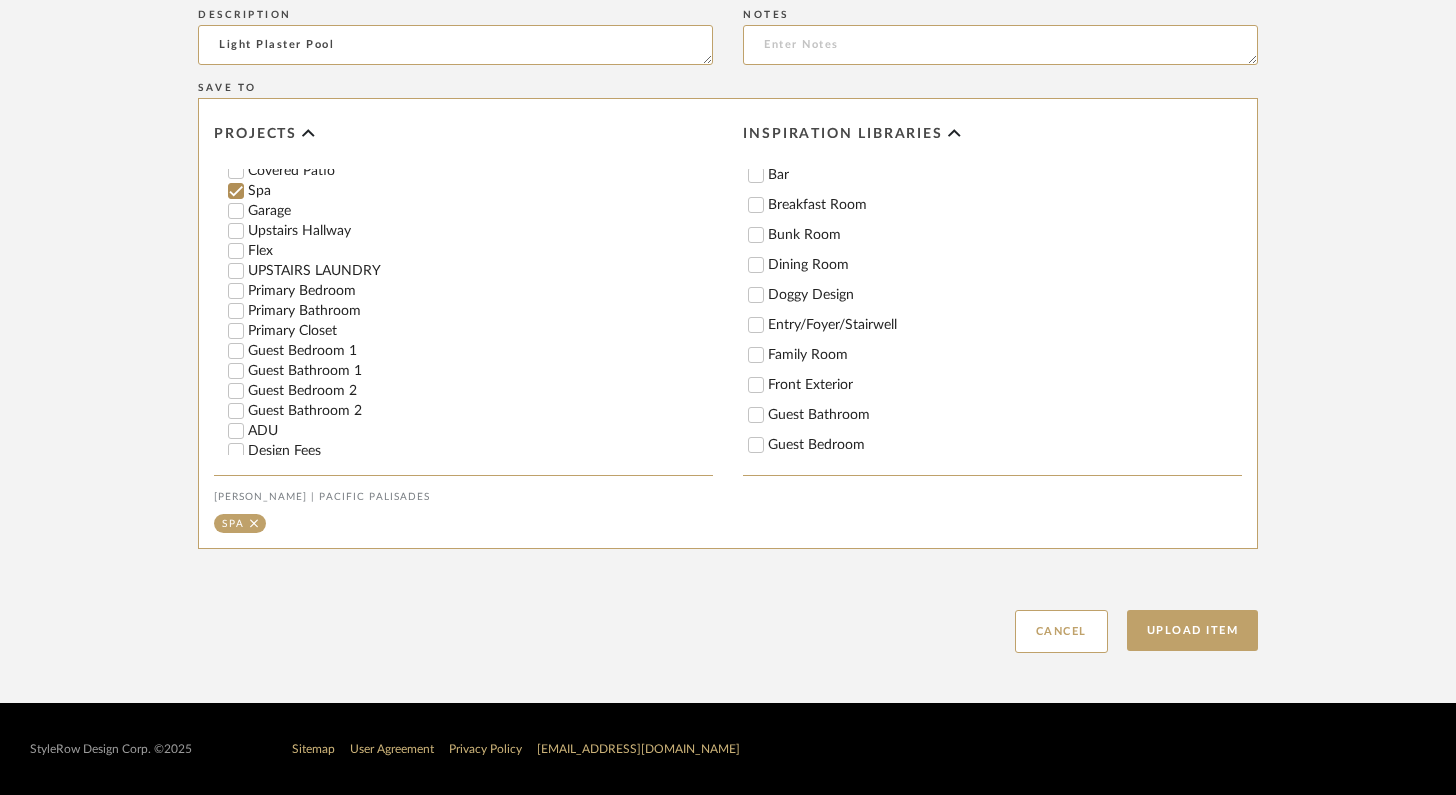 scroll, scrollTop: 0, scrollLeft: 0, axis: both 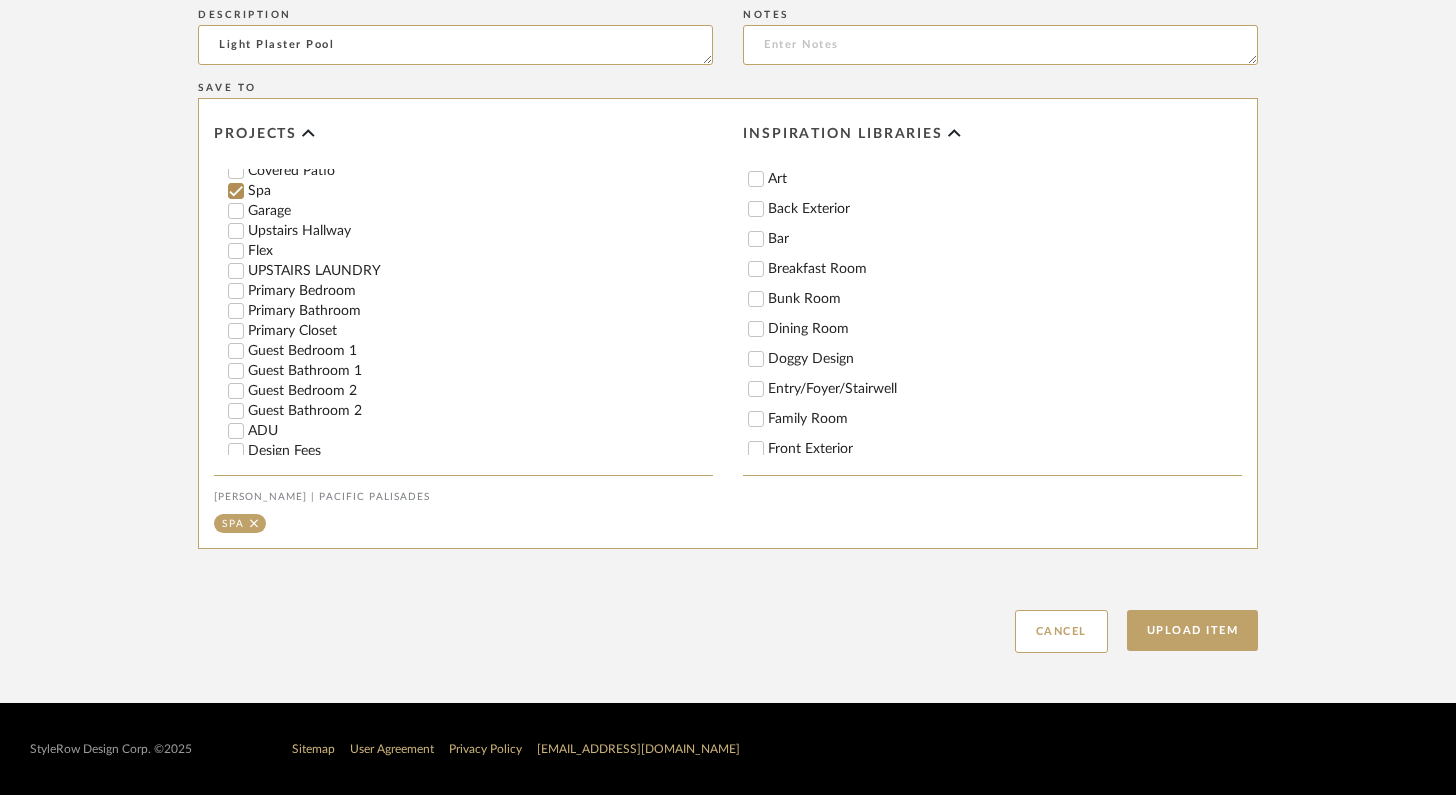 click on "Back Exterior" at bounding box center [756, 209] 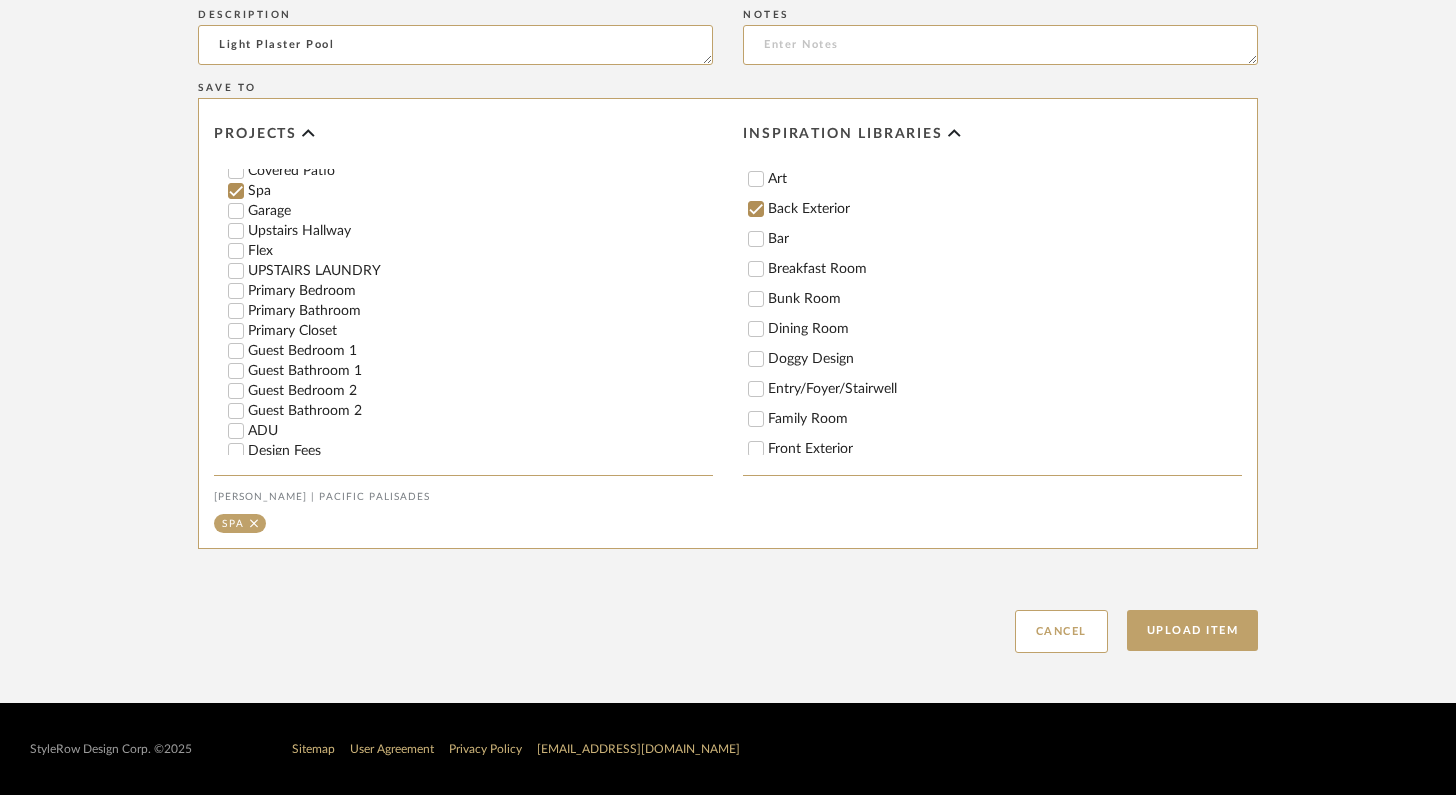 checkbox on "true" 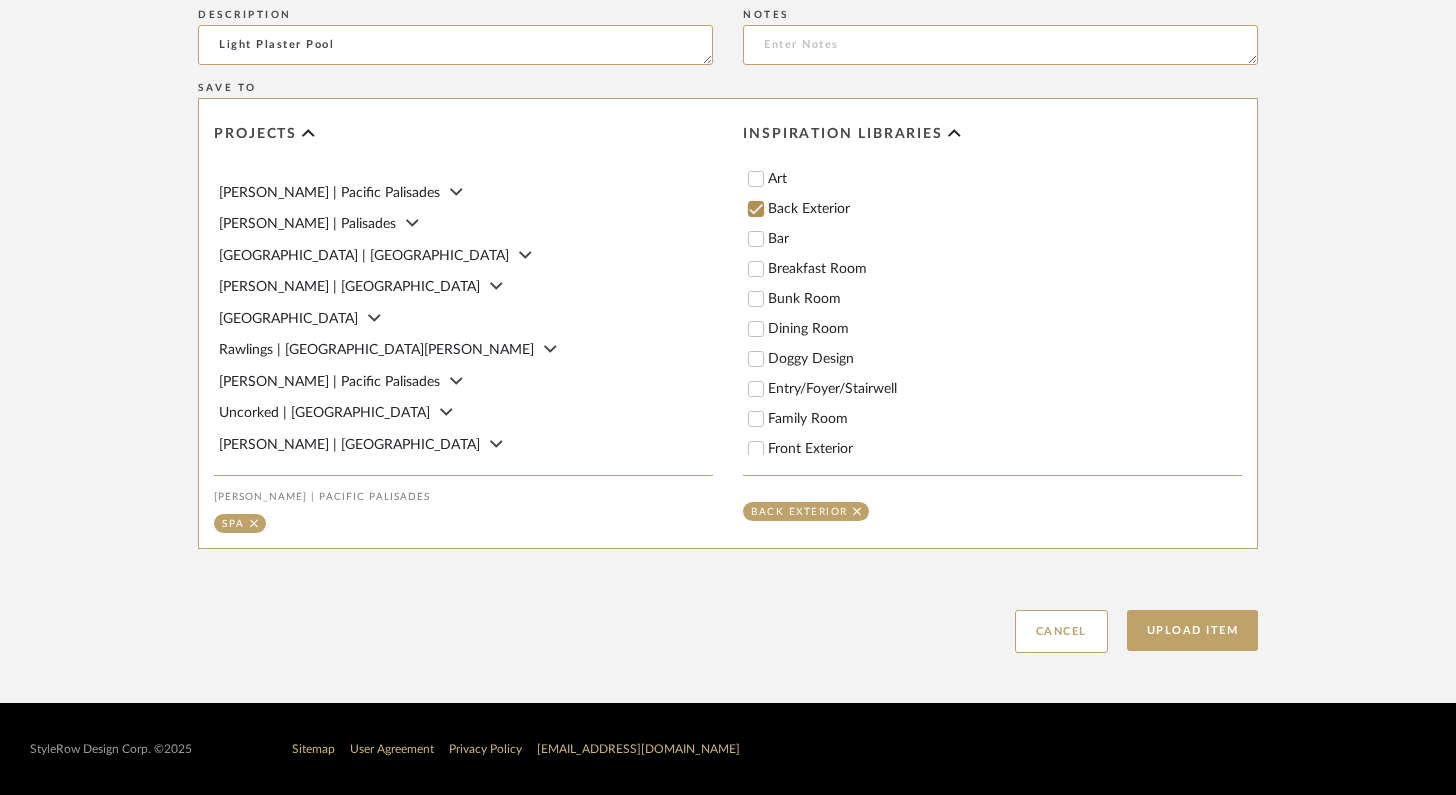 scroll, scrollTop: 124, scrollLeft: 0, axis: vertical 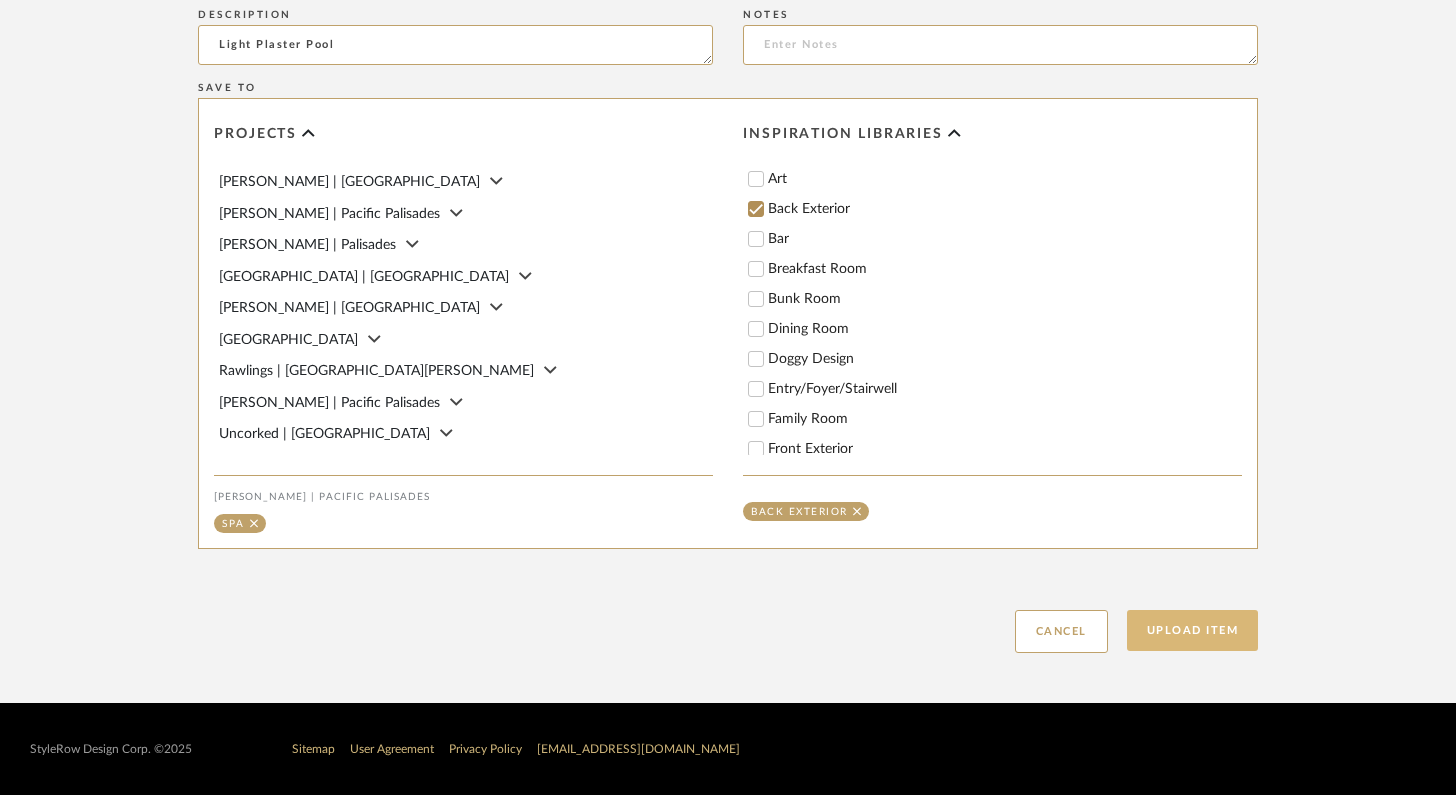 click on "Upload Item" 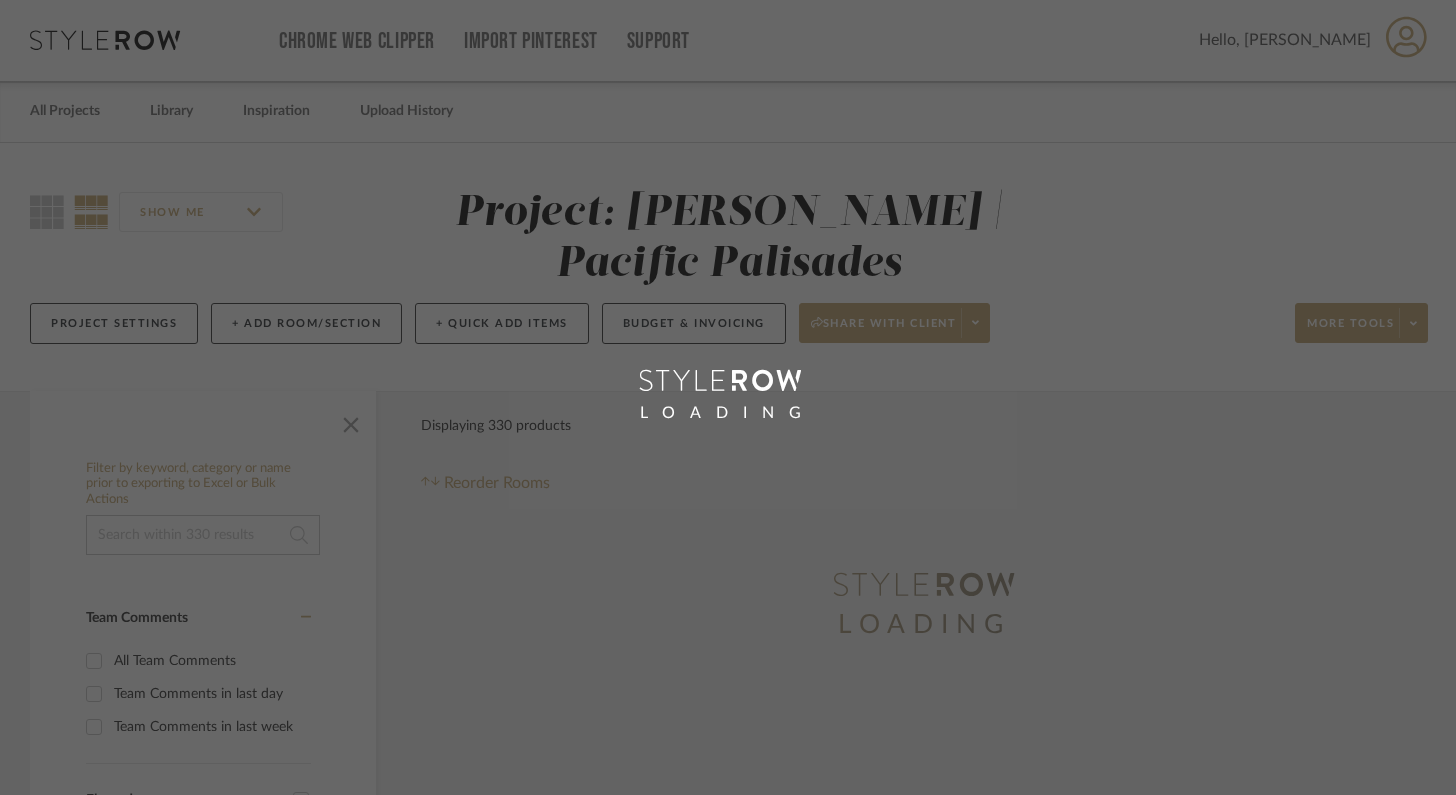 scroll, scrollTop: 0, scrollLeft: 0, axis: both 